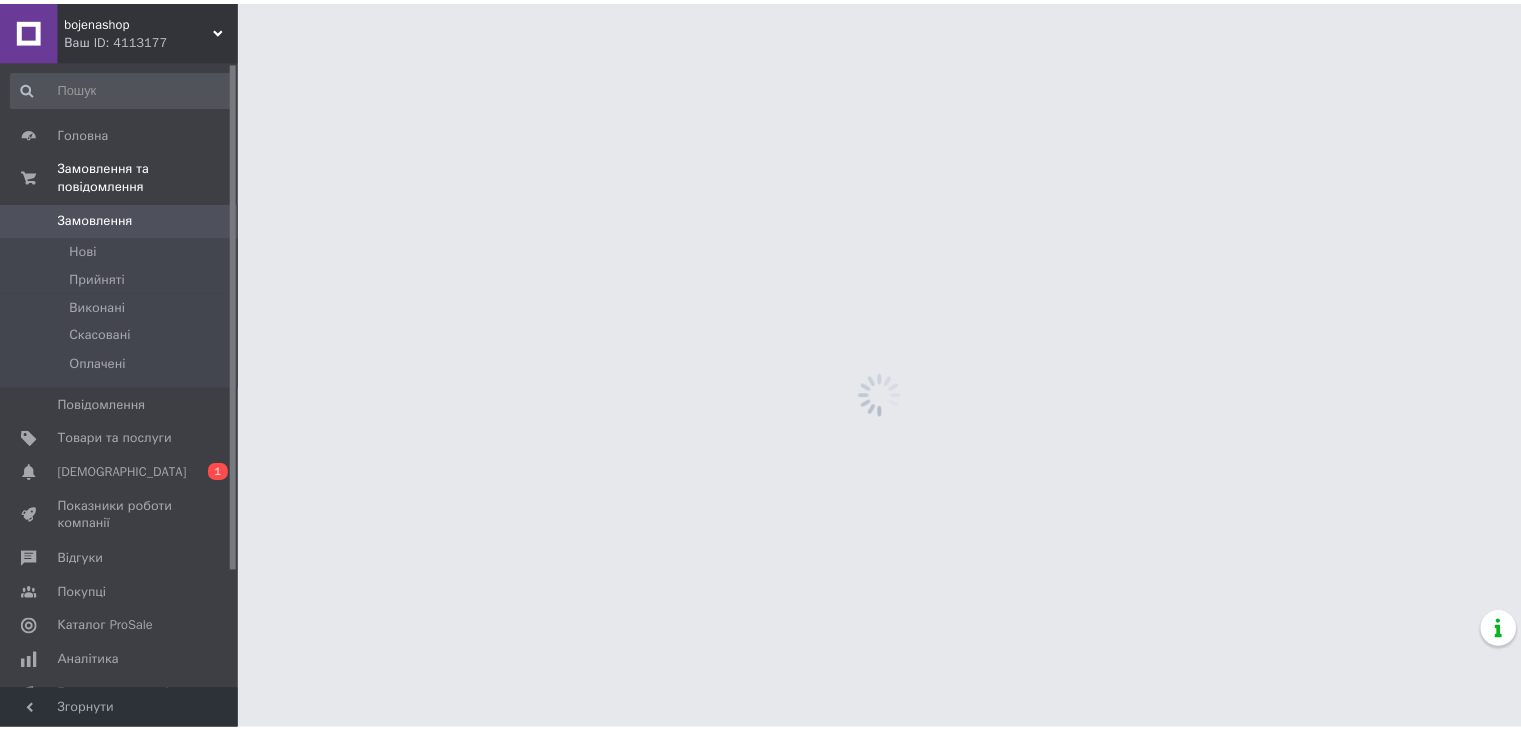 scroll, scrollTop: 0, scrollLeft: 0, axis: both 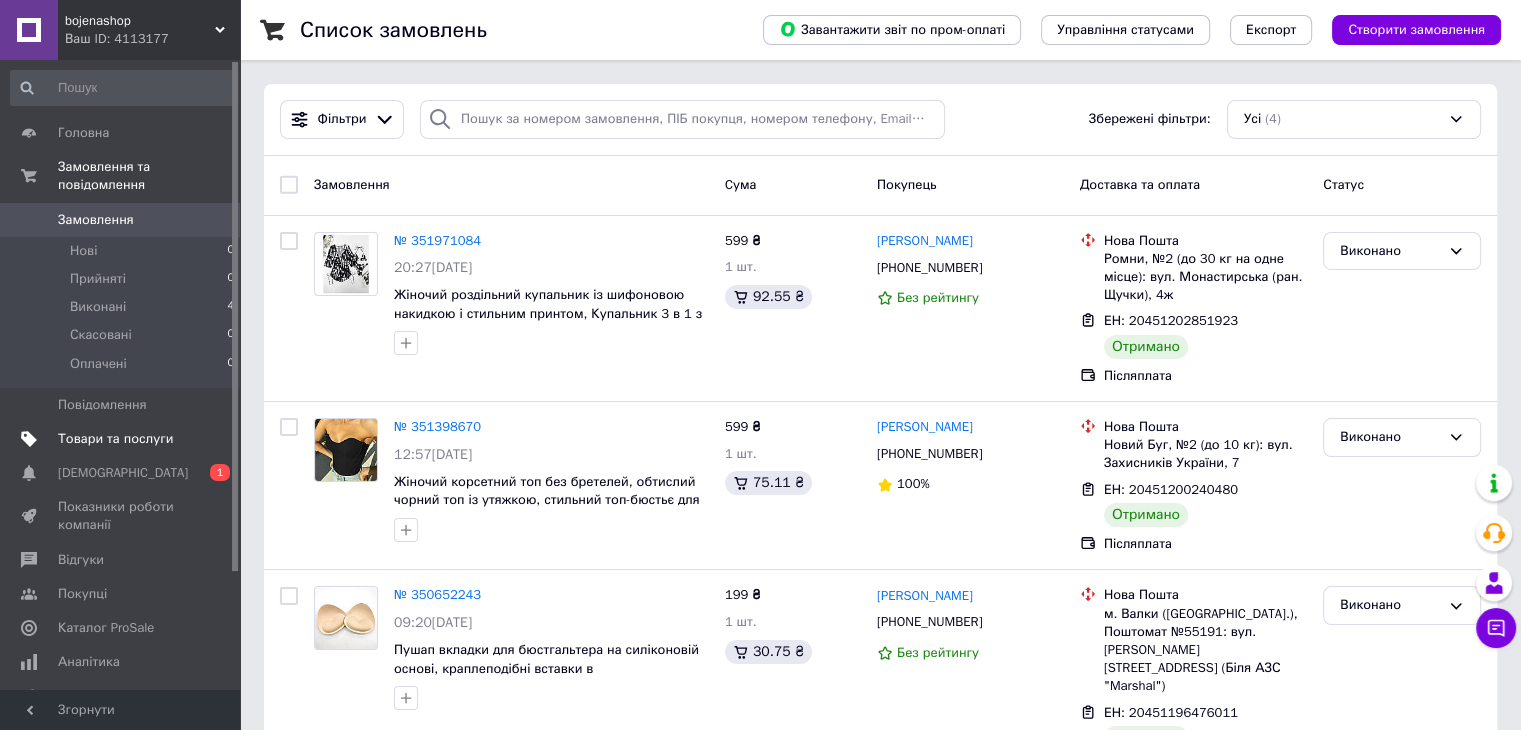 click on "Товари та послуги" at bounding box center [115, 439] 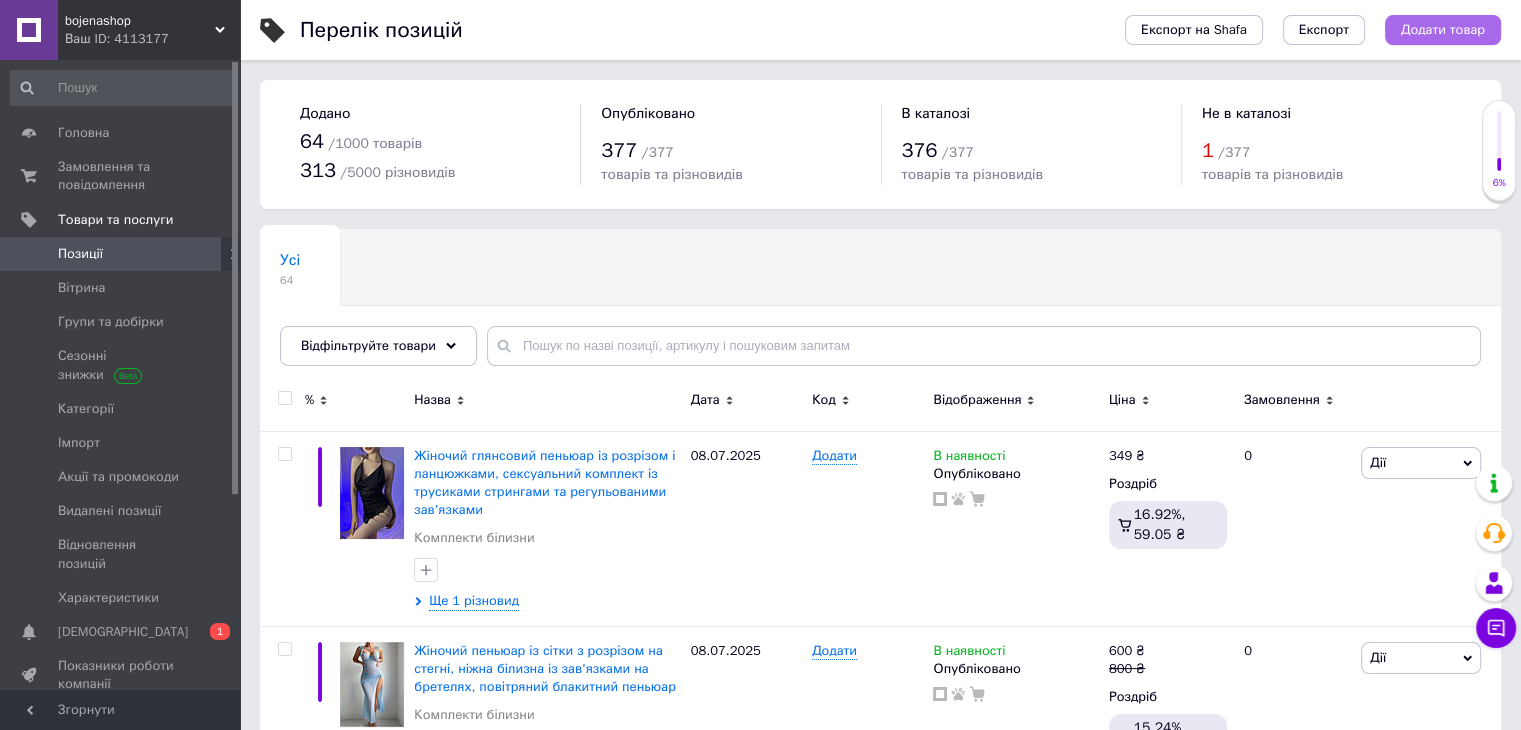 click on "Додати товар" at bounding box center (1443, 30) 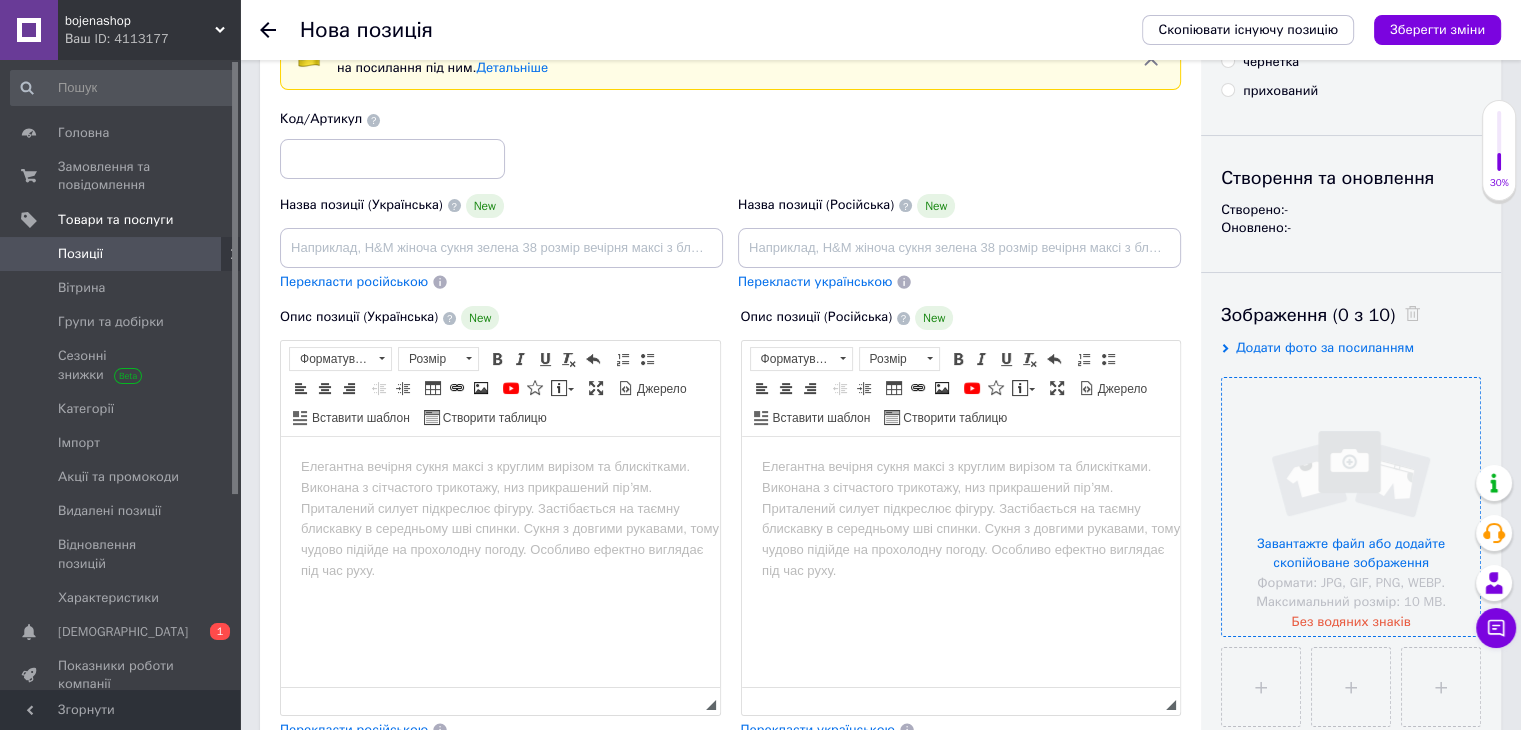 scroll, scrollTop: 200, scrollLeft: 0, axis: vertical 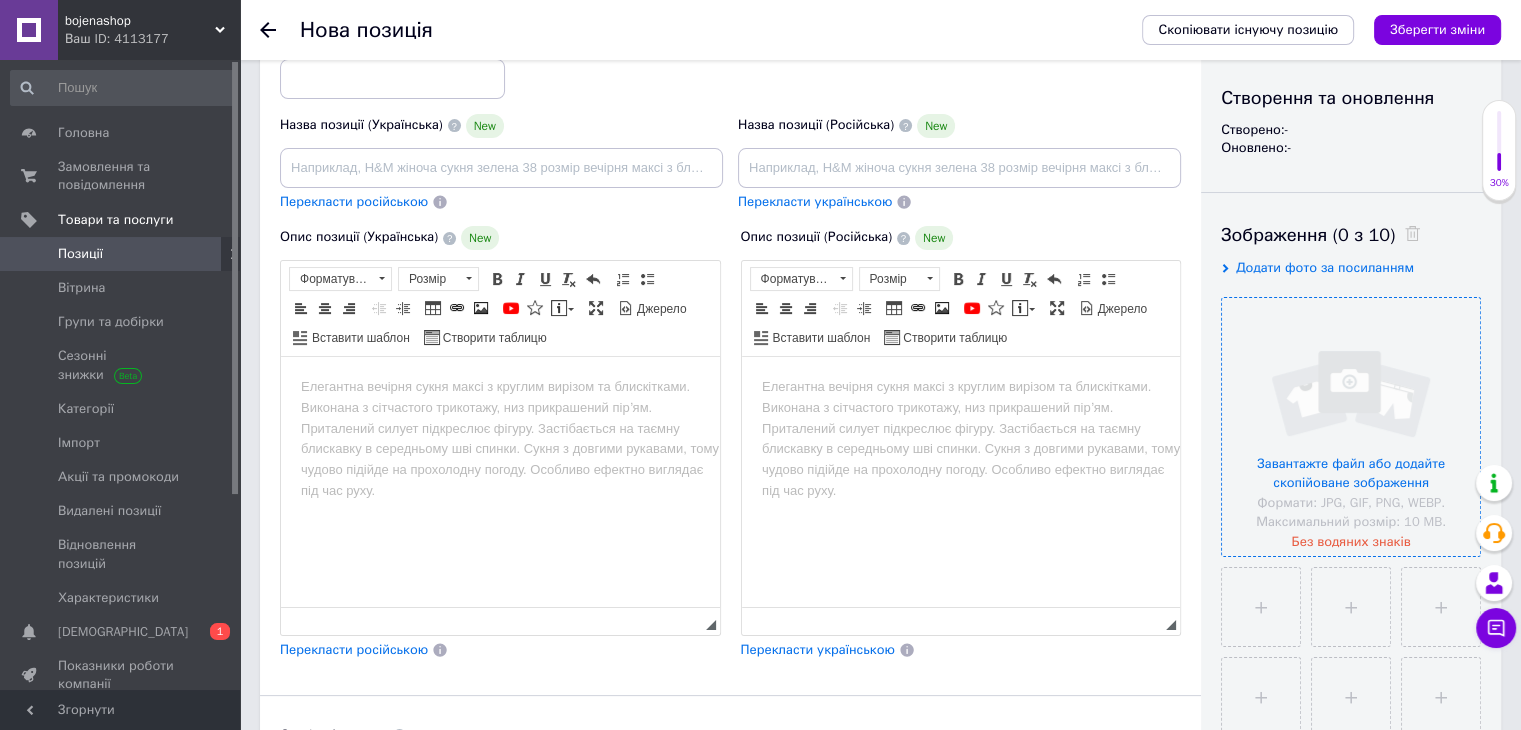 click at bounding box center [1351, 427] 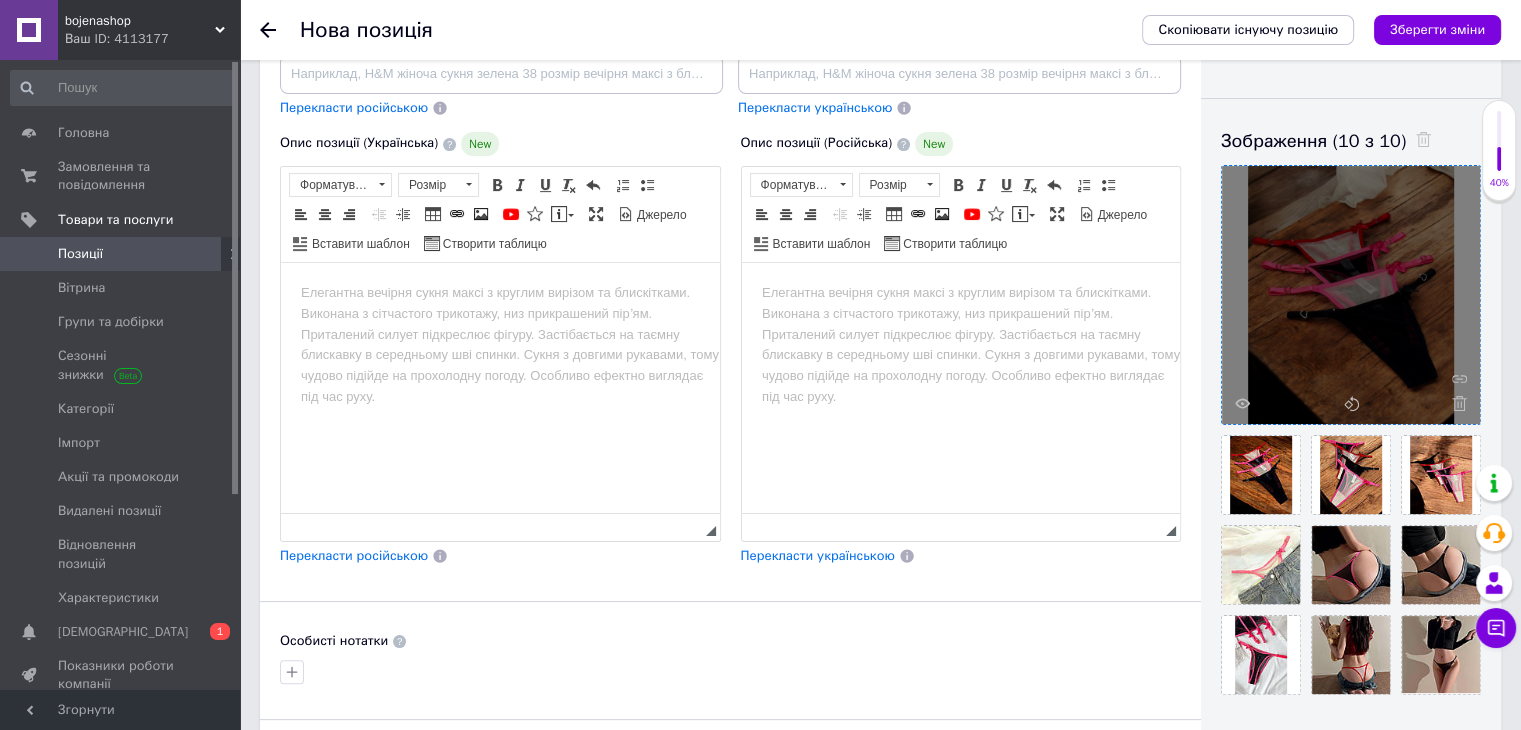 scroll, scrollTop: 200, scrollLeft: 0, axis: vertical 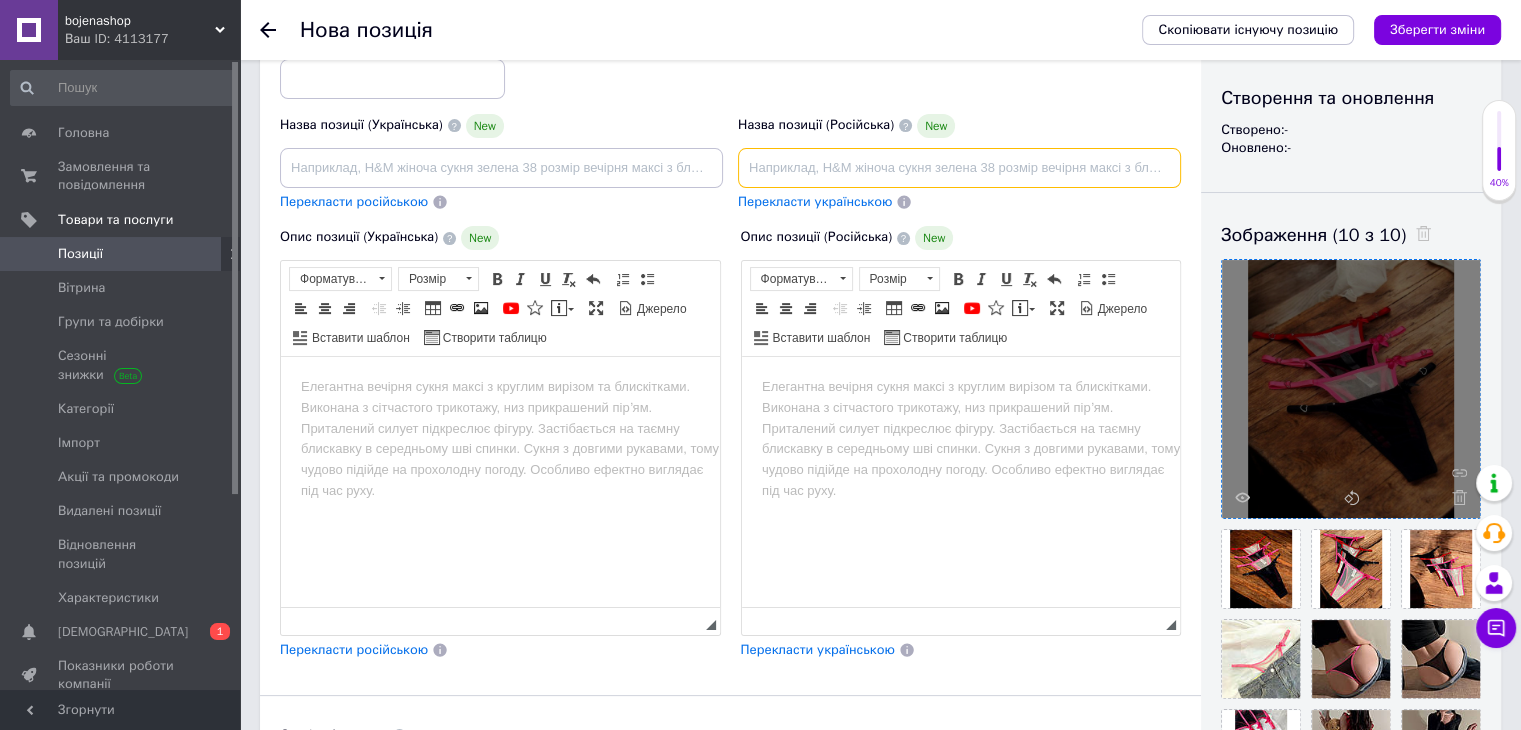 click at bounding box center [959, 168] 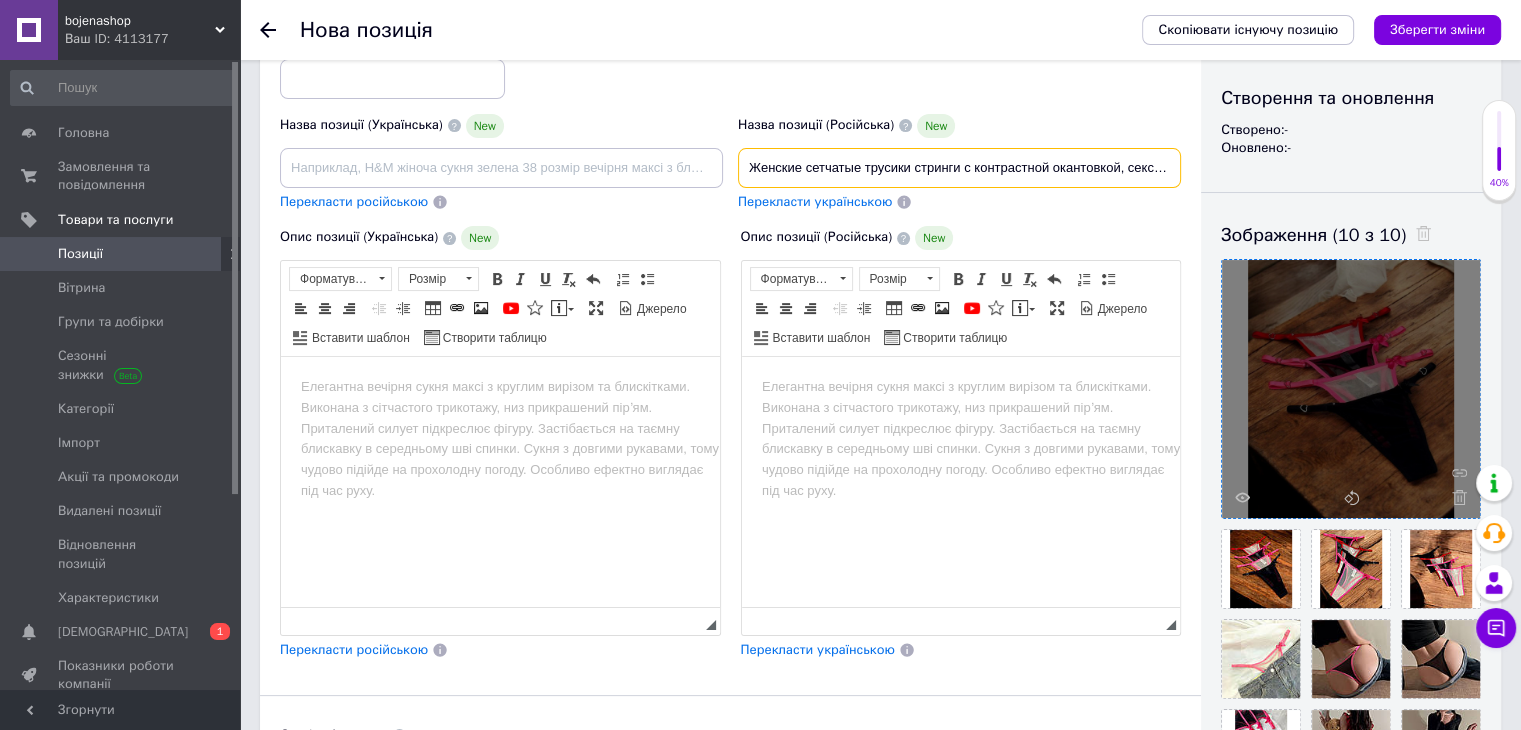 scroll, scrollTop: 0, scrollLeft: 352, axis: horizontal 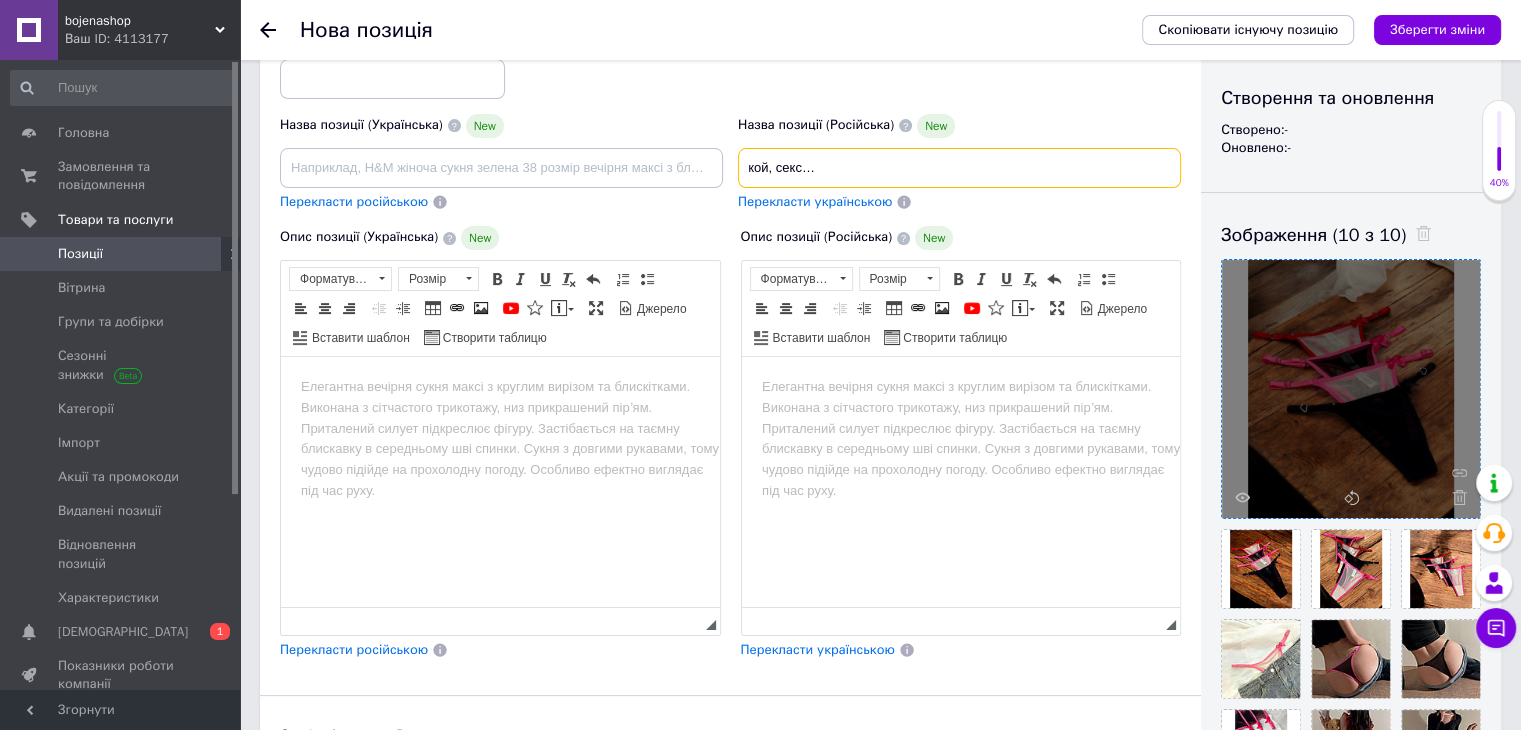 type on "Женские сетчатые трусики стринги с контрастной окантовкой, сексуальное нижнее бельё на регулируемых завязках, поштучно" 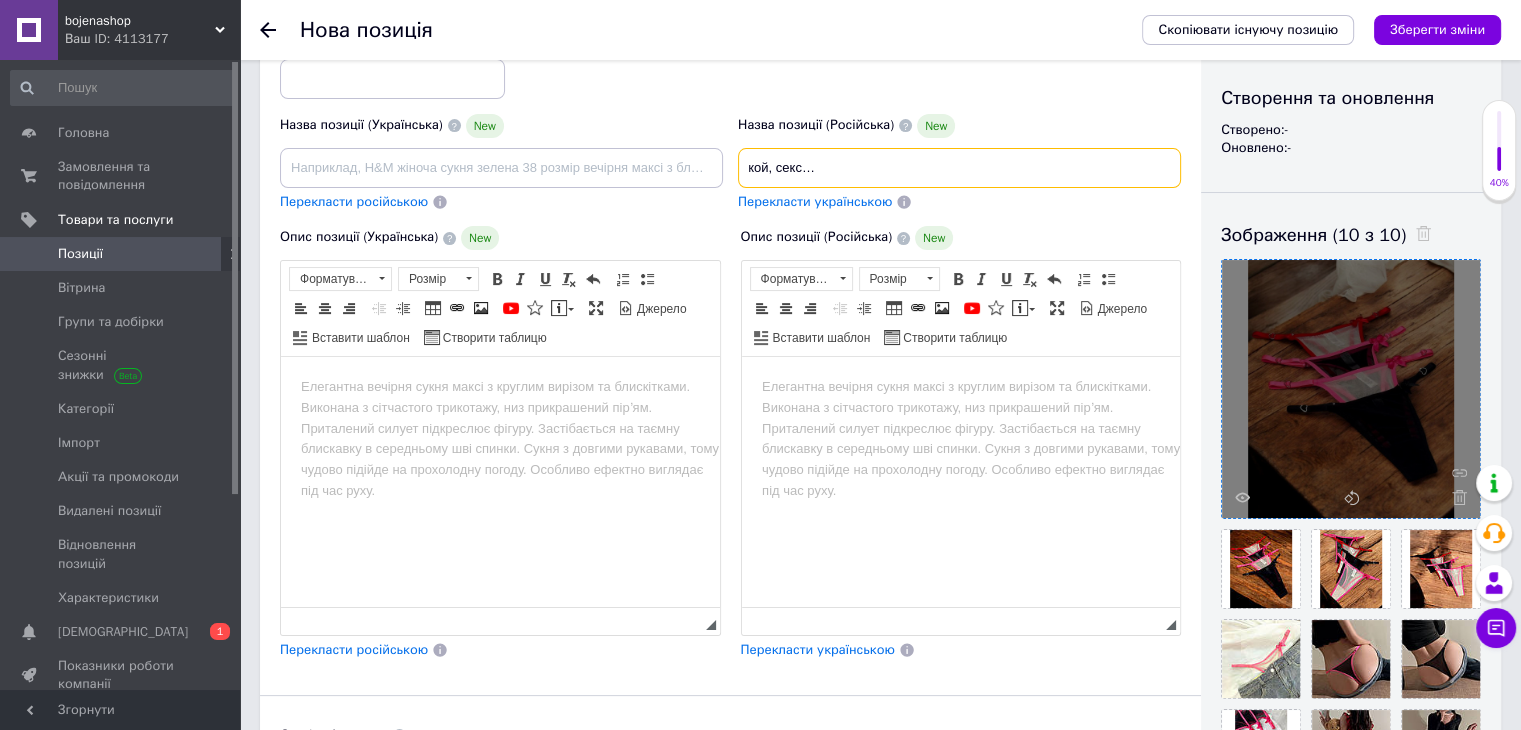 scroll, scrollTop: 0, scrollLeft: 0, axis: both 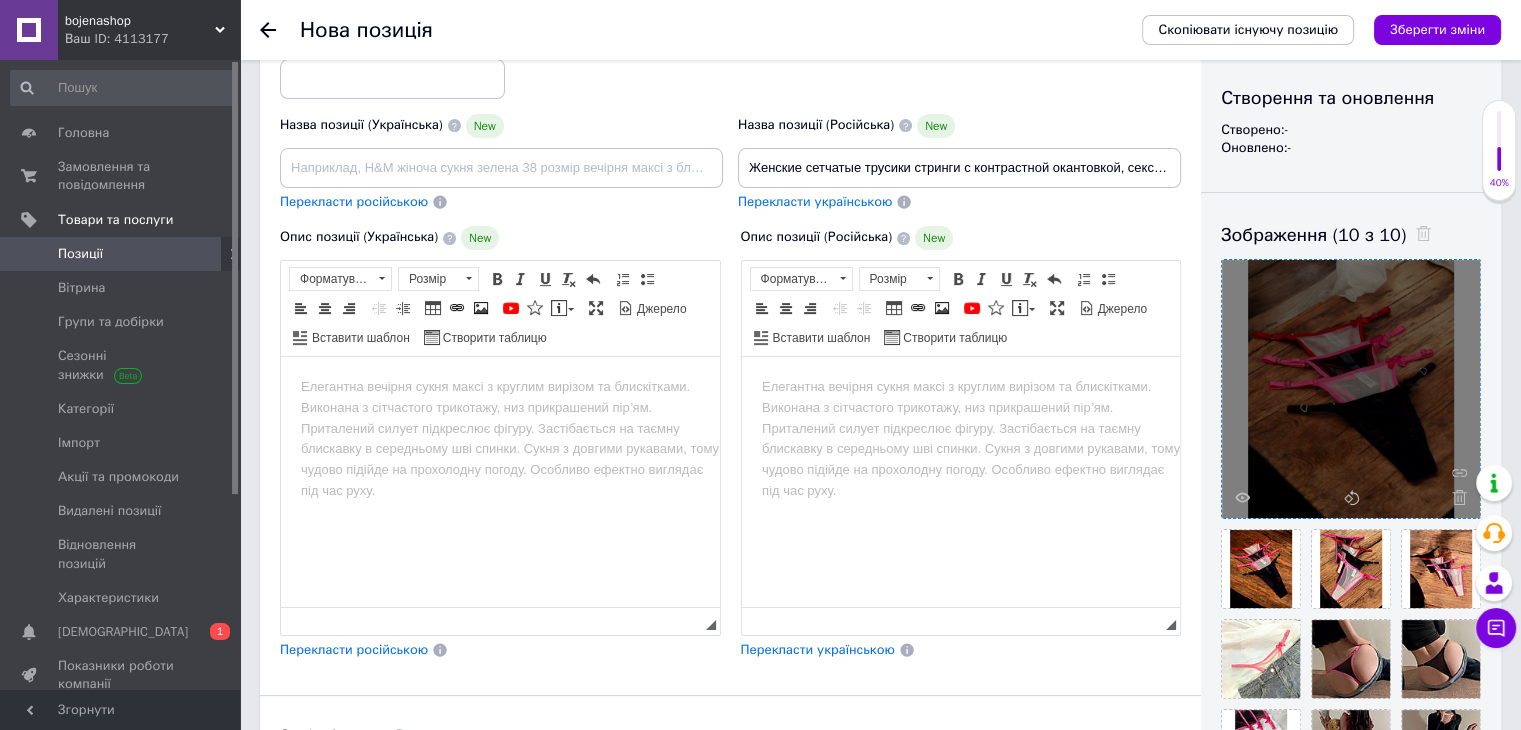 click at bounding box center (960, 387) 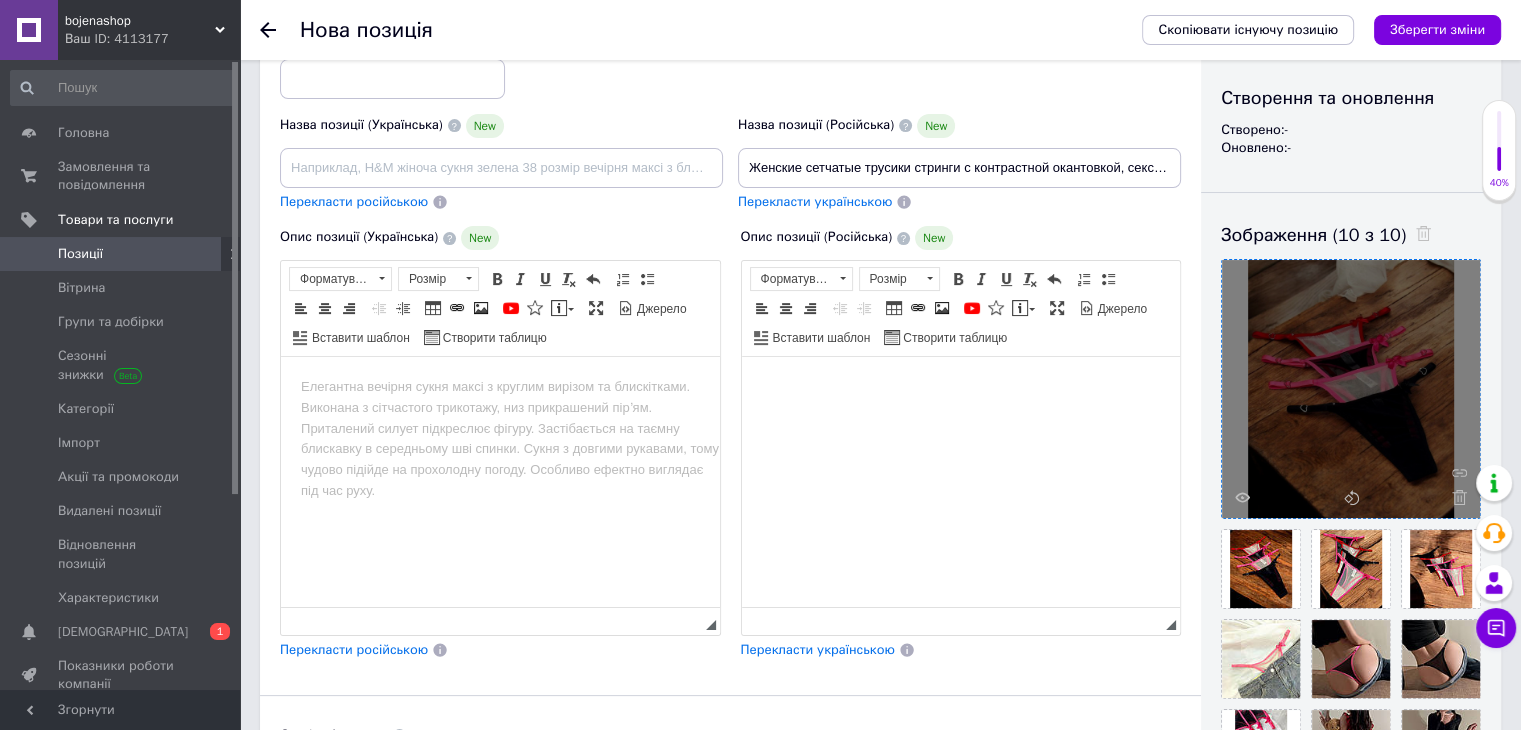 paste 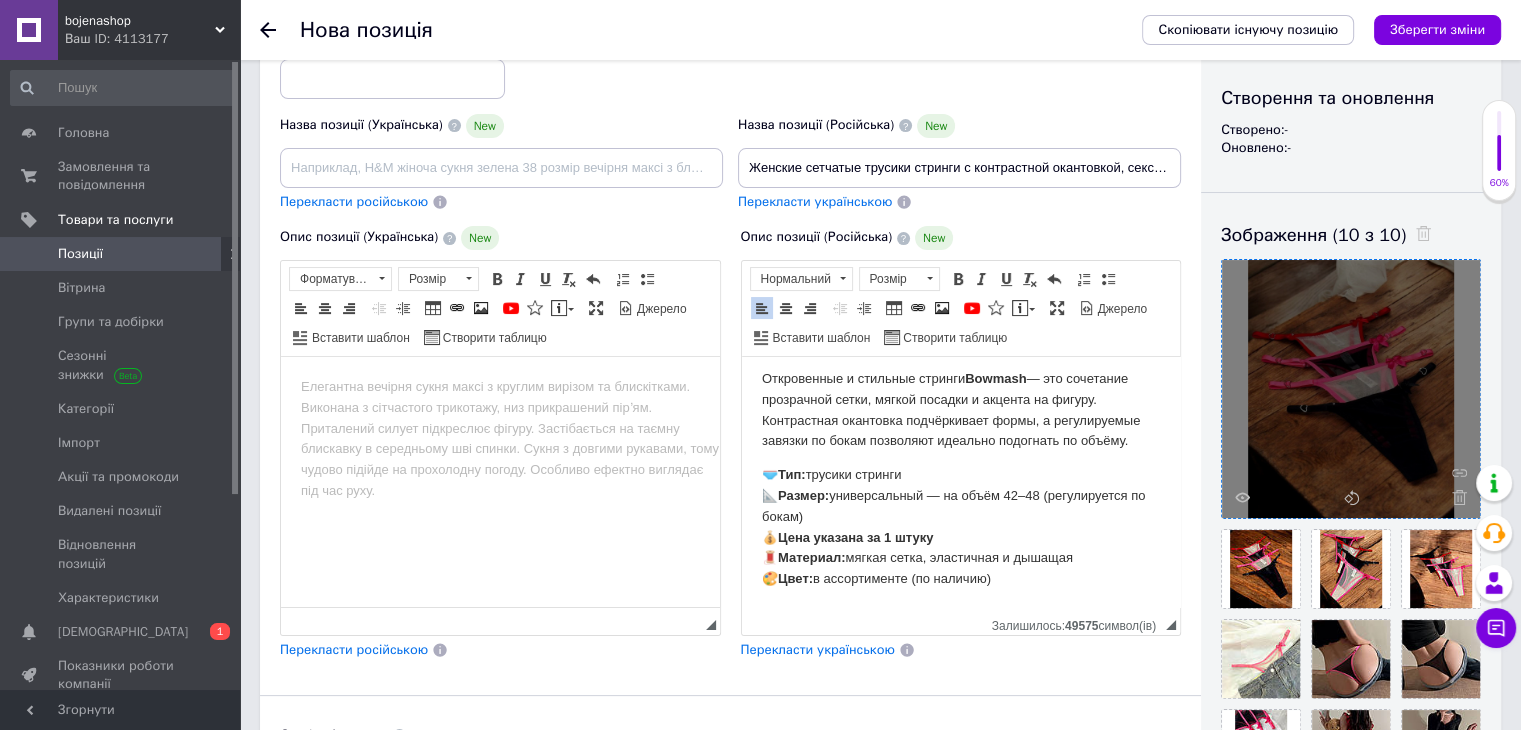 scroll, scrollTop: 10, scrollLeft: 0, axis: vertical 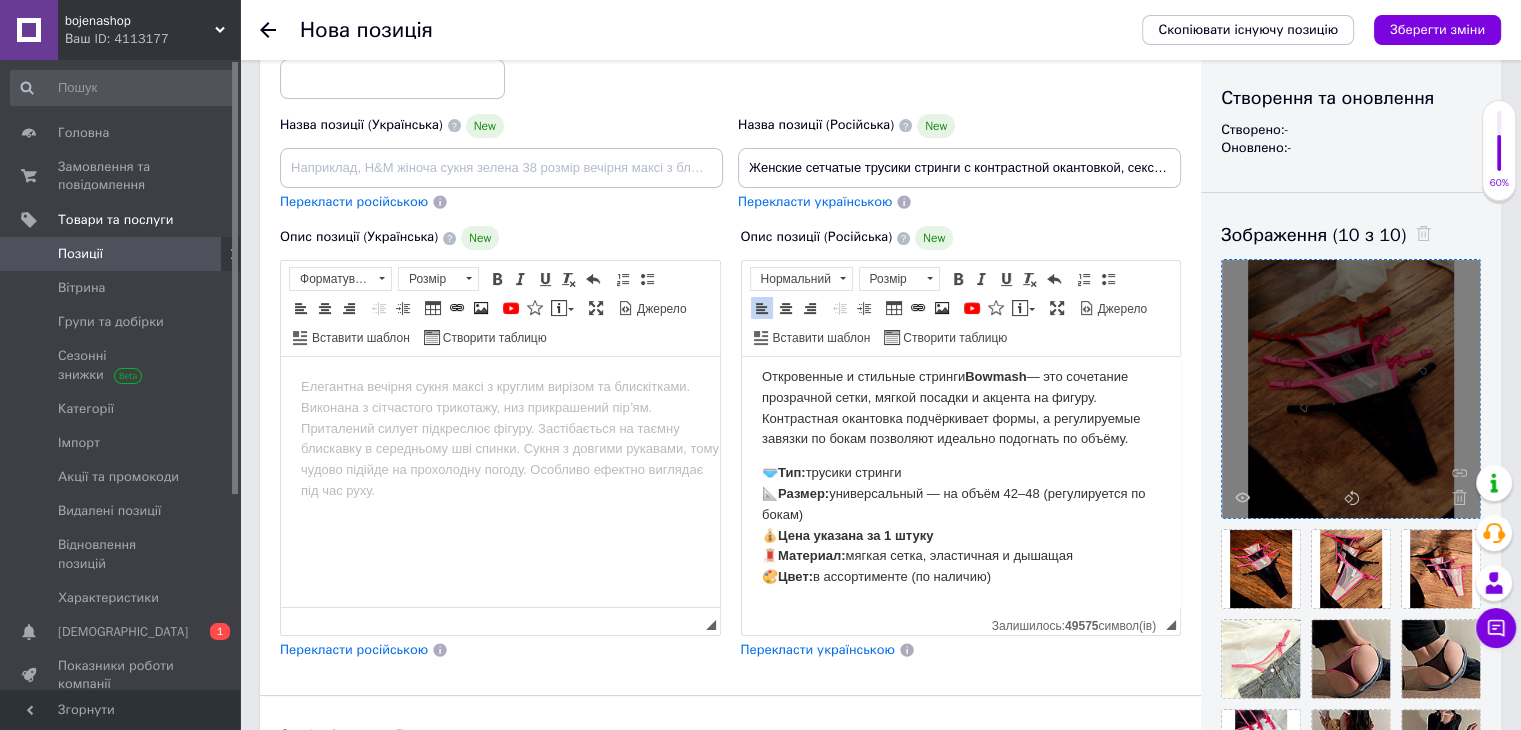 drag, startPoint x: 761, startPoint y: 578, endPoint x: 1055, endPoint y: 580, distance: 294.0068 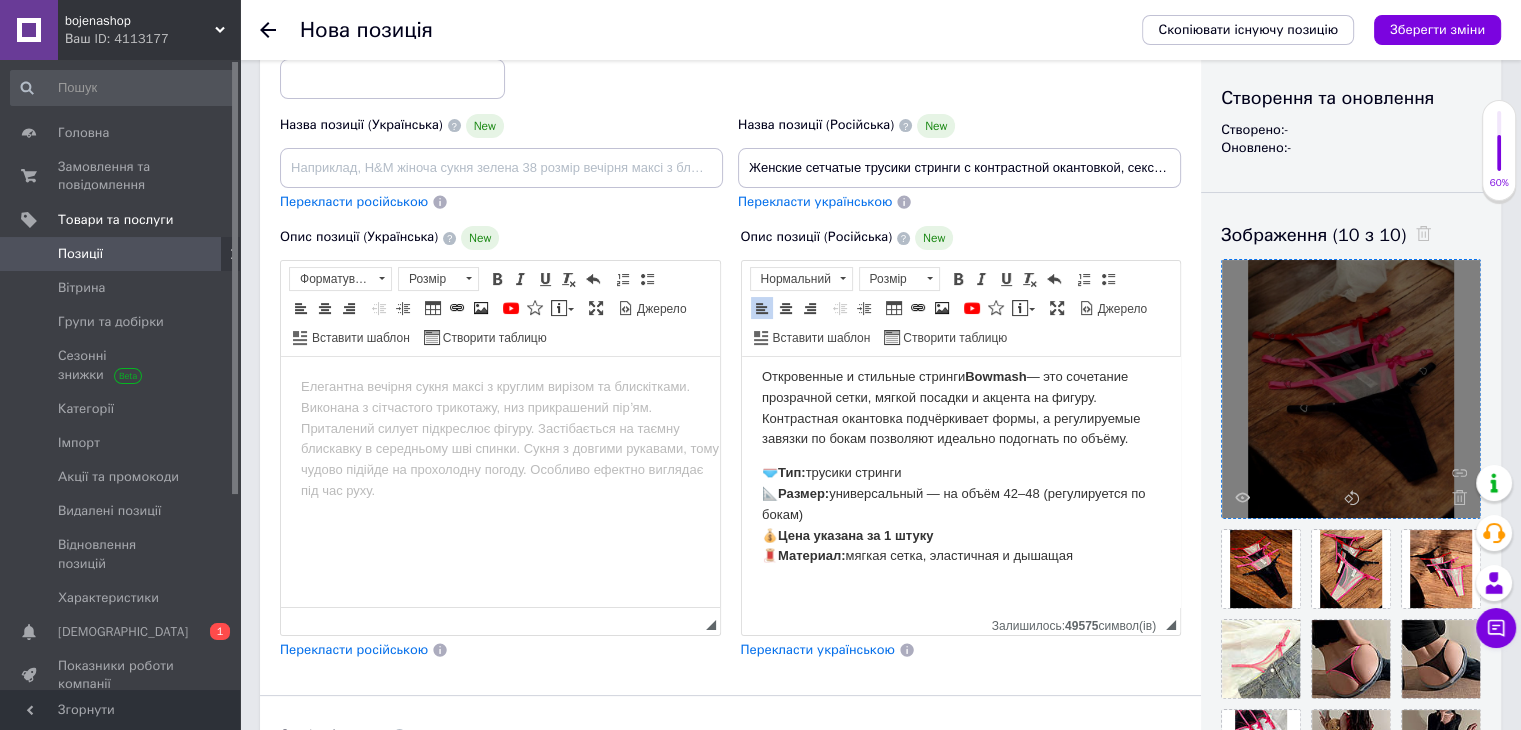 type 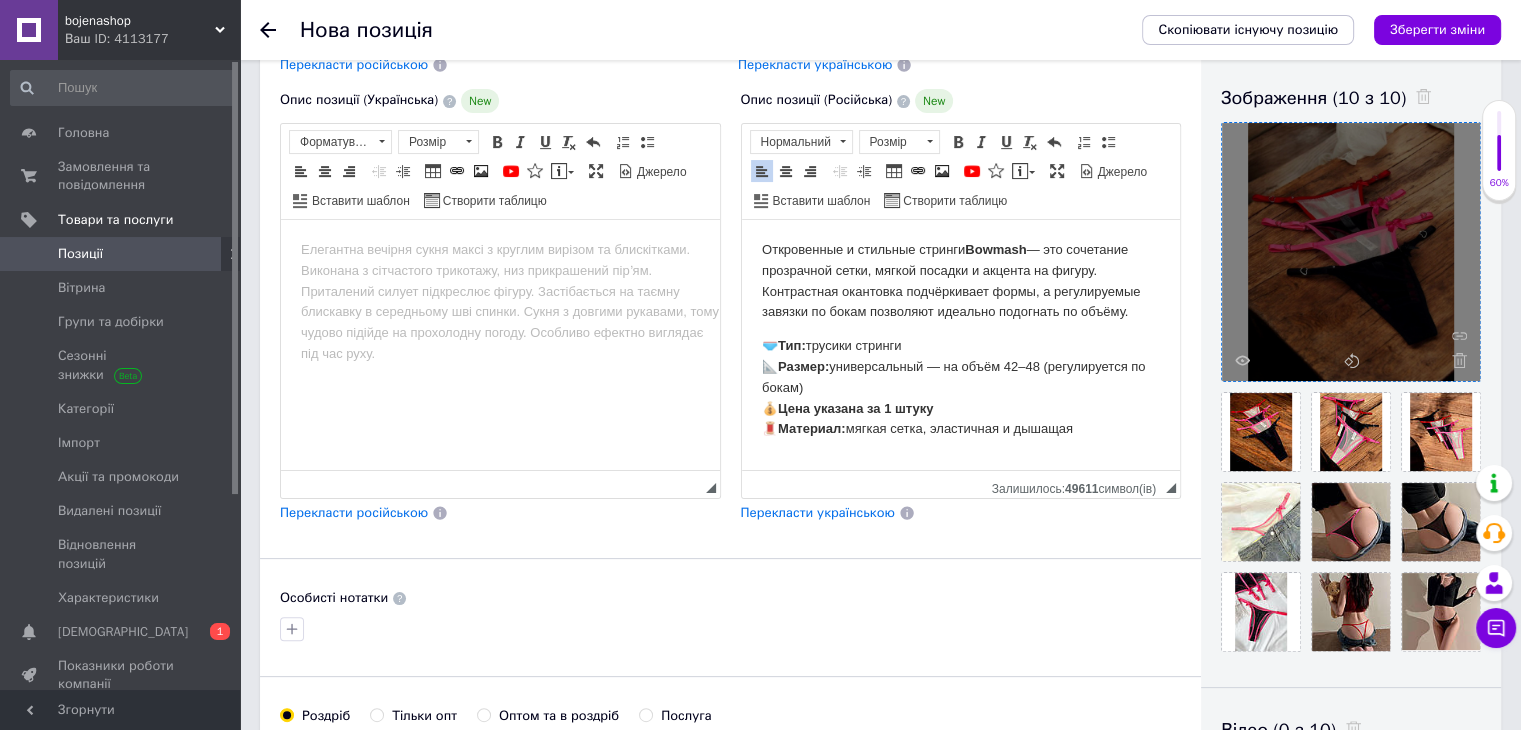 scroll, scrollTop: 600, scrollLeft: 0, axis: vertical 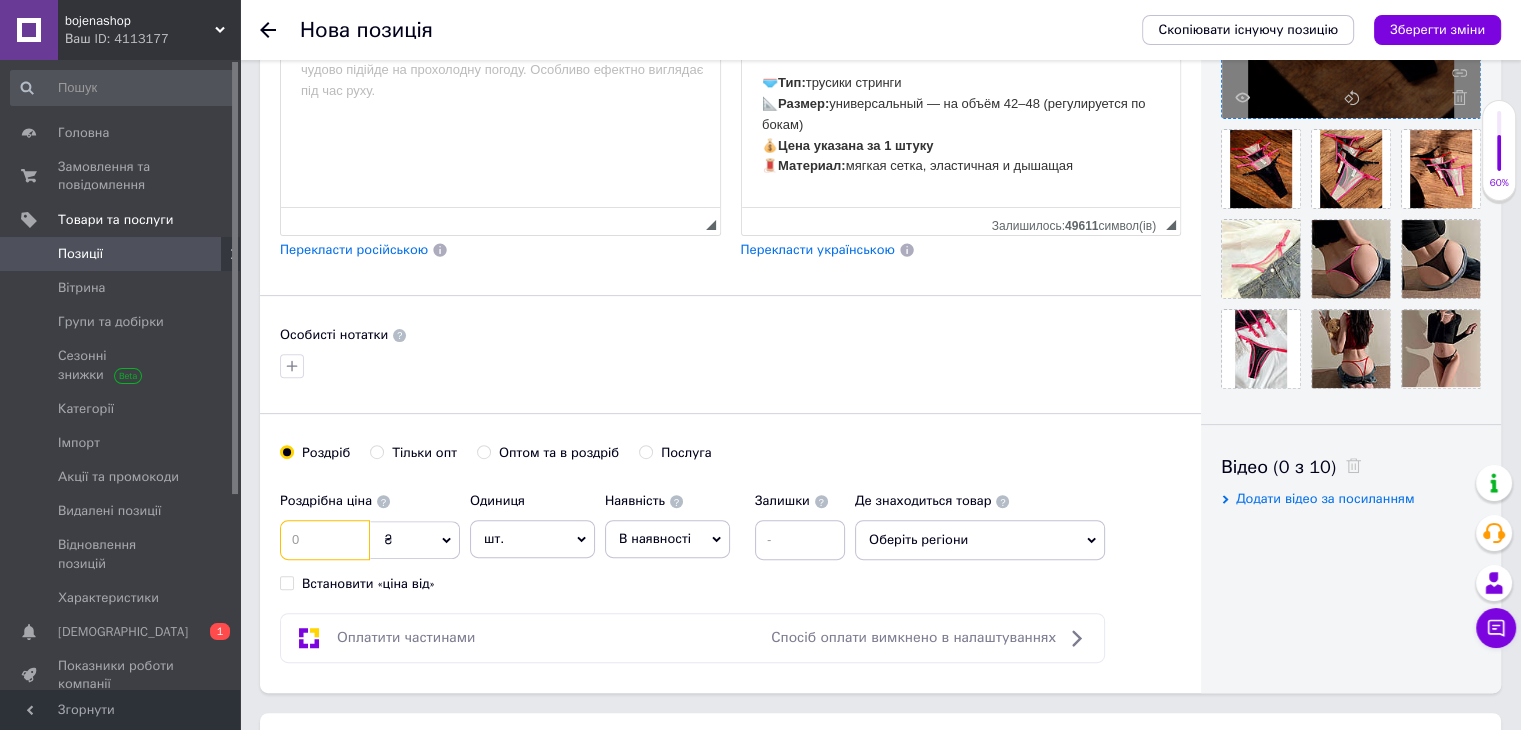 click at bounding box center [325, 540] 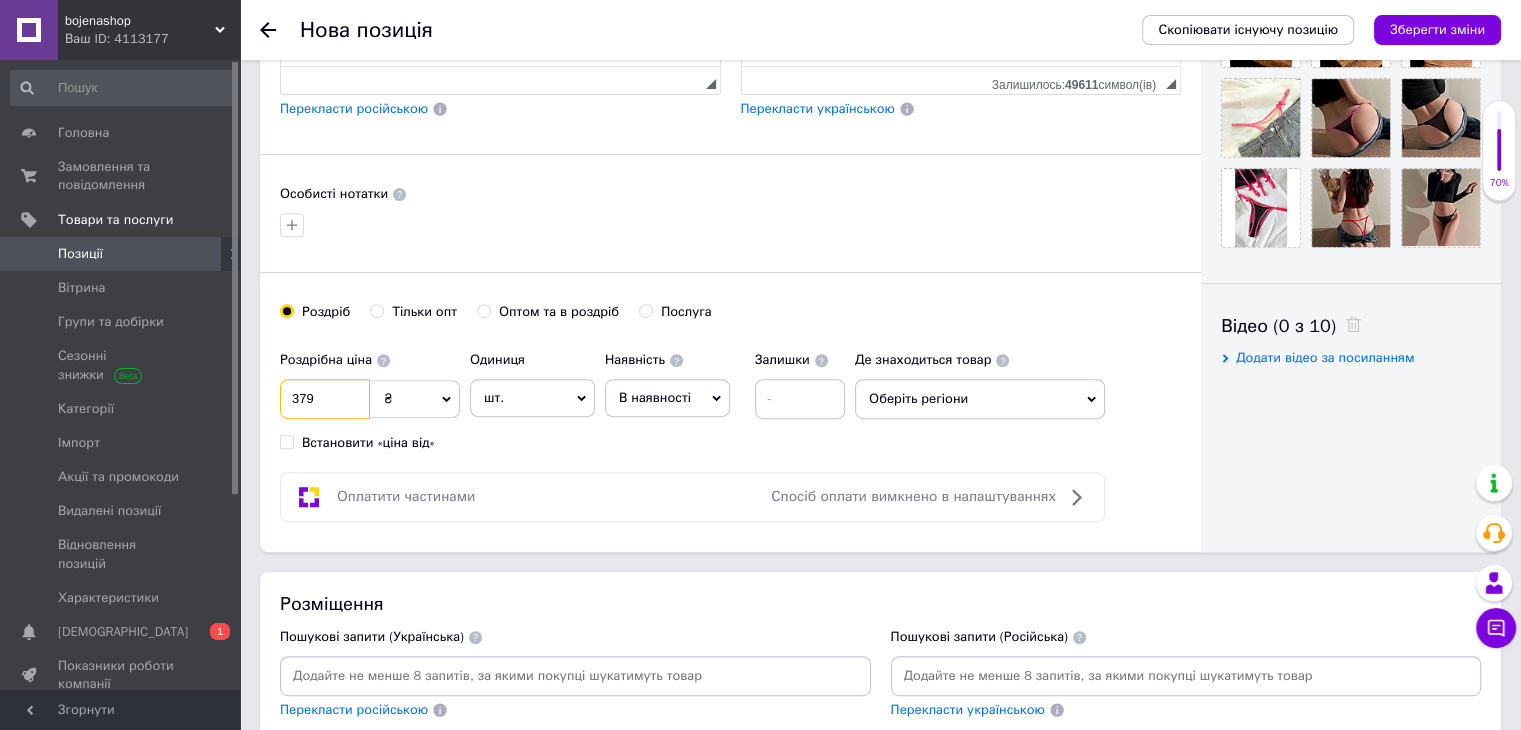 scroll, scrollTop: 1000, scrollLeft: 0, axis: vertical 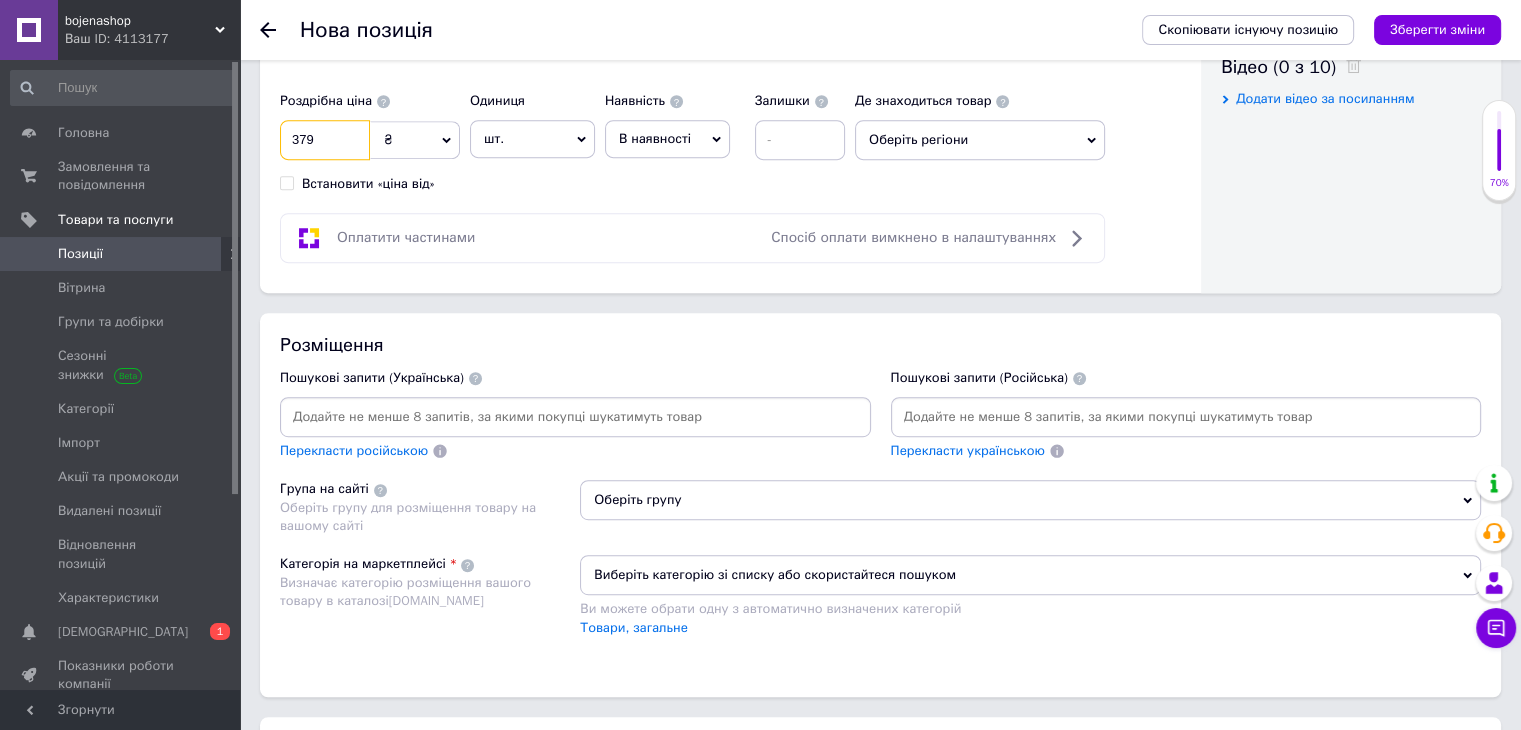 type on "379" 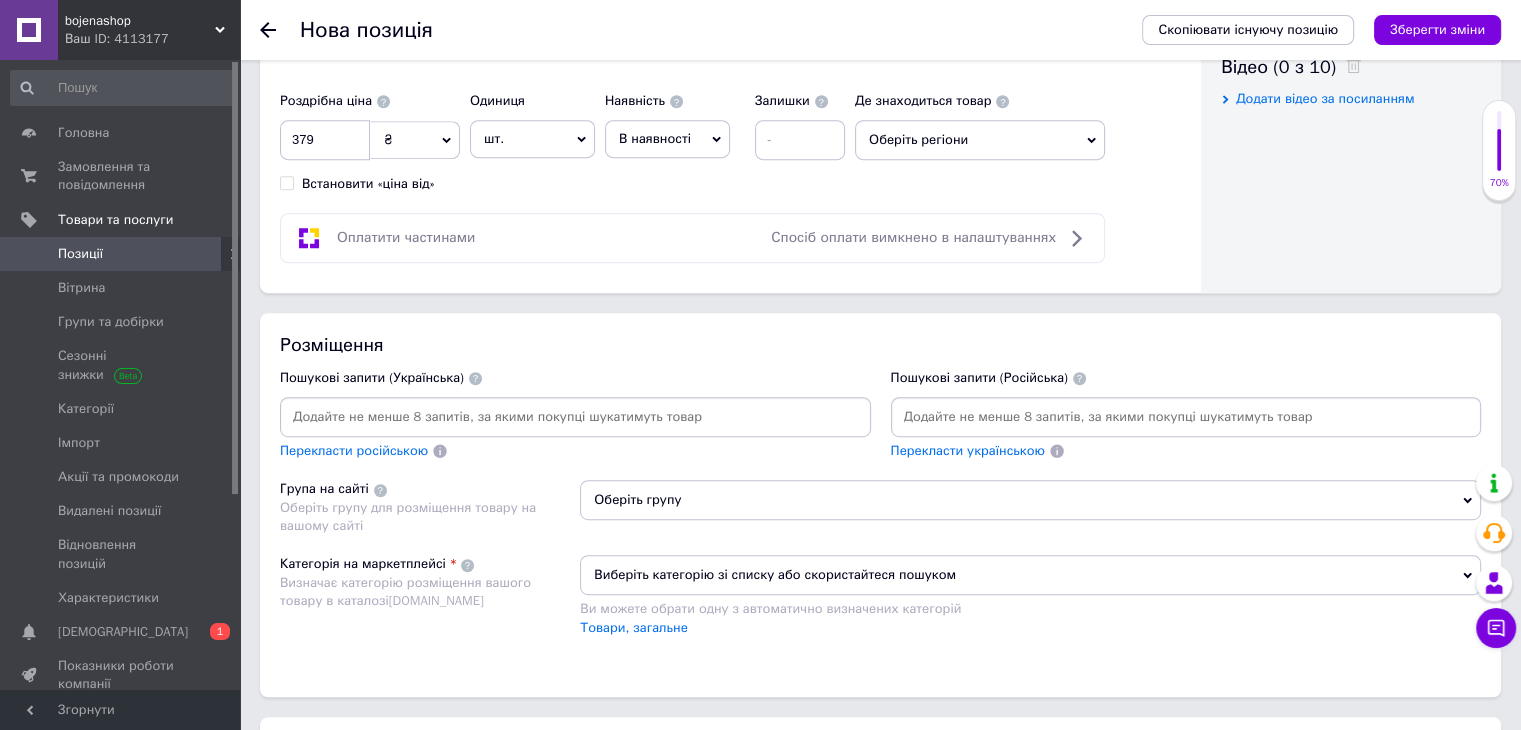 click at bounding box center (1186, 417) 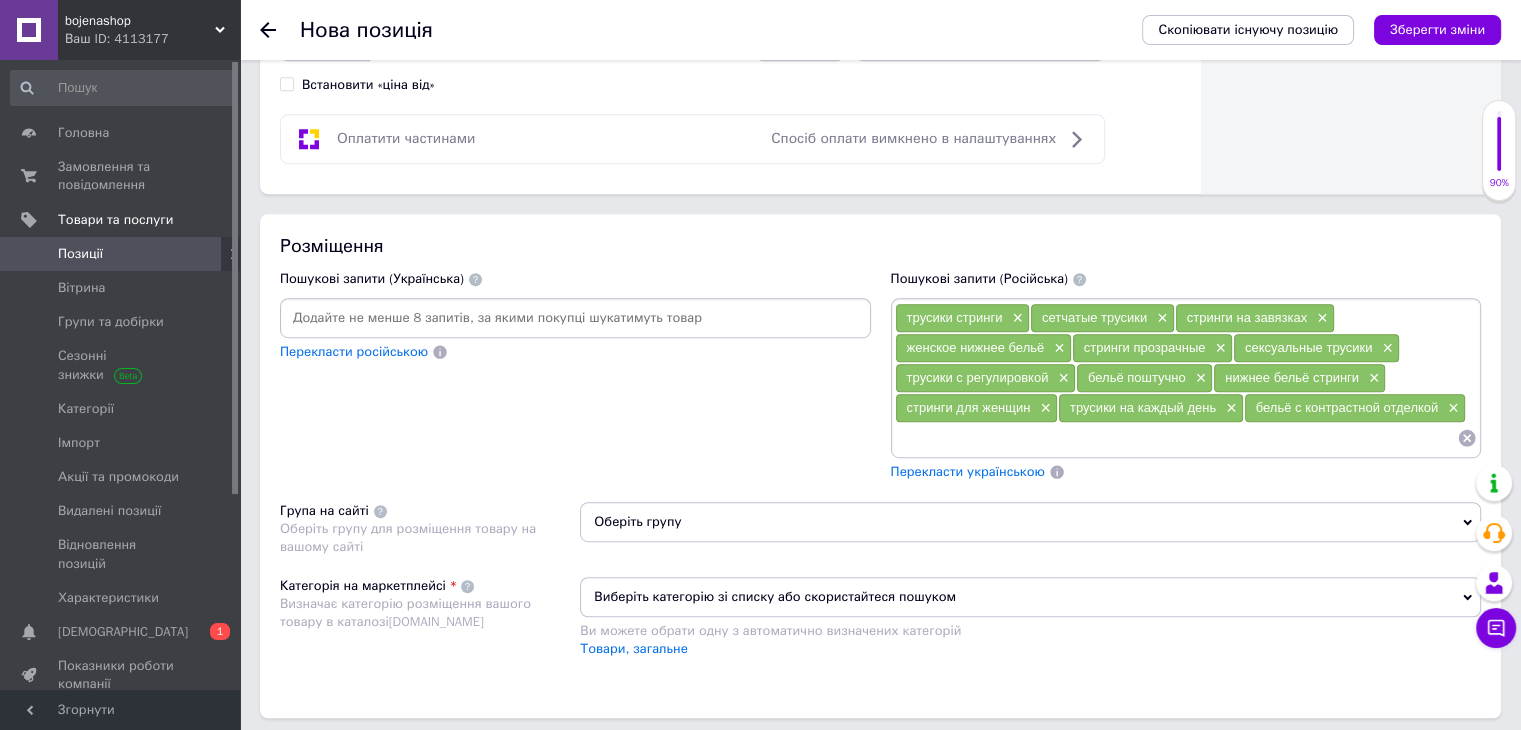 scroll, scrollTop: 1200, scrollLeft: 0, axis: vertical 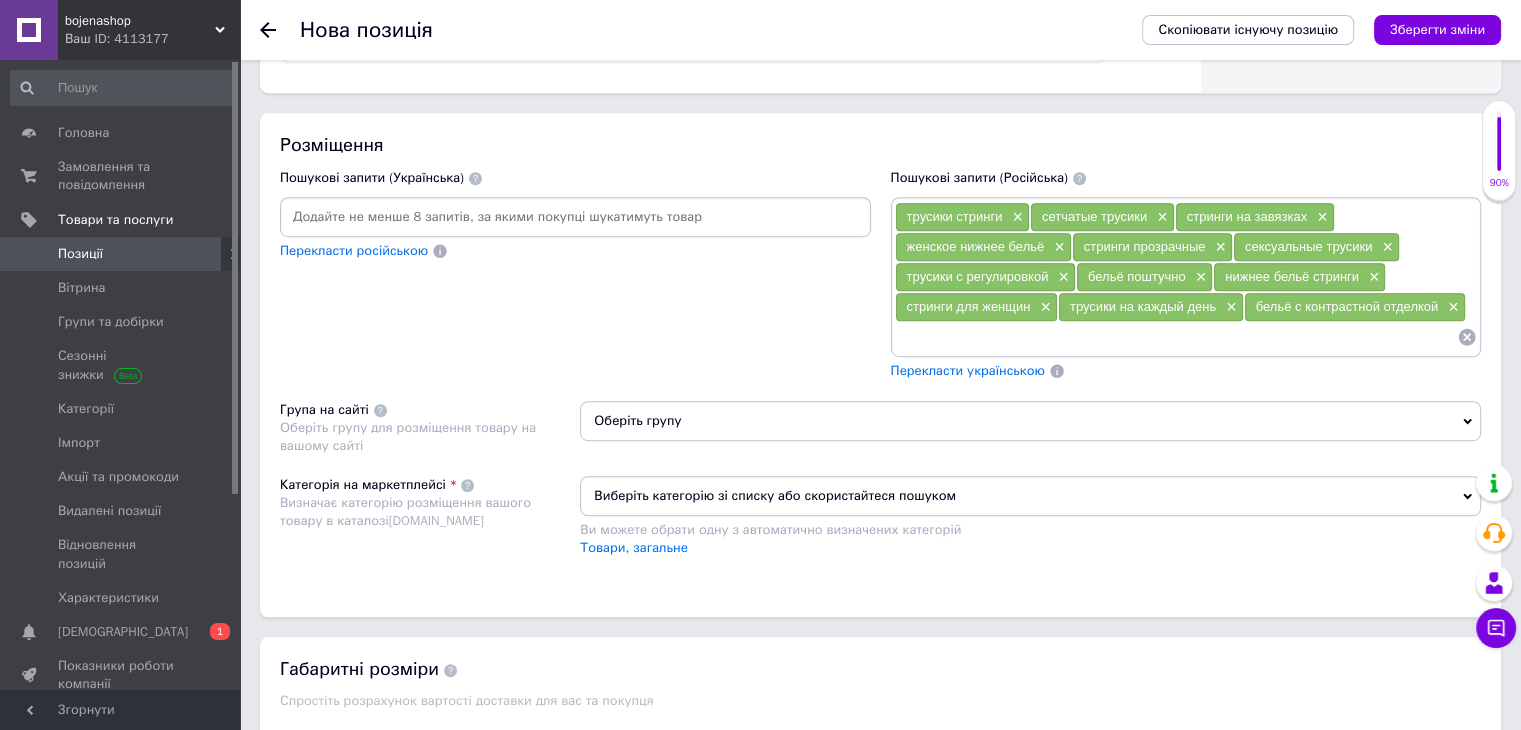 click on "Оберіть групу" at bounding box center (1030, 421) 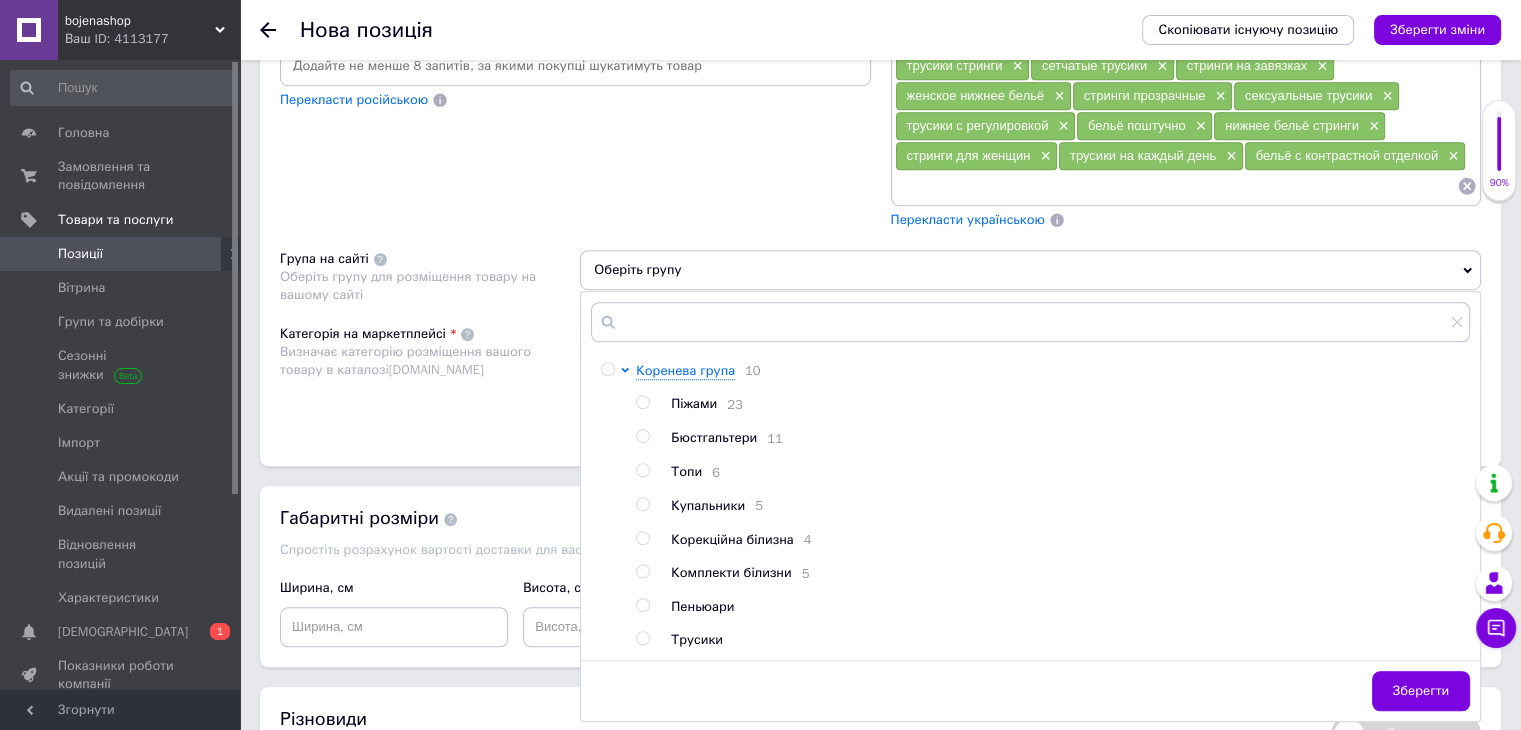 scroll, scrollTop: 1400, scrollLeft: 0, axis: vertical 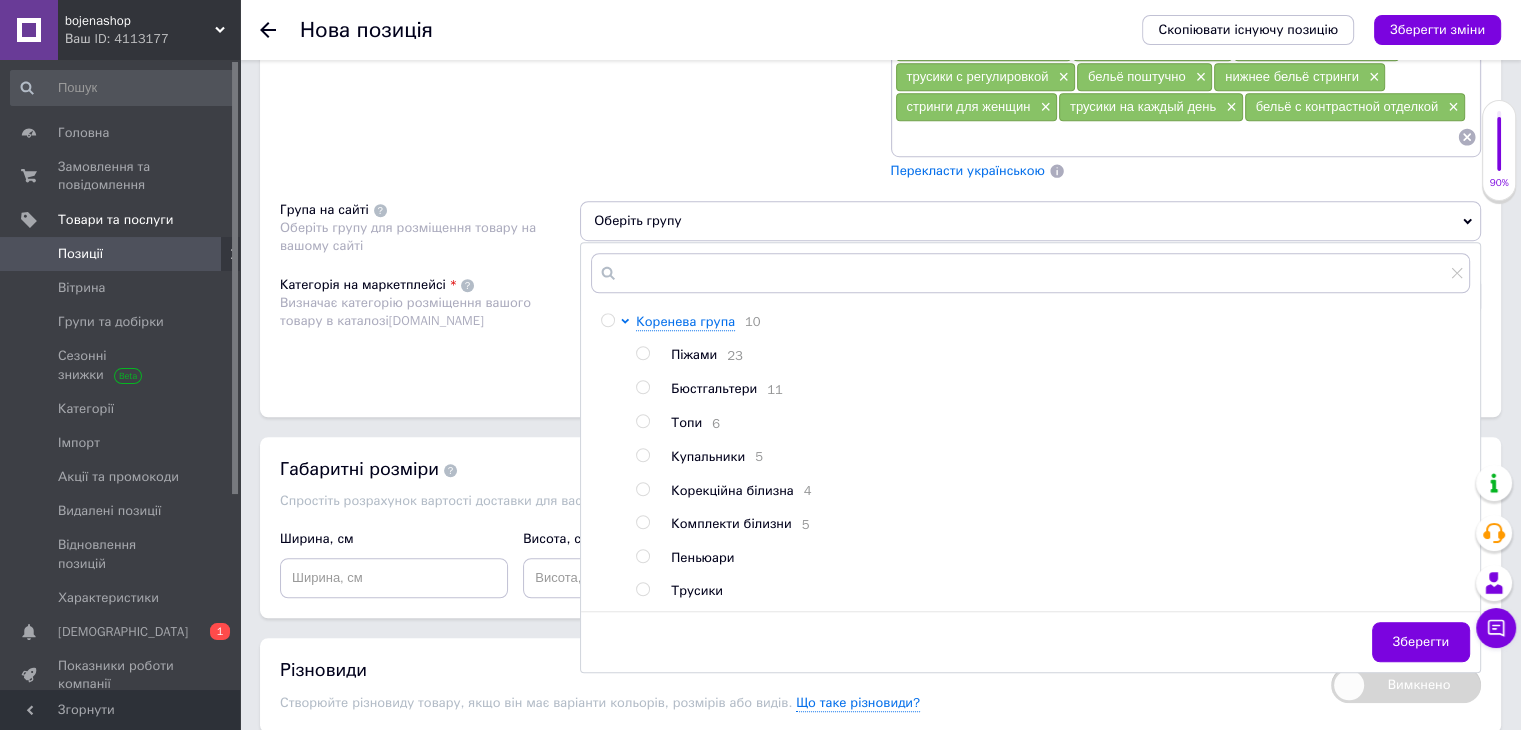 click at bounding box center (642, 589) 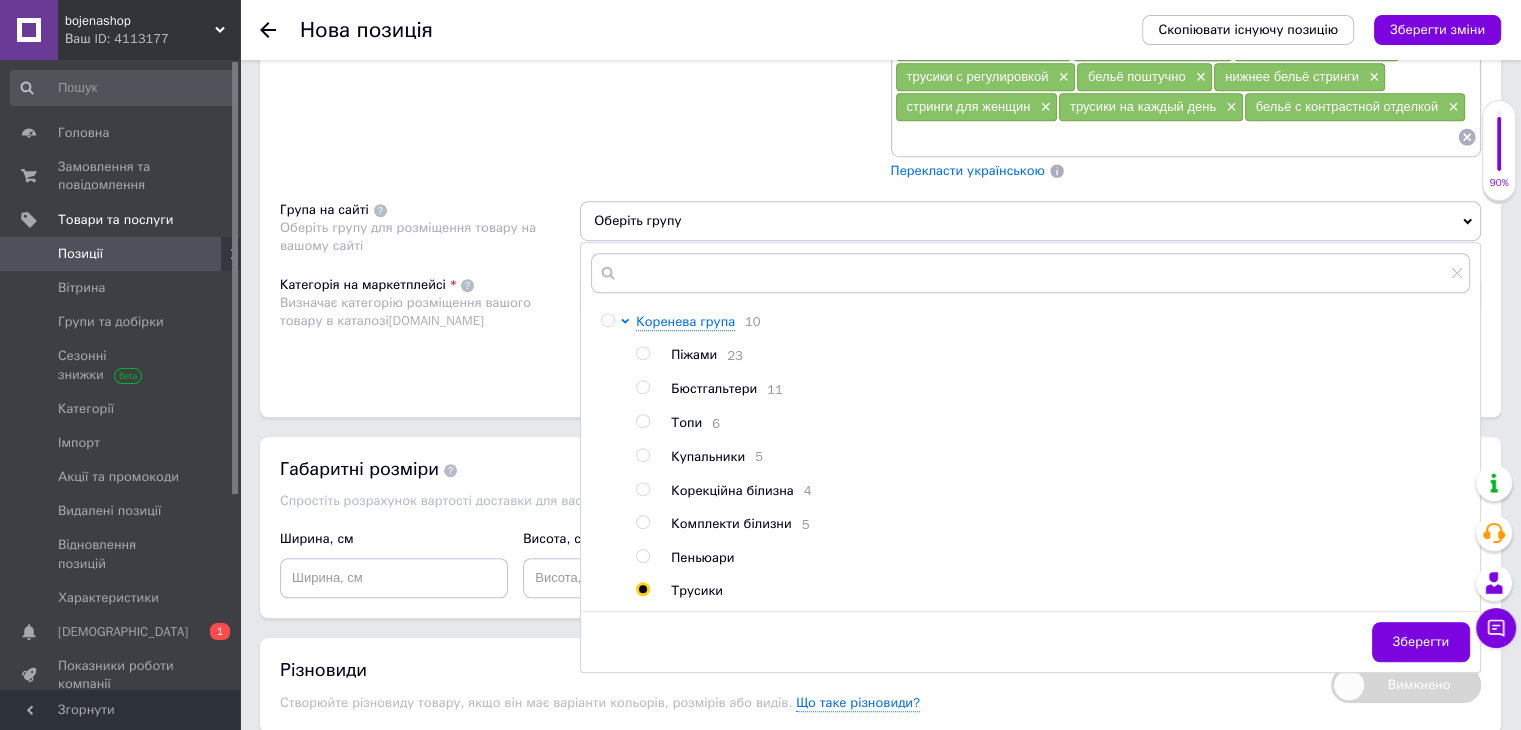 radio on "true" 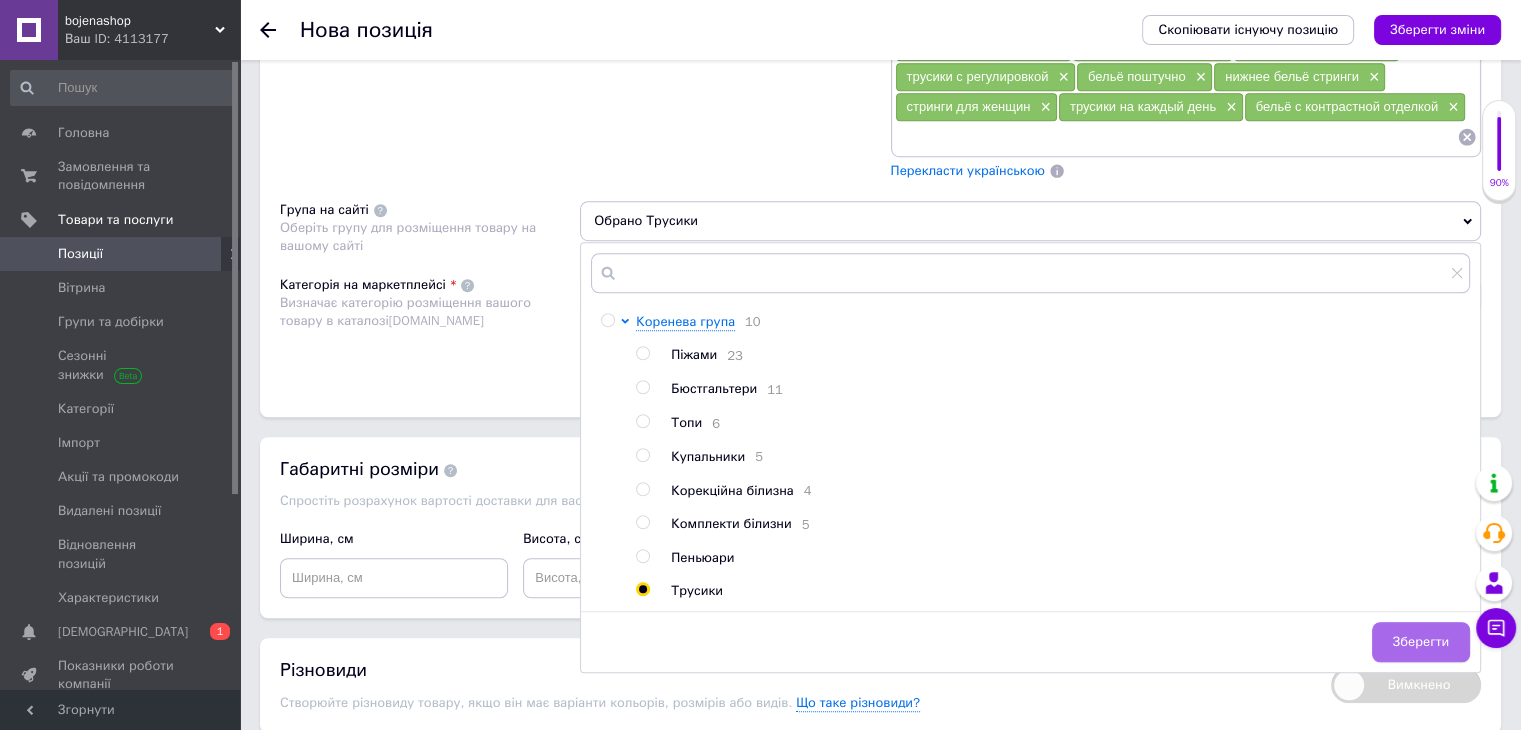 click on "Зберегти" at bounding box center (1421, 642) 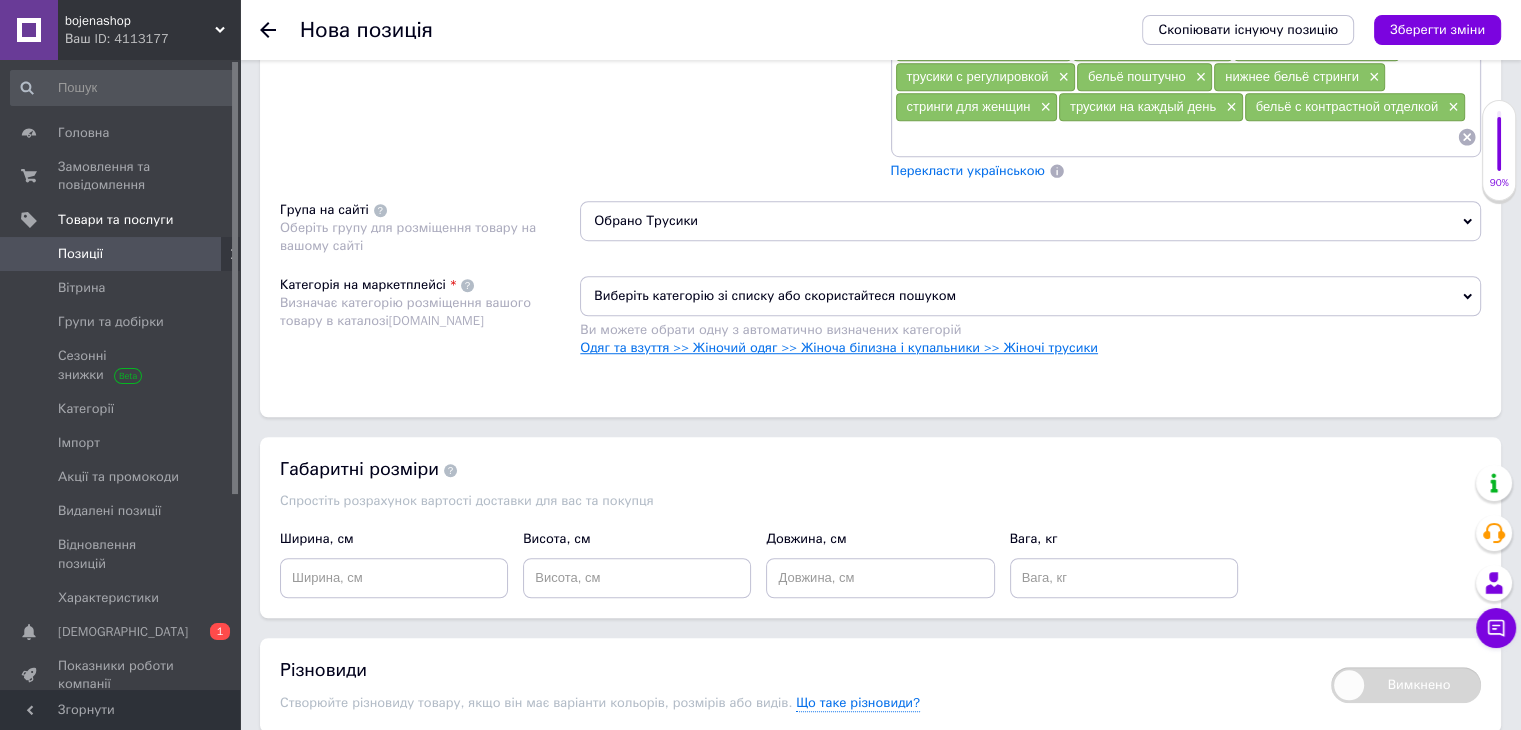 click on "Одяг та взуття >> Жіночий одяг >> Жіноча білизна і купальники >> Жіночі трусики" at bounding box center (839, 347) 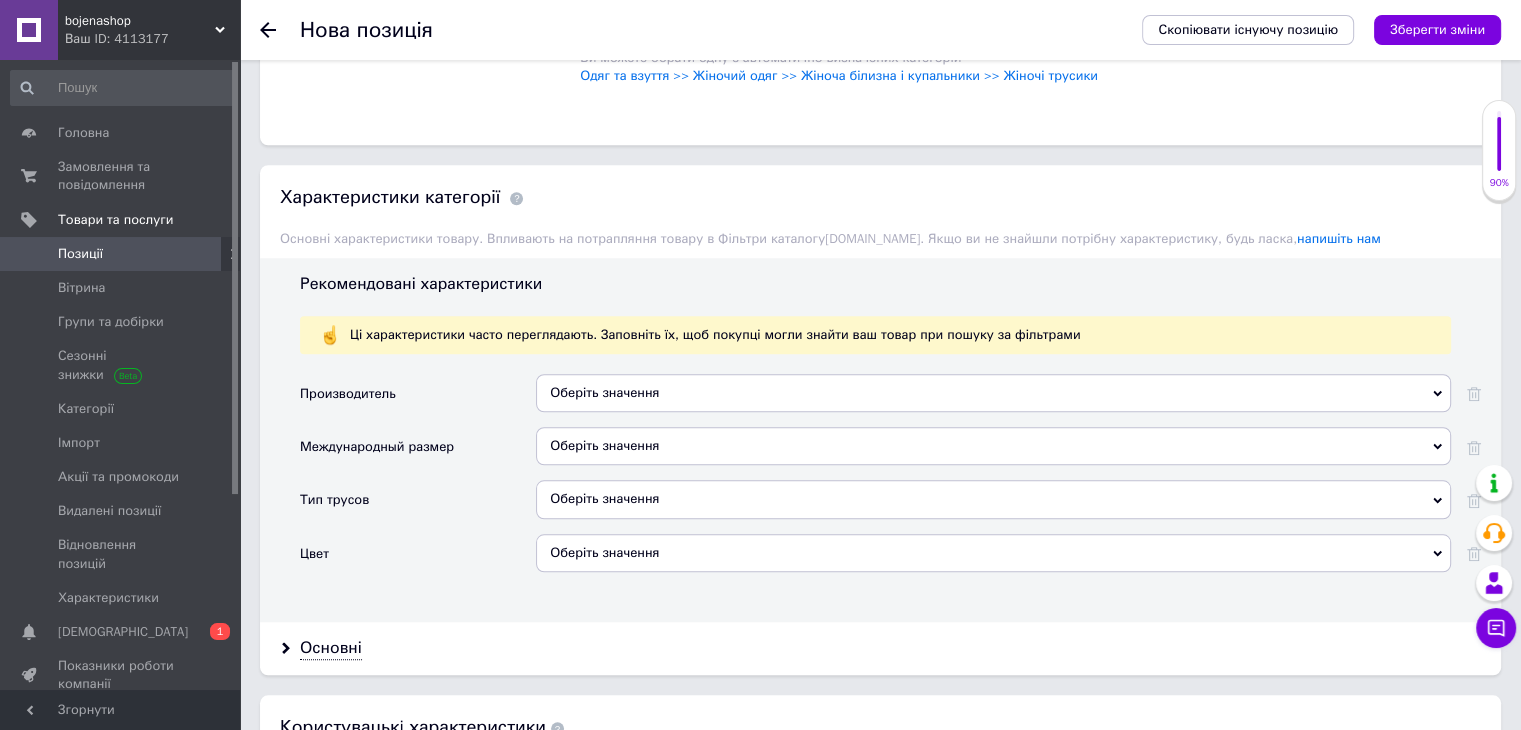 scroll, scrollTop: 1700, scrollLeft: 0, axis: vertical 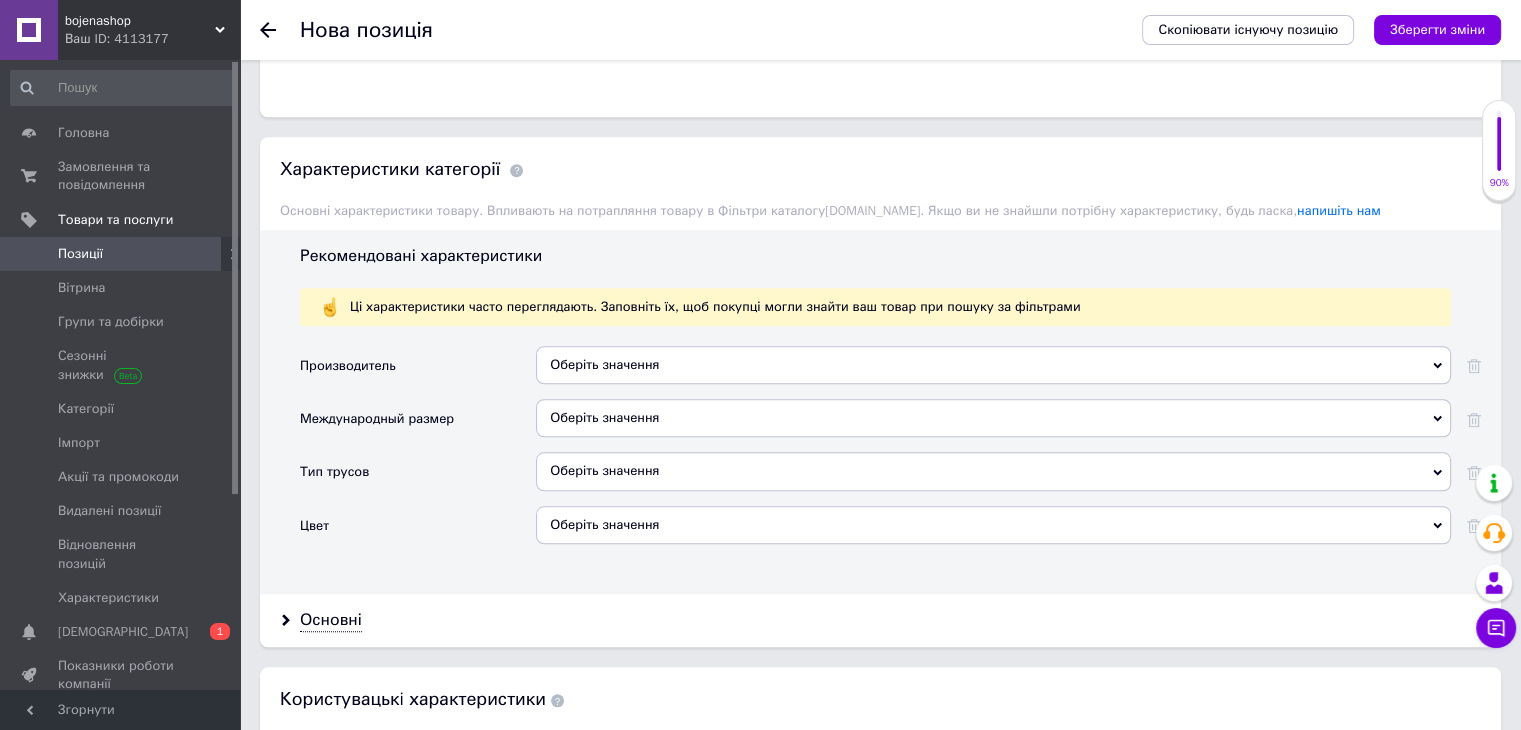 click on "Оберіть значення" at bounding box center (993, 418) 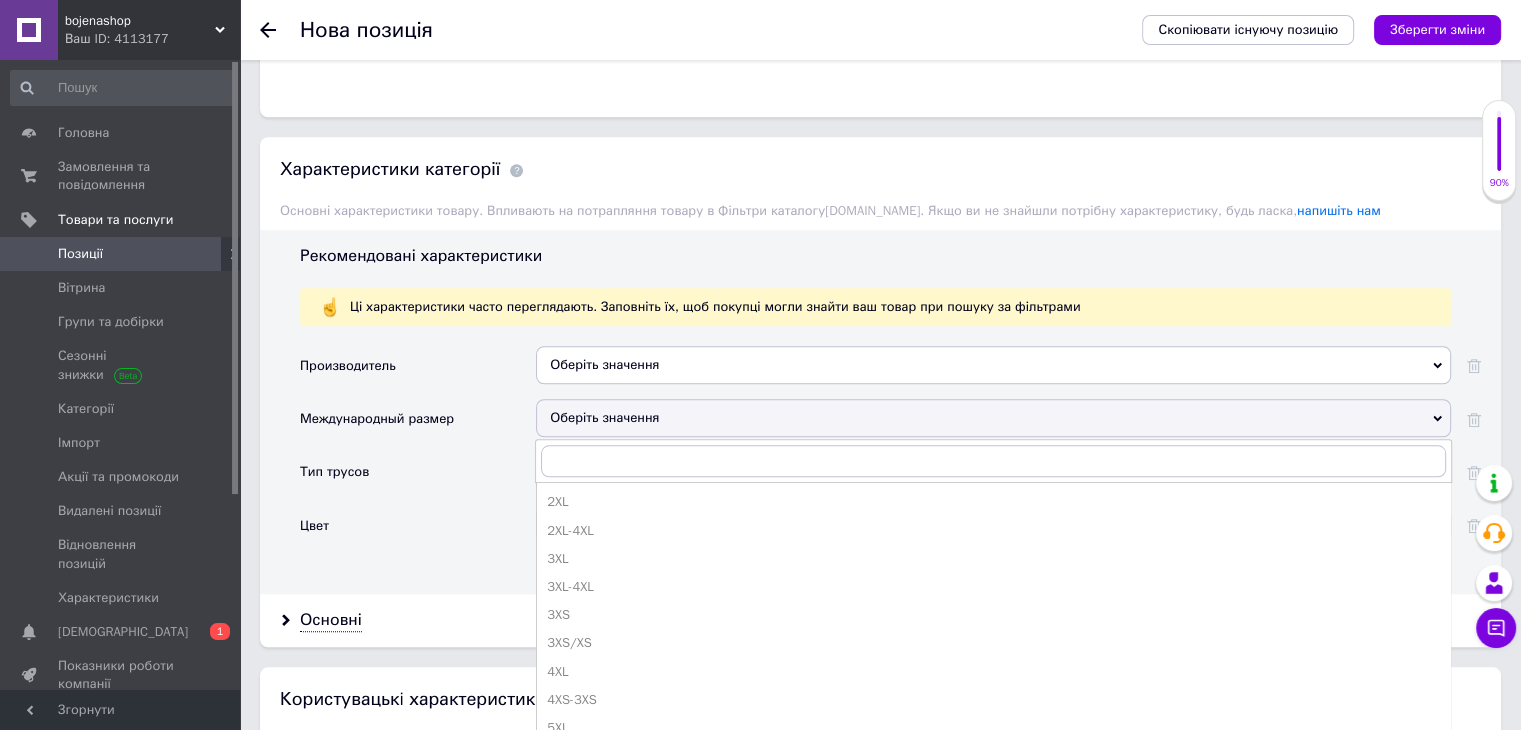 click on "Оберіть значення" at bounding box center (993, 418) 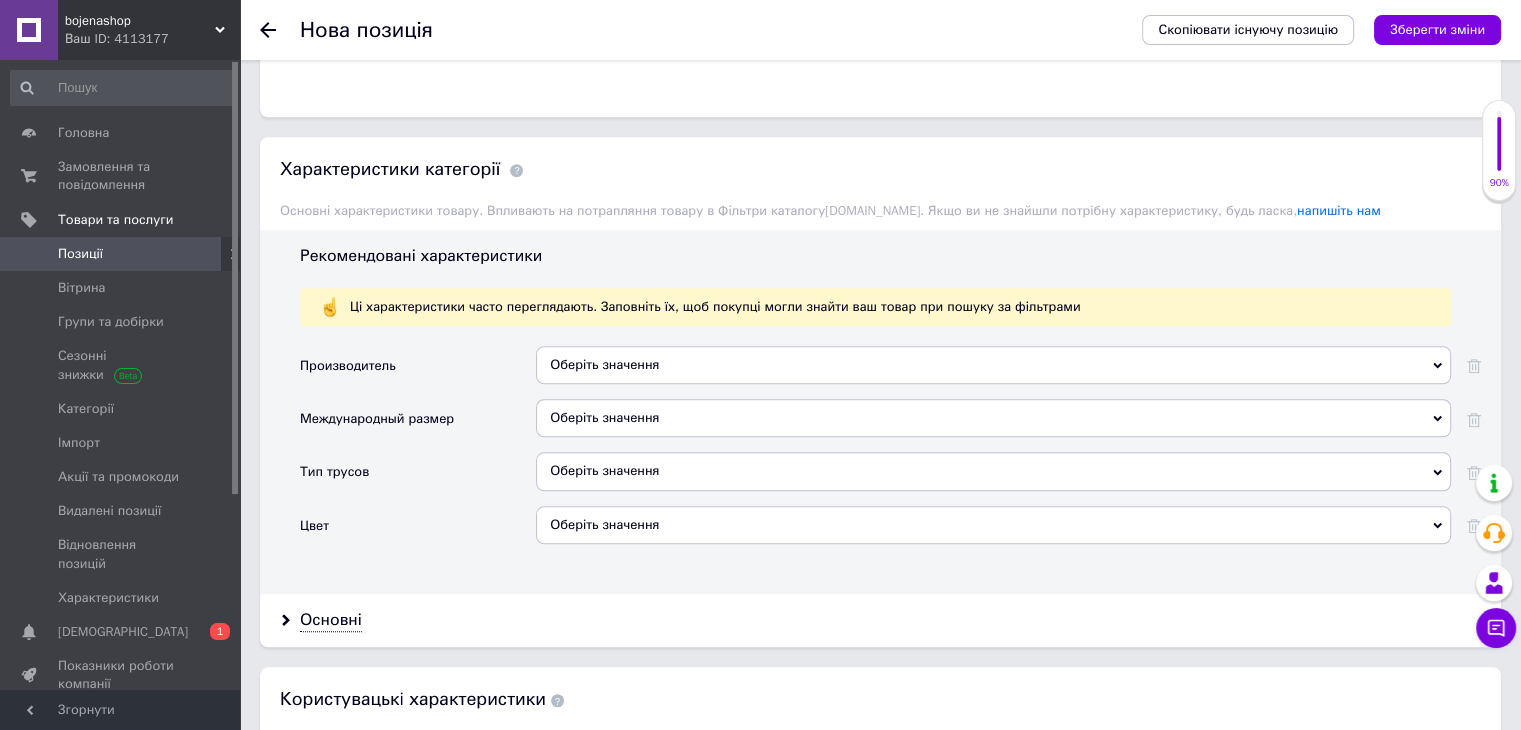 click on "Оберіть значення" at bounding box center [993, 471] 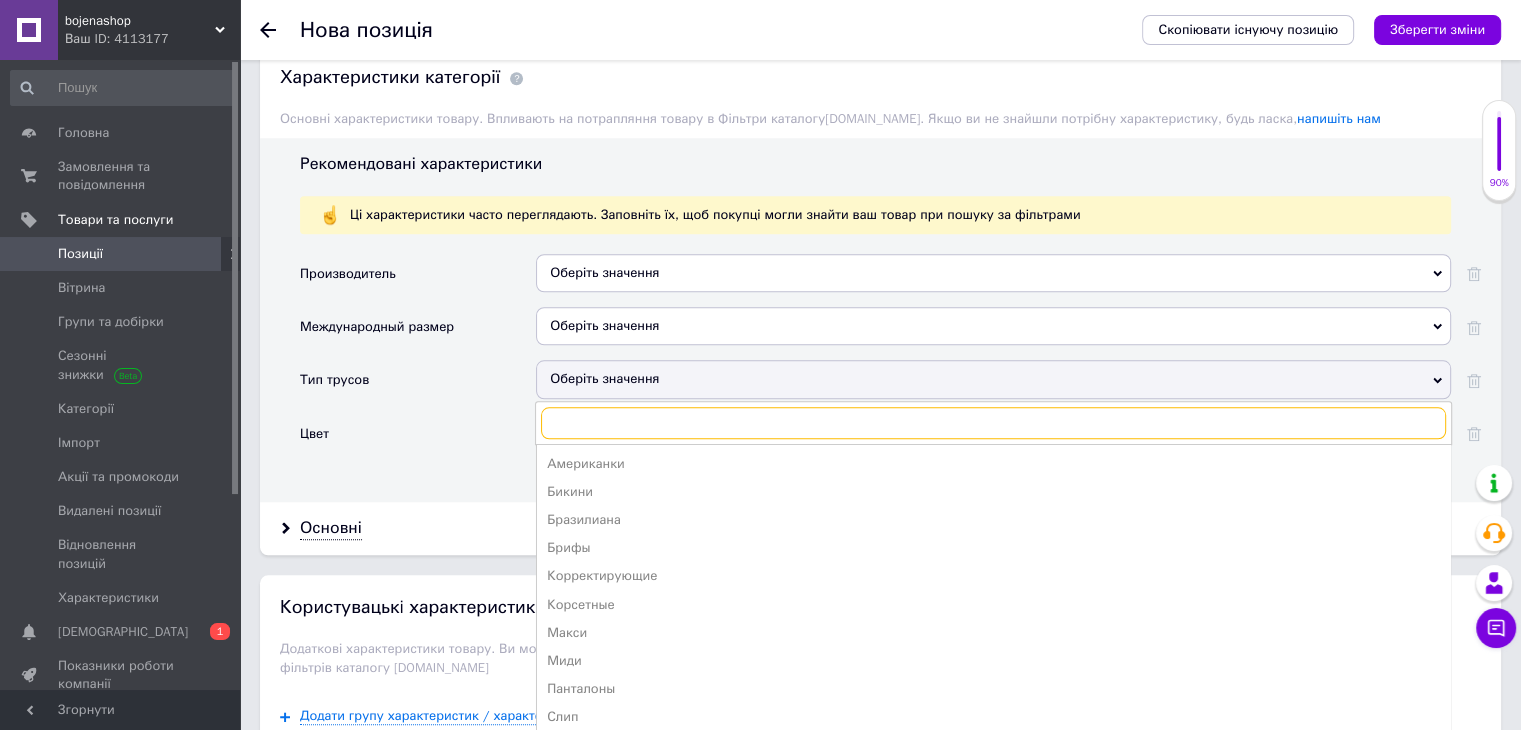 scroll, scrollTop: 1900, scrollLeft: 0, axis: vertical 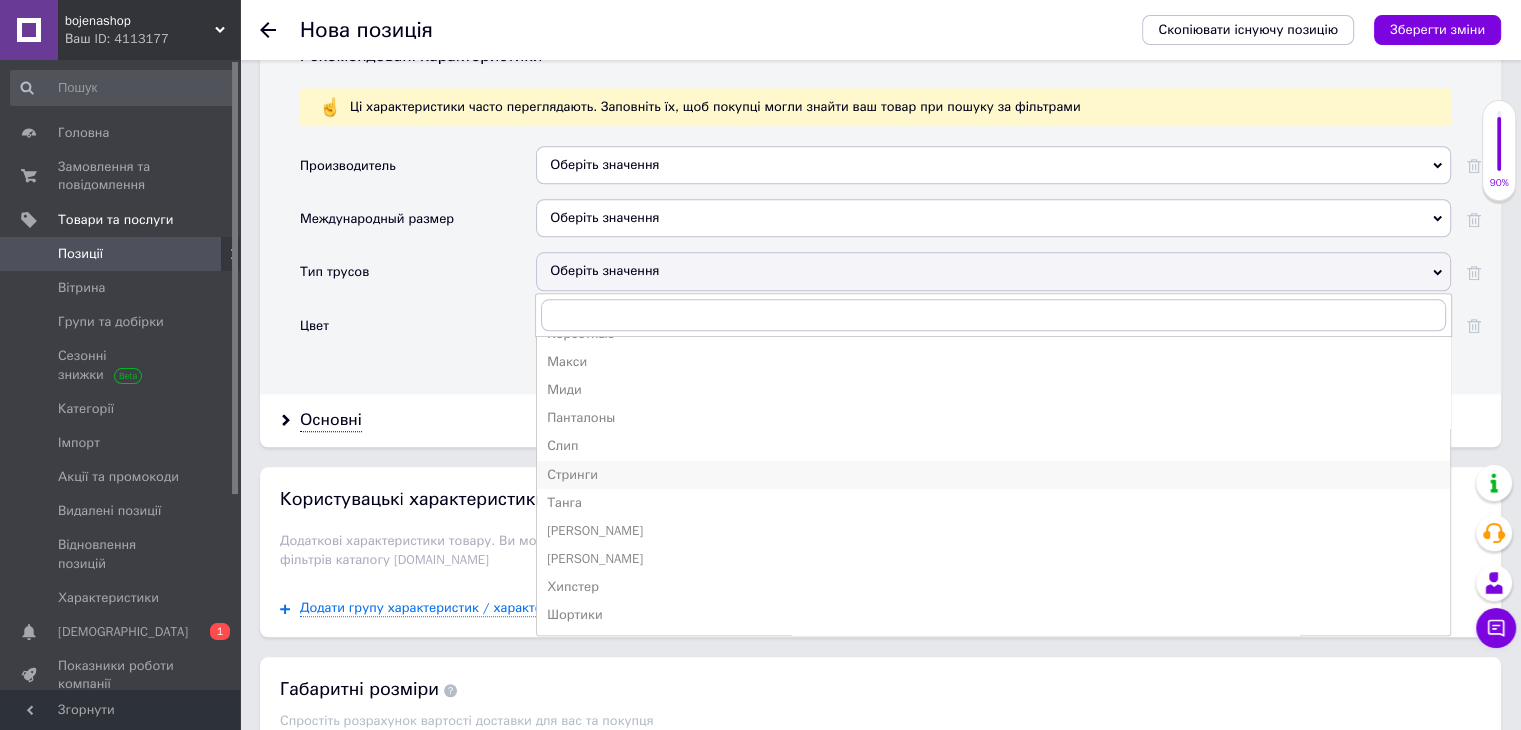 click on "Стринги" at bounding box center [993, 475] 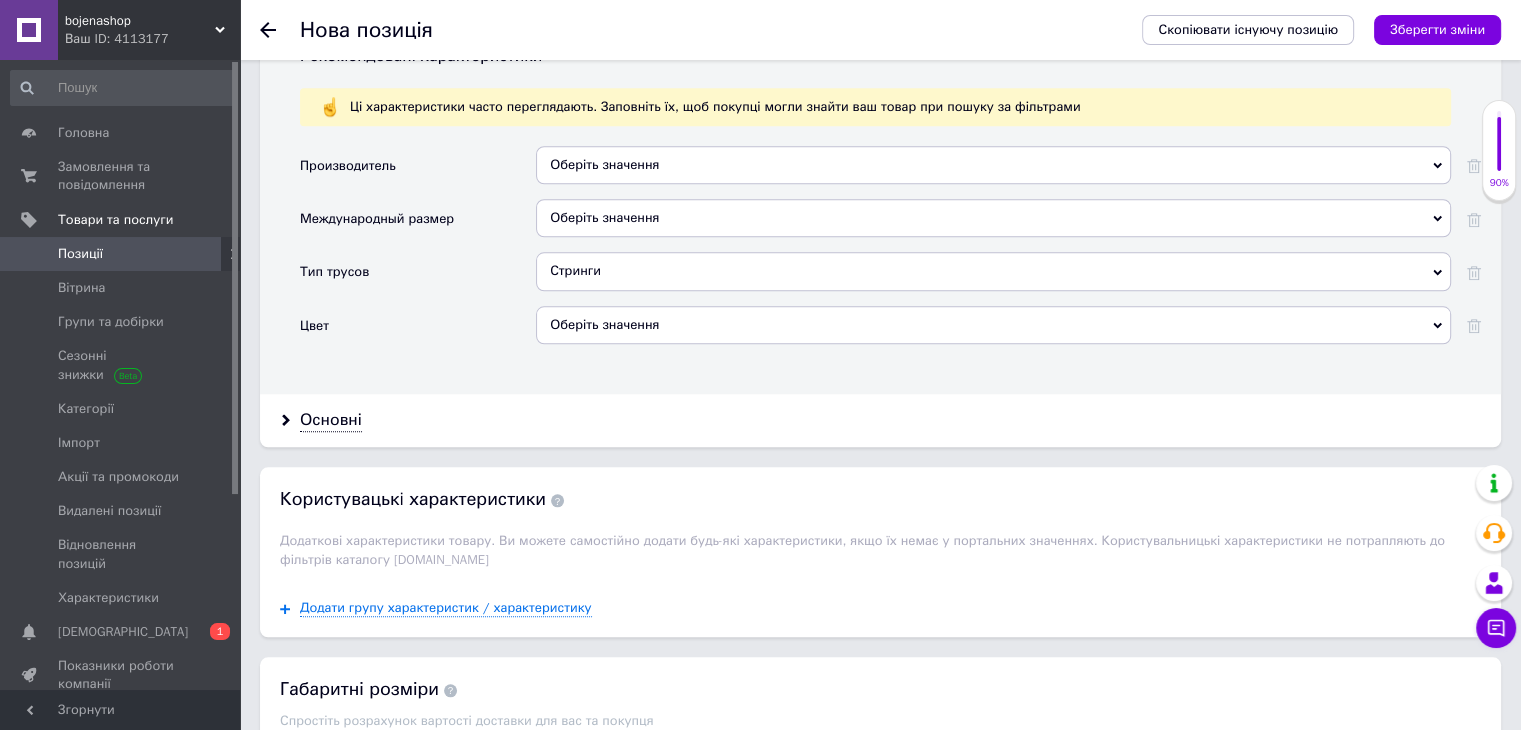 click on "Оберіть значення" at bounding box center (993, 325) 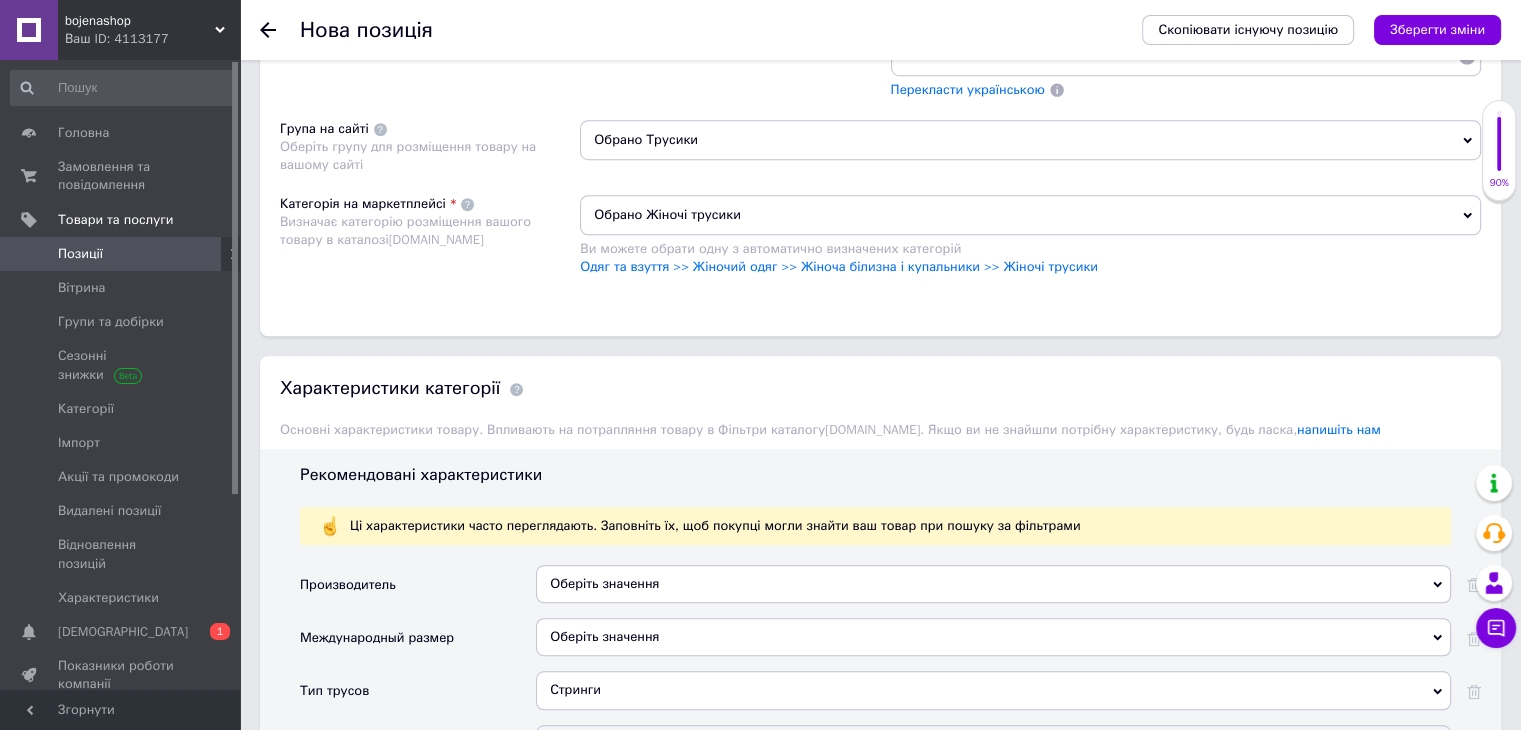 scroll, scrollTop: 1800, scrollLeft: 0, axis: vertical 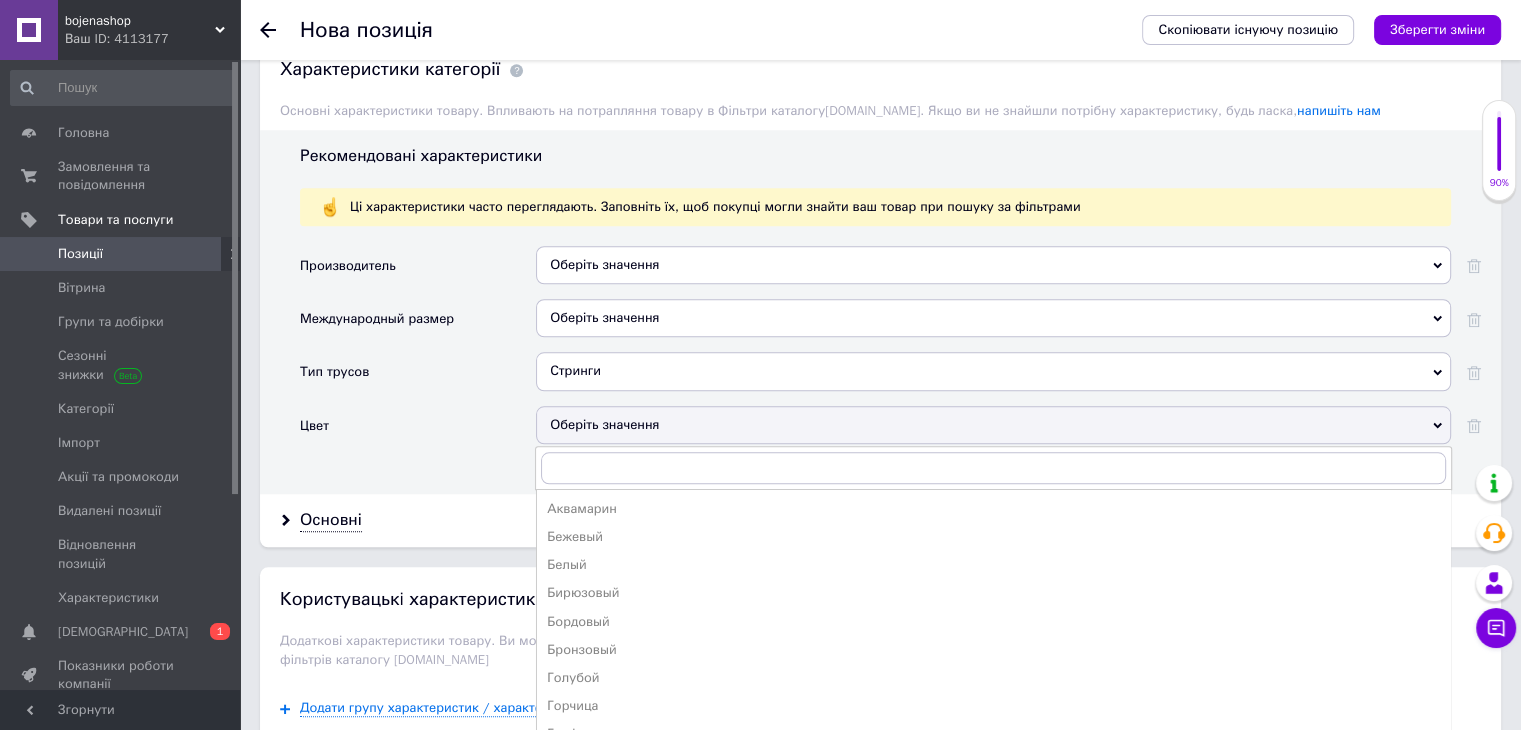 click on "Цвет" at bounding box center [418, 432] 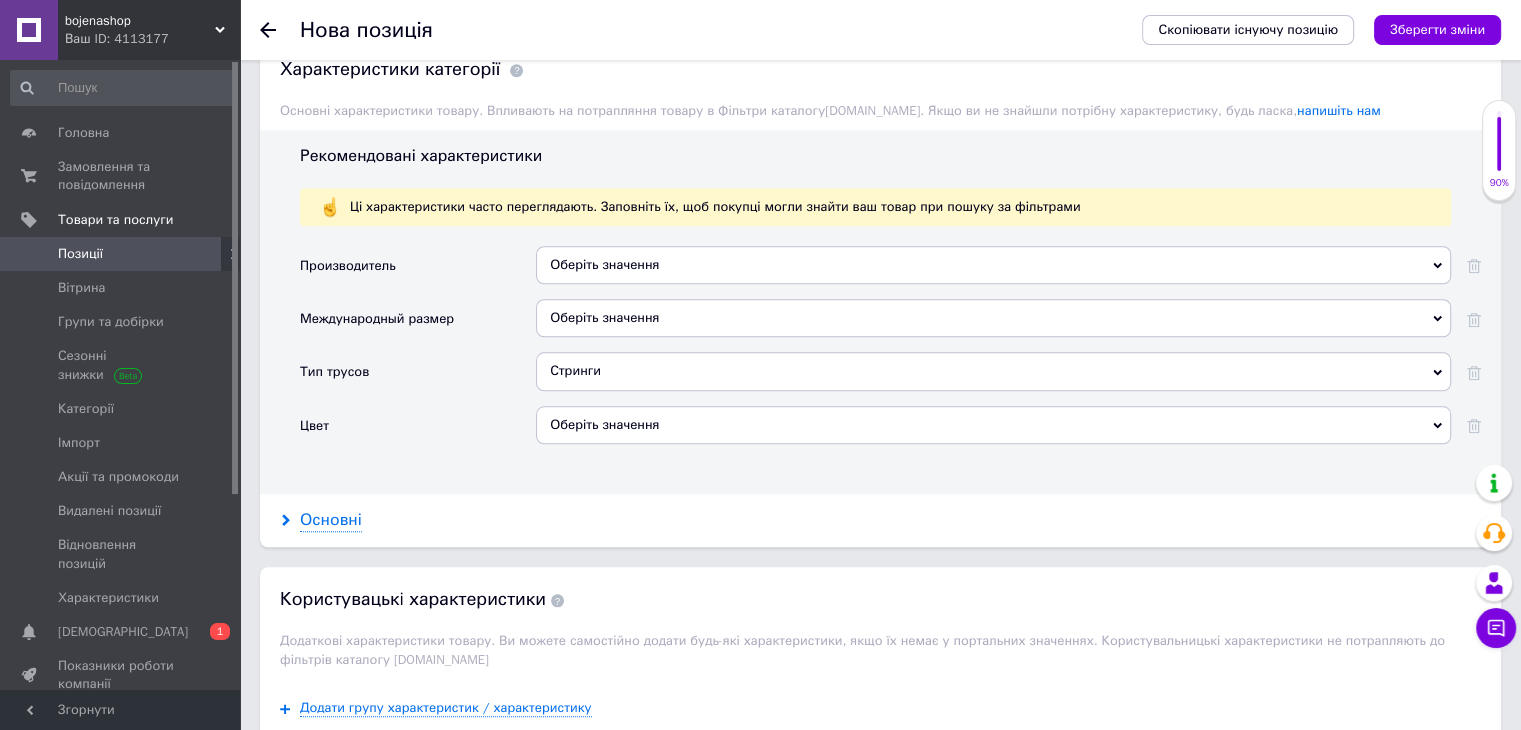 click on "Основні" at bounding box center [331, 520] 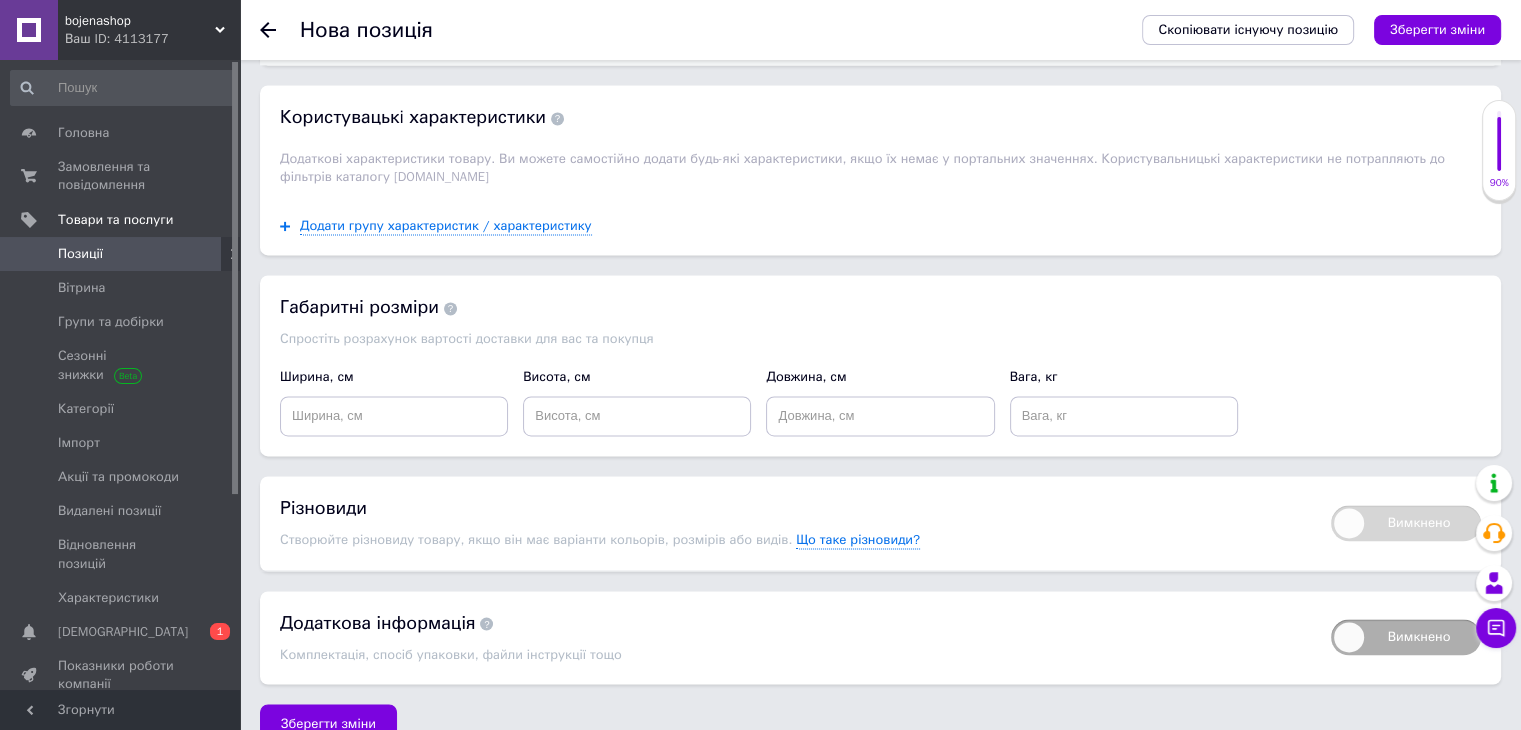 scroll, scrollTop: 3015, scrollLeft: 0, axis: vertical 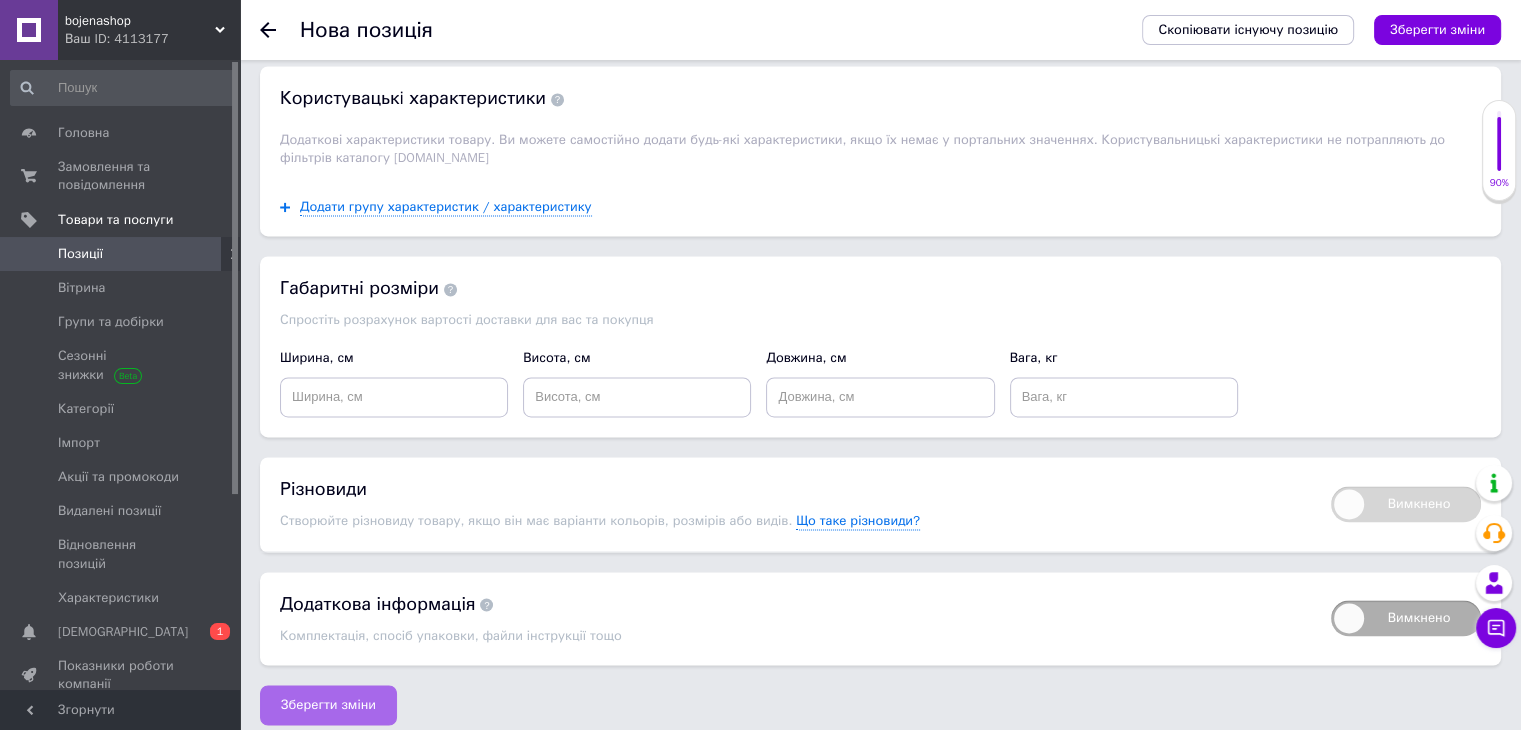 click on "Зберегти зміни" at bounding box center [328, 705] 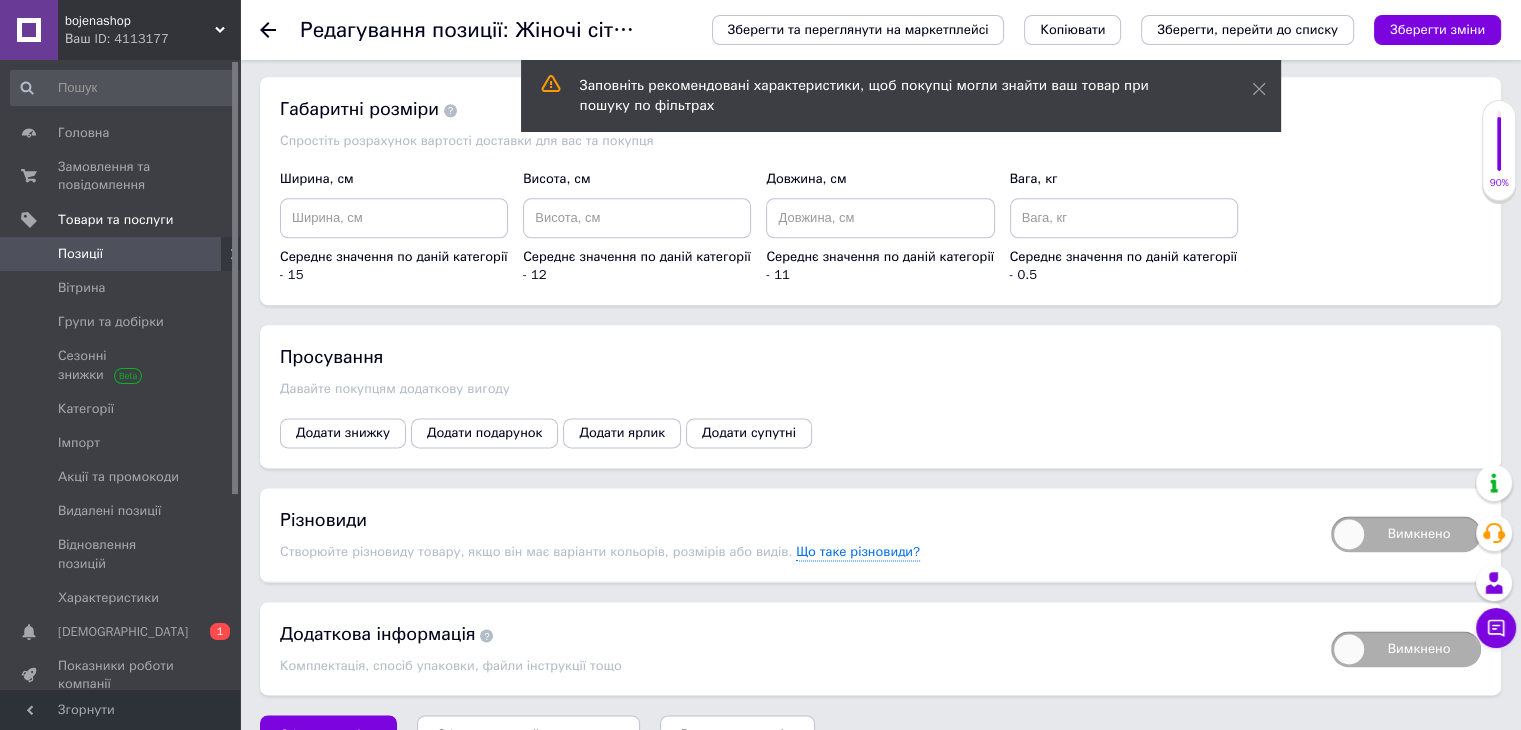 scroll, scrollTop: 2498, scrollLeft: 0, axis: vertical 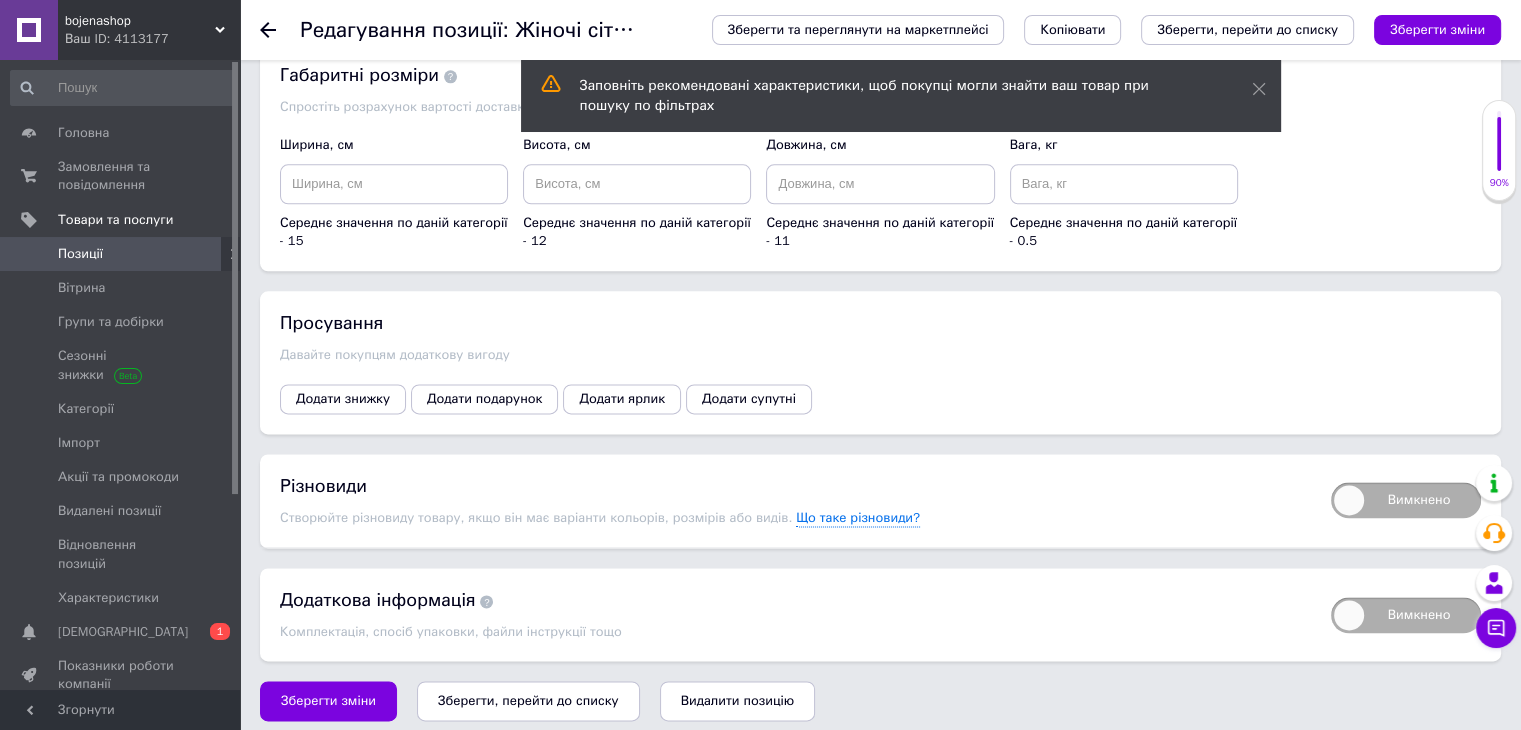 click on "Просування Давайте покупцям додаткову вигоду Додати знижку Додати подарунок Додати ярлик Додати супутні" at bounding box center [880, 362] 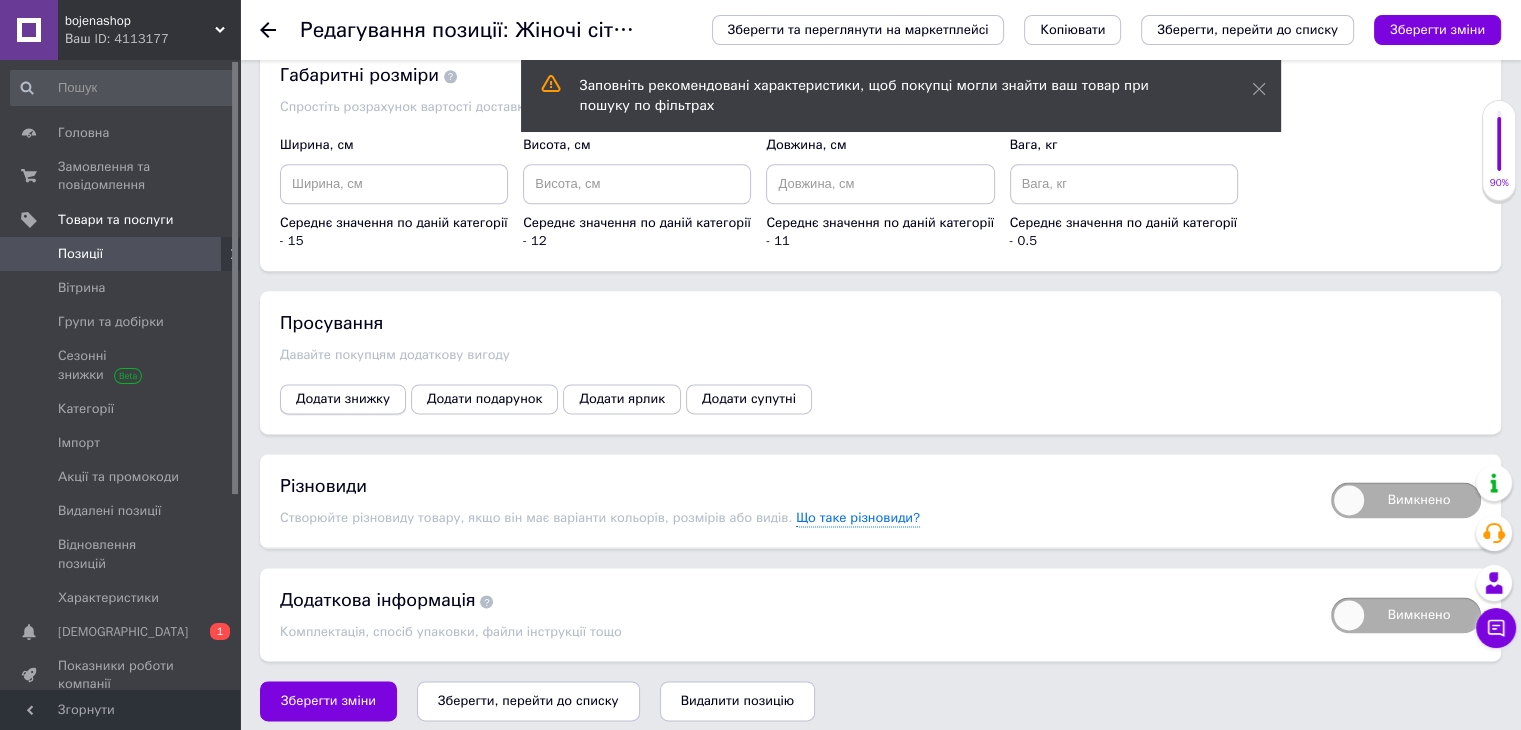 click on "Додати знижку" at bounding box center (343, 399) 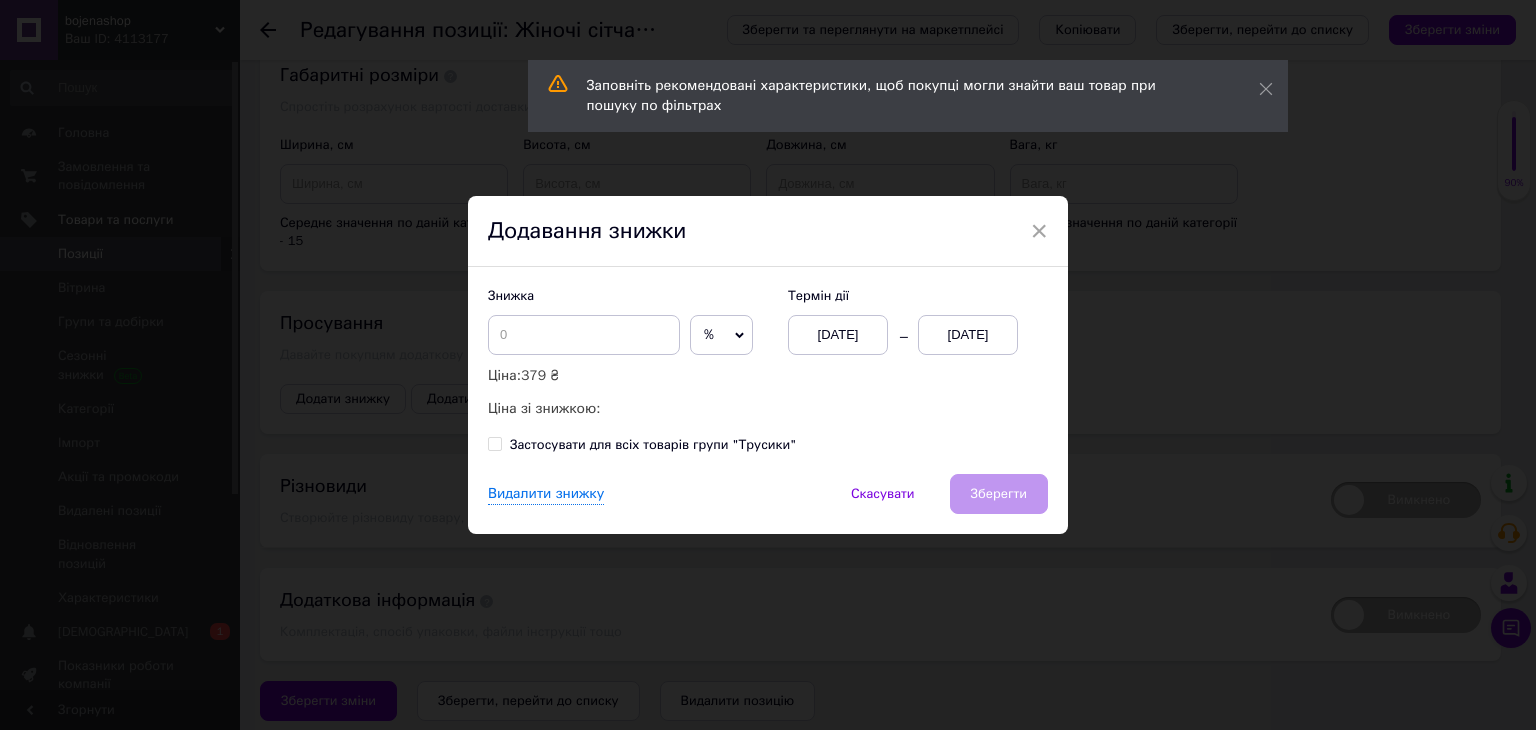 click 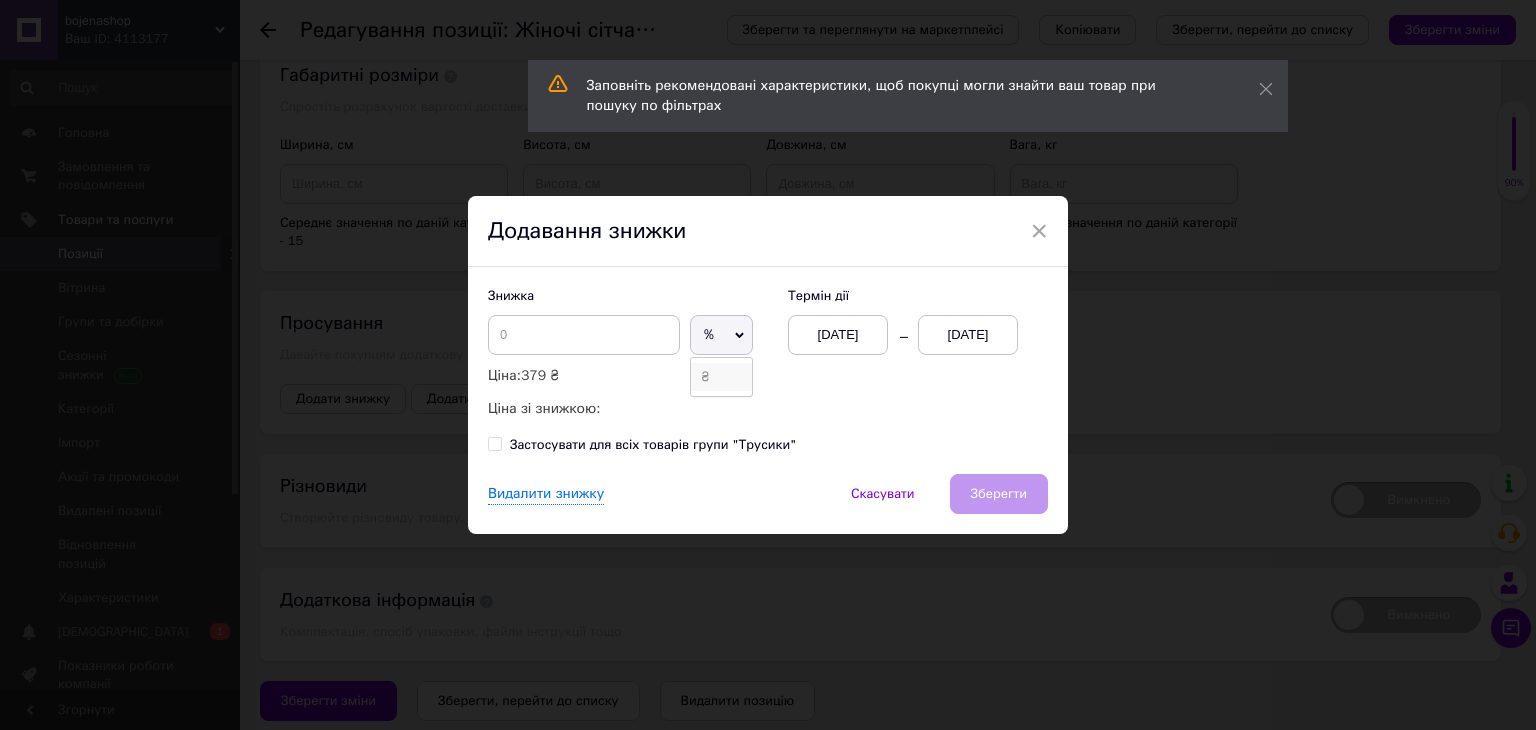 click on "₴" at bounding box center (721, 377) 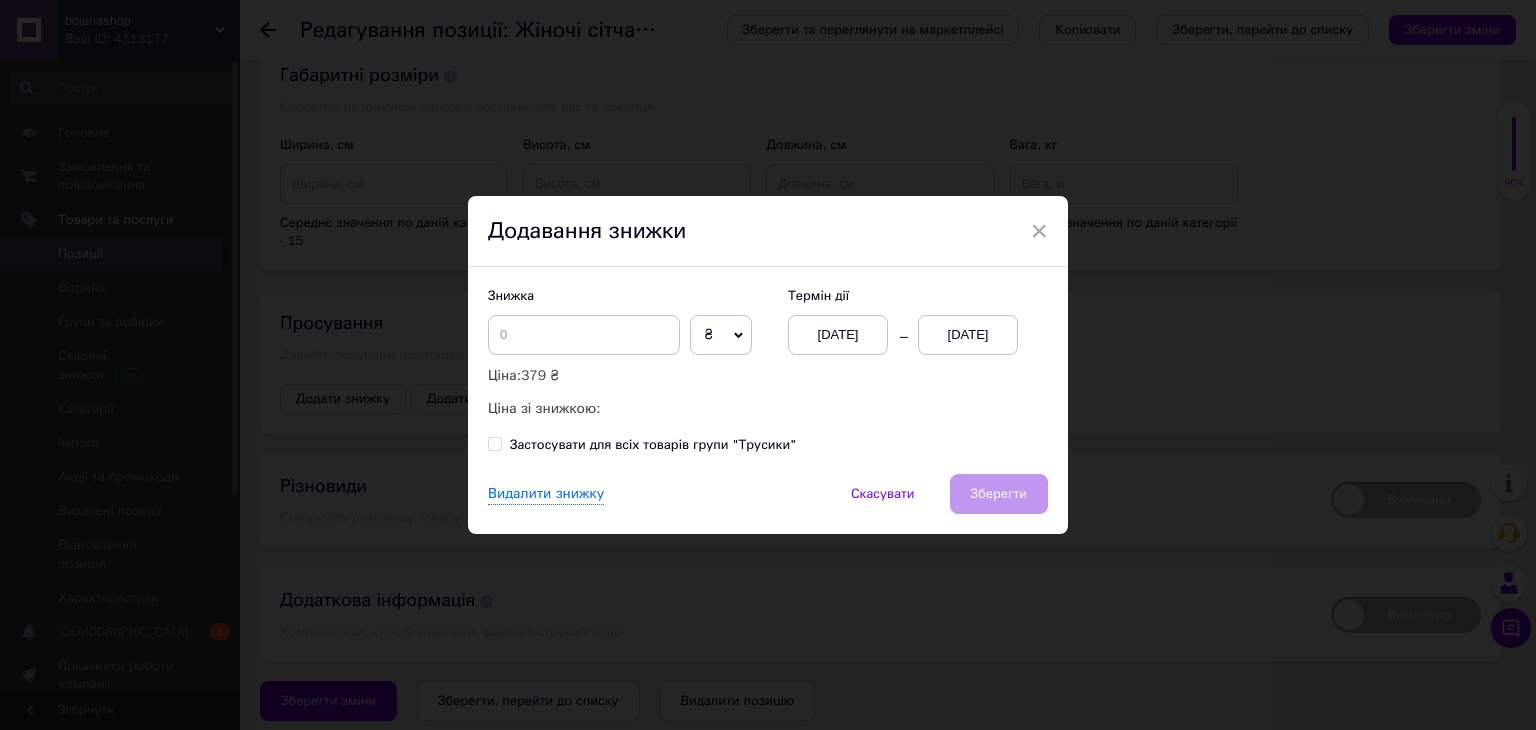 click on "[DATE]" at bounding box center (968, 335) 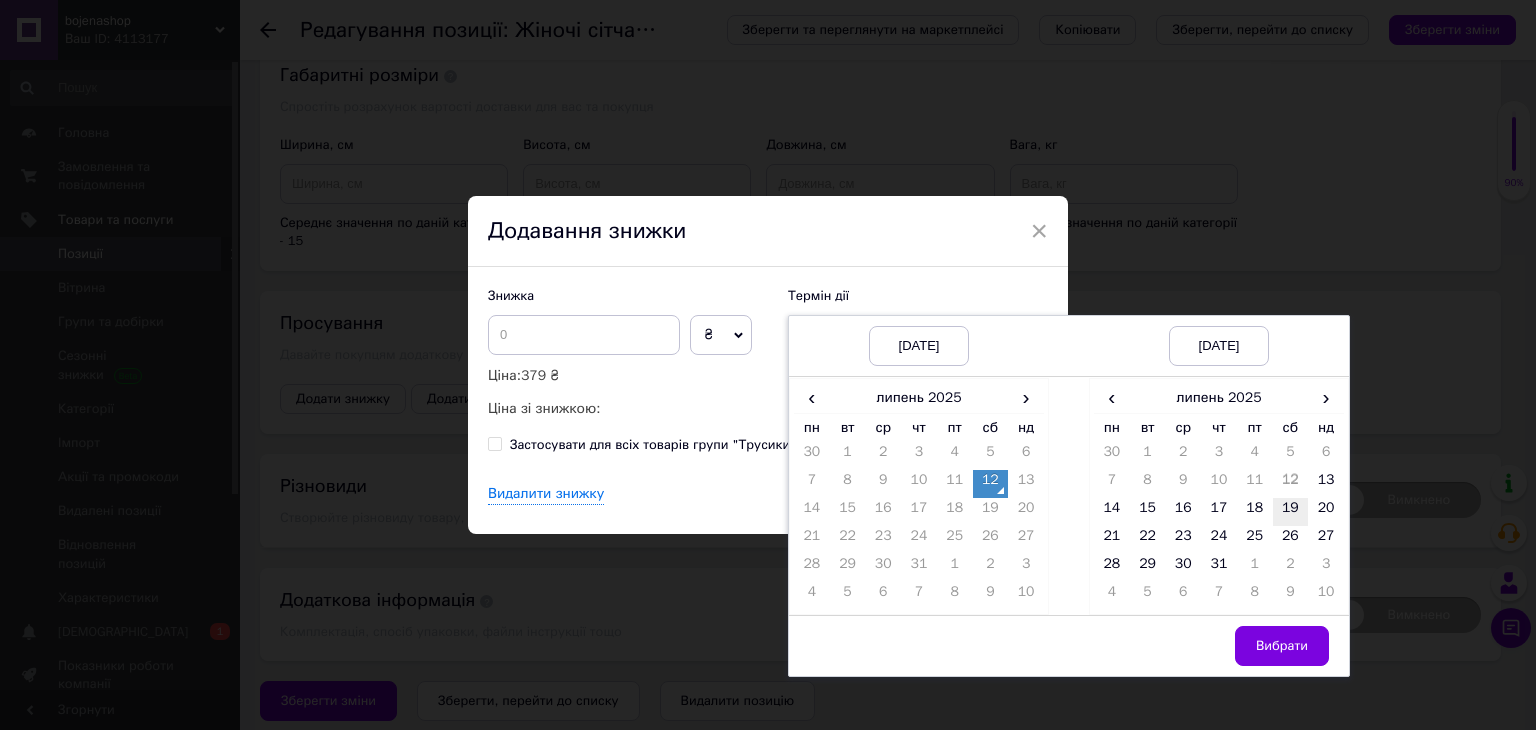 click on "19" at bounding box center [1291, 512] 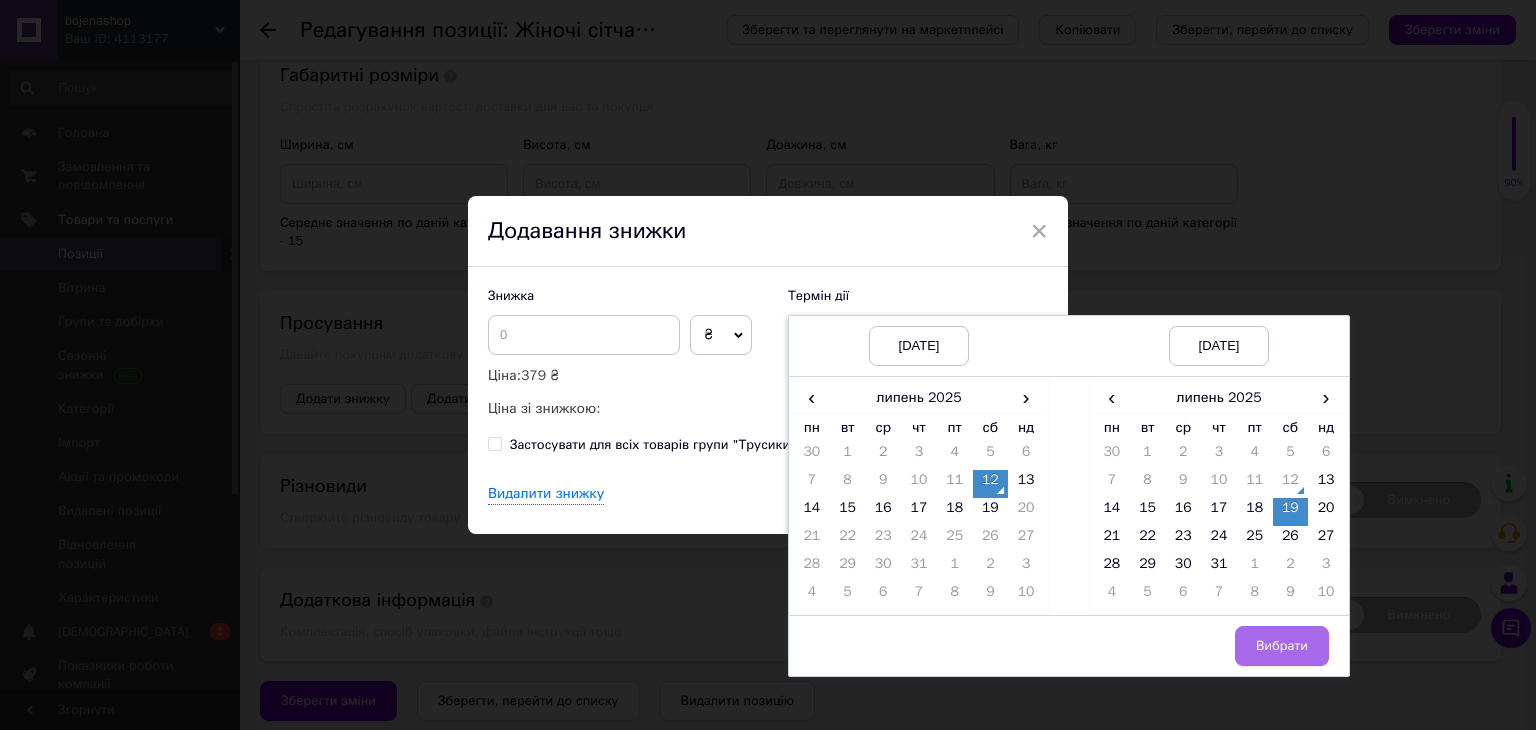 click on "Вибрати" at bounding box center [1282, 646] 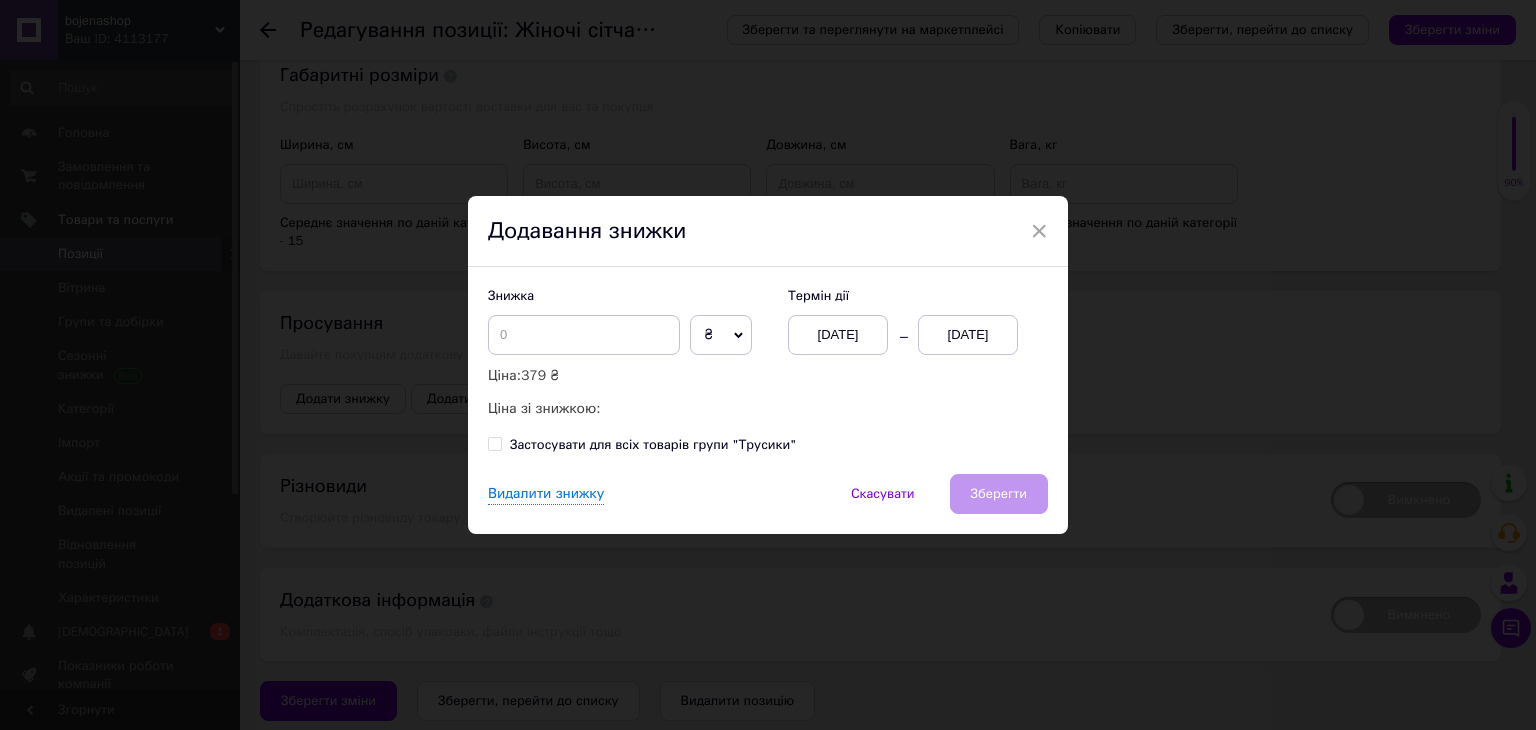 click on "Видалити знижку   Скасувати   Зберегти" at bounding box center (768, 504) 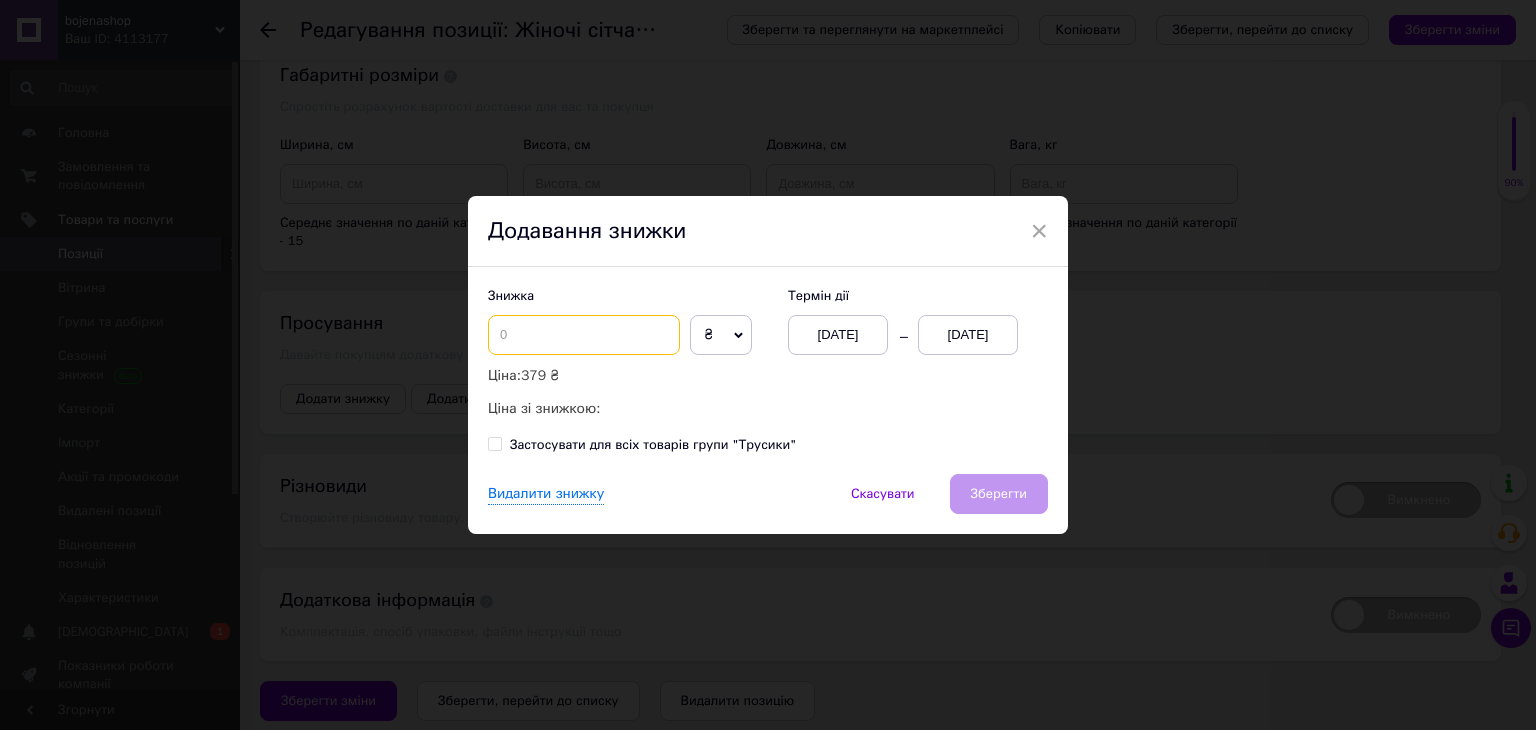 click at bounding box center (584, 335) 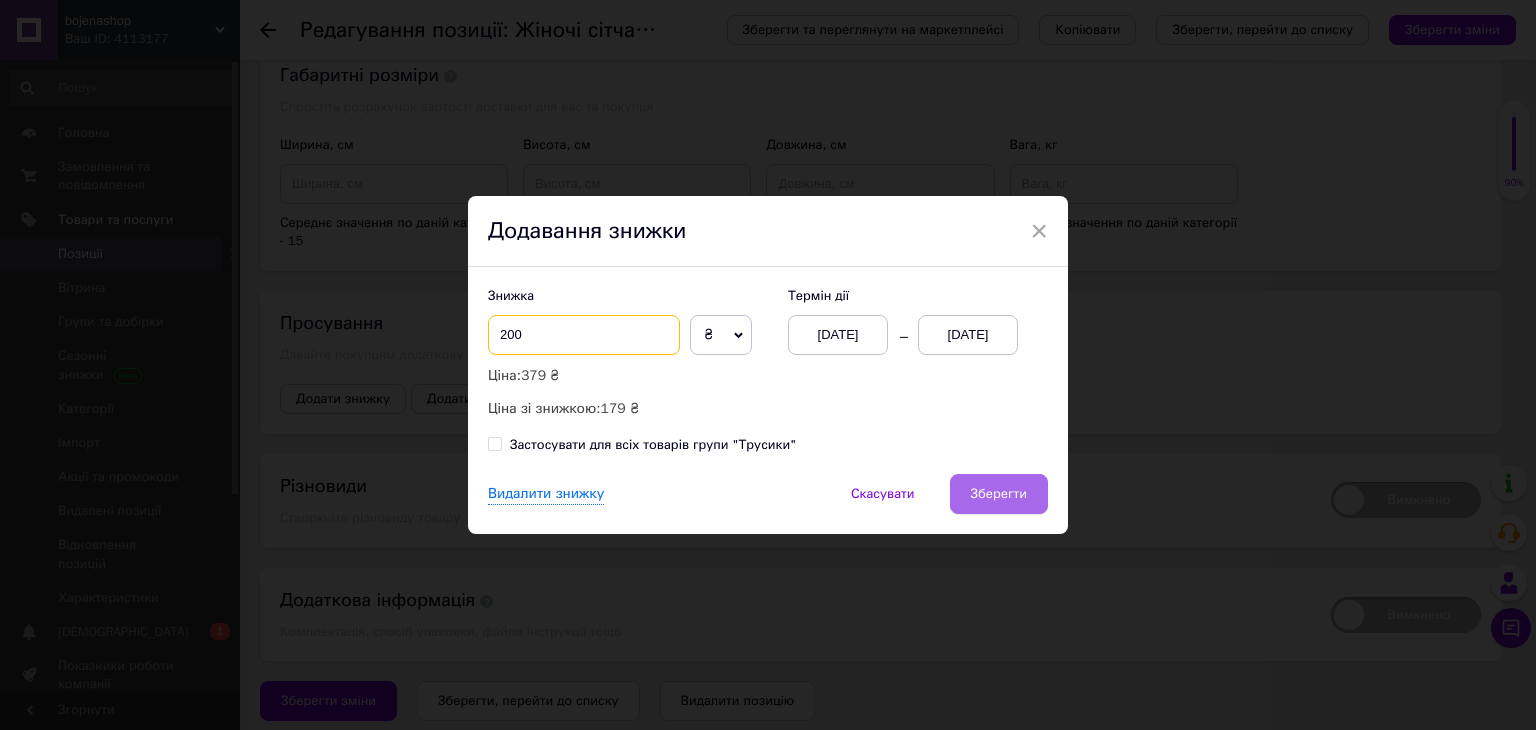 type on "200" 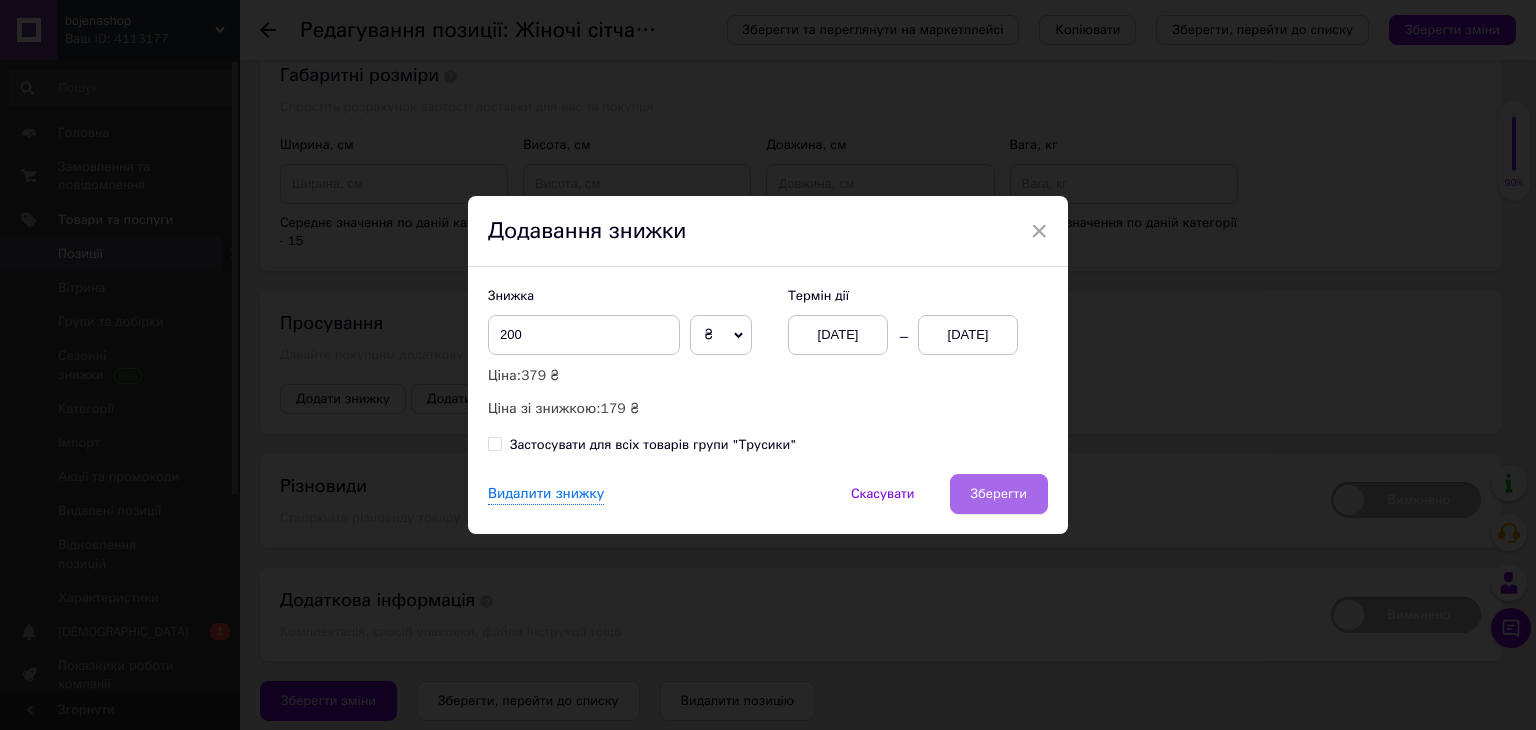 click on "Зберегти" at bounding box center (999, 494) 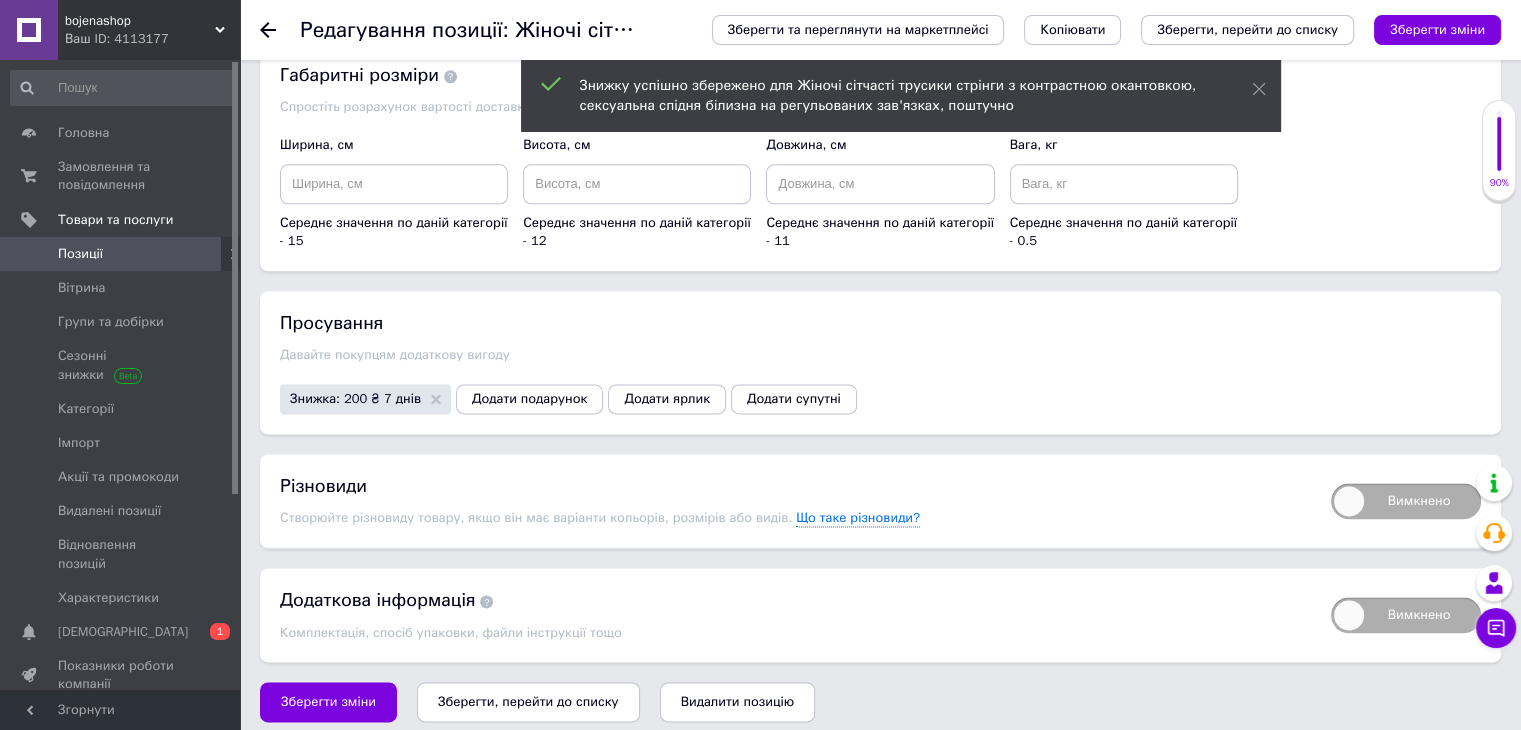click on "Зберегти, перейти до списку" at bounding box center (528, 701) 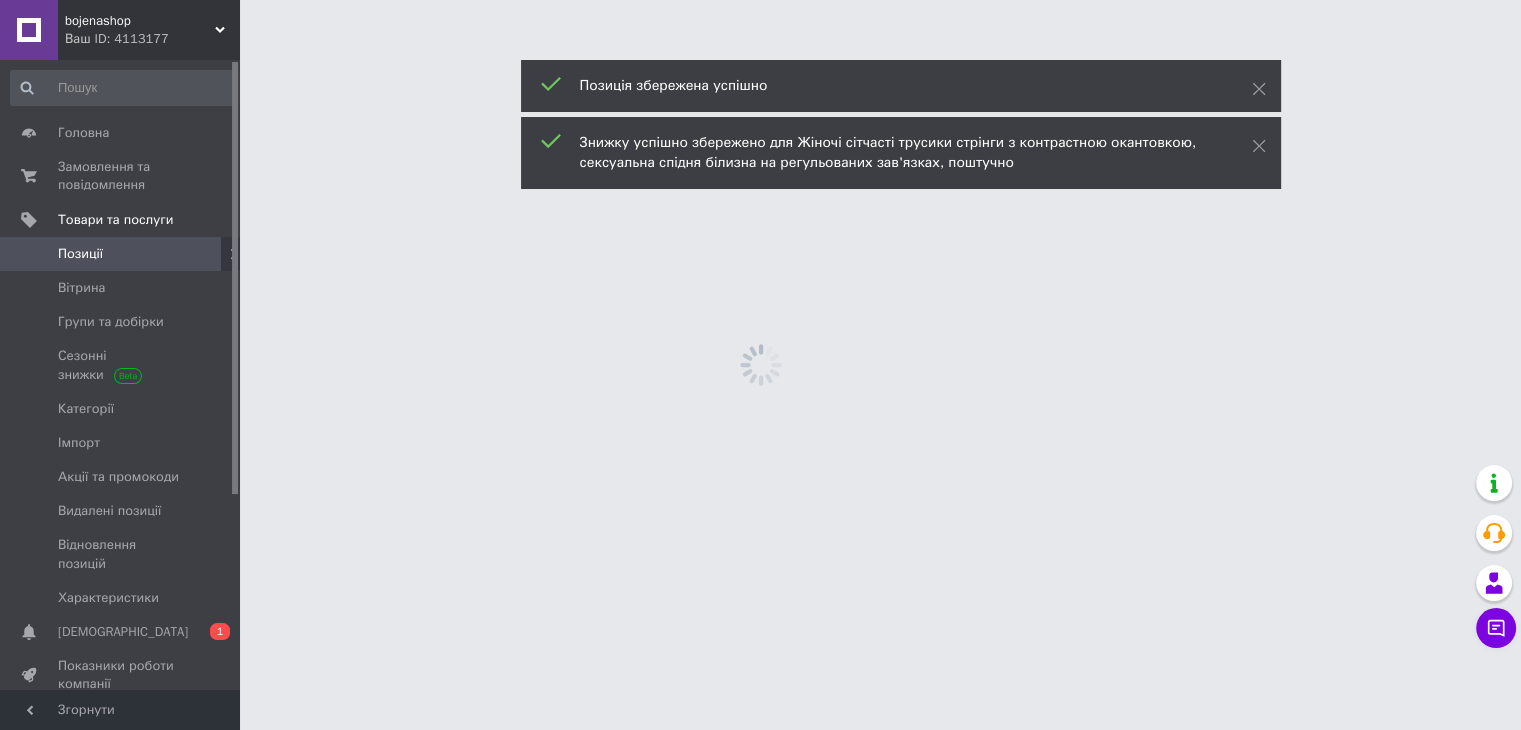 scroll, scrollTop: 0, scrollLeft: 0, axis: both 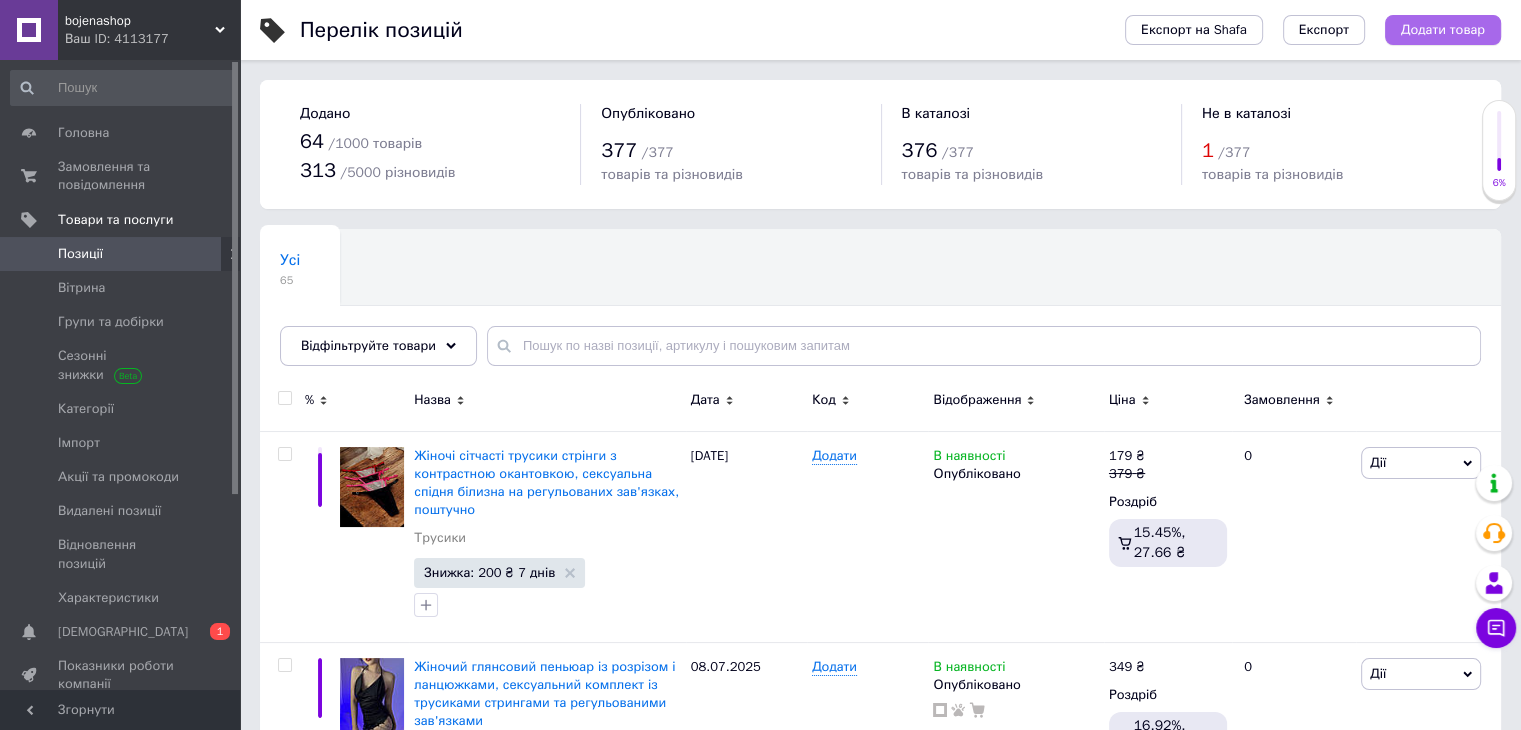 click on "Додати товар" at bounding box center [1443, 30] 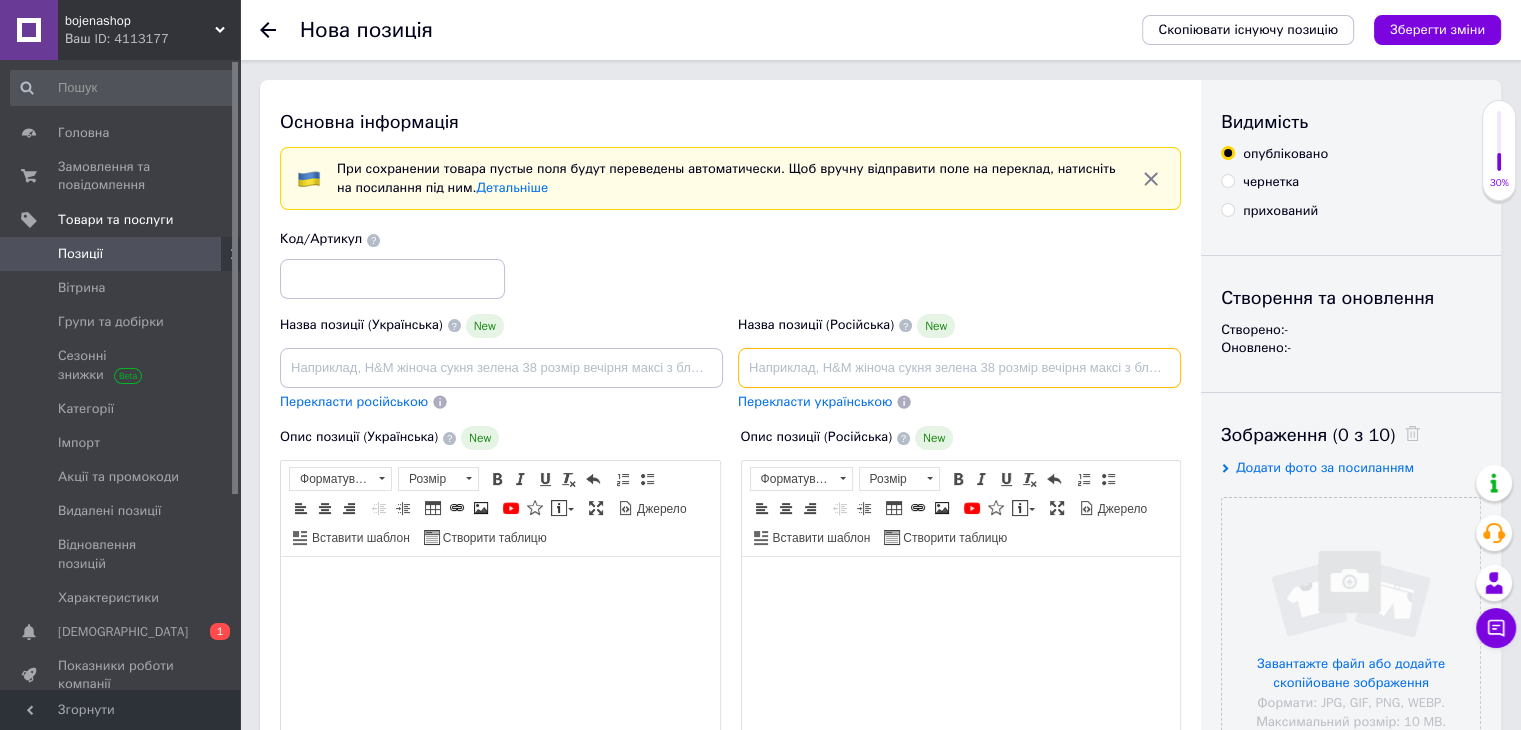 click at bounding box center (959, 368) 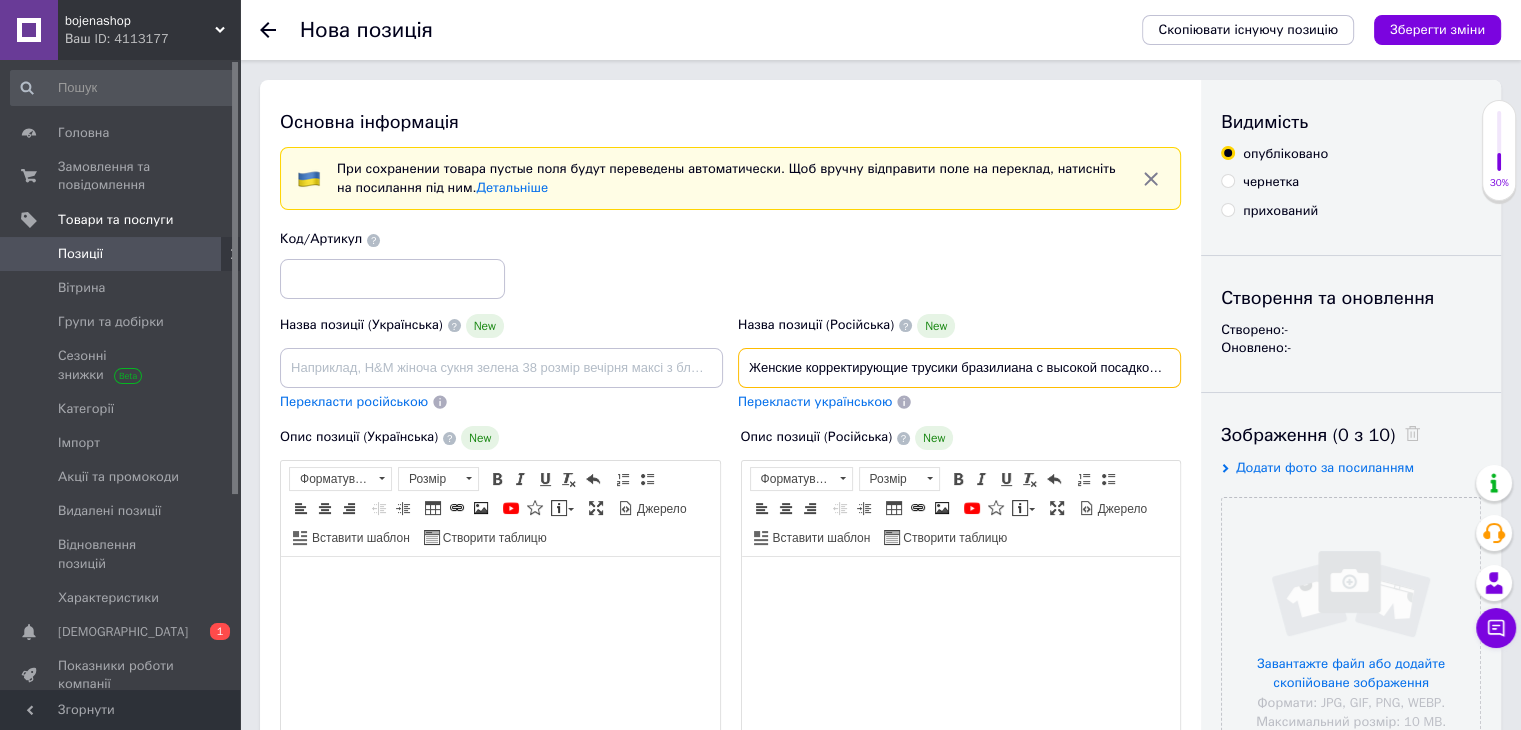 scroll, scrollTop: 0, scrollLeft: 338, axis: horizontal 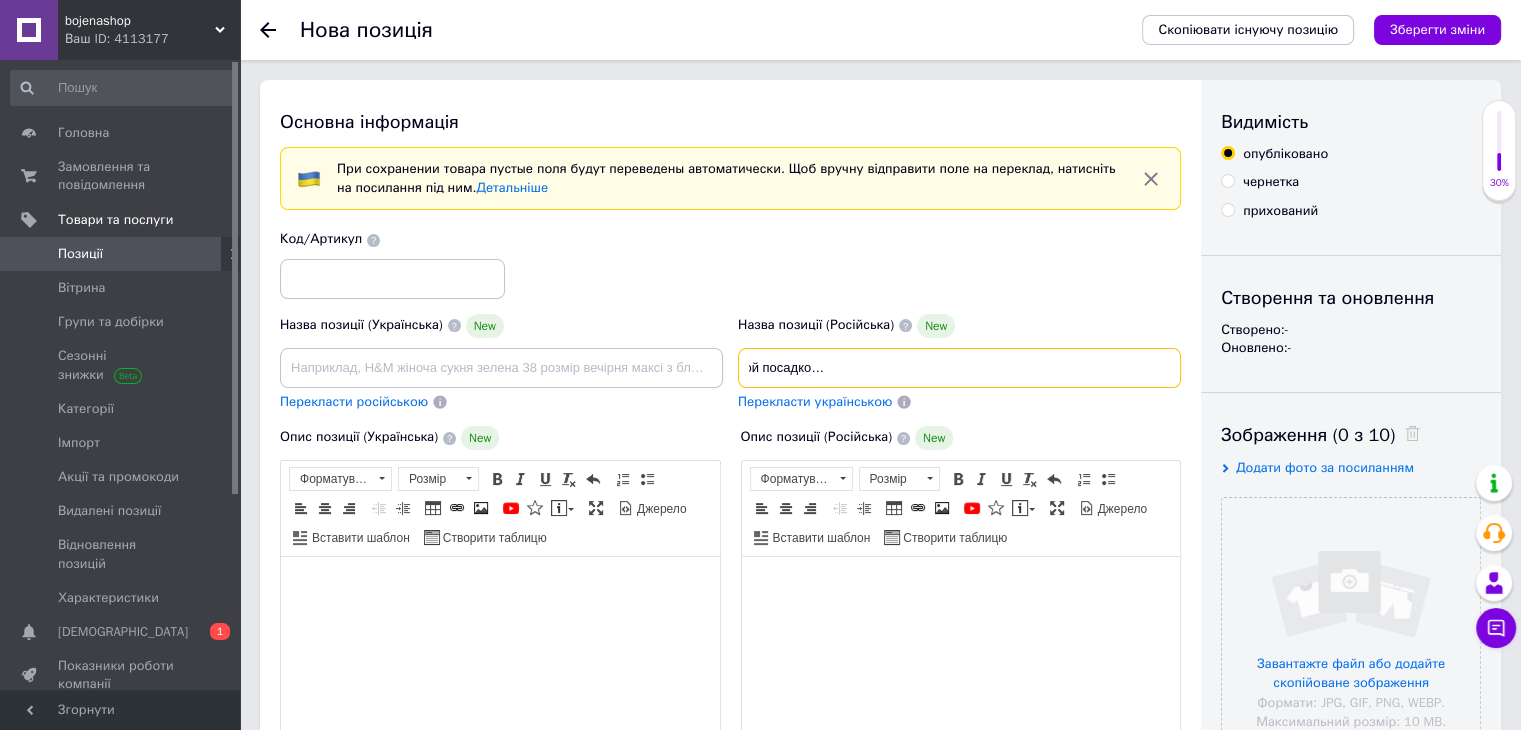type on "Женские корректирующие трусики бразилиана с высокой посадкой, бесшовные утягивающие трусы с хлопковой ластовицей" 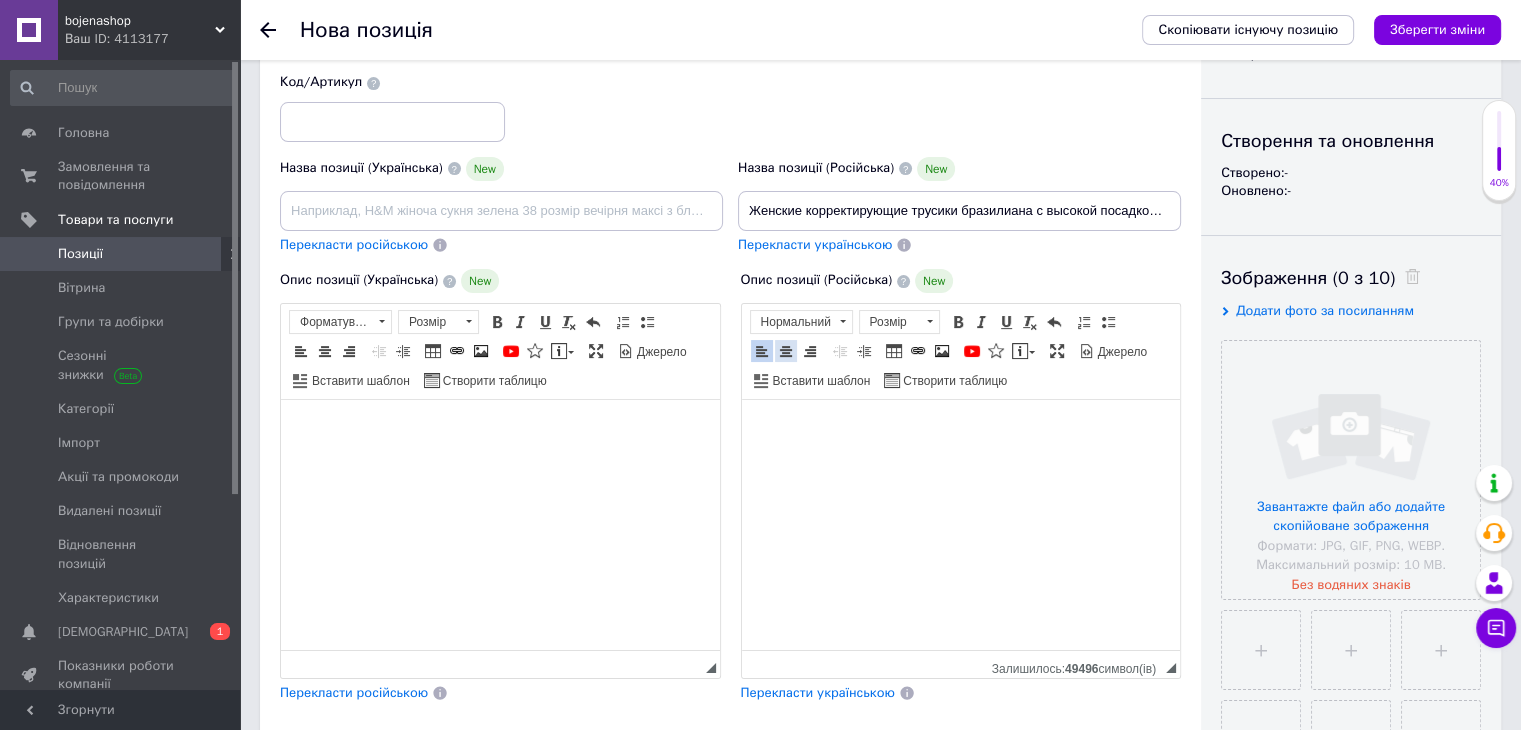 scroll, scrollTop: 274, scrollLeft: 0, axis: vertical 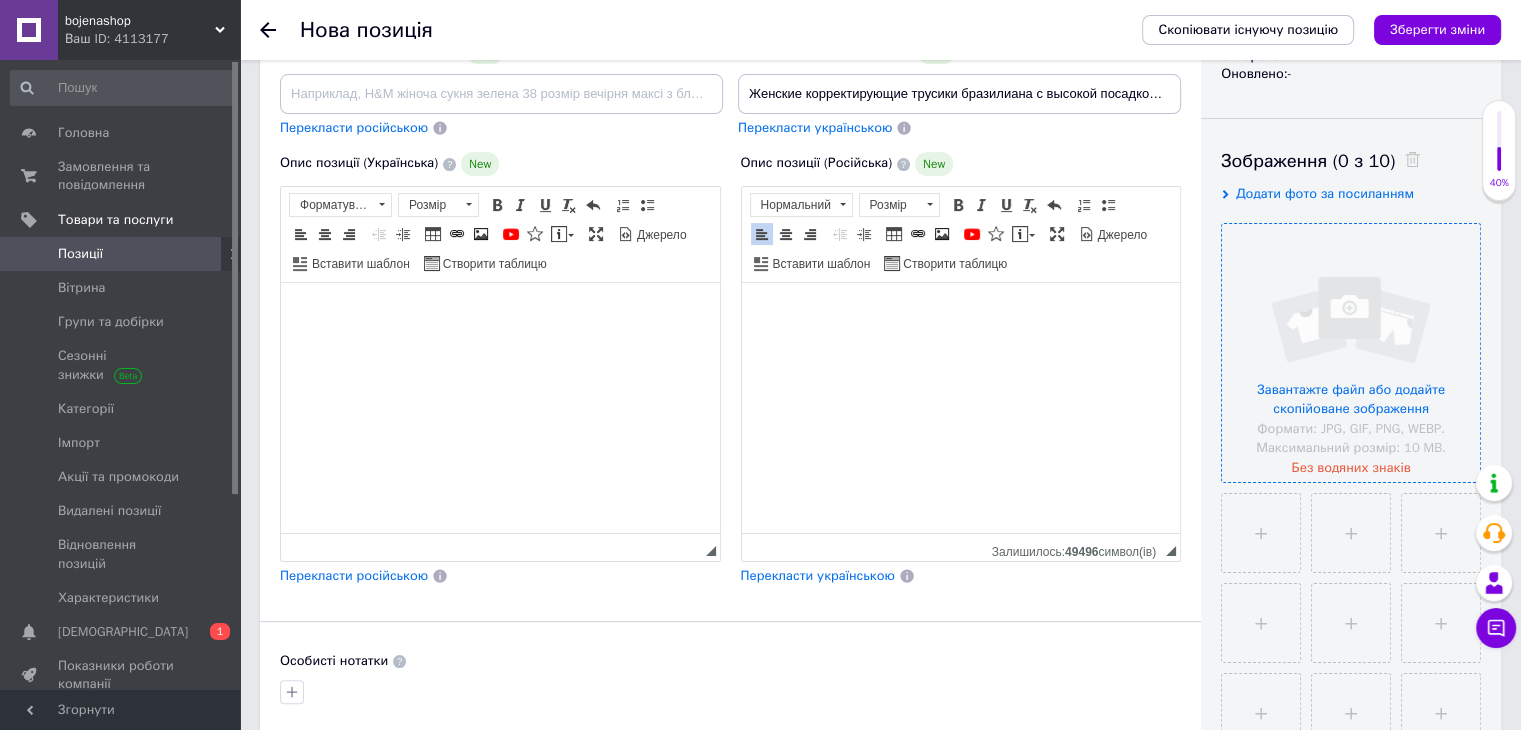 click at bounding box center [1351, 353] 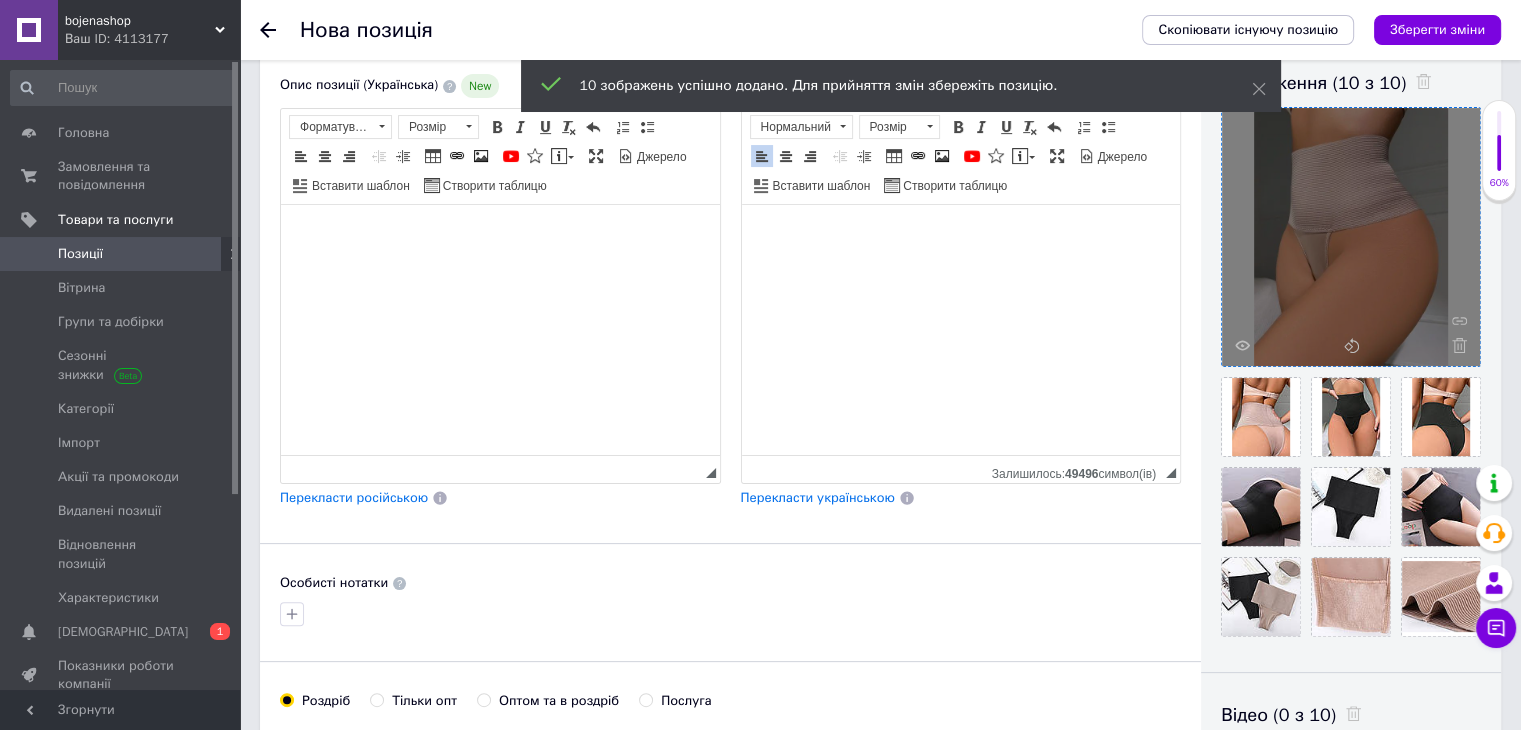 scroll, scrollTop: 474, scrollLeft: 0, axis: vertical 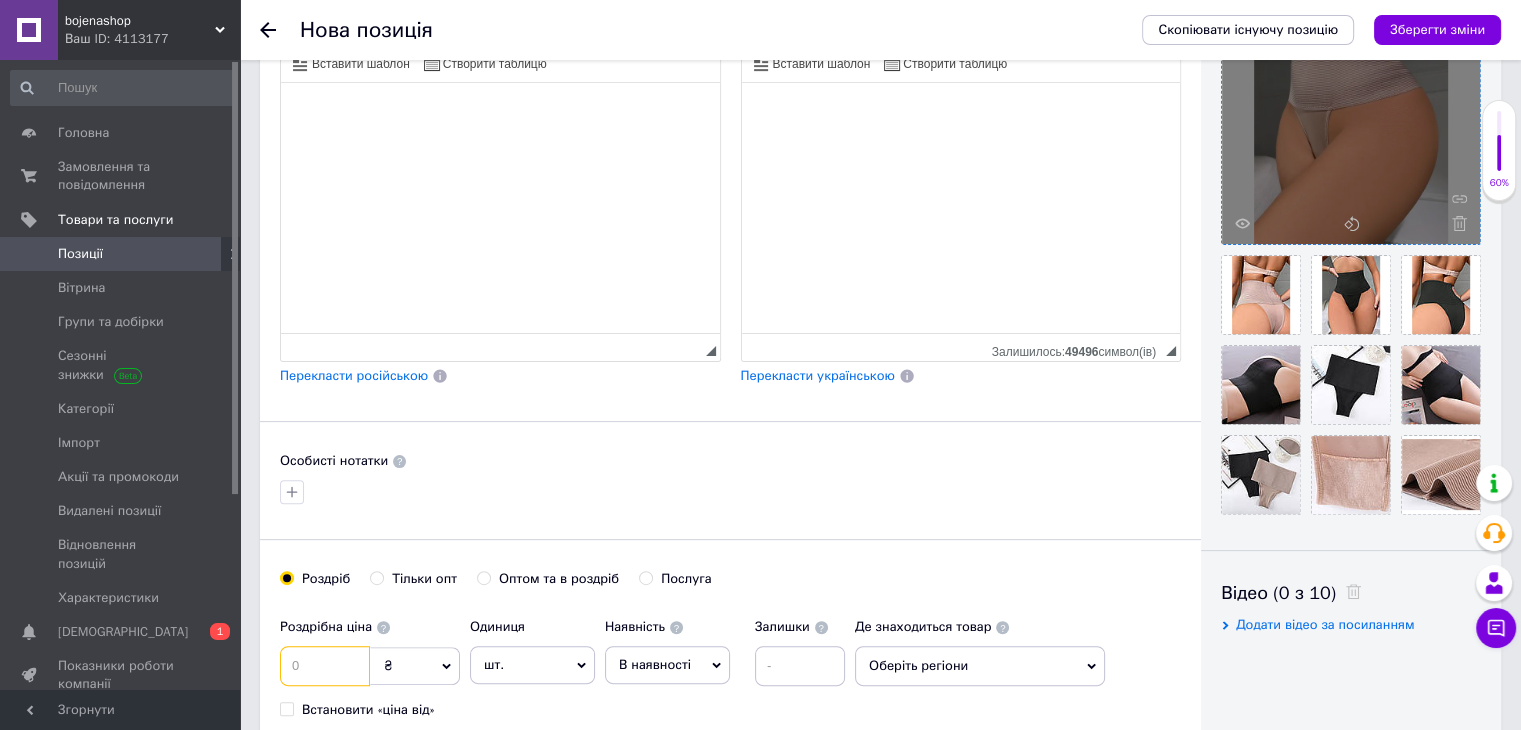 click at bounding box center (325, 666) 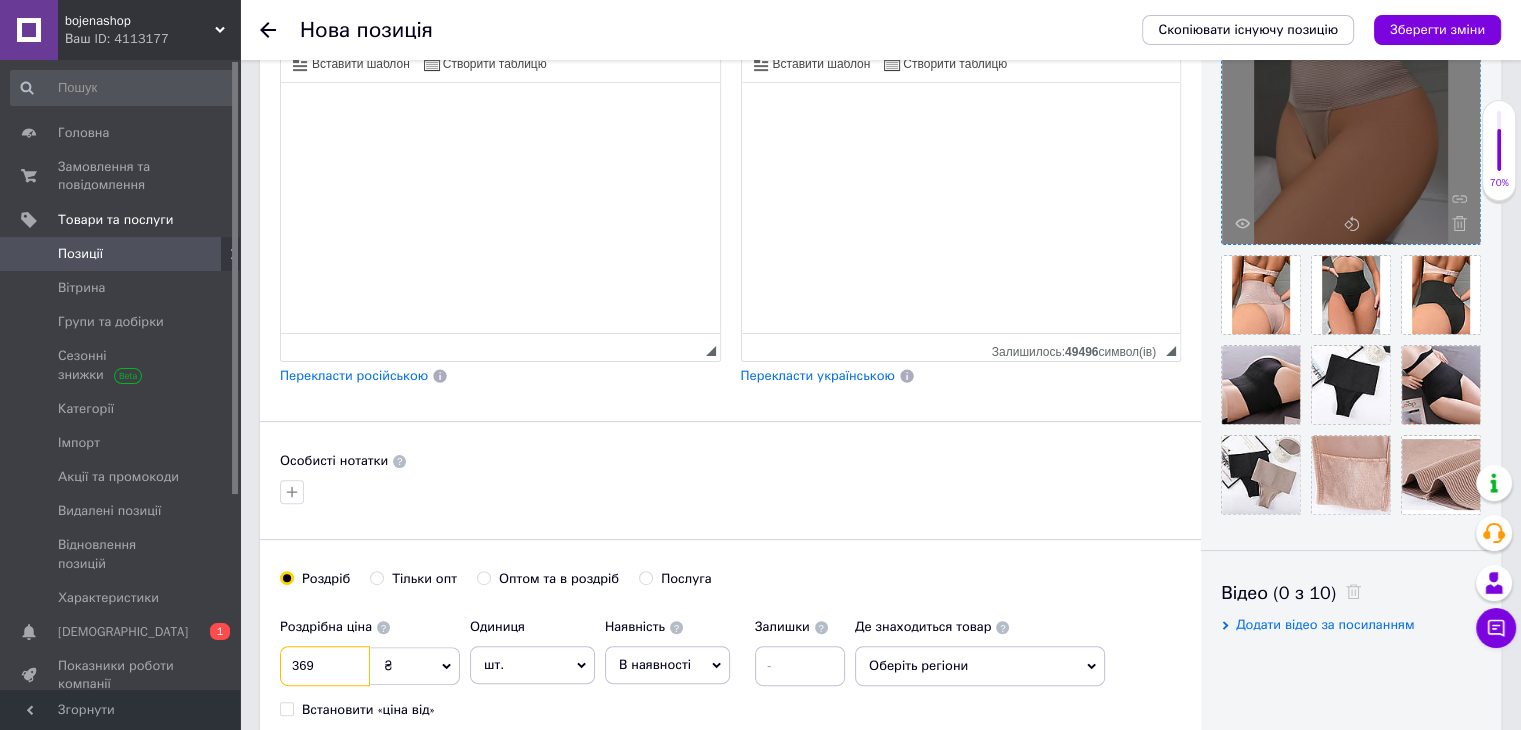 type on "369" 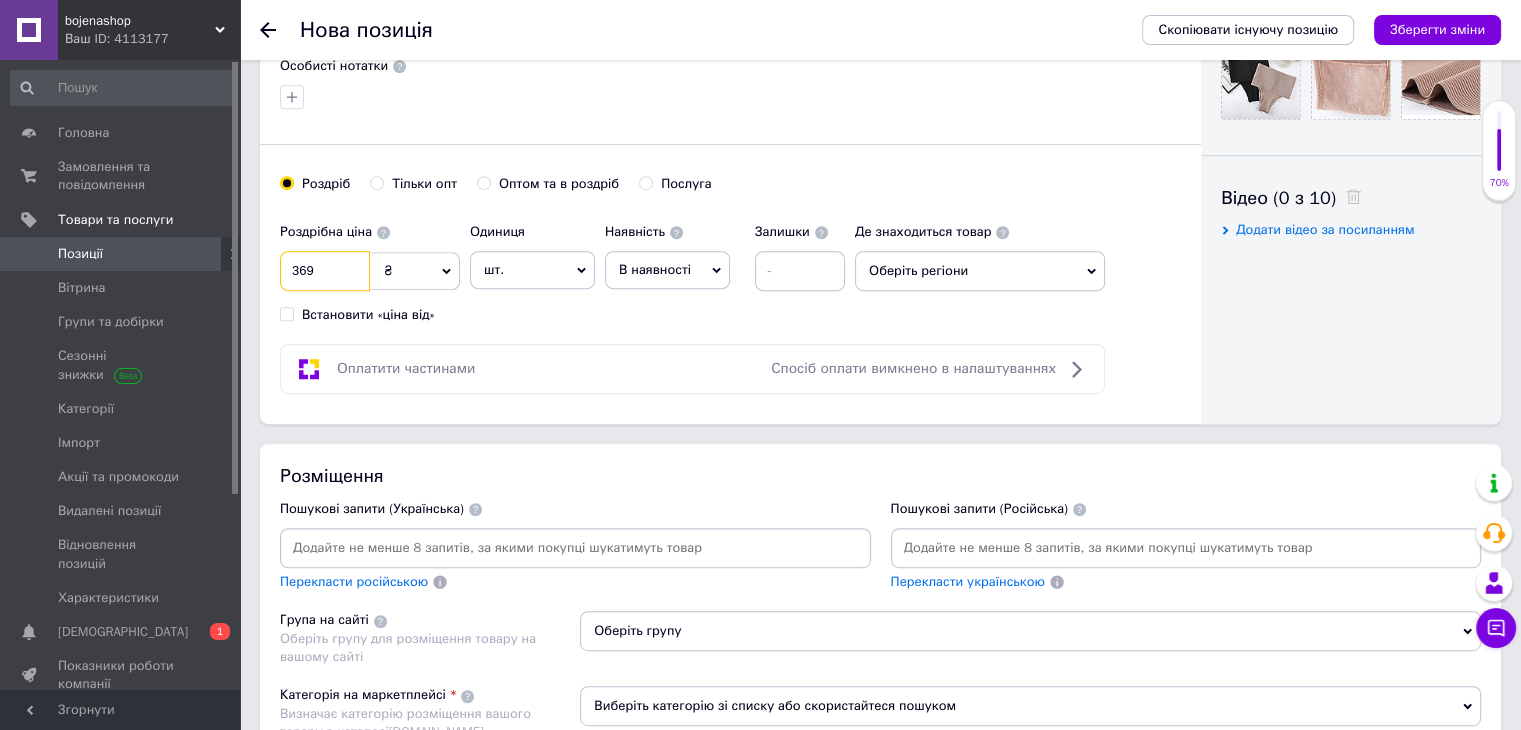 scroll, scrollTop: 974, scrollLeft: 0, axis: vertical 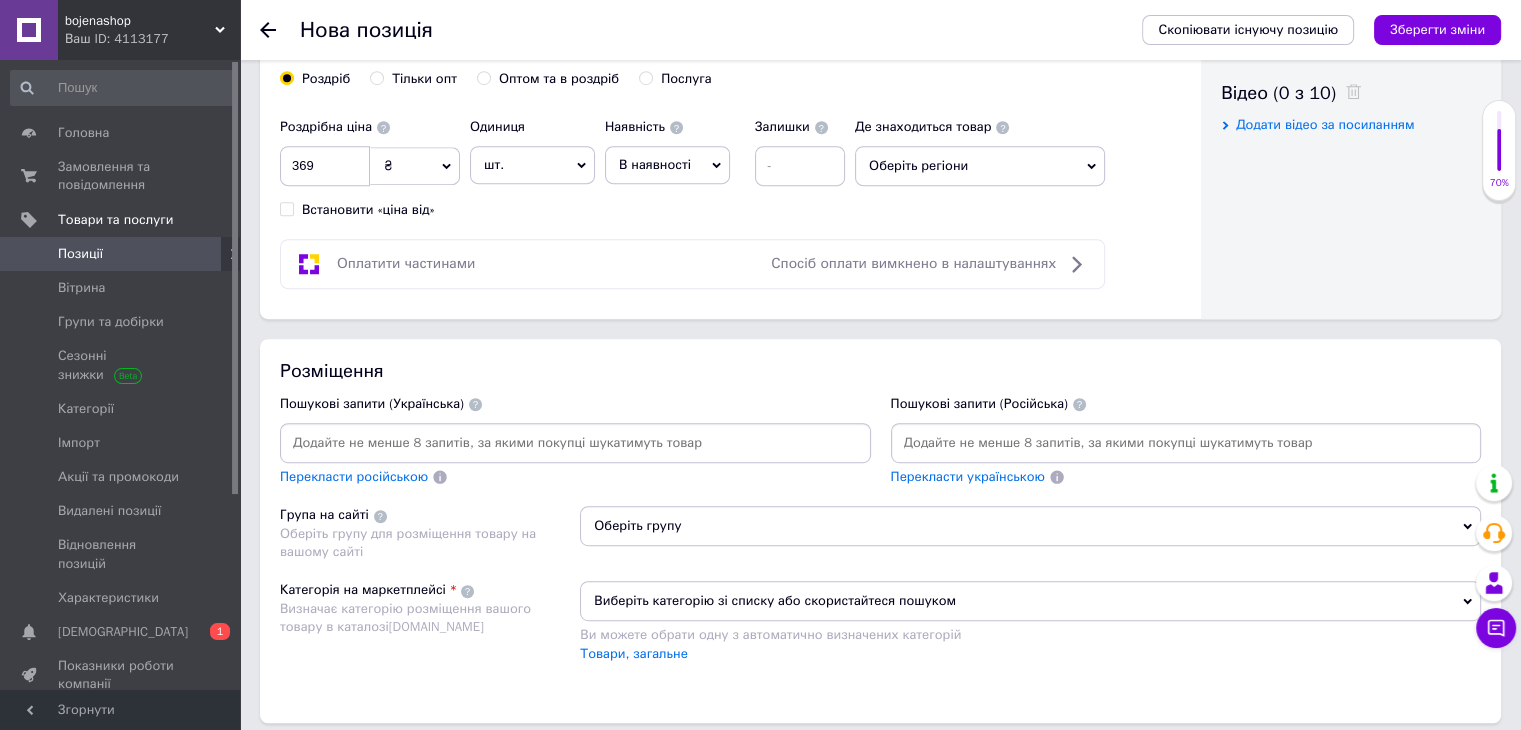 click at bounding box center (1186, 443) 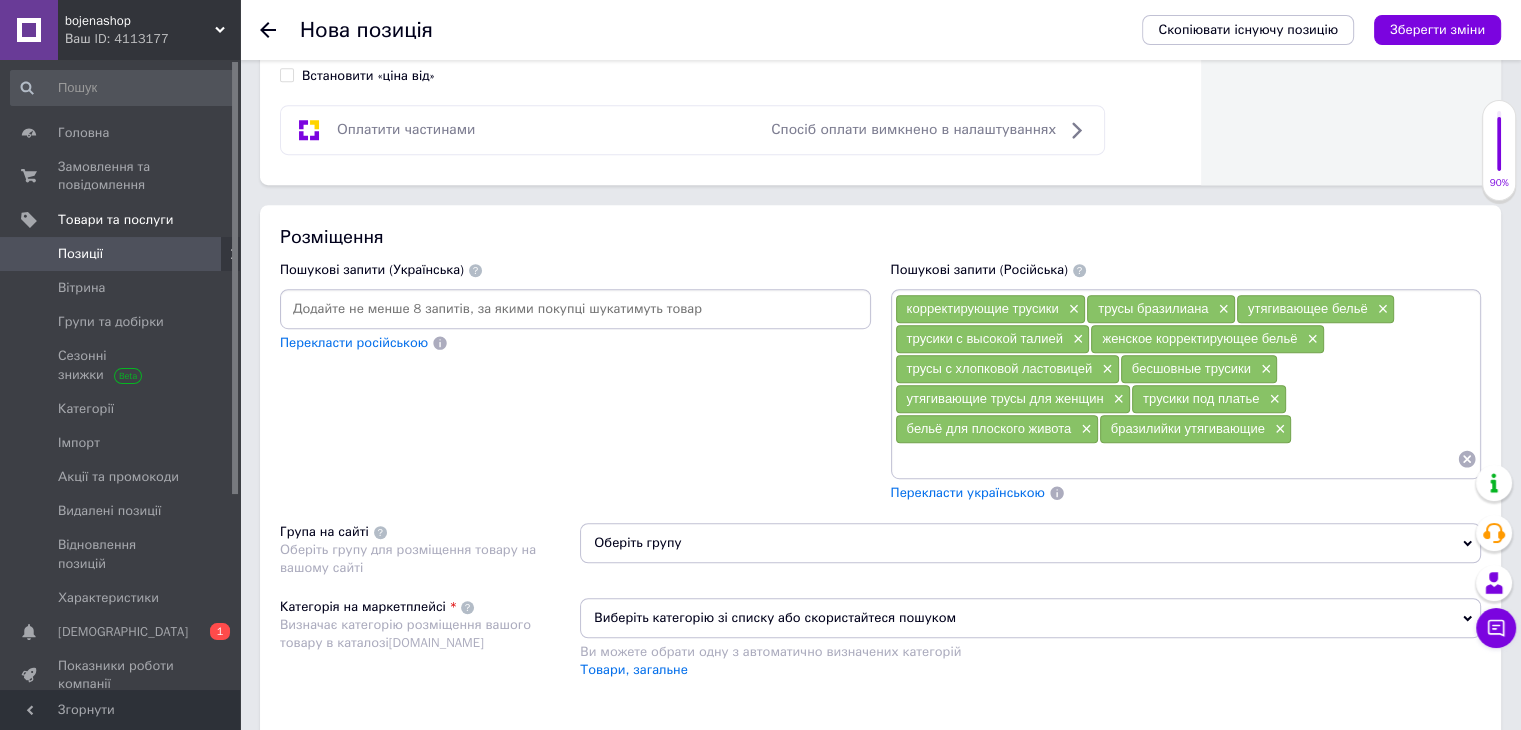scroll, scrollTop: 1274, scrollLeft: 0, axis: vertical 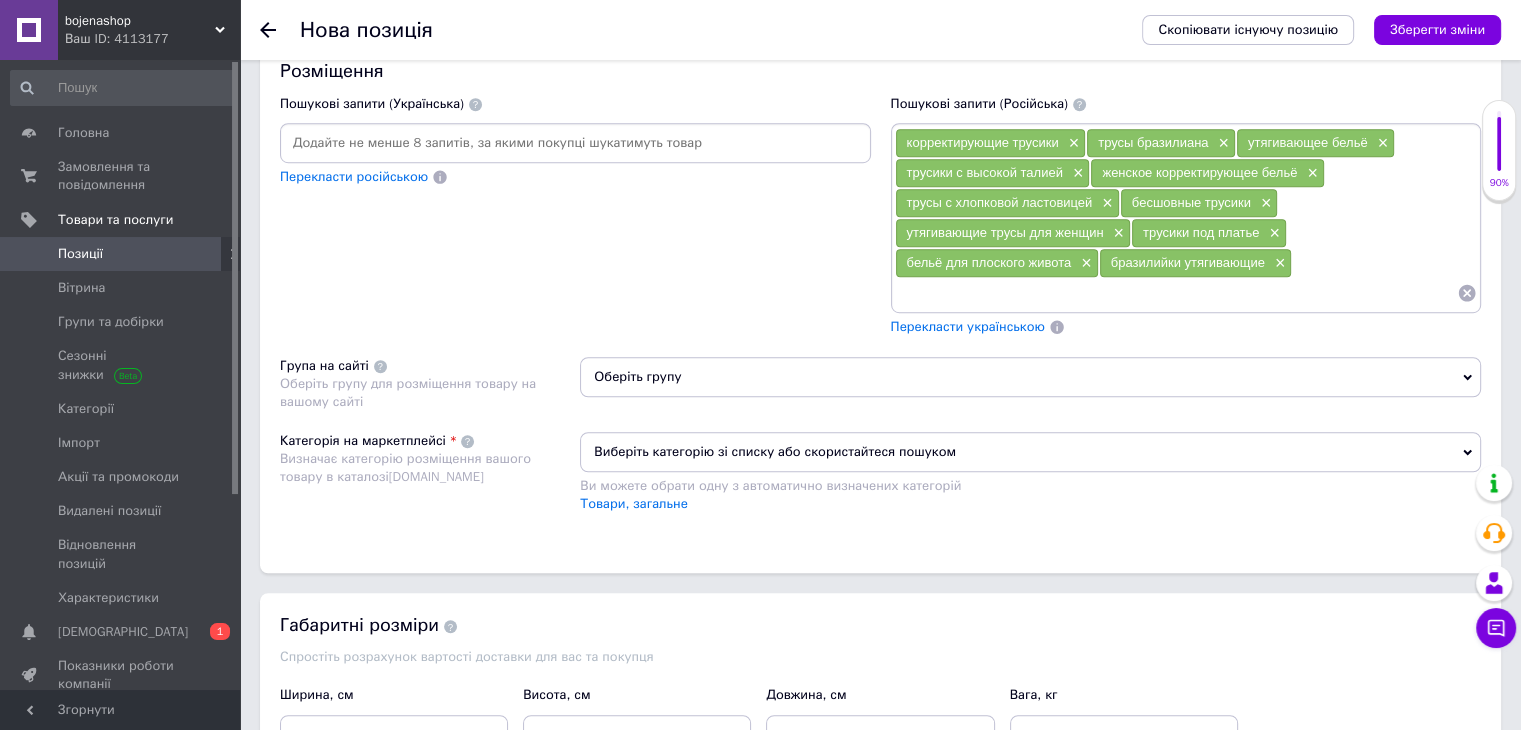 click on "Оберіть групу" at bounding box center (1030, 377) 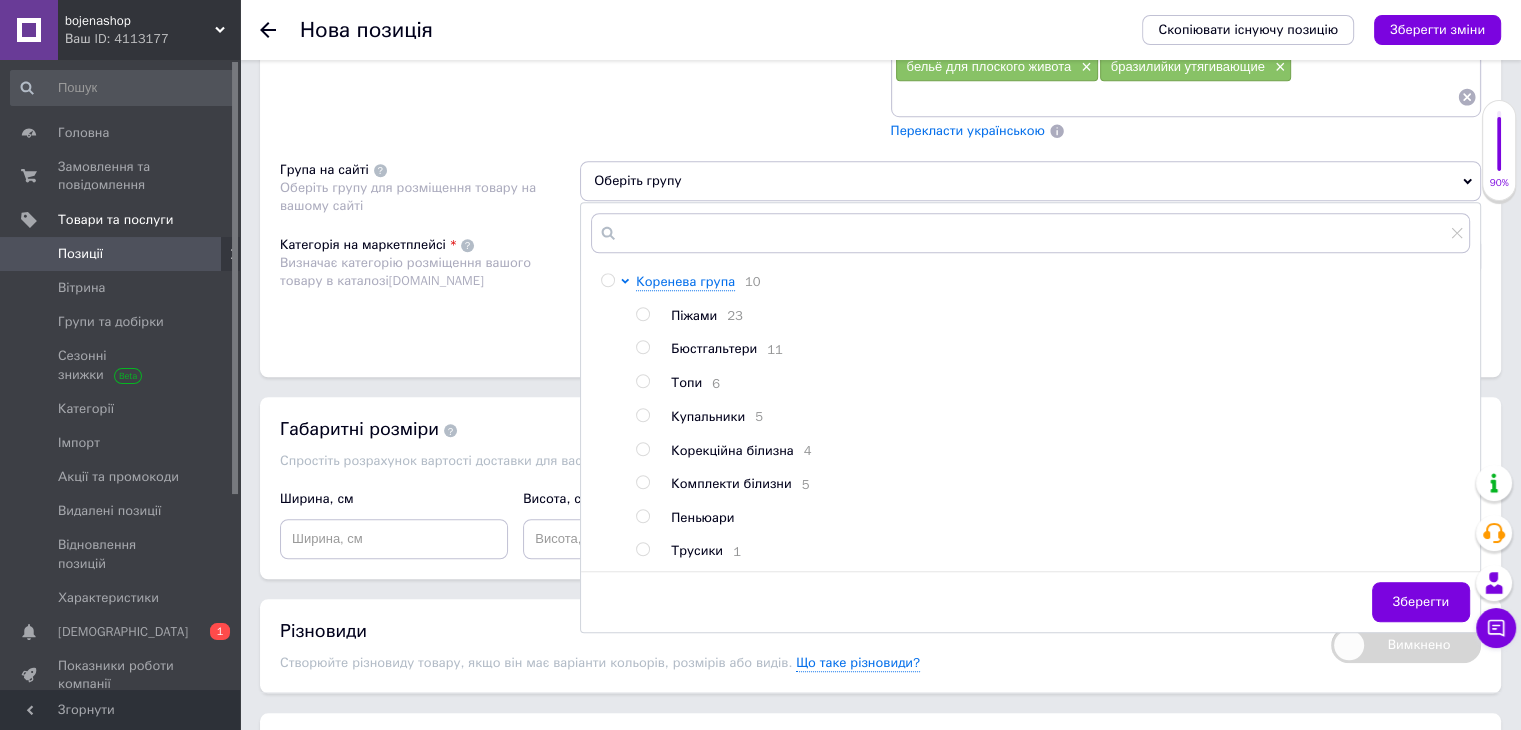 scroll, scrollTop: 1474, scrollLeft: 0, axis: vertical 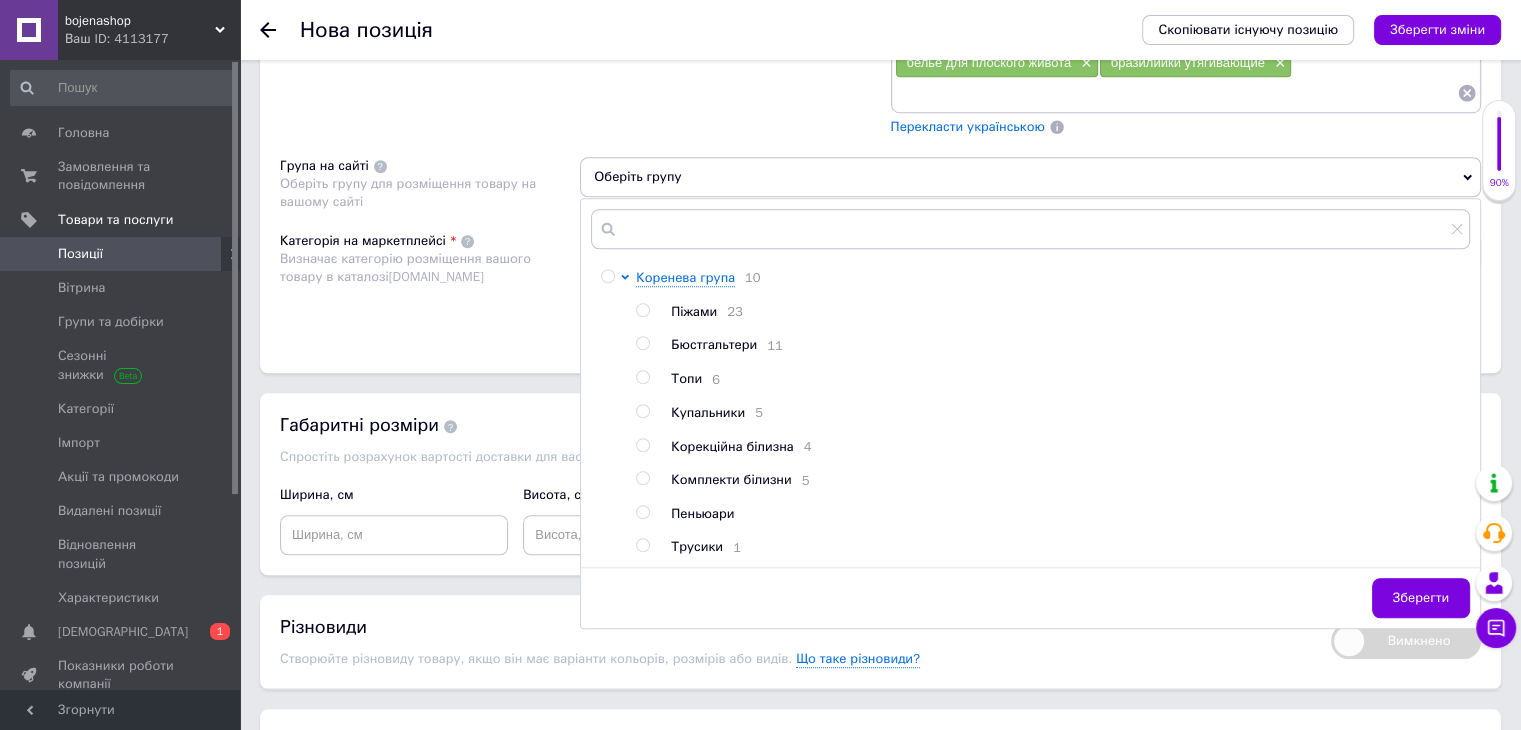 click at bounding box center (642, 545) 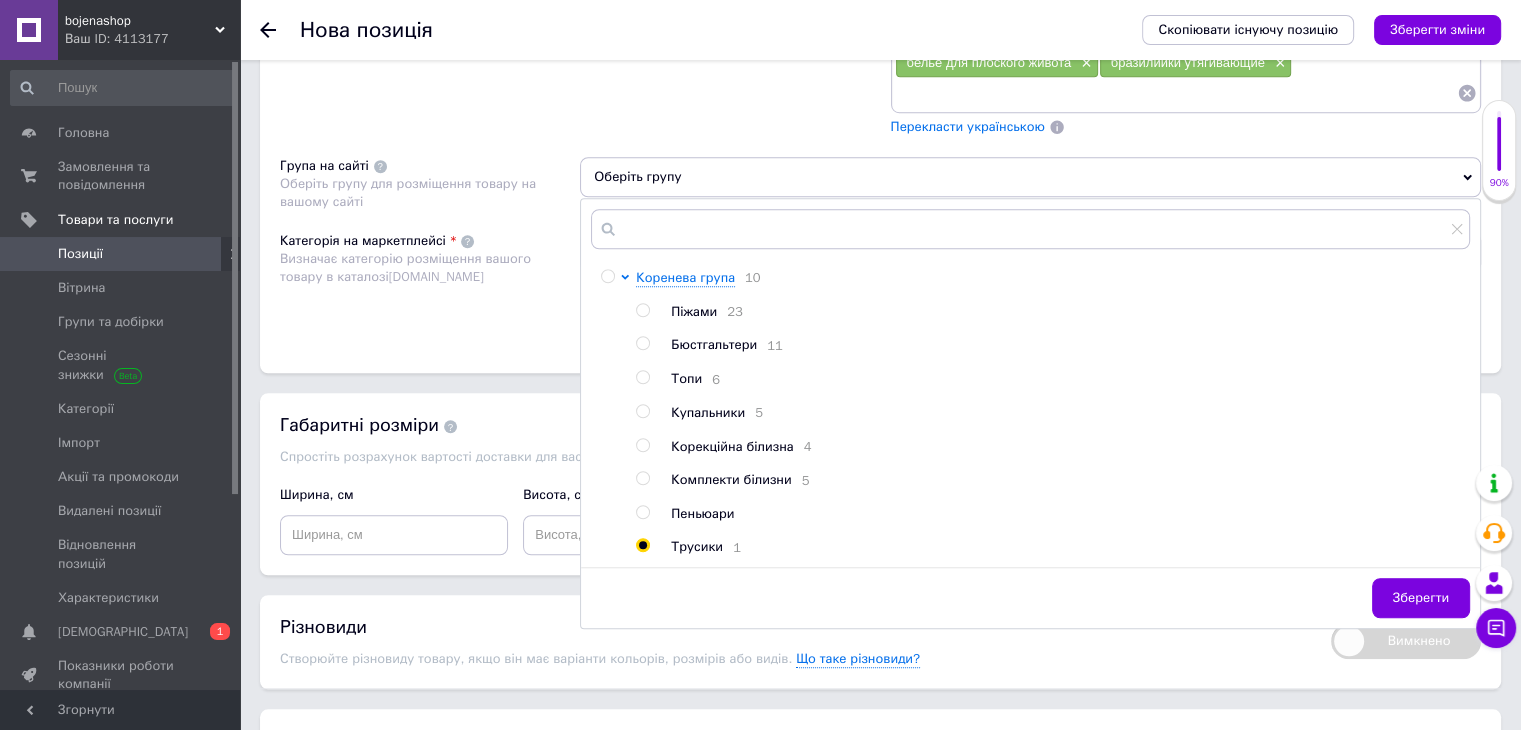 radio on "true" 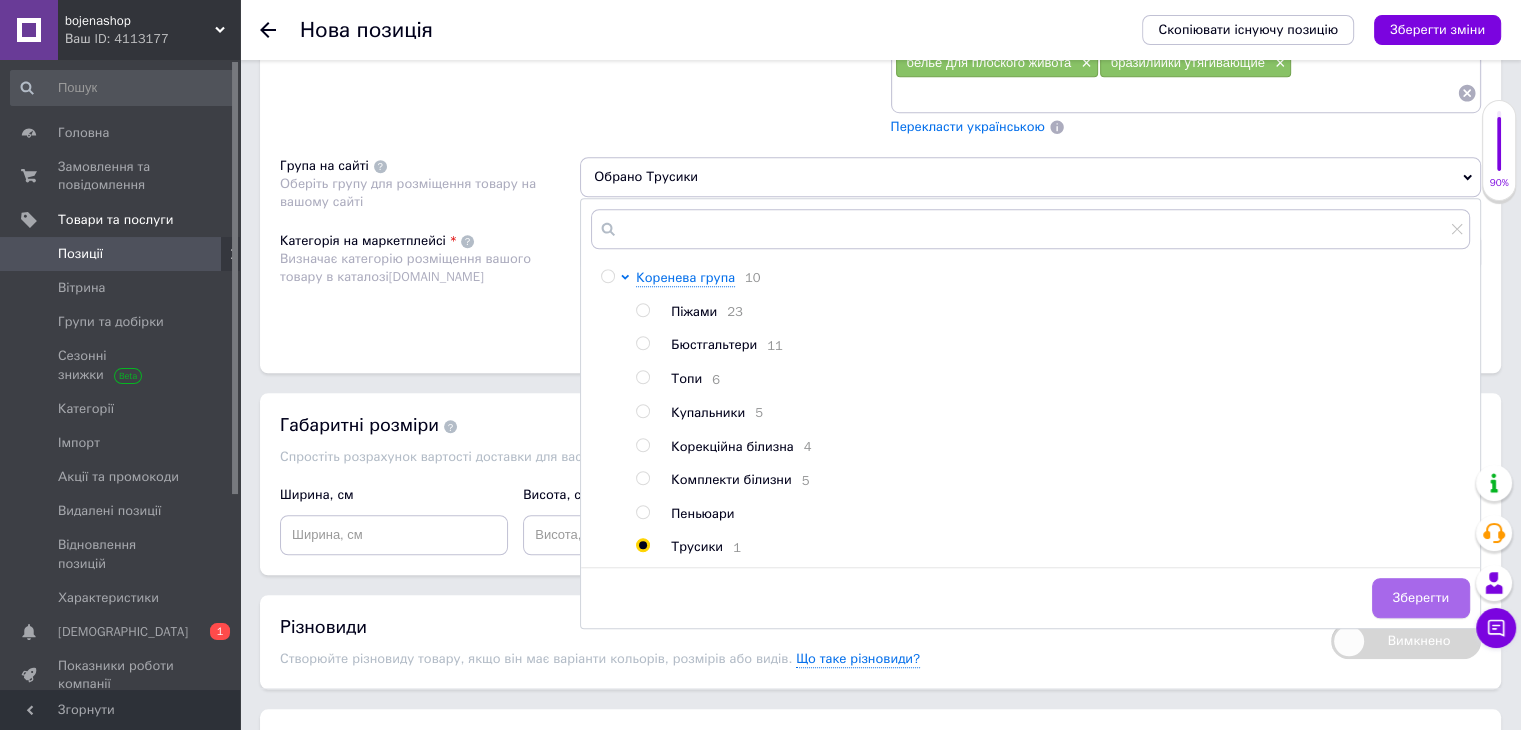 click on "Зберегти" at bounding box center [1421, 598] 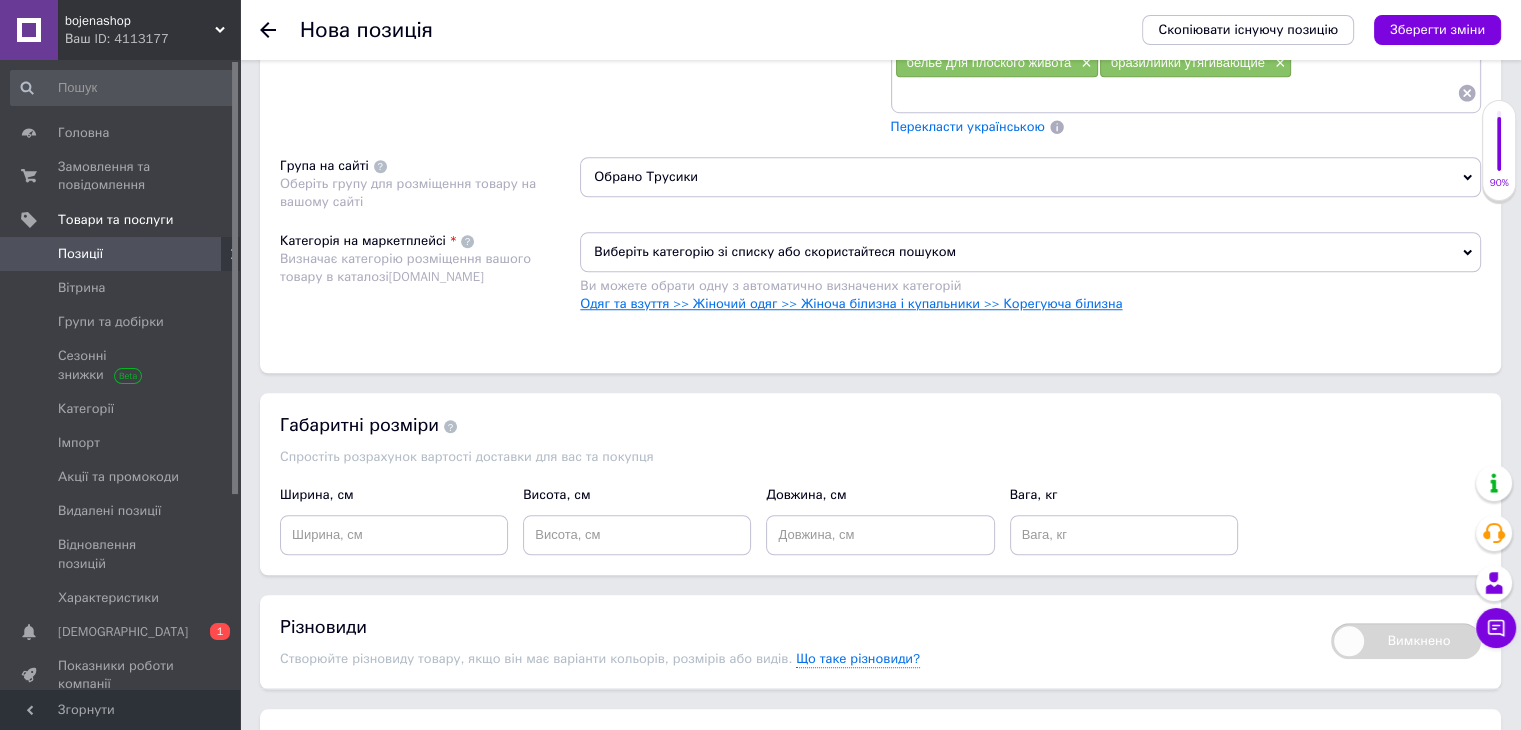 click on "Одяг та взуття >> Жіночий одяг >> Жіноча білизна і купальники >> Корегуюча білизна" at bounding box center [851, 303] 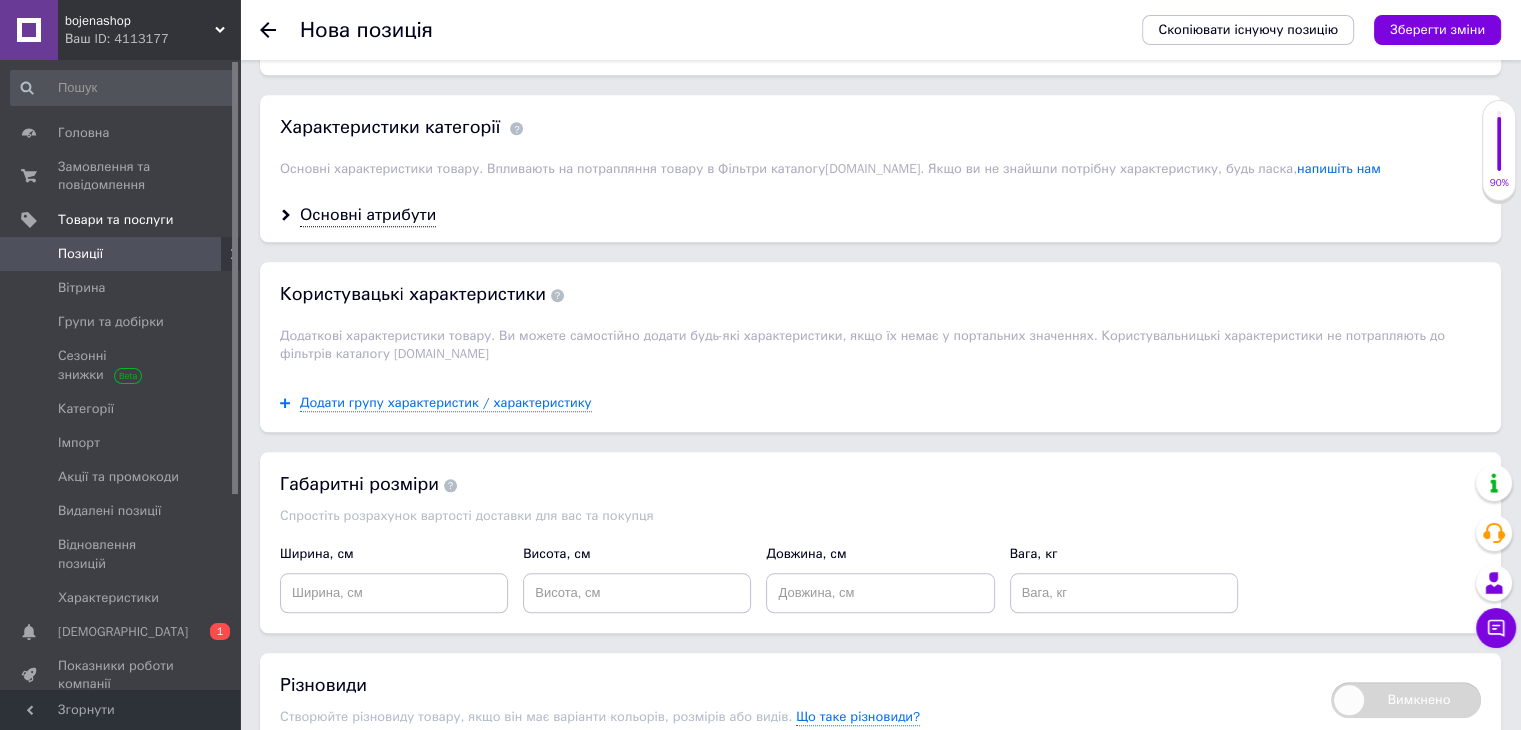 scroll, scrollTop: 1372, scrollLeft: 0, axis: vertical 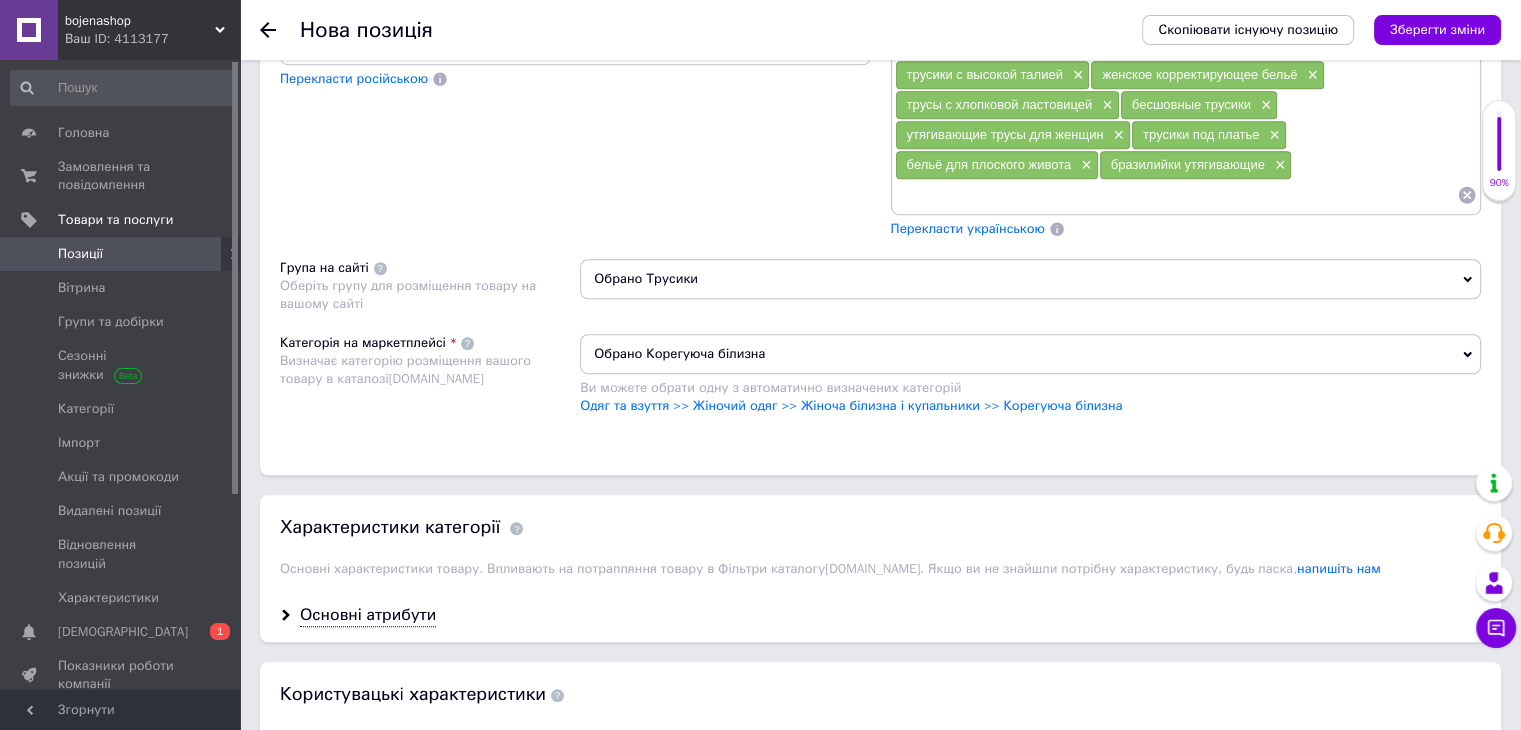 click on "Основні атрибути" at bounding box center (880, 615) 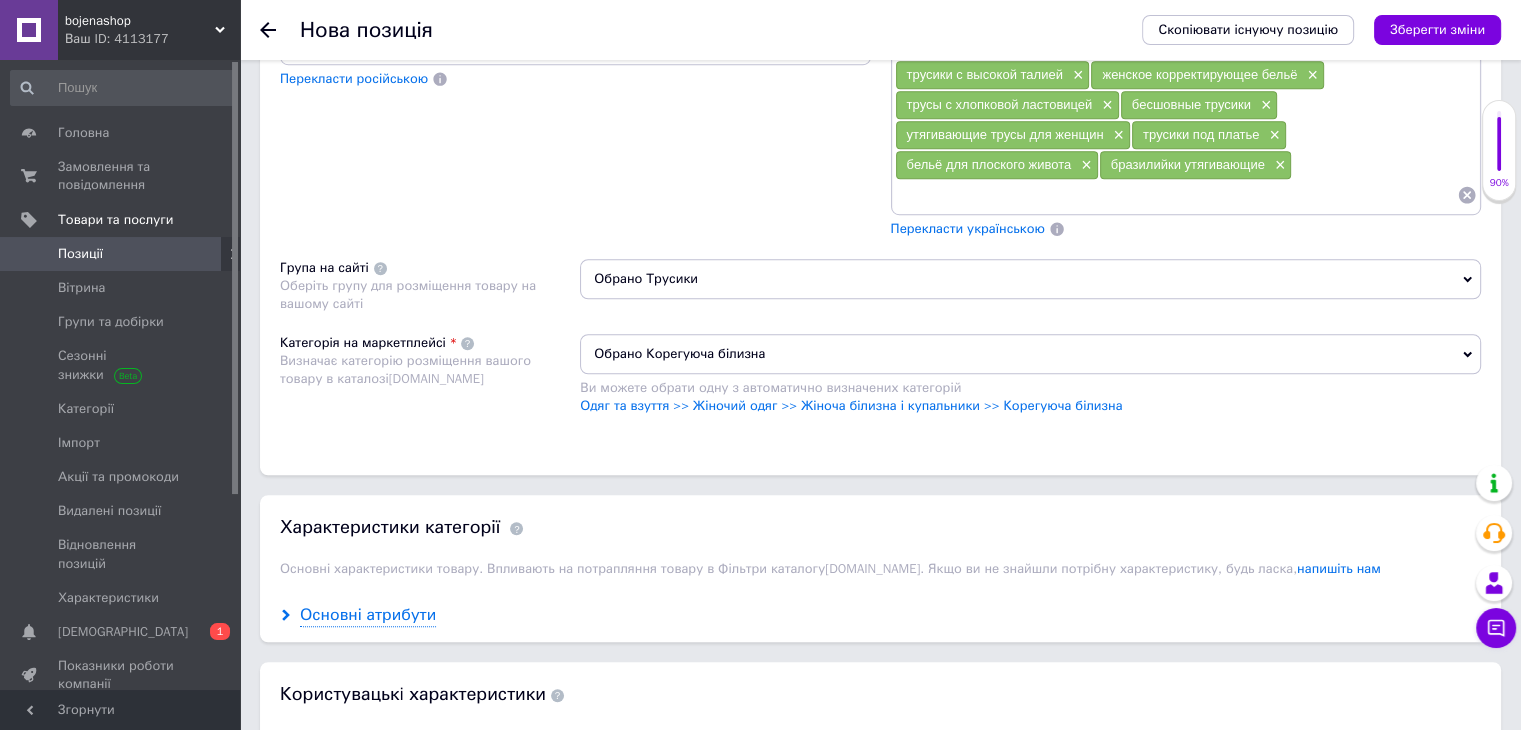 click on "Основні атрибути" at bounding box center [368, 615] 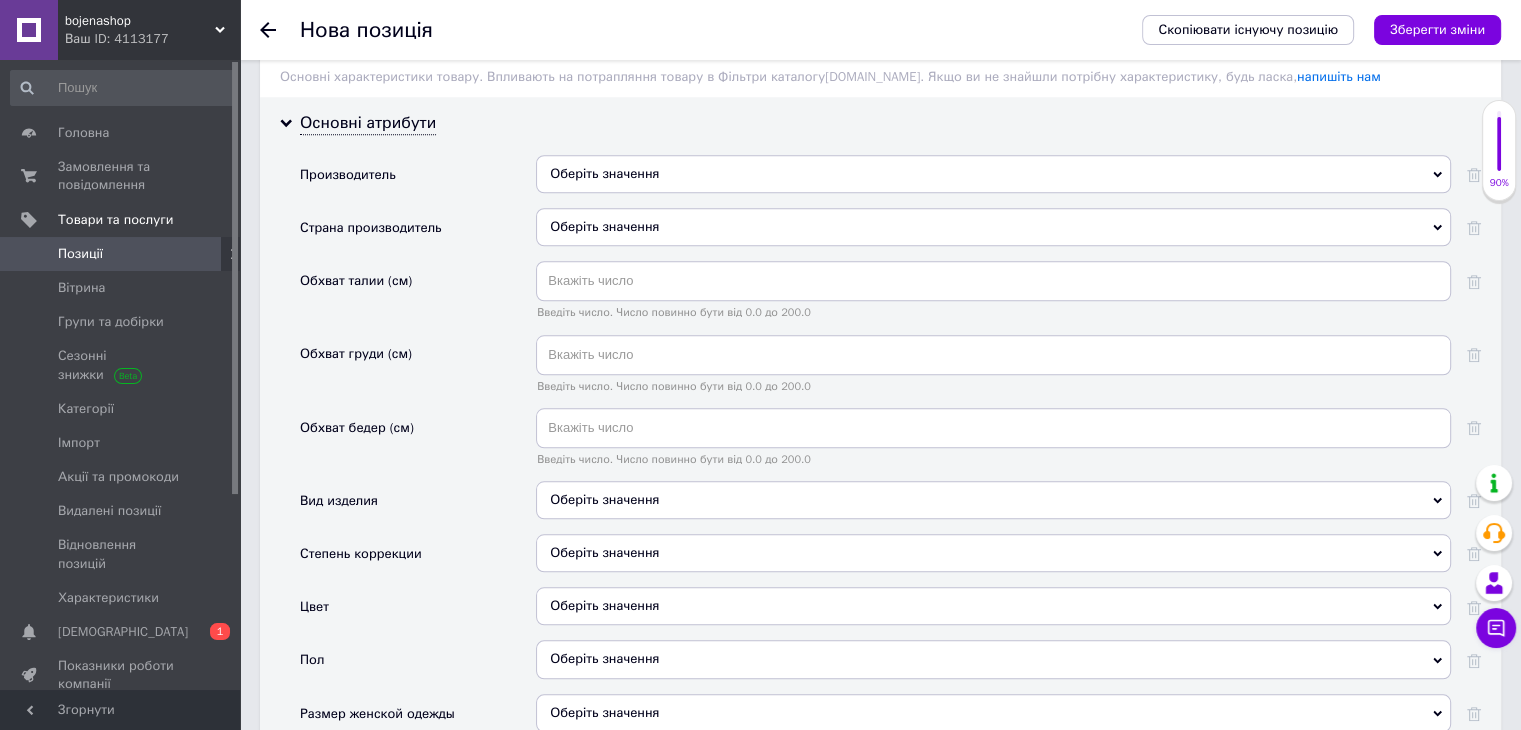 scroll, scrollTop: 1972, scrollLeft: 0, axis: vertical 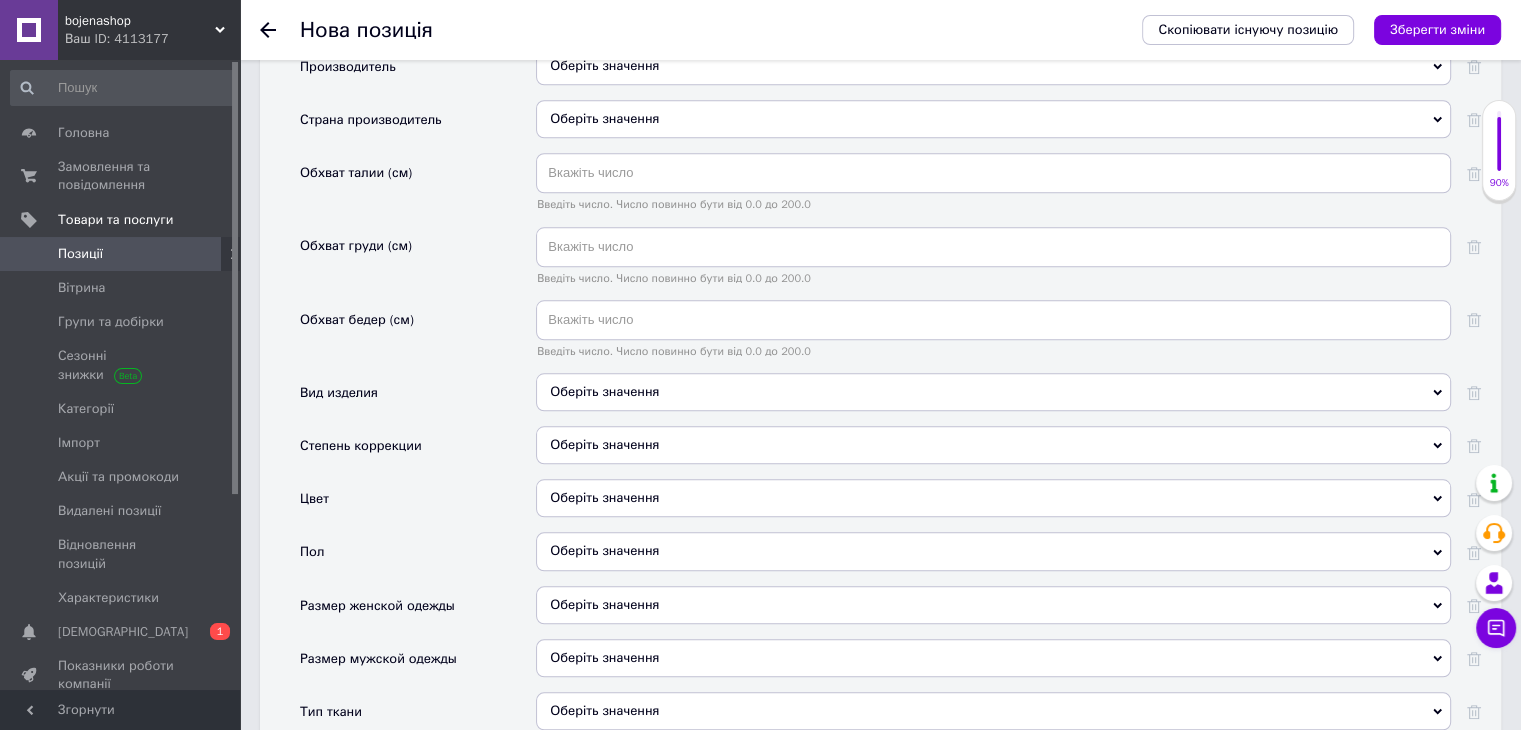 click on "Оберіть значення" at bounding box center (993, 498) 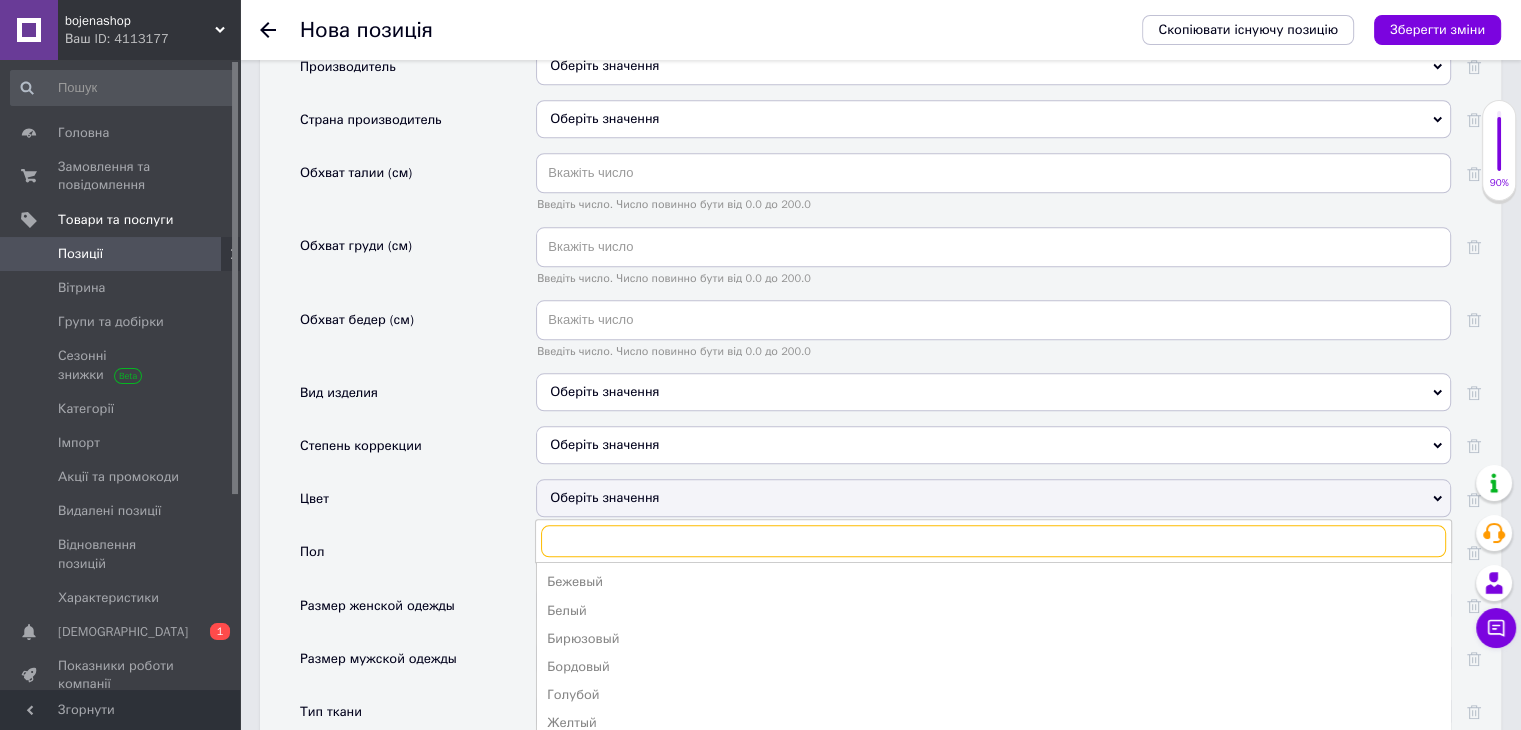 type on "М" 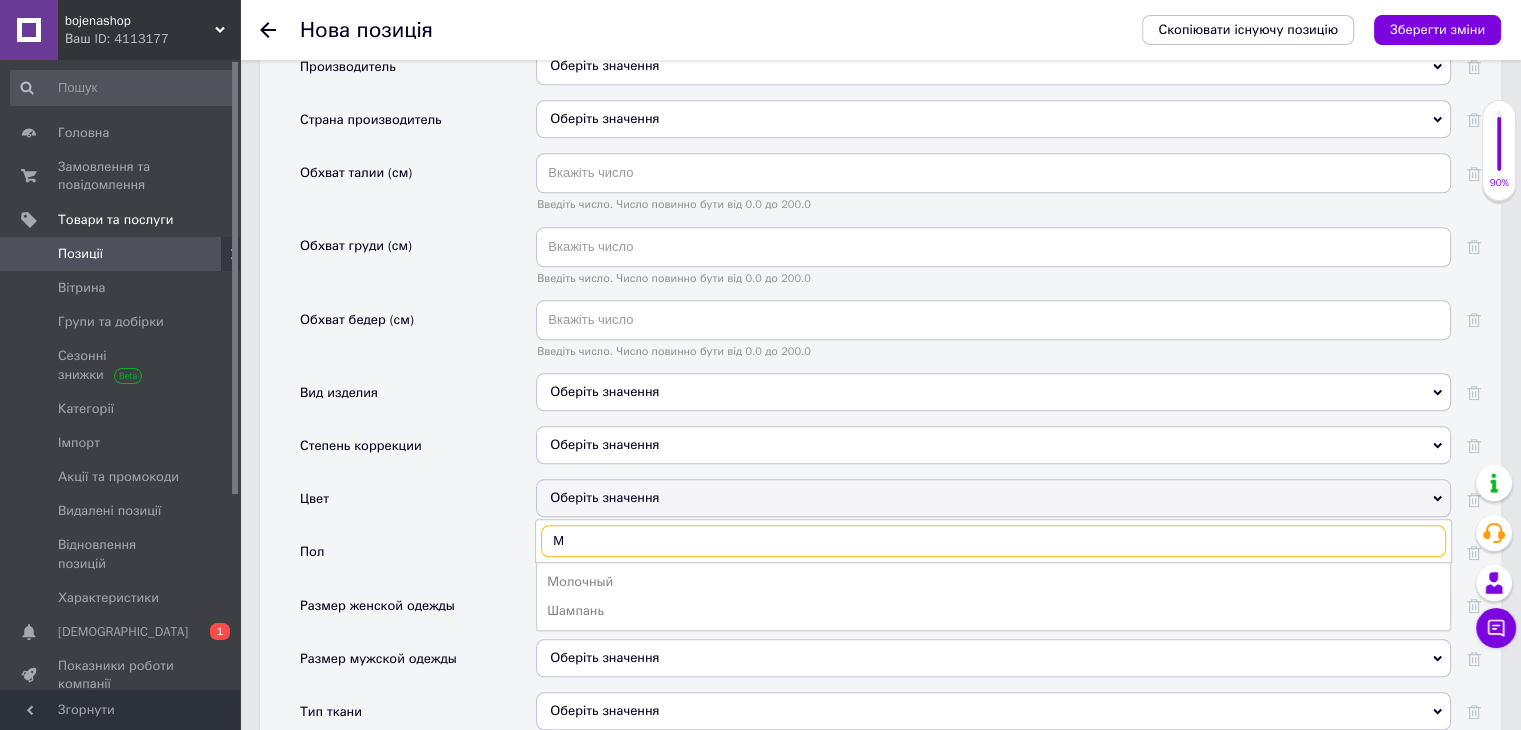 type 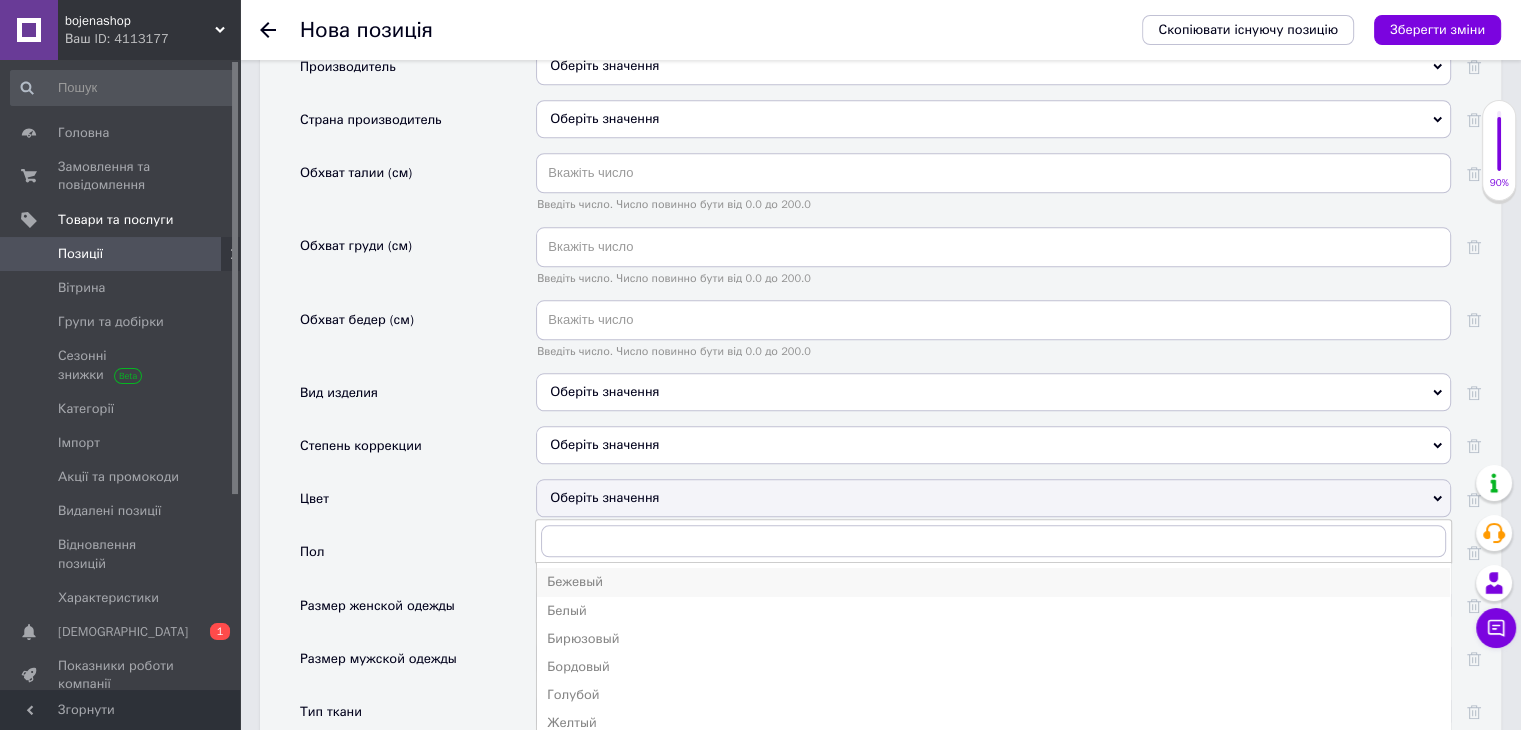 click on "Бежевый" at bounding box center (993, 582) 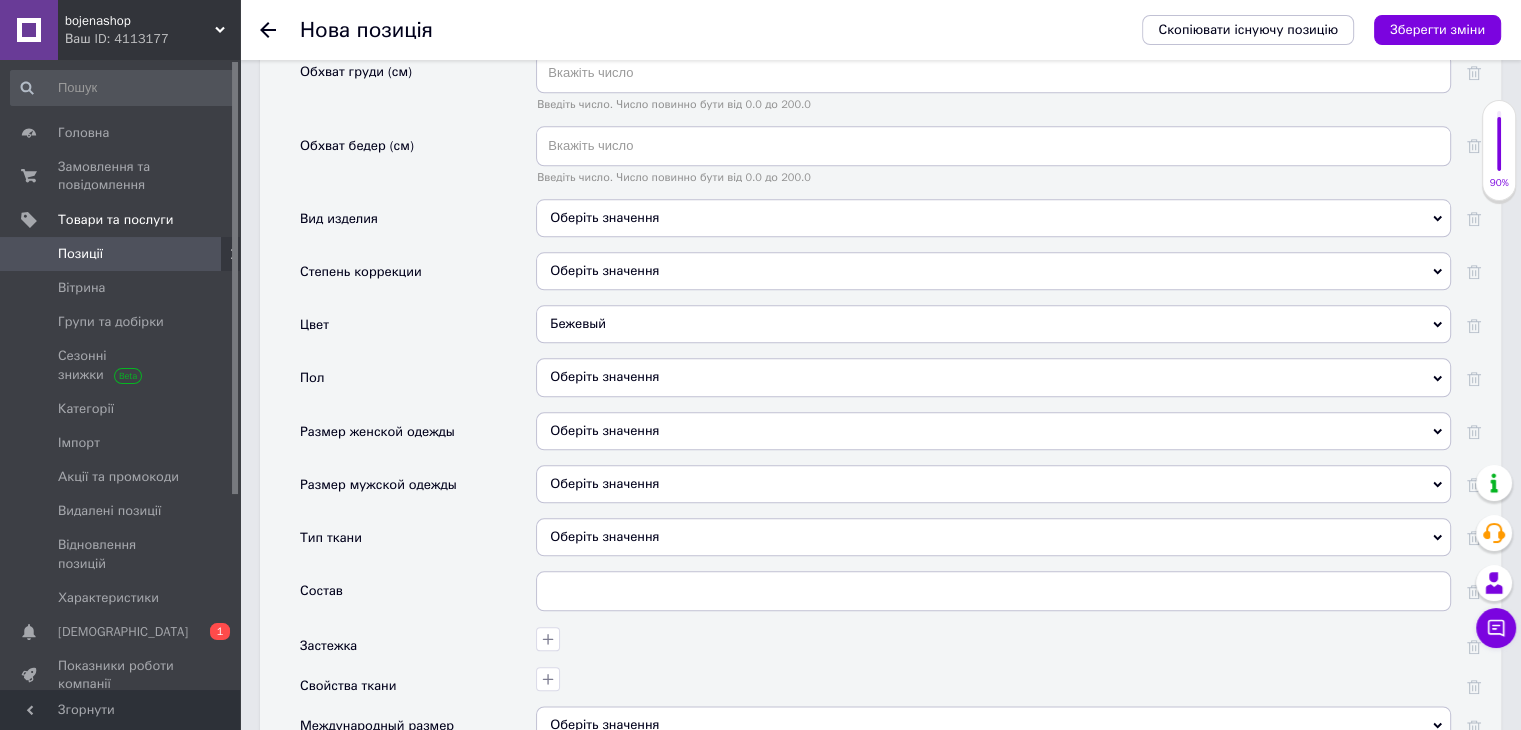 scroll, scrollTop: 2172, scrollLeft: 0, axis: vertical 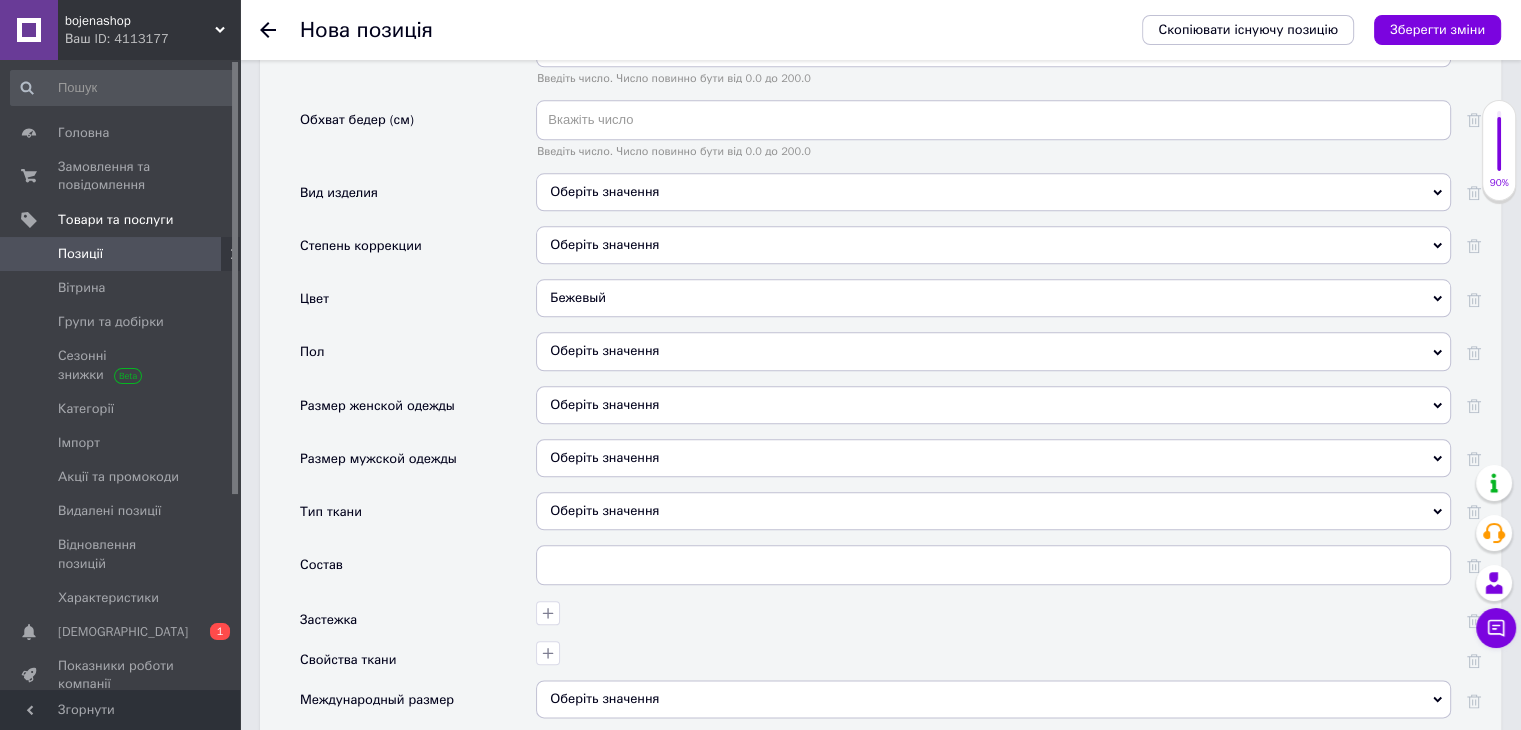 click on "Оберіть значення" at bounding box center [993, 405] 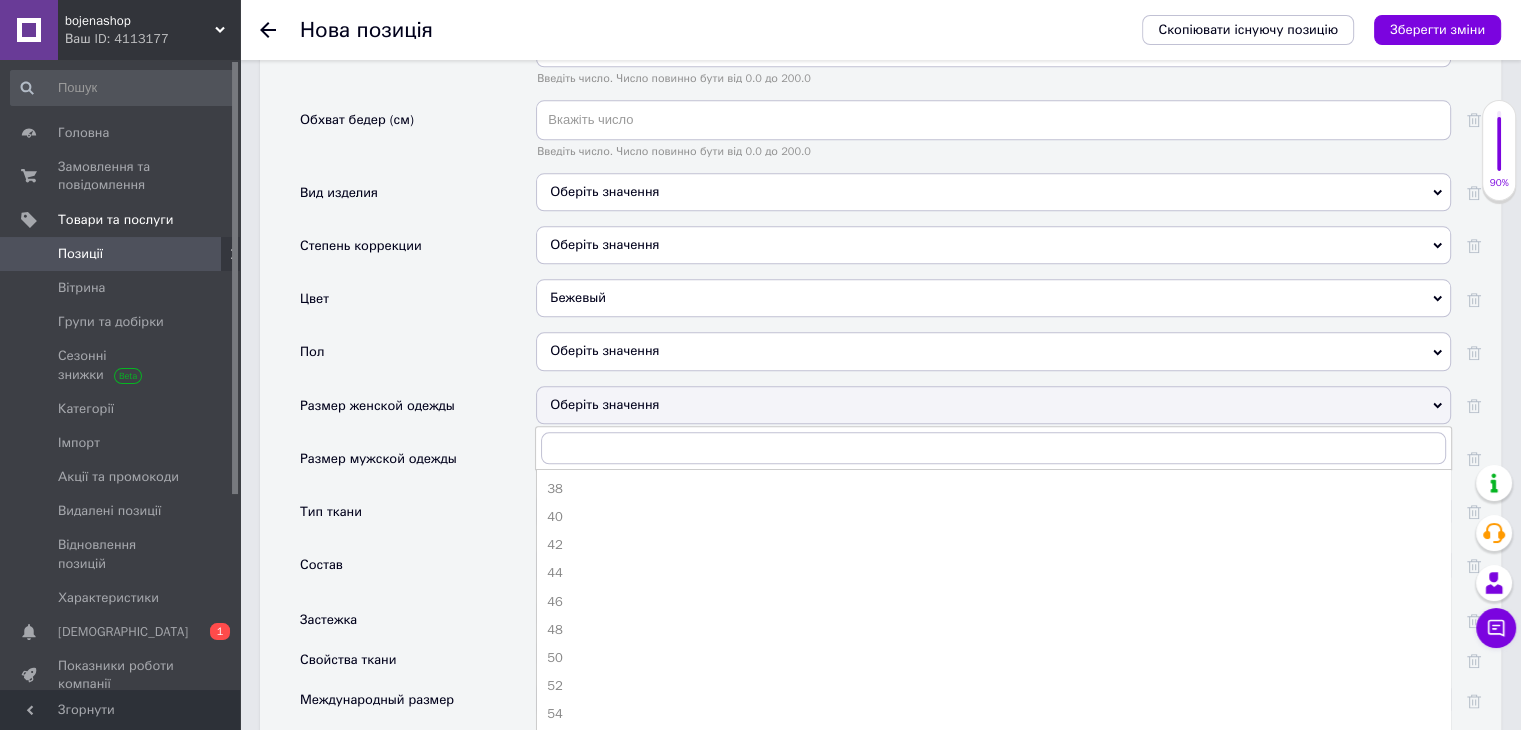 click on "Оберіть значення" at bounding box center (993, 405) 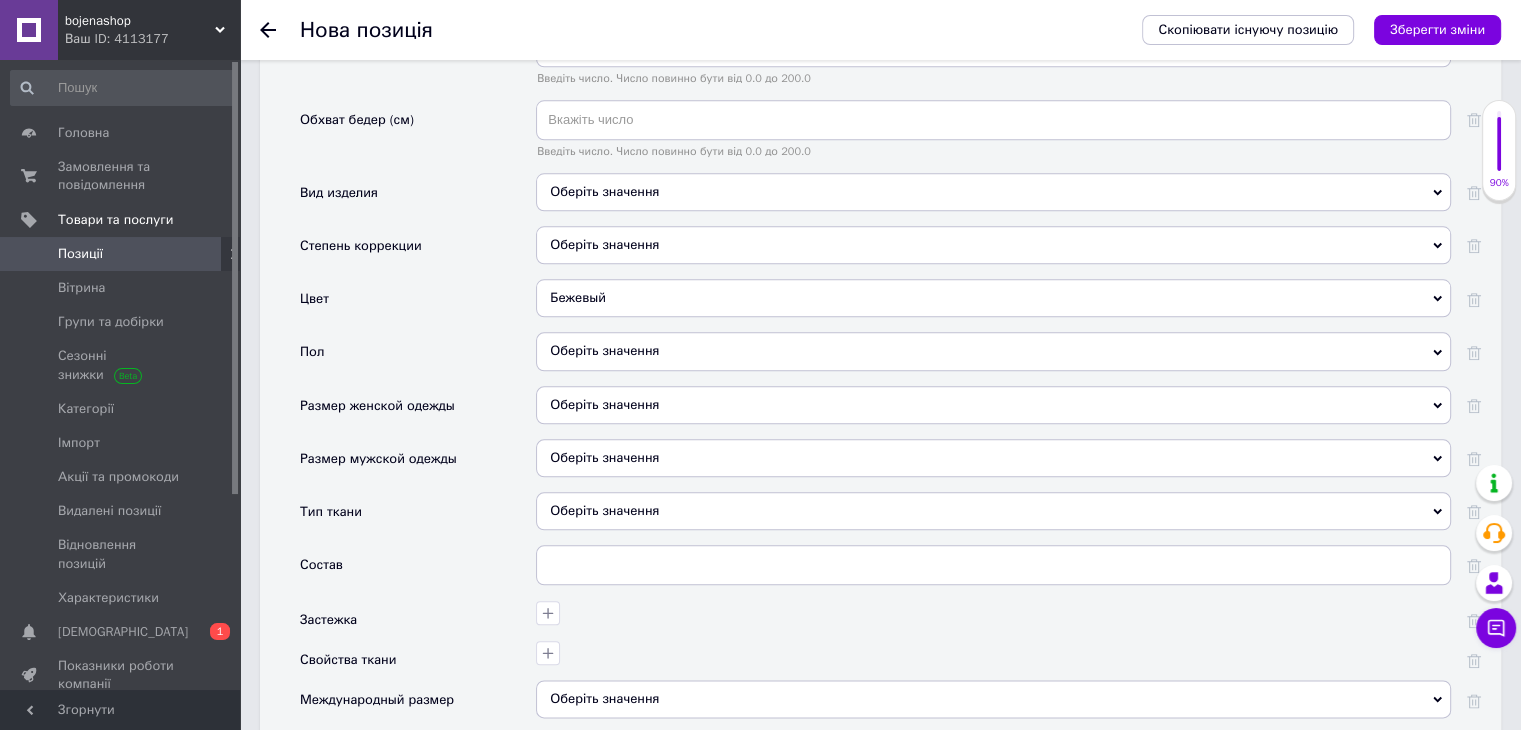 click on "Оберіть значення" at bounding box center [993, 458] 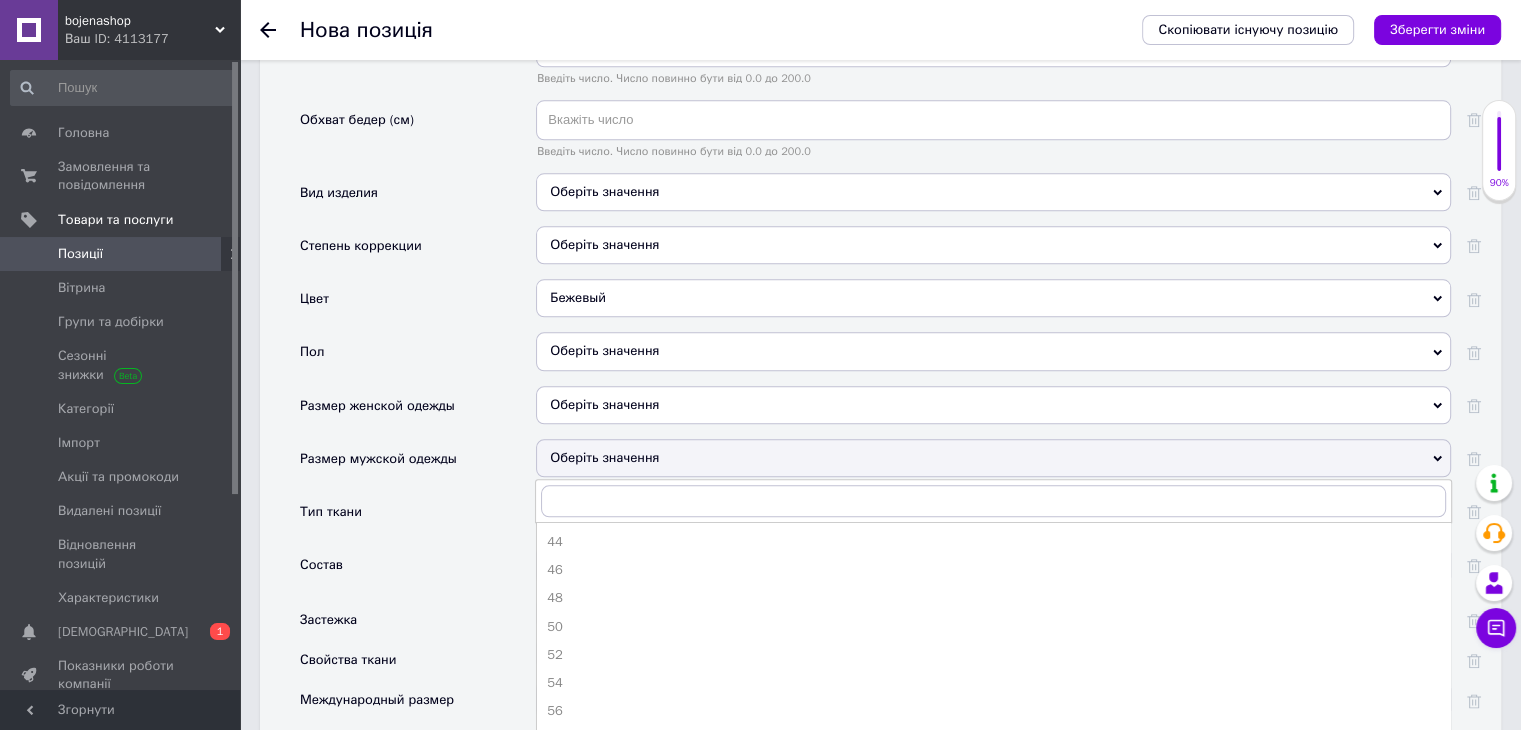 click on "Оберіть значення" at bounding box center (993, 458) 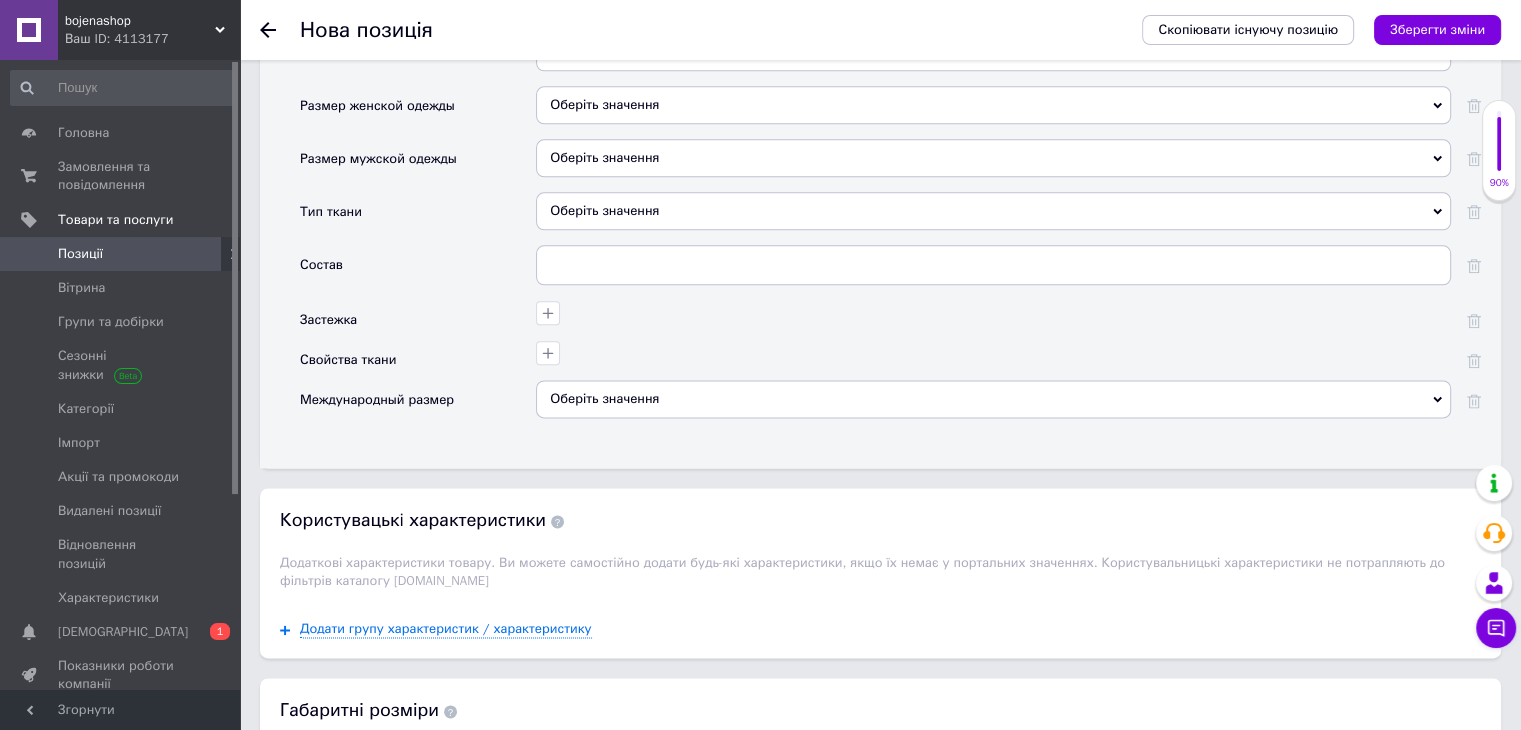 scroll, scrollTop: 2472, scrollLeft: 0, axis: vertical 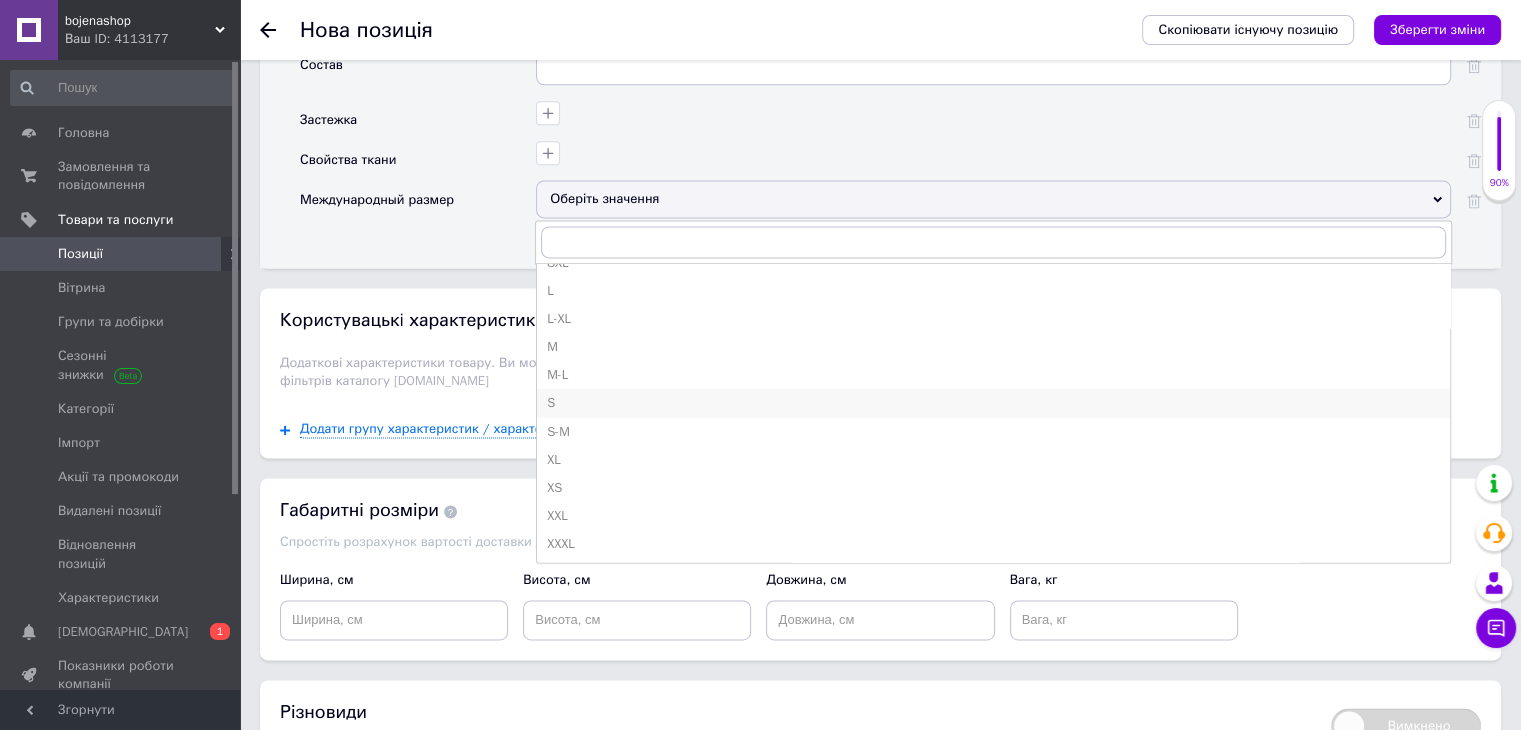 click on "S" at bounding box center (993, 403) 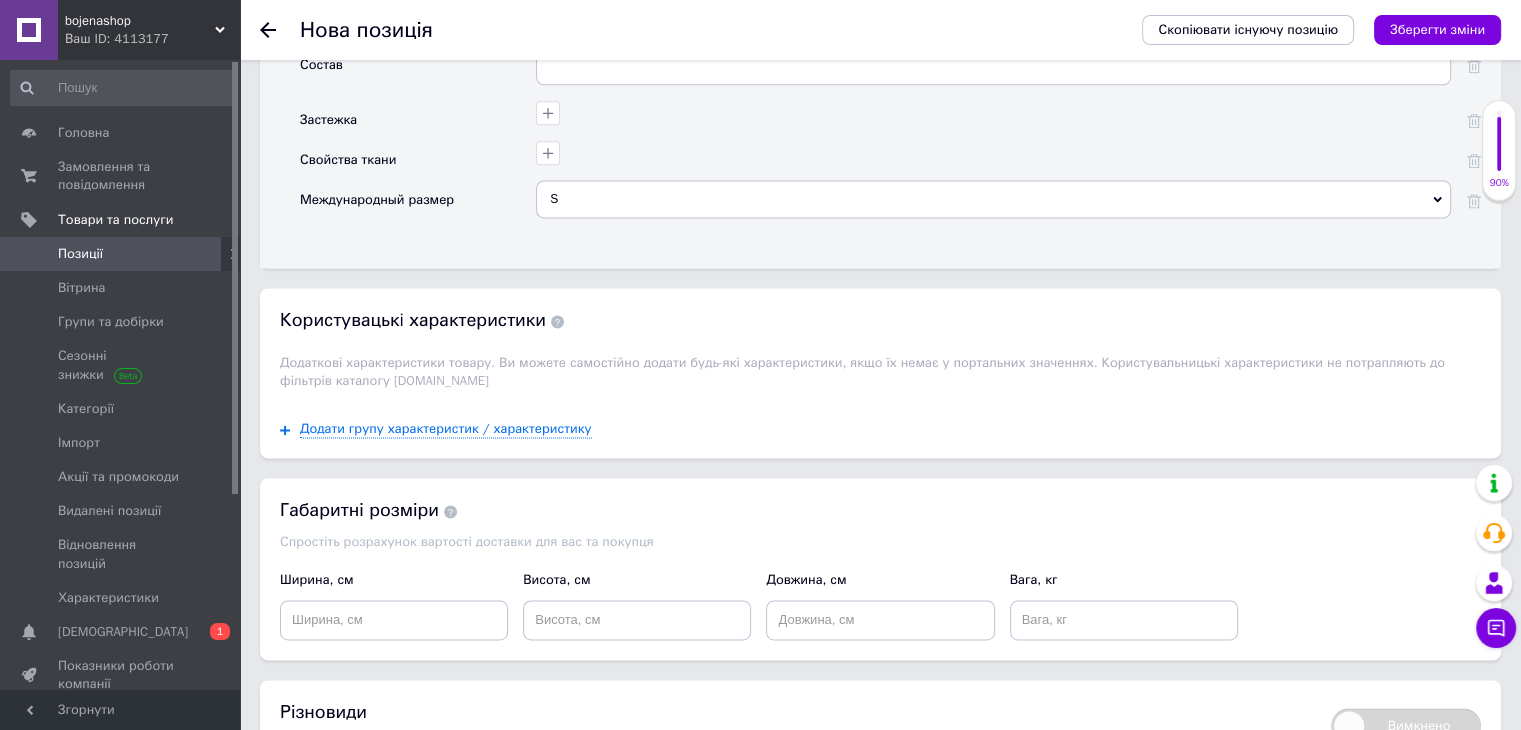 click on "S" at bounding box center [993, 199] 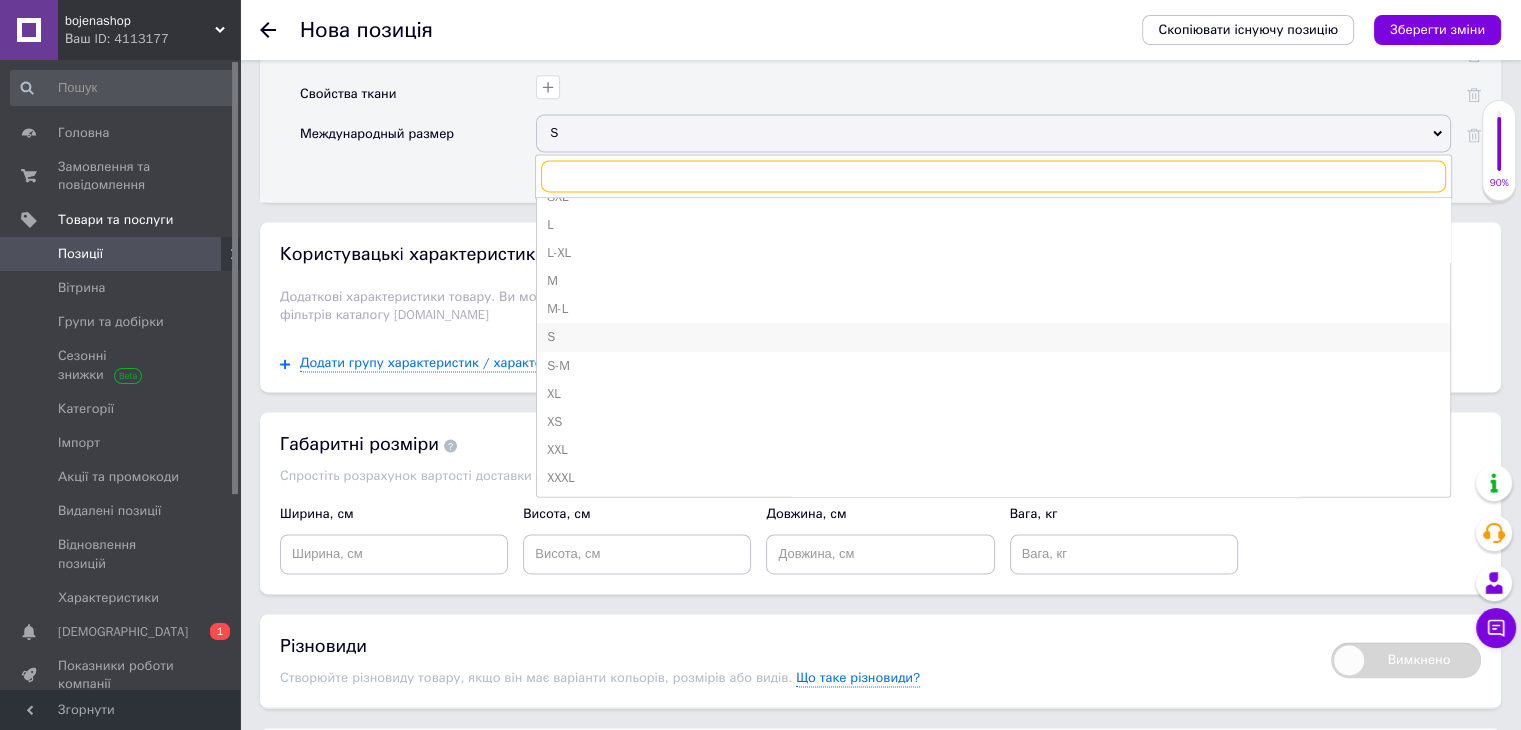 scroll, scrollTop: 2772, scrollLeft: 0, axis: vertical 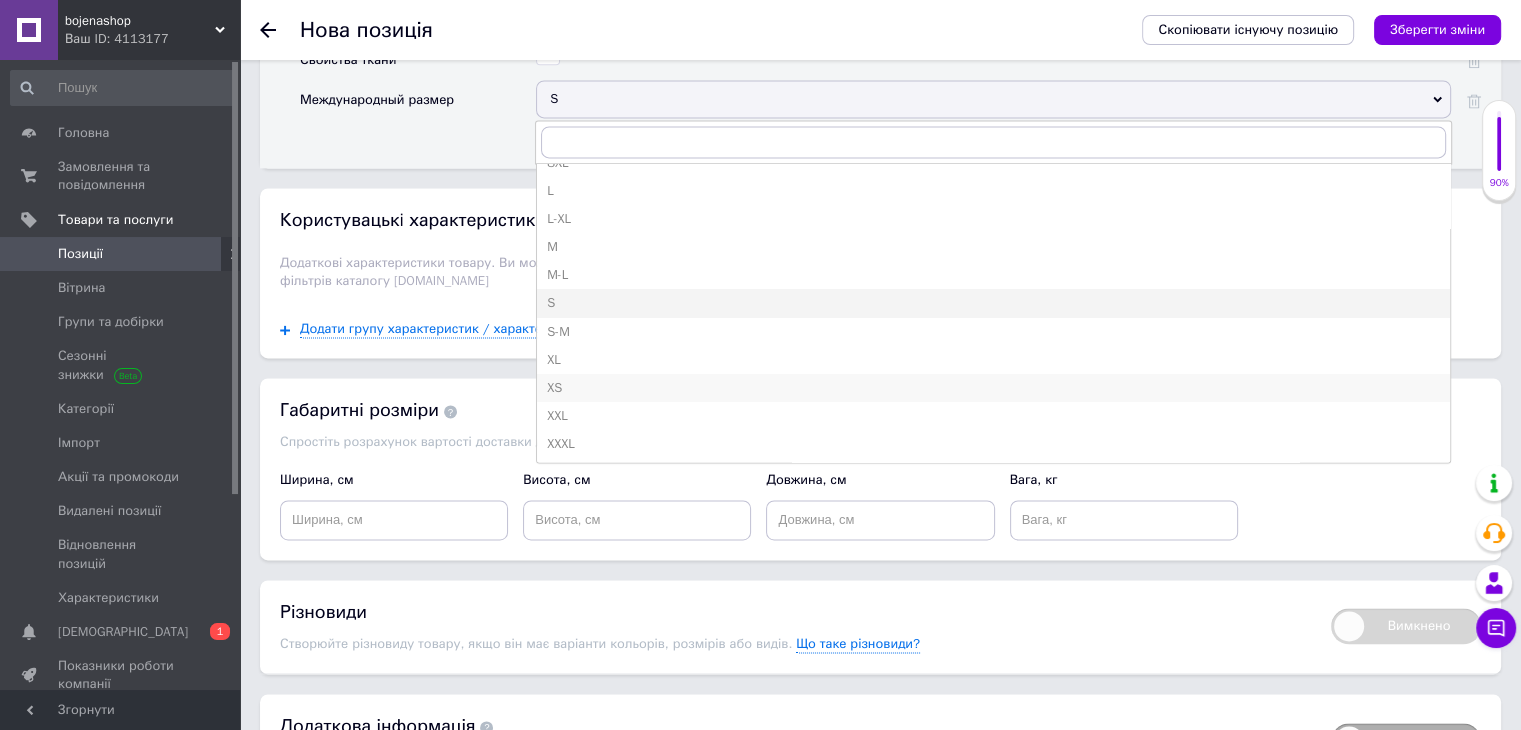 click on "XS" at bounding box center [993, 388] 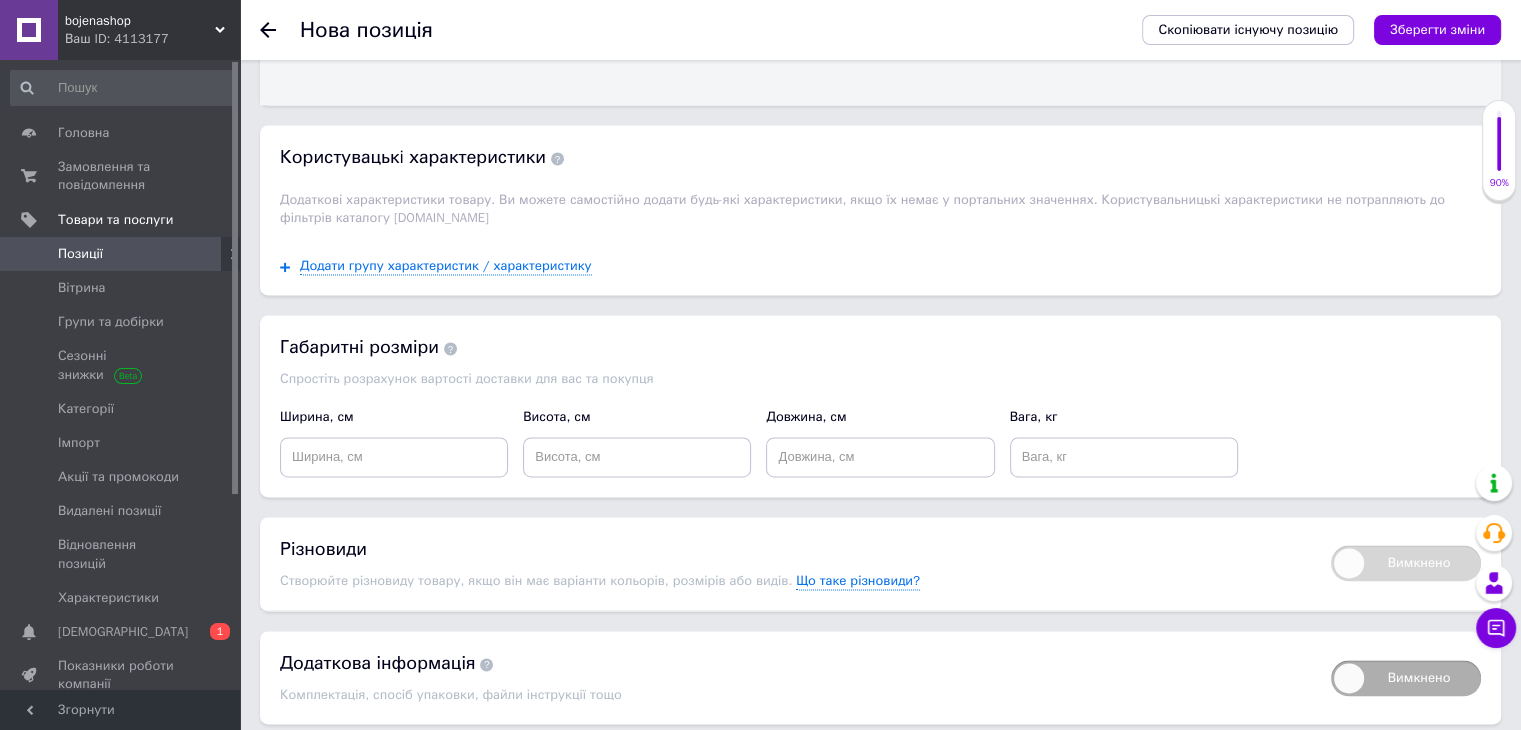 scroll, scrollTop: 2893, scrollLeft: 0, axis: vertical 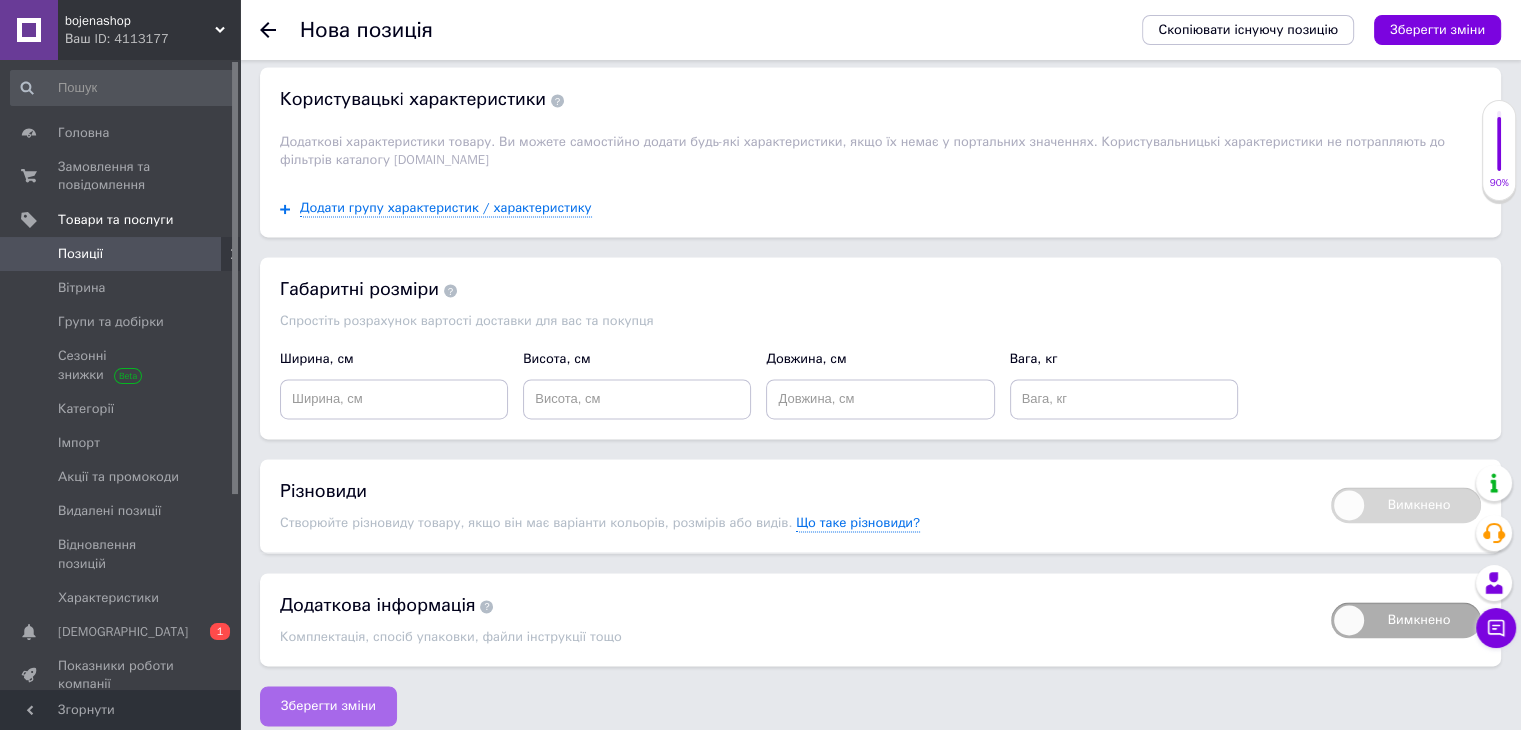 click on "Зберегти зміни" at bounding box center (328, 706) 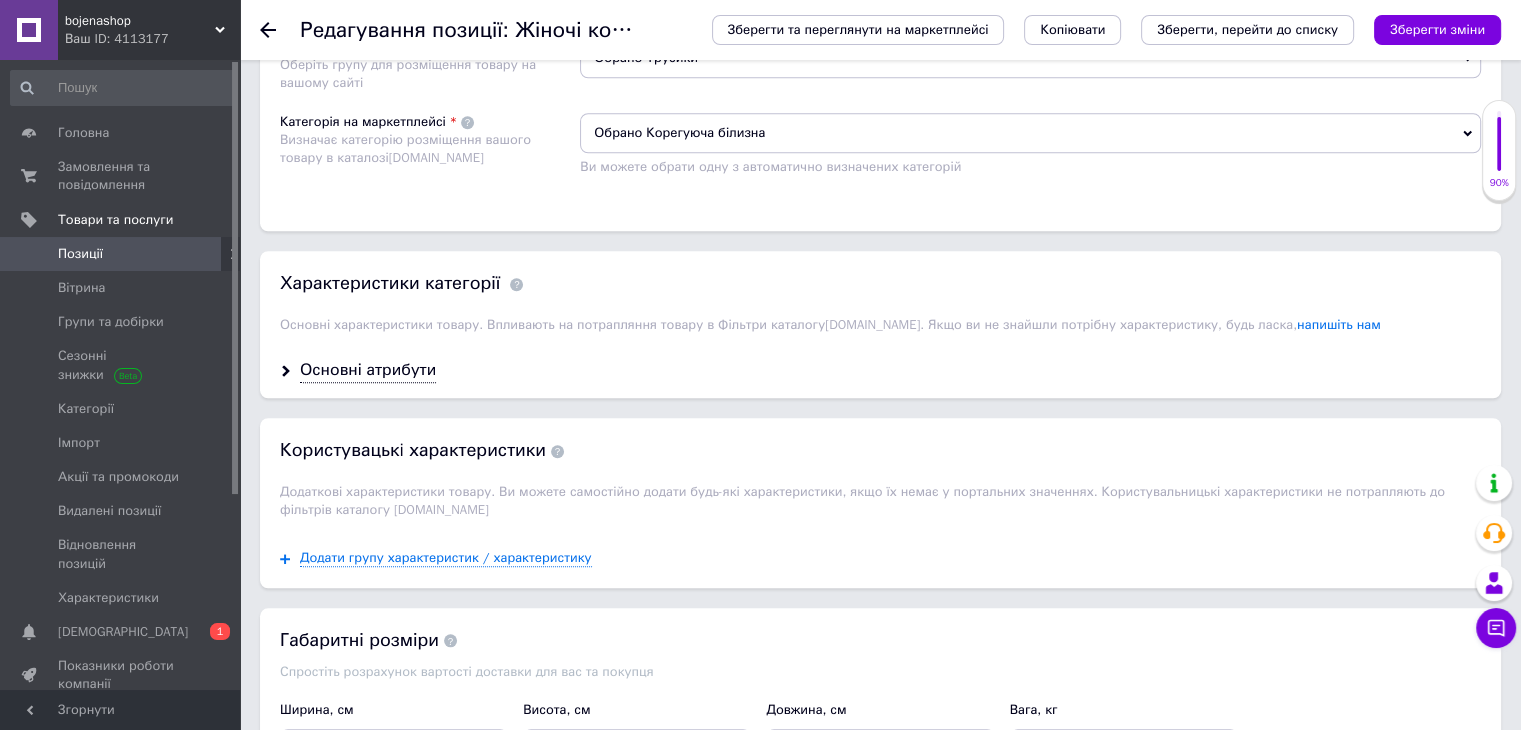scroll, scrollTop: 1900, scrollLeft: 0, axis: vertical 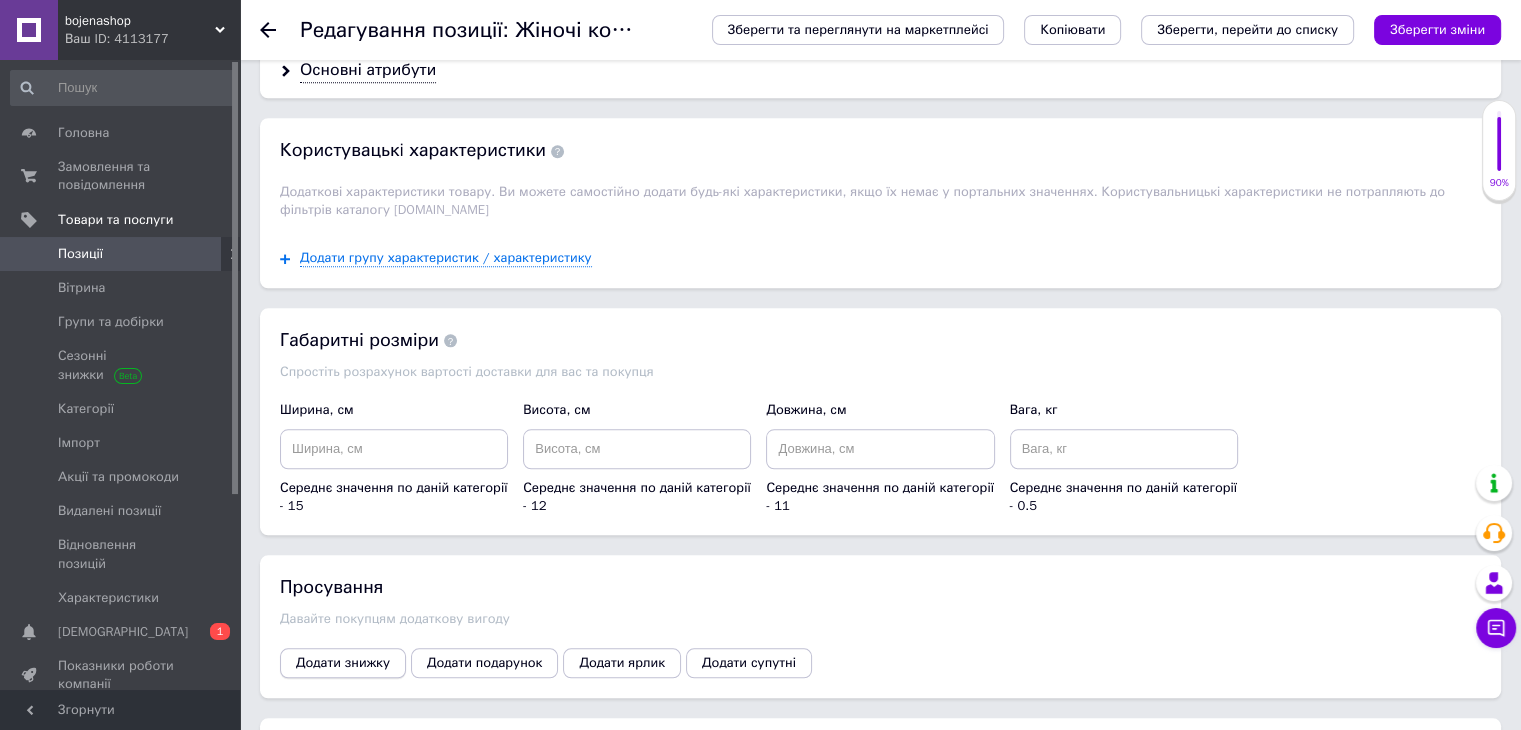 click on "Додати знижку" at bounding box center (343, 663) 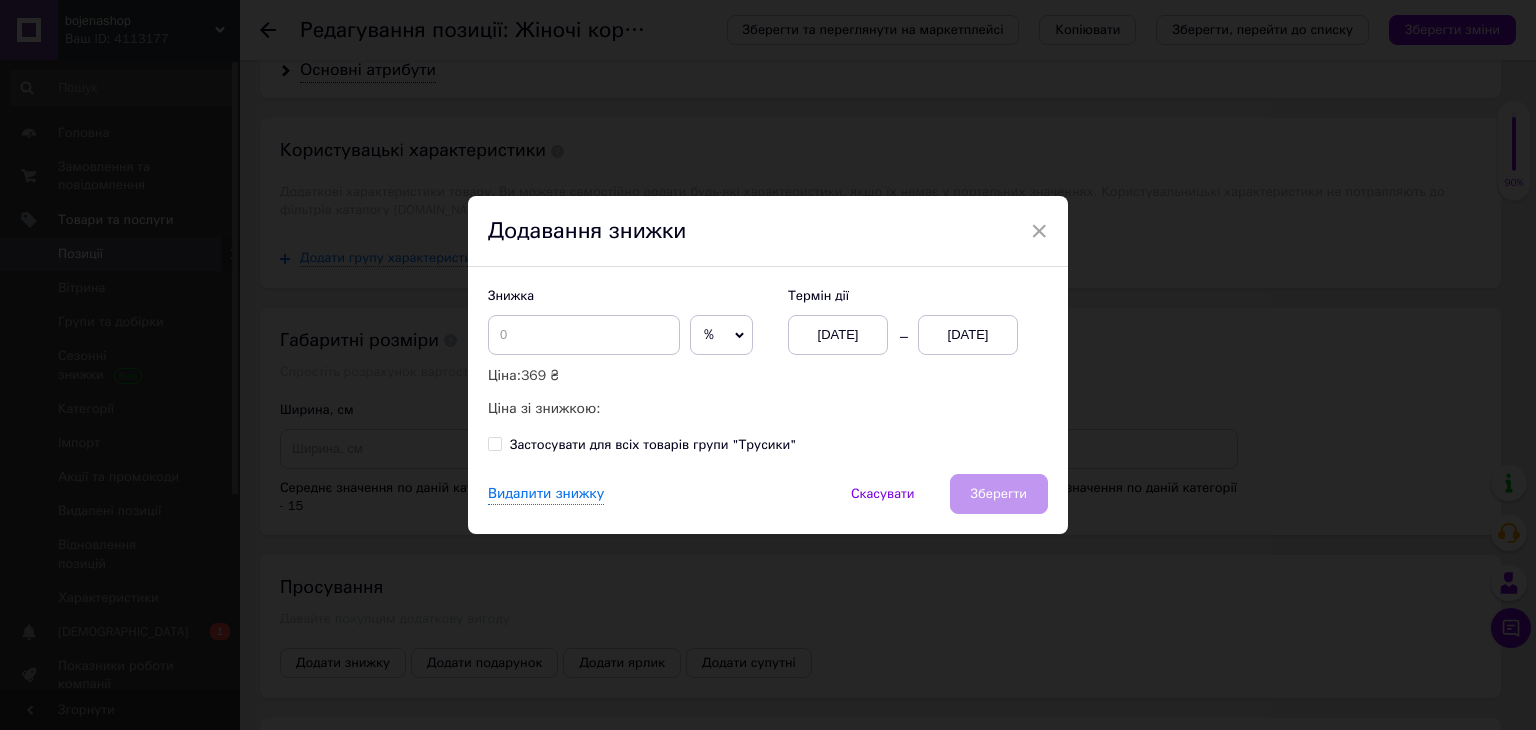 click on "[DATE]" at bounding box center [968, 335] 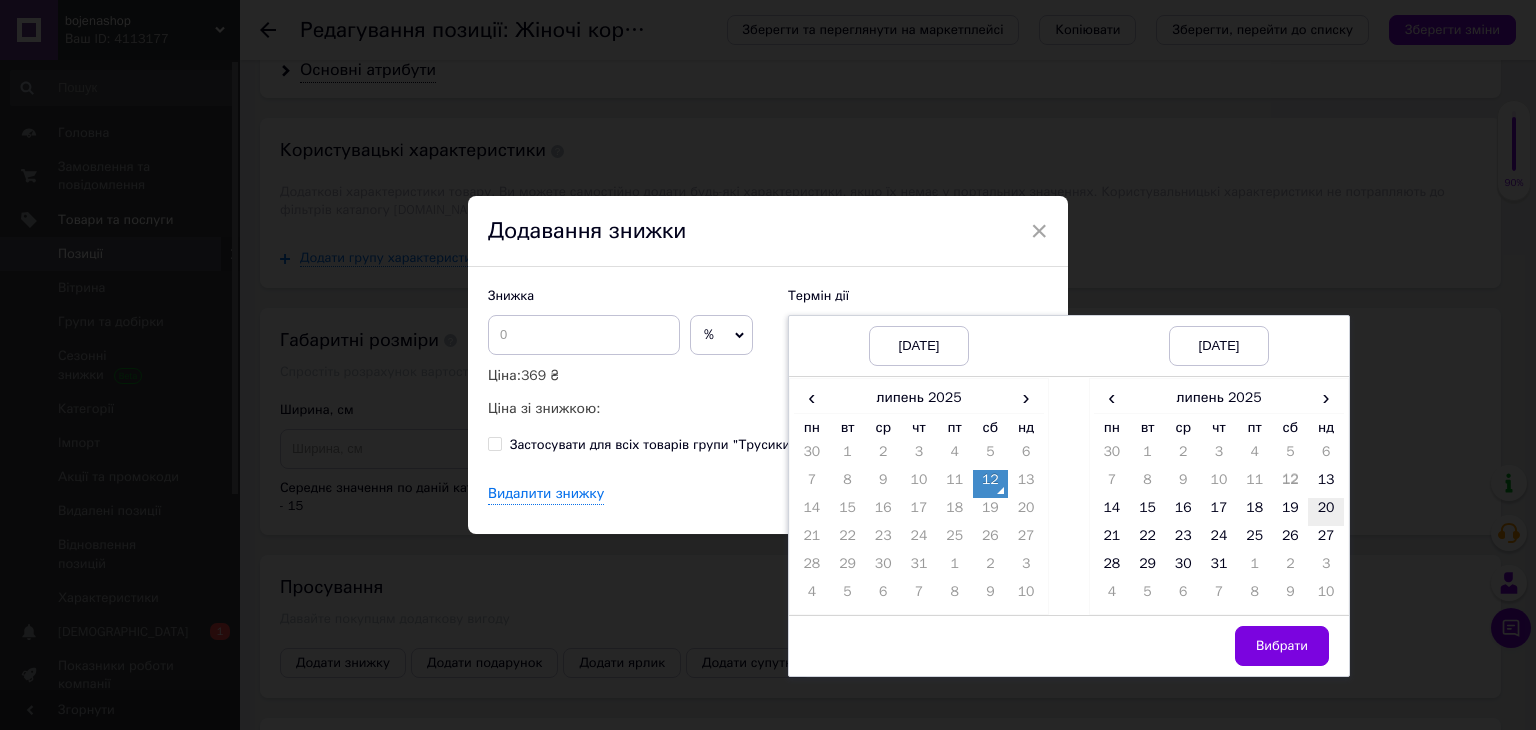 click on "20" at bounding box center (1326, 512) 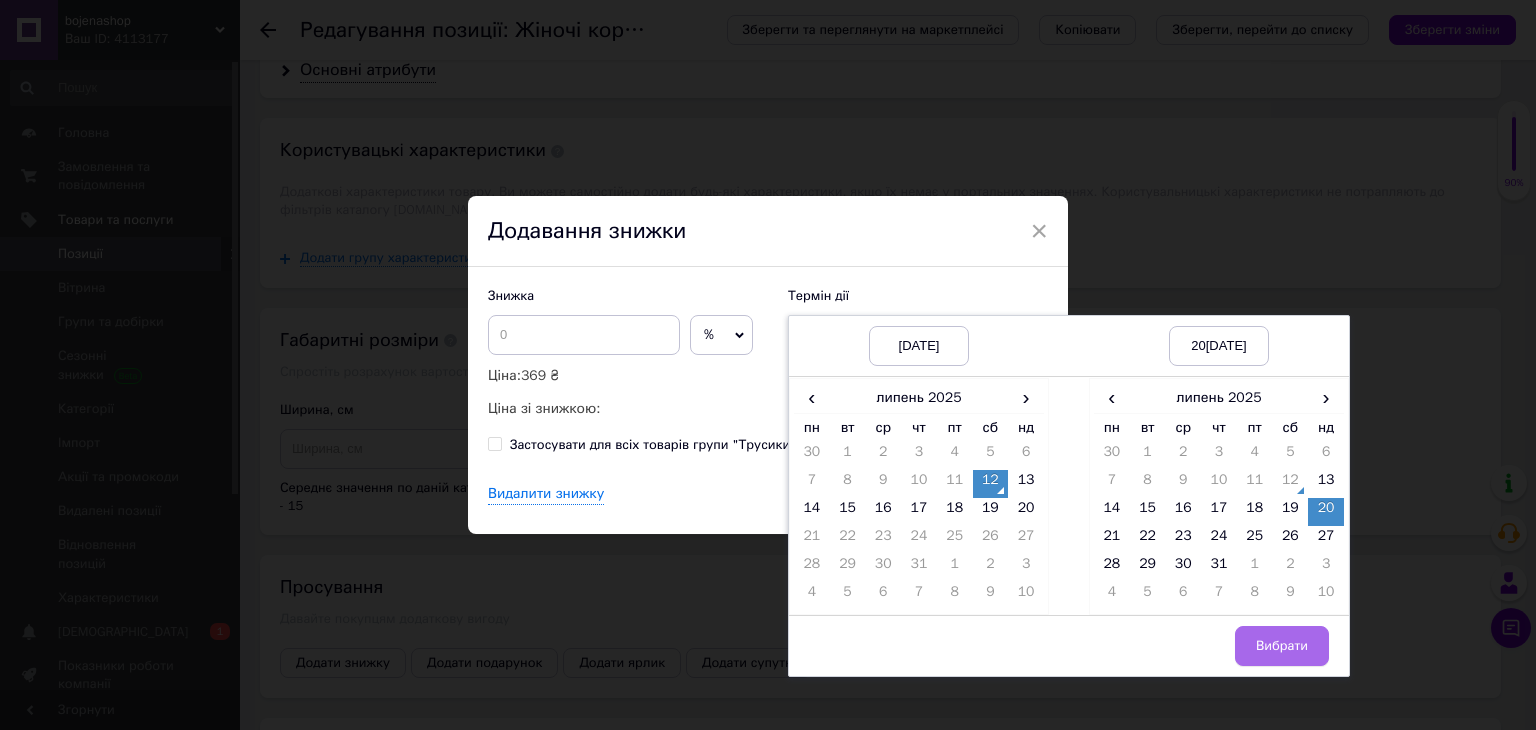 click on "Вибрати" at bounding box center (1282, 646) 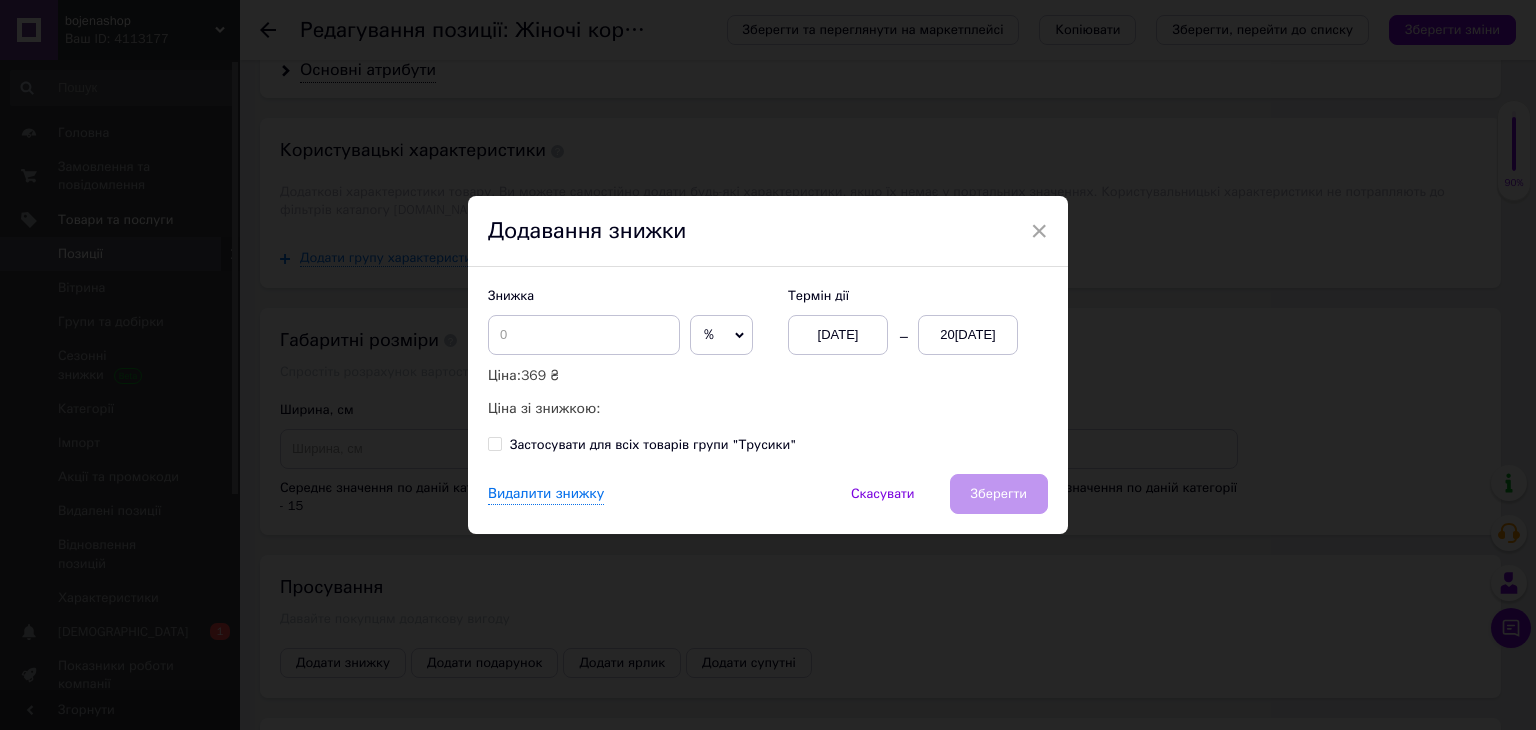 click on "%" at bounding box center (709, 334) 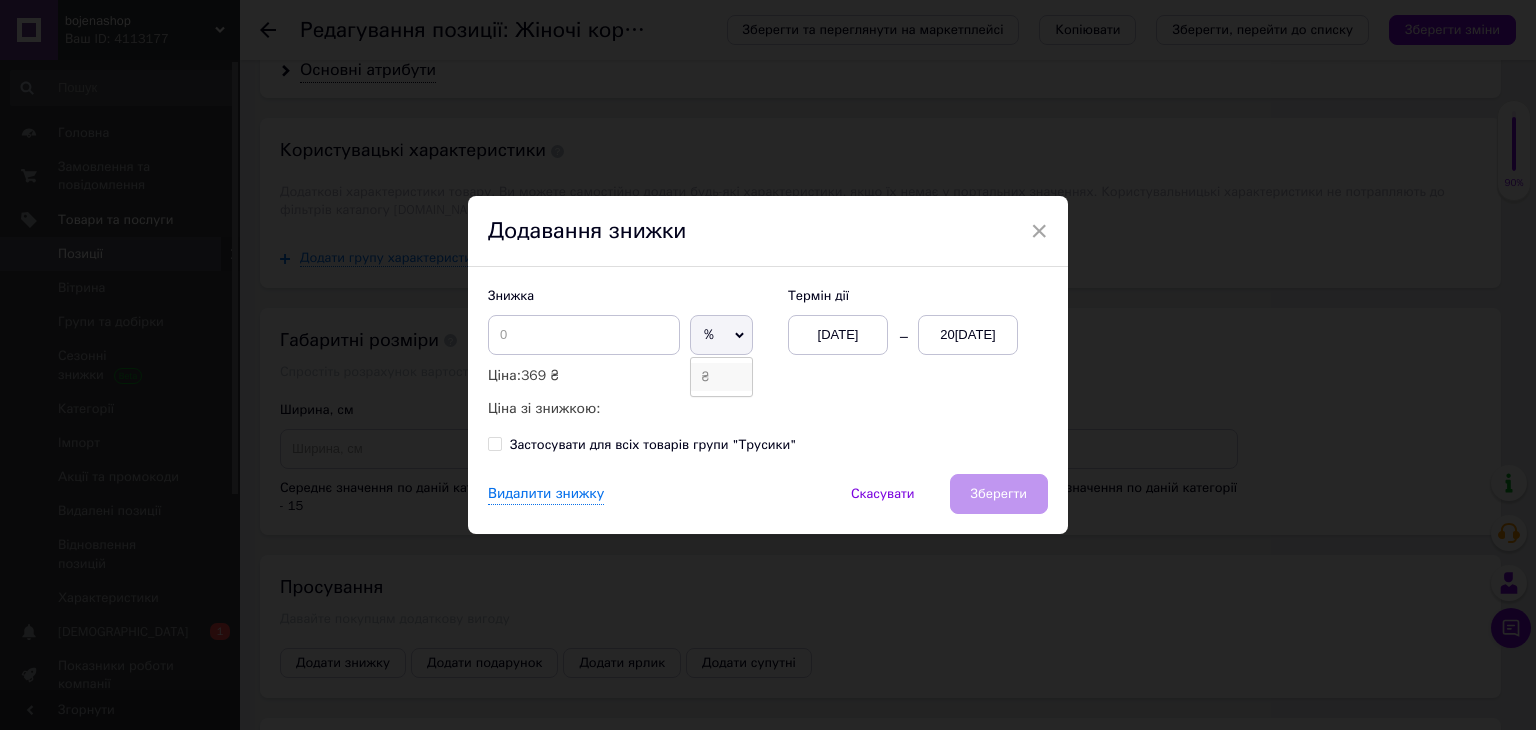 click on "₴" at bounding box center [721, 377] 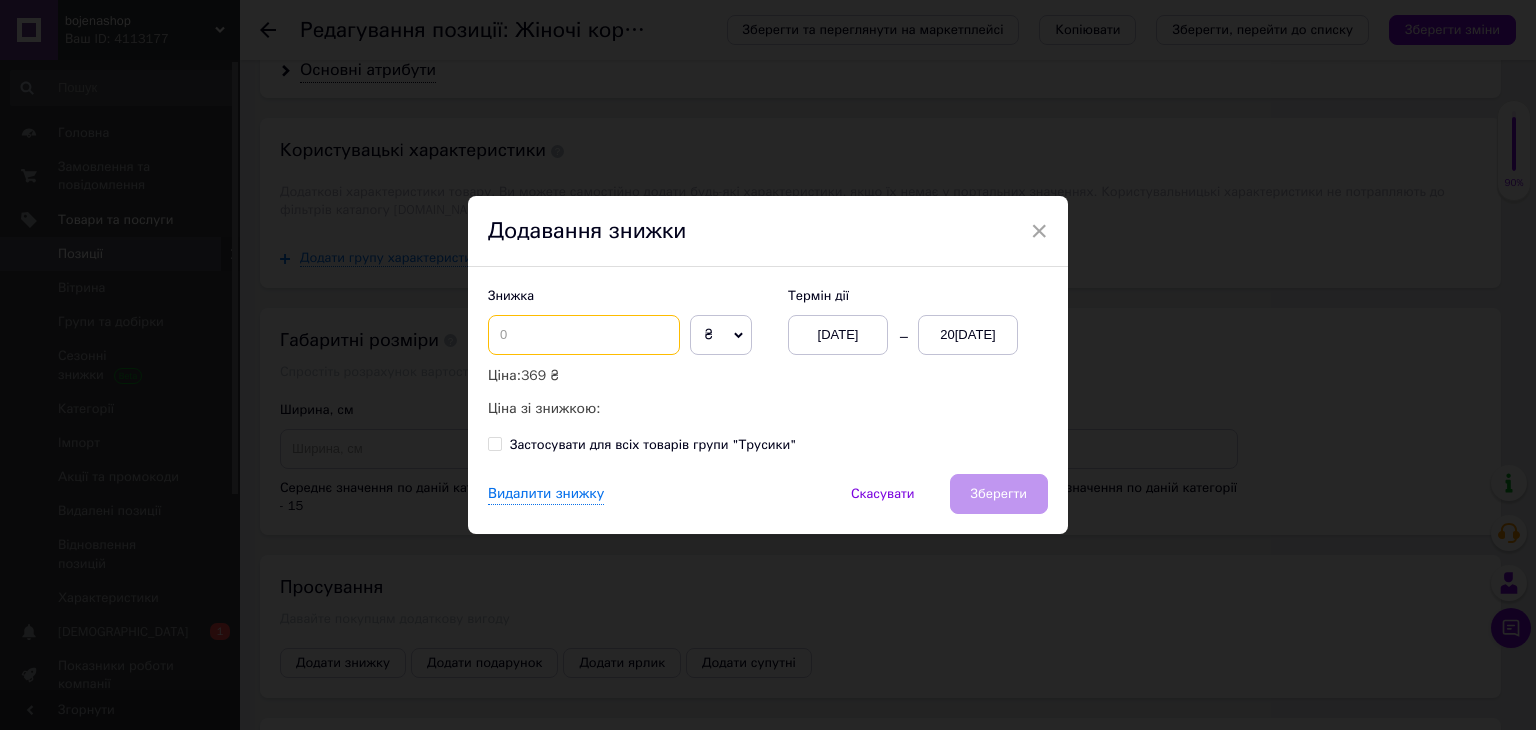click at bounding box center [584, 335] 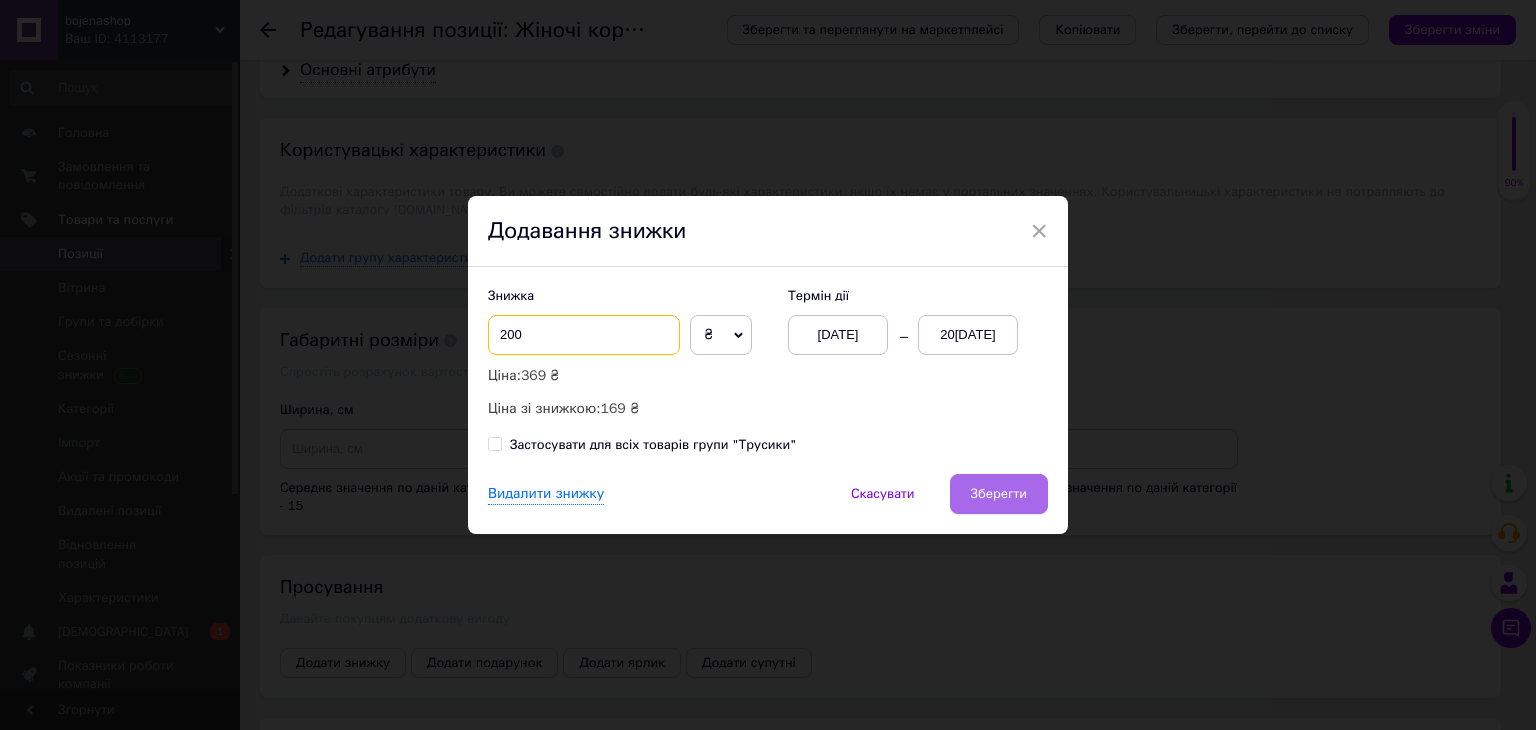 type on "200" 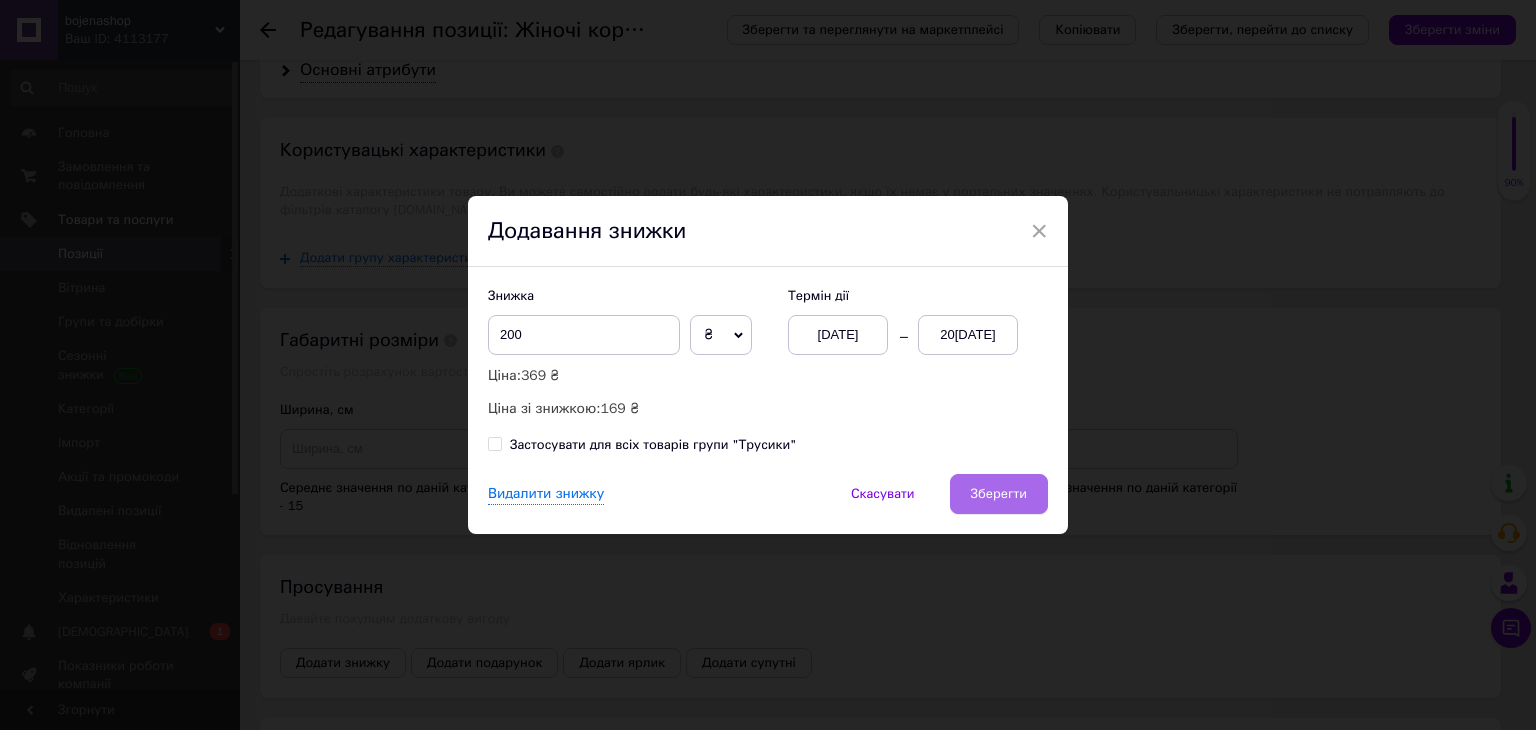 click on "Зберегти" at bounding box center [999, 494] 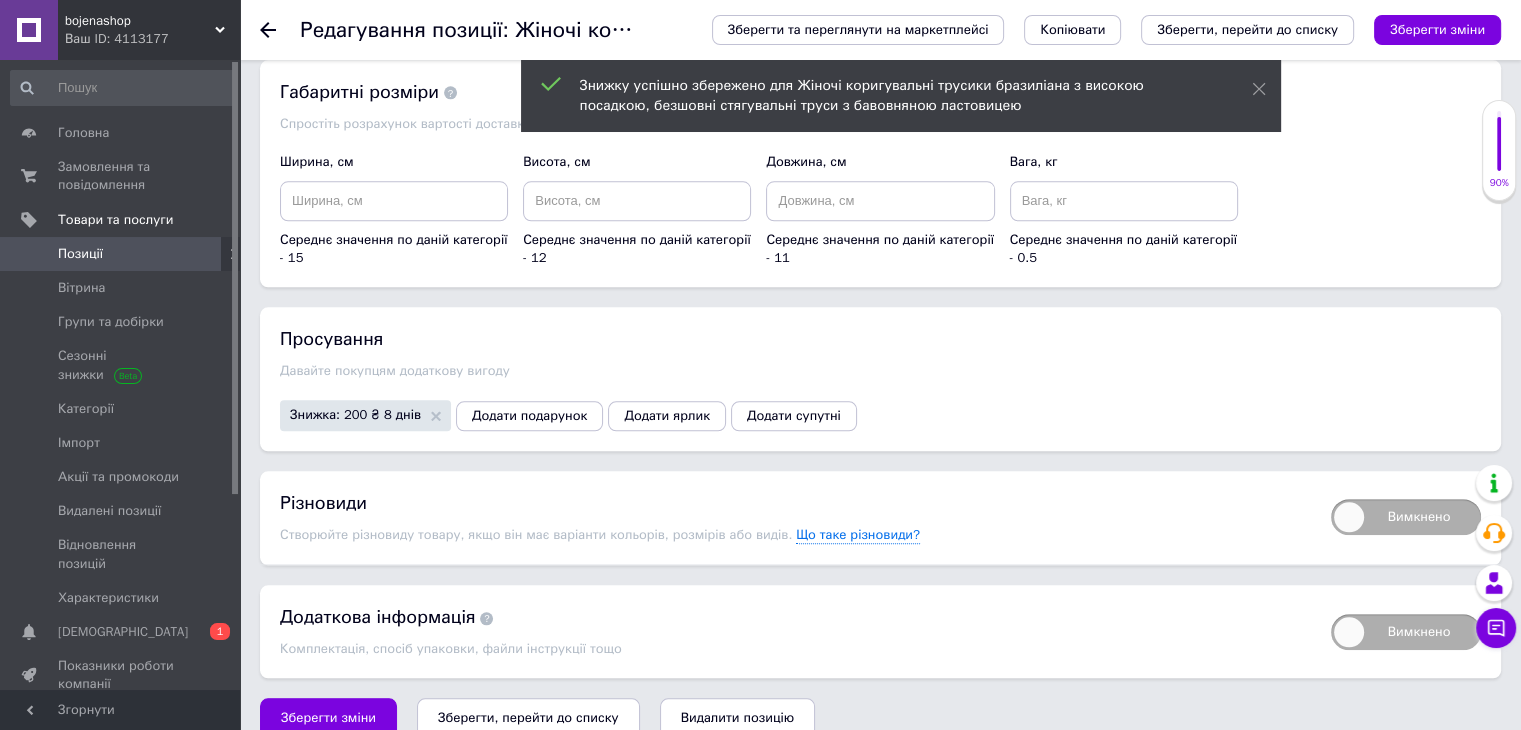 scroll, scrollTop: 2166, scrollLeft: 0, axis: vertical 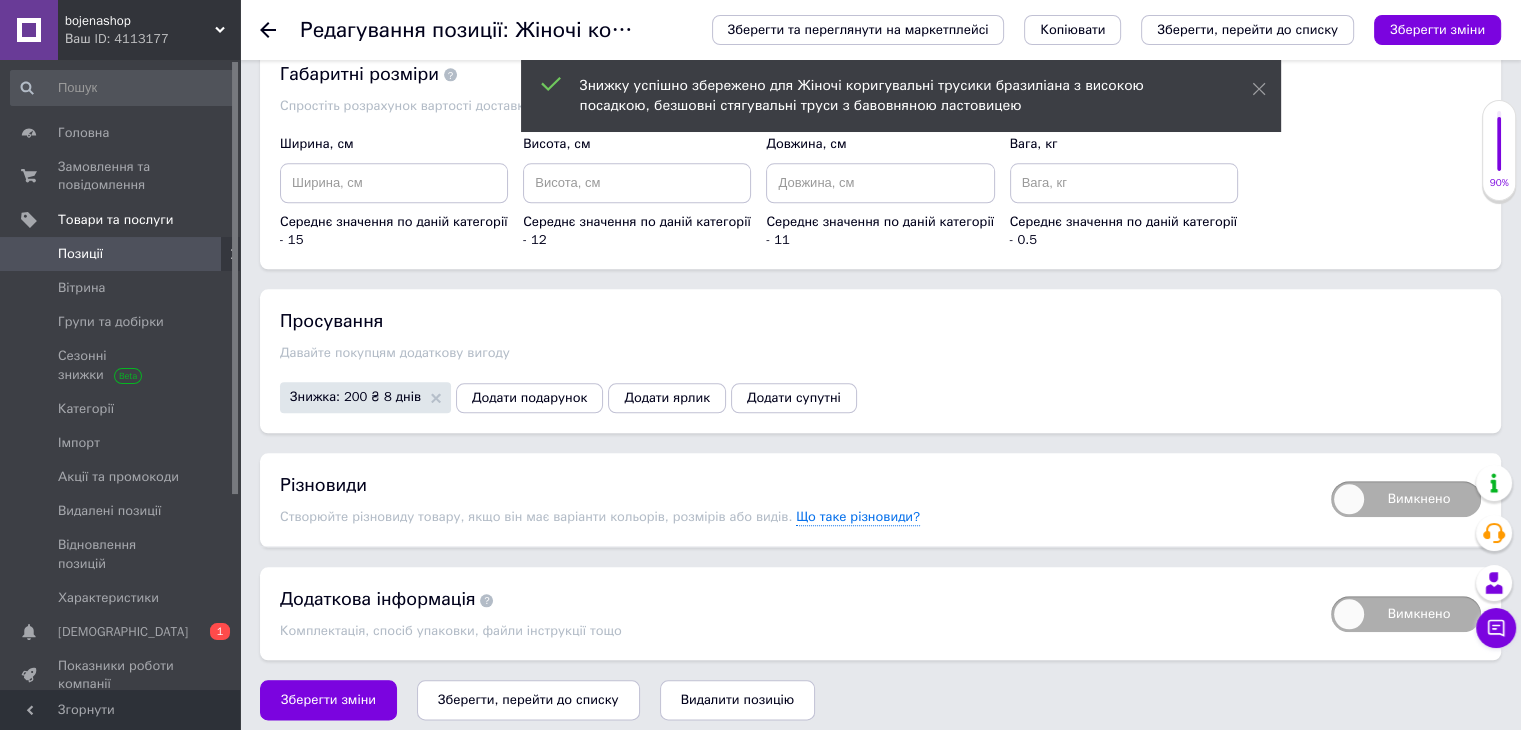 click on "Вимкнено" at bounding box center [1406, 499] 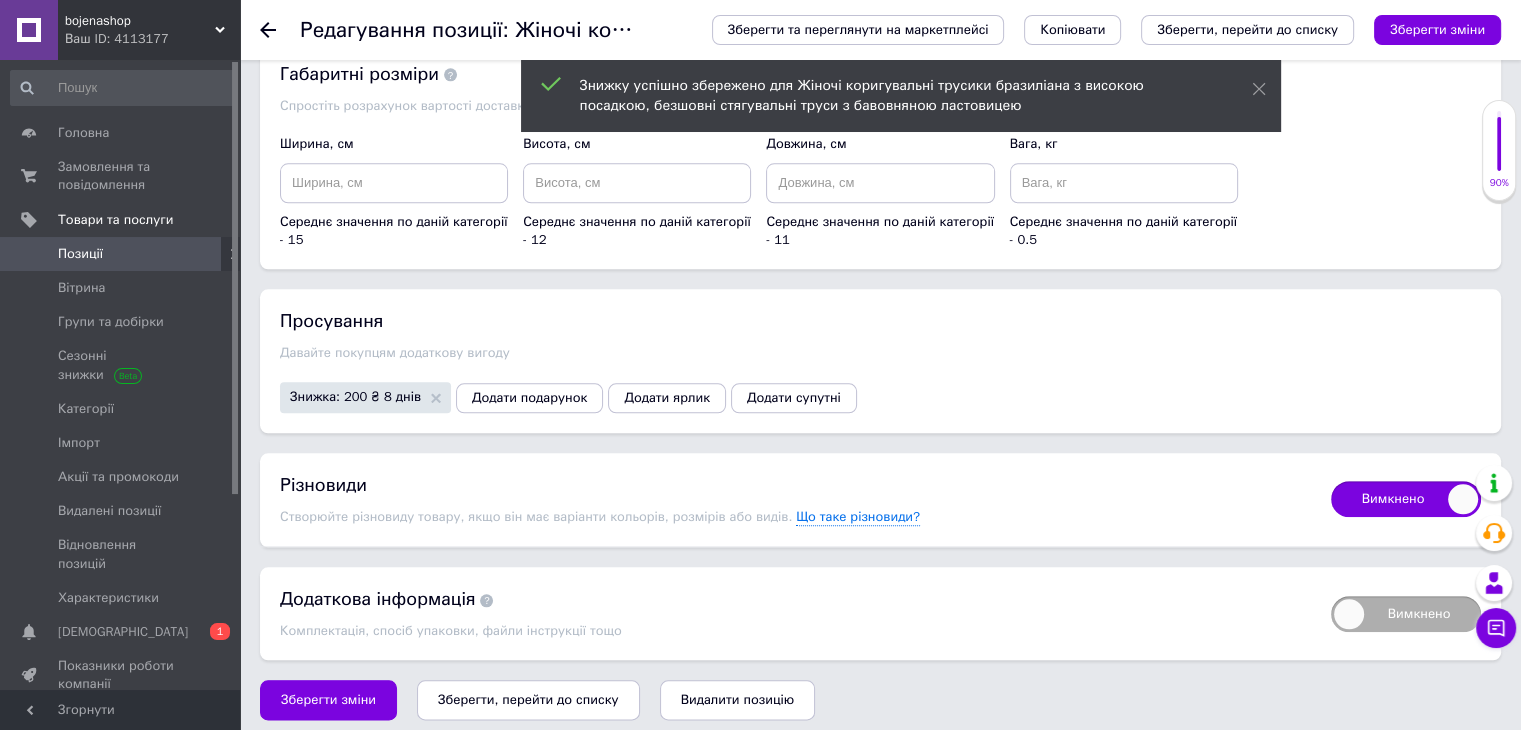checkbox on "true" 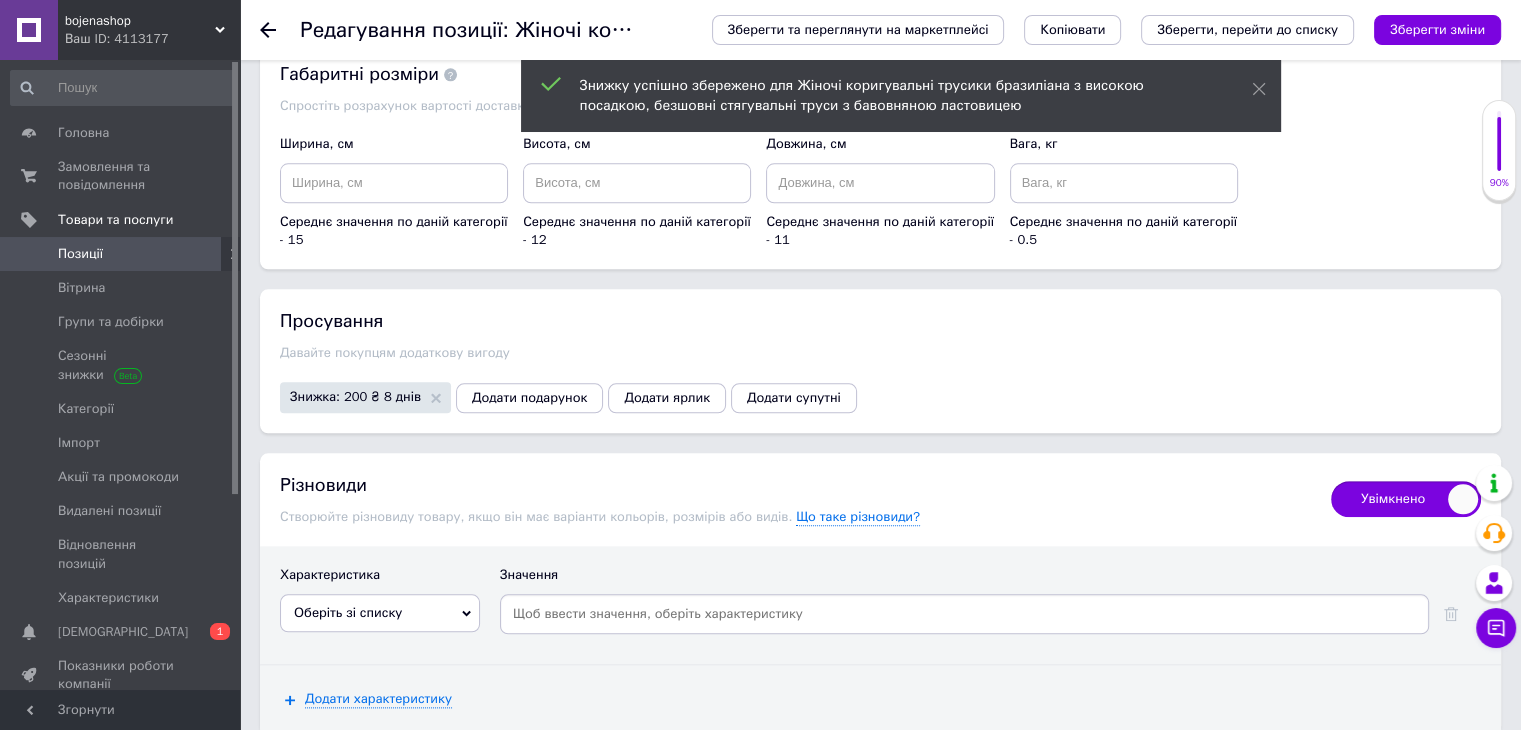 scroll, scrollTop: 2352, scrollLeft: 0, axis: vertical 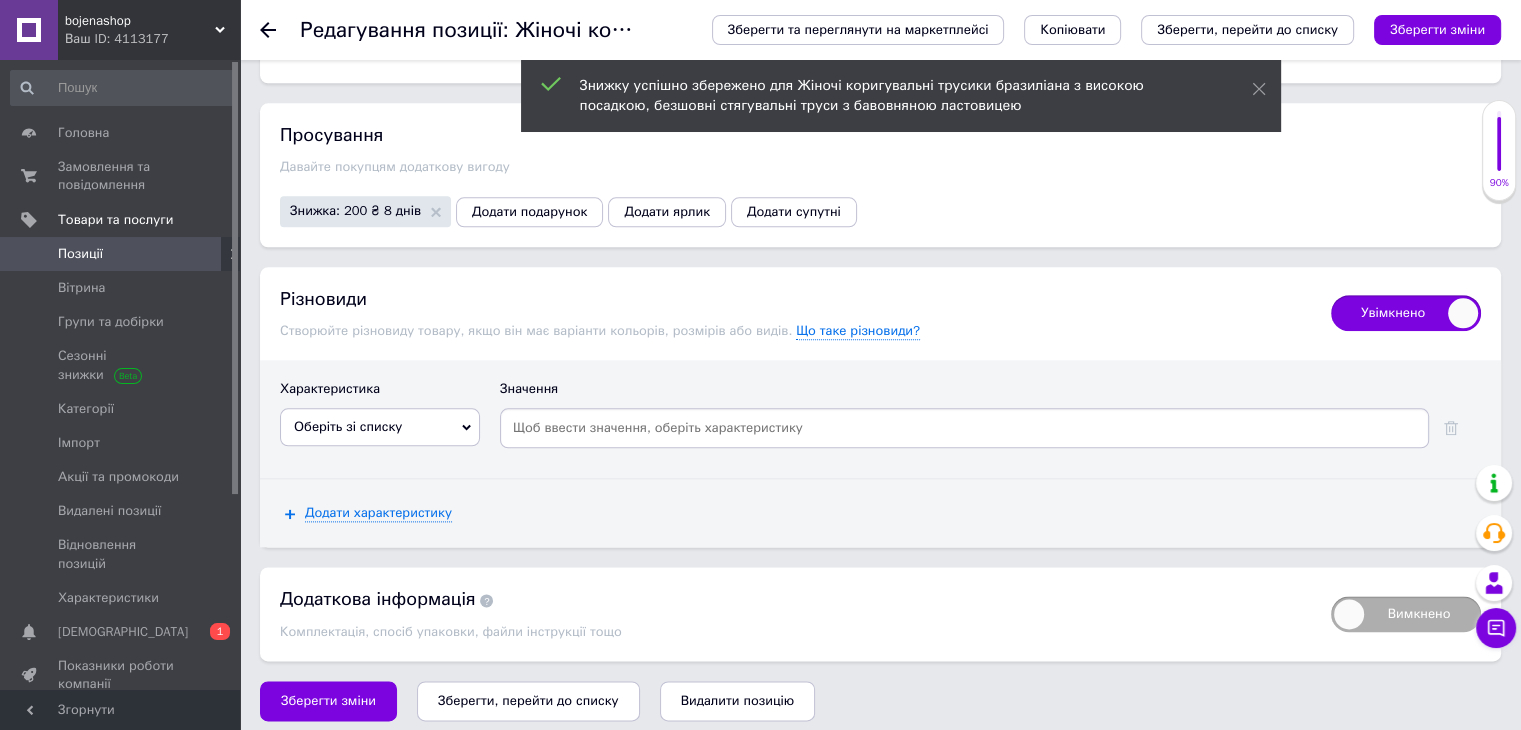 click on "Оберіть зі списку" at bounding box center (380, 427) 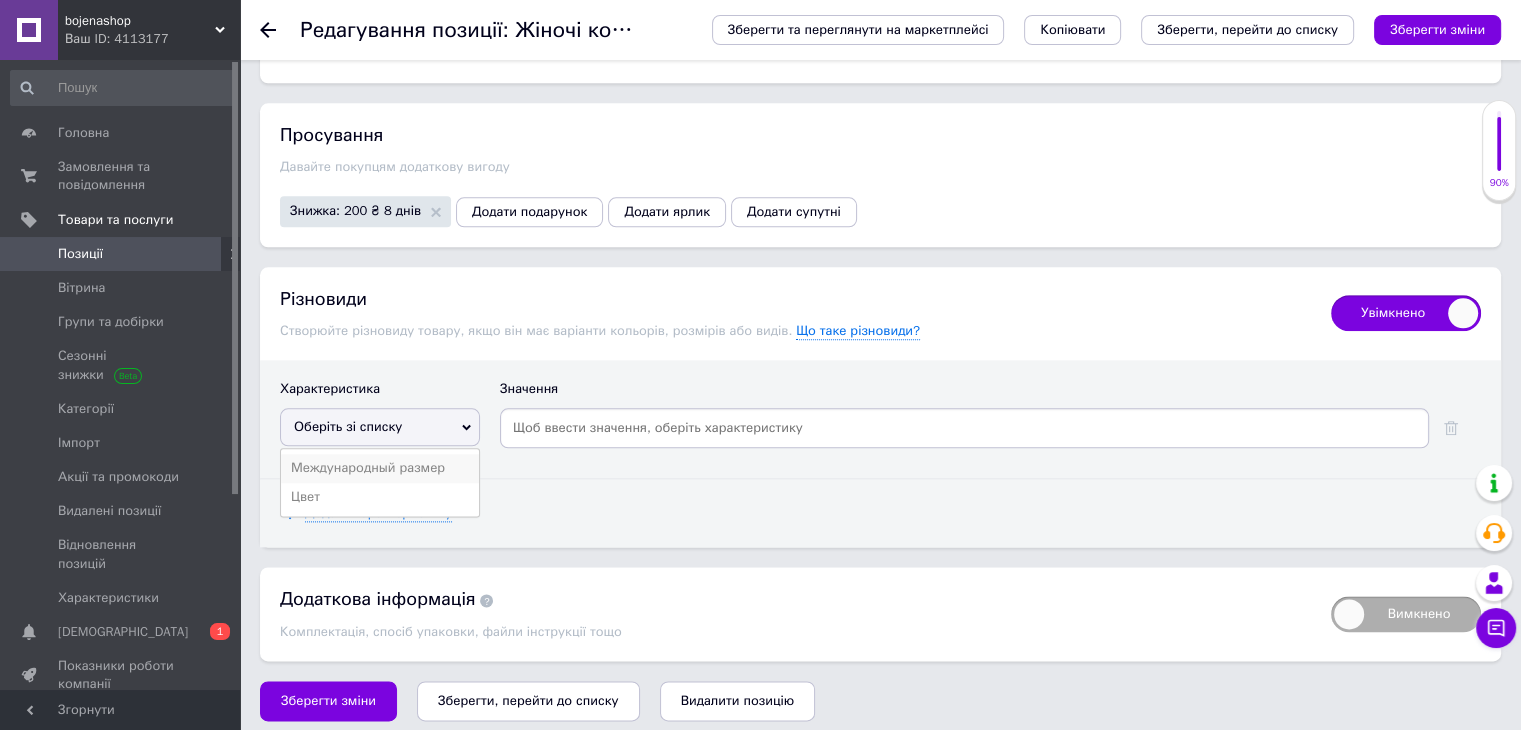 click on "Международный размер" at bounding box center [380, 468] 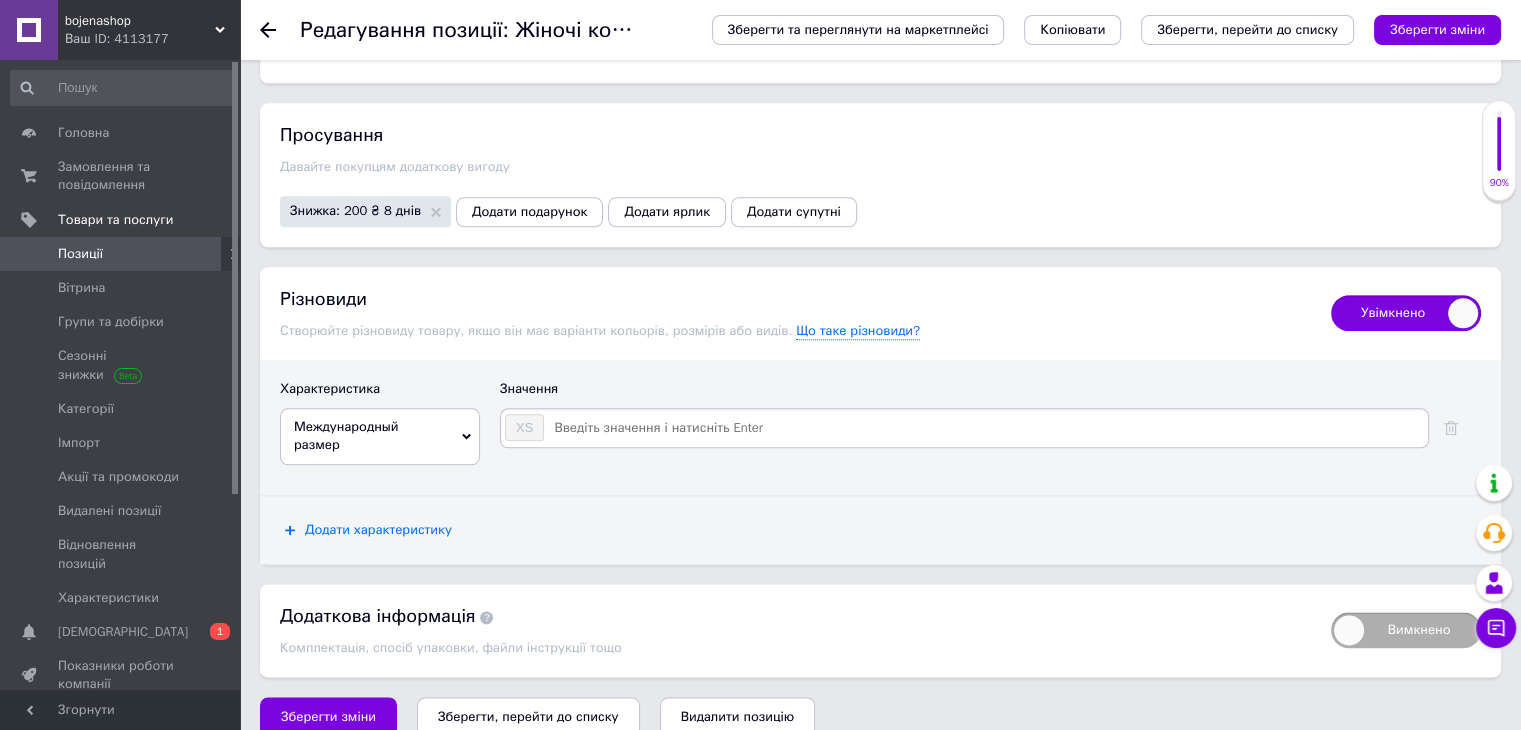 click on "Додати характеристику" at bounding box center (378, 530) 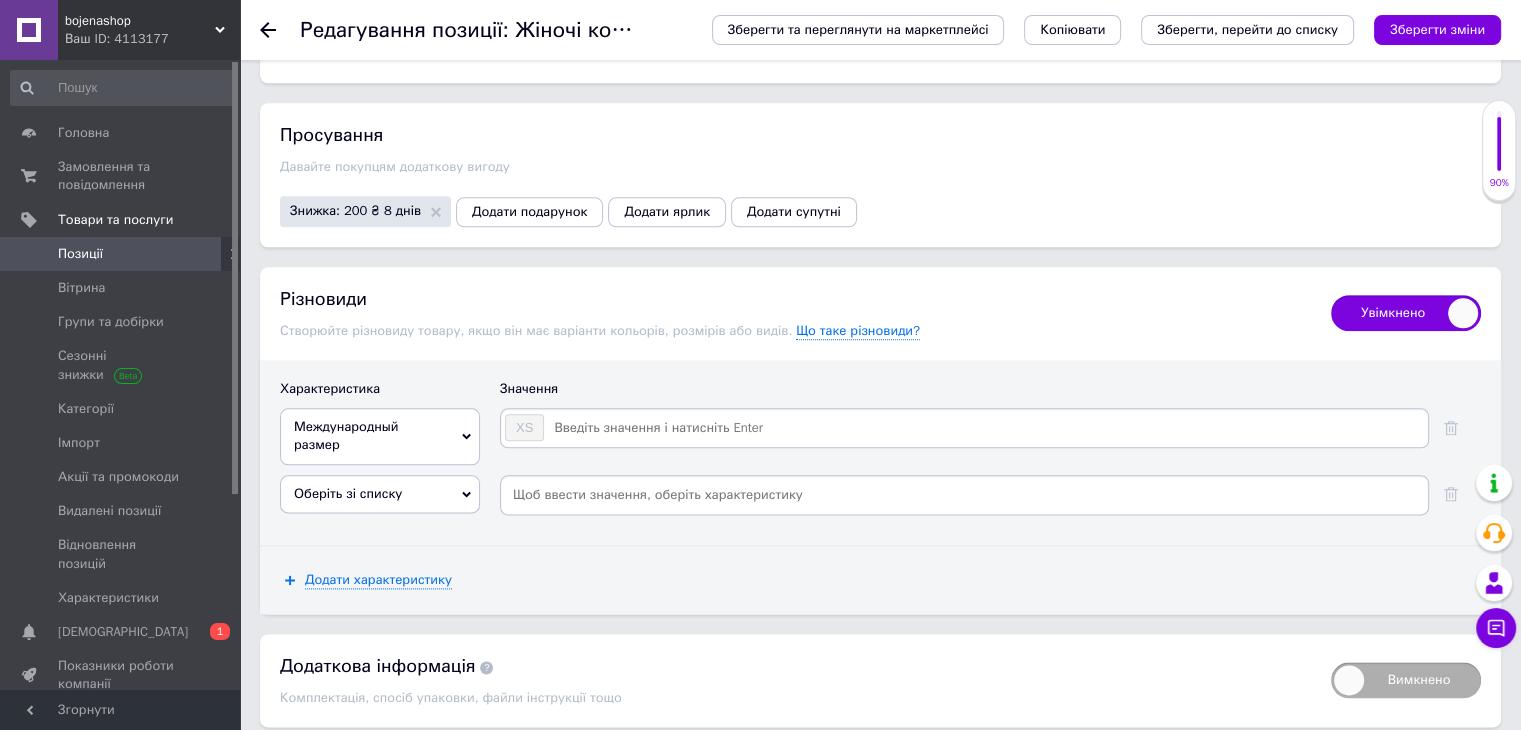 click on "Оберіть зі списку" at bounding box center (380, 494) 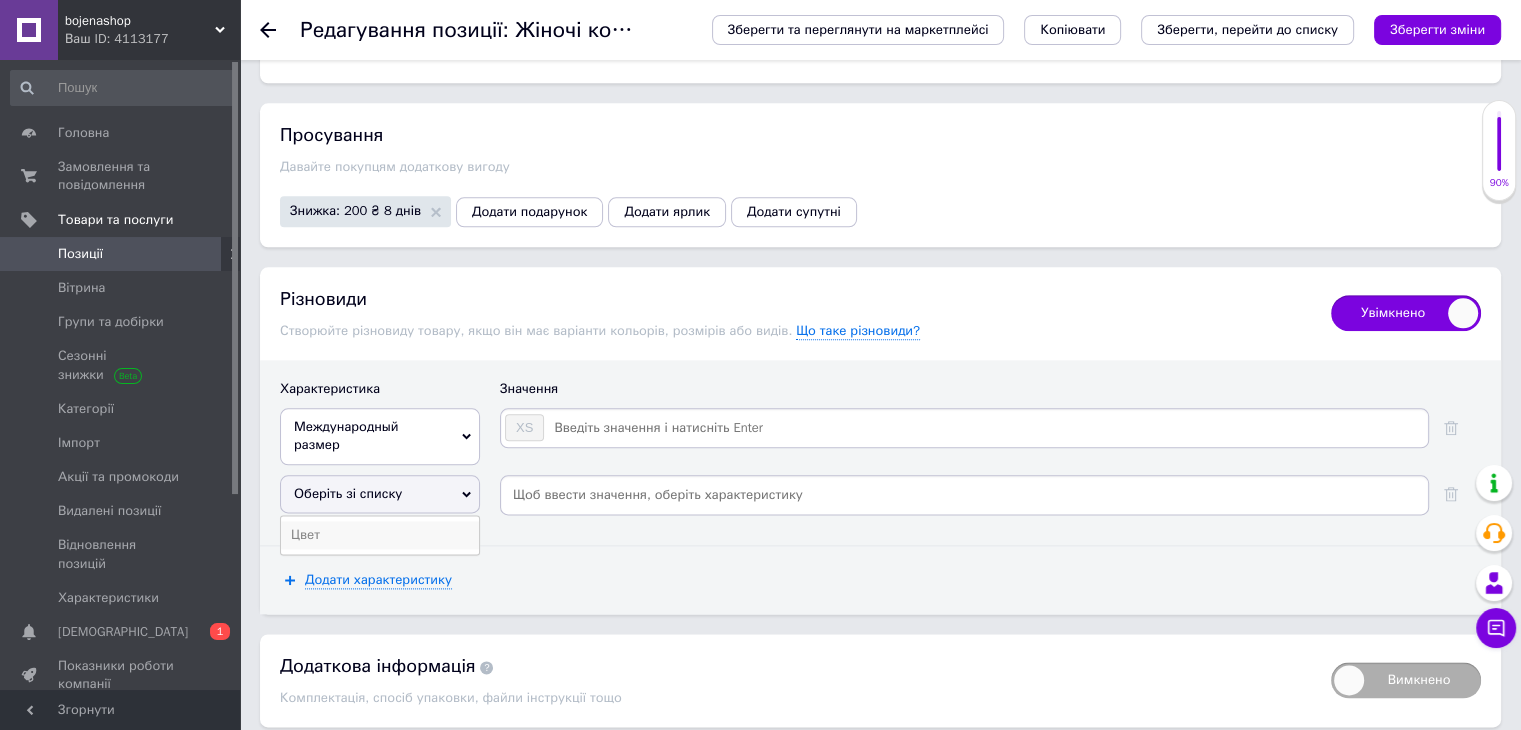 click on "Цвет" at bounding box center (380, 535) 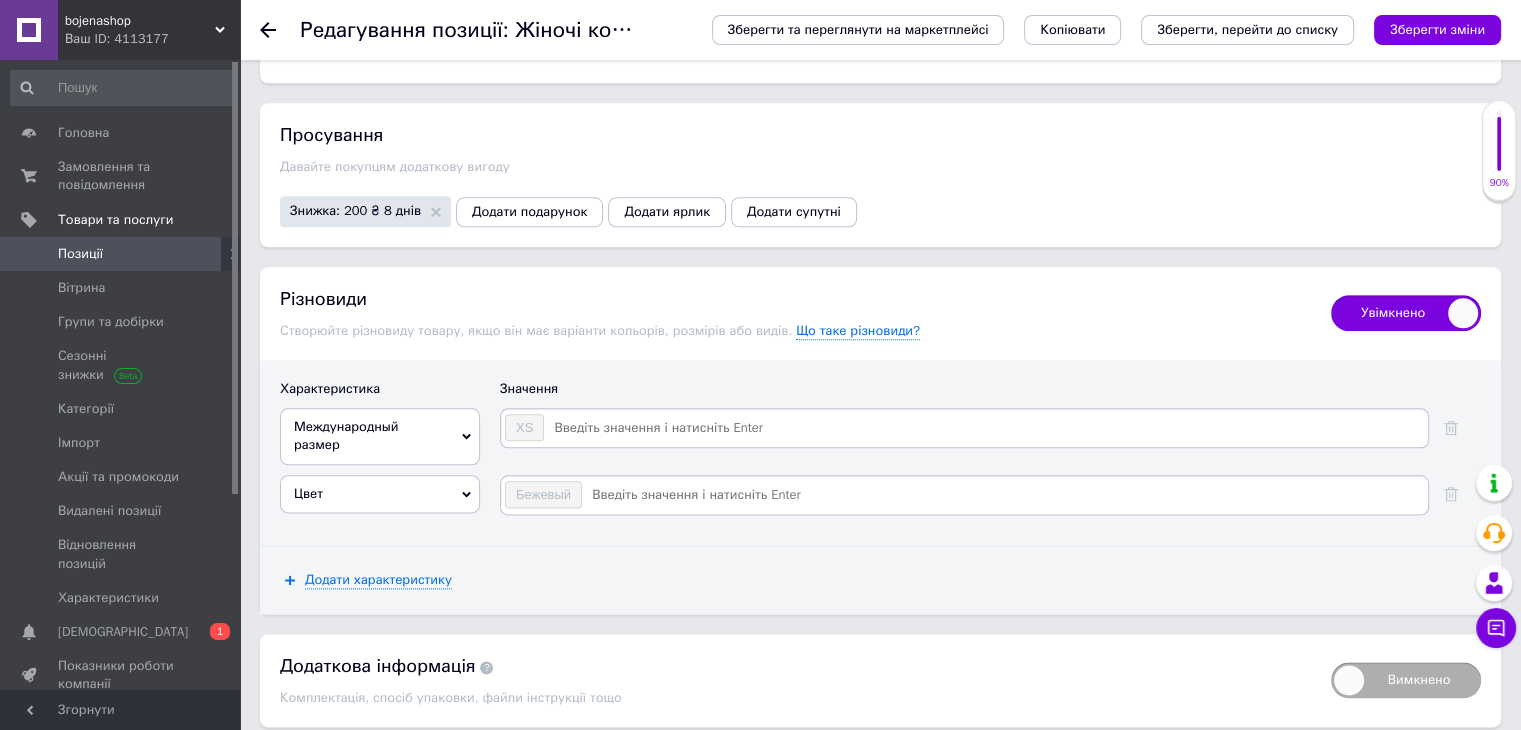 click at bounding box center [985, 428] 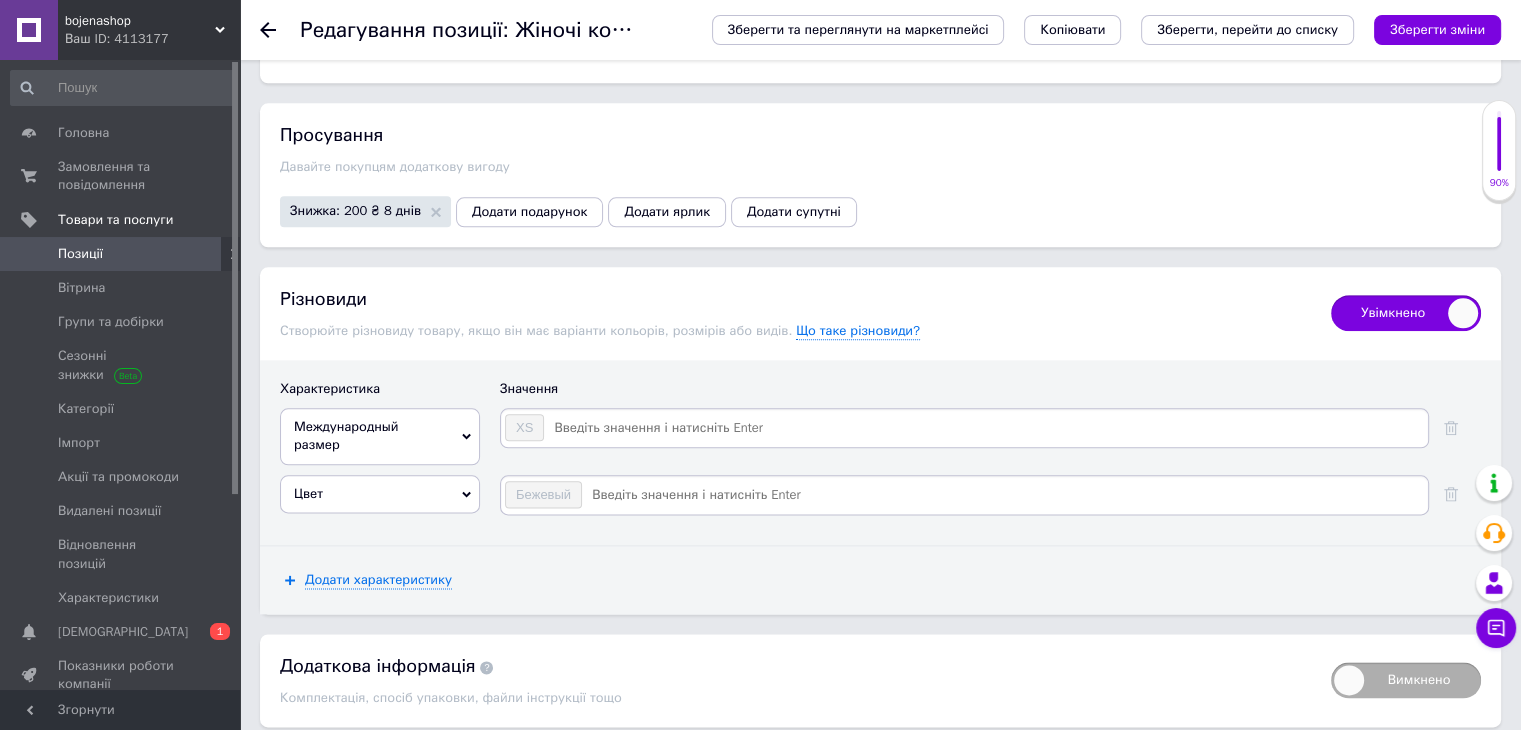 click at bounding box center (985, 428) 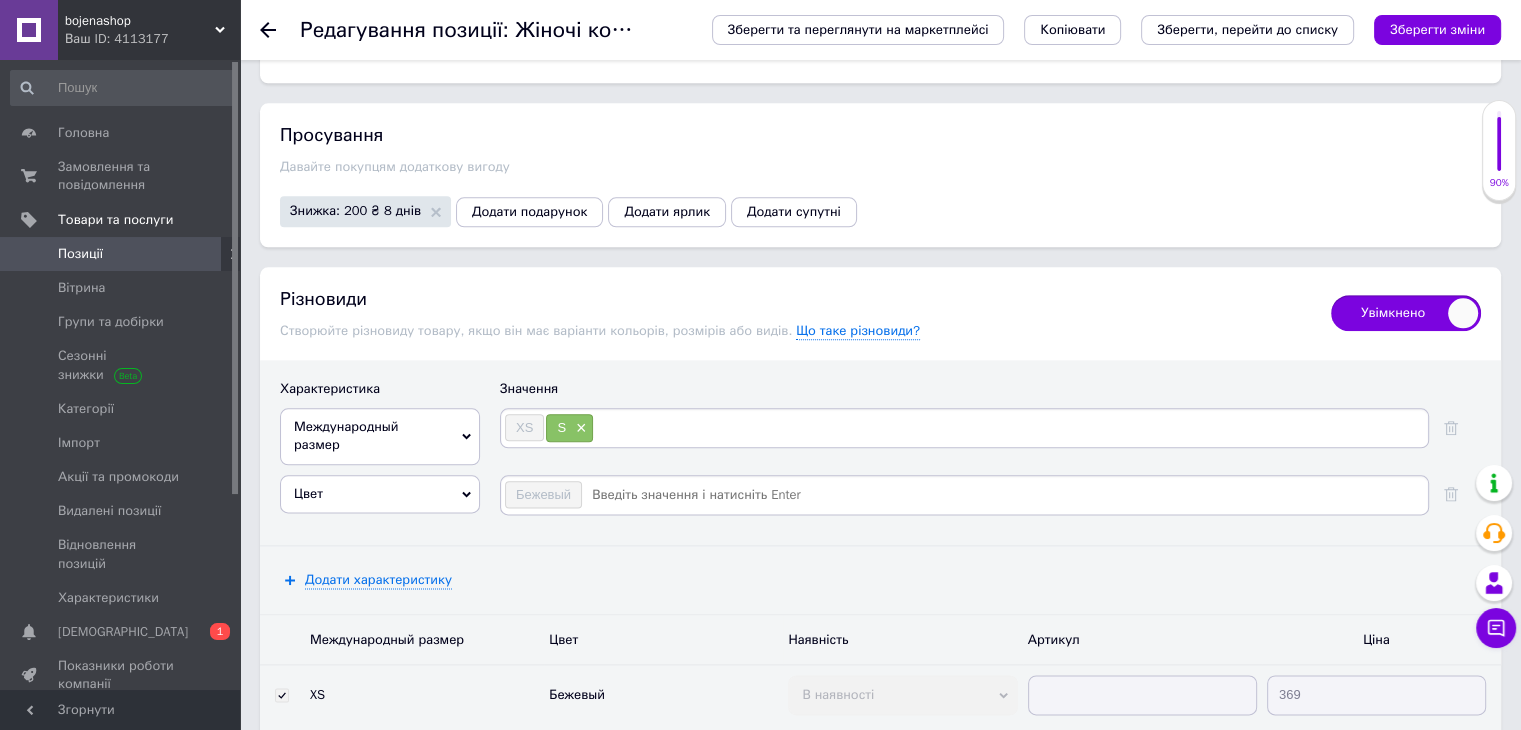 type on "M" 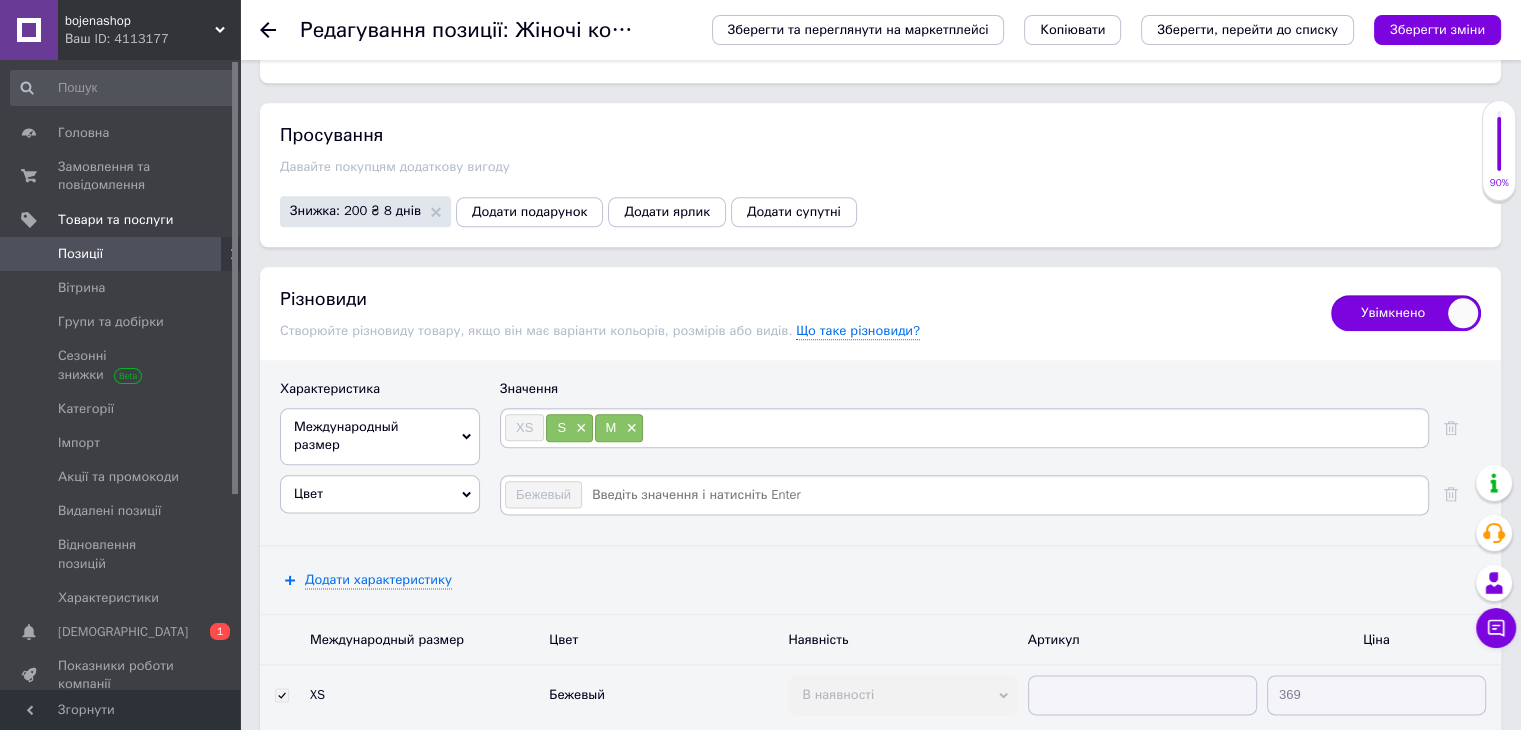 type on "L" 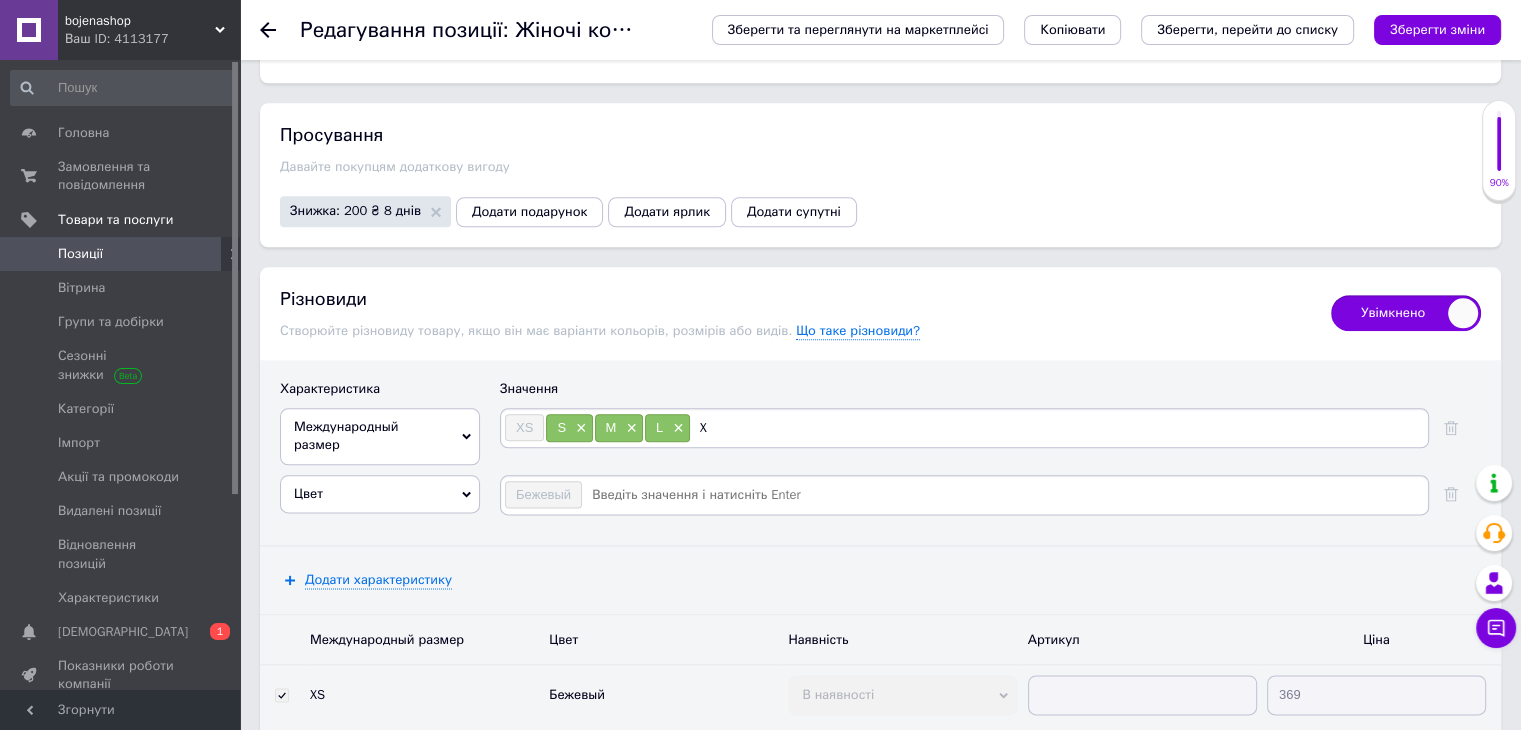 type on "XL" 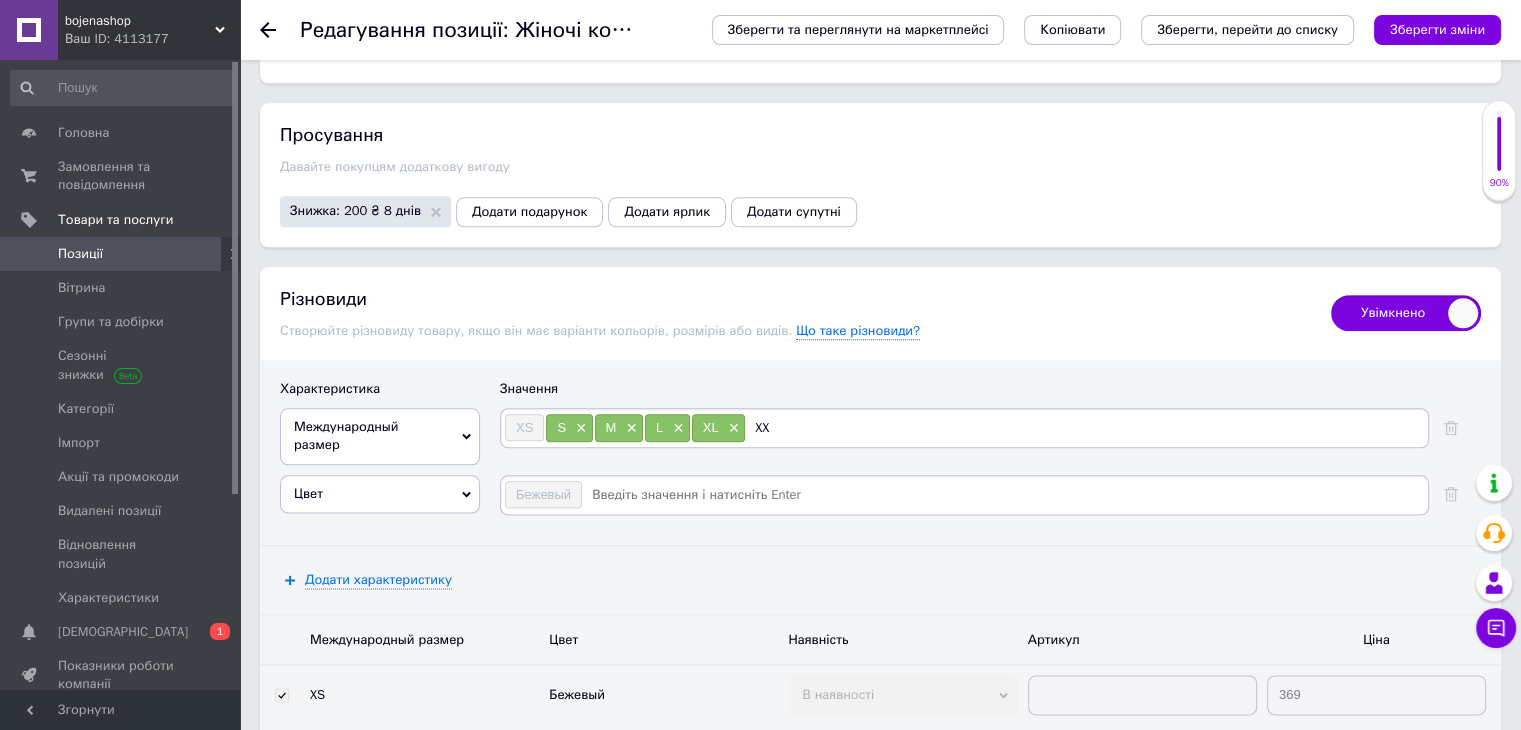 type on "XXL" 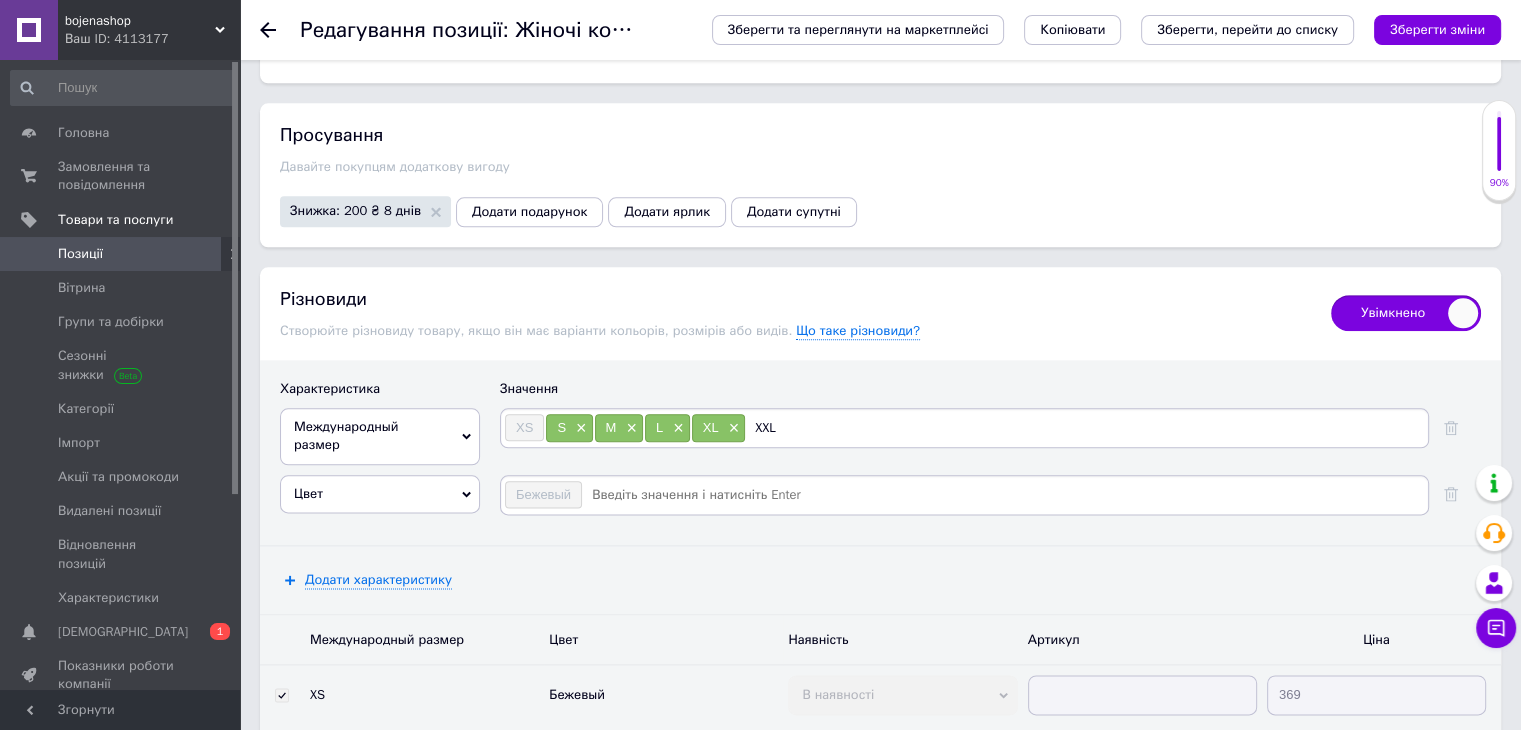 type 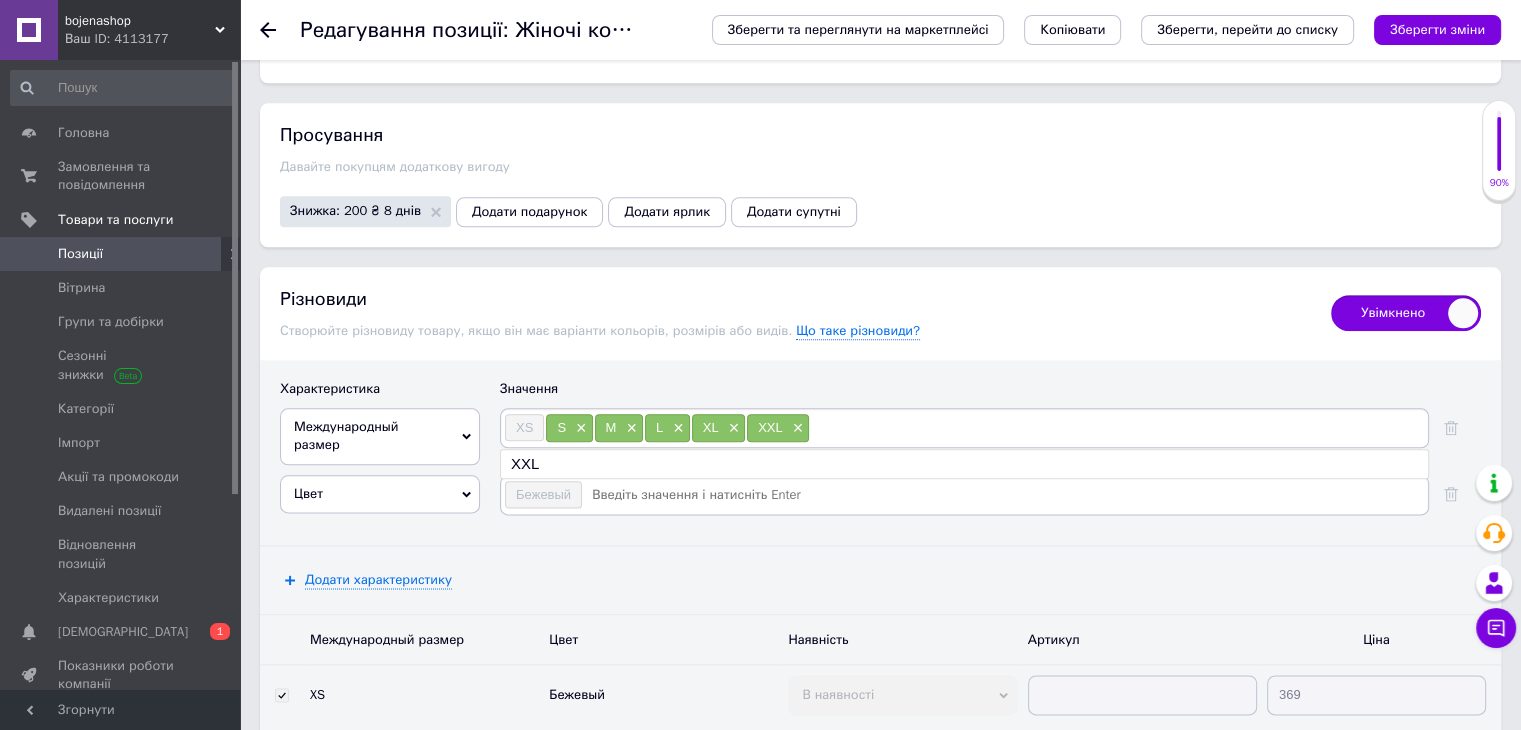 click on "Бежевый" at bounding box center [964, 495] 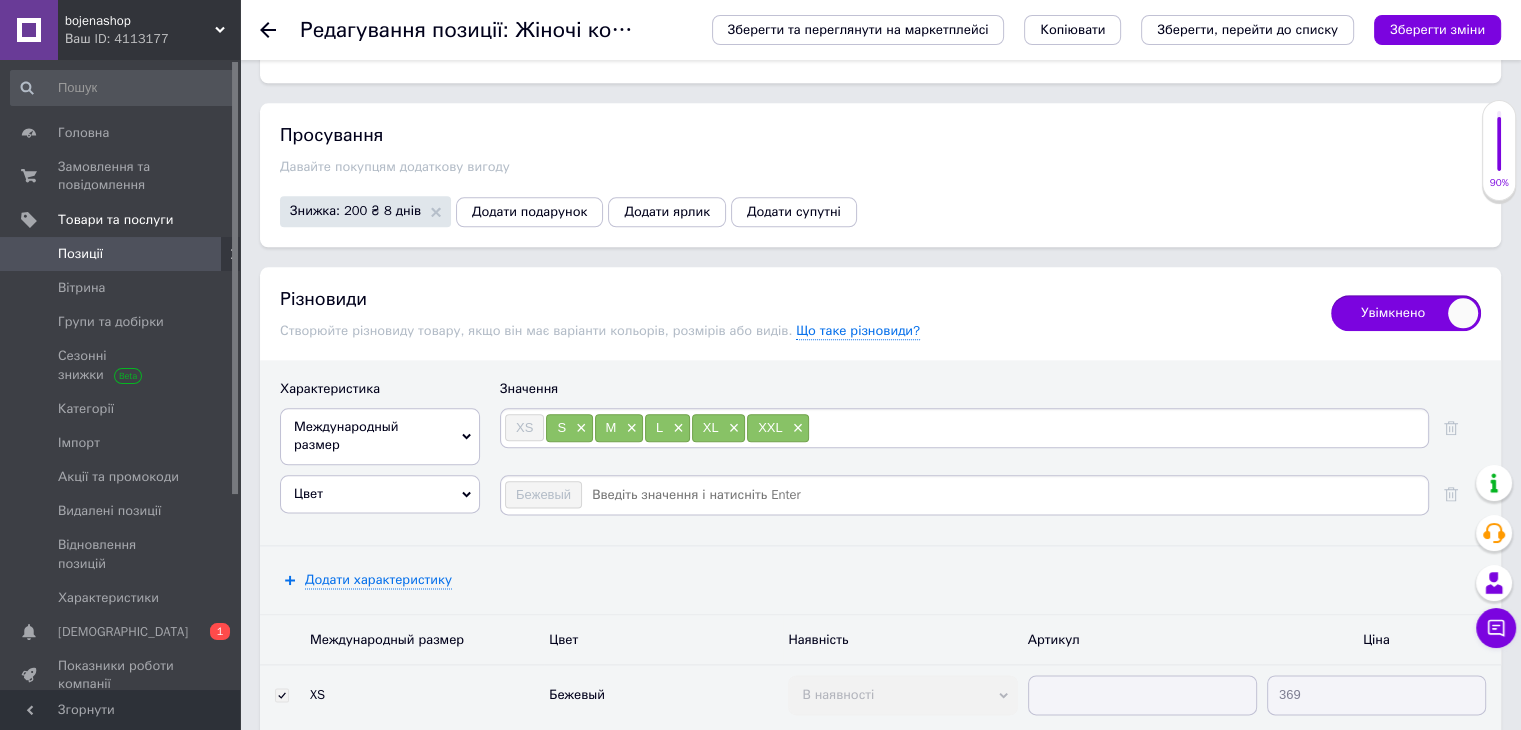 click at bounding box center [1004, 495] 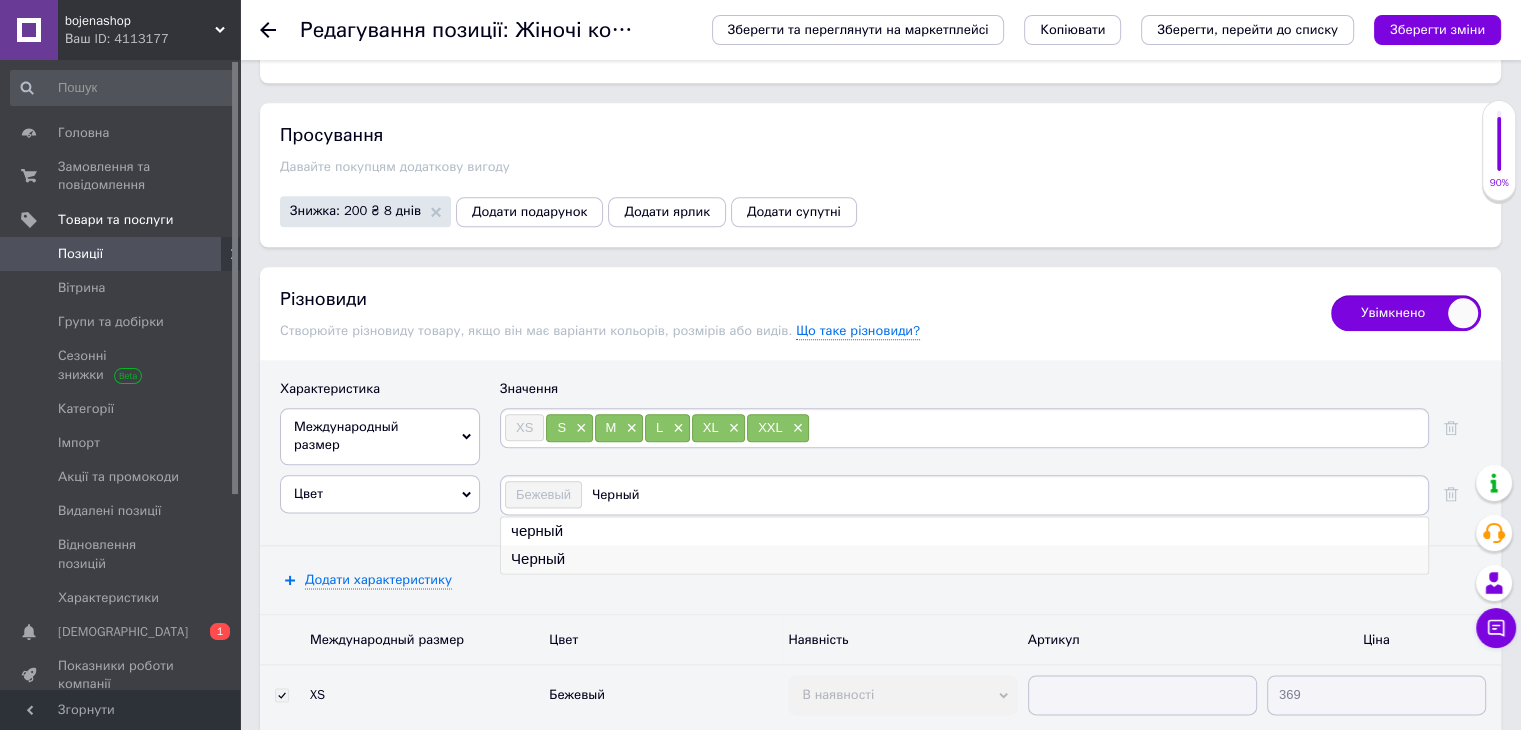 type on "Черный" 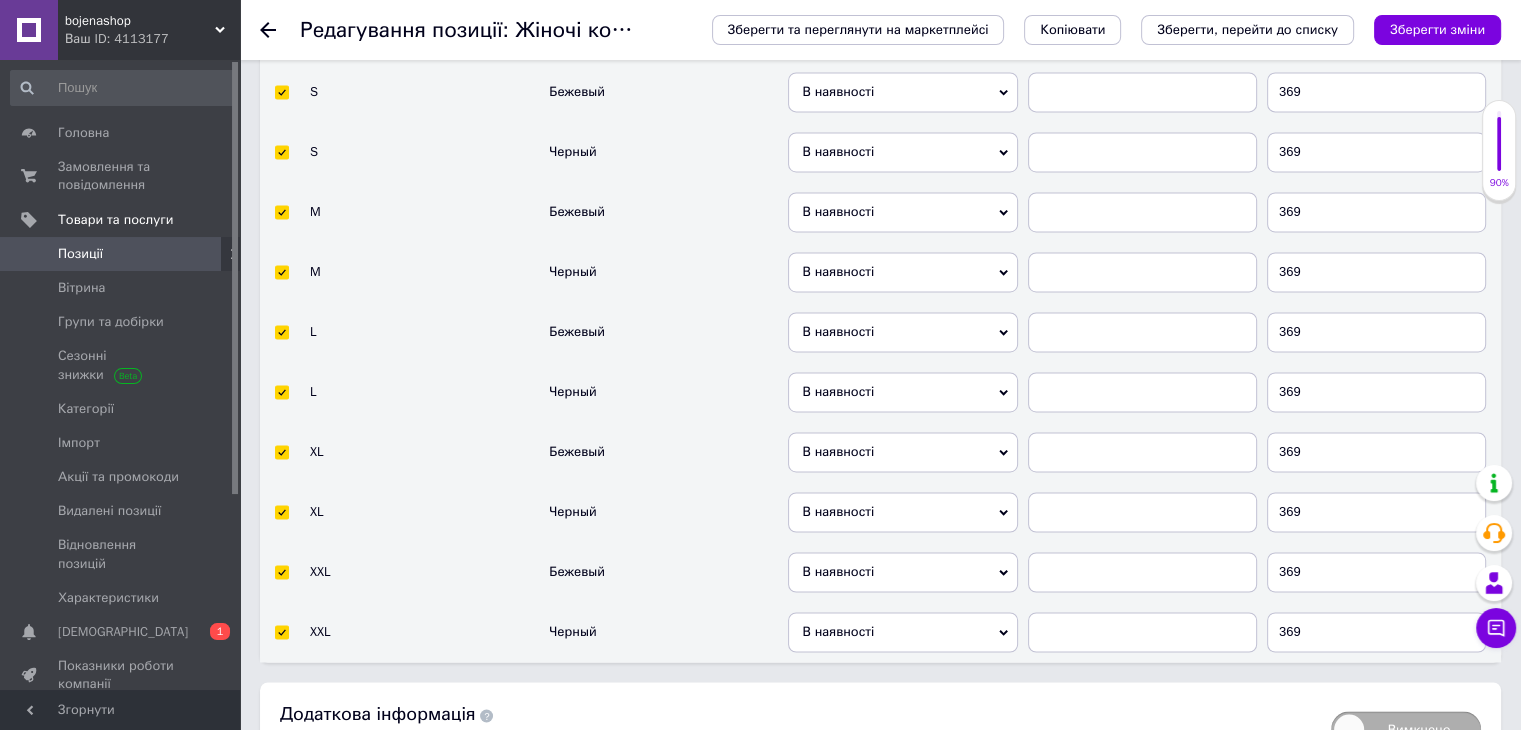 scroll, scrollTop: 3184, scrollLeft: 0, axis: vertical 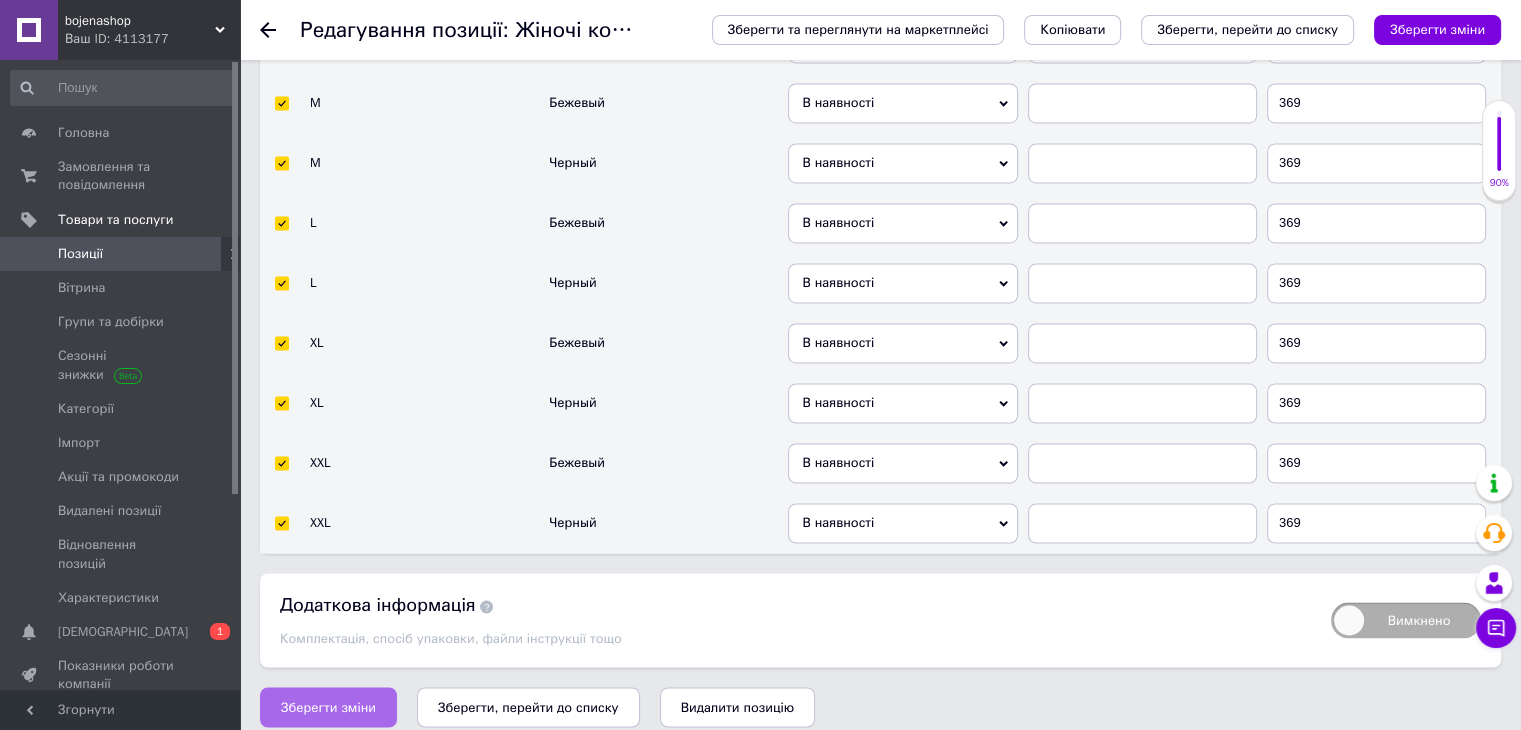 click on "Зберегти зміни" at bounding box center [328, 707] 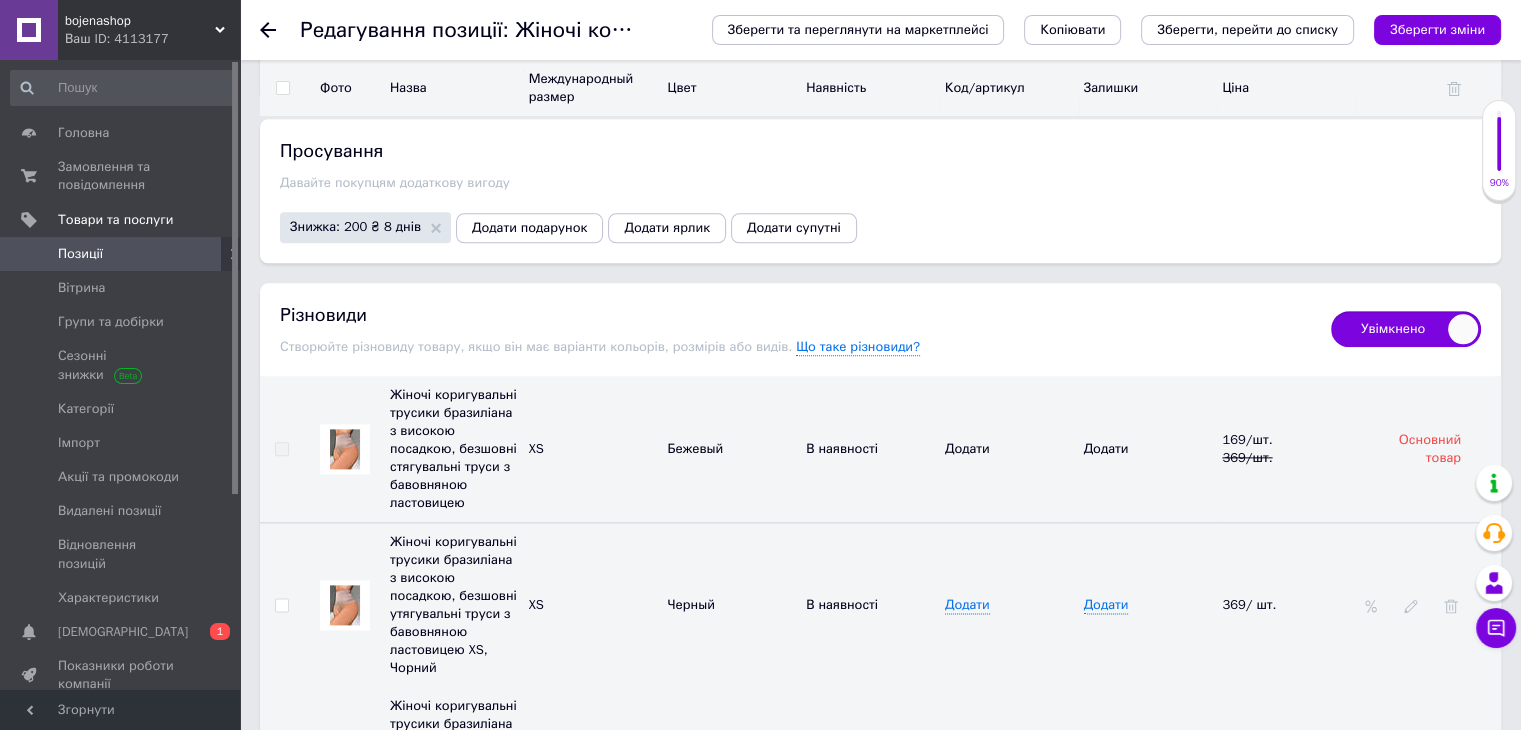scroll, scrollTop: 2336, scrollLeft: 0, axis: vertical 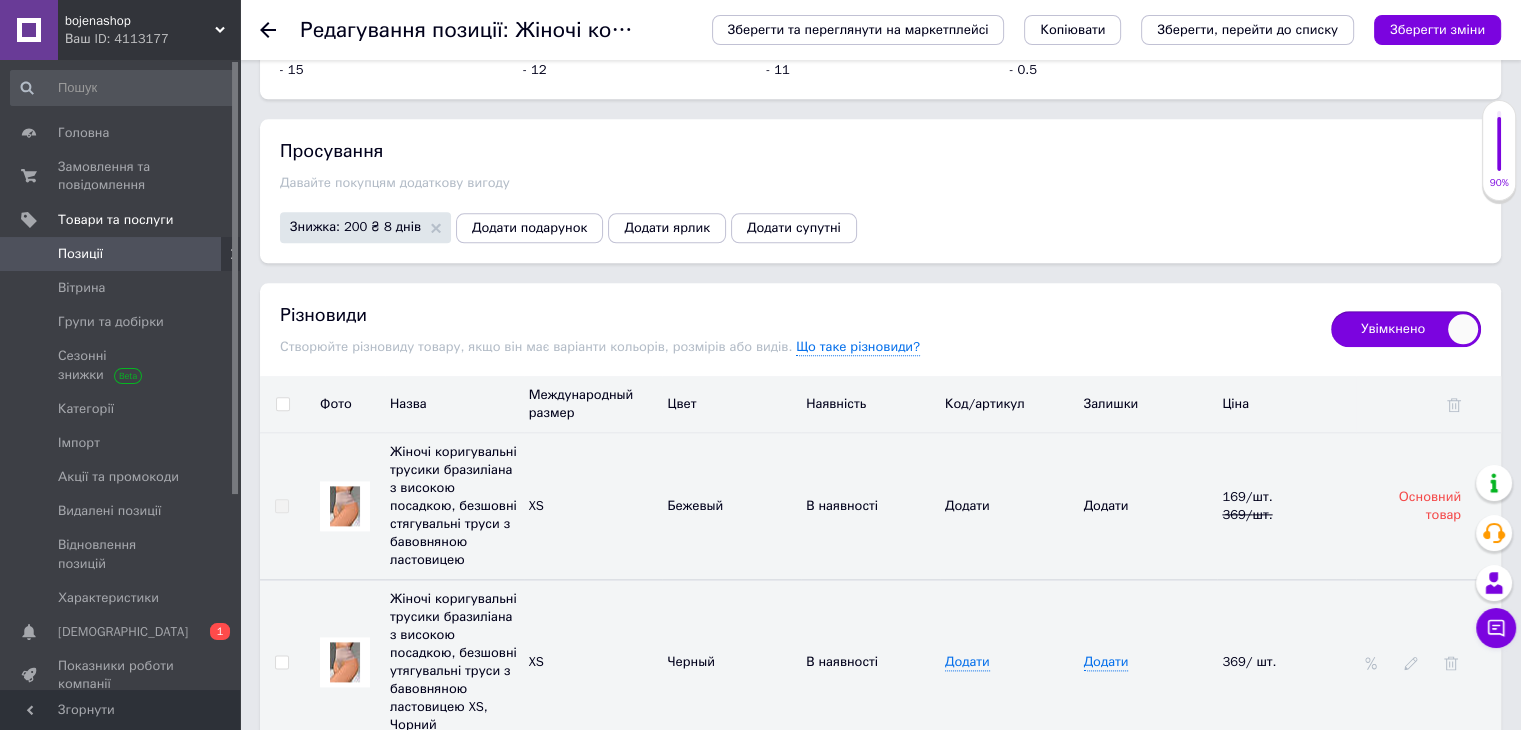 click at bounding box center [345, 662] 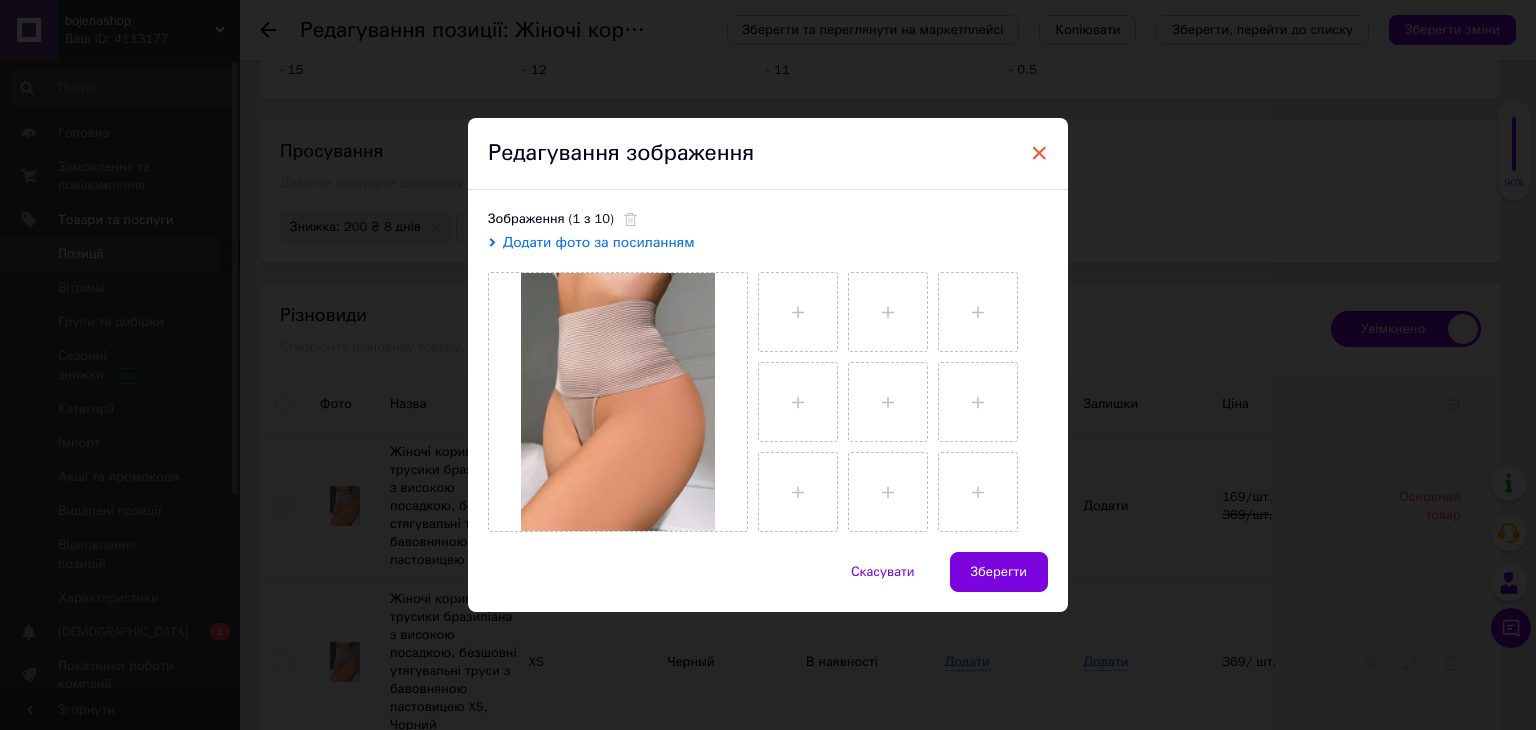 click on "×" at bounding box center (1039, 153) 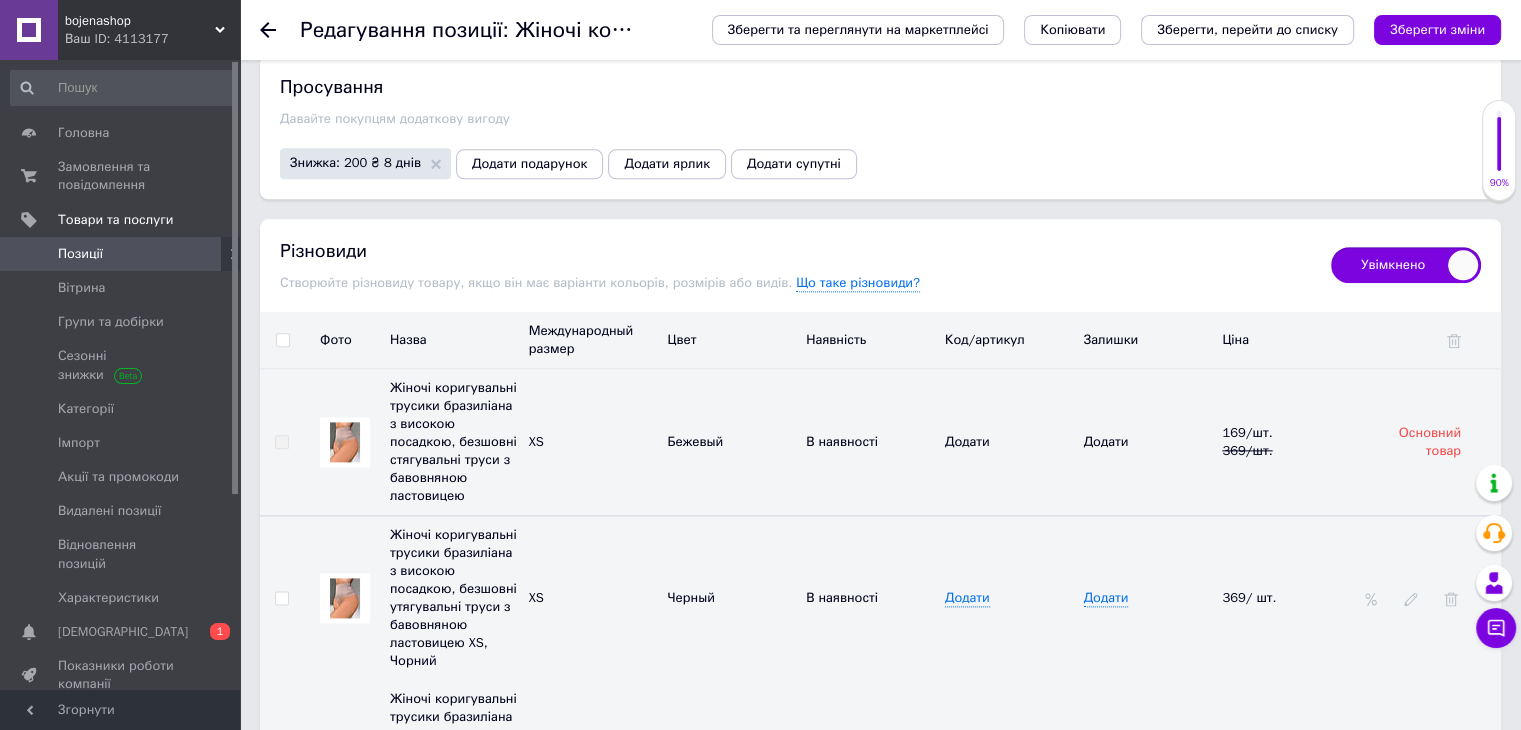 scroll, scrollTop: 2436, scrollLeft: 0, axis: vertical 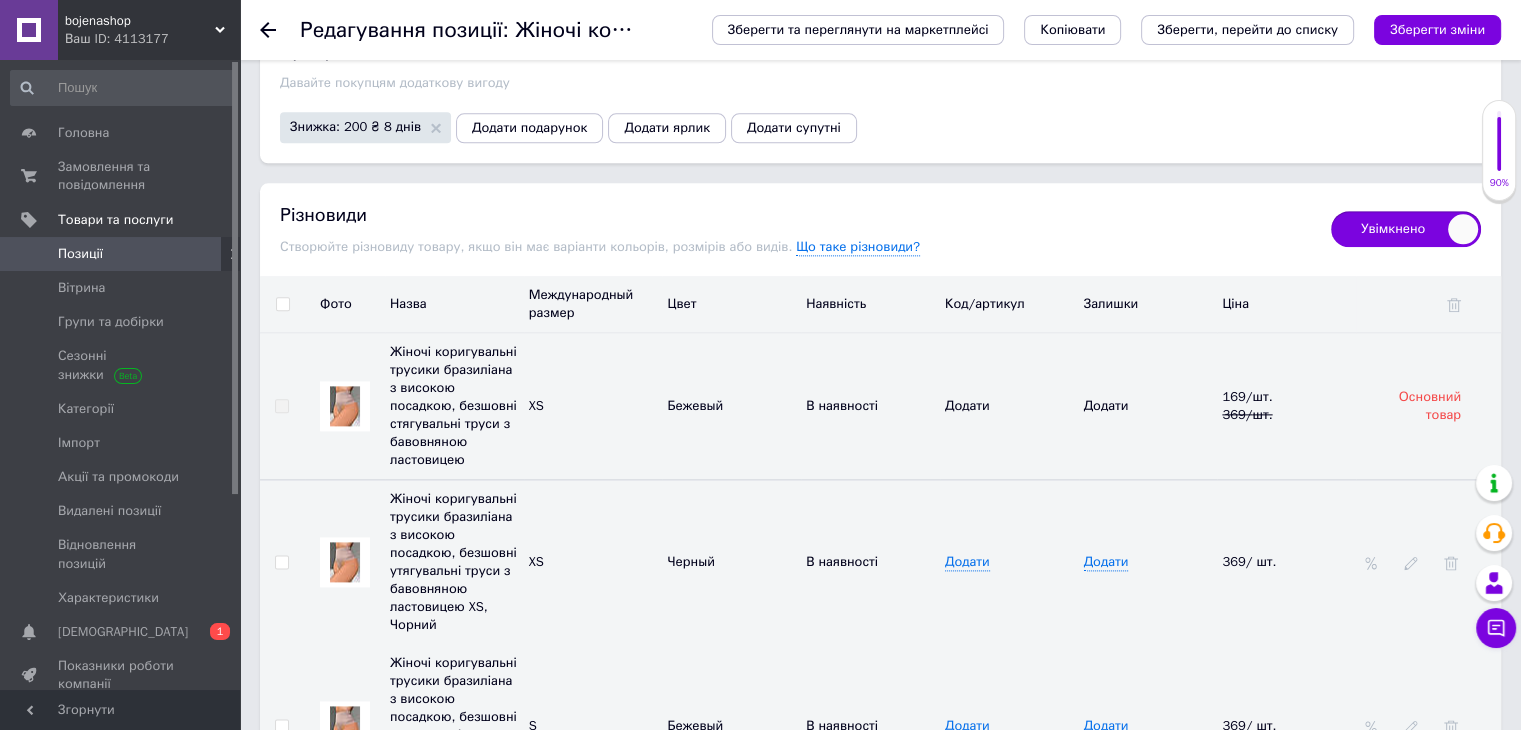 click at bounding box center [345, 562] 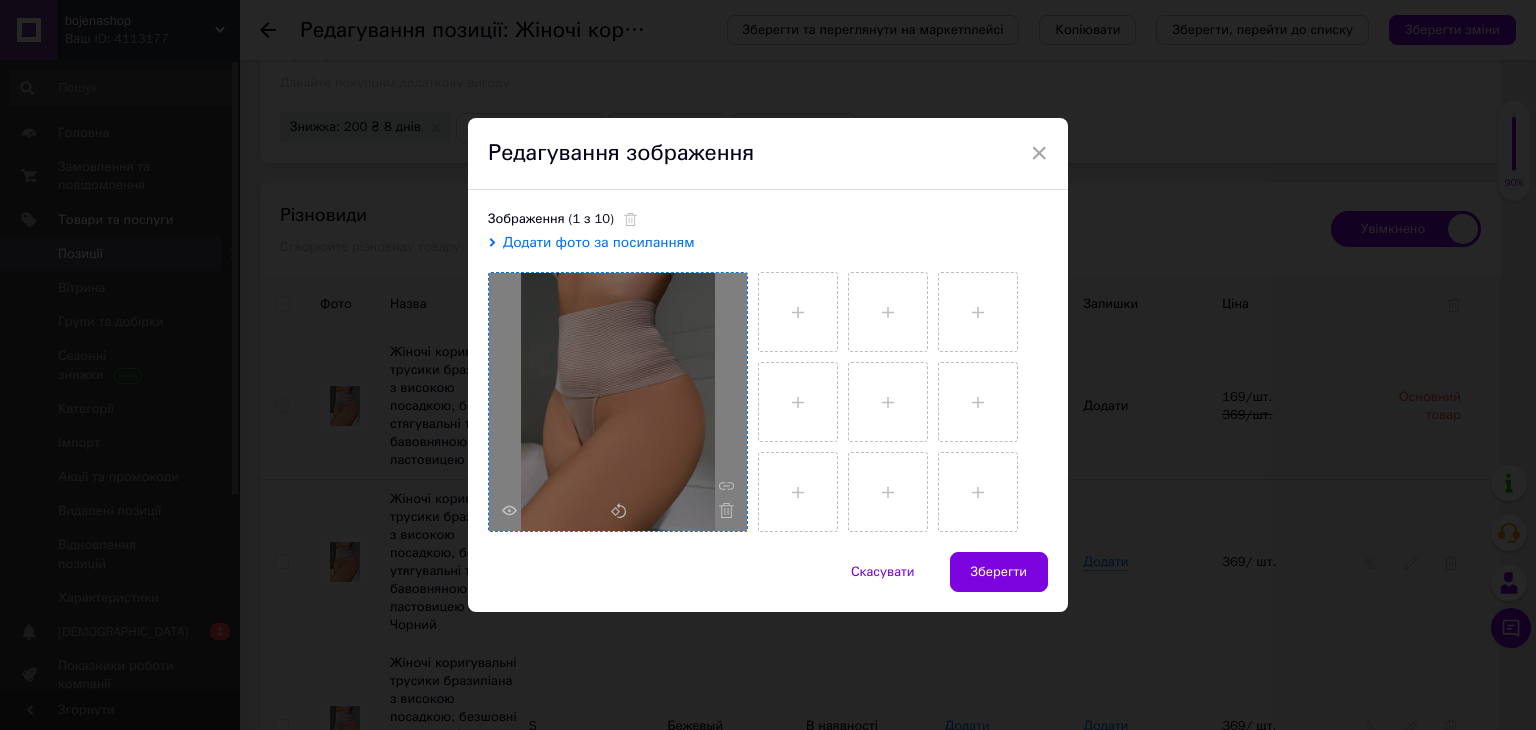 click at bounding box center [618, 402] 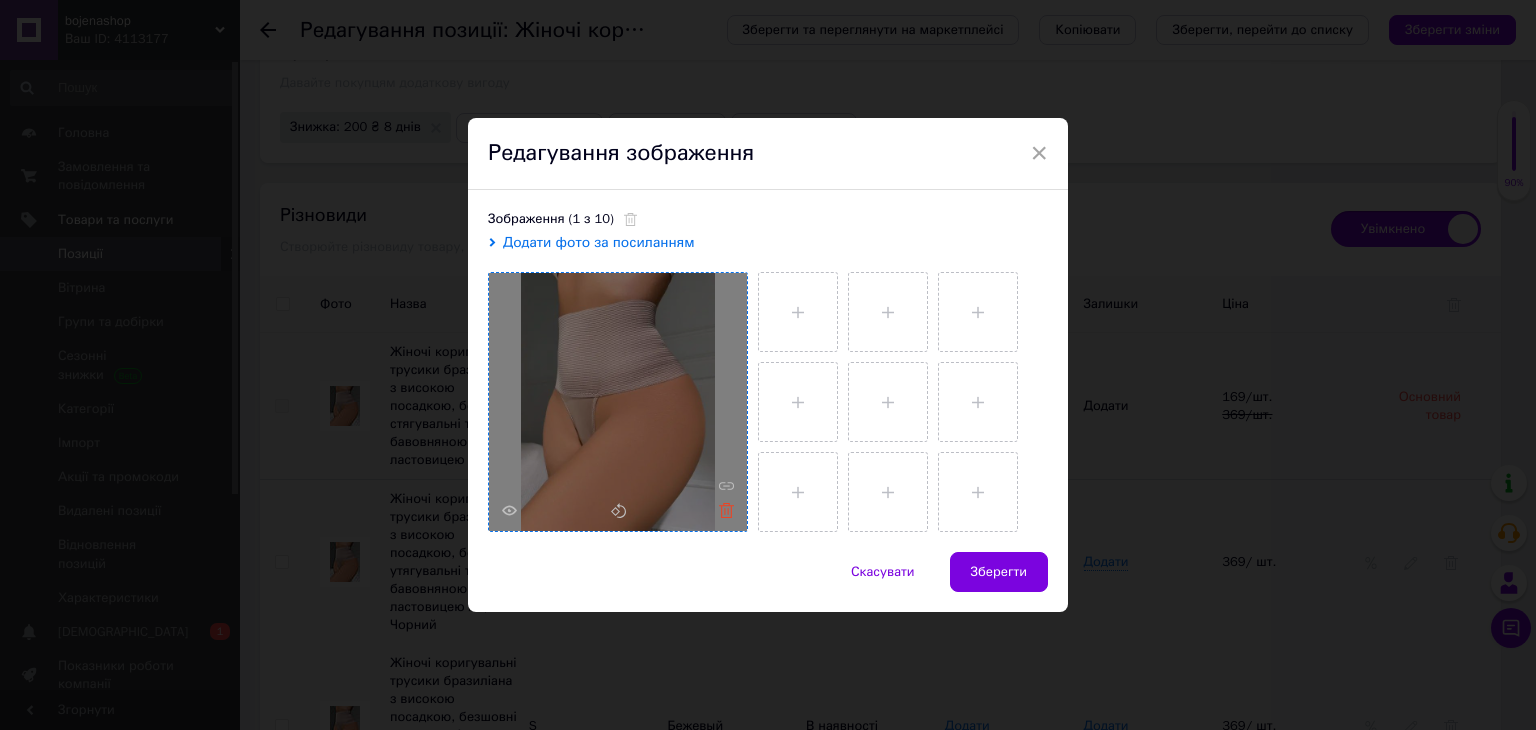click 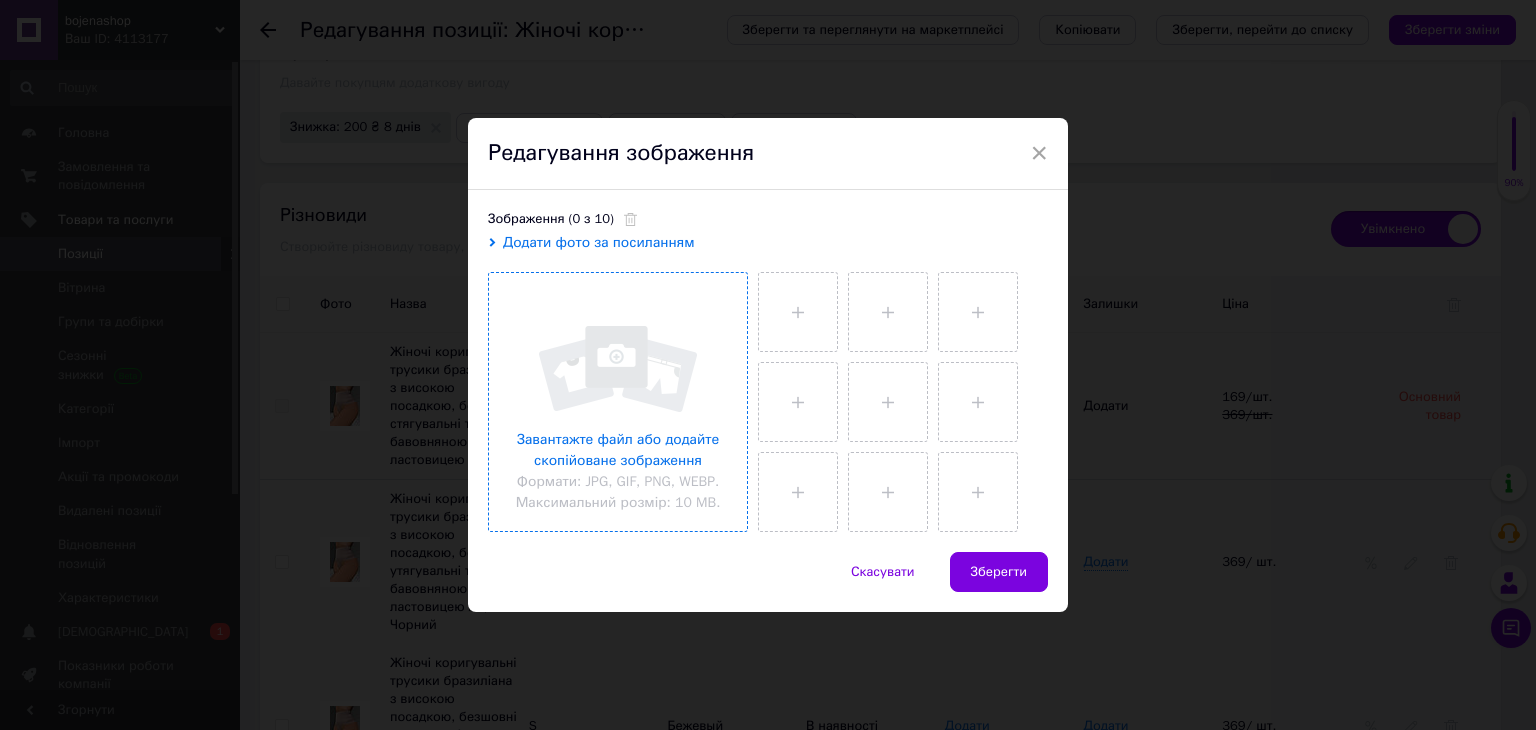 click at bounding box center [618, 402] 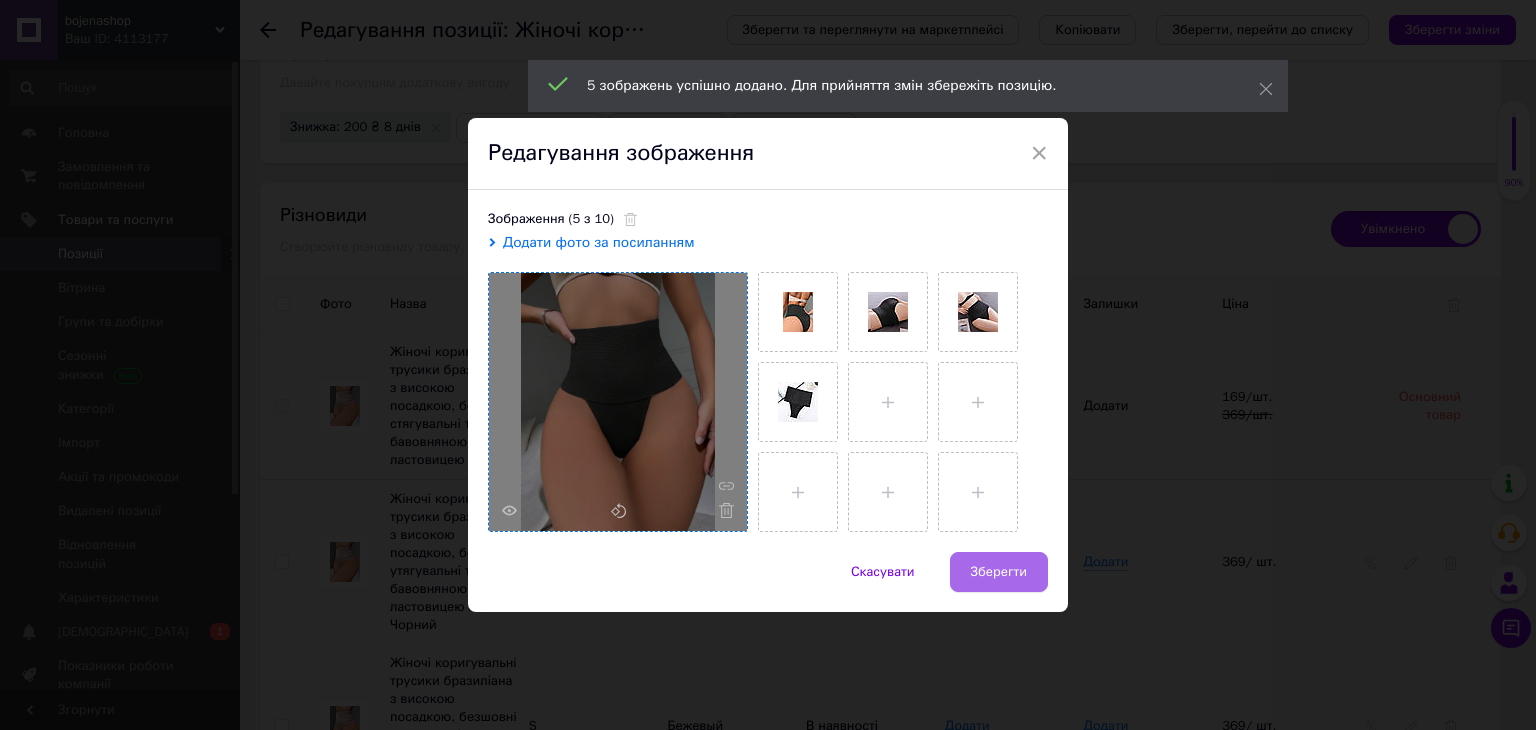 click on "Зберегти" at bounding box center [999, 572] 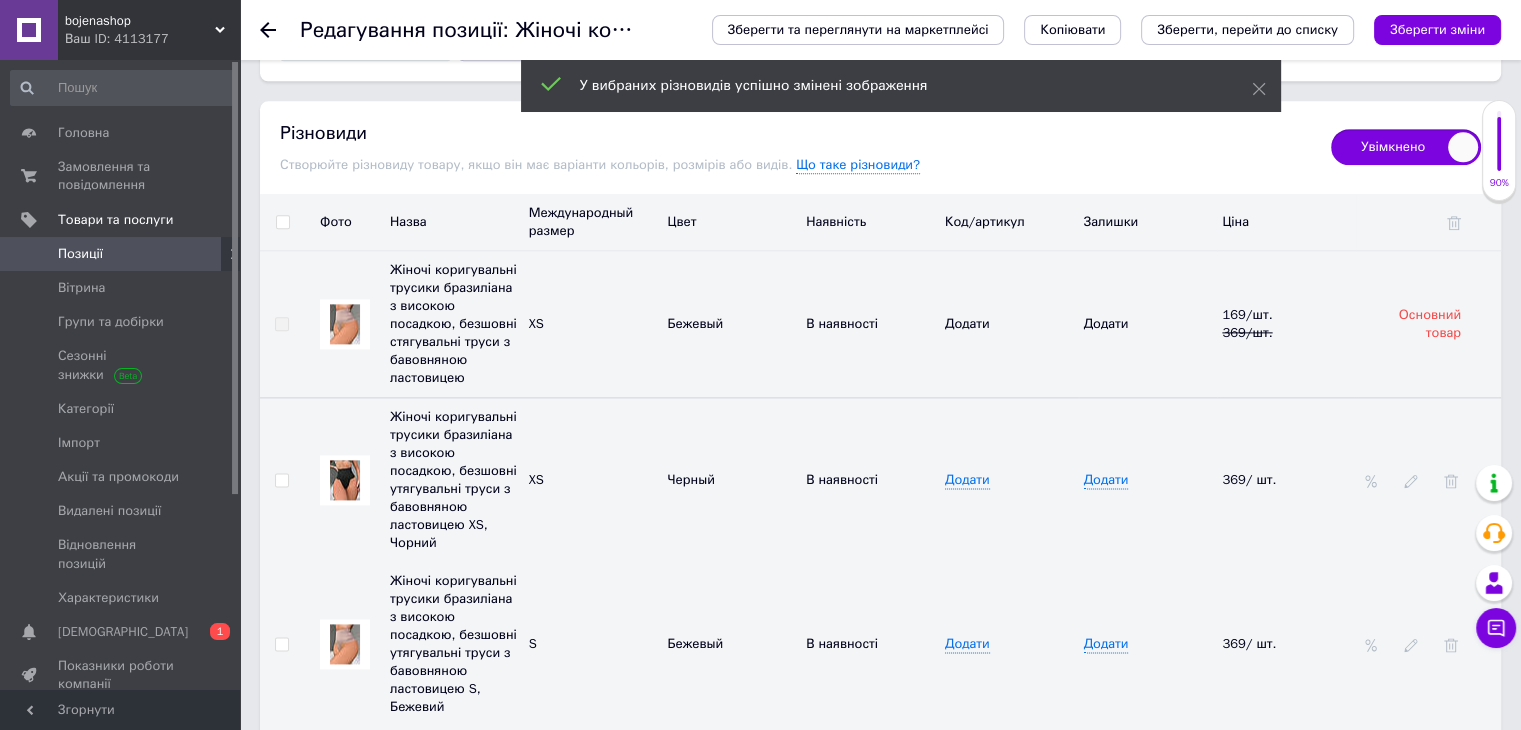 scroll, scrollTop: 2636, scrollLeft: 0, axis: vertical 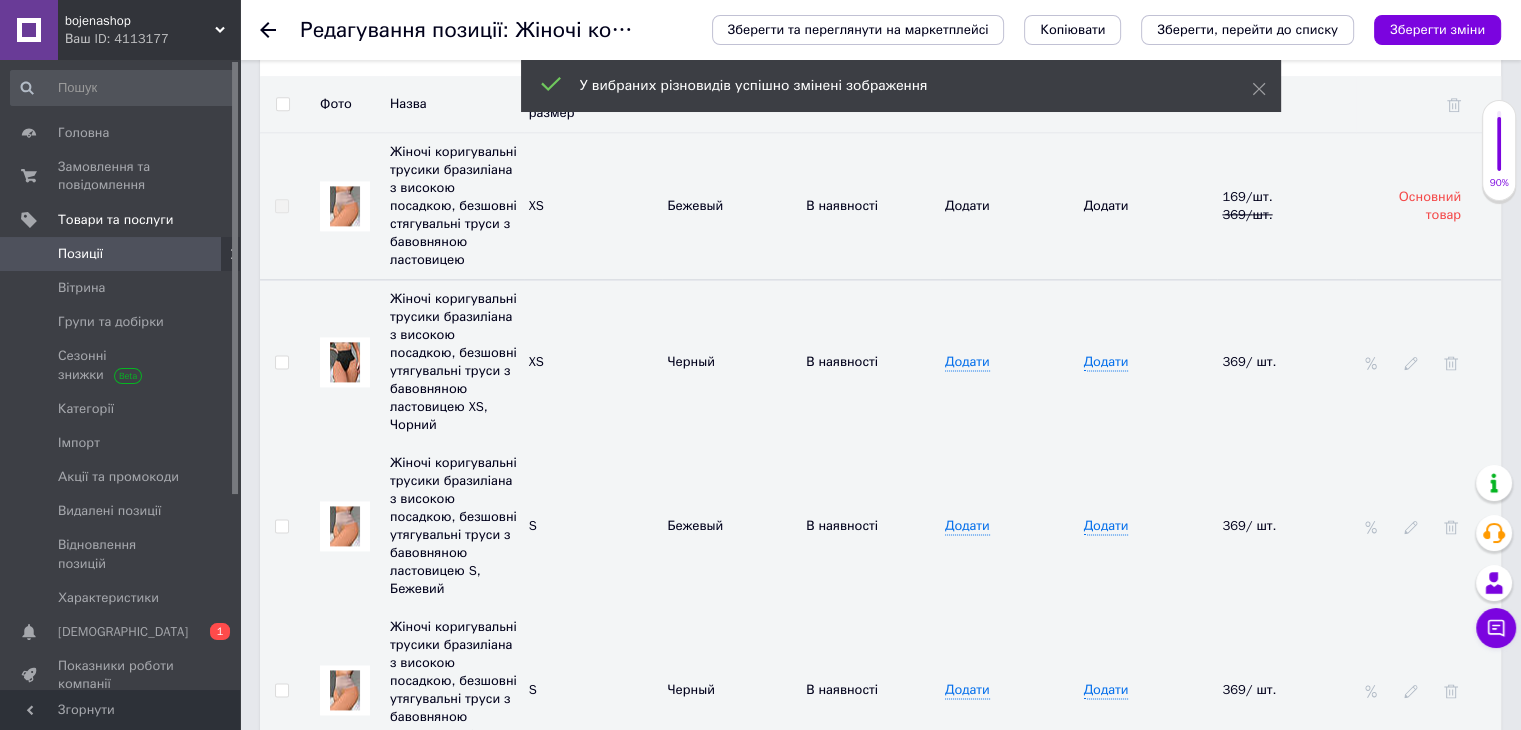 click at bounding box center (345, 526) 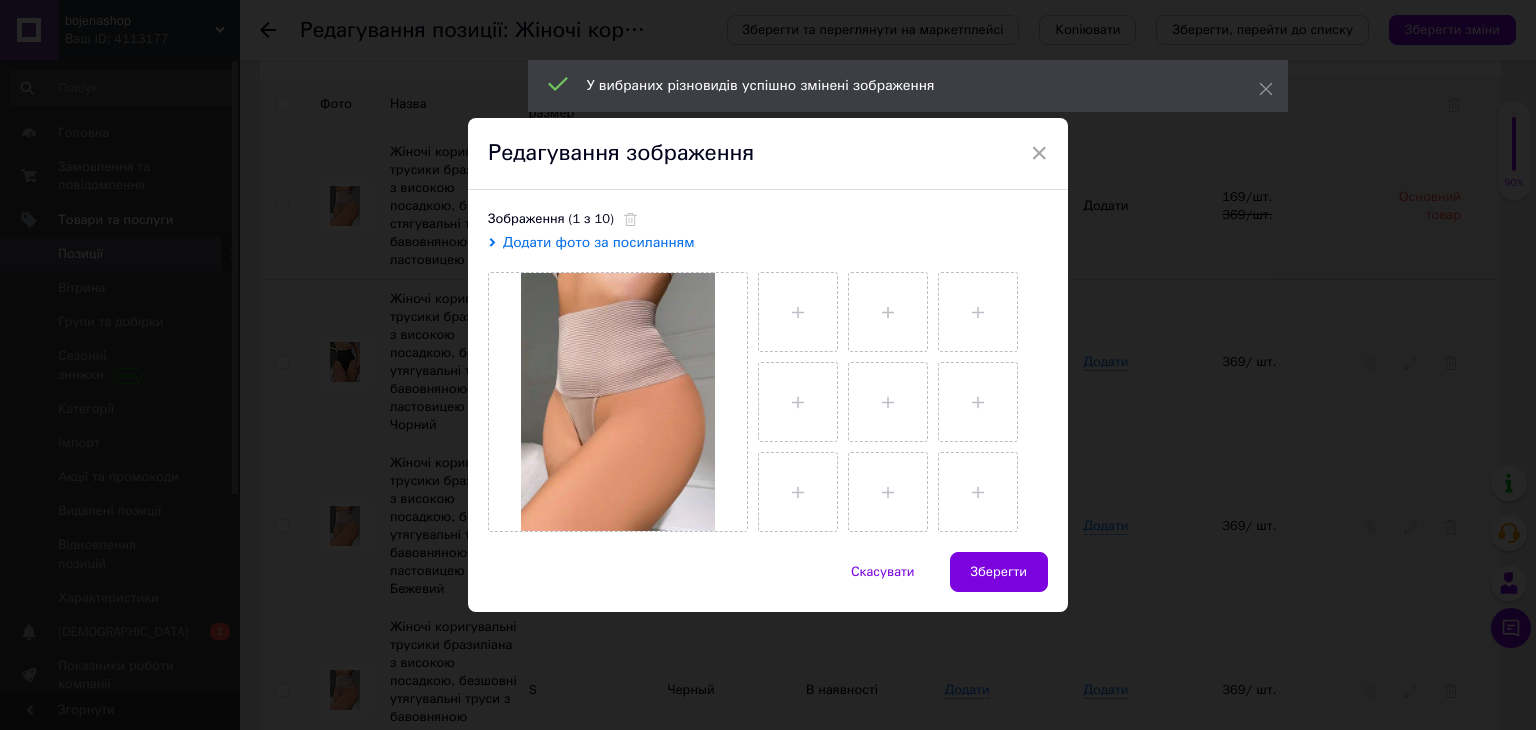 click at bounding box center [898, 397] 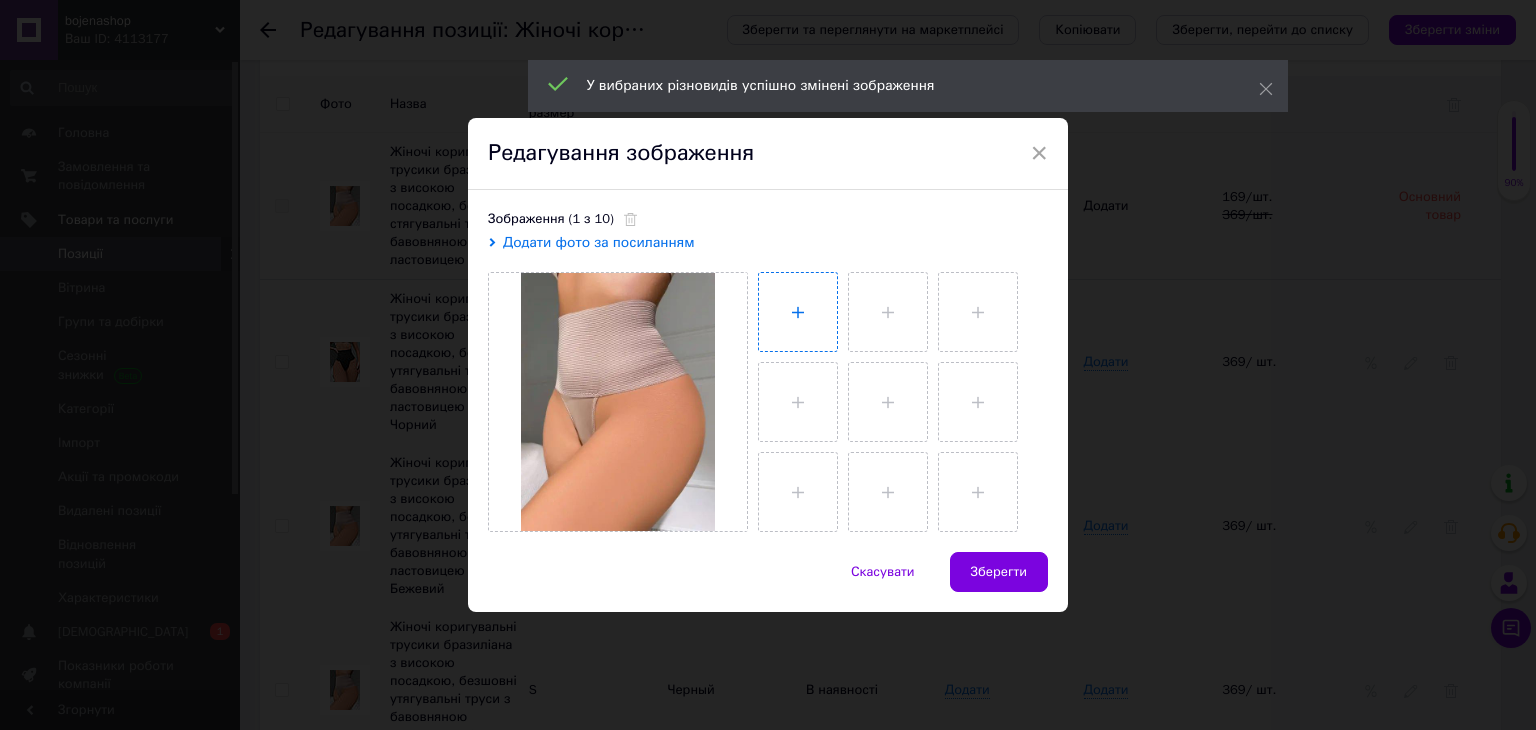 click at bounding box center [798, 312] 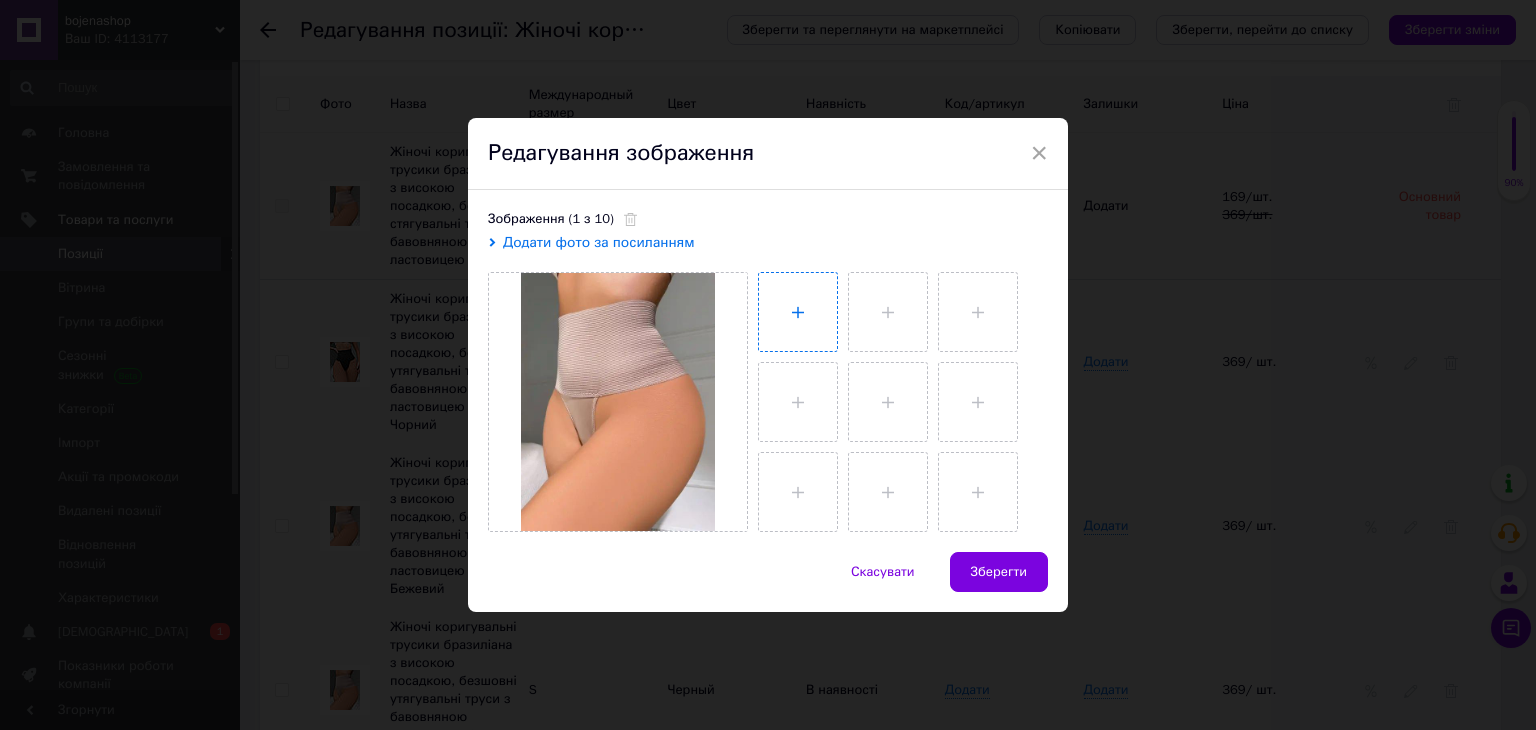 type on "C:\fakepath\photo_1_2025-07-12_22-42-52.jpg" 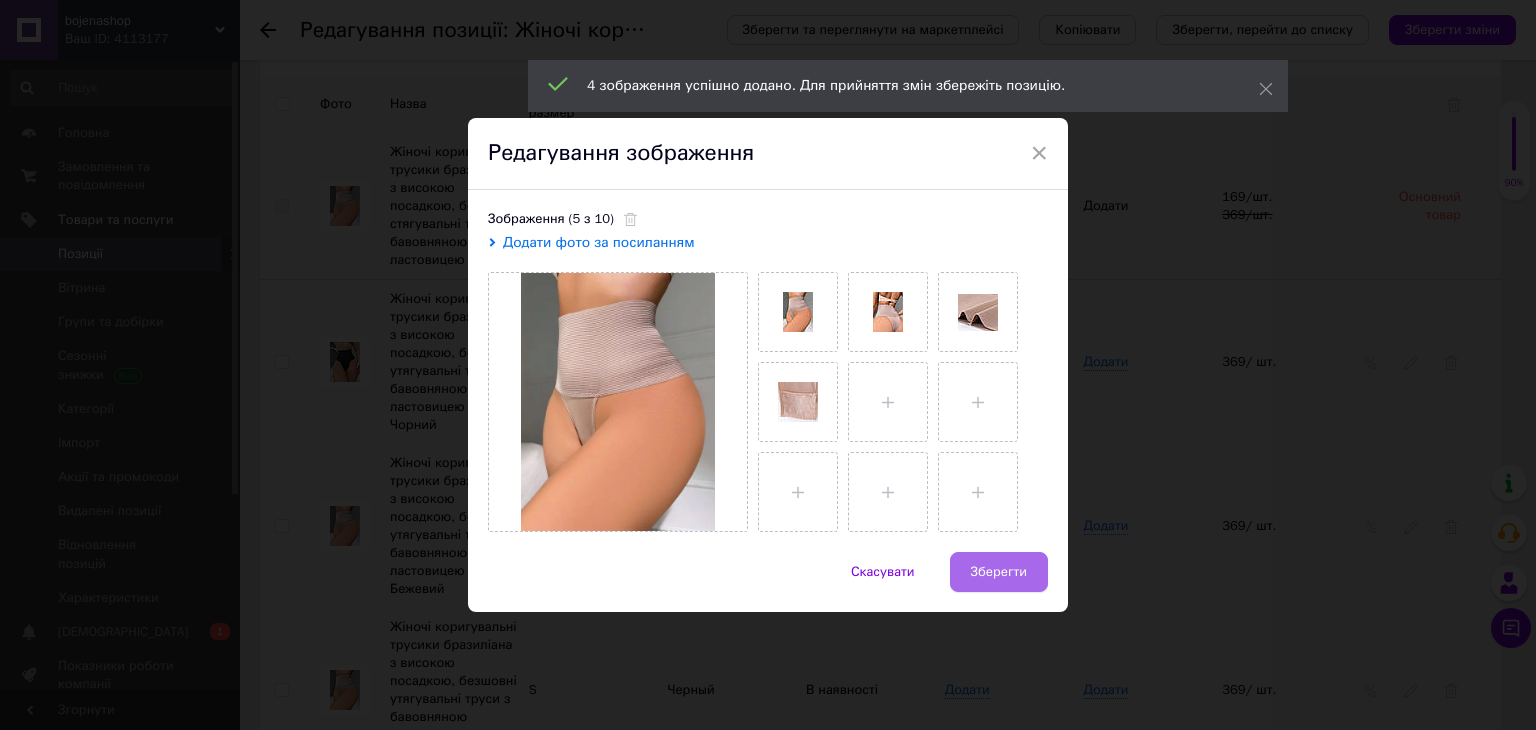 click on "Зберегти" at bounding box center (999, 572) 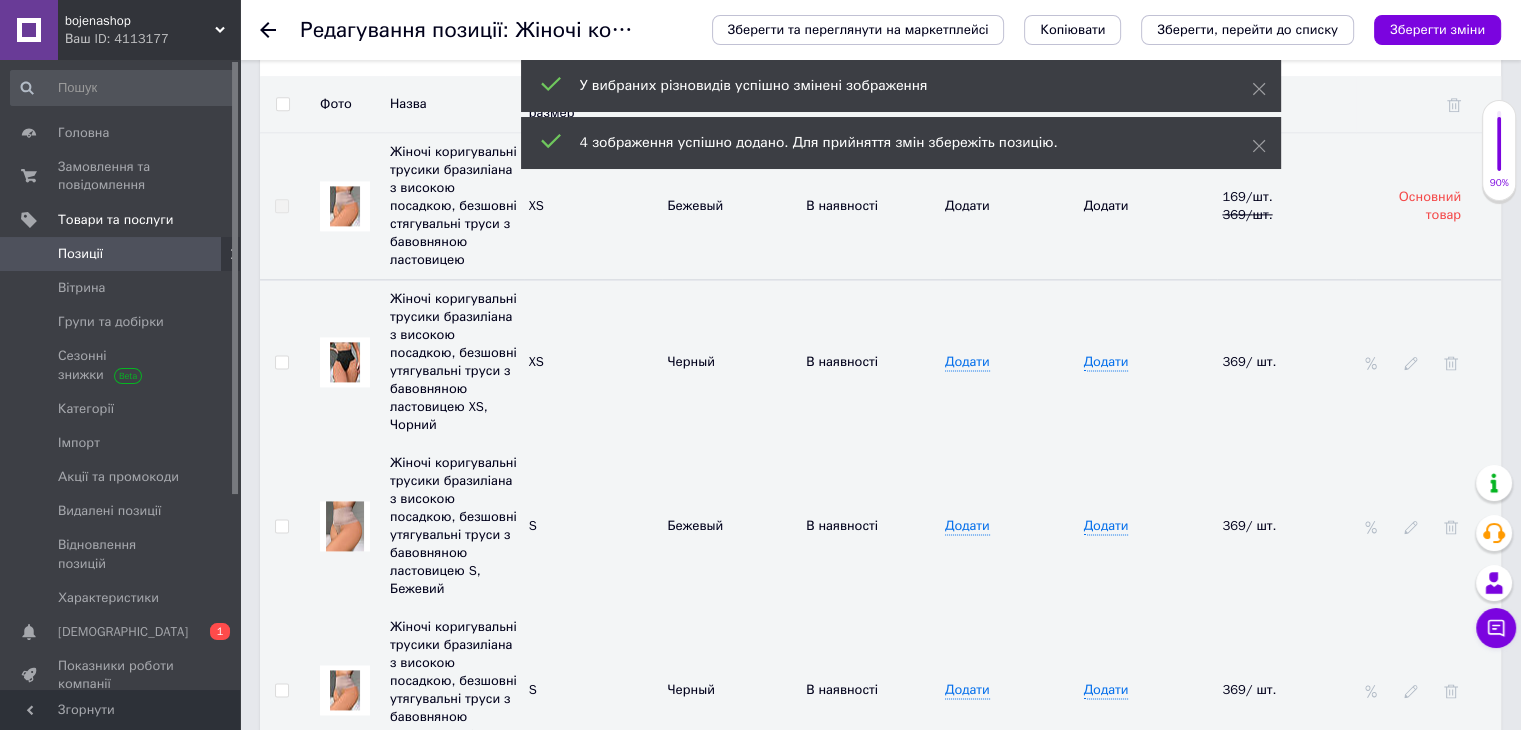click at bounding box center (345, 690) 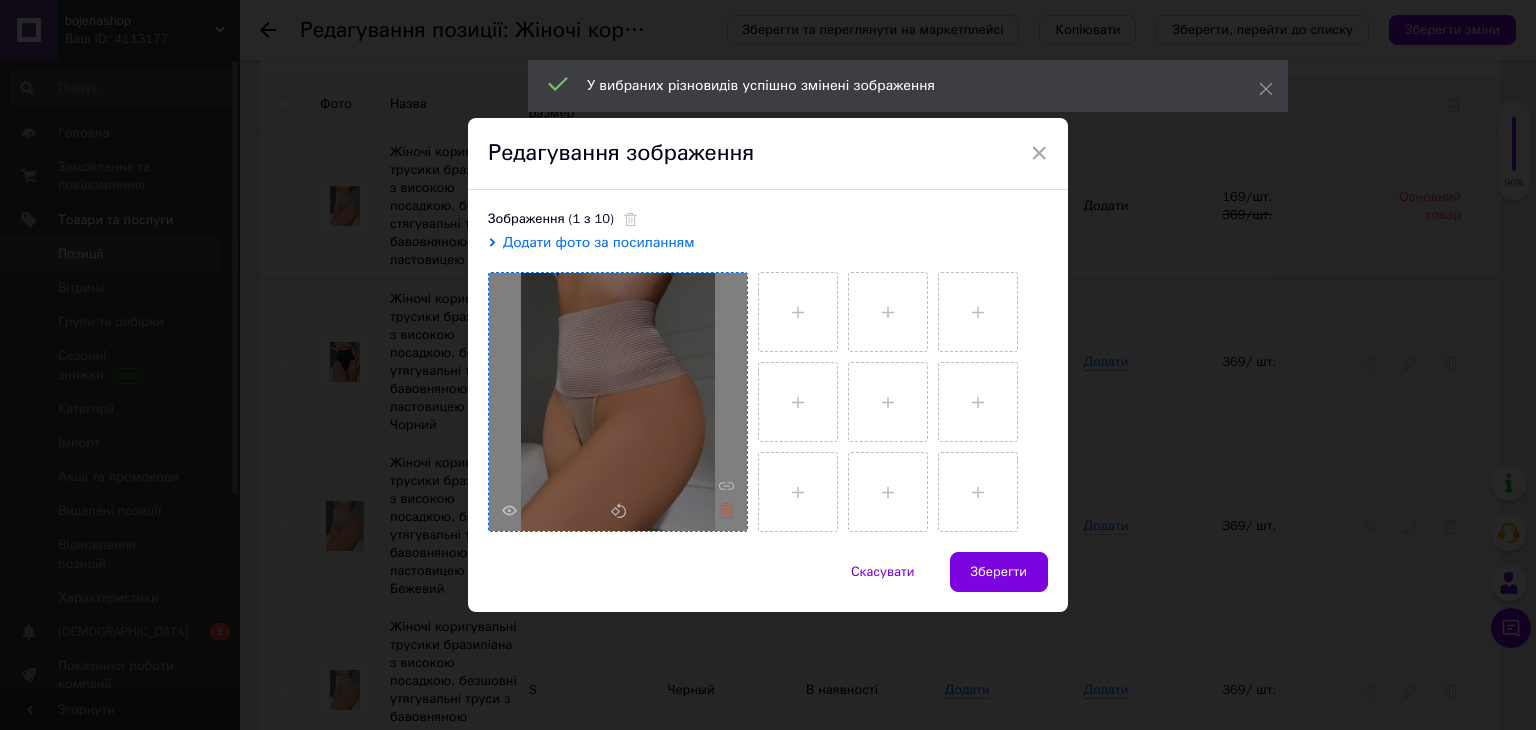 click 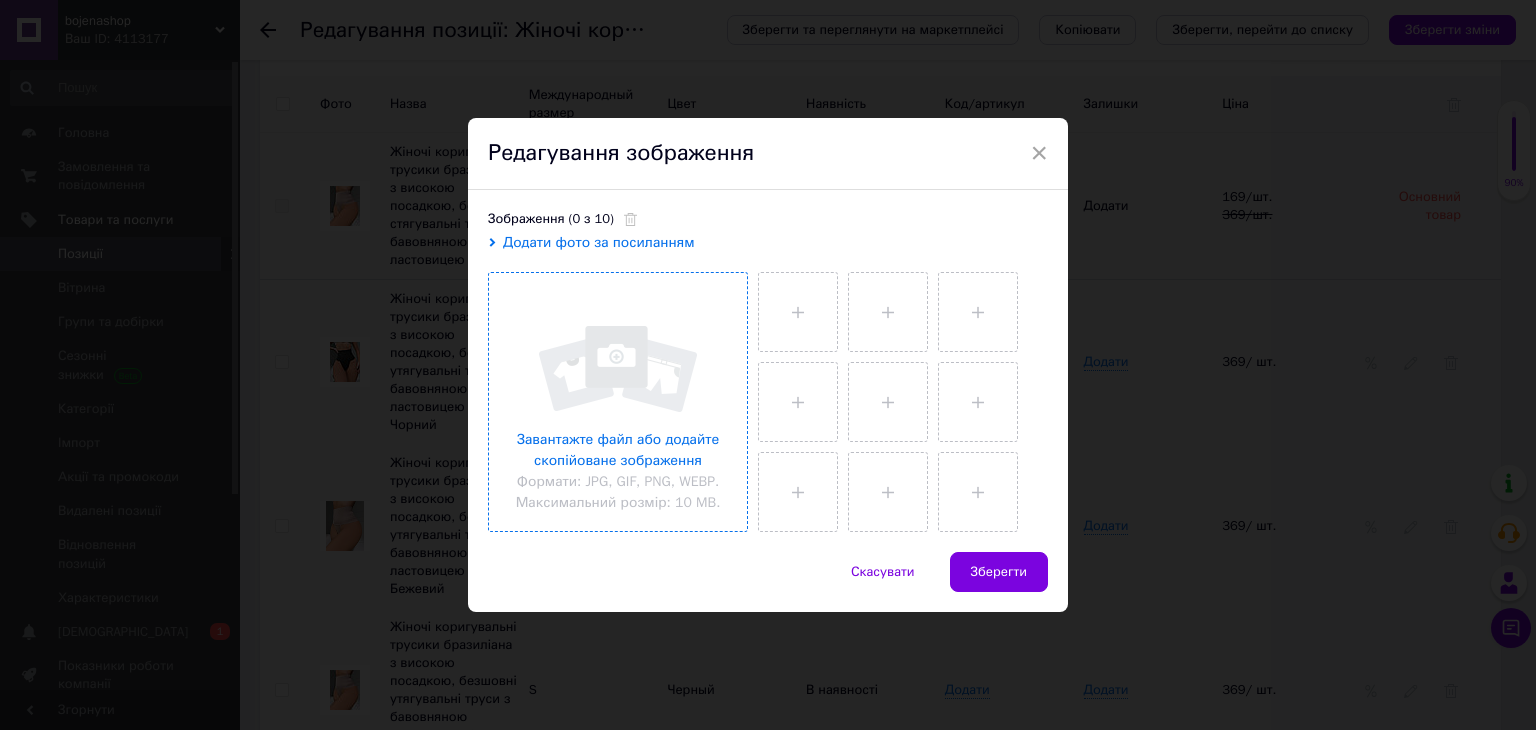 click at bounding box center [618, 402] 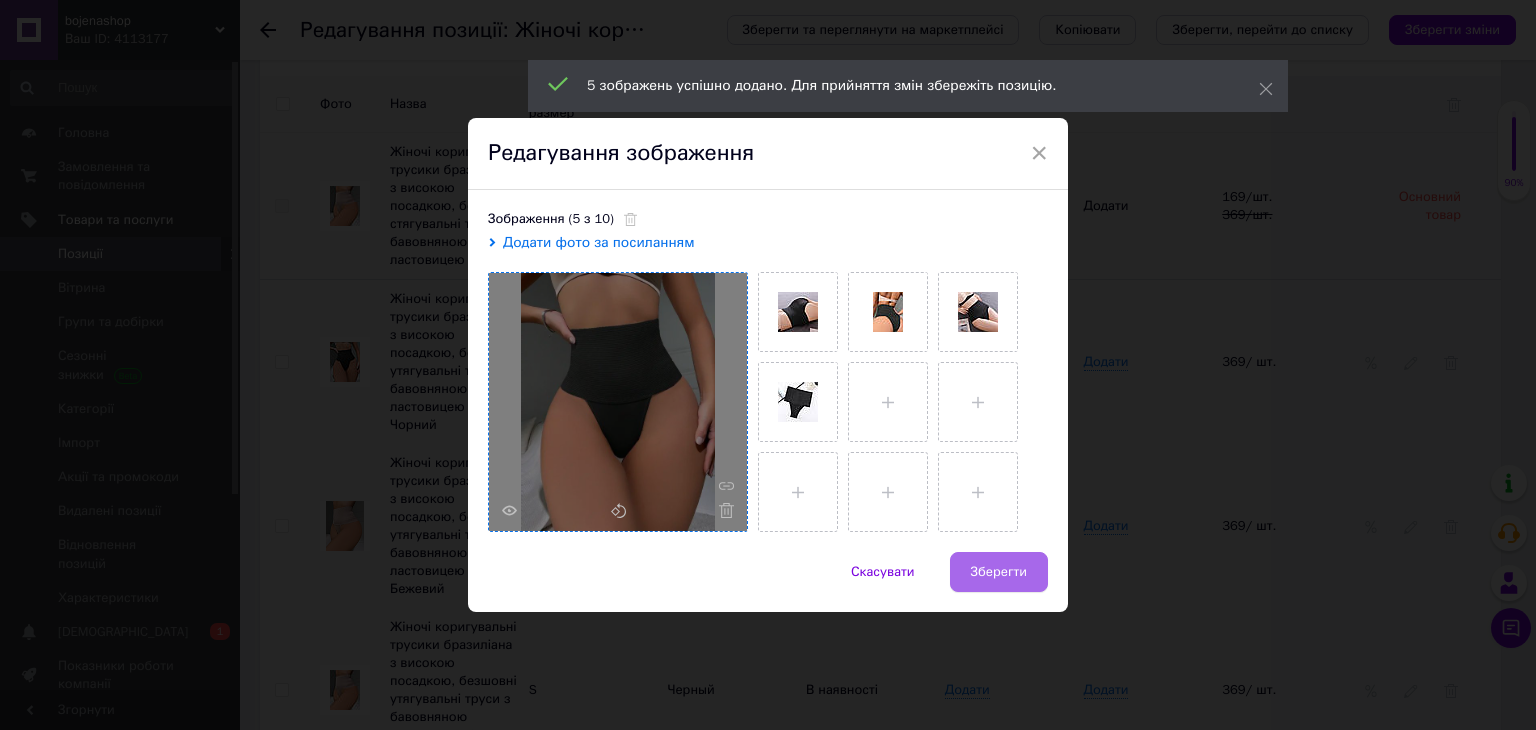 click on "Зберегти" at bounding box center (999, 572) 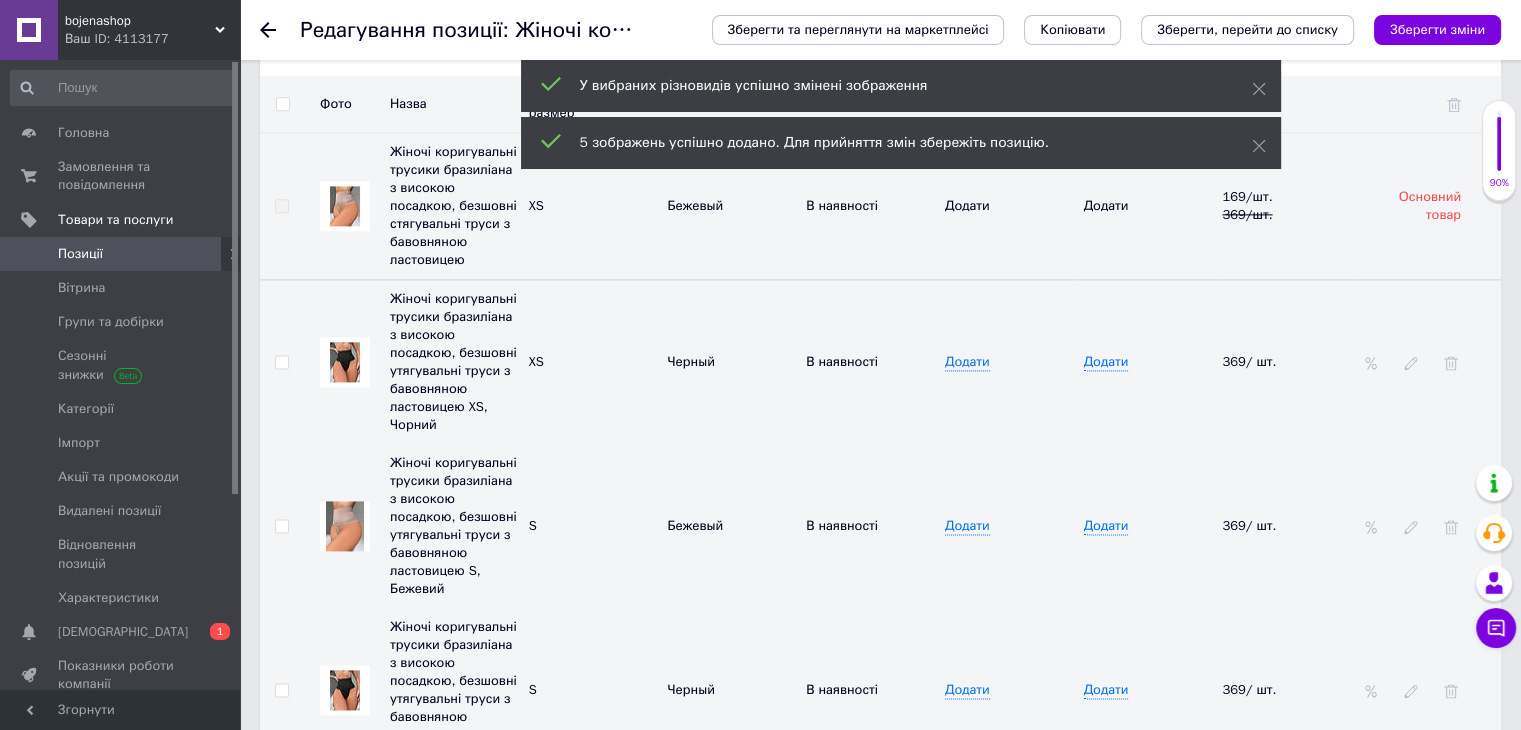 scroll, scrollTop: 2836, scrollLeft: 0, axis: vertical 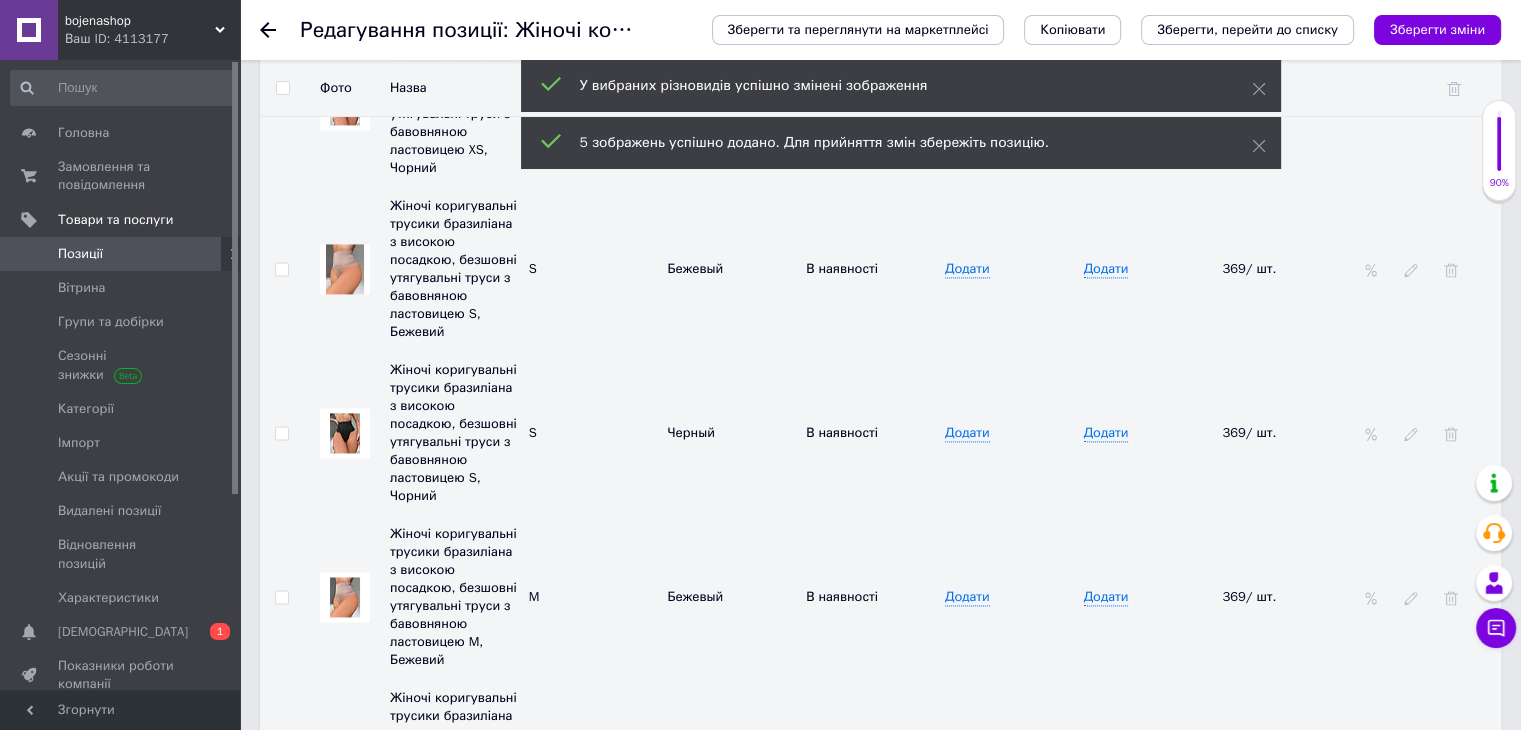 click at bounding box center [345, 597] 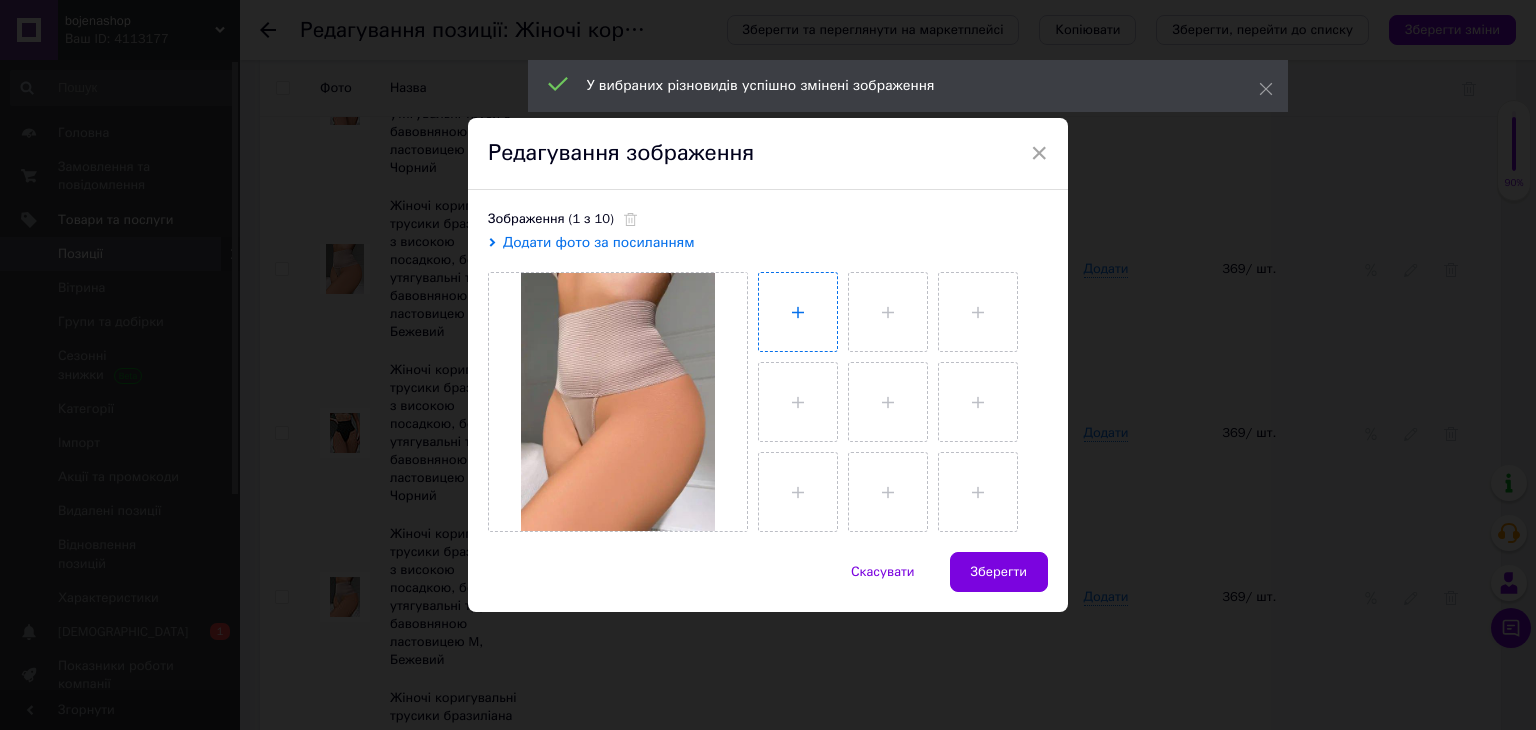click at bounding box center [798, 312] 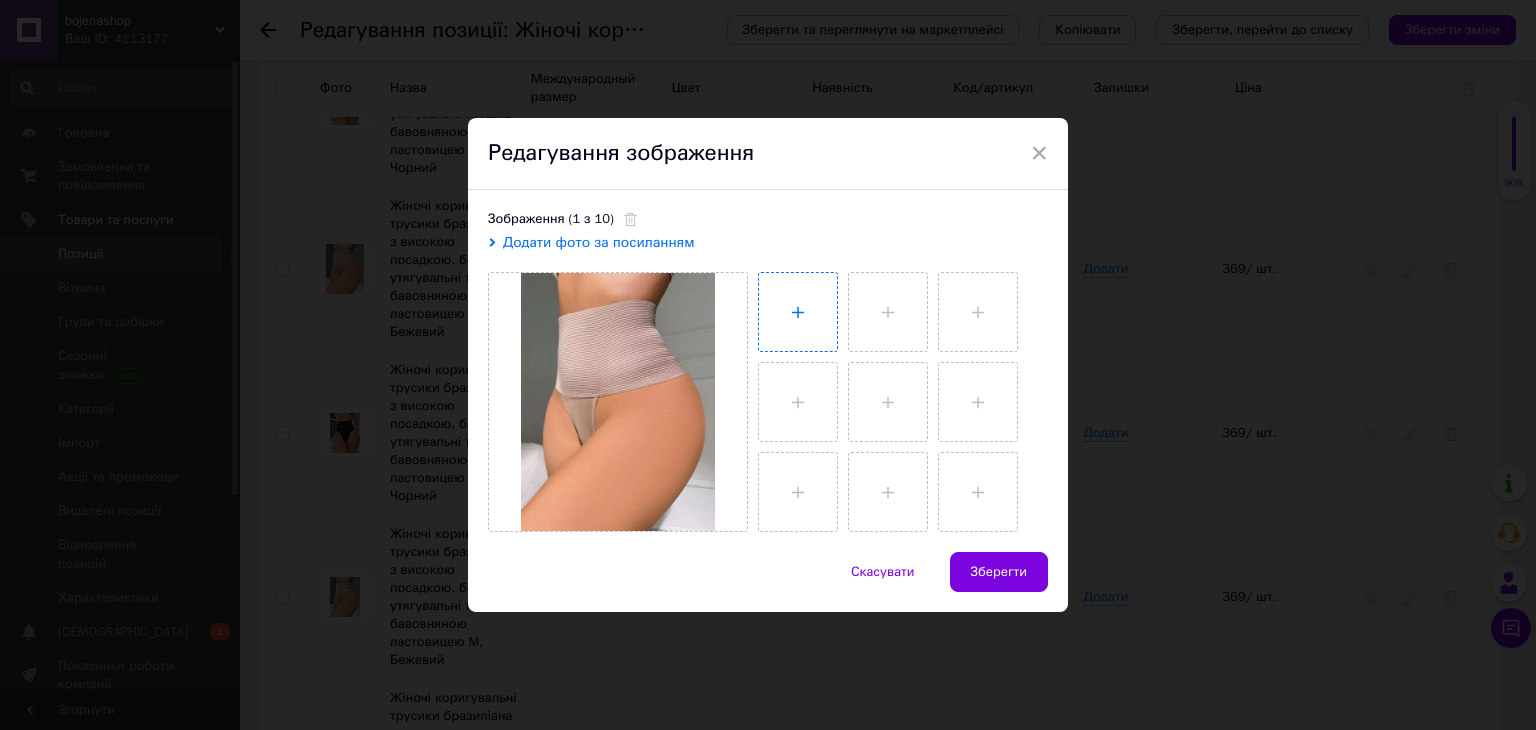 type on "C:\fakepath\photo_1_2025-07-12_22-42-52.jpg" 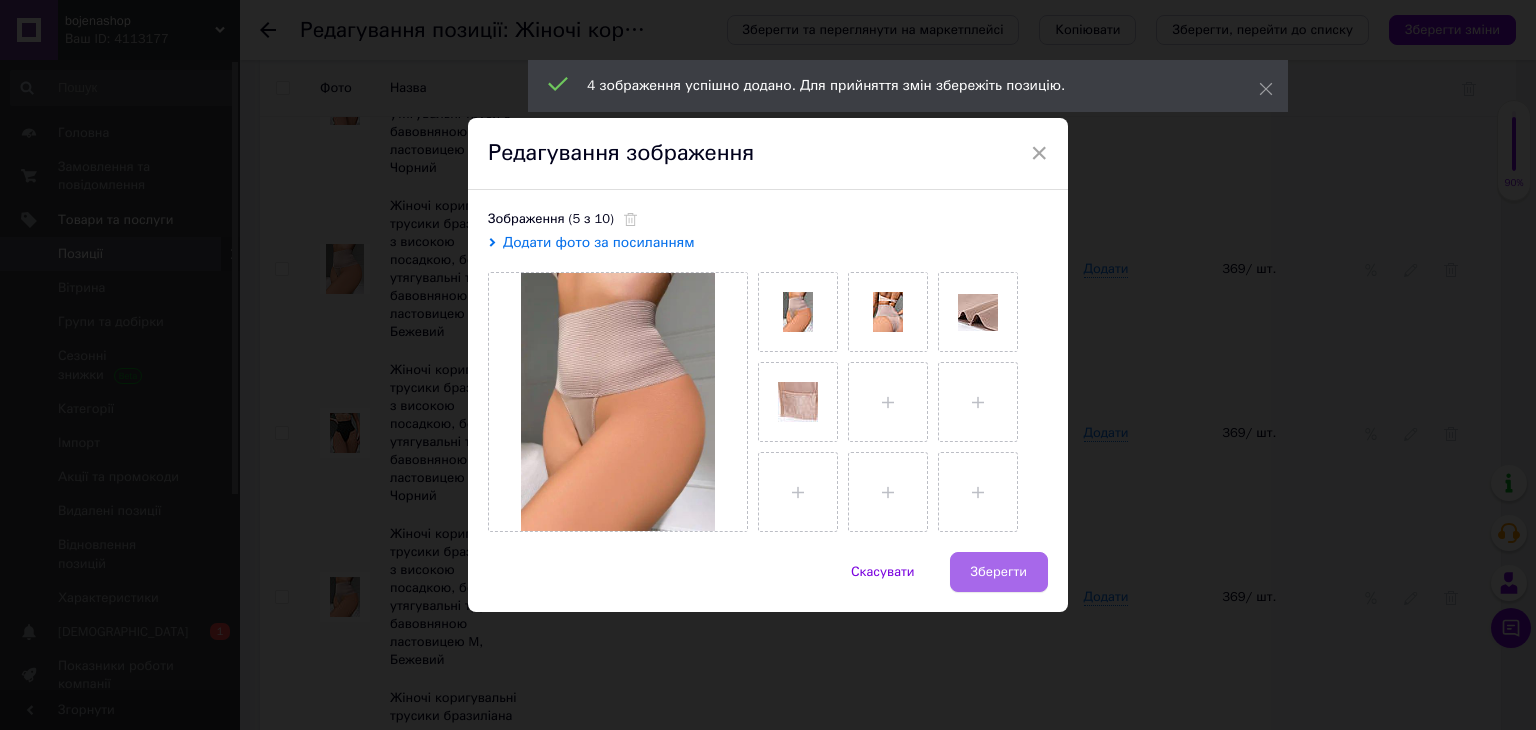 click on "Зберегти" at bounding box center [999, 572] 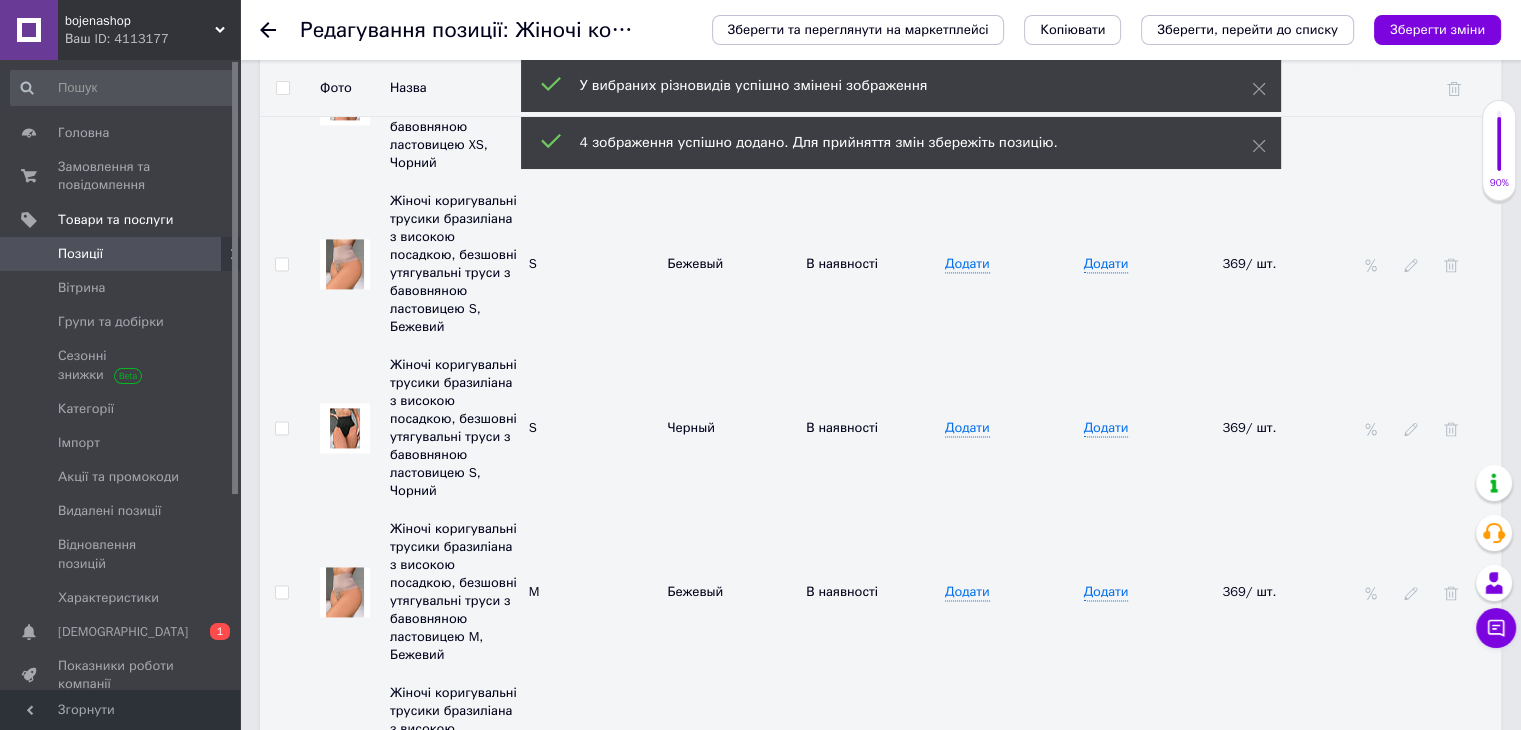 scroll, scrollTop: 2936, scrollLeft: 0, axis: vertical 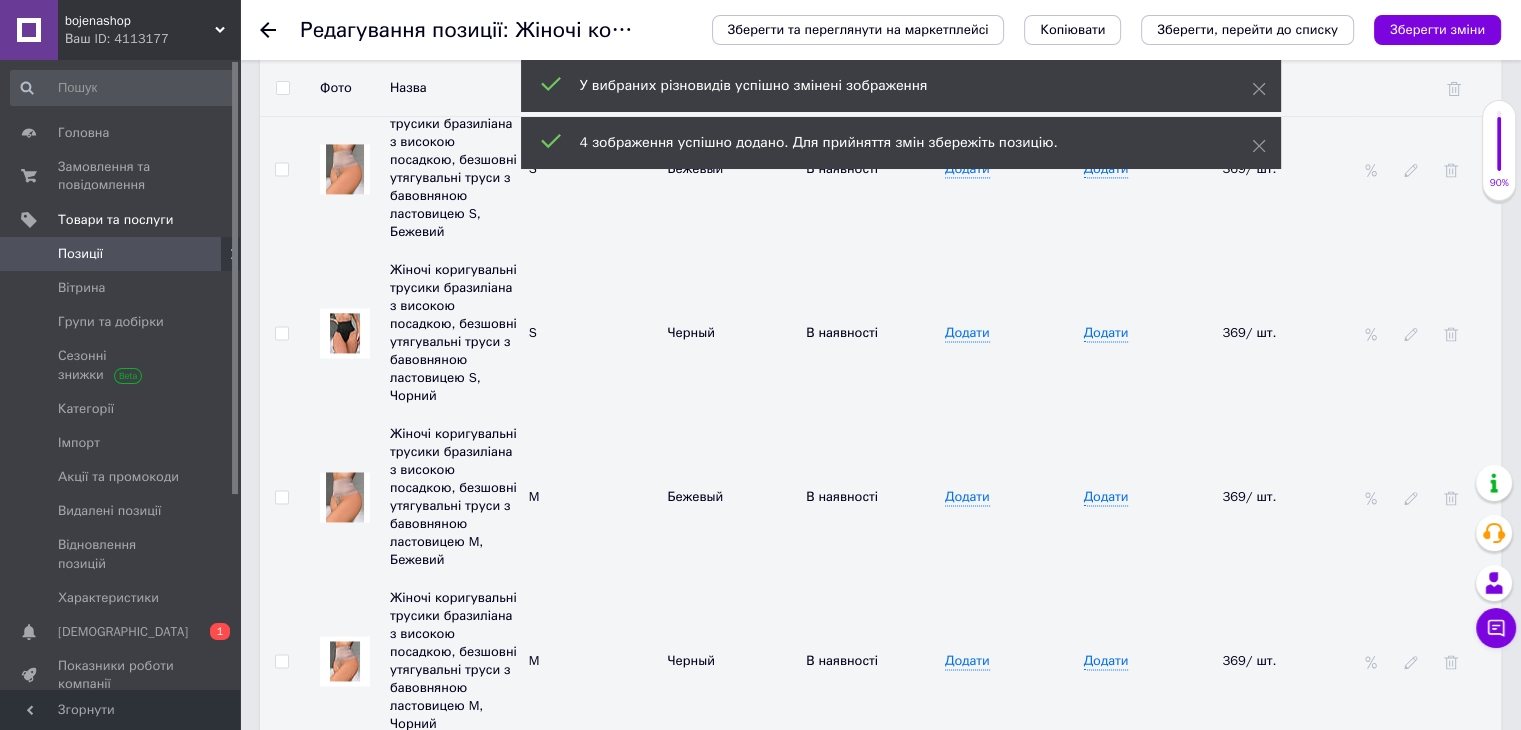 click at bounding box center [345, 661] 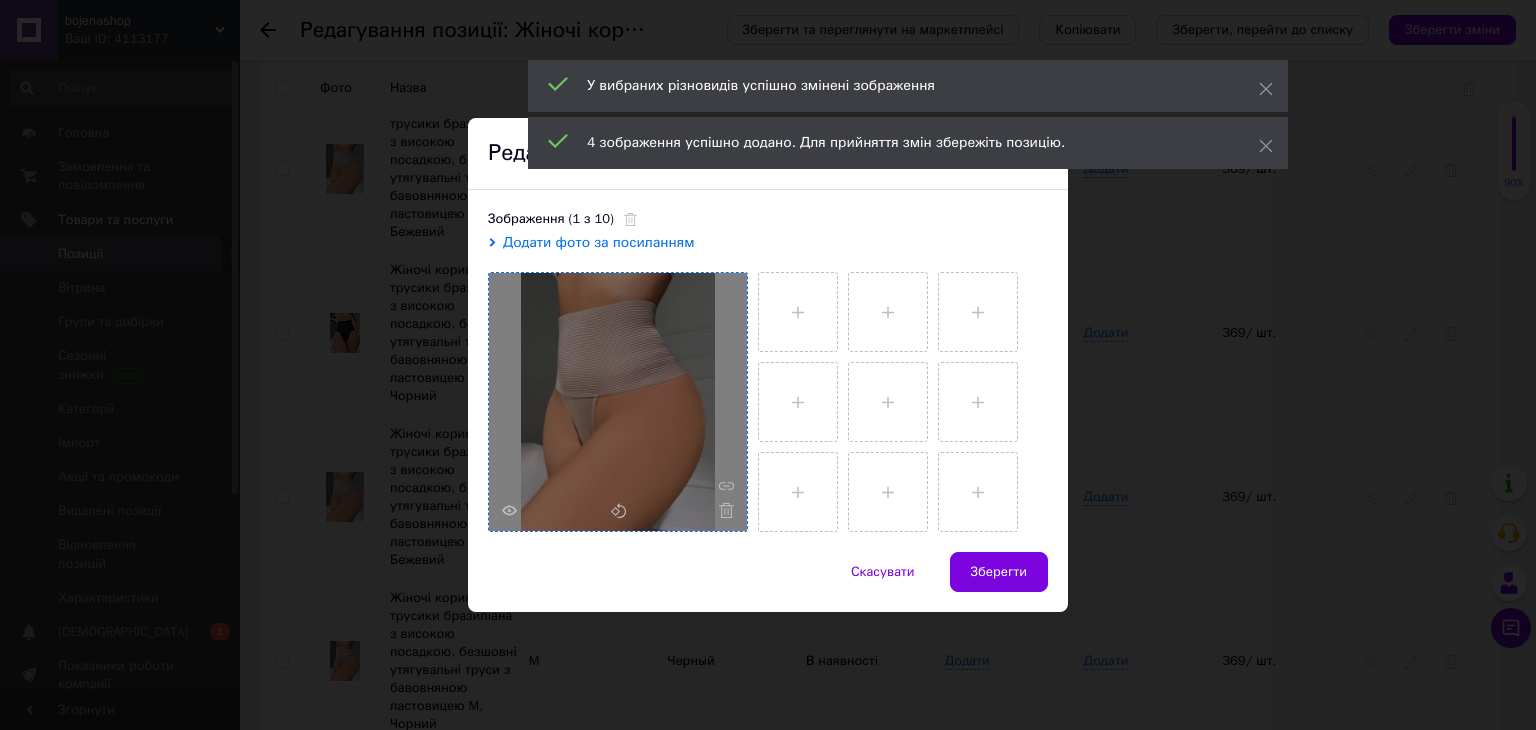 click at bounding box center (618, 402) 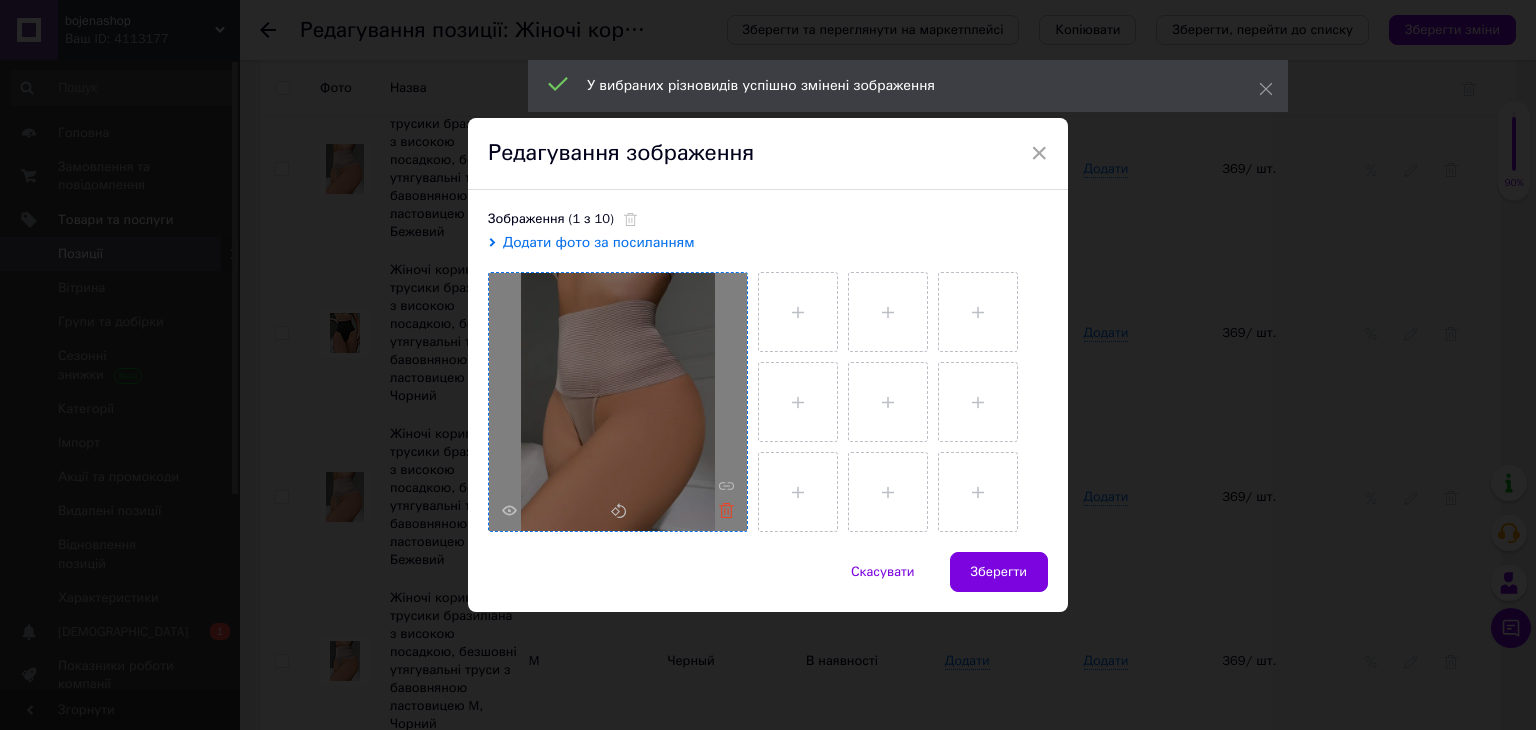 click 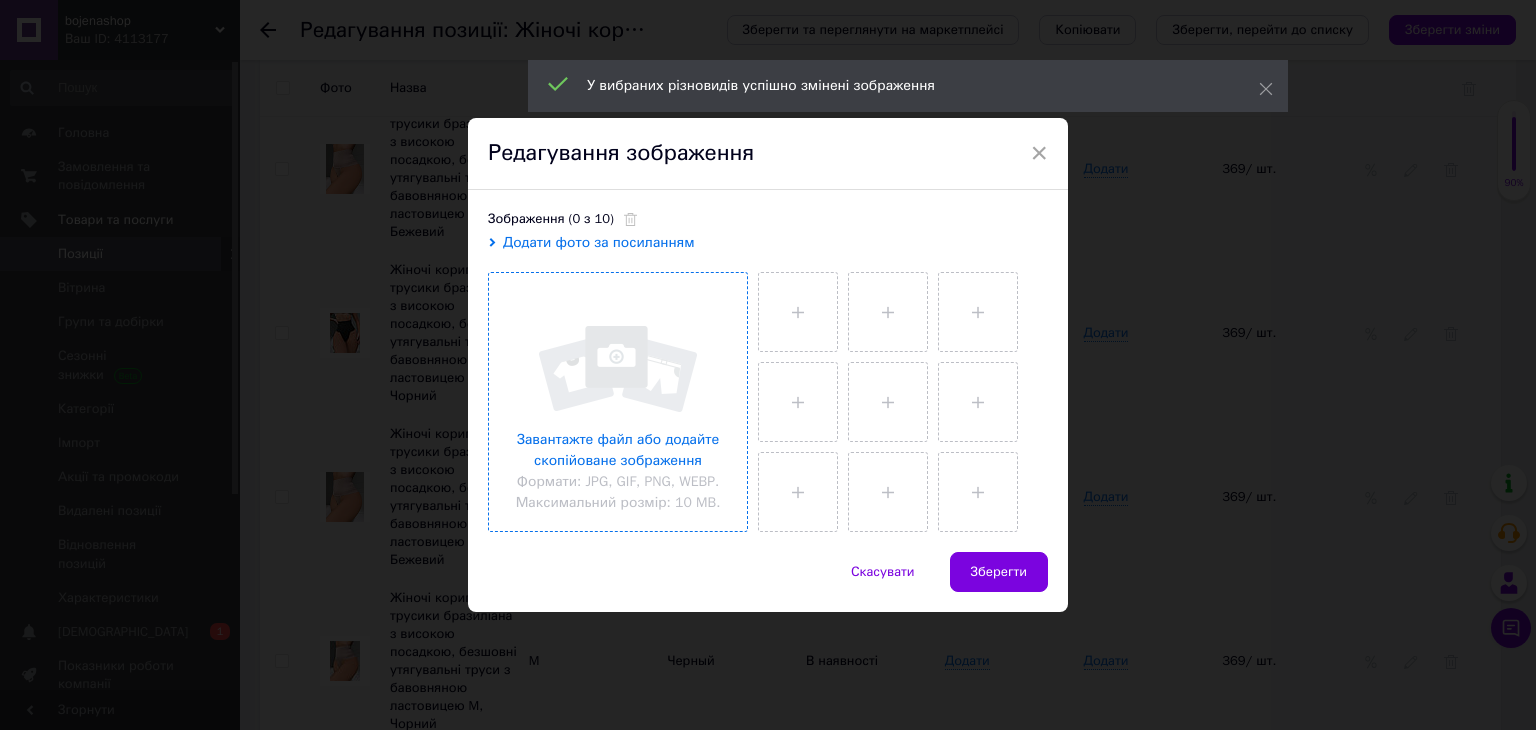 click at bounding box center [618, 402] 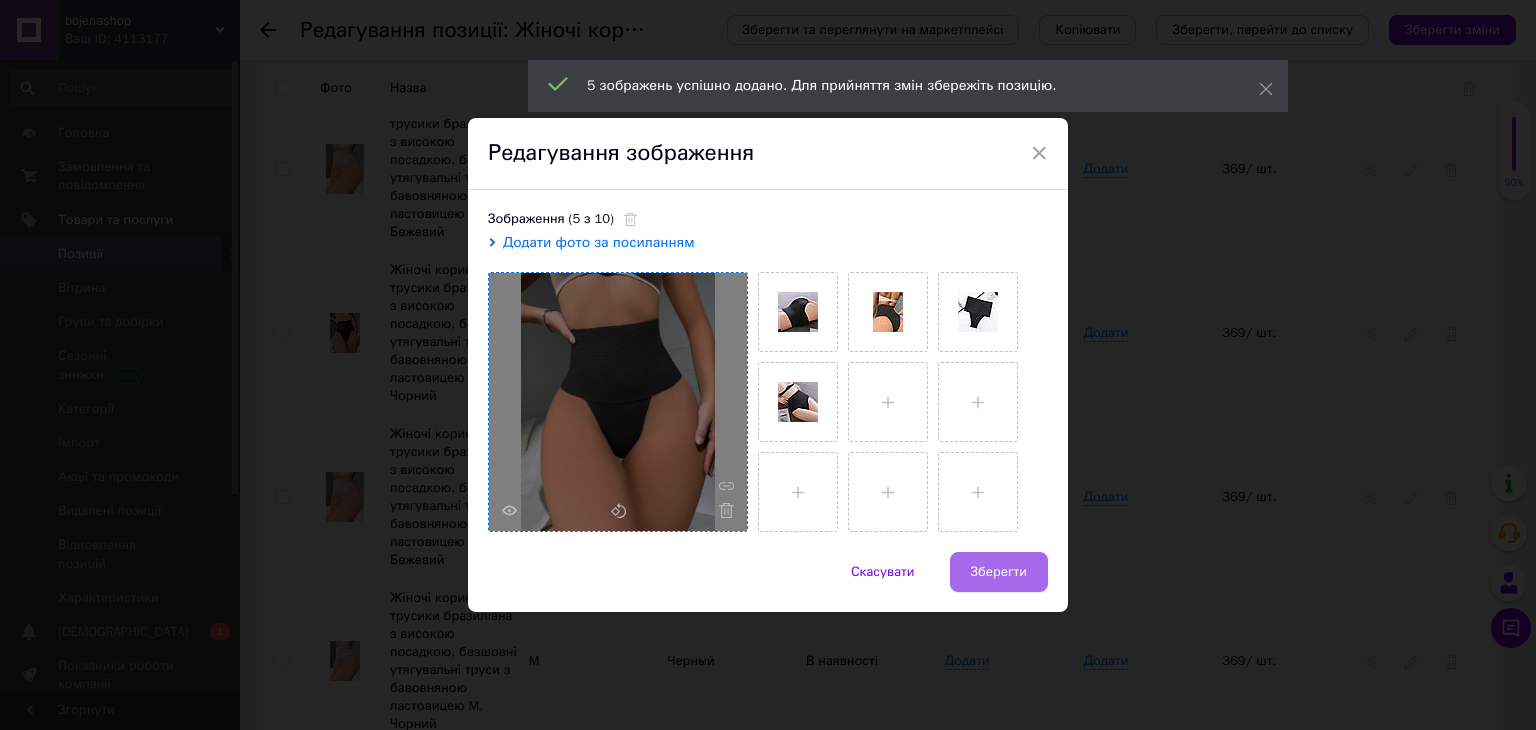 click on "Зберегти" at bounding box center [999, 572] 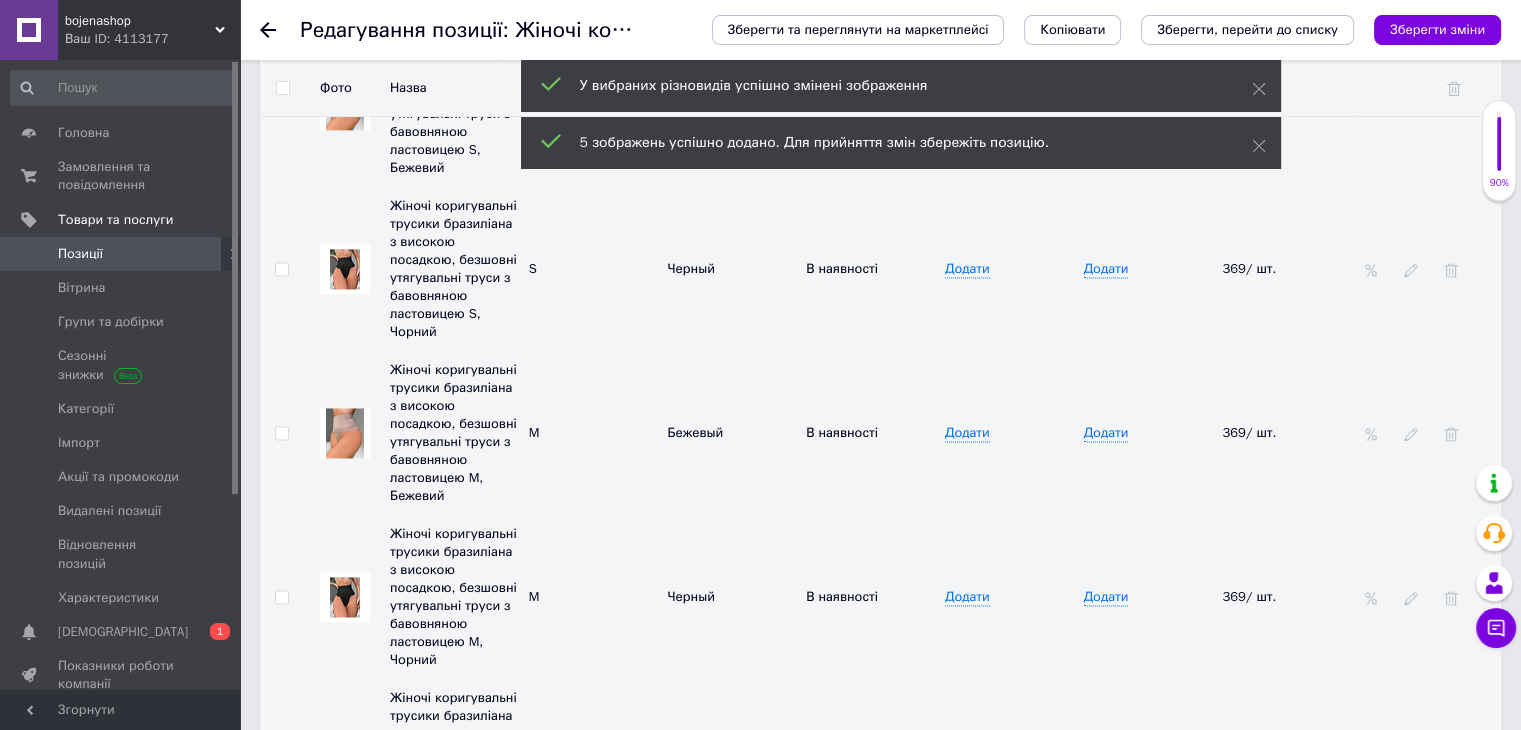 scroll, scrollTop: 3036, scrollLeft: 0, axis: vertical 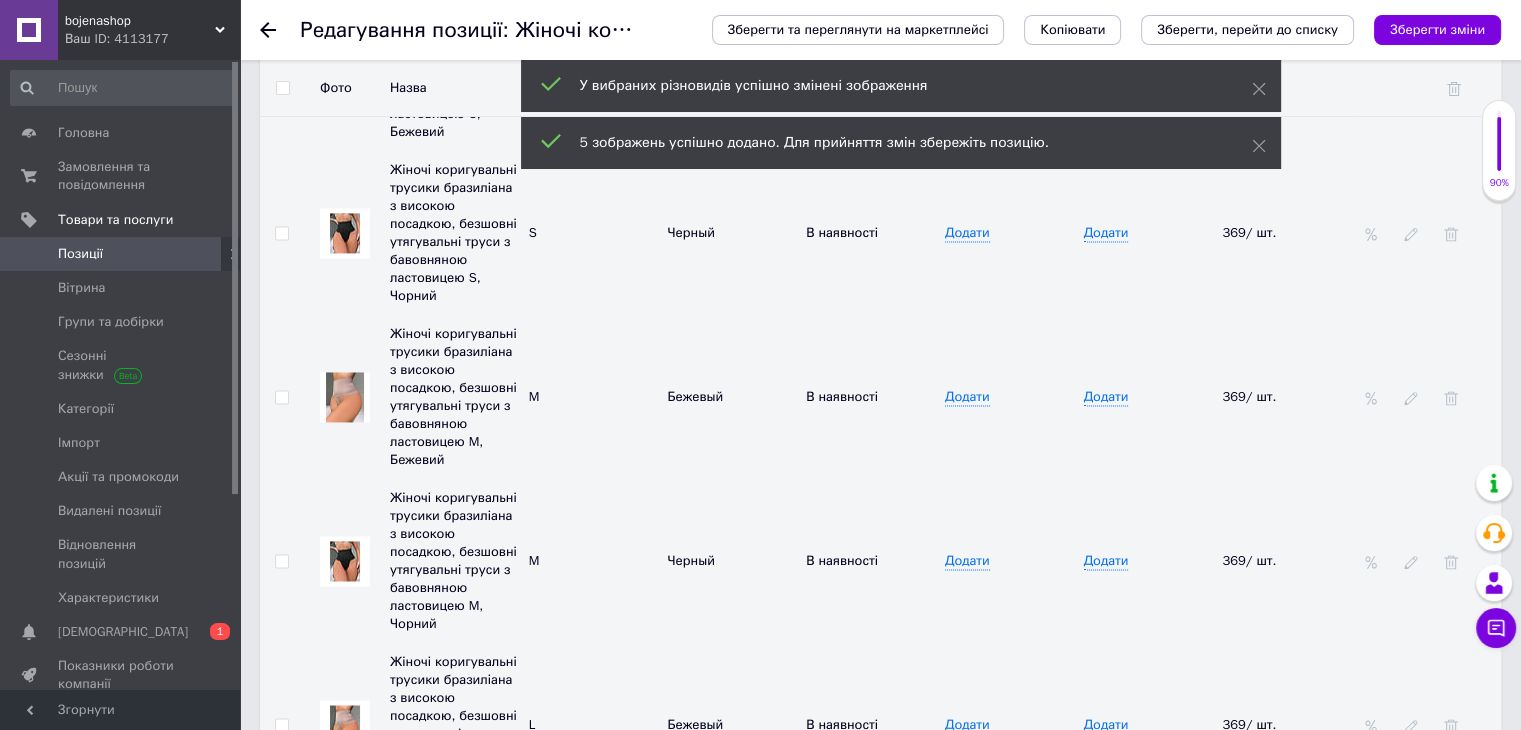 click at bounding box center (345, 725) 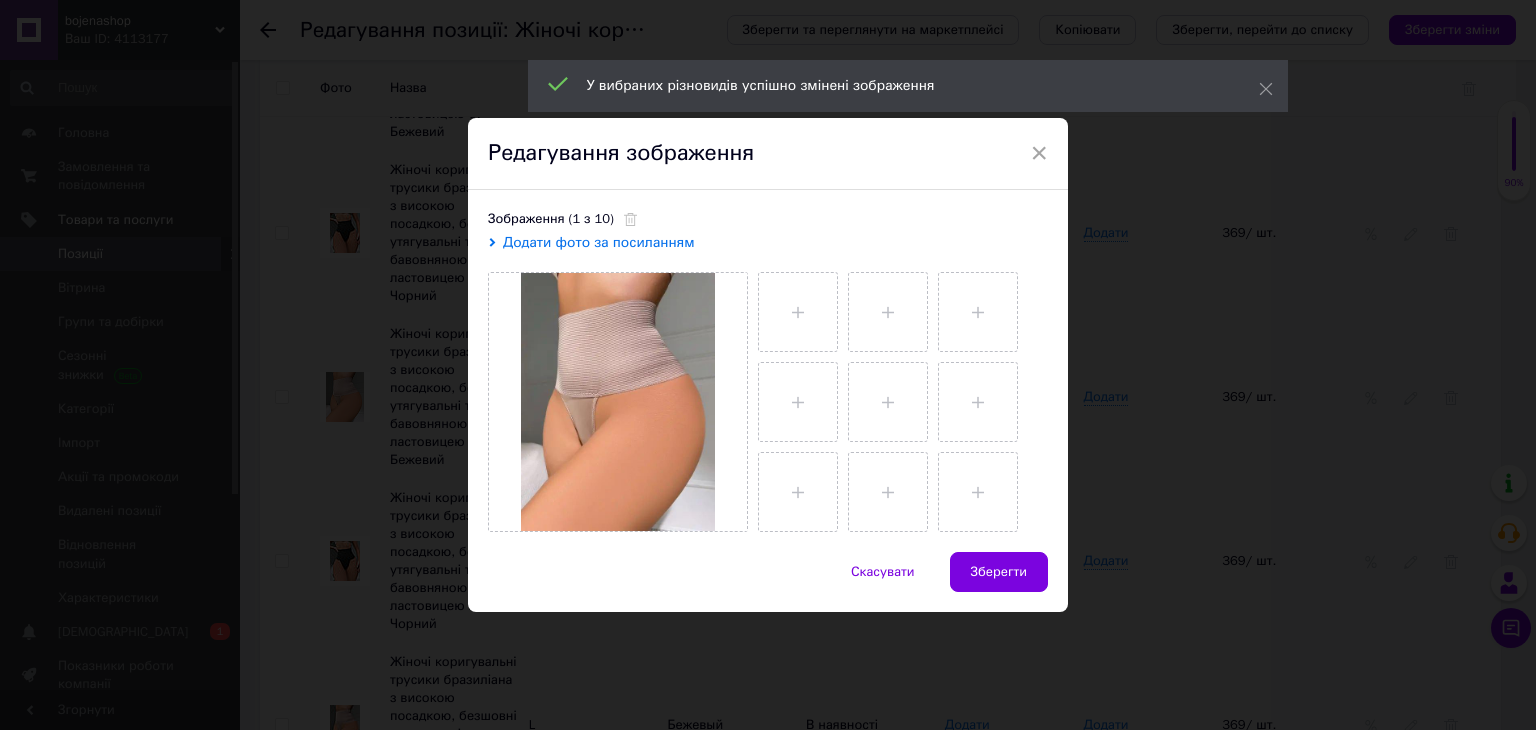 click at bounding box center [898, 397] 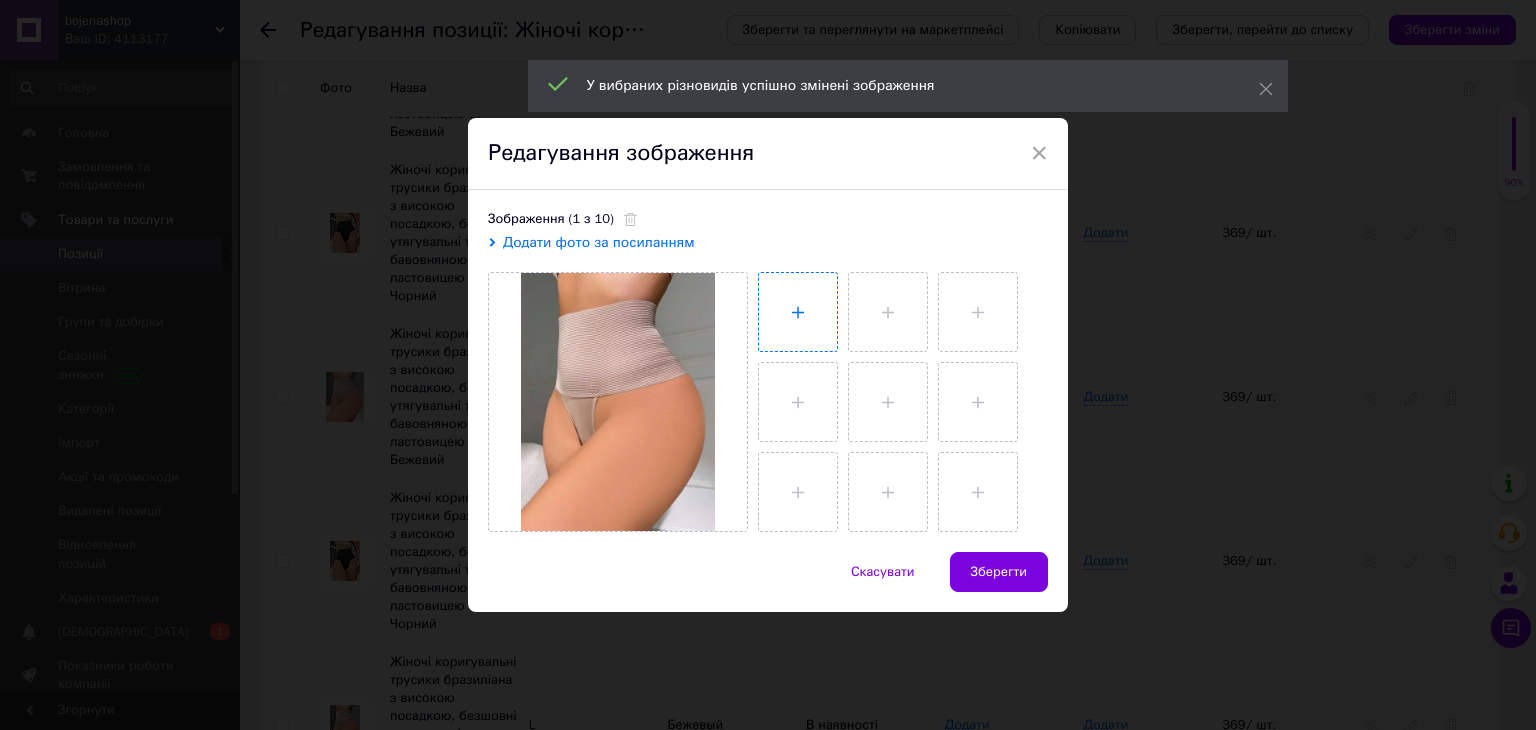 click at bounding box center (798, 312) 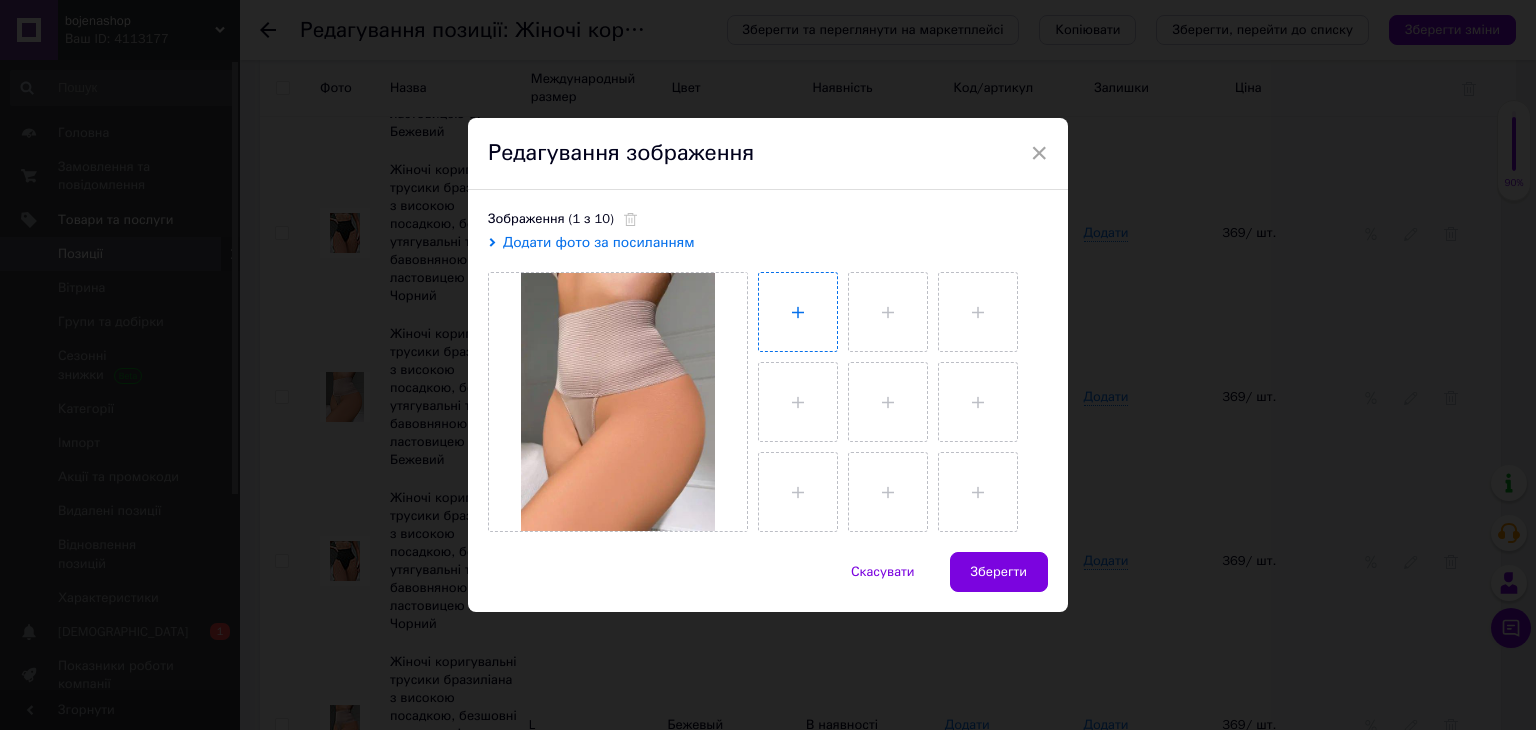 click at bounding box center [798, 312] 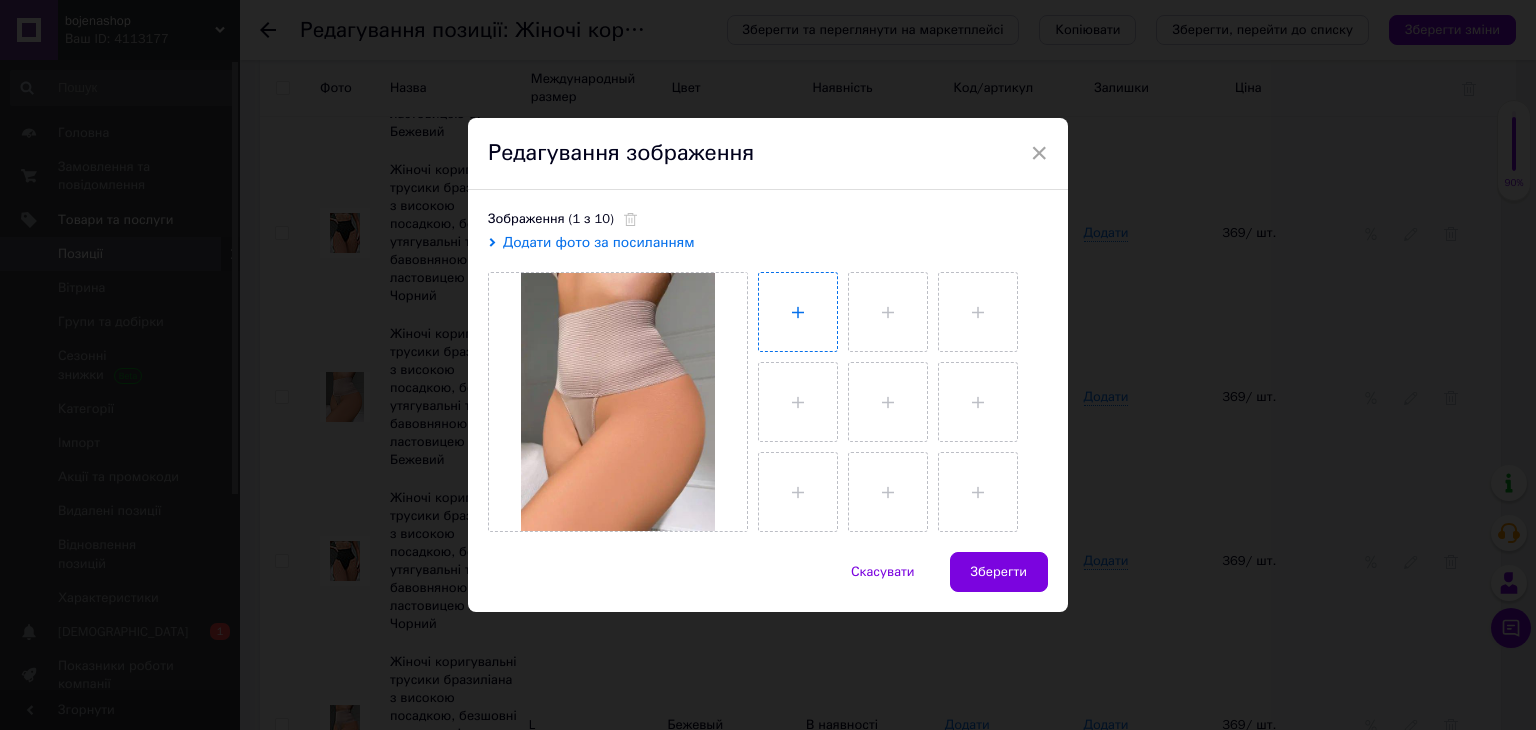 type on "C:\fakepath\photo_2_2025-07-12_22-42-52.jpg" 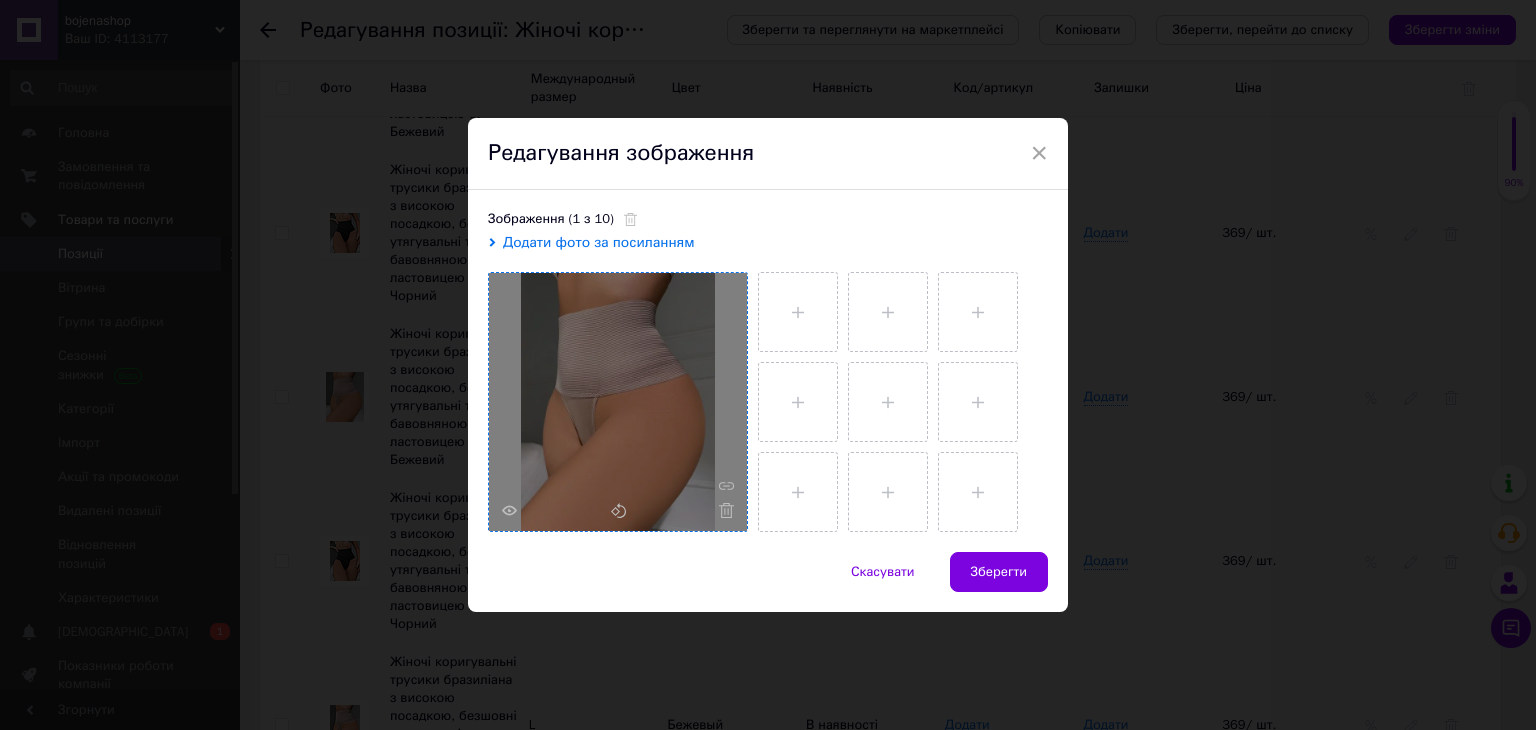 type 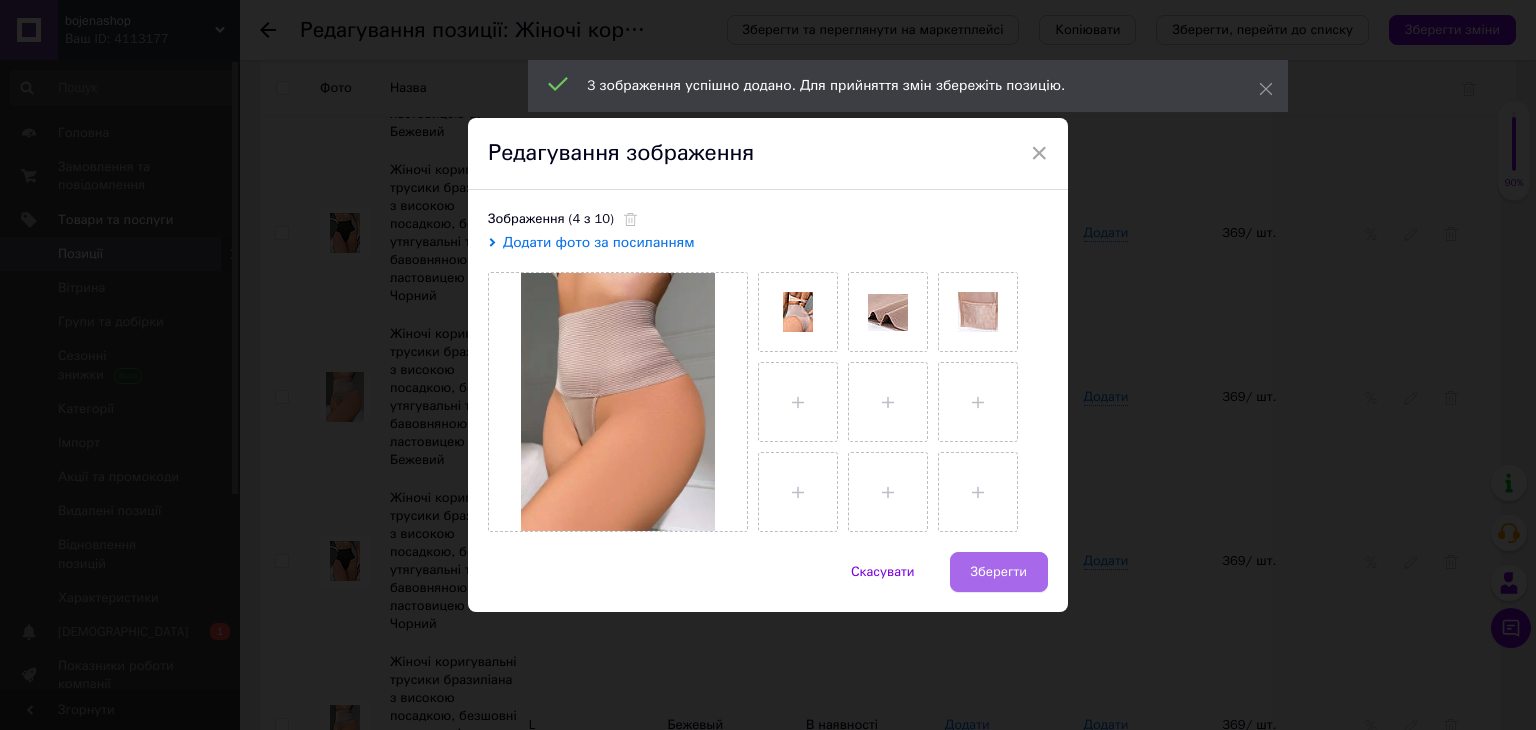 click on "Зберегти" at bounding box center (999, 572) 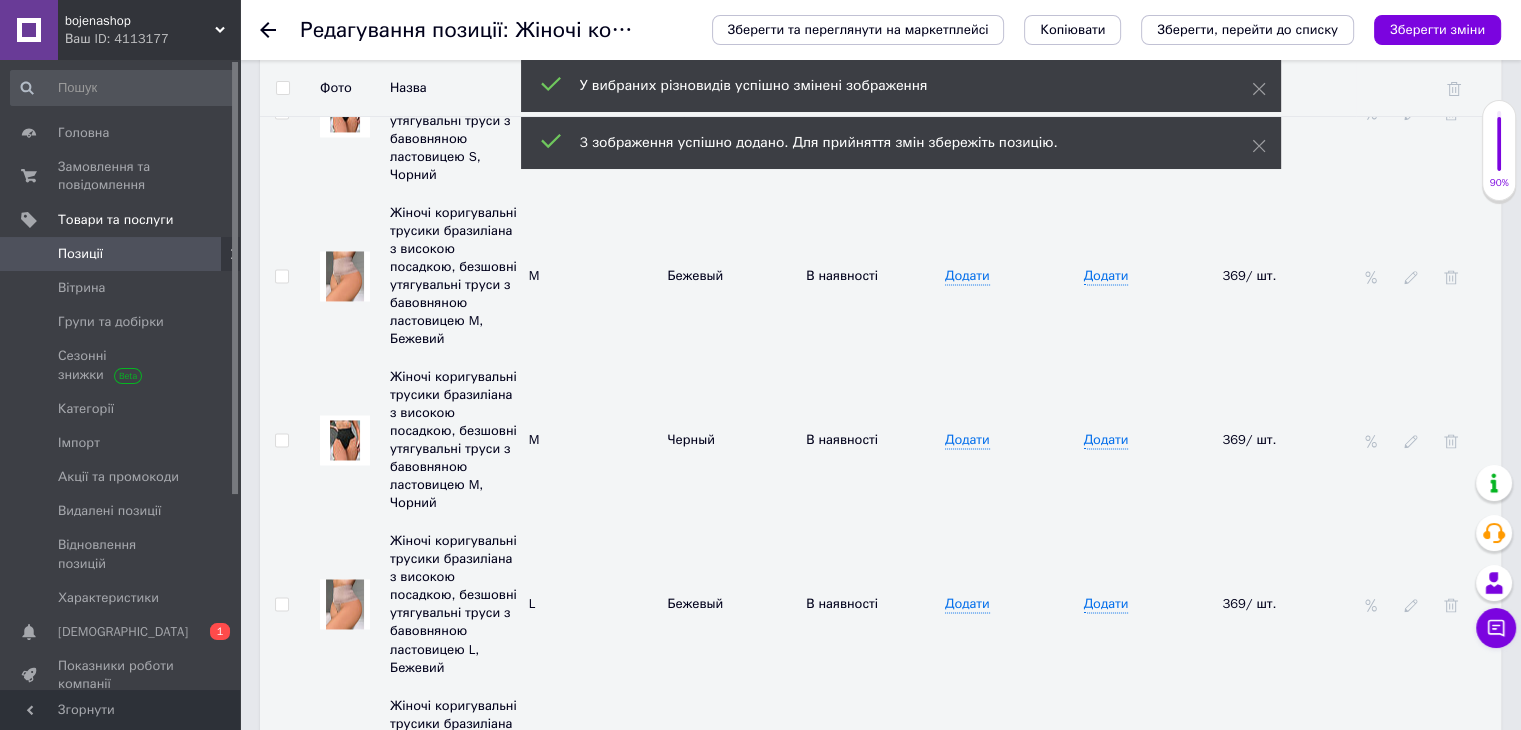 scroll, scrollTop: 3436, scrollLeft: 0, axis: vertical 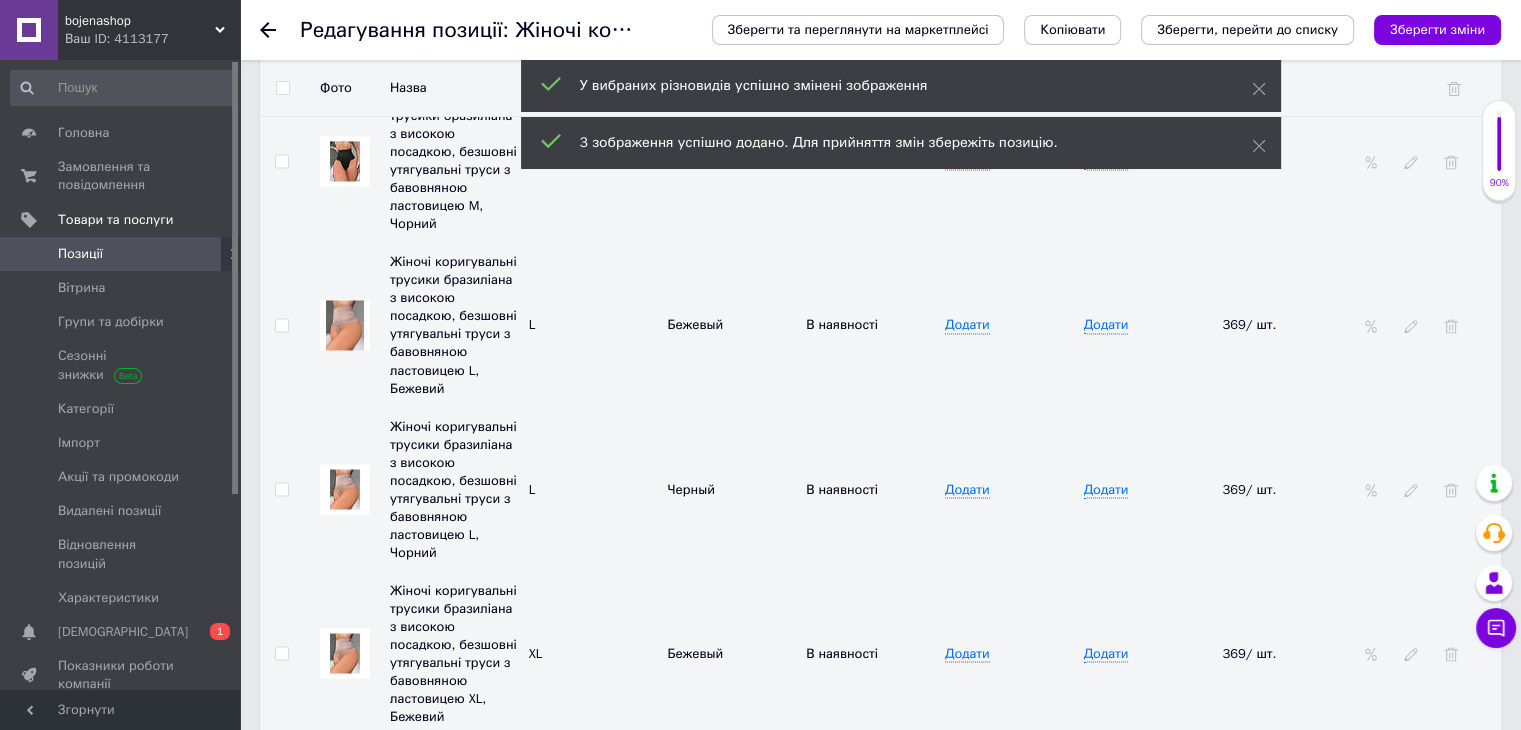 click at bounding box center (345, 489) 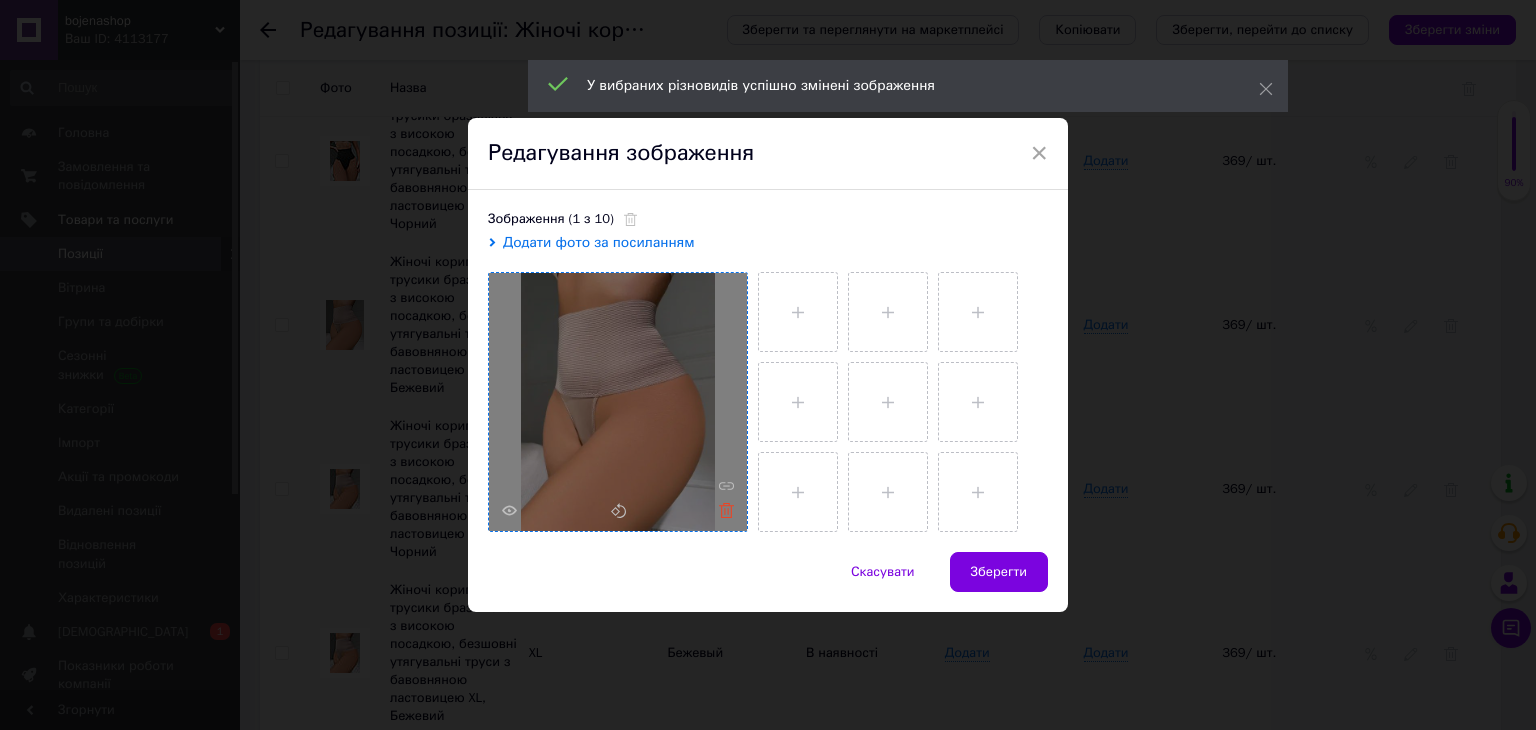 click 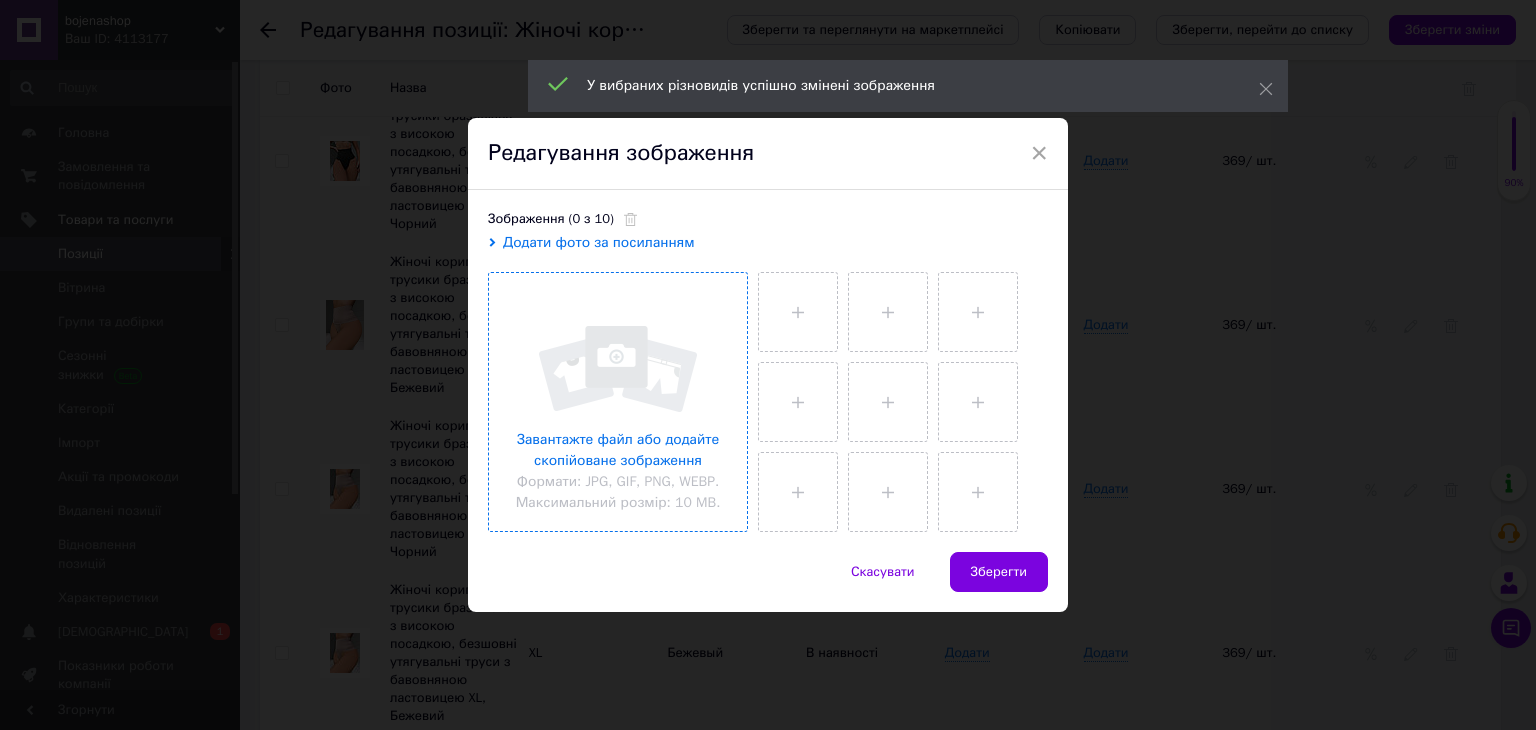 click at bounding box center (618, 402) 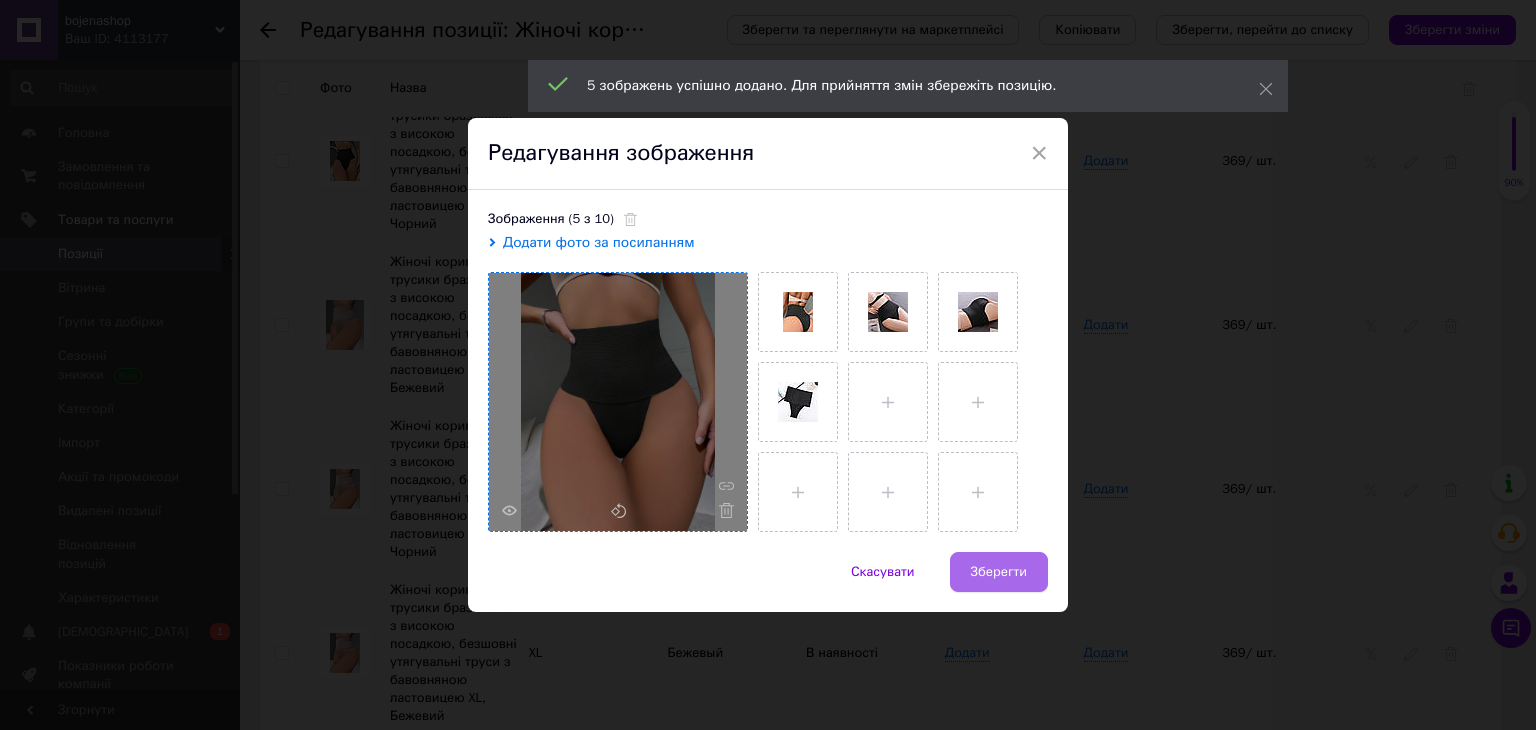 click on "Зберегти" at bounding box center (999, 572) 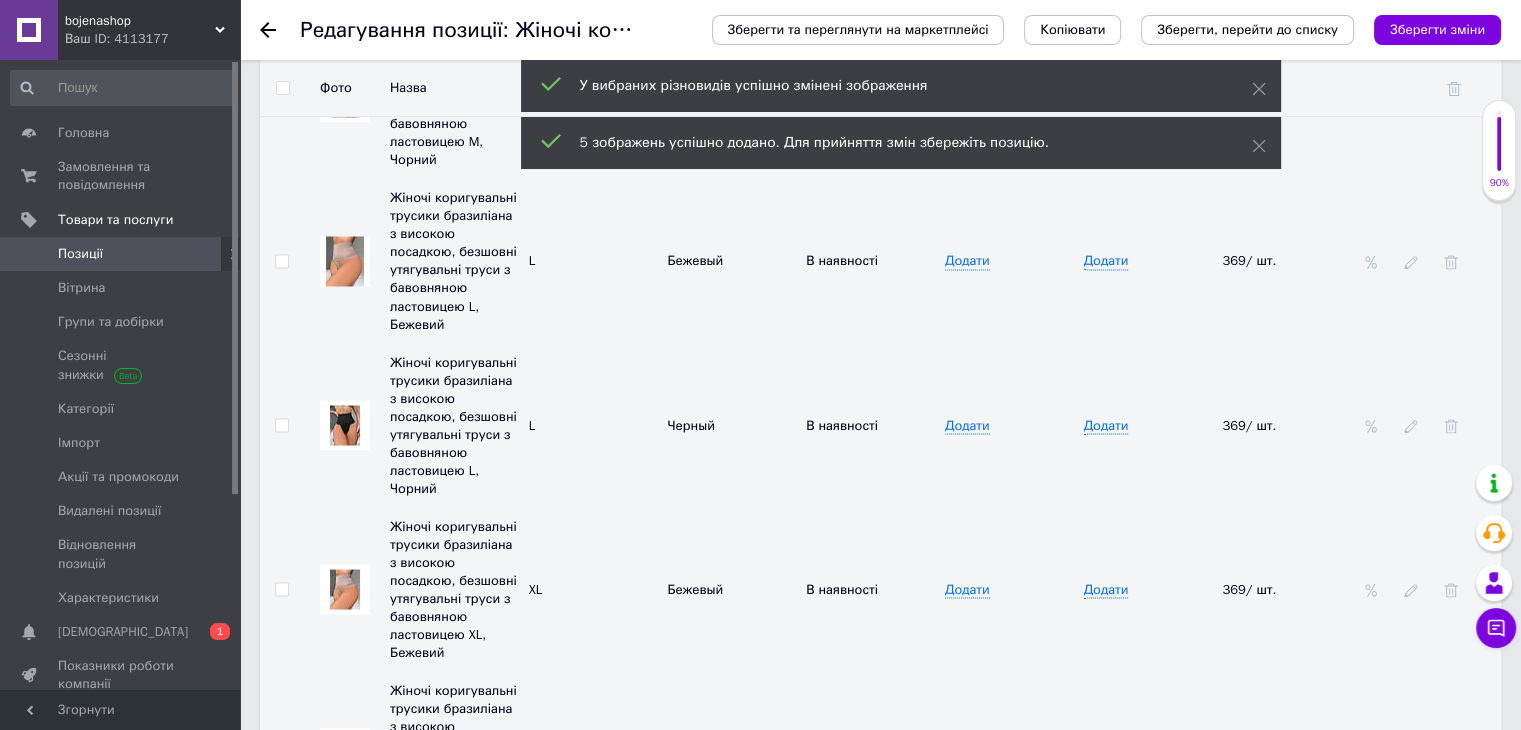 scroll, scrollTop: 3536, scrollLeft: 0, axis: vertical 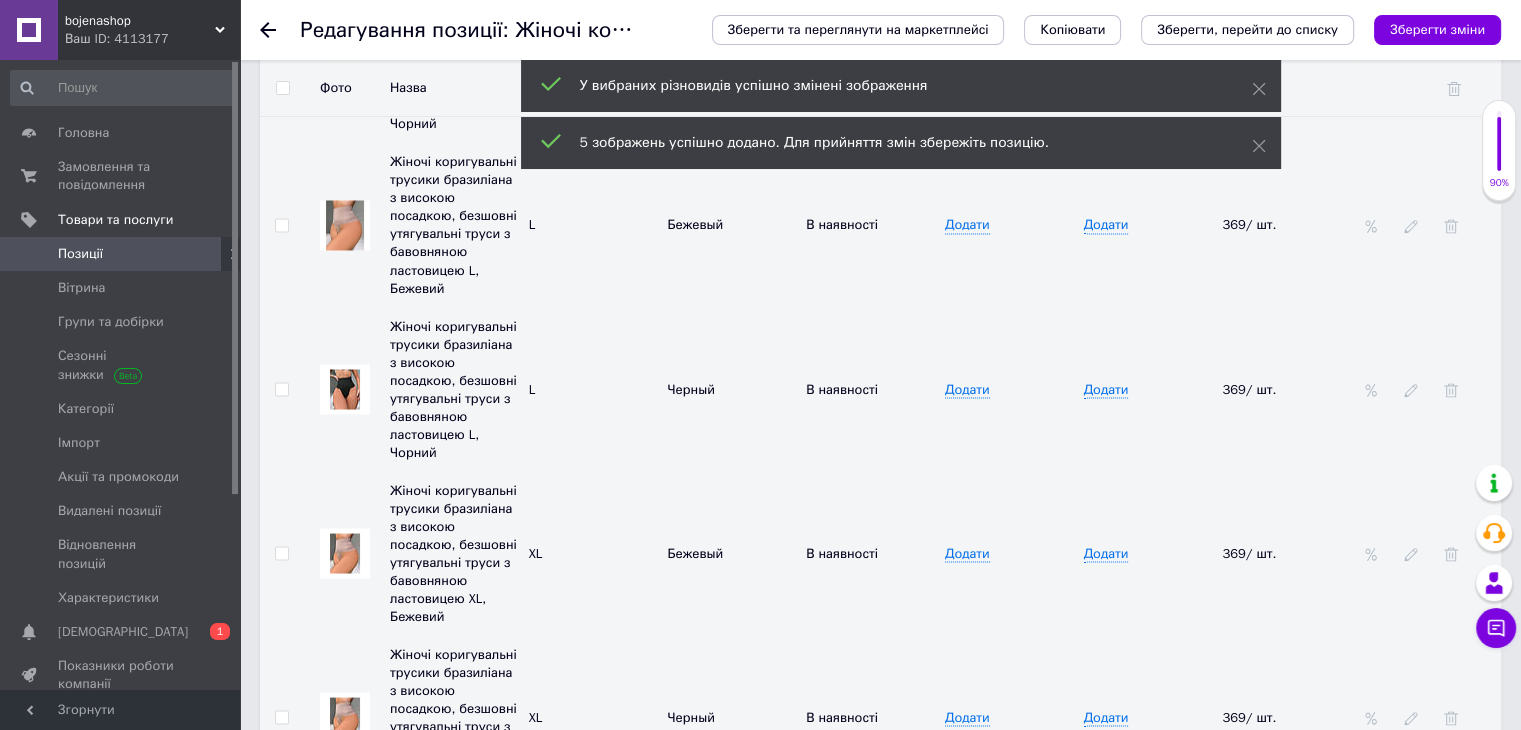 click at bounding box center (345, 553) 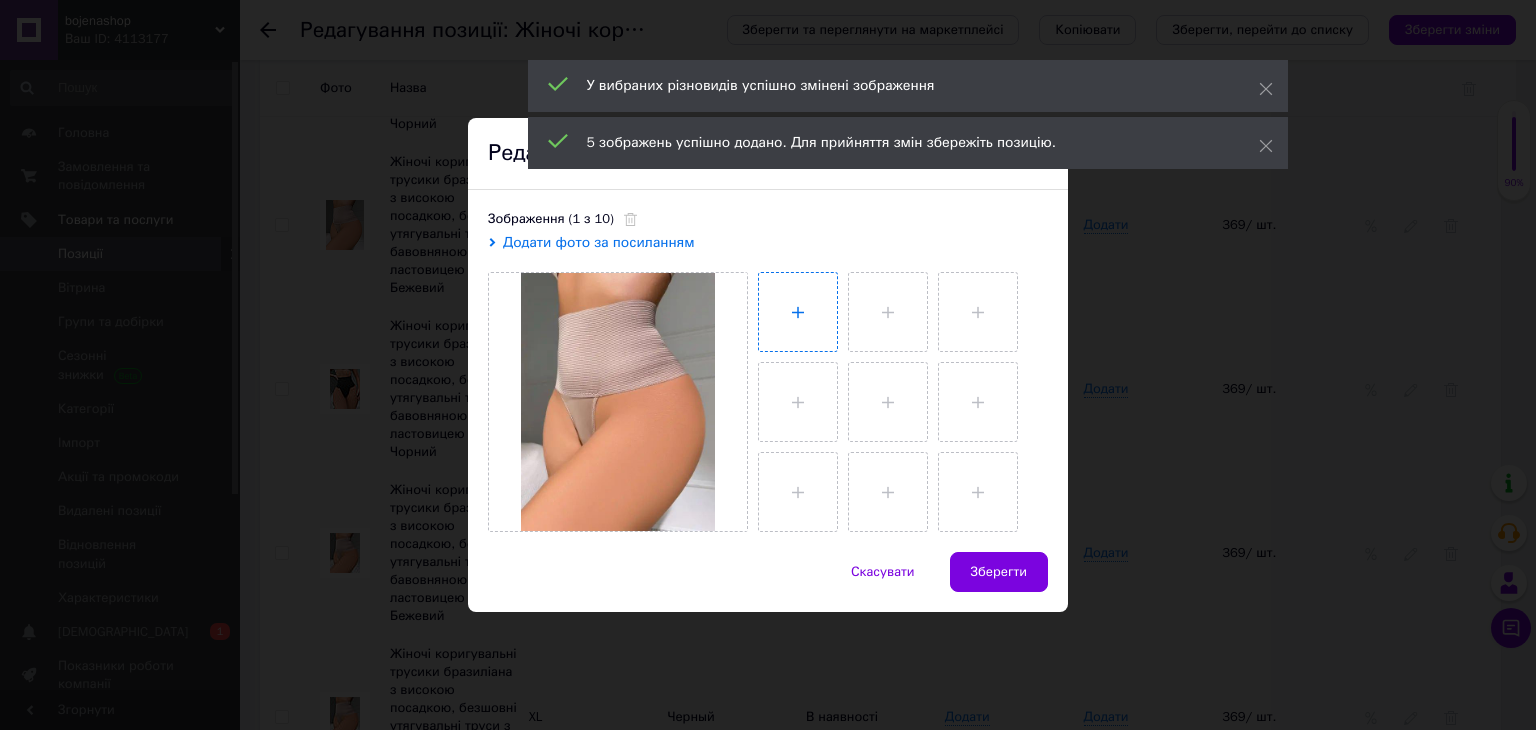 click at bounding box center [798, 312] 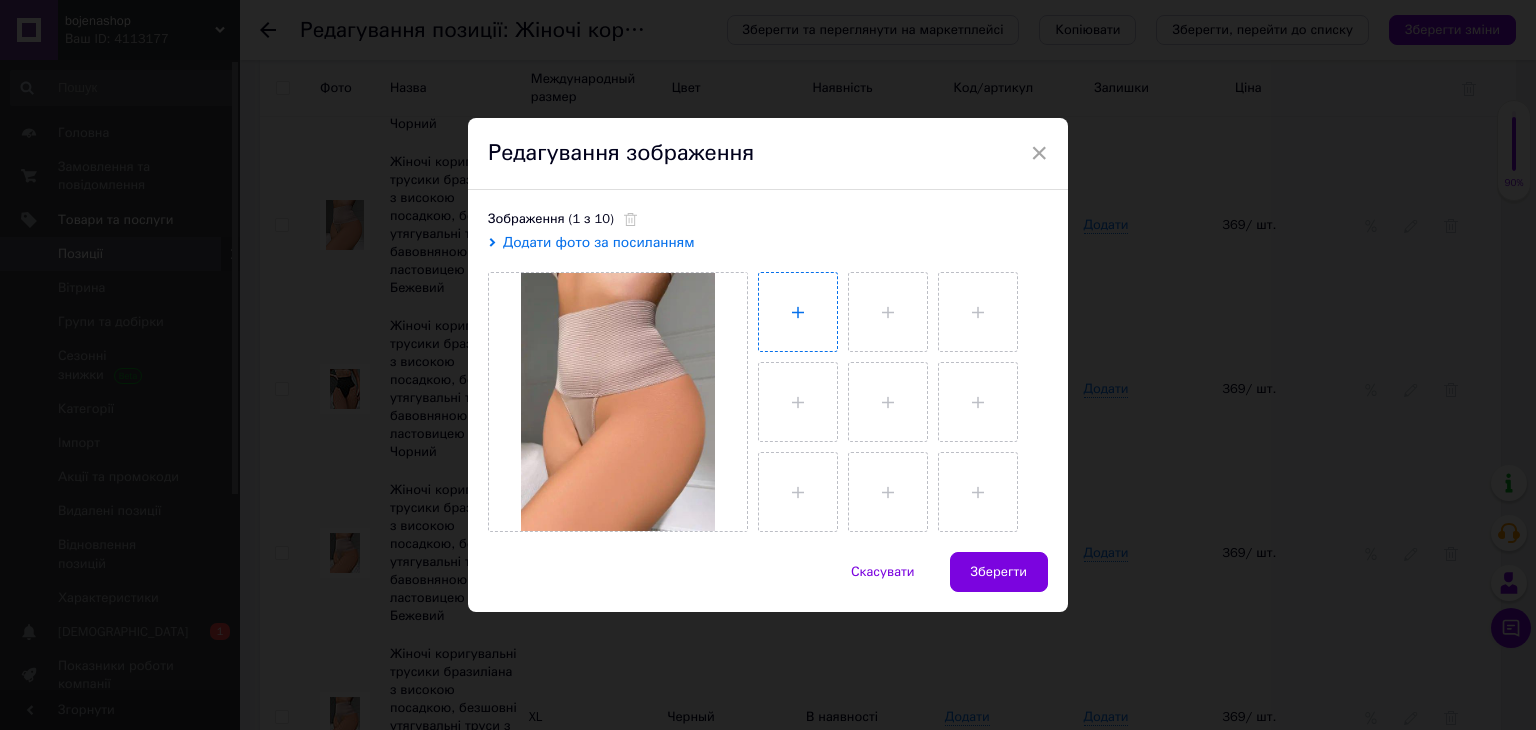 type on "C:\fakepath\photo_2_2025-07-12_22-42-52.jpg" 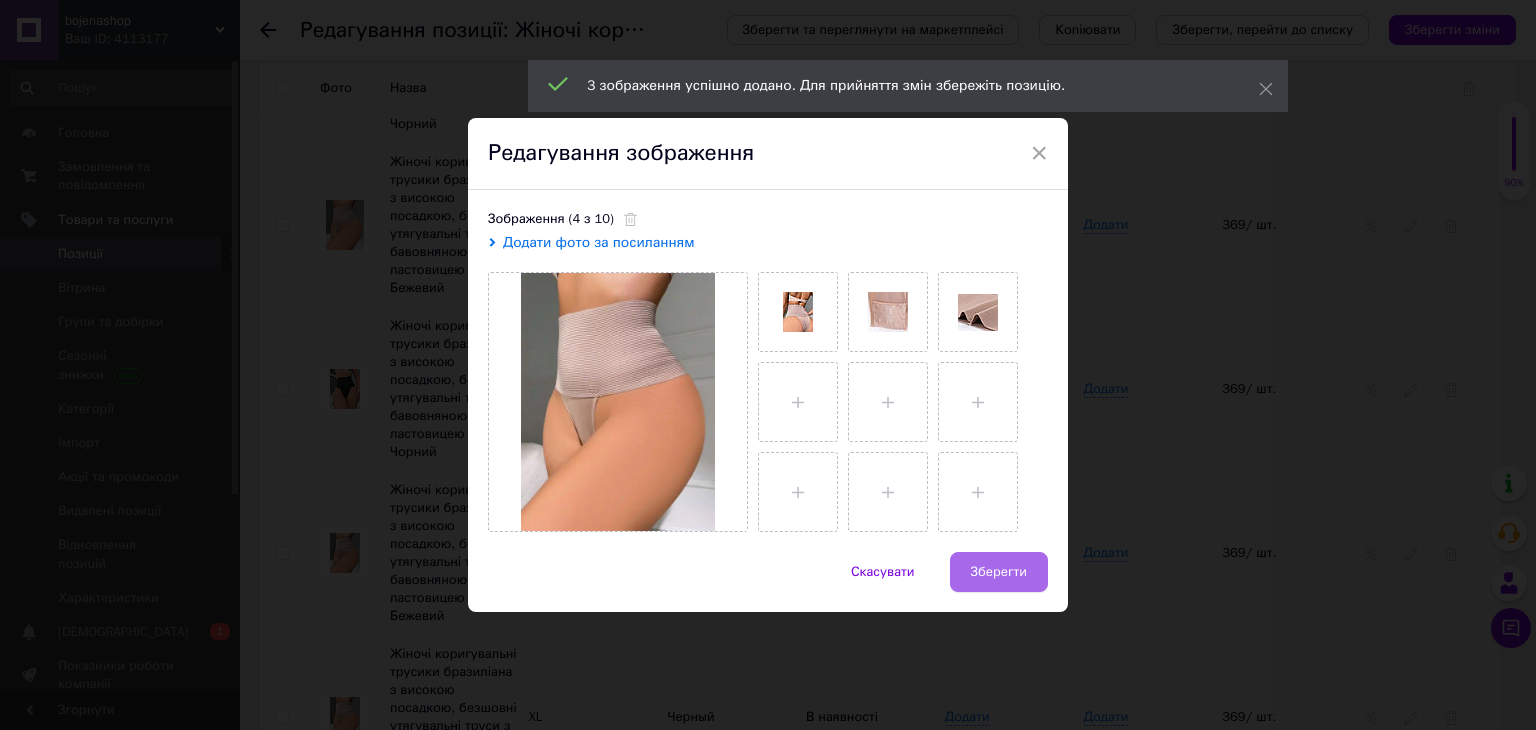 click on "Зберегти" at bounding box center (999, 572) 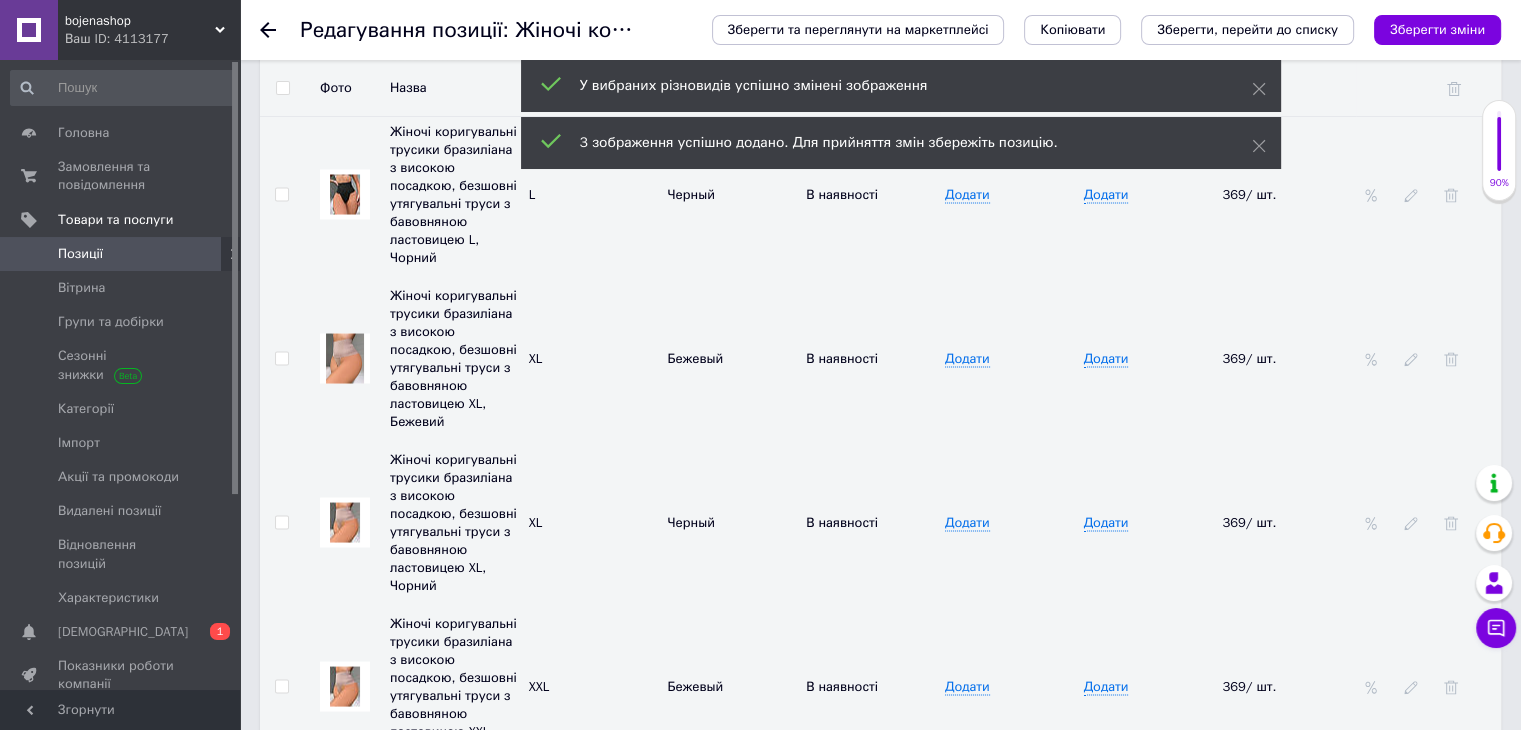 scroll, scrollTop: 3736, scrollLeft: 0, axis: vertical 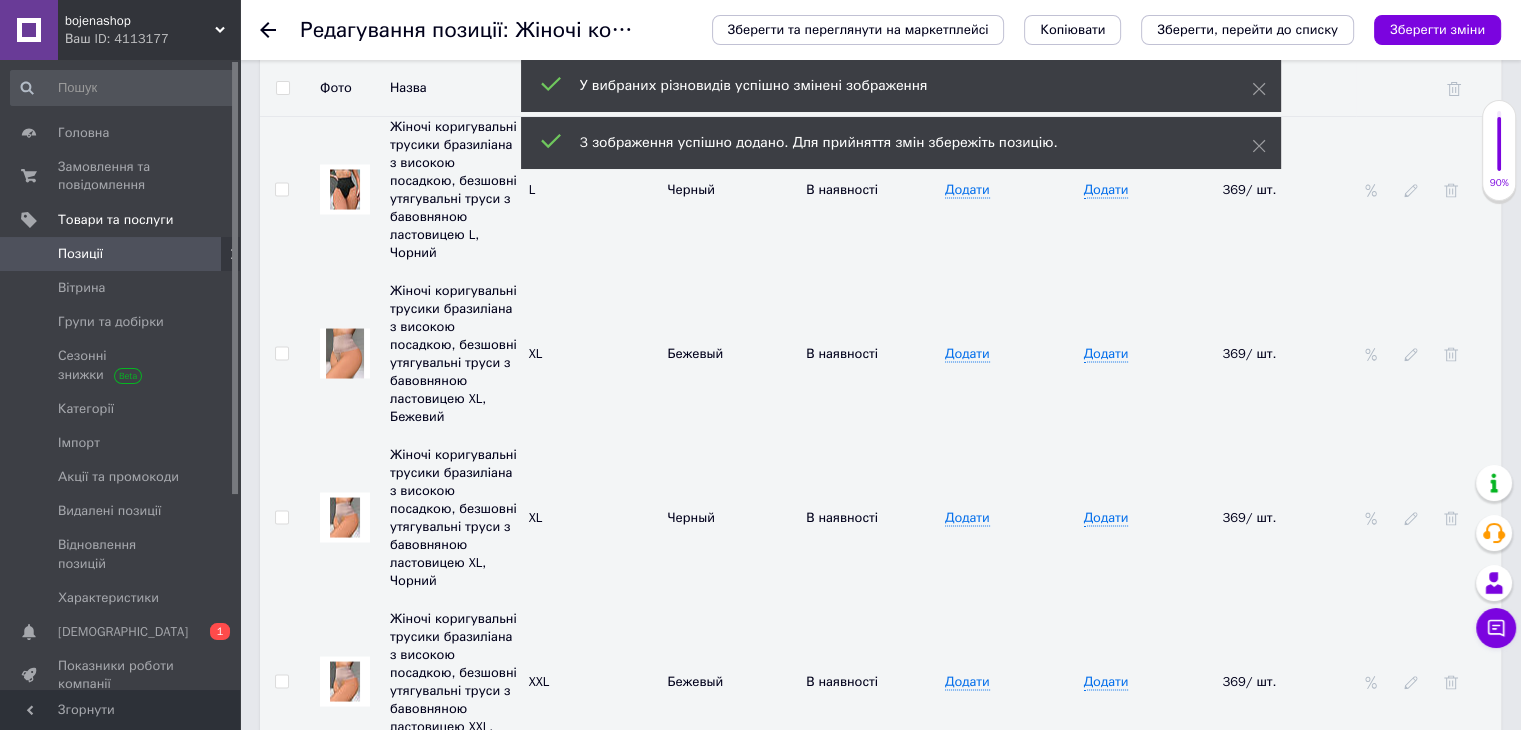 click at bounding box center [345, 517] 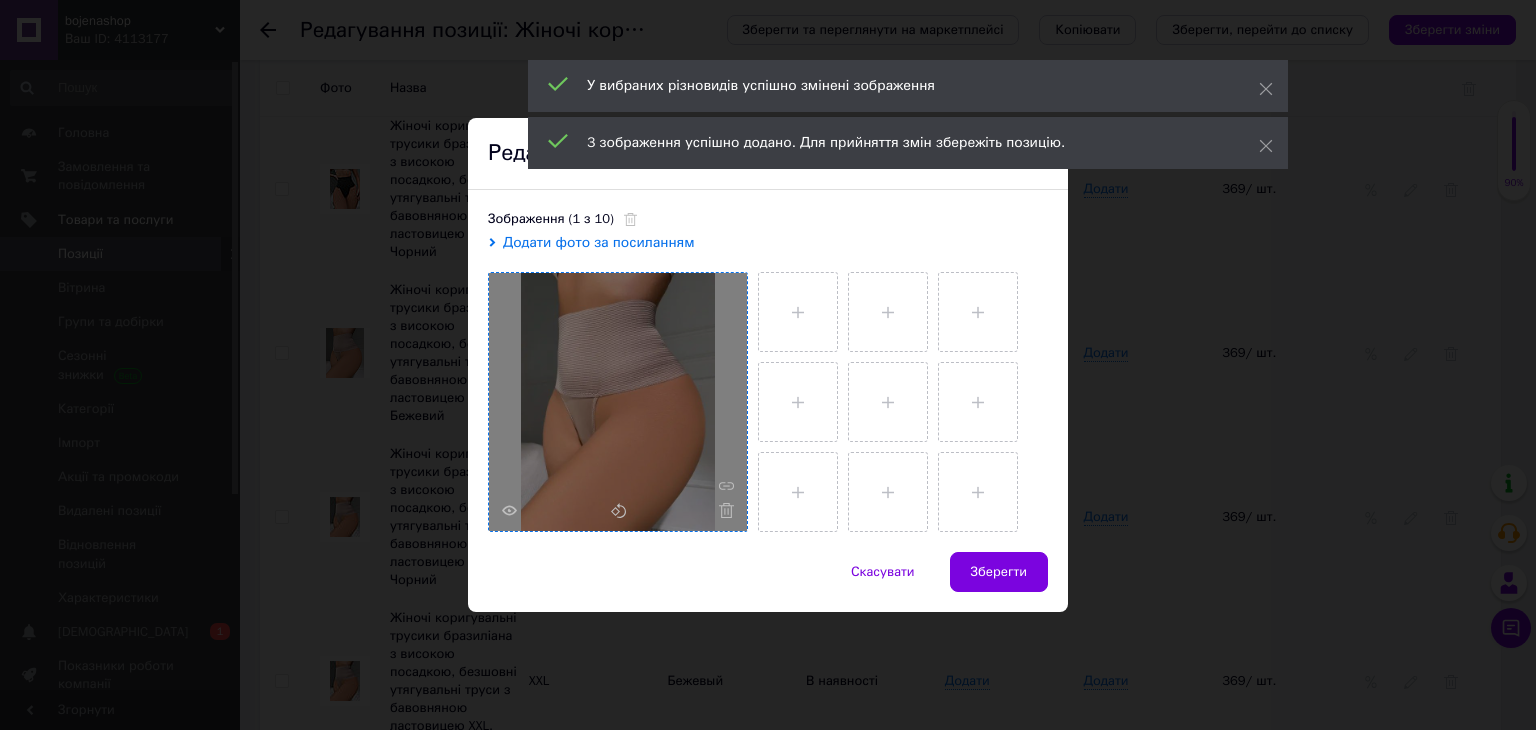 click at bounding box center [618, 402] 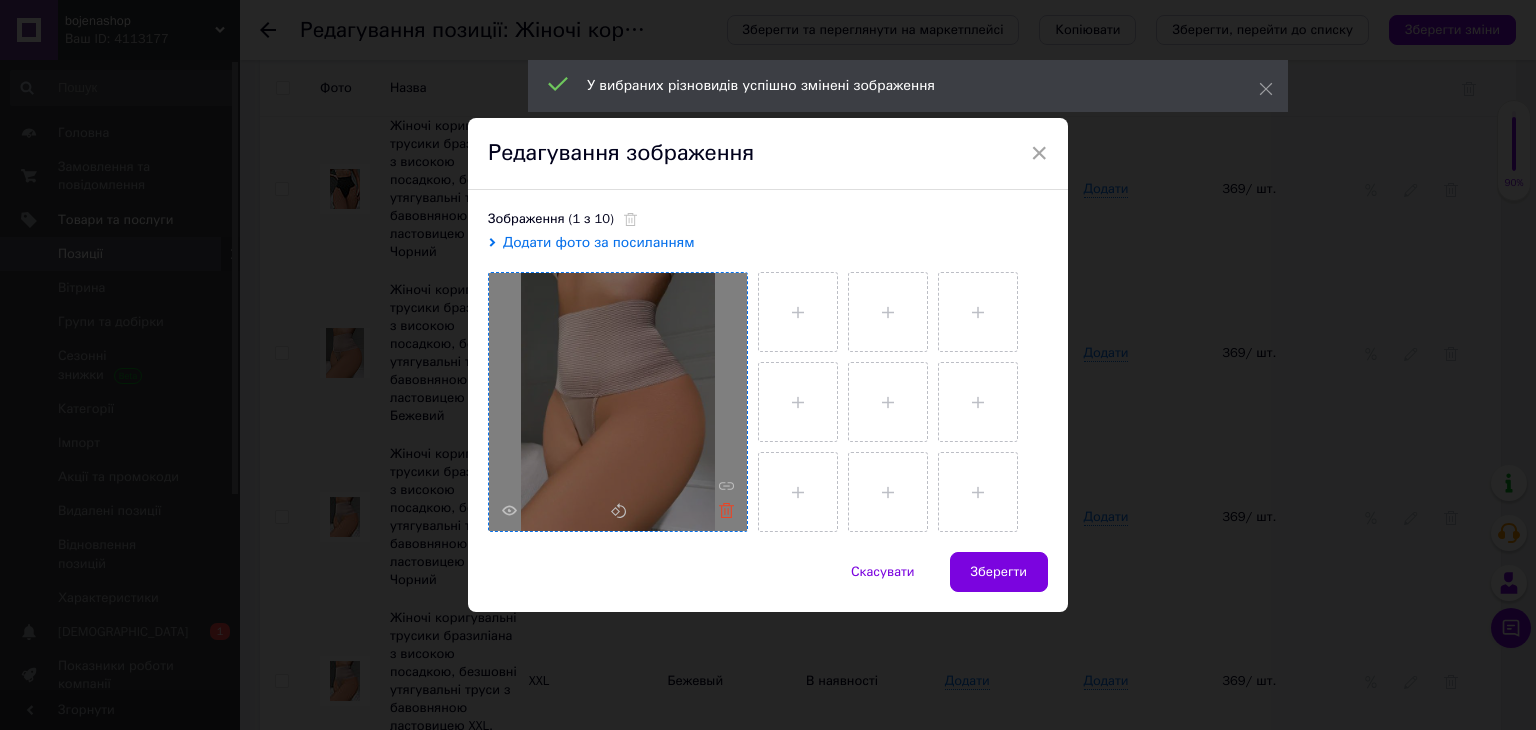 click 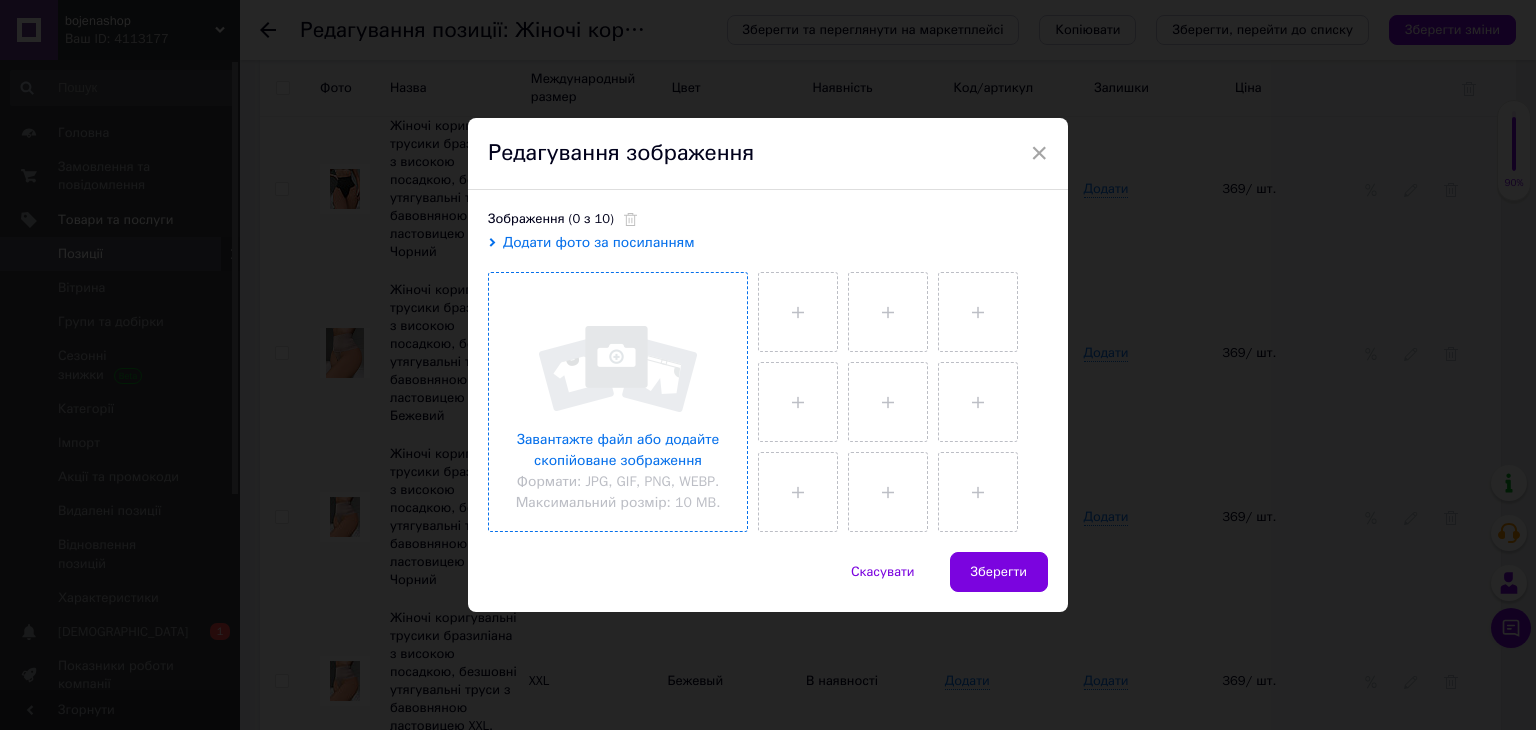 click at bounding box center [618, 402] 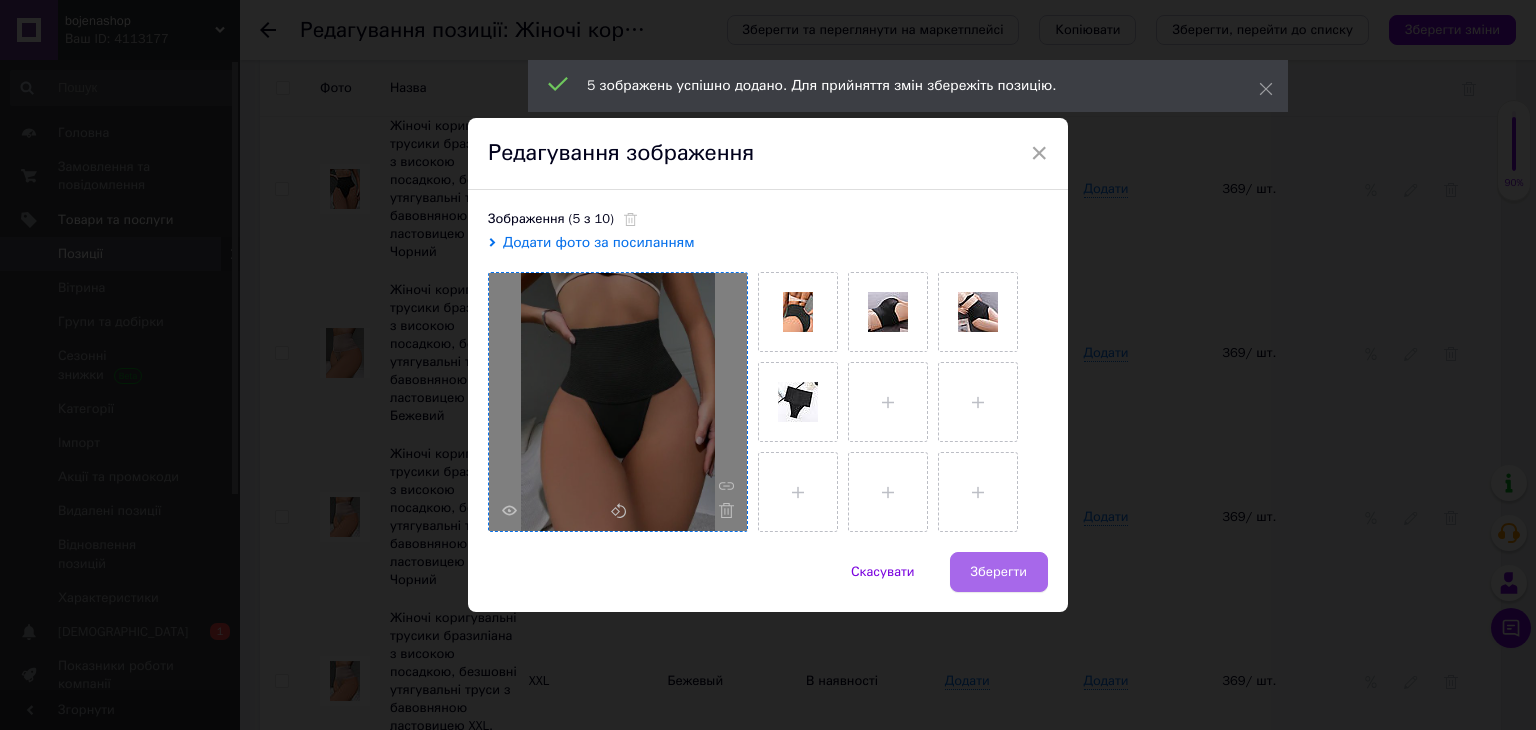 click on "Зберегти" at bounding box center (999, 572) 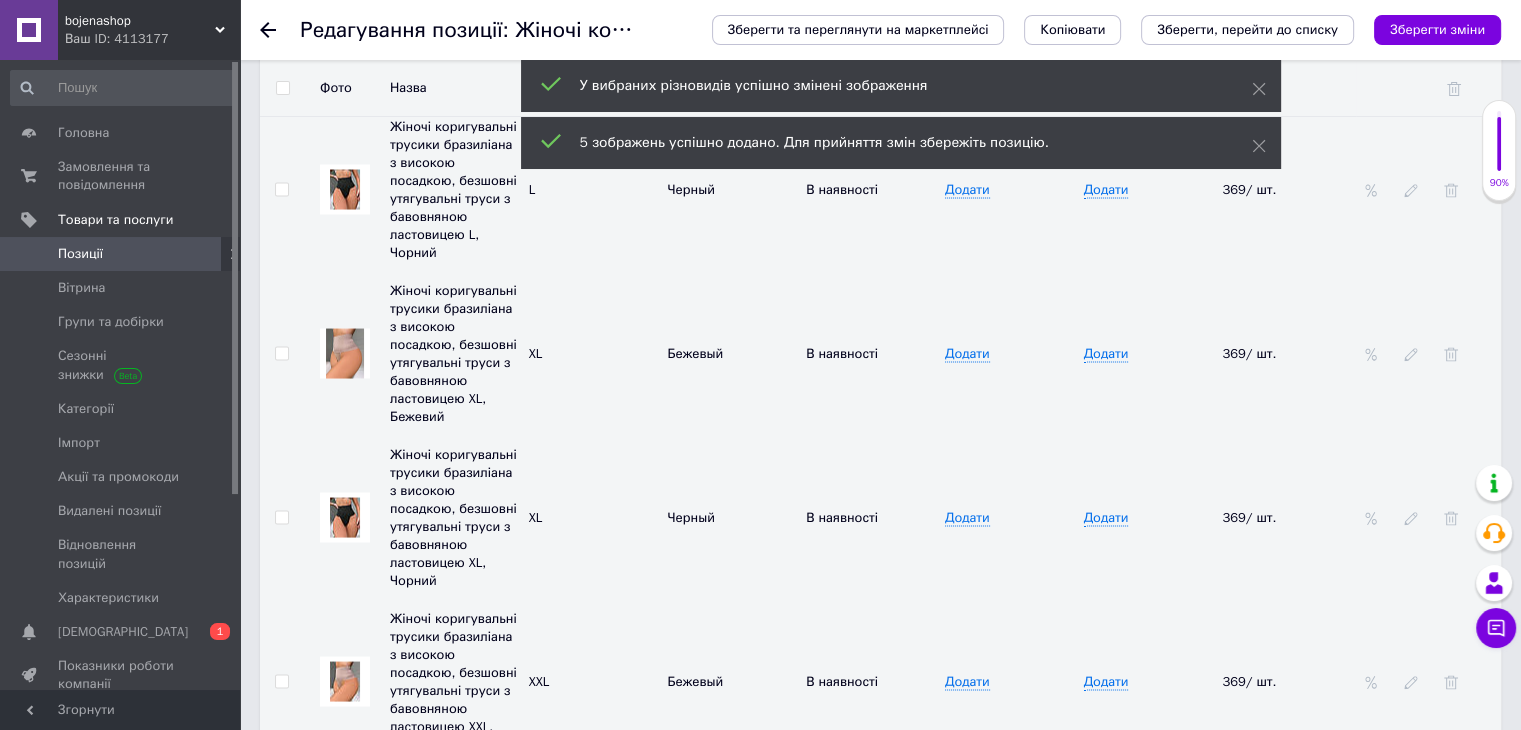 click at bounding box center (345, 681) 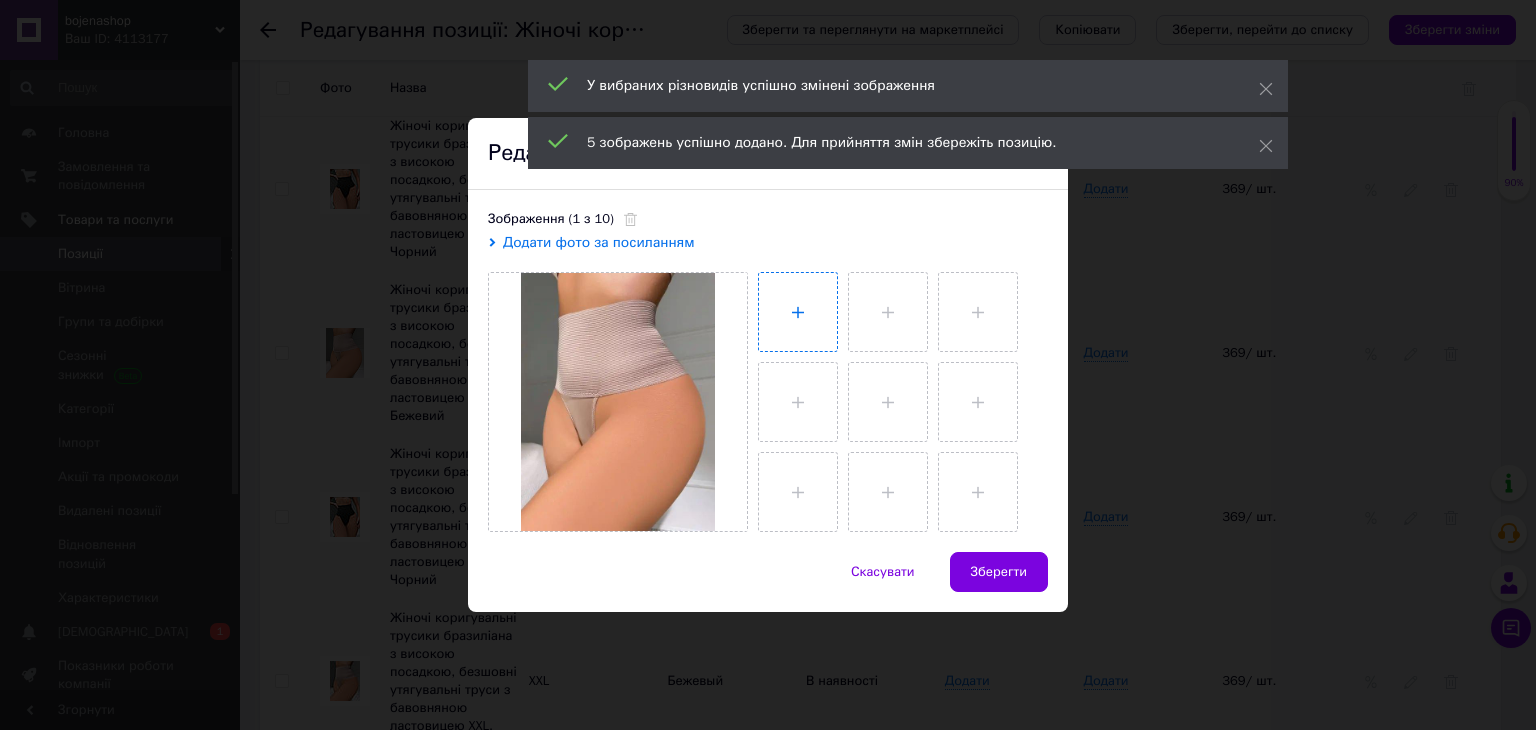 click at bounding box center (798, 312) 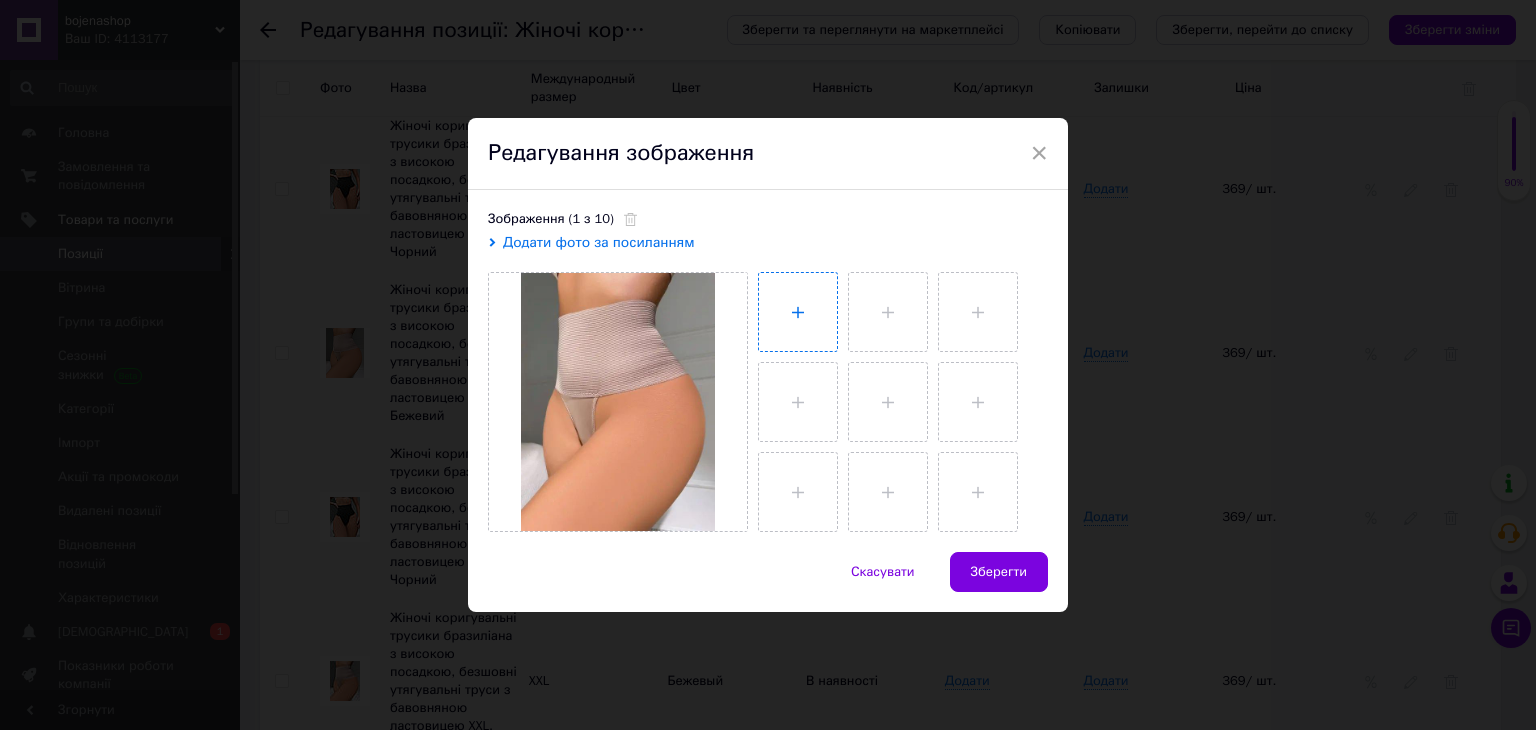 type on "C:\fakepath\photo_2_2025-07-12_22-42-52.jpg" 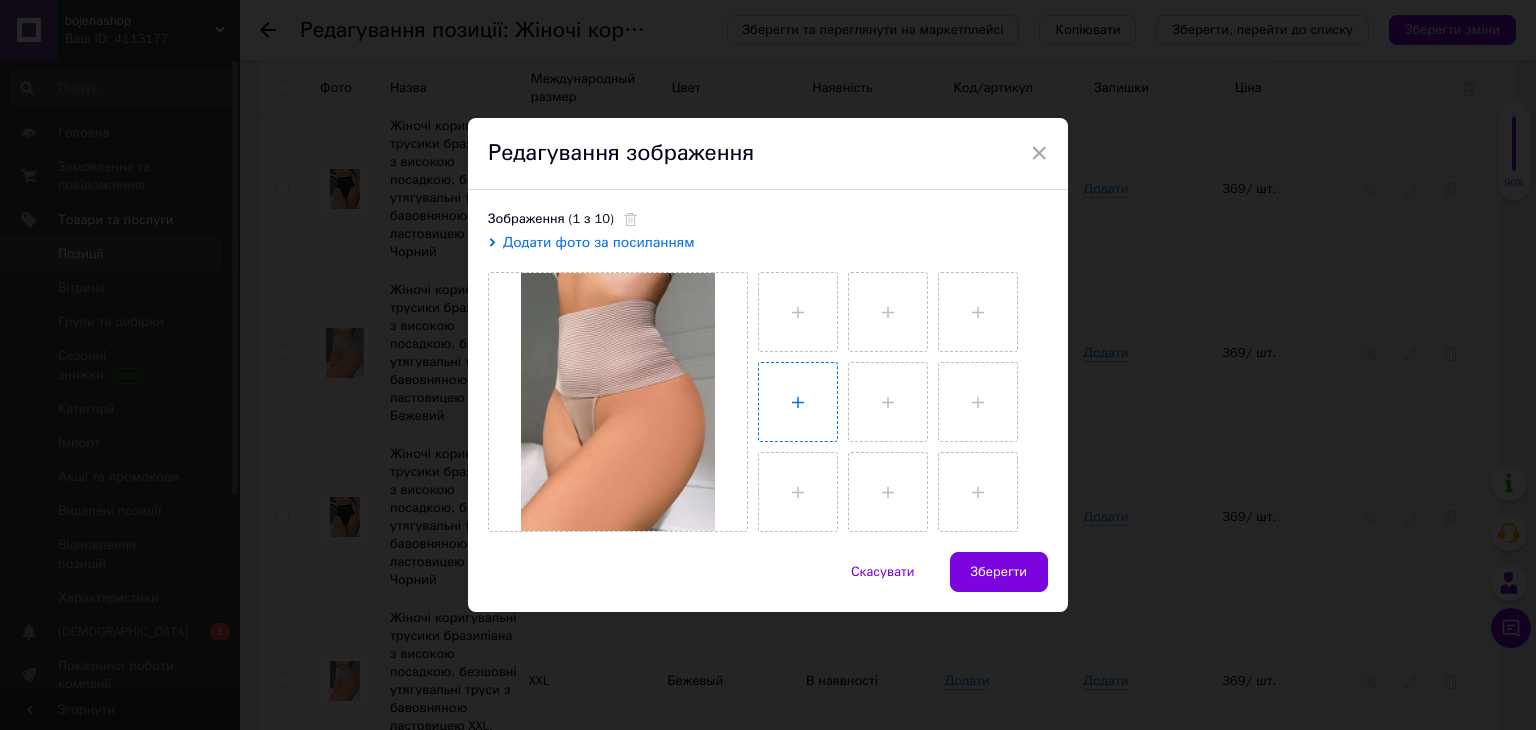 type 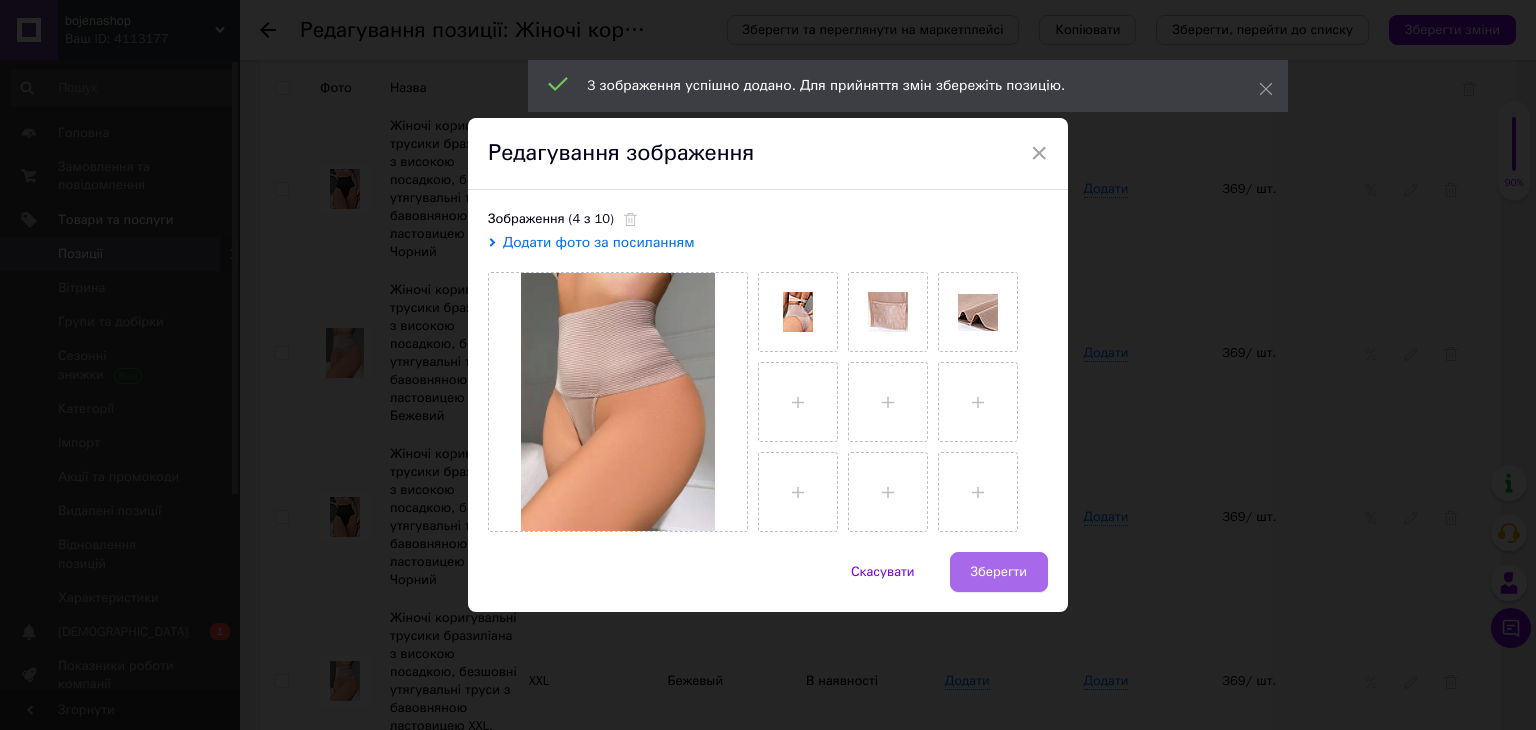 click on "Зберегти" at bounding box center (999, 572) 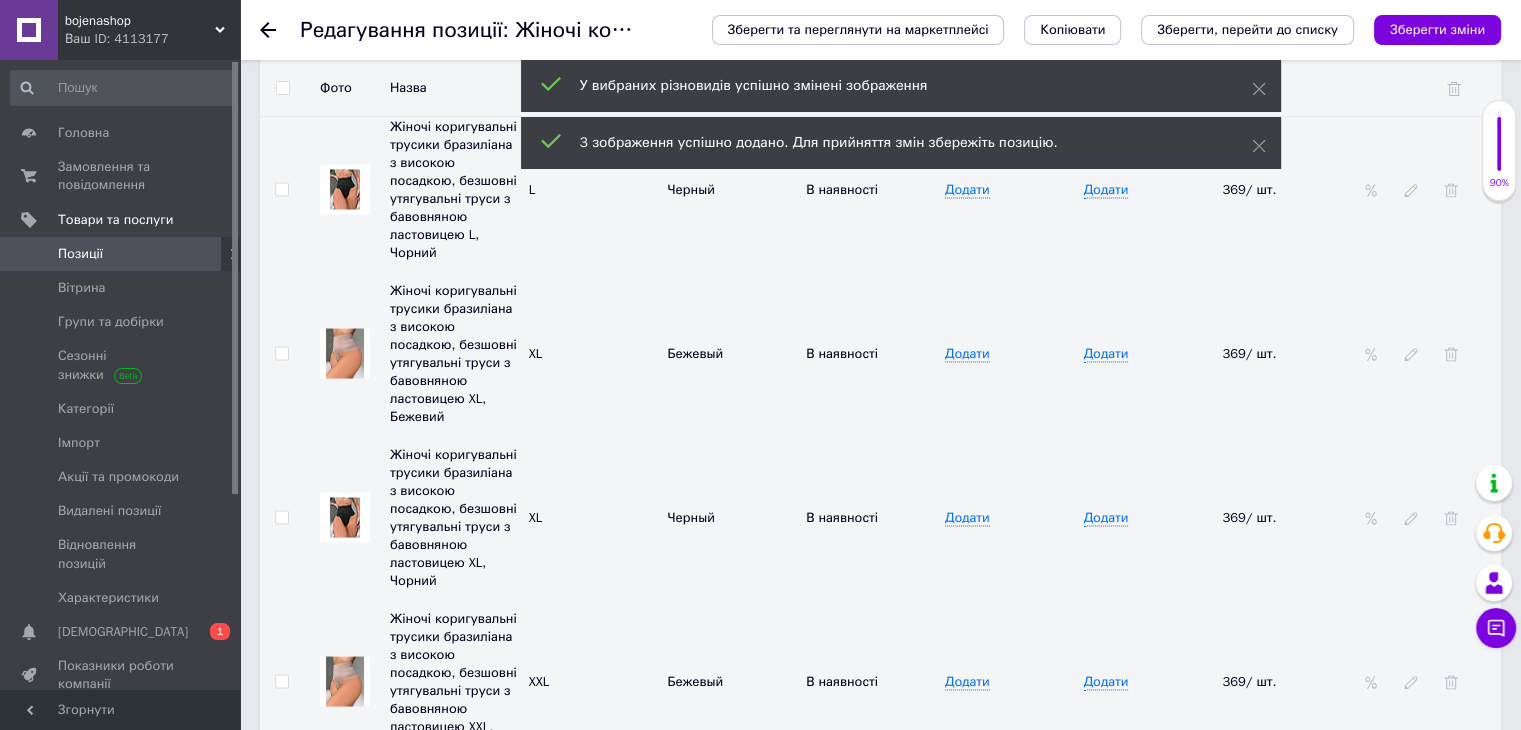 click at bounding box center [345, 845] 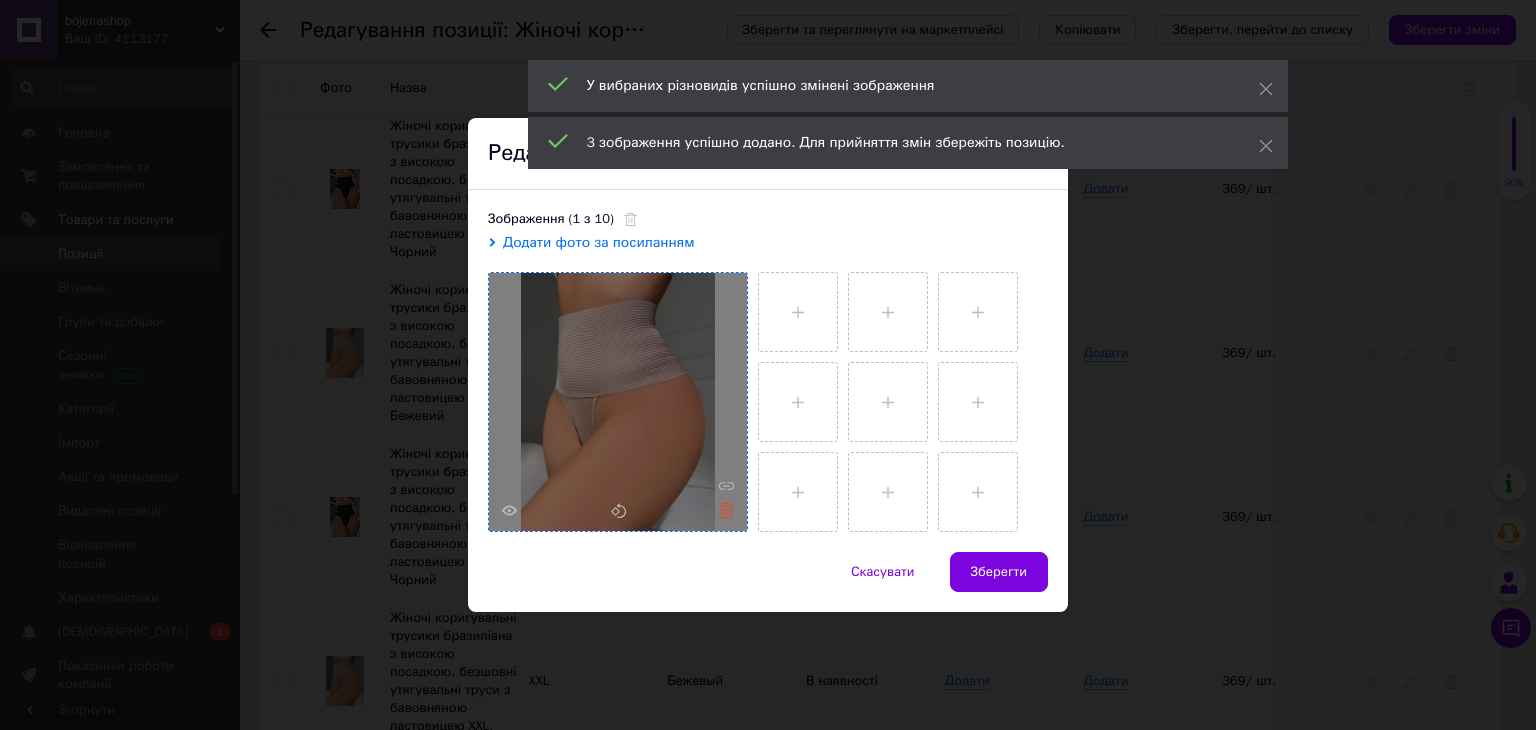 click 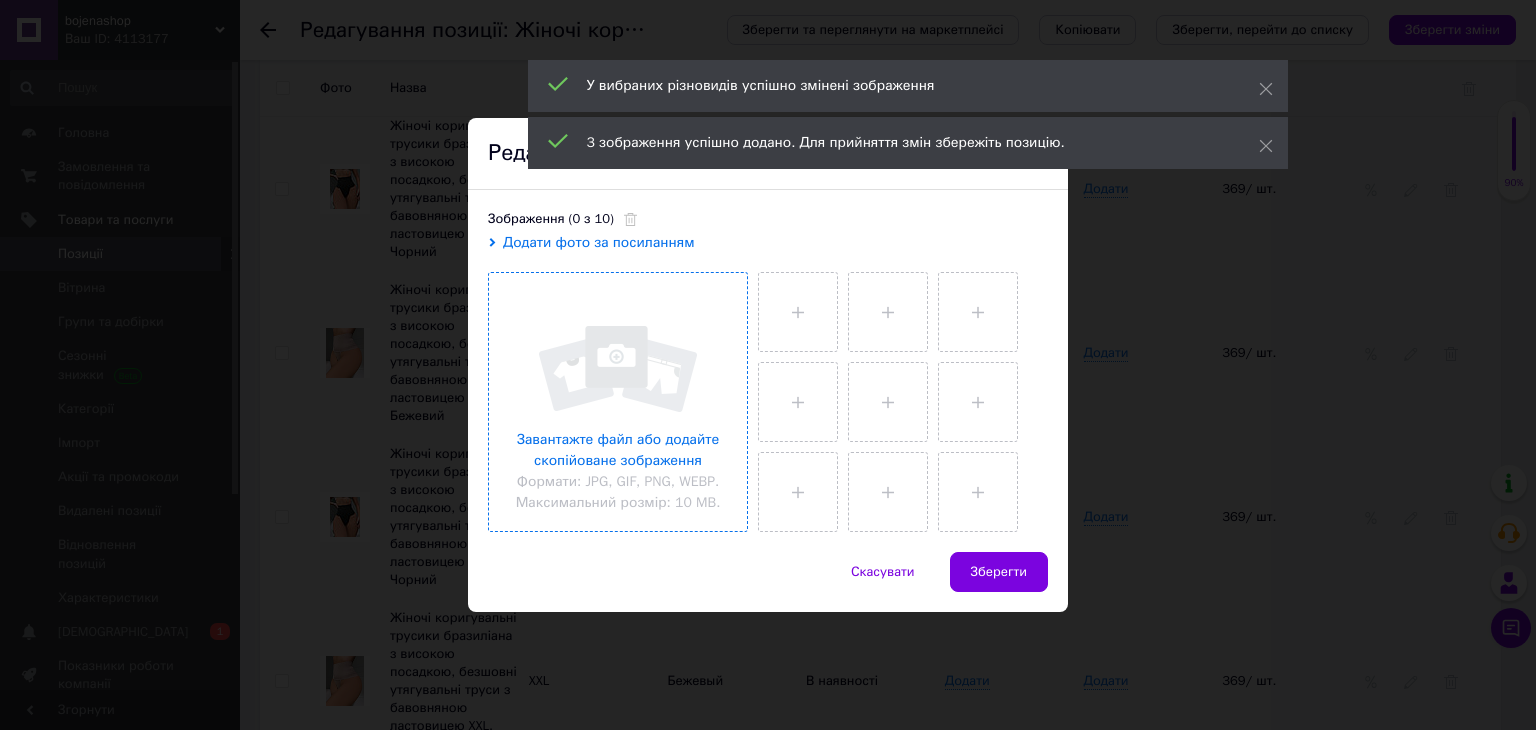 click at bounding box center [618, 402] 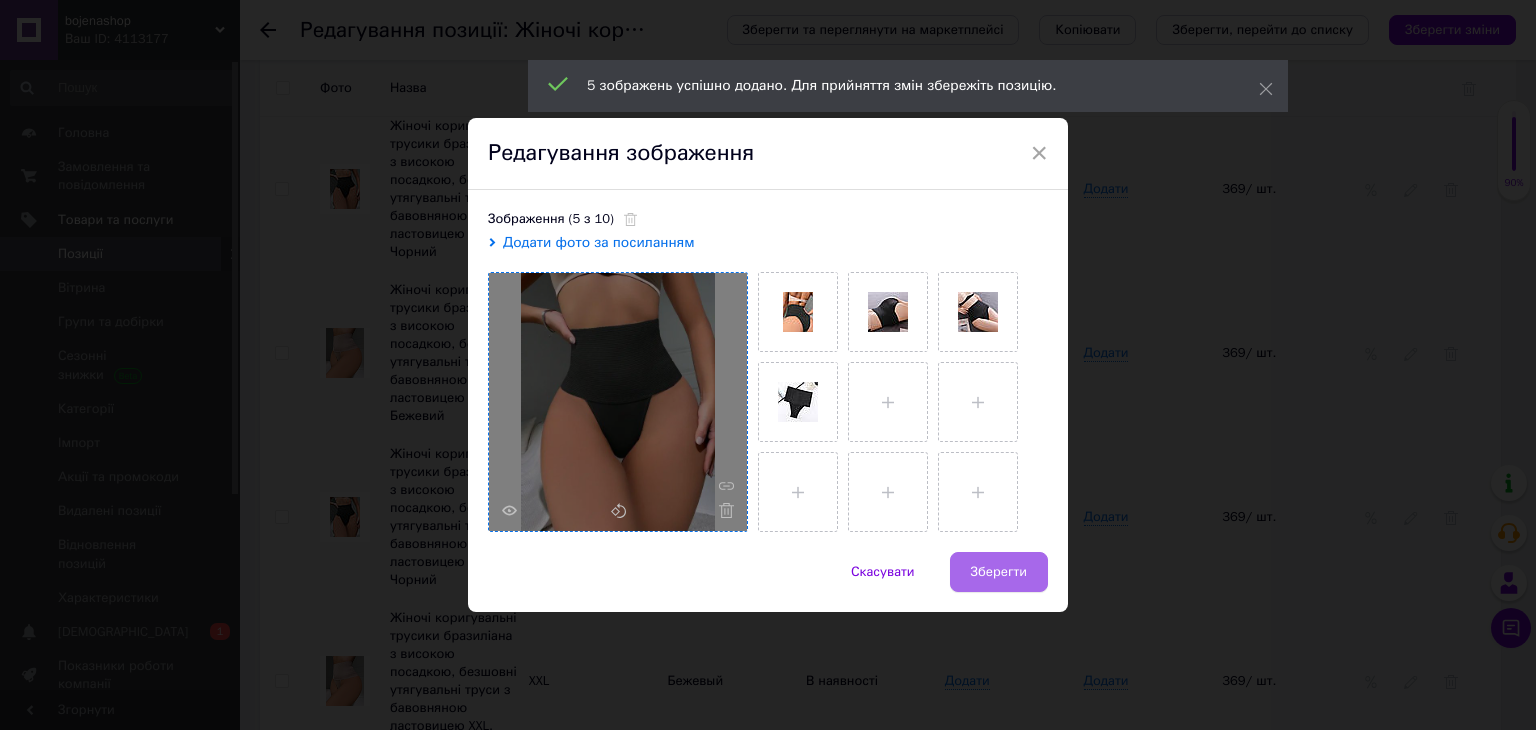 click on "Зберегти" at bounding box center [999, 572] 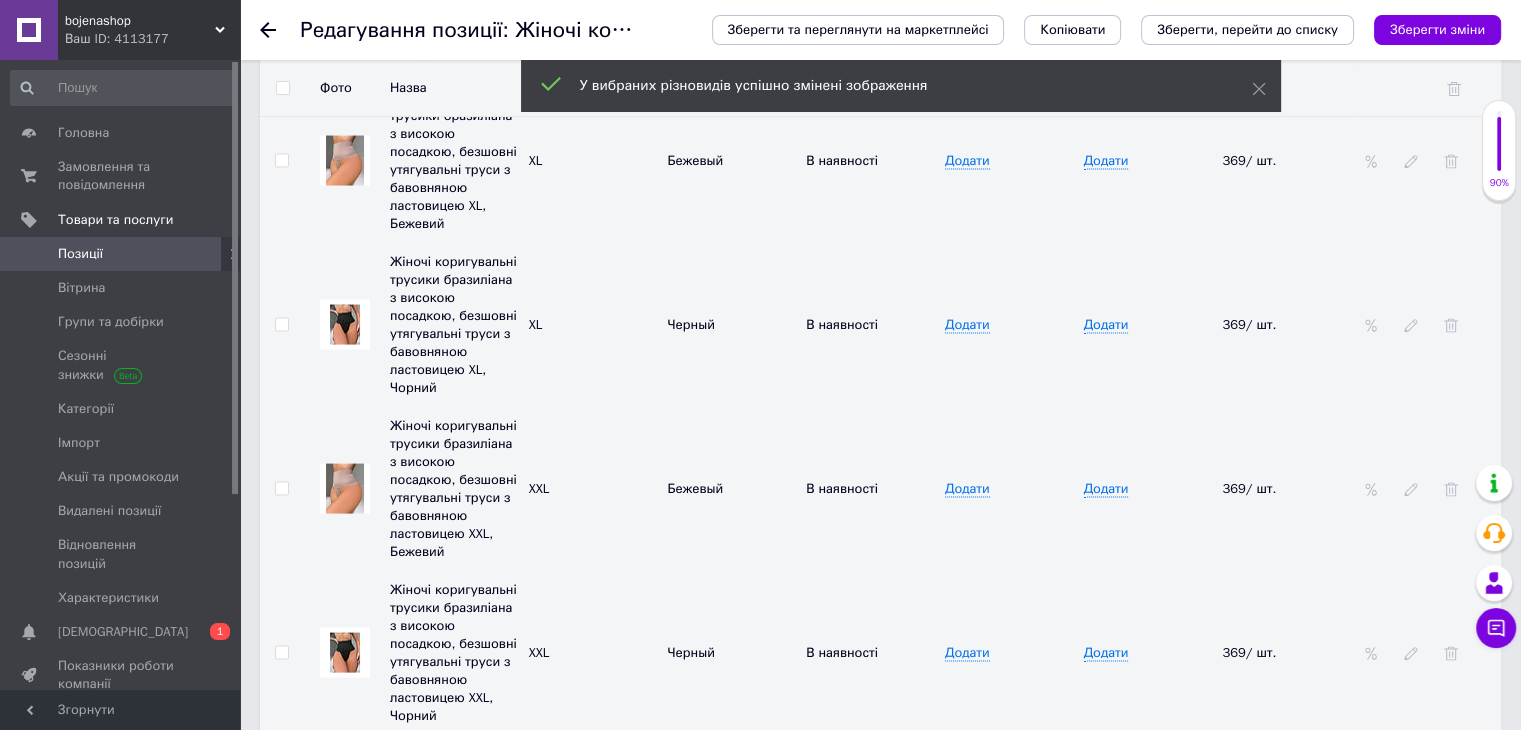 scroll, scrollTop: 3936, scrollLeft: 0, axis: vertical 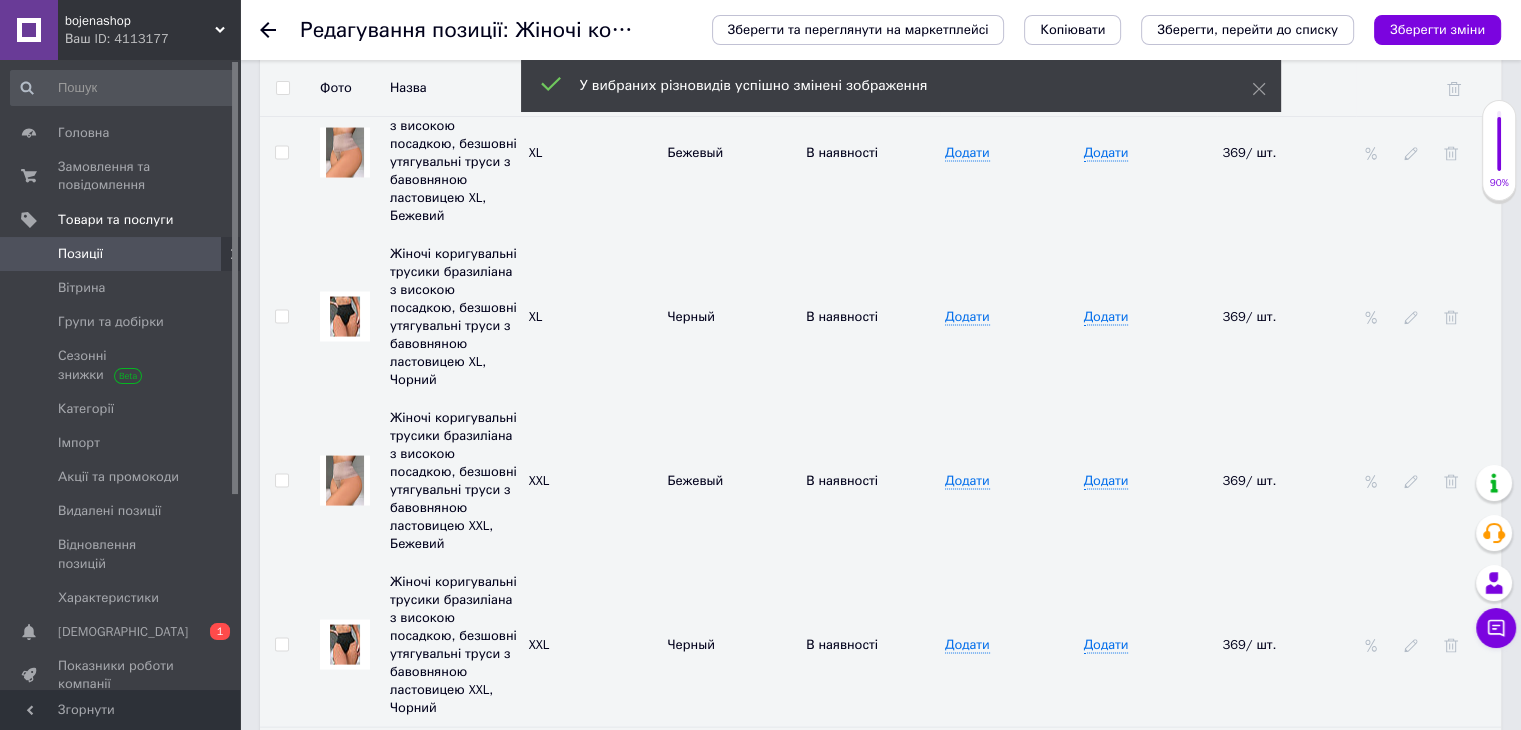 click on "Зберегти, перейти до списку" at bounding box center (528, 948) 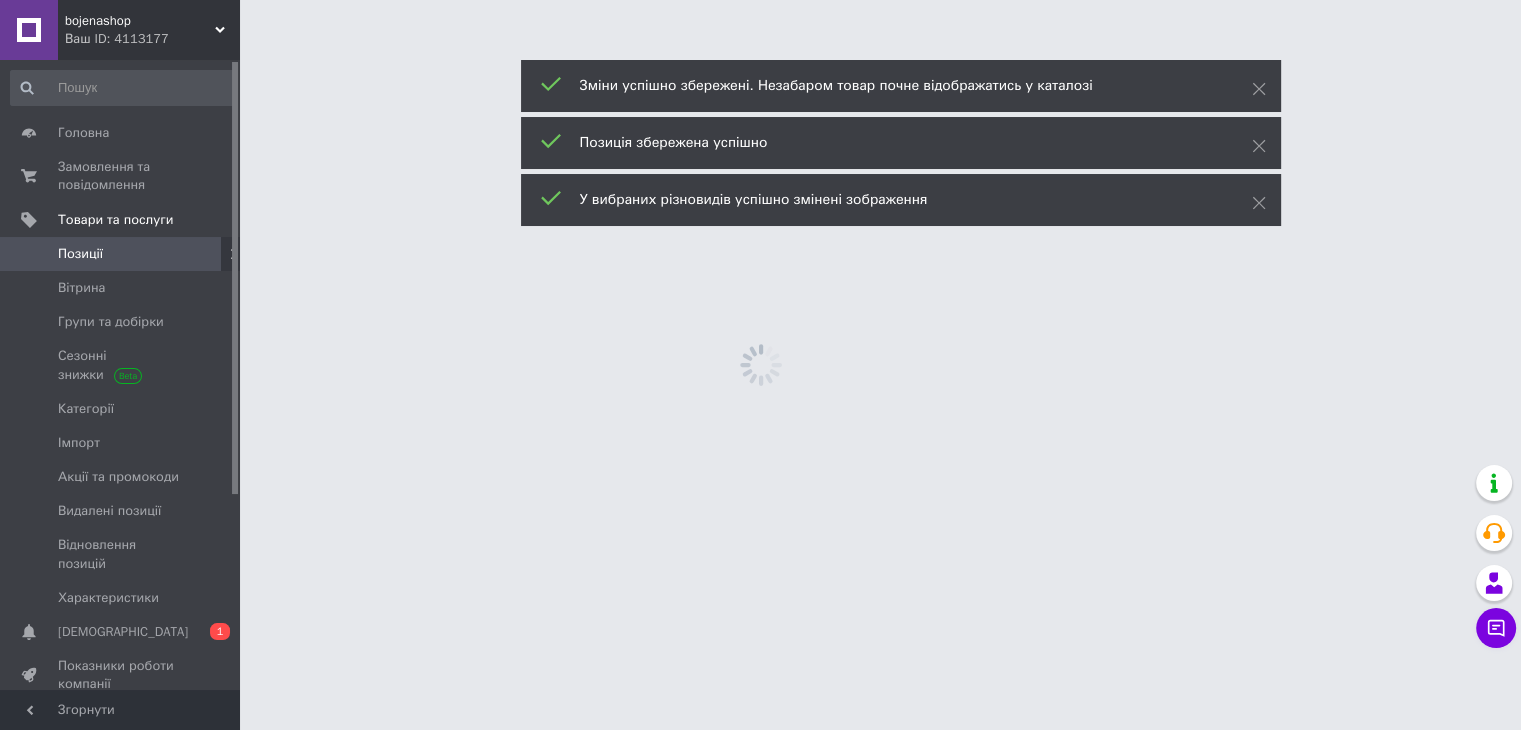 scroll, scrollTop: 0, scrollLeft: 0, axis: both 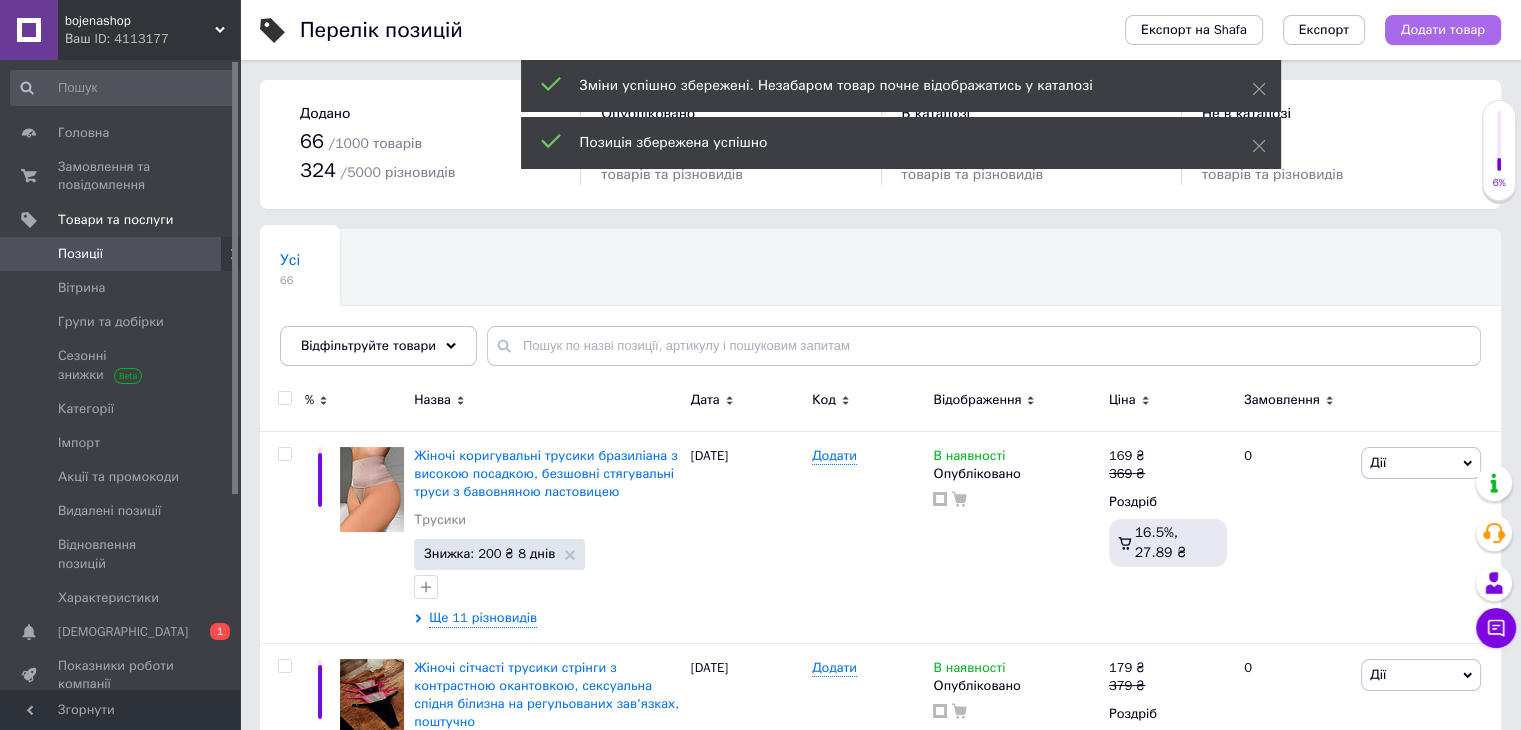 click on "Додати товар" at bounding box center (1443, 30) 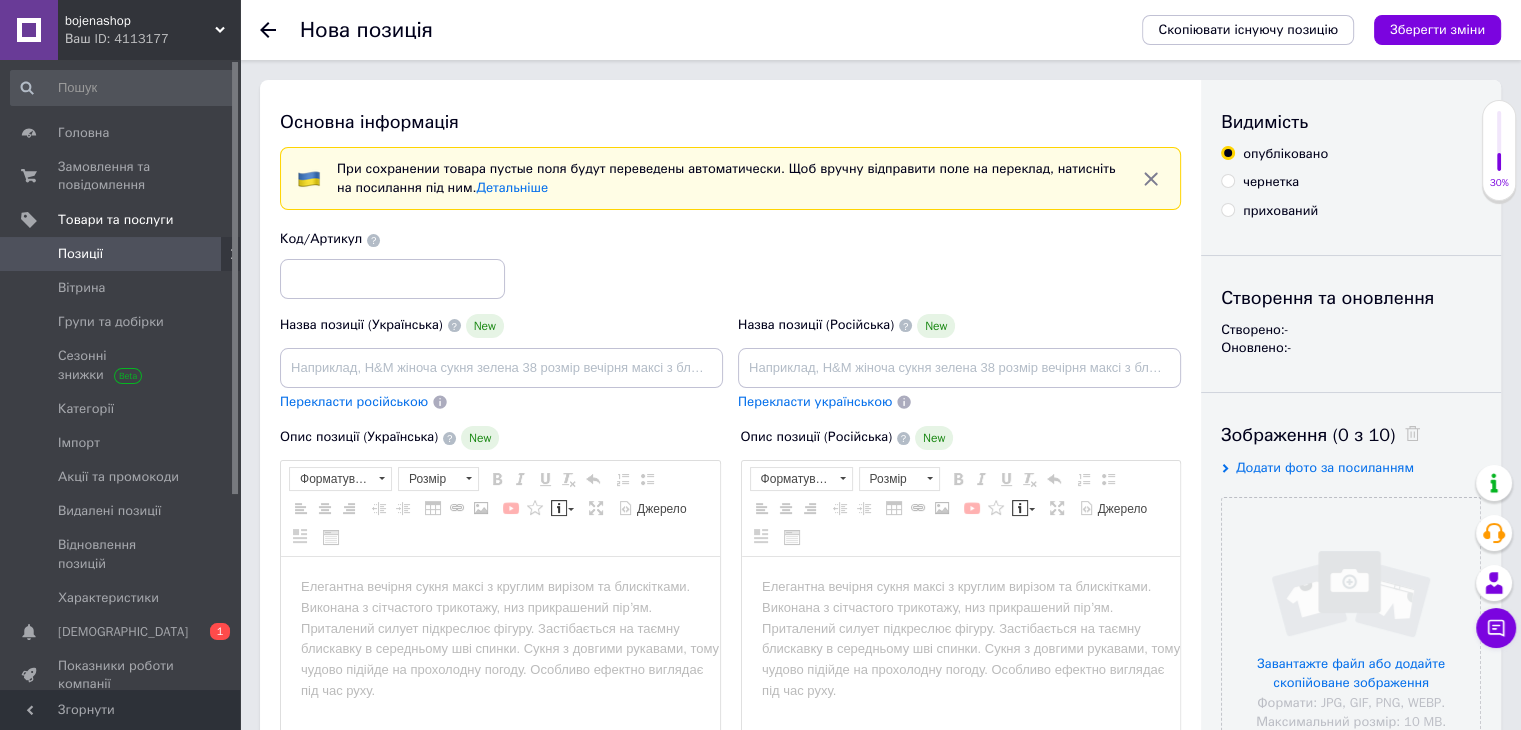 scroll, scrollTop: 0, scrollLeft: 0, axis: both 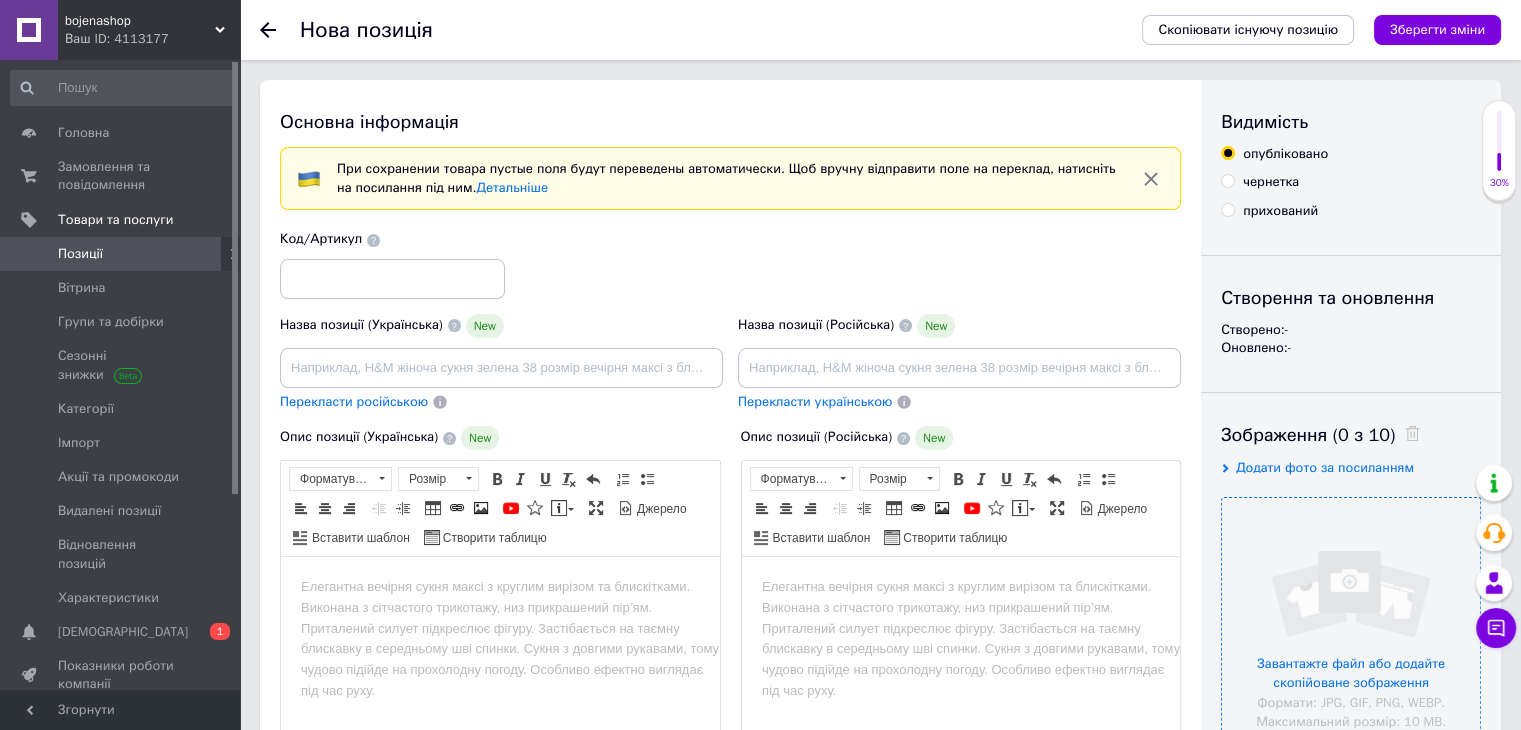 click at bounding box center (1351, 627) 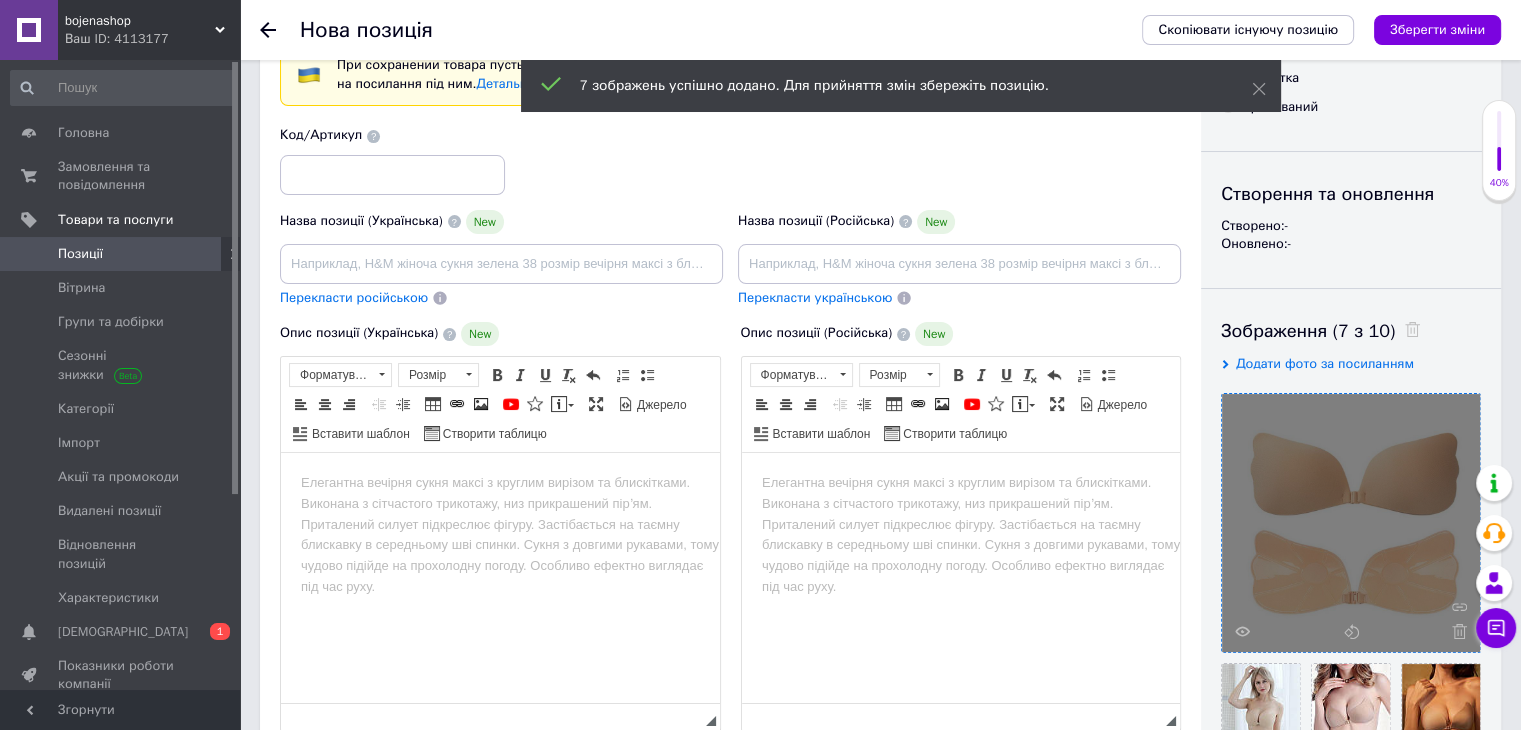 scroll, scrollTop: 200, scrollLeft: 0, axis: vertical 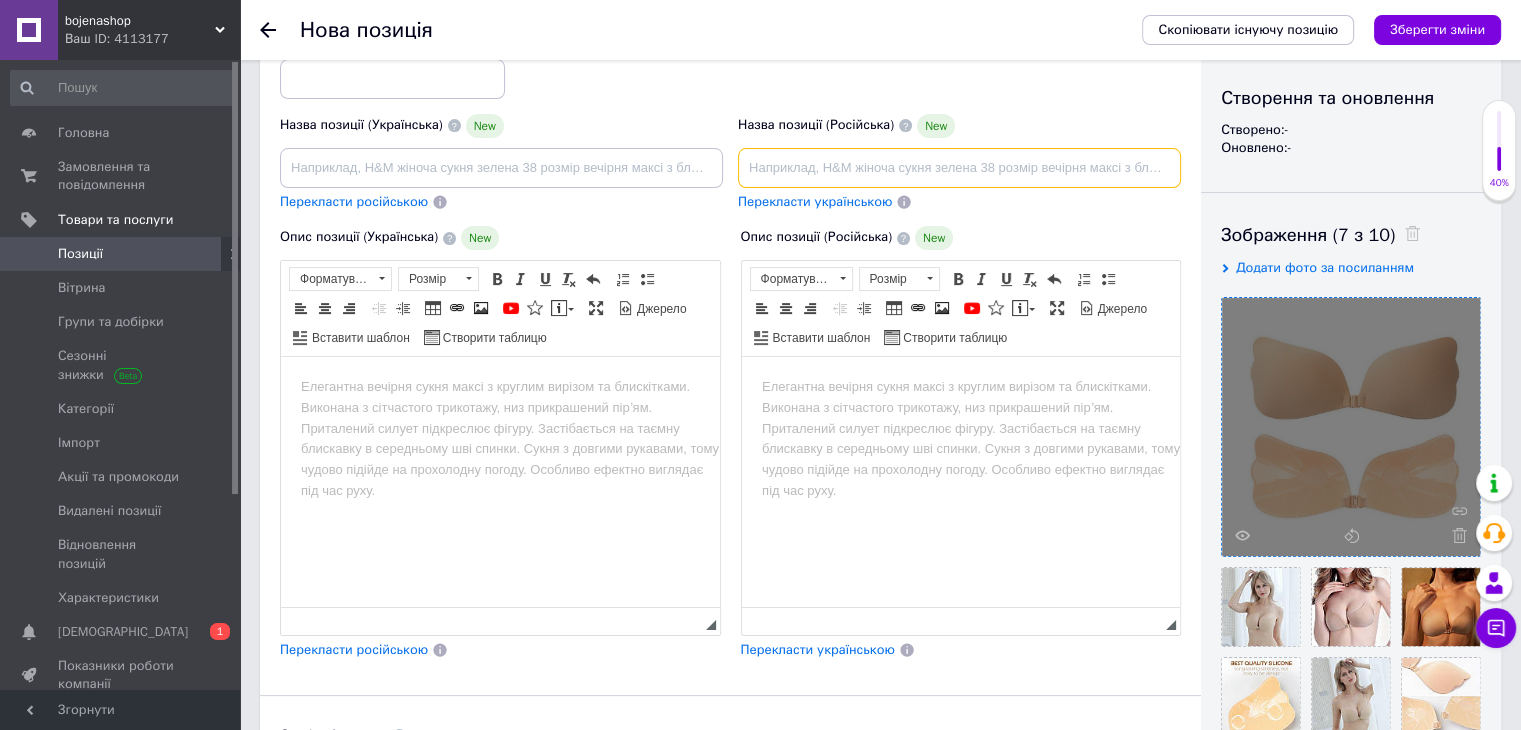 click at bounding box center [959, 168] 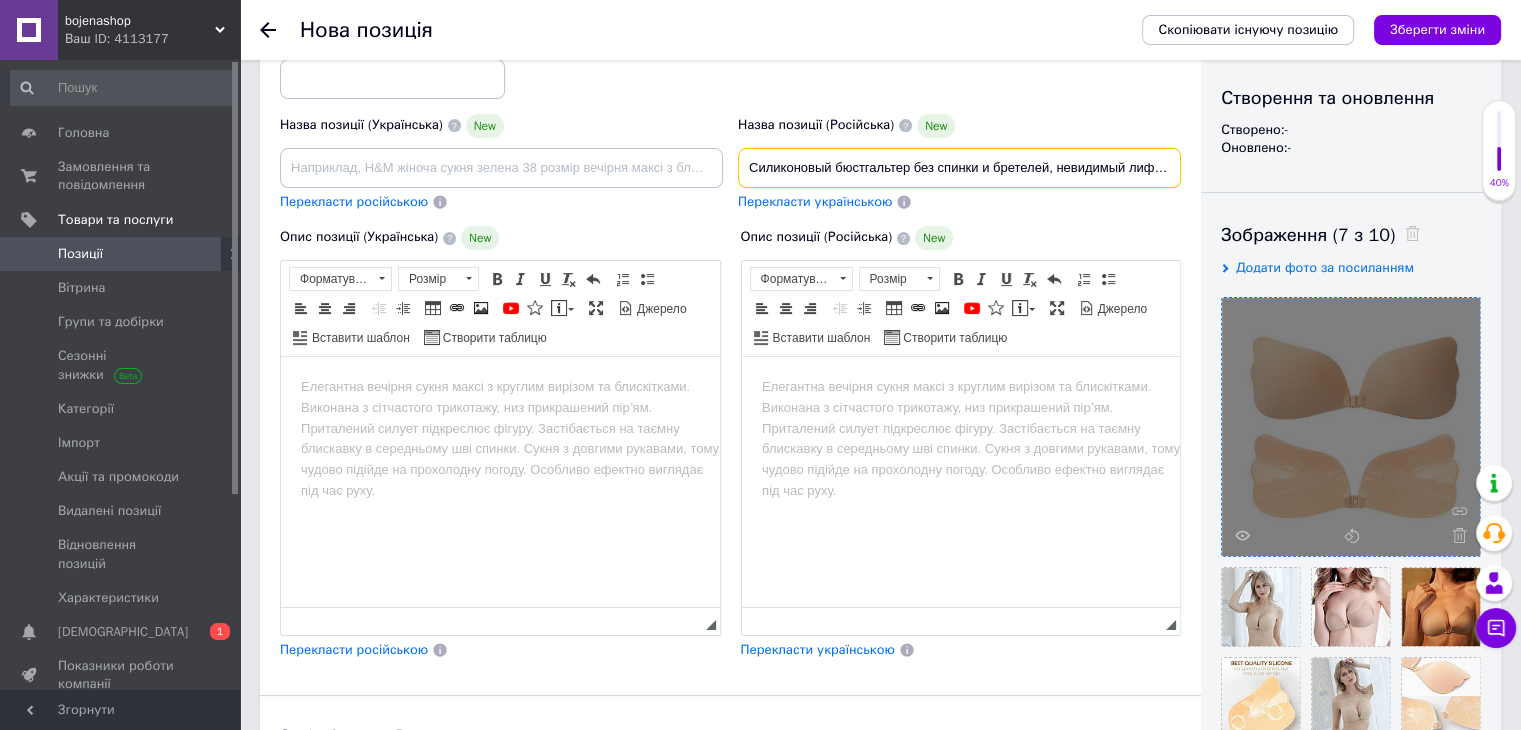 scroll, scrollTop: 0, scrollLeft: 225, axis: horizontal 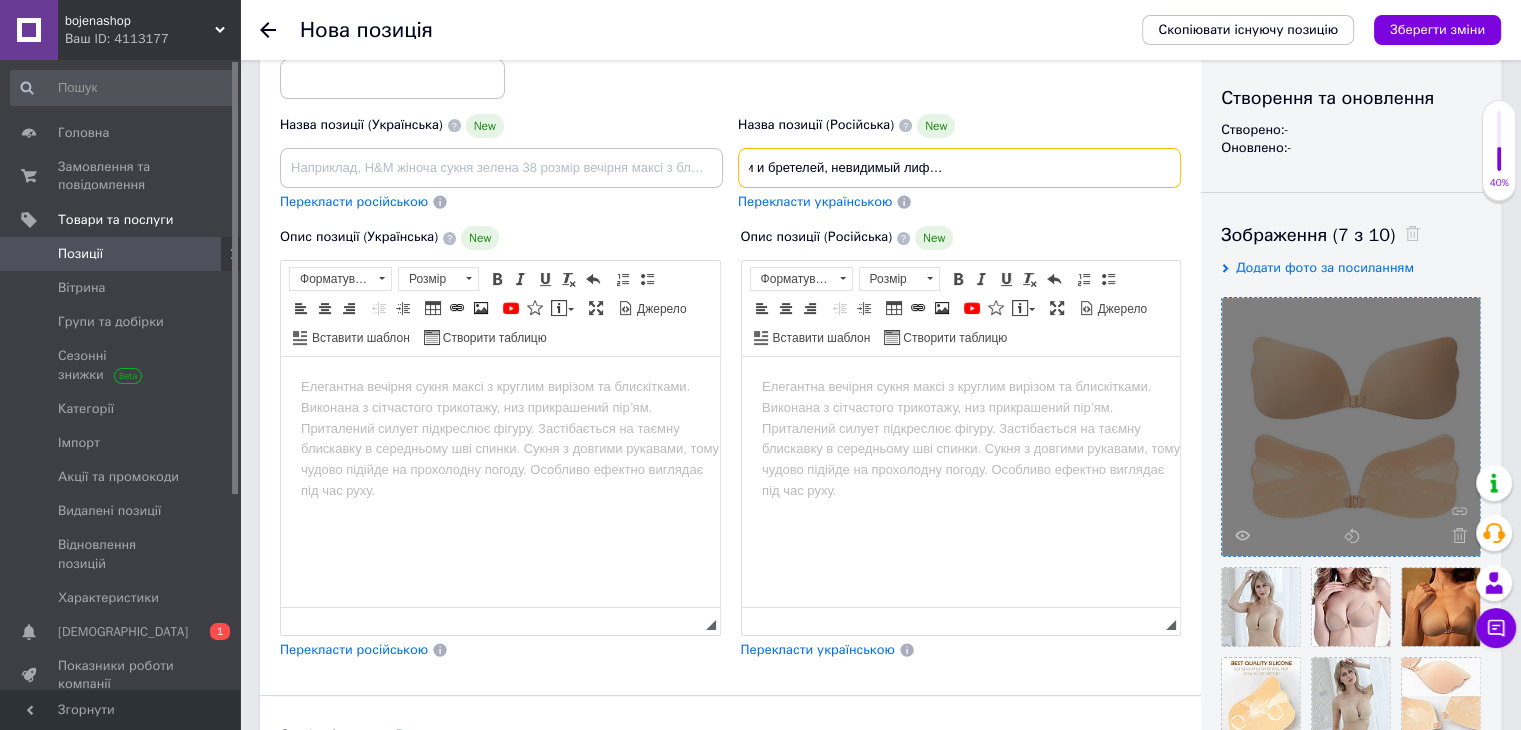 type on "Силиконовый бюстгальтер без спинки и бретелей, невидимый лиф с пуш-ап эффектом на клеевой основе" 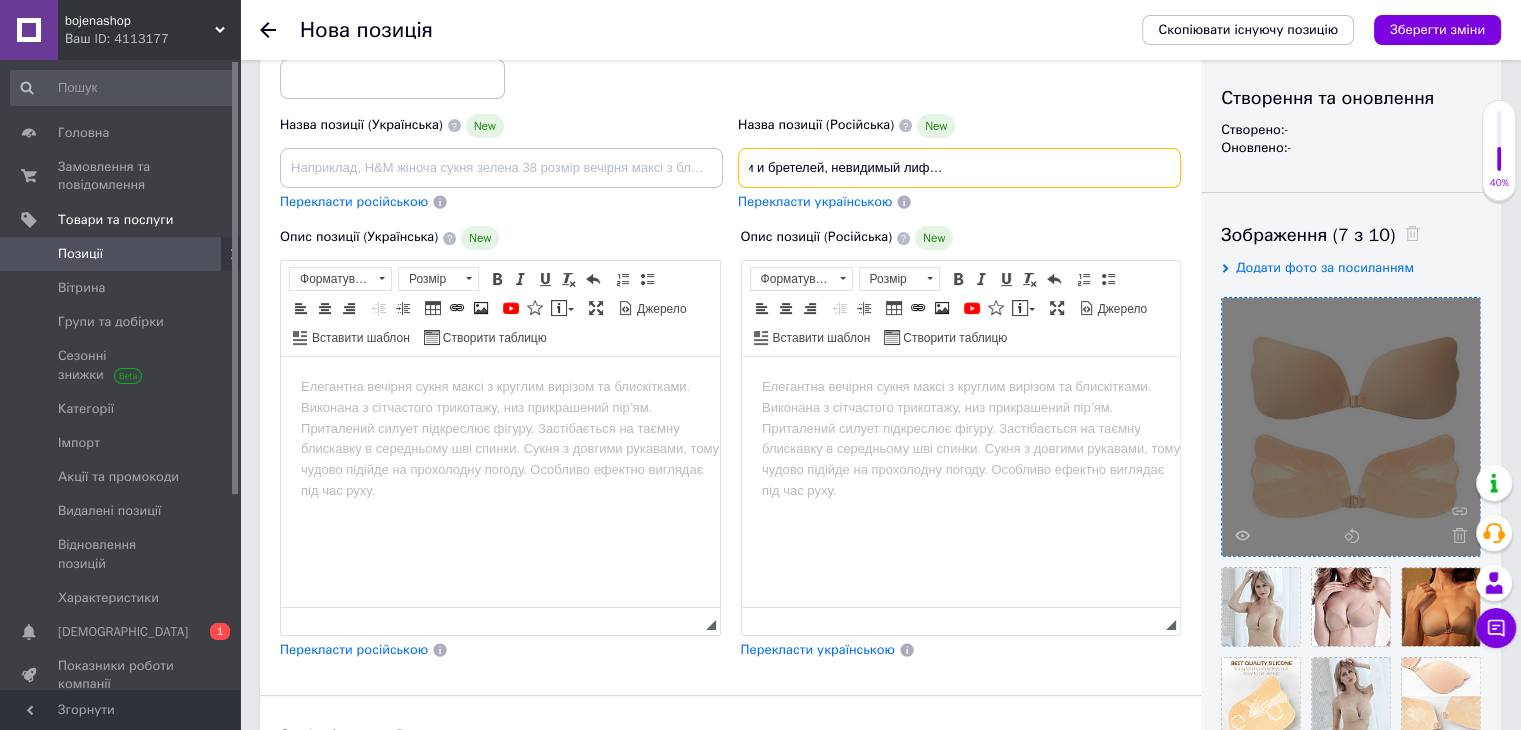 scroll, scrollTop: 0, scrollLeft: 0, axis: both 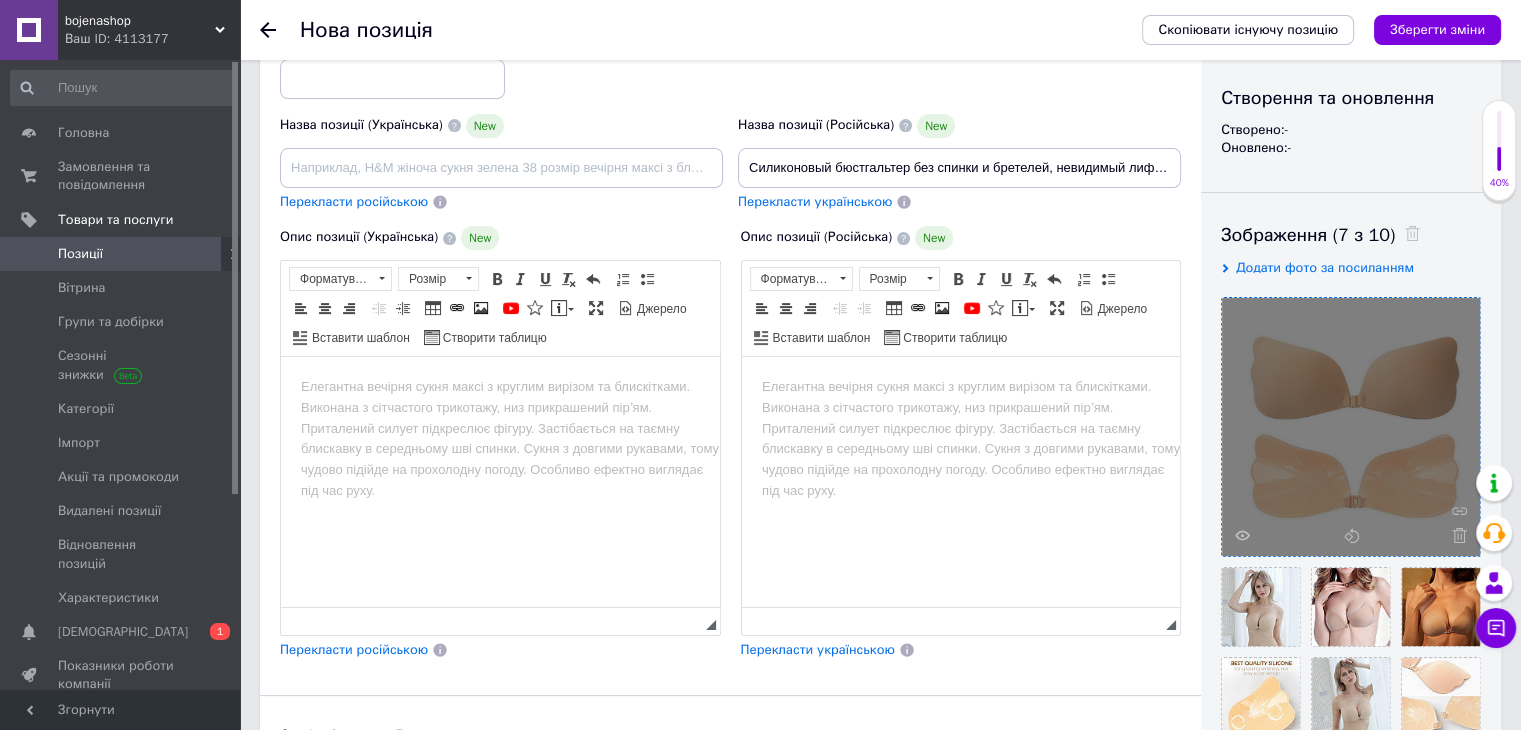 click at bounding box center (960, 387) 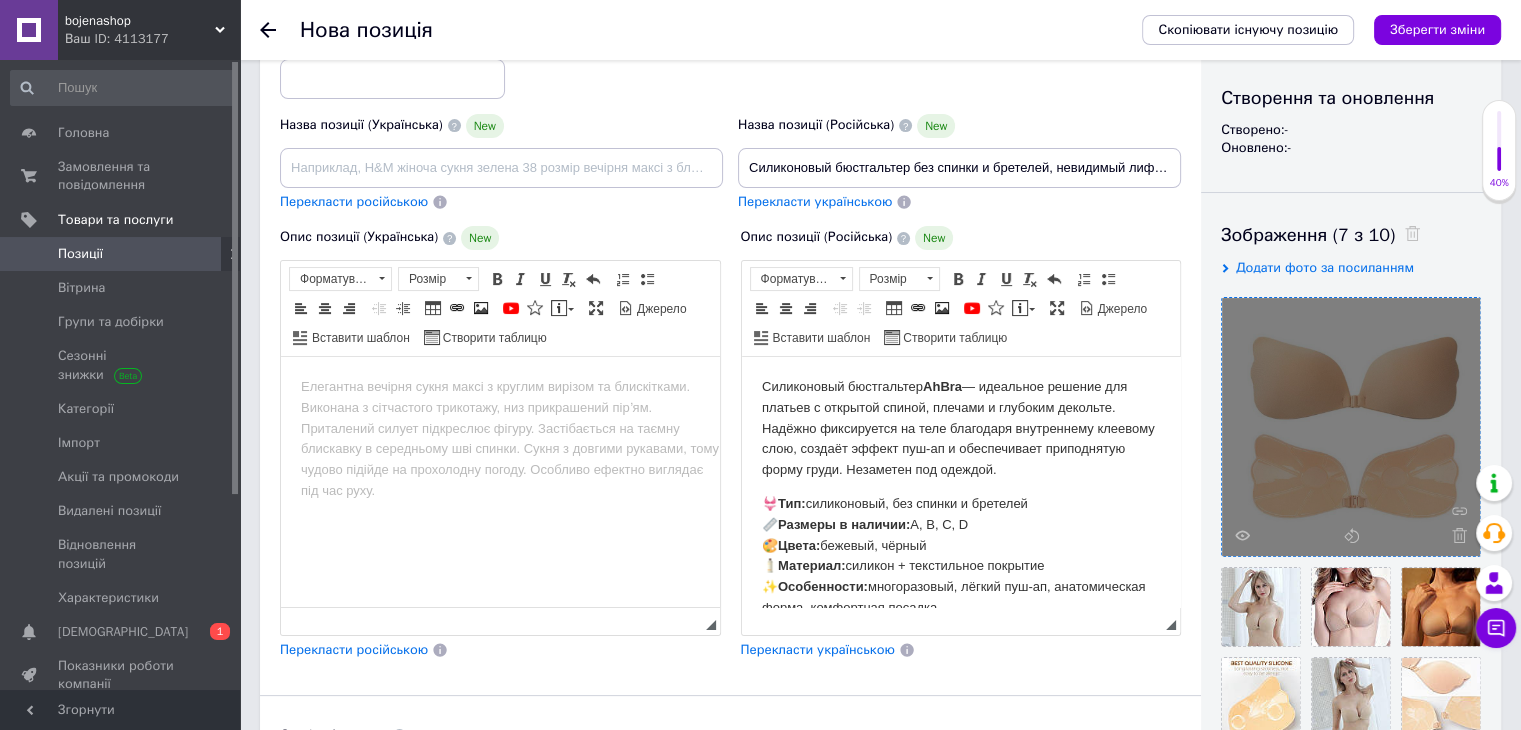scroll, scrollTop: 8, scrollLeft: 0, axis: vertical 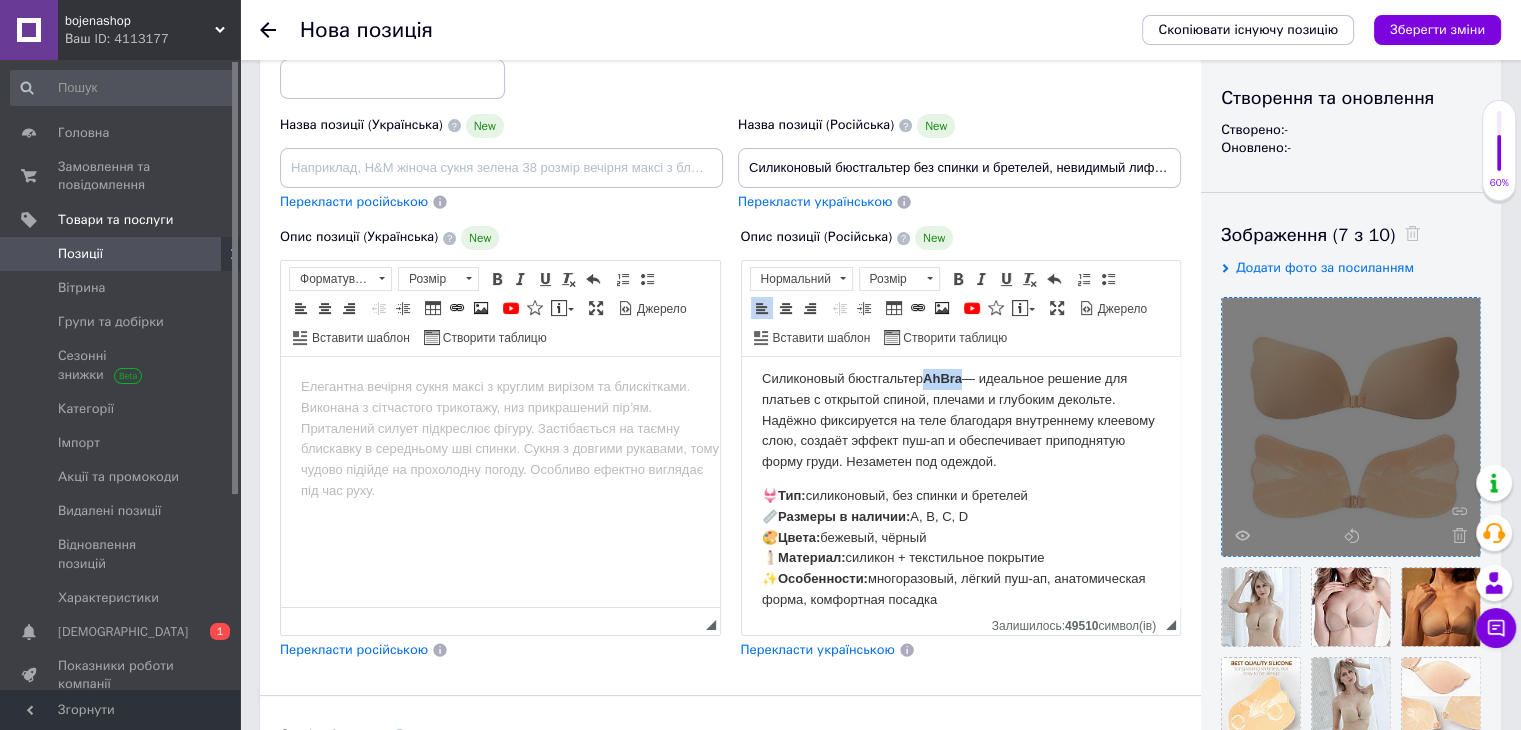 drag, startPoint x: 961, startPoint y: 379, endPoint x: 927, endPoint y: 378, distance: 34.0147 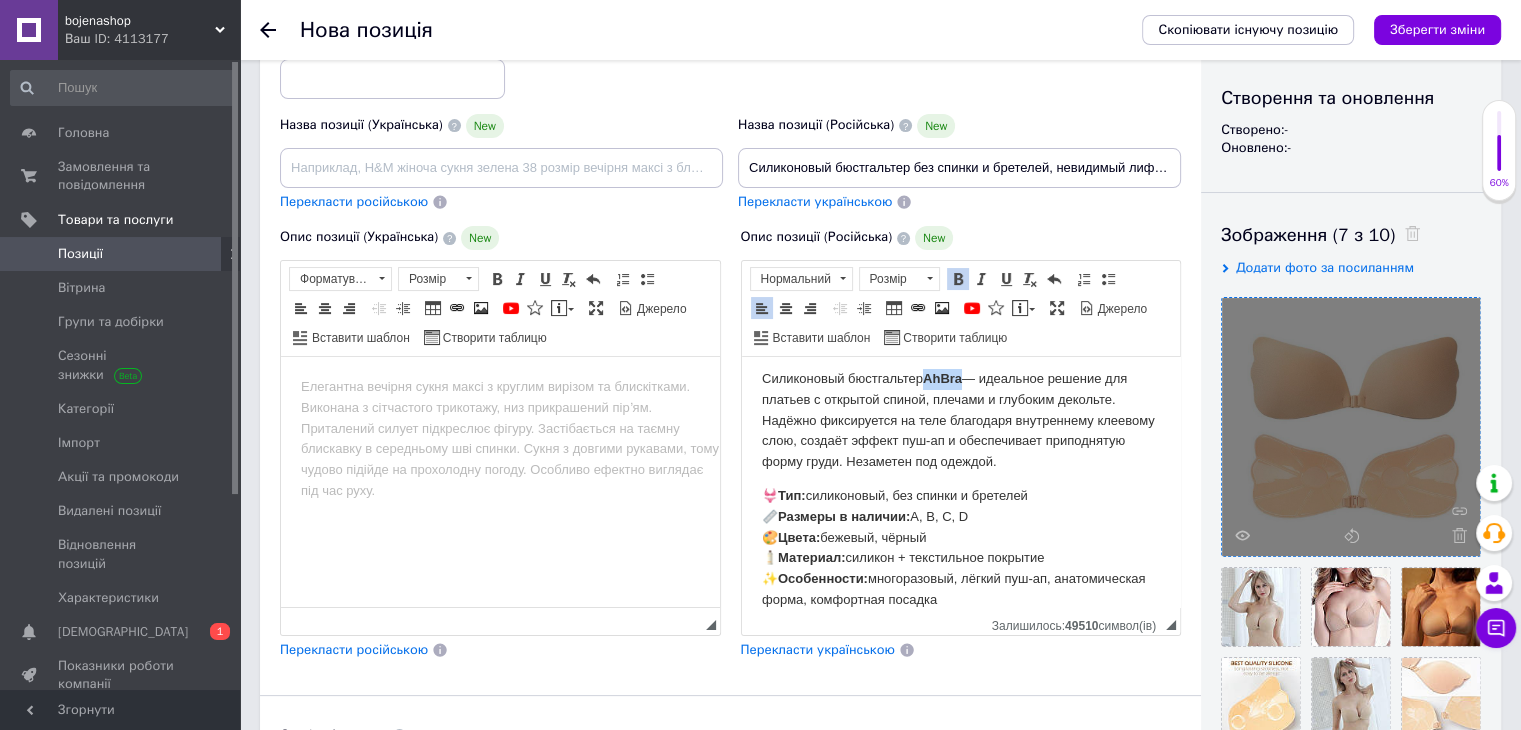 type 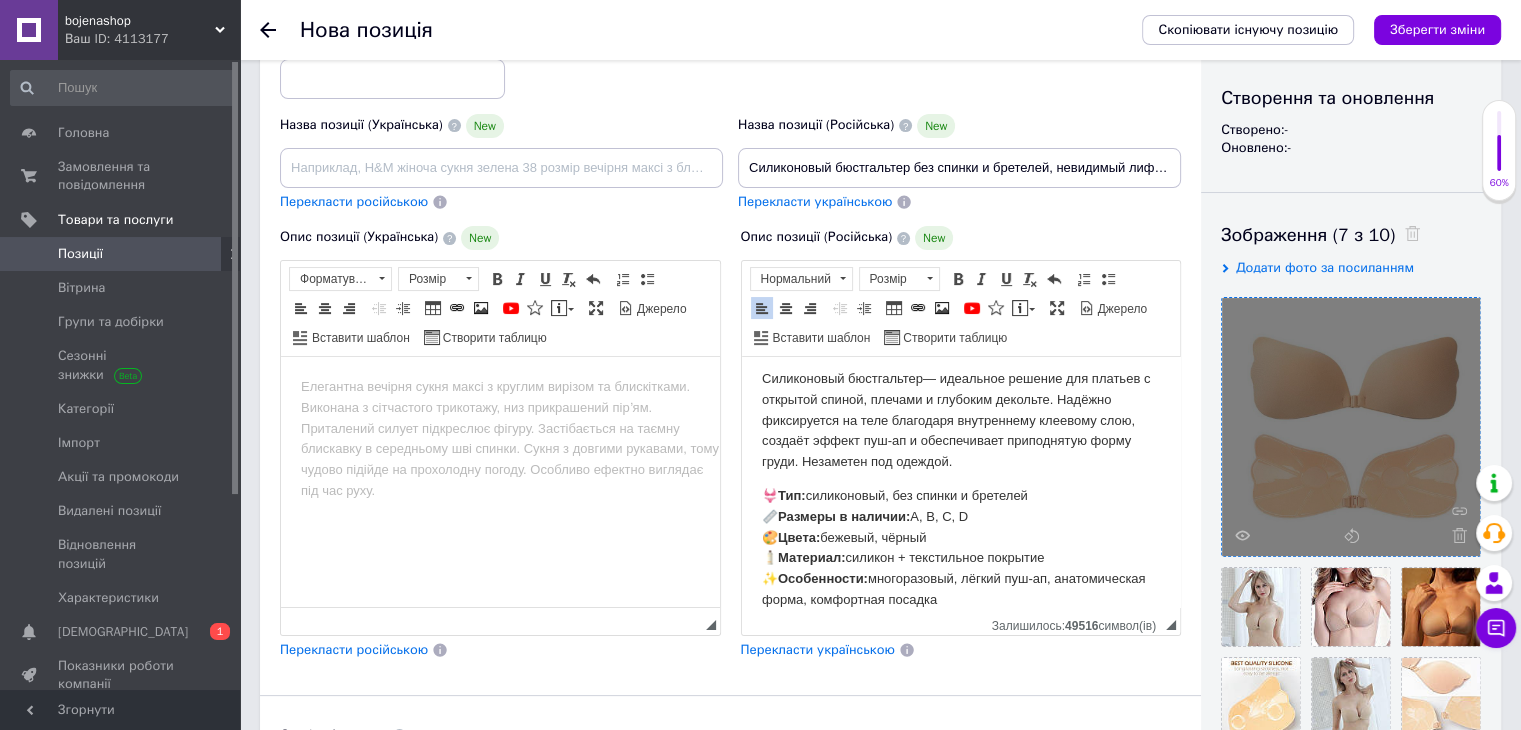 scroll, scrollTop: 31, scrollLeft: 0, axis: vertical 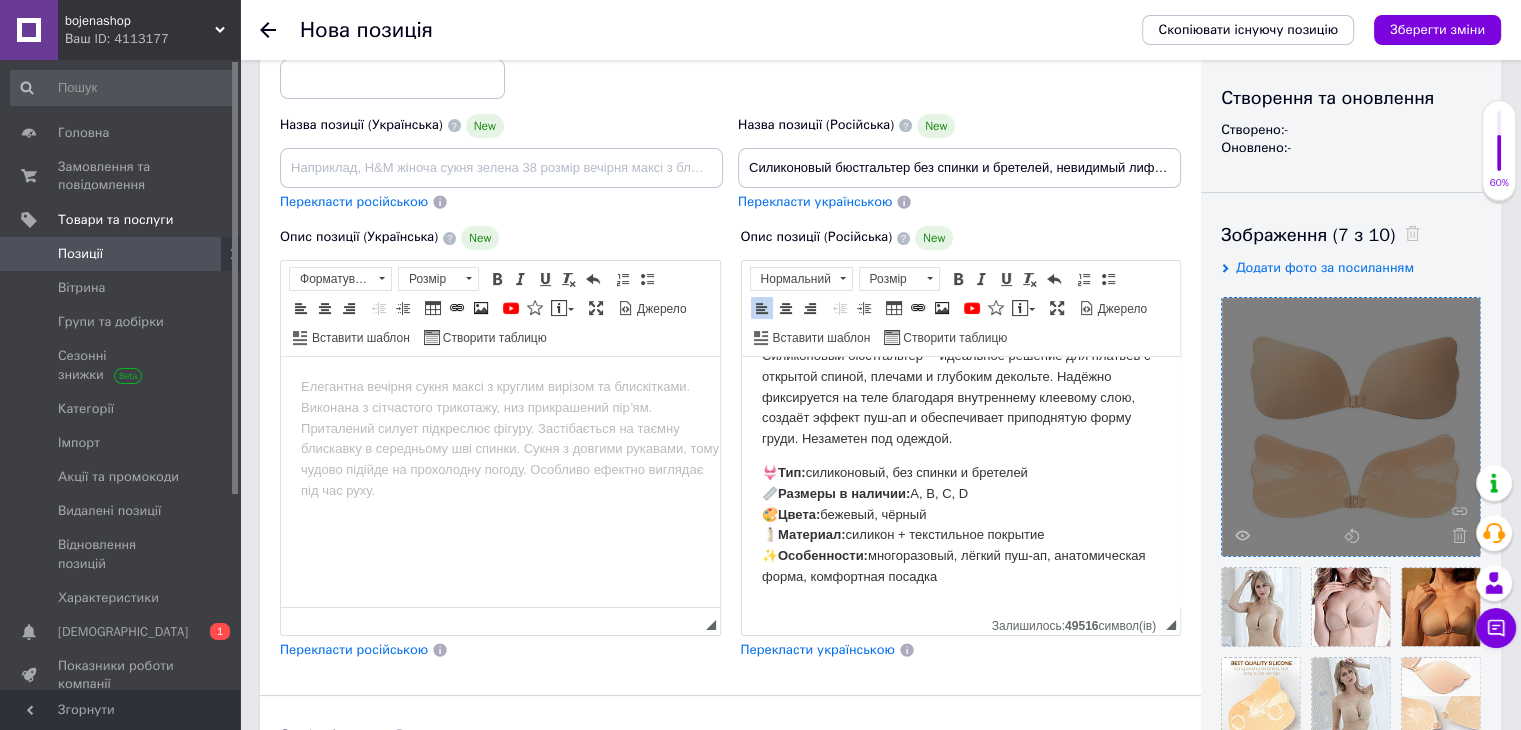 drag, startPoint x: 1063, startPoint y: 531, endPoint x: 754, endPoint y: 532, distance: 309.00162 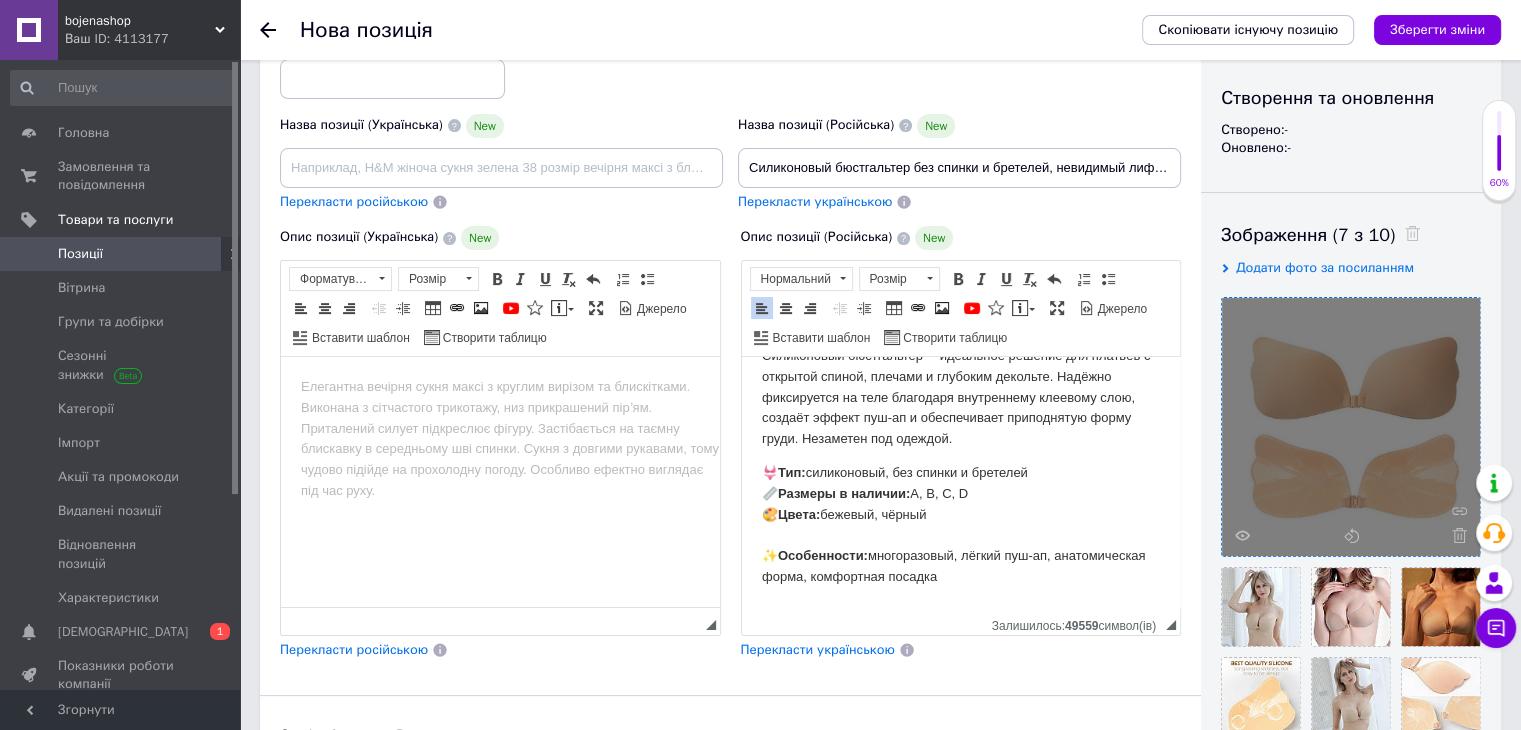 scroll, scrollTop: 10, scrollLeft: 0, axis: vertical 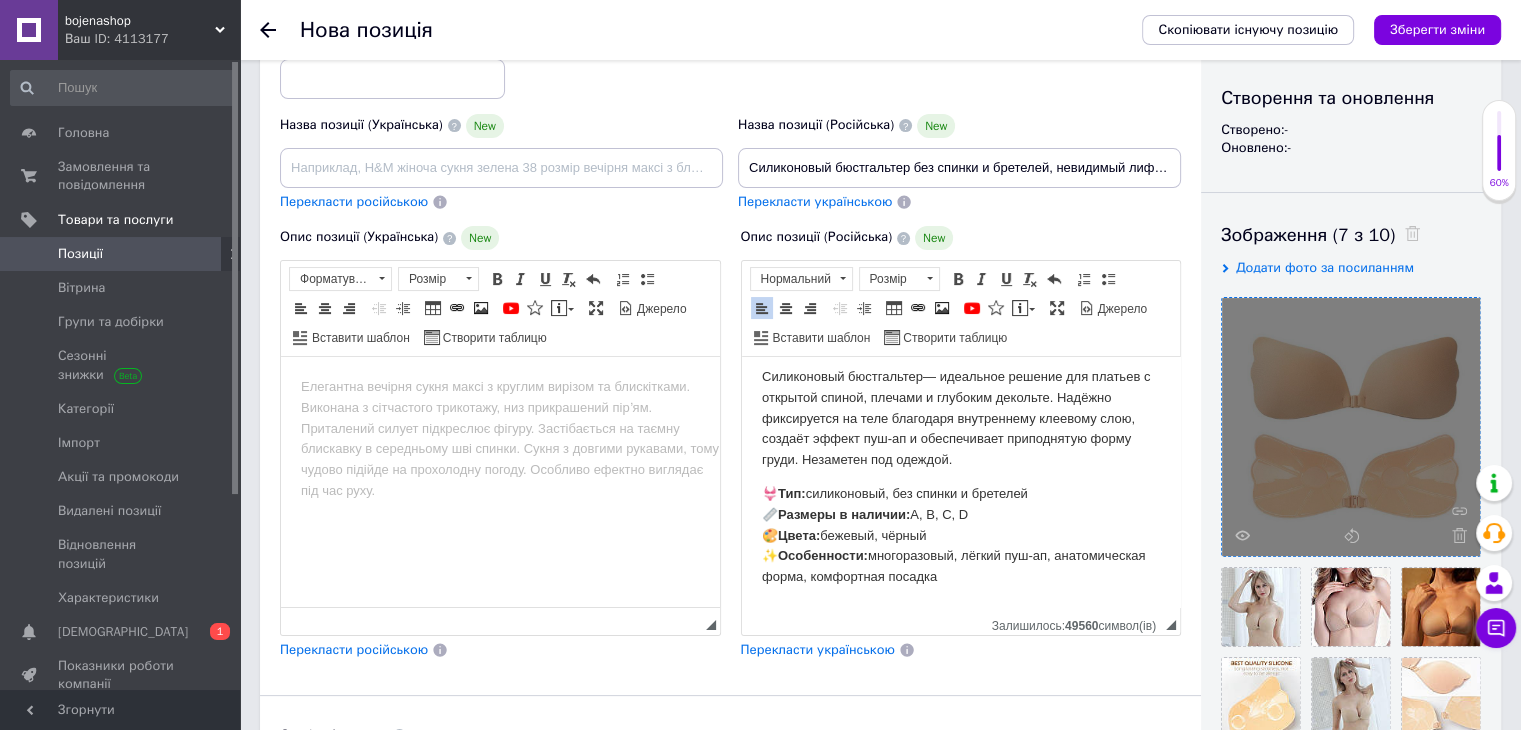 drag, startPoint x: 773, startPoint y: 552, endPoint x: 1054, endPoint y: 572, distance: 281.71085 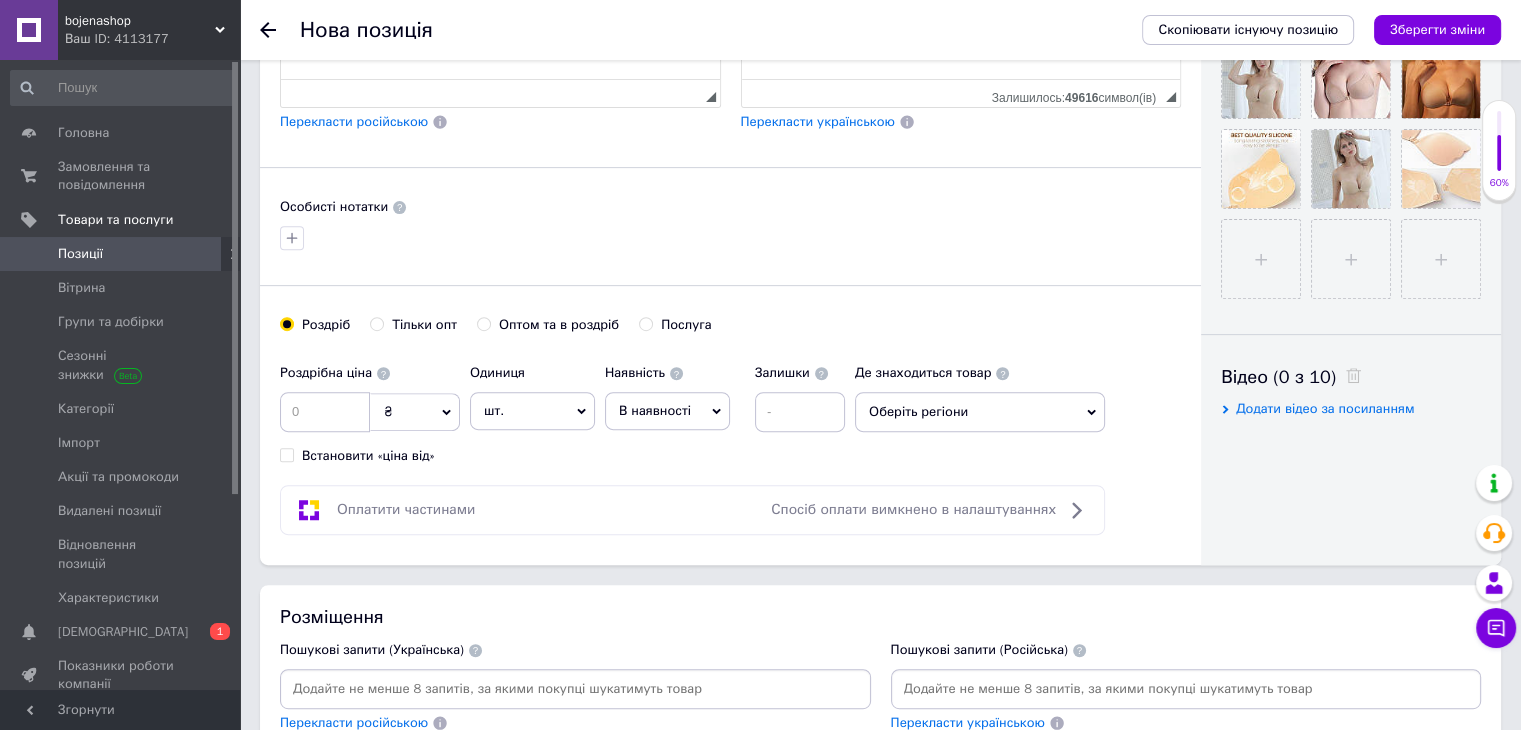 scroll, scrollTop: 900, scrollLeft: 0, axis: vertical 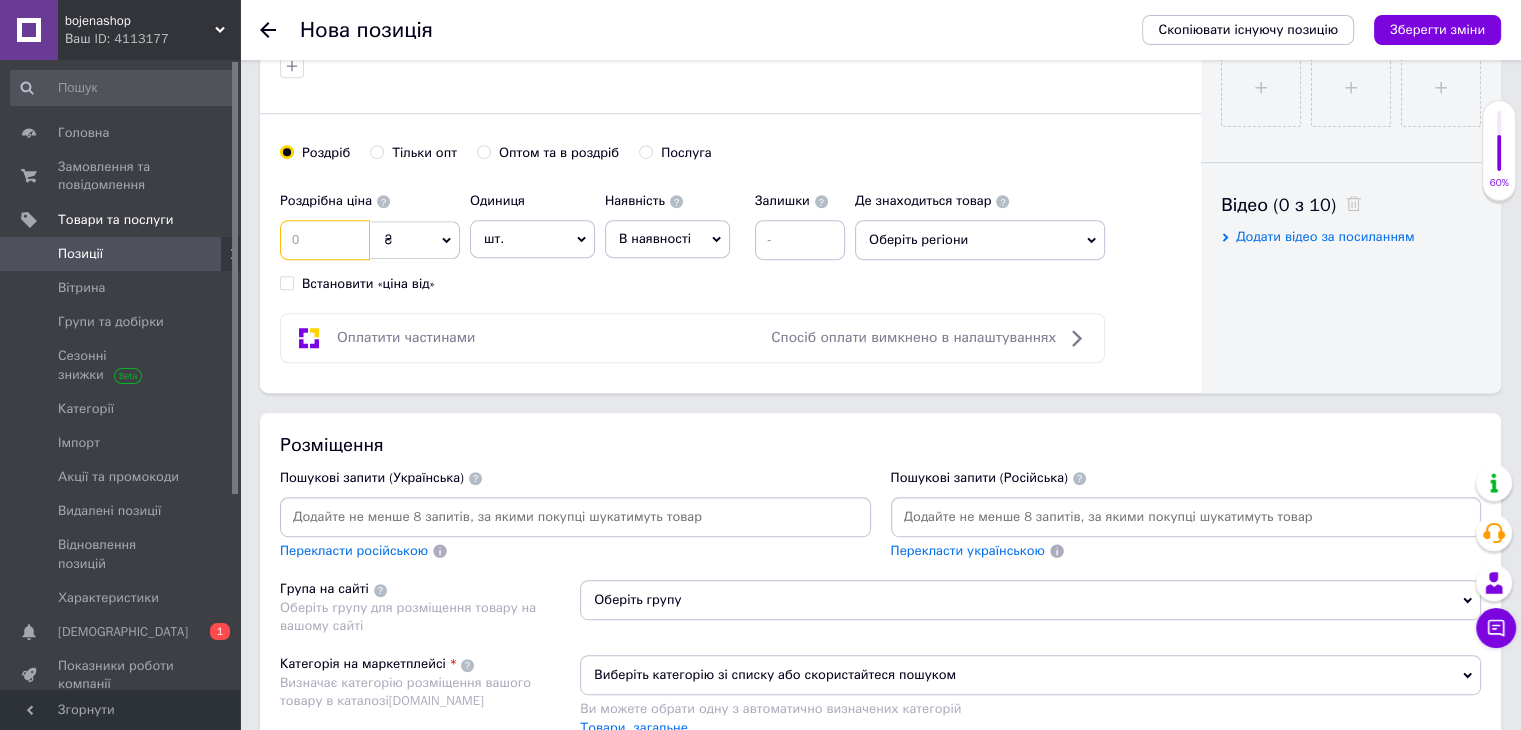 click at bounding box center (325, 240) 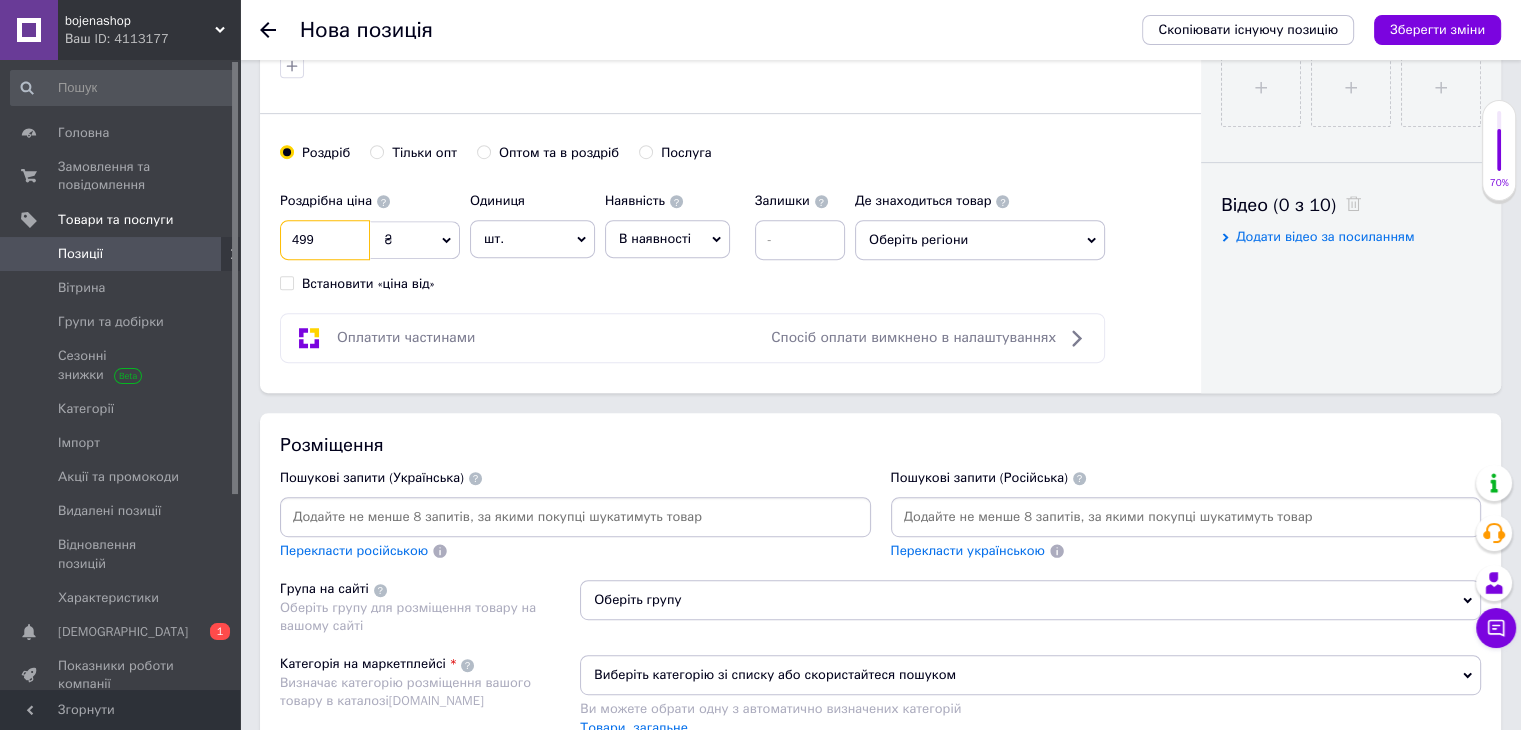 scroll, scrollTop: 1200, scrollLeft: 0, axis: vertical 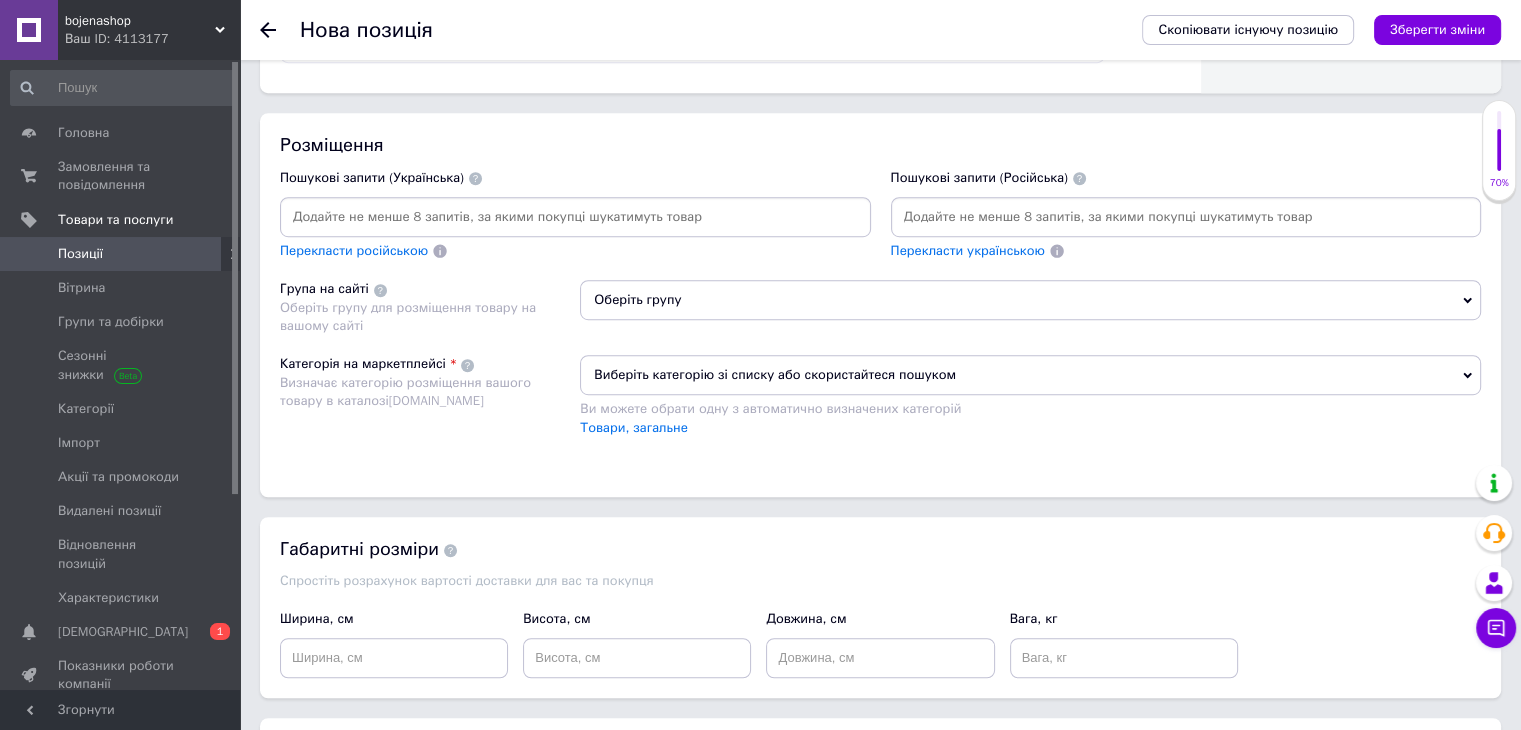 type on "499" 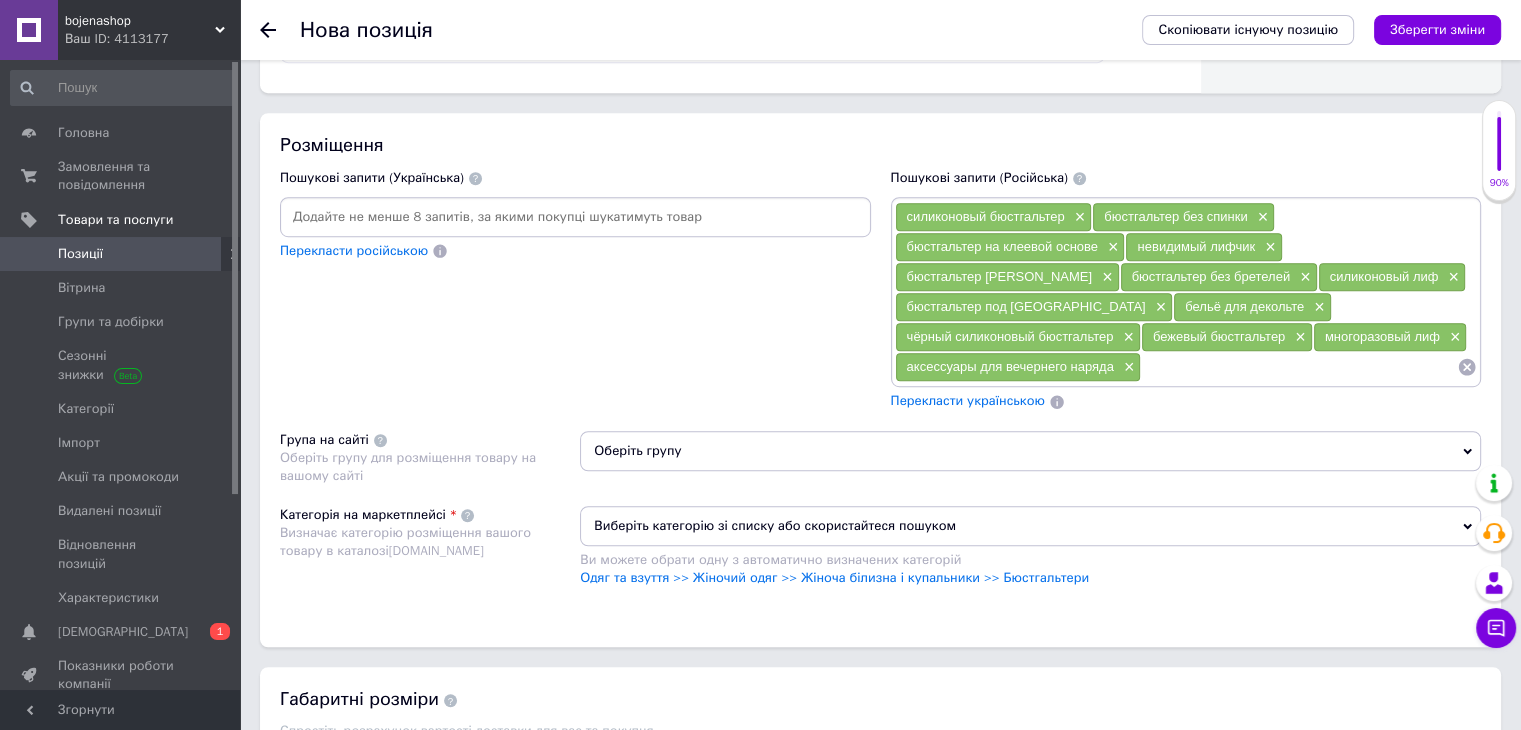 click on "Оберіть групу" at bounding box center [1030, 451] 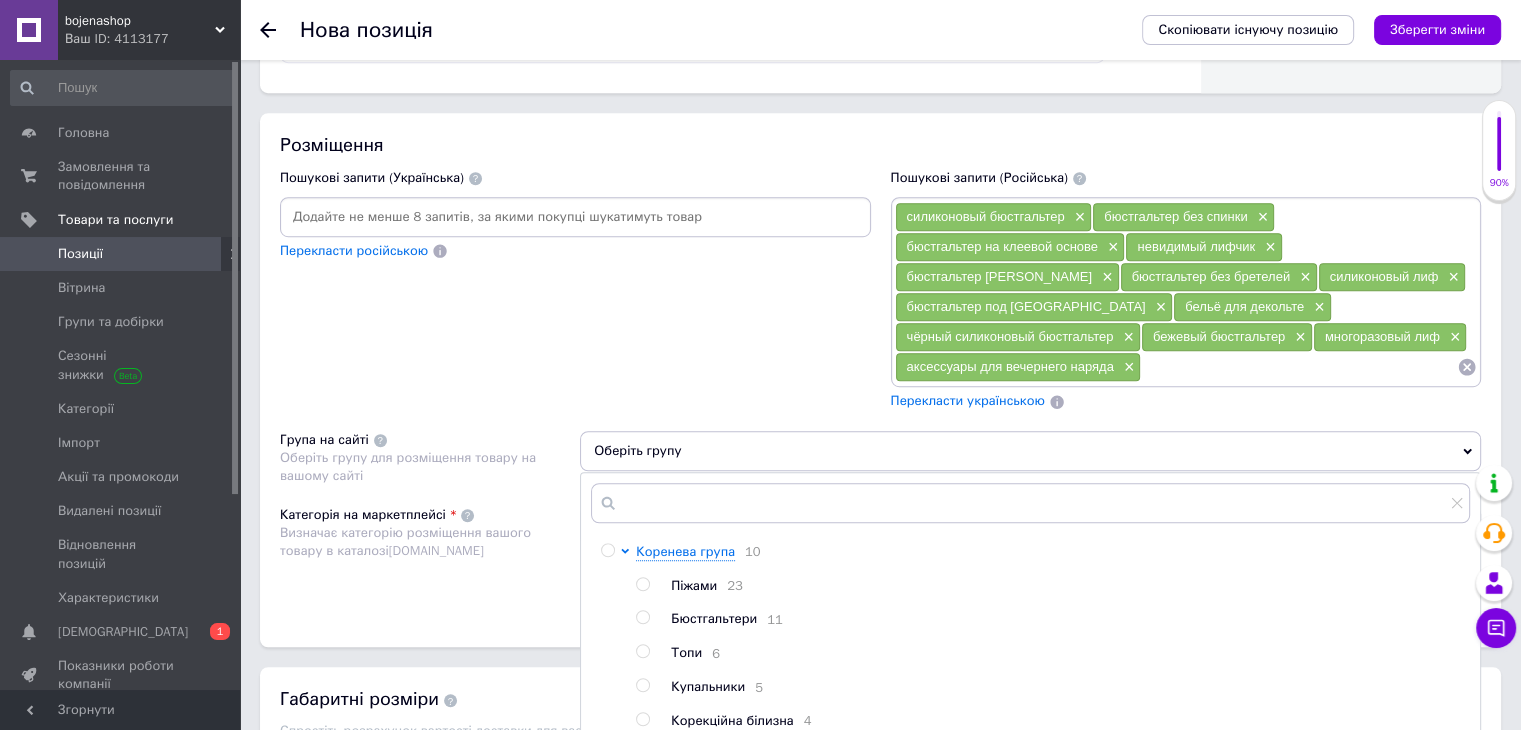 scroll, scrollTop: 1300, scrollLeft: 0, axis: vertical 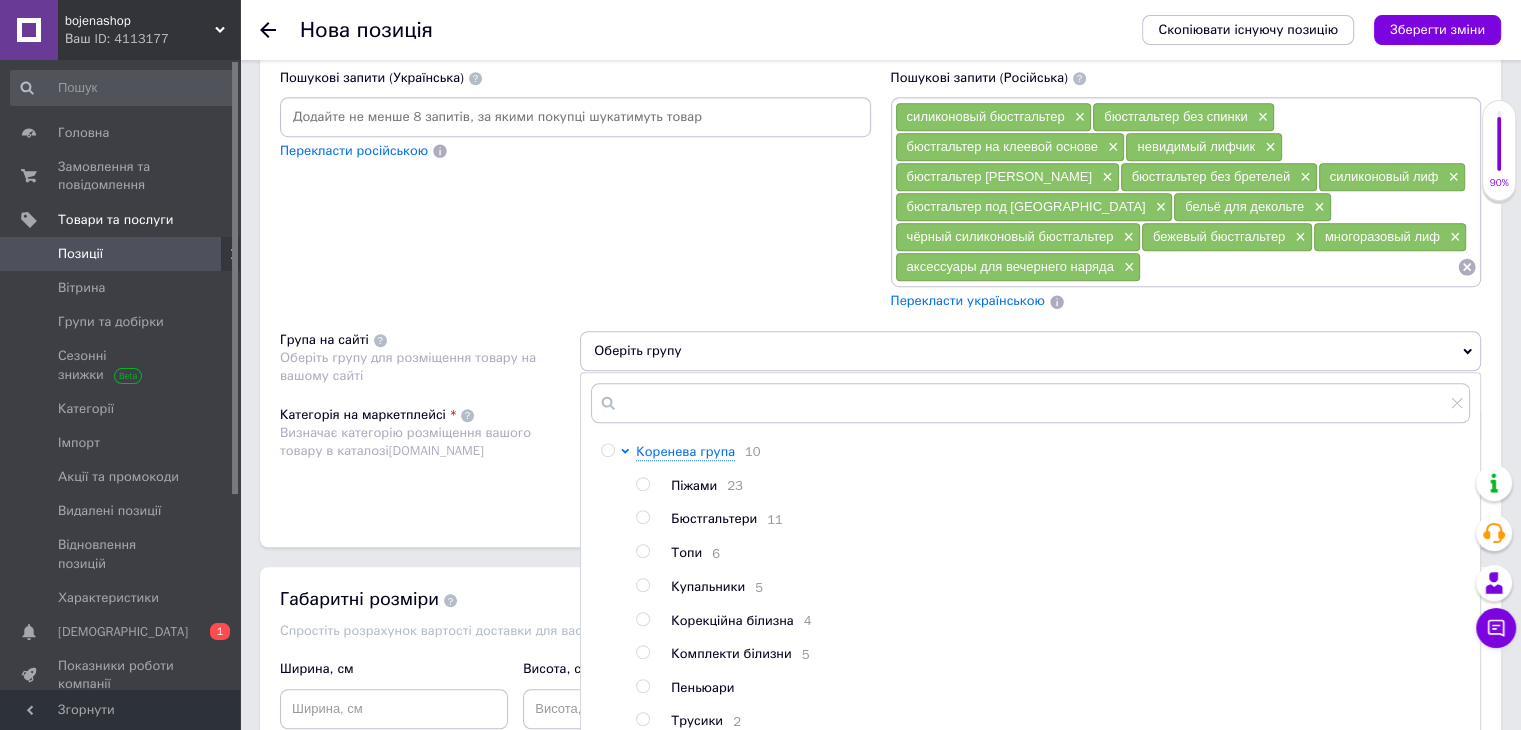 click at bounding box center (643, 517) 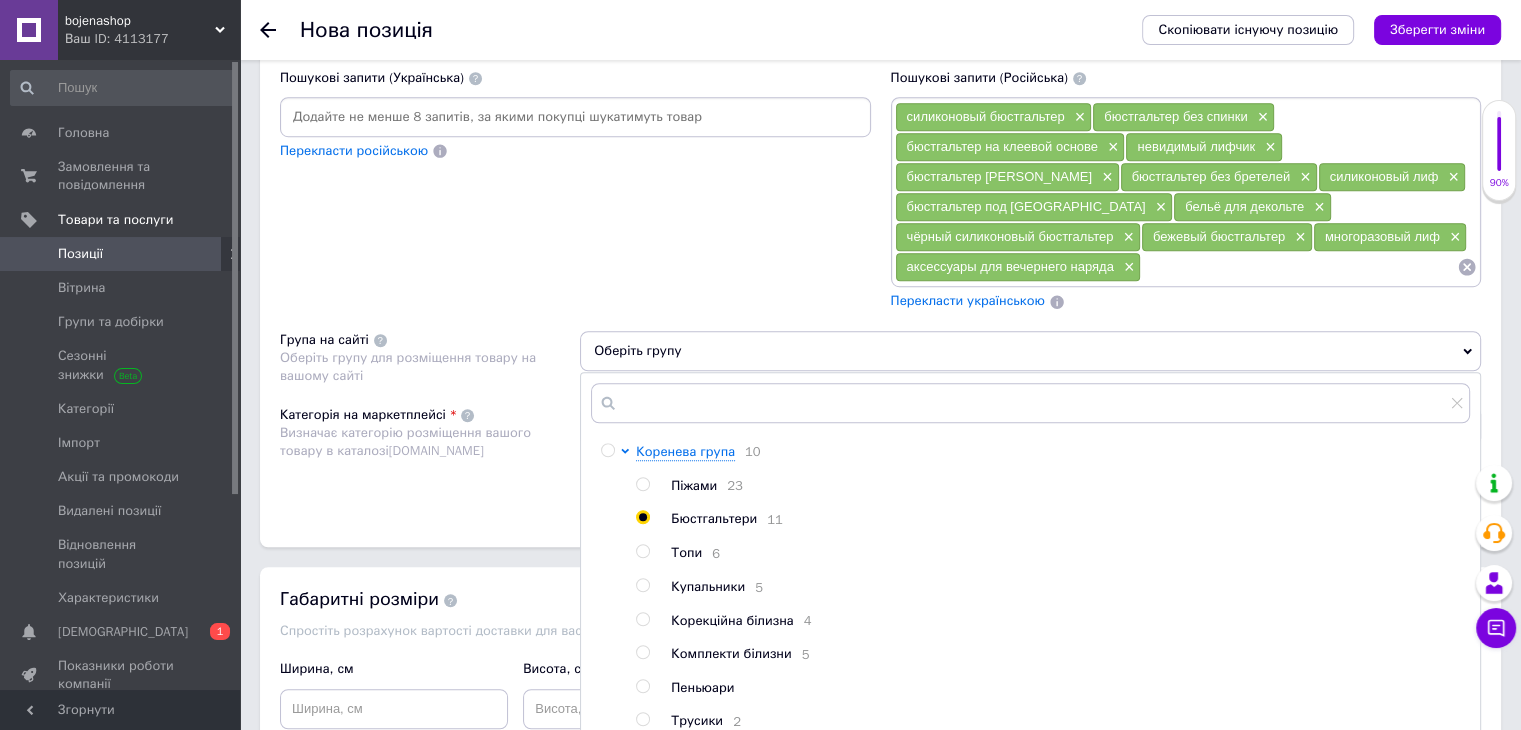 radio on "true" 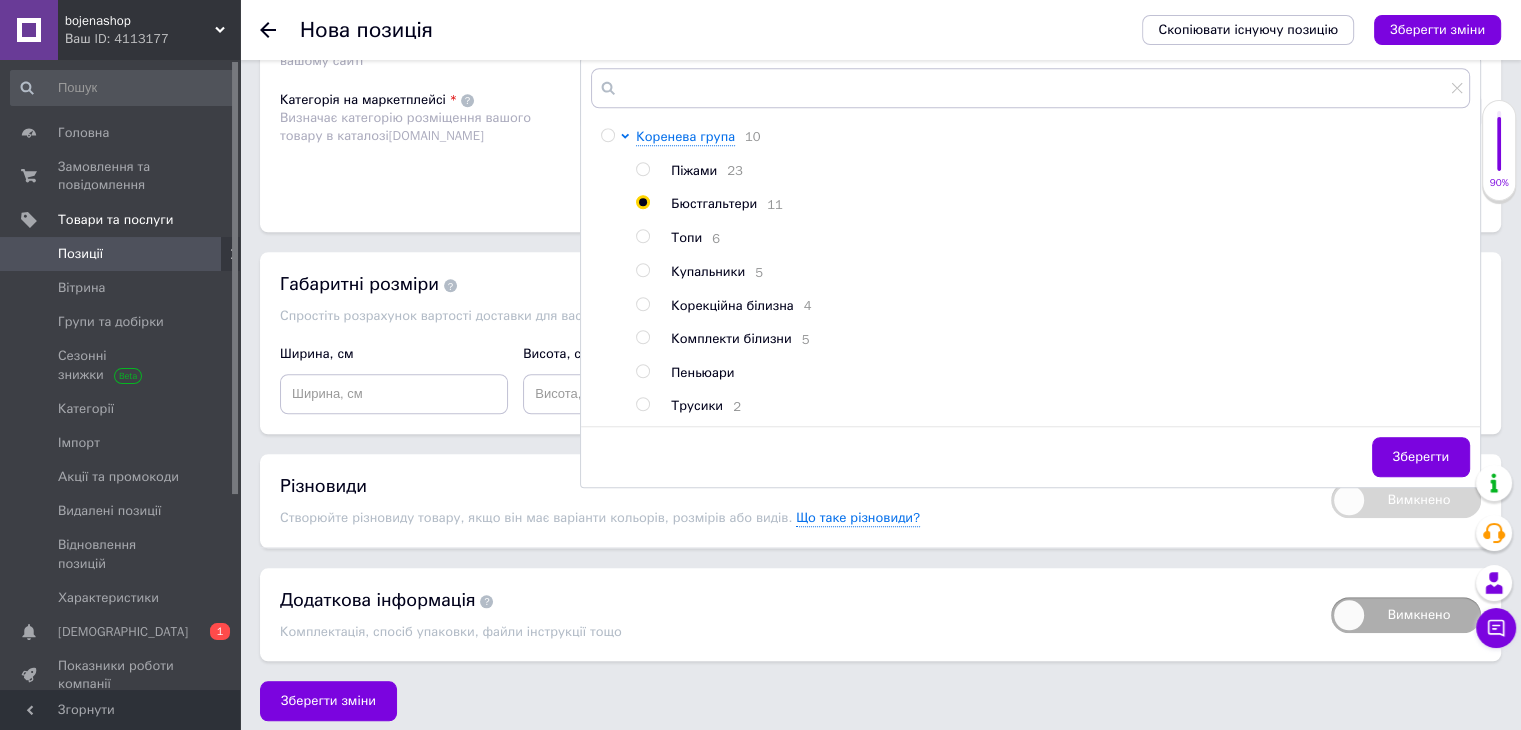 scroll, scrollTop: 1616, scrollLeft: 0, axis: vertical 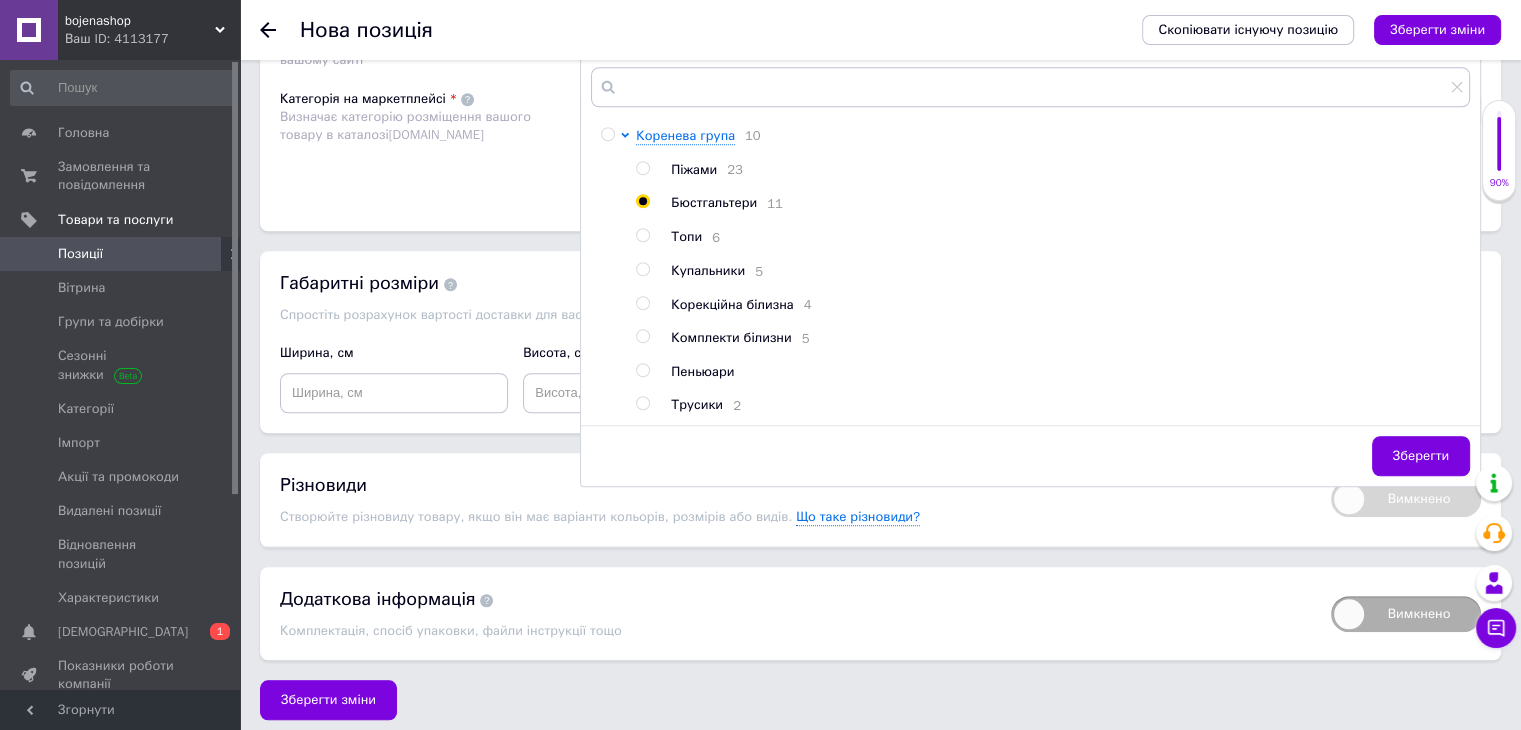 click on "Зберегти" at bounding box center [1421, 456] 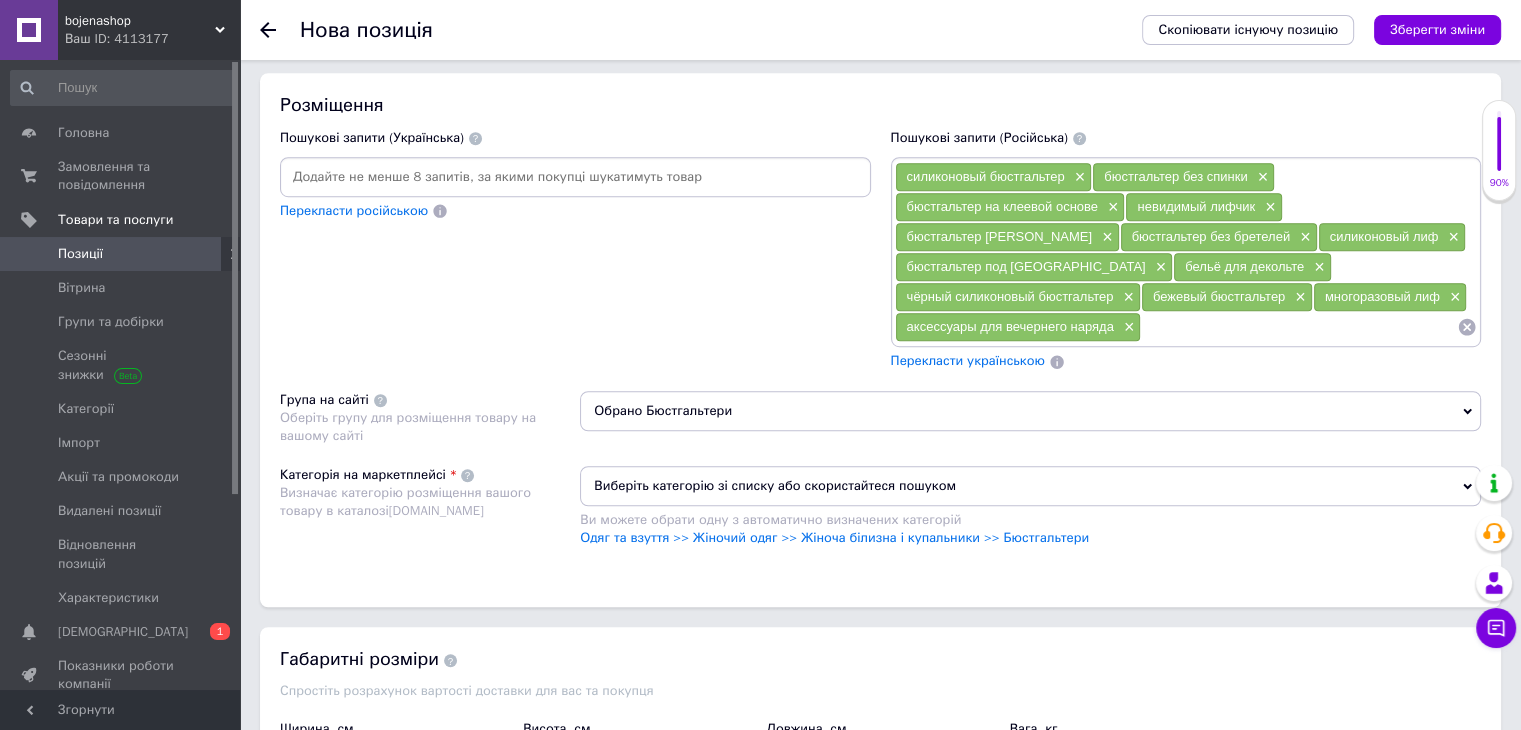 scroll, scrollTop: 1216, scrollLeft: 0, axis: vertical 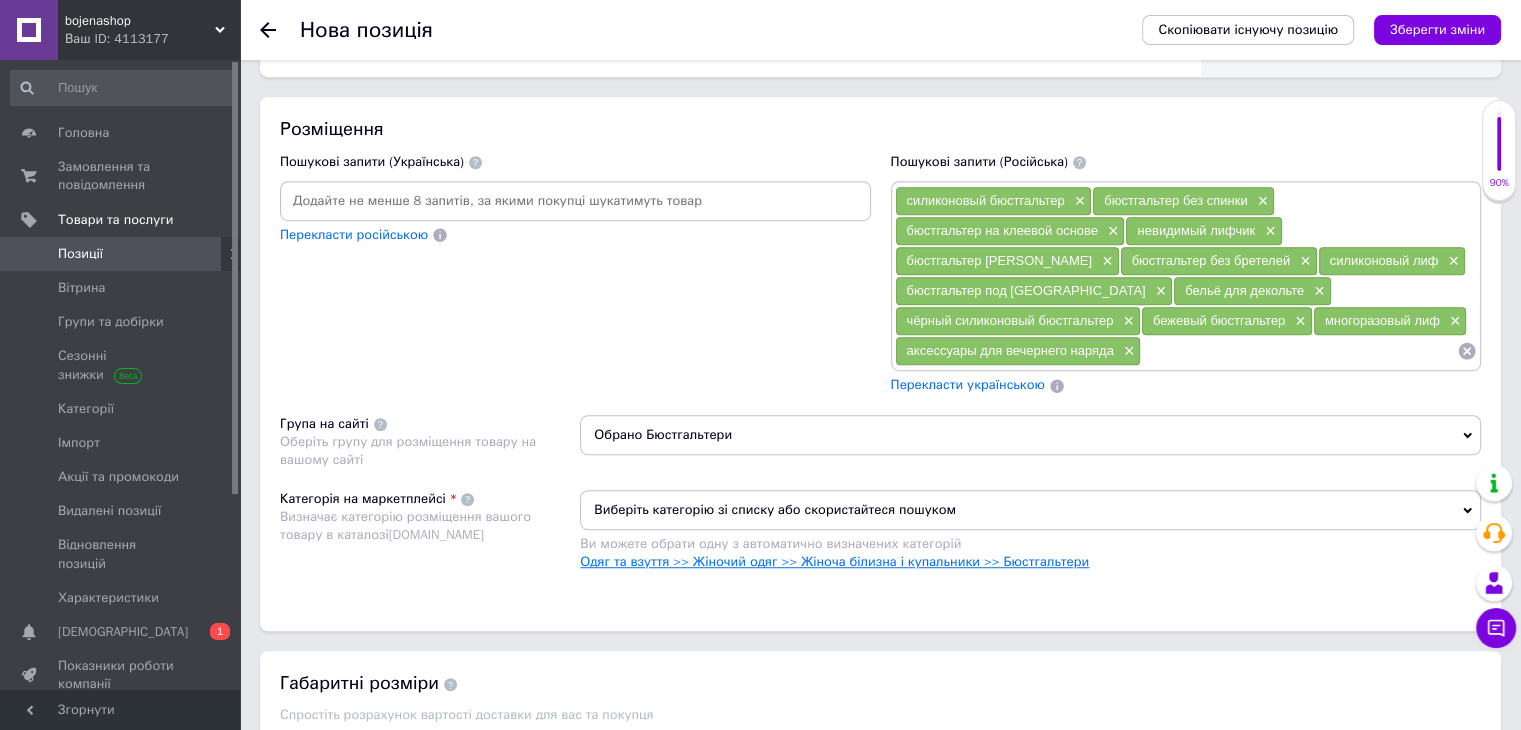 click on "Одяг та взуття >> Жіночий одяг >> Жіноча білизна і купальники >> Бюстгальтери" at bounding box center [834, 561] 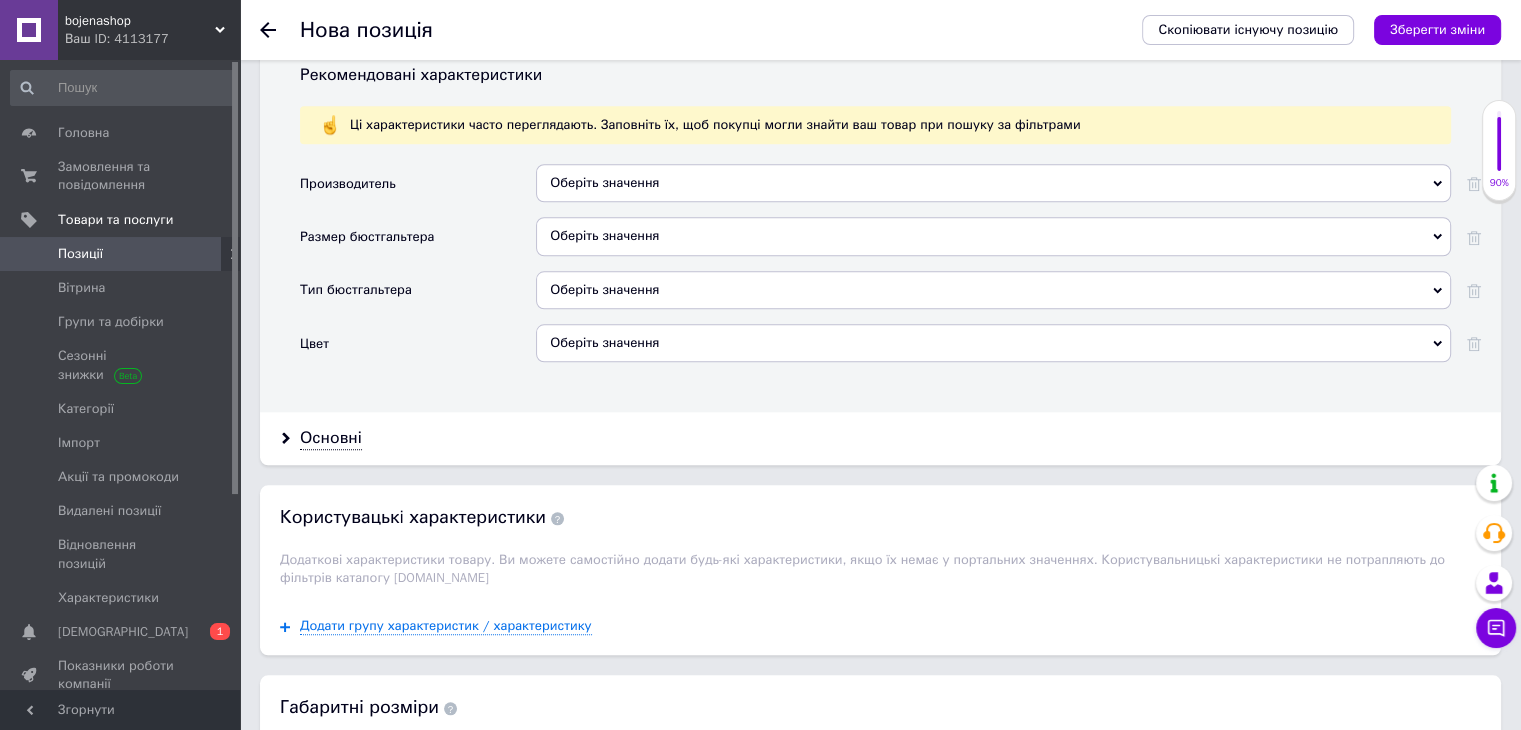 scroll, scrollTop: 1916, scrollLeft: 0, axis: vertical 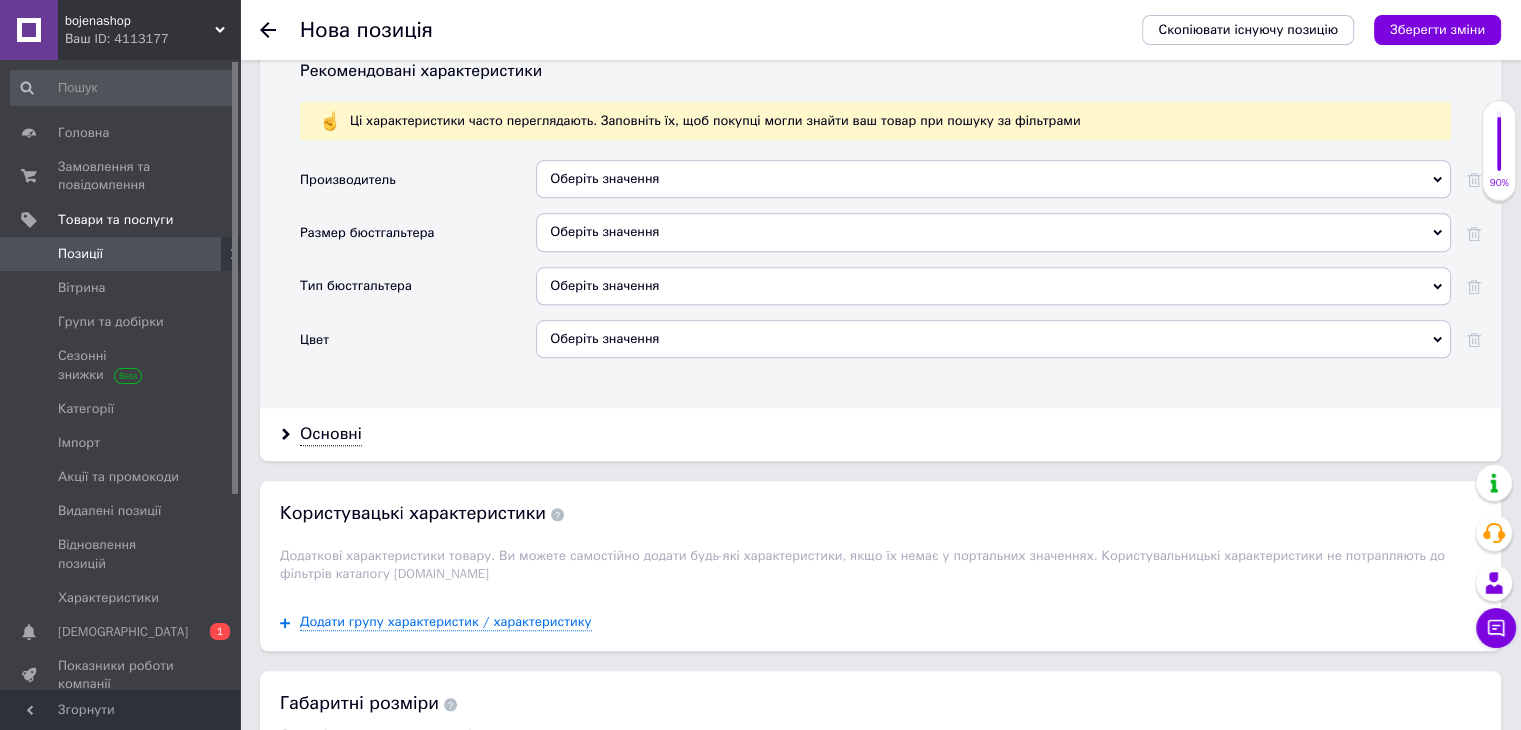 click on "Оберіть значення" at bounding box center [993, 339] 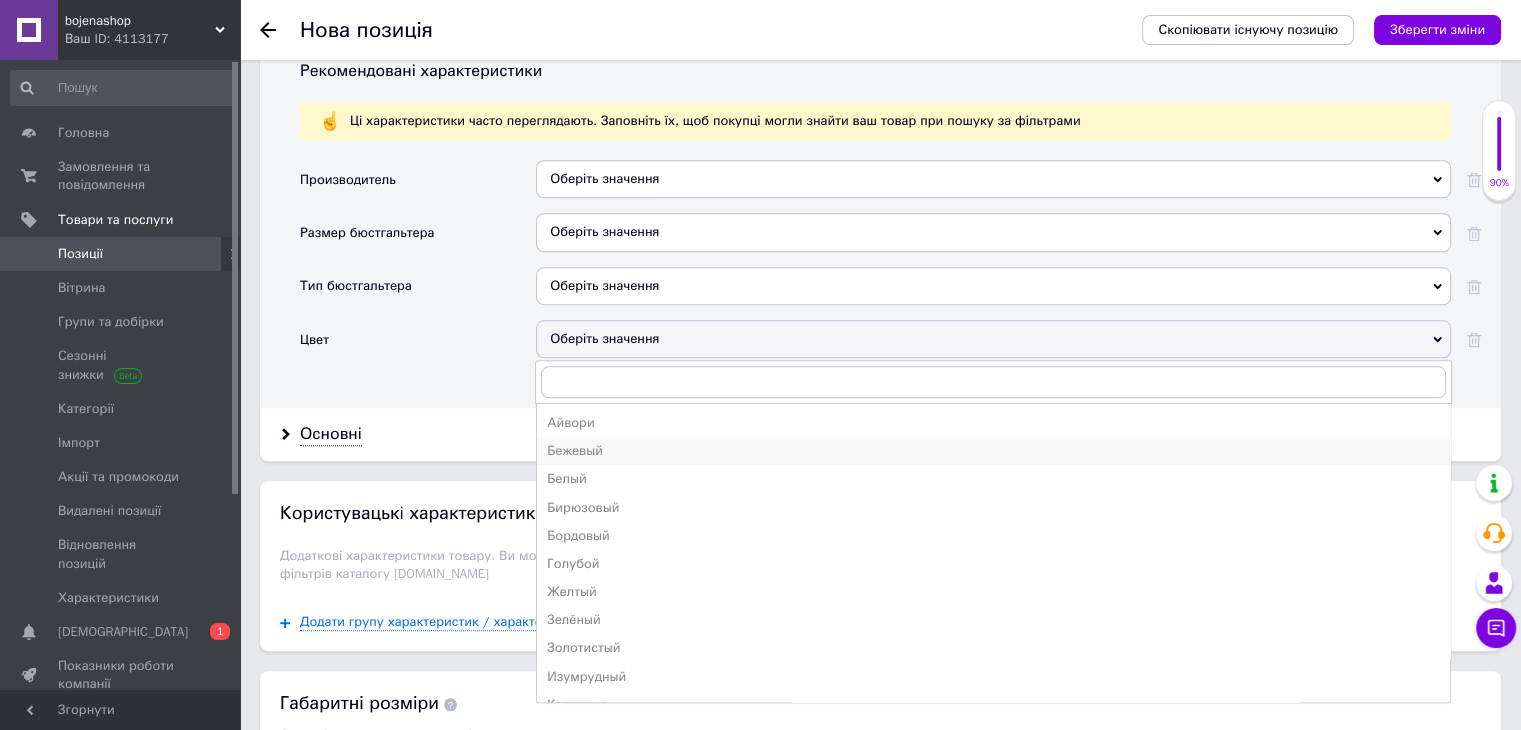 click on "Бежевый" at bounding box center (993, 451) 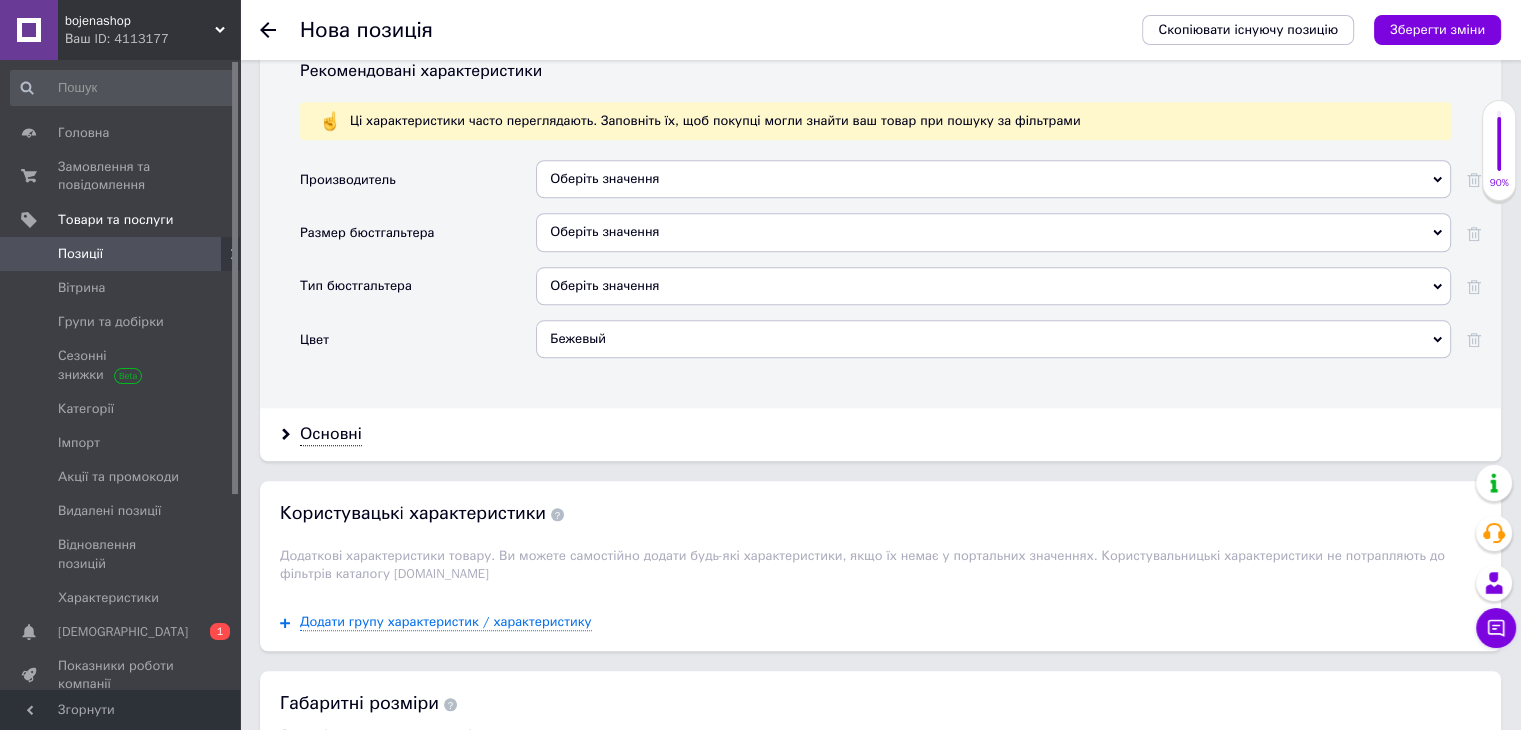 click on "Оберіть значення" at bounding box center (993, 286) 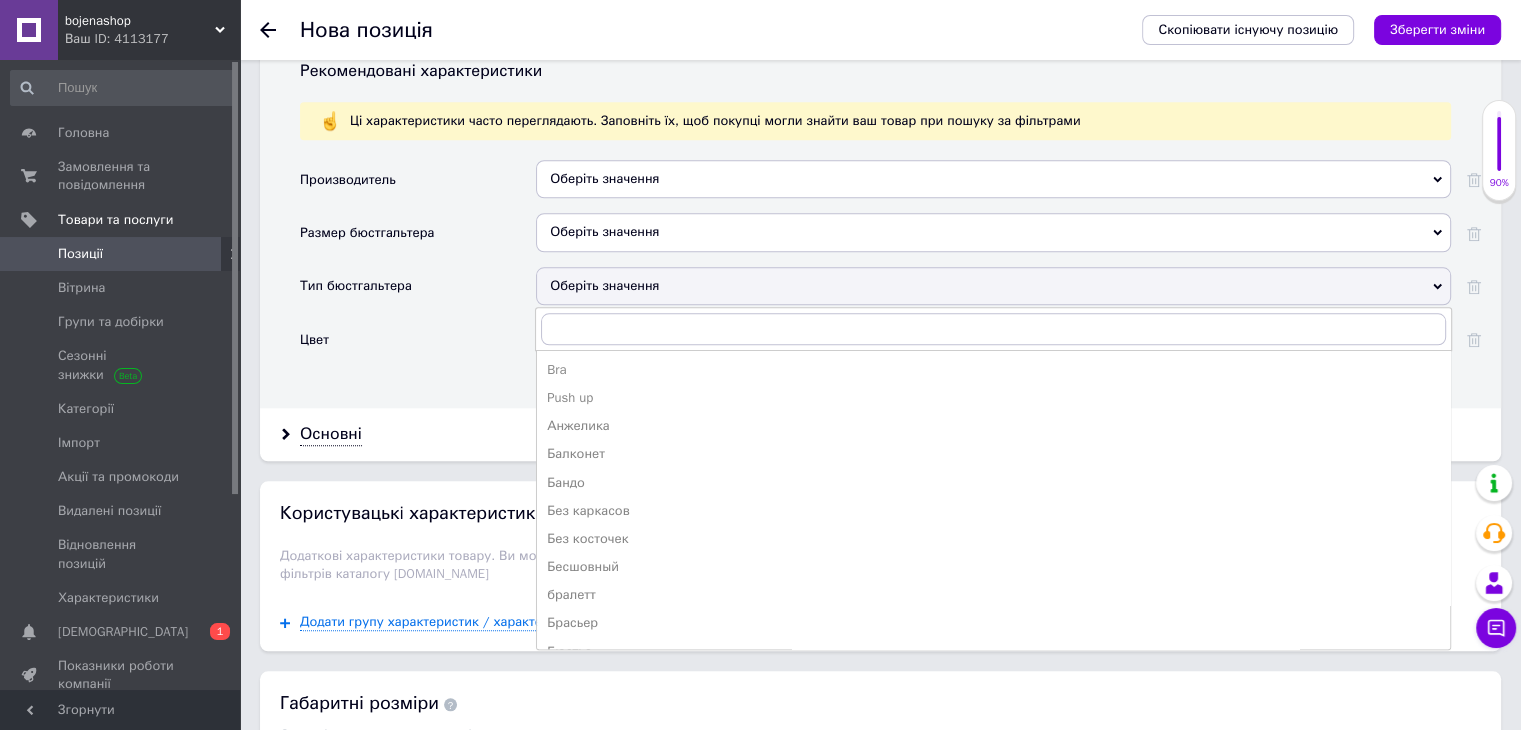 click on "Bra" at bounding box center [993, 370] 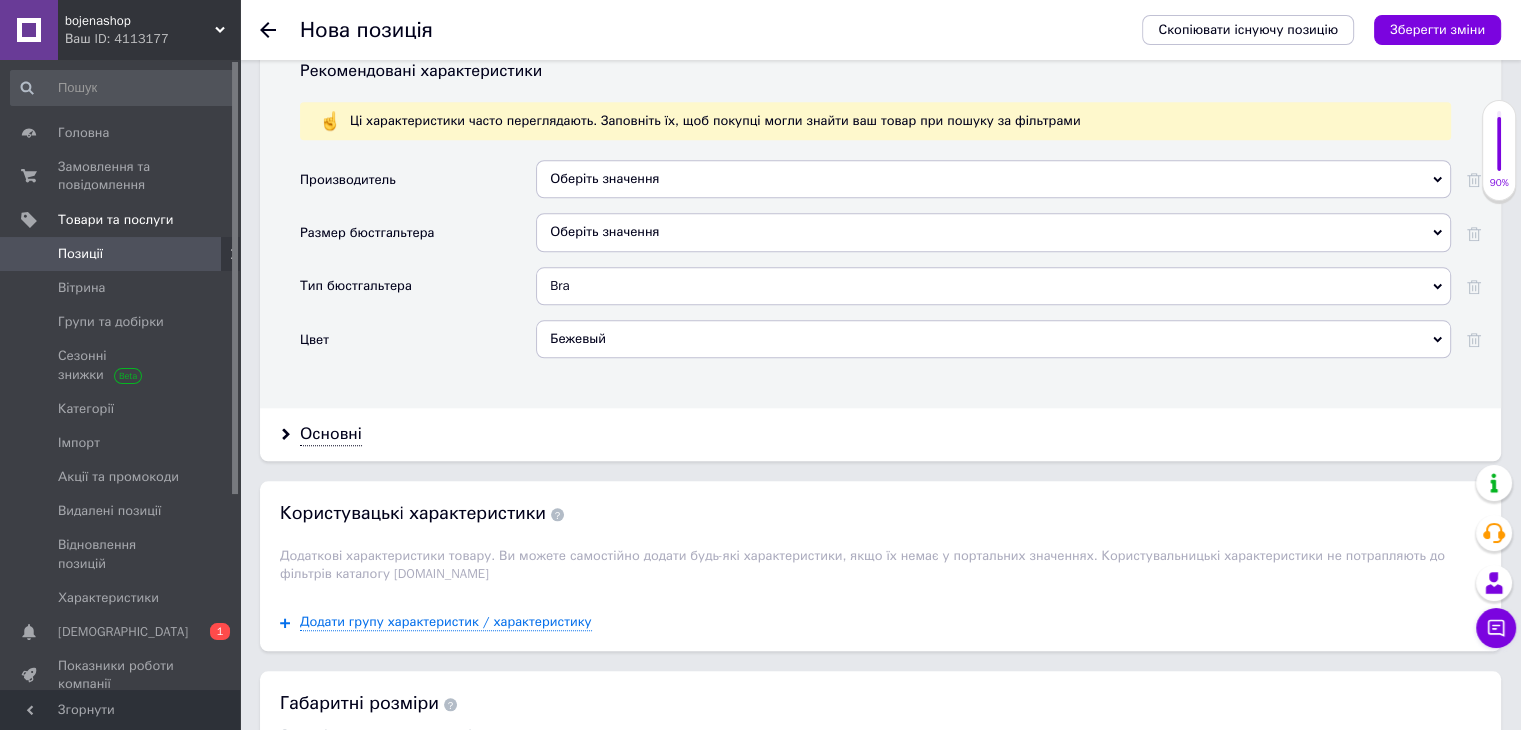 click on "Оберіть значення" at bounding box center (993, 232) 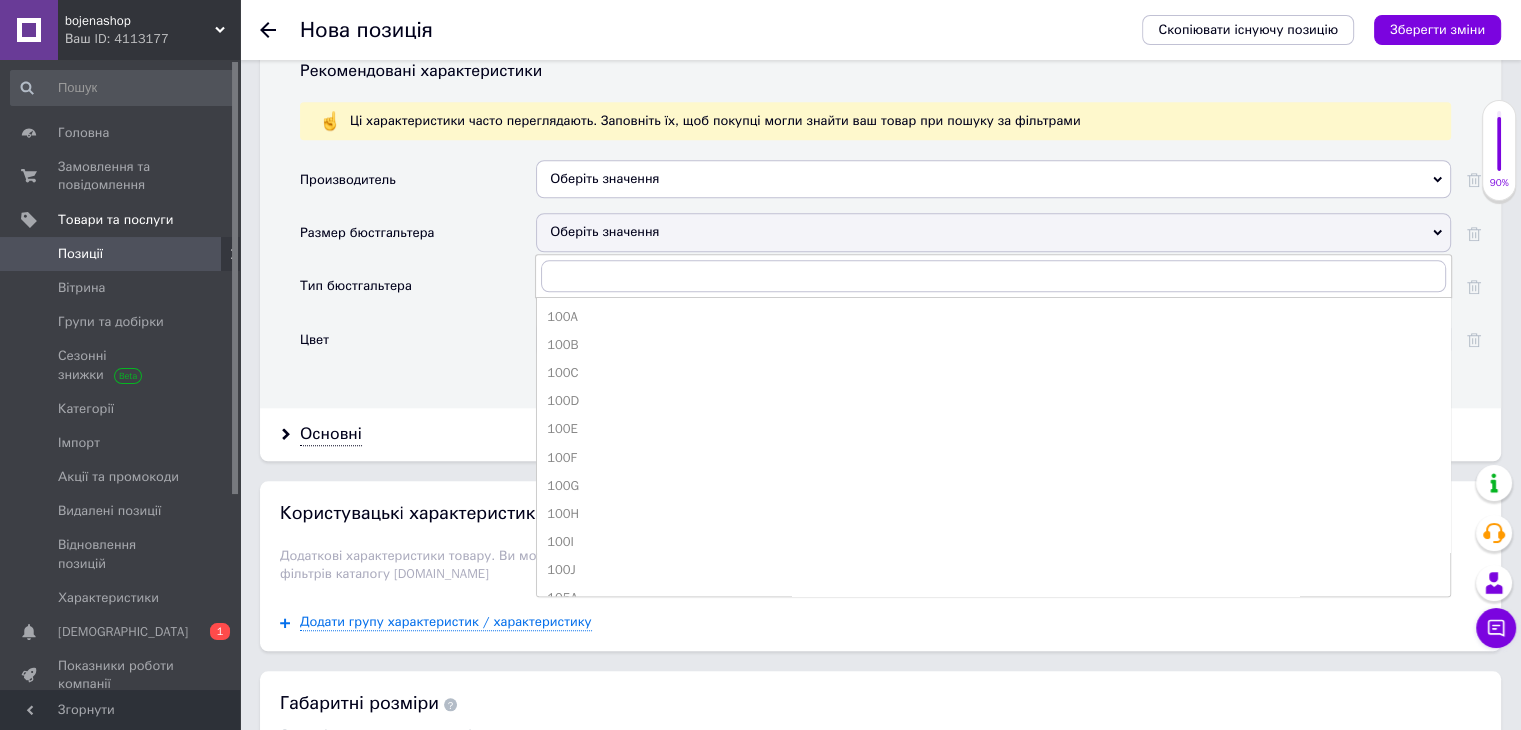 click on "Оберіть значення" at bounding box center (993, 232) 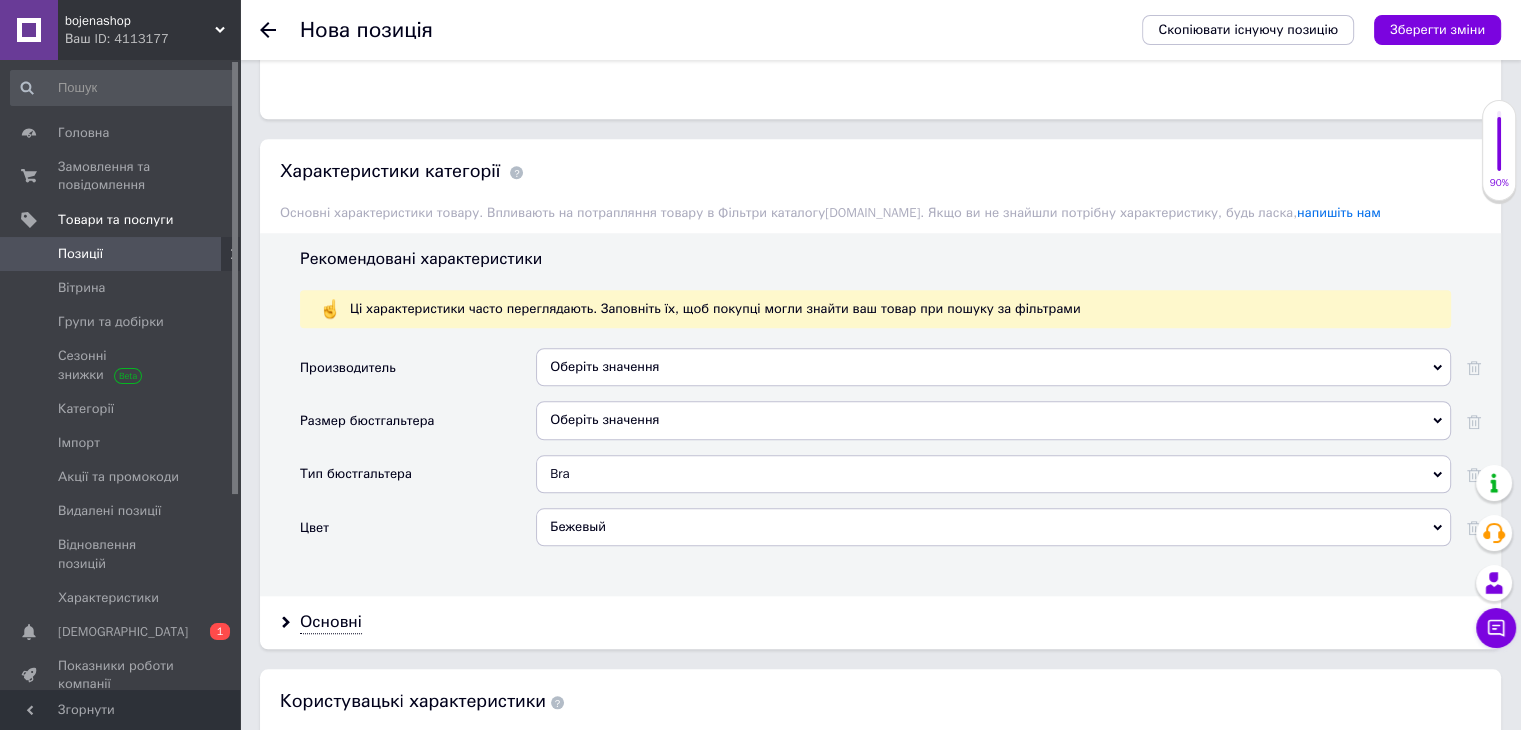 scroll, scrollTop: 2016, scrollLeft: 0, axis: vertical 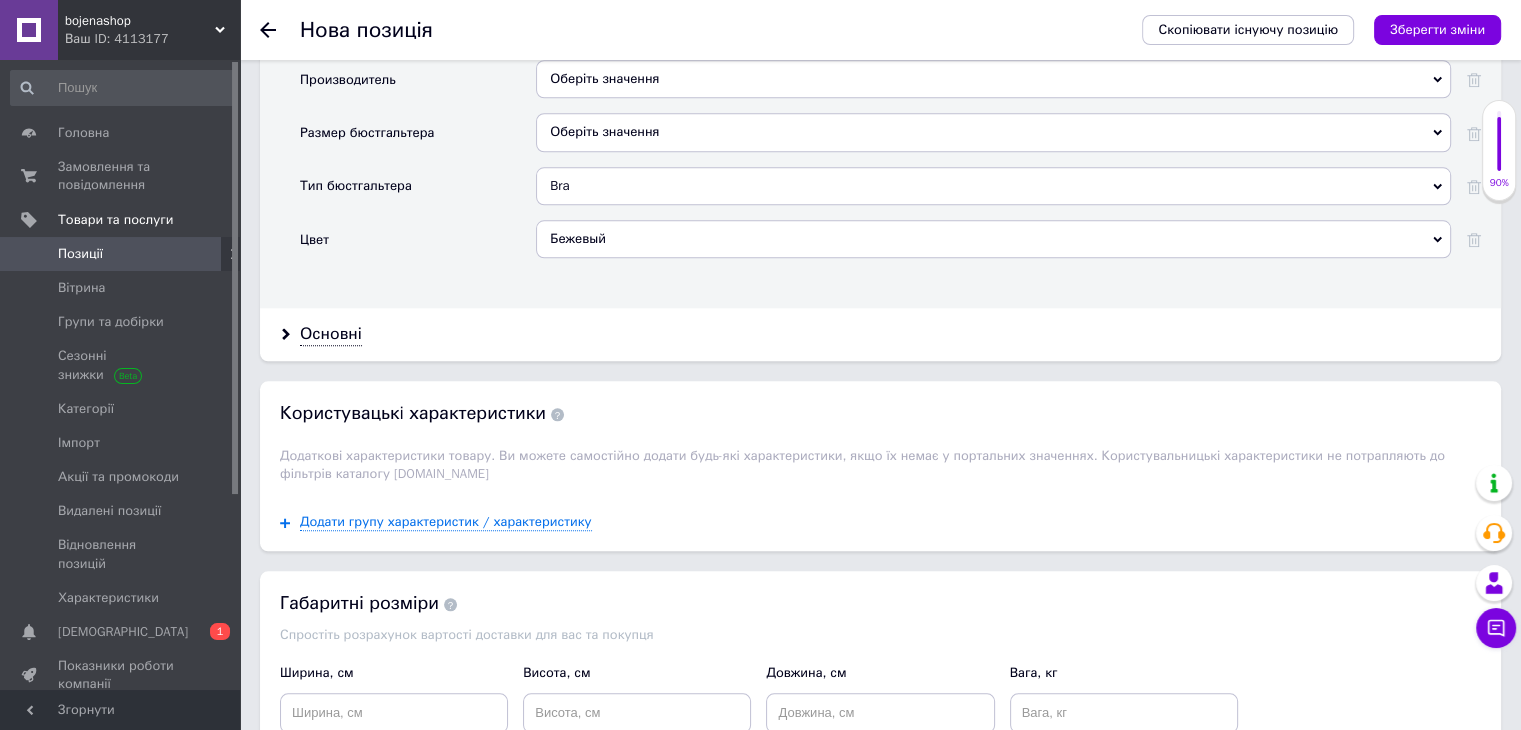 click on "Оберіть значення" at bounding box center [993, 132] 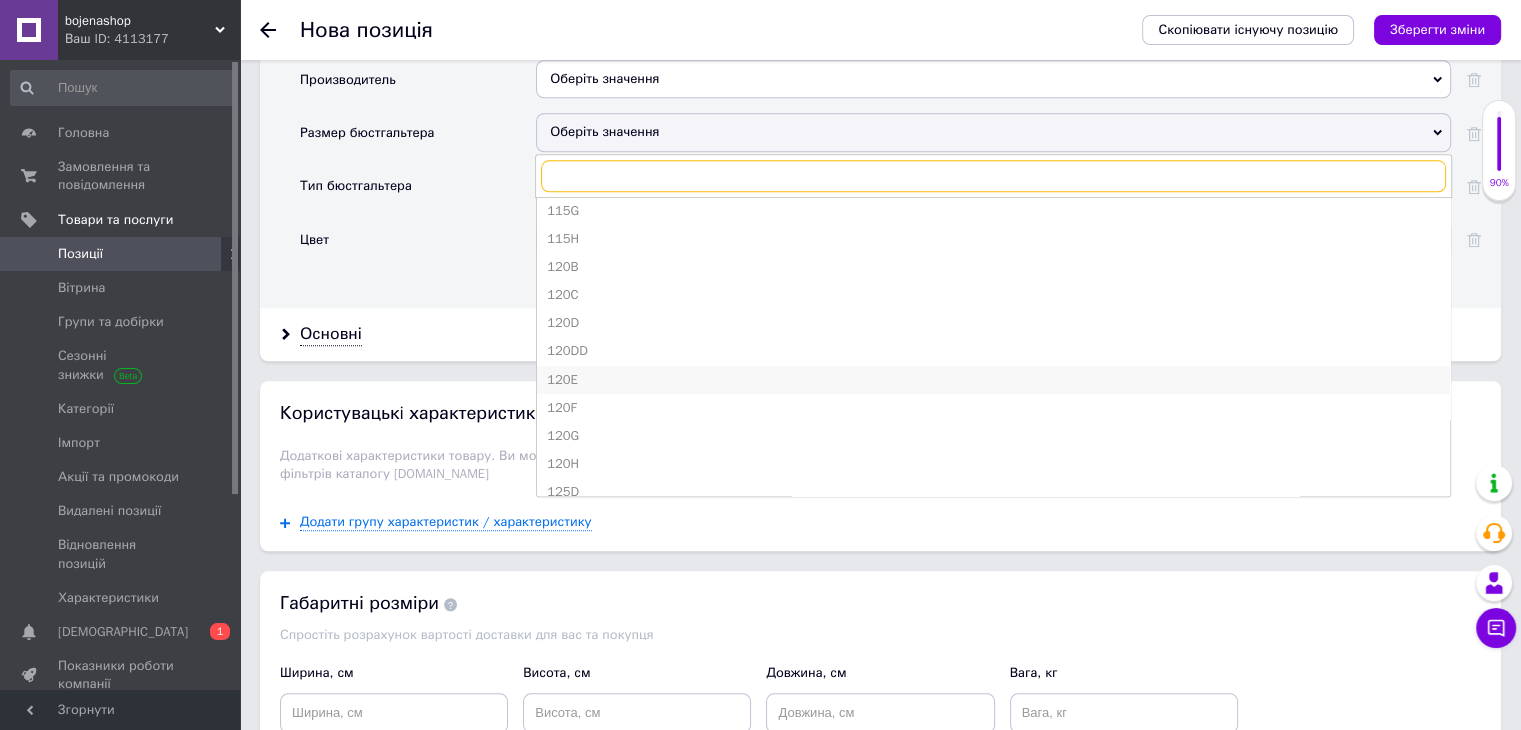 scroll, scrollTop: 1121, scrollLeft: 0, axis: vertical 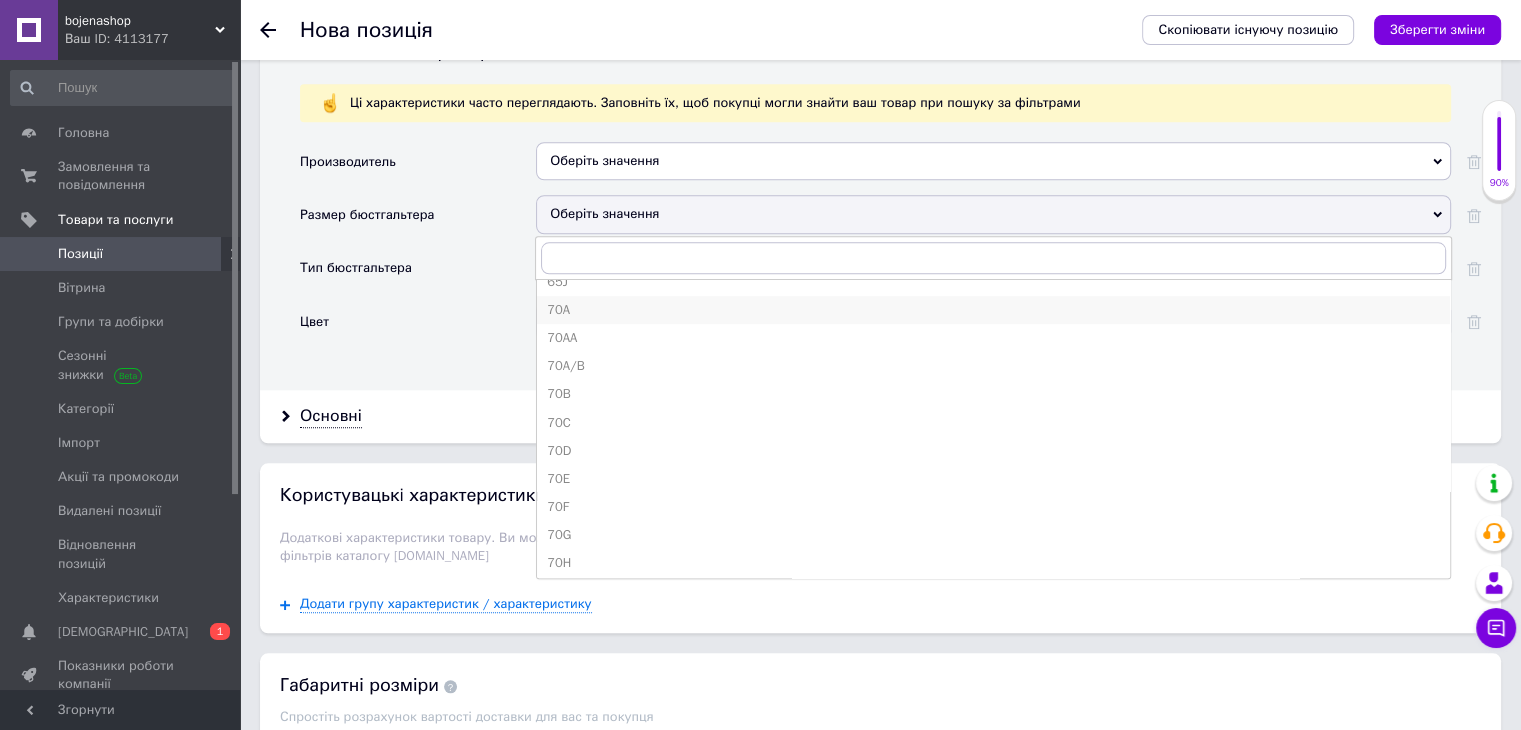 click on "70A" at bounding box center (993, 310) 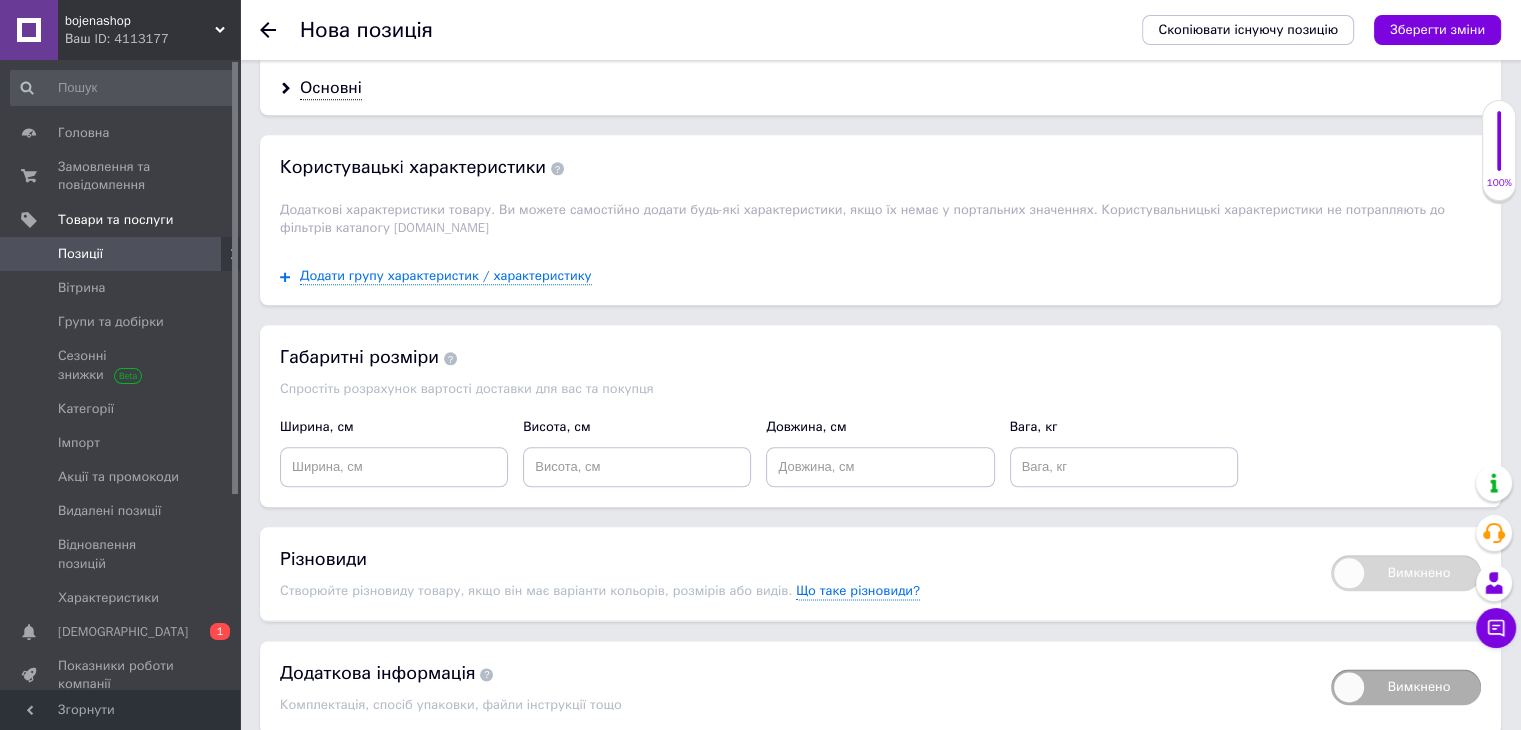 scroll, scrollTop: 2334, scrollLeft: 0, axis: vertical 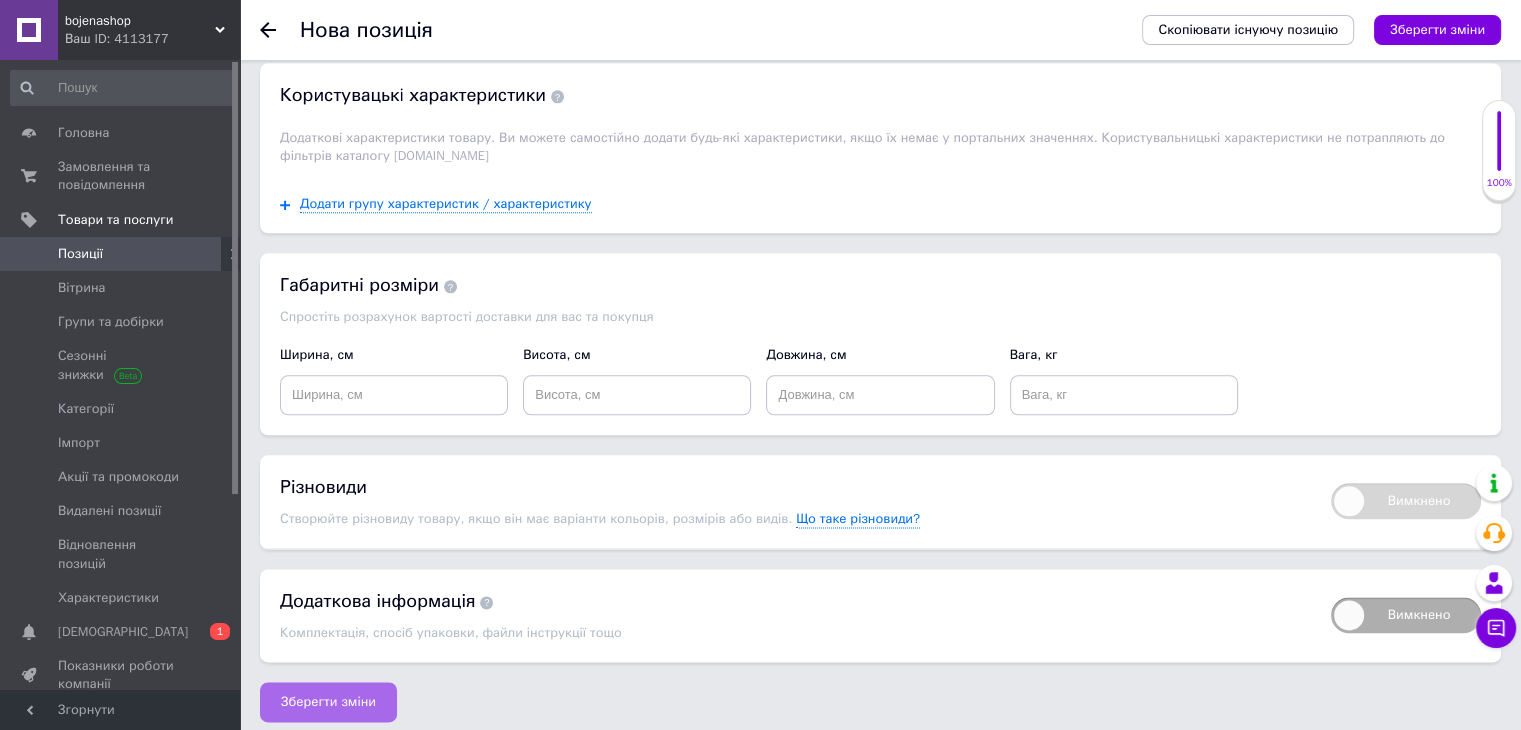 click on "Зберегти зміни" at bounding box center [328, 702] 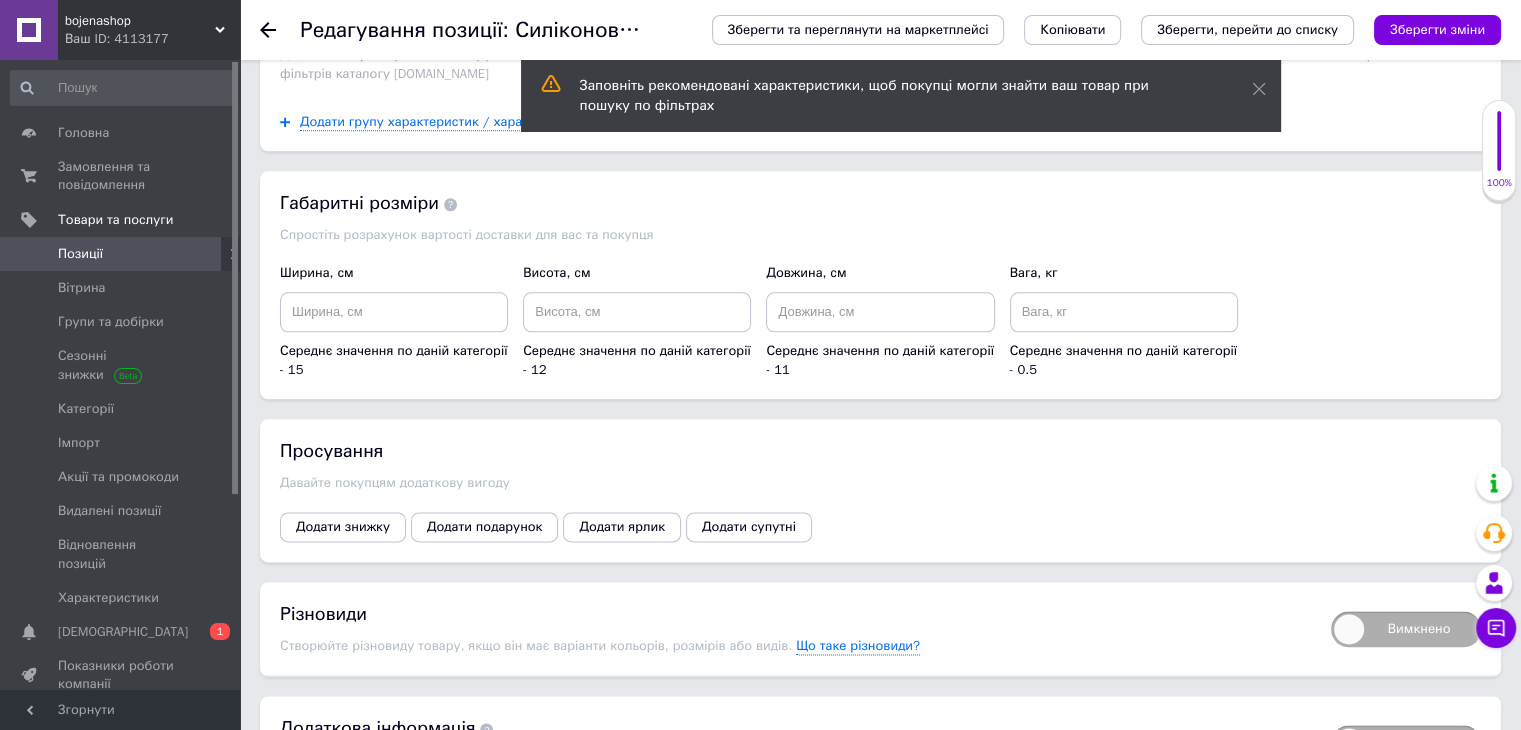 scroll, scrollTop: 2528, scrollLeft: 0, axis: vertical 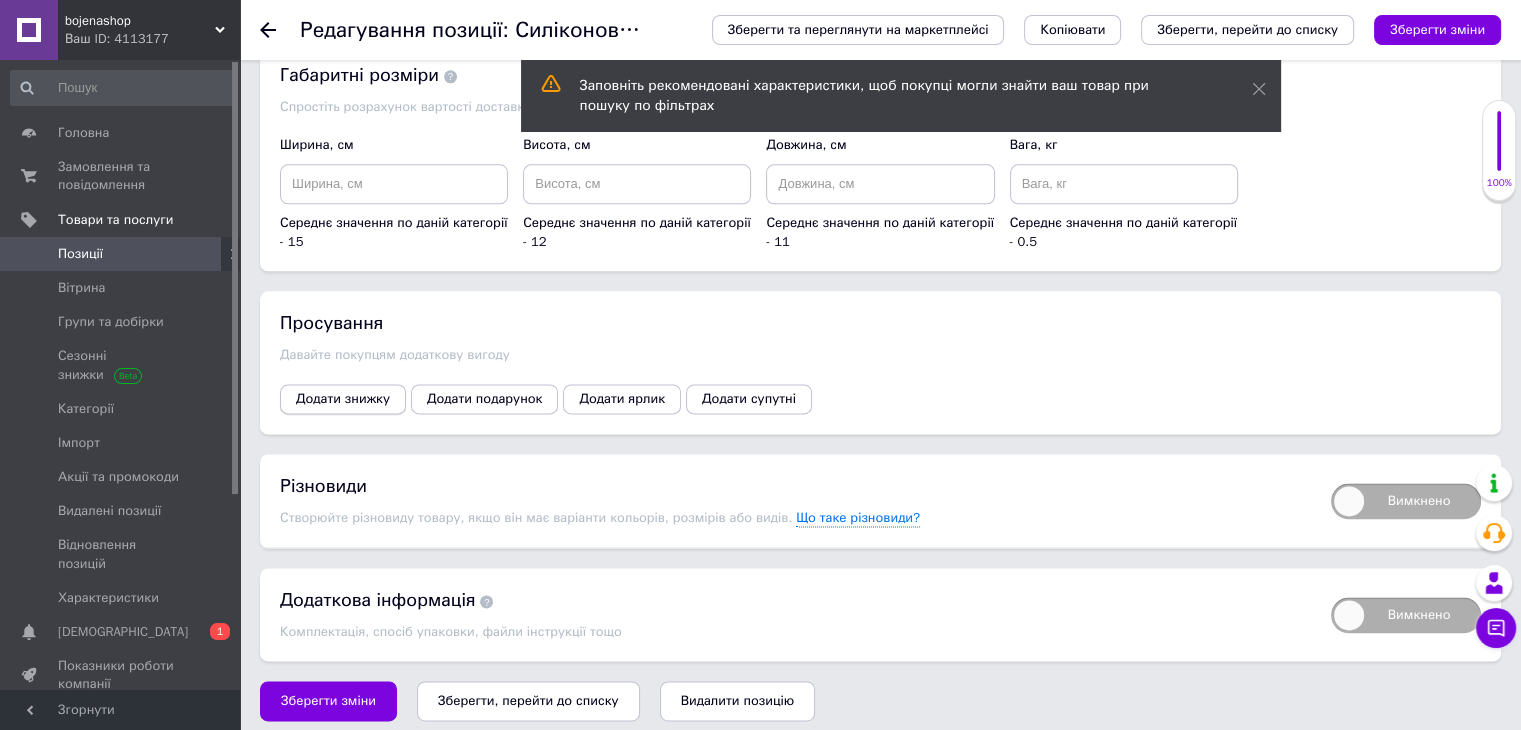 click on "Додати знижку" at bounding box center [343, 399] 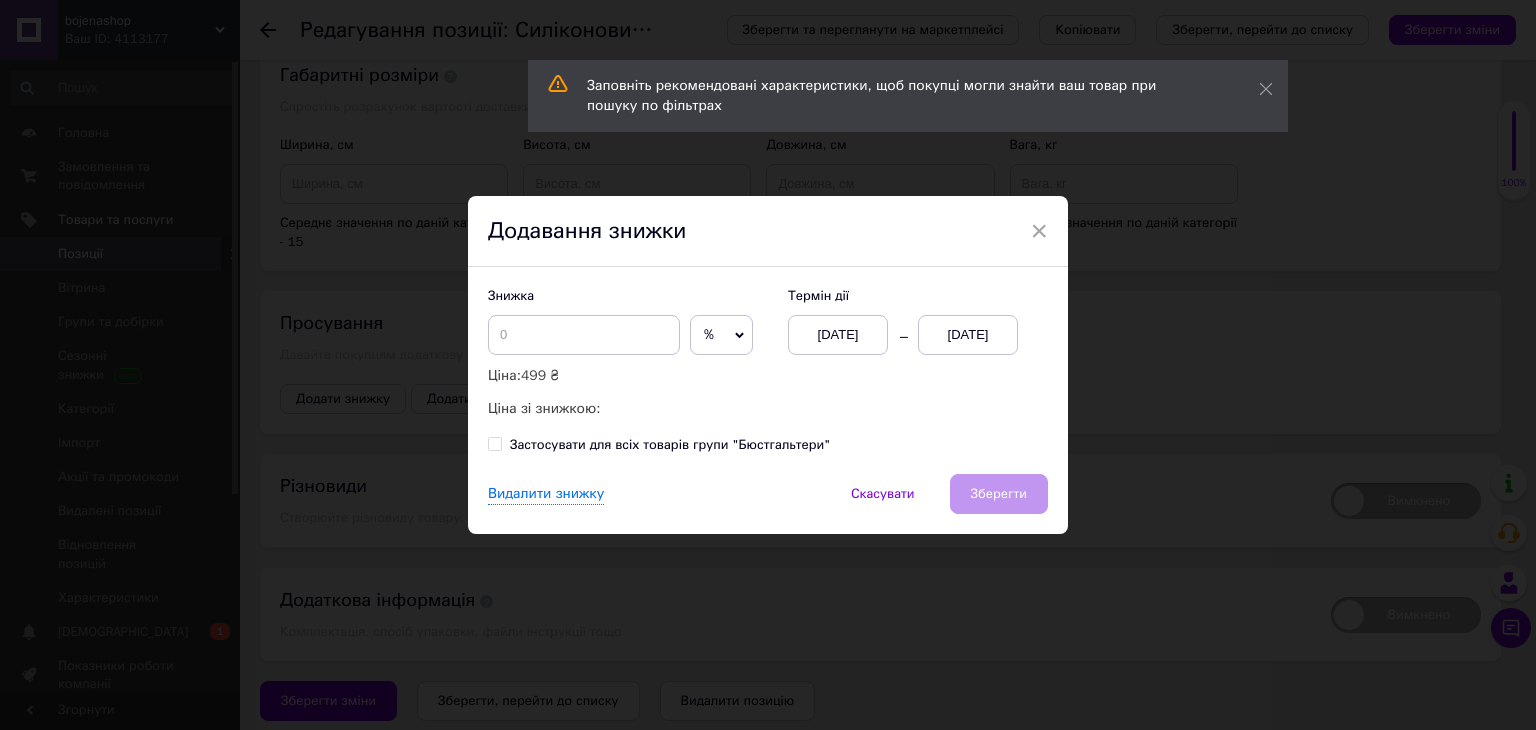 click on "[DATE]" at bounding box center (968, 335) 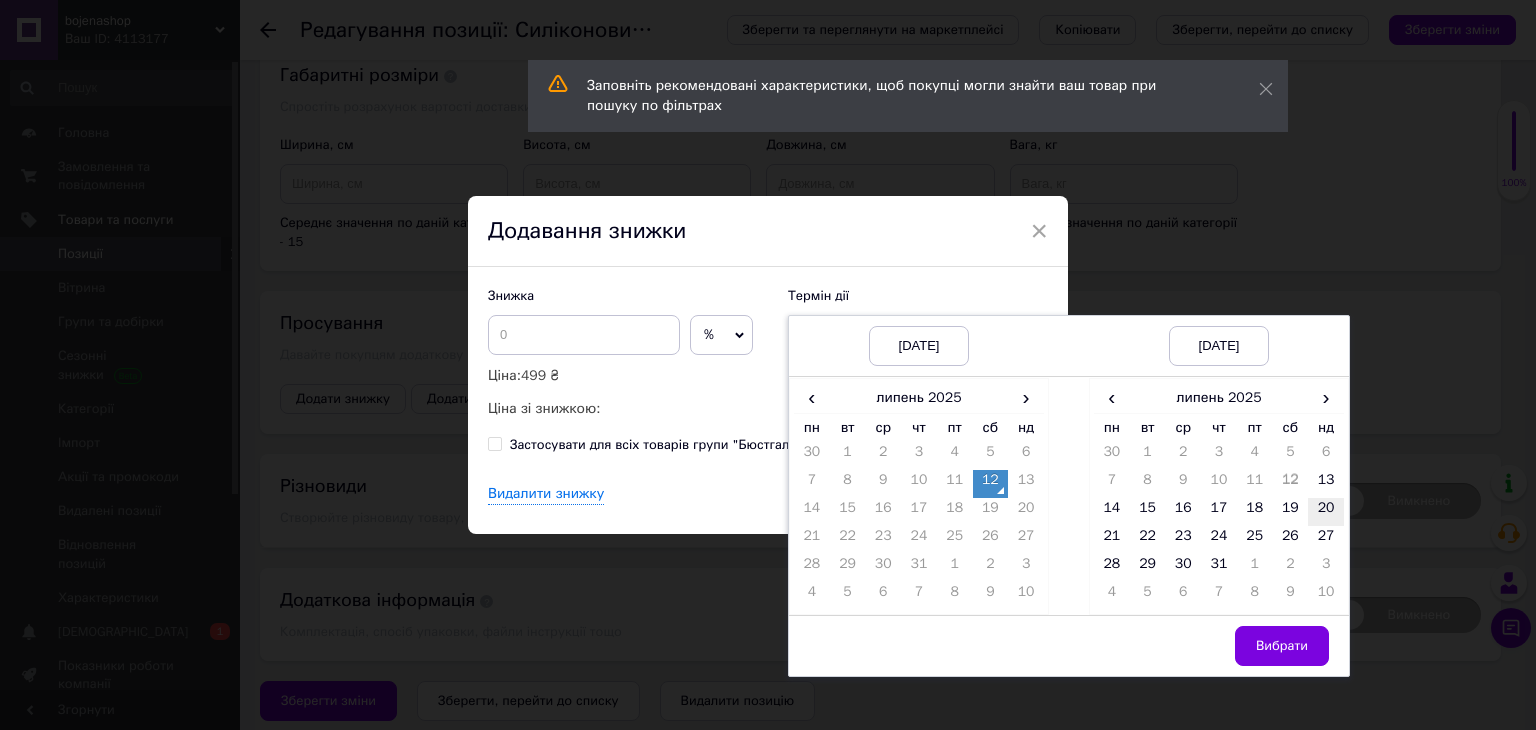 click on "20" at bounding box center [1326, 512] 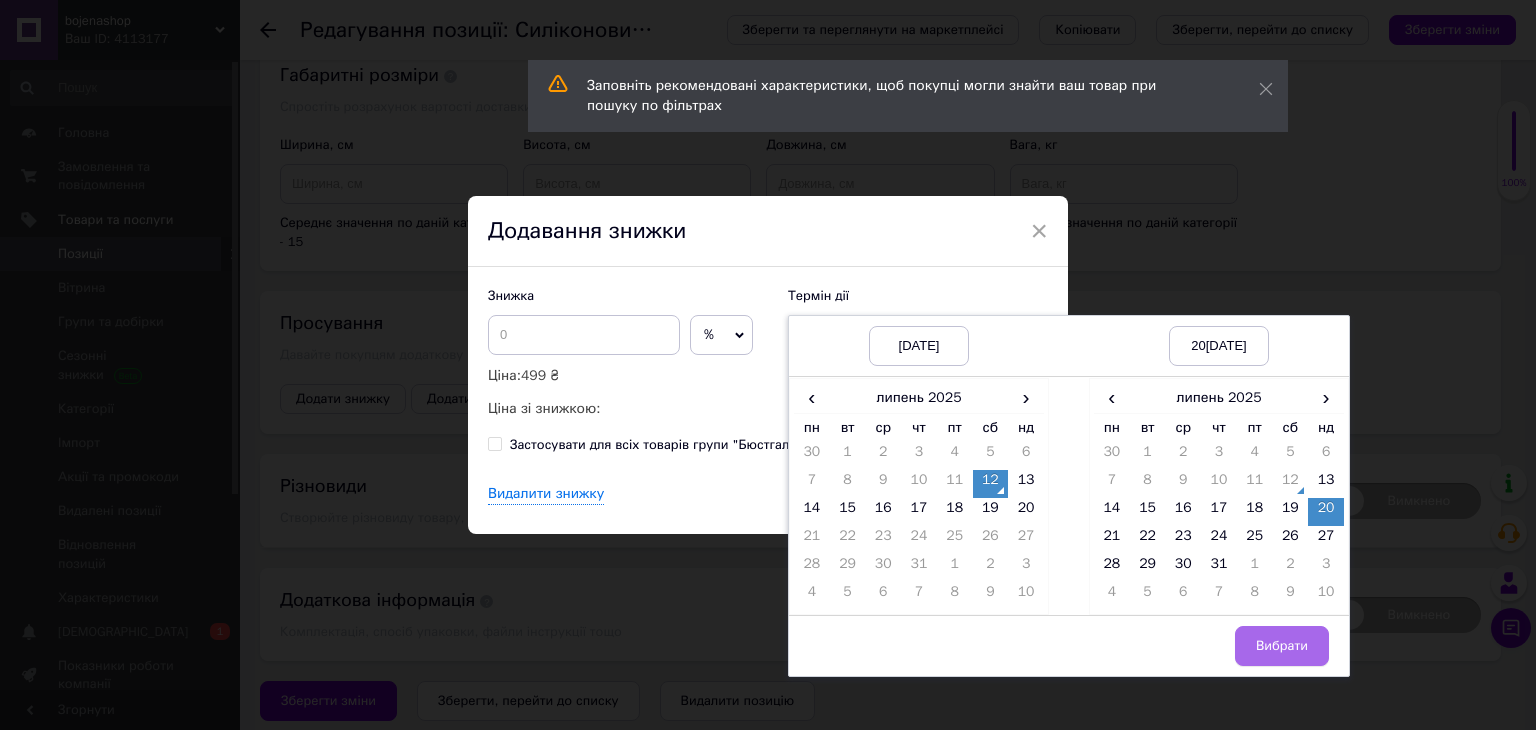 click on "Вибрати" at bounding box center [1282, 646] 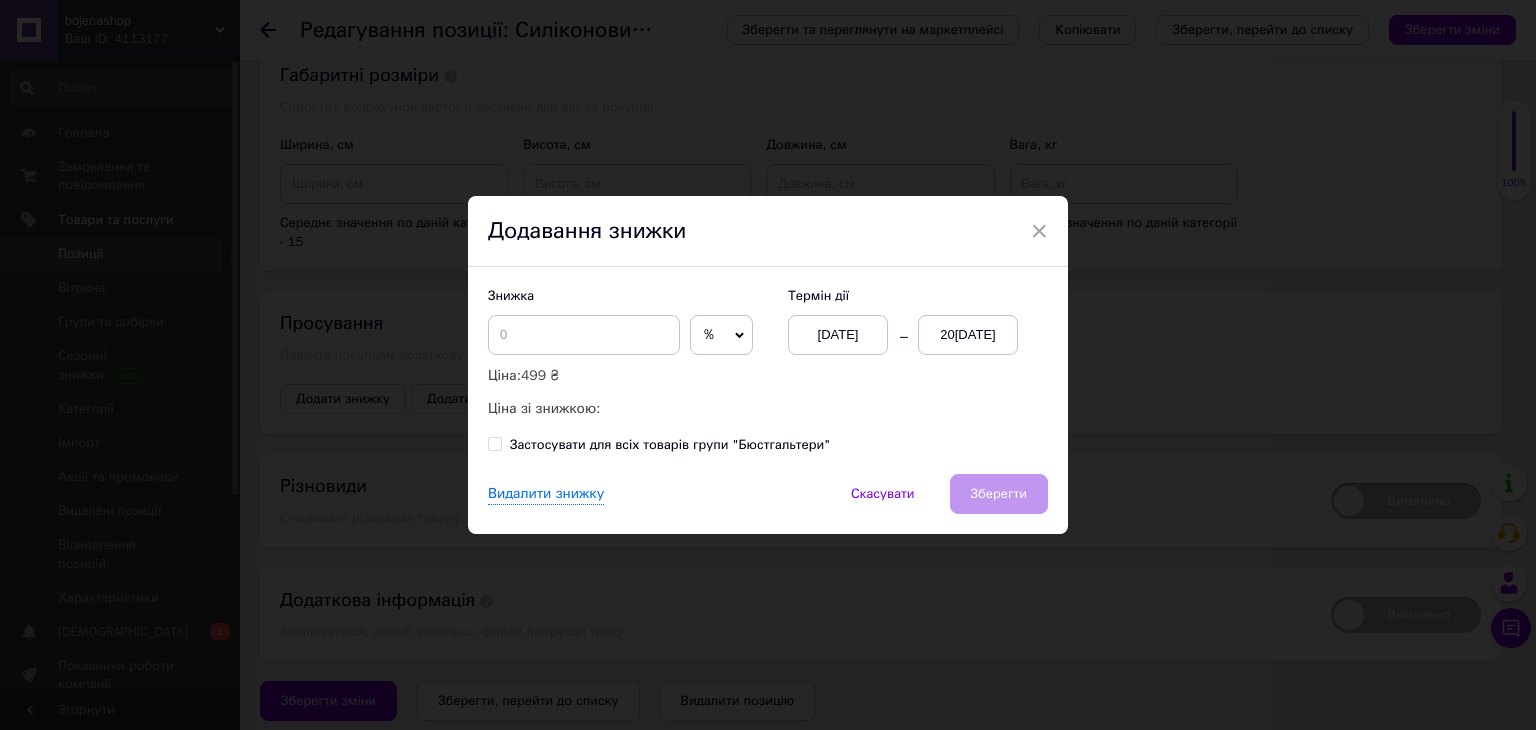 click on "%" at bounding box center [721, 335] 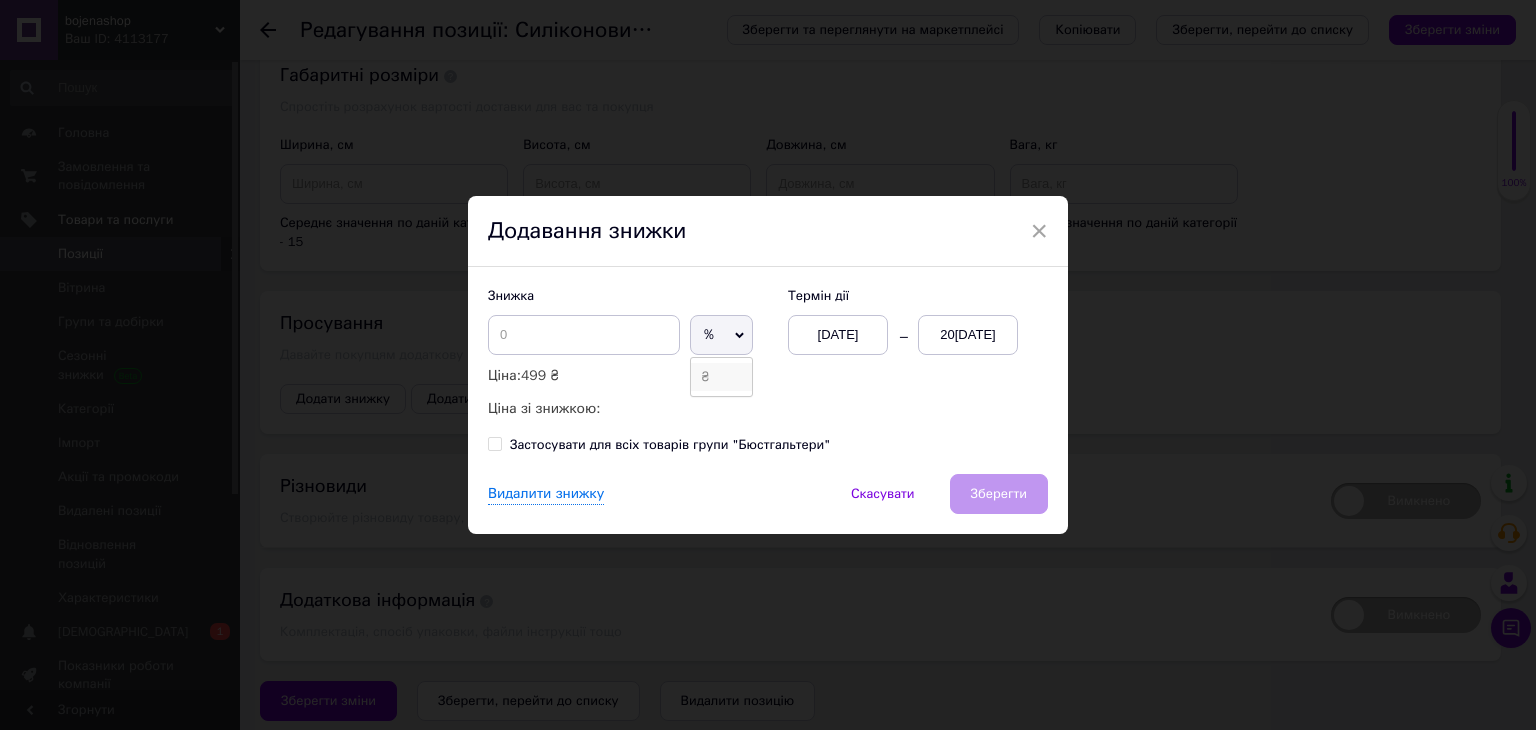 click on "₴" at bounding box center (721, 377) 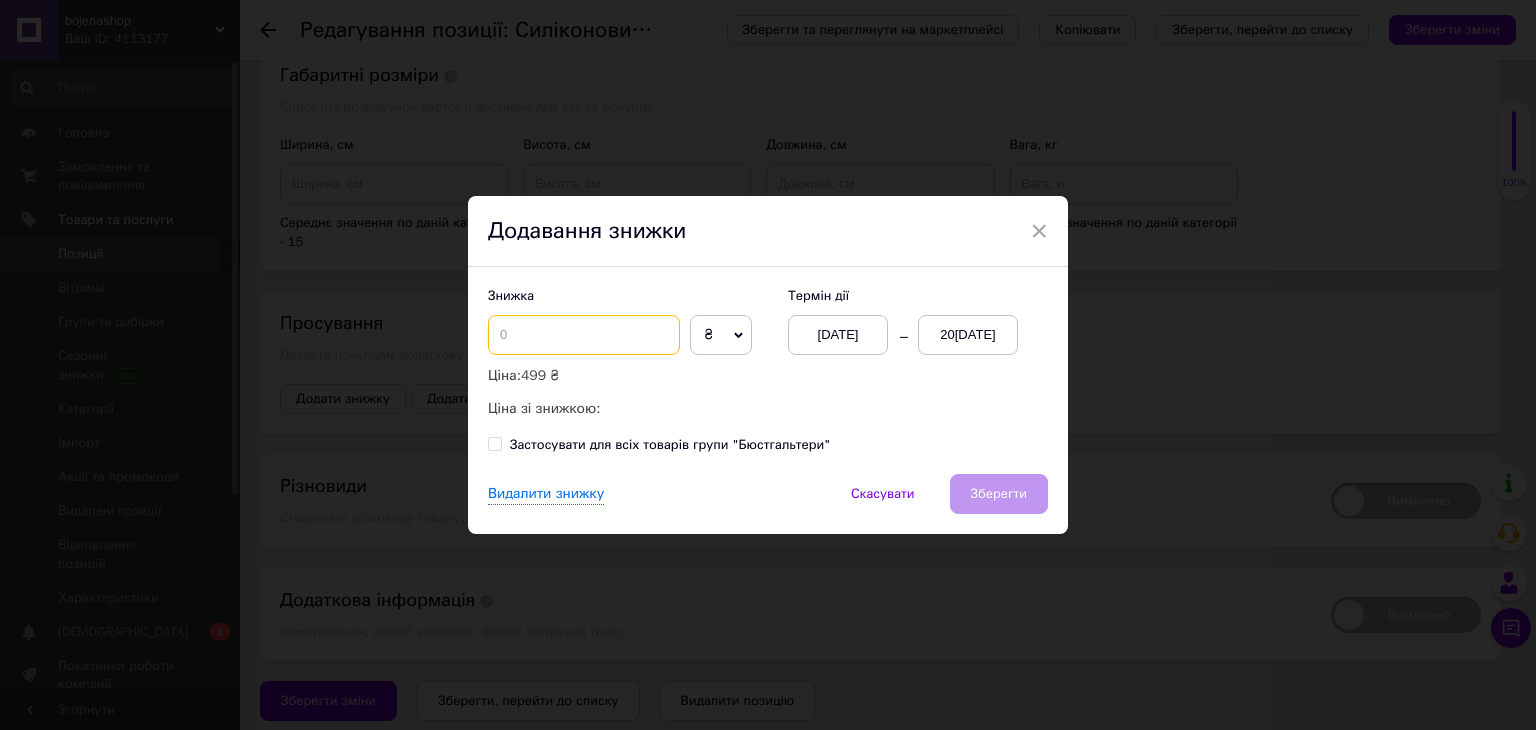 click at bounding box center [584, 335] 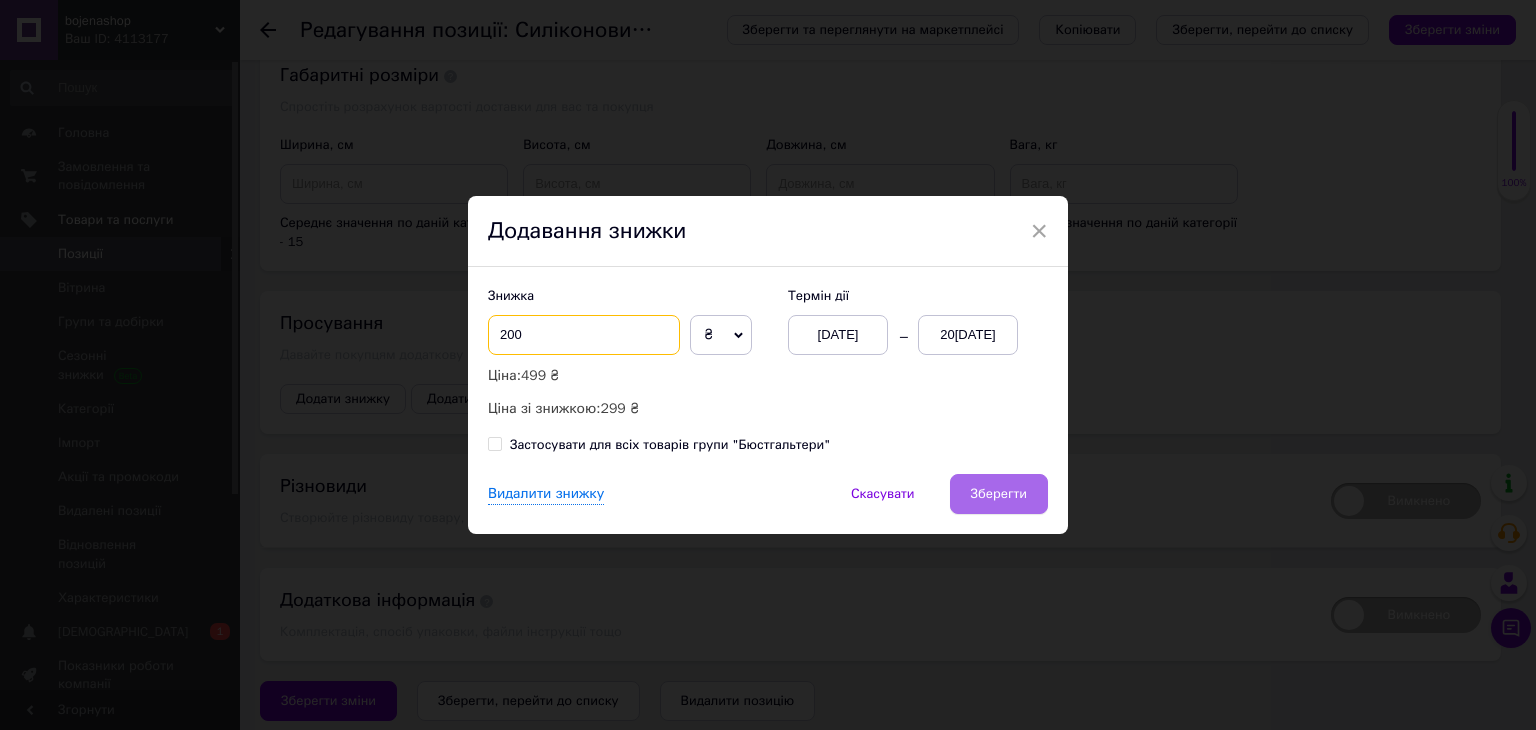 type on "200" 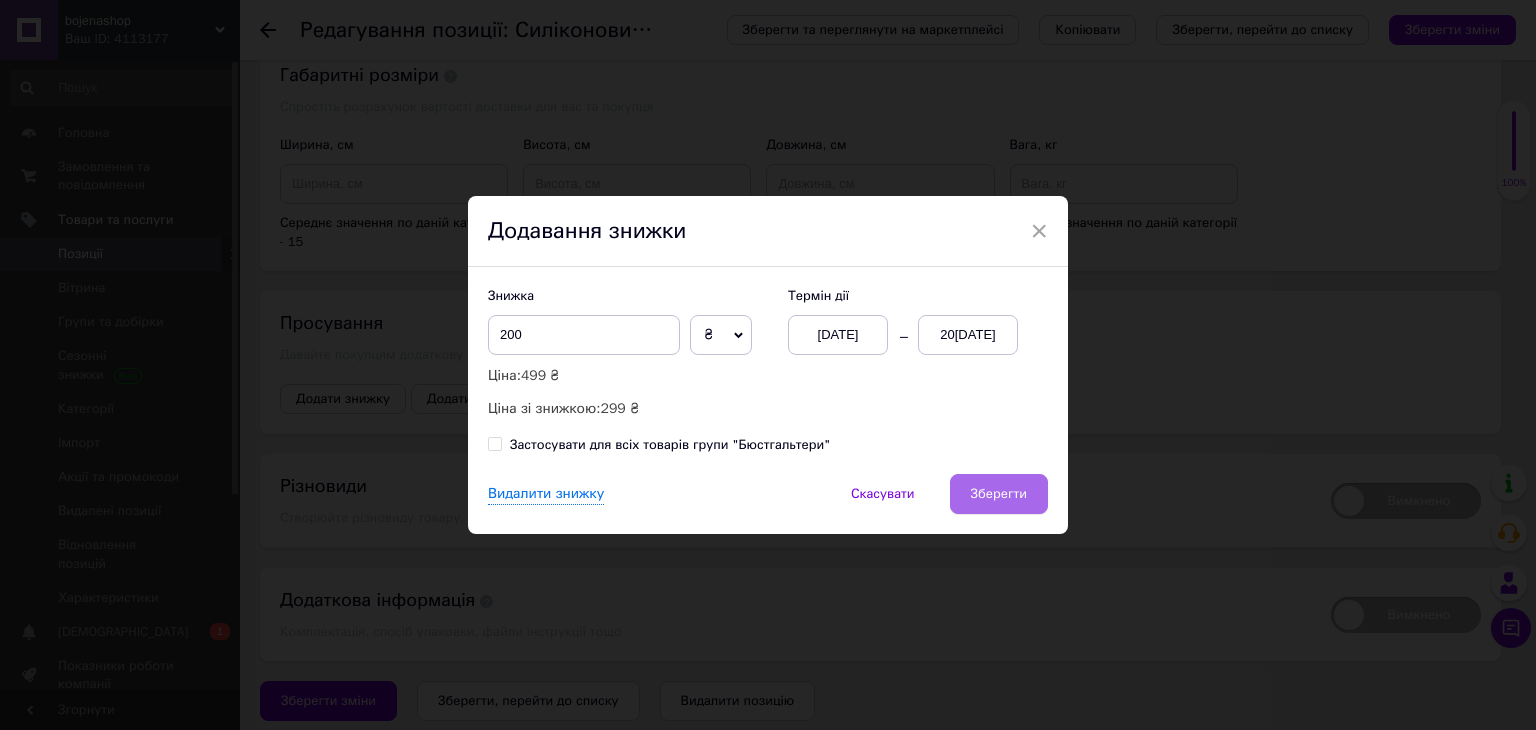 click on "Зберегти" at bounding box center [999, 494] 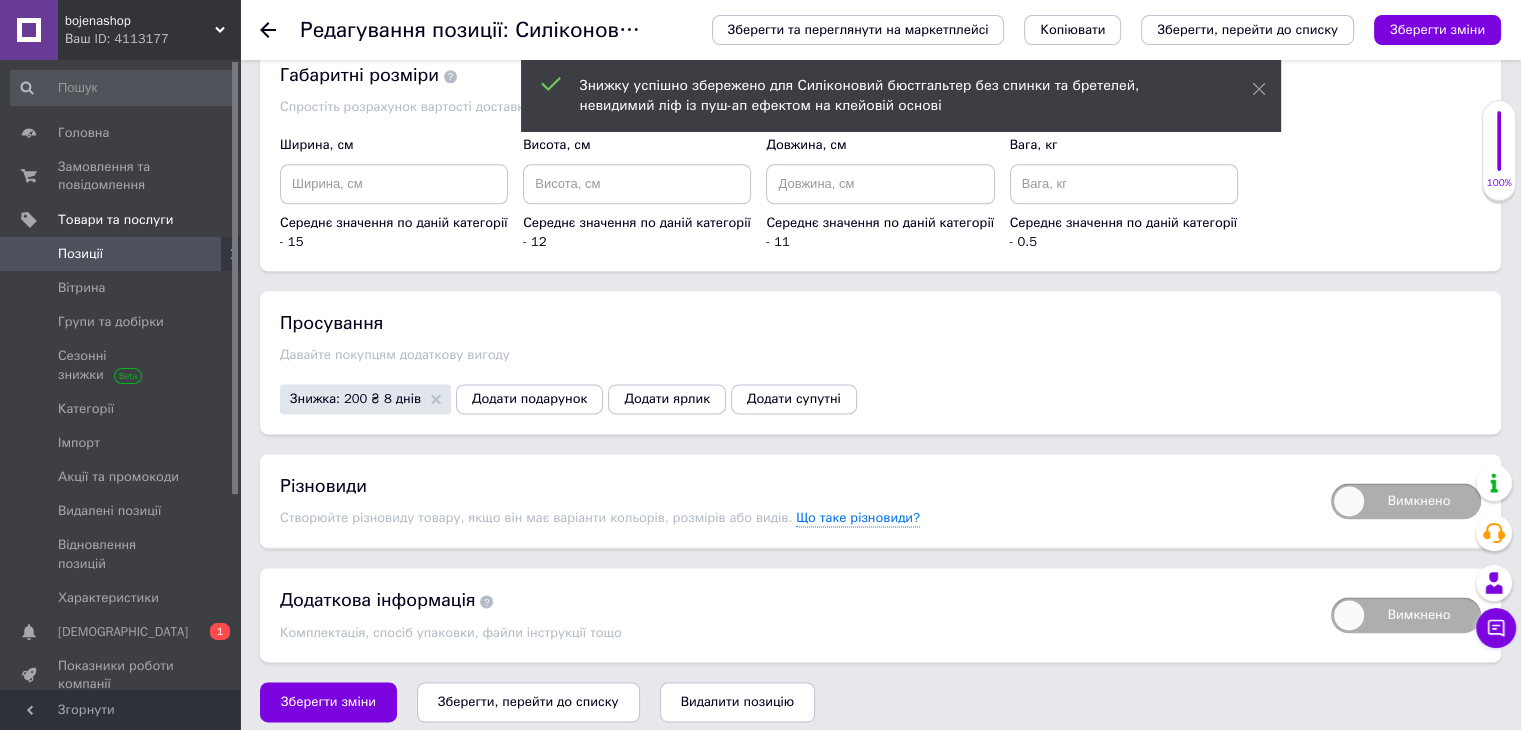click on "Вимкнено" at bounding box center [1406, 501] 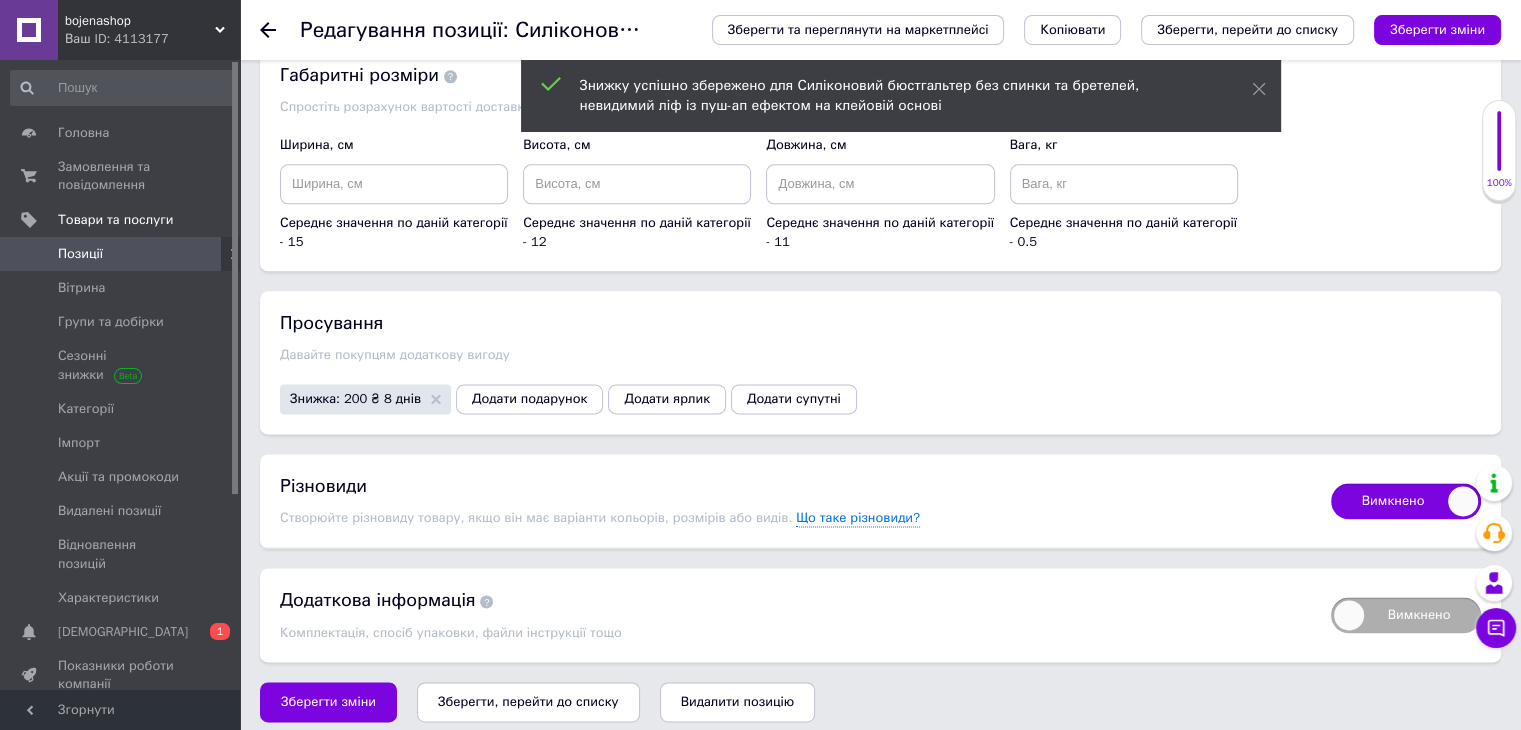 checkbox on "true" 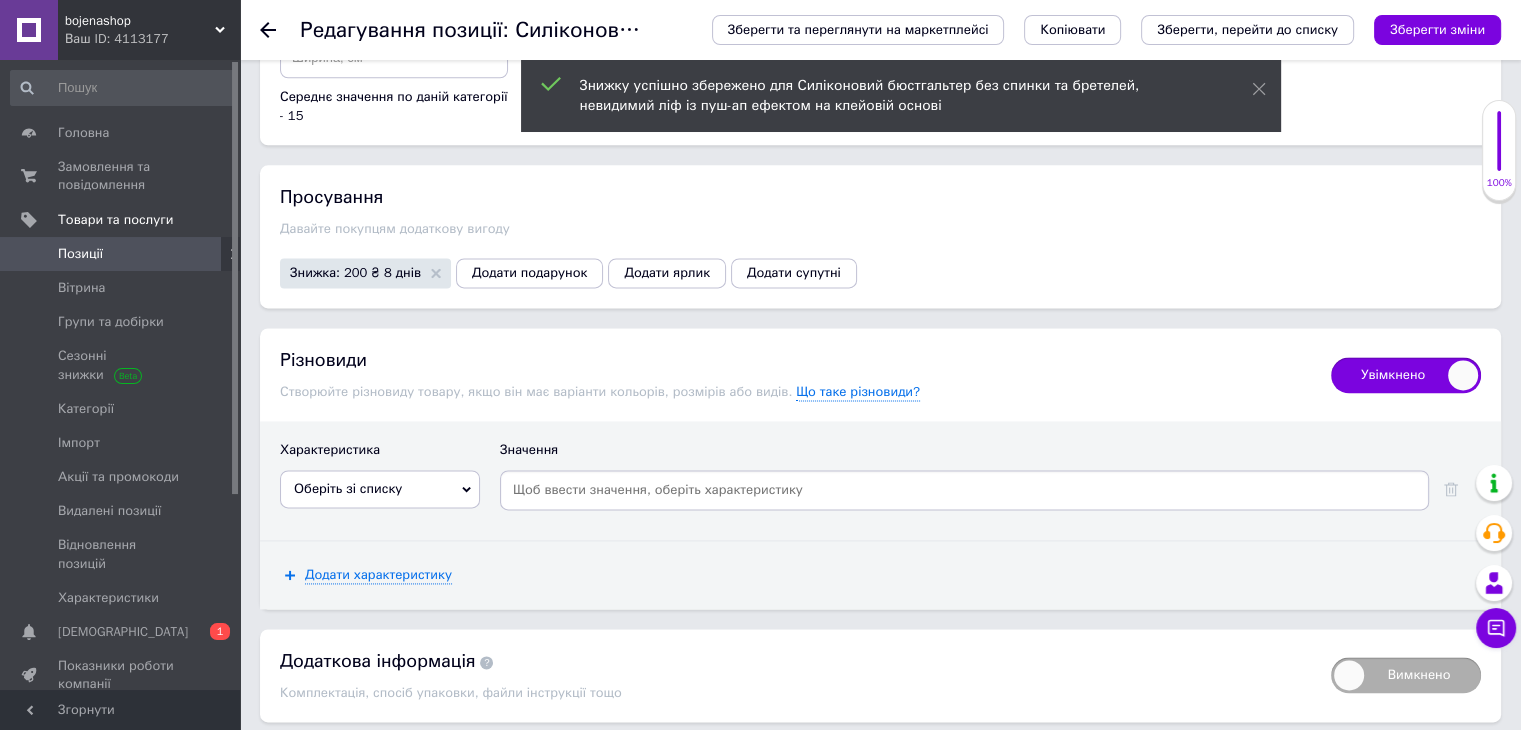scroll, scrollTop: 2713, scrollLeft: 0, axis: vertical 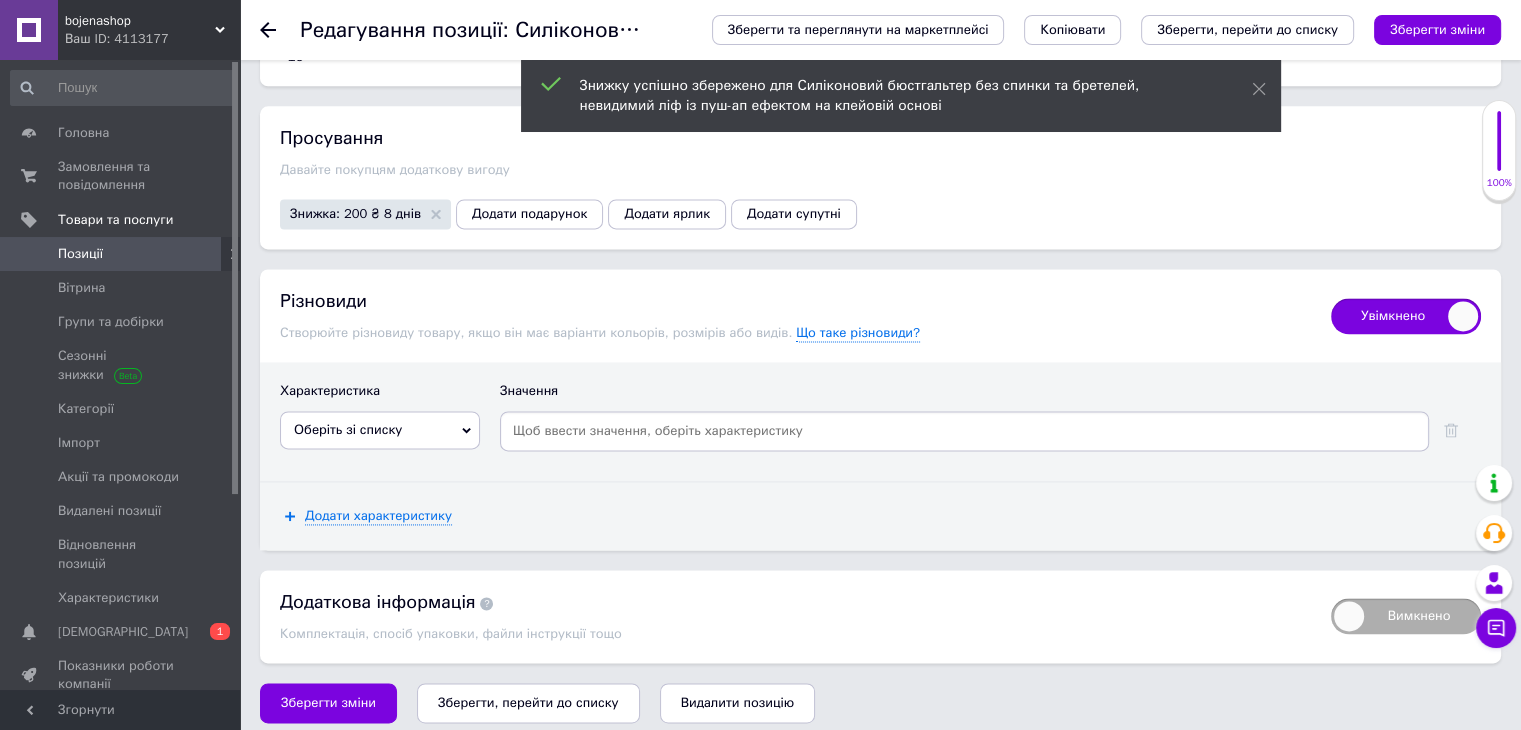 click on "Оберіть зі списку" at bounding box center [380, 430] 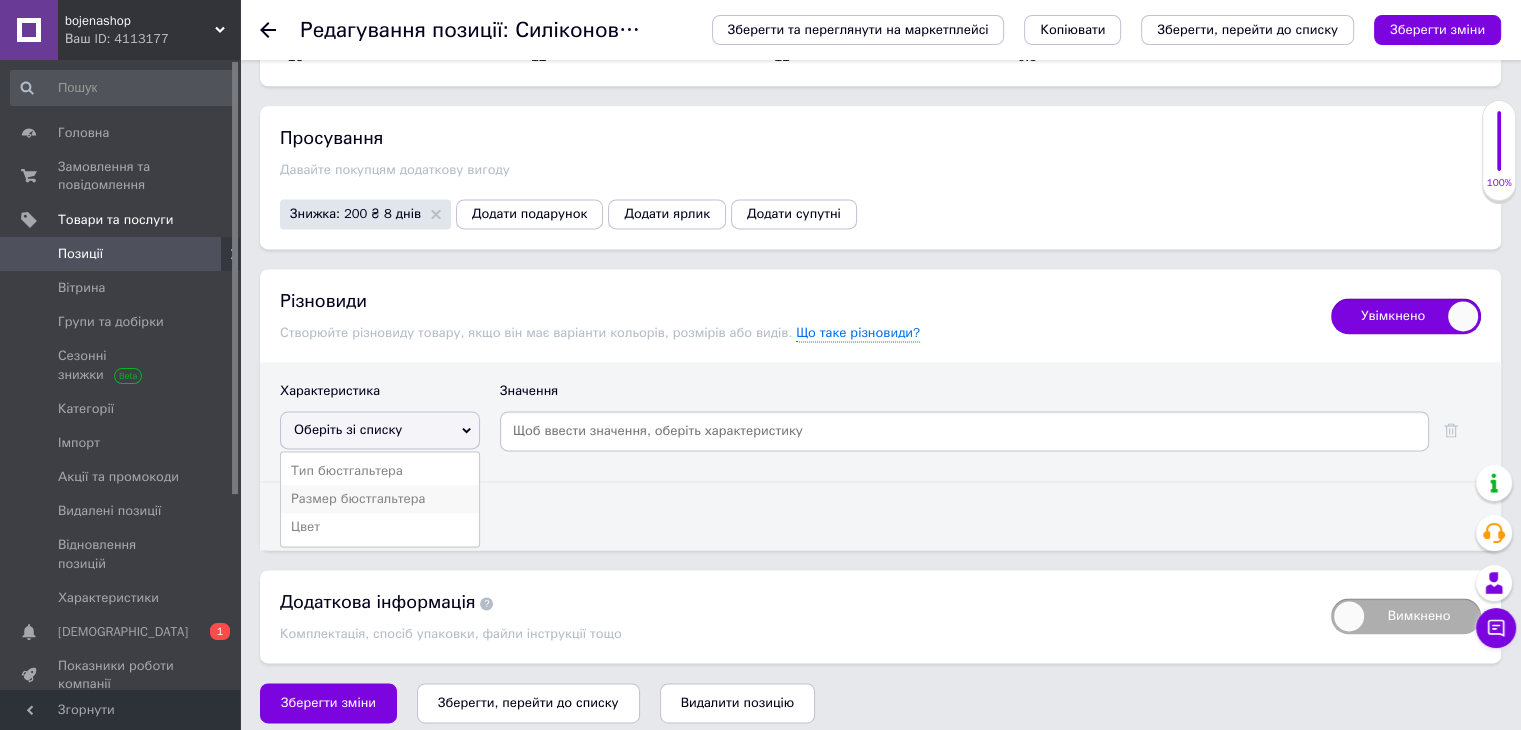 click on "Размер бюстгальтера" at bounding box center (380, 499) 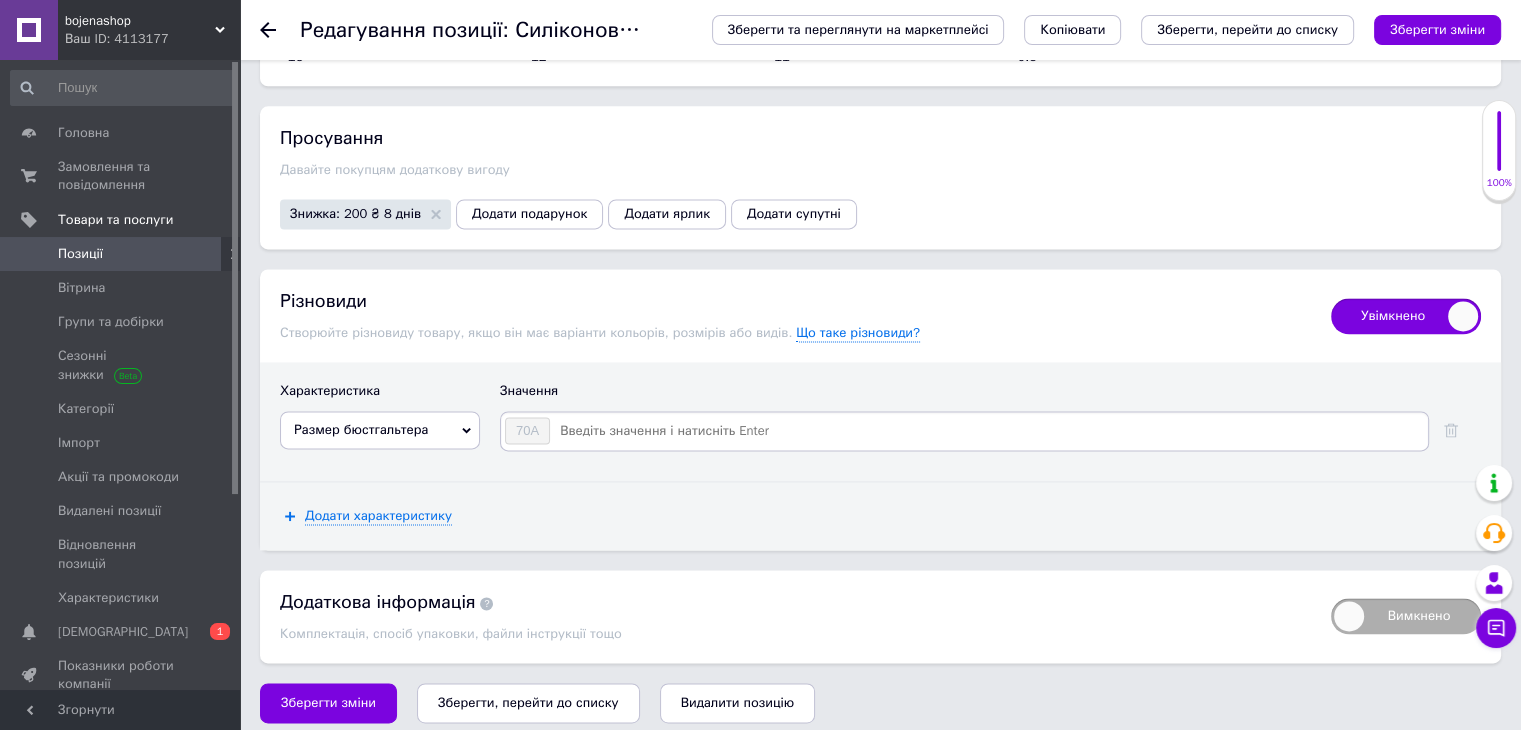 click on "Додати характеристику" at bounding box center [880, 516] 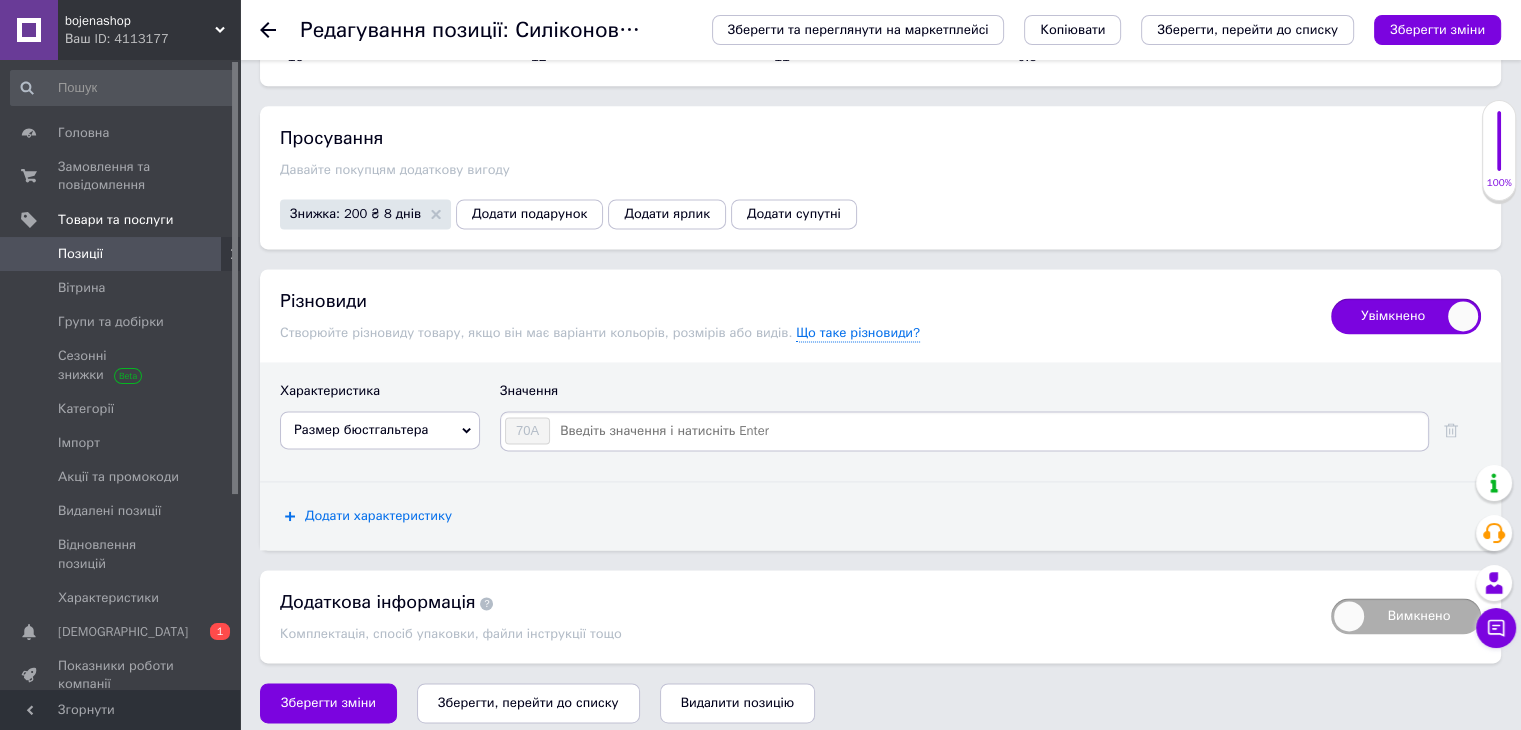 click on "Додати характеристику" at bounding box center [378, 516] 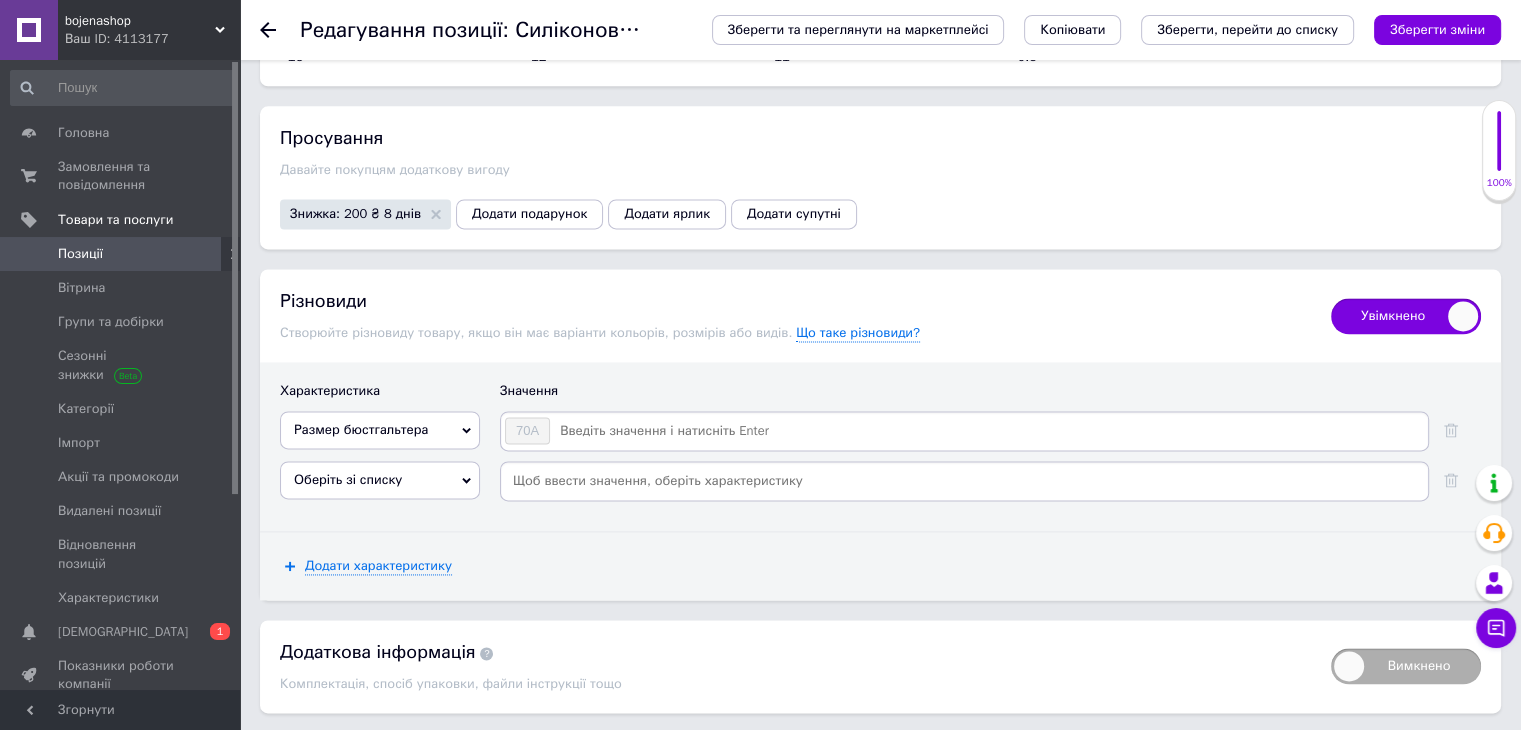 click on "Оберіть зі списку" at bounding box center (348, 479) 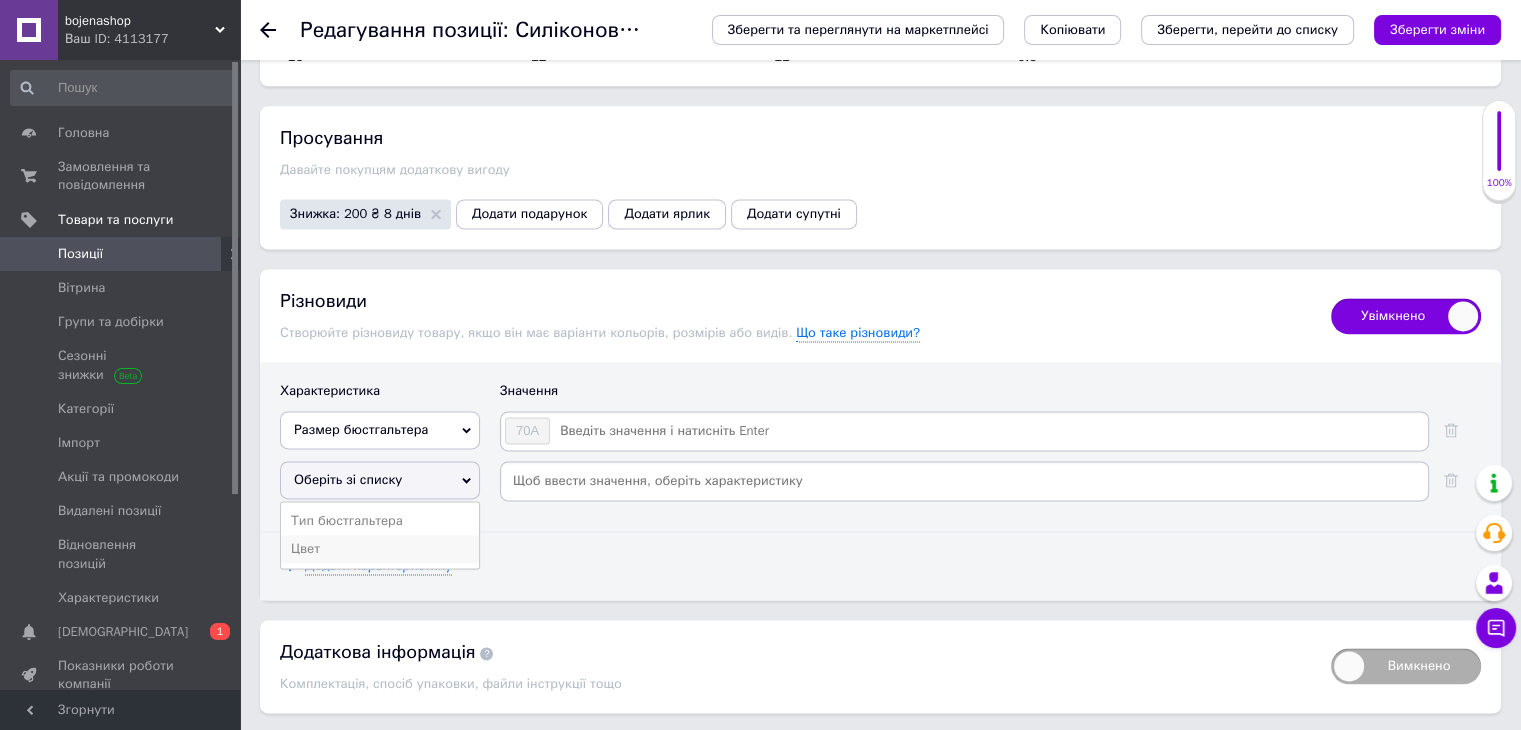 click on "Цвет" at bounding box center [380, 549] 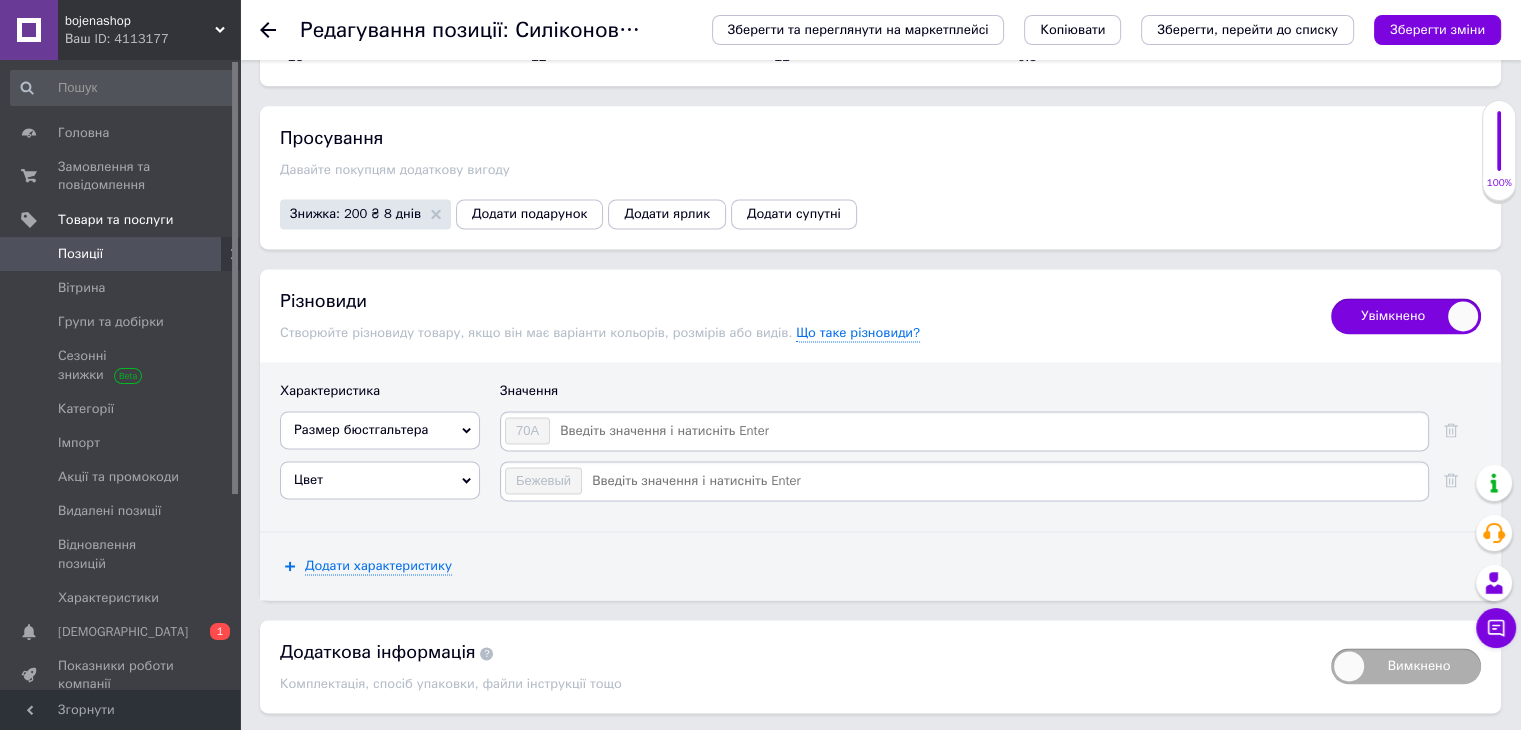 click at bounding box center (988, 431) 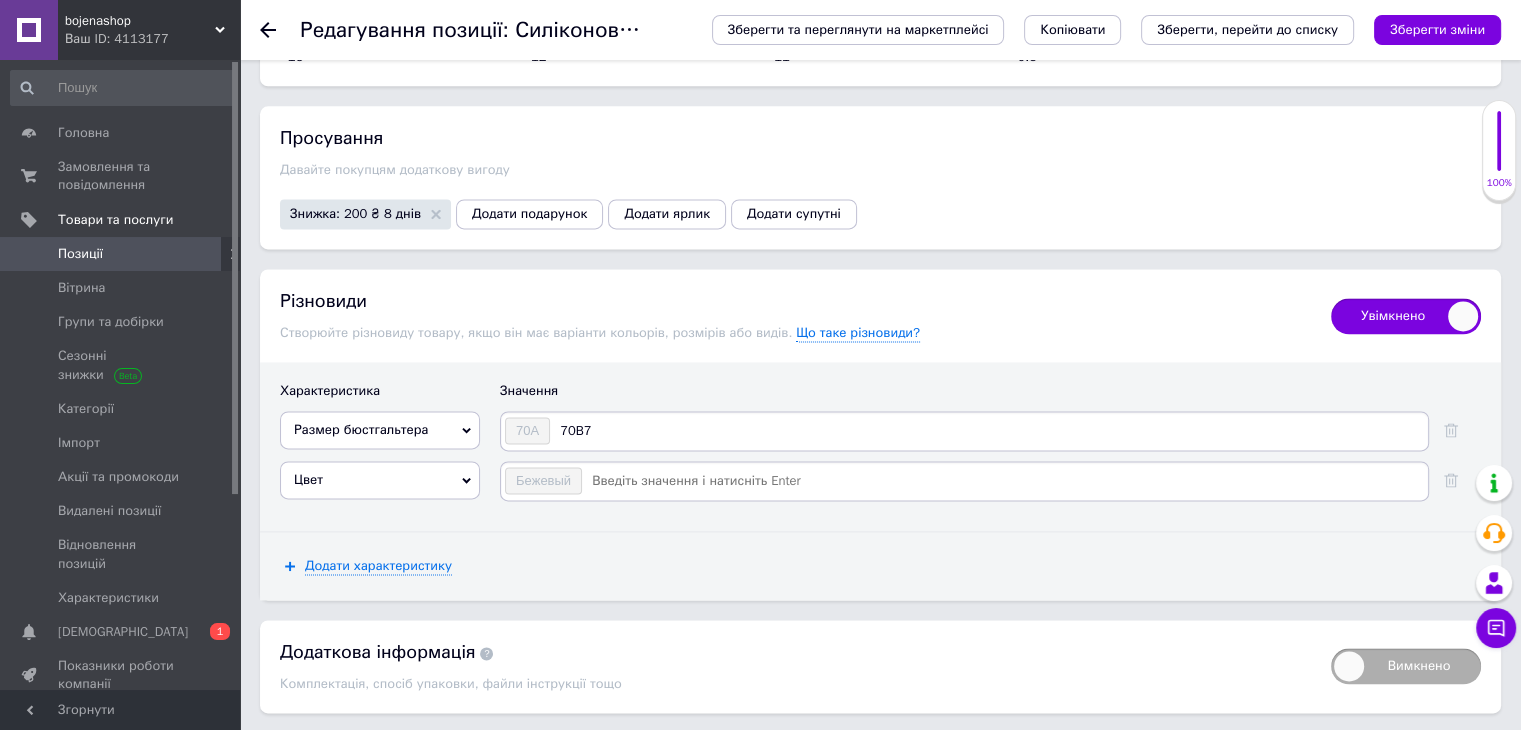 type on "70B" 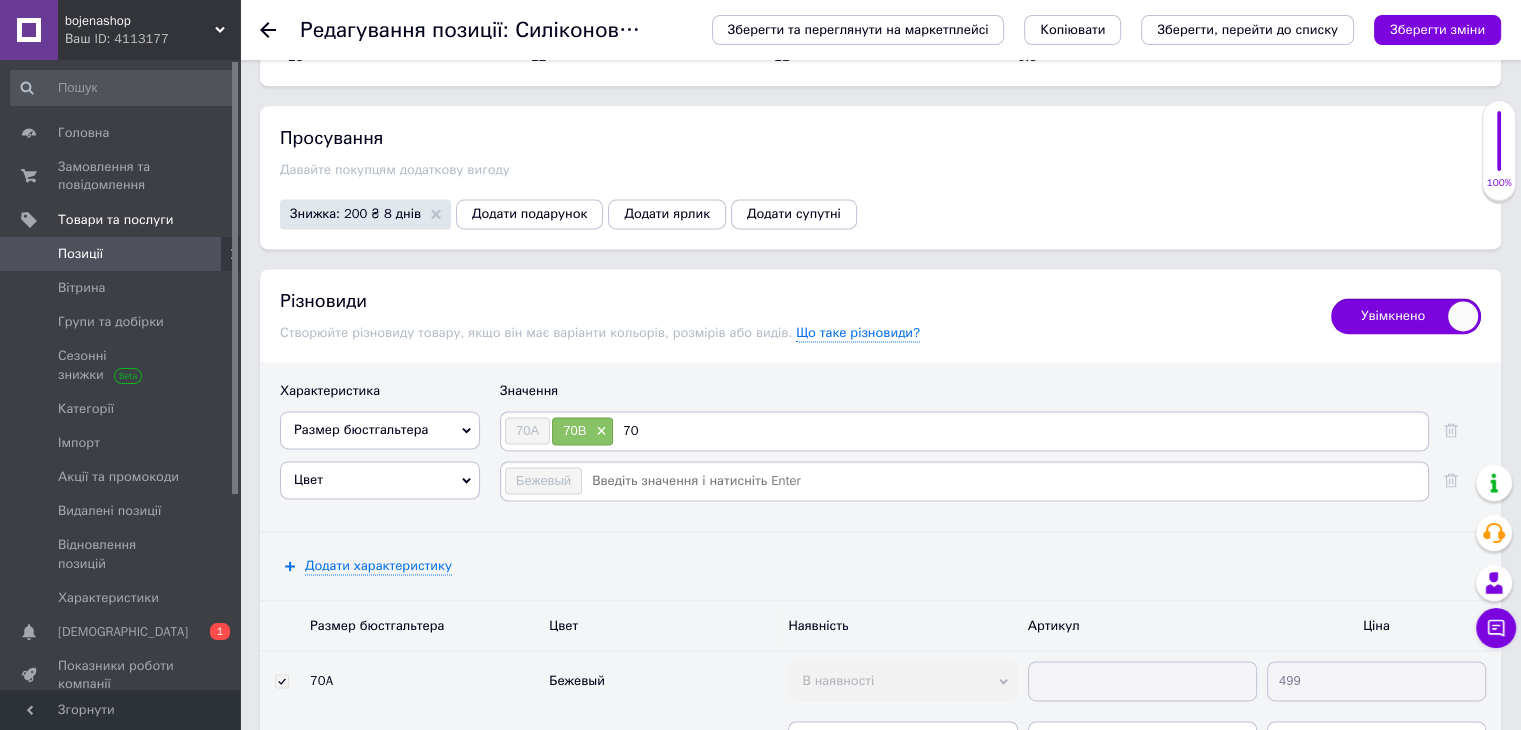 type on "70C" 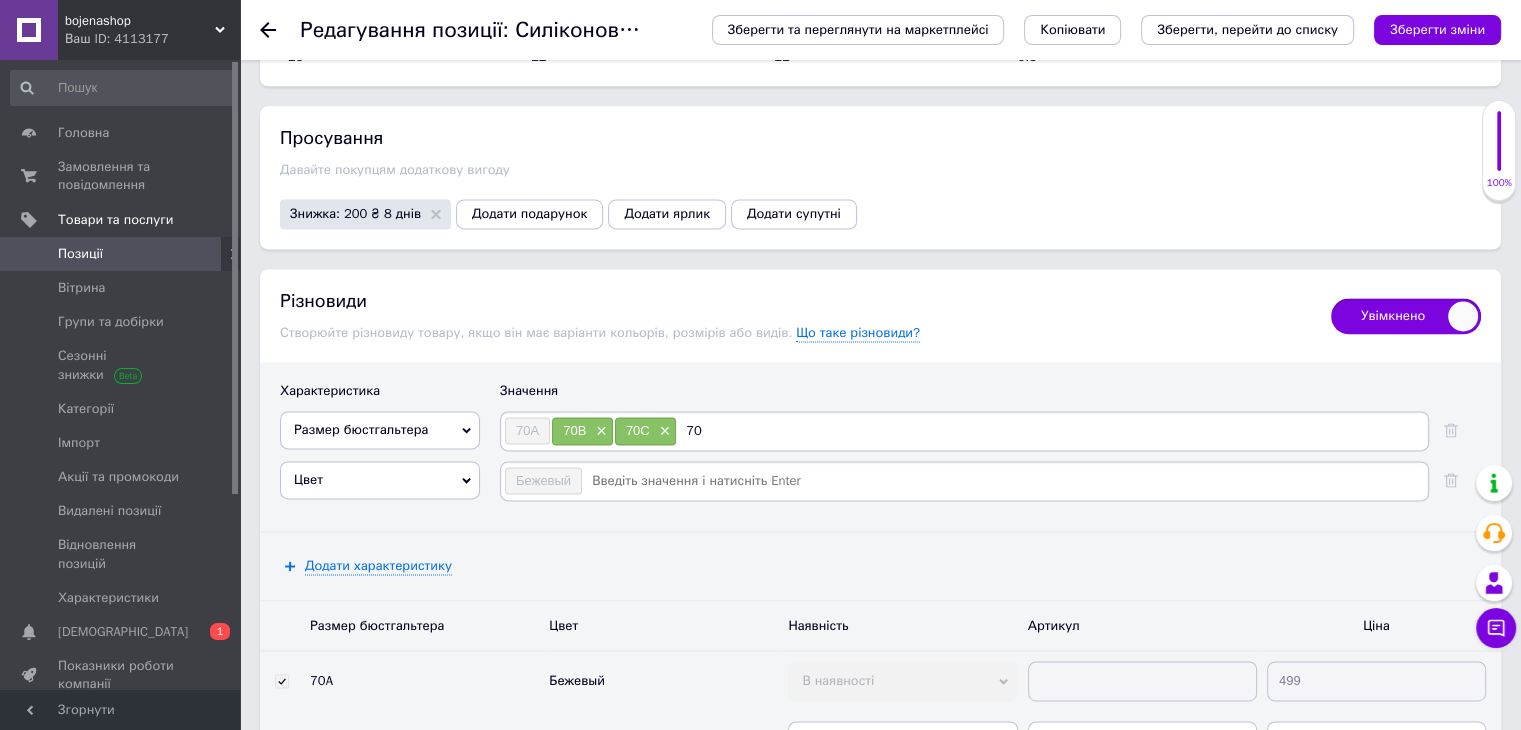 type on "70D" 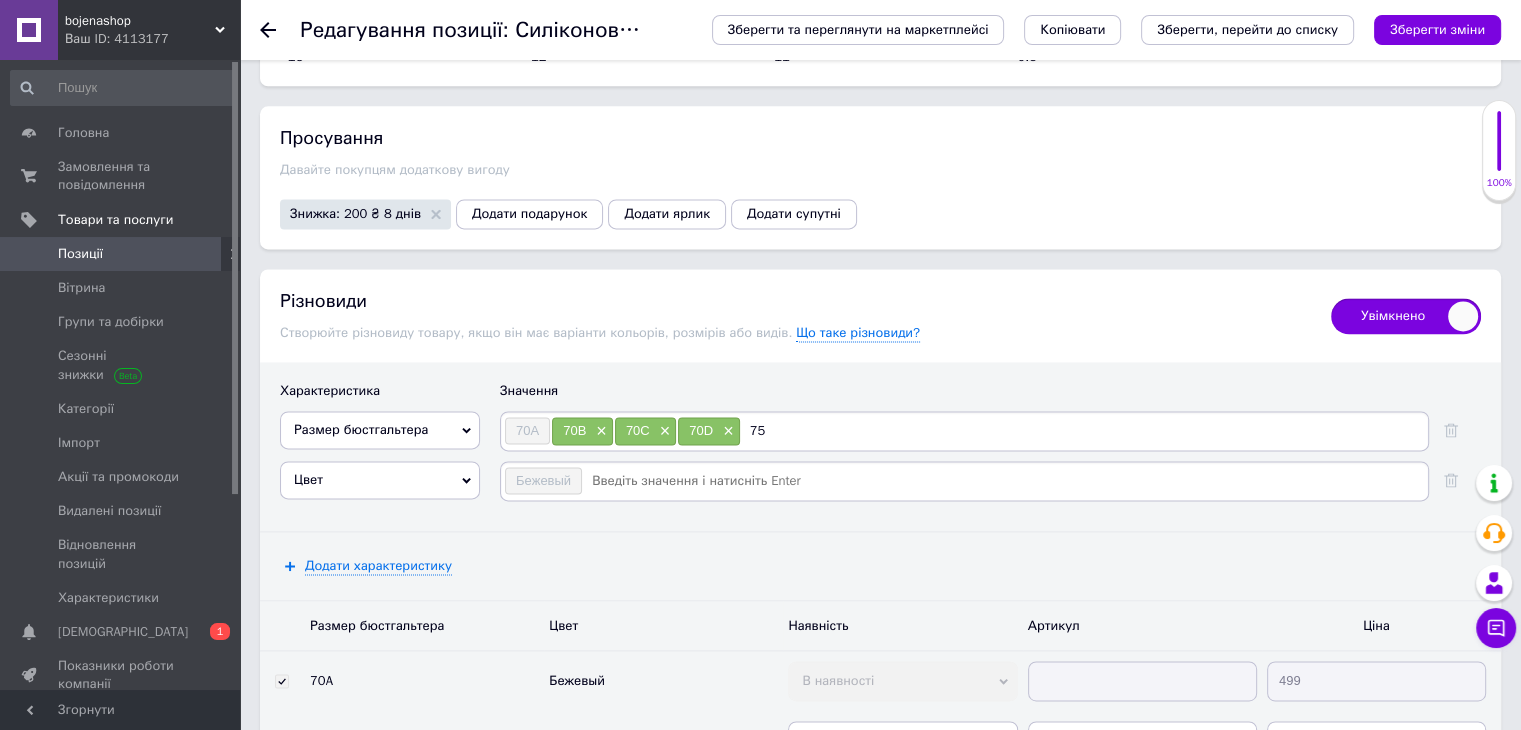 type on "75A" 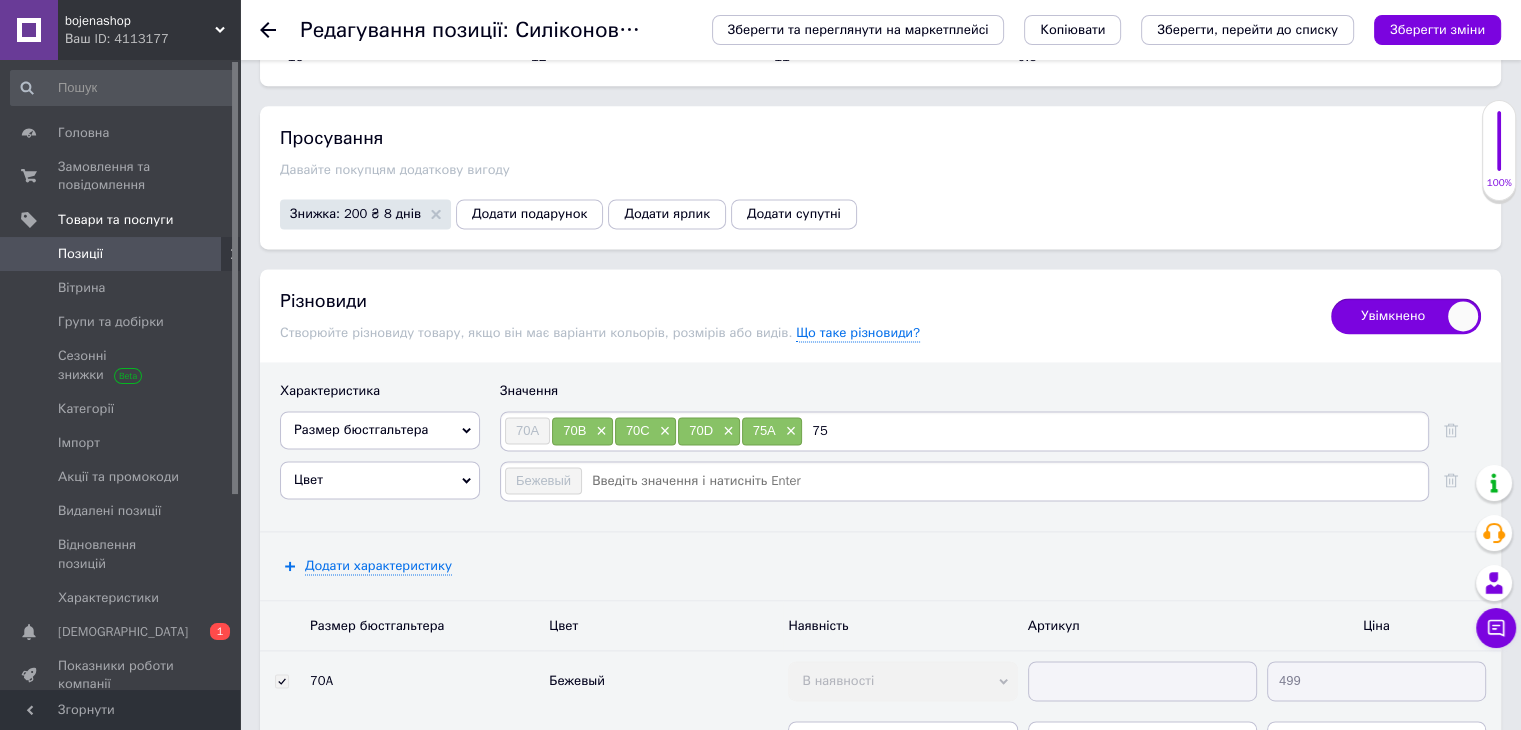 type on "75B" 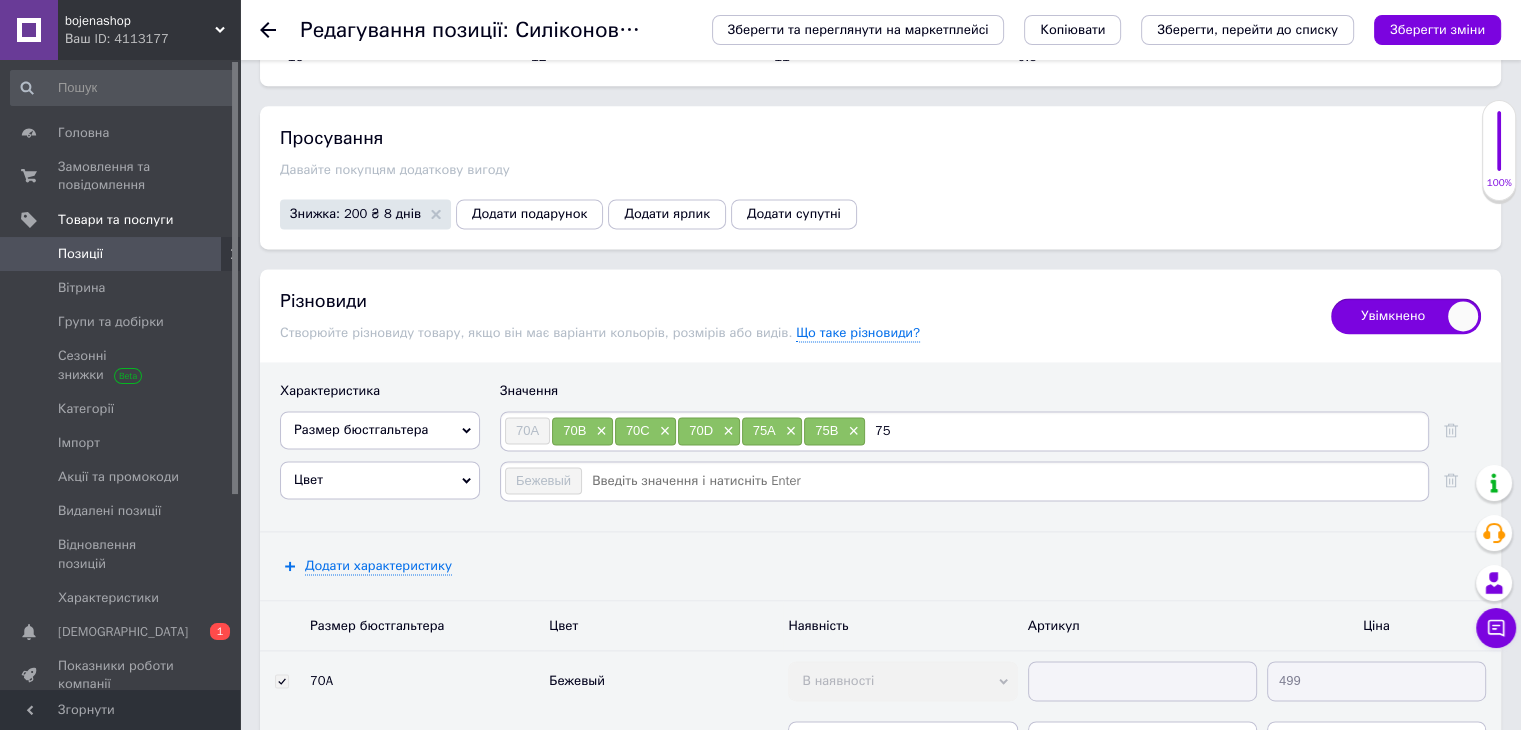 type on "75C" 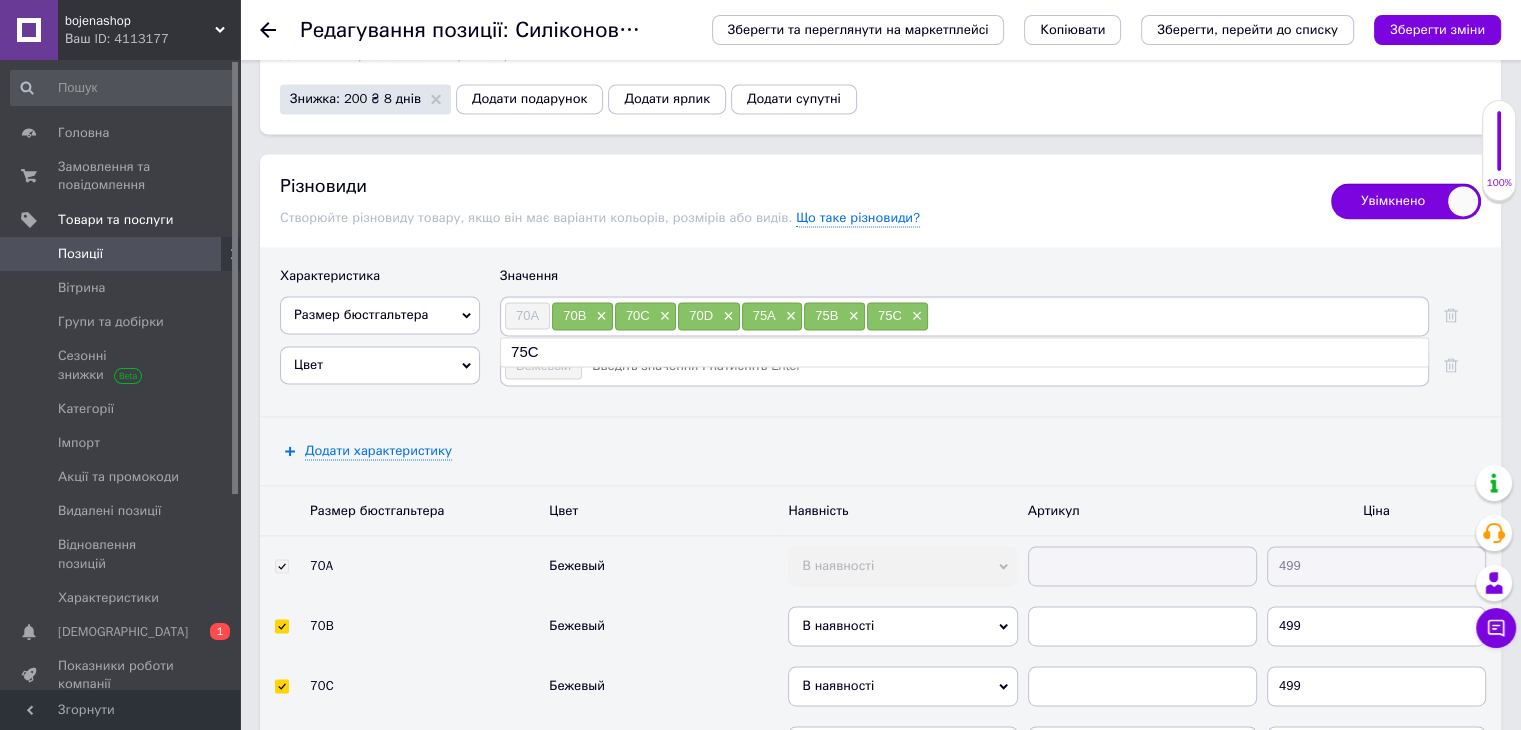 scroll, scrollTop: 2832, scrollLeft: 0, axis: vertical 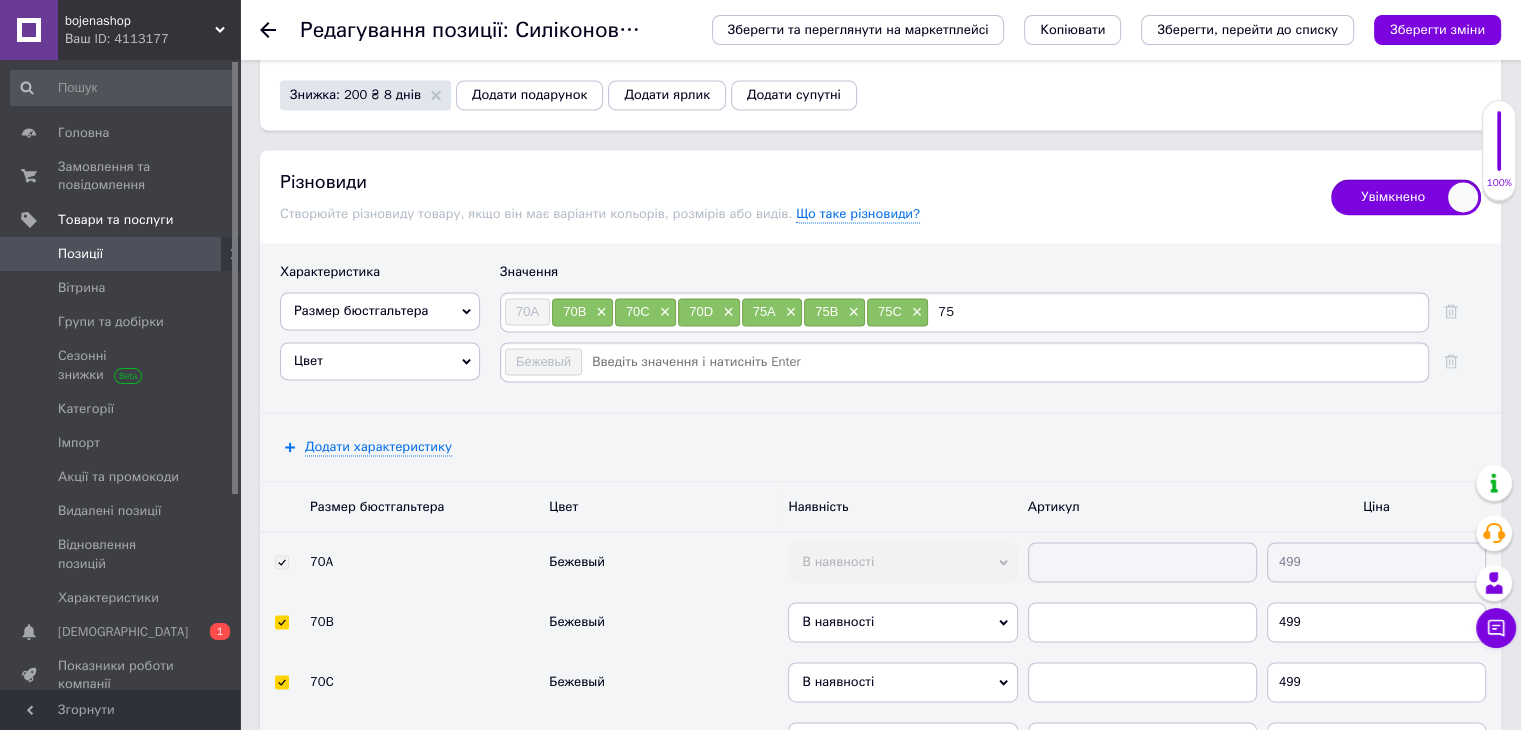 type on "75D" 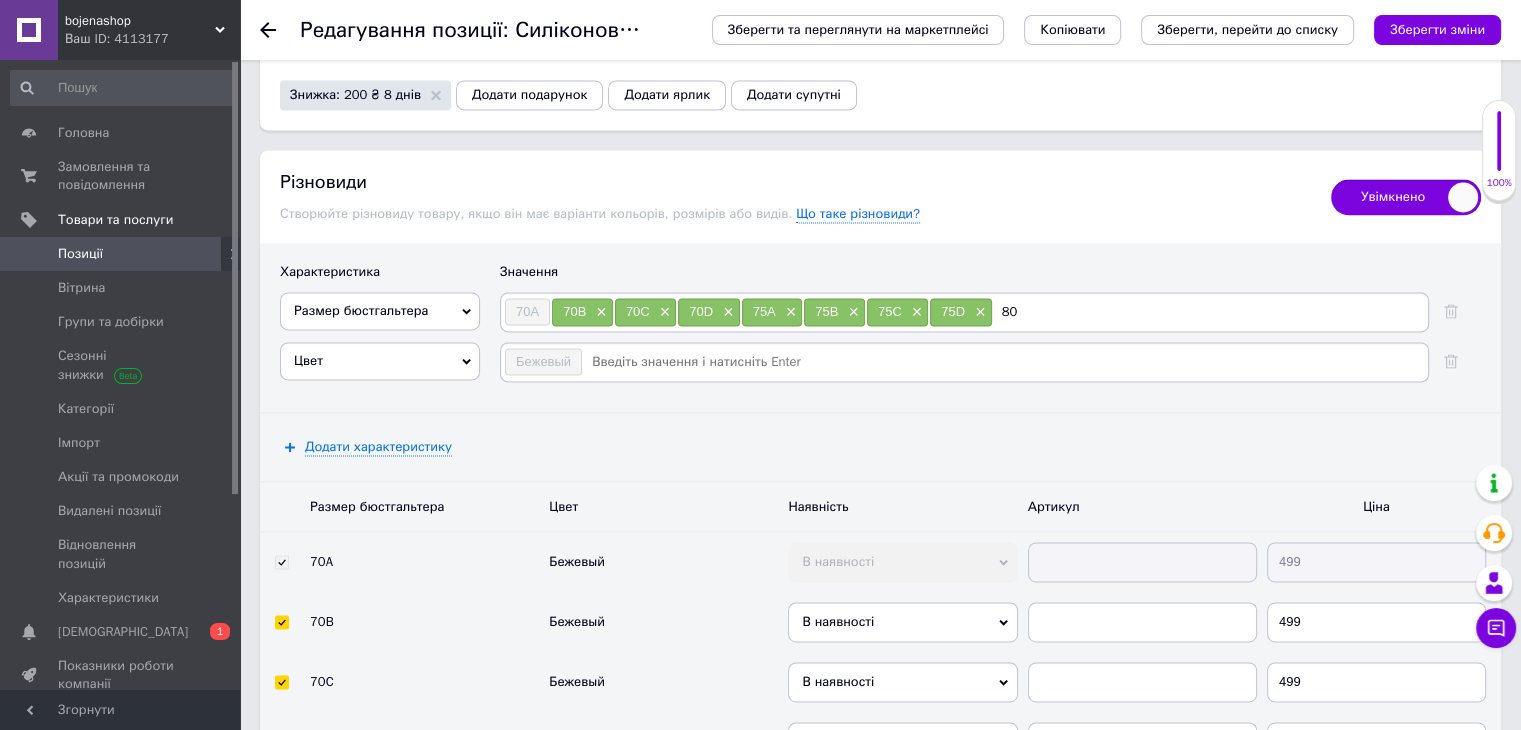 type on "80A" 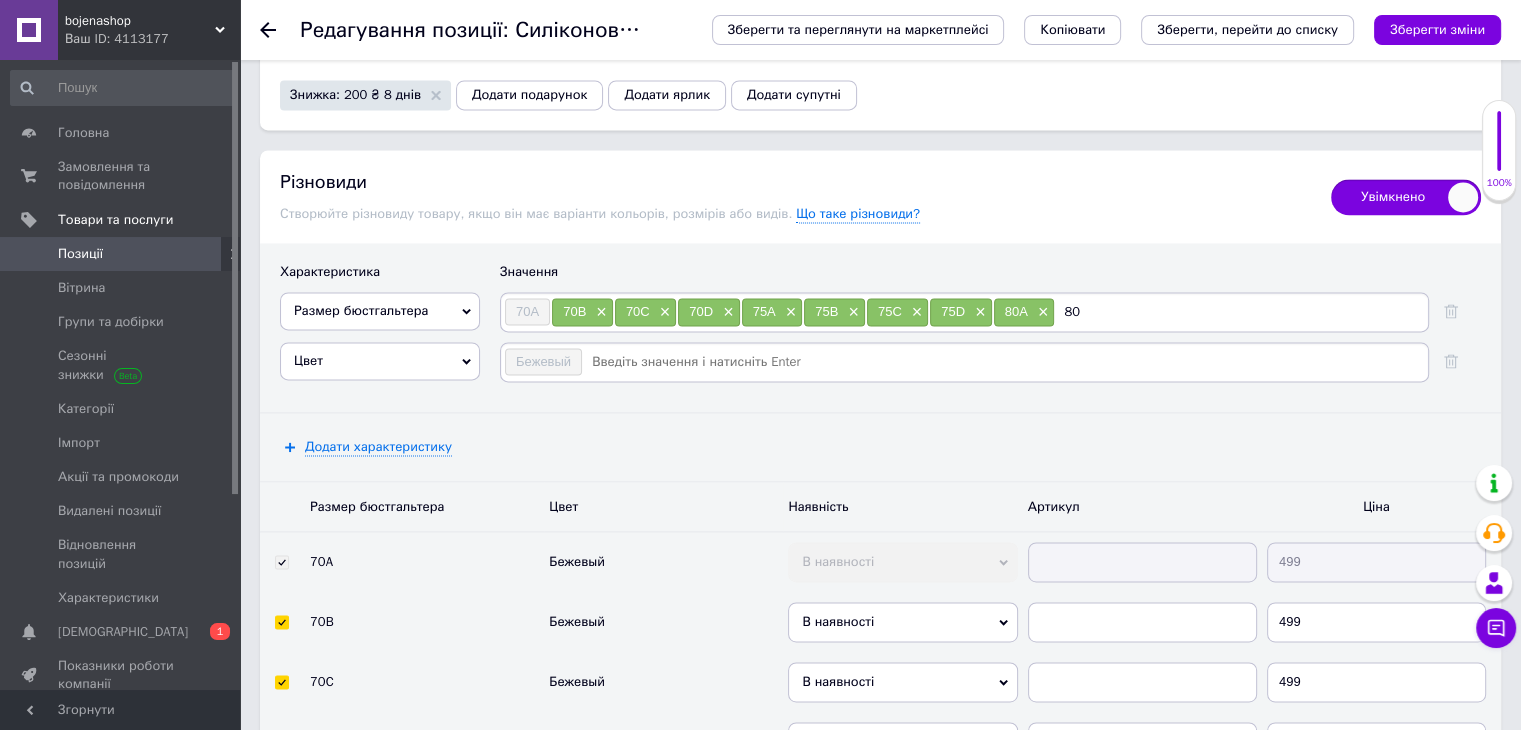 type on "80B" 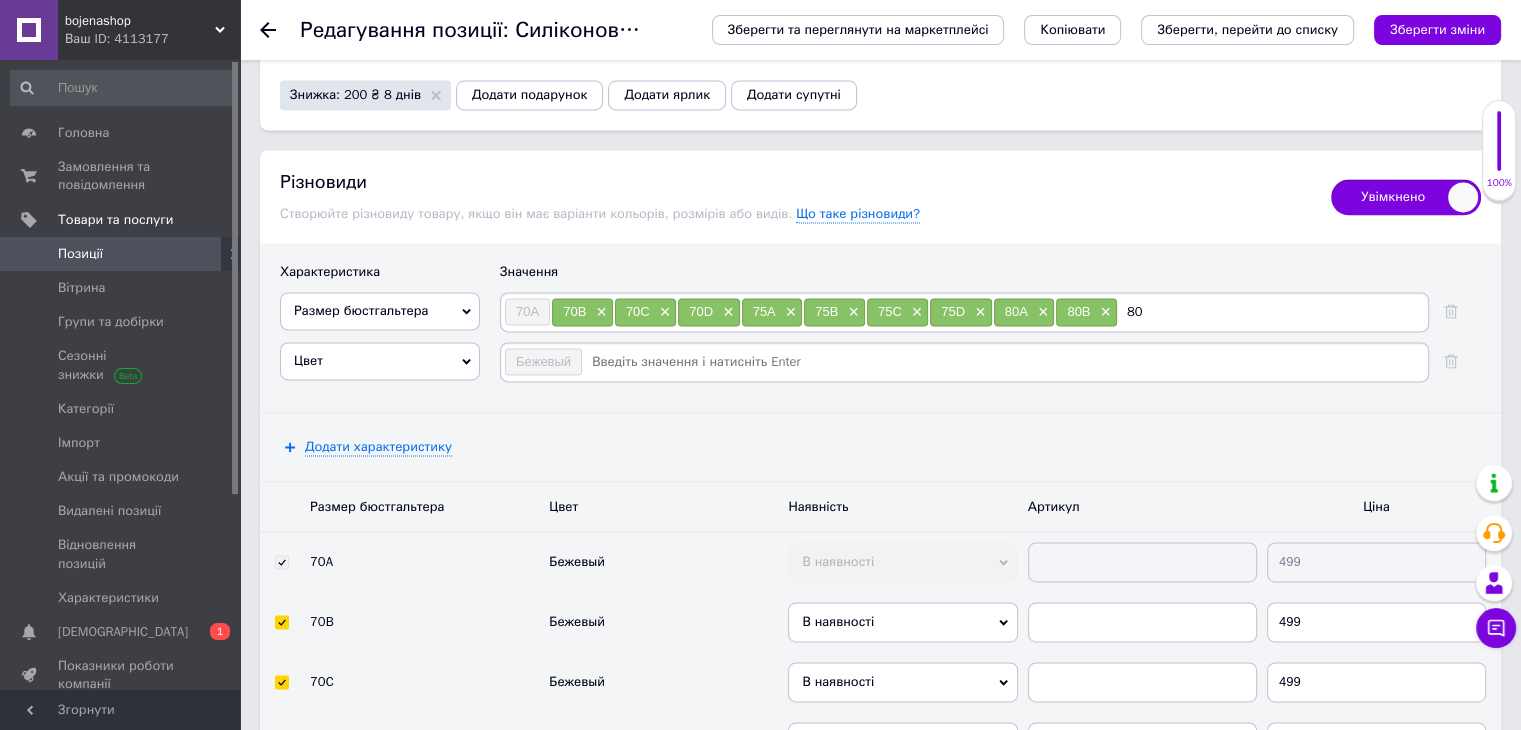 type on "80C" 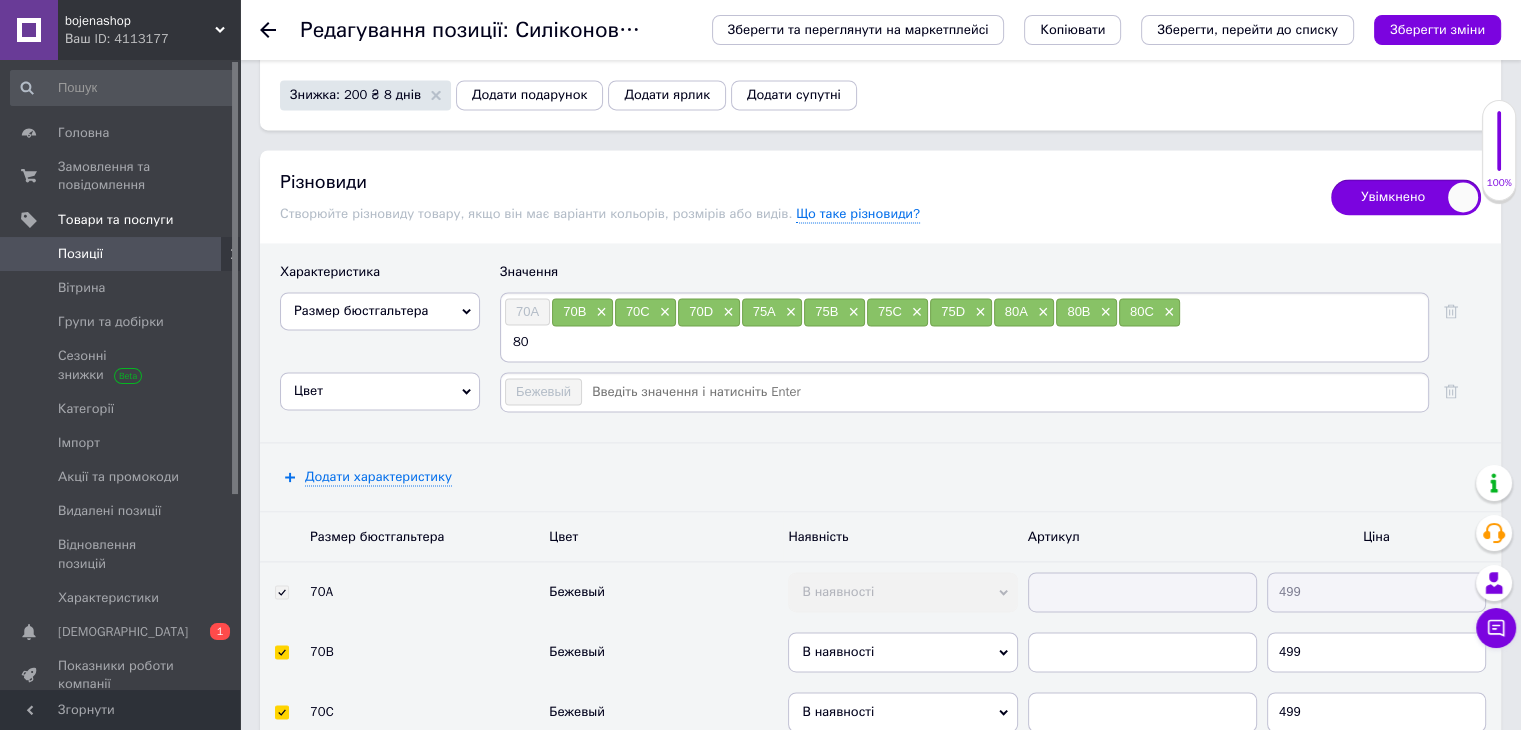 type on "80D" 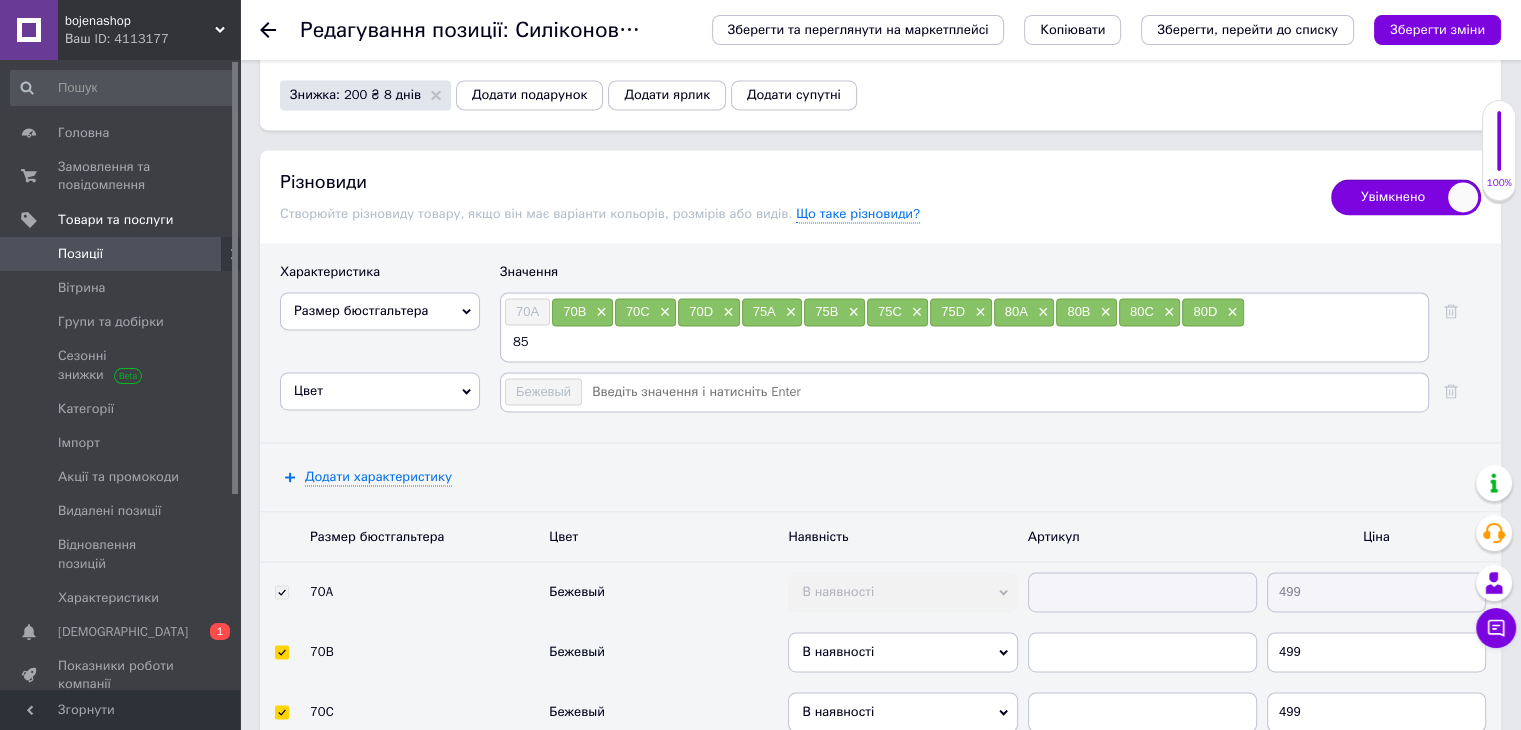 type on "85A" 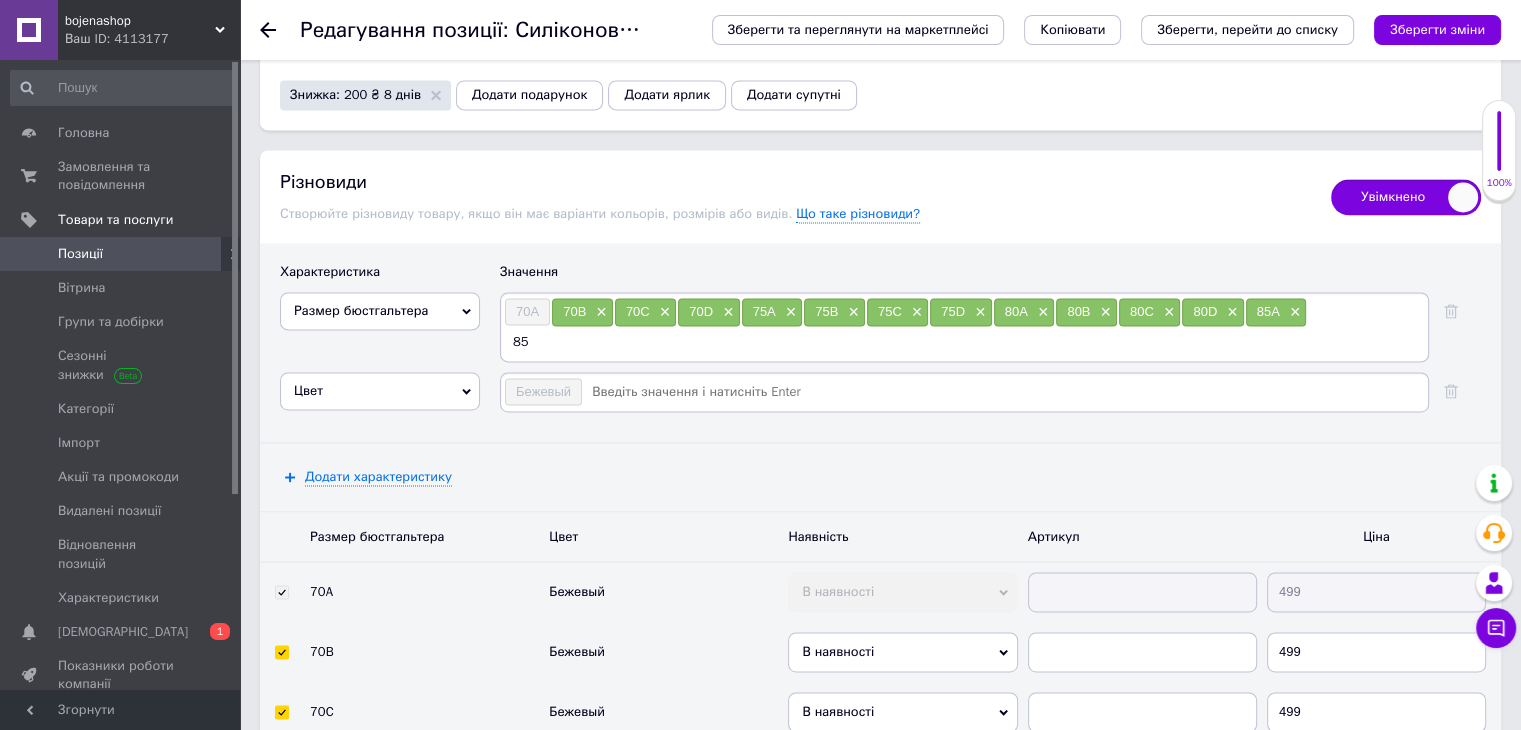 type on "85B" 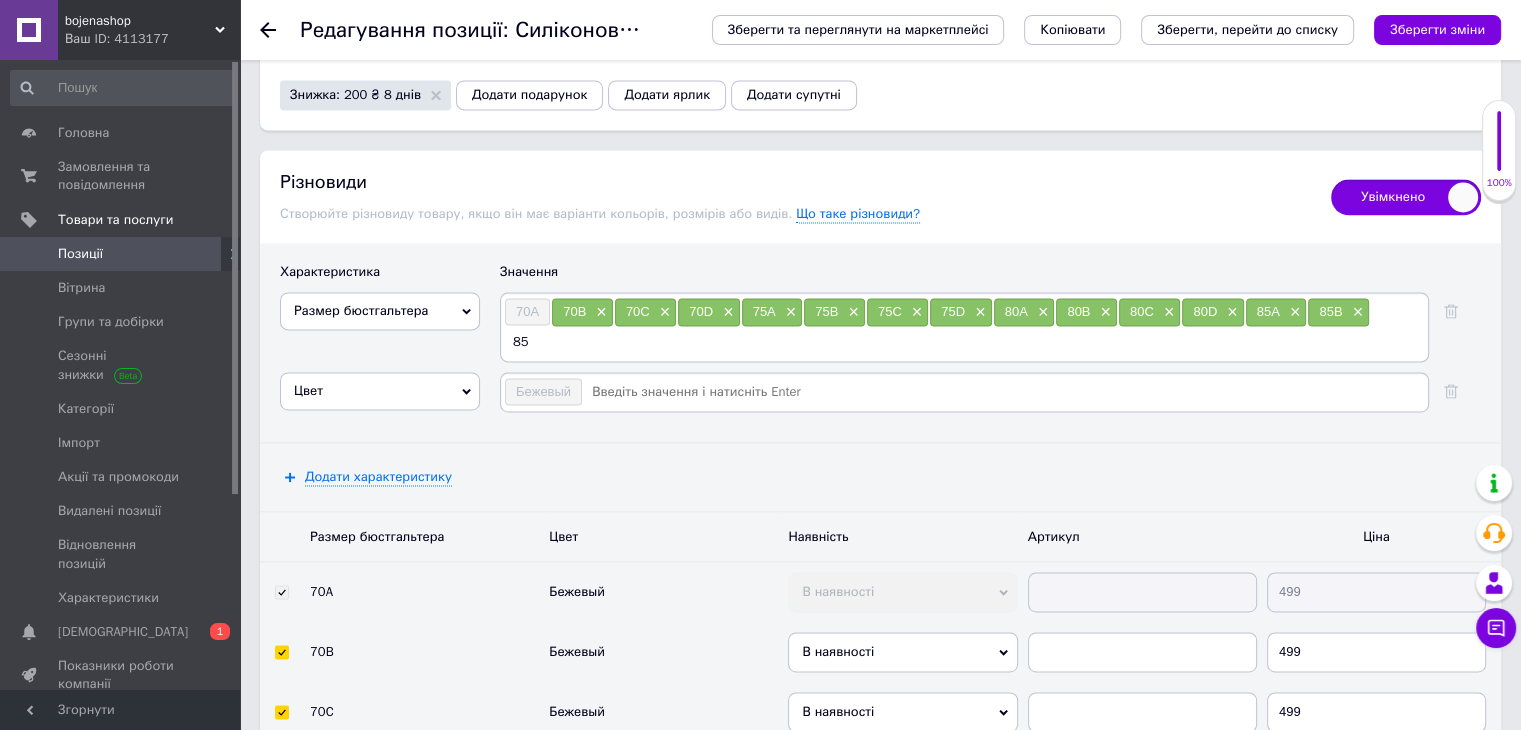type on "85C" 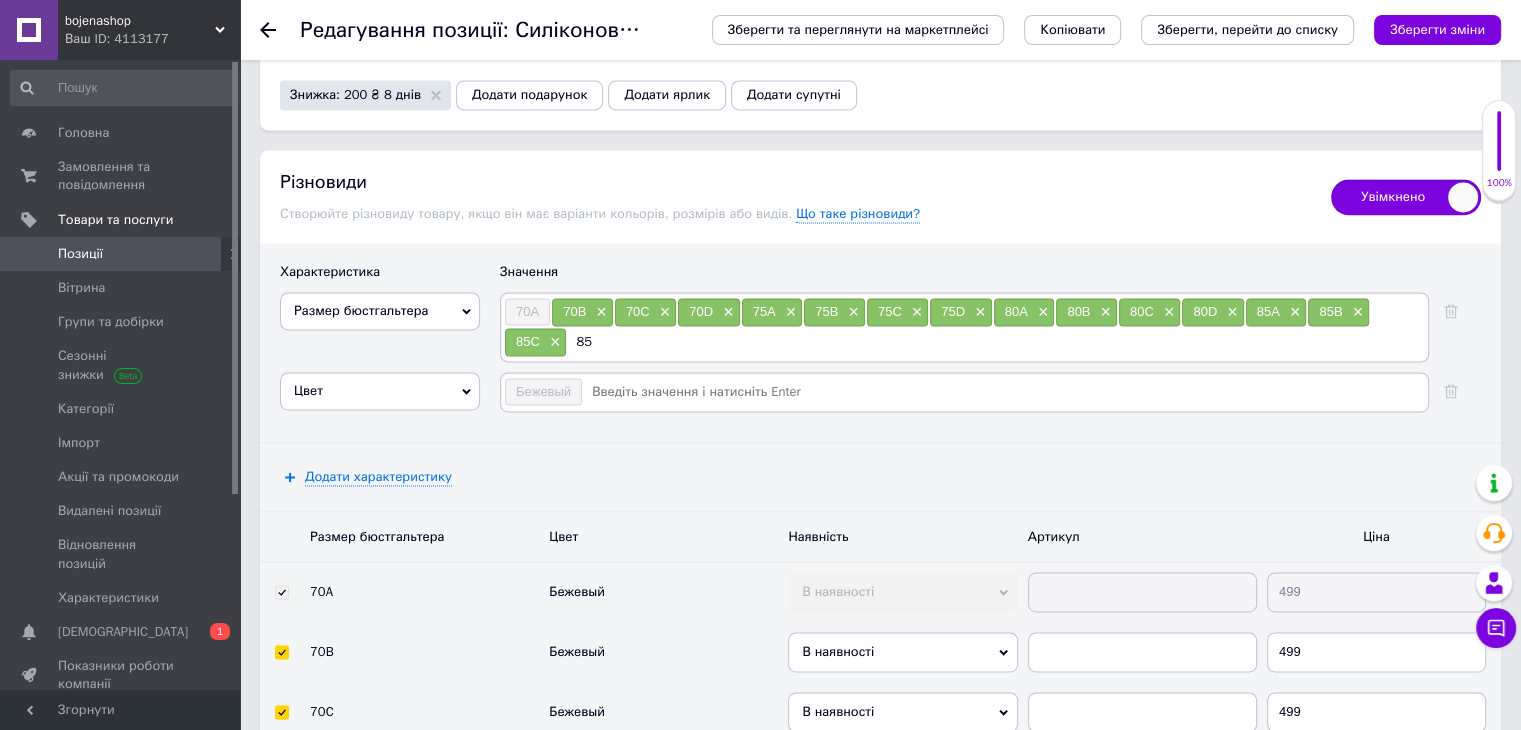 type on "85D" 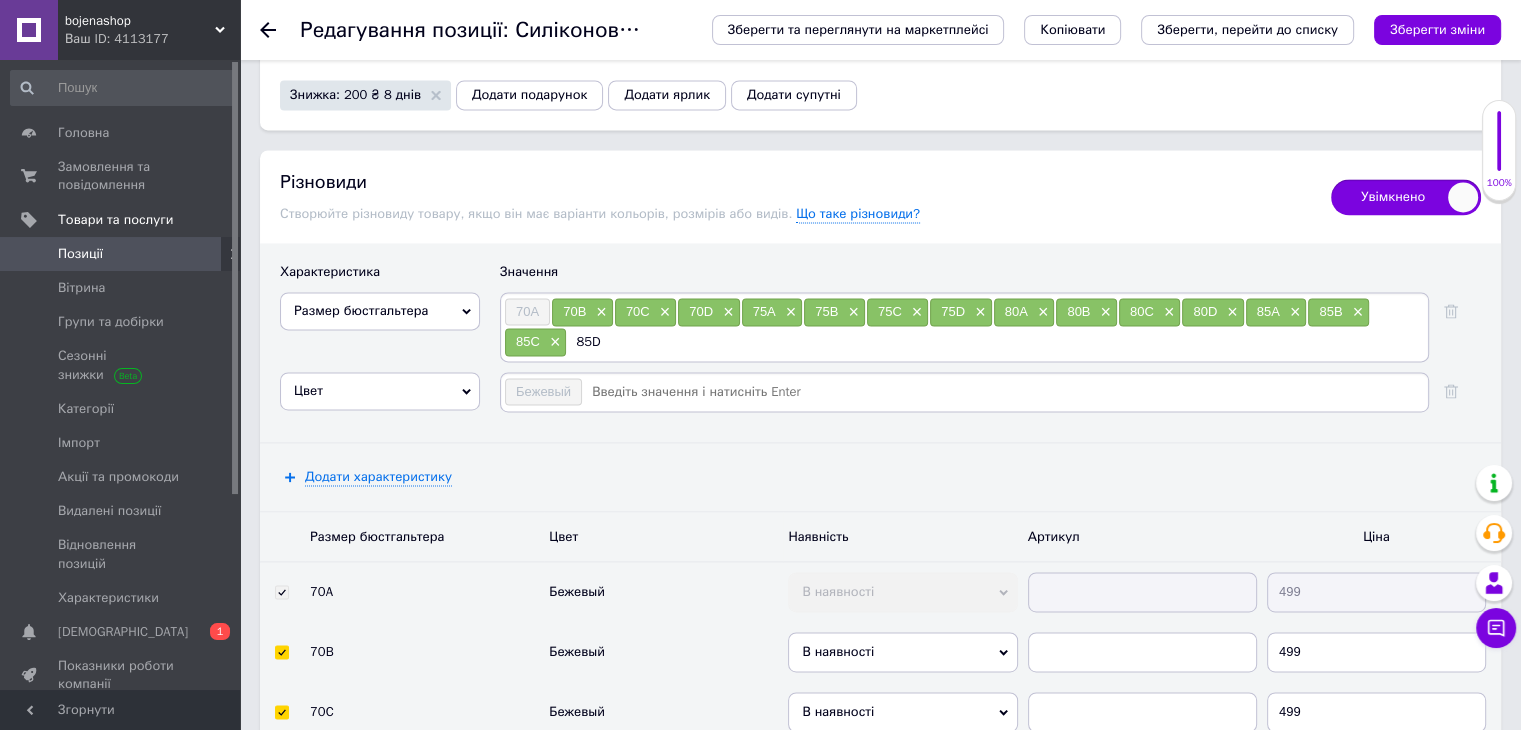 type 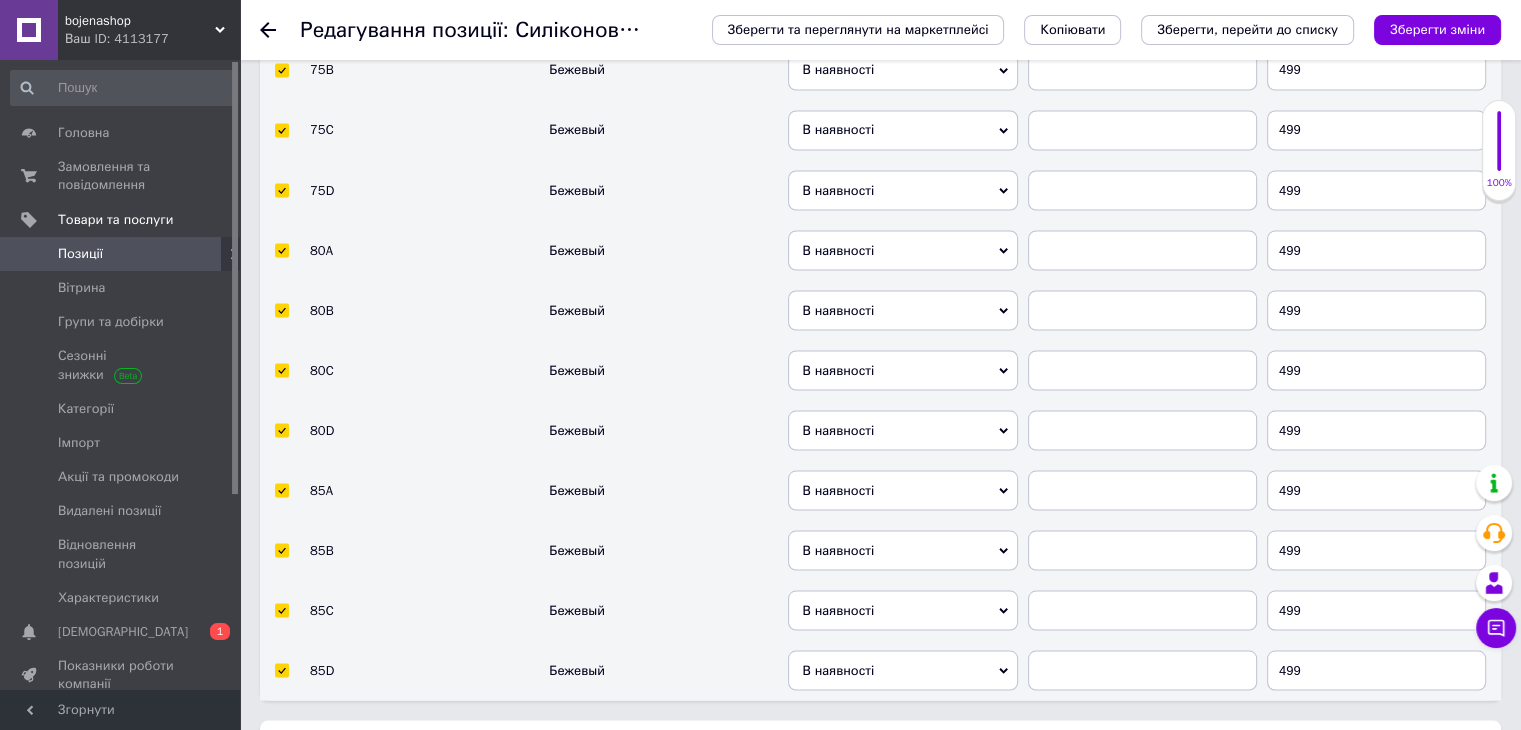 scroll, scrollTop: 3797, scrollLeft: 0, axis: vertical 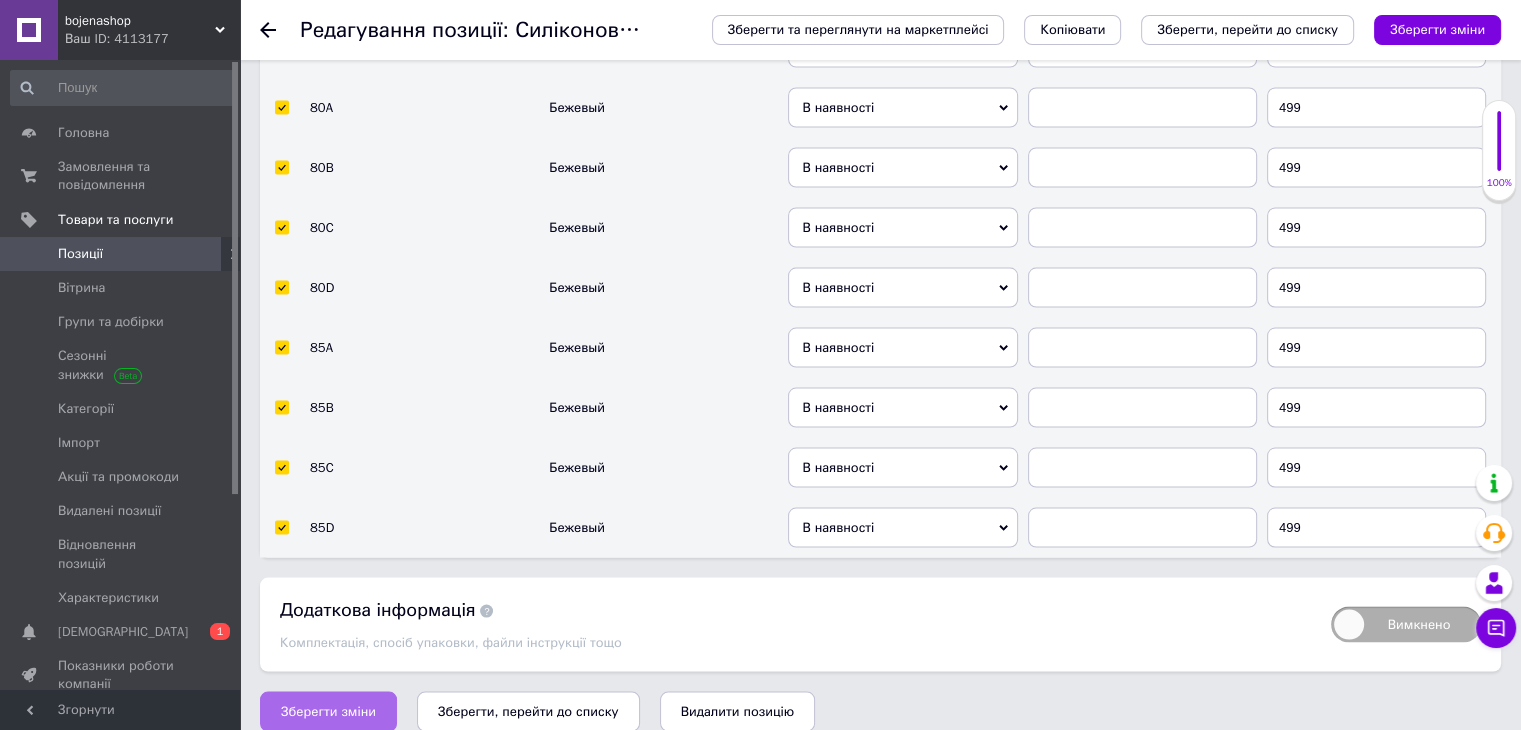 click on "Зберегти зміни" at bounding box center [328, 711] 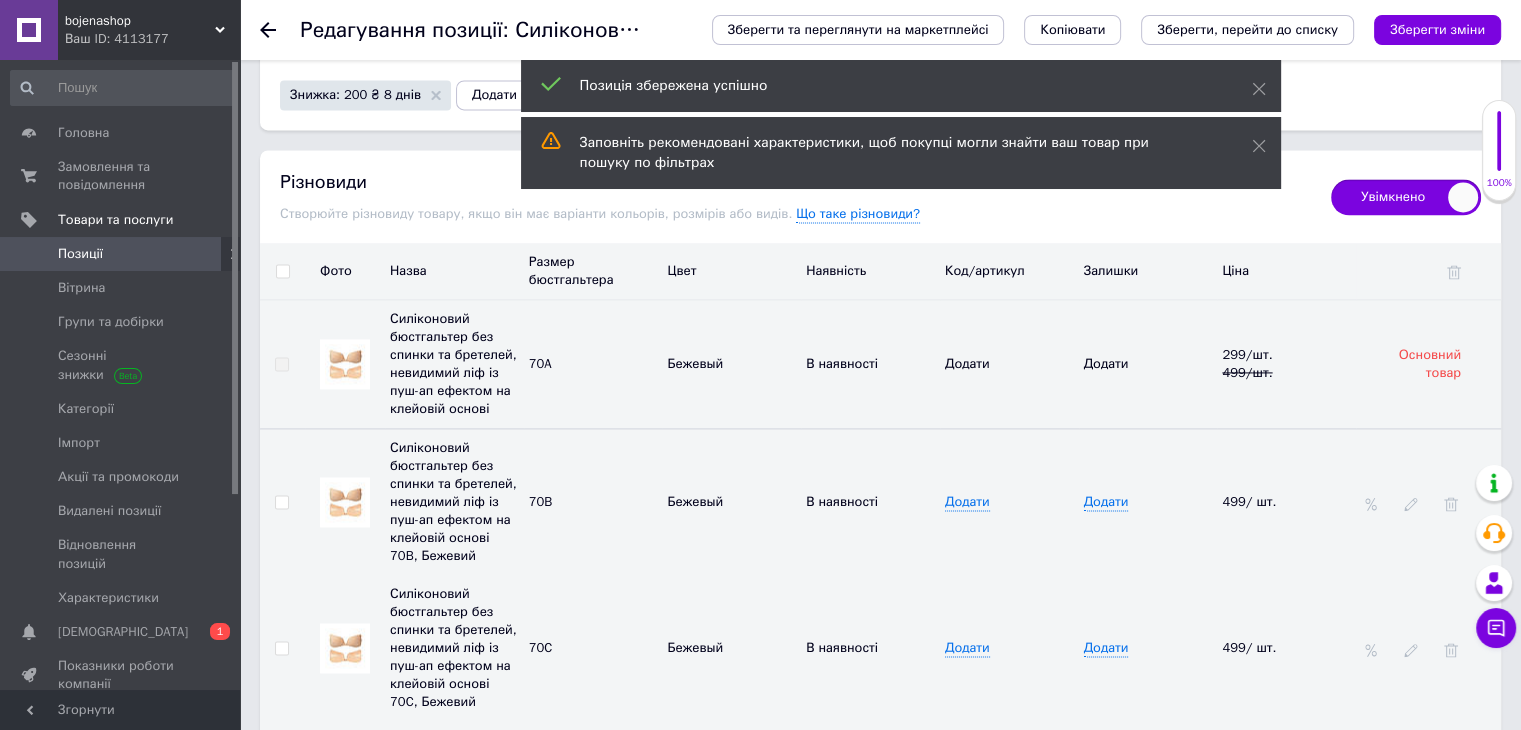 scroll, scrollTop: 2797, scrollLeft: 0, axis: vertical 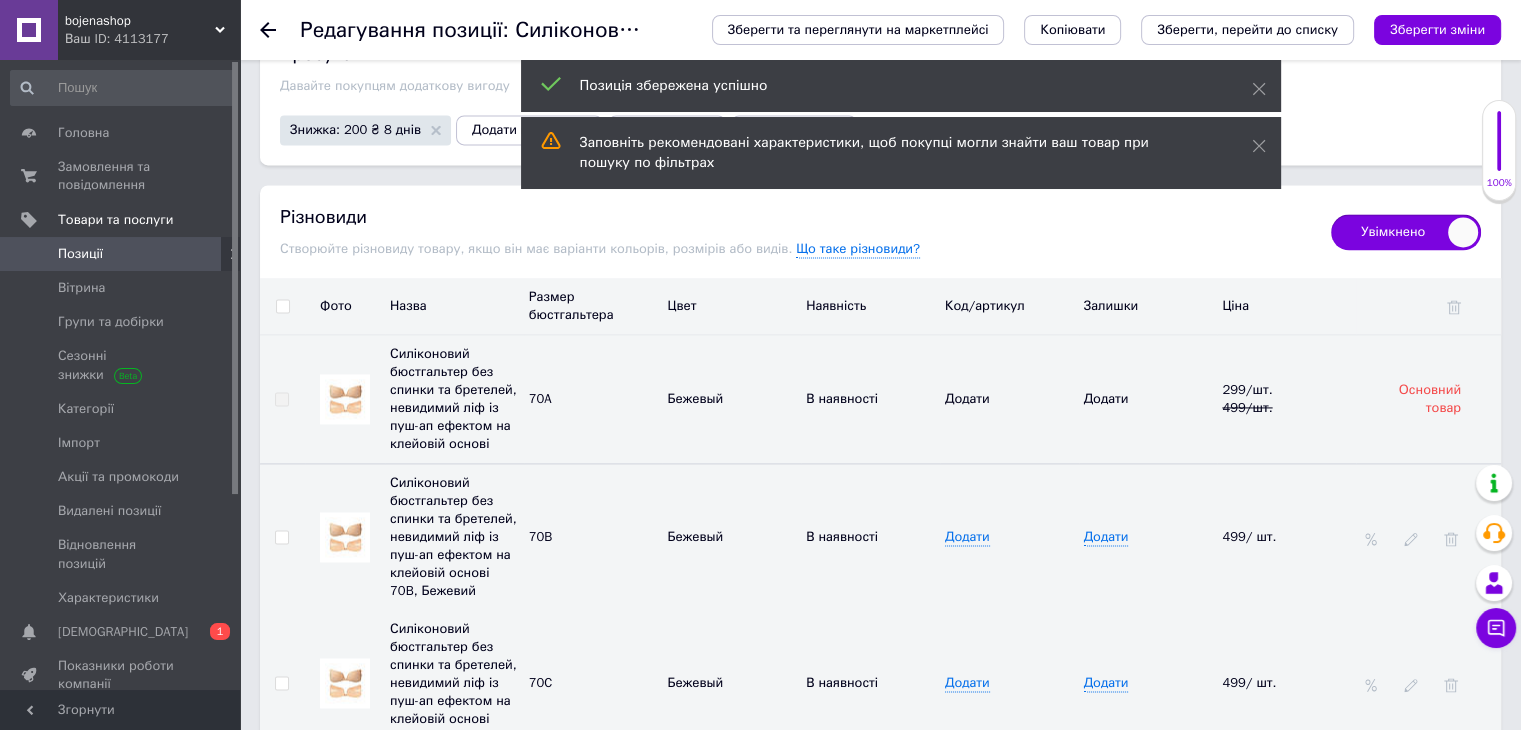 click at bounding box center (345, 537) 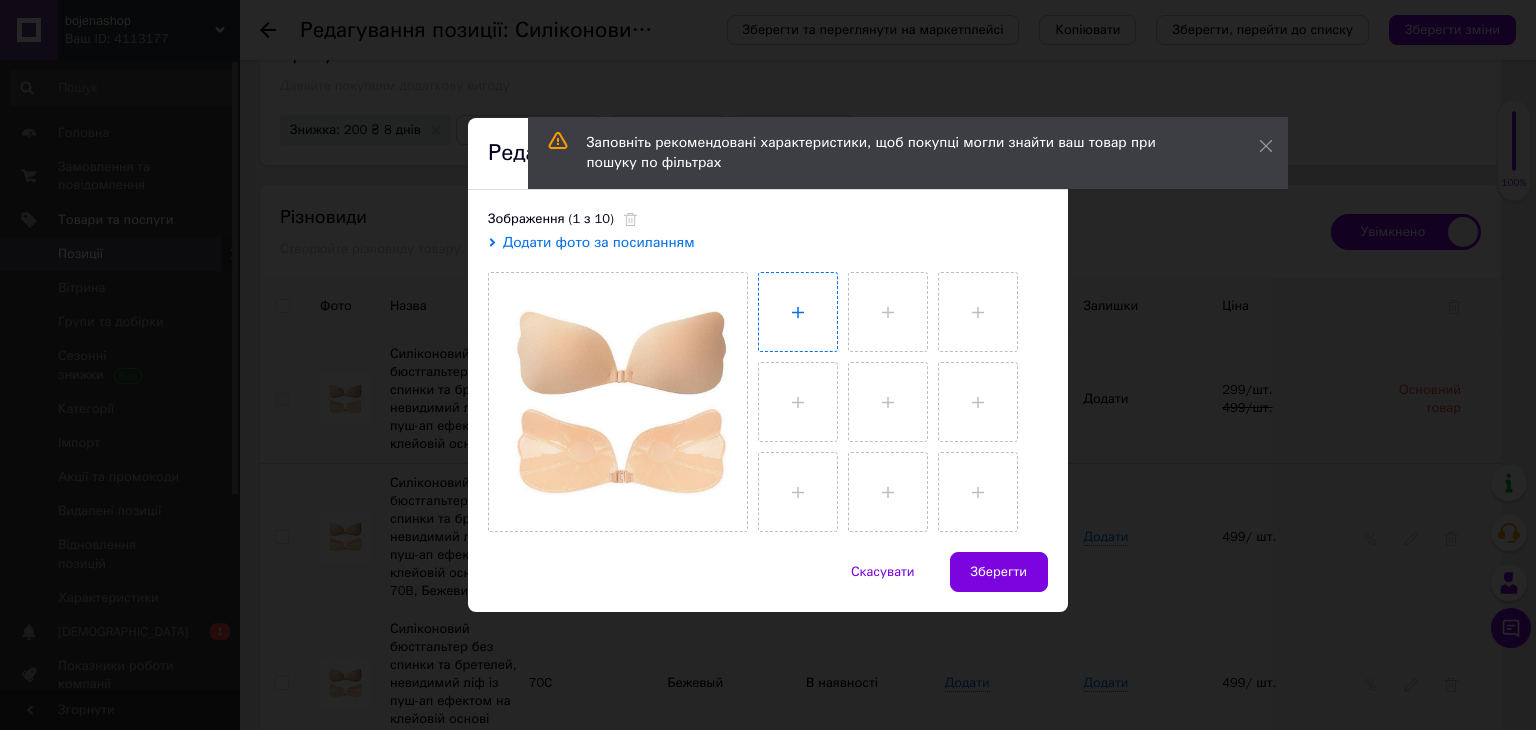 click at bounding box center [798, 312] 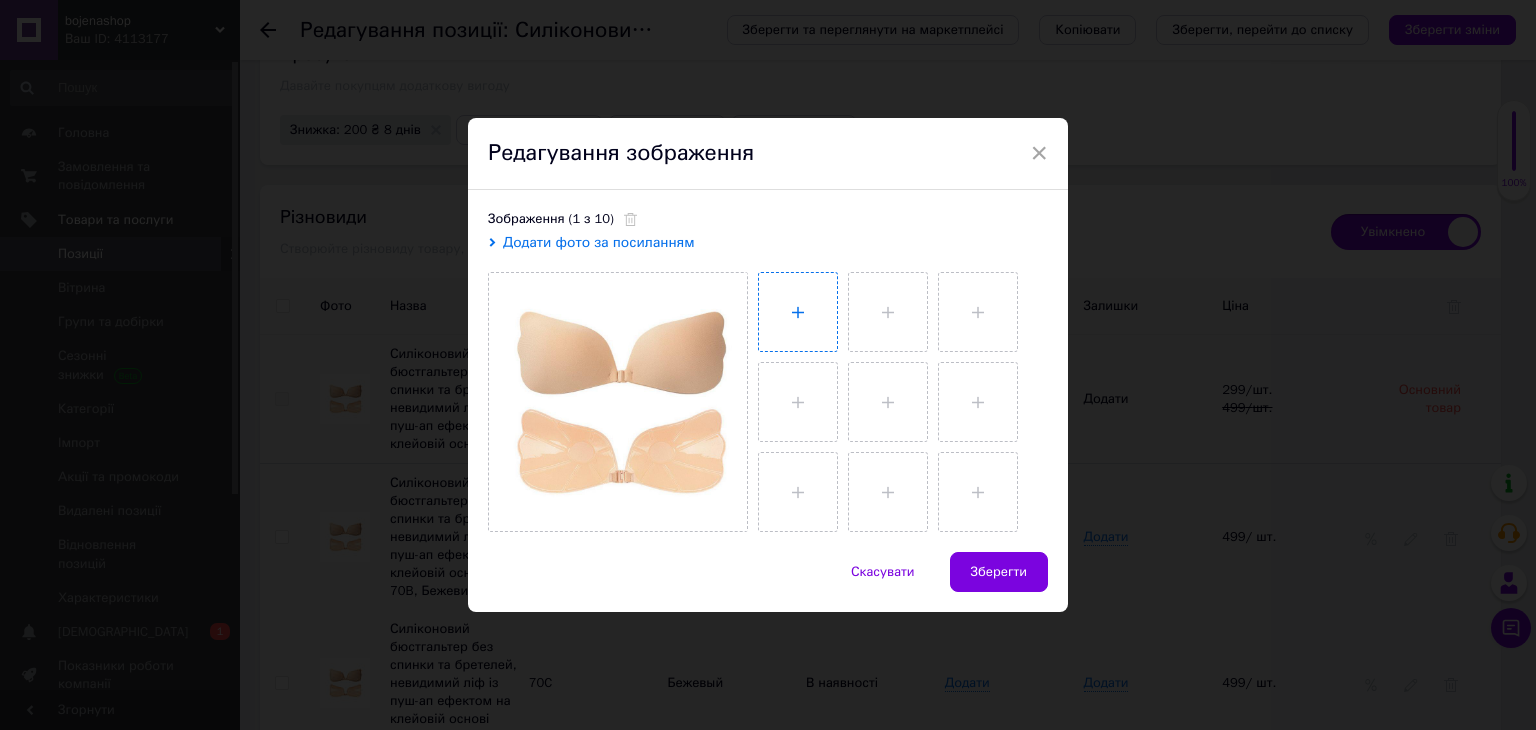 type on "C:\fakepath\photo_1_2025-07-12_22-47-32.jpg" 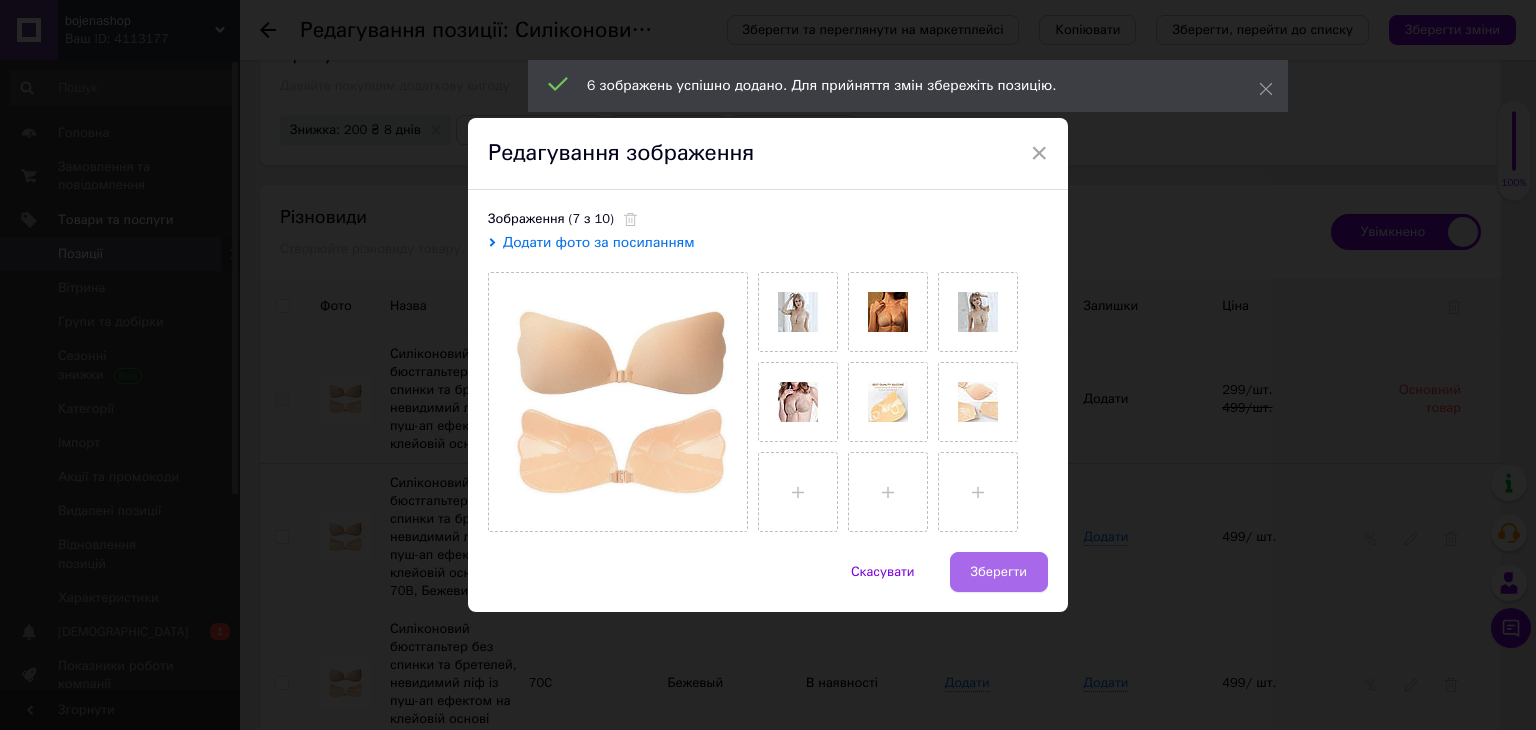 click on "Зберегти" at bounding box center (999, 572) 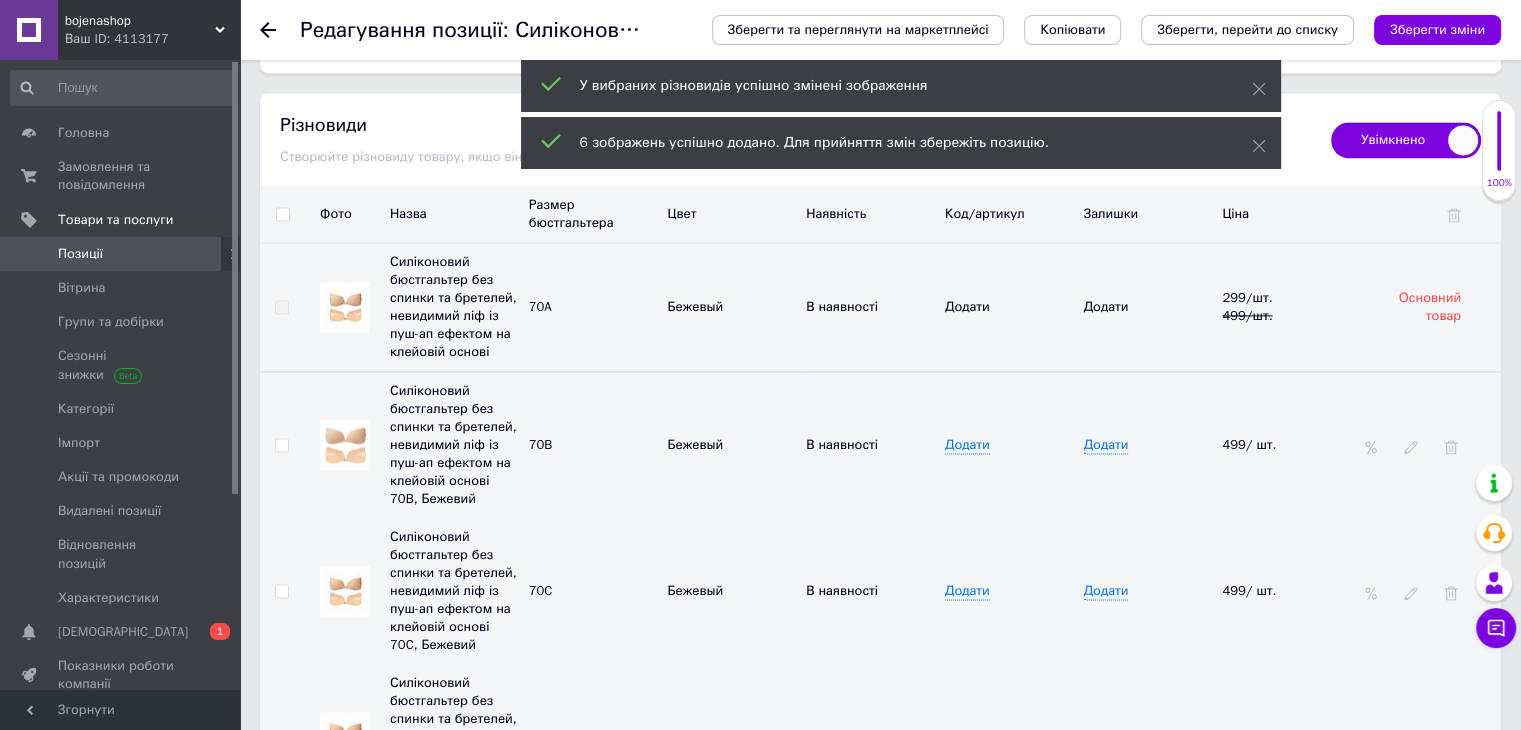 scroll, scrollTop: 2997, scrollLeft: 0, axis: vertical 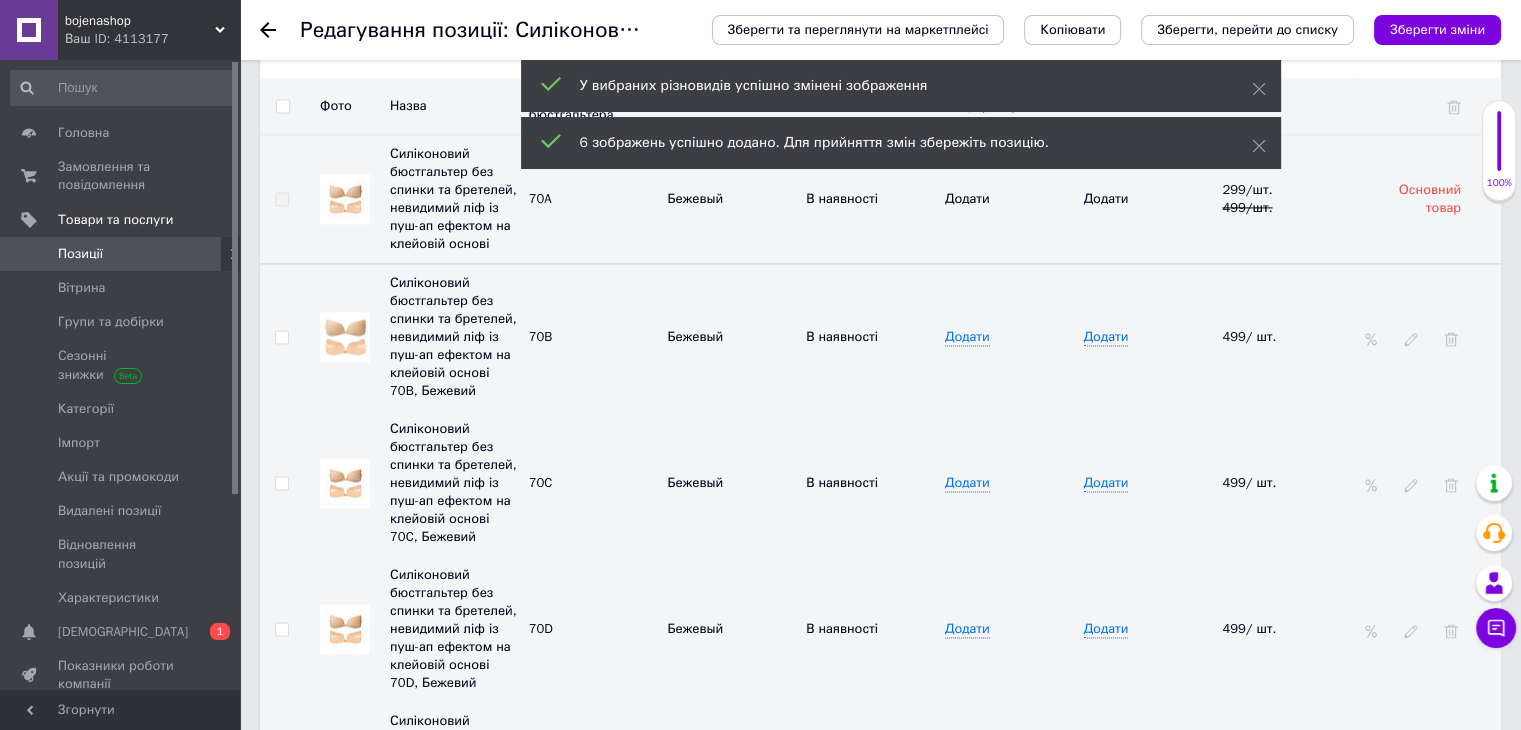 click at bounding box center (345, 483) 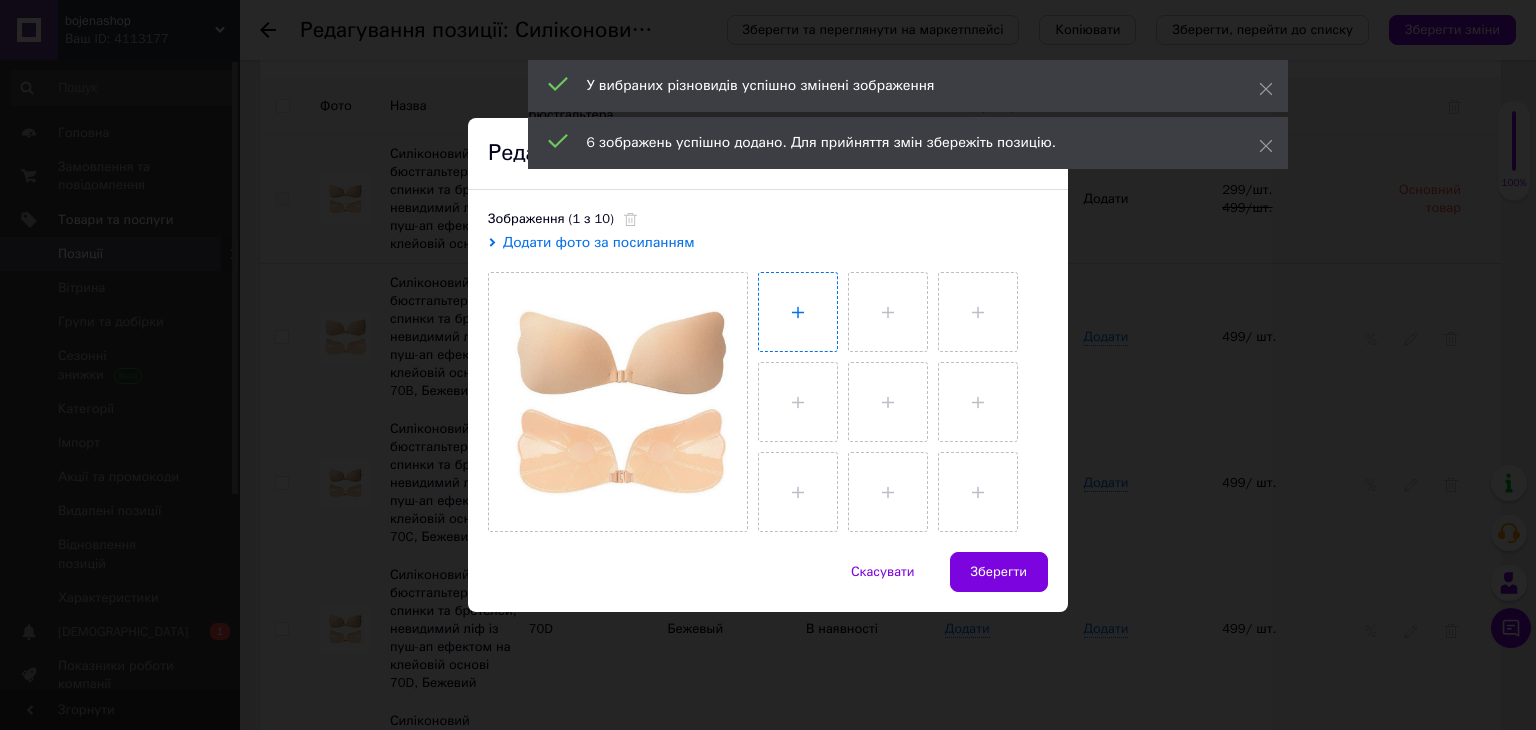 click at bounding box center [798, 312] 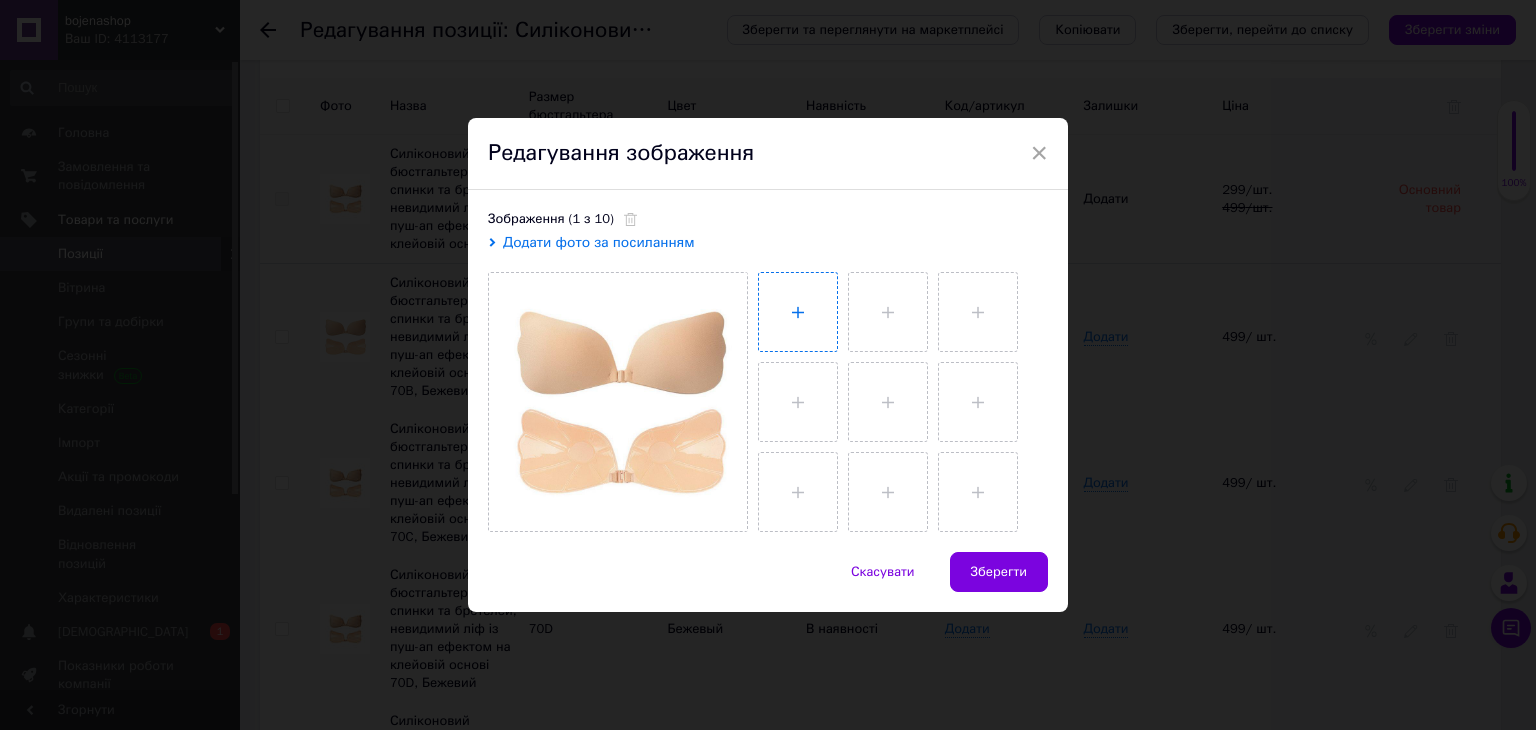 type on "C:\fakepath\photo_1_2025-07-12_22-47-32.jpg" 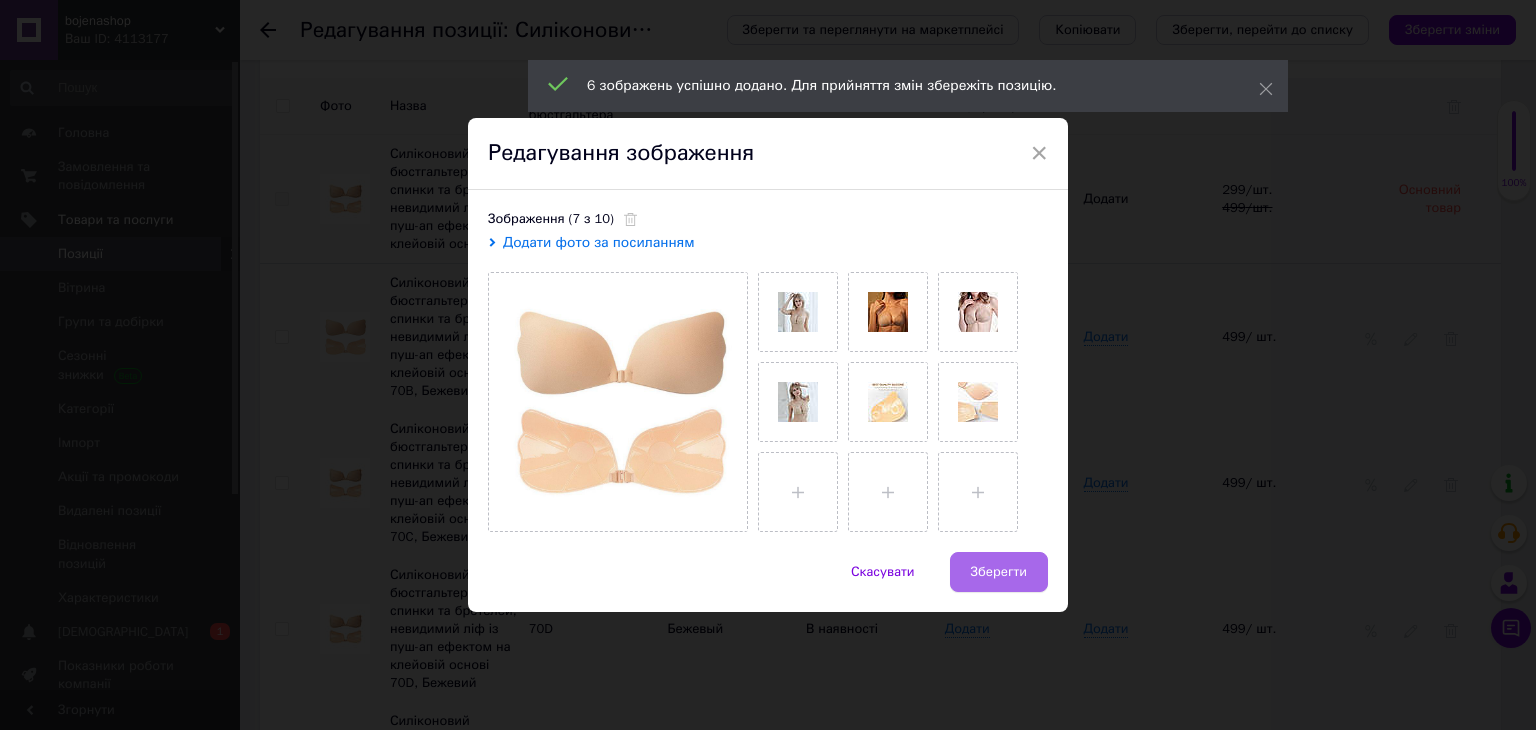 click on "Зберегти" at bounding box center (999, 572) 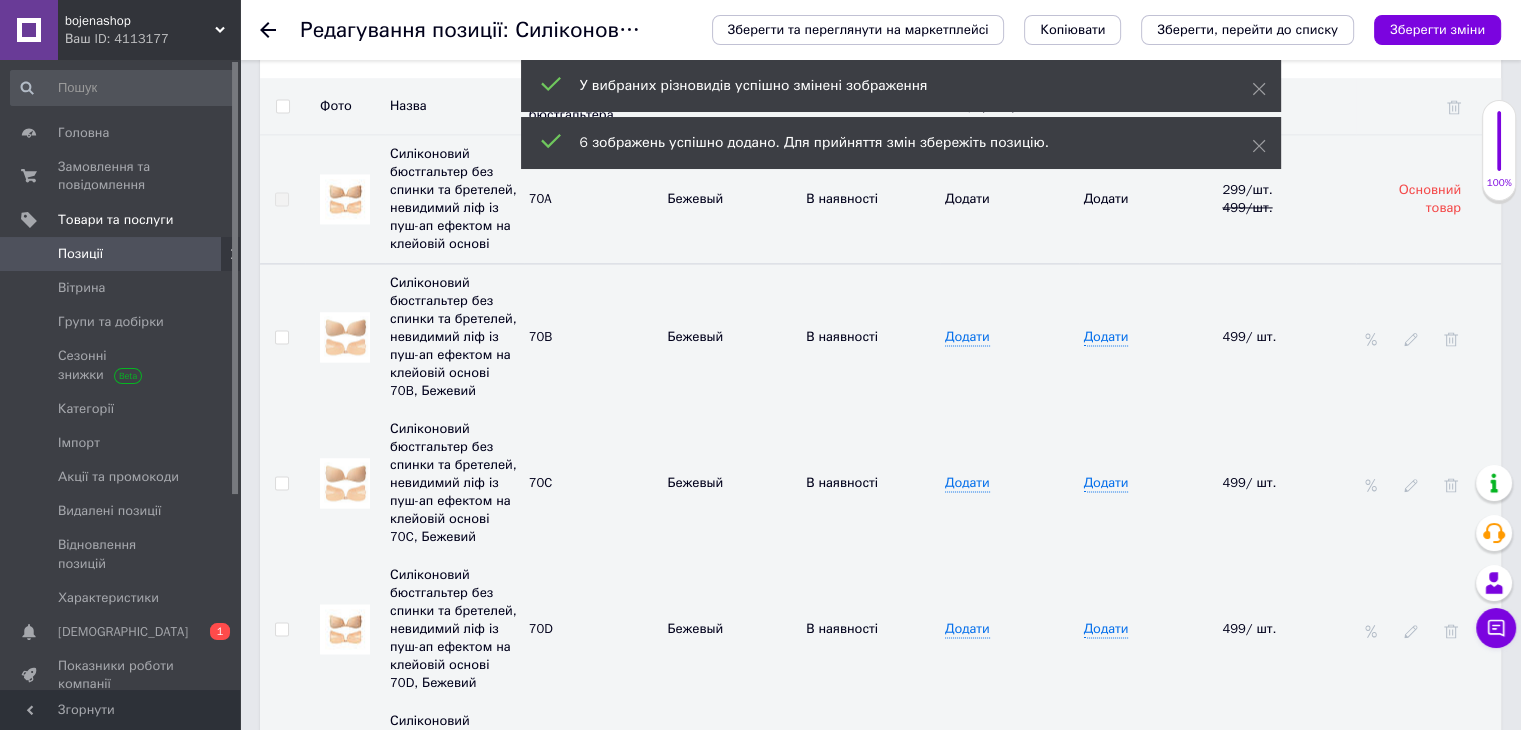 click at bounding box center (345, 629) 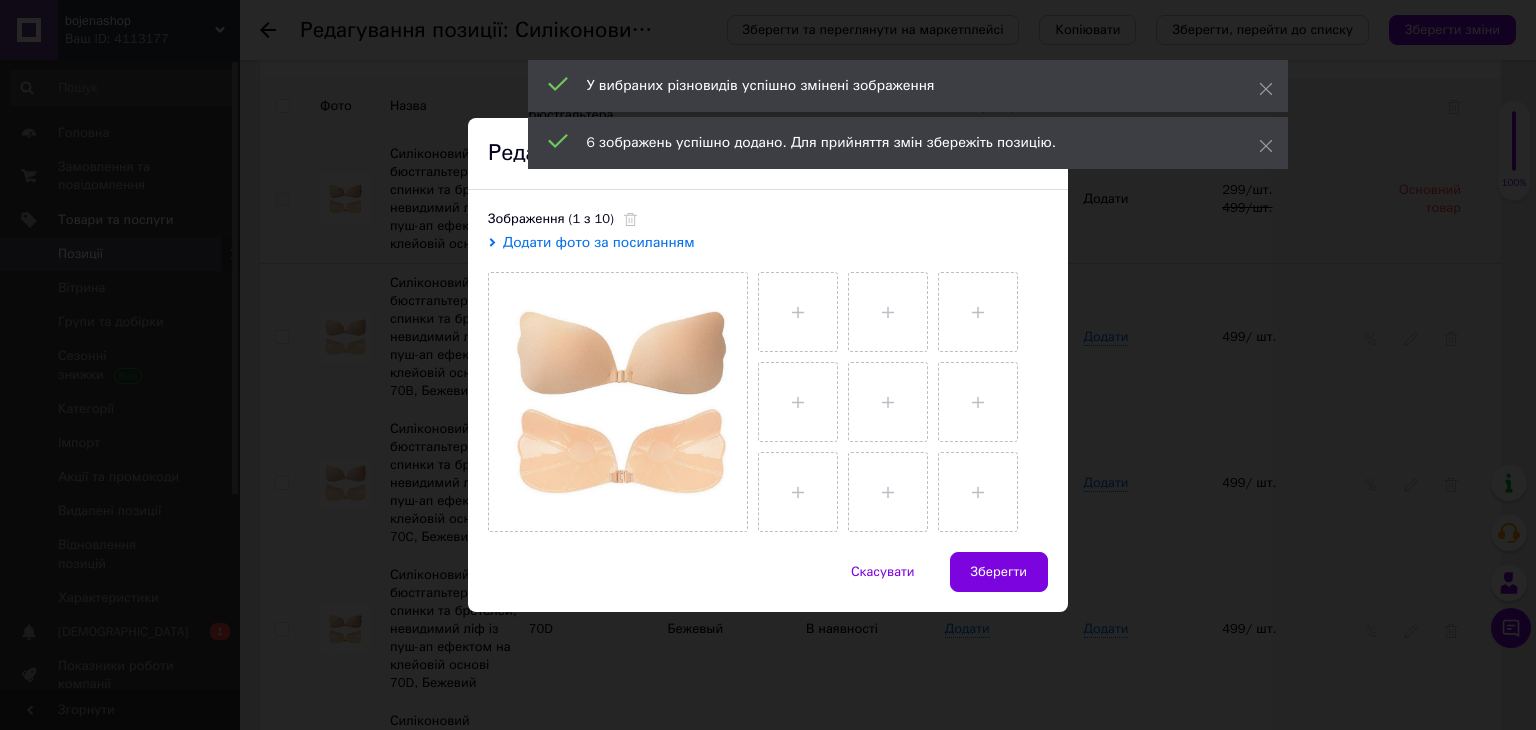 click on "× Редагування зображення Зображення (1 з 10) Додати фото за посиланням Скасувати   Зберегти" at bounding box center [768, 365] 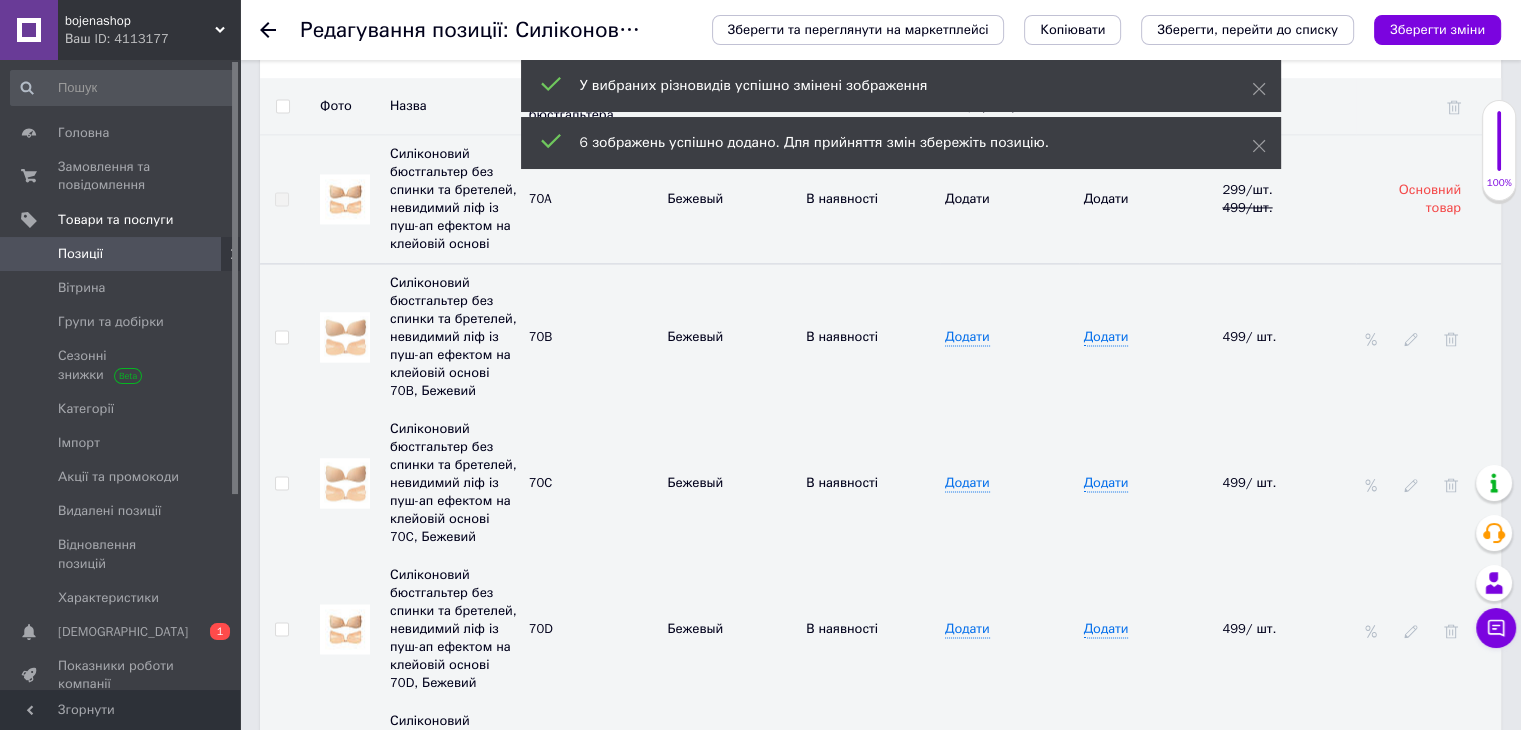 click at bounding box center (345, 629) 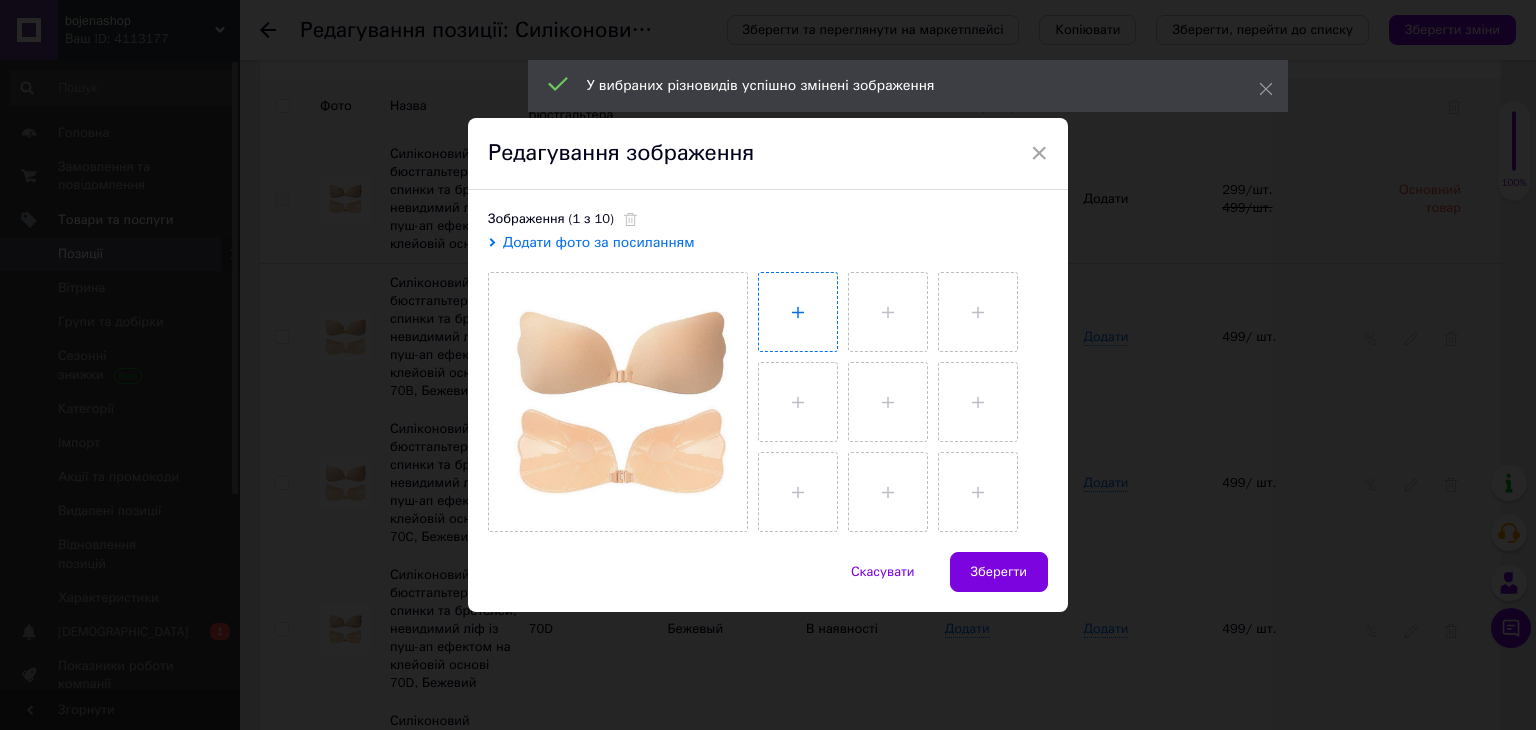 click at bounding box center (798, 312) 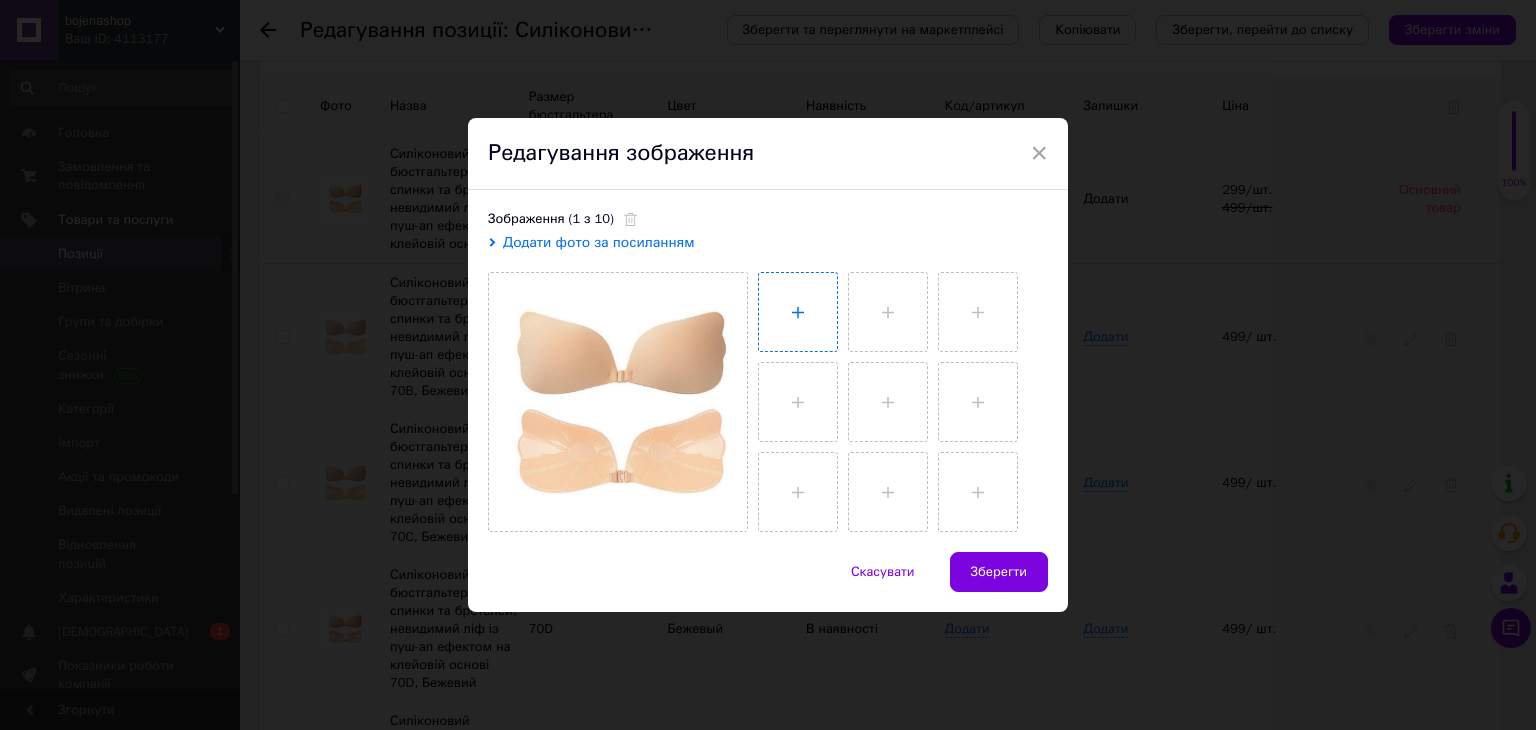 type on "C:\fakepath\photo_1_2025-07-12_22-47-32.jpg" 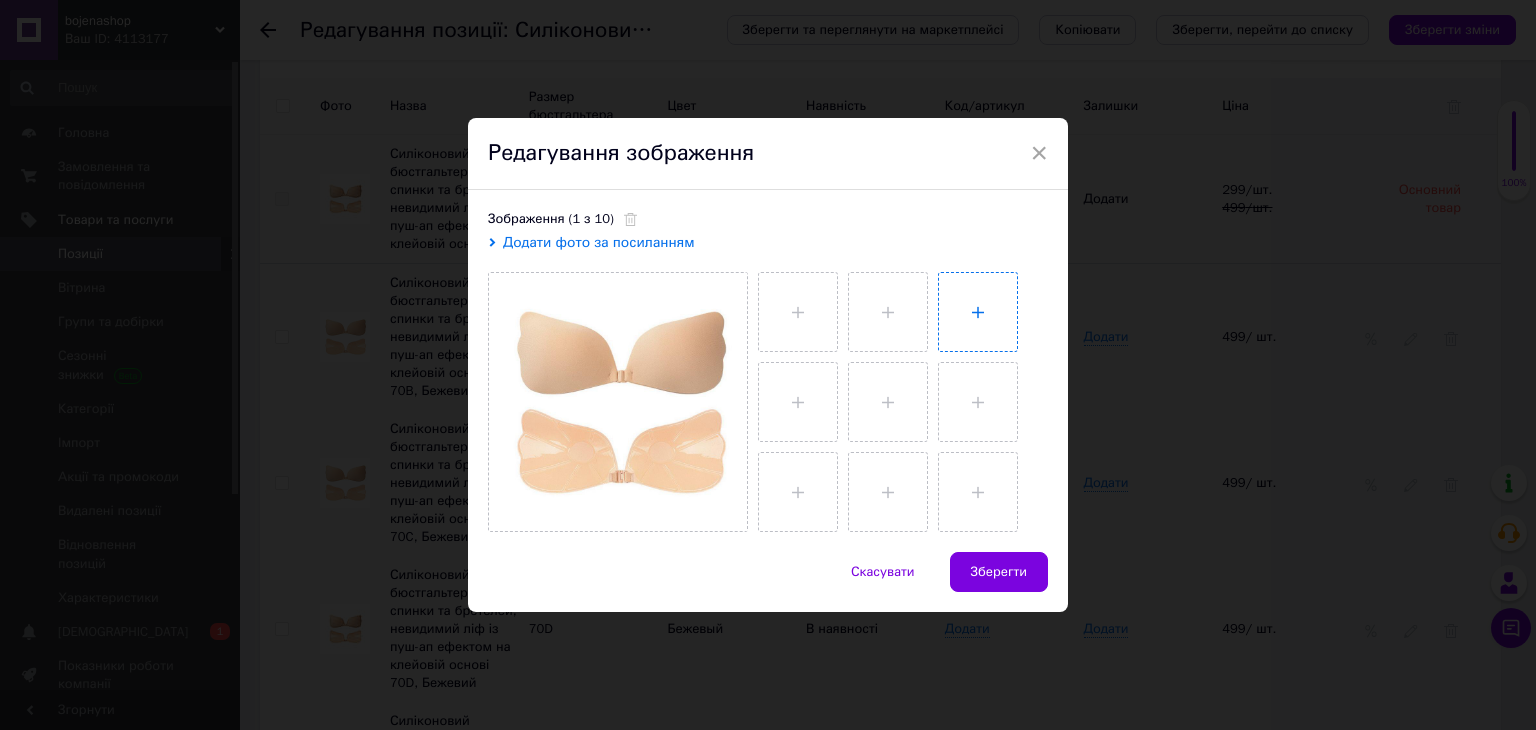 type 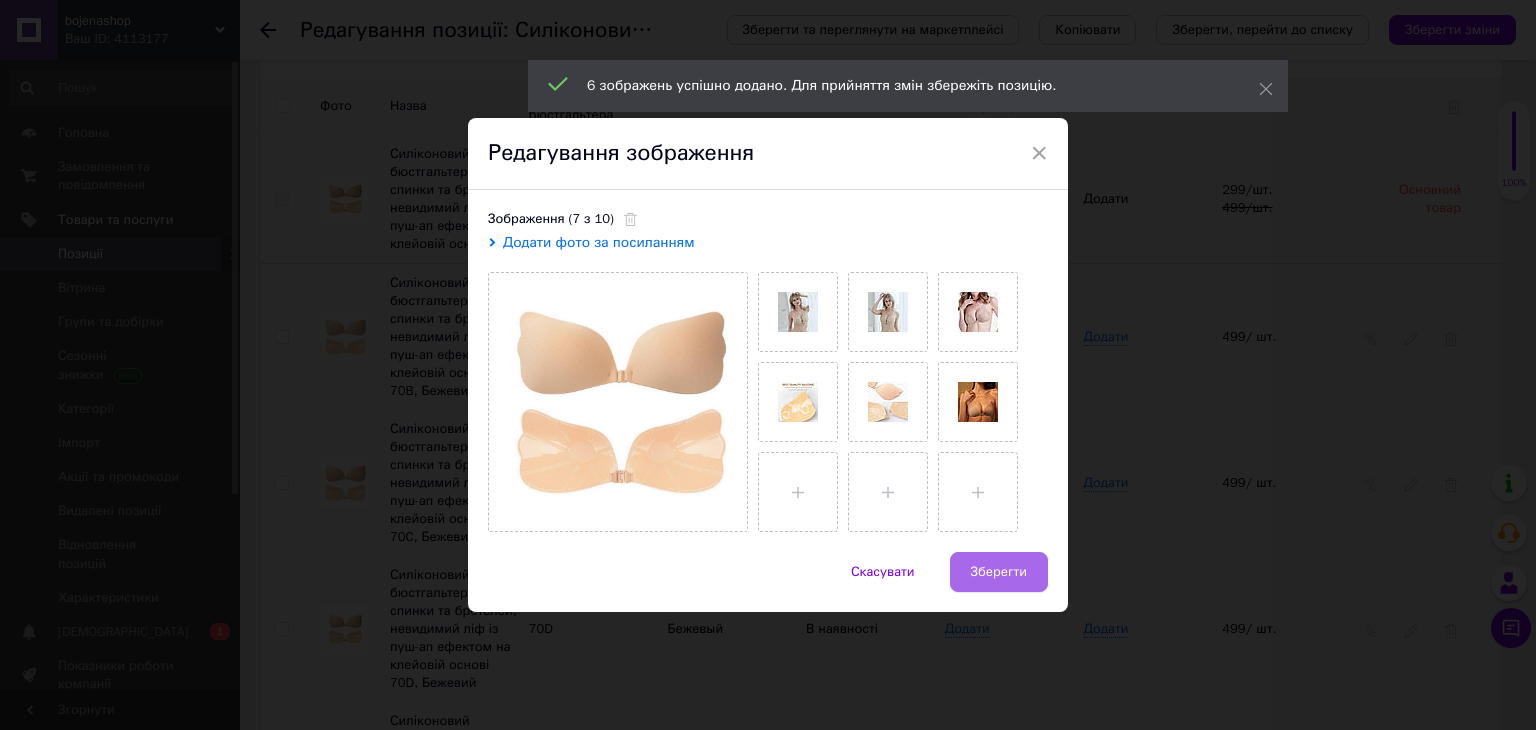 click on "Зберегти" at bounding box center (999, 572) 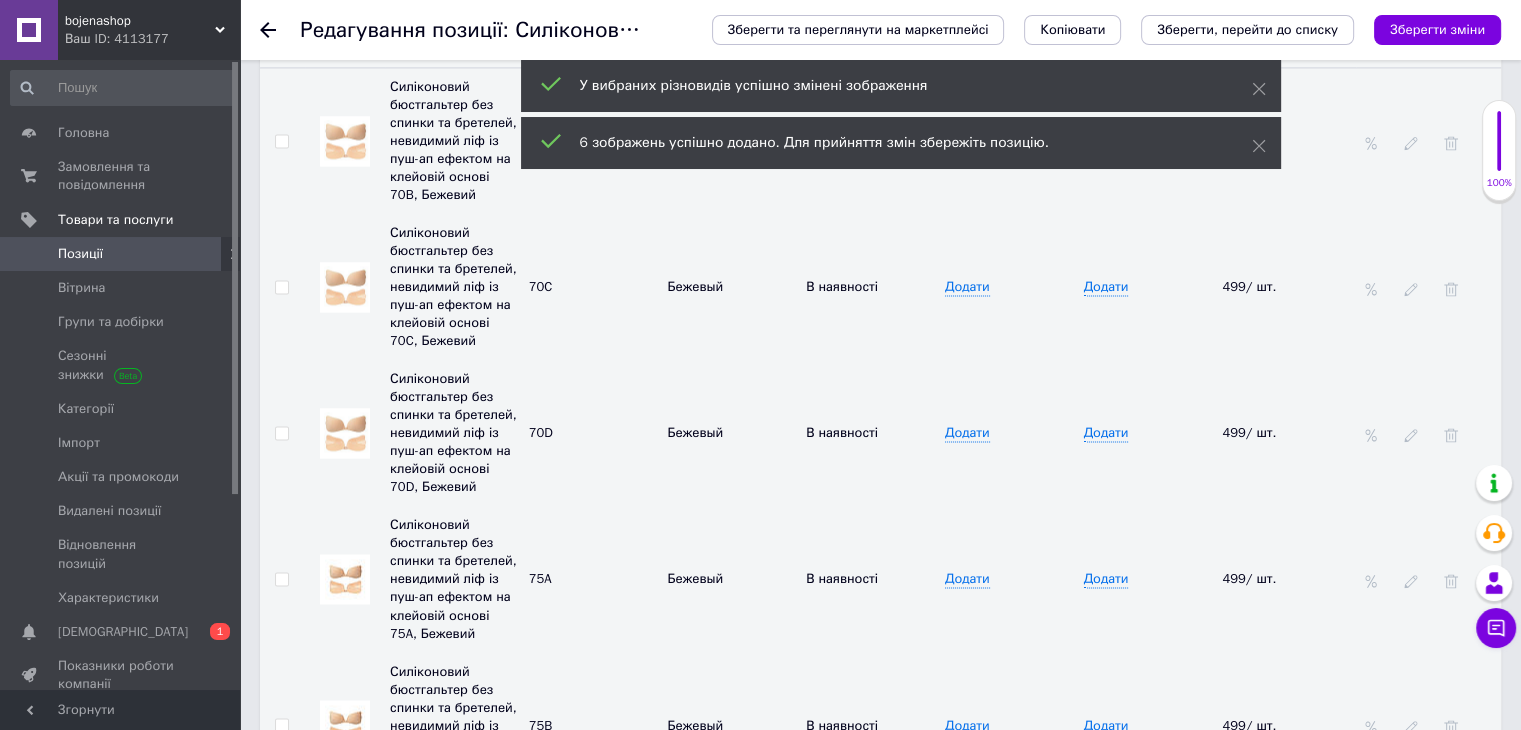 scroll, scrollTop: 3197, scrollLeft: 0, axis: vertical 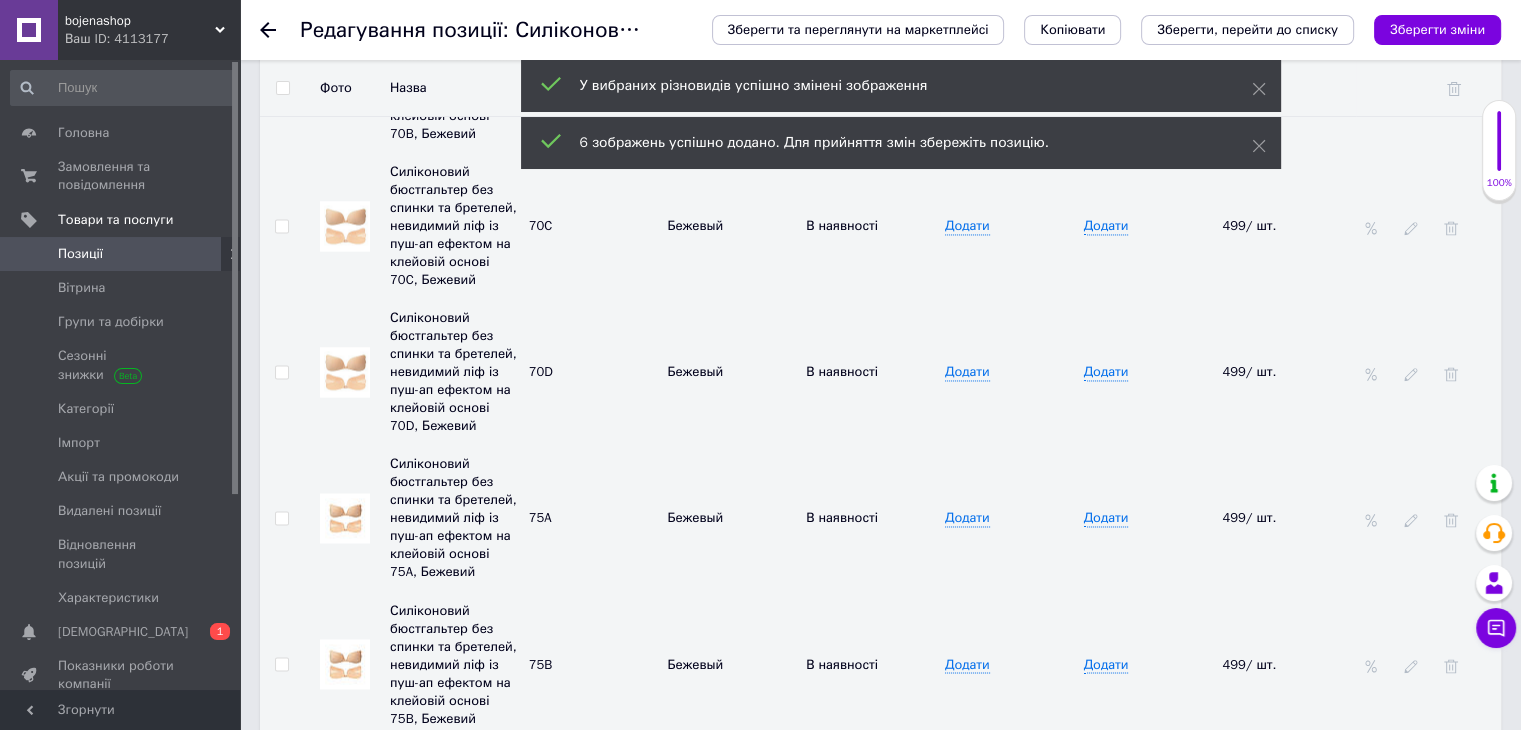 click at bounding box center (345, 518) 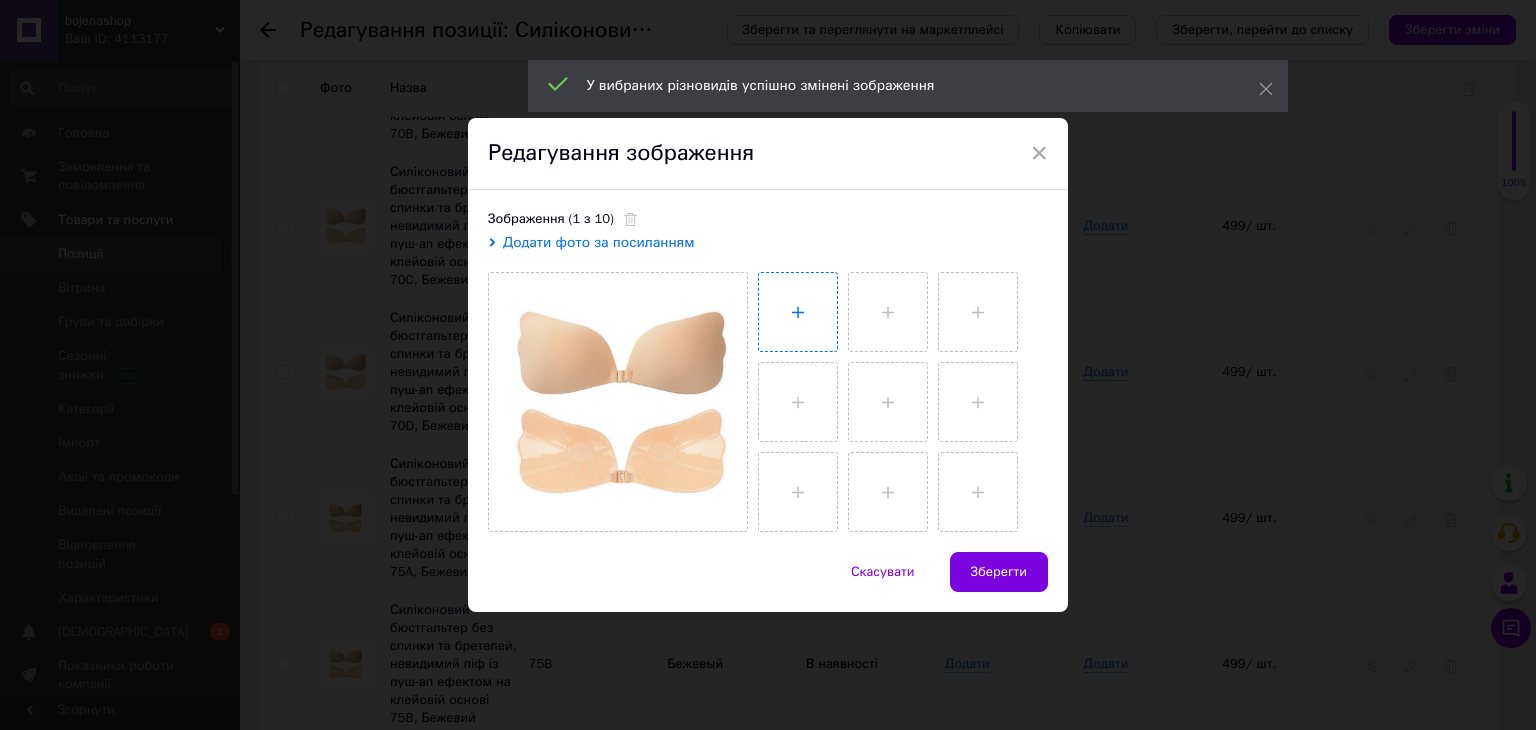 click at bounding box center (798, 312) 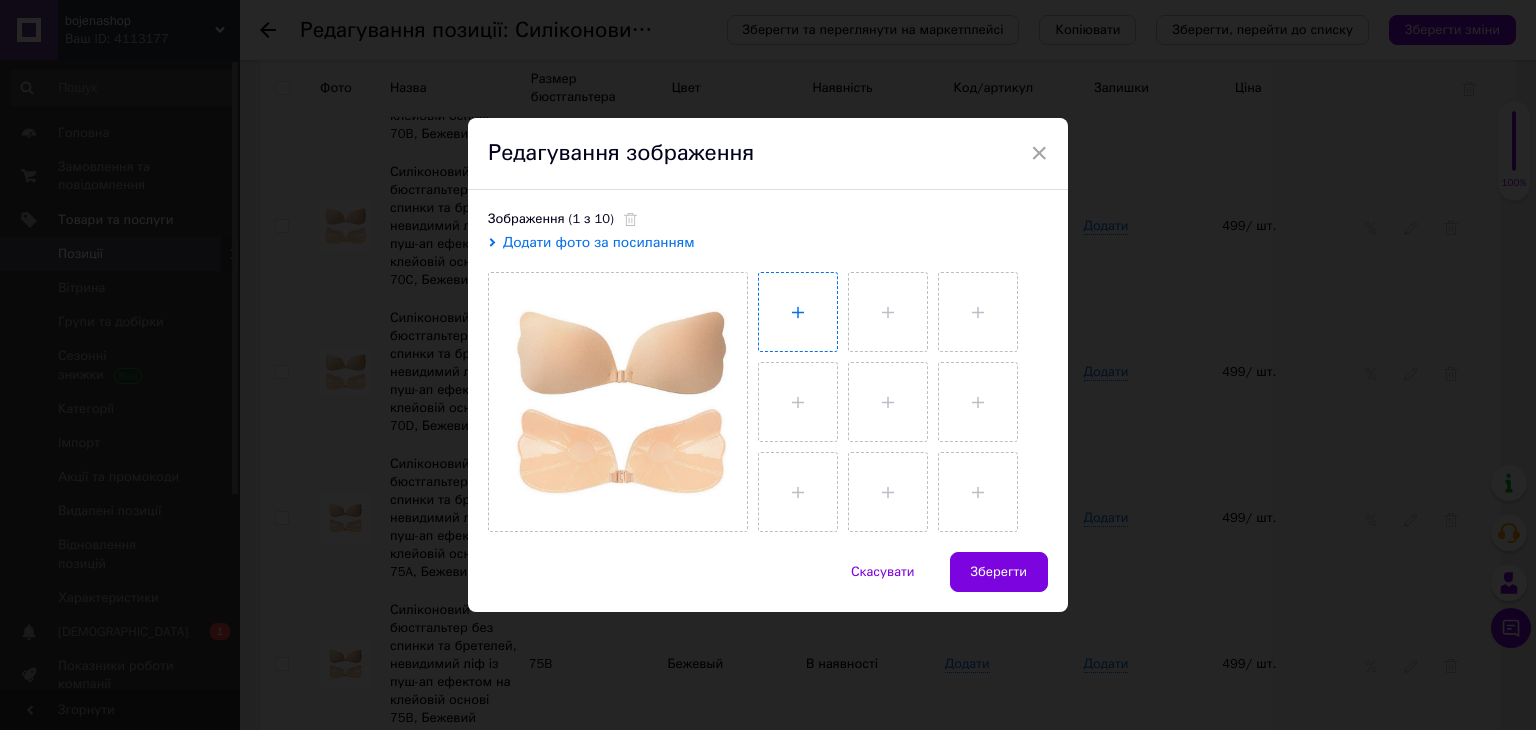 type on "C:\fakepath\photo_1_2025-07-12_22-47-32.jpg" 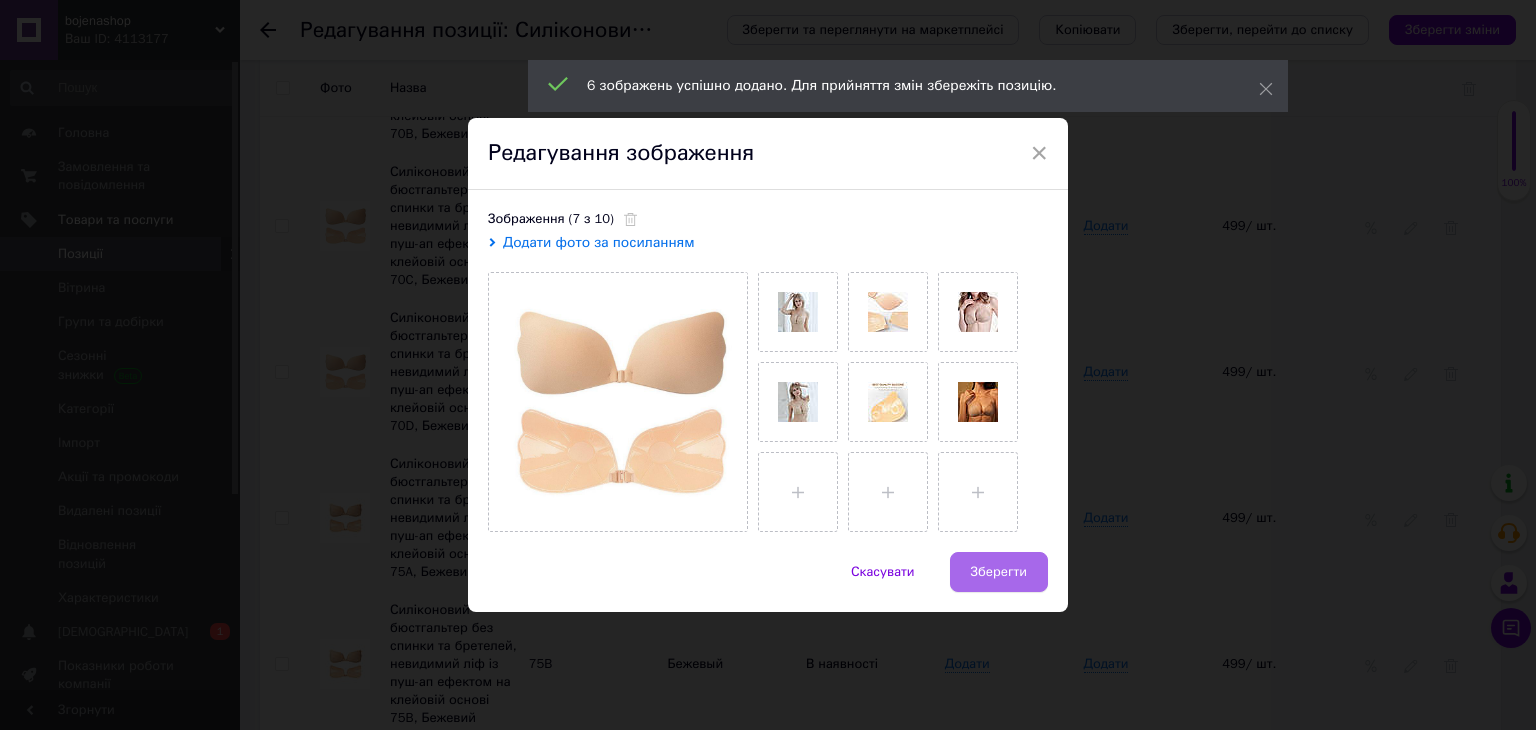 click on "Зберегти" at bounding box center [999, 572] 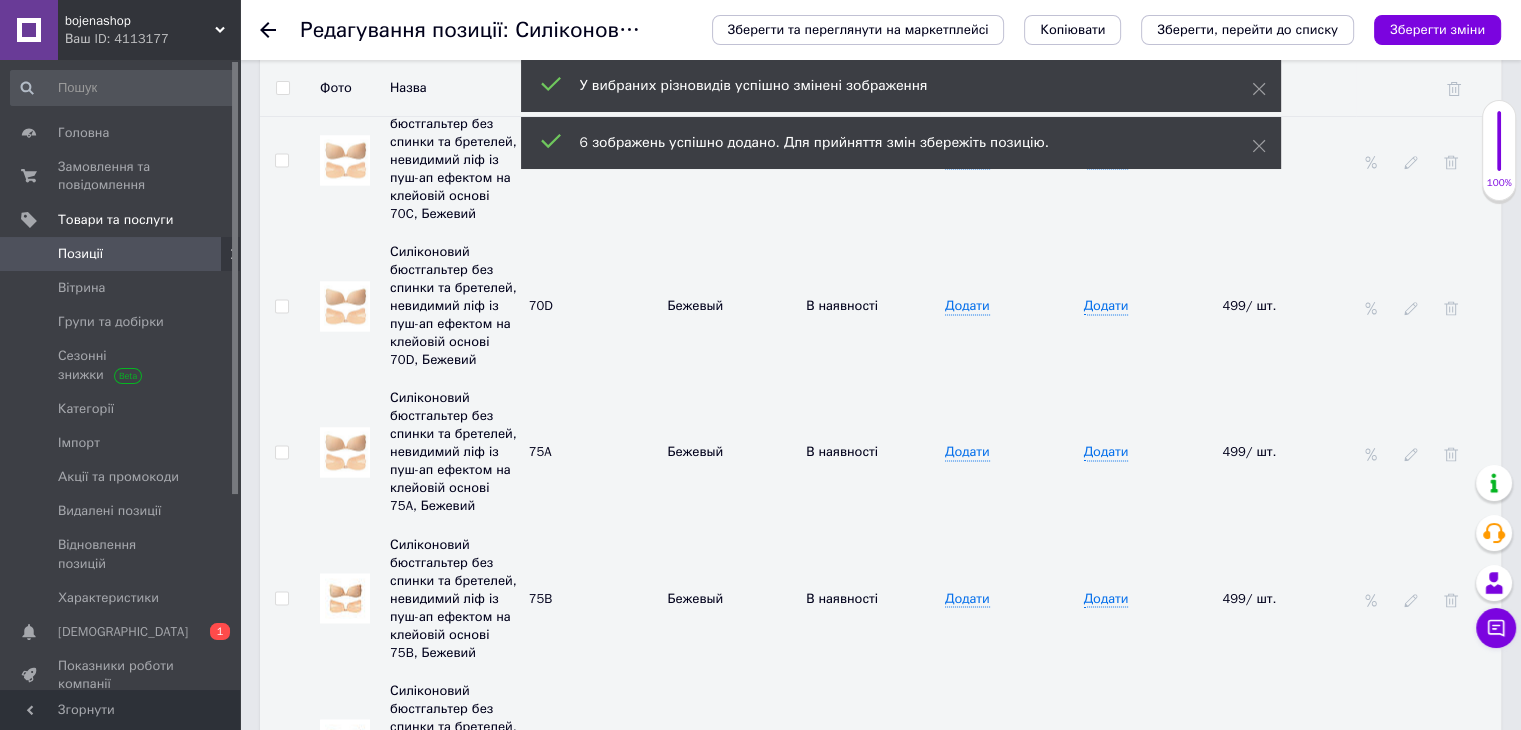scroll, scrollTop: 3297, scrollLeft: 0, axis: vertical 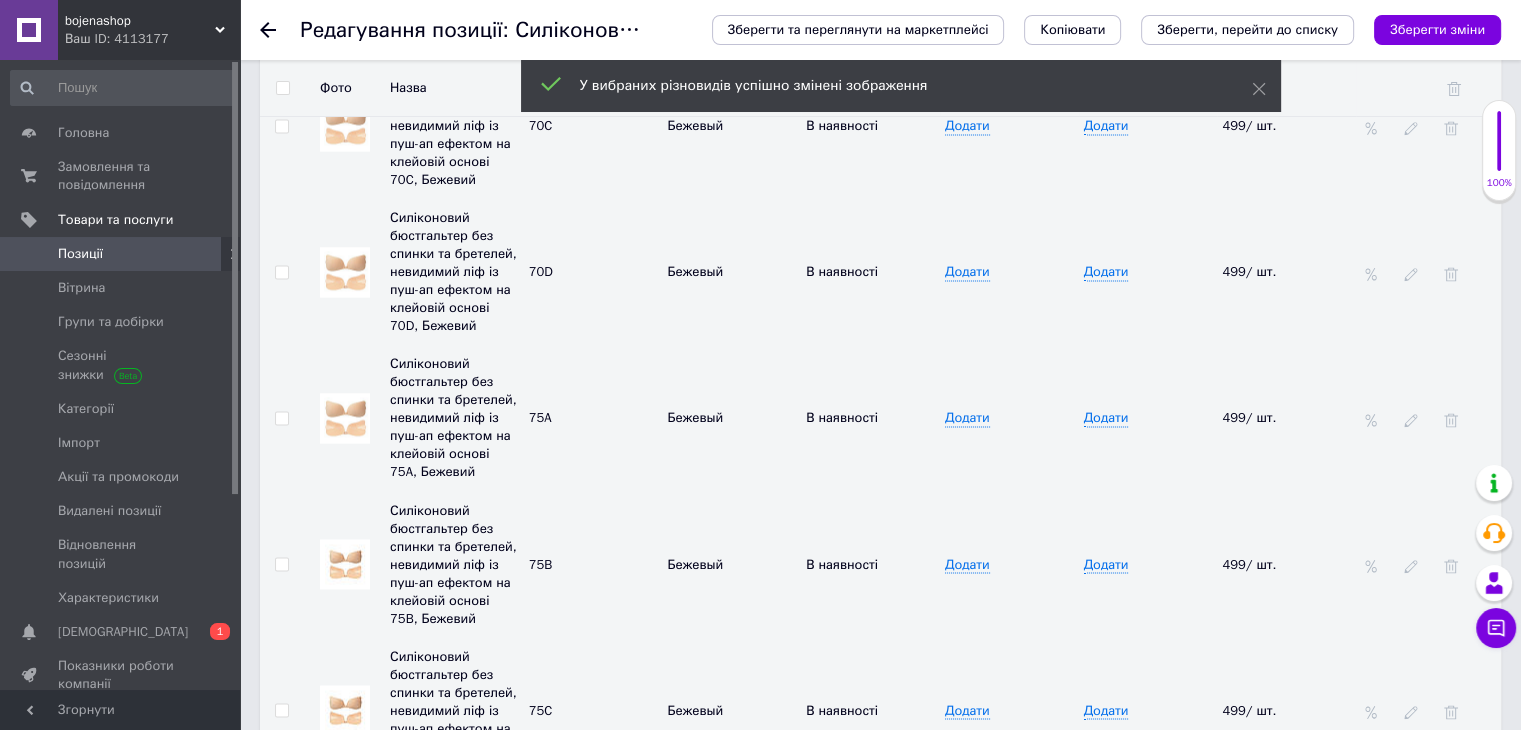 click at bounding box center [345, 564] 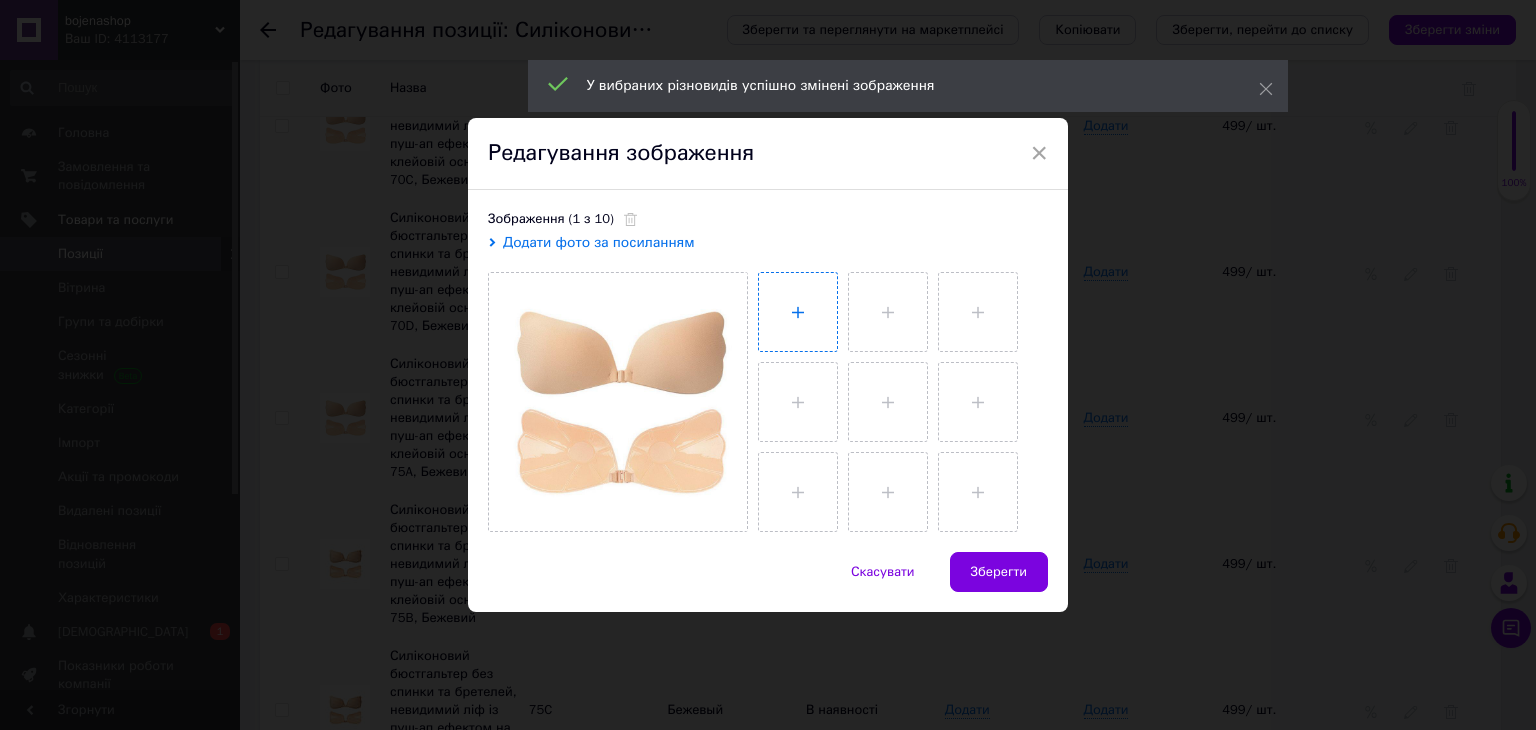 click at bounding box center (798, 312) 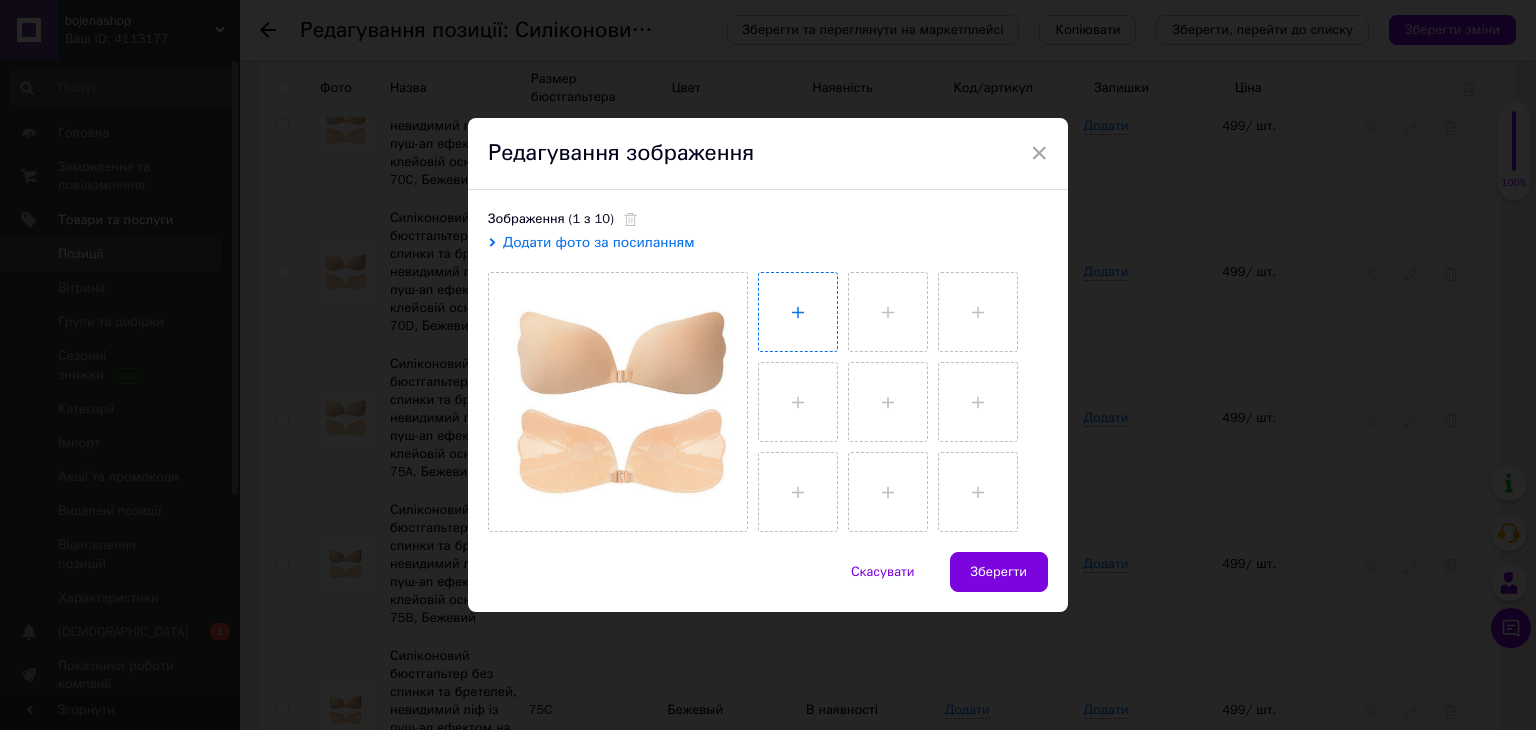 type on "C:\fakepath\photo_1_2025-07-12_22-47-32.jpg" 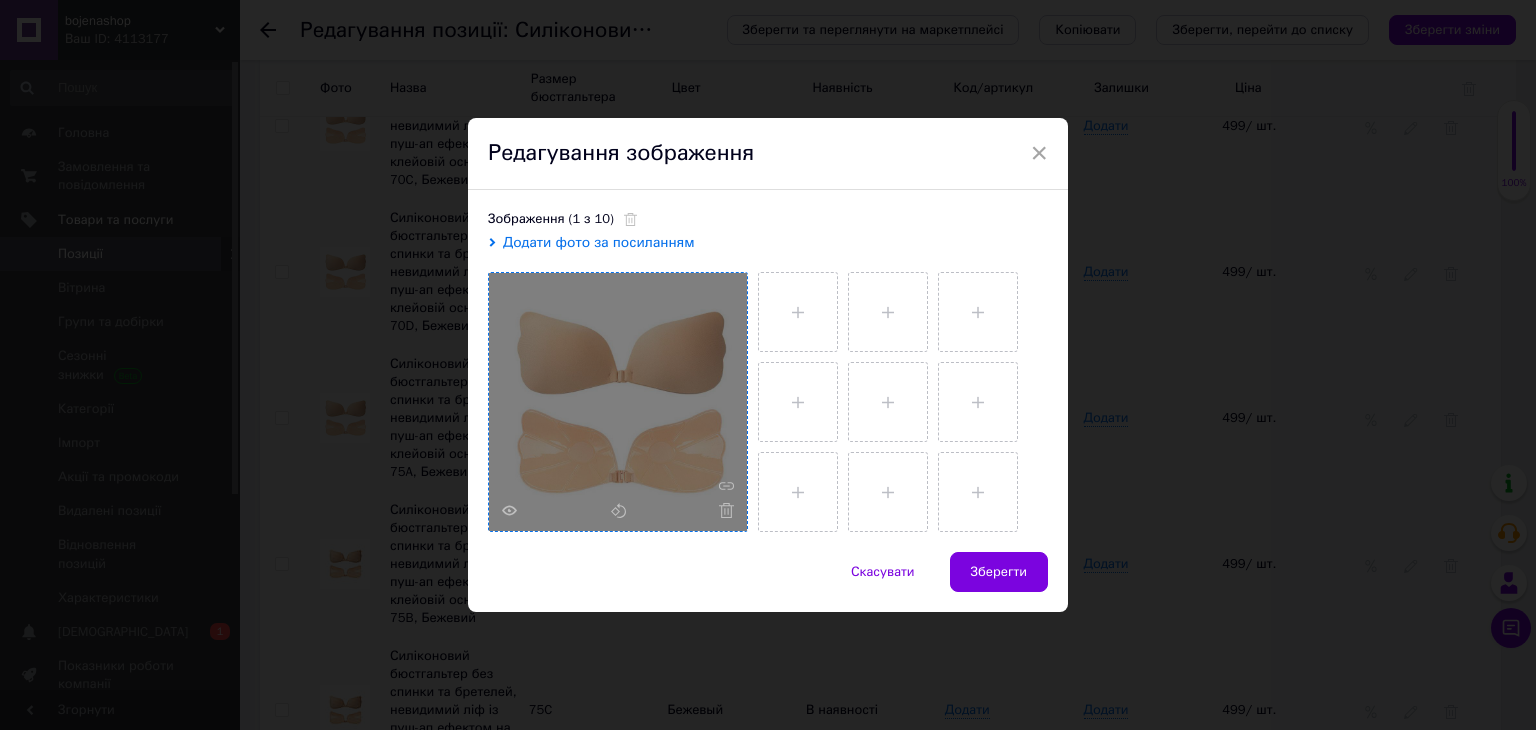 type 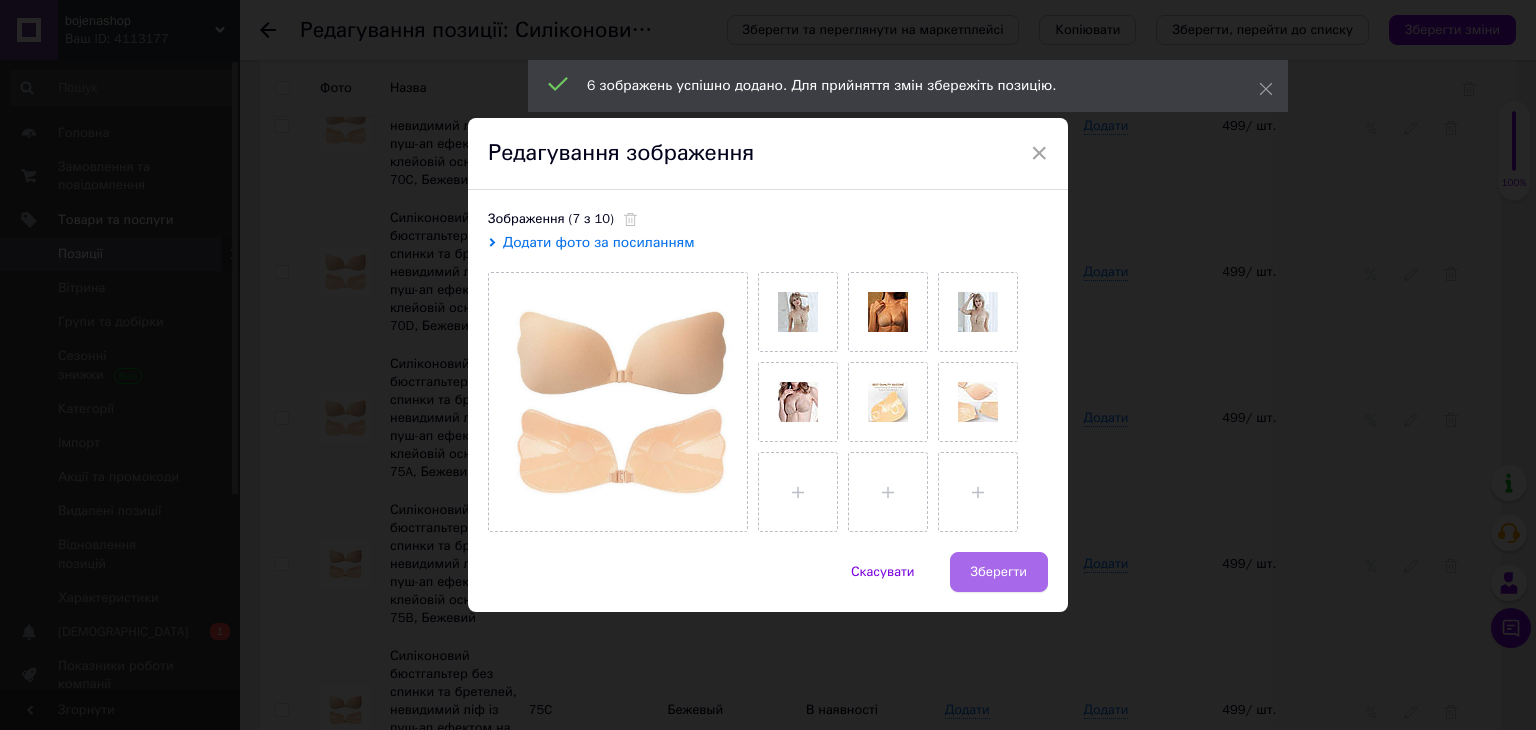 click on "Зберегти" at bounding box center [999, 572] 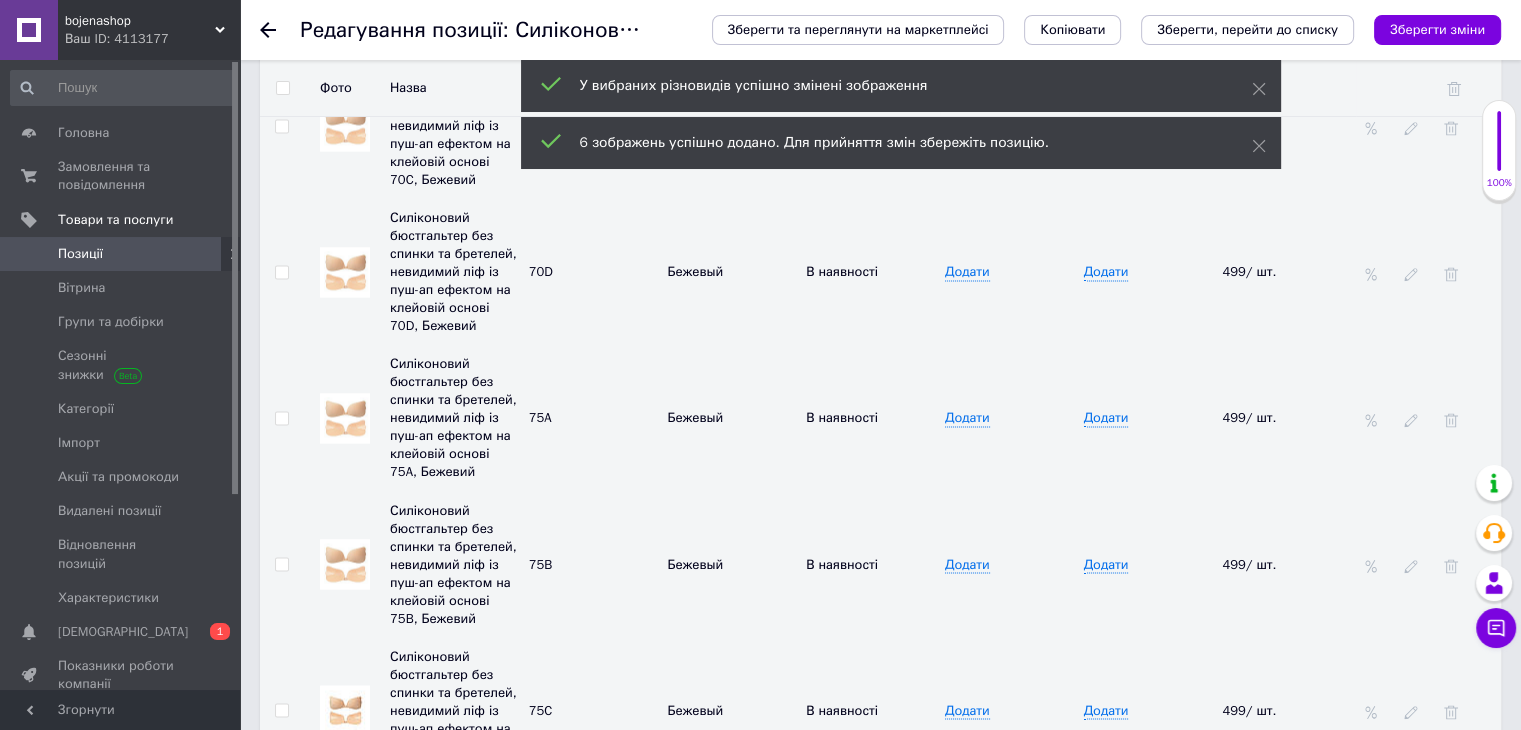 click at bounding box center [345, 710] 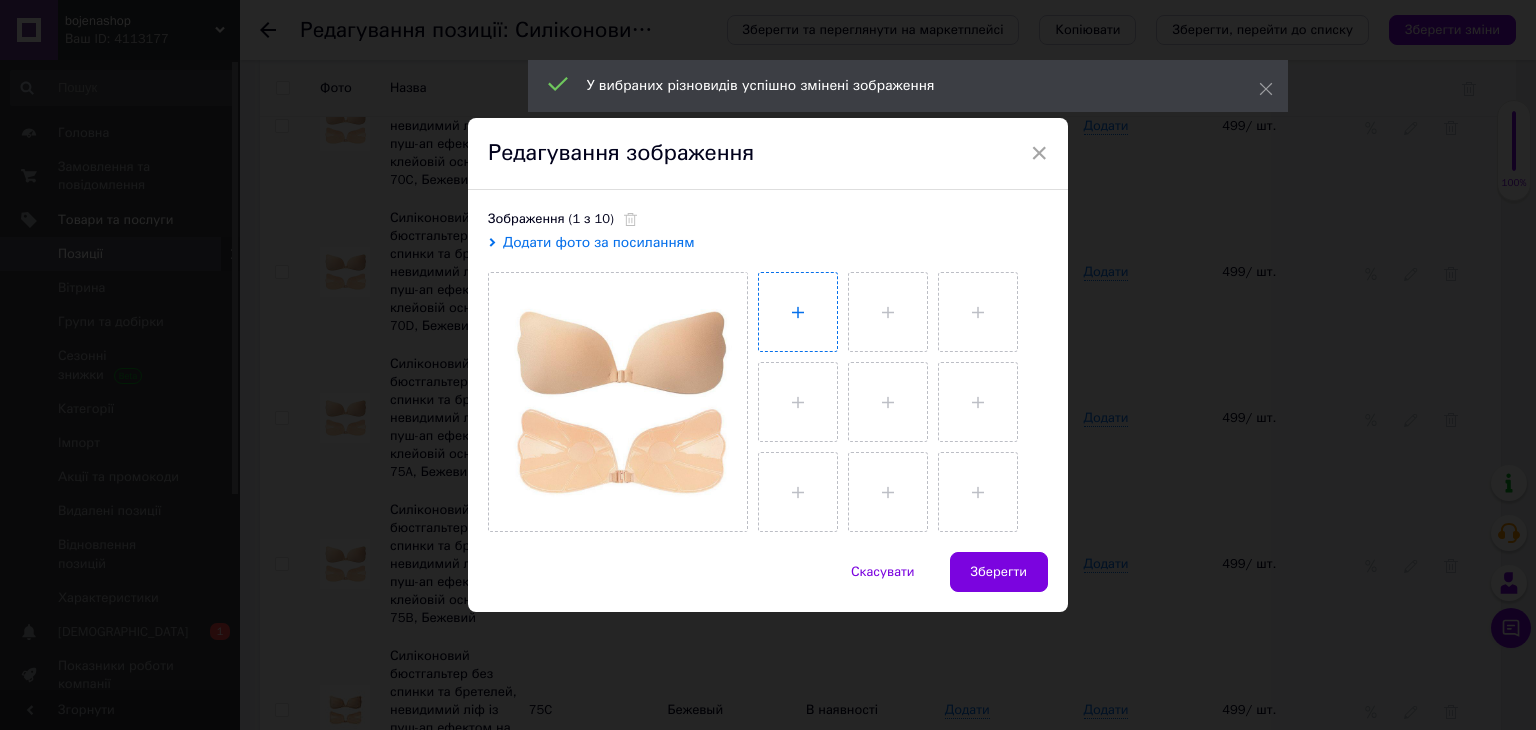 click at bounding box center (798, 312) 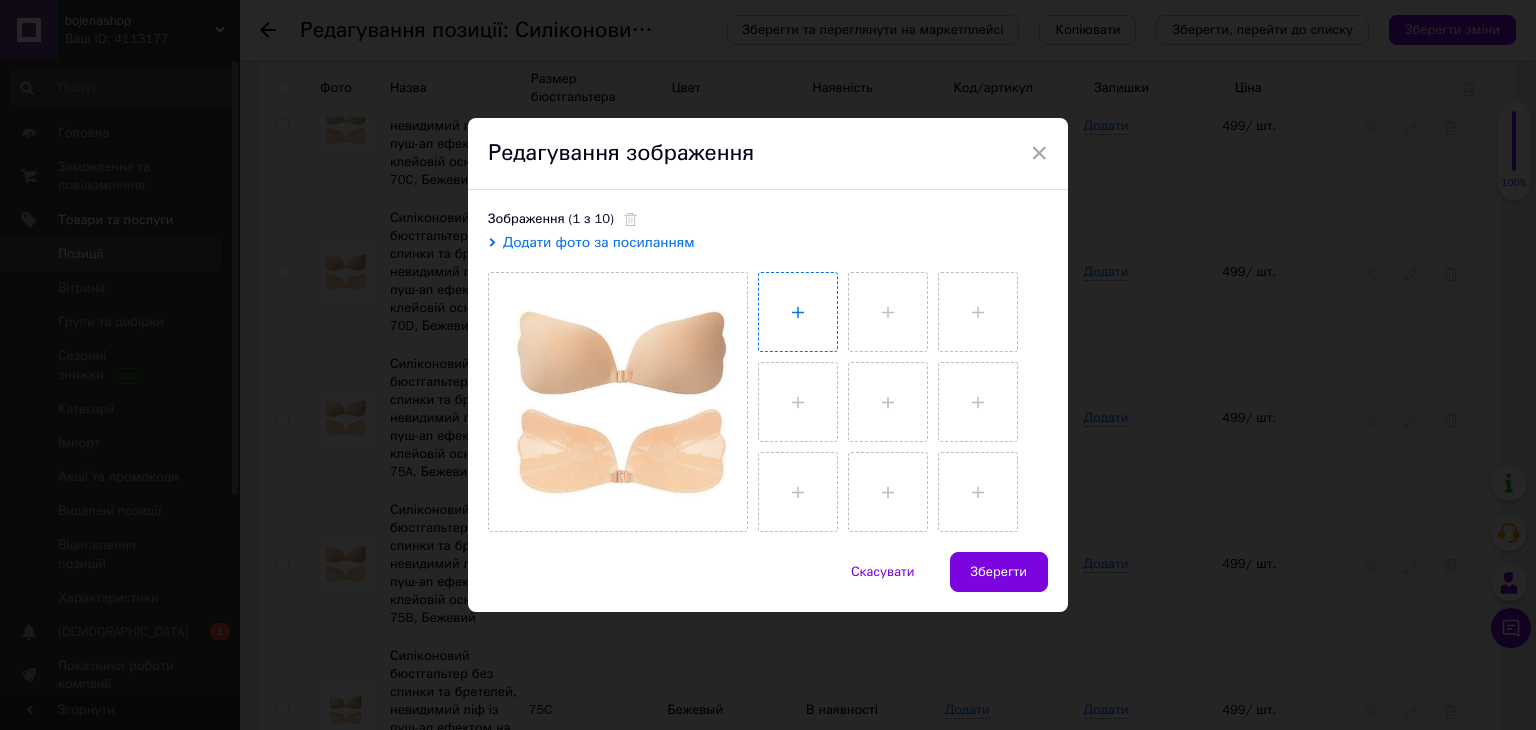 type on "C:\fakepath\photo_1_2025-07-12_22-47-32.jpg" 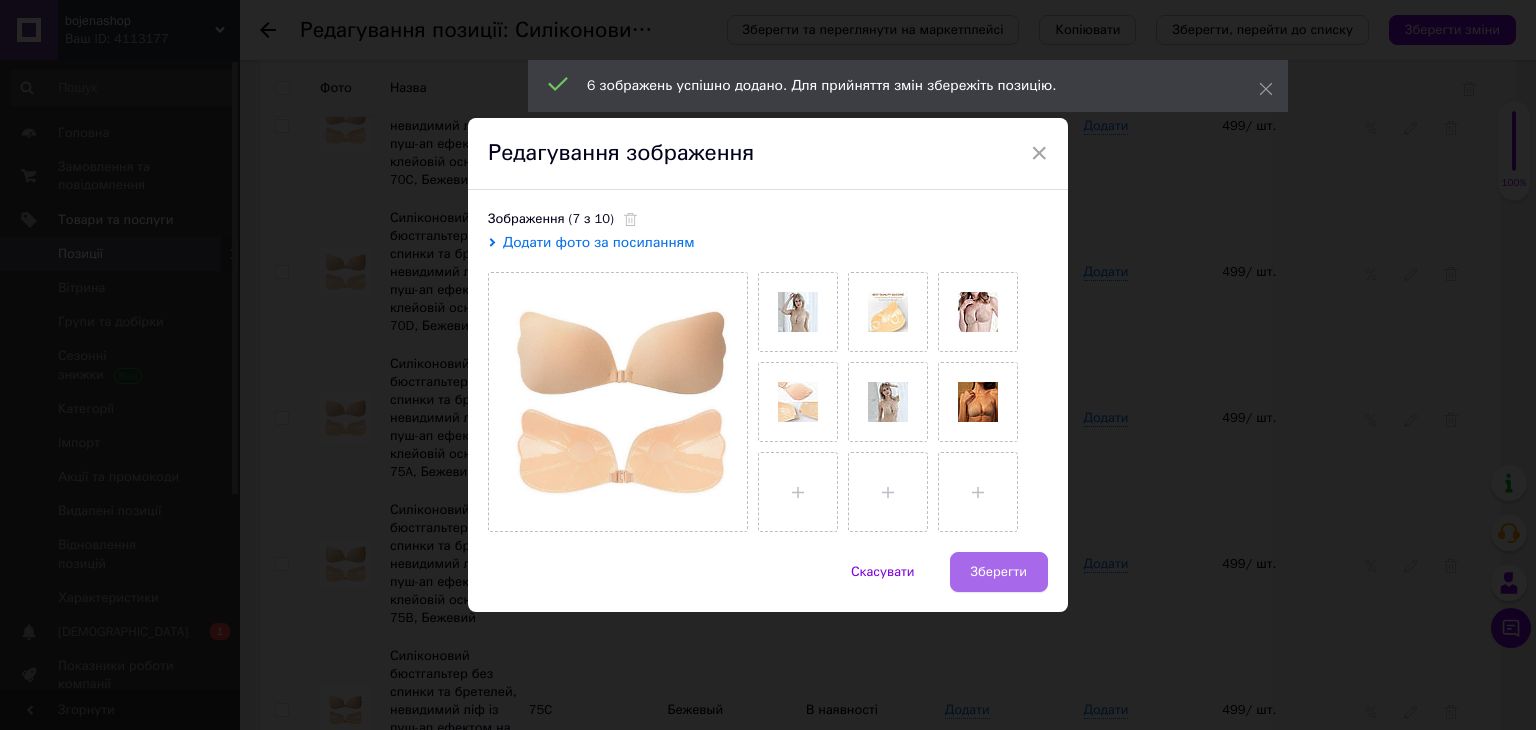 click on "Зберегти" at bounding box center (999, 572) 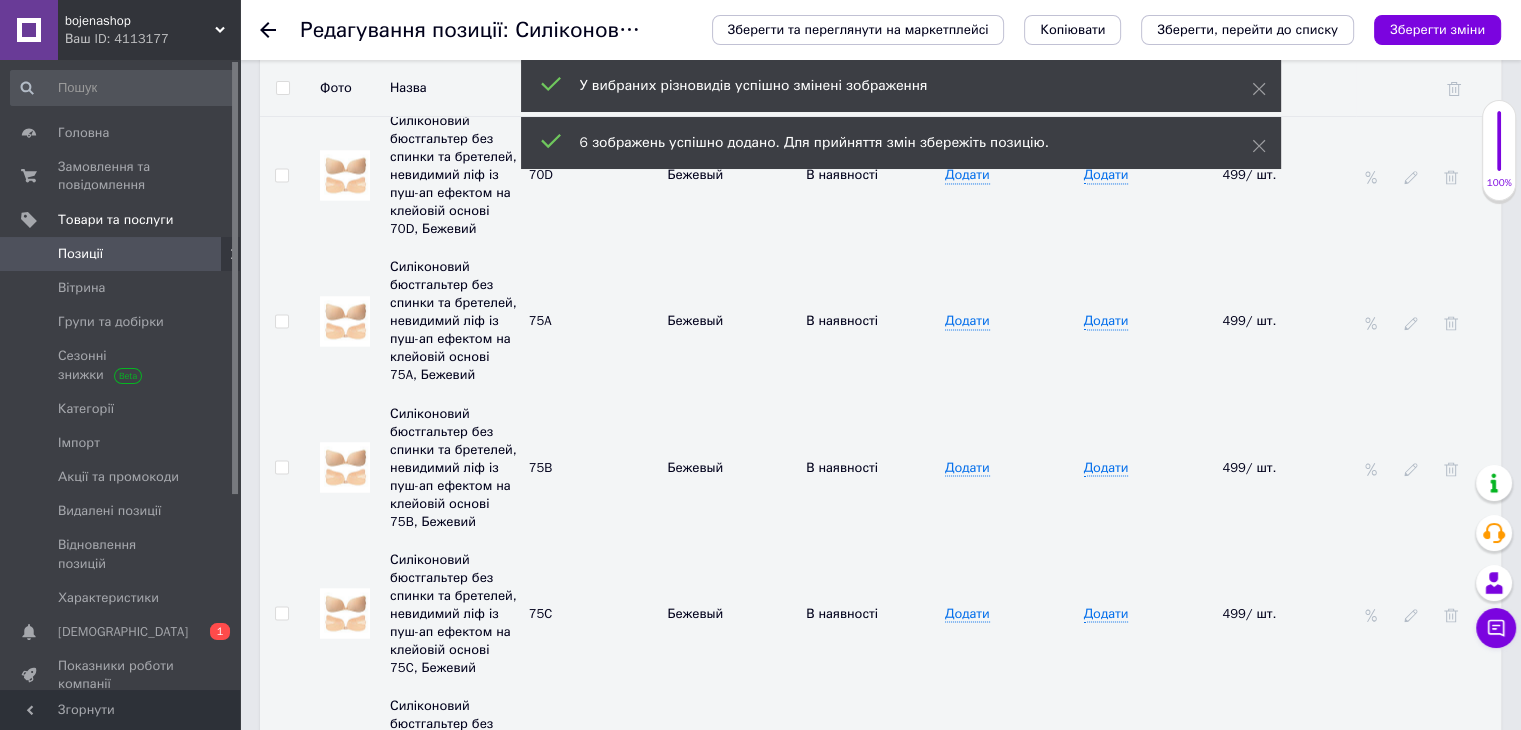 scroll, scrollTop: 3497, scrollLeft: 0, axis: vertical 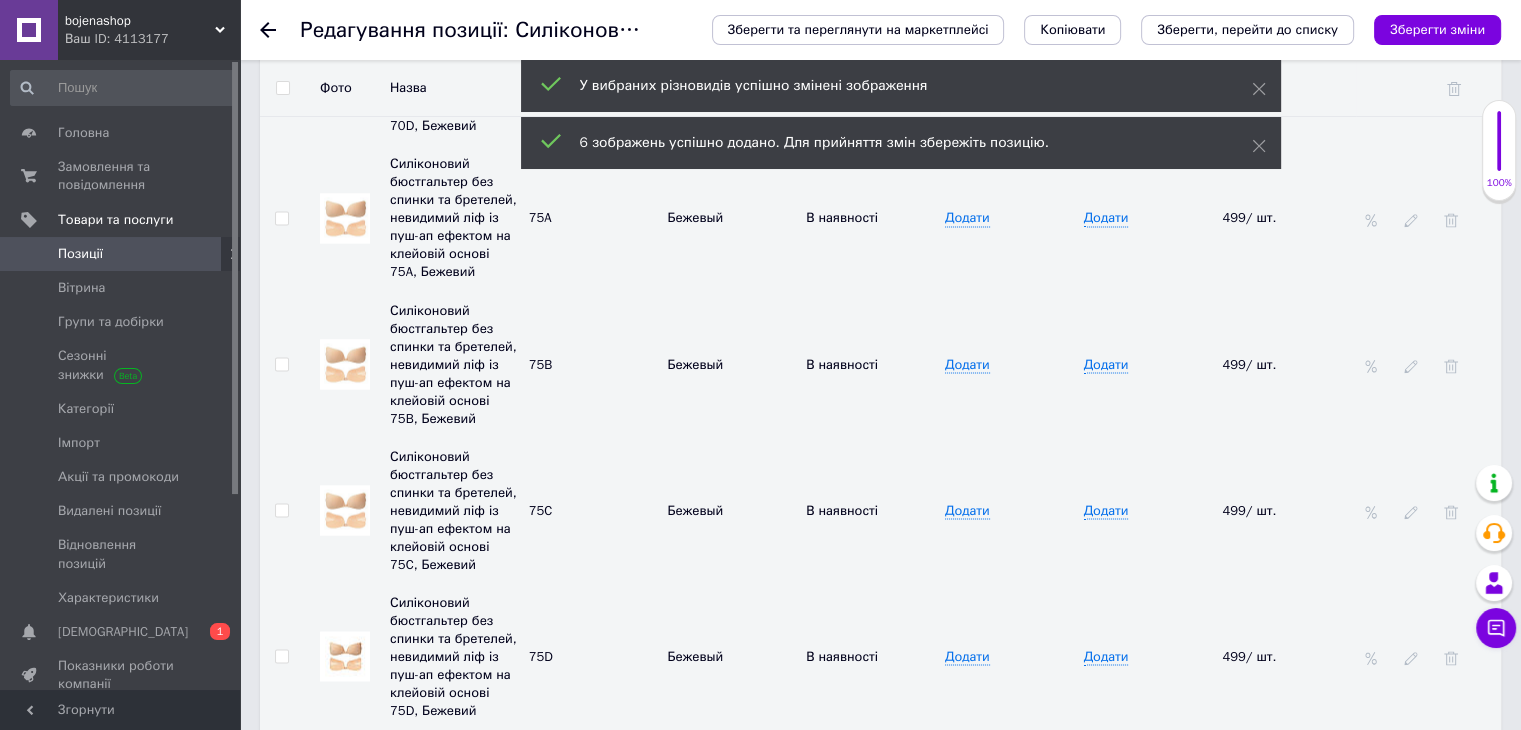 click at bounding box center (345, 510) 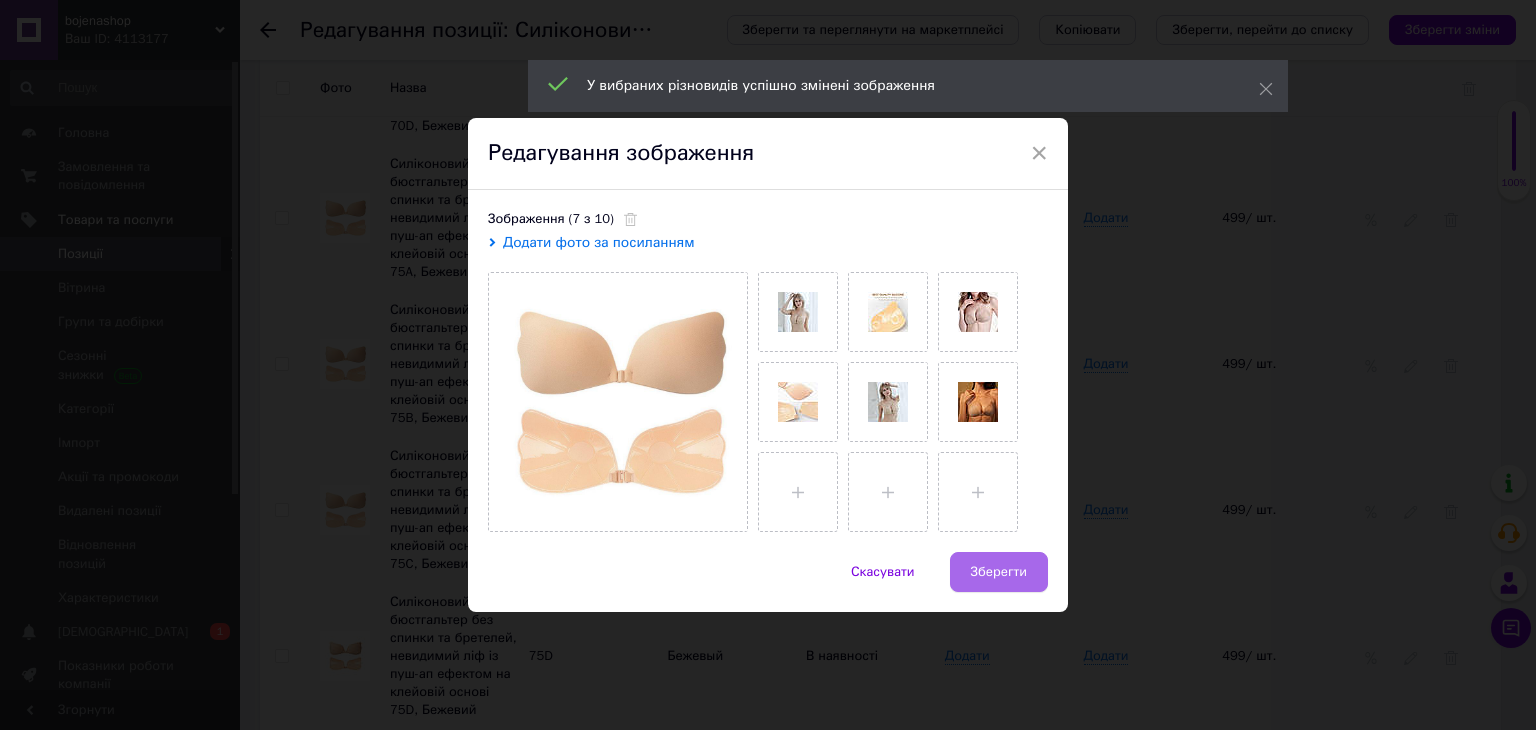 click on "Зберегти" at bounding box center [999, 572] 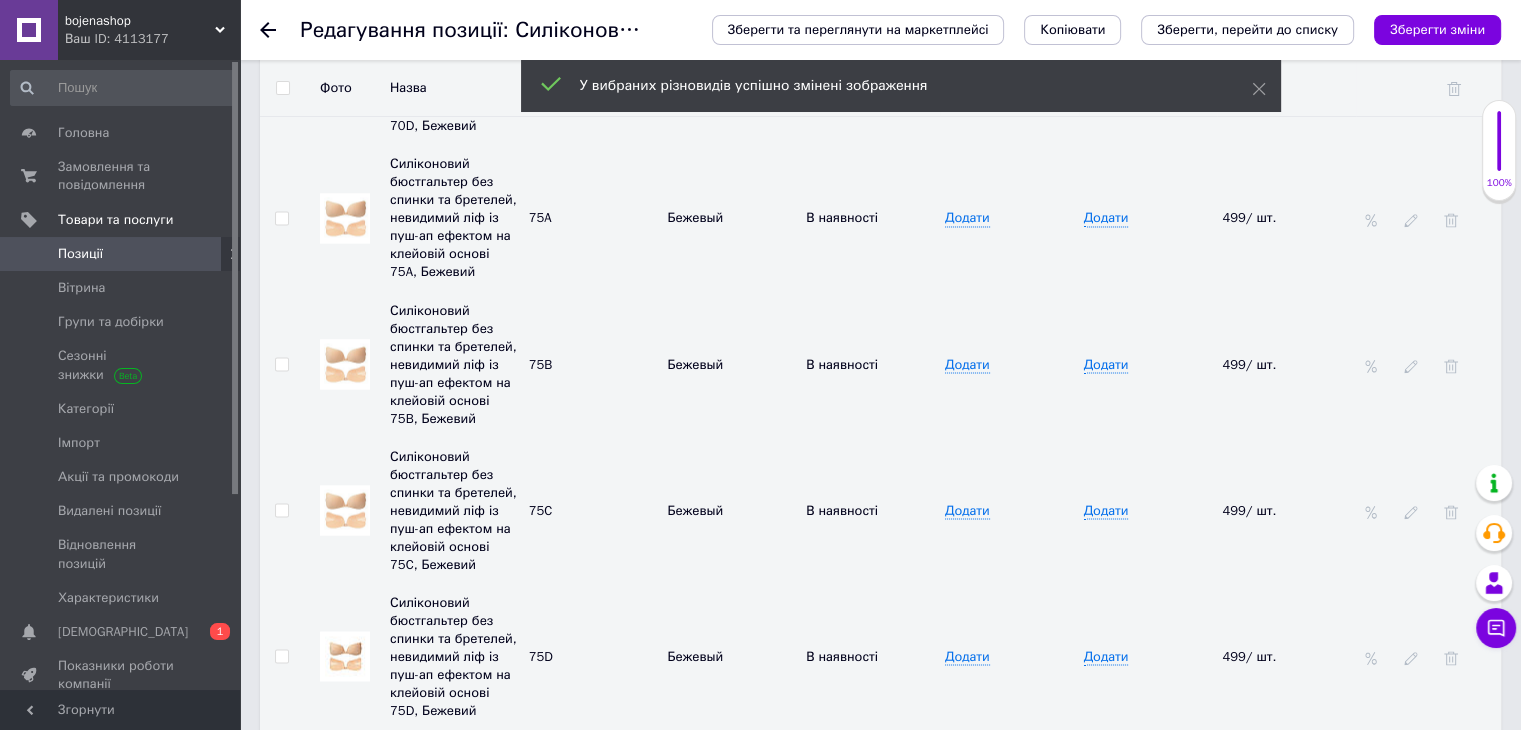 click at bounding box center [345, 656] 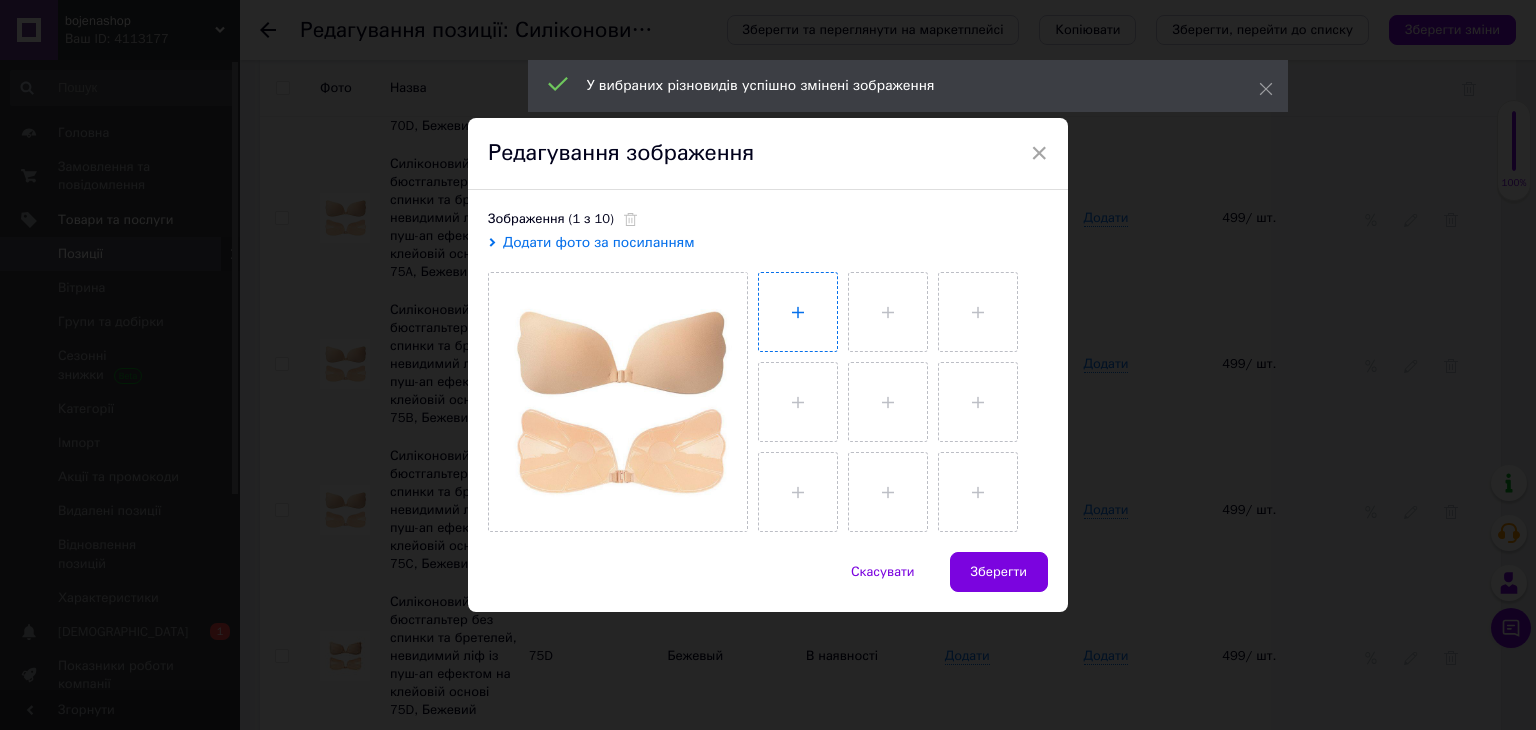 click at bounding box center [798, 312] 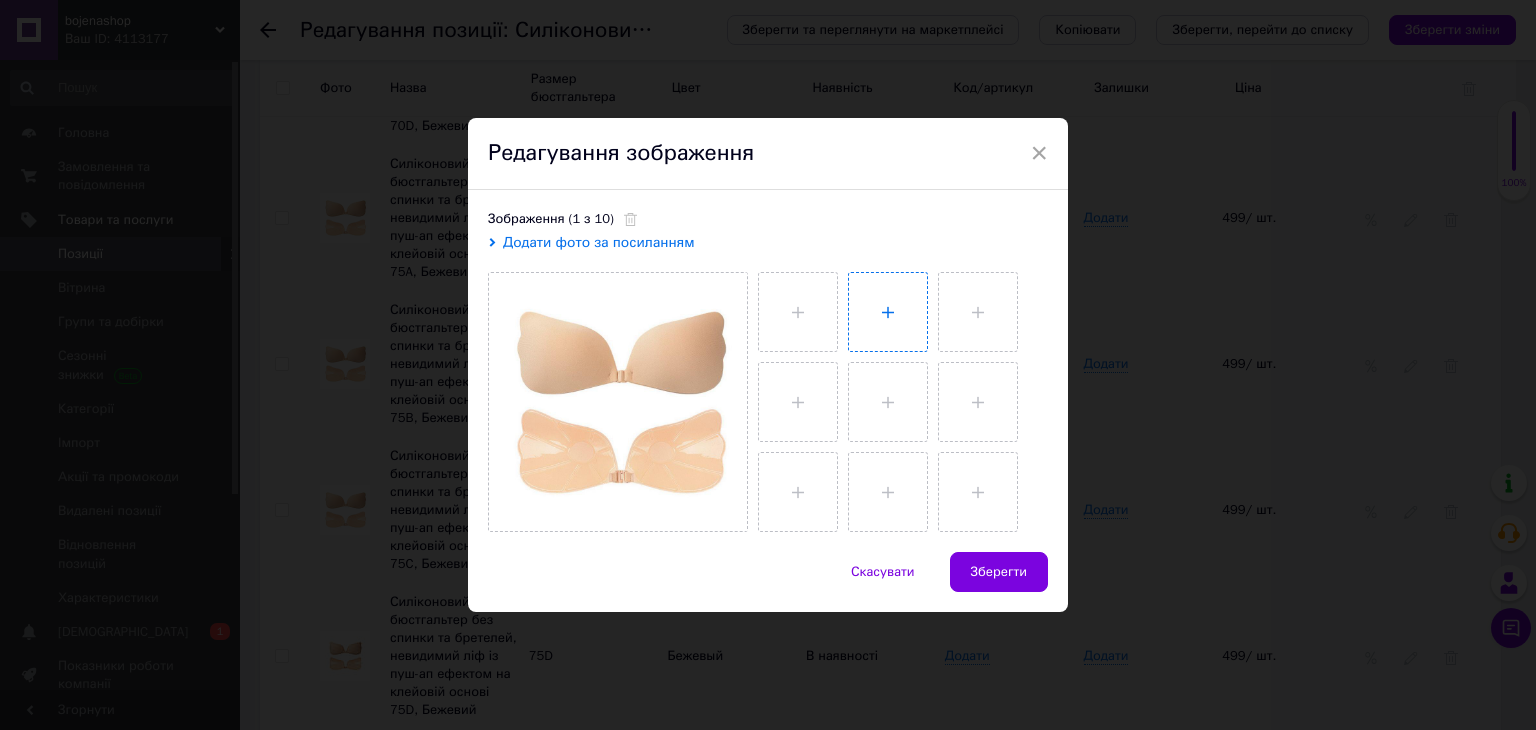 type on "C:\fakepath\photo_1_2025-07-12_22-47-32.jpg" 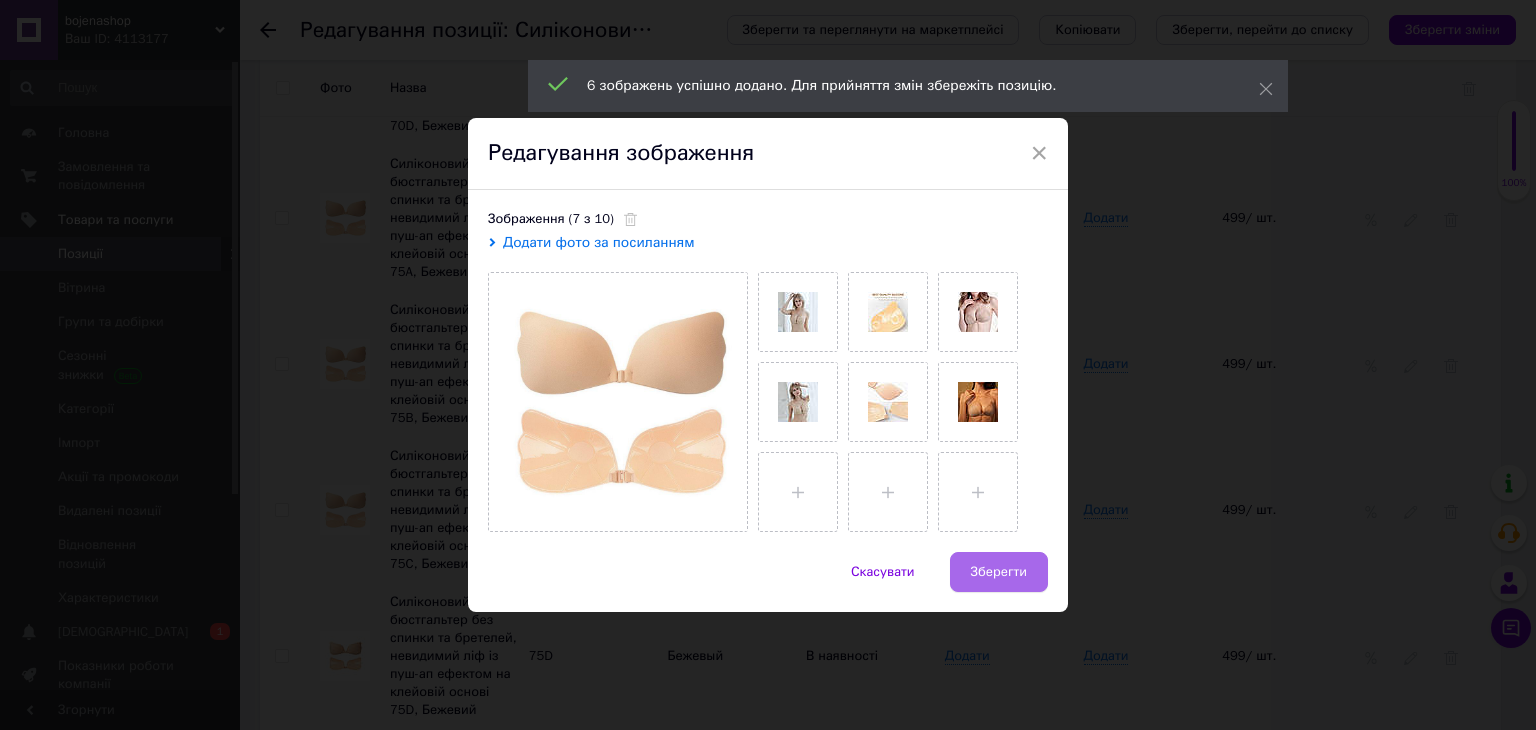 click on "Зберегти" at bounding box center [999, 572] 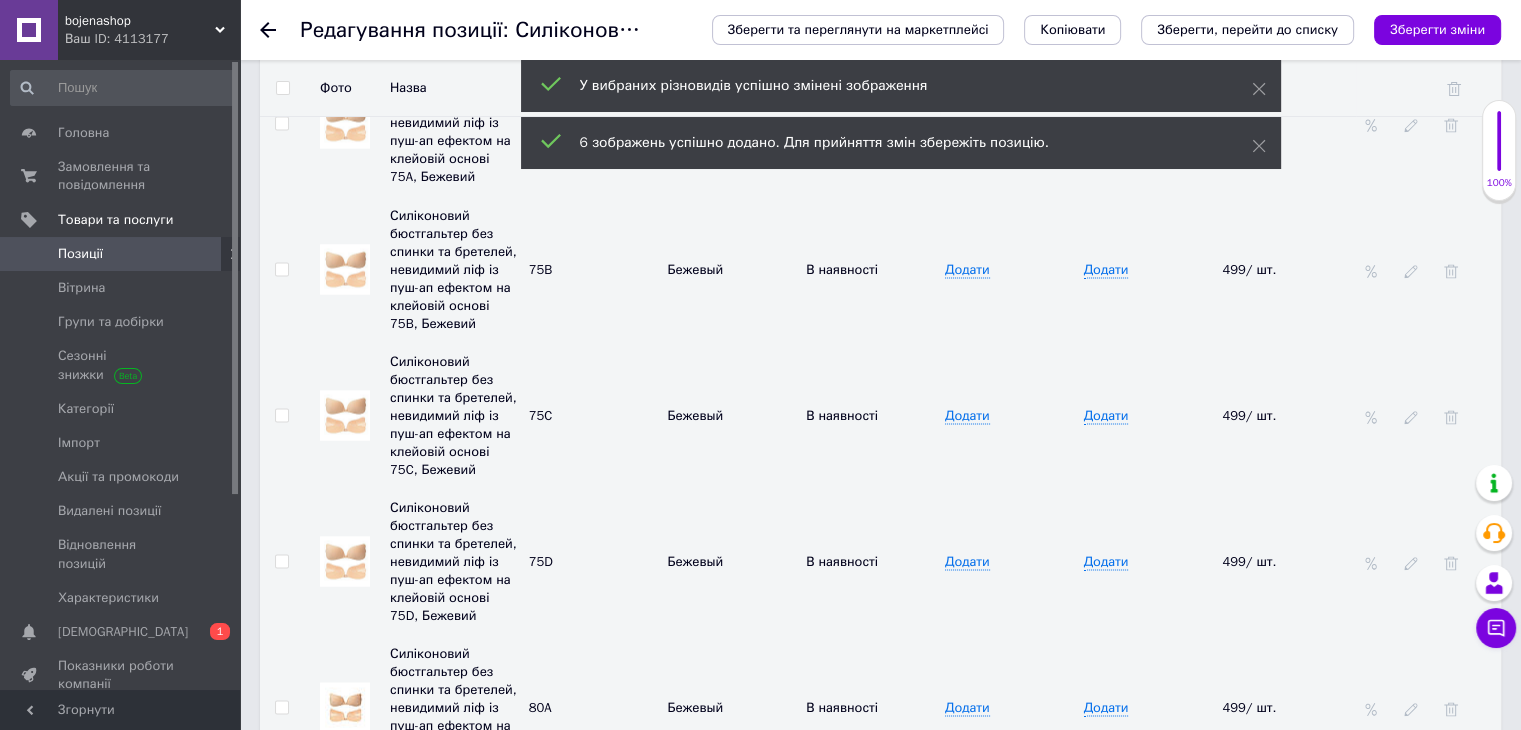 scroll, scrollTop: 3697, scrollLeft: 0, axis: vertical 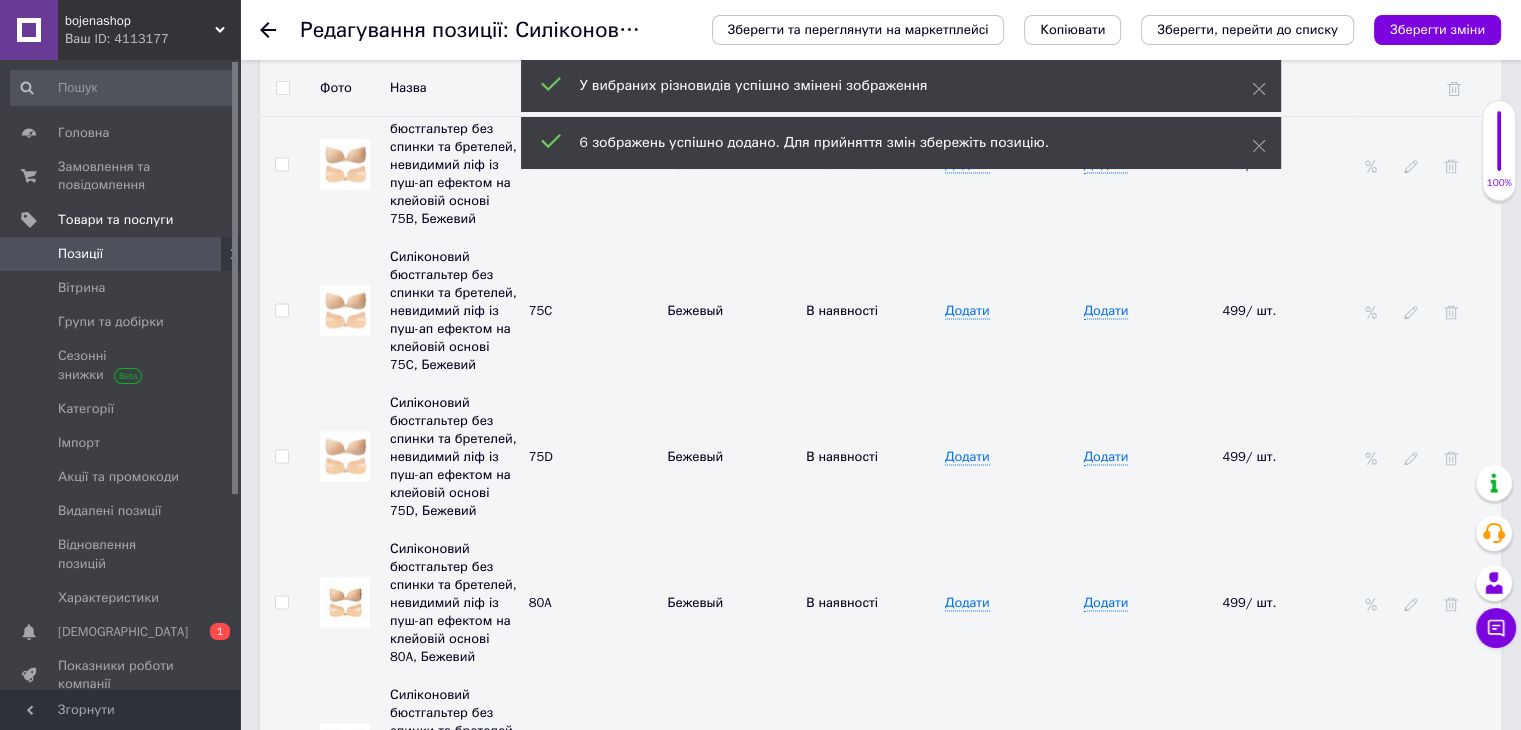 click at bounding box center [345, 602] 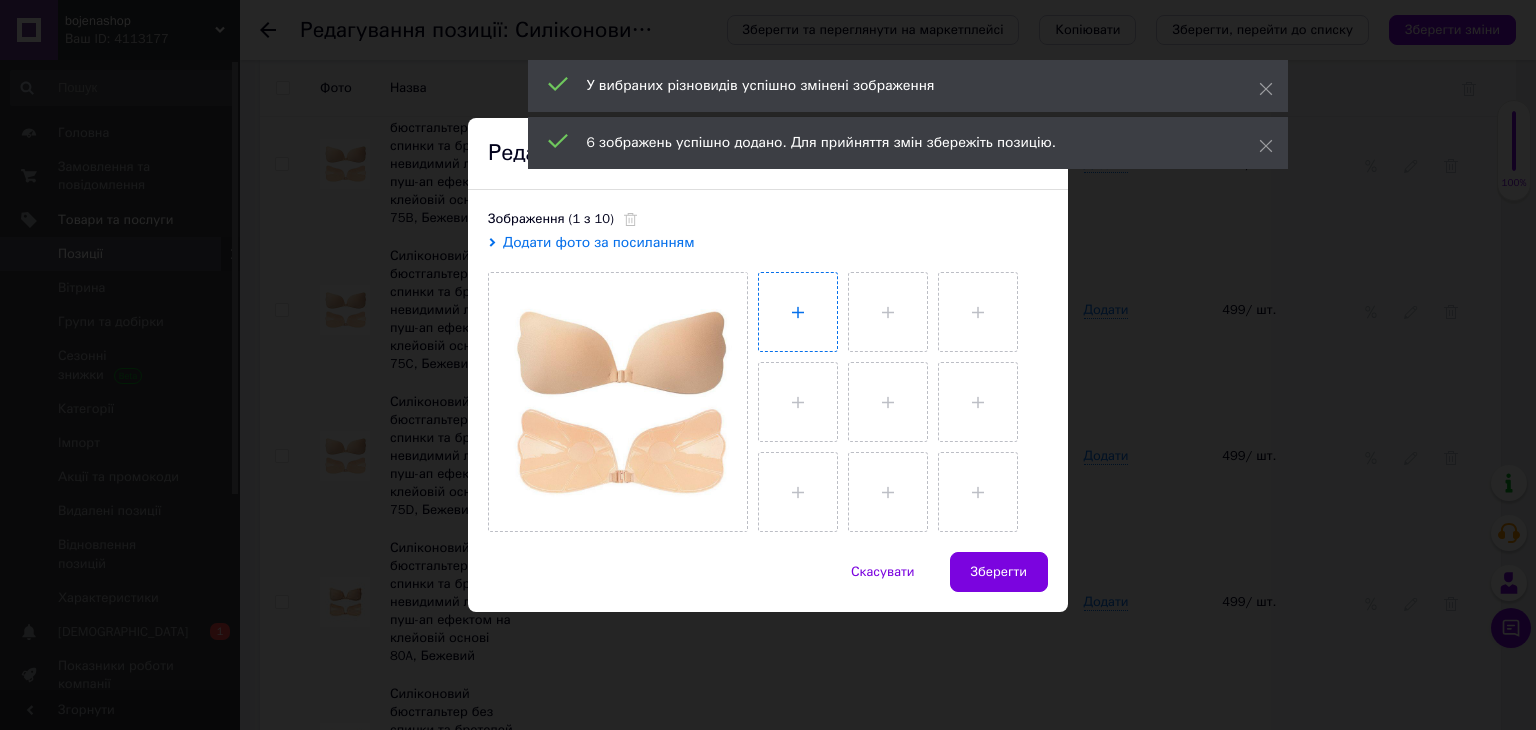 click at bounding box center (798, 312) 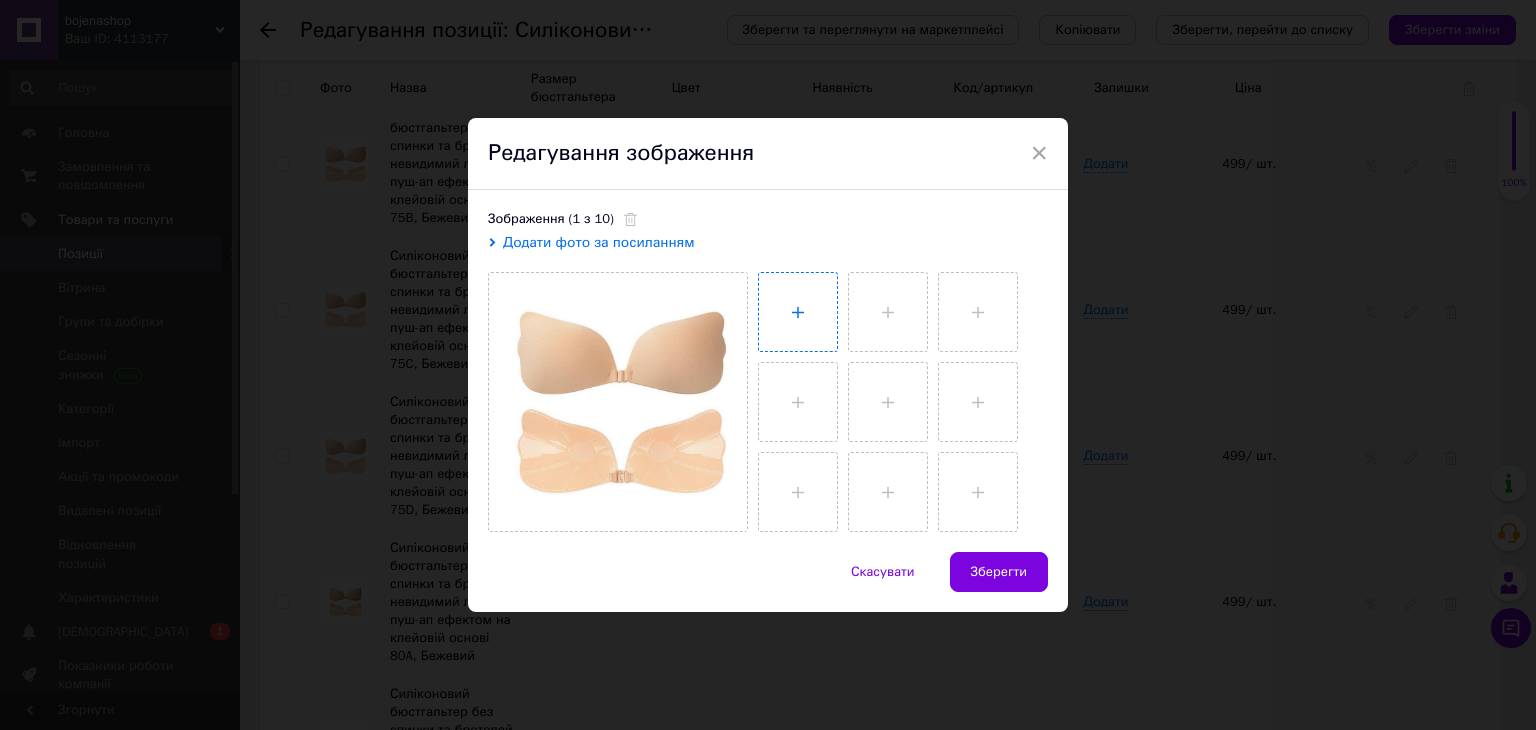 type on "C:\fakepath\photo_1_2025-07-12_22-47-32.jpg" 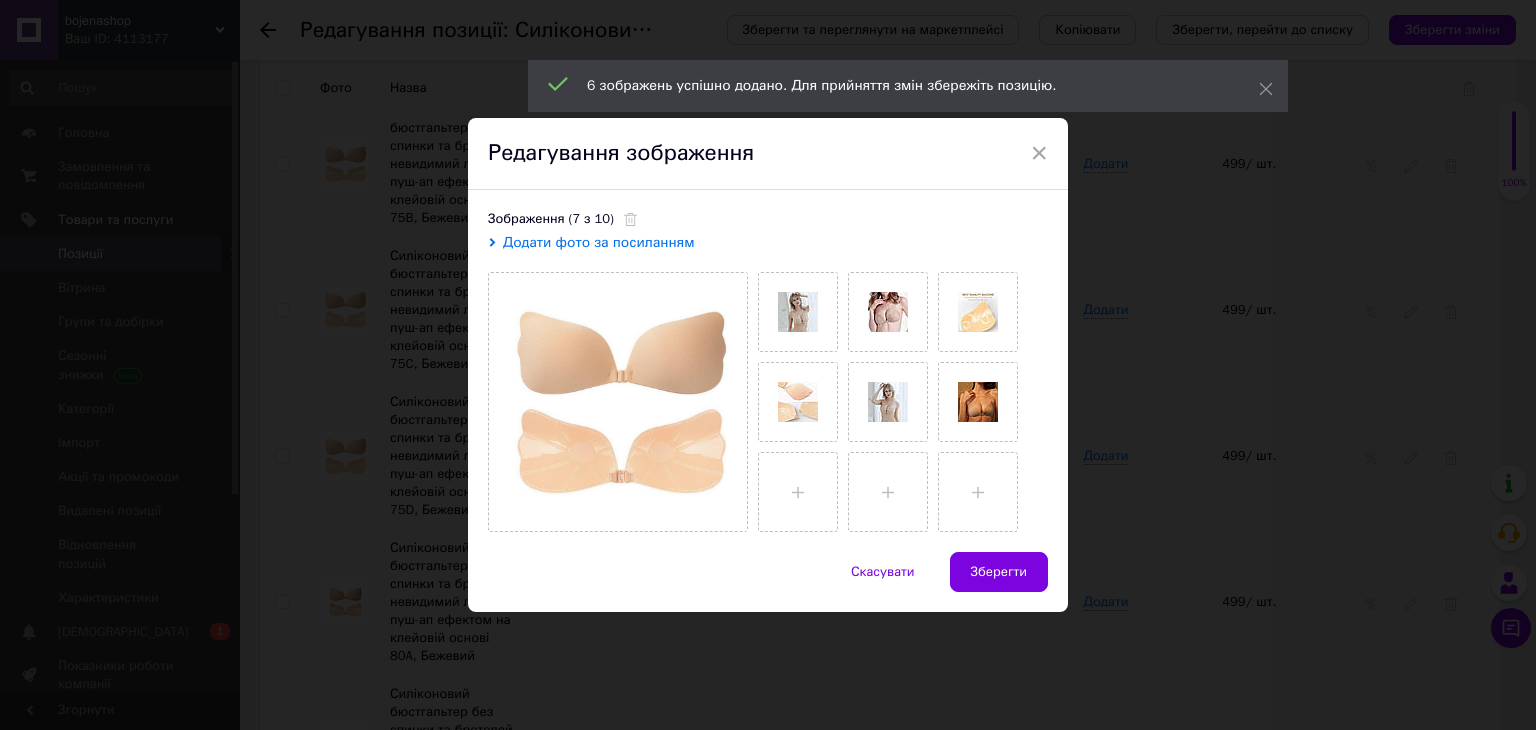 drag, startPoint x: 995, startPoint y: 567, endPoint x: 984, endPoint y: 569, distance: 11.18034 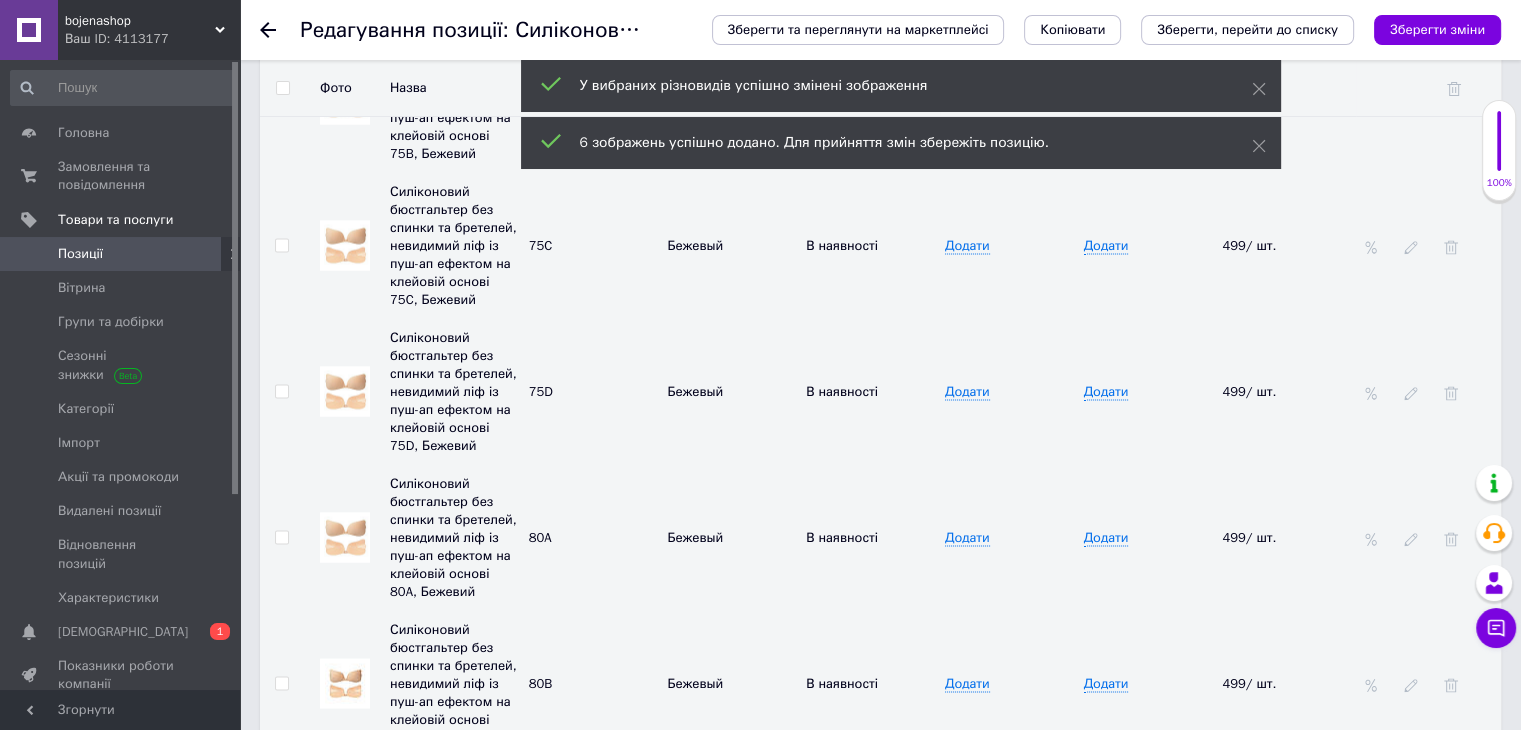 scroll, scrollTop: 3797, scrollLeft: 0, axis: vertical 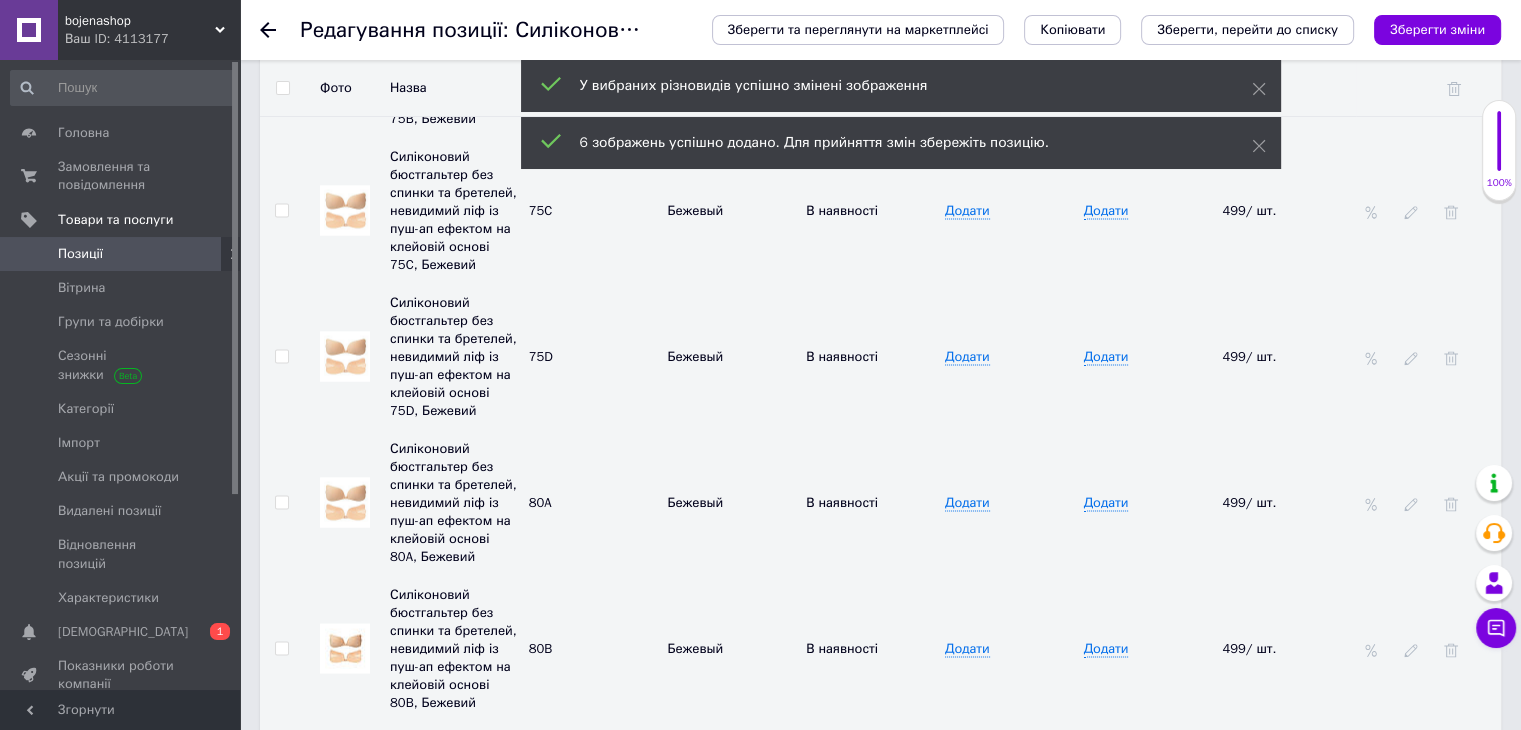 click at bounding box center (345, 648) 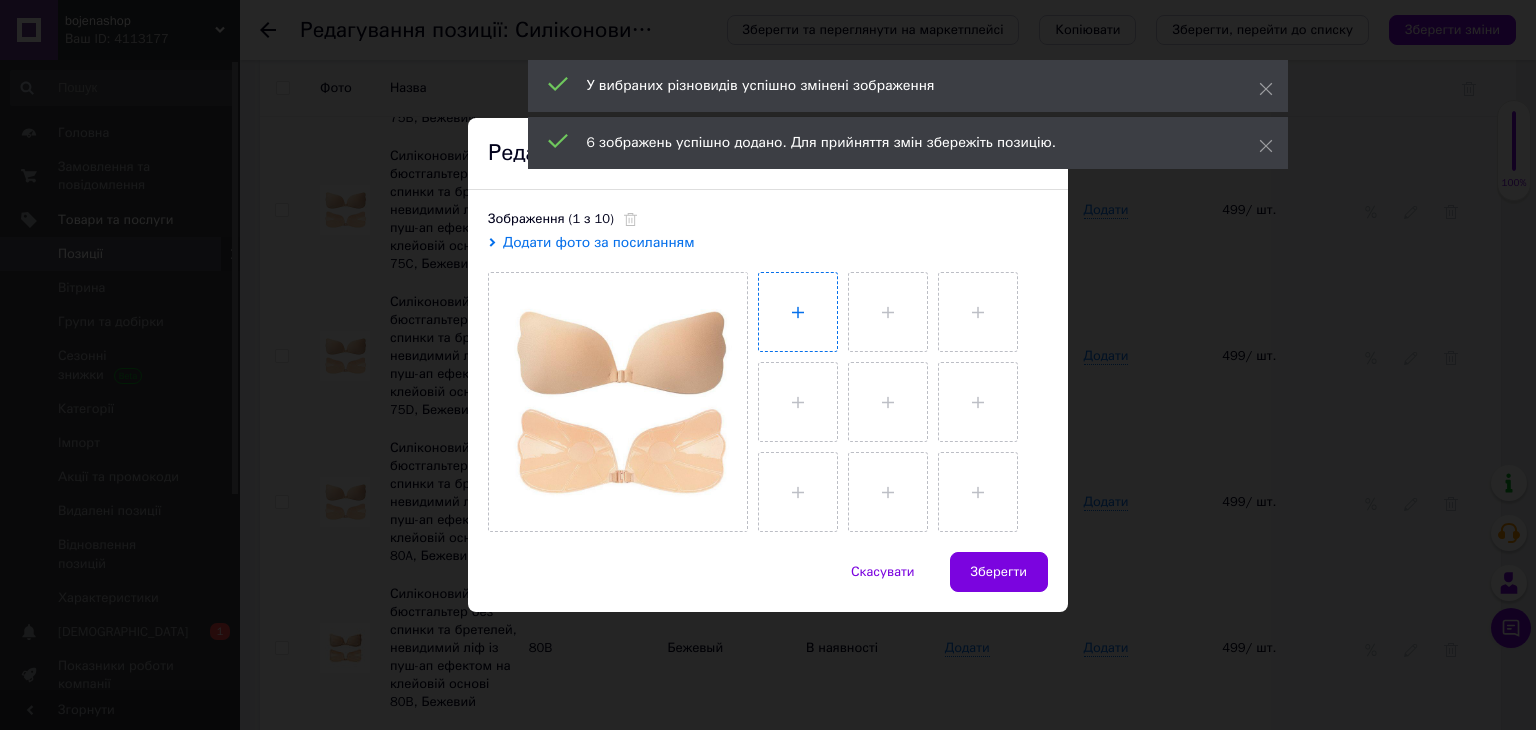 click at bounding box center (798, 312) 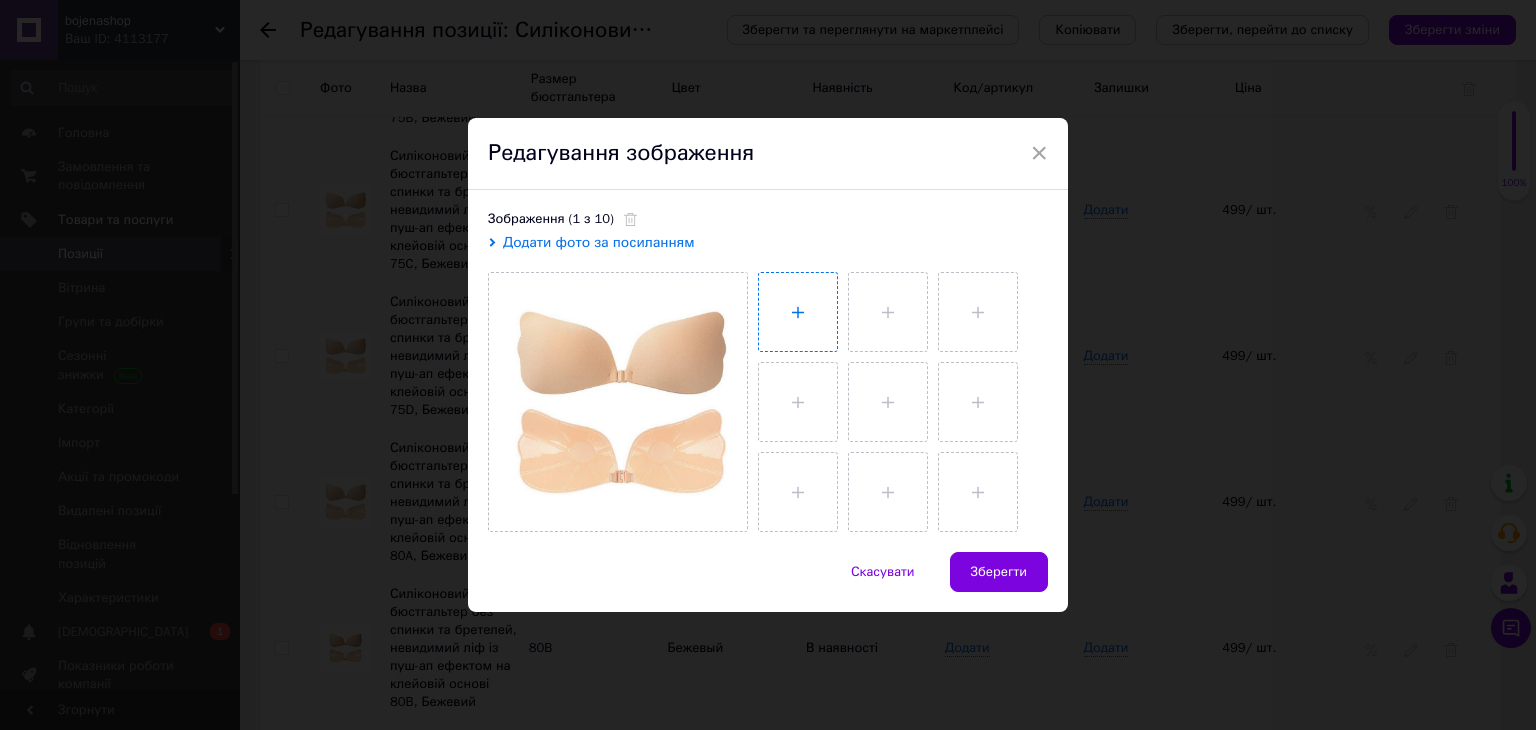type on "C:\fakepath\photo_1_2025-07-12_22-47-32.jpg" 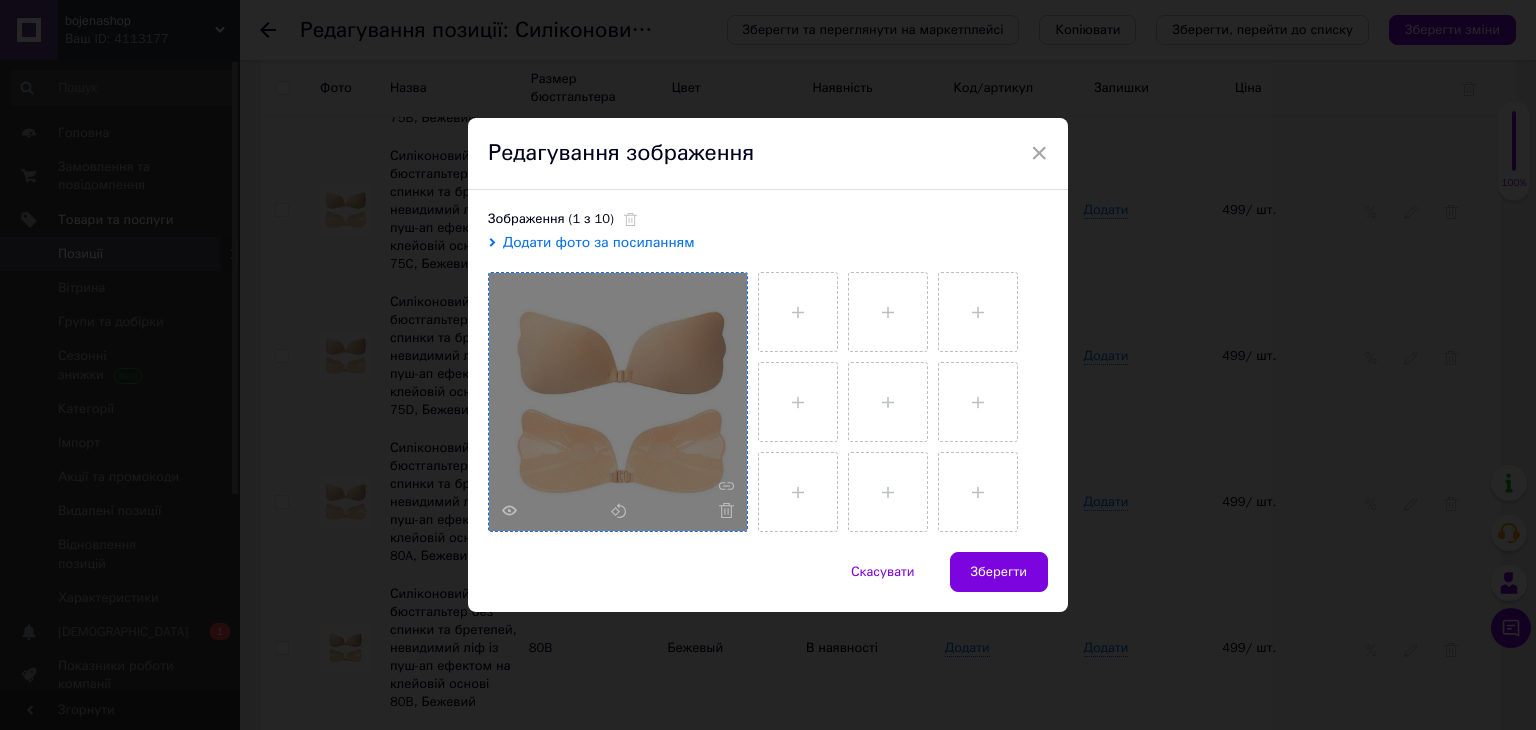 type 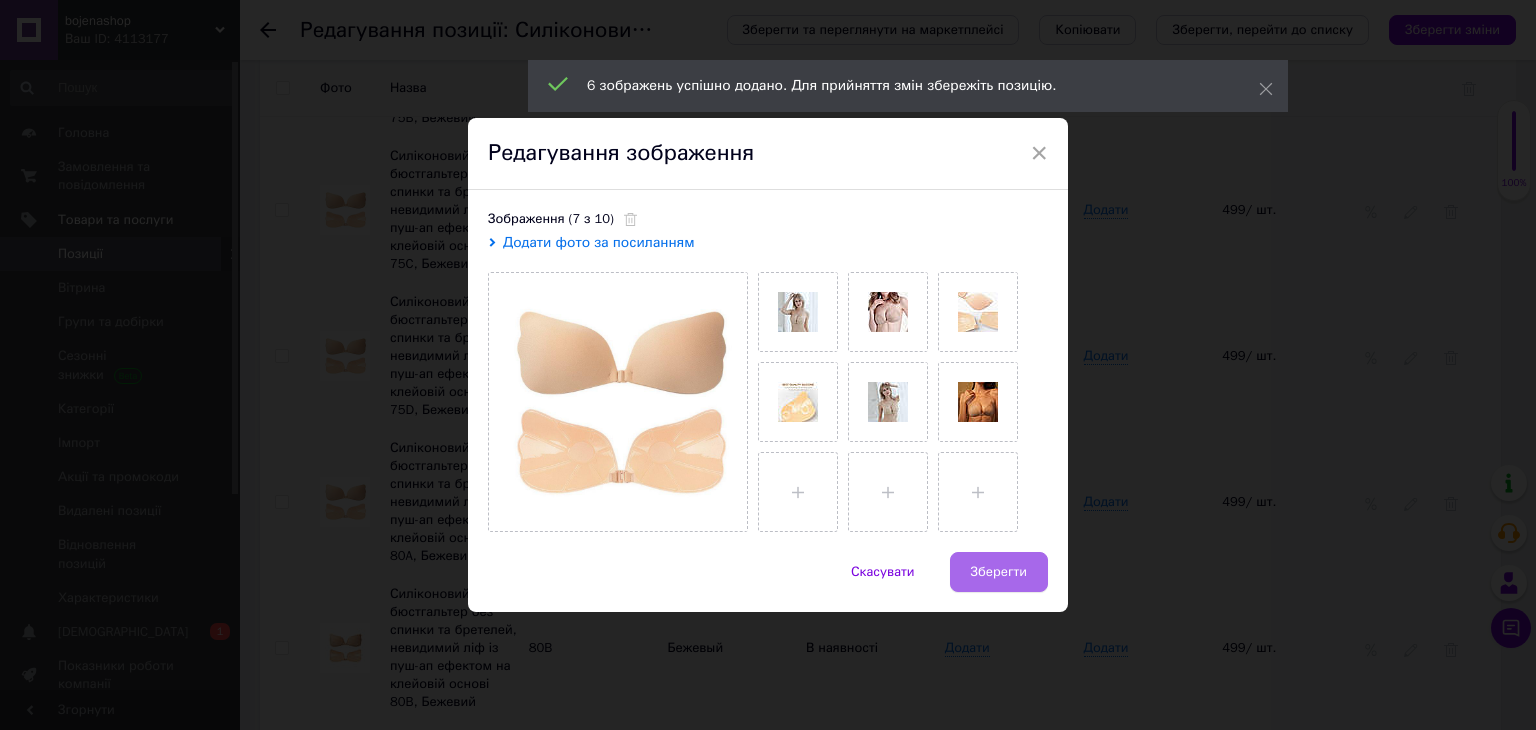 click on "Зберегти" at bounding box center [999, 572] 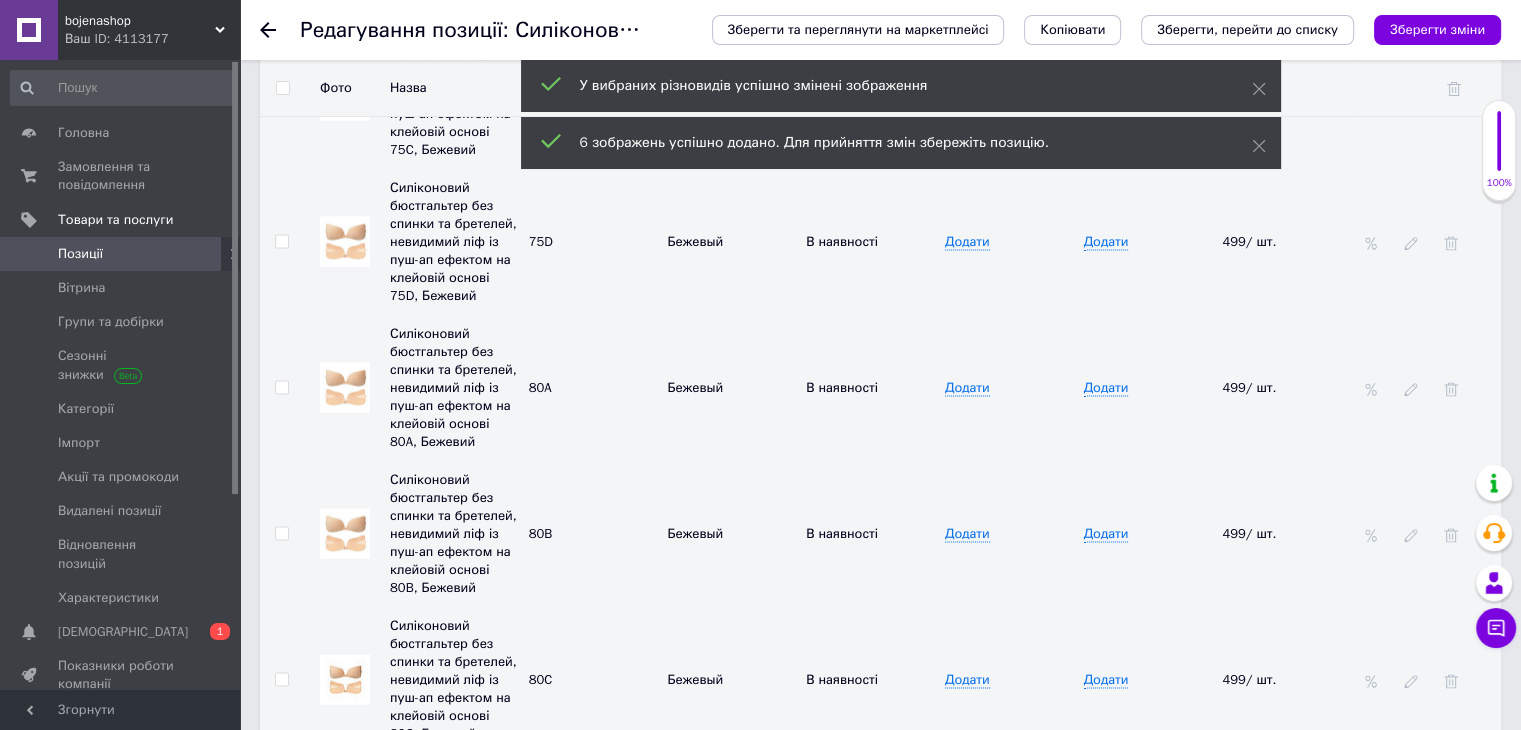 scroll, scrollTop: 3997, scrollLeft: 0, axis: vertical 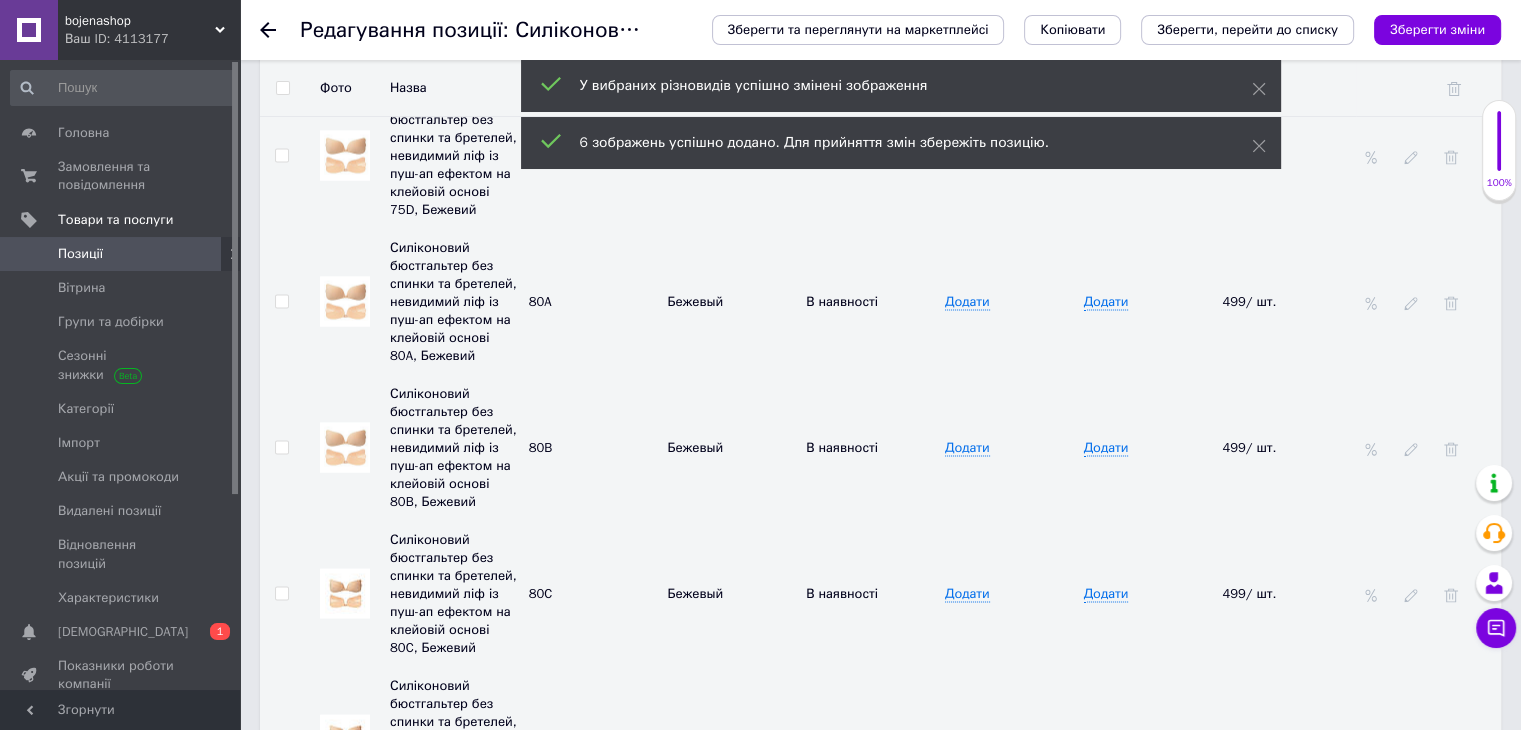 click at bounding box center [345, 594] 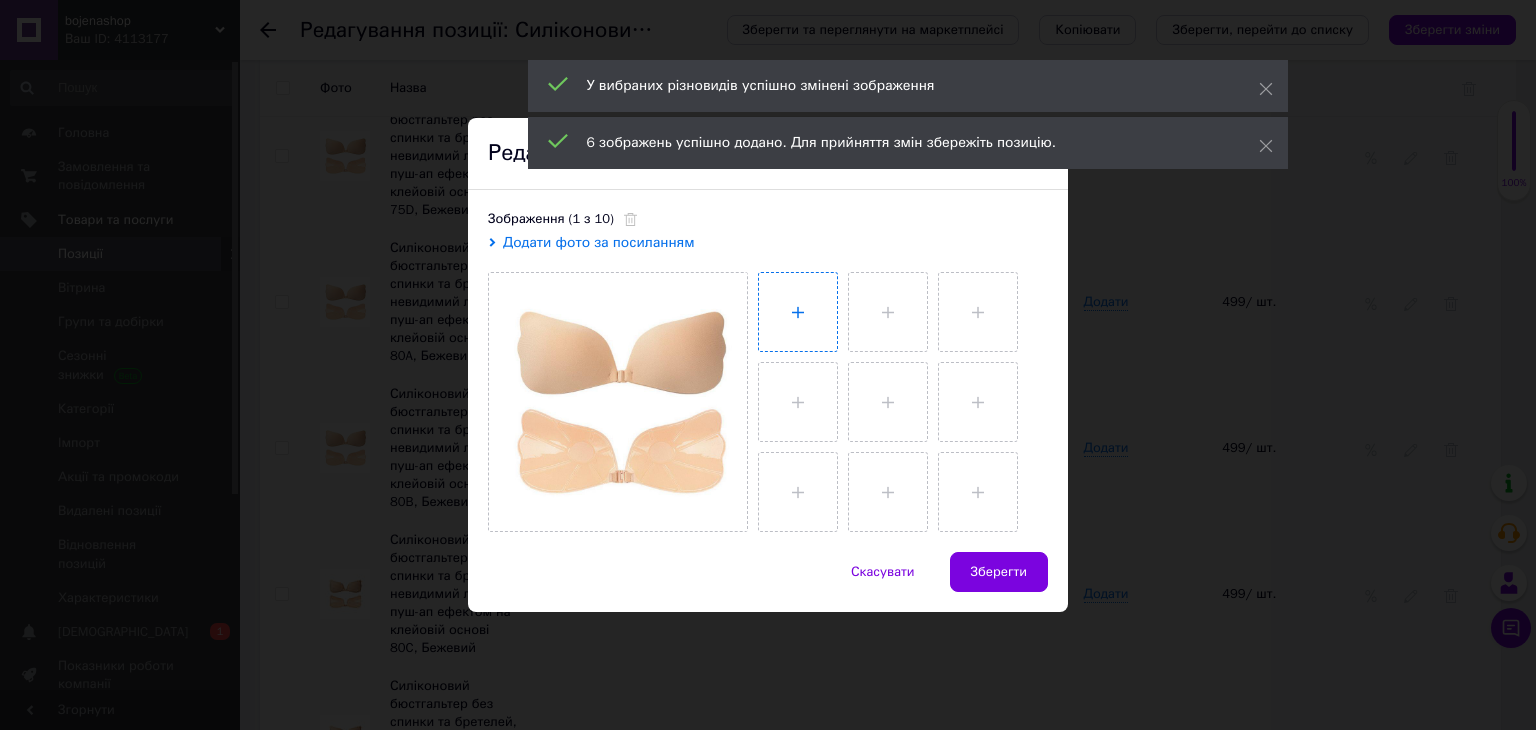 click at bounding box center (798, 312) 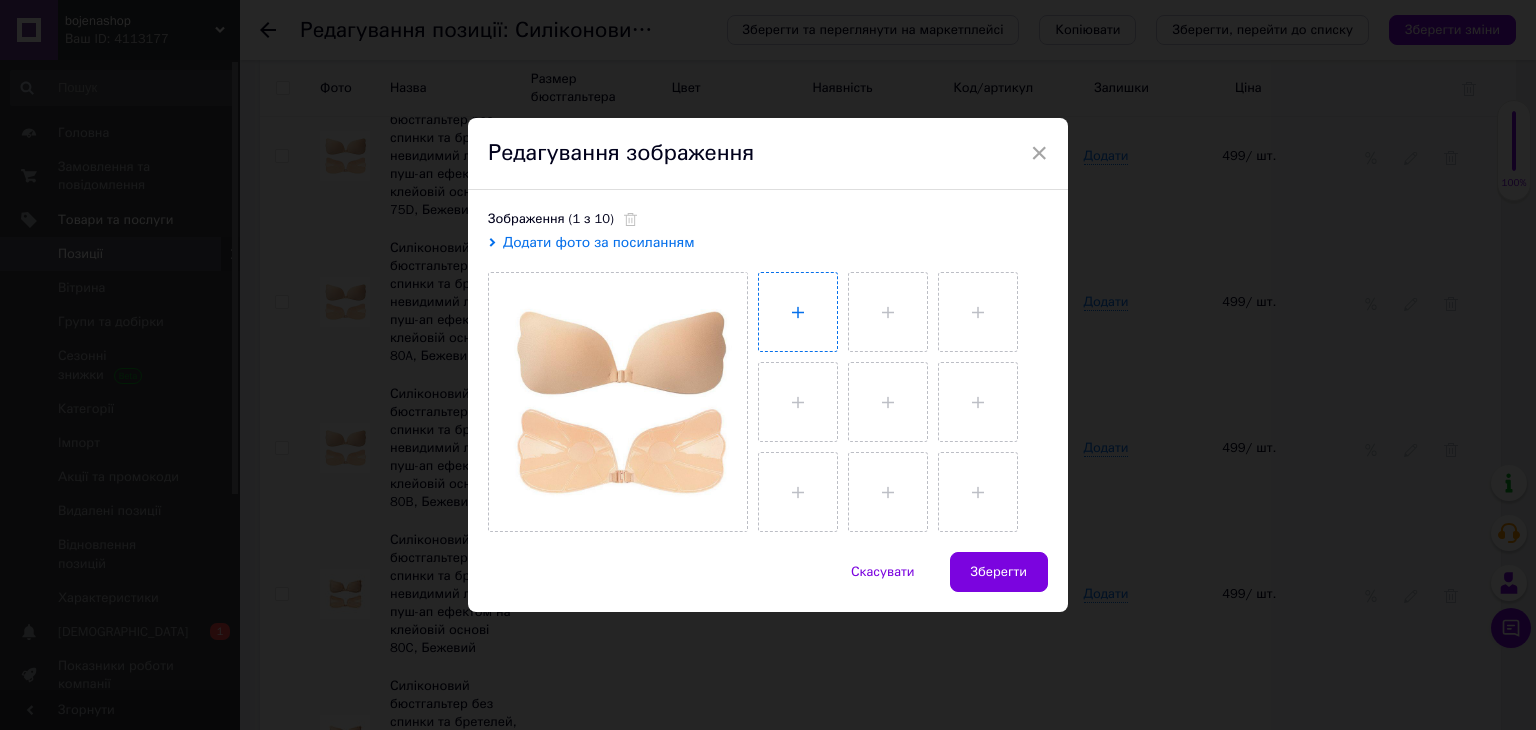 type on "C:\fakepath\photo_1_2025-07-12_22-47-32.jpg" 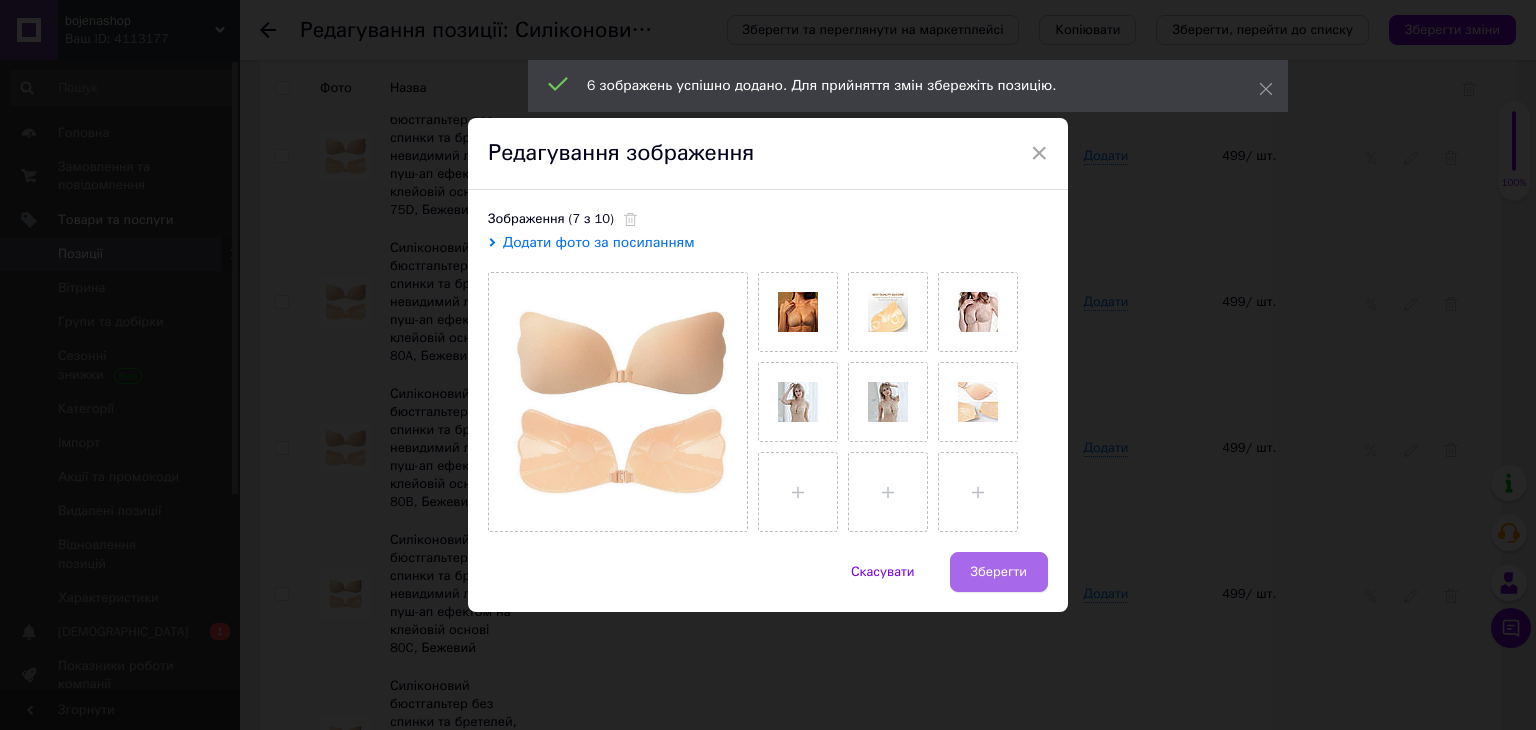click on "Зберегти" at bounding box center [999, 572] 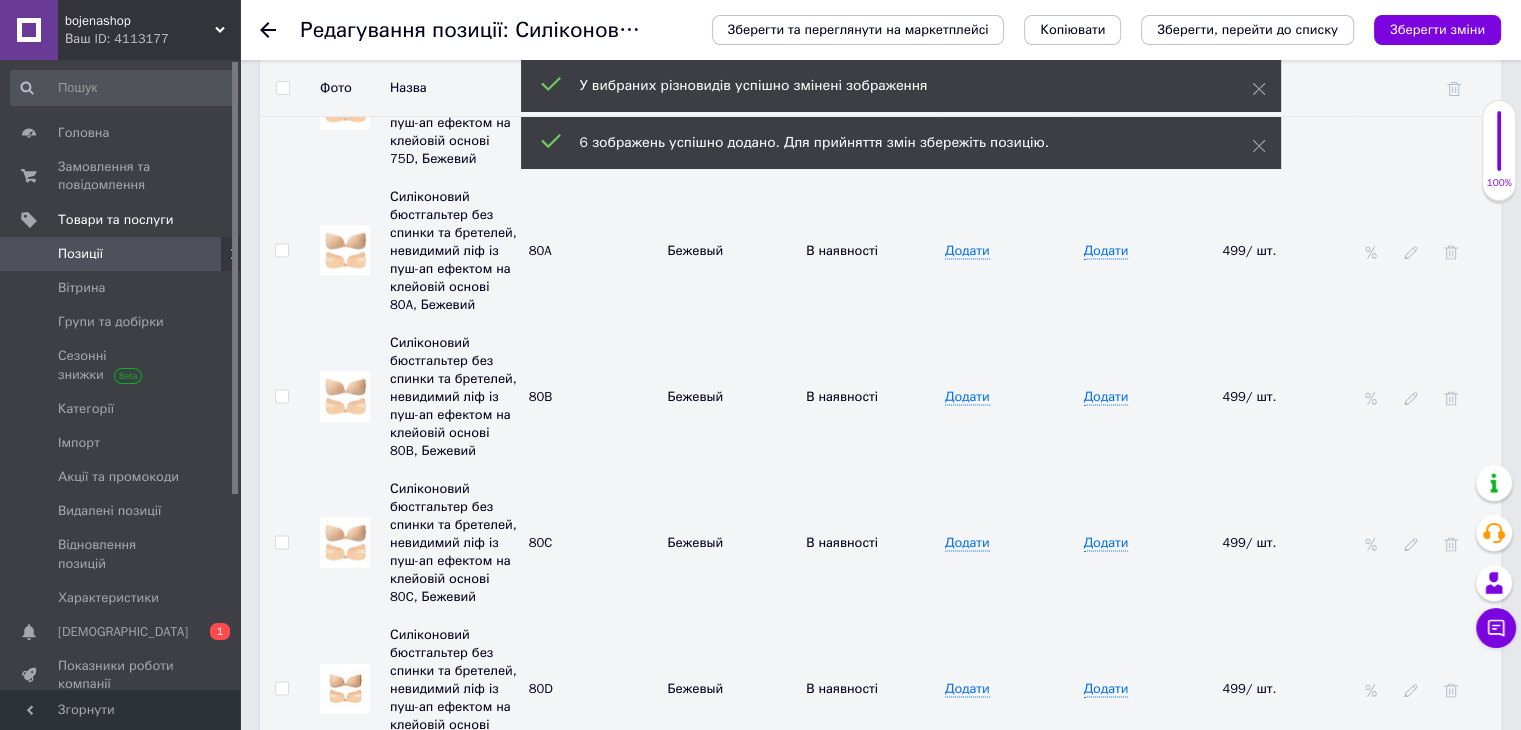 scroll, scrollTop: 4097, scrollLeft: 0, axis: vertical 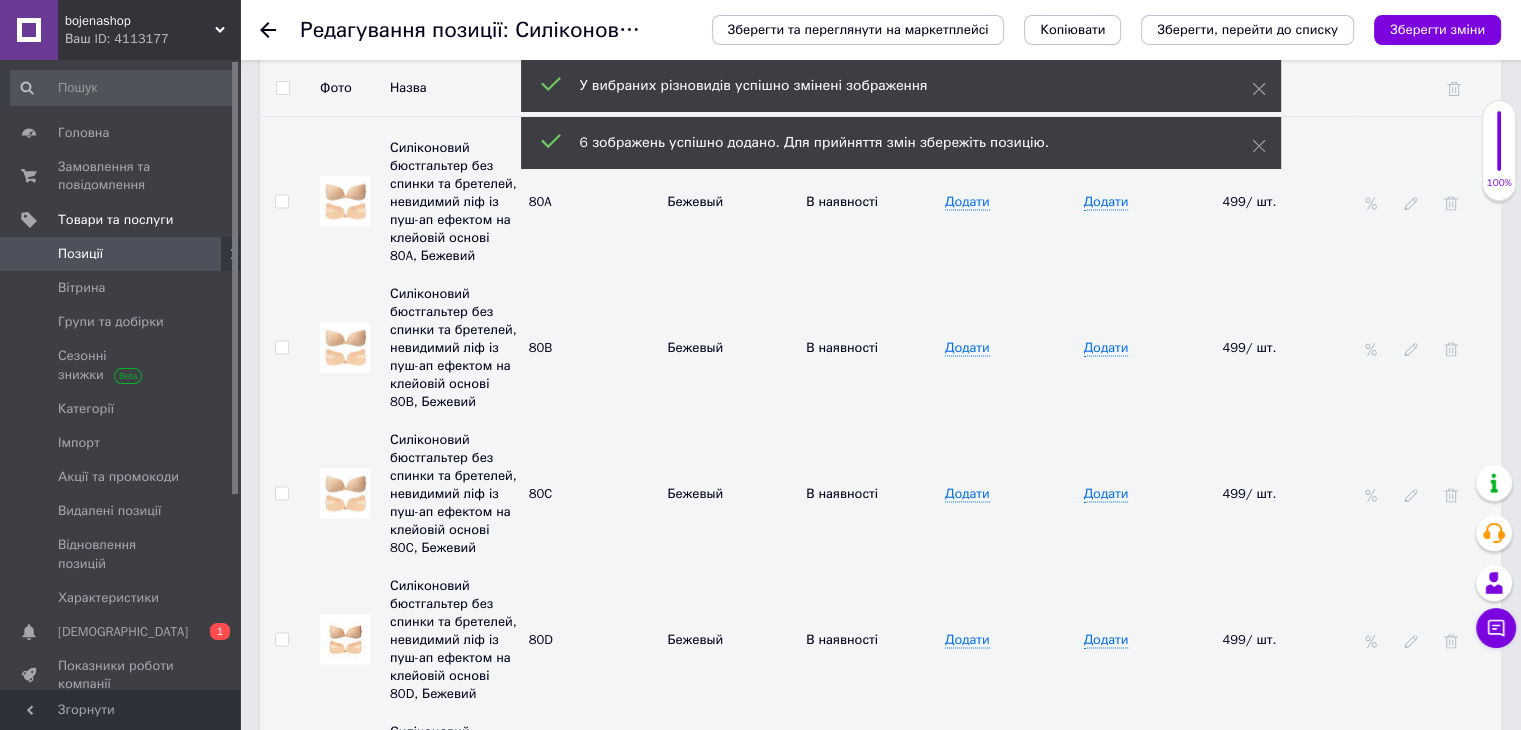 click at bounding box center (345, 640) 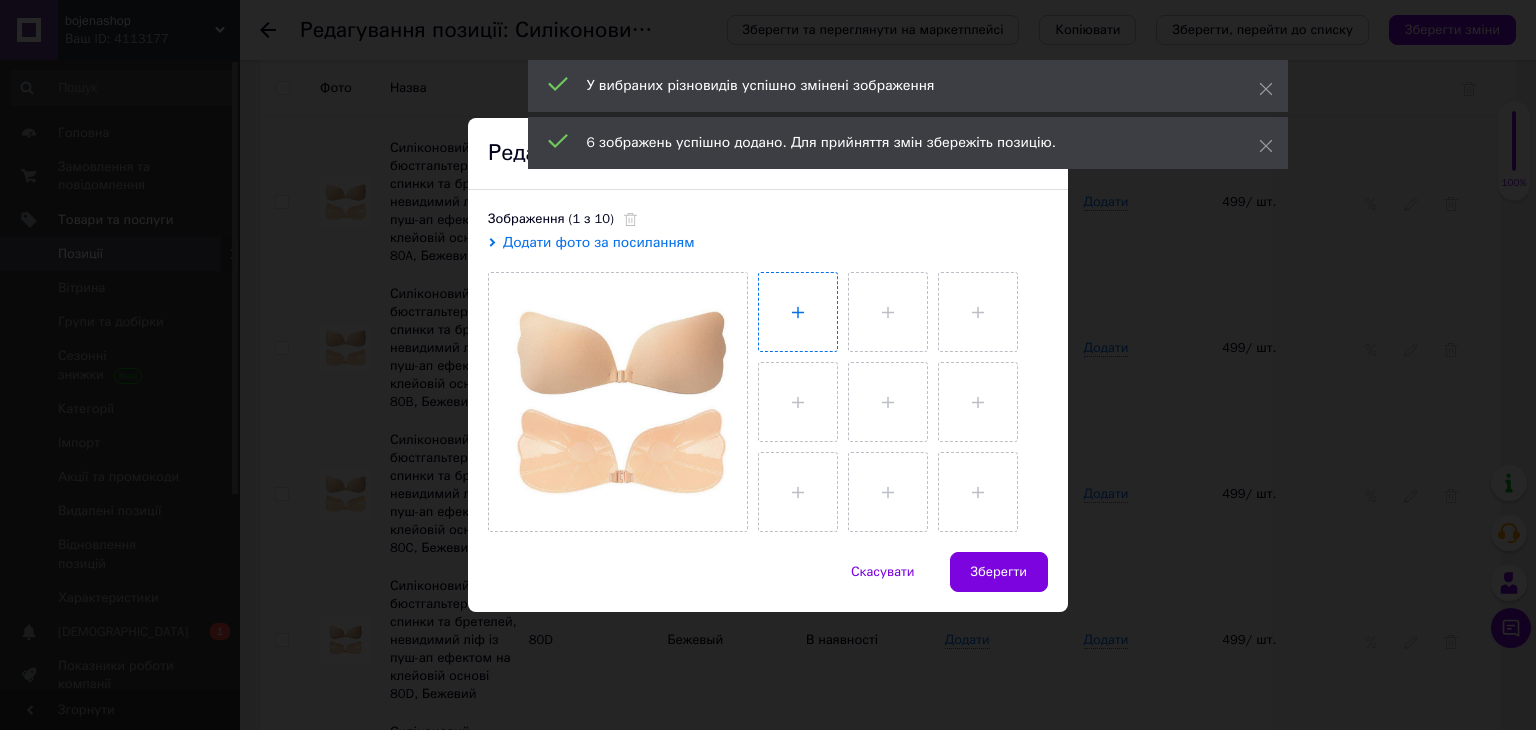click at bounding box center (798, 312) 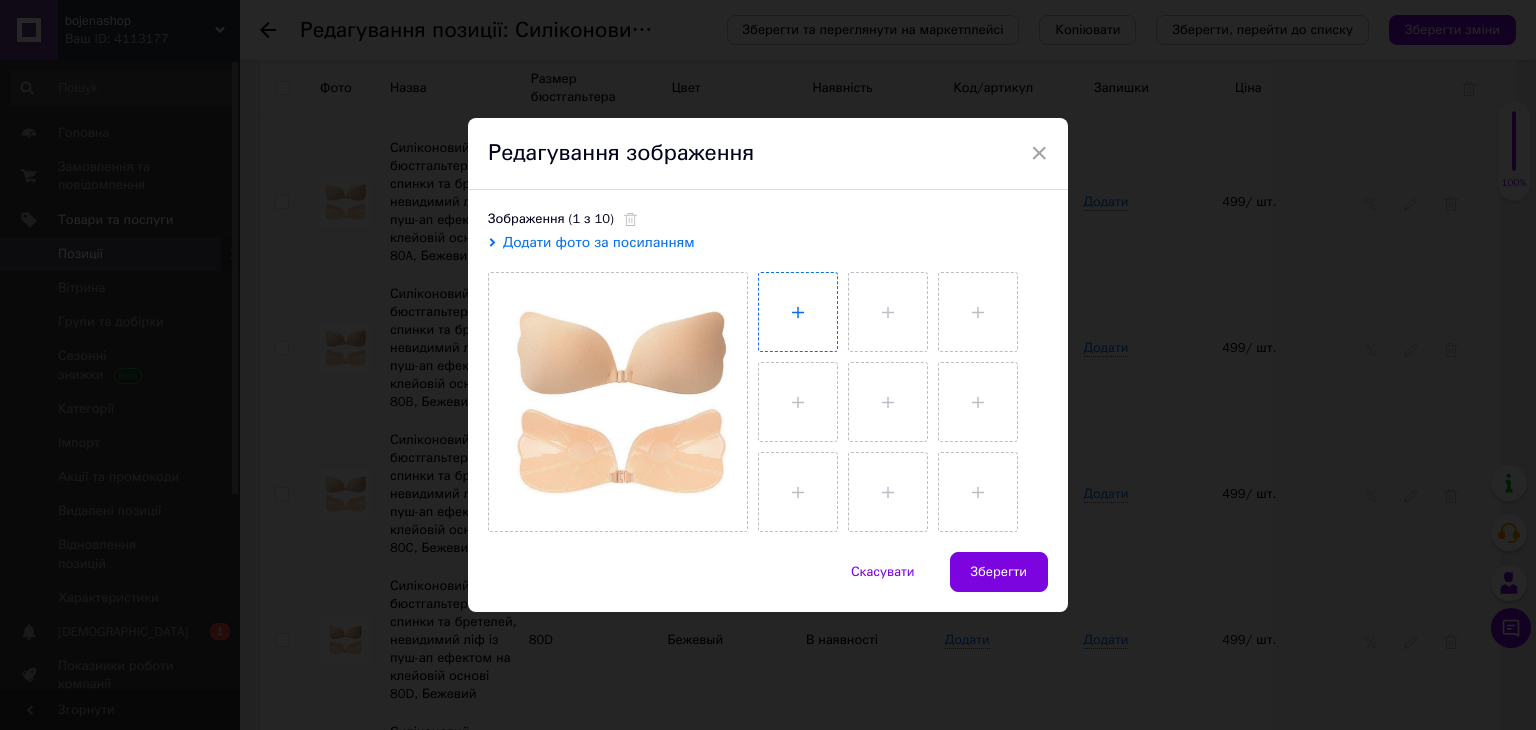 type on "C:\fakepath\photo_1_2025-07-12_22-47-32.jpg" 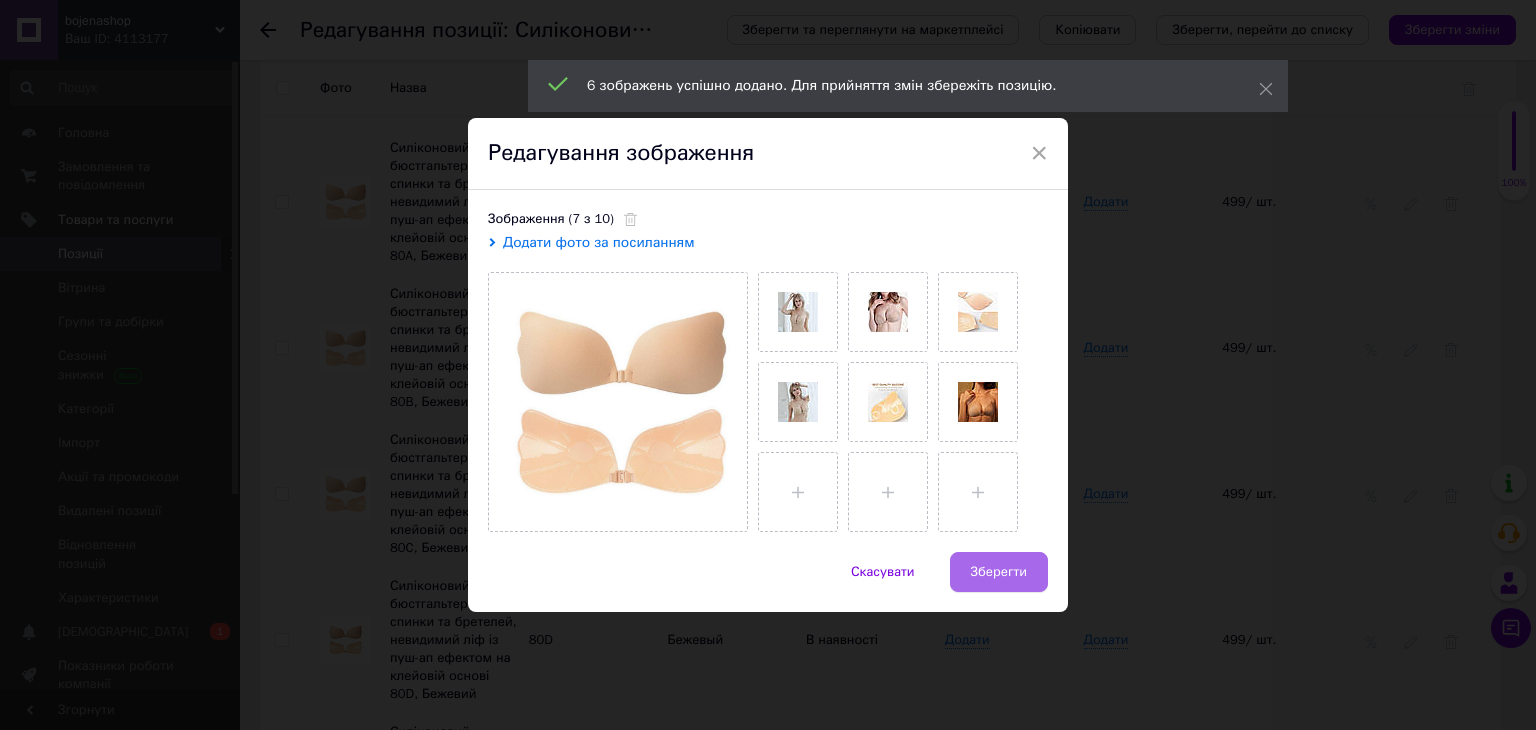 click on "Зберегти" at bounding box center [999, 572] 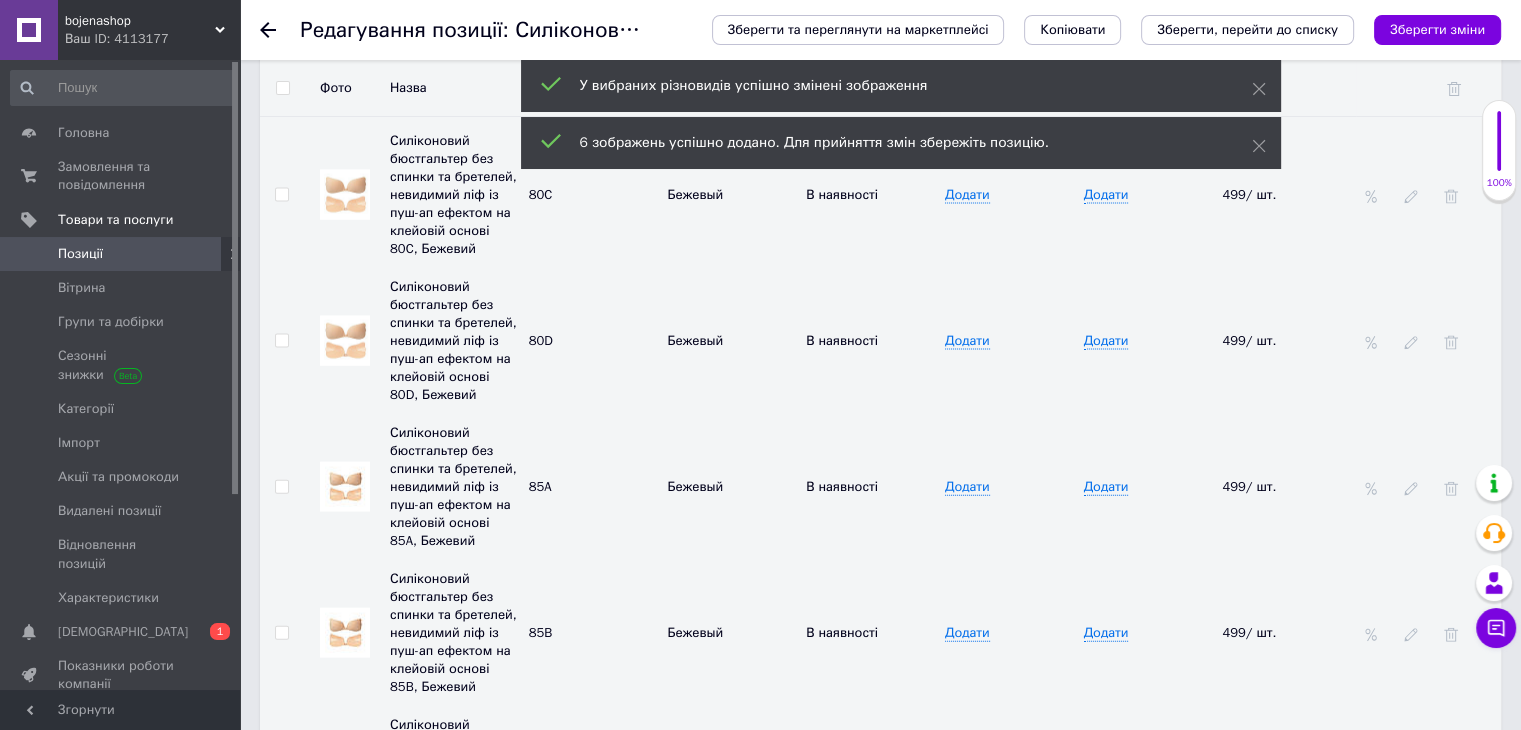 scroll, scrollTop: 4397, scrollLeft: 0, axis: vertical 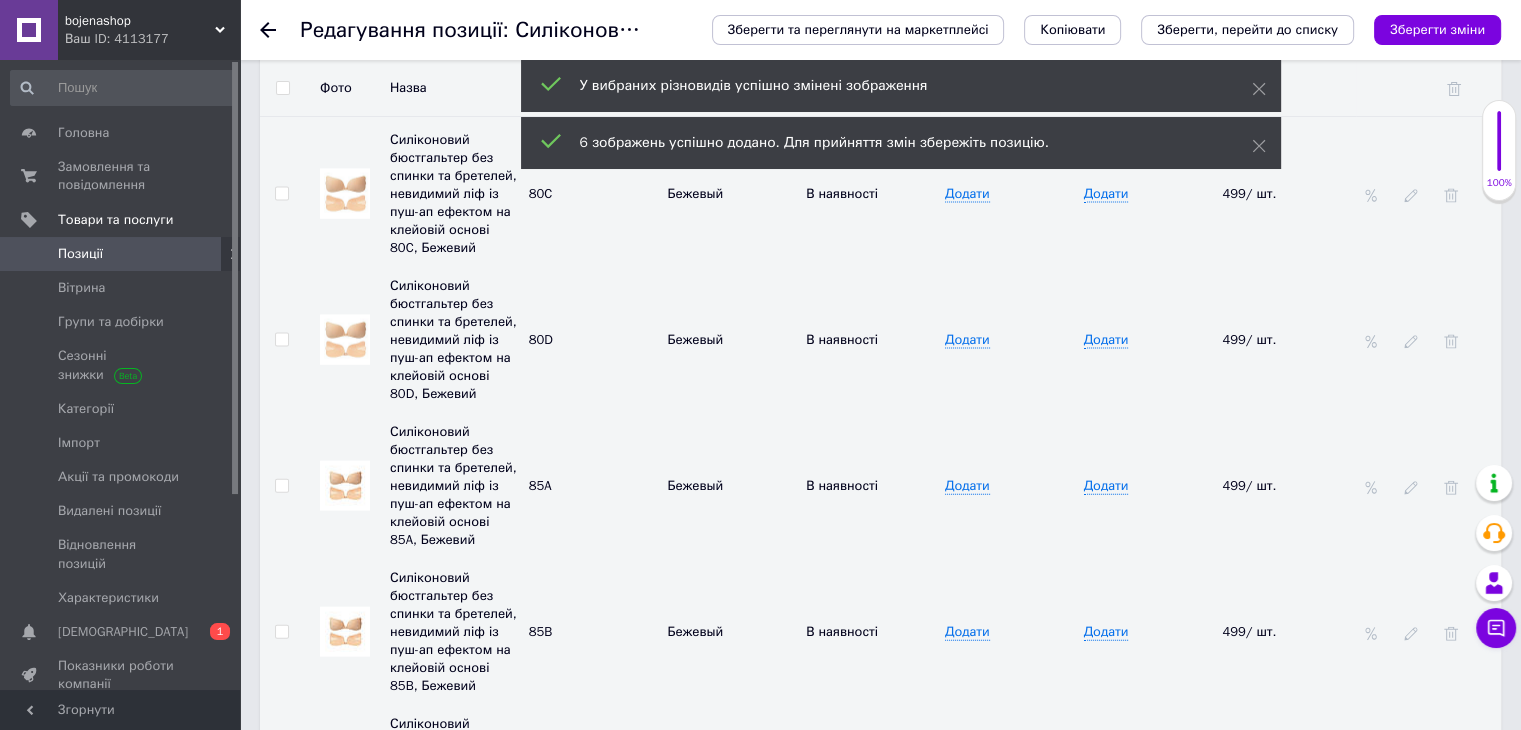 click at bounding box center (345, 486) 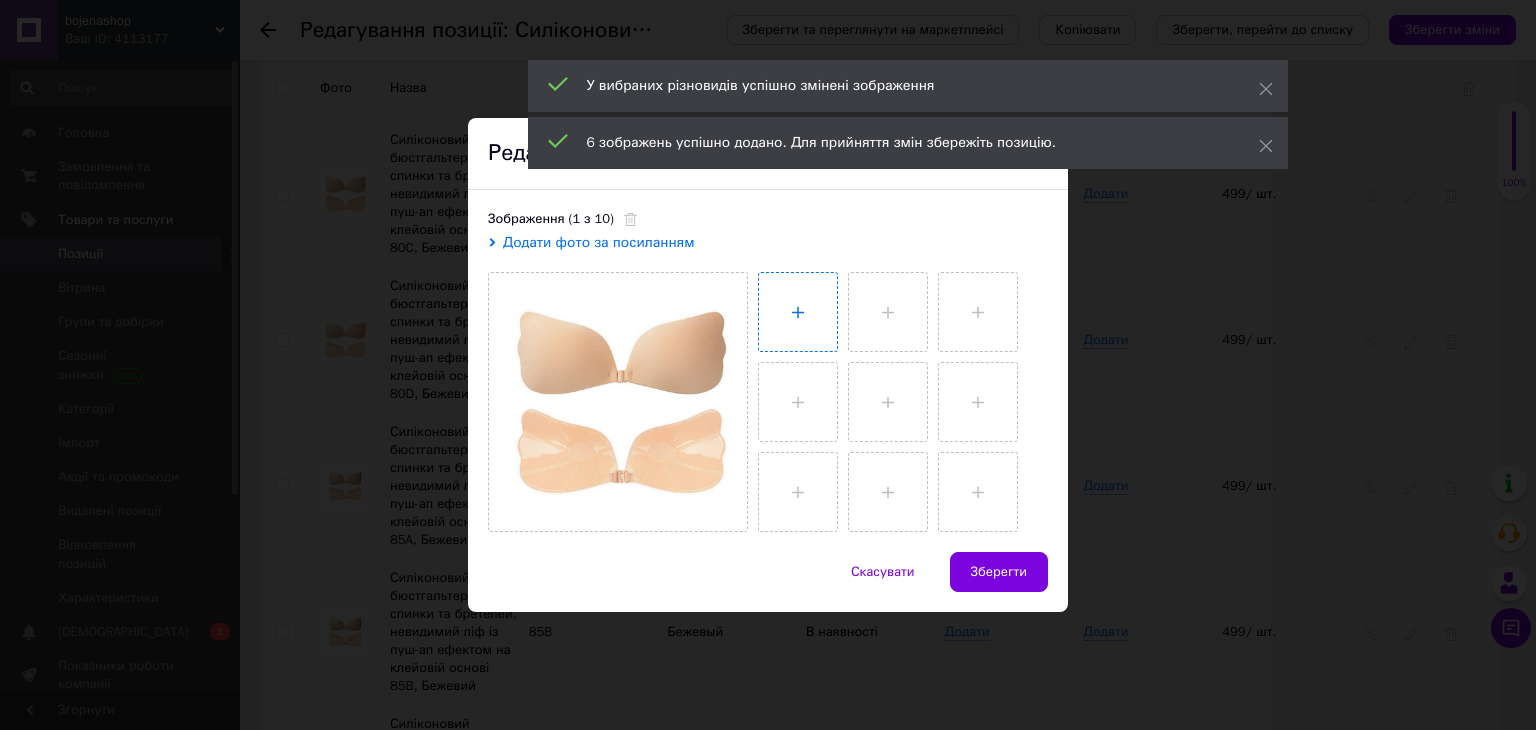 click at bounding box center (798, 312) 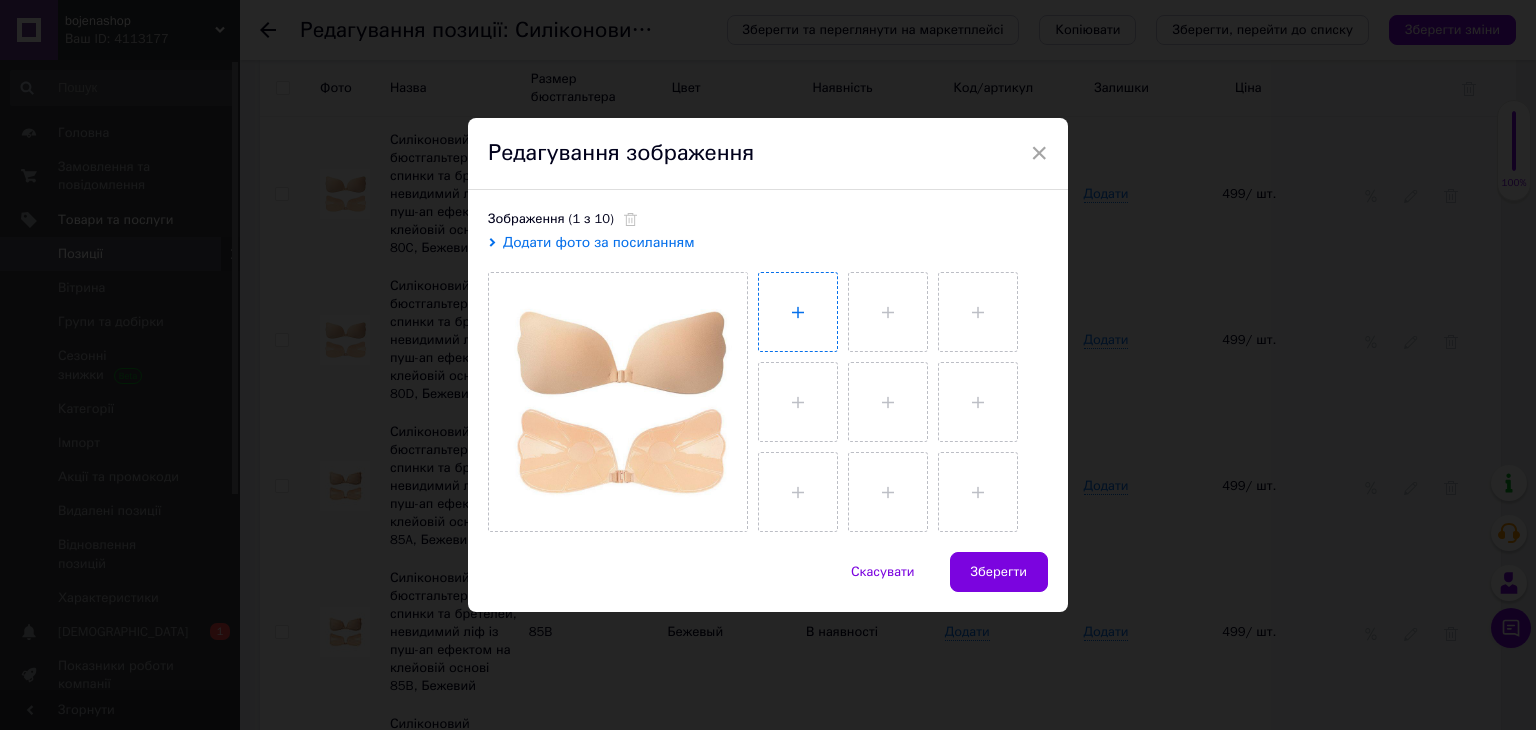 type on "C:\fakepath\photo_1_2025-07-12_22-47-32.jpg" 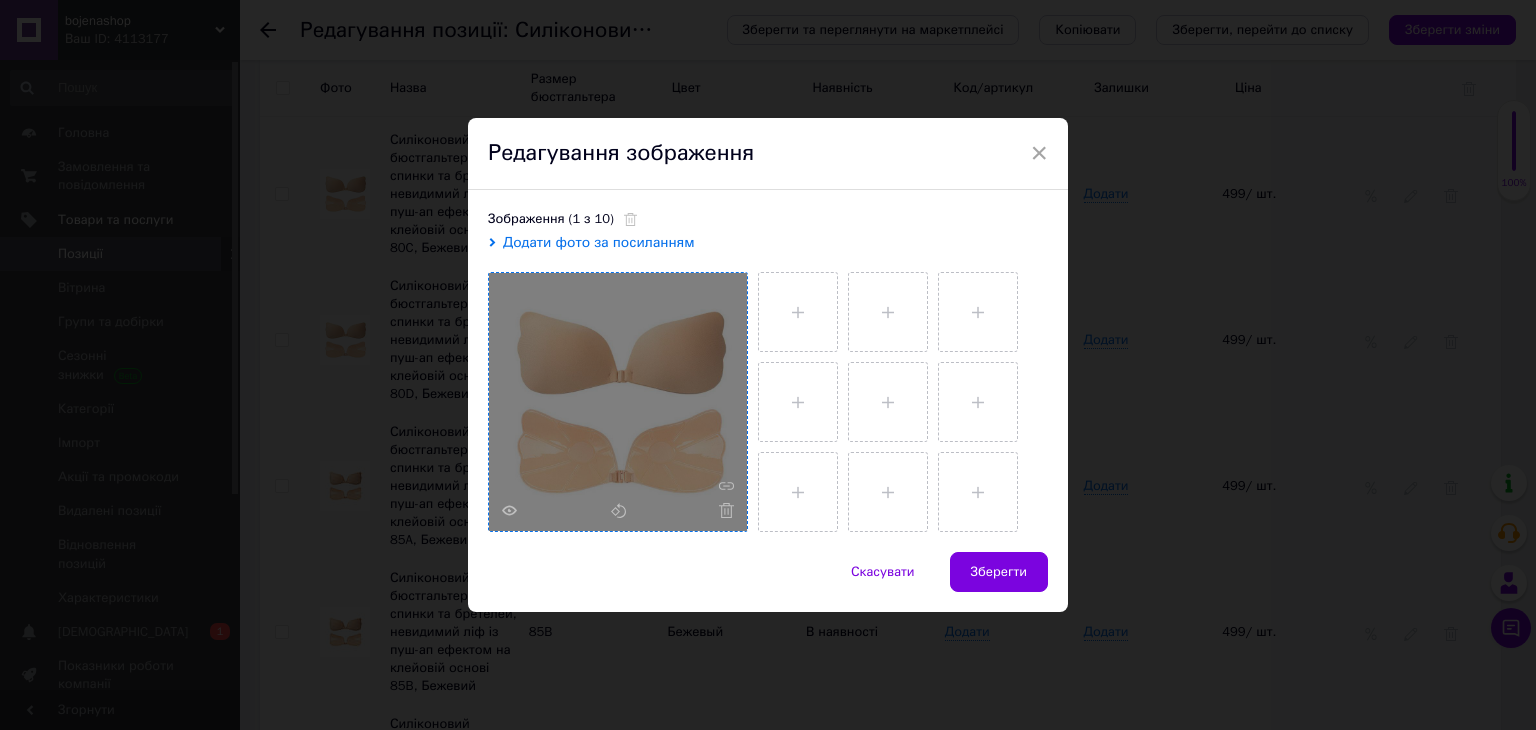 type 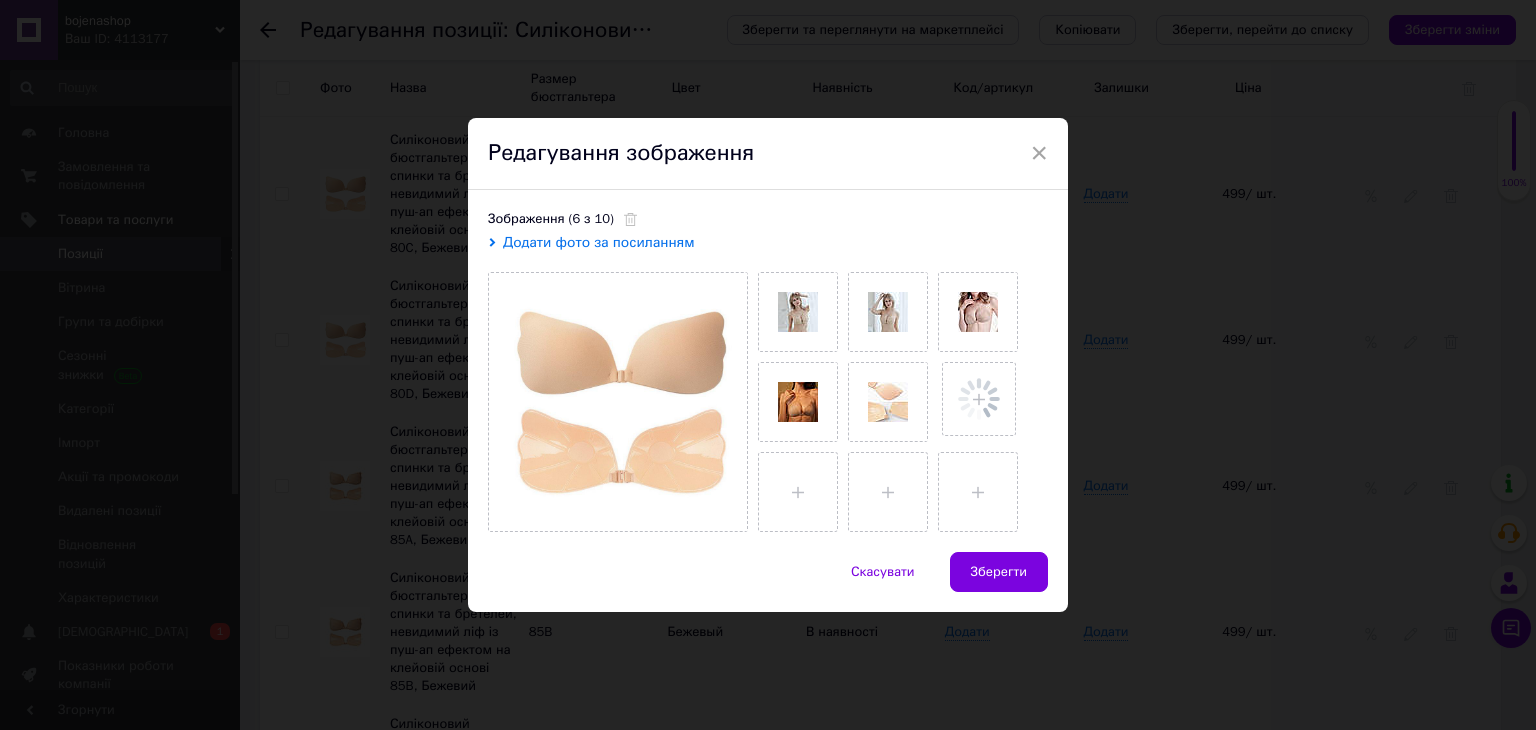 click on "Зберегти" at bounding box center (999, 572) 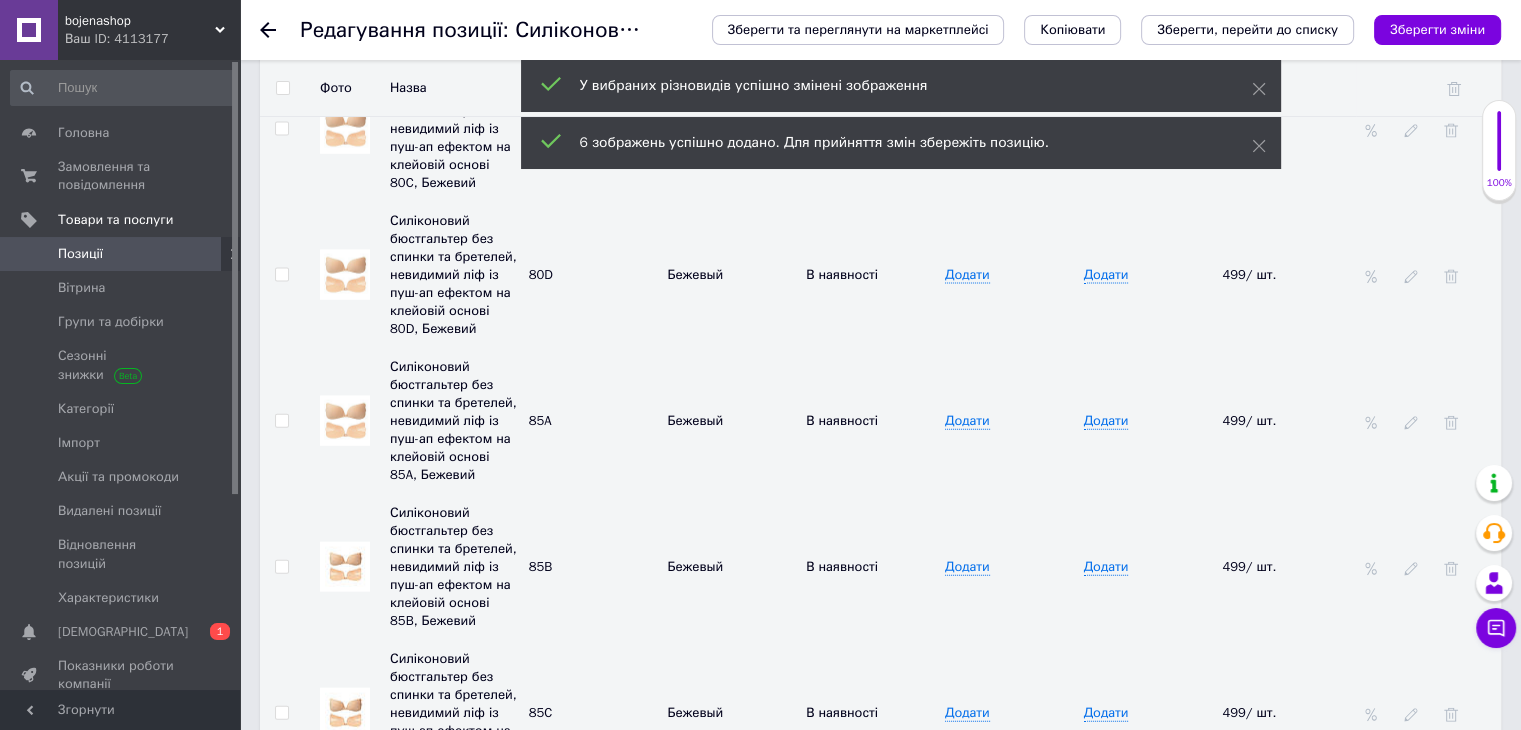 scroll, scrollTop: 4497, scrollLeft: 0, axis: vertical 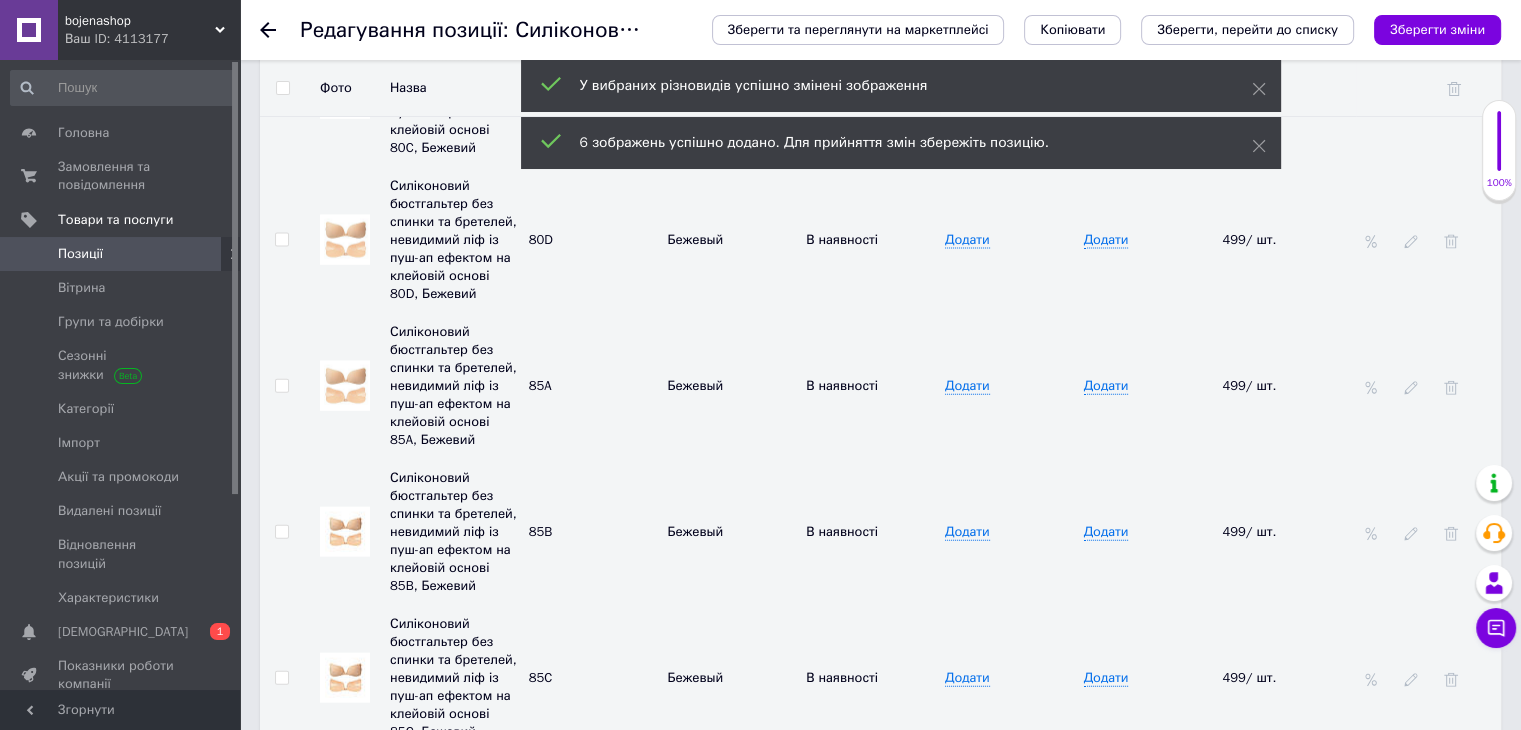 click at bounding box center [345, 678] 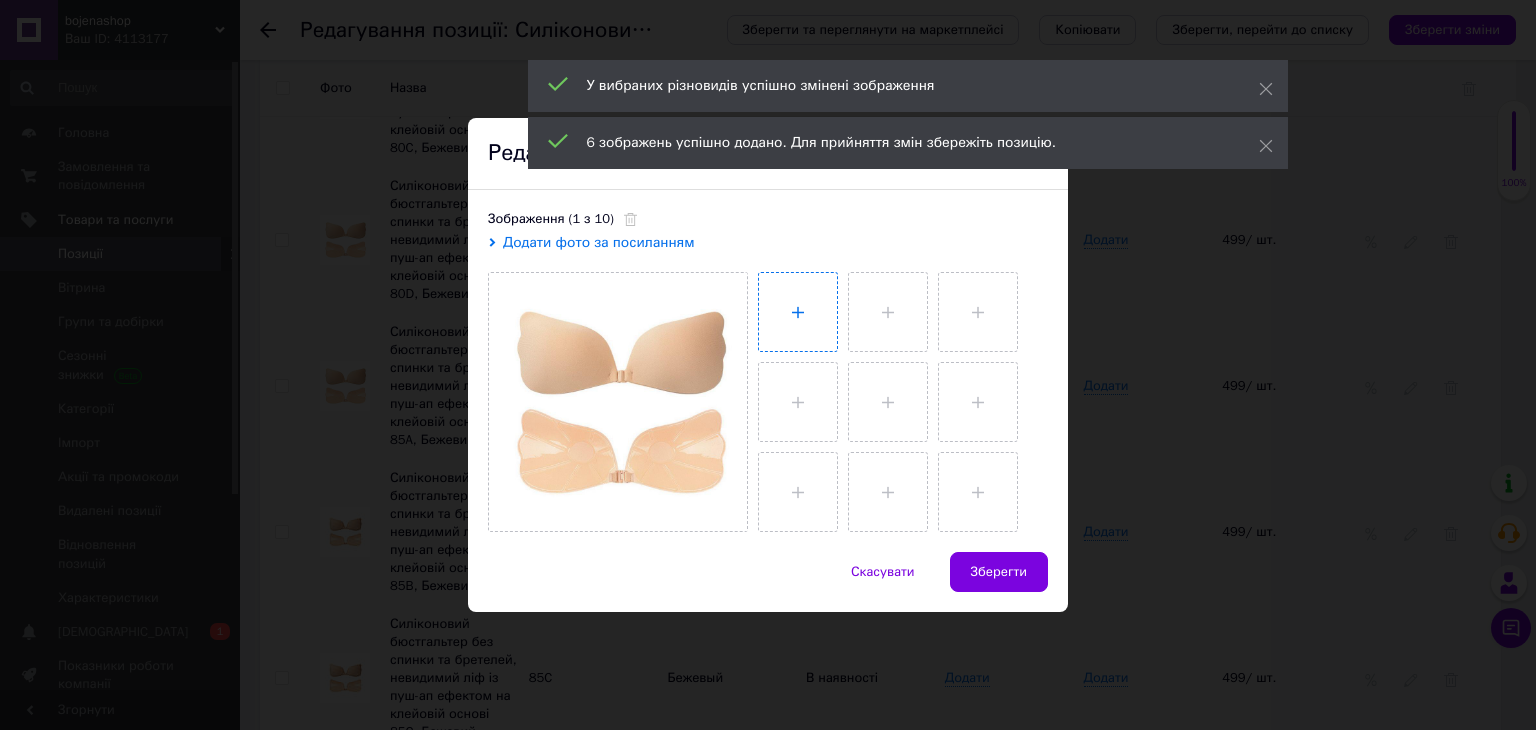 click at bounding box center [798, 312] 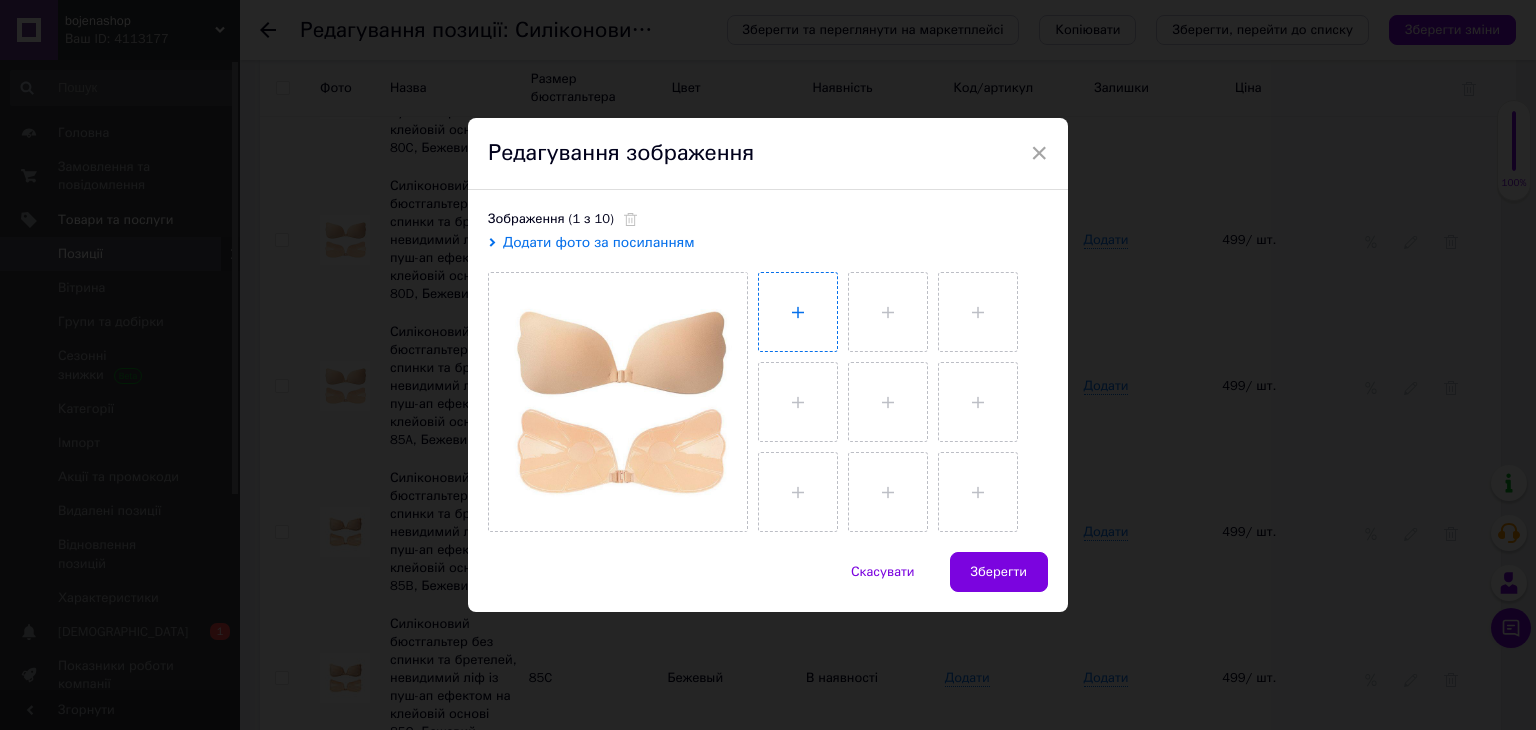 type on "C:\fakepath\photo_1_2025-07-12_22-47-32.jpg" 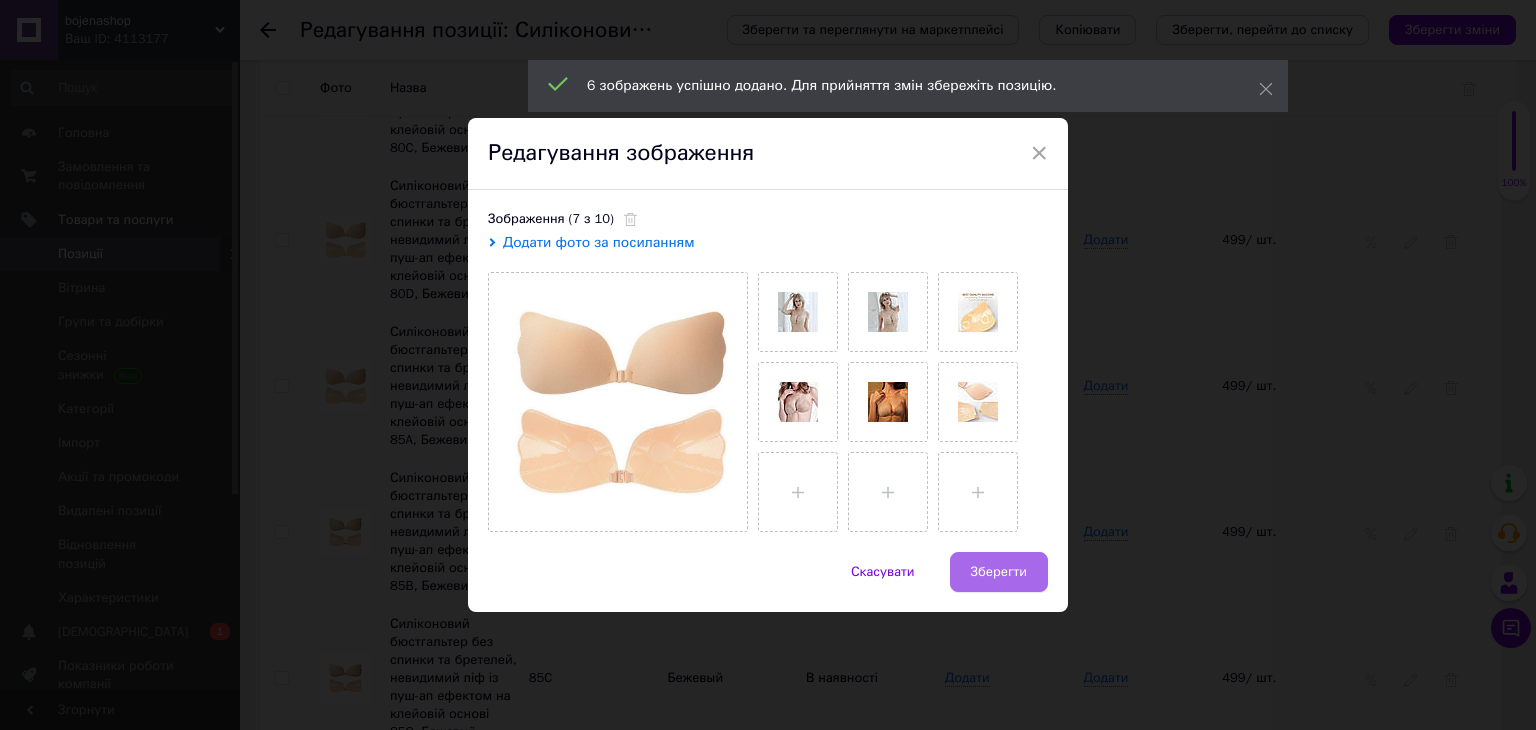 click on "Зберегти" at bounding box center (999, 572) 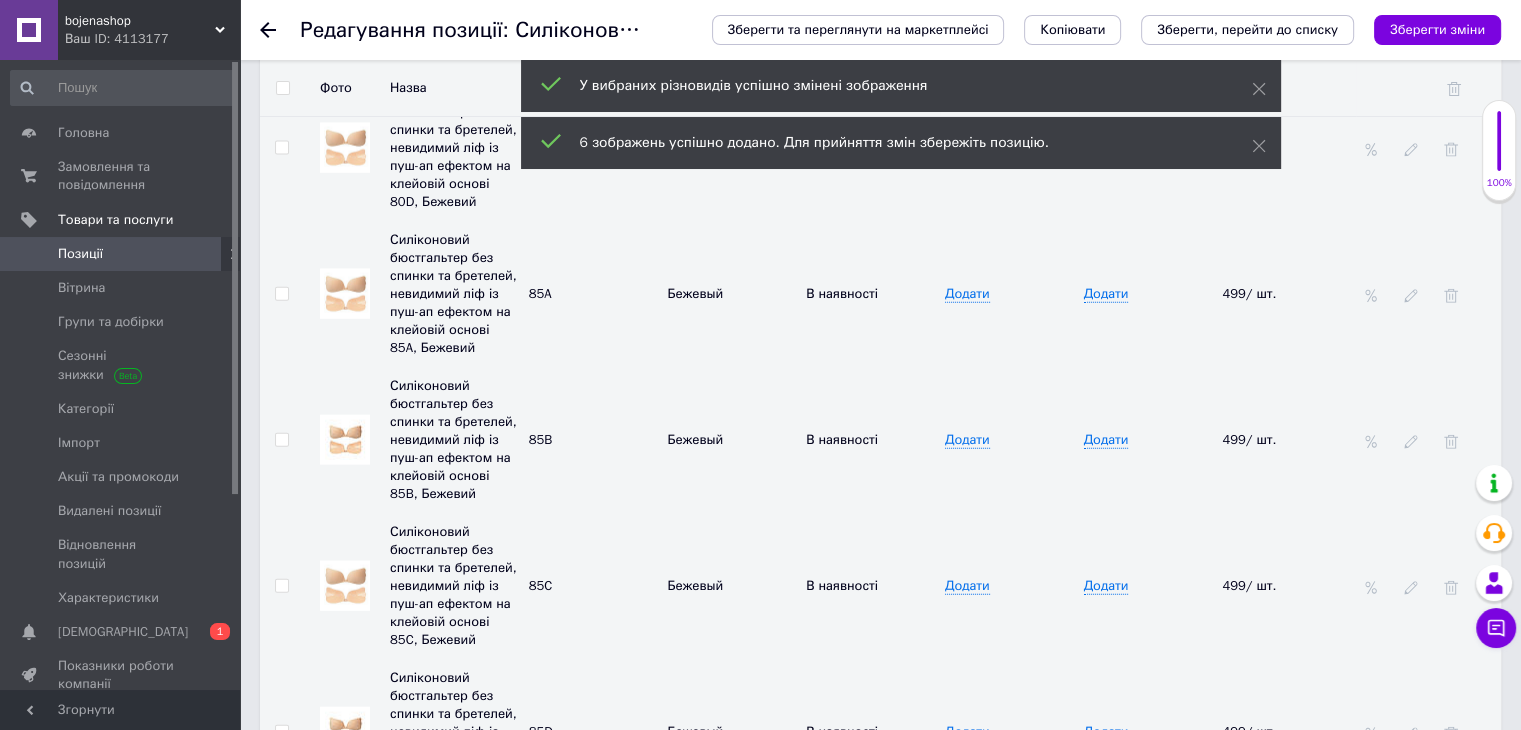 scroll, scrollTop: 4697, scrollLeft: 0, axis: vertical 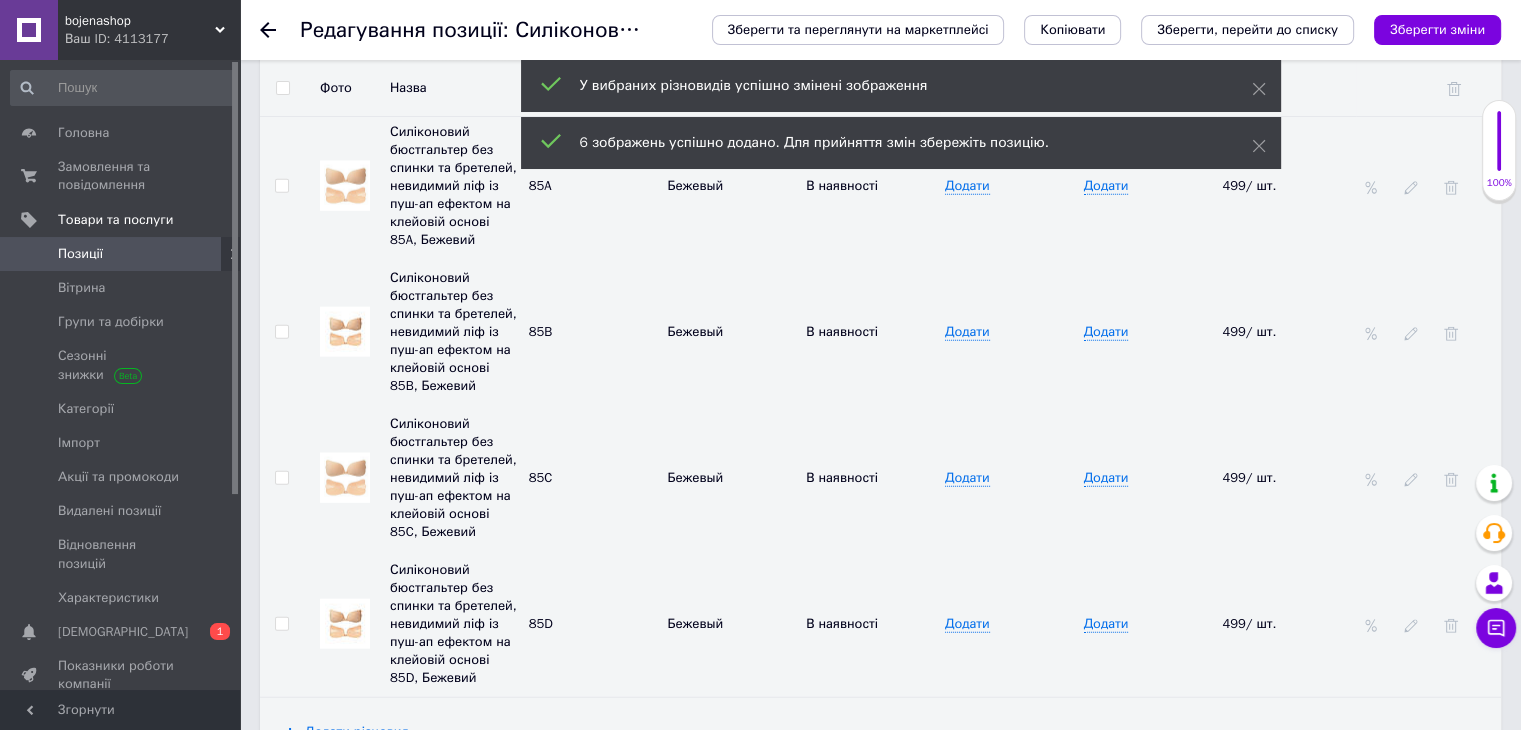 click at bounding box center (345, 624) 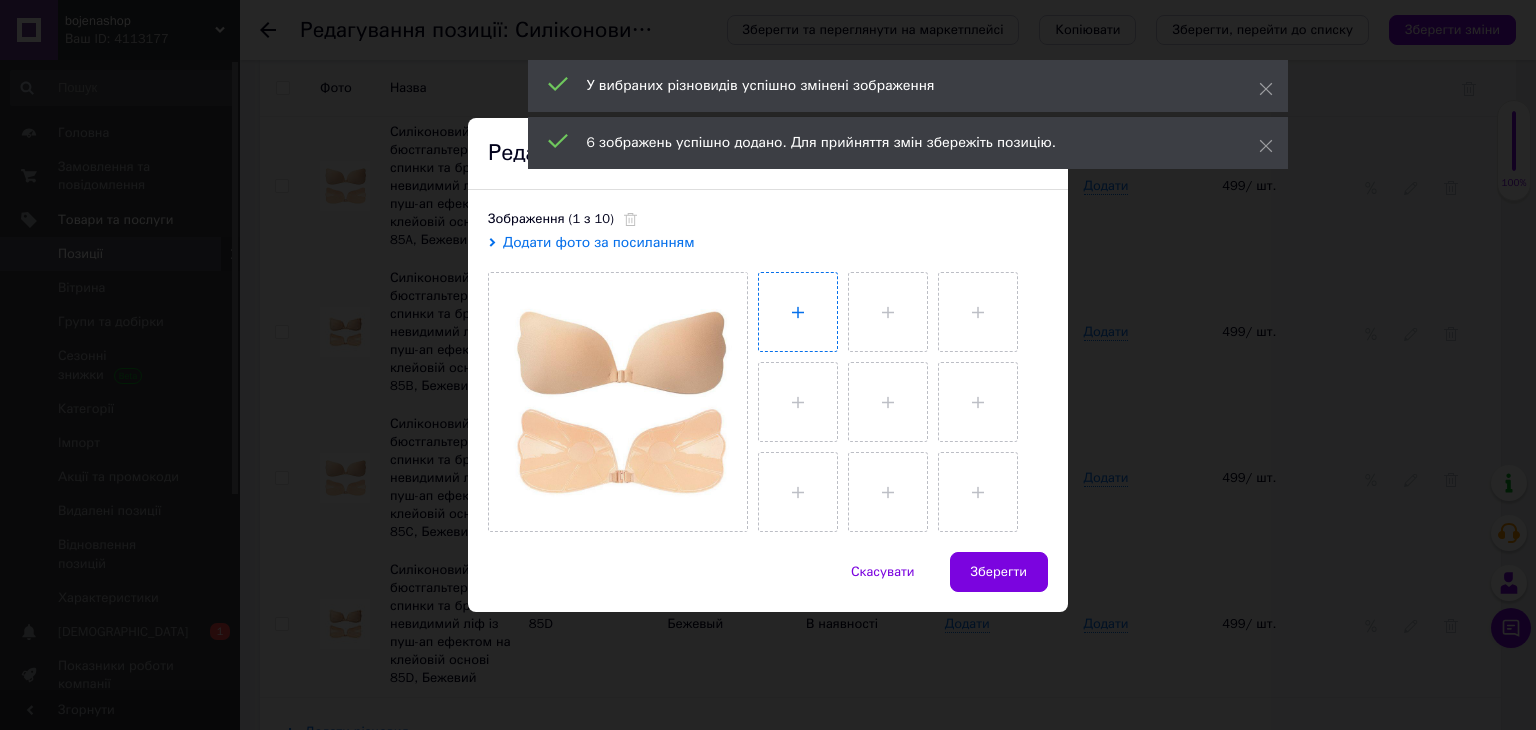 click at bounding box center [798, 312] 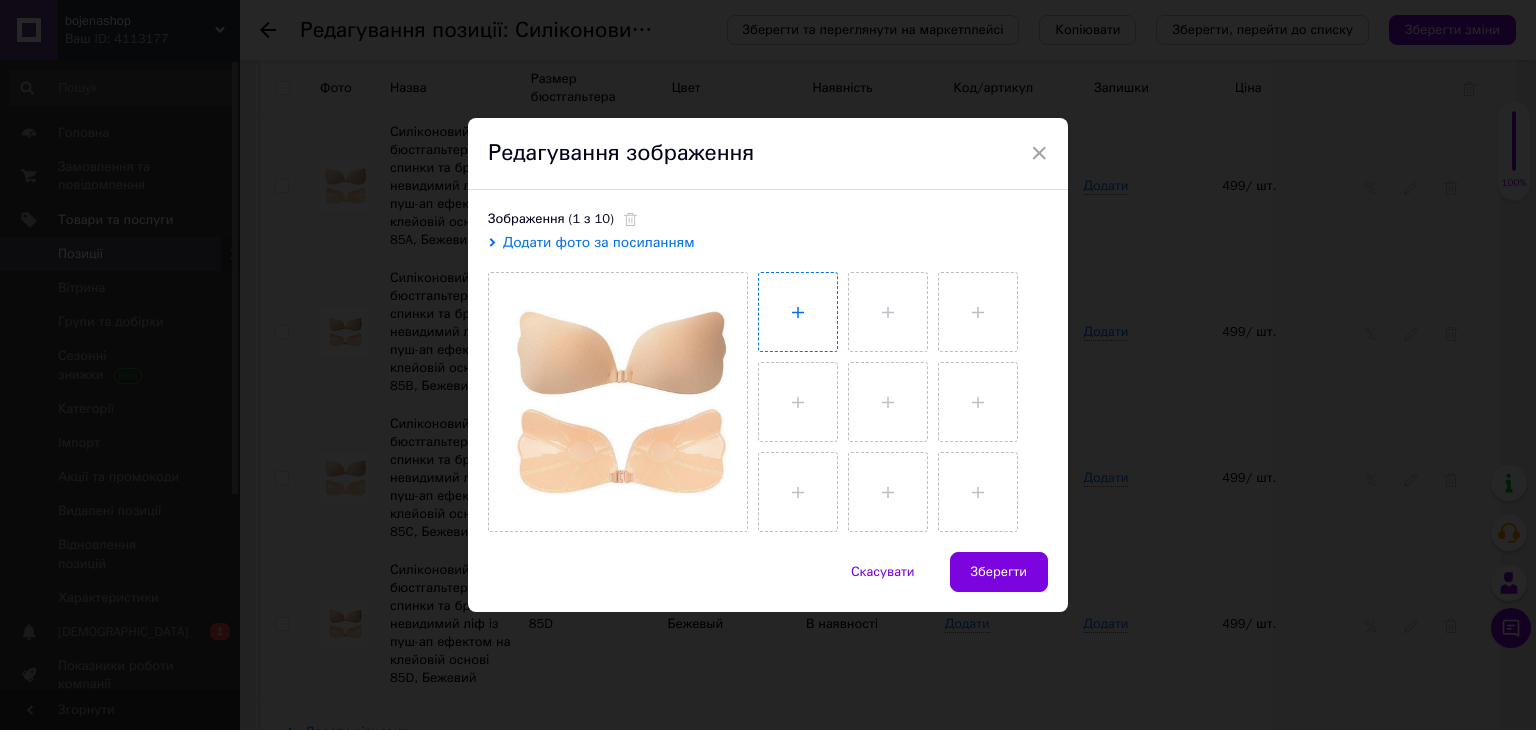 type on "C:\fakepath\photo_1_2025-07-12_22-47-32.jpg" 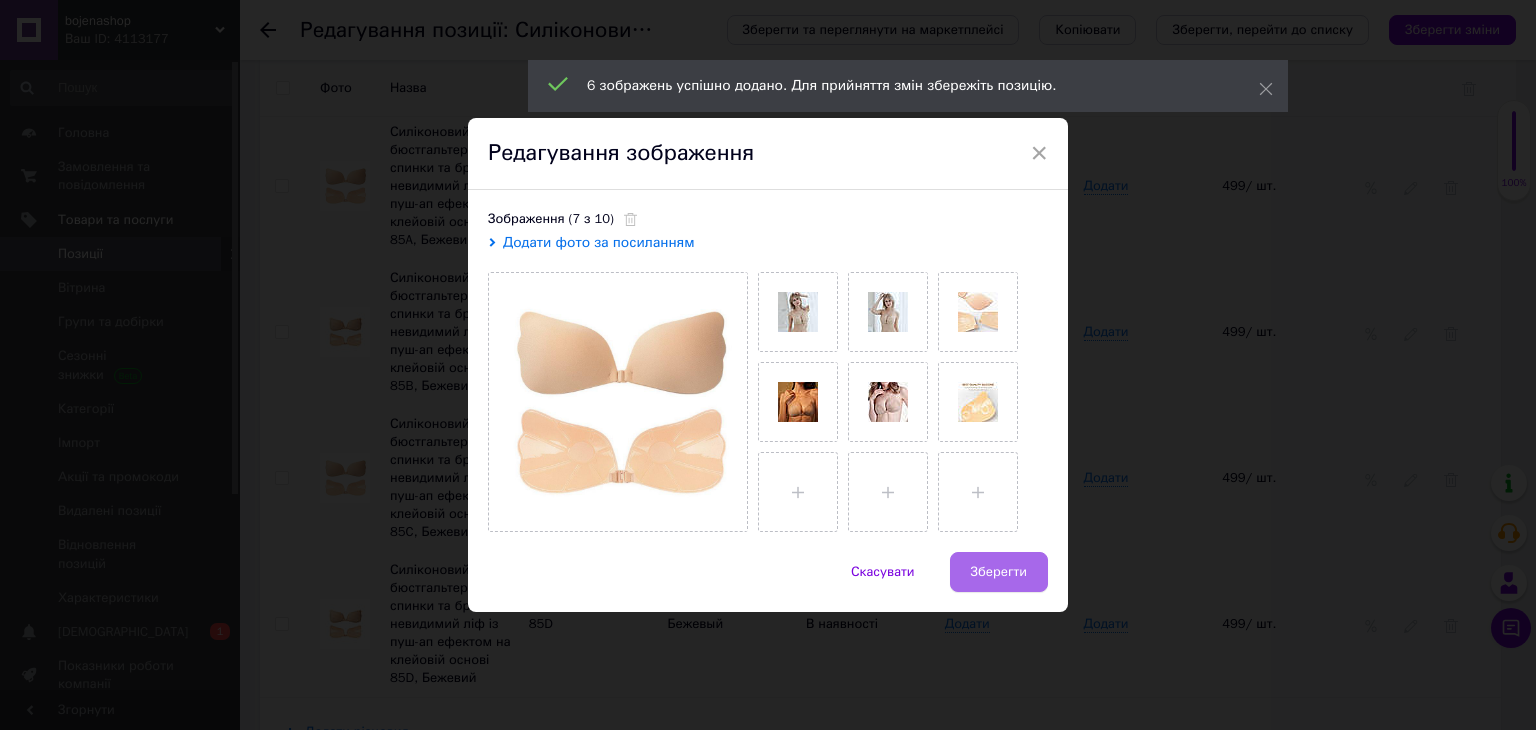 click on "Зберегти" at bounding box center [999, 572] 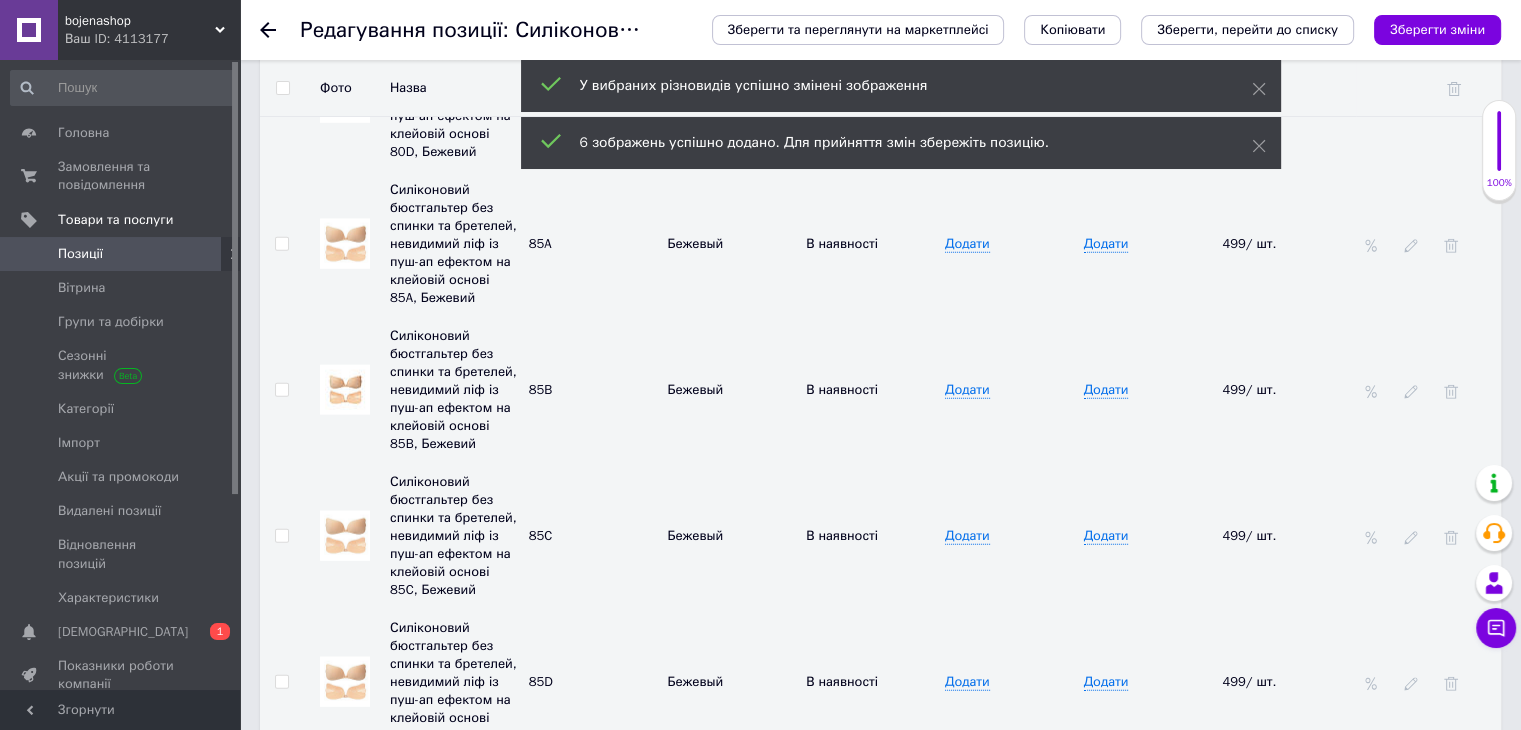 scroll, scrollTop: 4870, scrollLeft: 0, axis: vertical 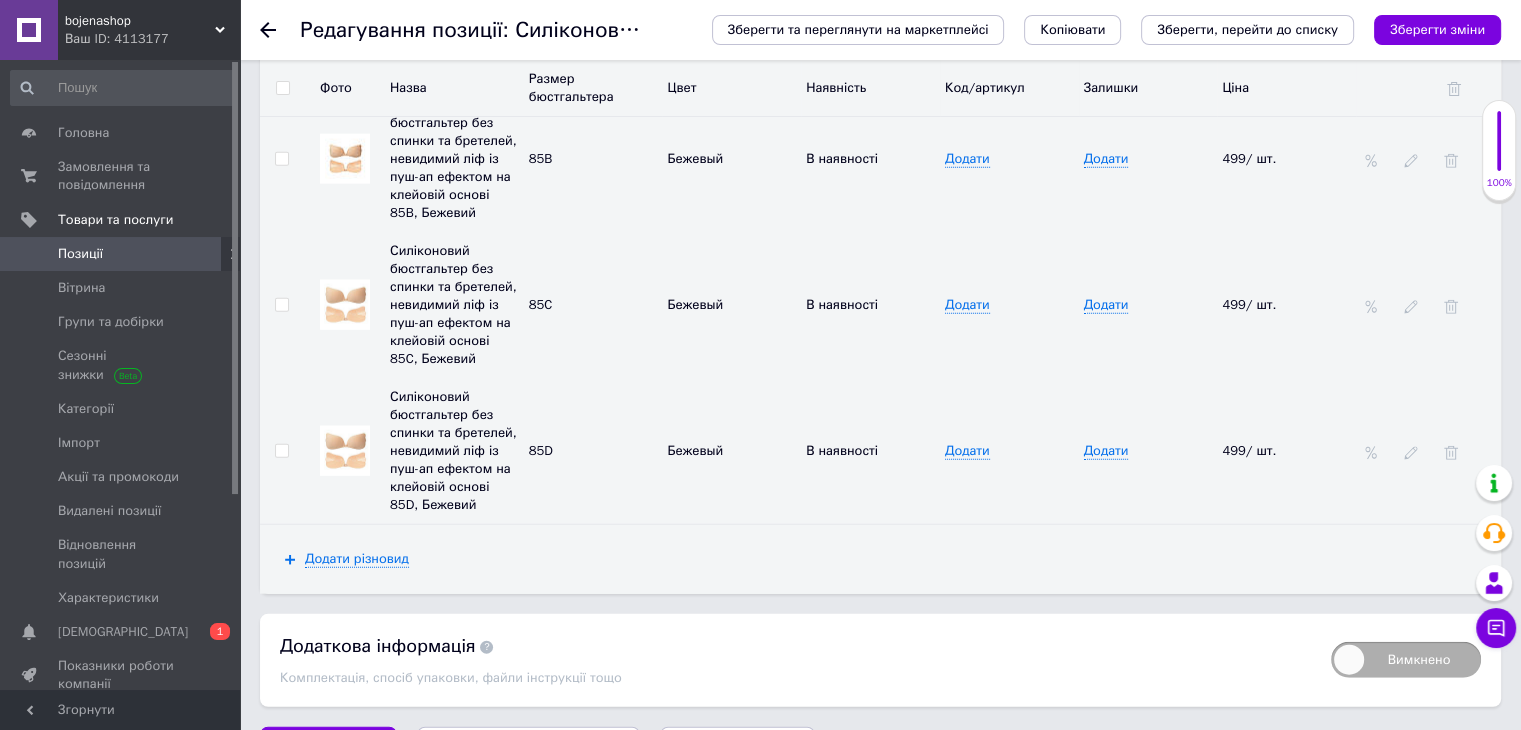 click on "Зберегти, перейти до списку" at bounding box center (528, 746) 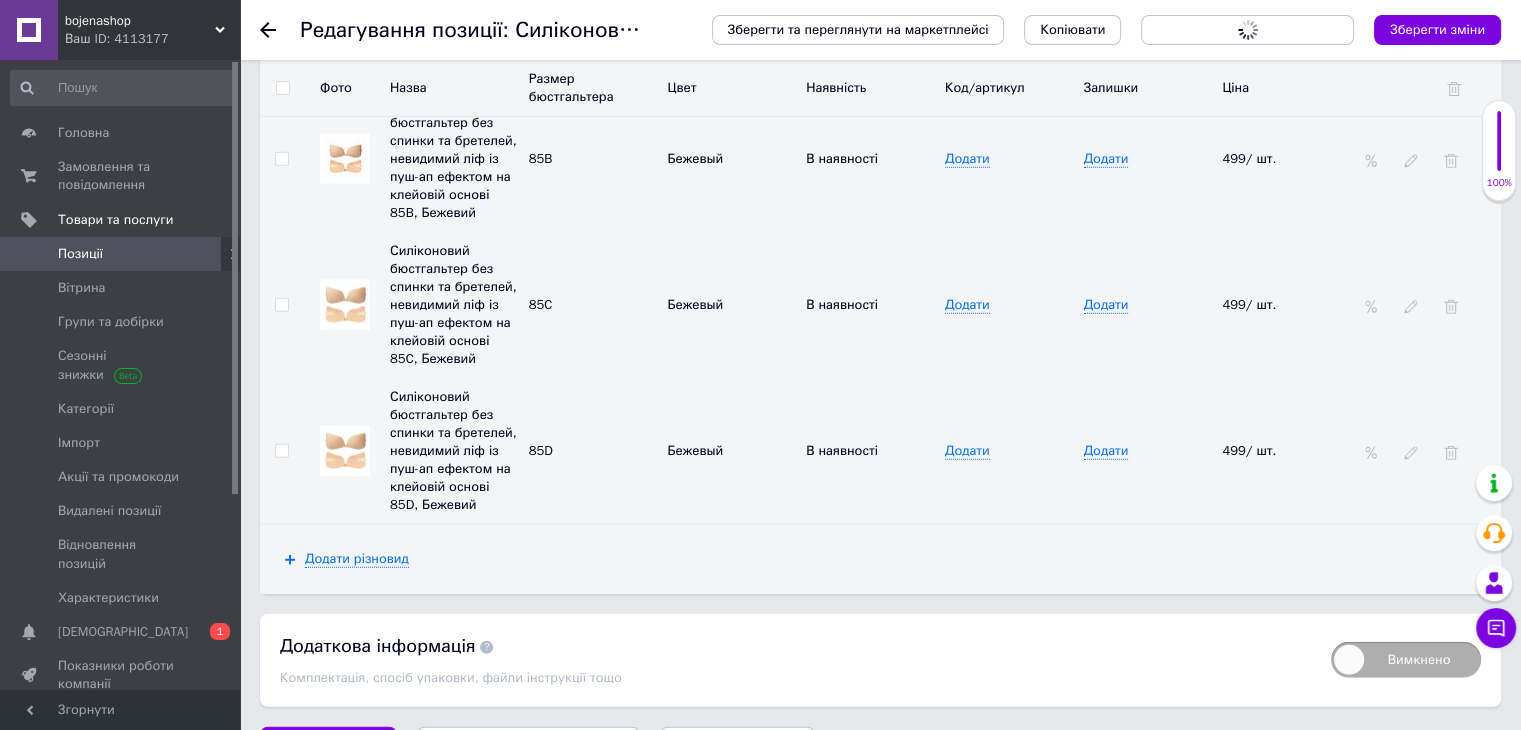 scroll, scrollTop: 0, scrollLeft: 0, axis: both 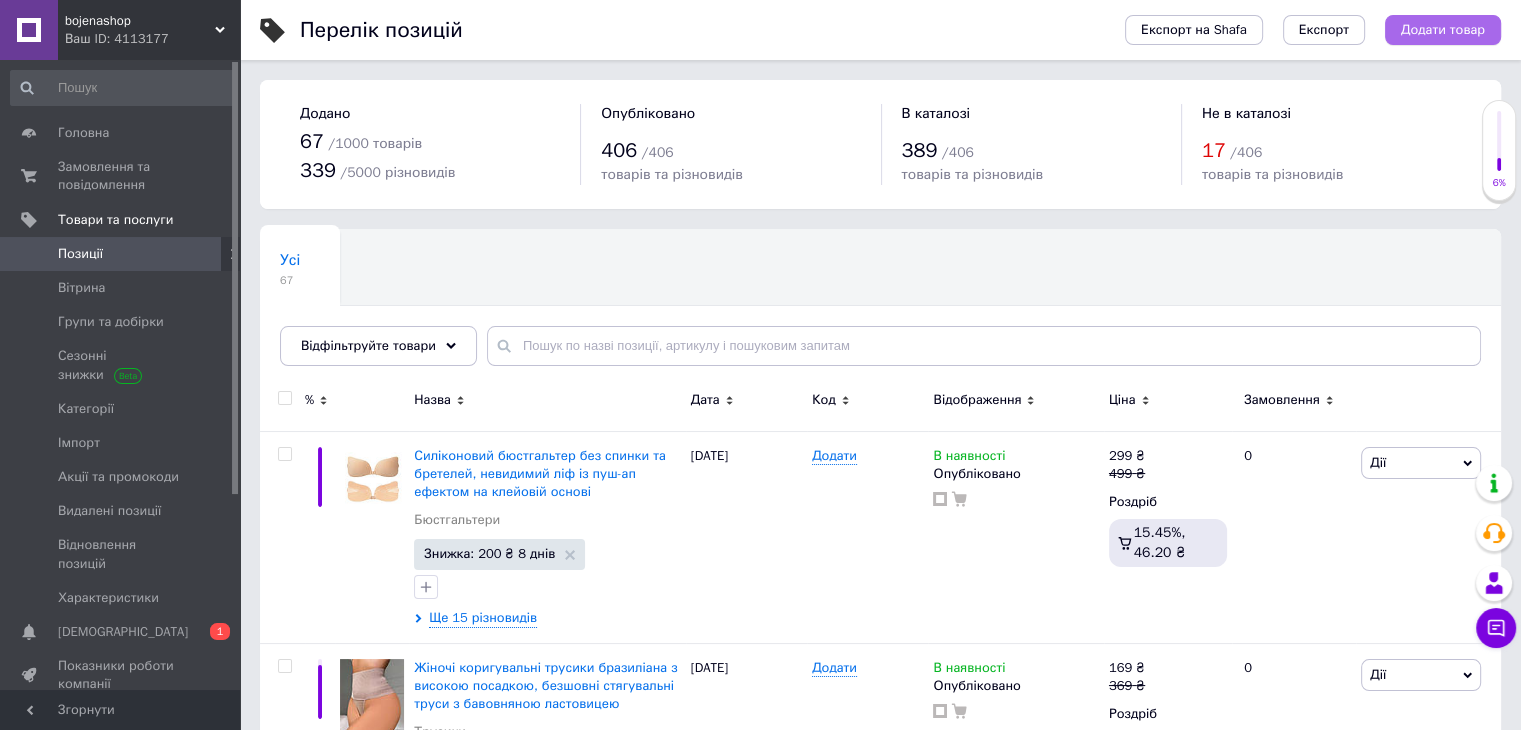 click on "Додати товар" at bounding box center [1443, 30] 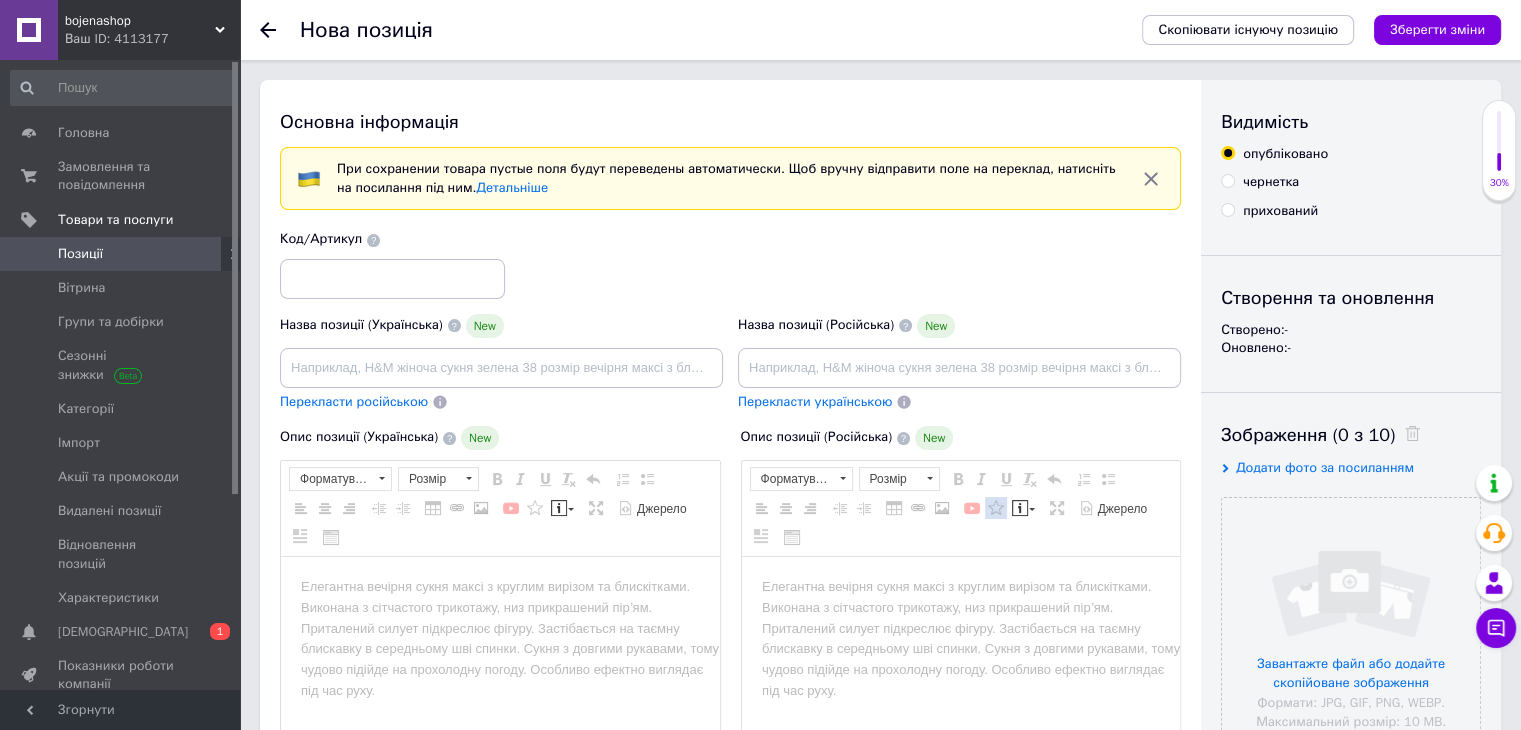 scroll, scrollTop: 0, scrollLeft: 0, axis: both 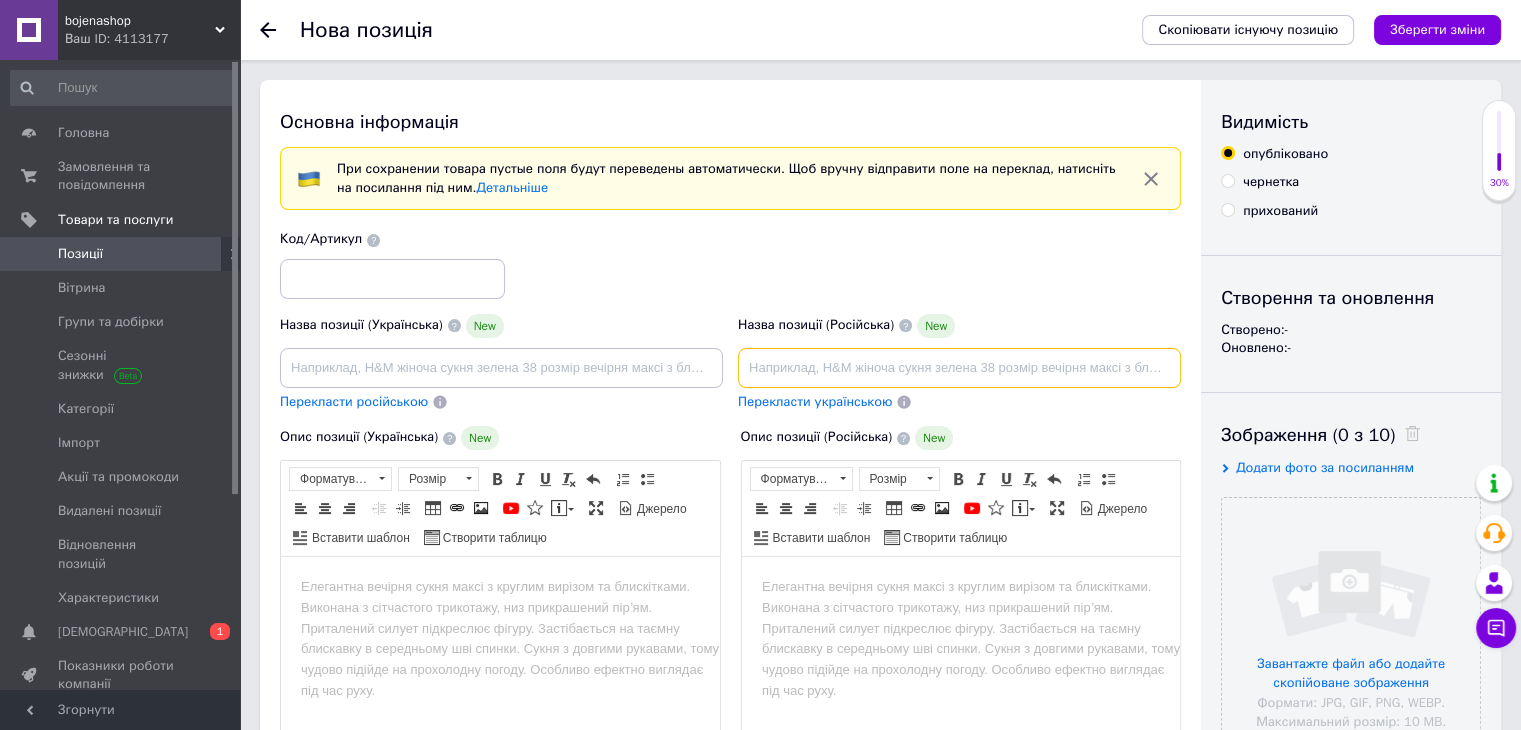 click at bounding box center [959, 368] 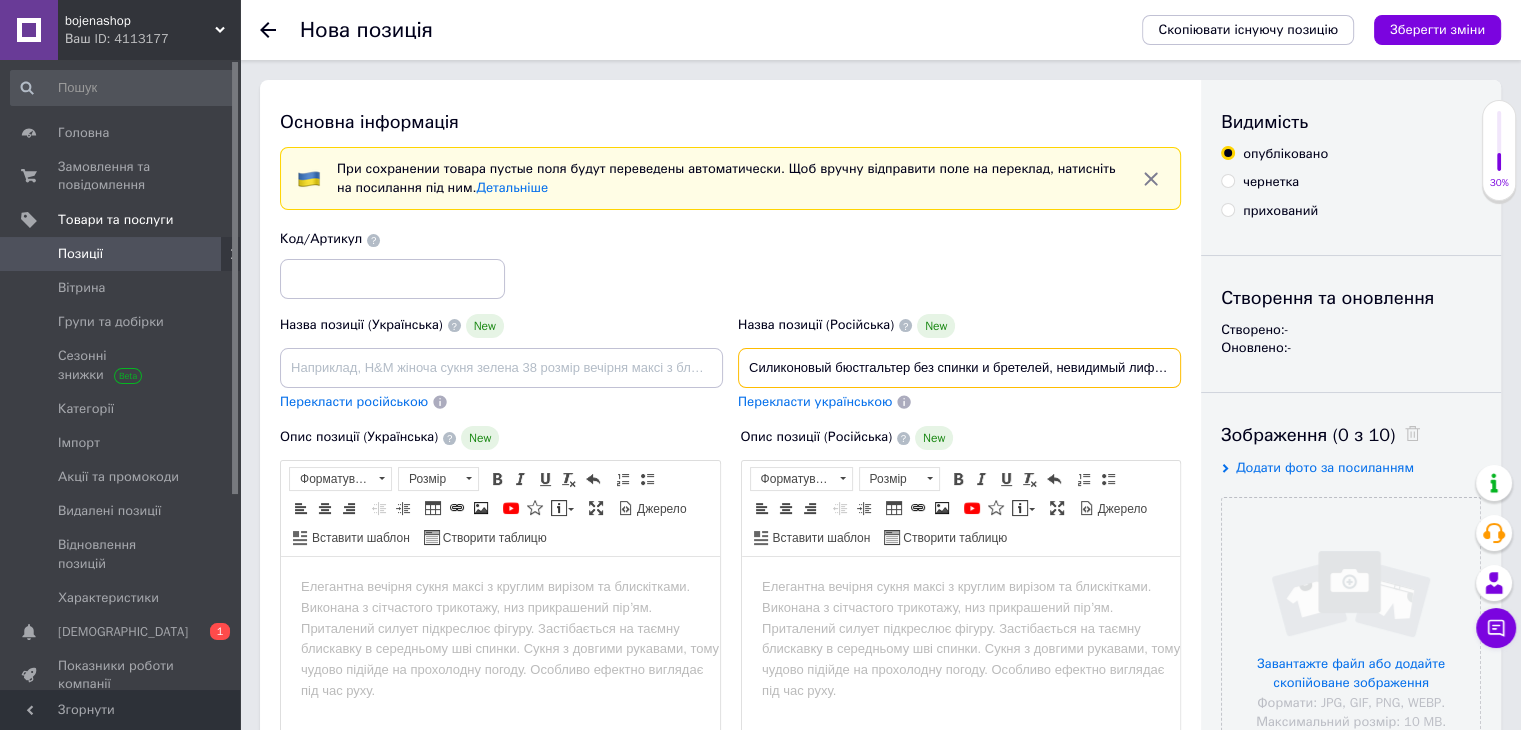 scroll, scrollTop: 0, scrollLeft: 239, axis: horizontal 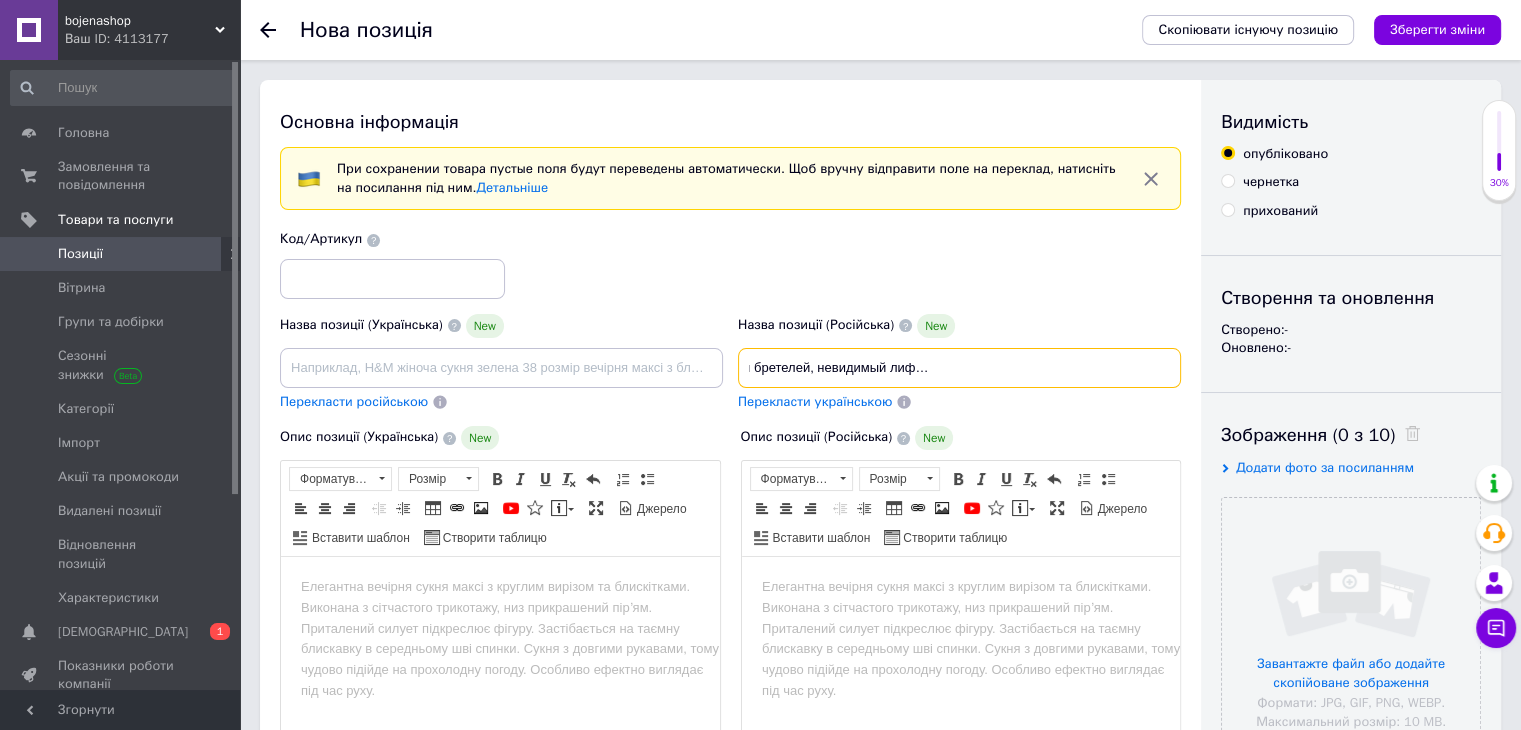 drag, startPoint x: 948, startPoint y: 365, endPoint x: 916, endPoint y: 365, distance: 32 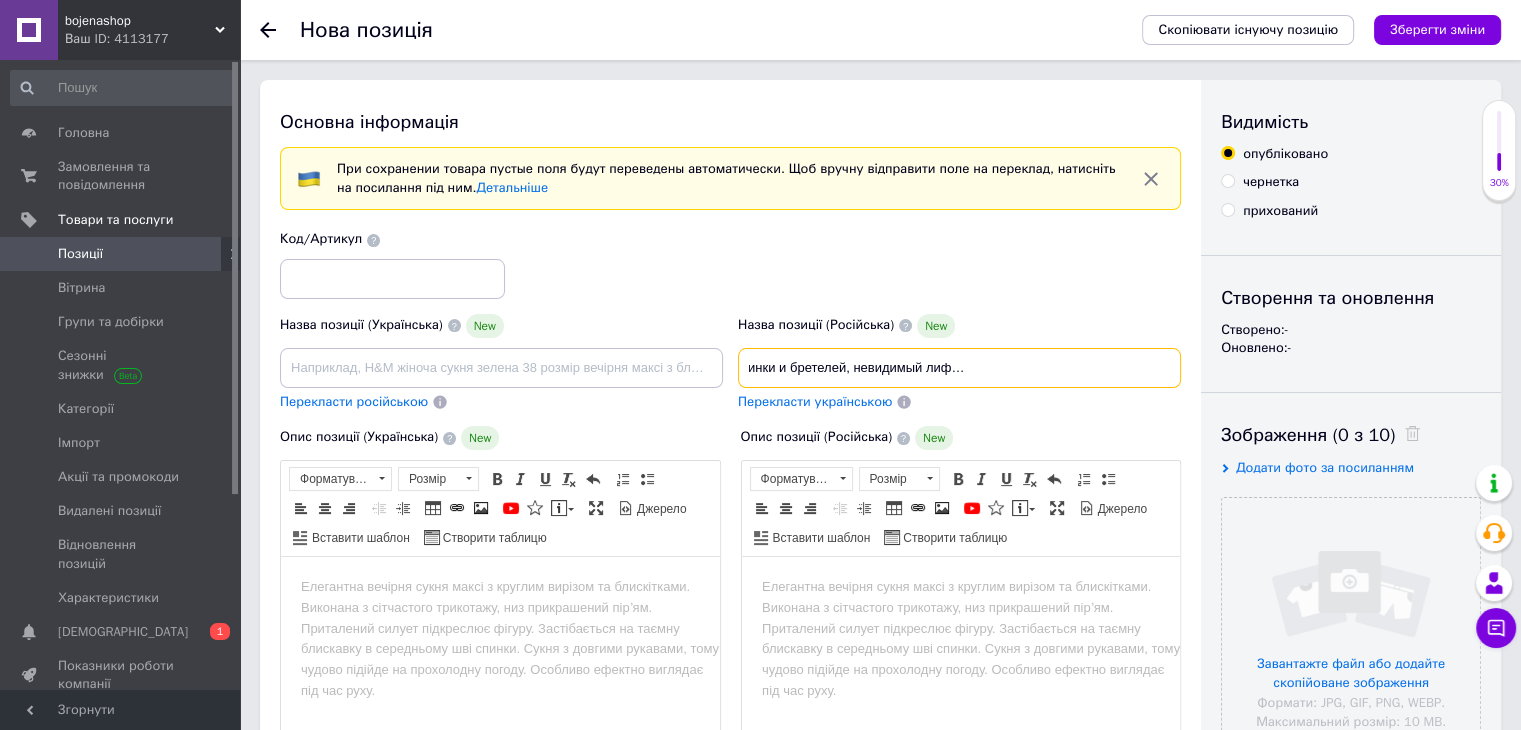 scroll, scrollTop: 0, scrollLeft: 203, axis: horizontal 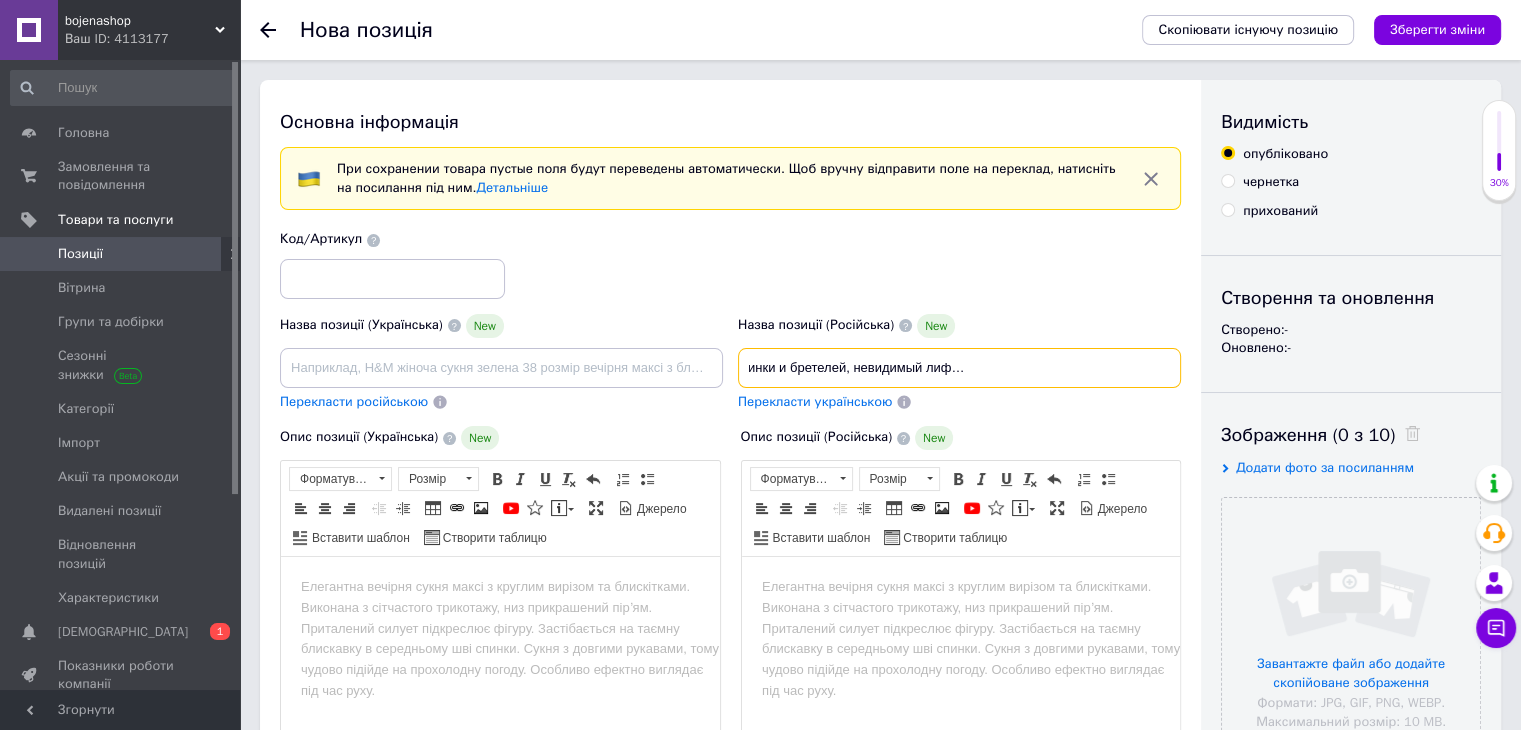 type on "Силиконовый бюстгальтер без спинки и бретелей, невидимый лиф на клеевой основе, пуш-ап эффект" 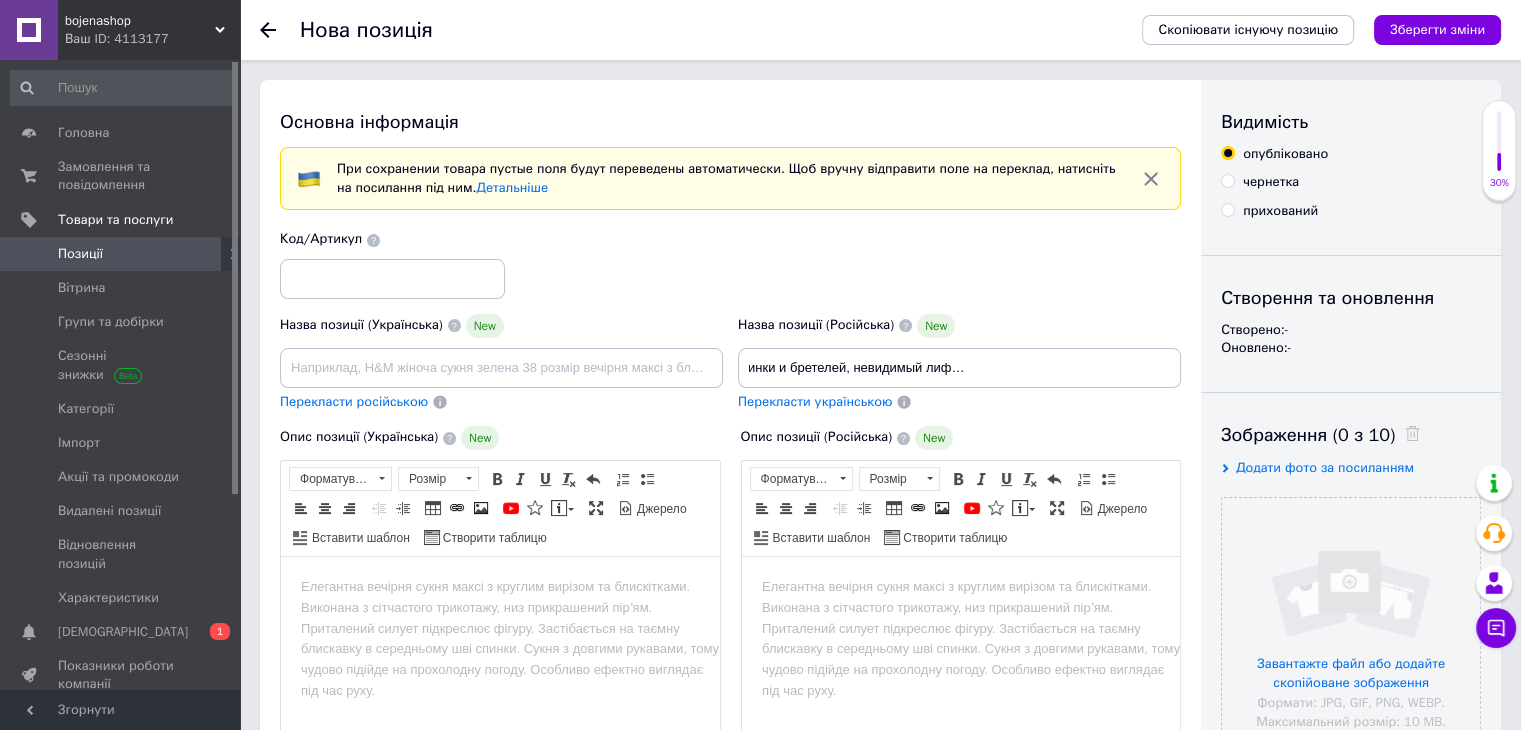 scroll, scrollTop: 0, scrollLeft: 0, axis: both 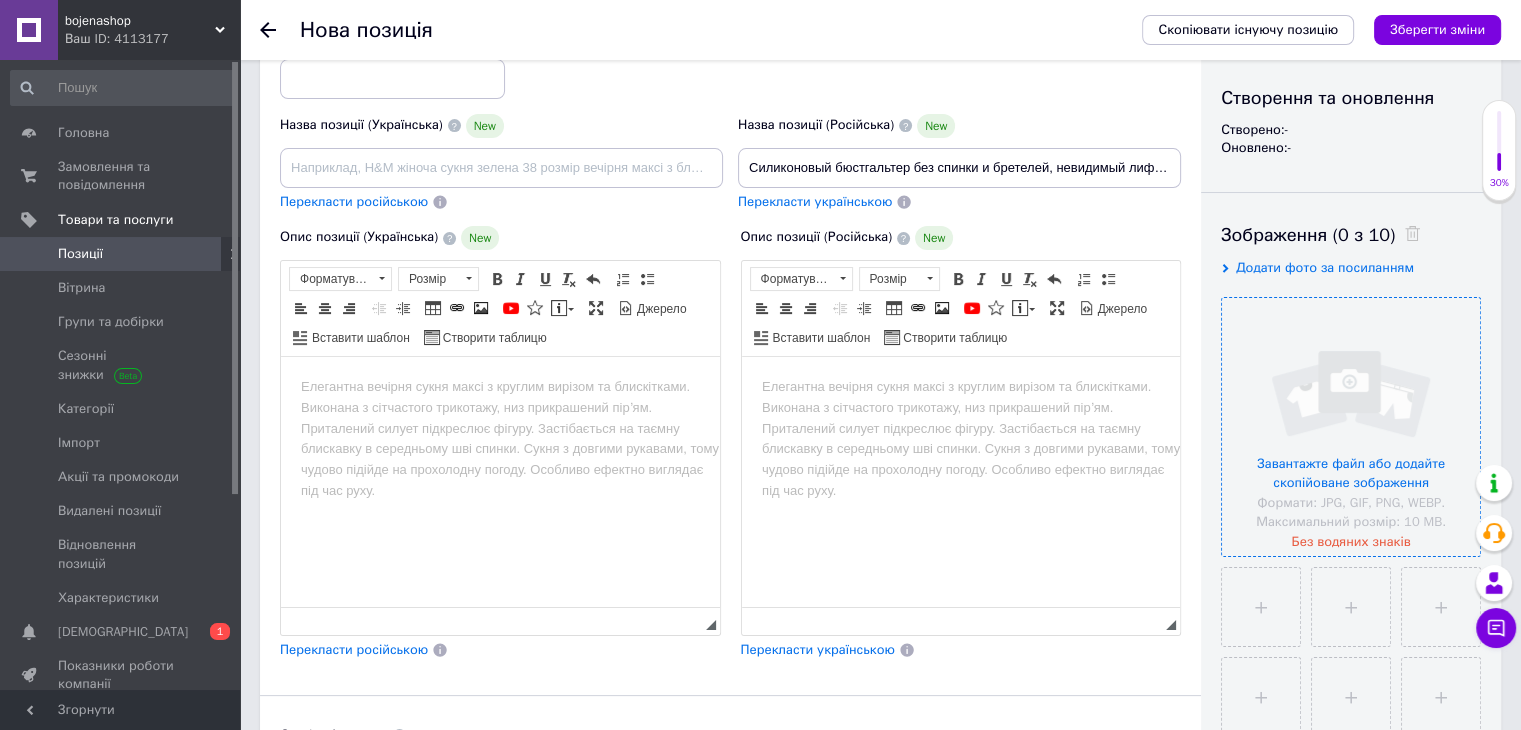 click at bounding box center (1351, 427) 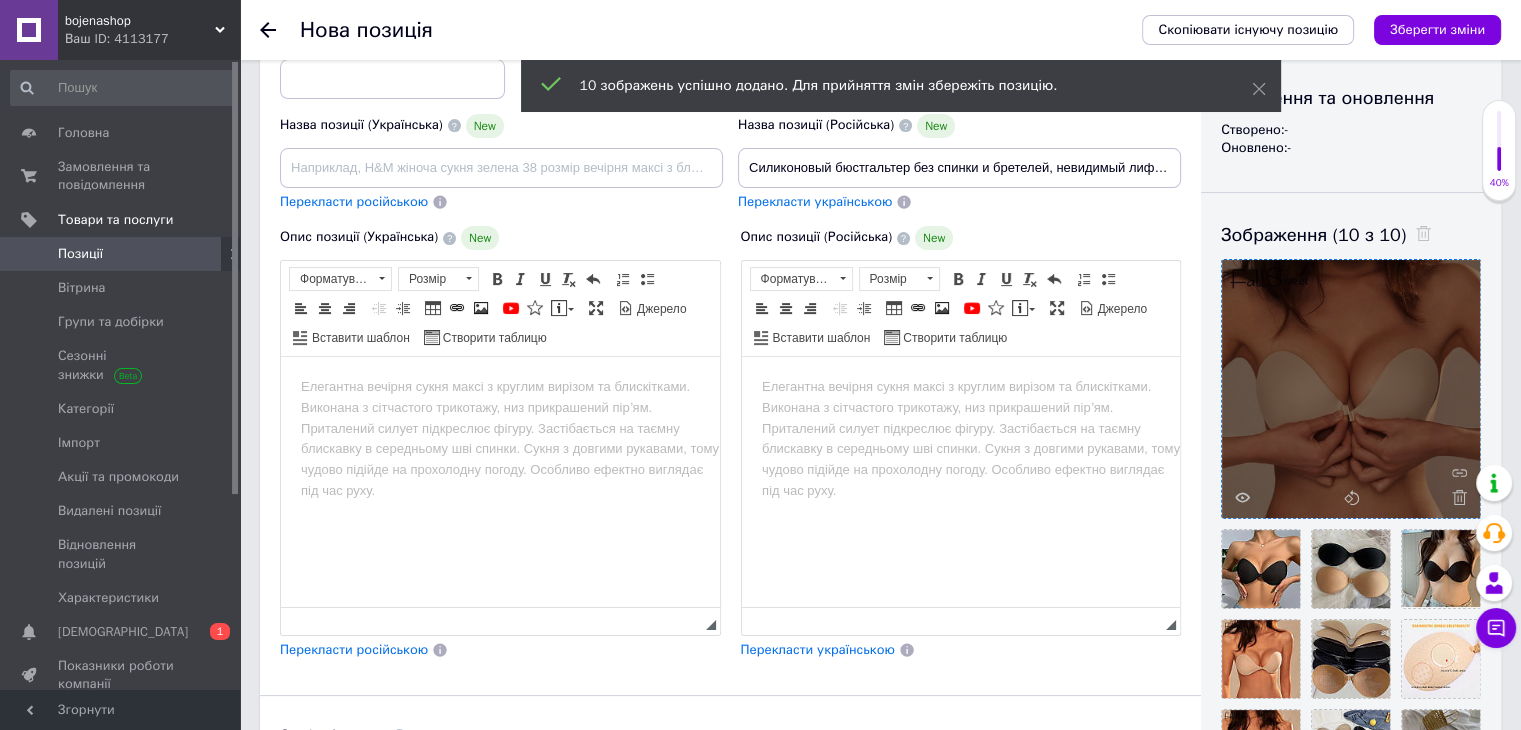 scroll, scrollTop: 300, scrollLeft: 0, axis: vertical 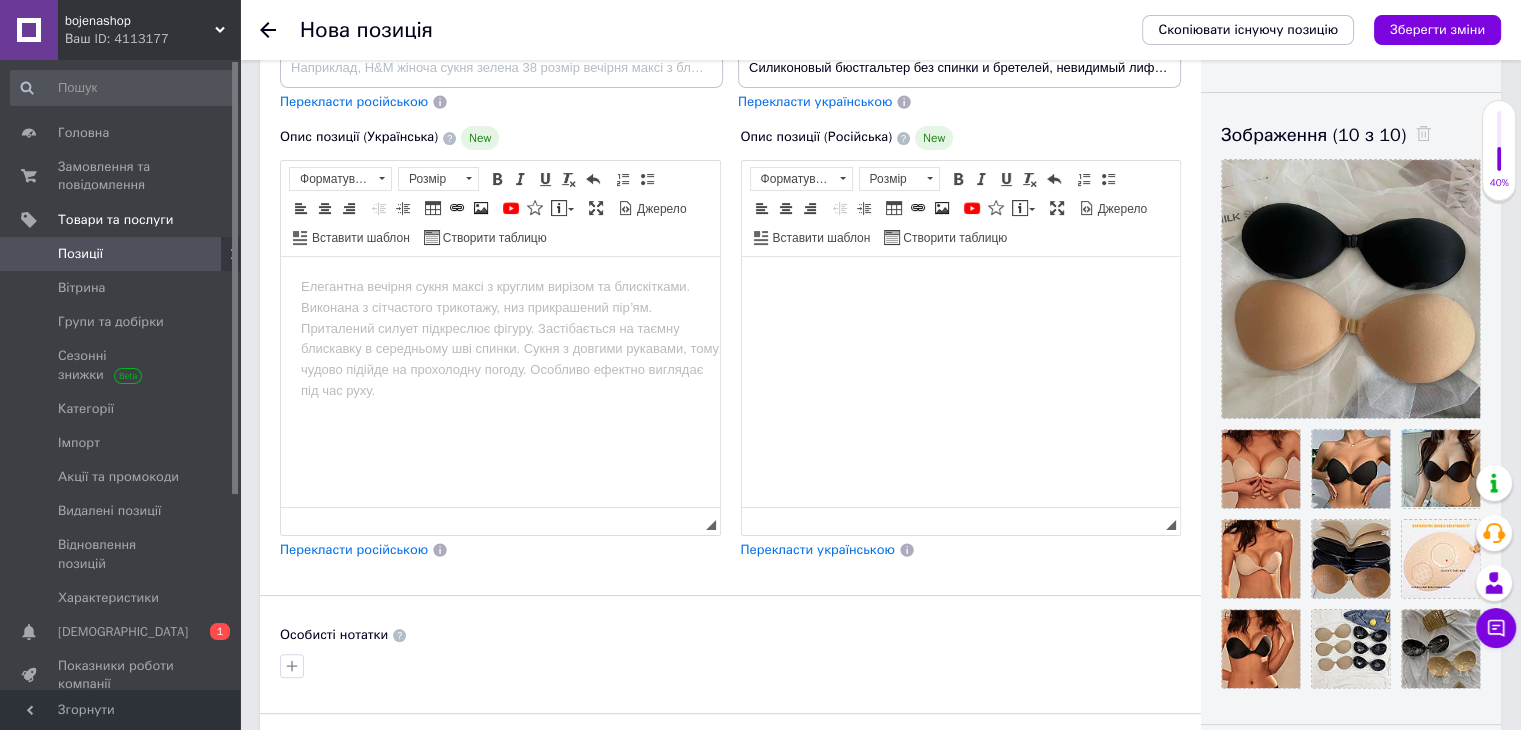 click at bounding box center (960, 287) 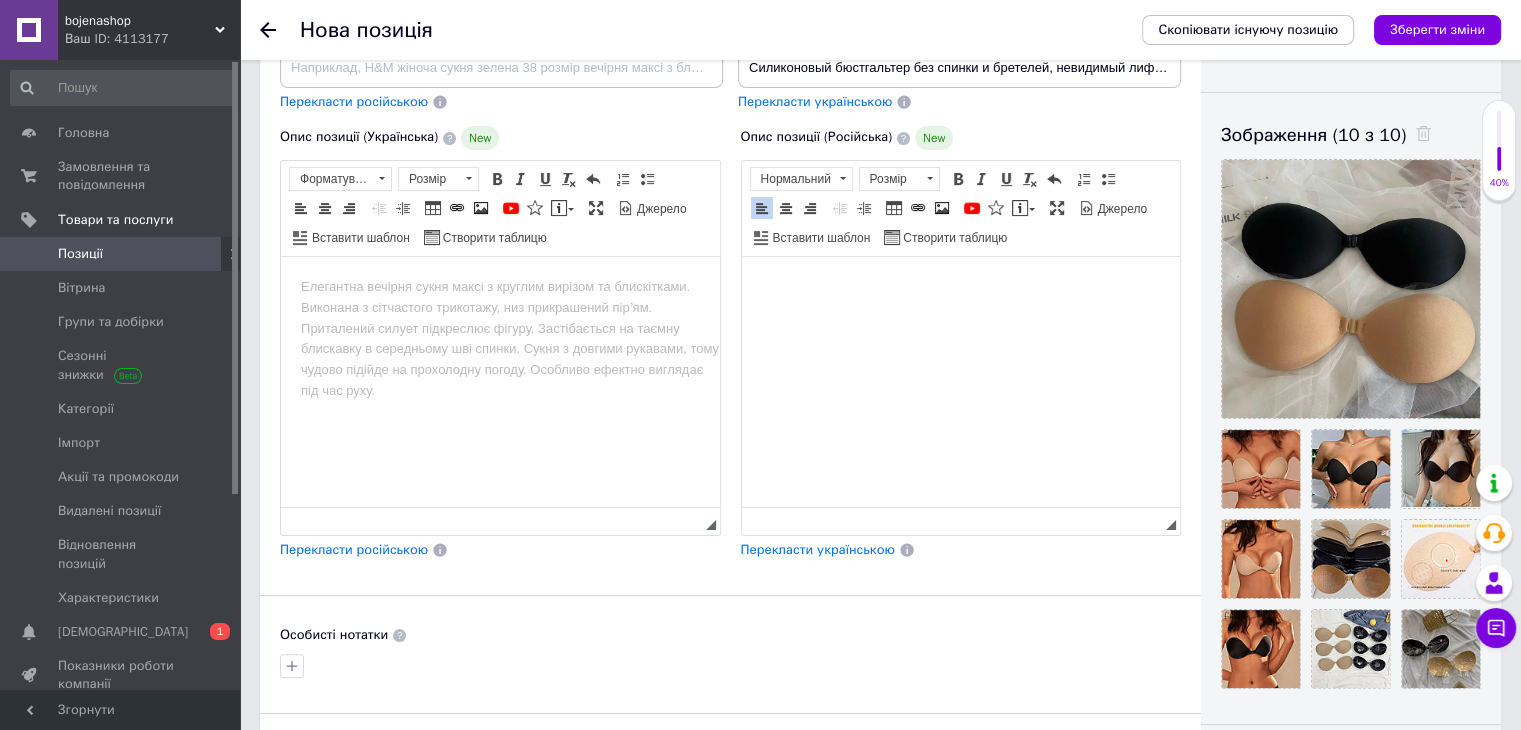 scroll, scrollTop: 8, scrollLeft: 0, axis: vertical 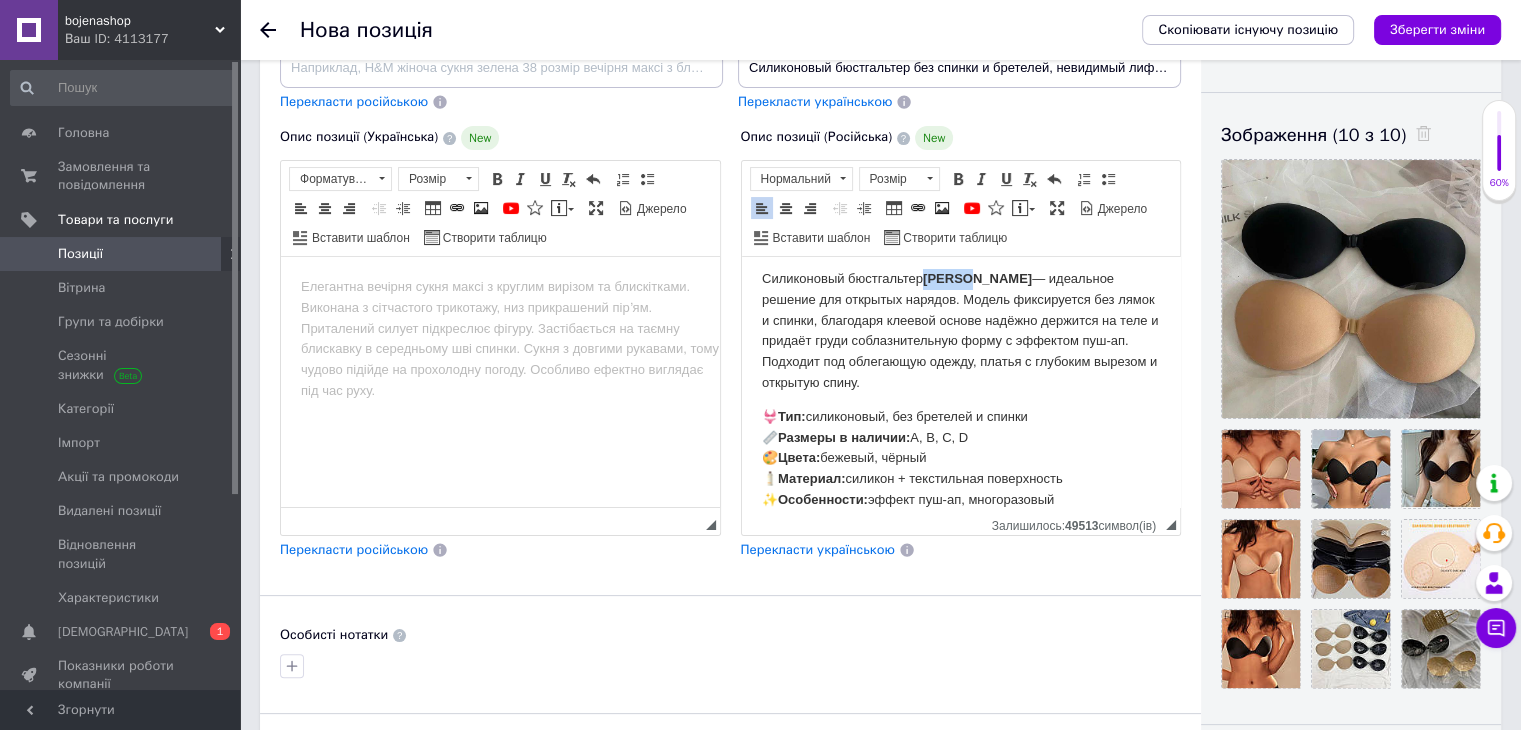 drag, startPoint x: 961, startPoint y: 279, endPoint x: 927, endPoint y: 282, distance: 34.132095 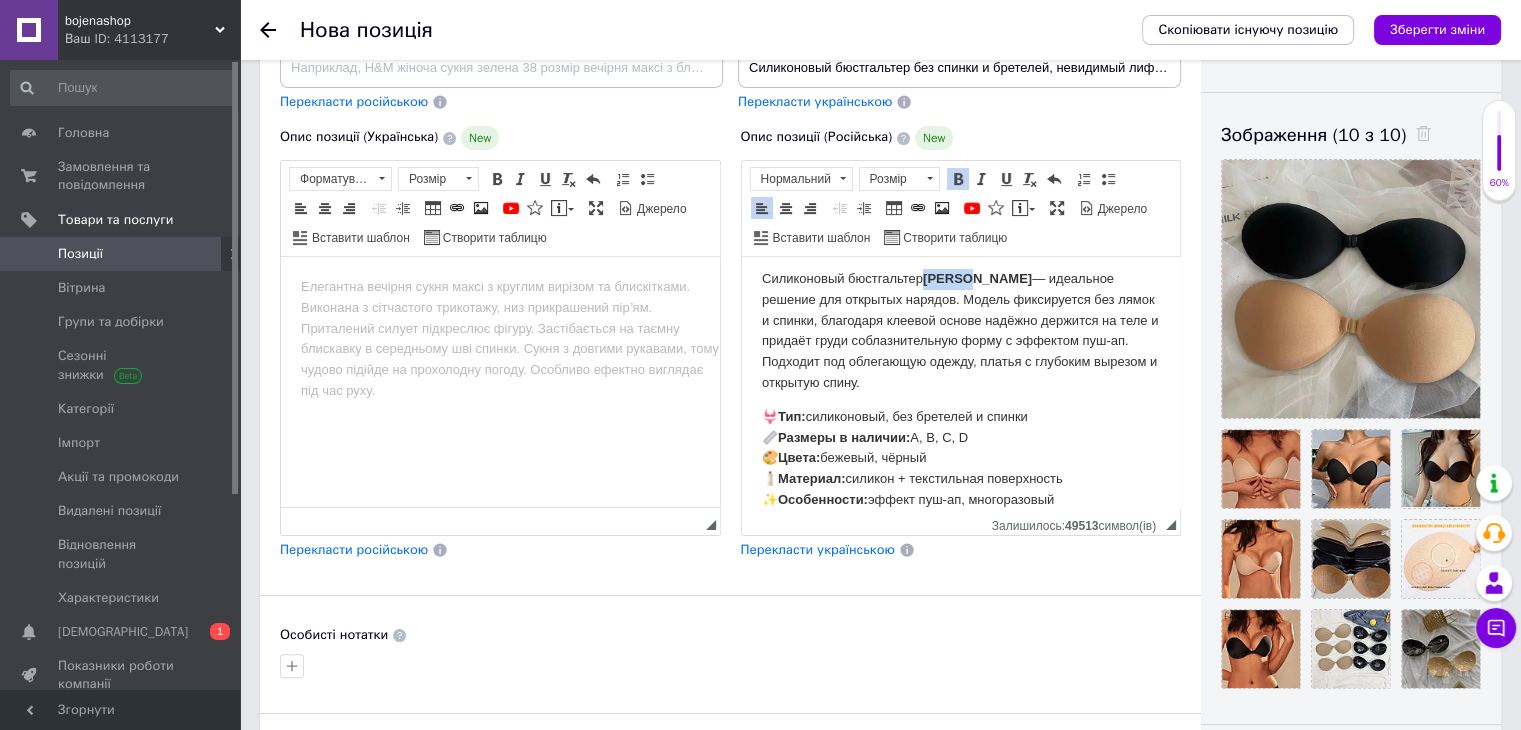 type 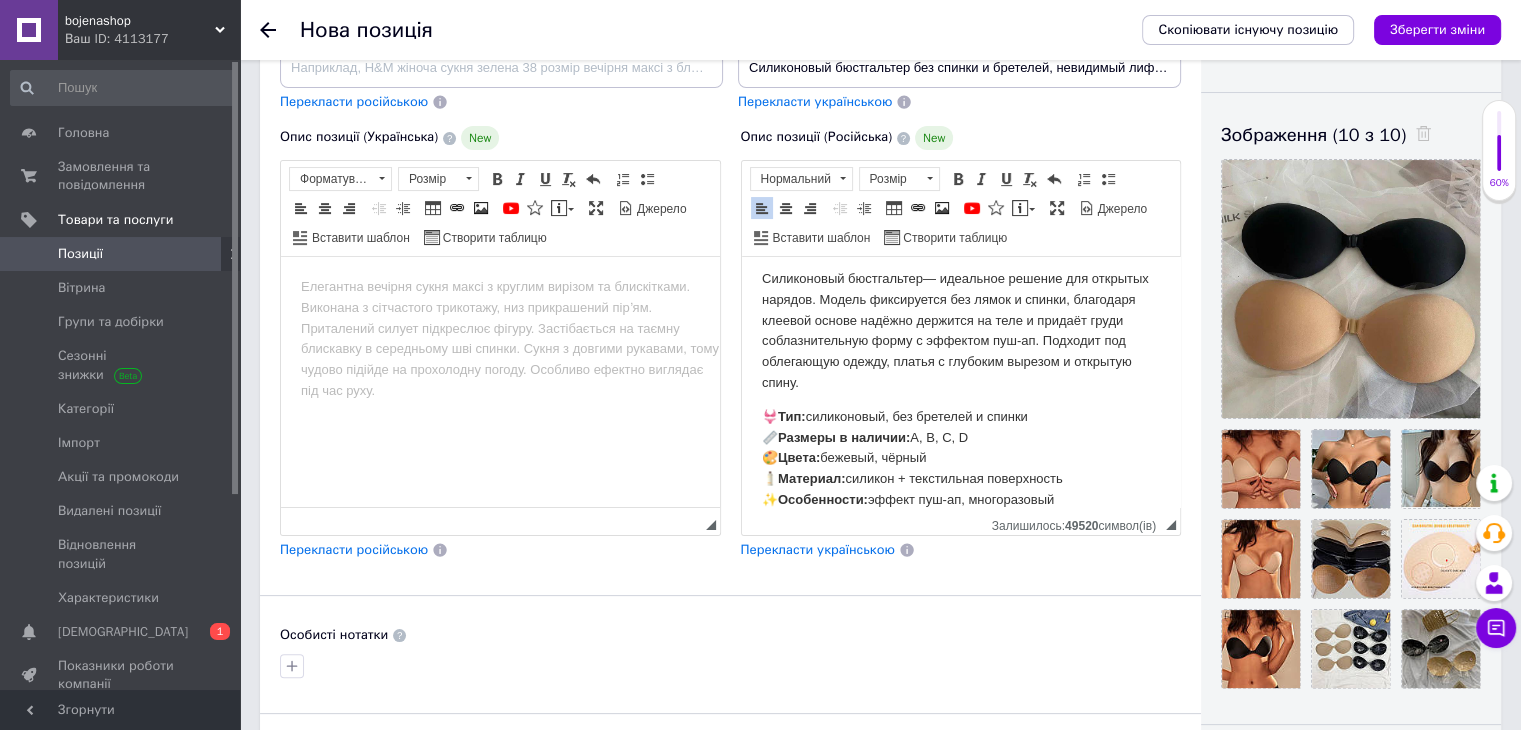 scroll, scrollTop: 31, scrollLeft: 0, axis: vertical 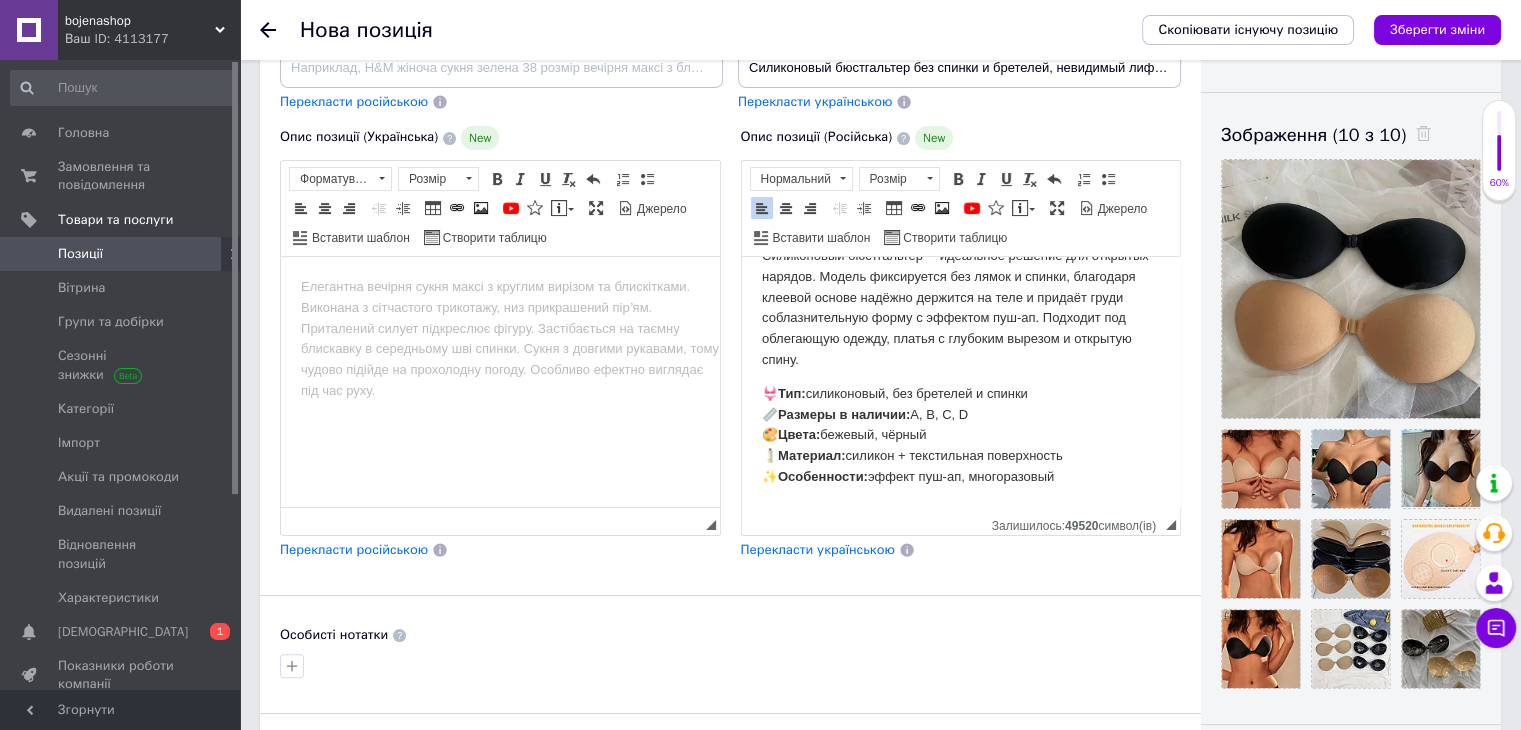 drag, startPoint x: 1077, startPoint y: 460, endPoint x: 751, endPoint y: 456, distance: 326.02454 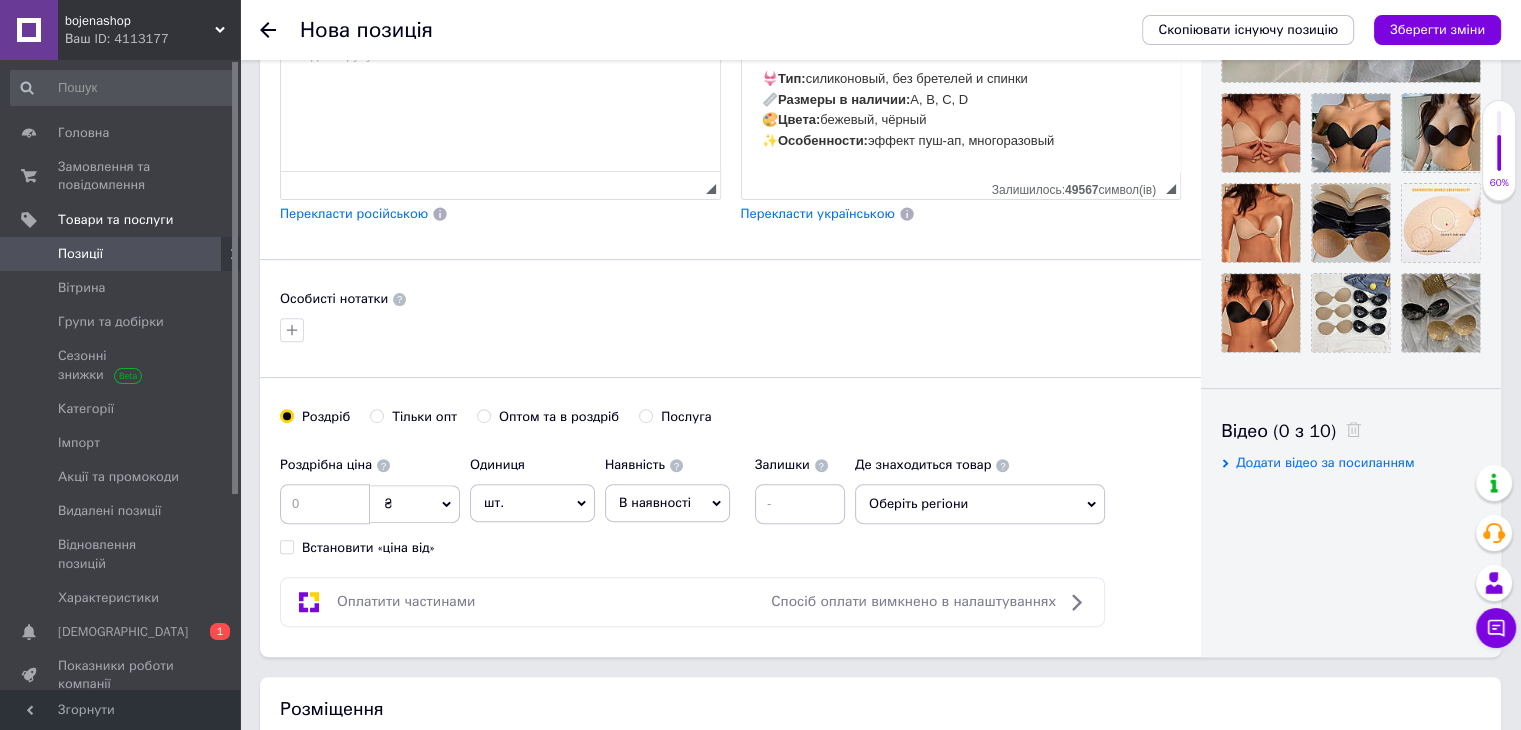 scroll, scrollTop: 800, scrollLeft: 0, axis: vertical 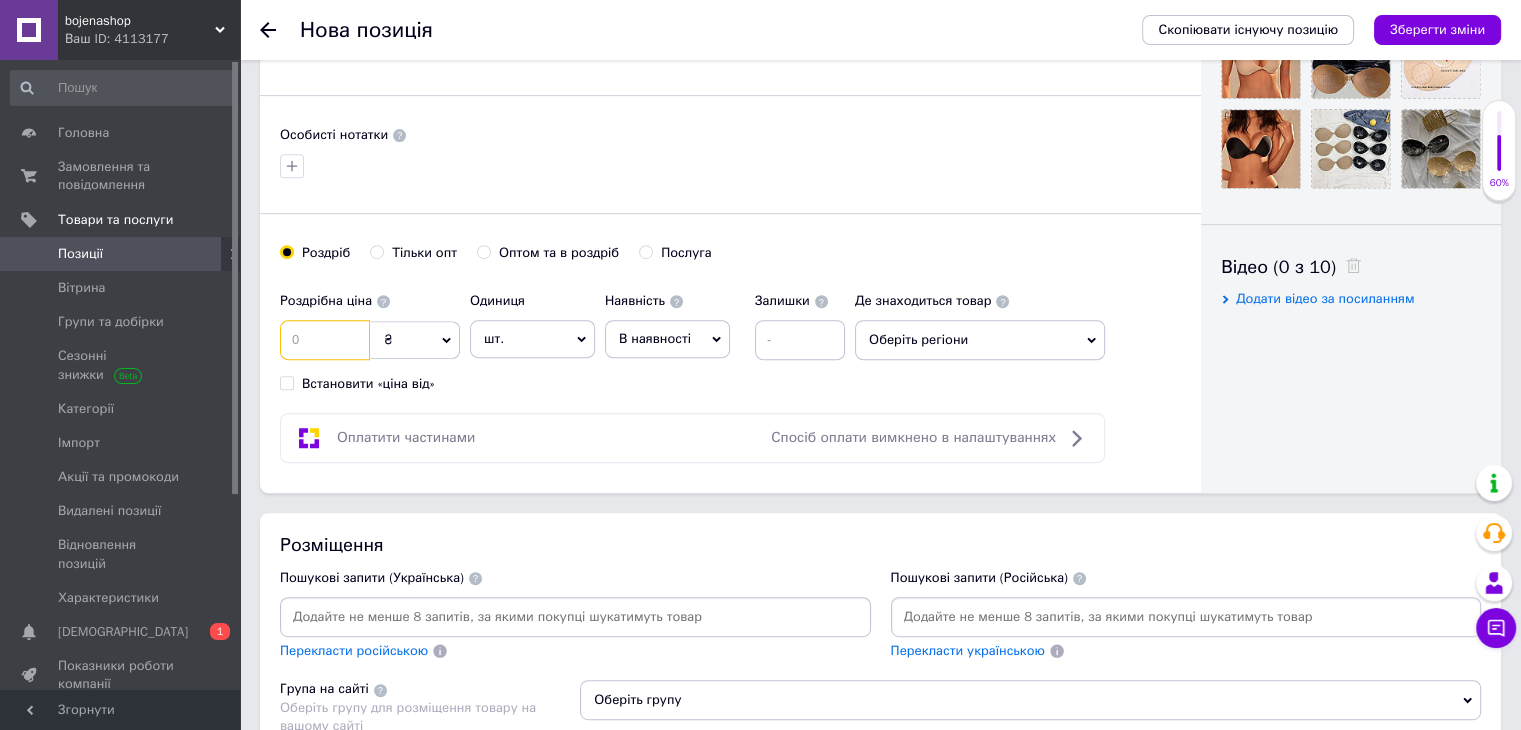 click at bounding box center [325, 340] 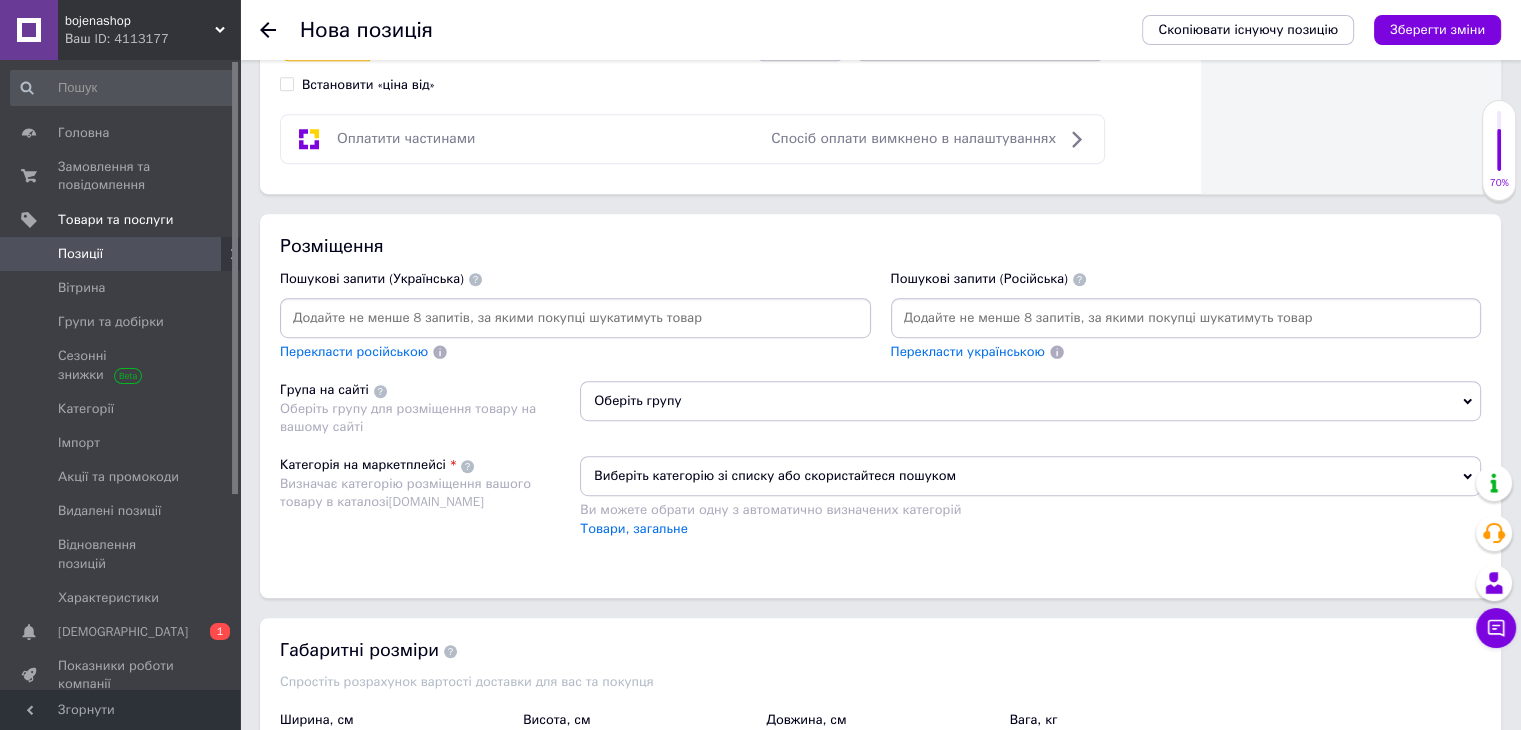 scroll, scrollTop: 1100, scrollLeft: 0, axis: vertical 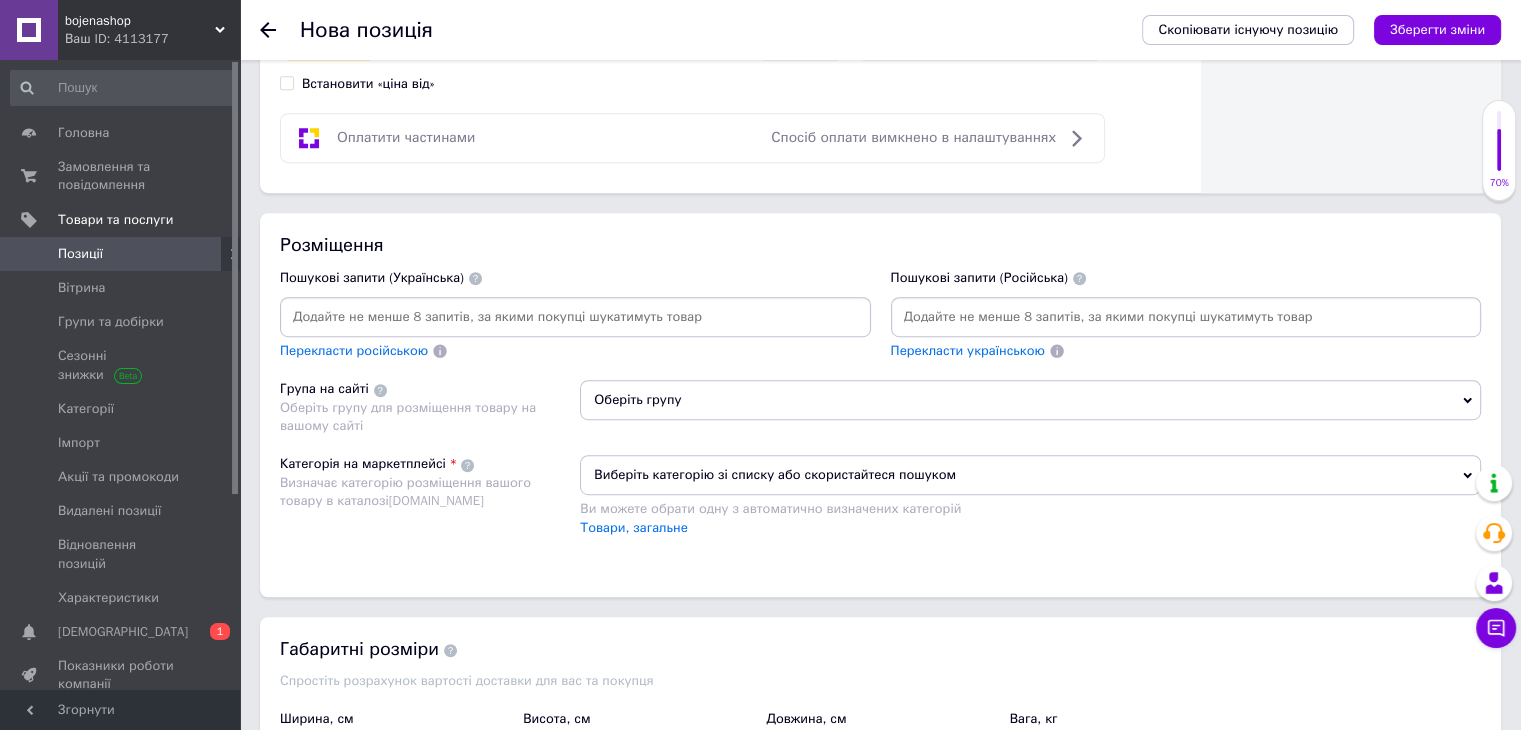 type on "499" 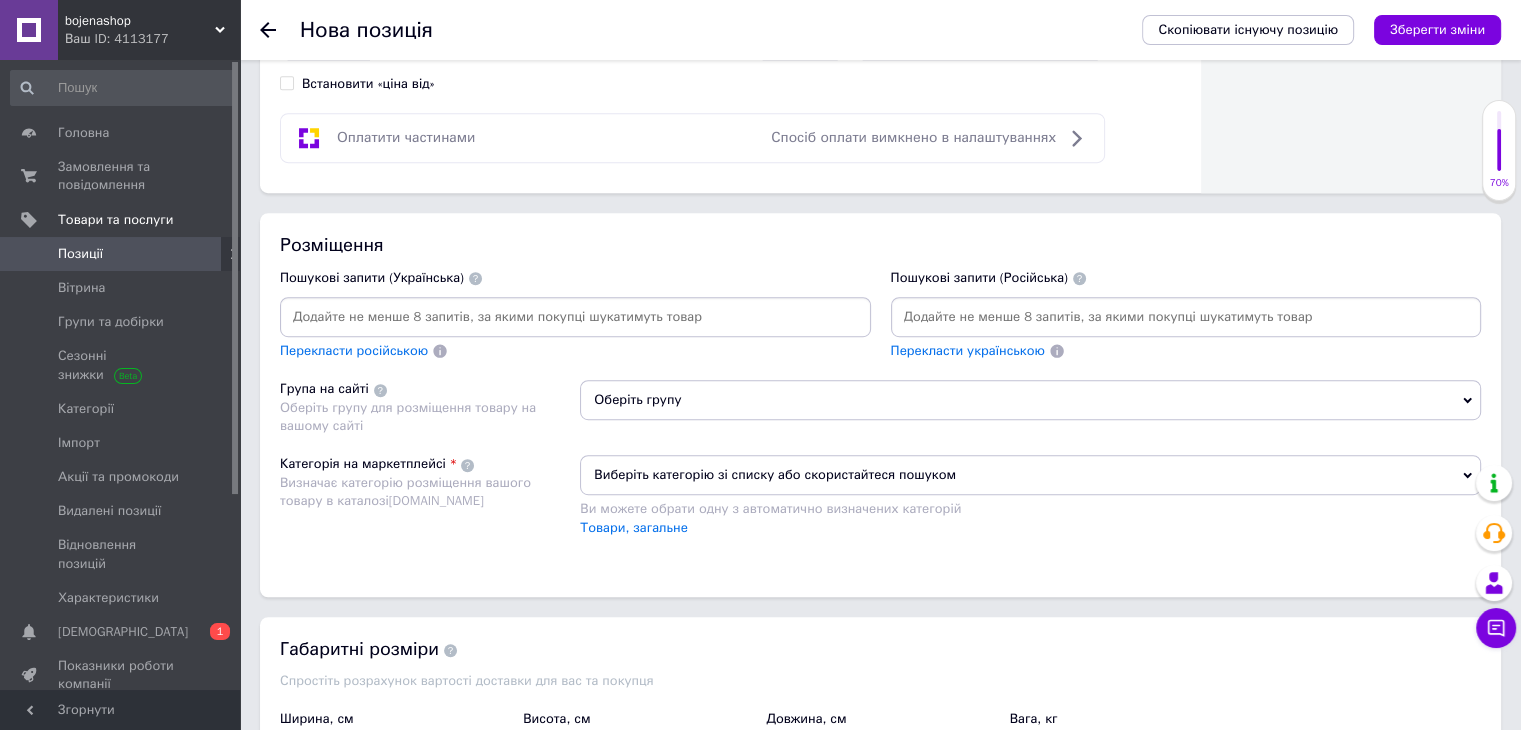 click at bounding box center (1186, 317) 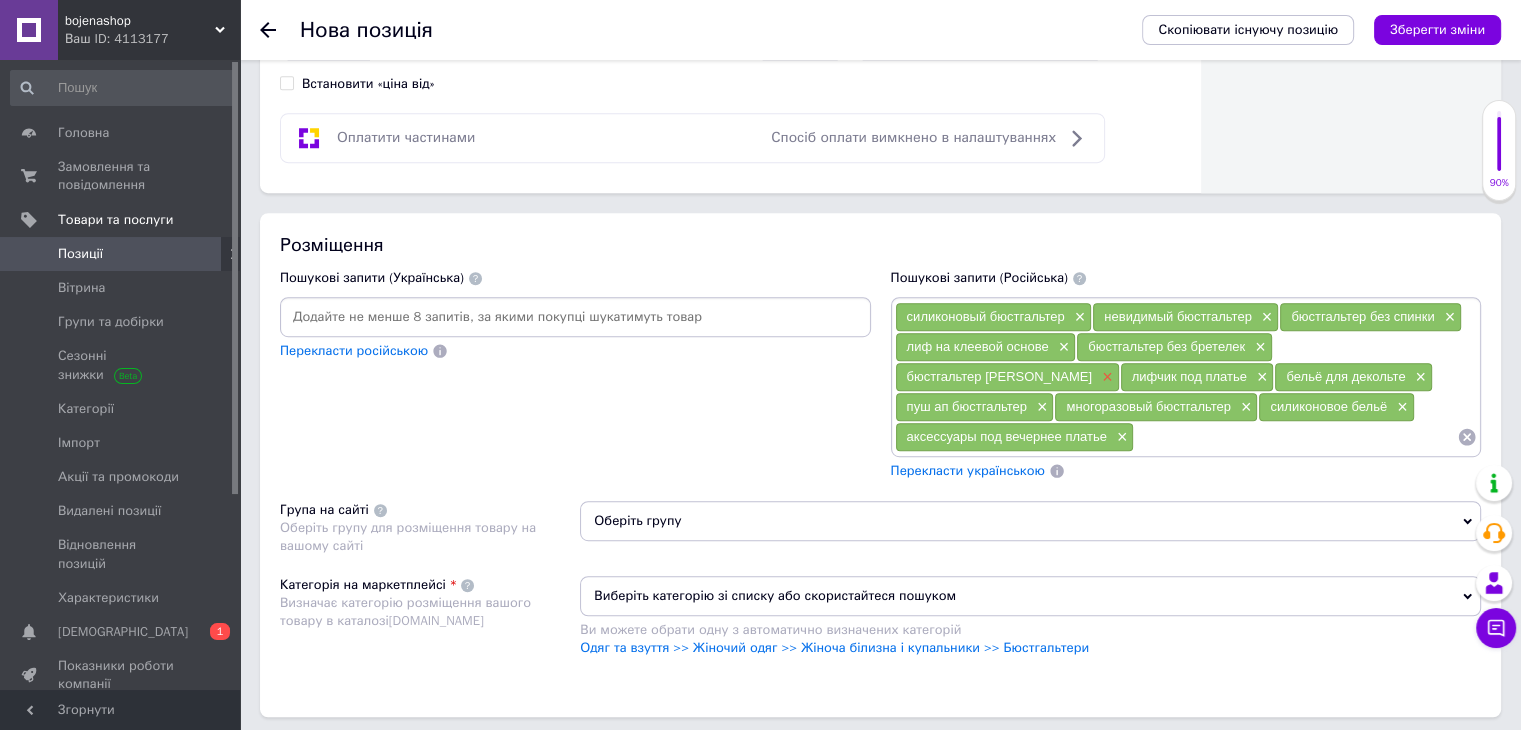click on "×" at bounding box center (1105, 377) 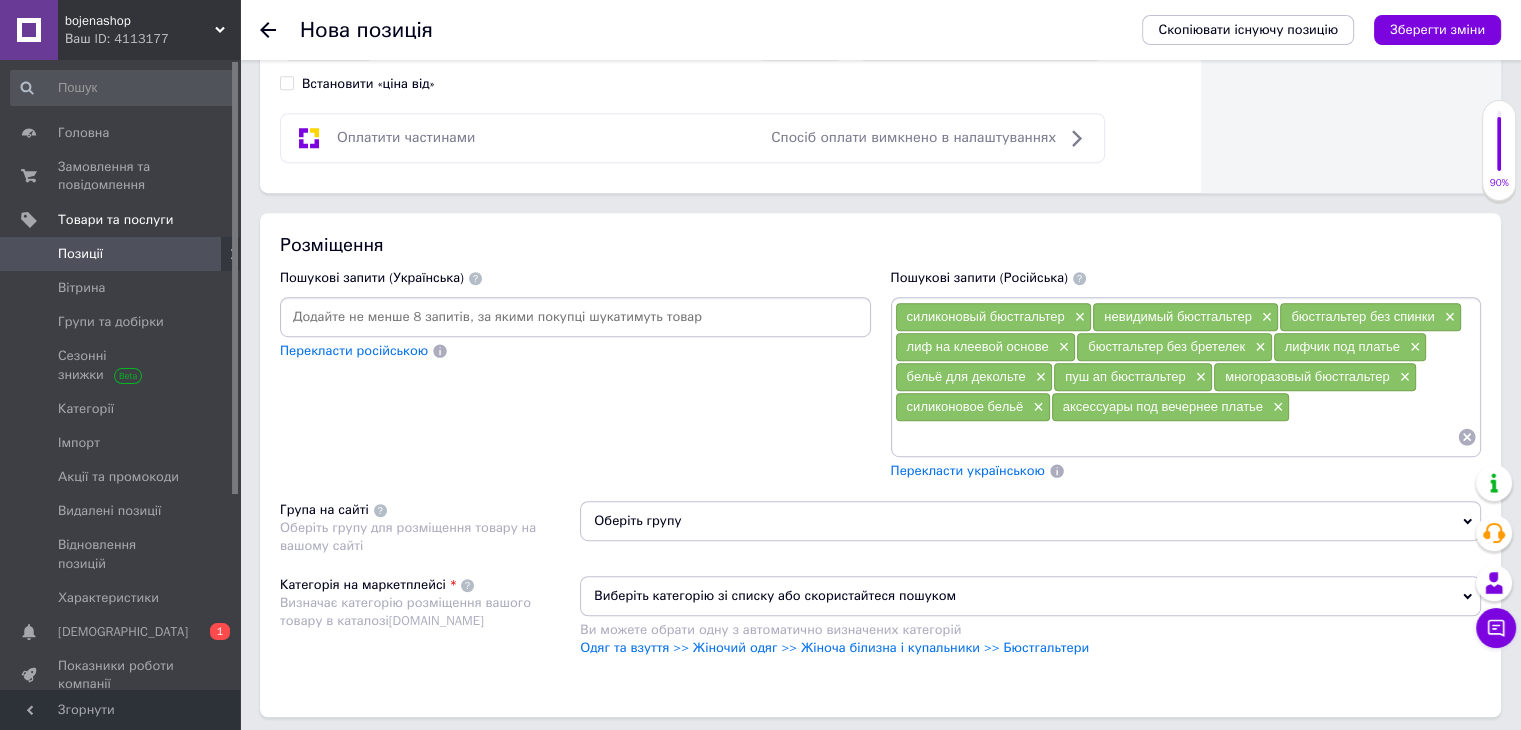 click on "Оберіть групу" at bounding box center [1030, 521] 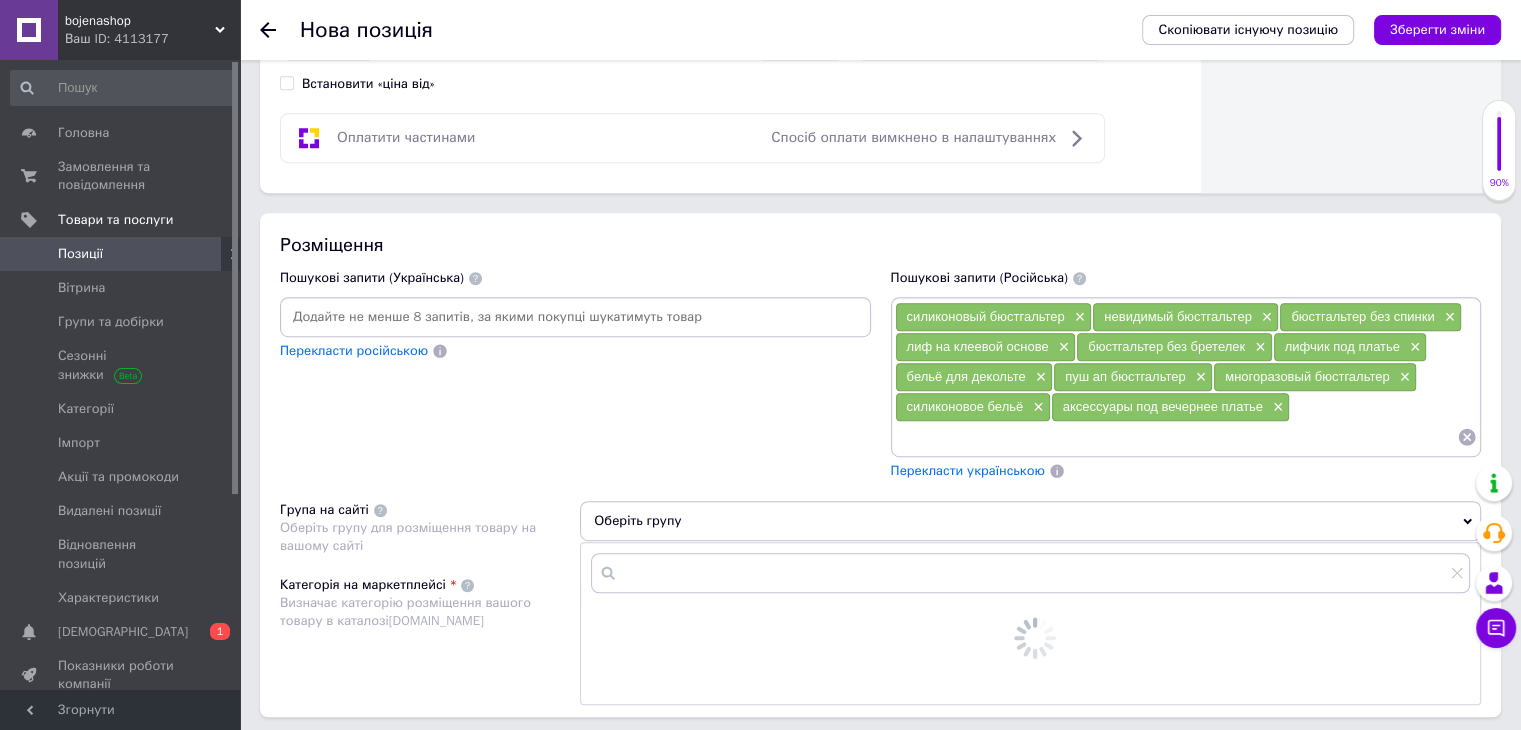 scroll, scrollTop: 1300, scrollLeft: 0, axis: vertical 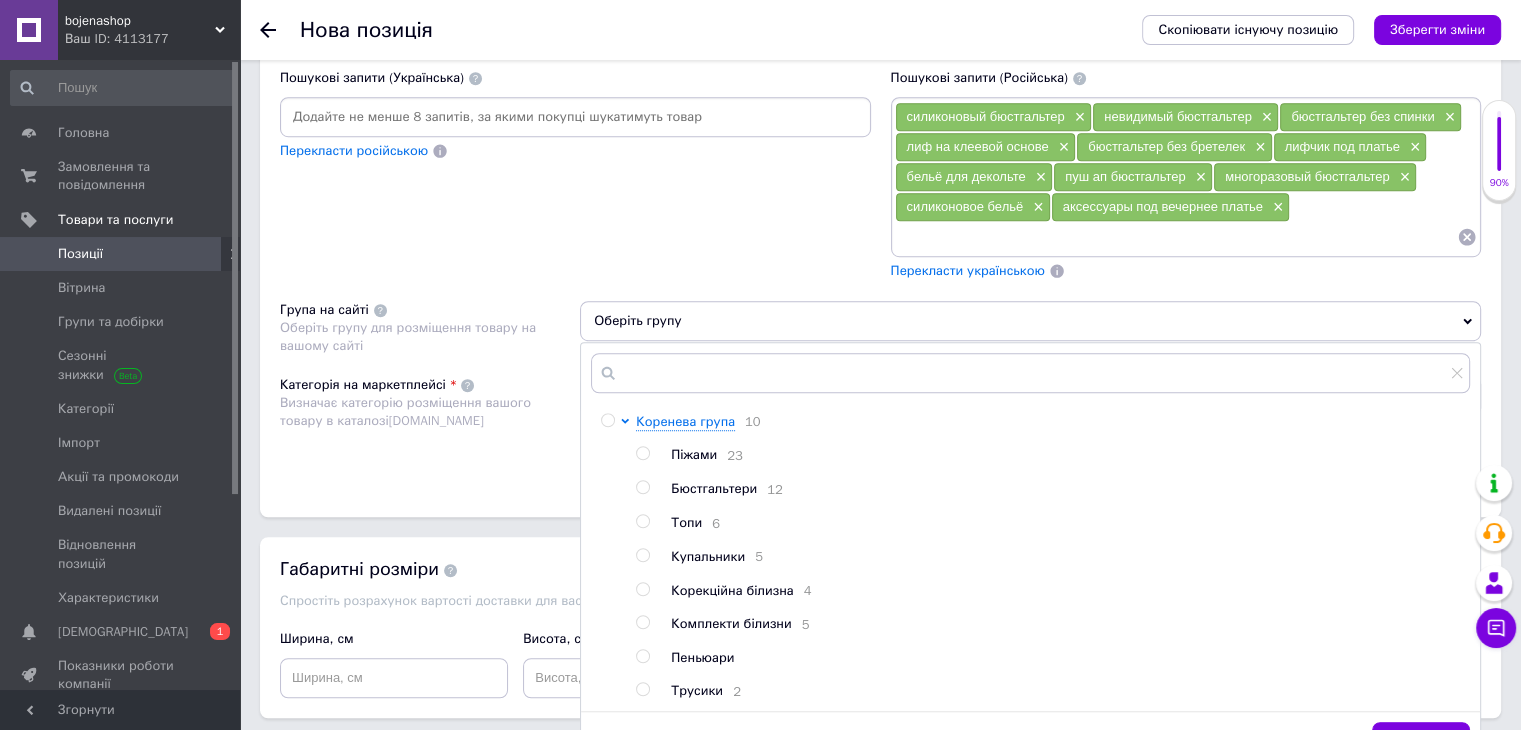 click at bounding box center (642, 487) 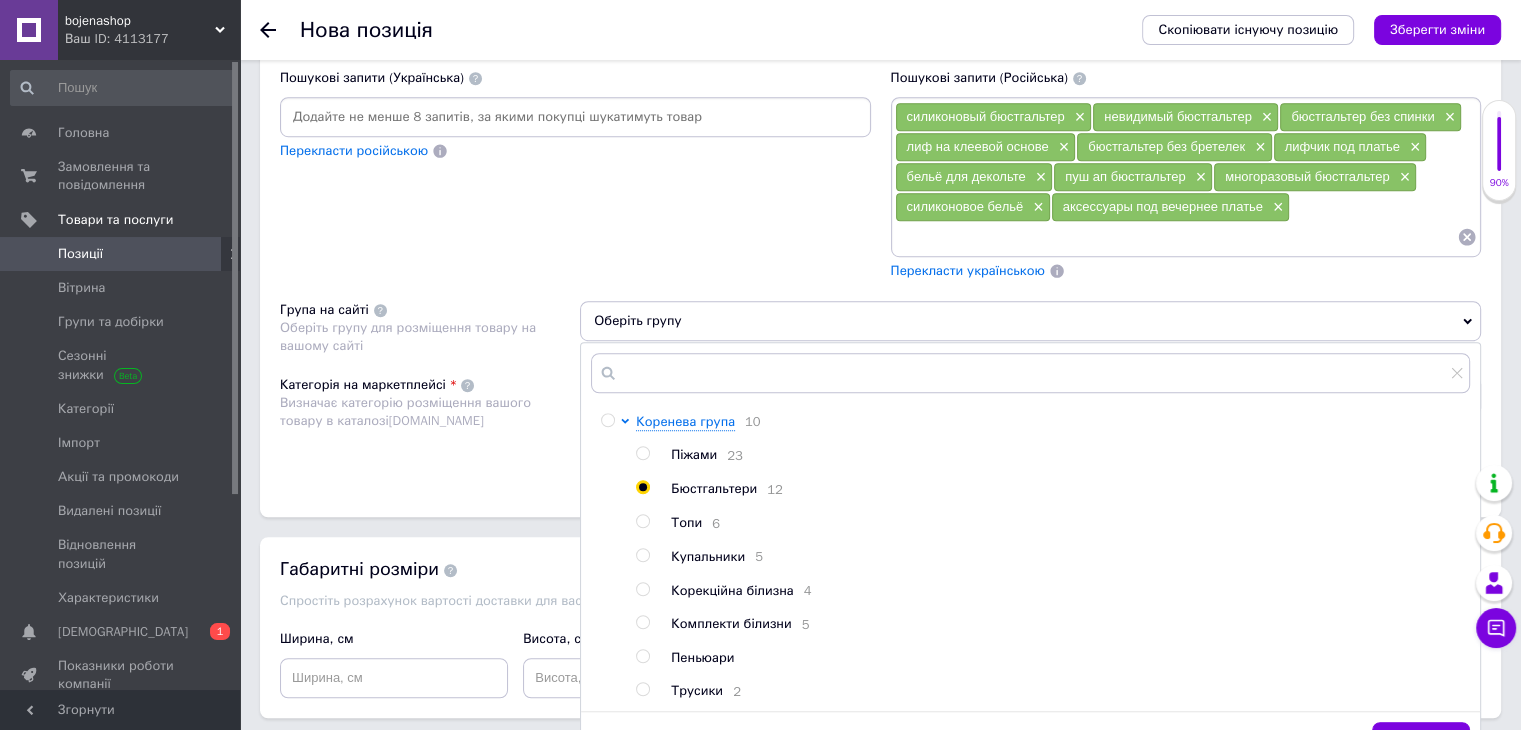 radio on "true" 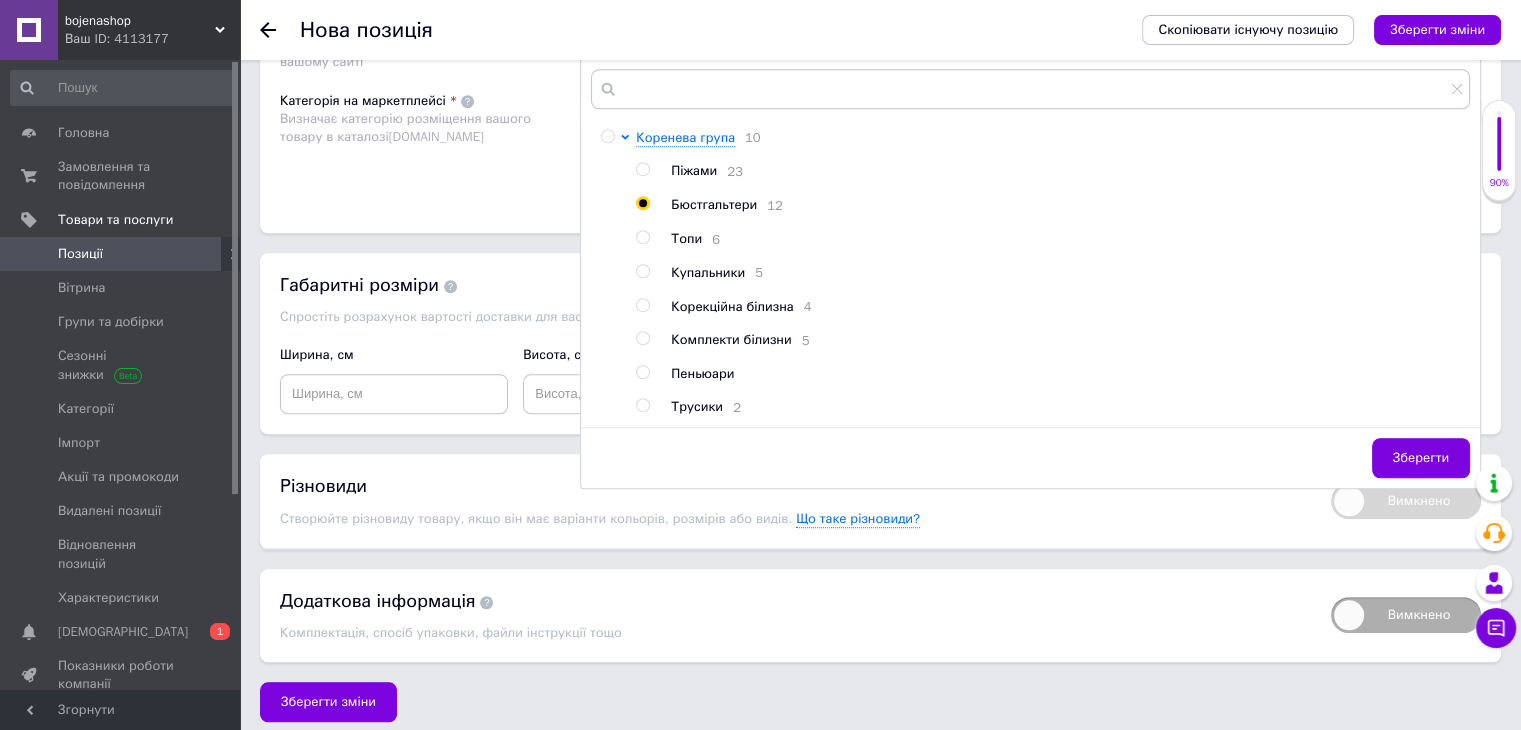 scroll, scrollTop: 1587, scrollLeft: 0, axis: vertical 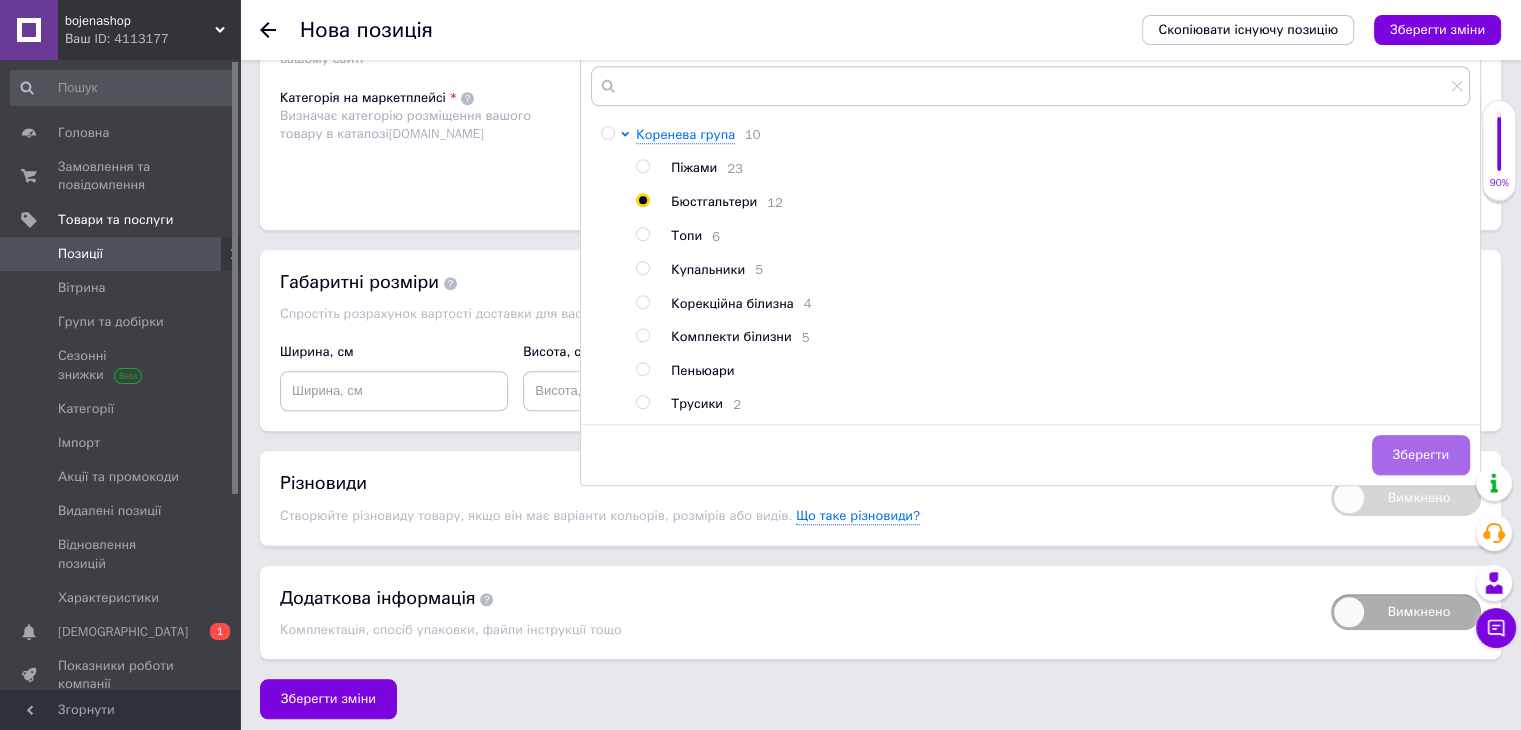 click on "Зберегти" at bounding box center (1421, 455) 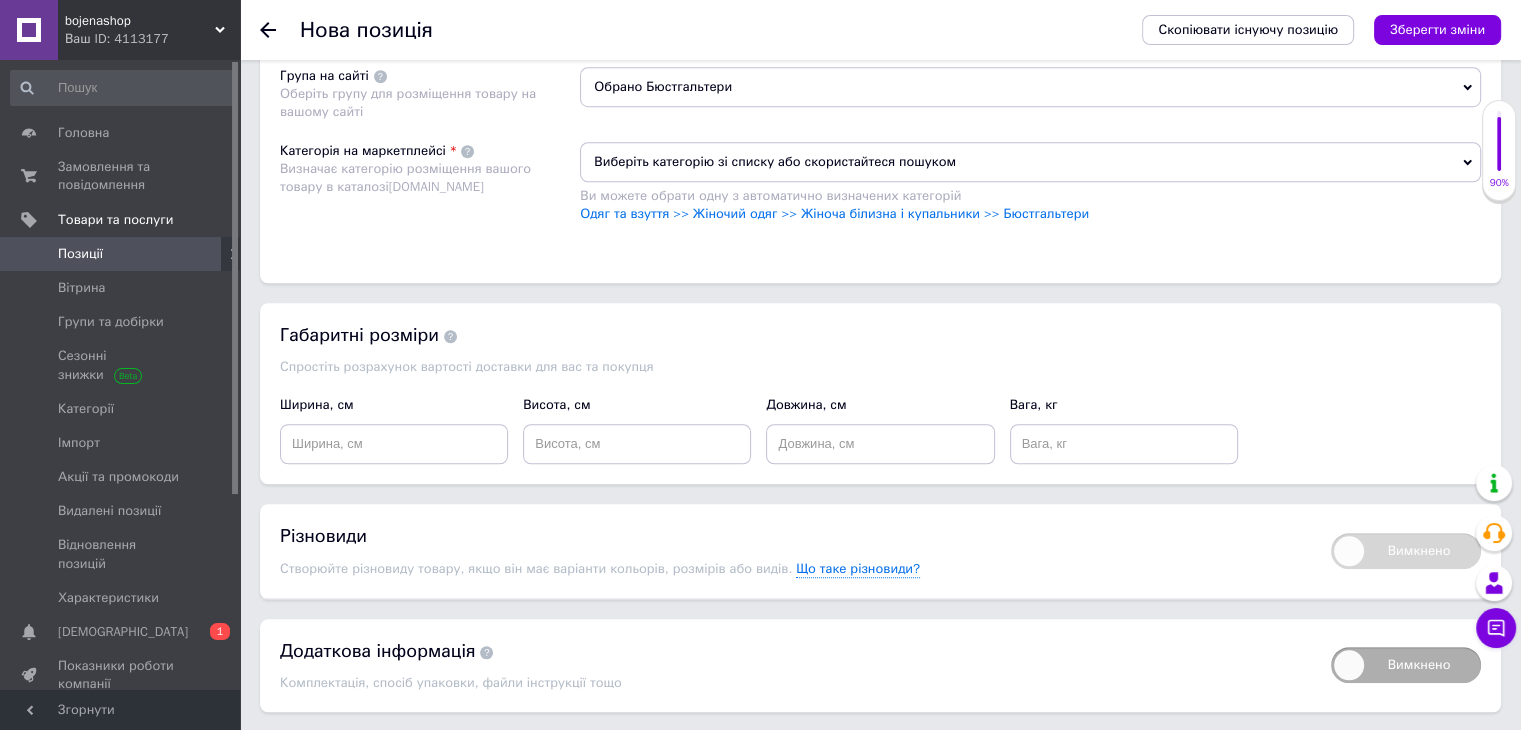 scroll, scrollTop: 1487, scrollLeft: 0, axis: vertical 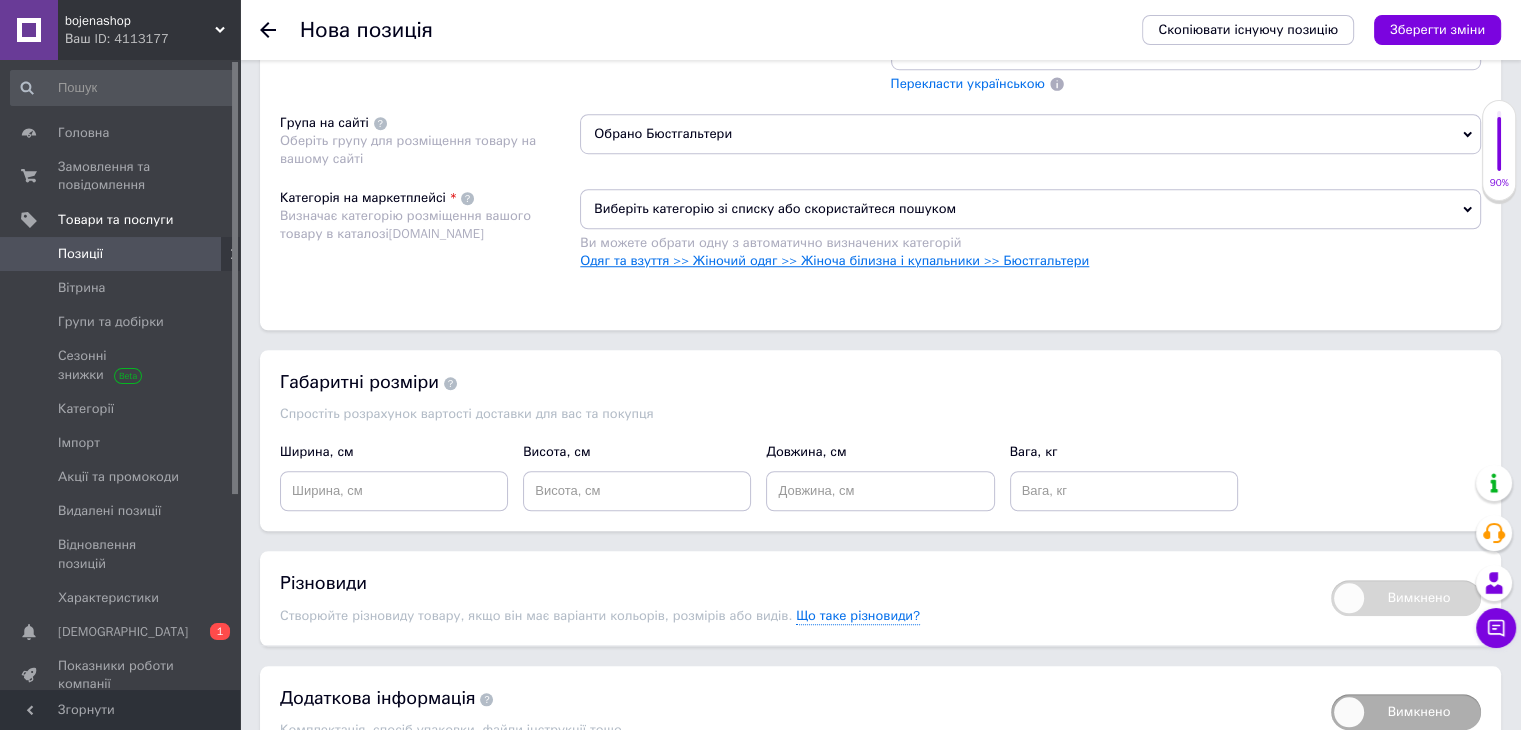 click on "Одяг та взуття >> Жіночий одяг >> Жіноча білизна і купальники >> Бюстгальтери" at bounding box center (834, 260) 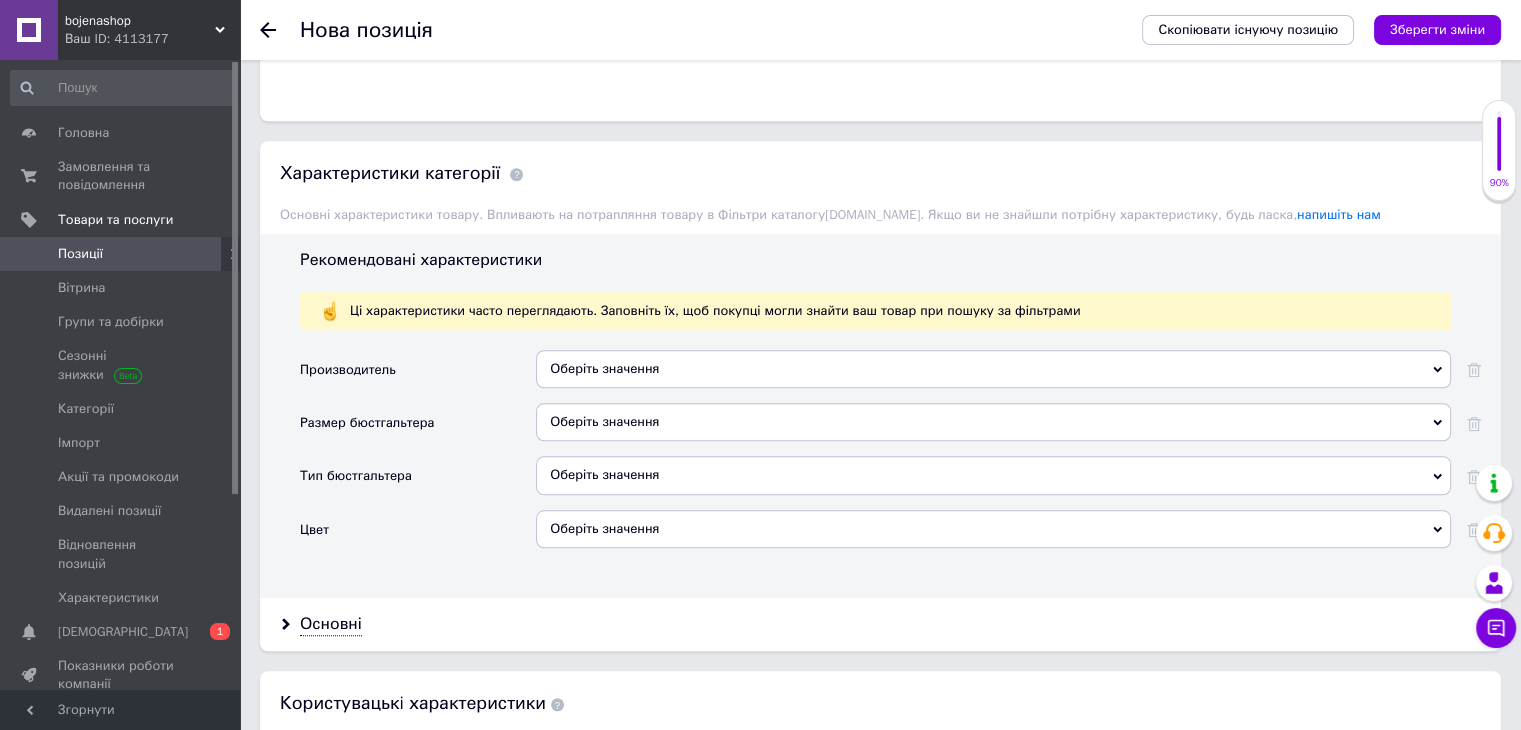 scroll, scrollTop: 1887, scrollLeft: 0, axis: vertical 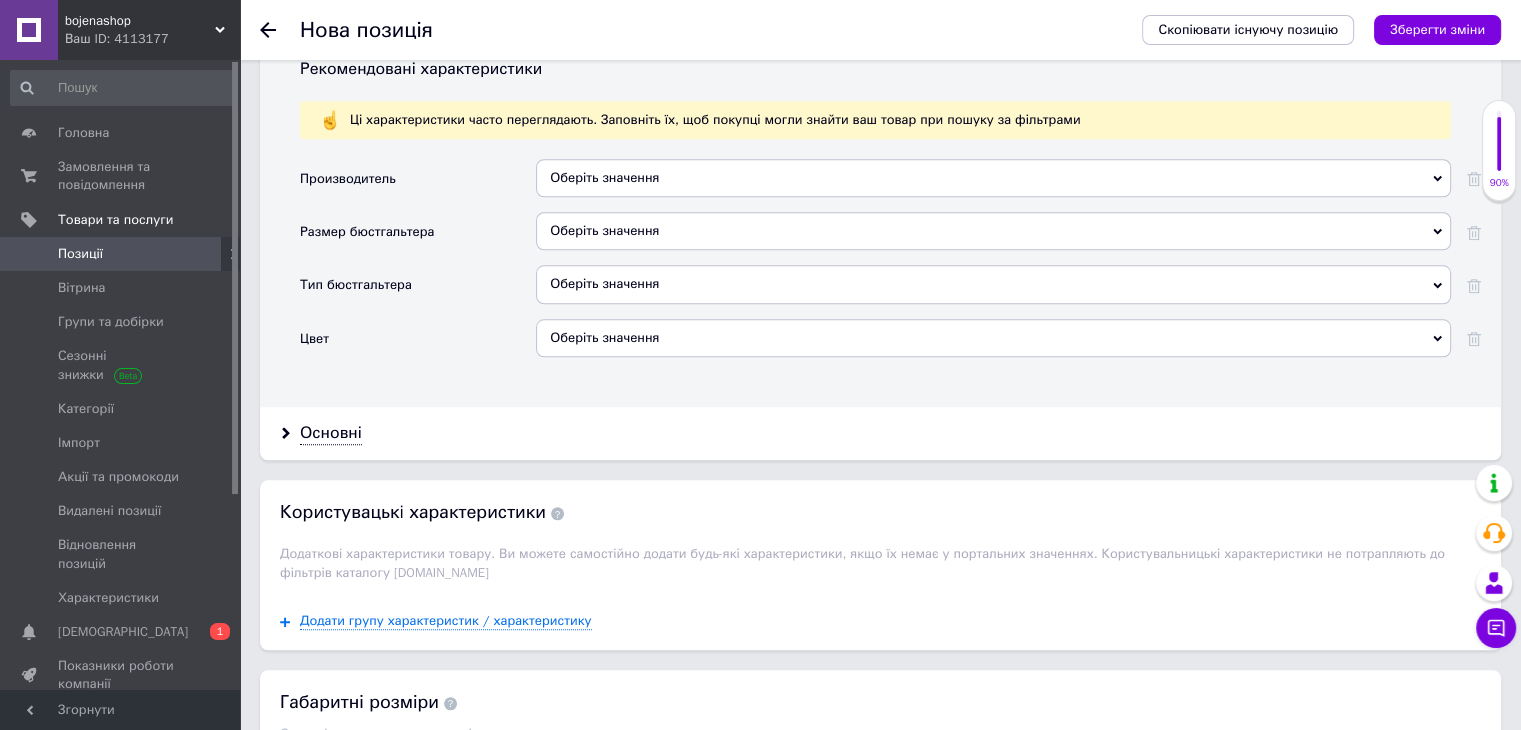 click on "Оберіть значення" at bounding box center [993, 338] 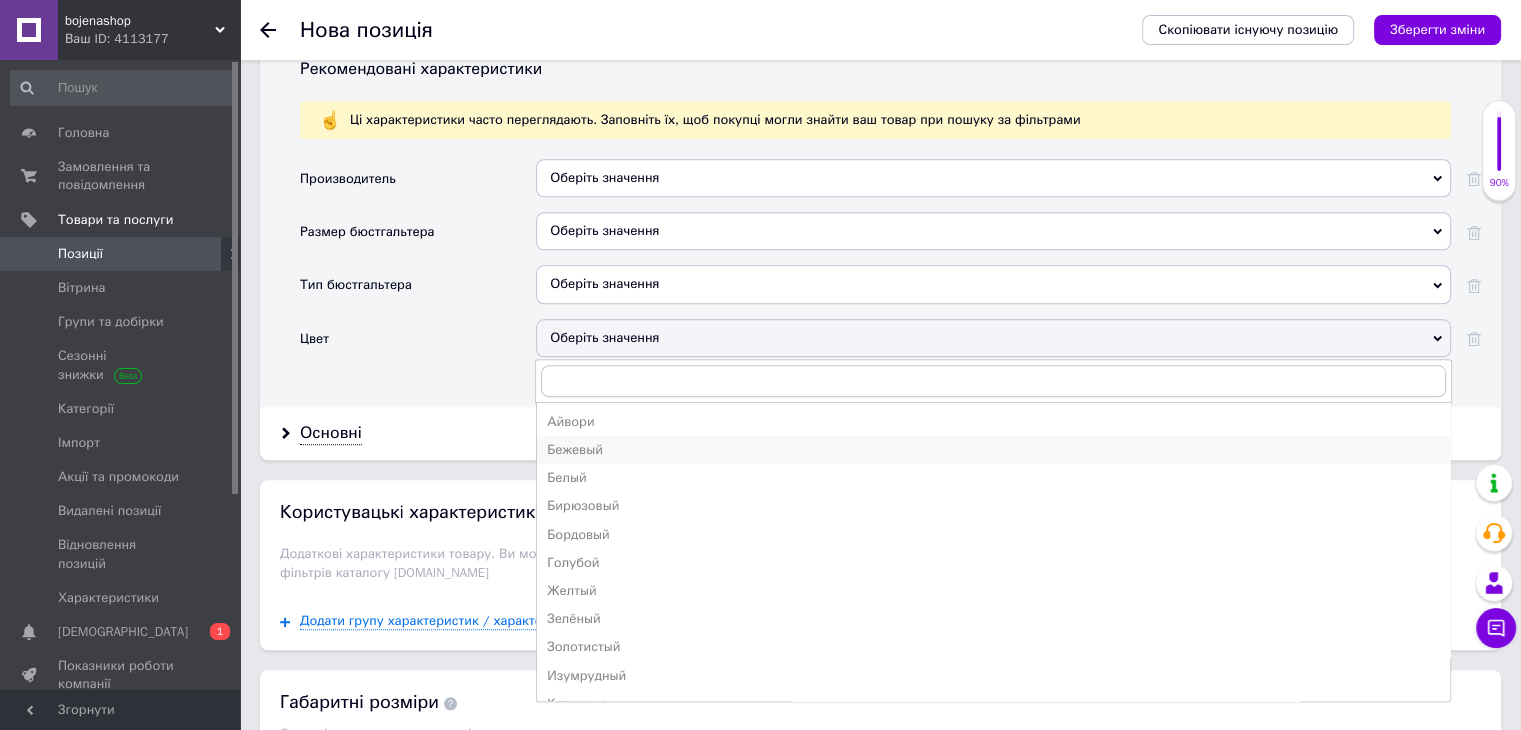 click on "Бежевый" at bounding box center [993, 450] 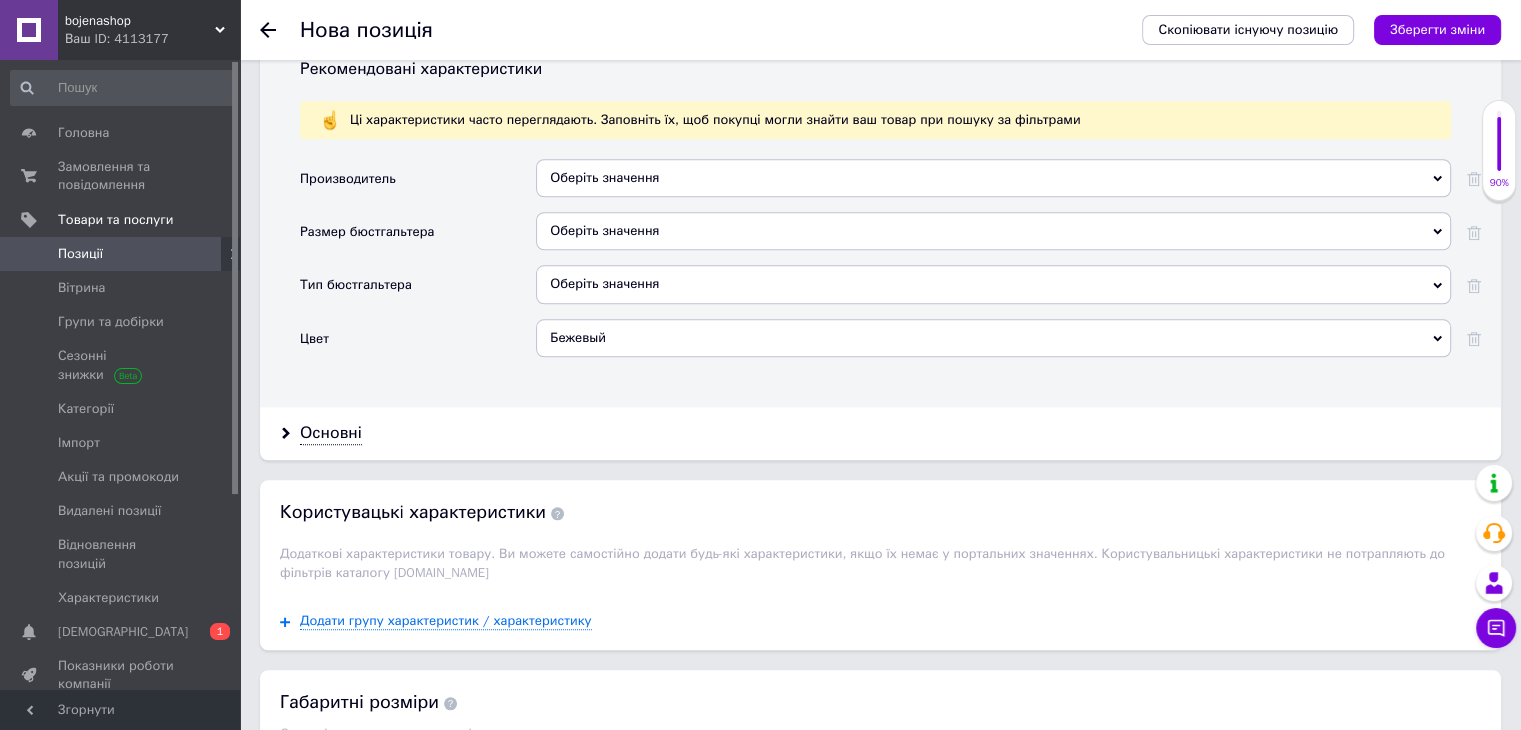 click on "Оберіть значення" at bounding box center (993, 284) 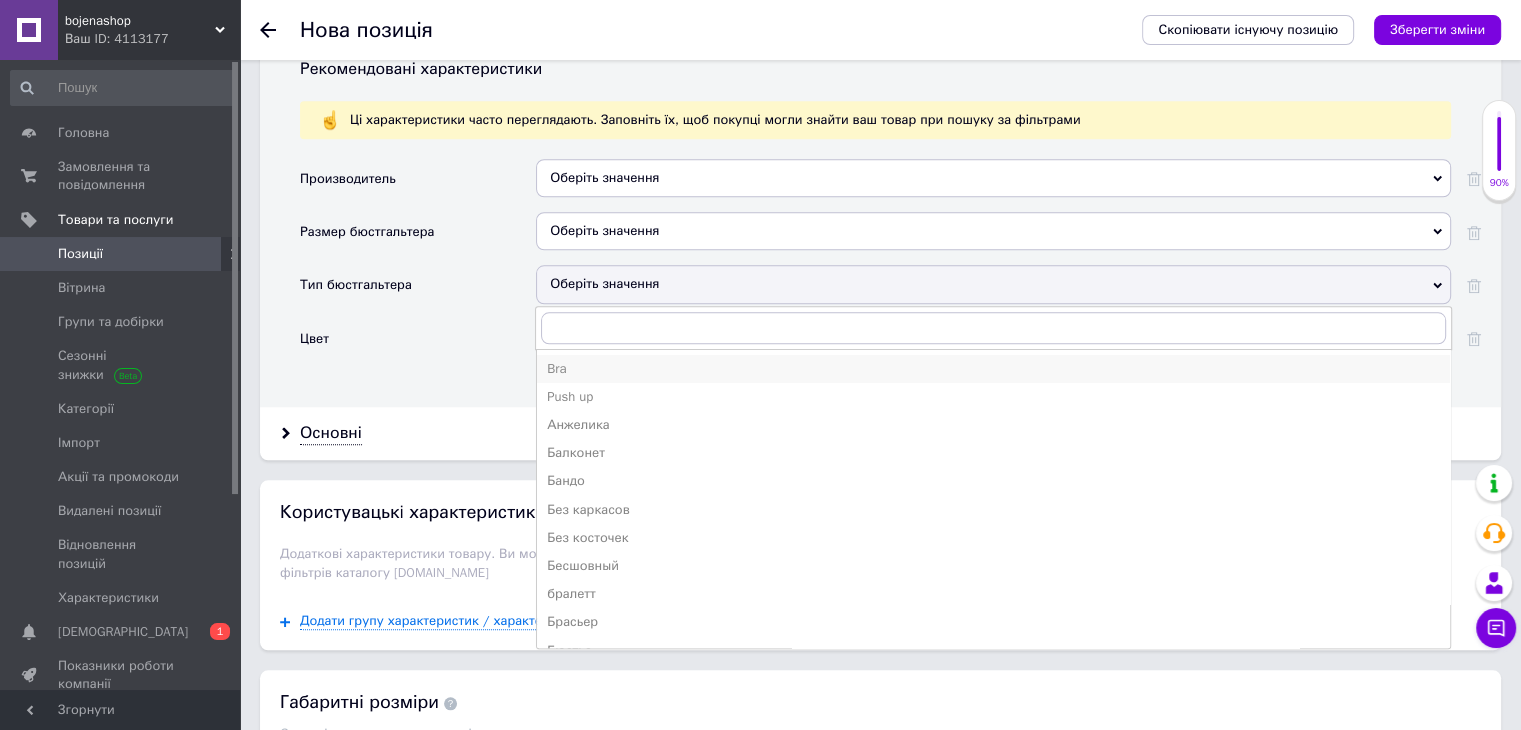 click on "Bra" at bounding box center (993, 369) 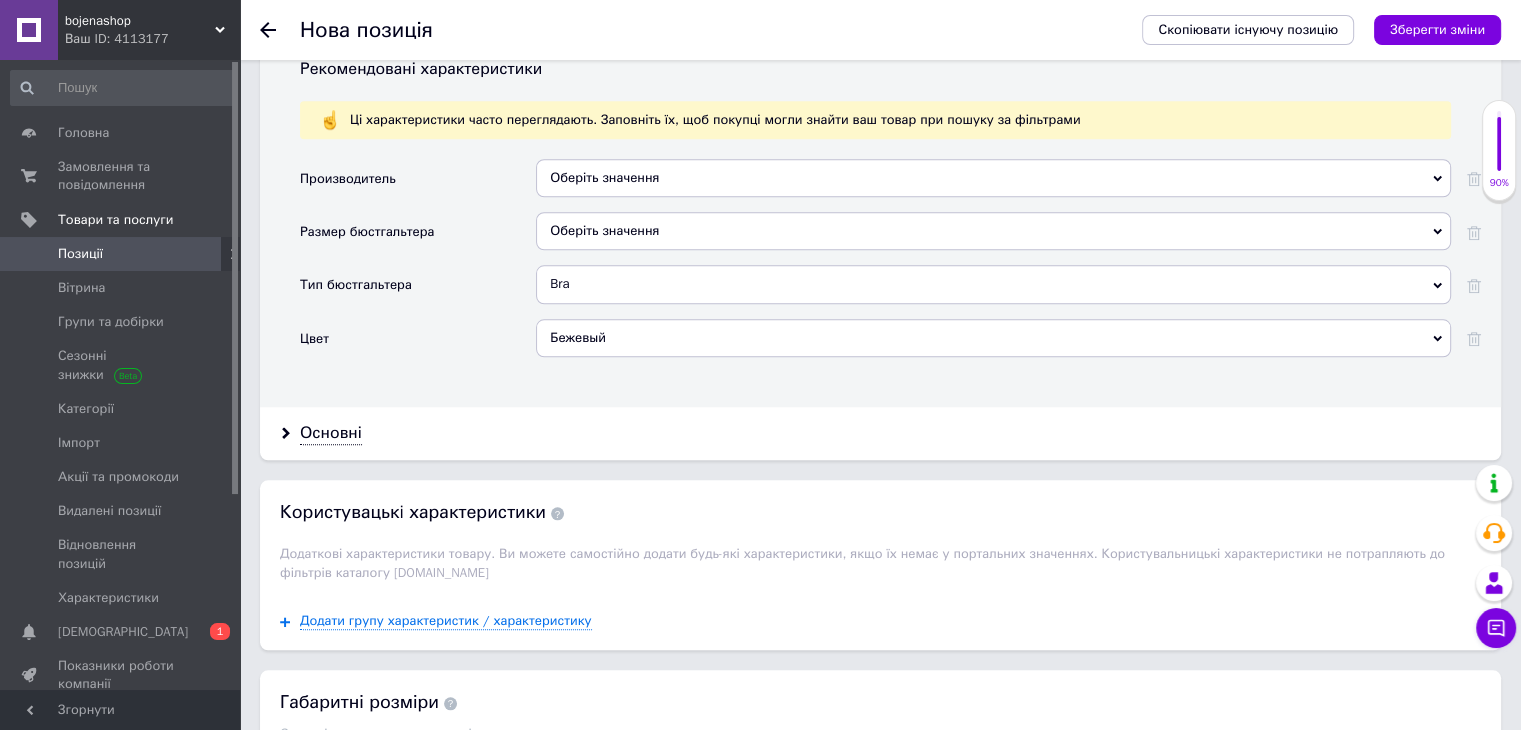 click on "Оберіть значення" at bounding box center (993, 231) 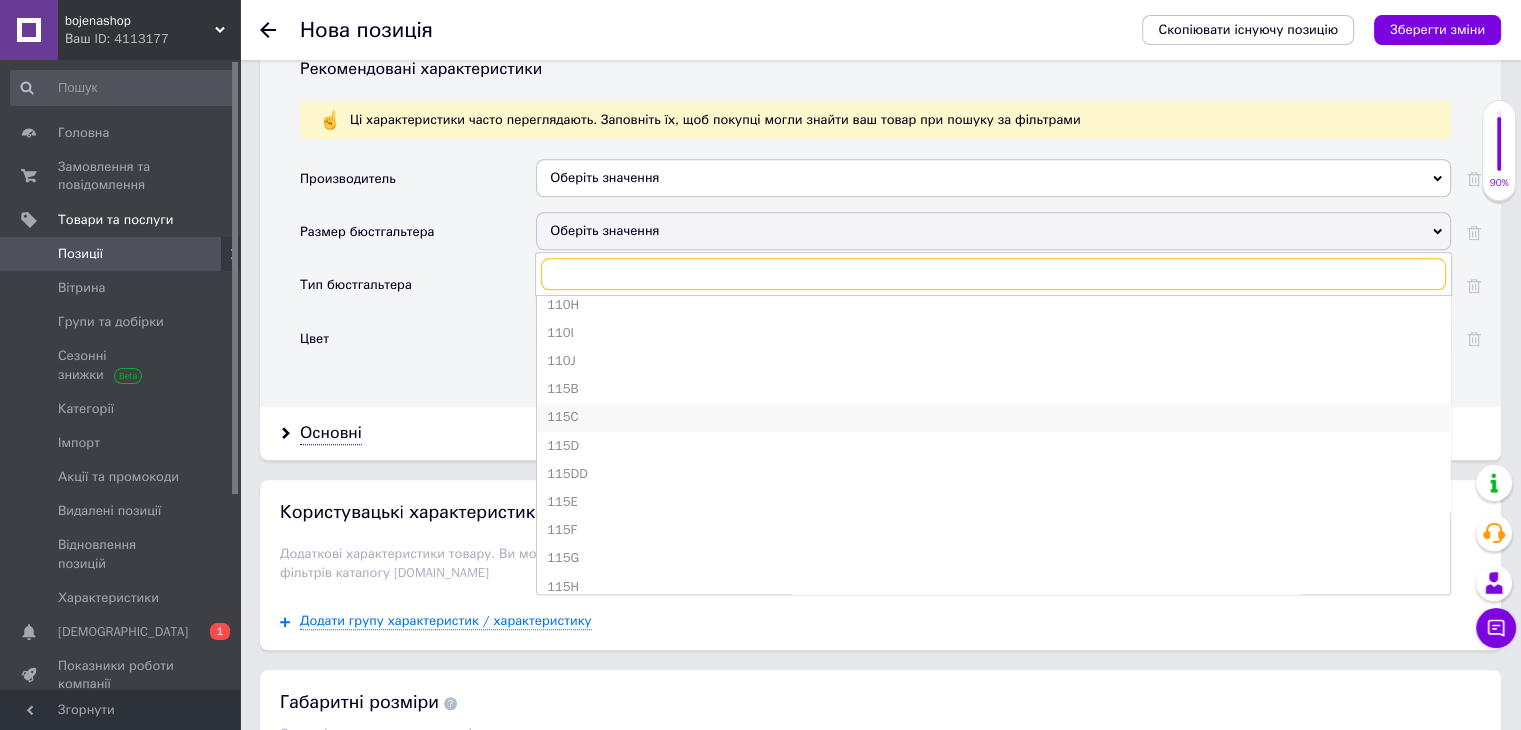 scroll, scrollTop: 1121, scrollLeft: 0, axis: vertical 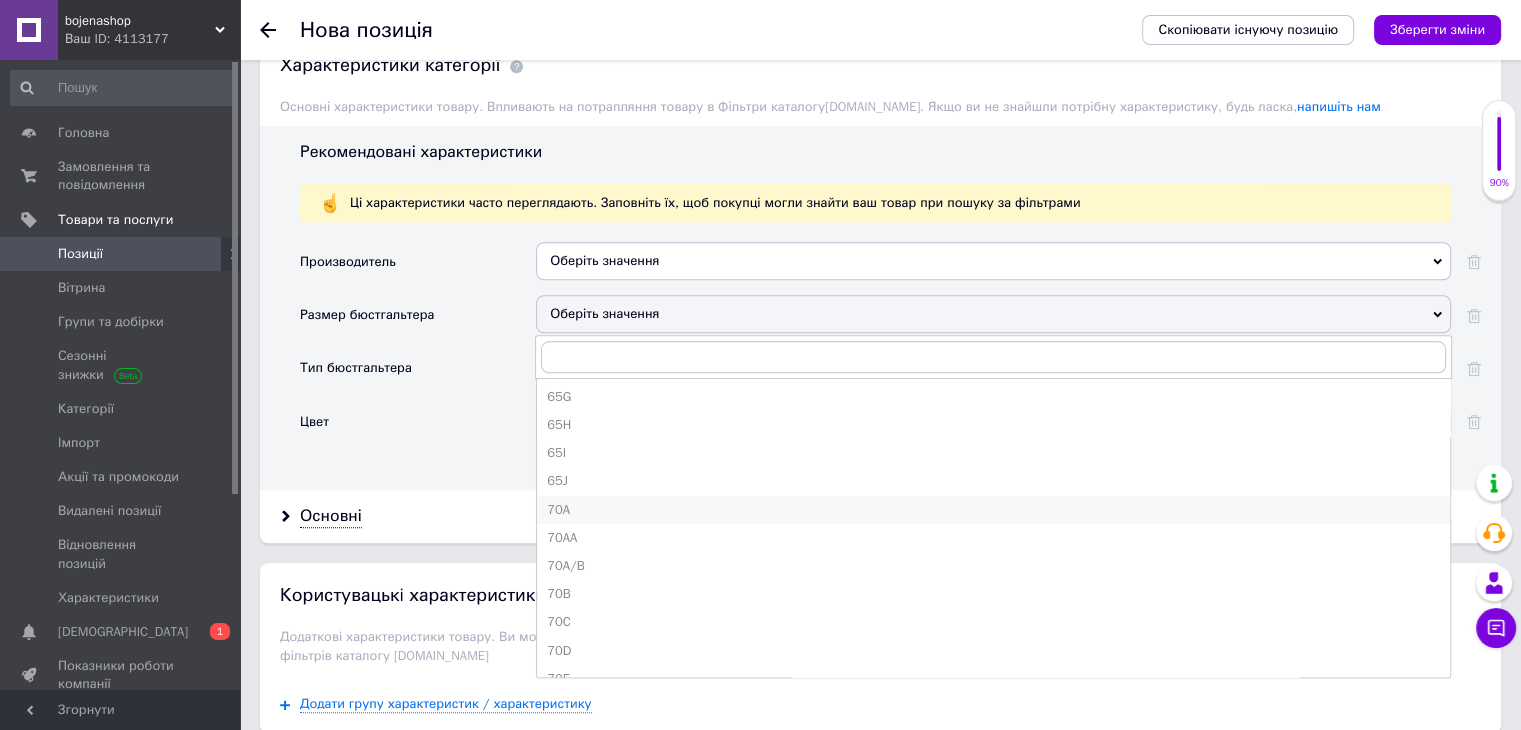 click on "70A" at bounding box center [993, 510] 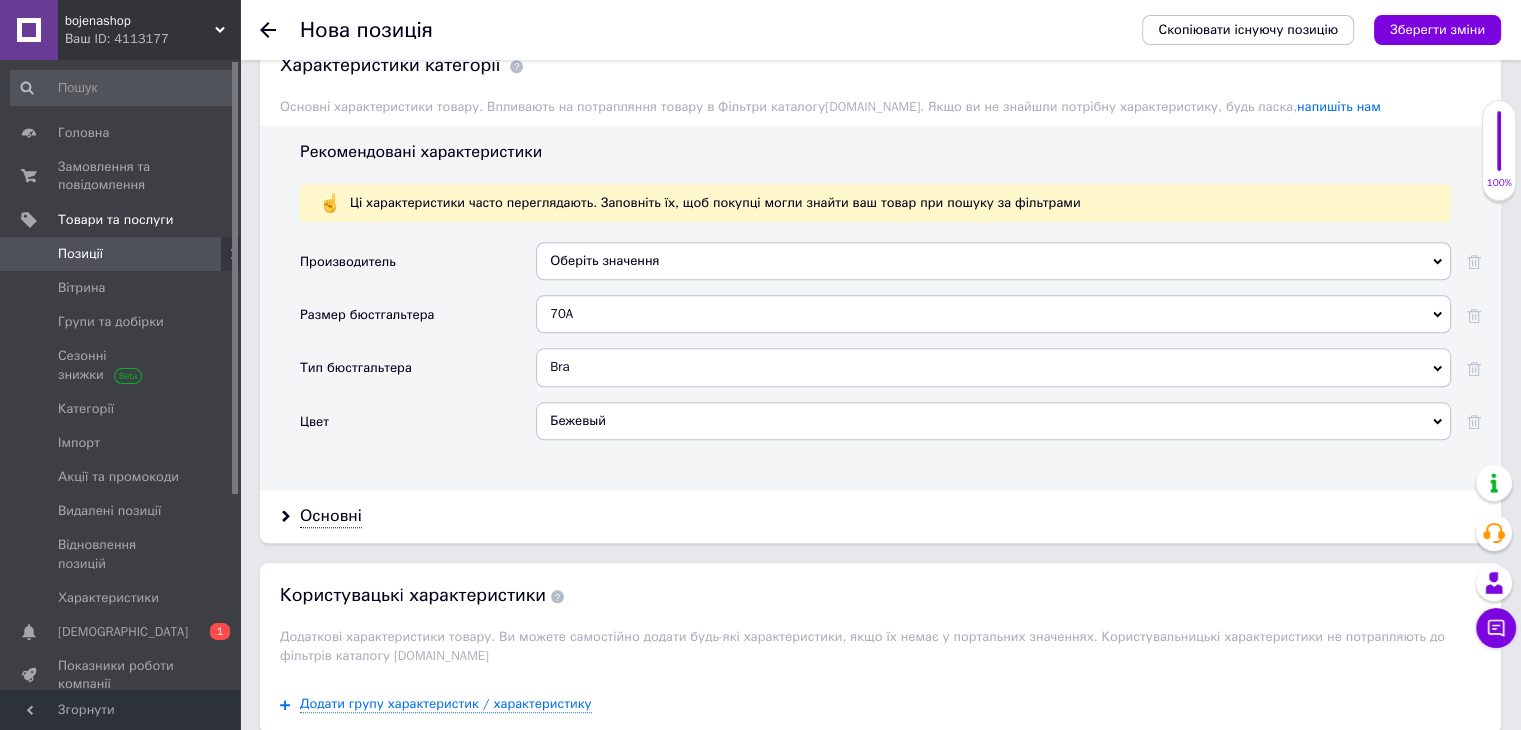 scroll, scrollTop: 2304, scrollLeft: 0, axis: vertical 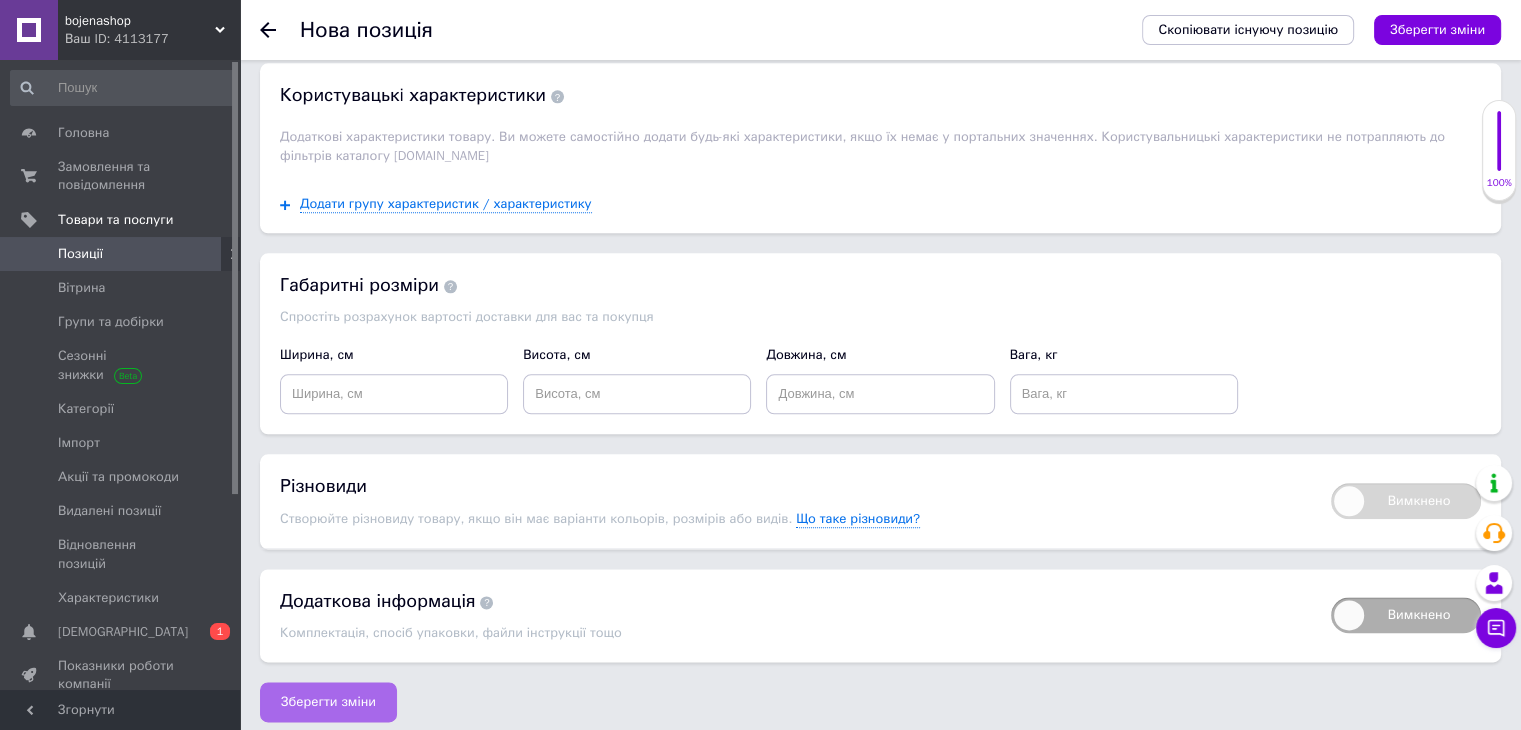 click on "Зберегти зміни" at bounding box center (328, 702) 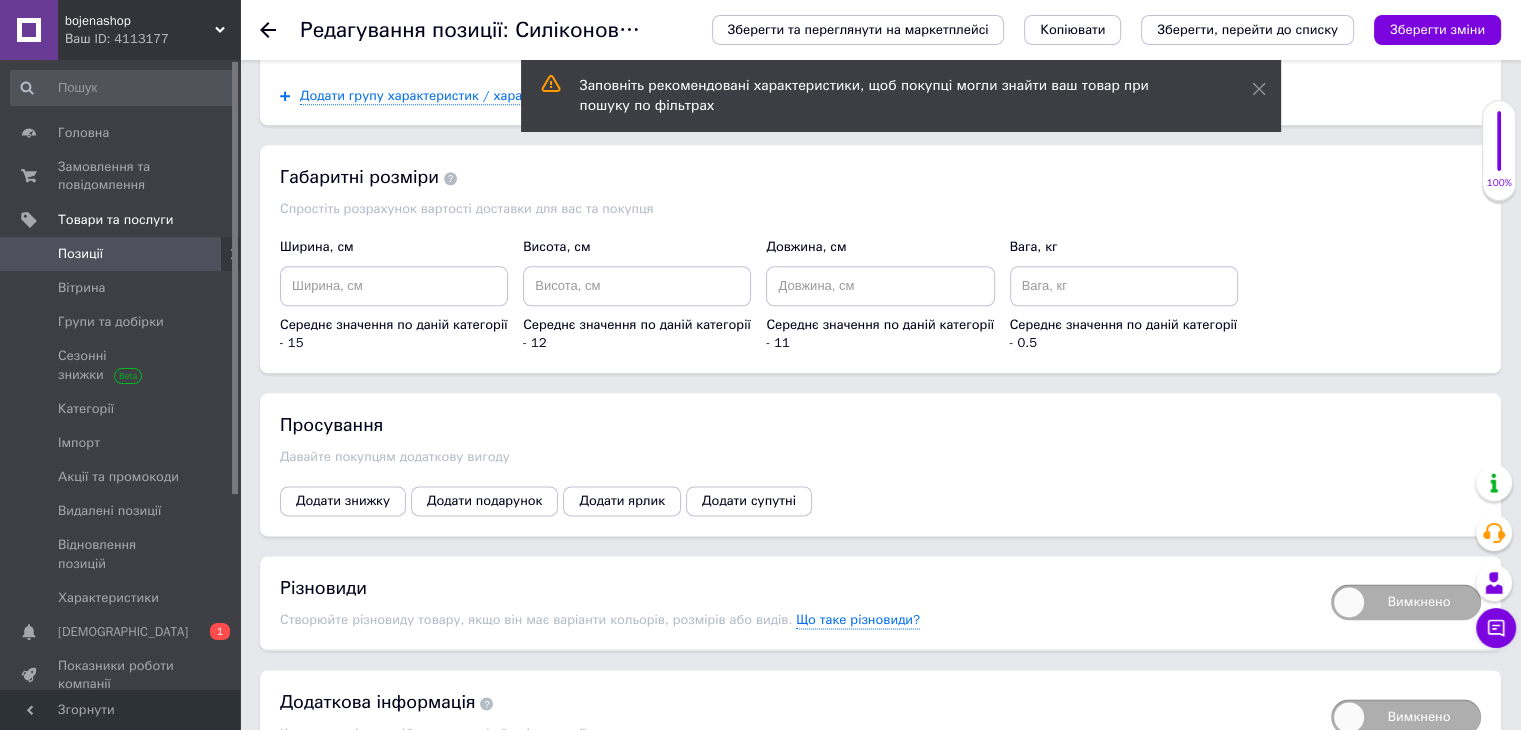 scroll, scrollTop: 2498, scrollLeft: 0, axis: vertical 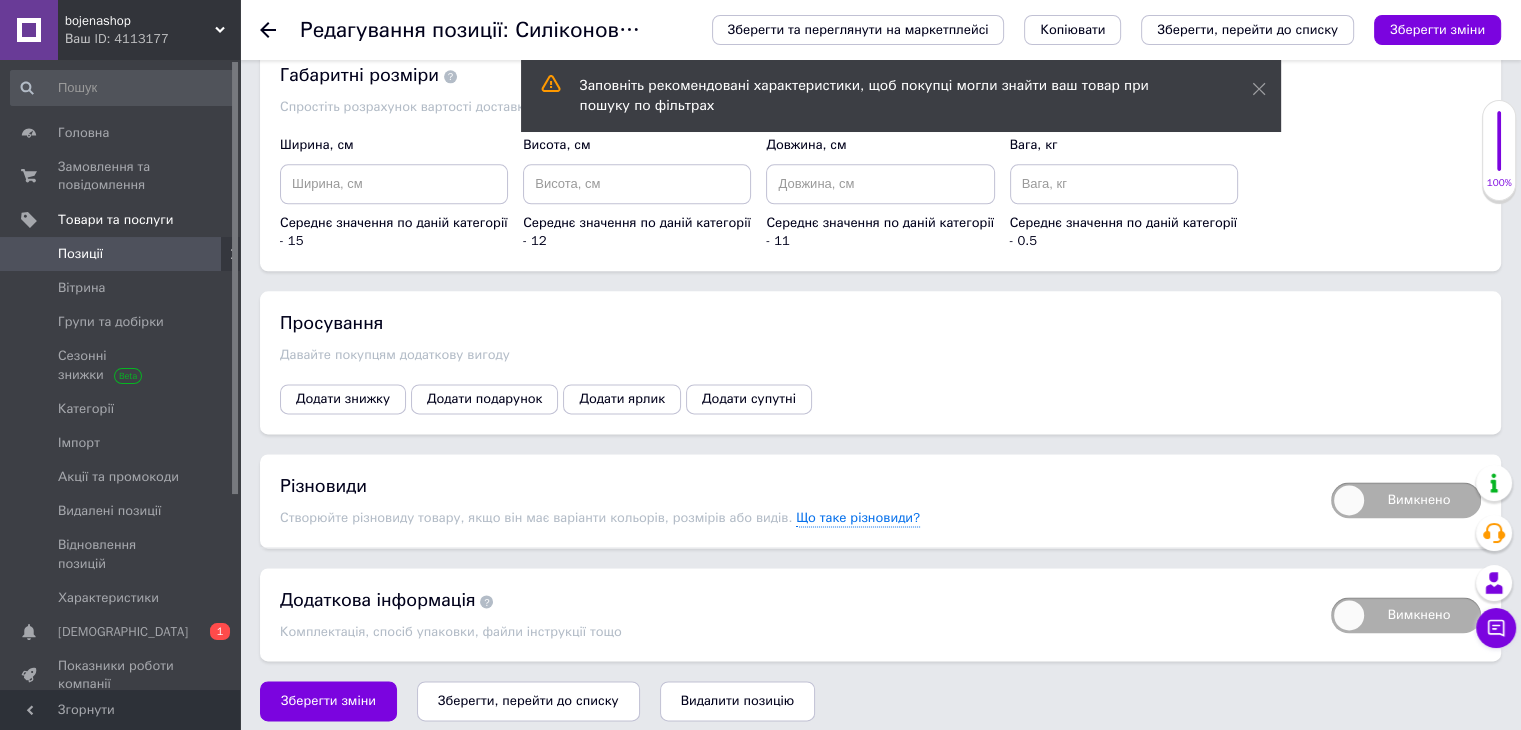 click on "Просування Давайте покупцям додаткову вигоду Додати знижку Додати подарунок Додати ярлик Додати супутні" at bounding box center (880, 362) 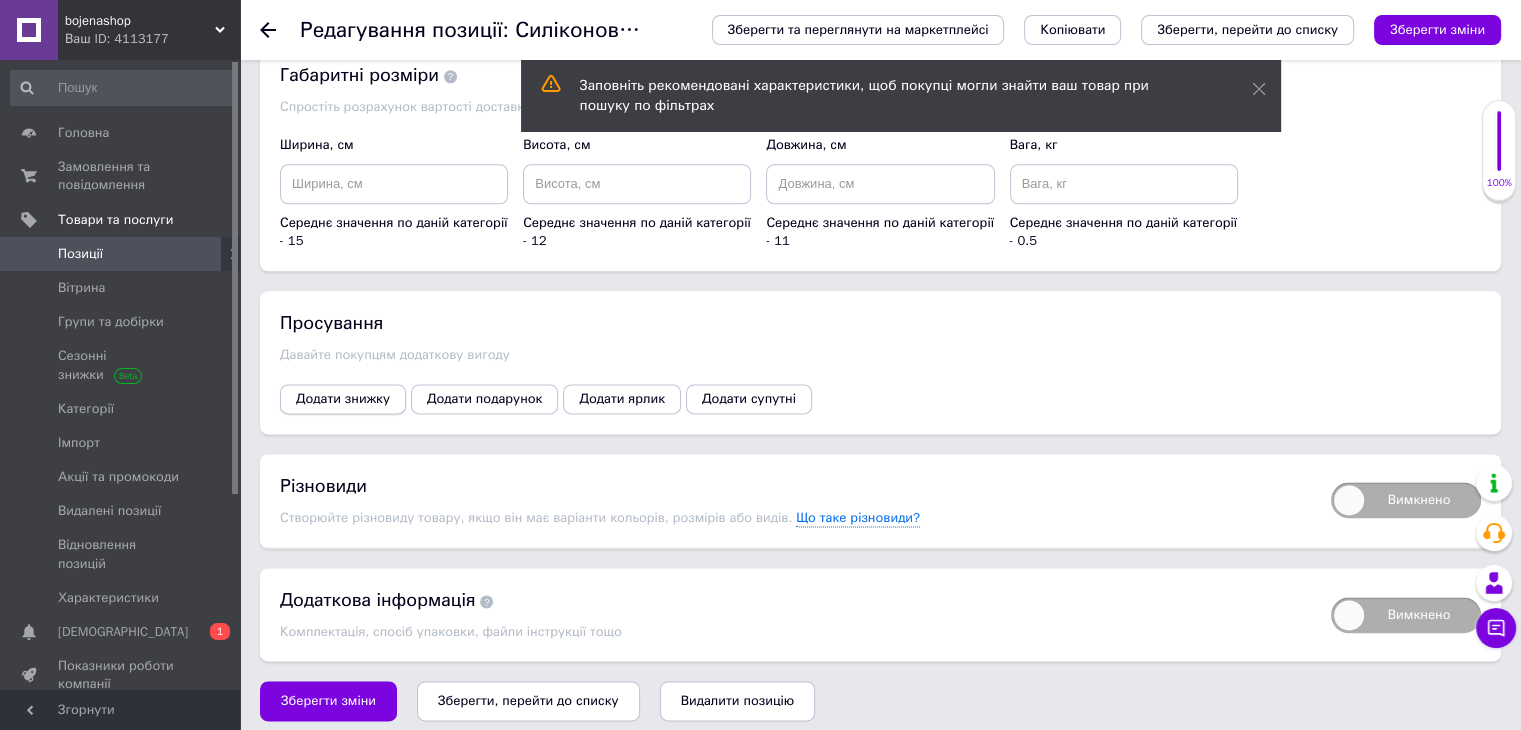 click on "Додати знижку" at bounding box center [343, 399] 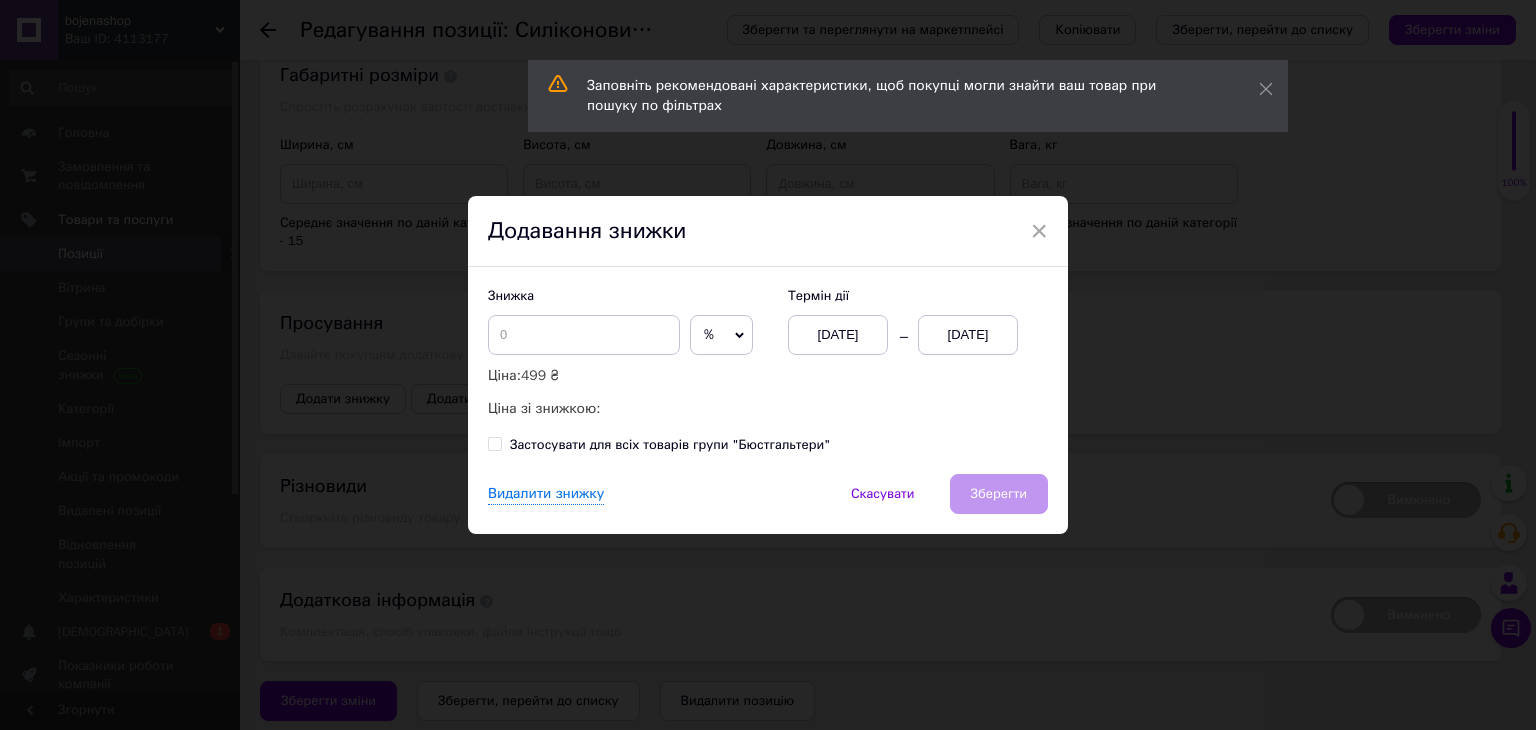 click on "[DATE]" at bounding box center (968, 335) 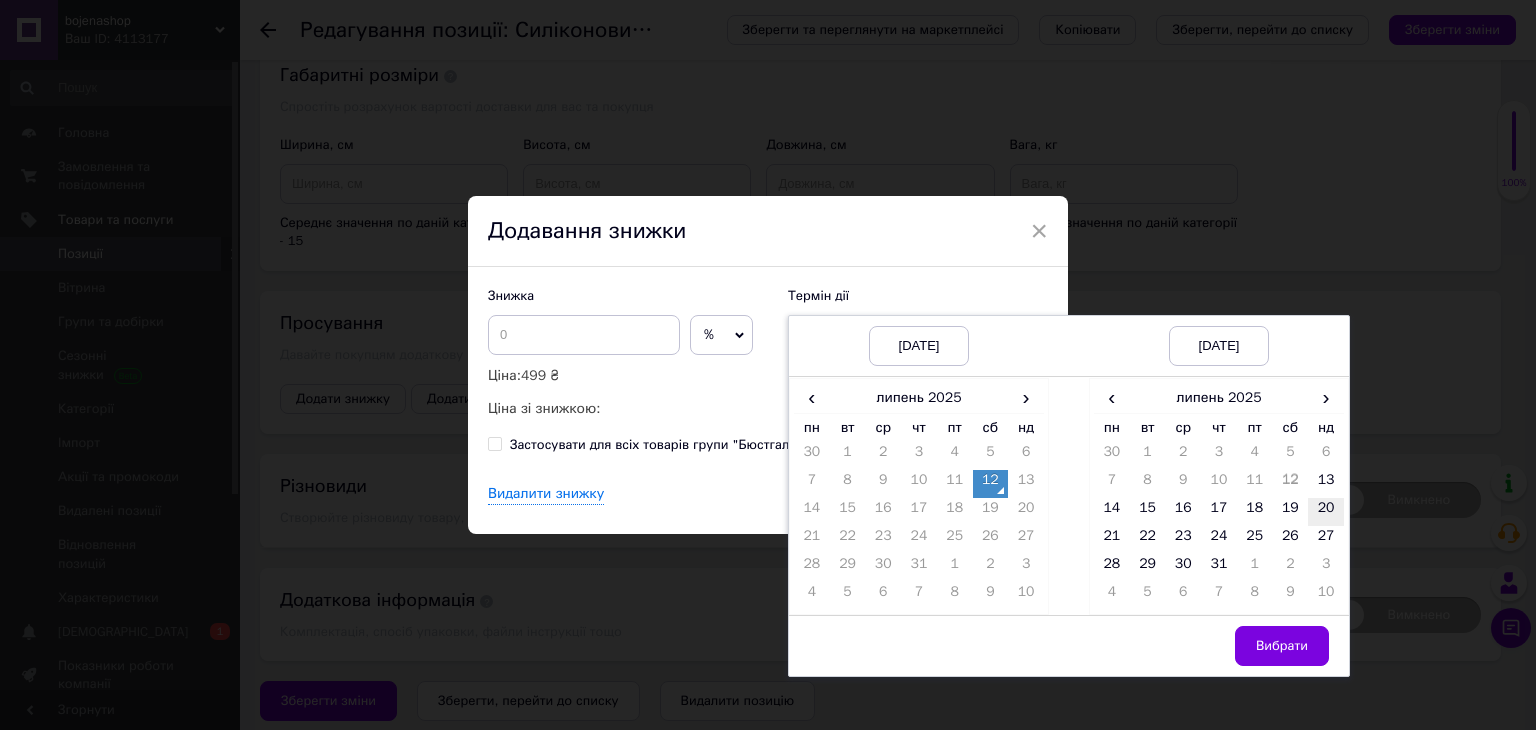 click on "20" at bounding box center (1326, 512) 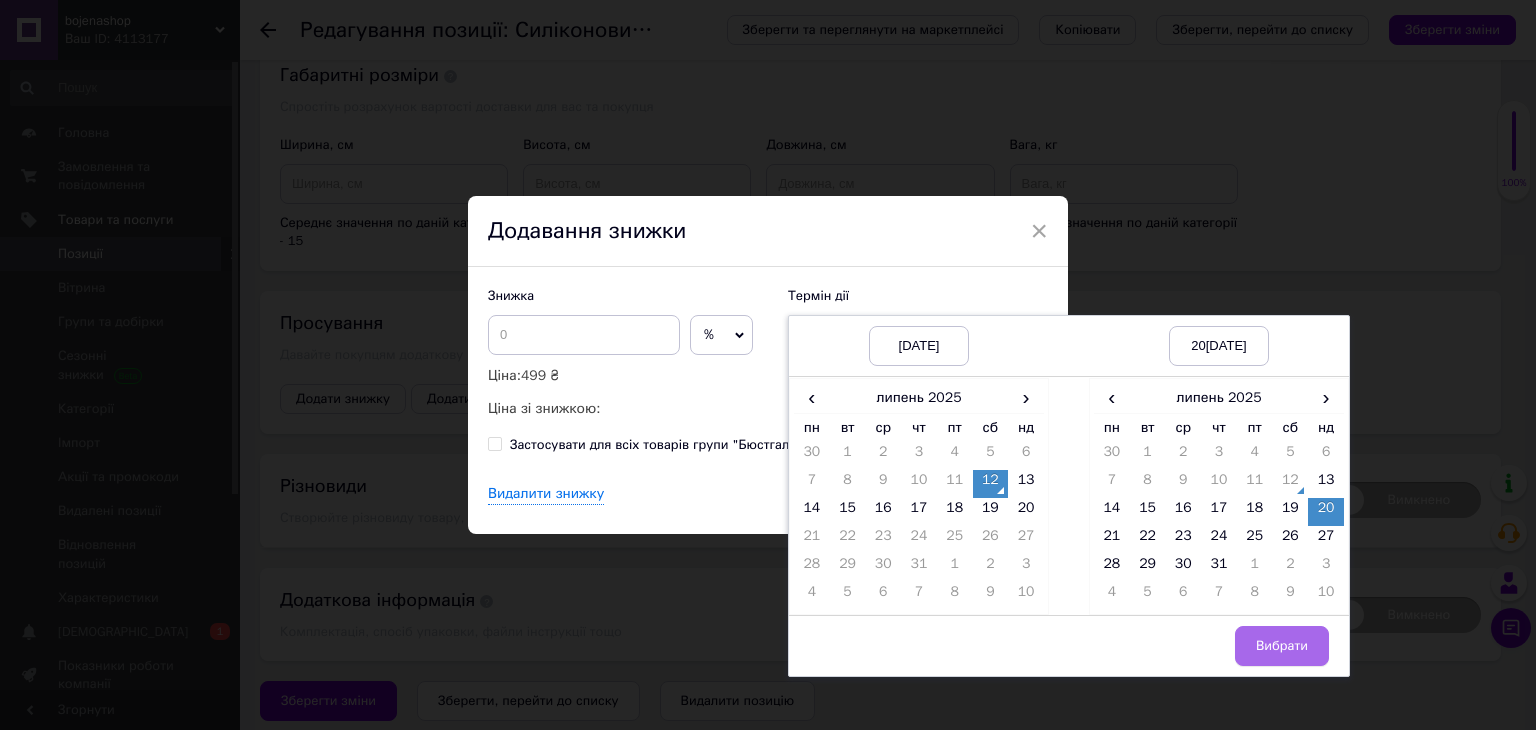 click on "Вибрати" at bounding box center (1282, 646) 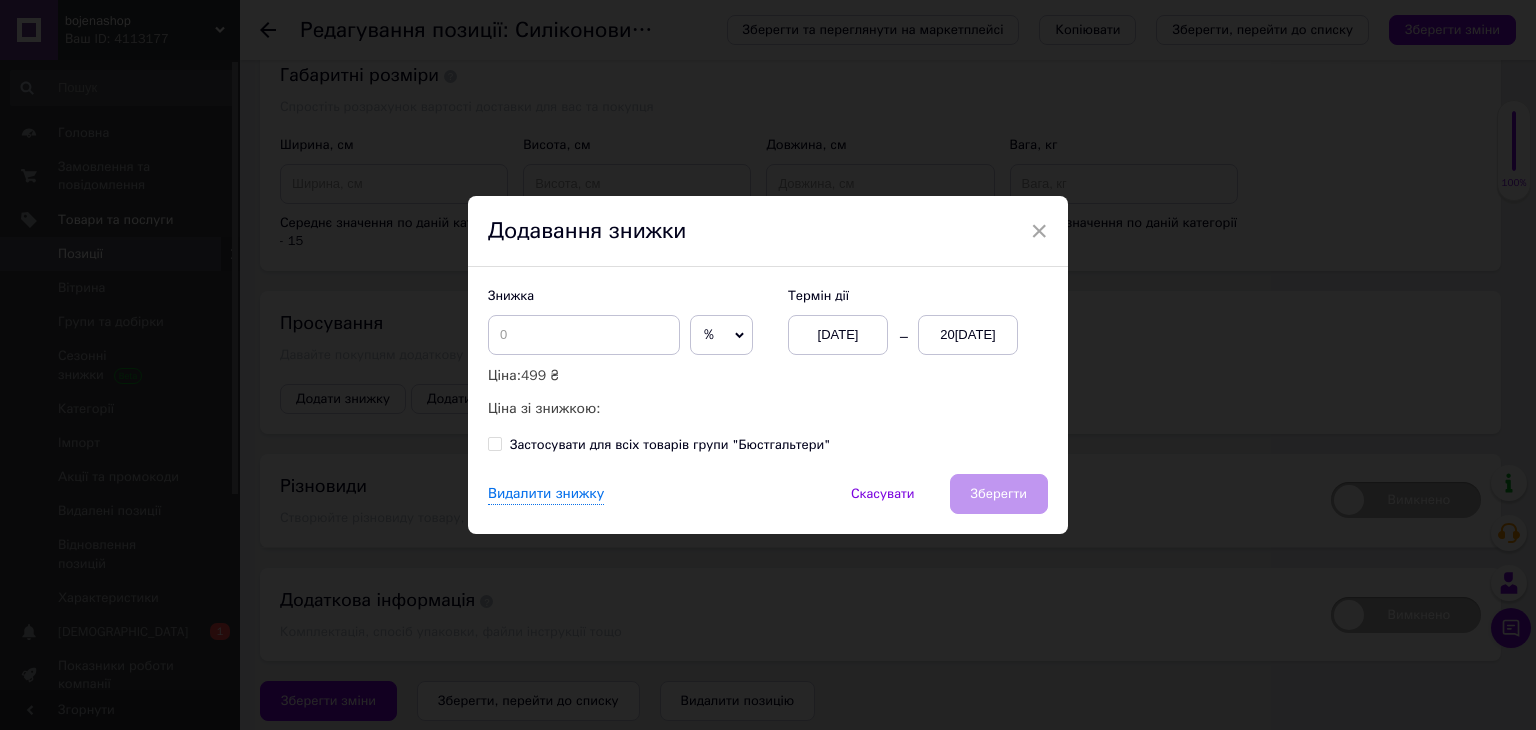 click 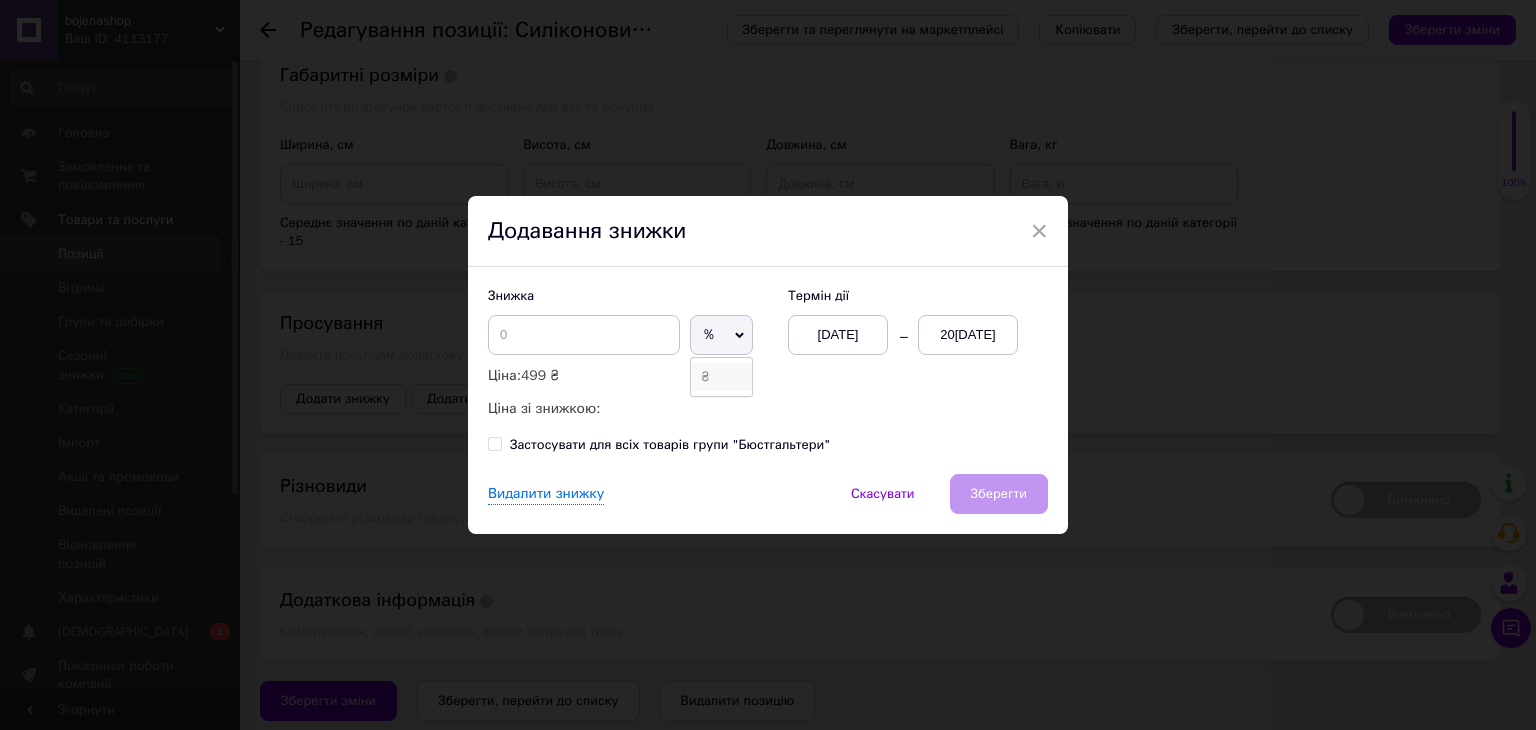 click on "₴" at bounding box center [721, 377] 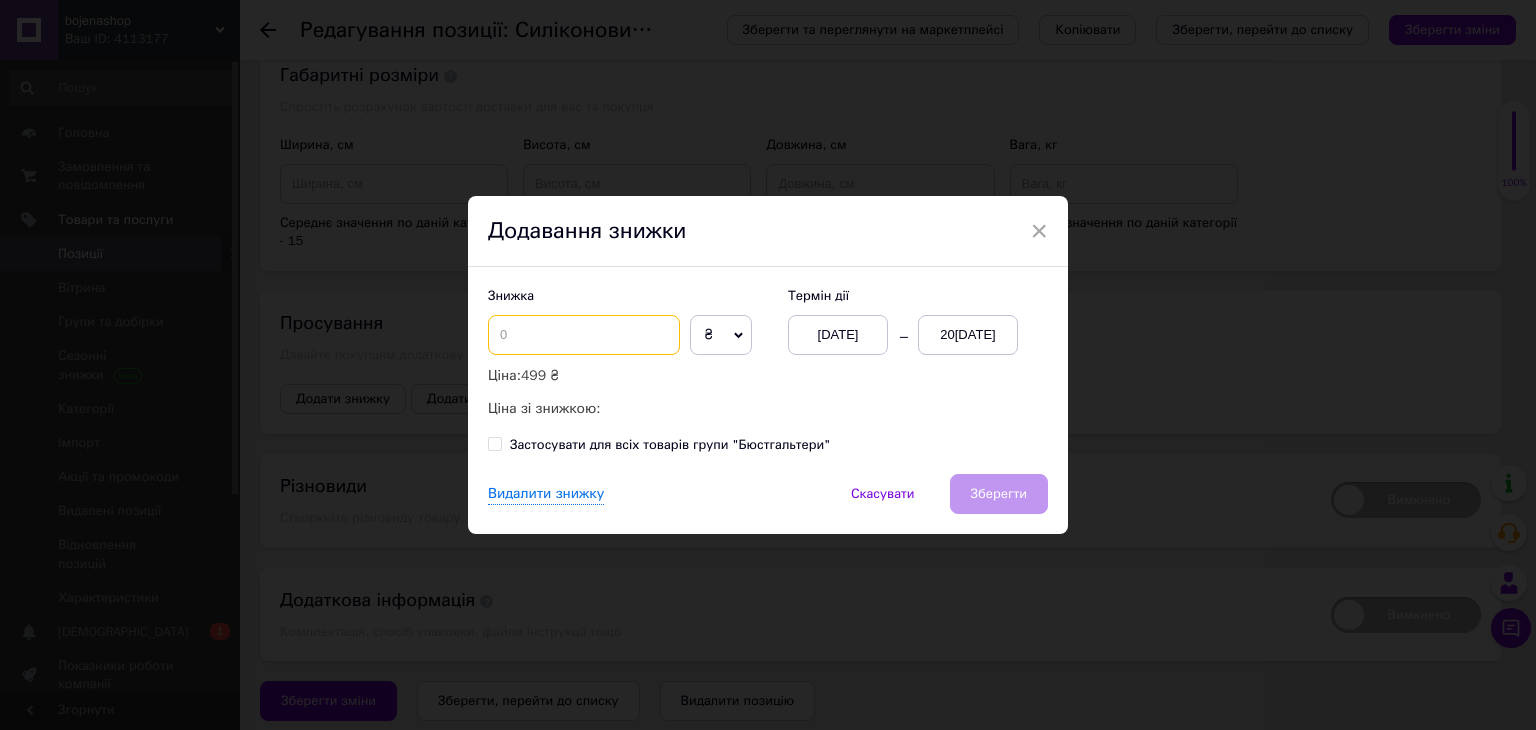 click at bounding box center (584, 335) 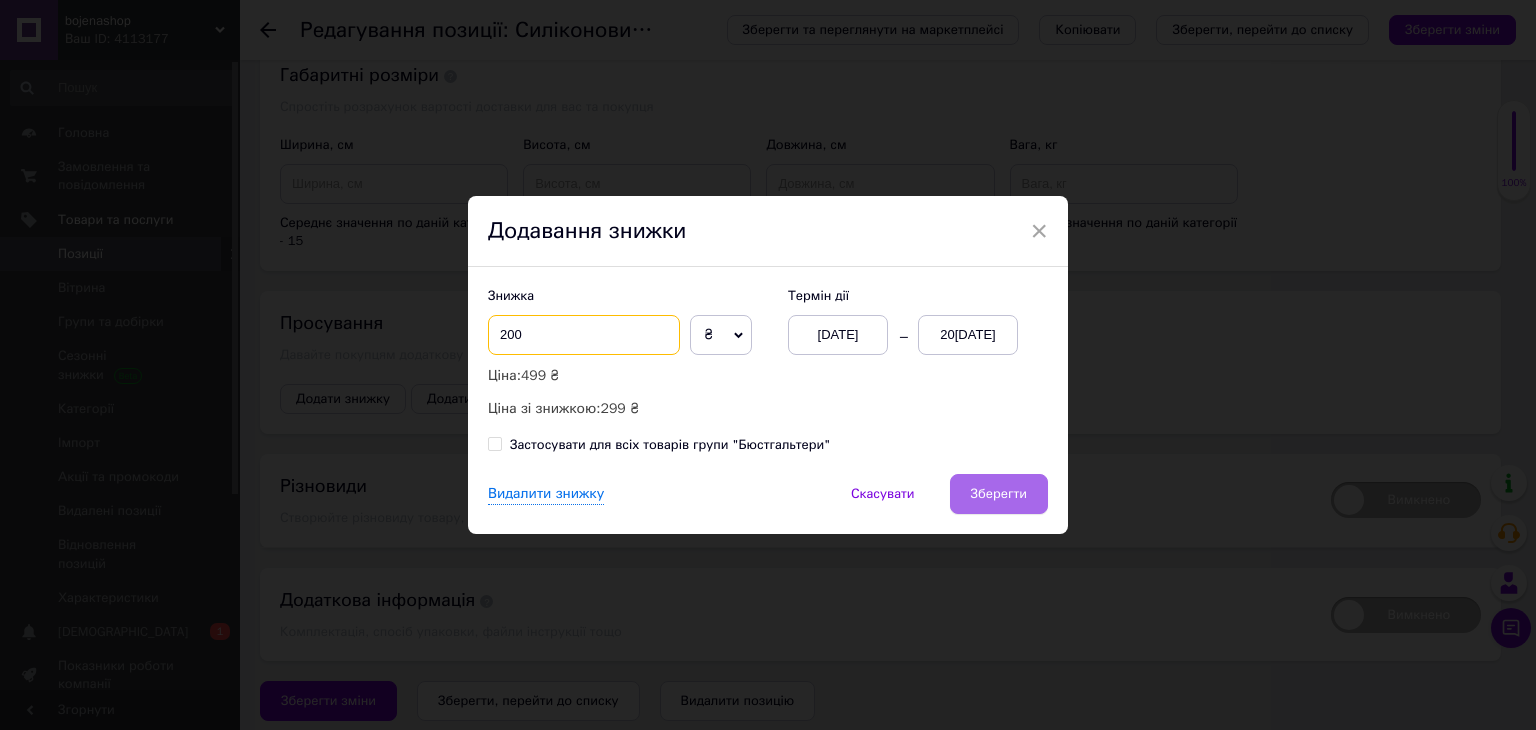 type on "200" 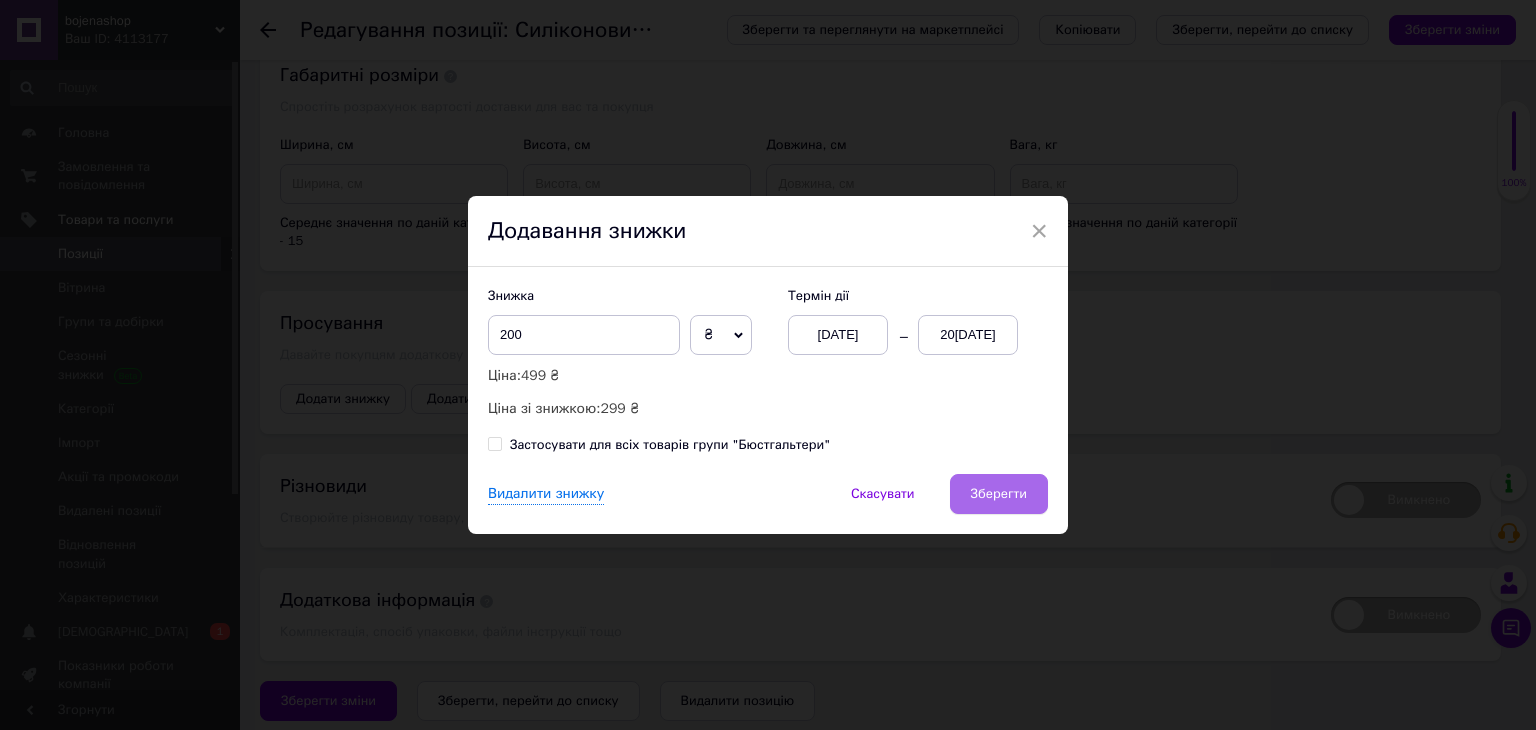 click on "Зберегти" at bounding box center (999, 494) 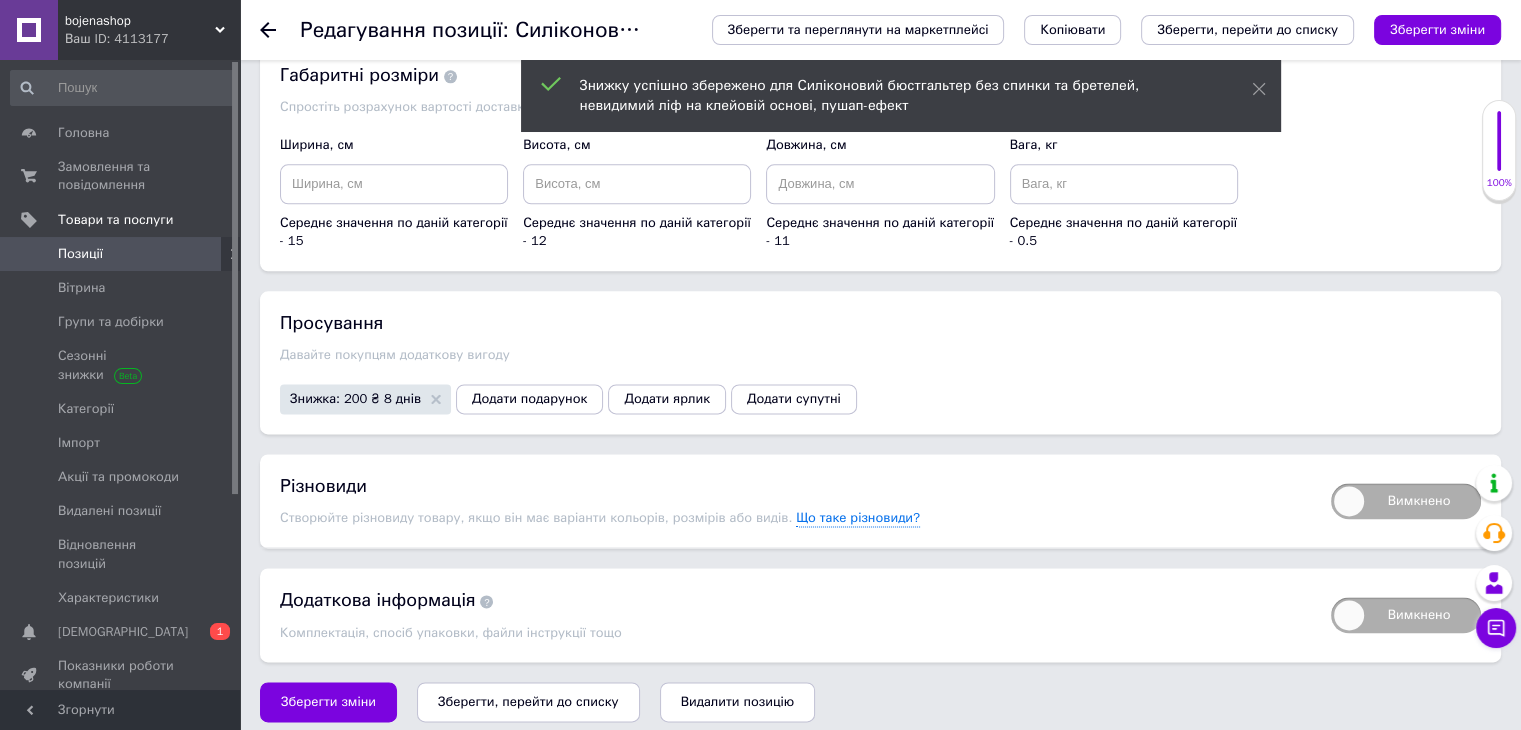 click on "Вимкнено" at bounding box center (1406, 501) 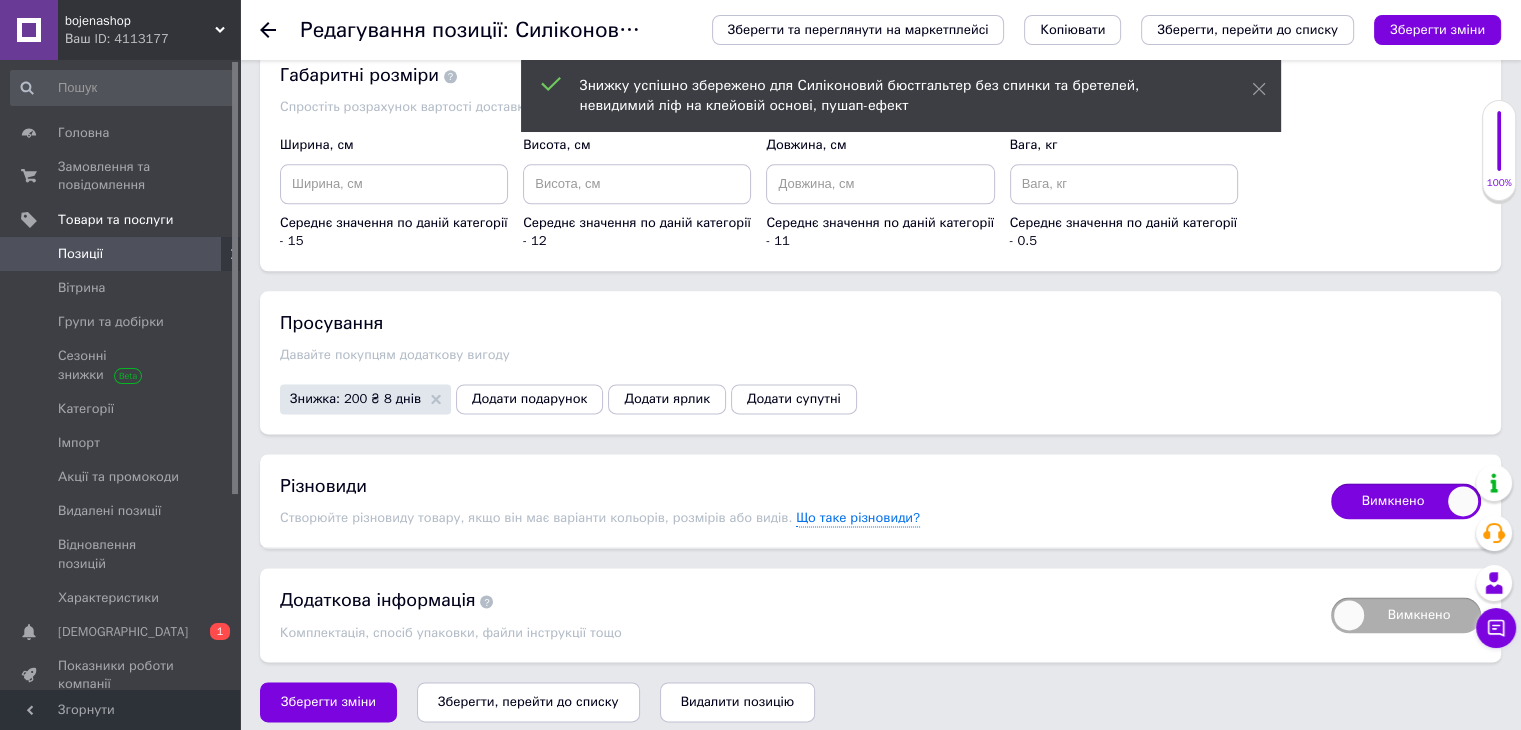 checkbox on "true" 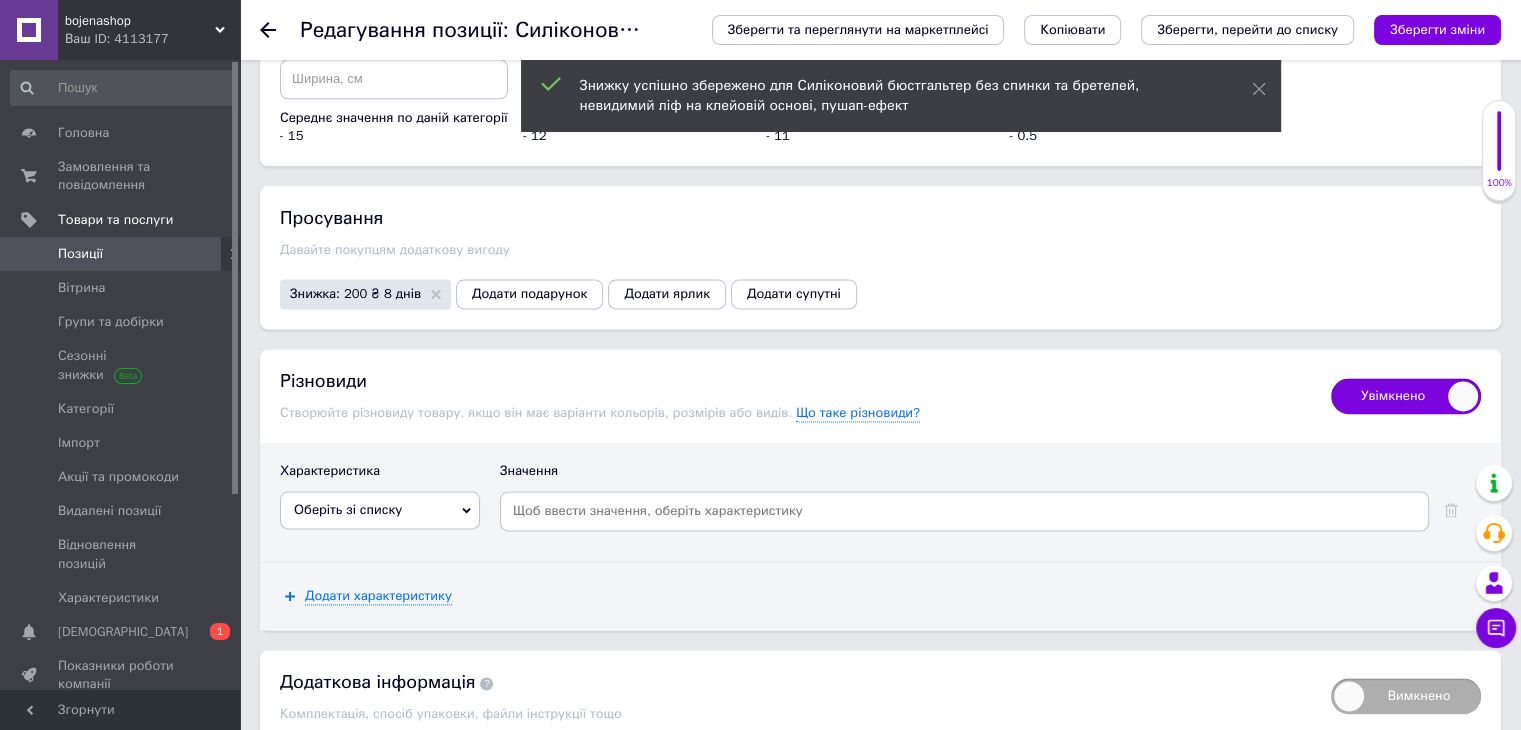 scroll, scrollTop: 2684, scrollLeft: 0, axis: vertical 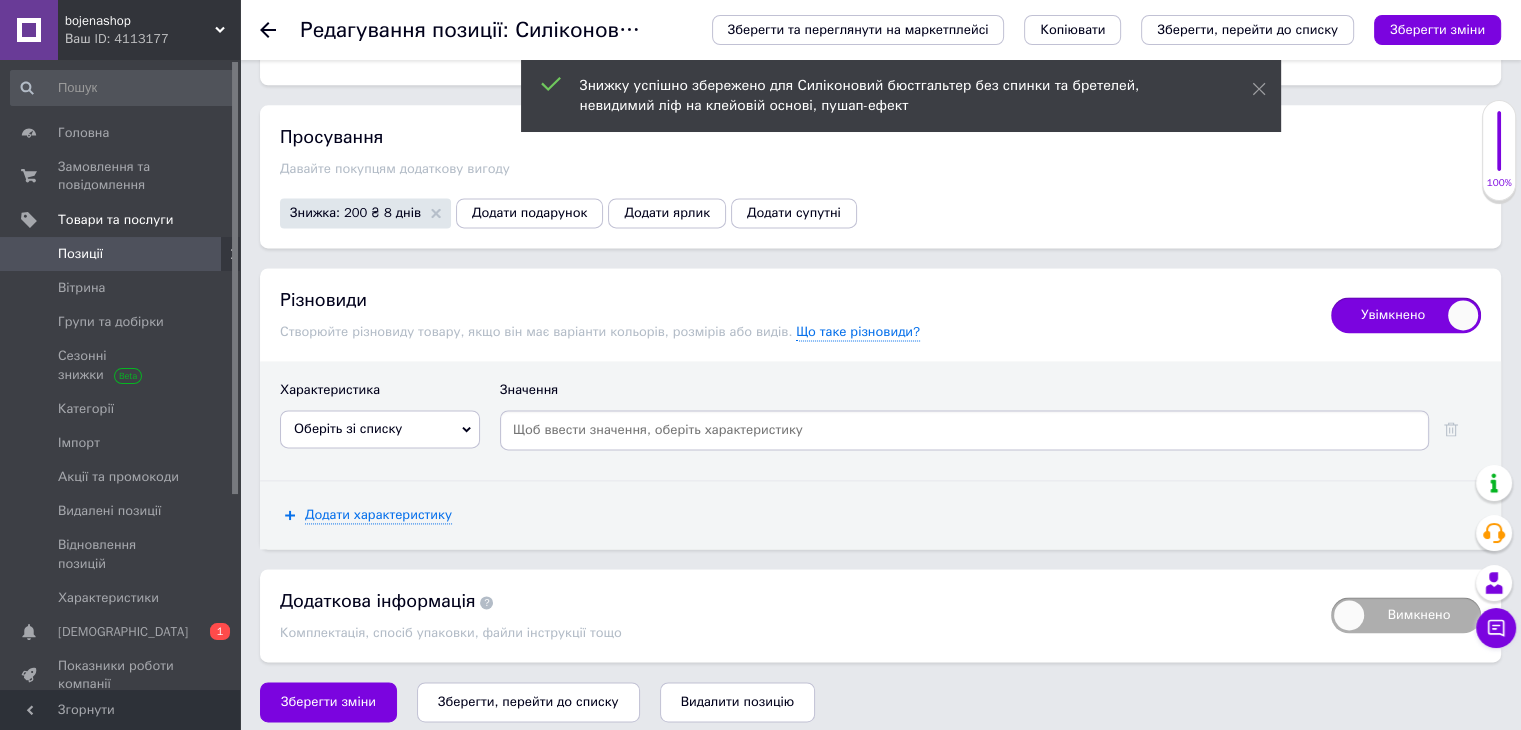 click on "Оберіть зі списку" at bounding box center [380, 429] 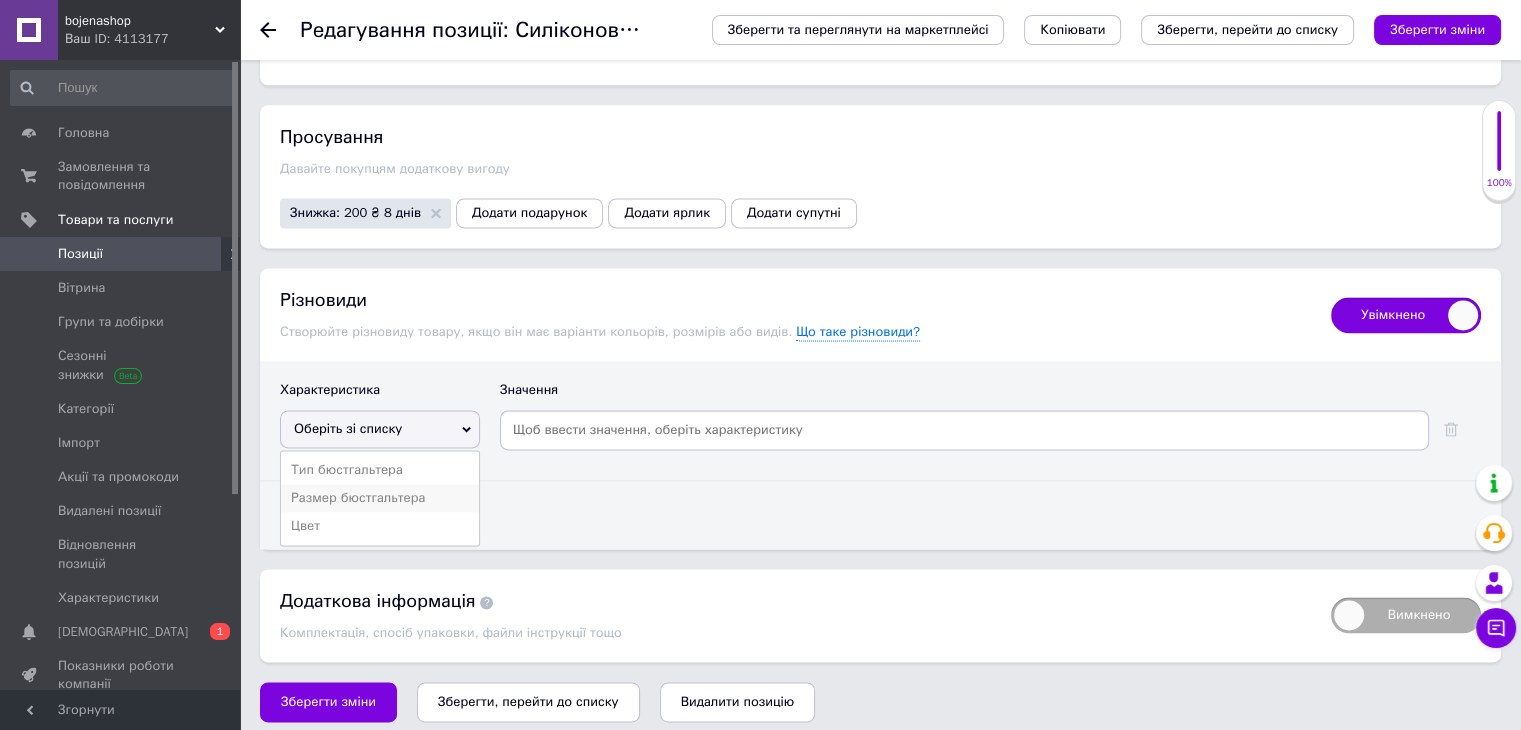 click on "Размер бюстгальтера" at bounding box center (380, 498) 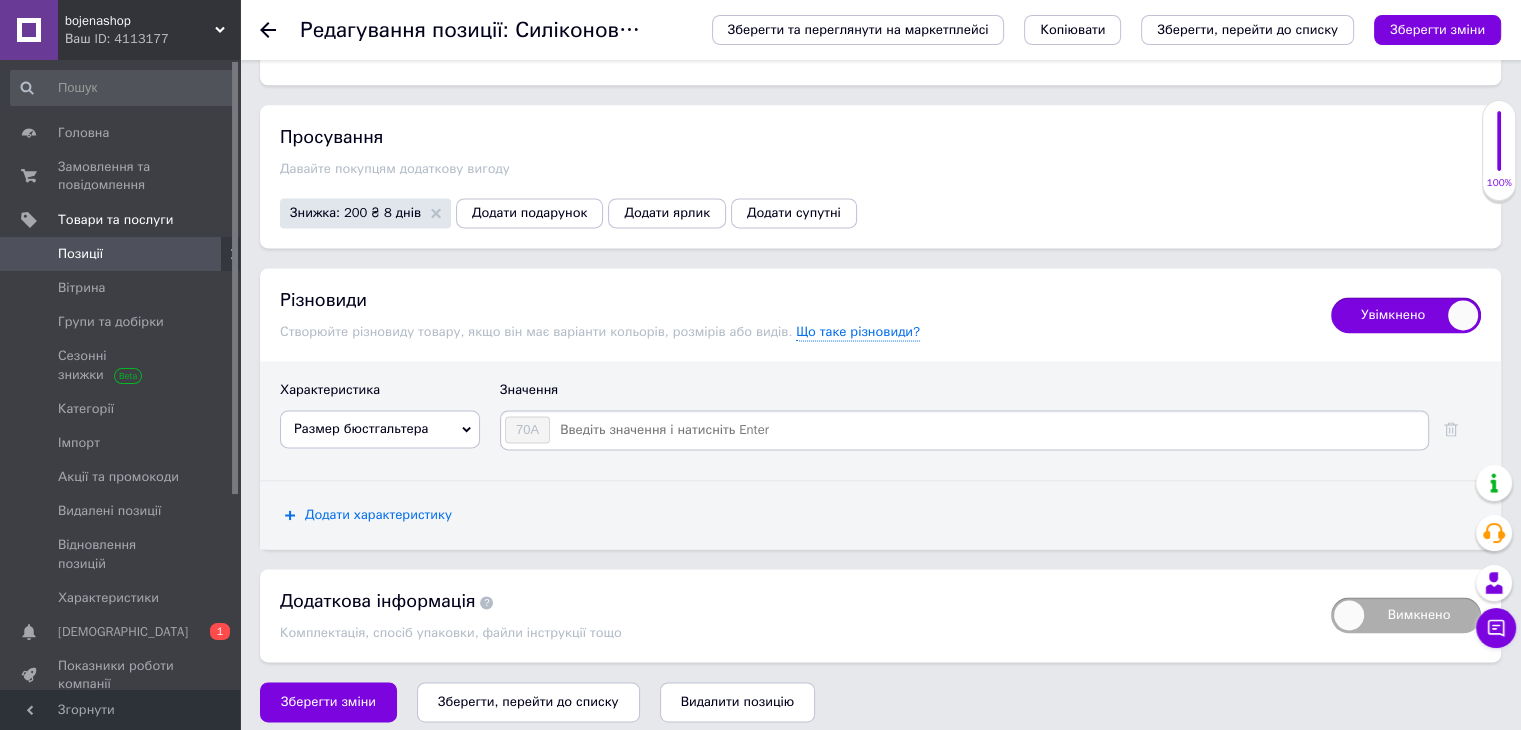click on "Додати характеристику" at bounding box center (378, 515) 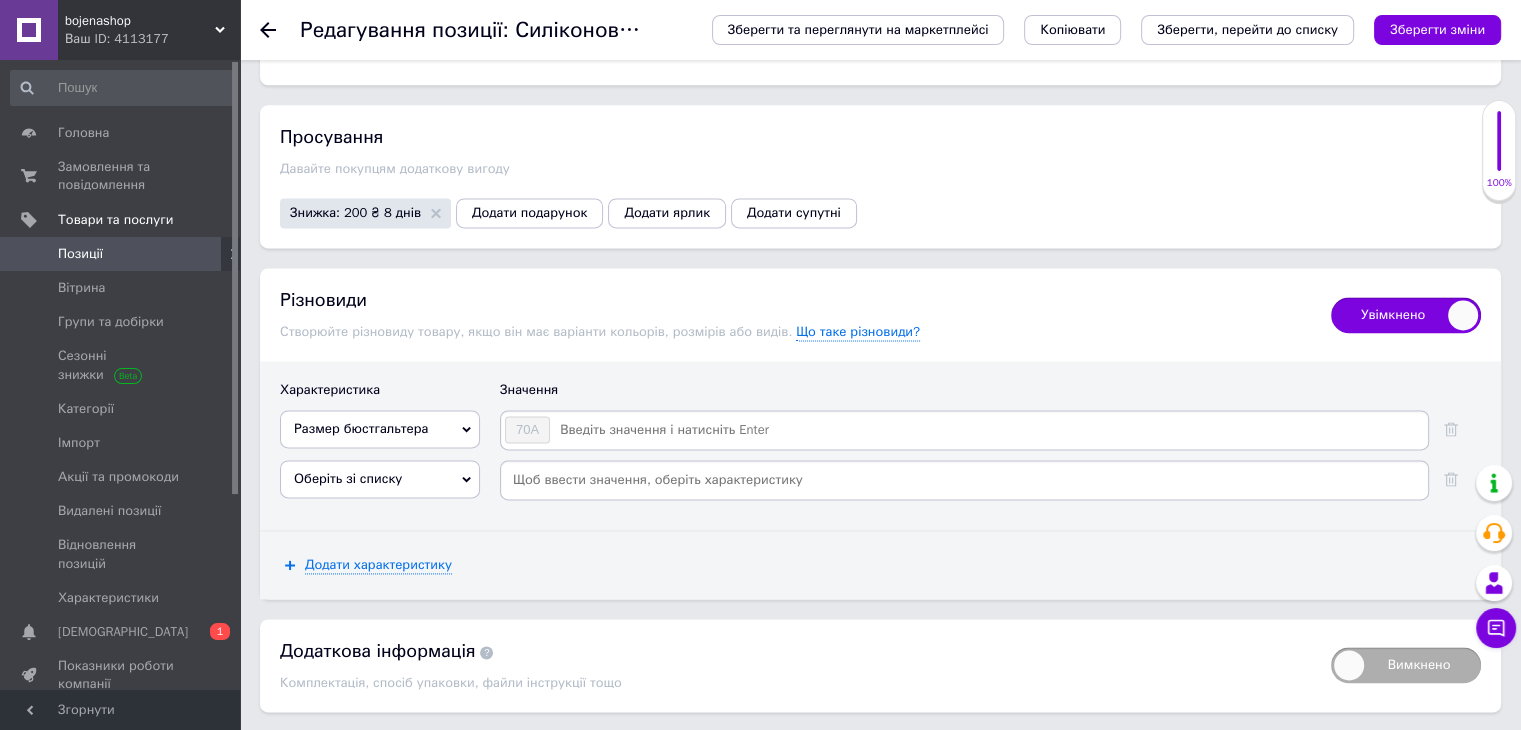 click on "Оберіть зі списку" at bounding box center [348, 478] 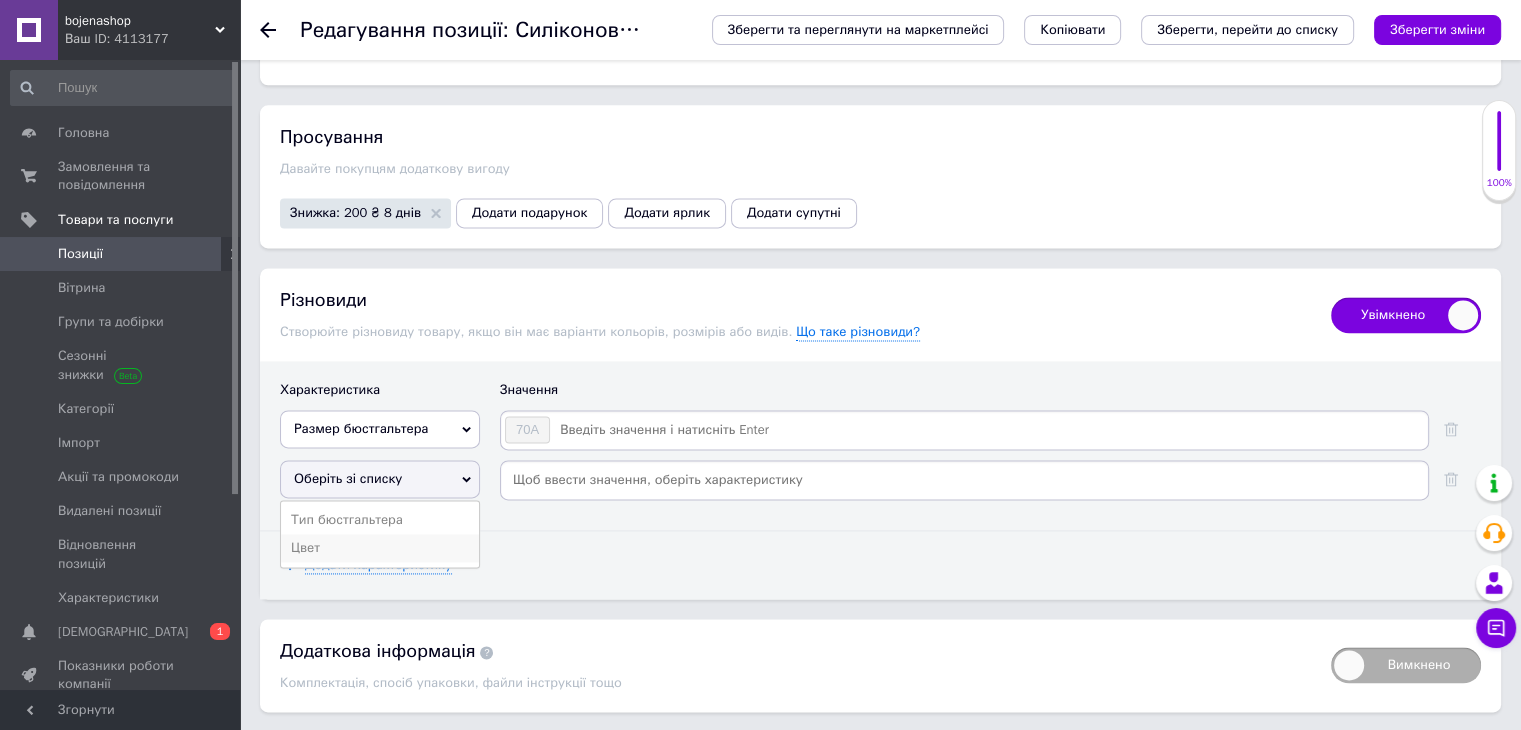 click on "Цвет" at bounding box center [380, 548] 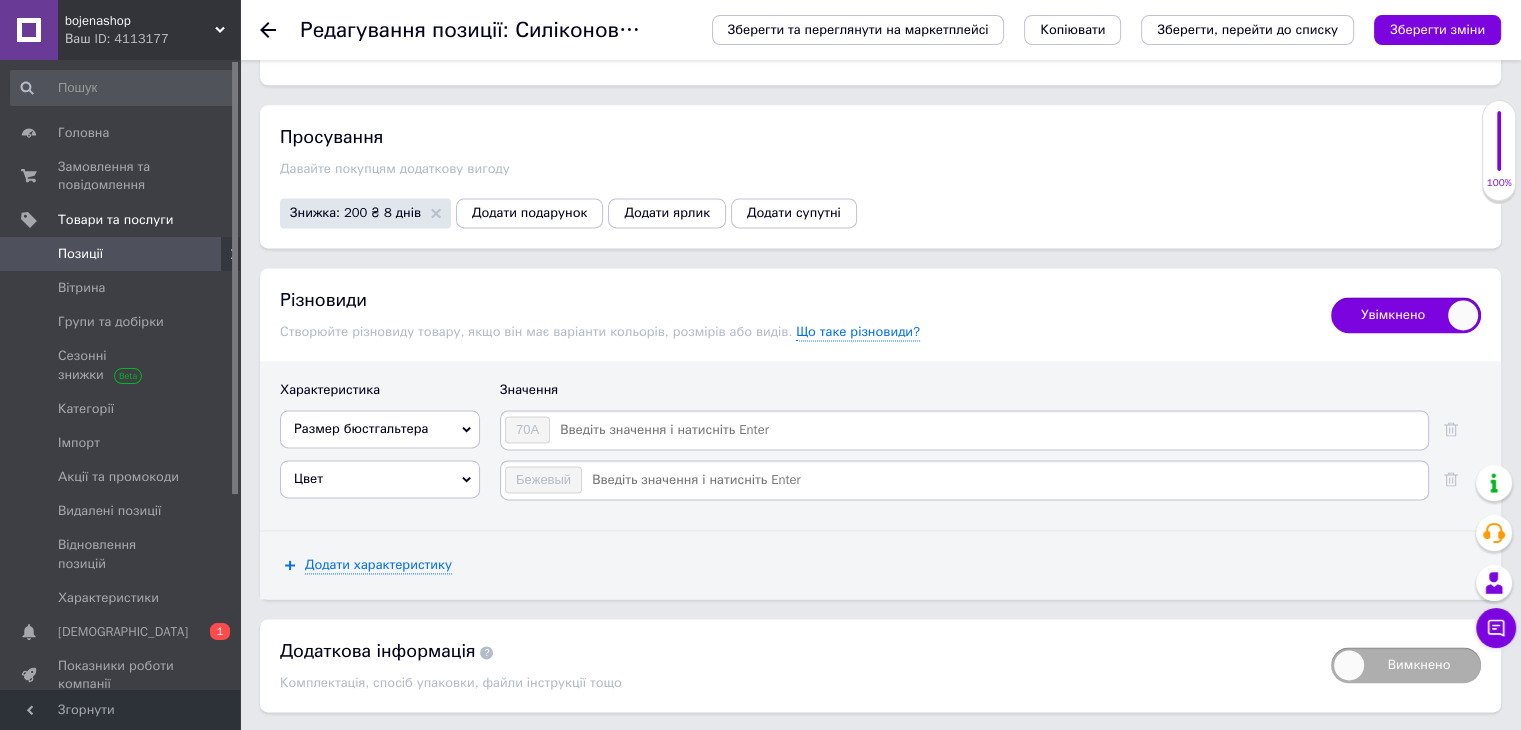 click at bounding box center (988, 430) 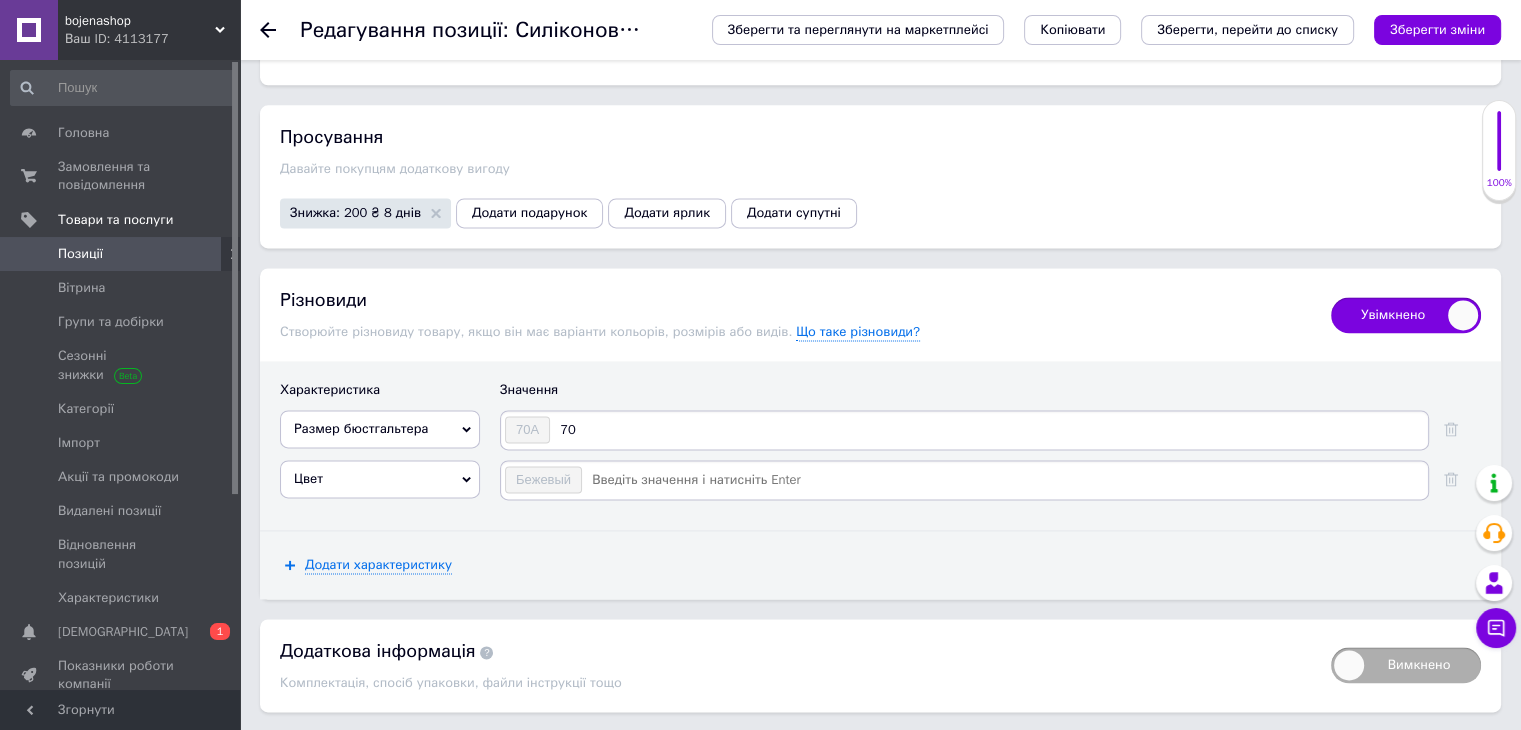 type on "70B" 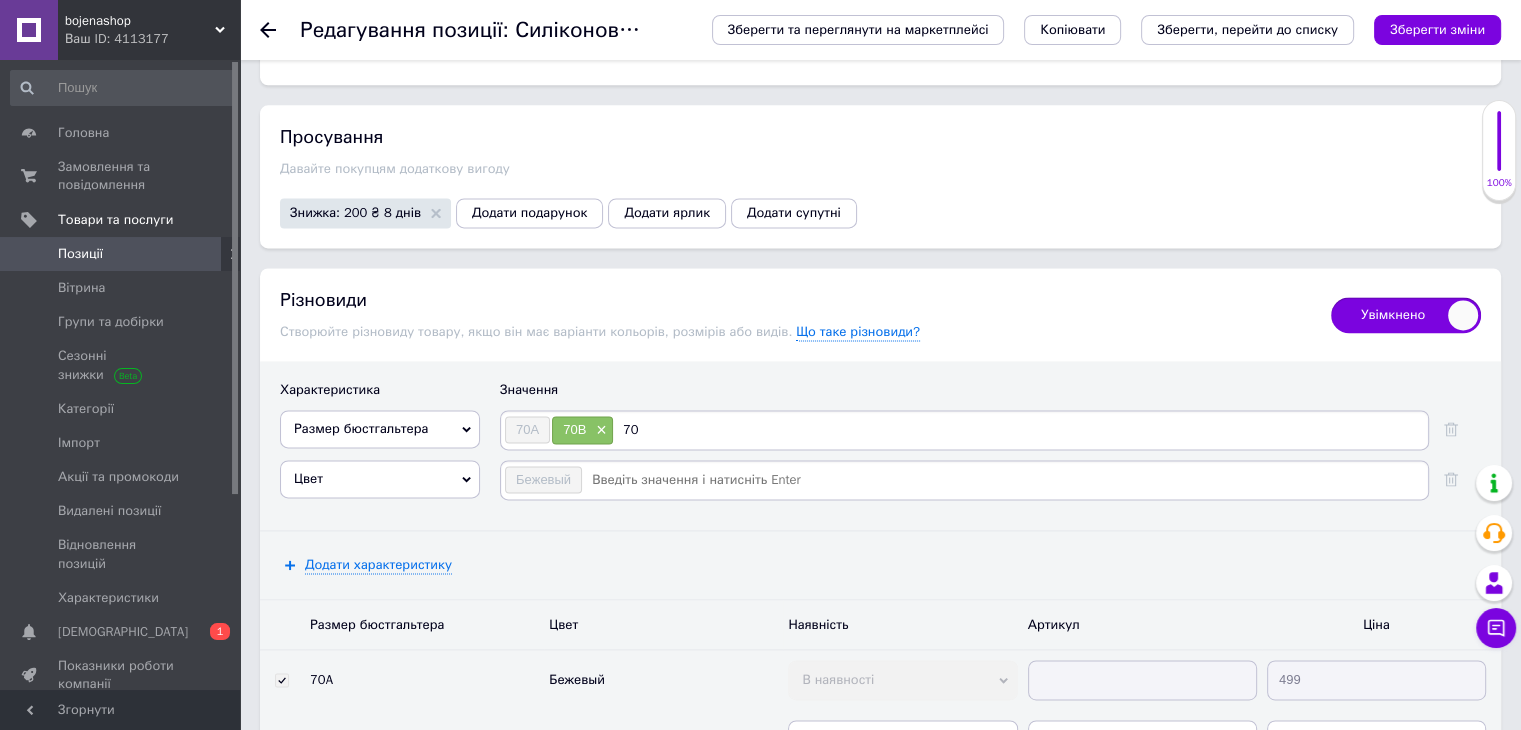 type on "70C" 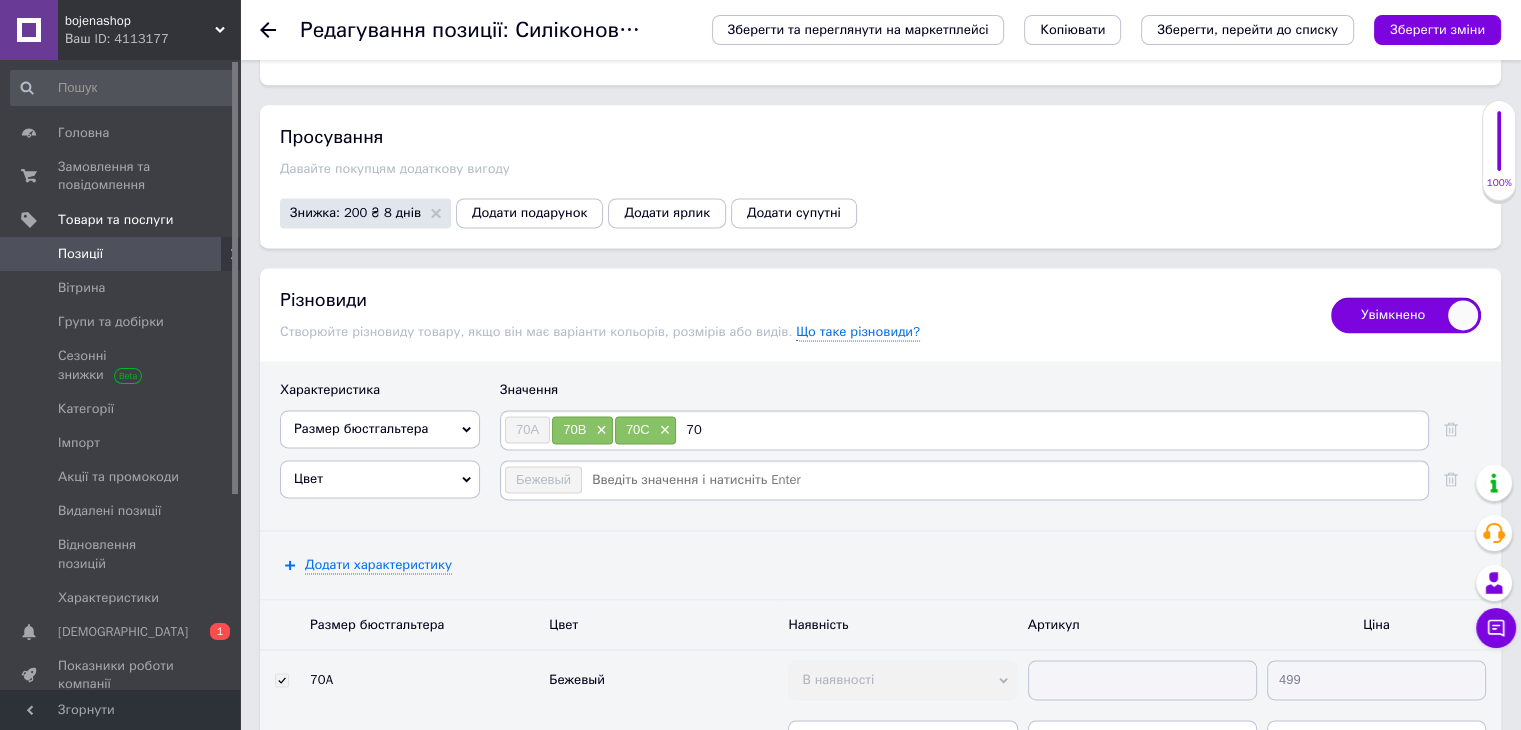 type on "70D" 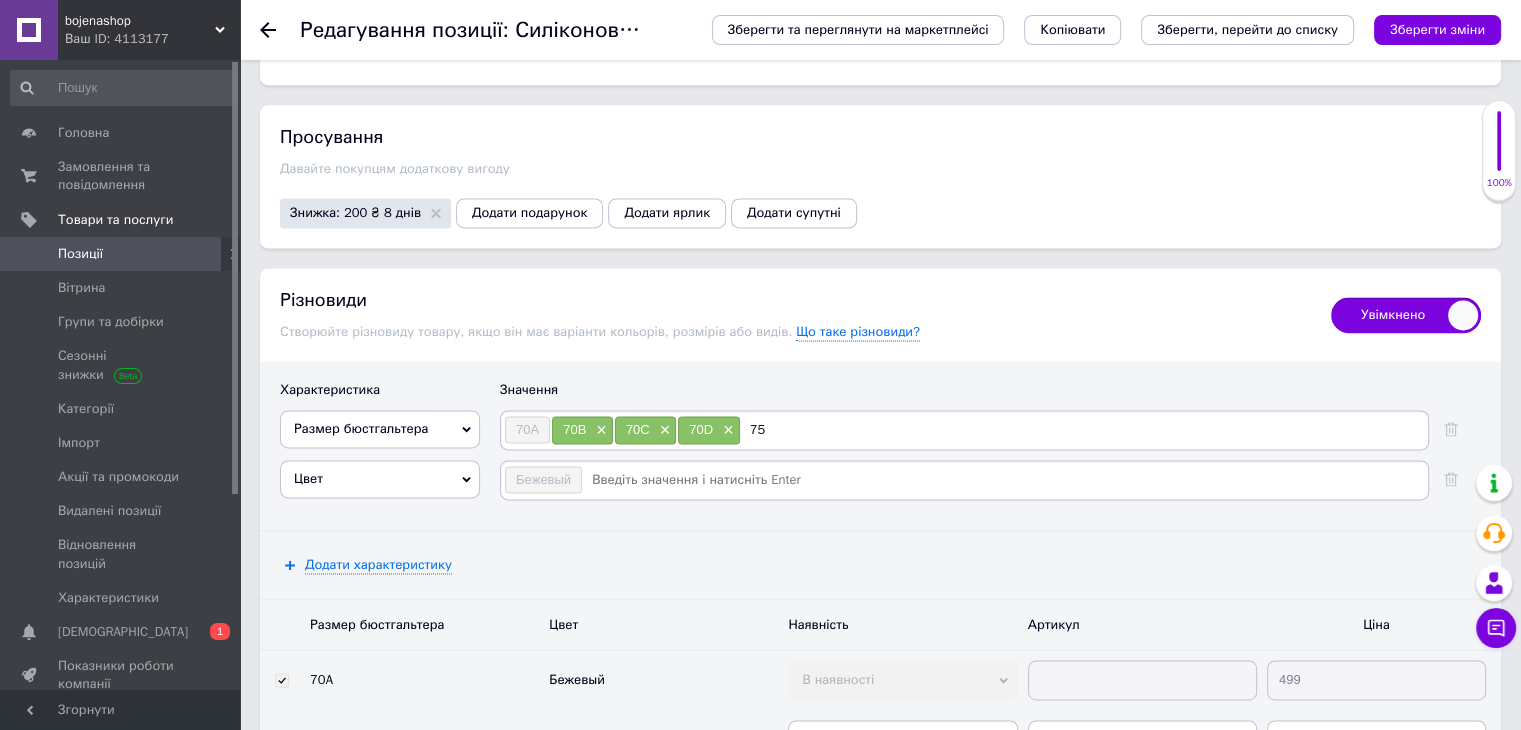 type on "75A" 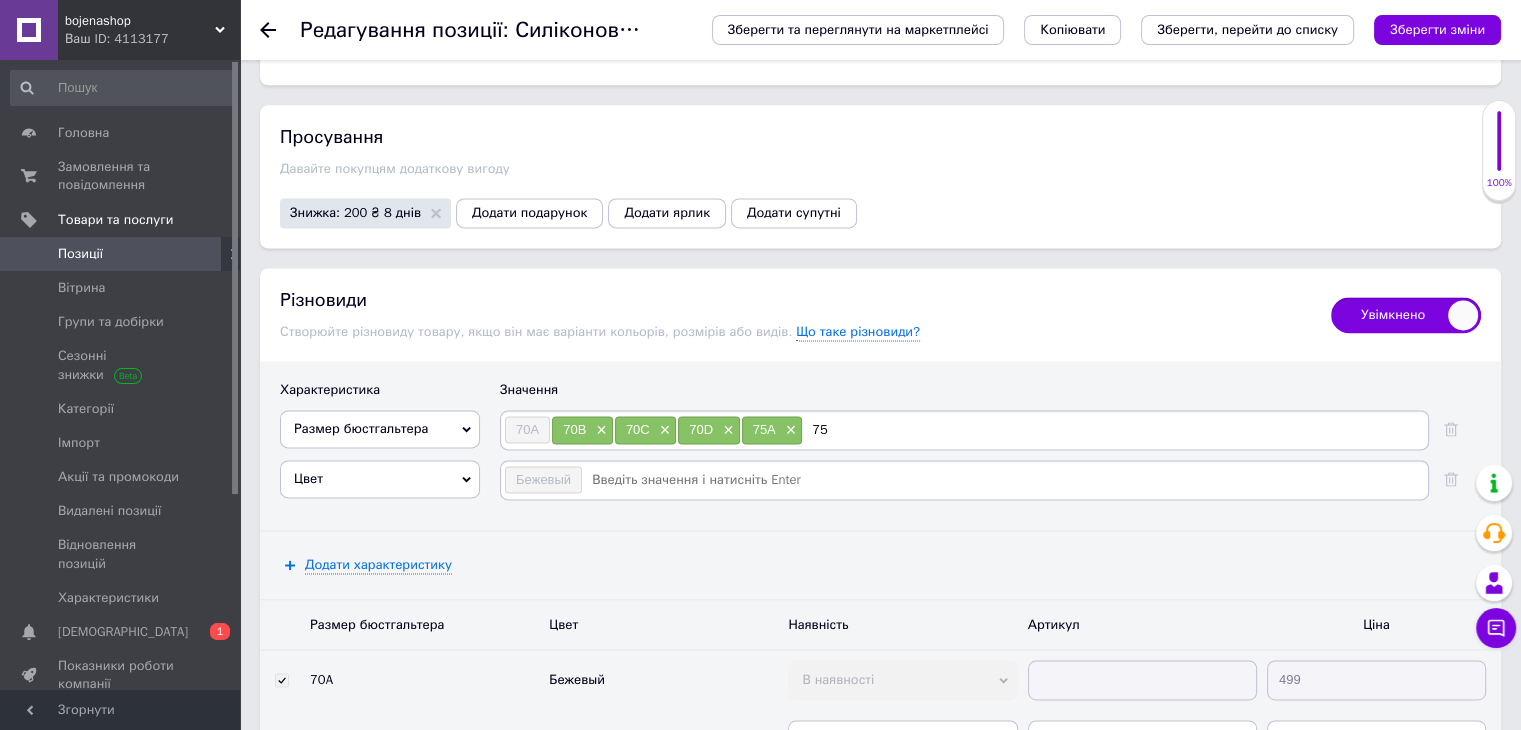 type on "75B" 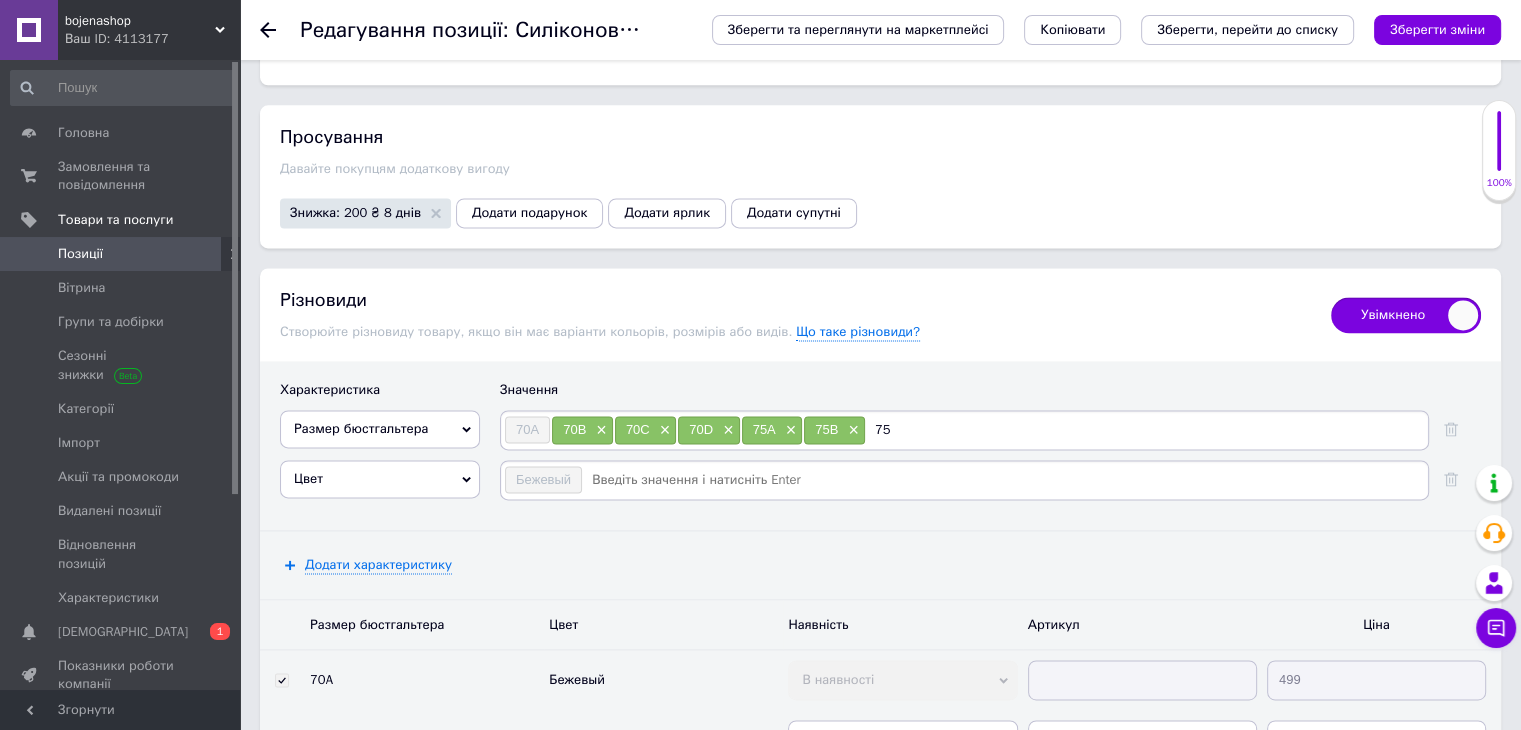 type on "75C" 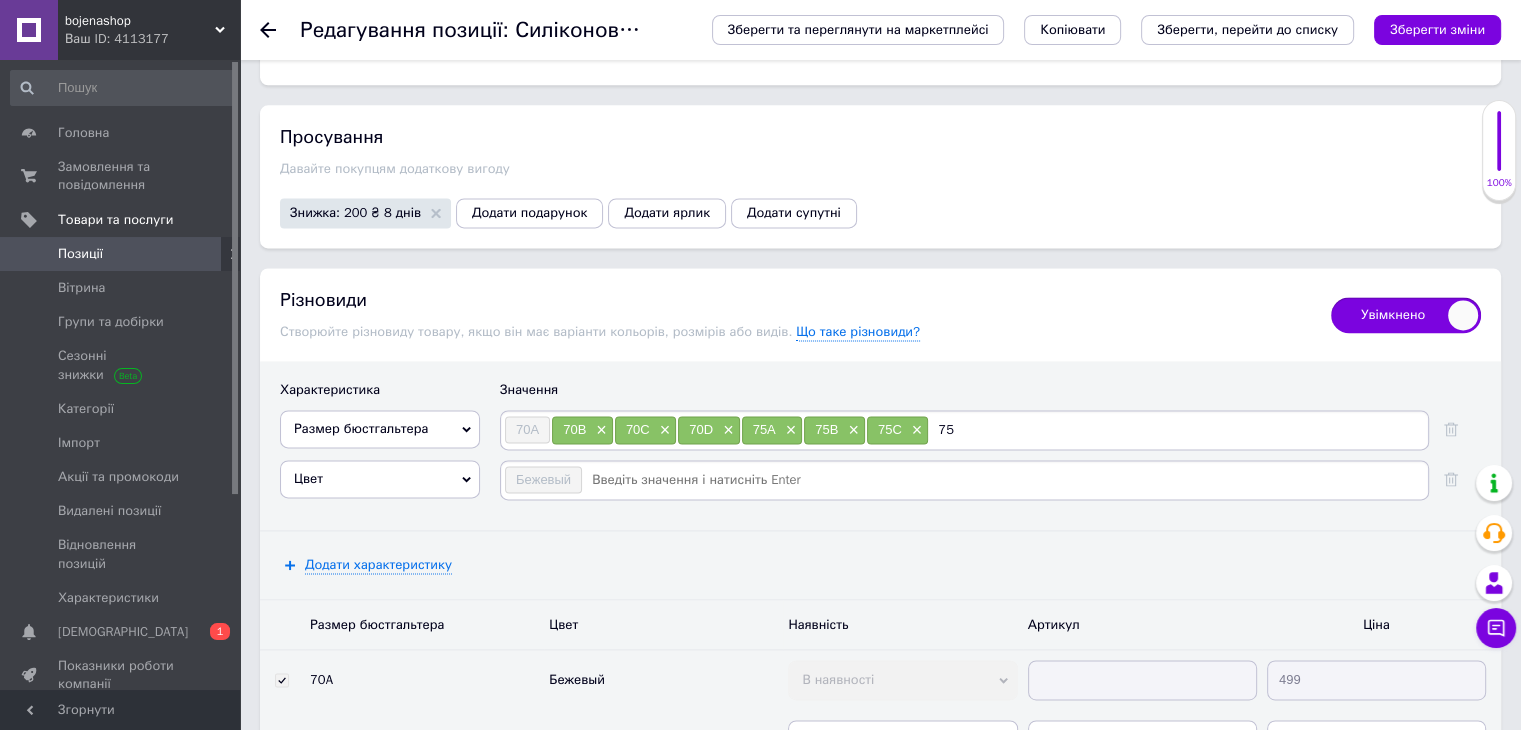 type on "75D" 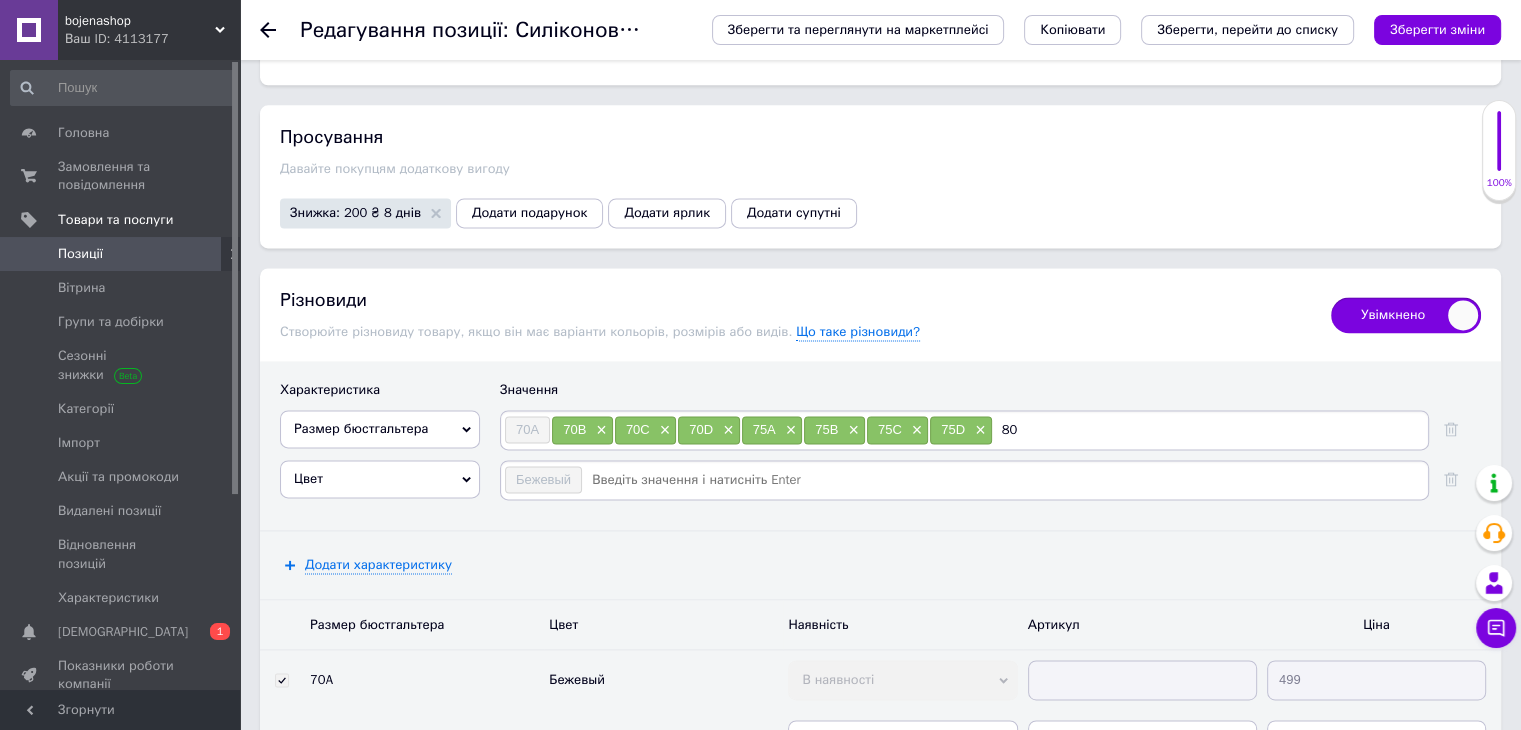 type on "80A" 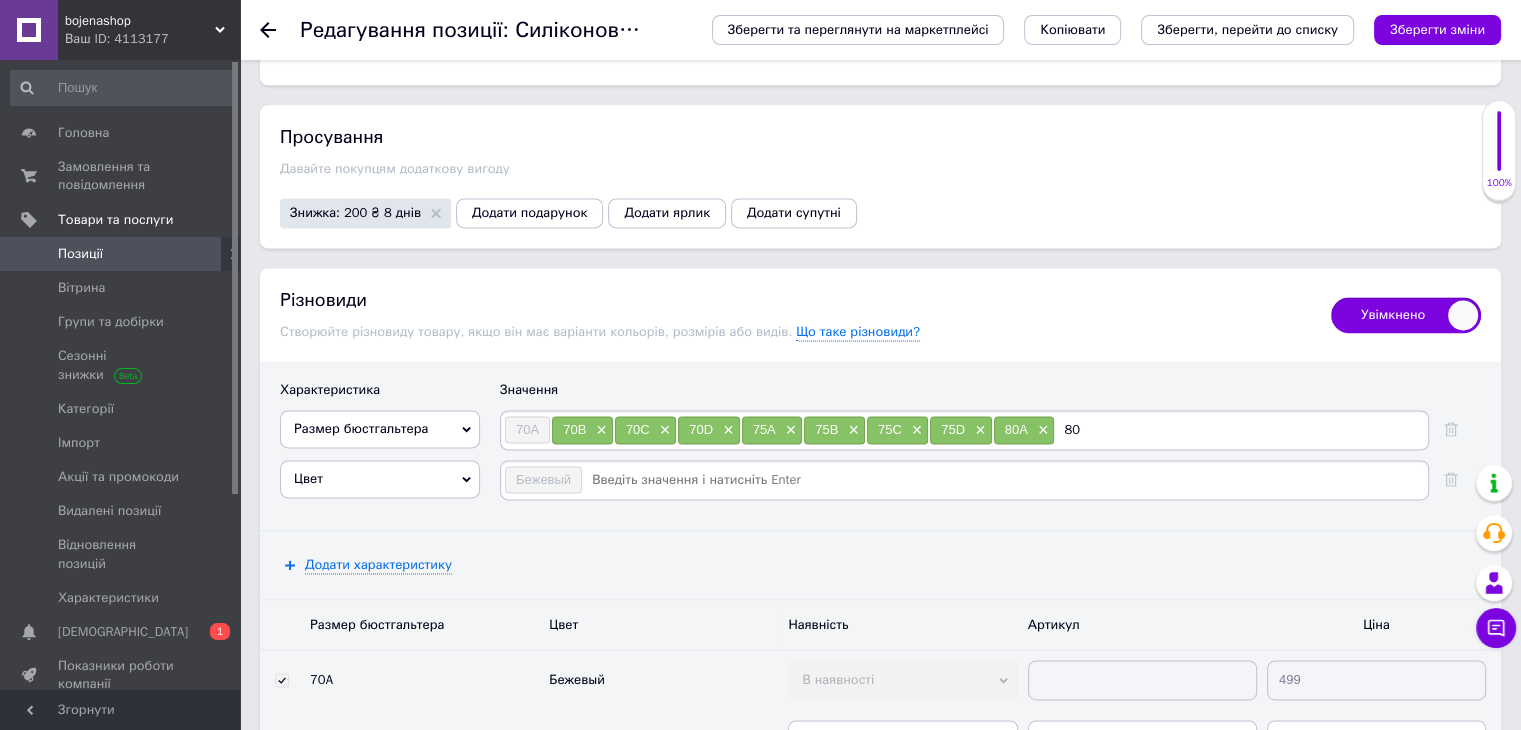 type on "80B" 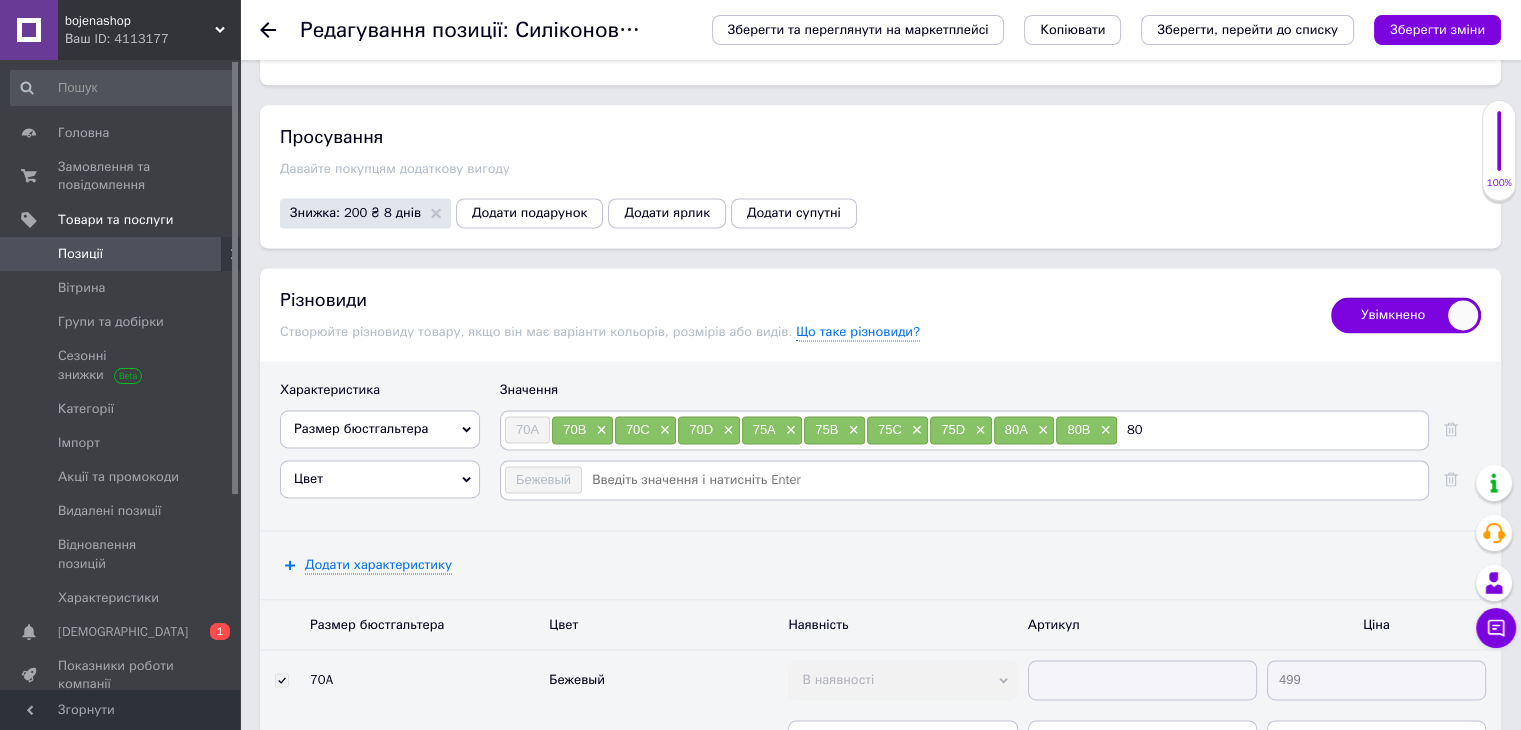 type on "80C" 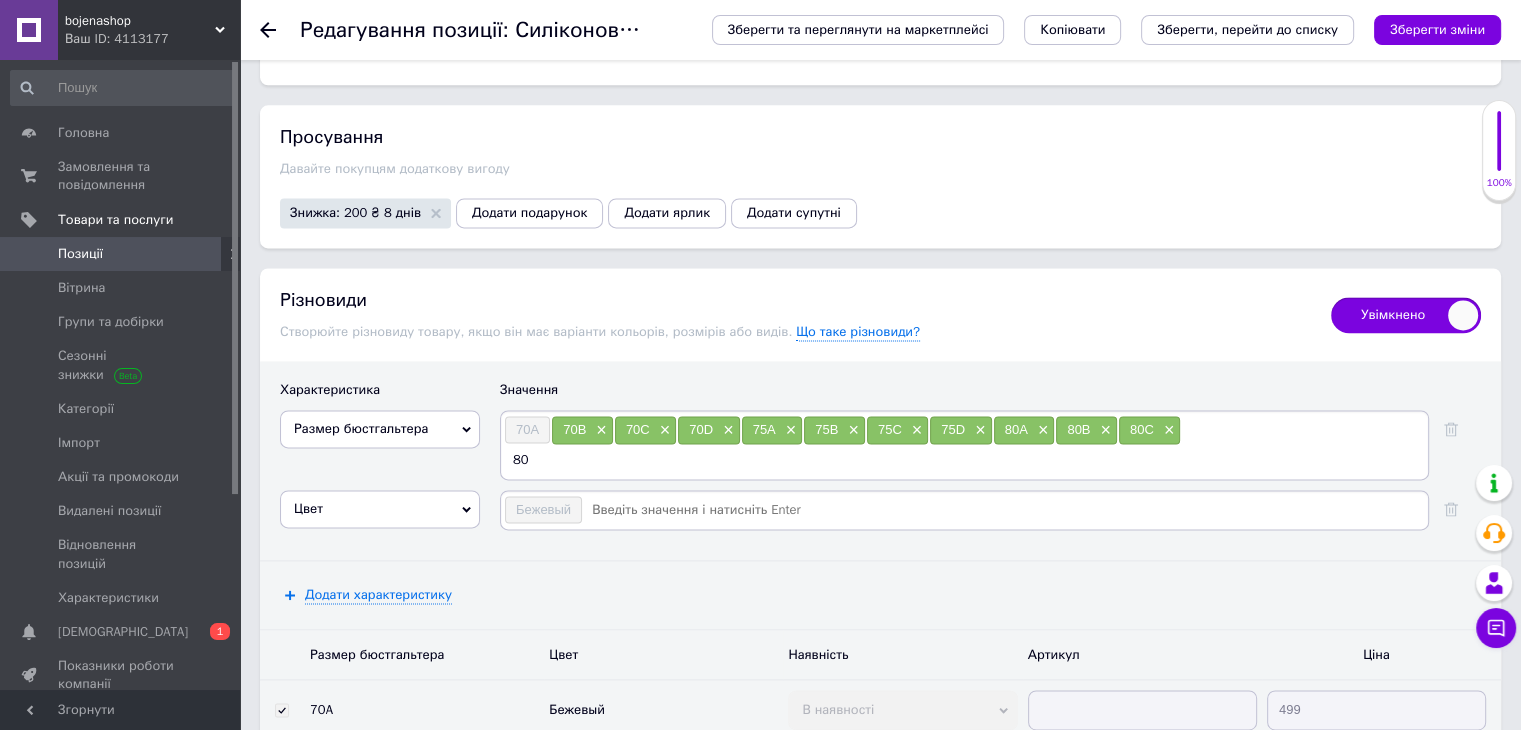 type on "80D" 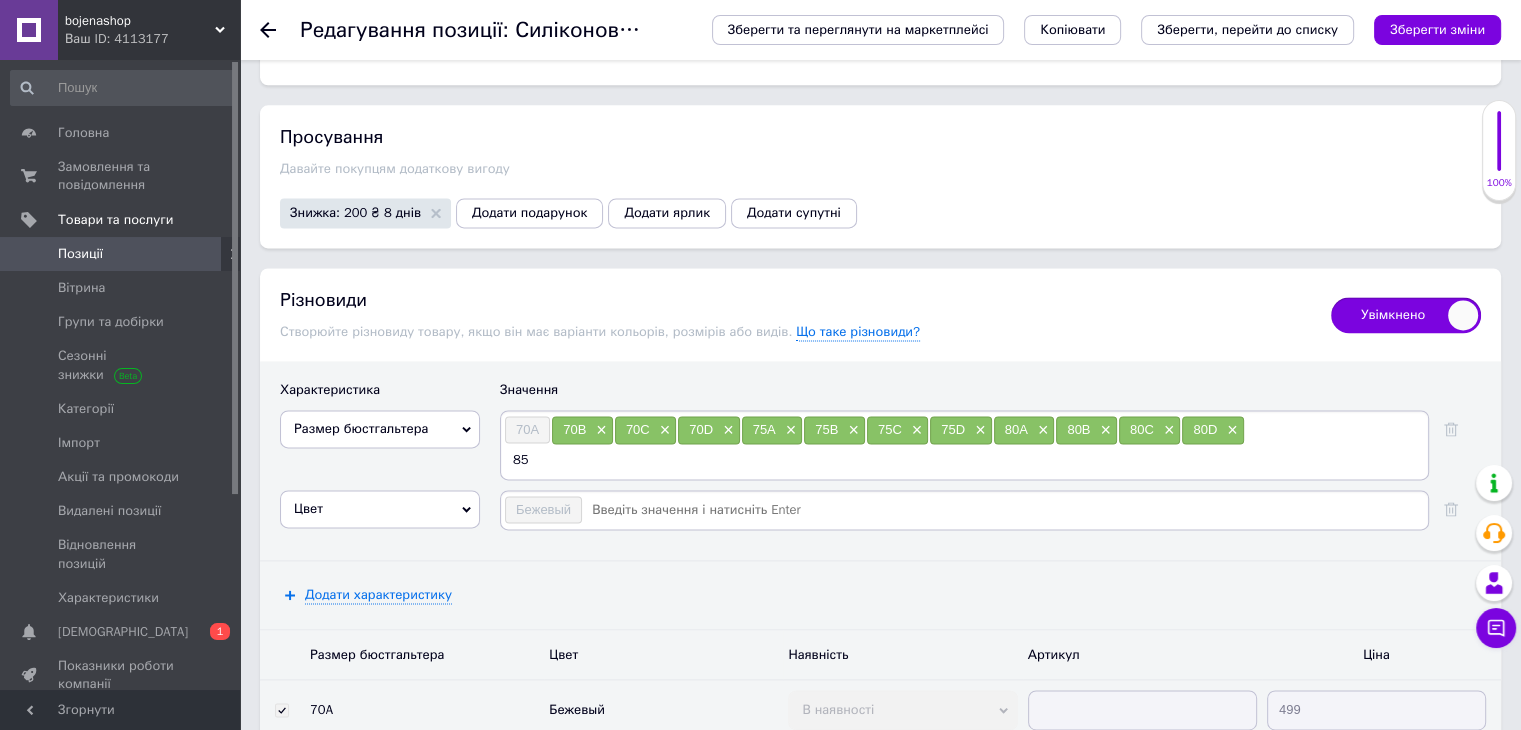 type on "85A" 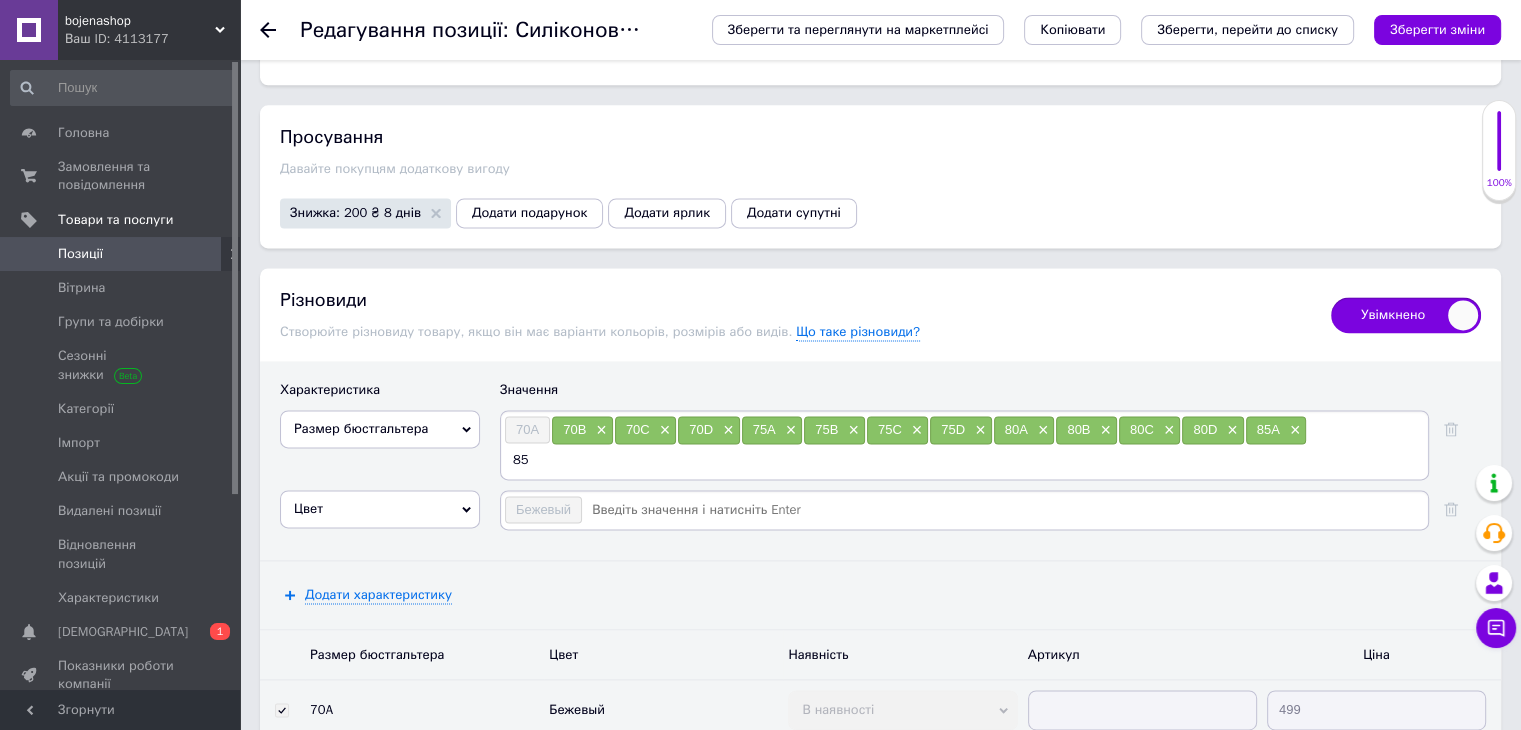 type on "85B" 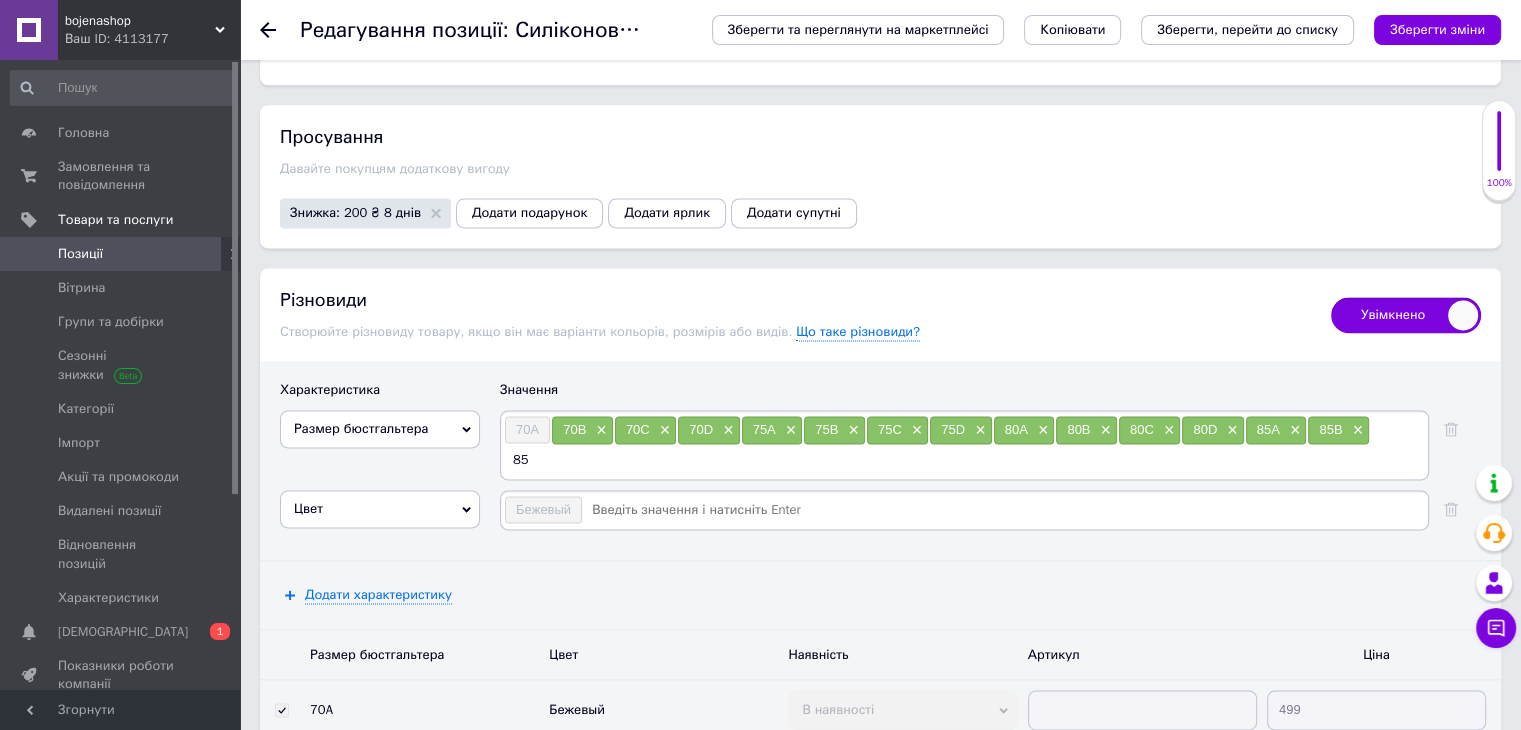 type on "85C" 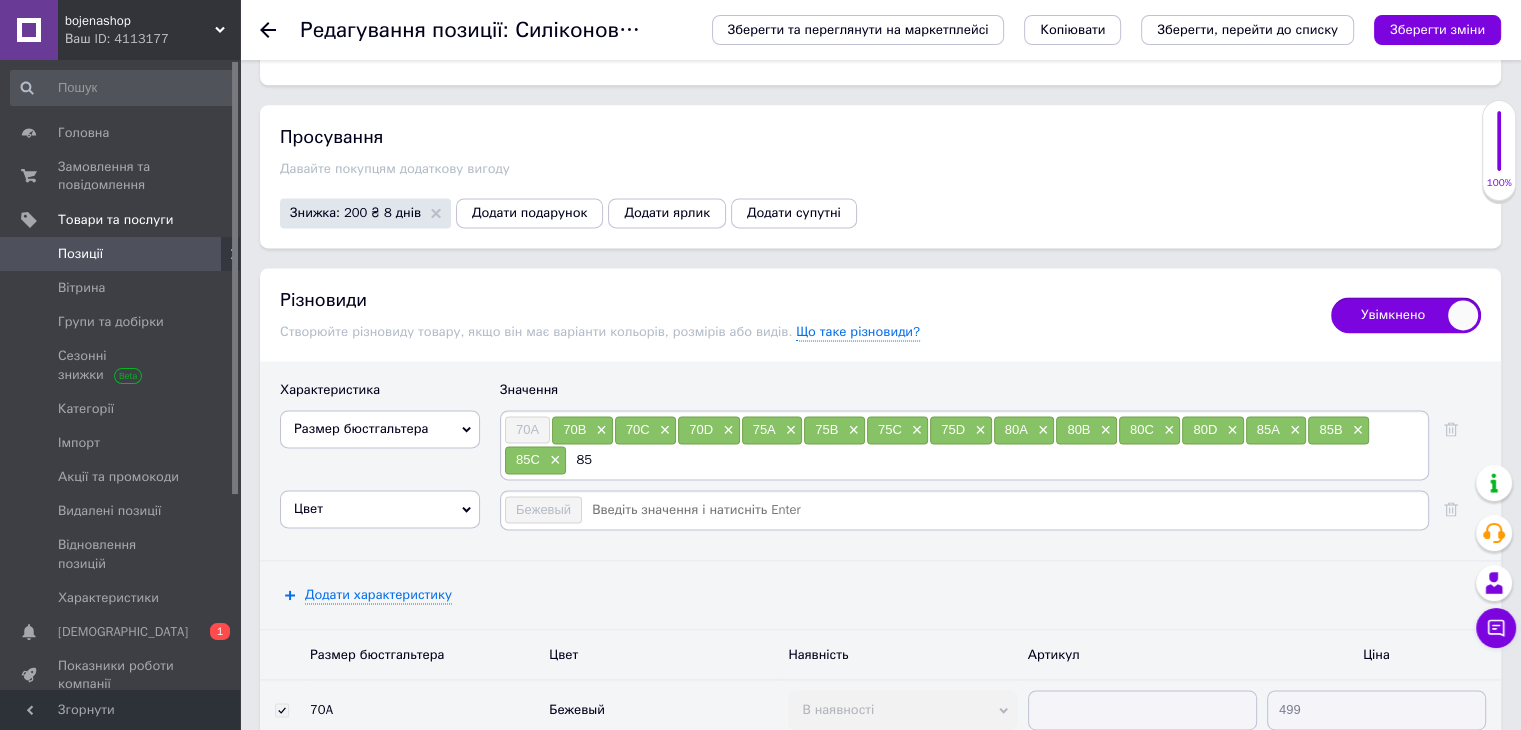 type on "85D" 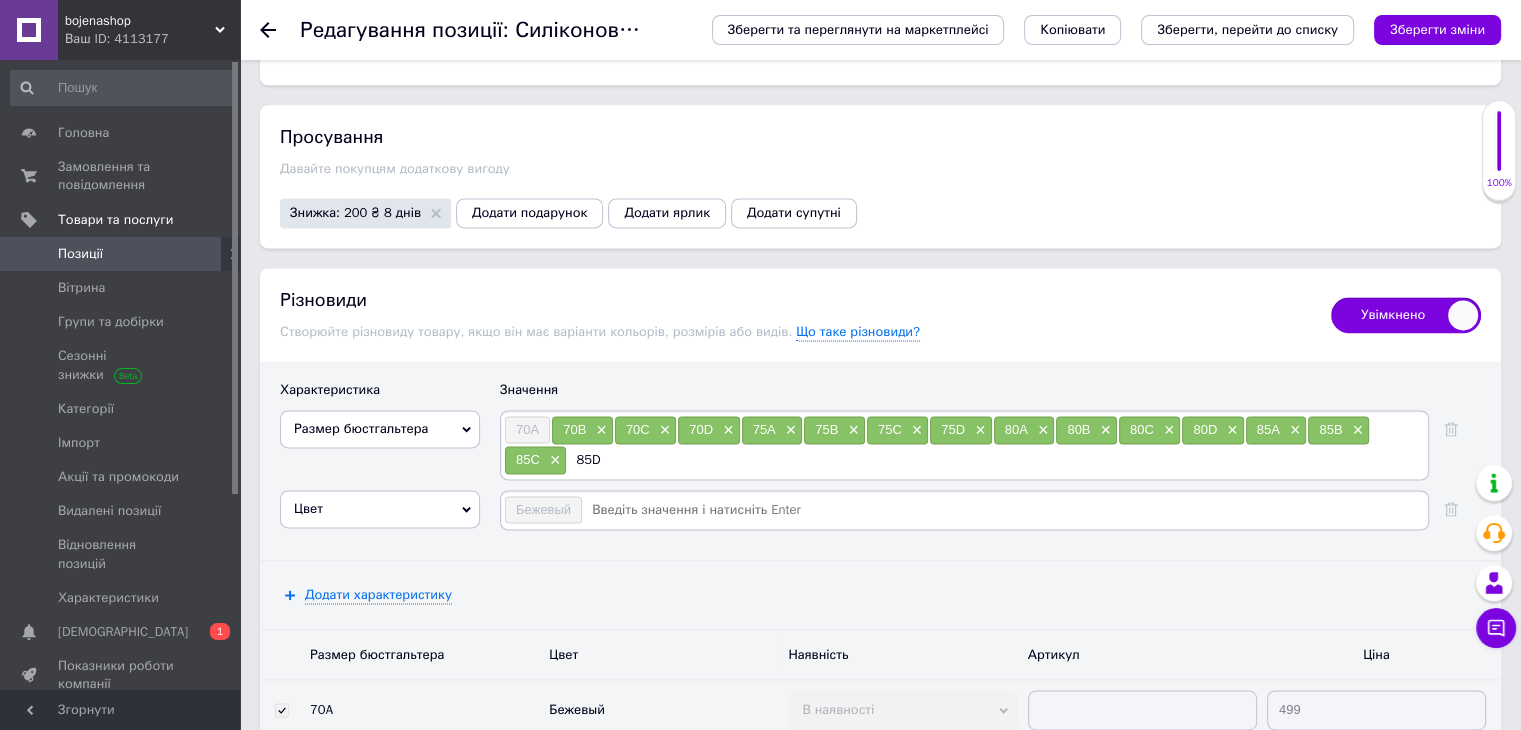 type 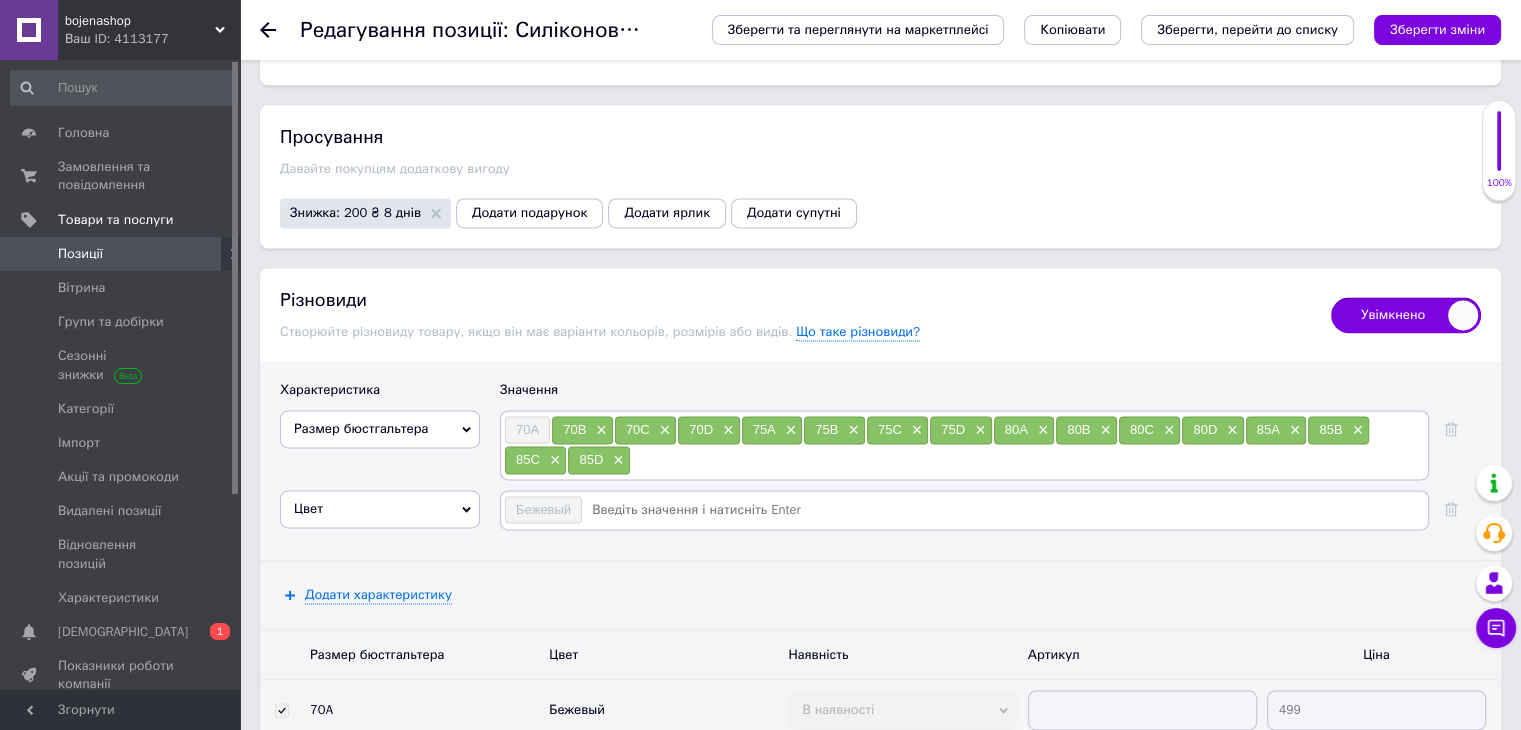 click on "Додати характеристику" at bounding box center [880, 595] 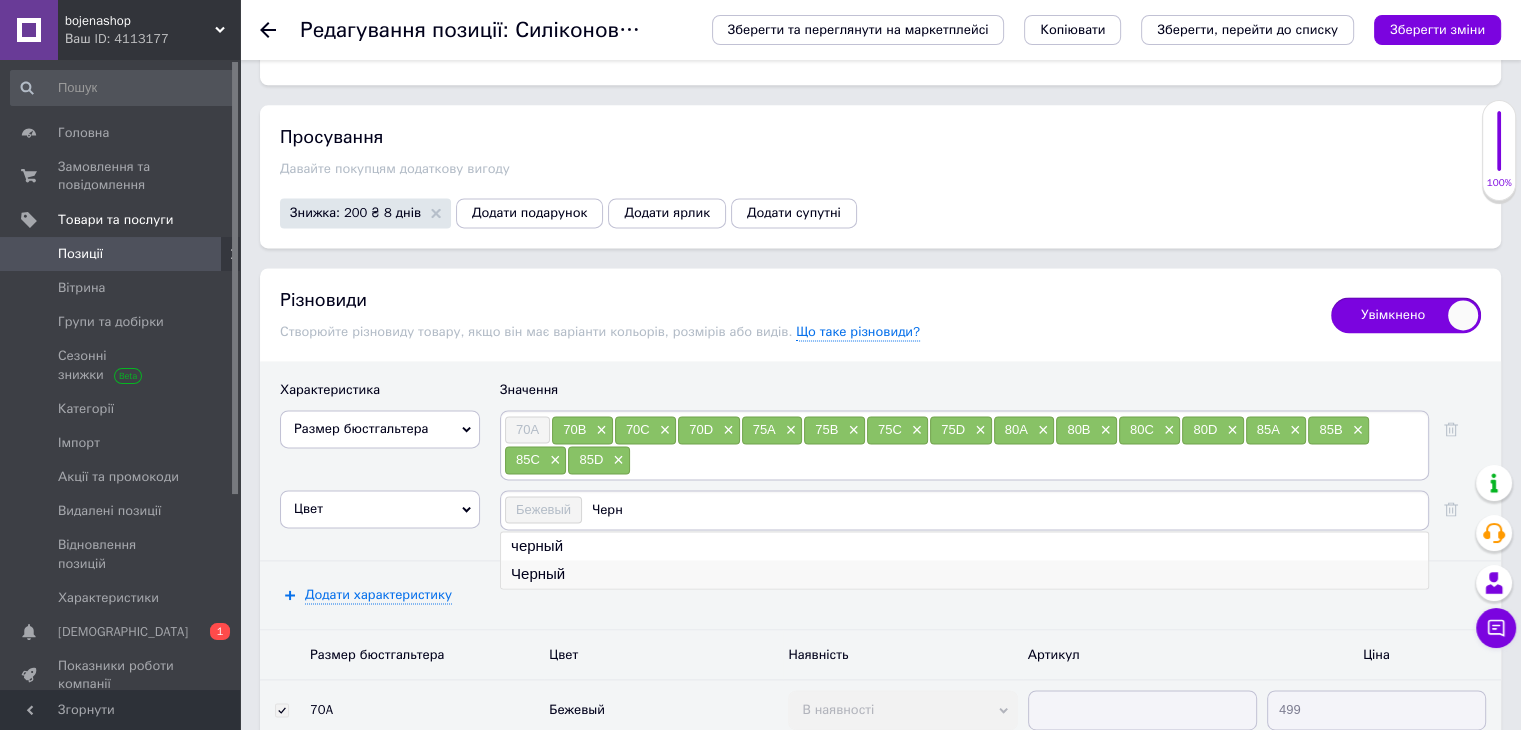 type on "Черн" 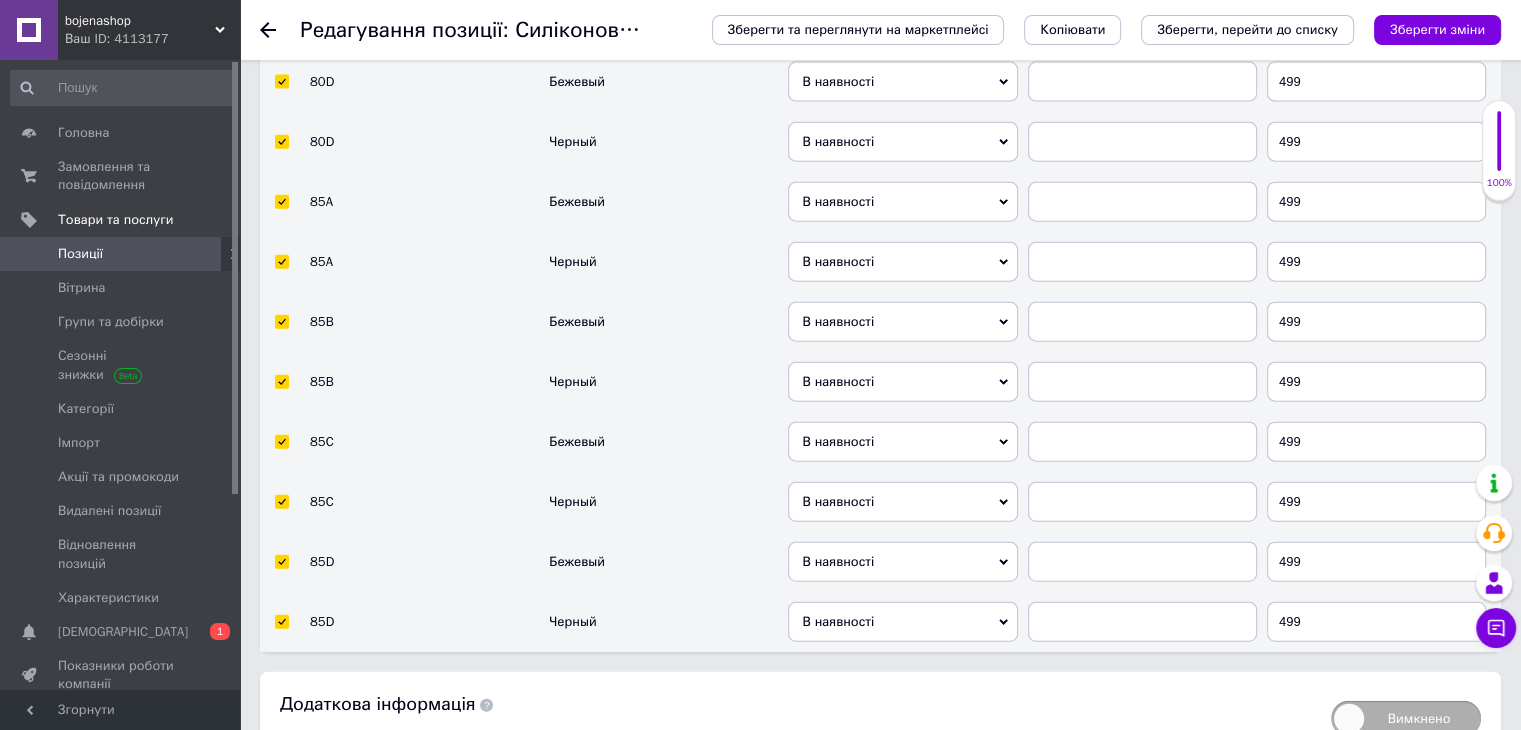 scroll, scrollTop: 4721, scrollLeft: 0, axis: vertical 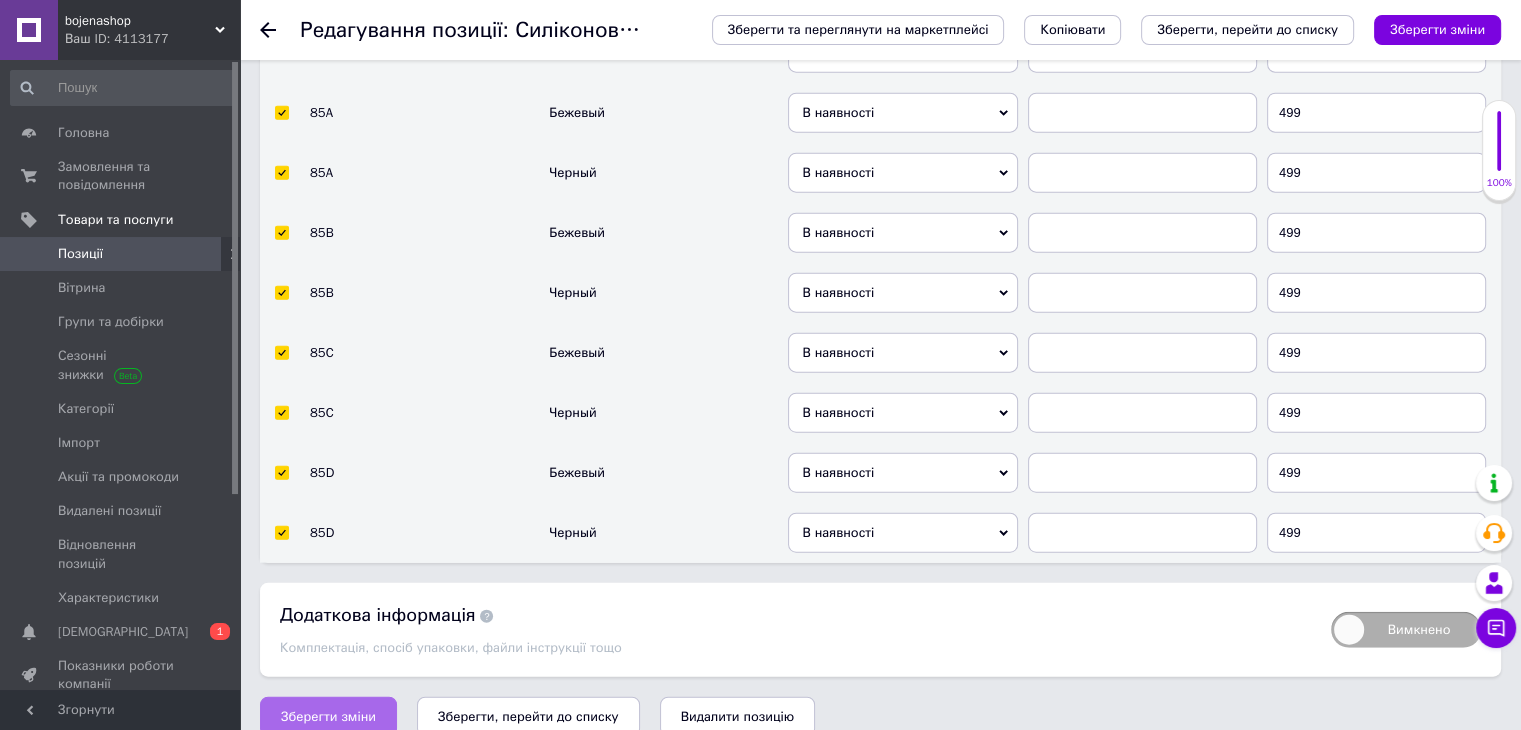 click on "Зберегти зміни" at bounding box center (328, 717) 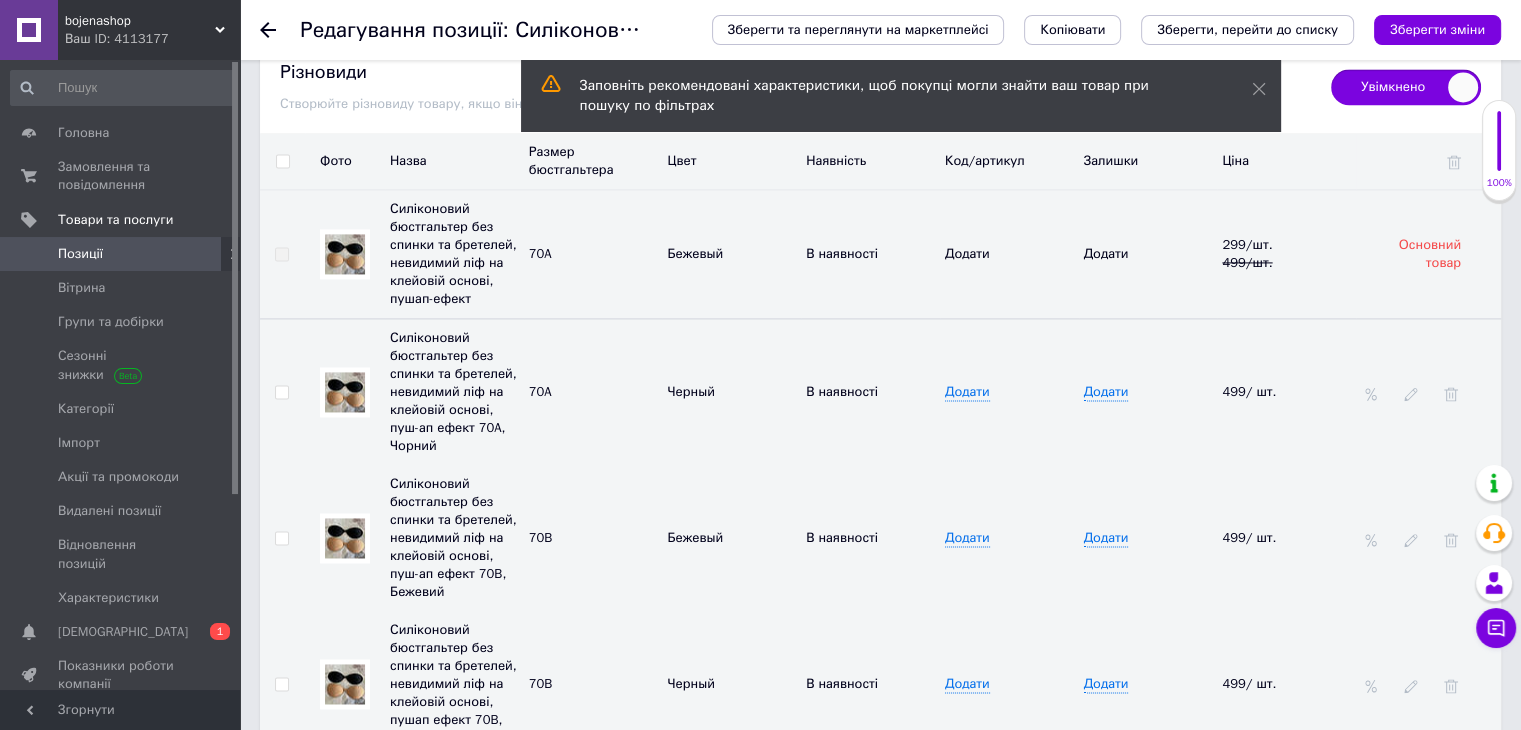 scroll, scrollTop: 2921, scrollLeft: 0, axis: vertical 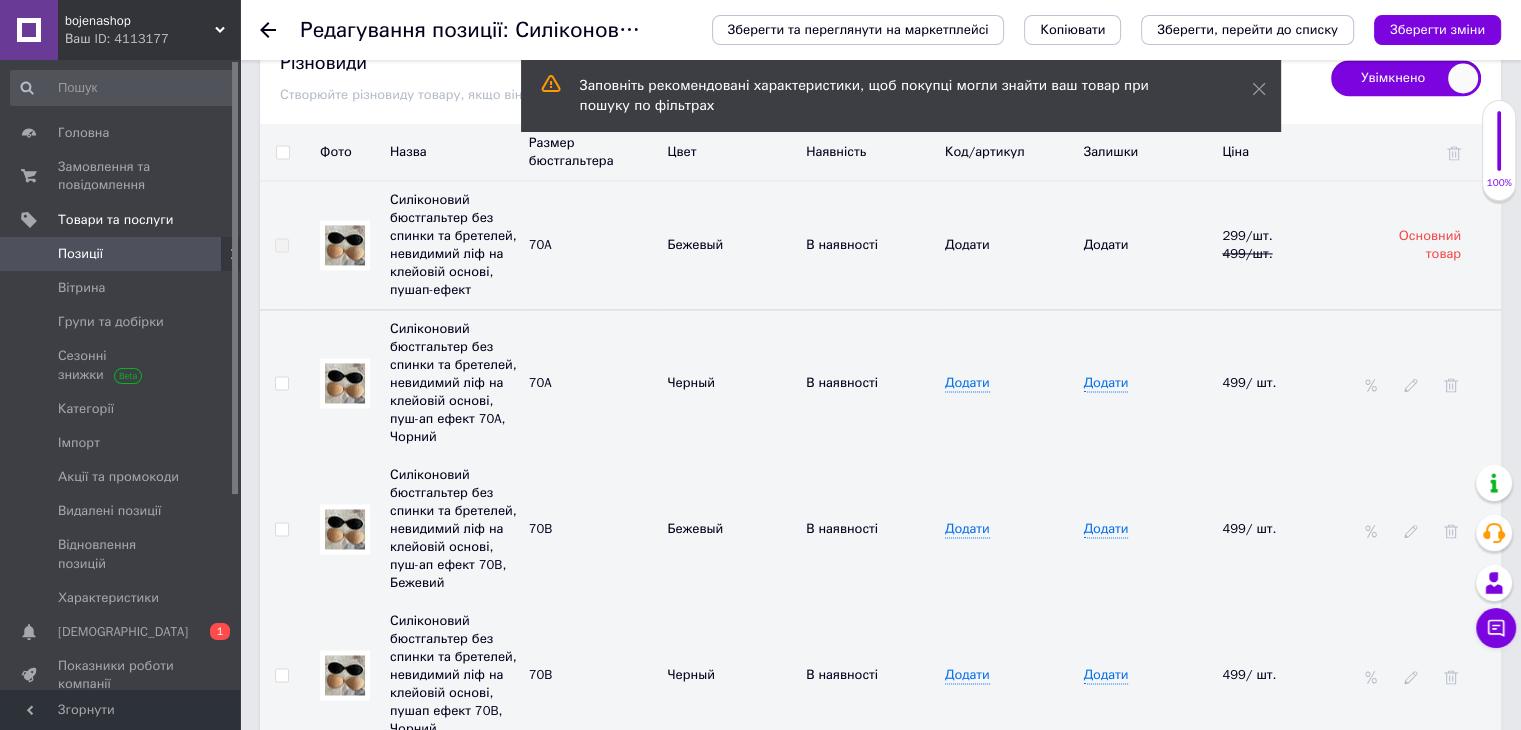 click at bounding box center (345, 383) 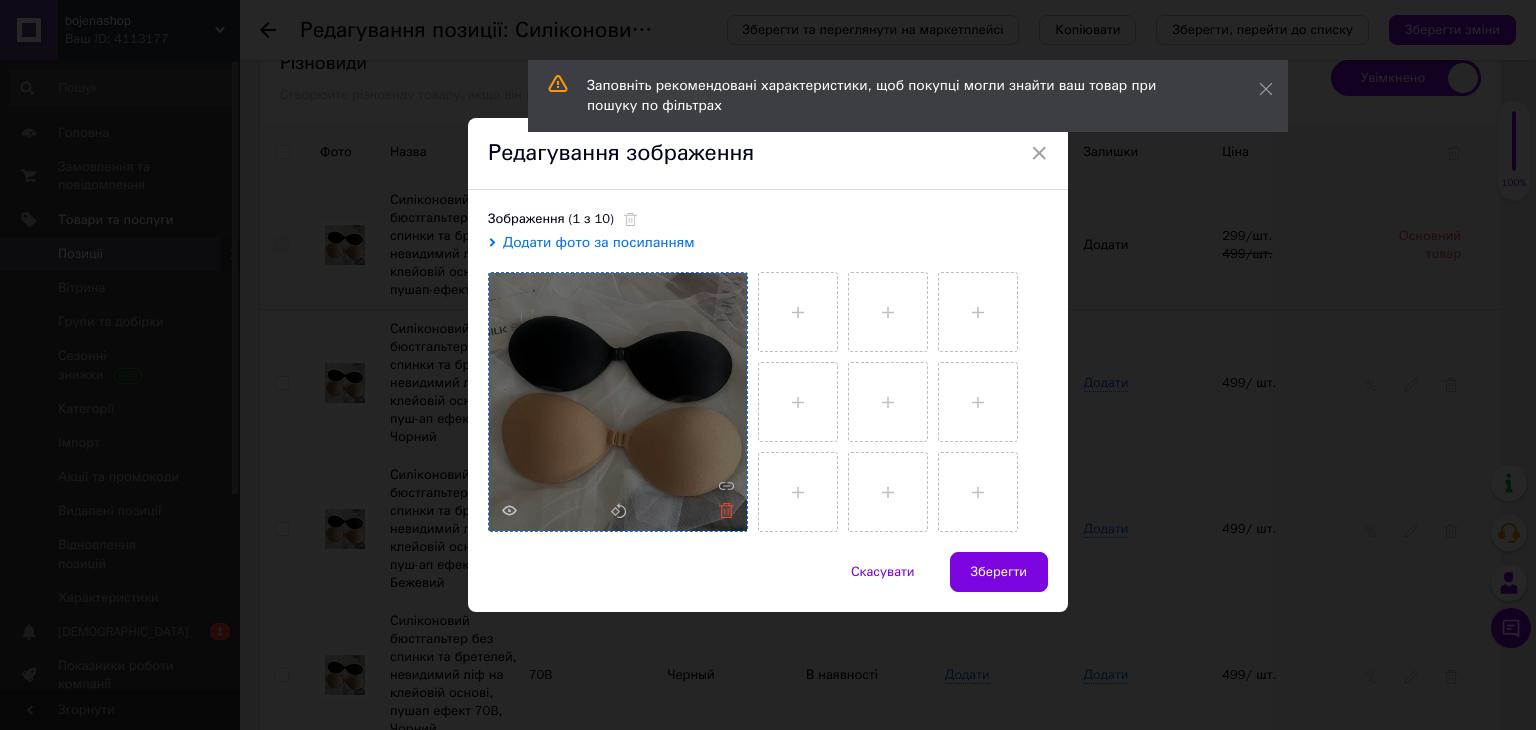 click 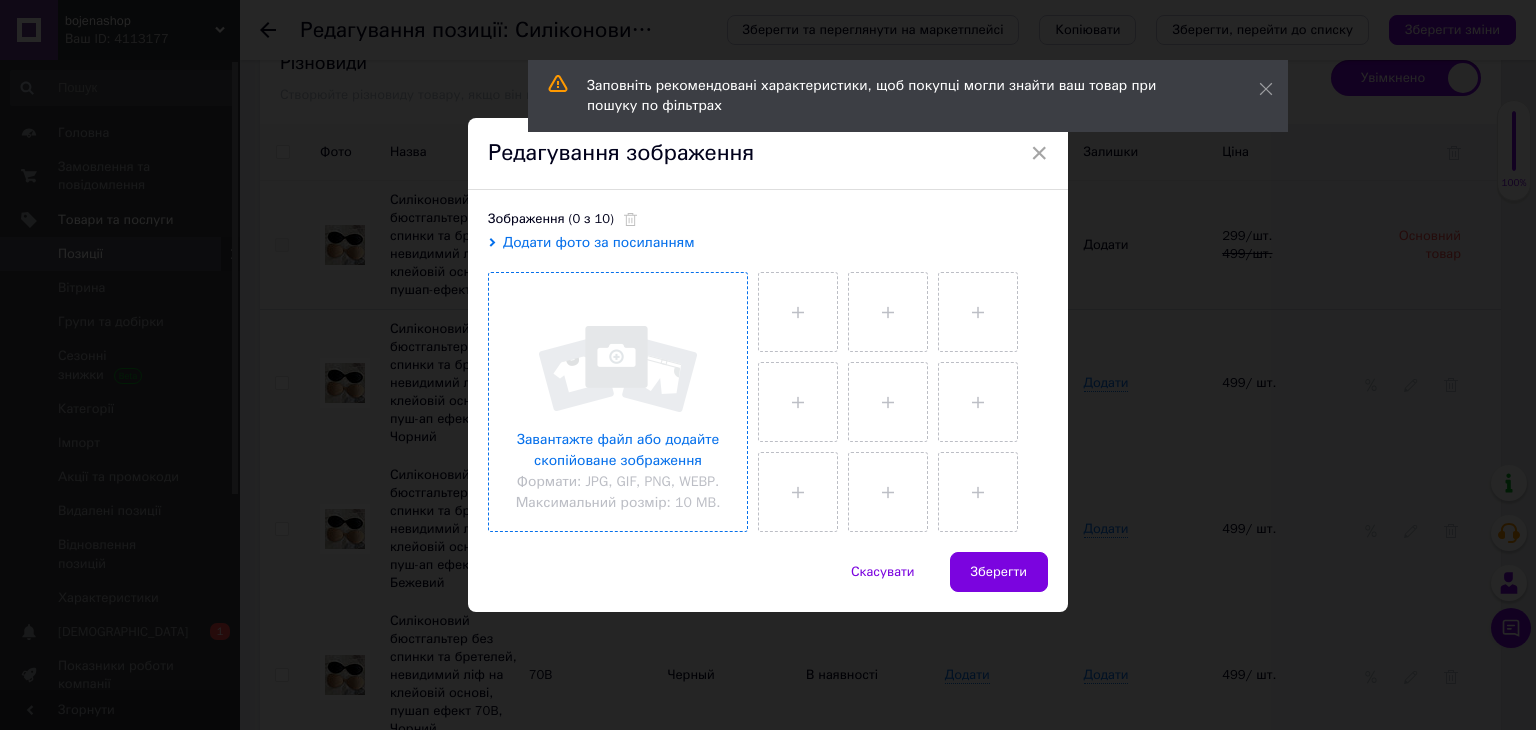 click at bounding box center [618, 402] 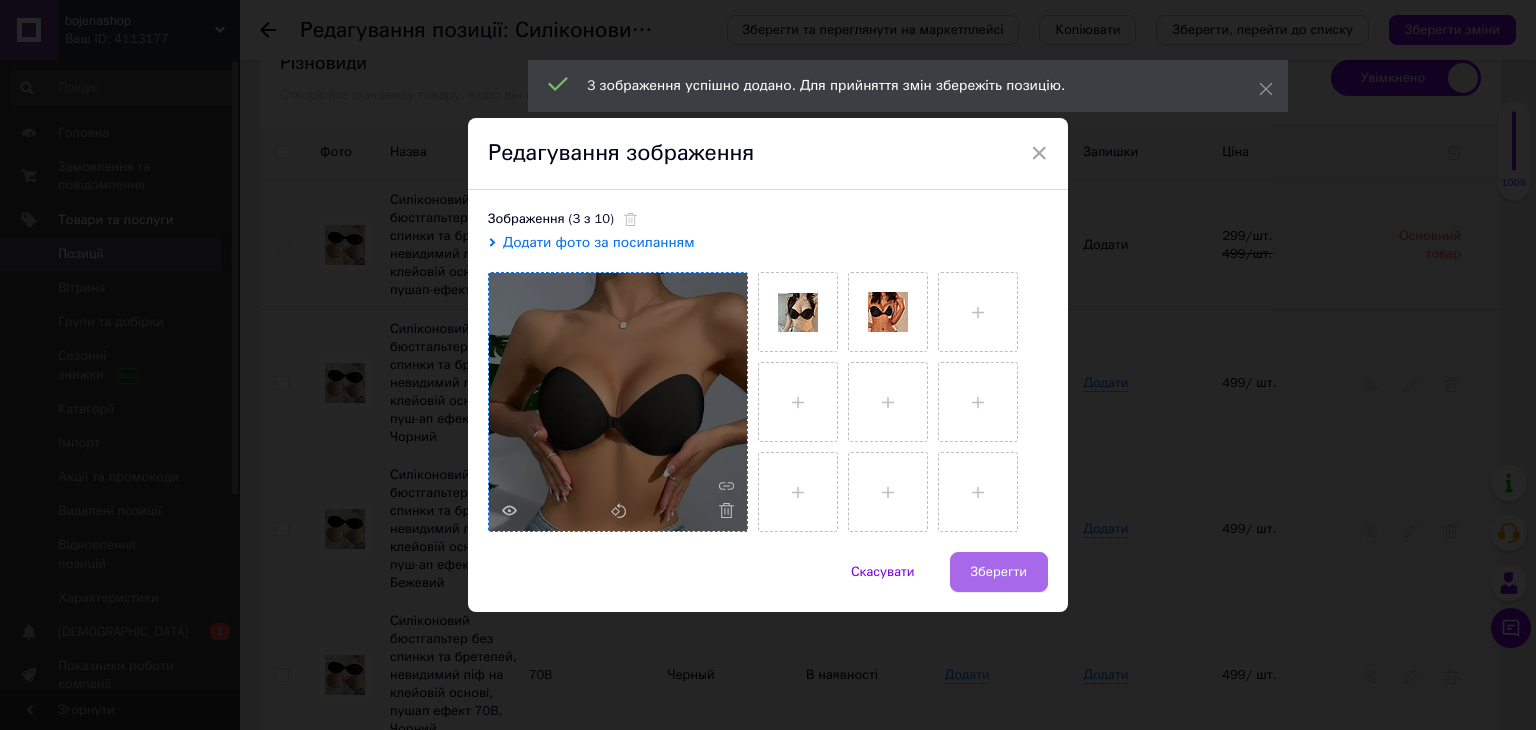drag, startPoint x: 1003, startPoint y: 568, endPoint x: 848, endPoint y: 541, distance: 157.33405 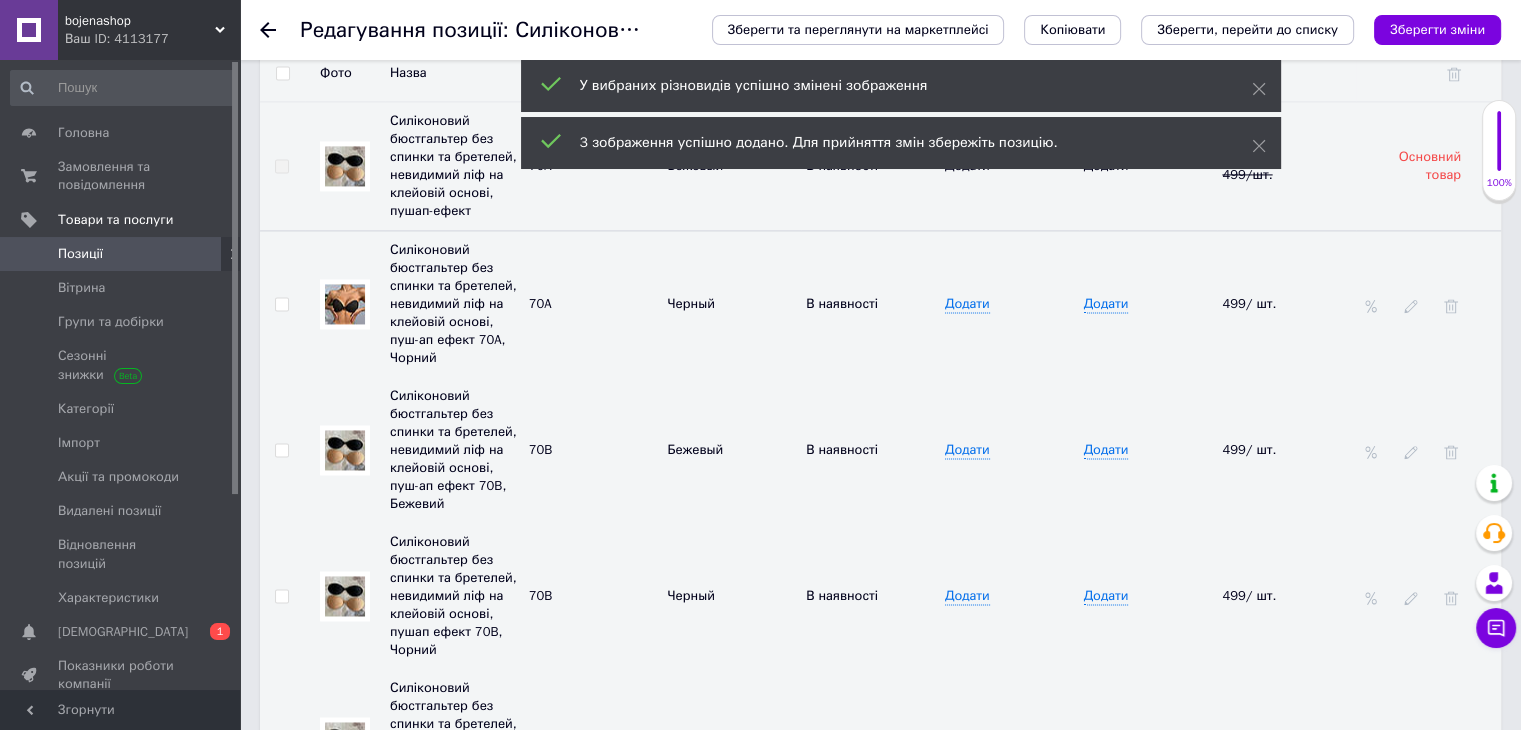 scroll, scrollTop: 3121, scrollLeft: 0, axis: vertical 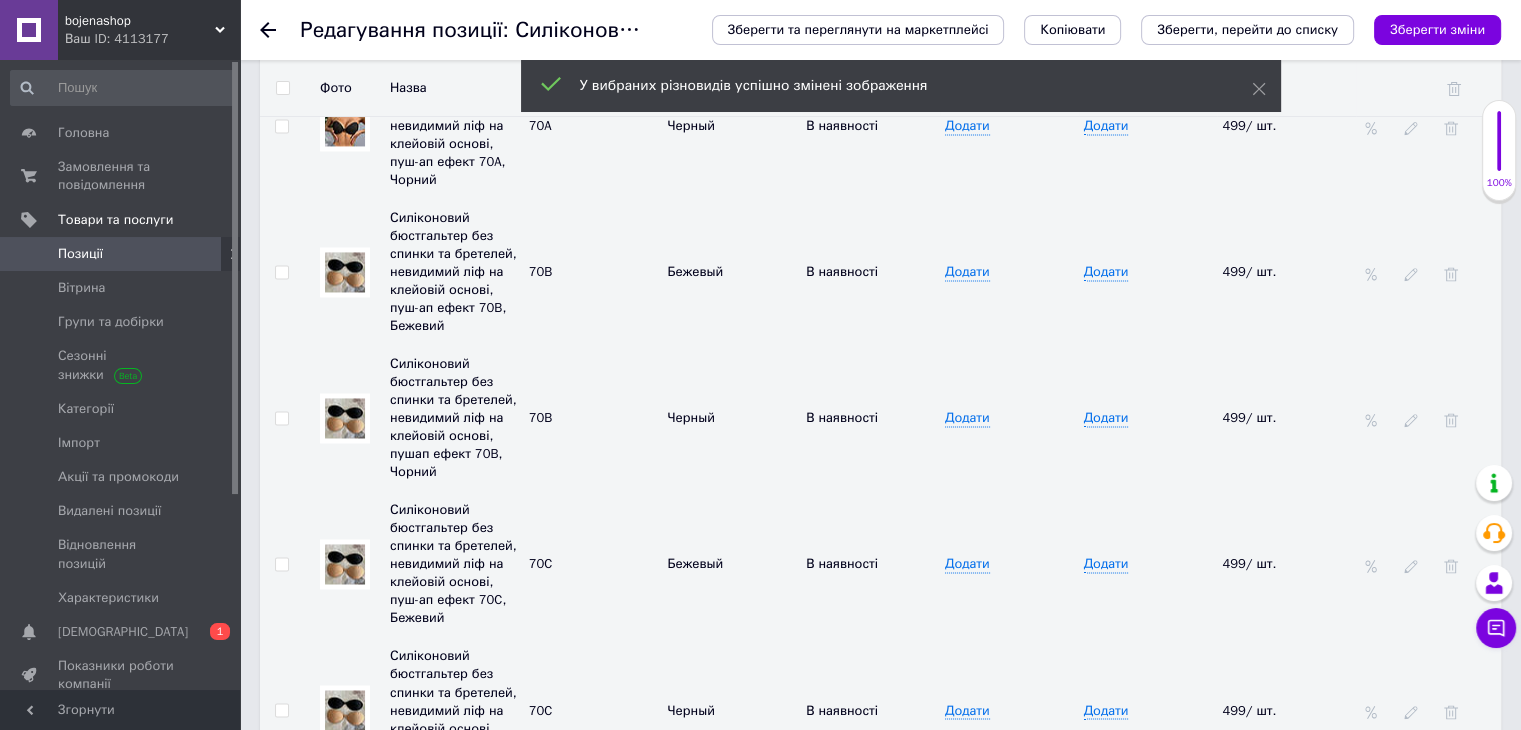 click at bounding box center (345, 418) 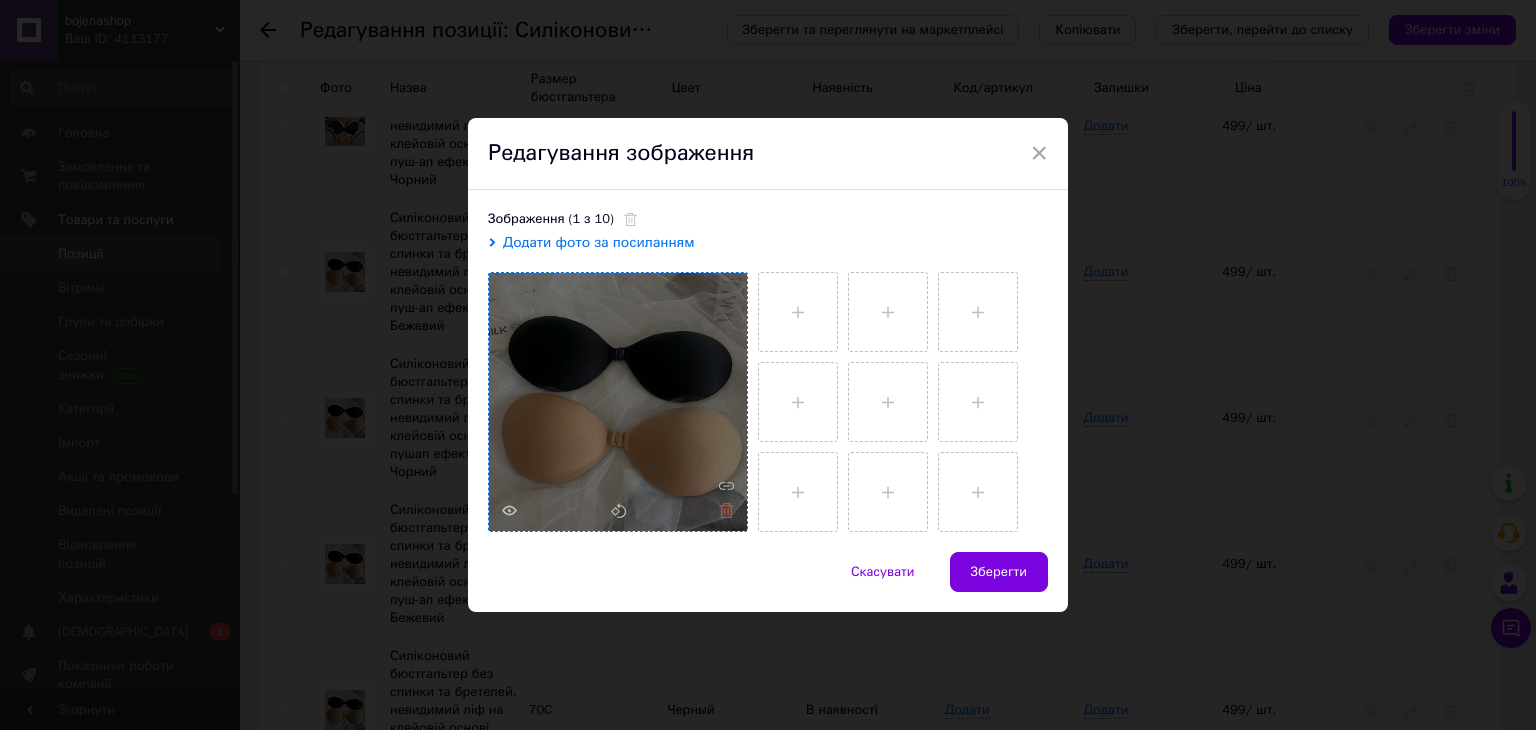 click 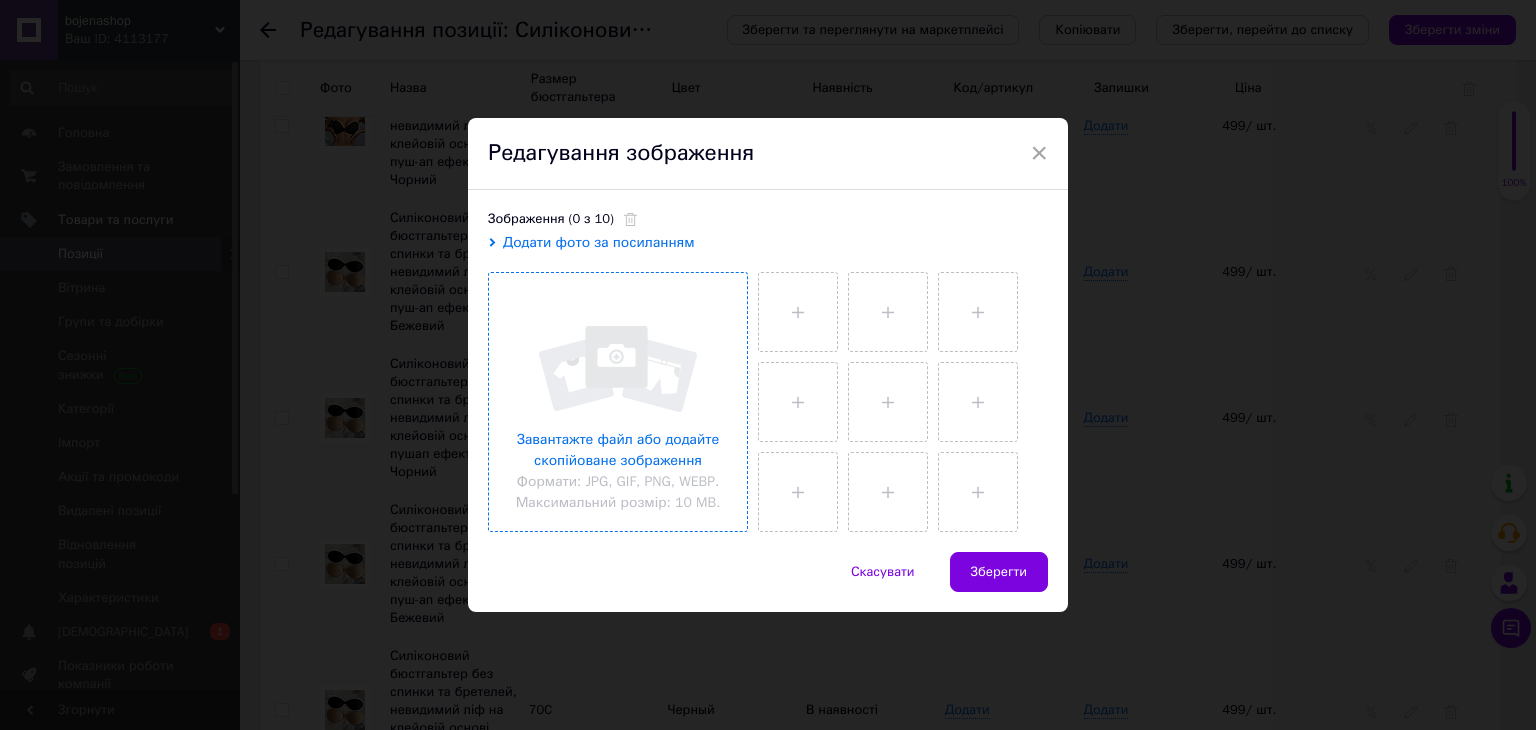 click at bounding box center (618, 402) 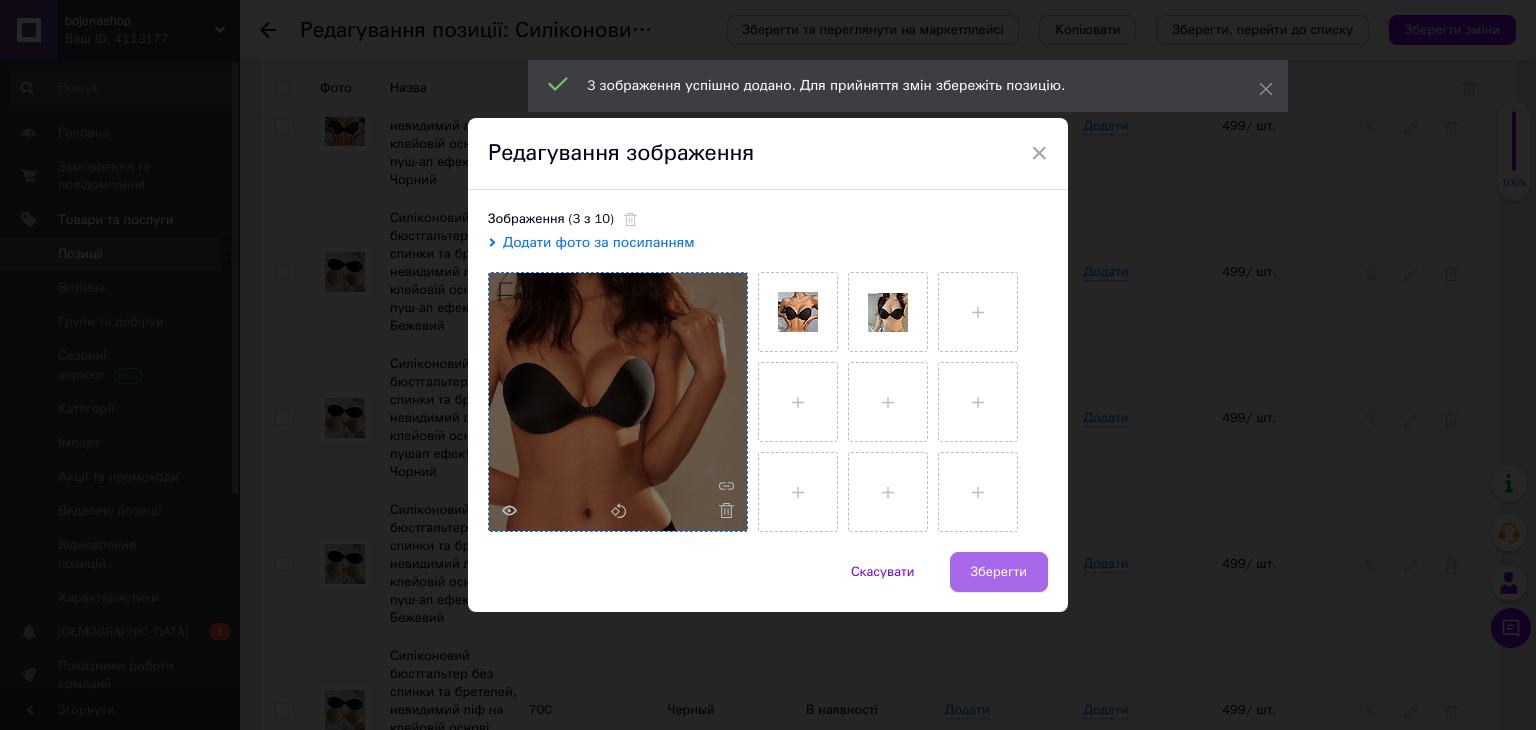 click on "Зберегти" at bounding box center (999, 572) 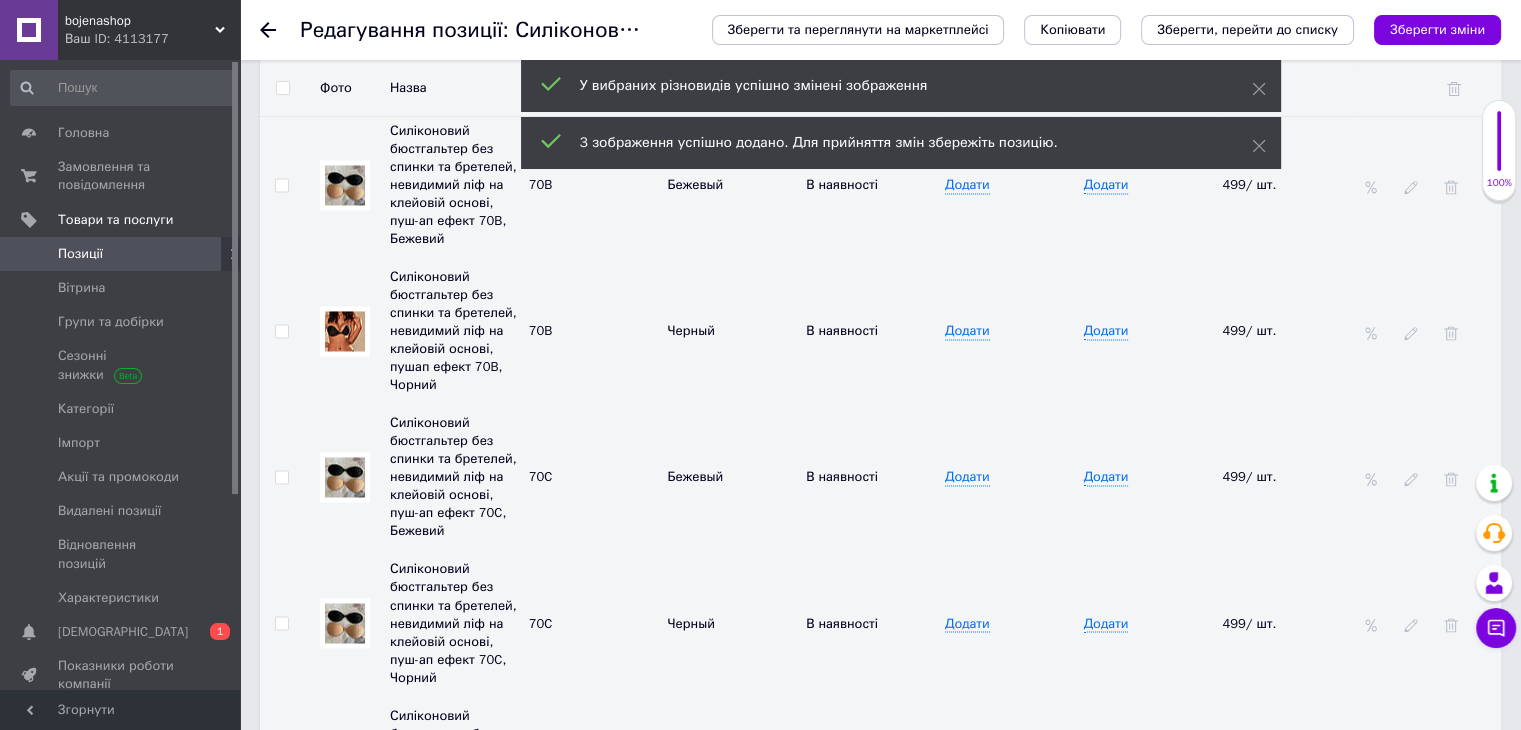 scroll, scrollTop: 3321, scrollLeft: 0, axis: vertical 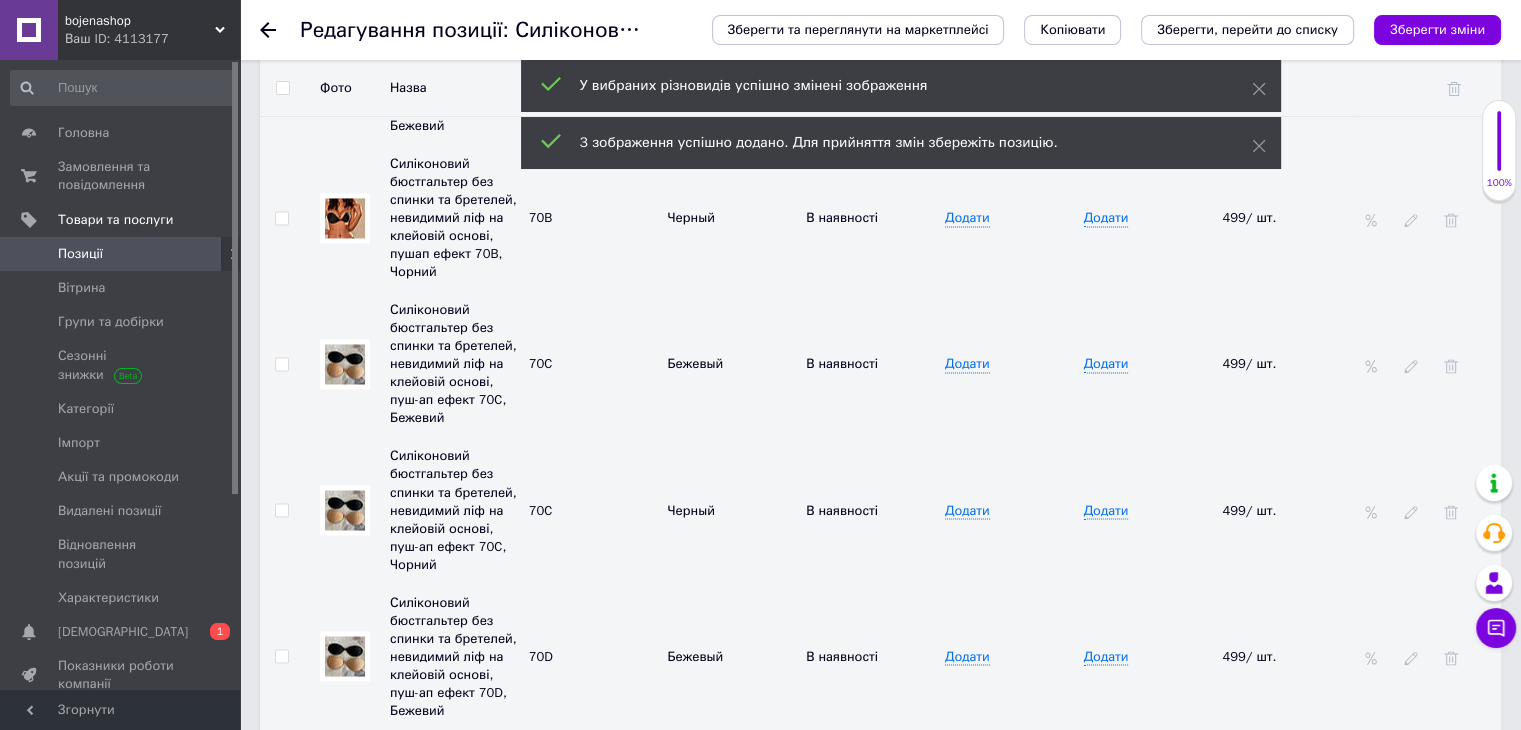 click at bounding box center [345, 510] 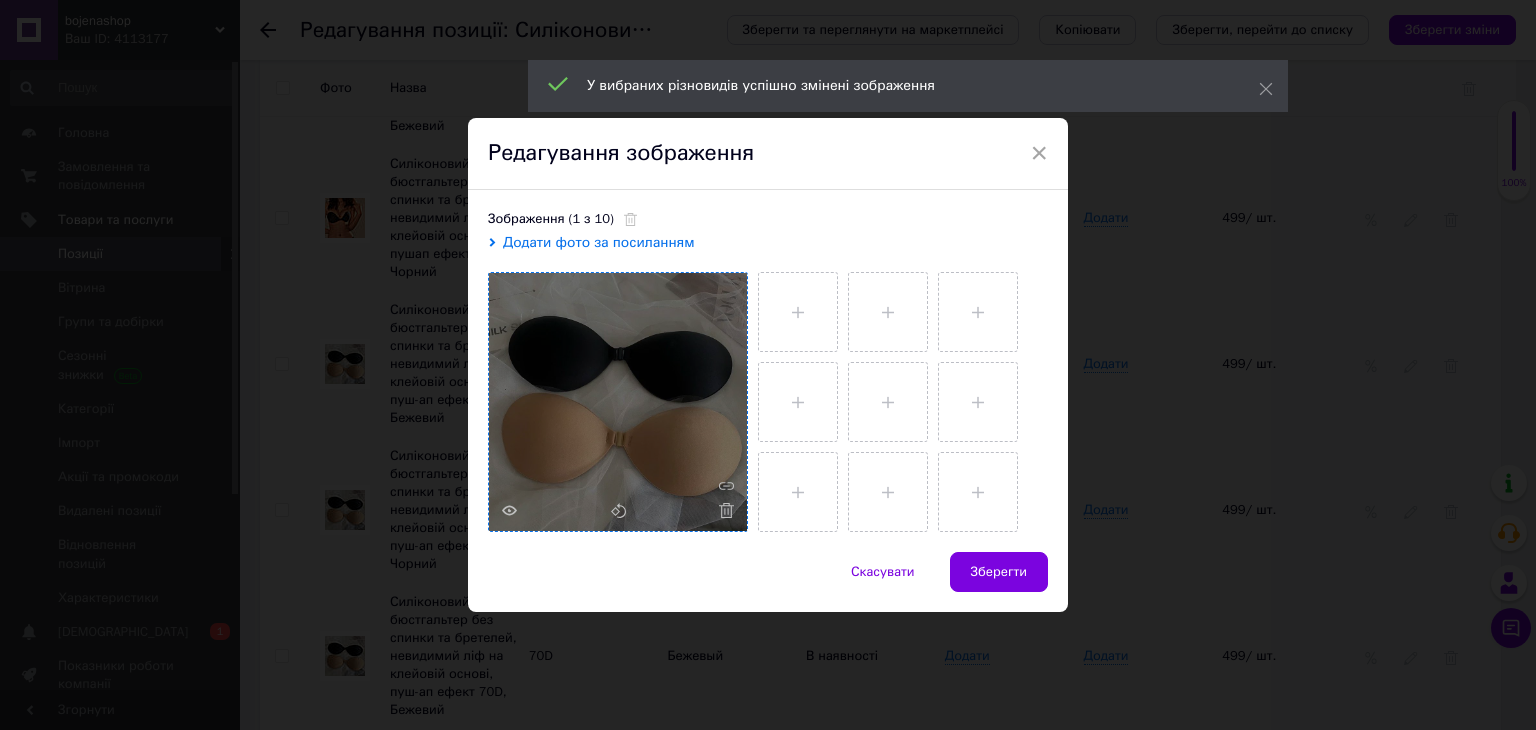 click at bounding box center [721, 510] 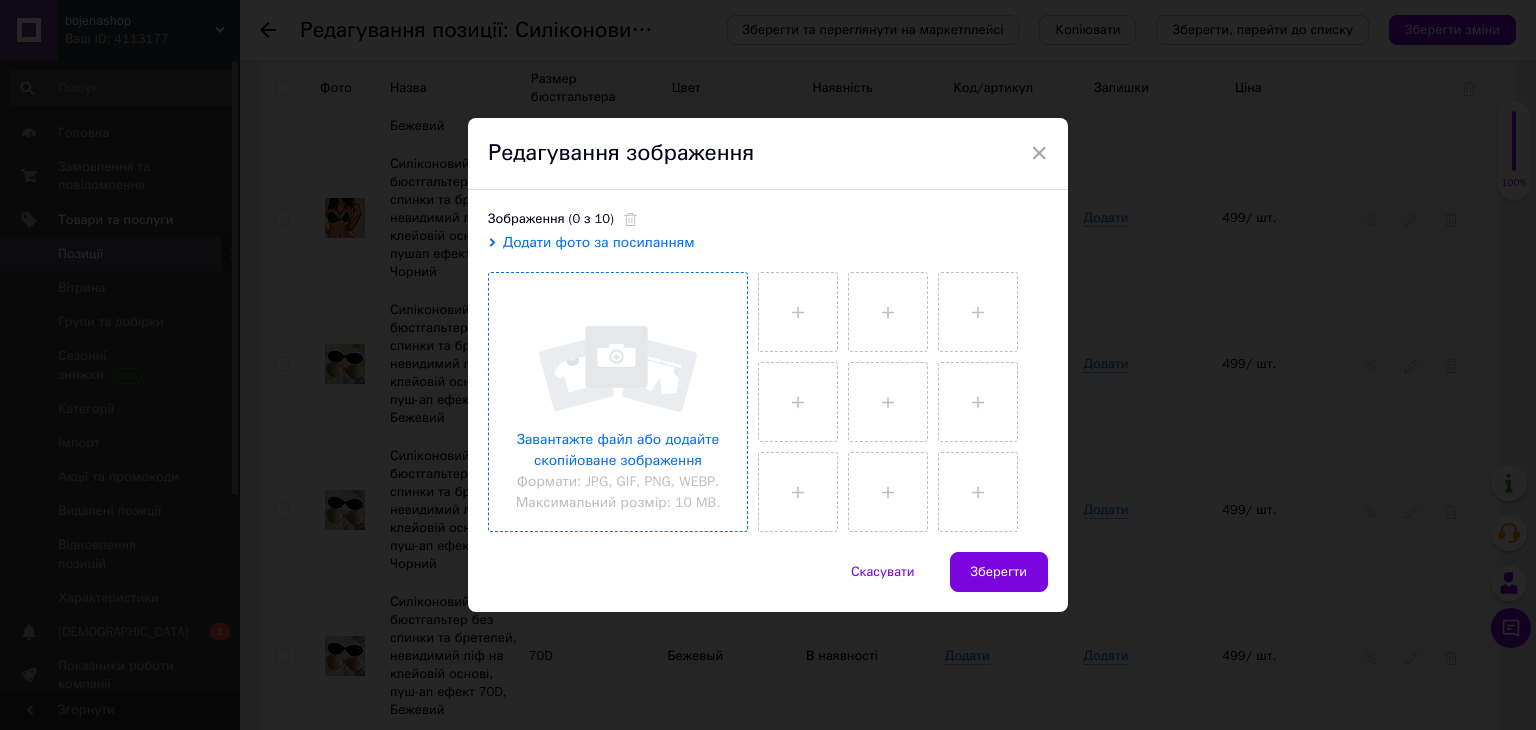 click at bounding box center (618, 402) 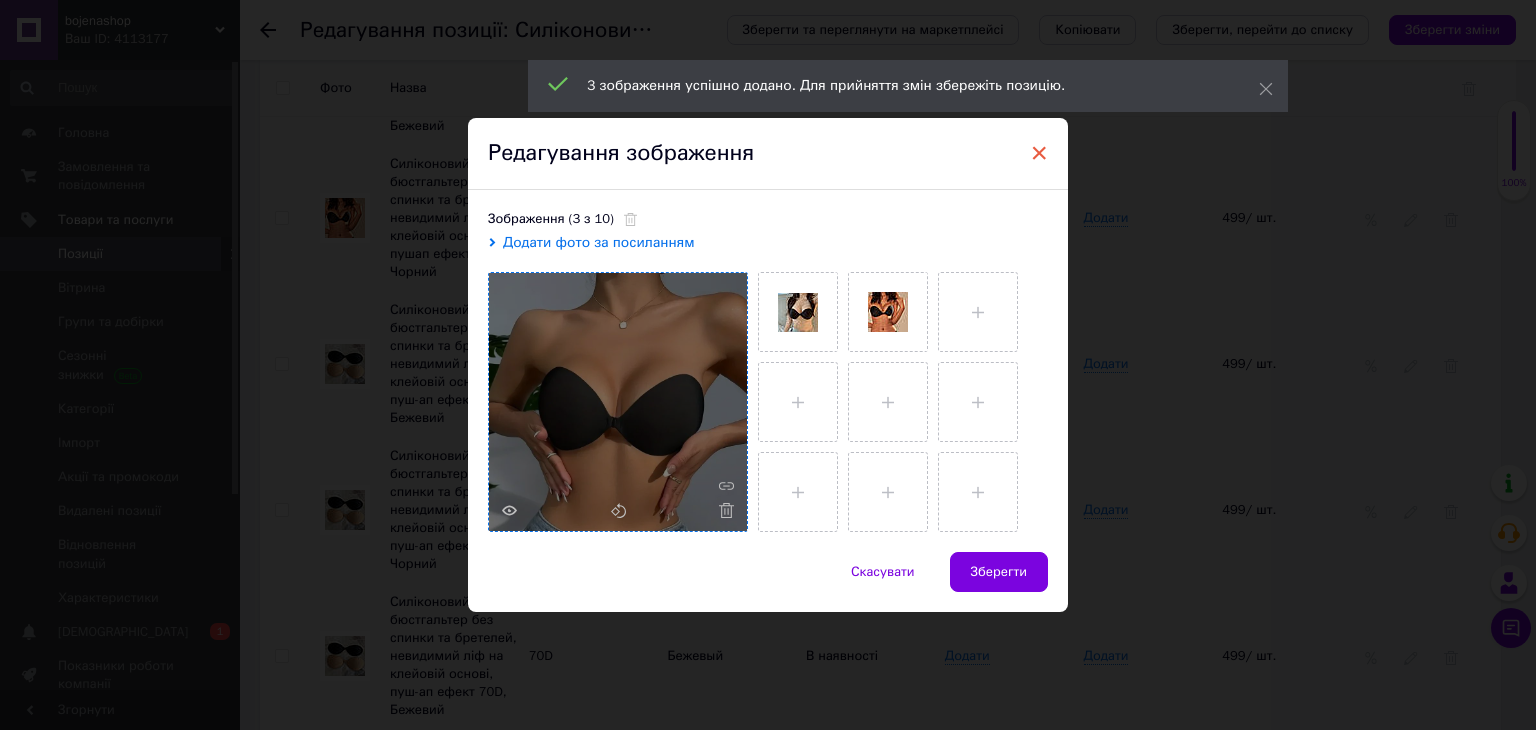 click on "×" at bounding box center [1039, 153] 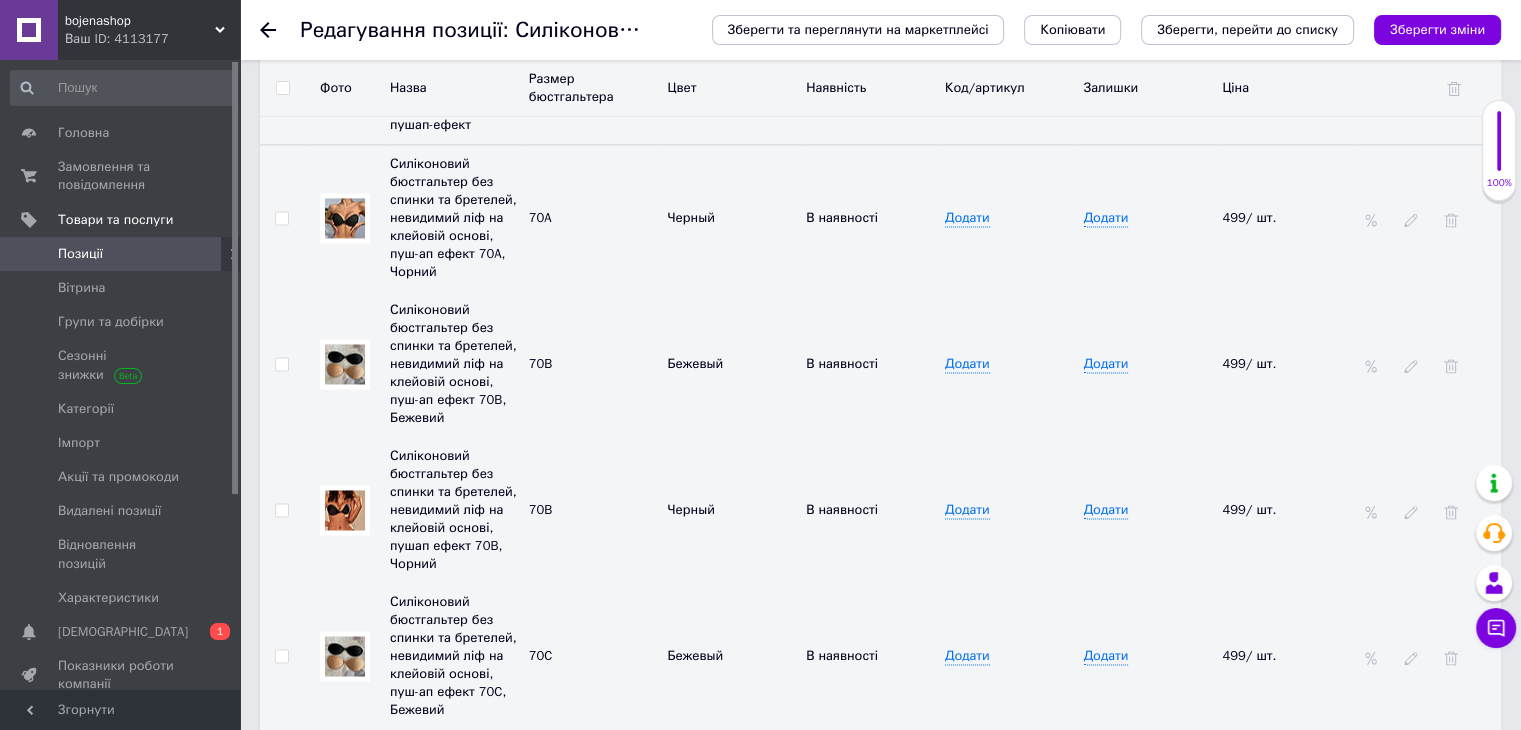scroll, scrollTop: 2921, scrollLeft: 0, axis: vertical 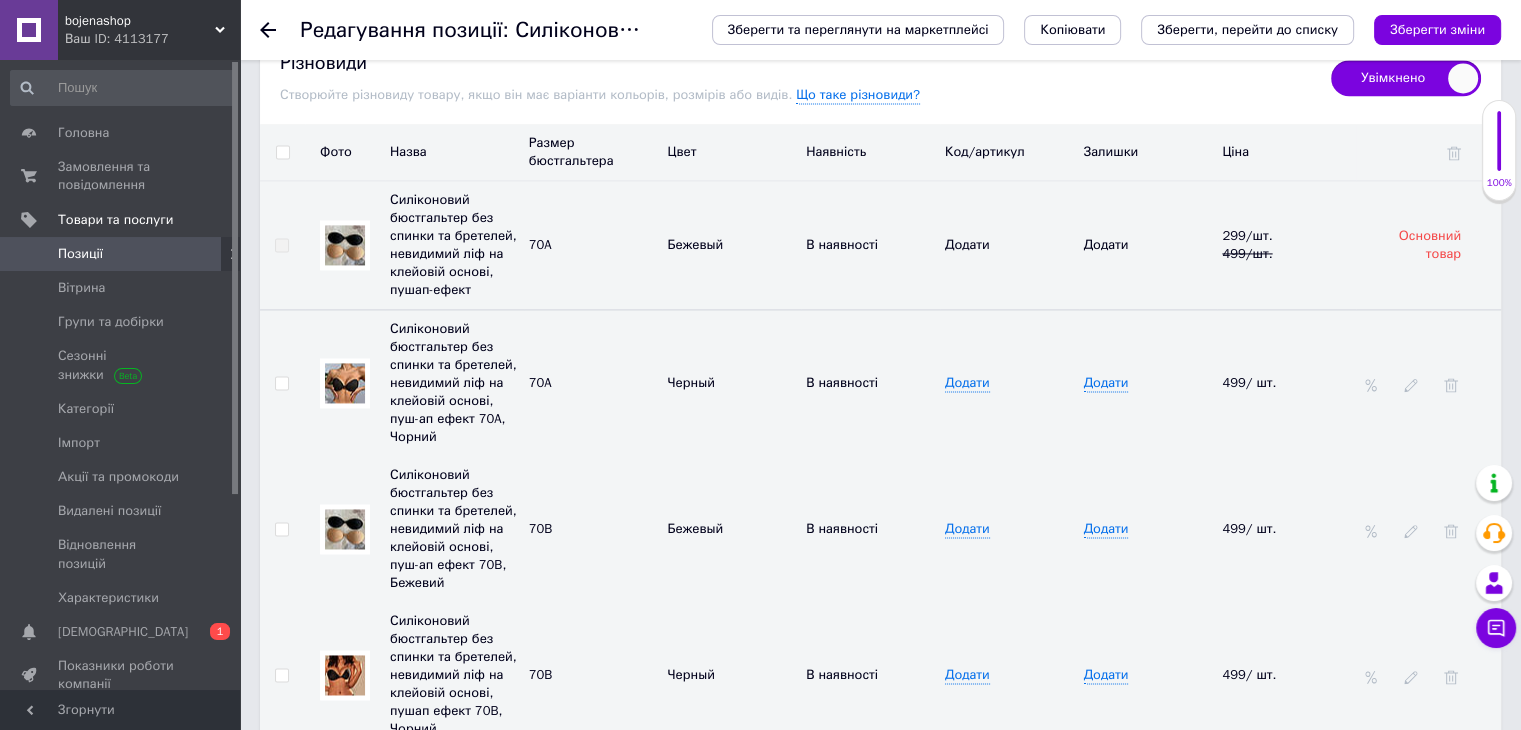 click at bounding box center [345, 383] 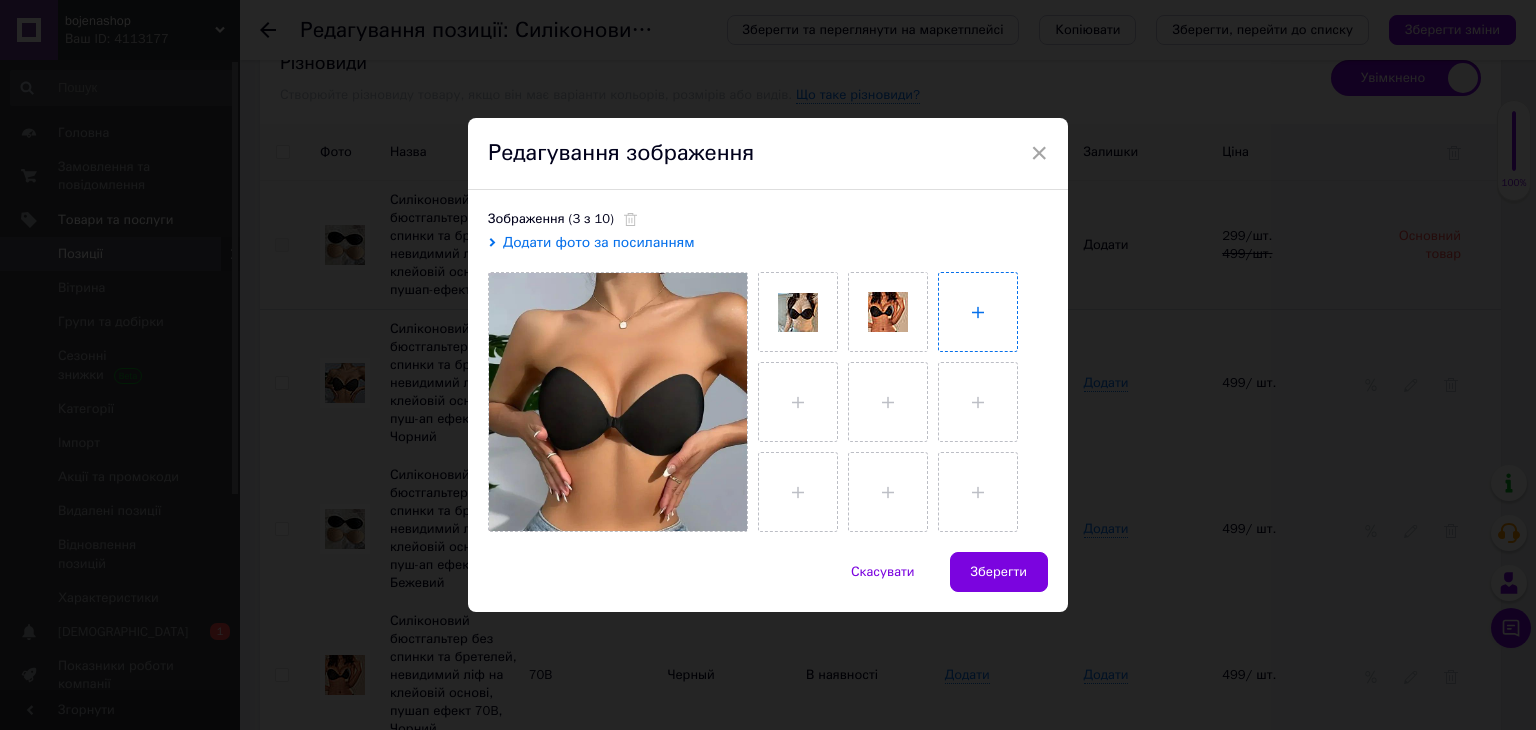 click at bounding box center [978, 312] 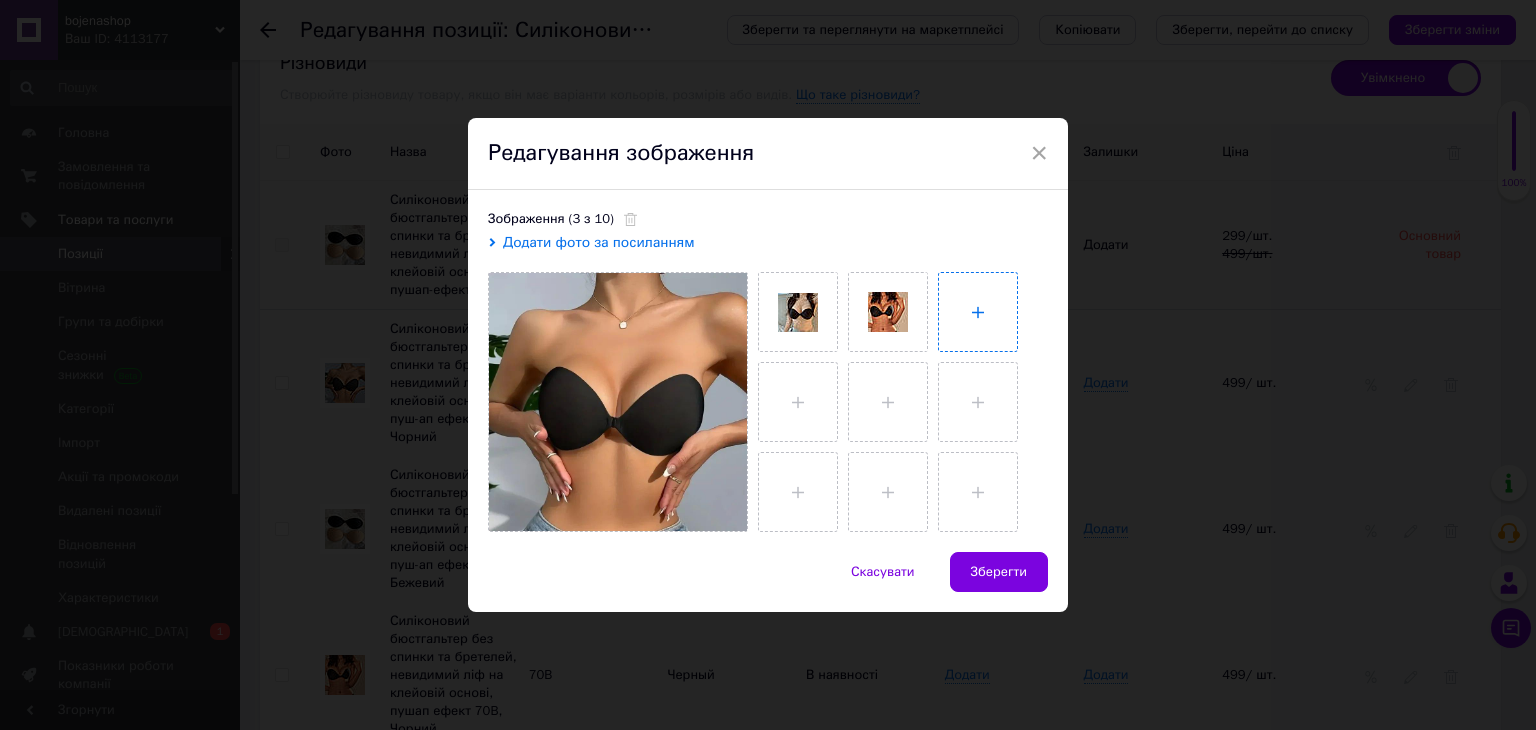 type on "C:\fakepath\photo_2_2025-07-12_22-54-45.jpg" 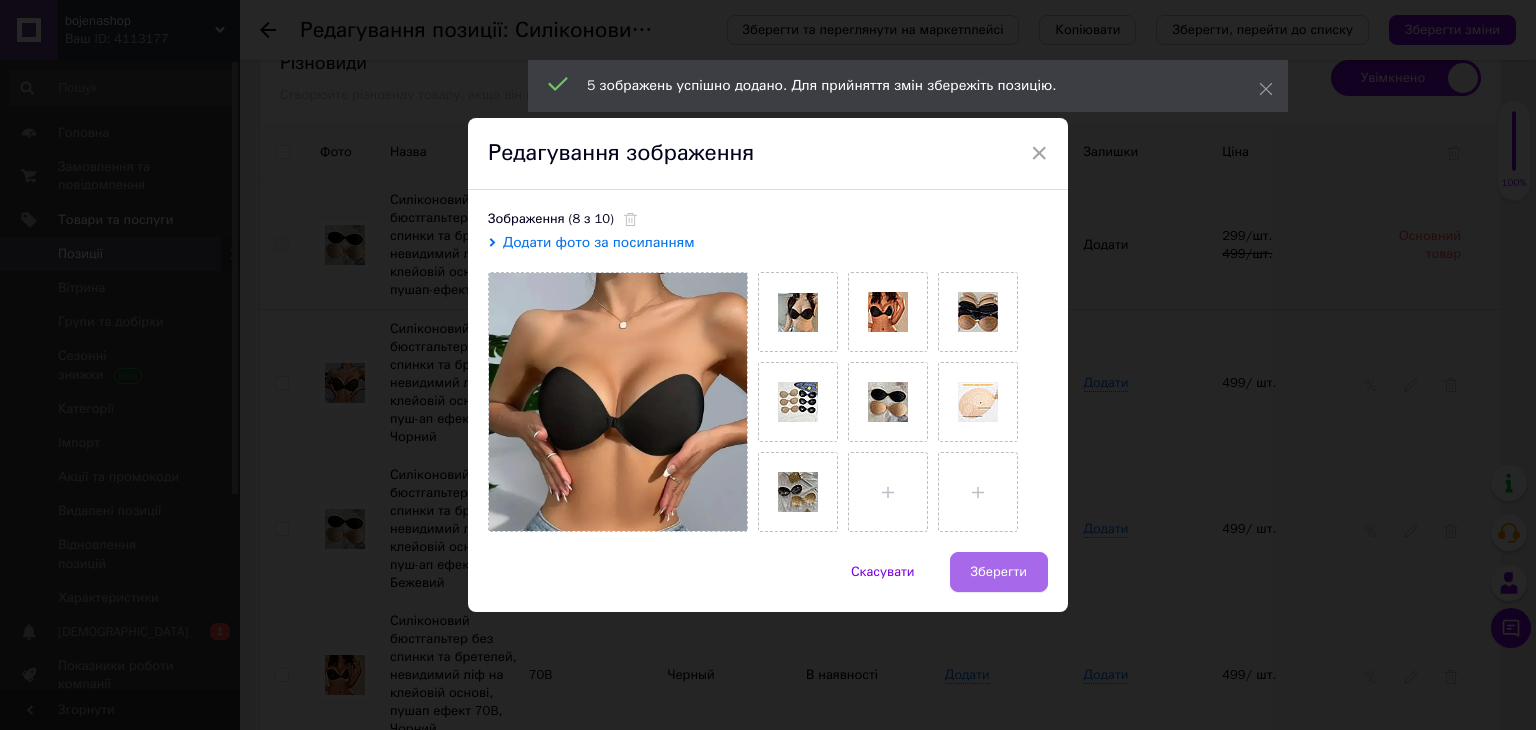 click on "Зберегти" at bounding box center (999, 572) 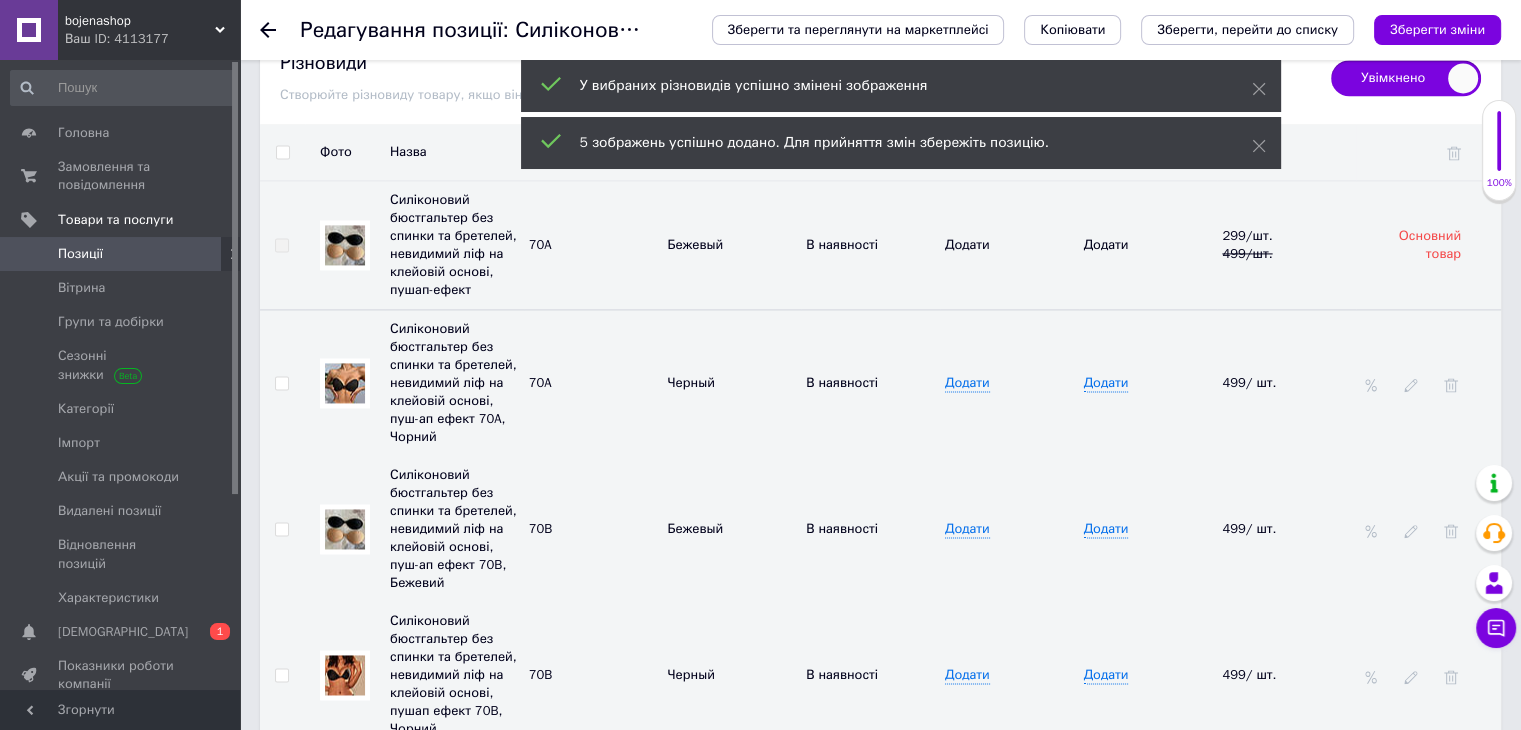 click at bounding box center [345, 529] 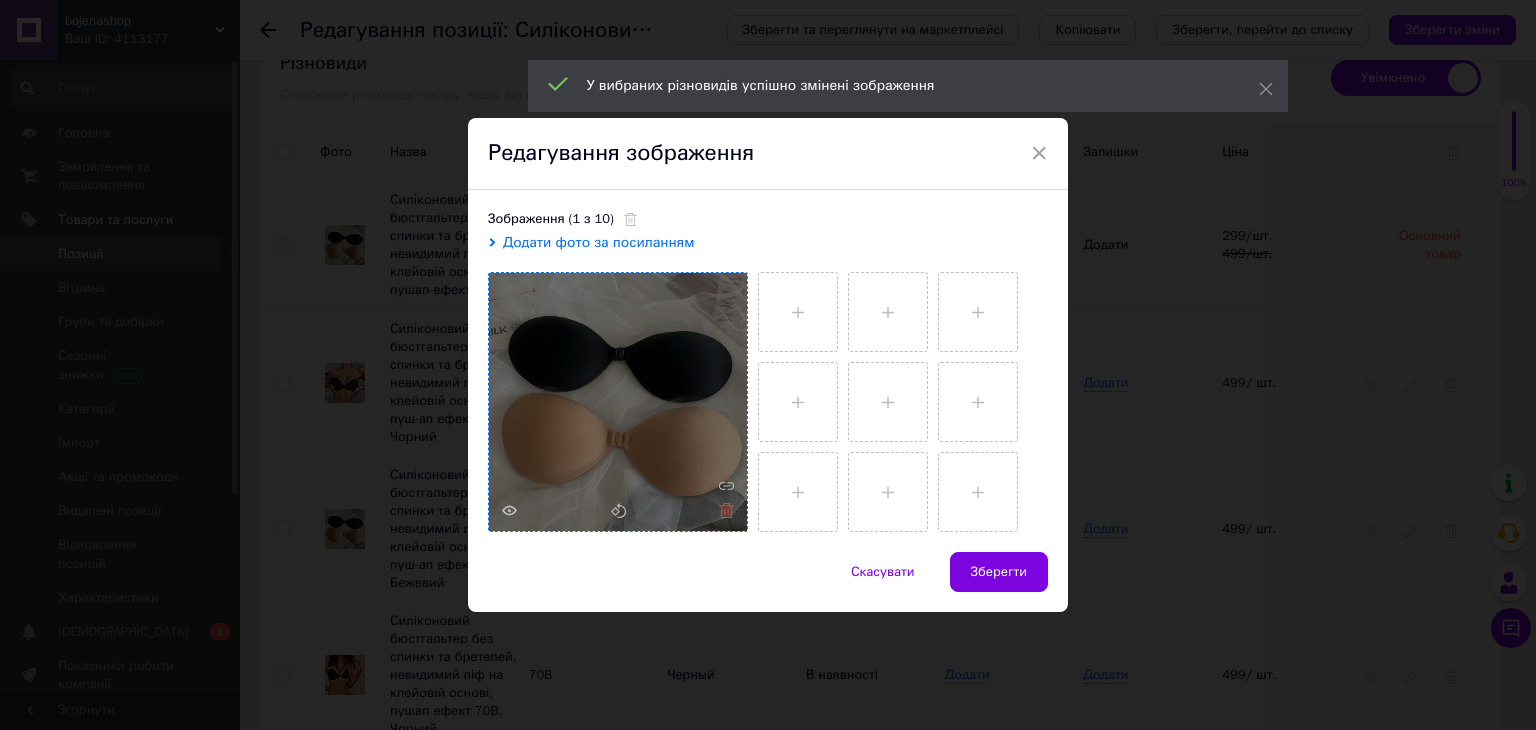 click 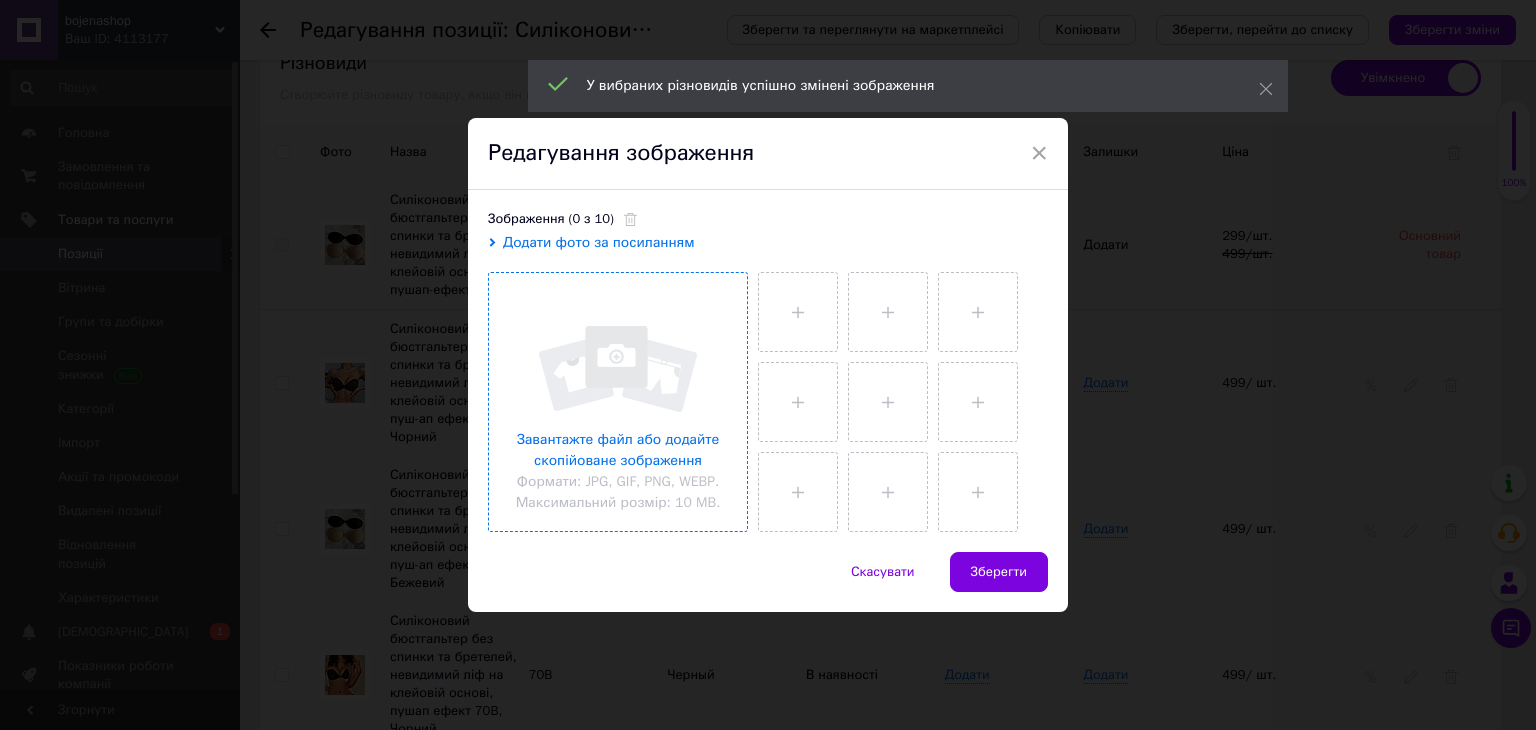 click at bounding box center (618, 402) 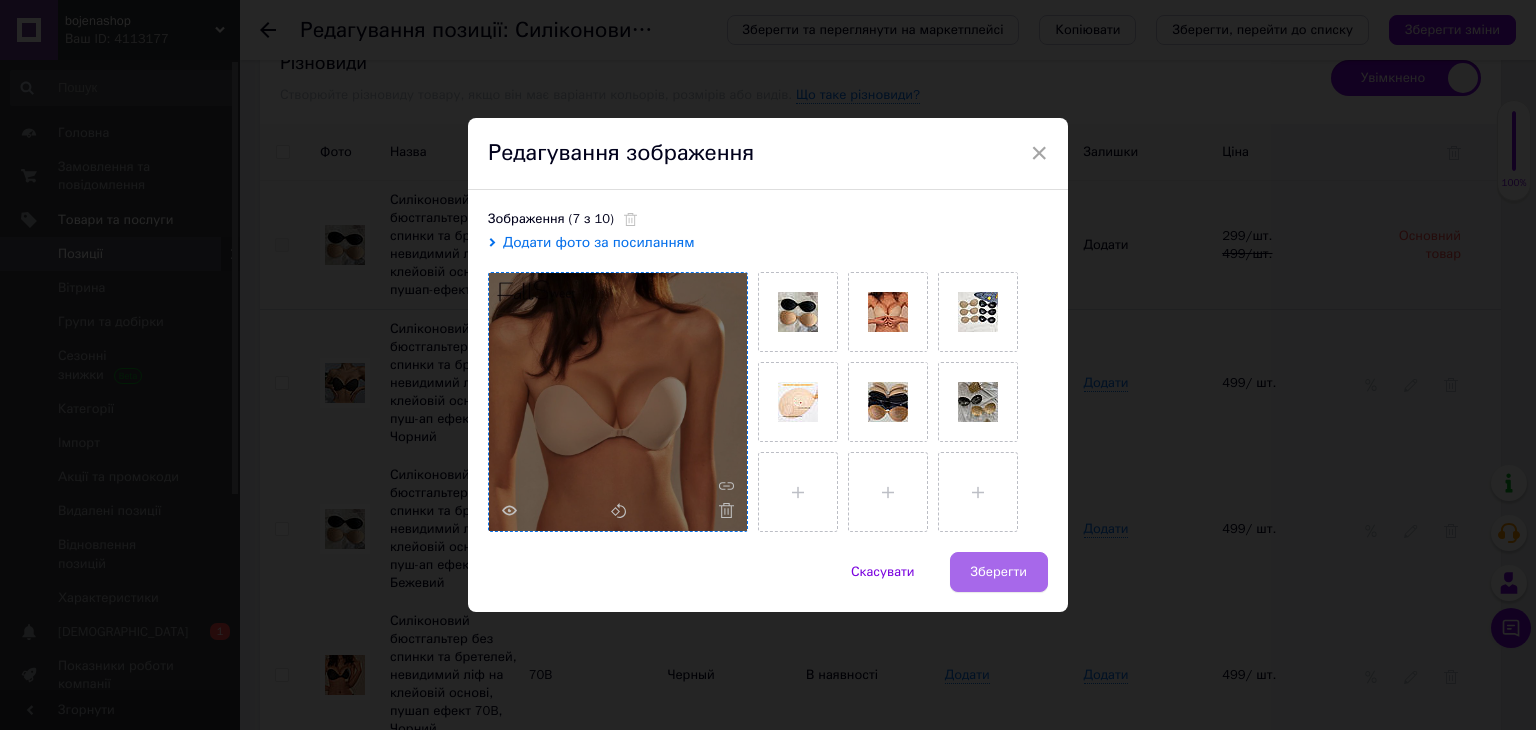 click on "Зберегти" at bounding box center (999, 572) 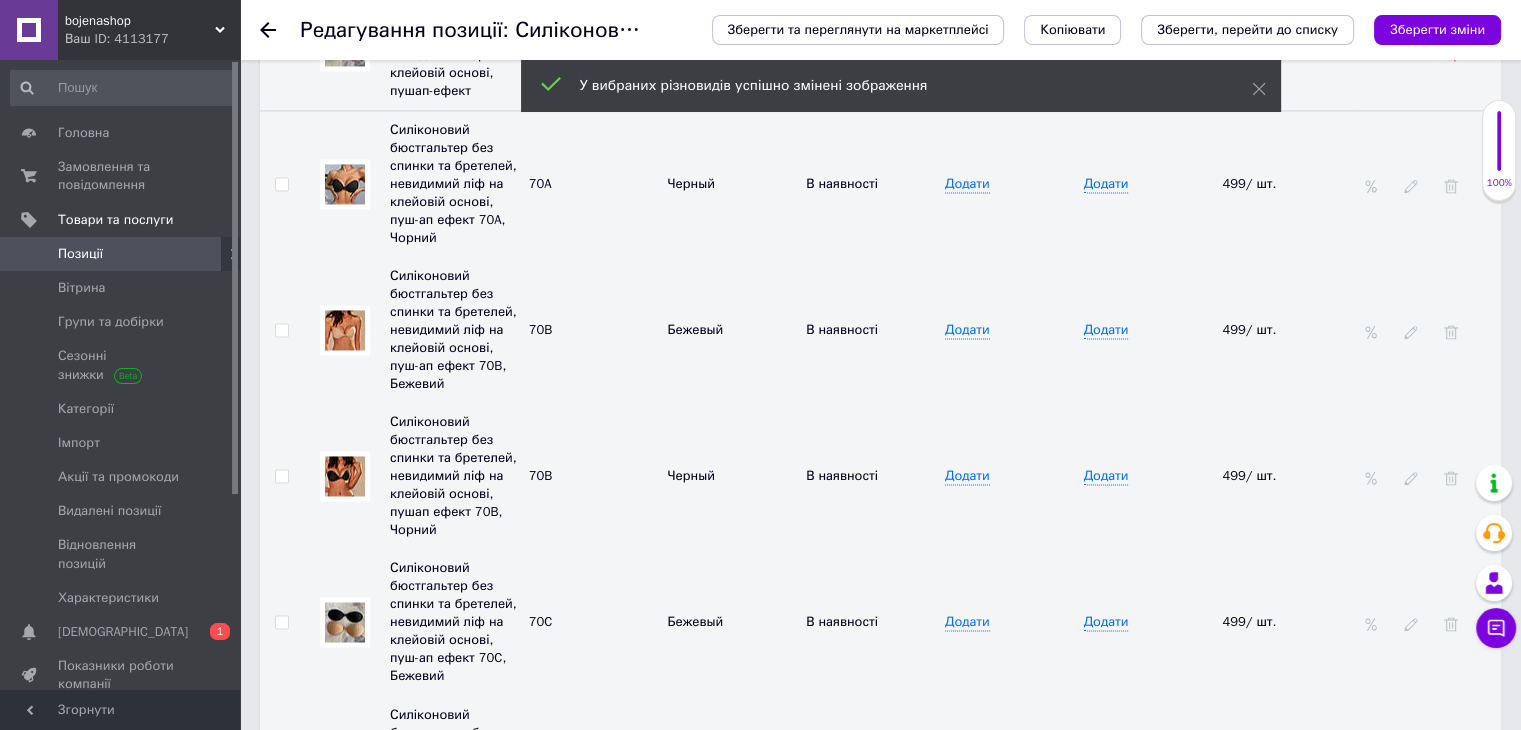 scroll, scrollTop: 3121, scrollLeft: 0, axis: vertical 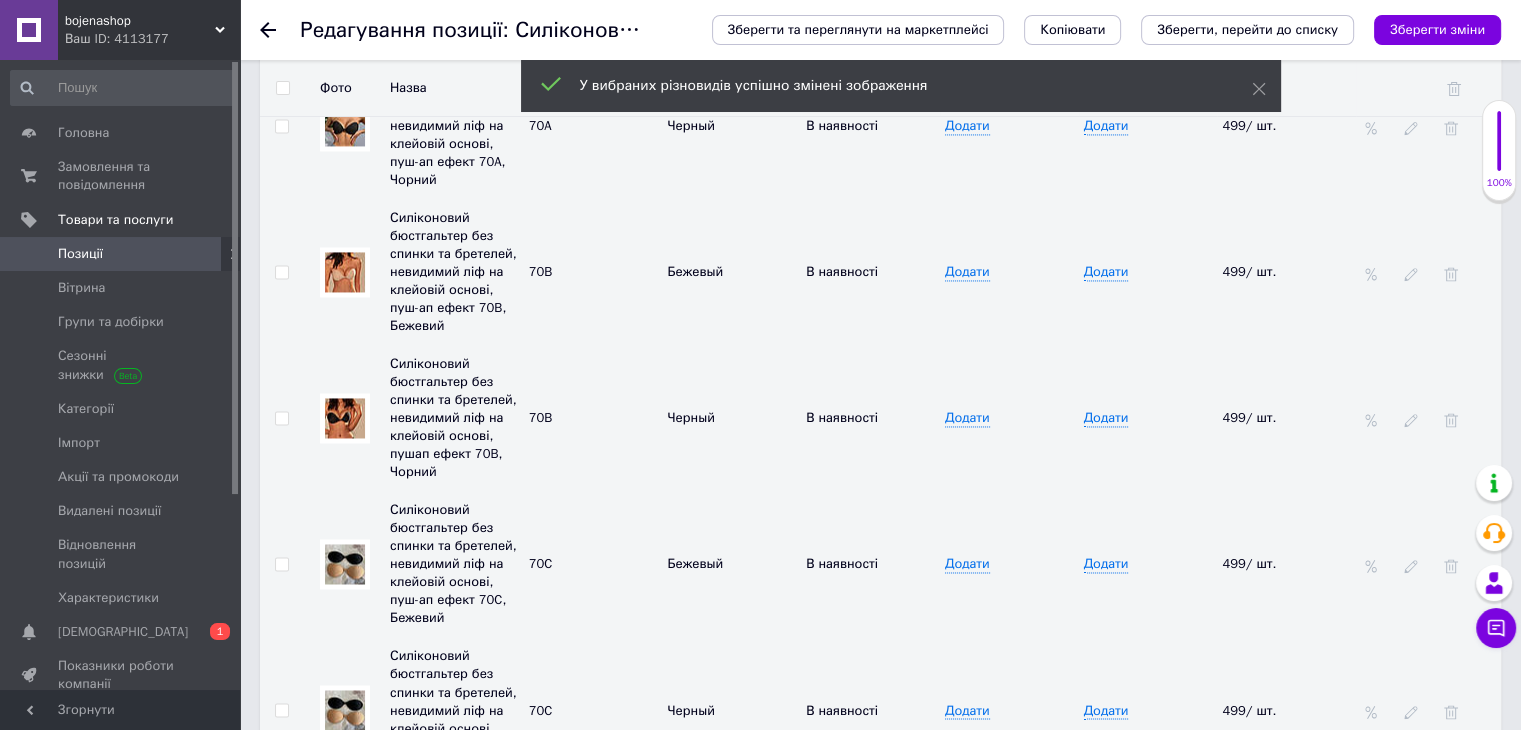 click at bounding box center [345, 418] 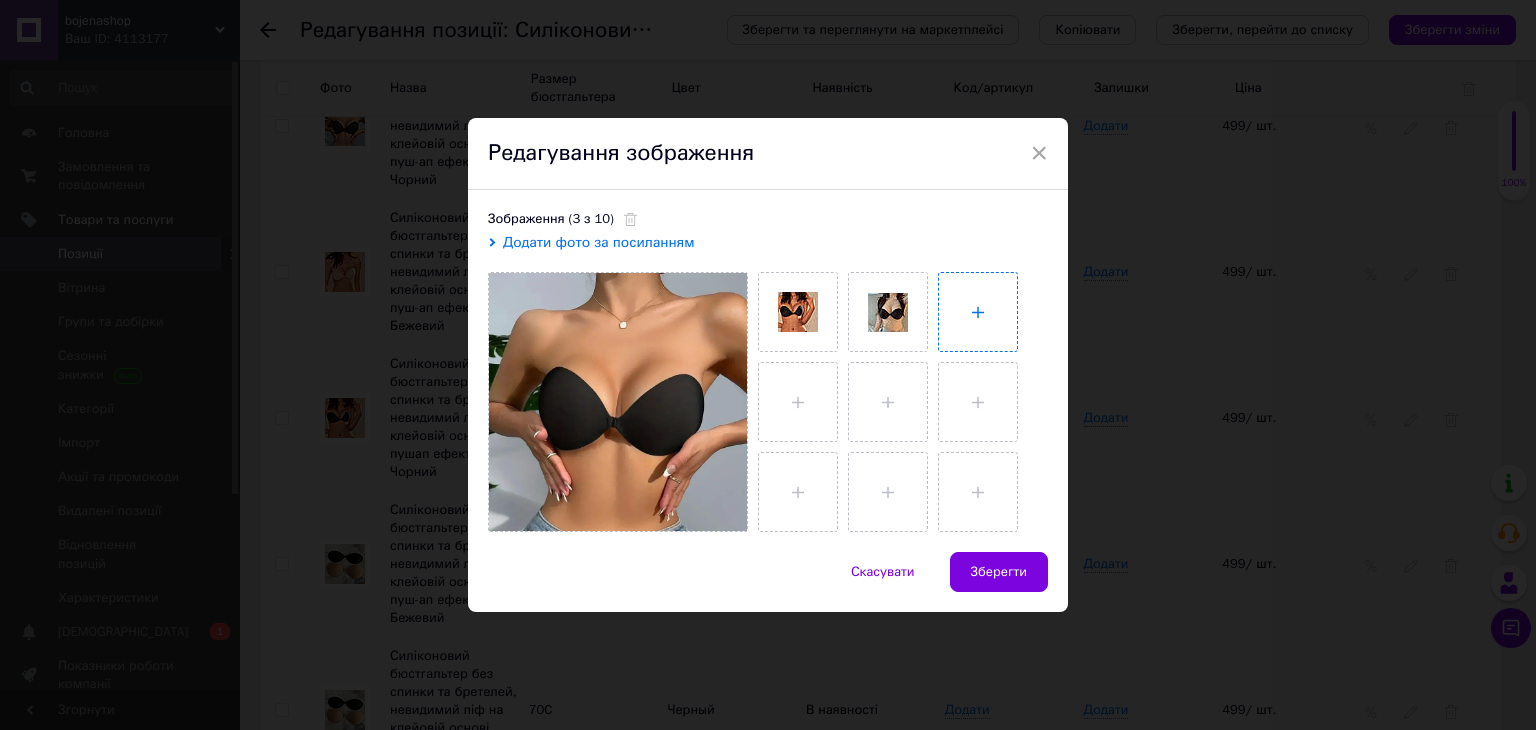 click at bounding box center (978, 312) 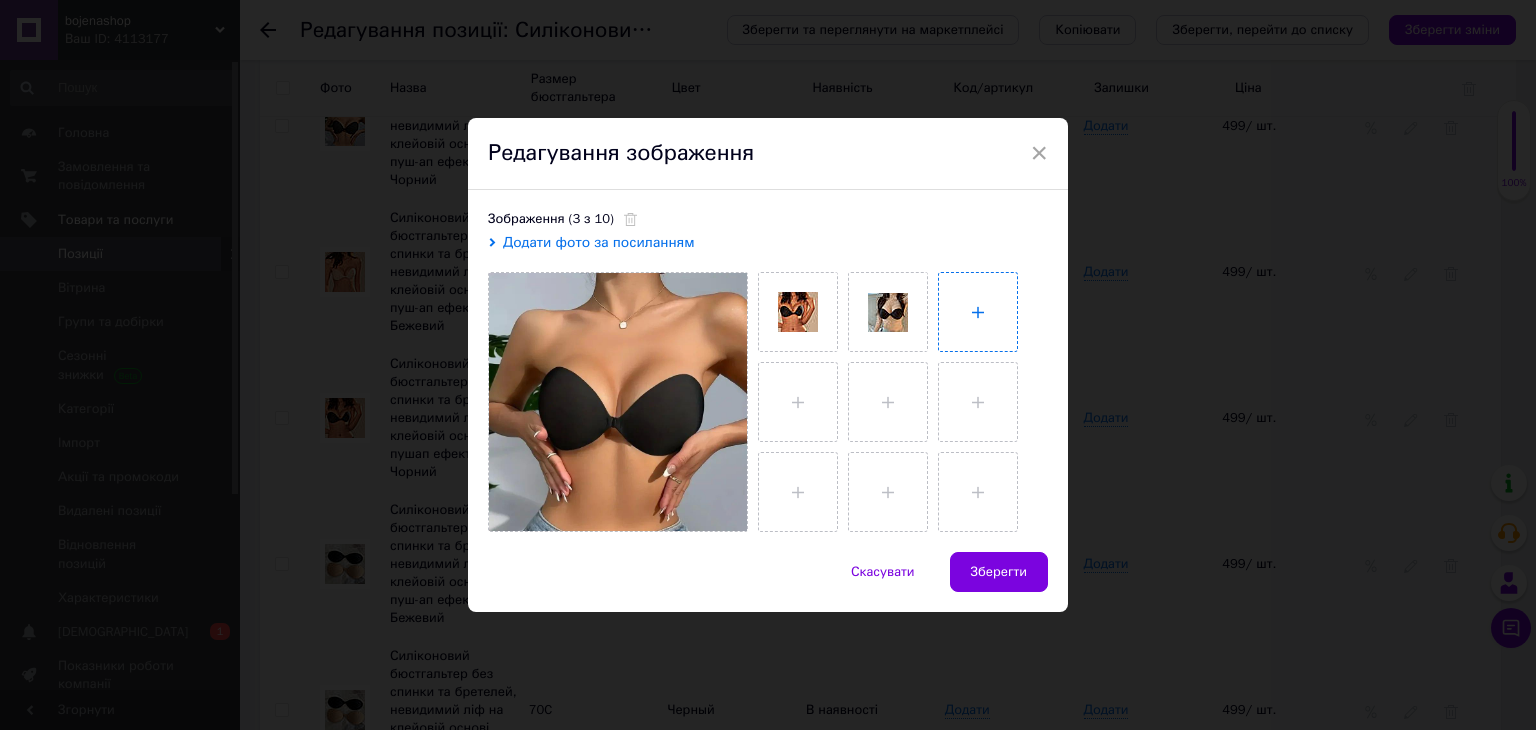 type on "C:\fakepath\photo_2_2025-07-12_22-54-45.jpg" 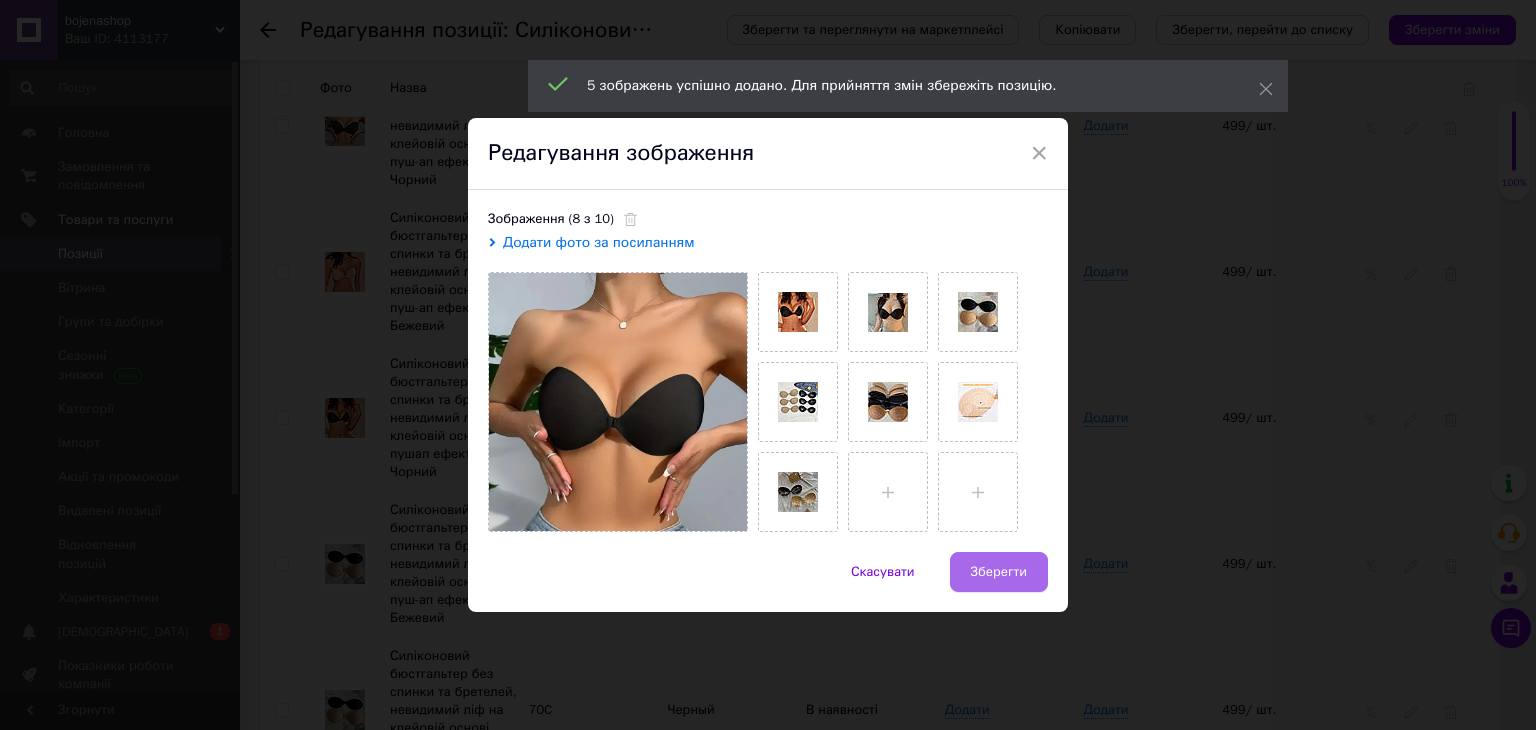 click on "Зберегти" at bounding box center [999, 572] 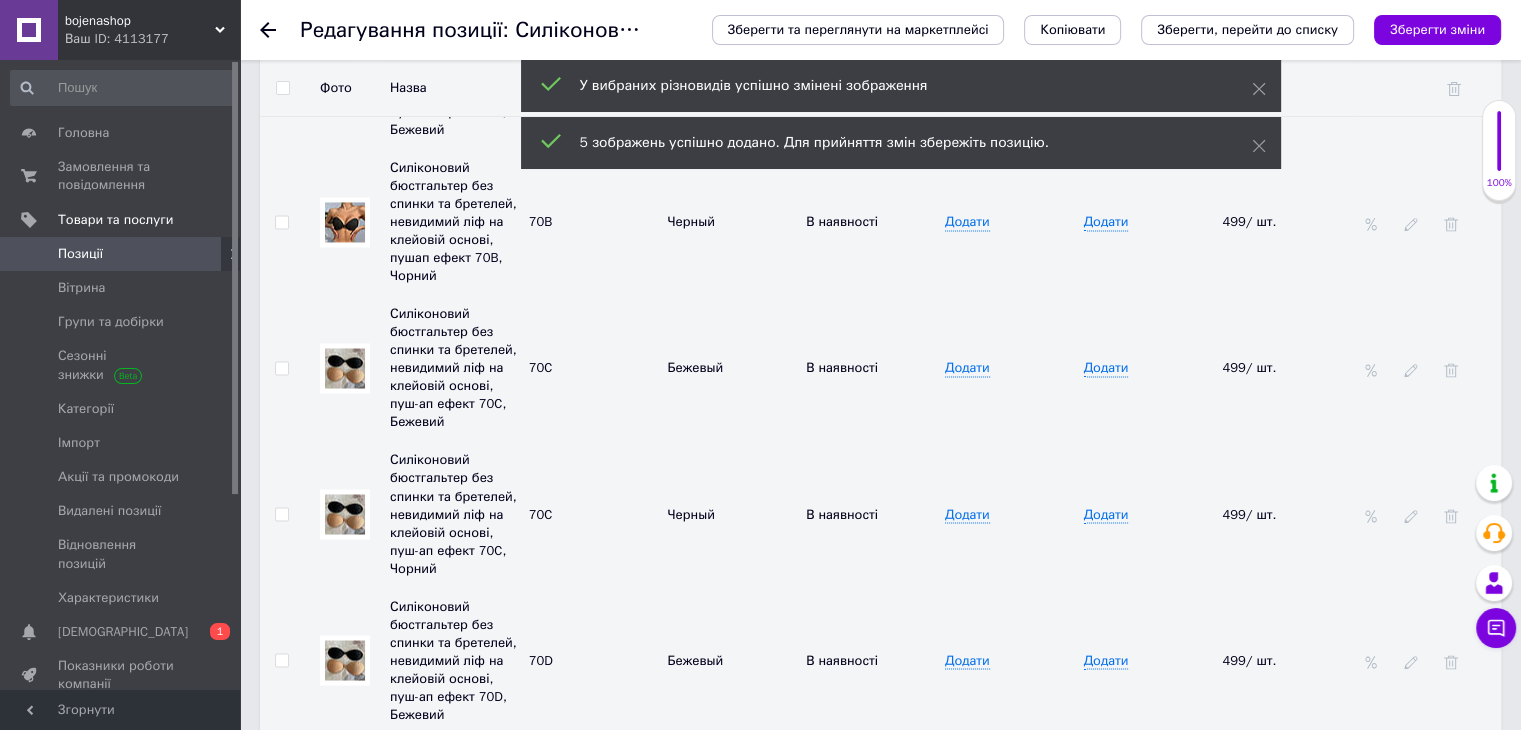 scroll, scrollTop: 3321, scrollLeft: 0, axis: vertical 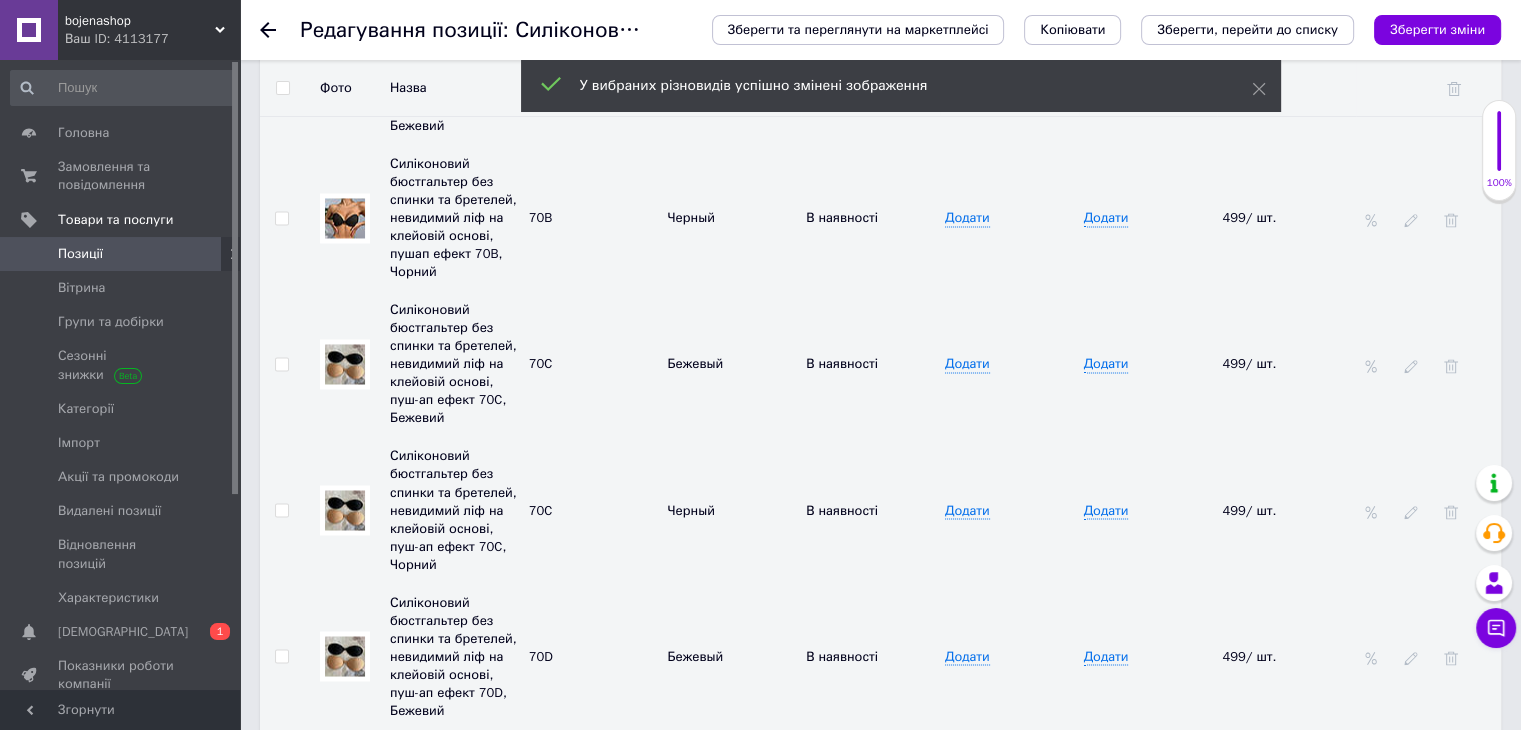 click at bounding box center [345, 510] 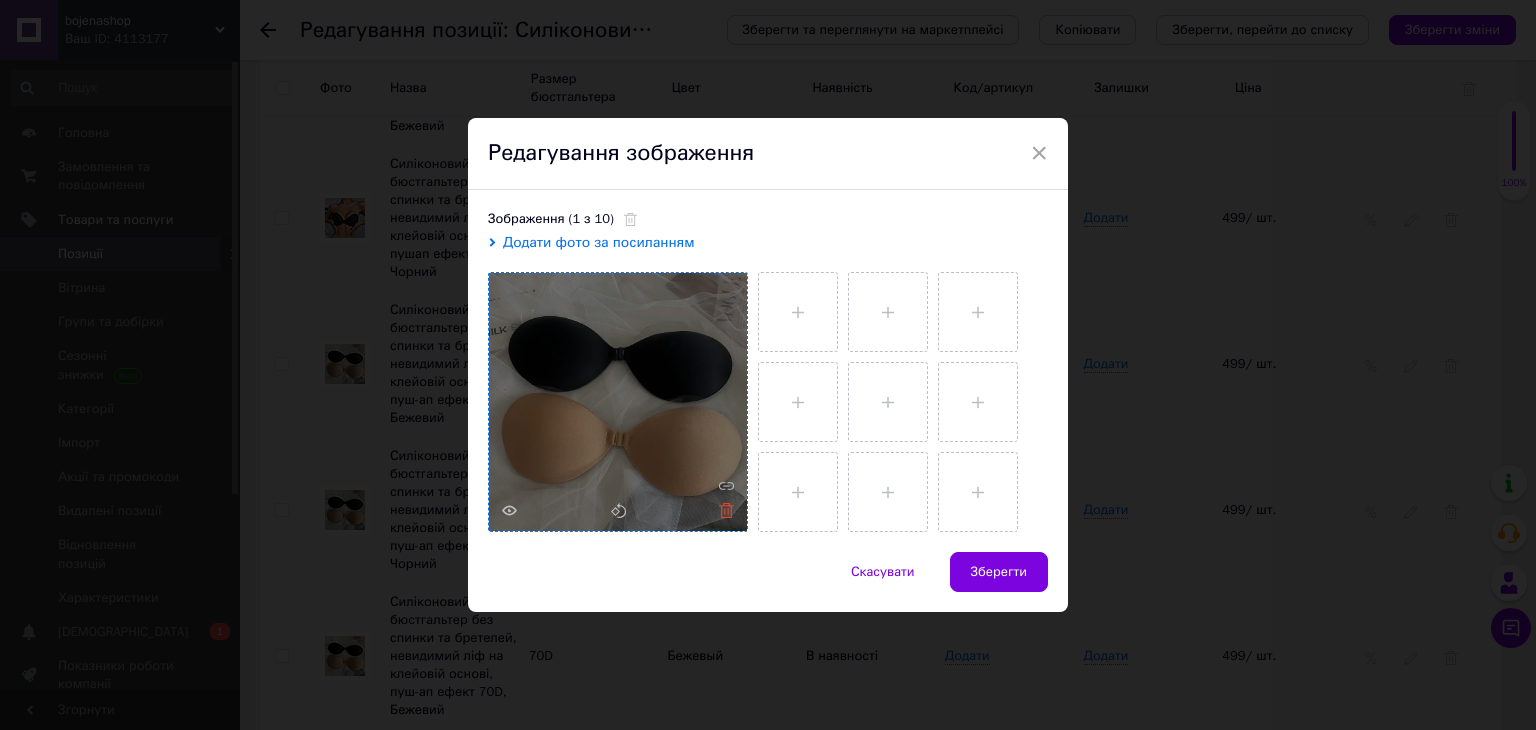 click 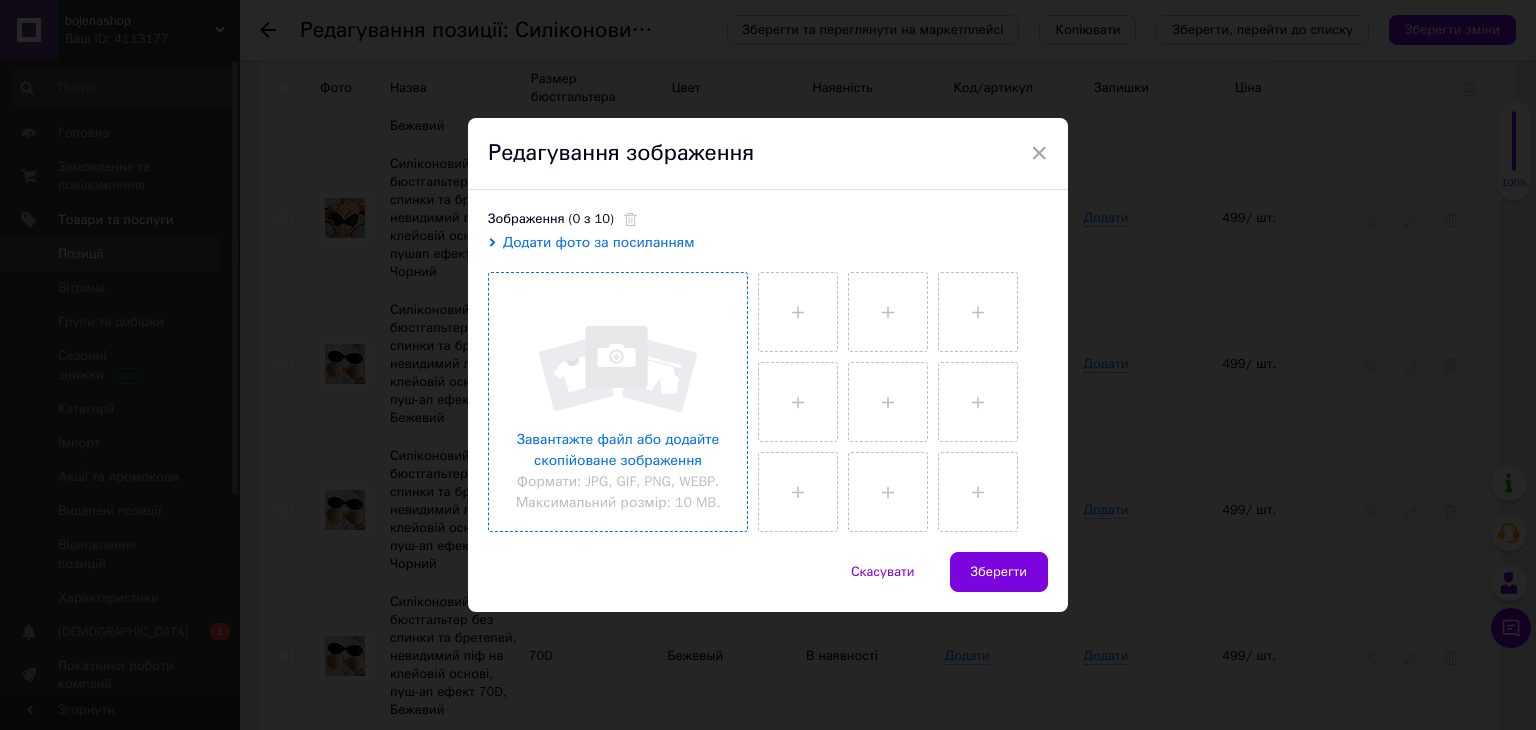 click at bounding box center [618, 402] 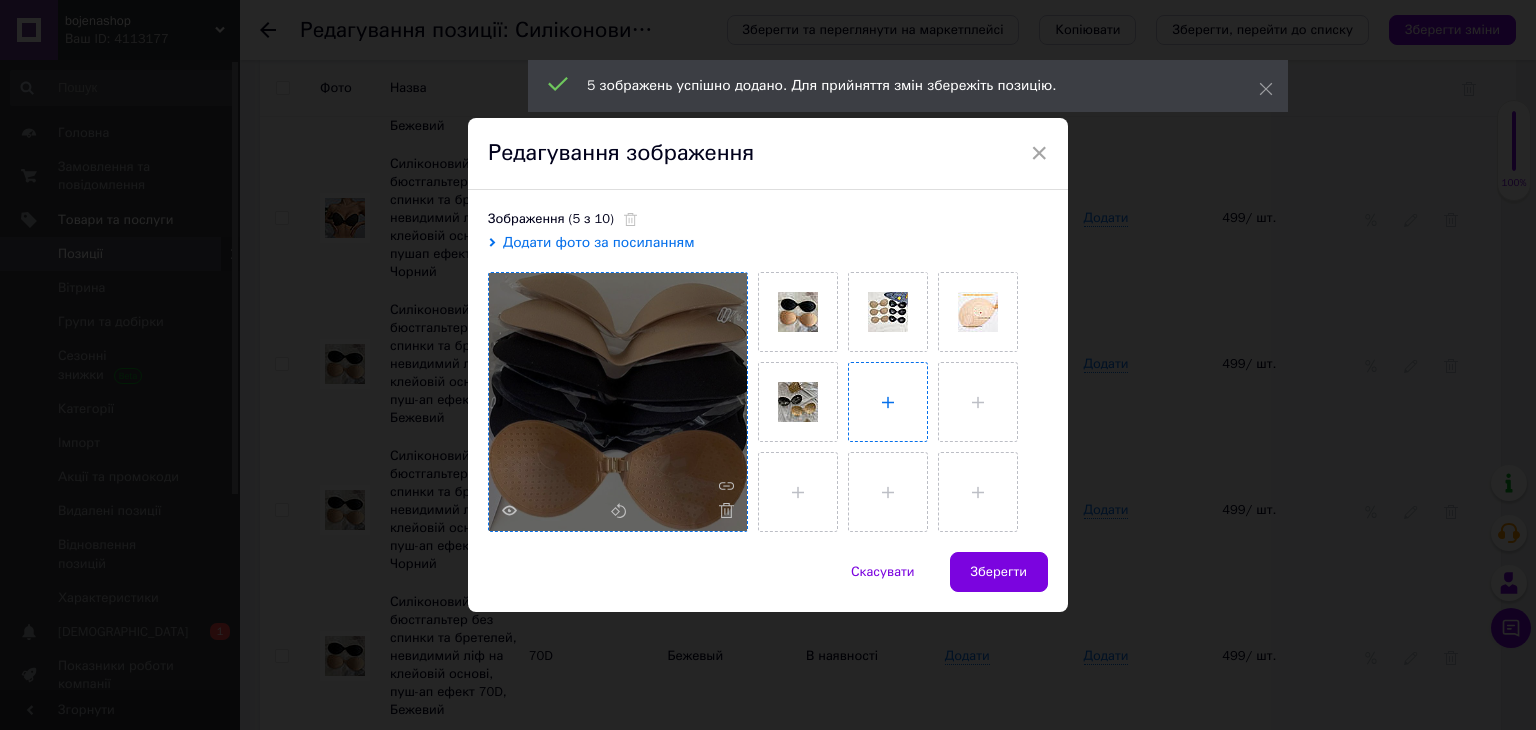 click at bounding box center (888, 402) 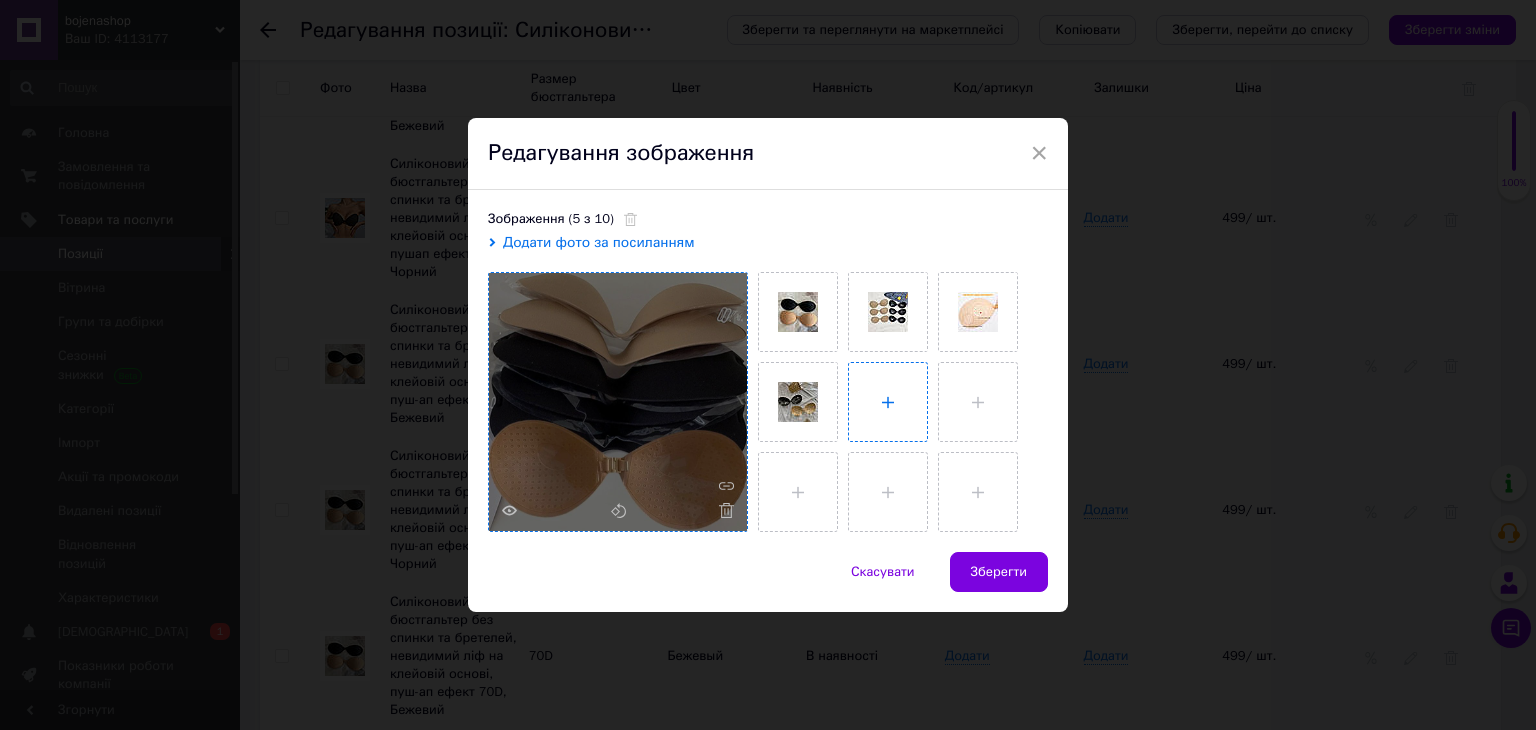 type on "C:\fakepath\photo_8_2025-07-12_22-54-45.jpg" 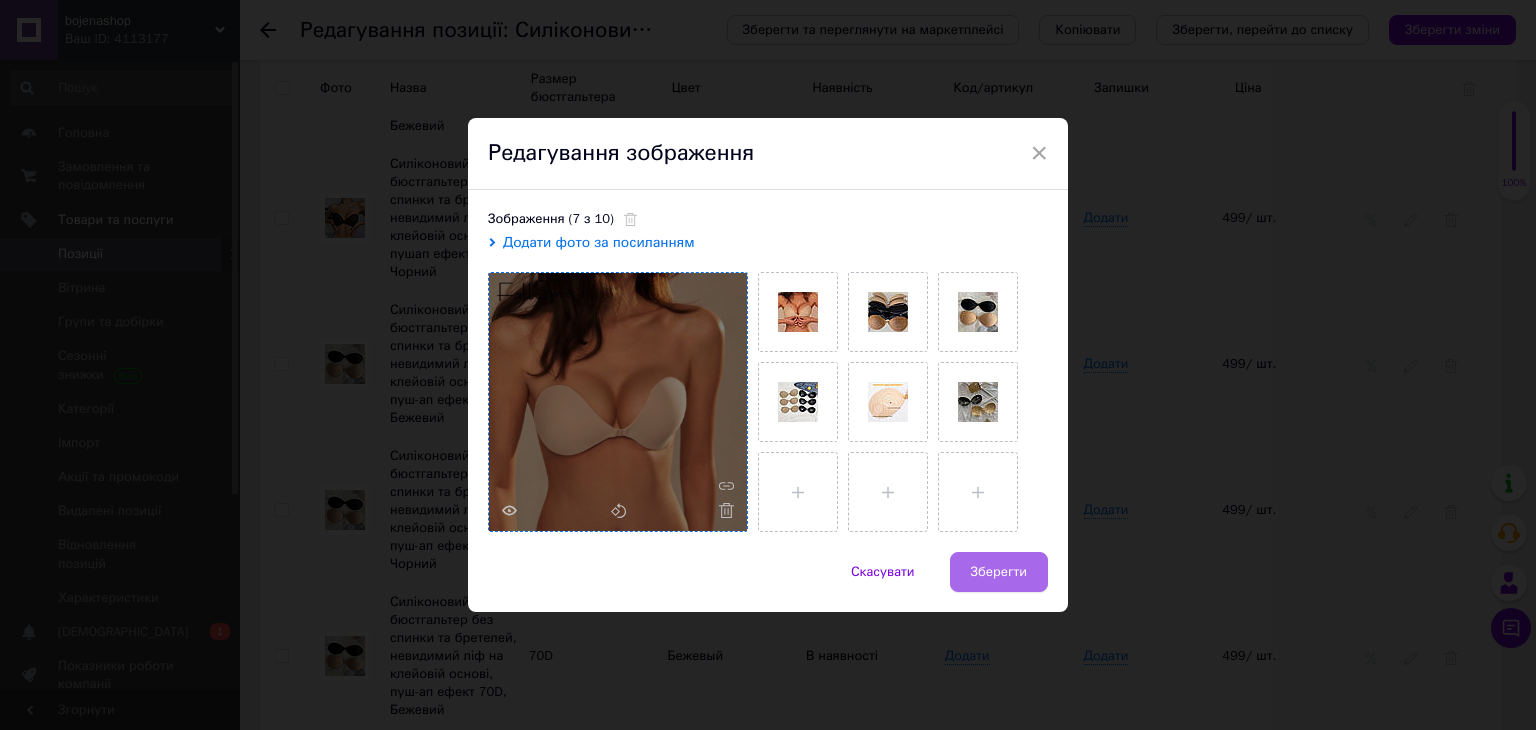 click on "Зберегти" at bounding box center [999, 572] 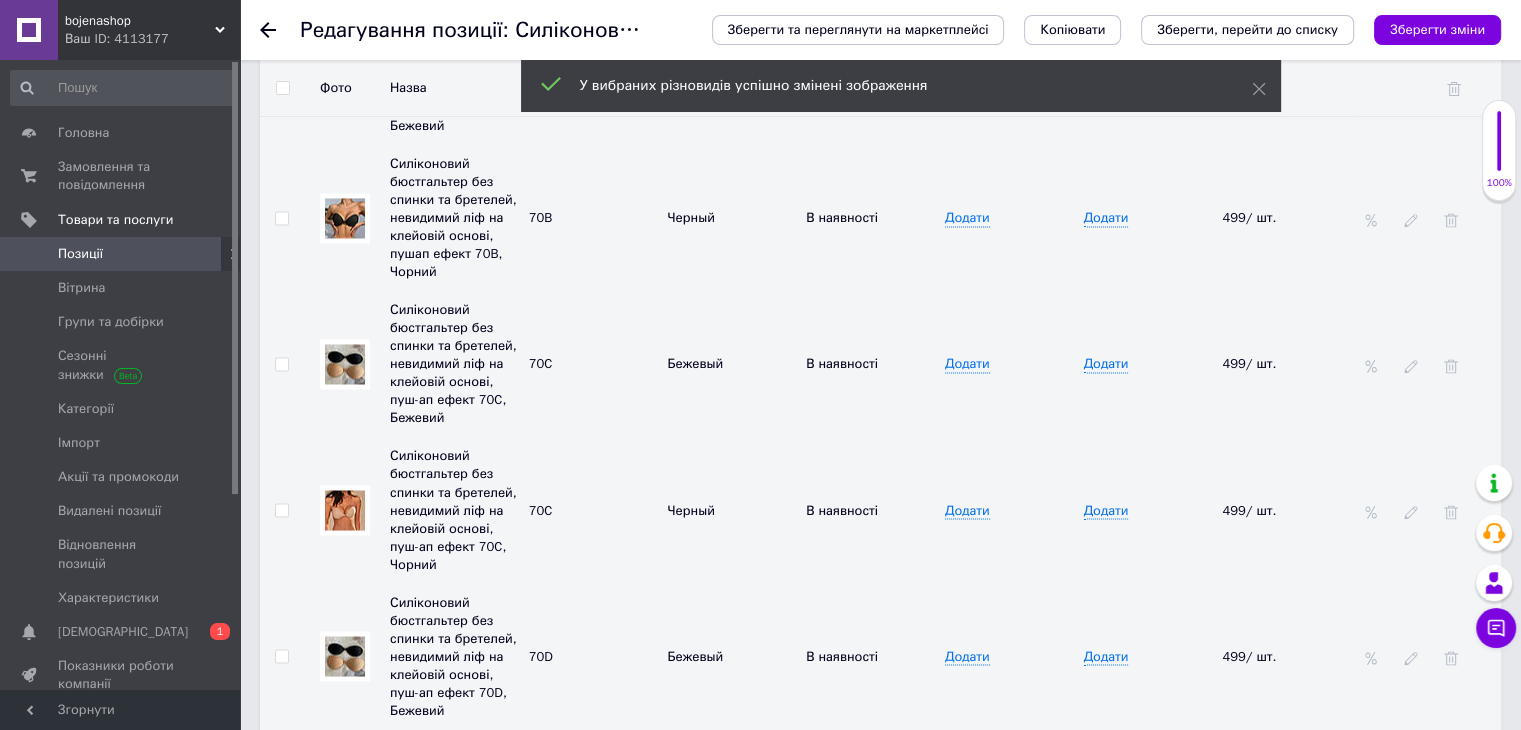 click at bounding box center [345, 656] 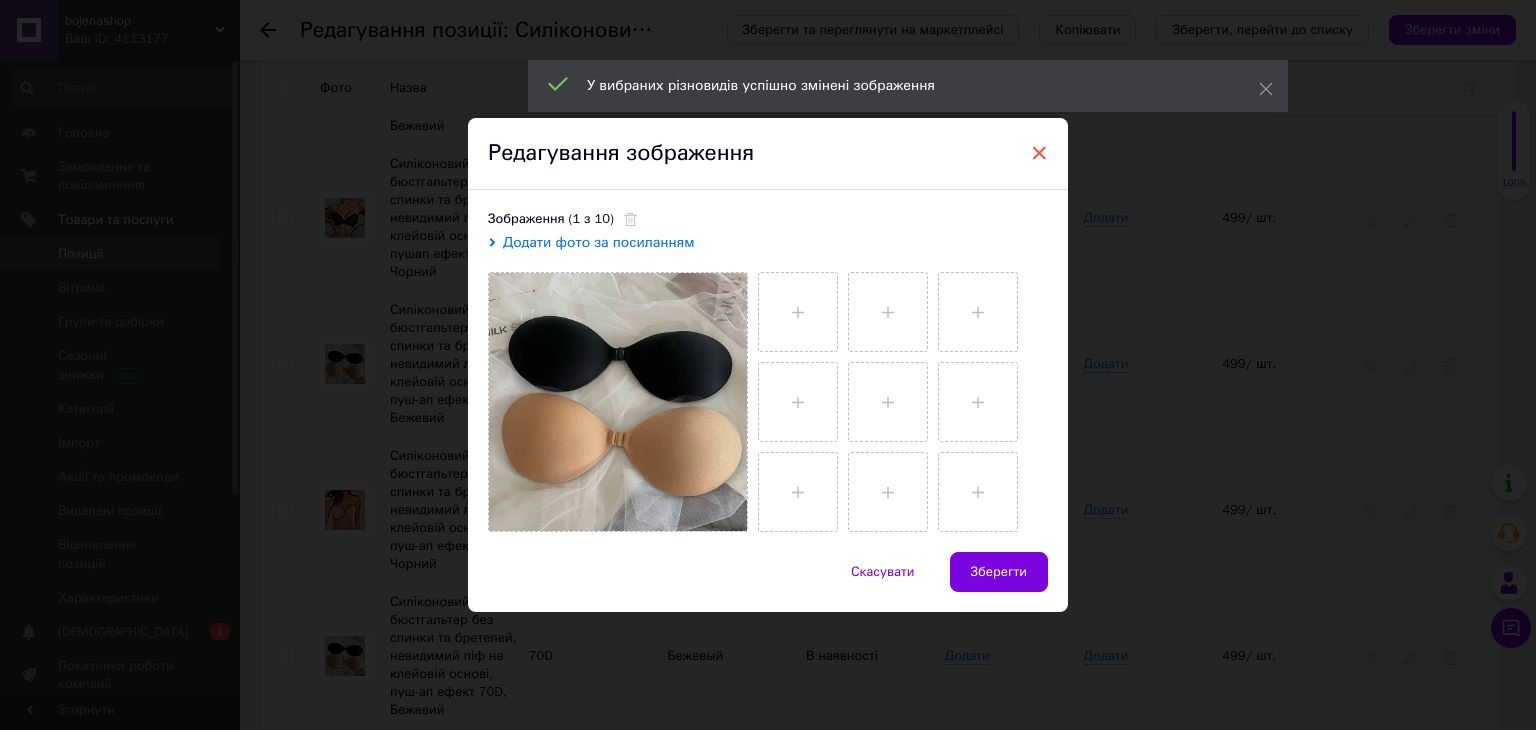 click on "×" at bounding box center (1039, 153) 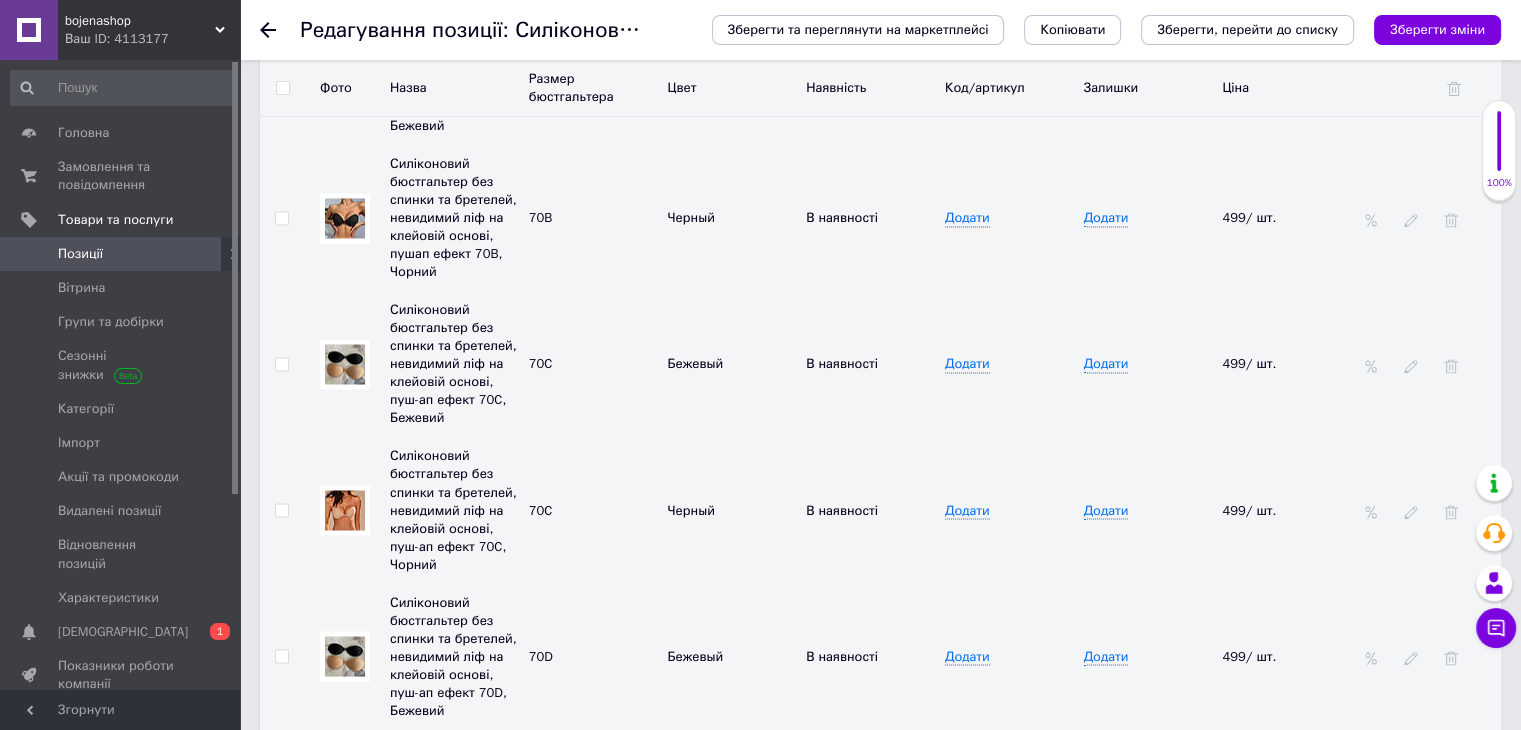 click at bounding box center (345, 364) 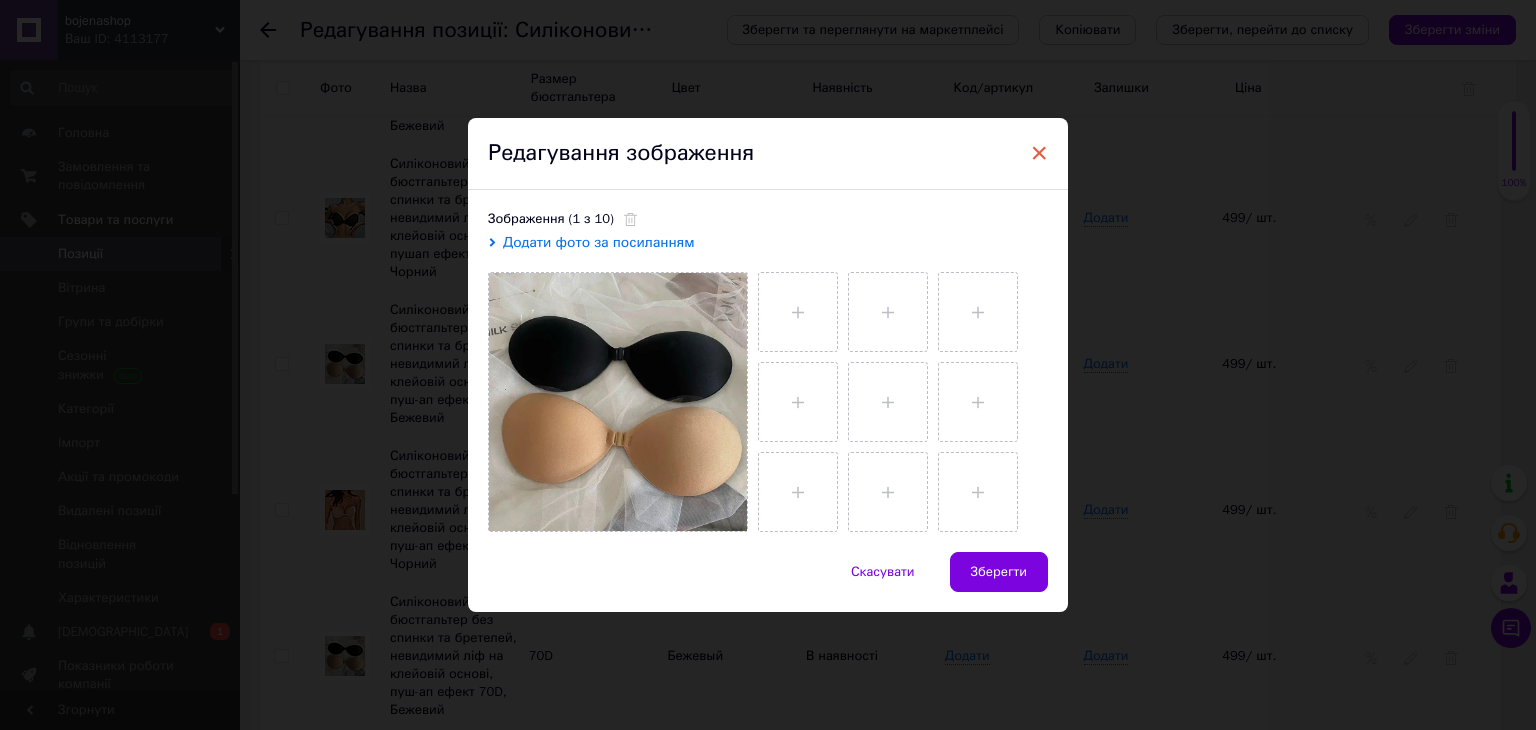 click on "×" at bounding box center (1039, 153) 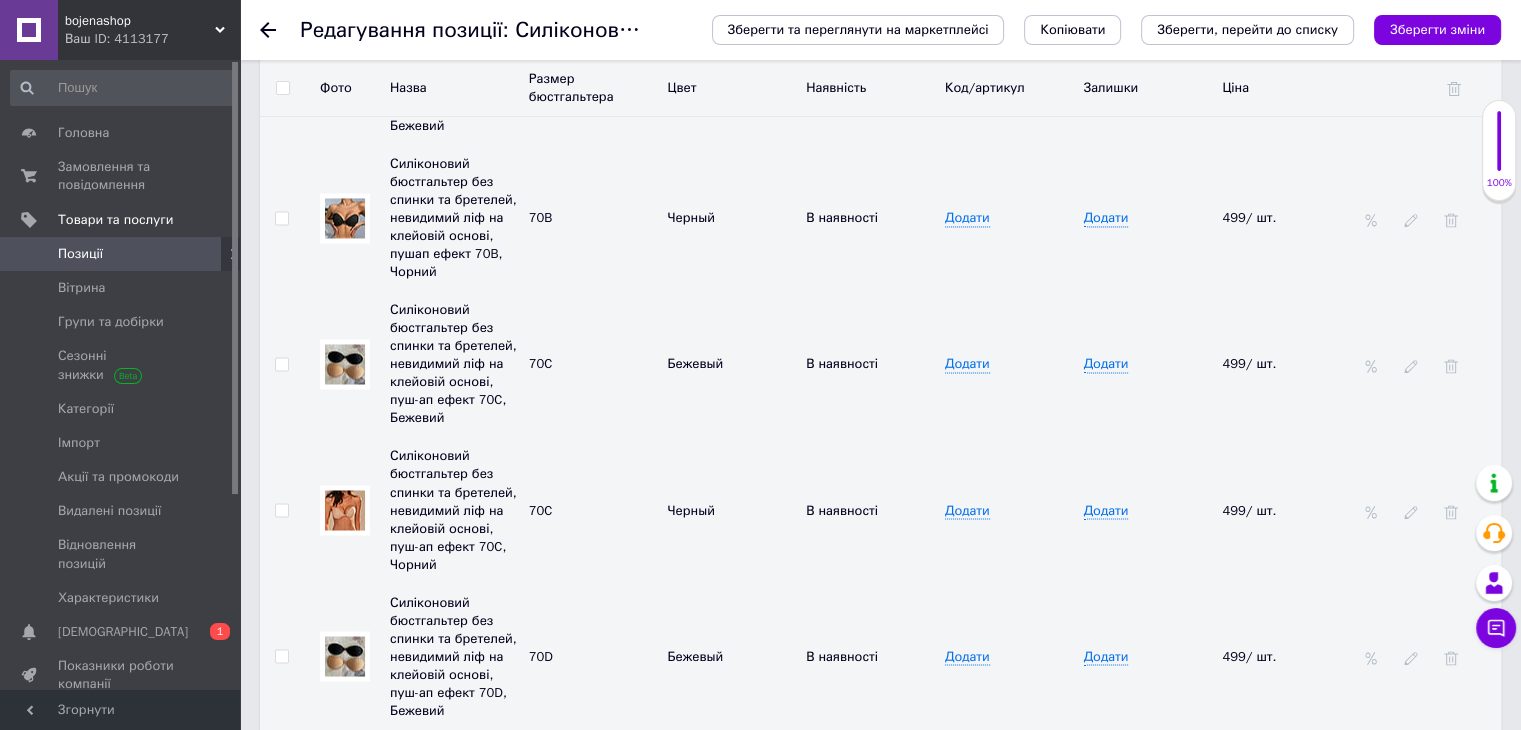 click at bounding box center [345, 218] 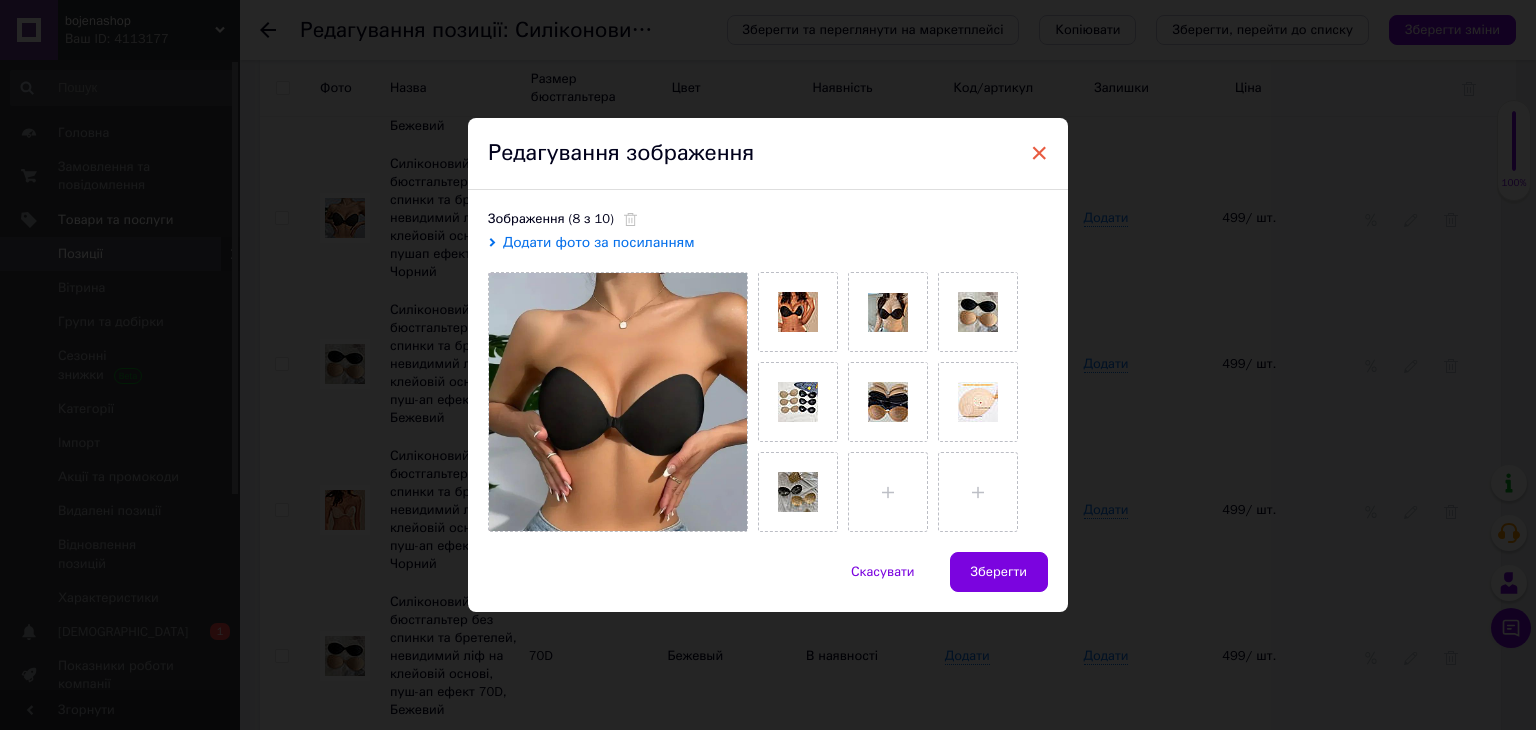 click on "×" at bounding box center [1039, 153] 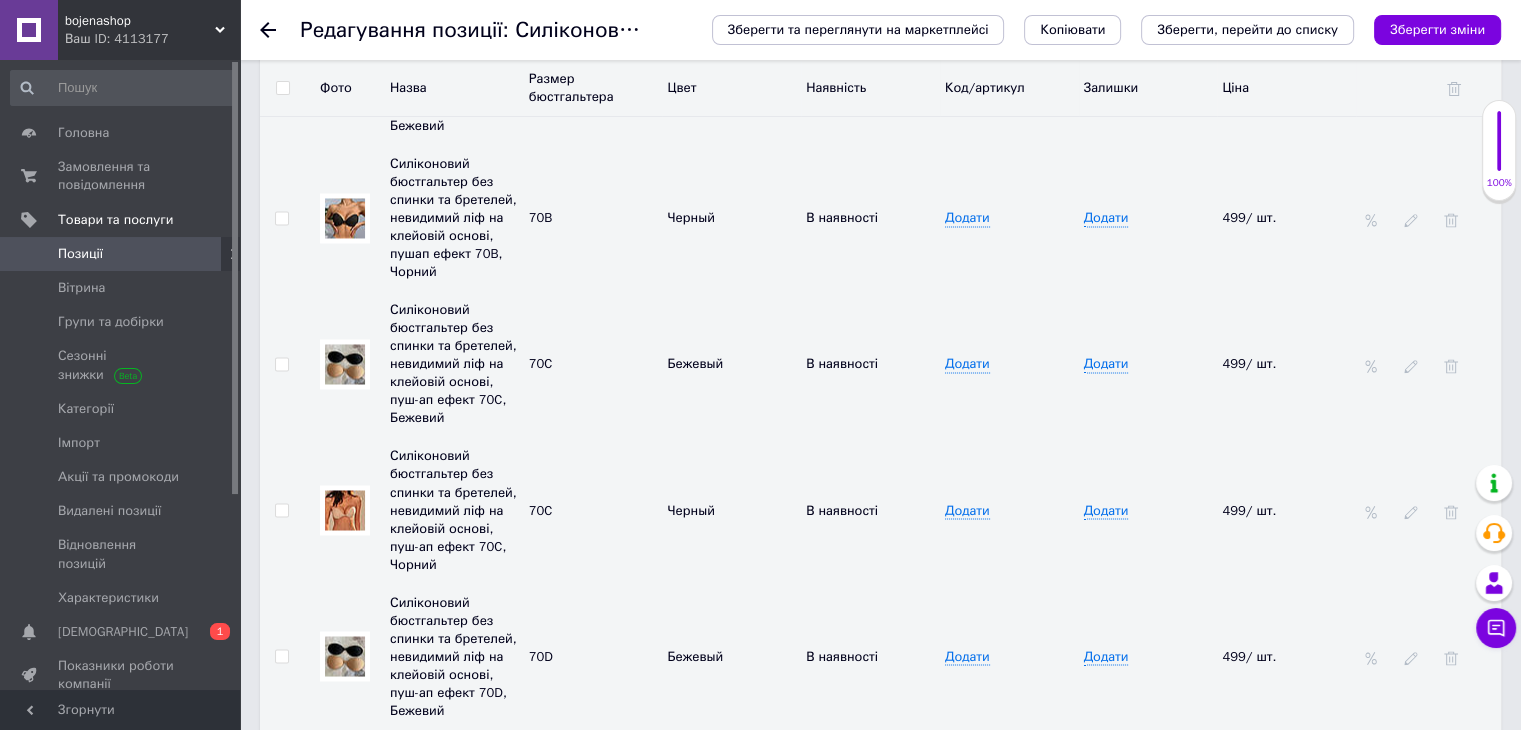 click at bounding box center [345, 364] 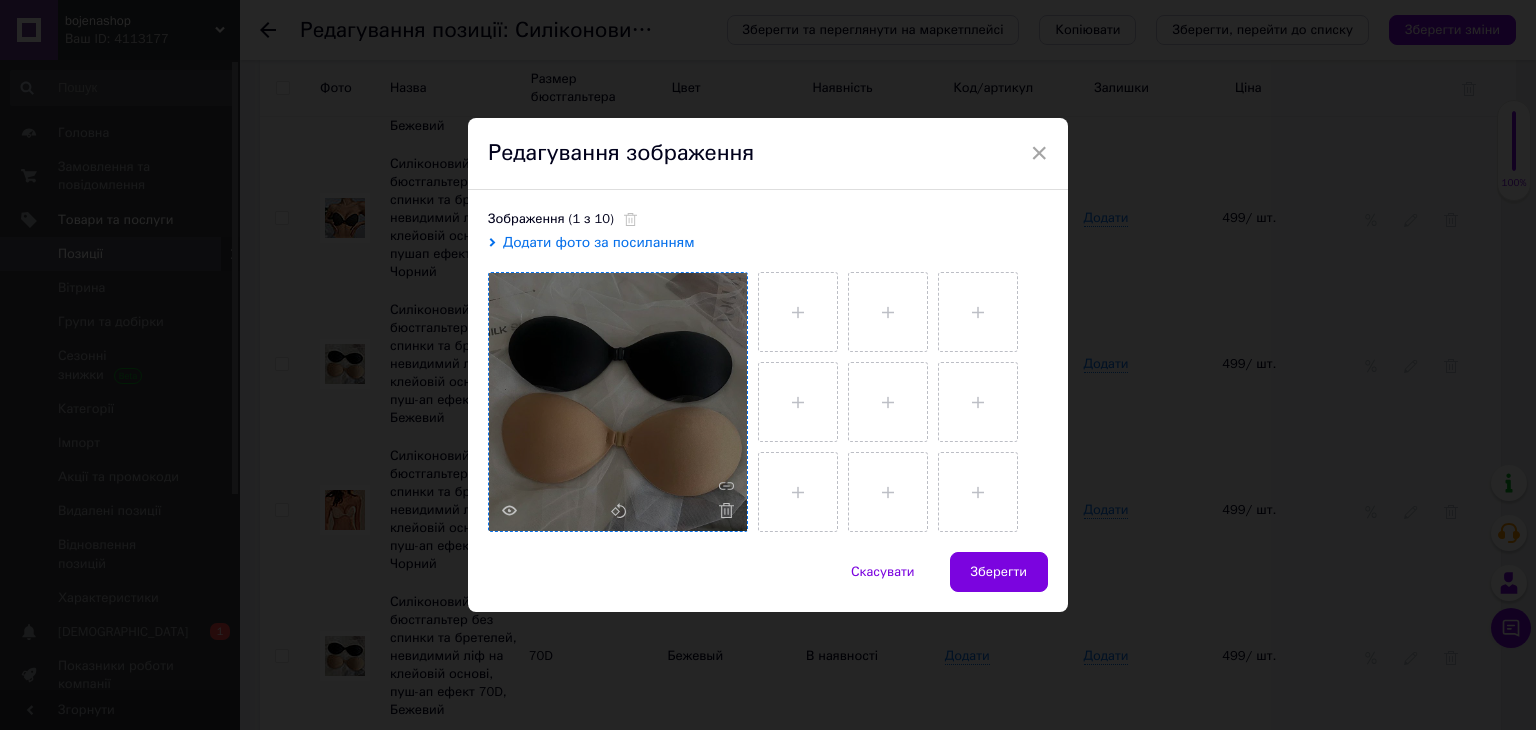 click at bounding box center (618, 402) 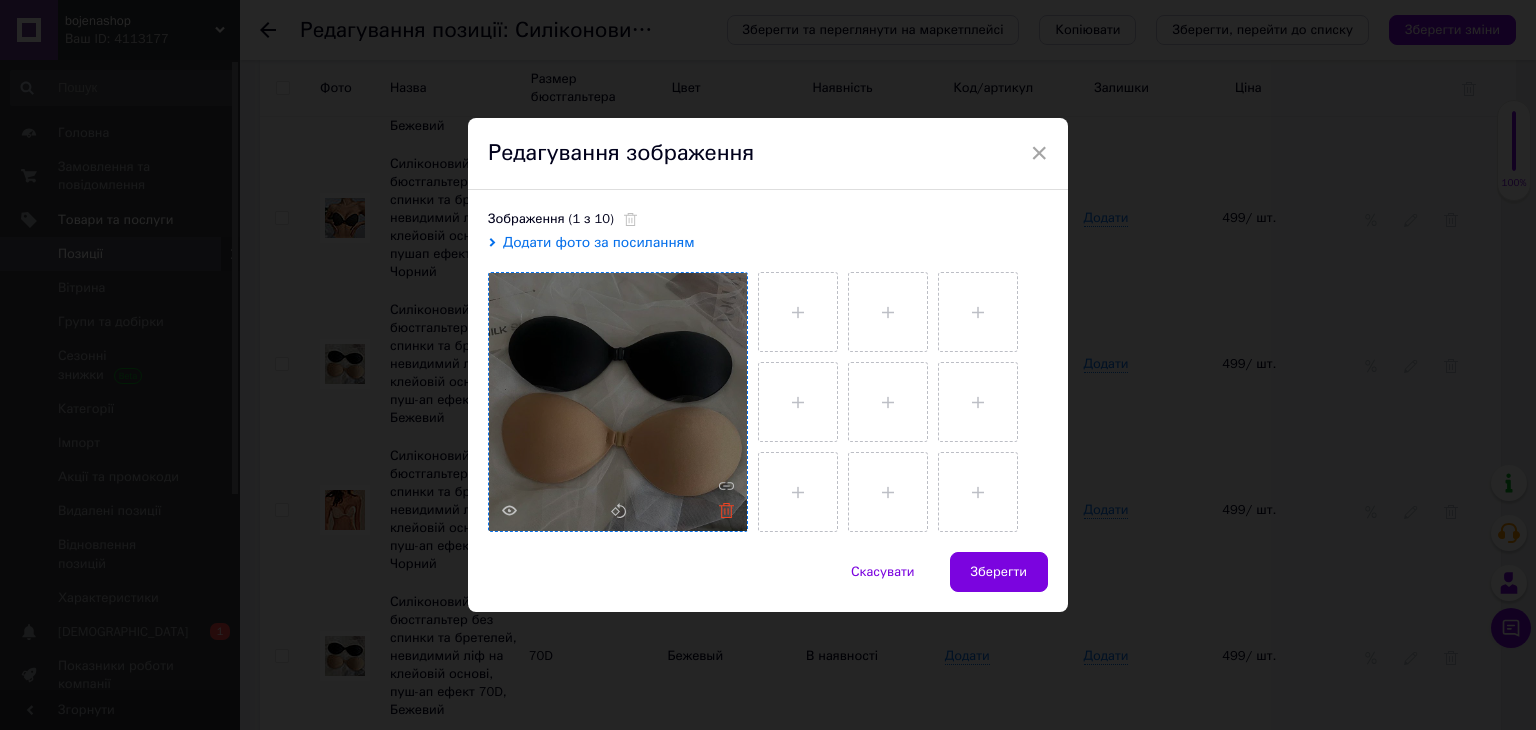 click 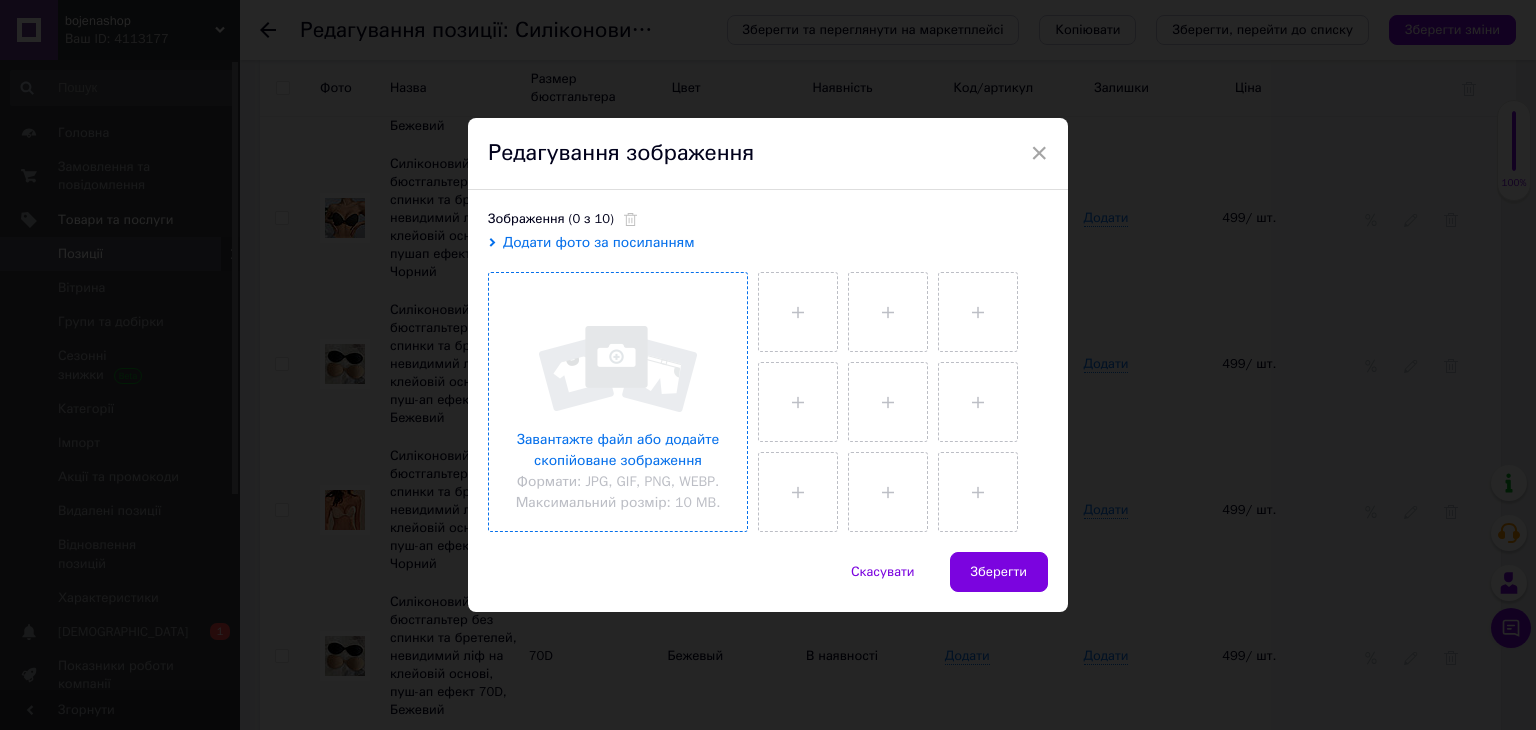 click at bounding box center (618, 402) 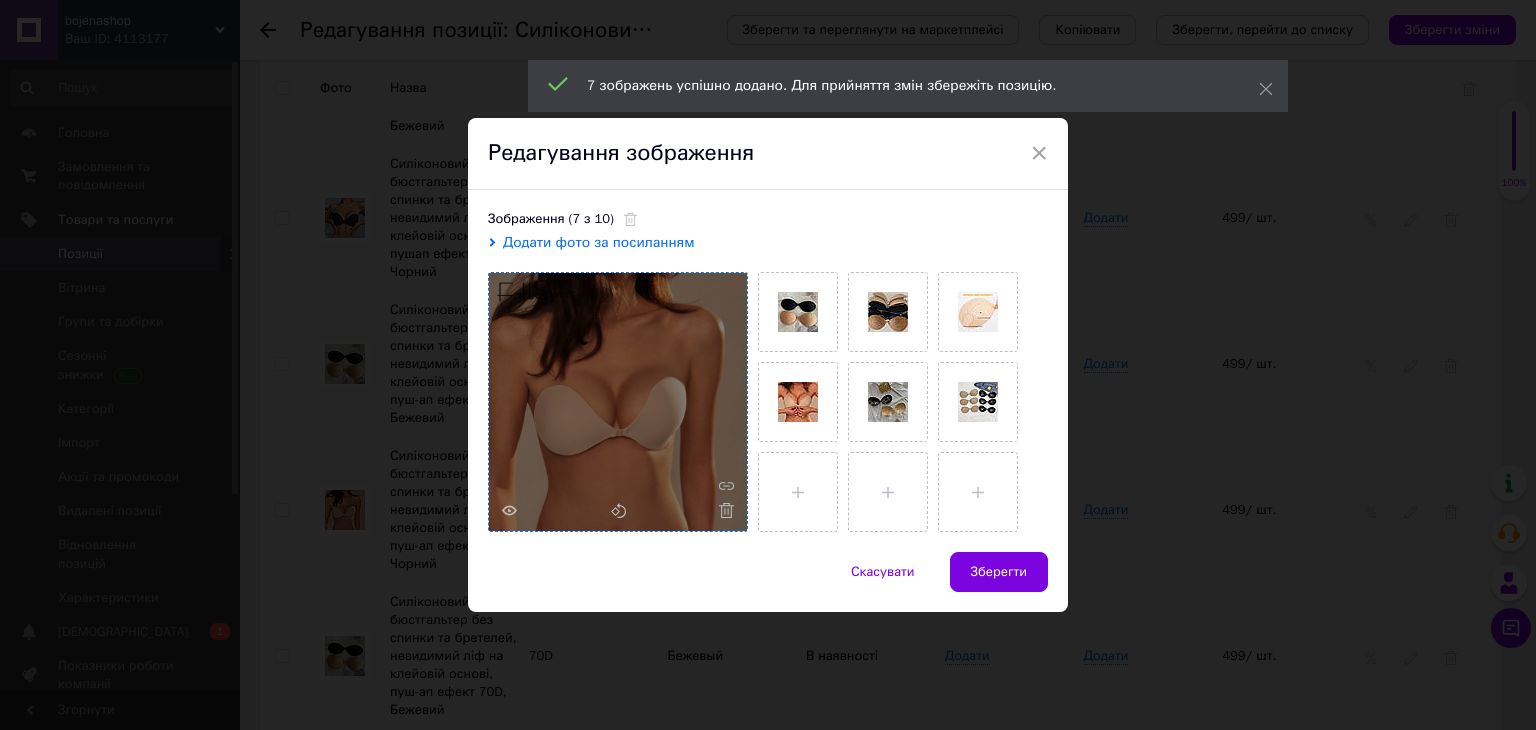 click on "Зберегти" at bounding box center (999, 572) 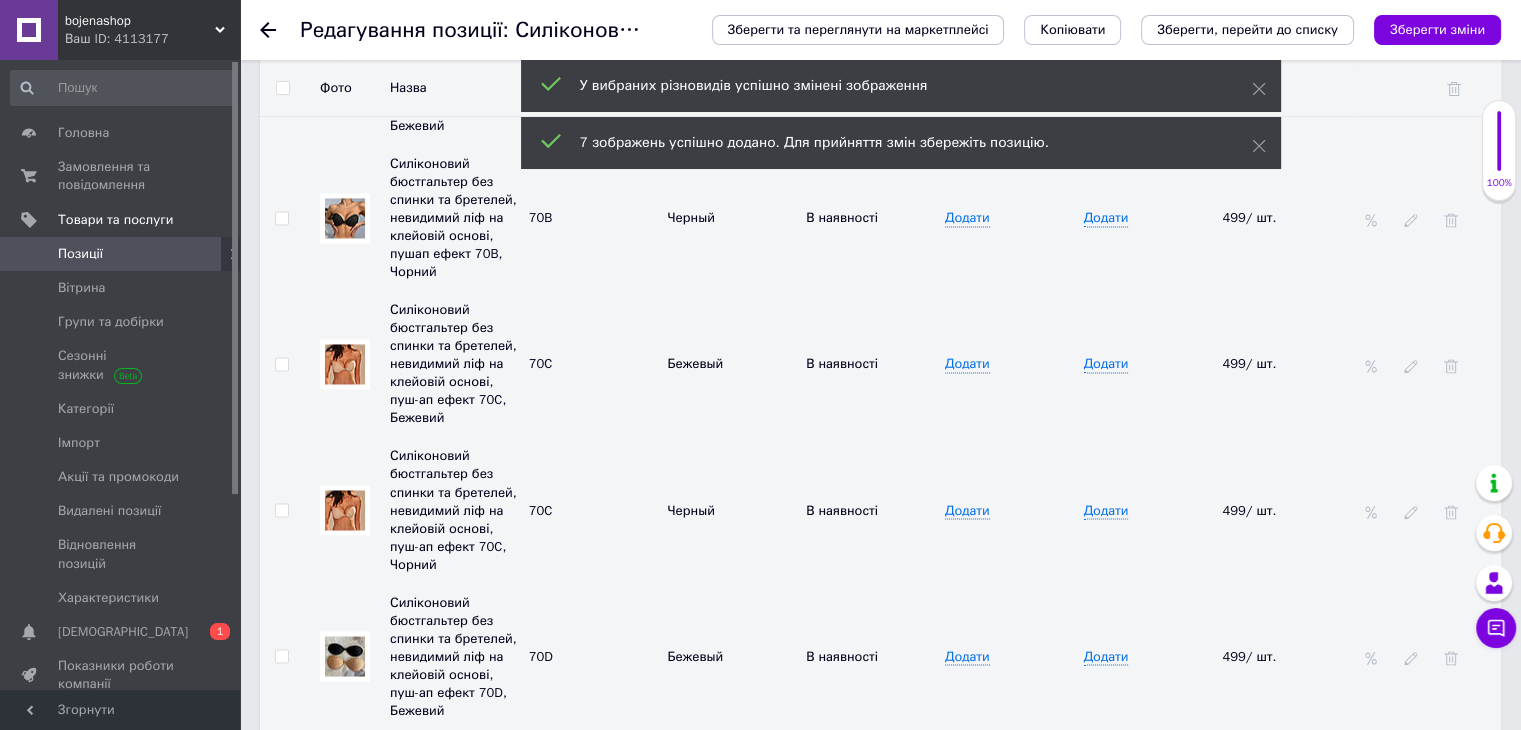 click at bounding box center [345, 510] 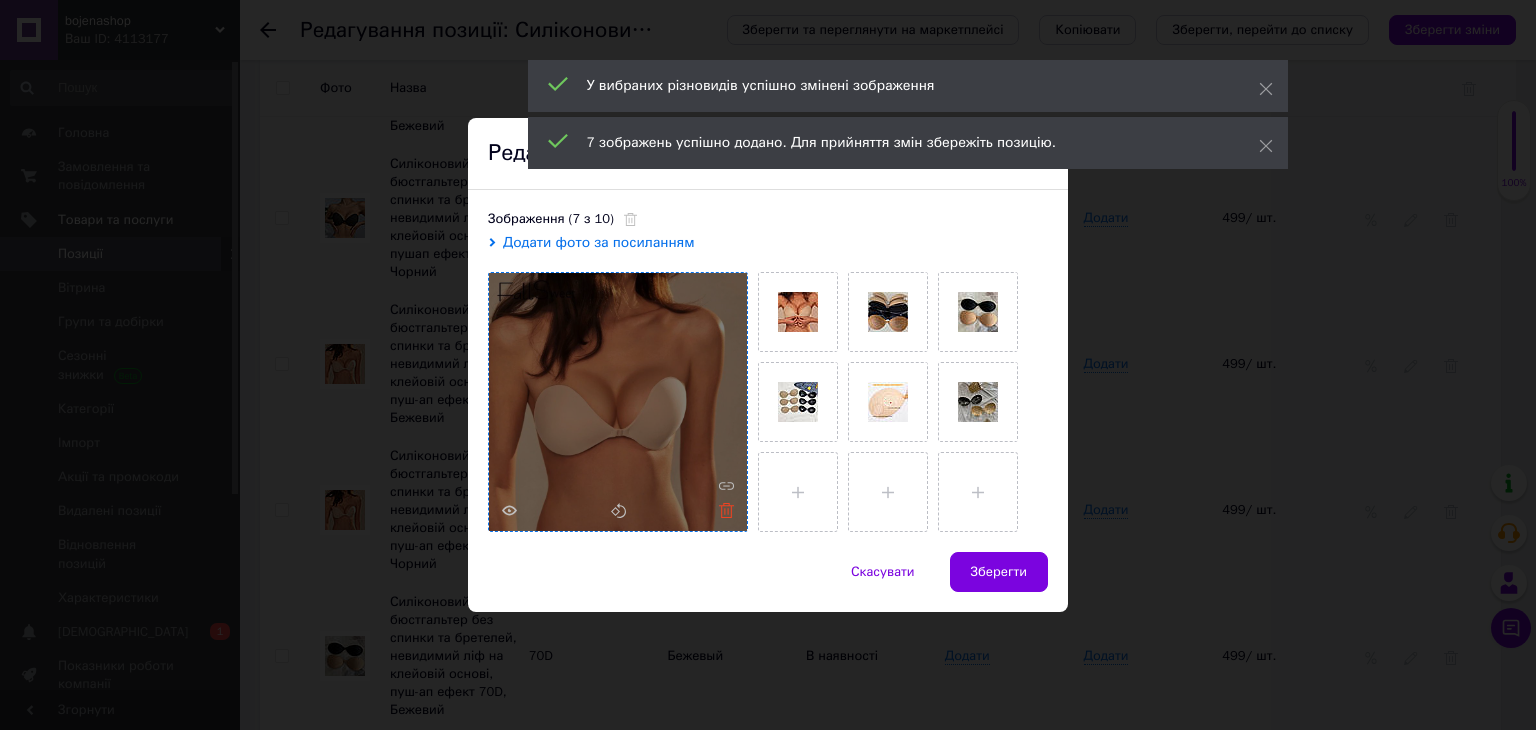 click 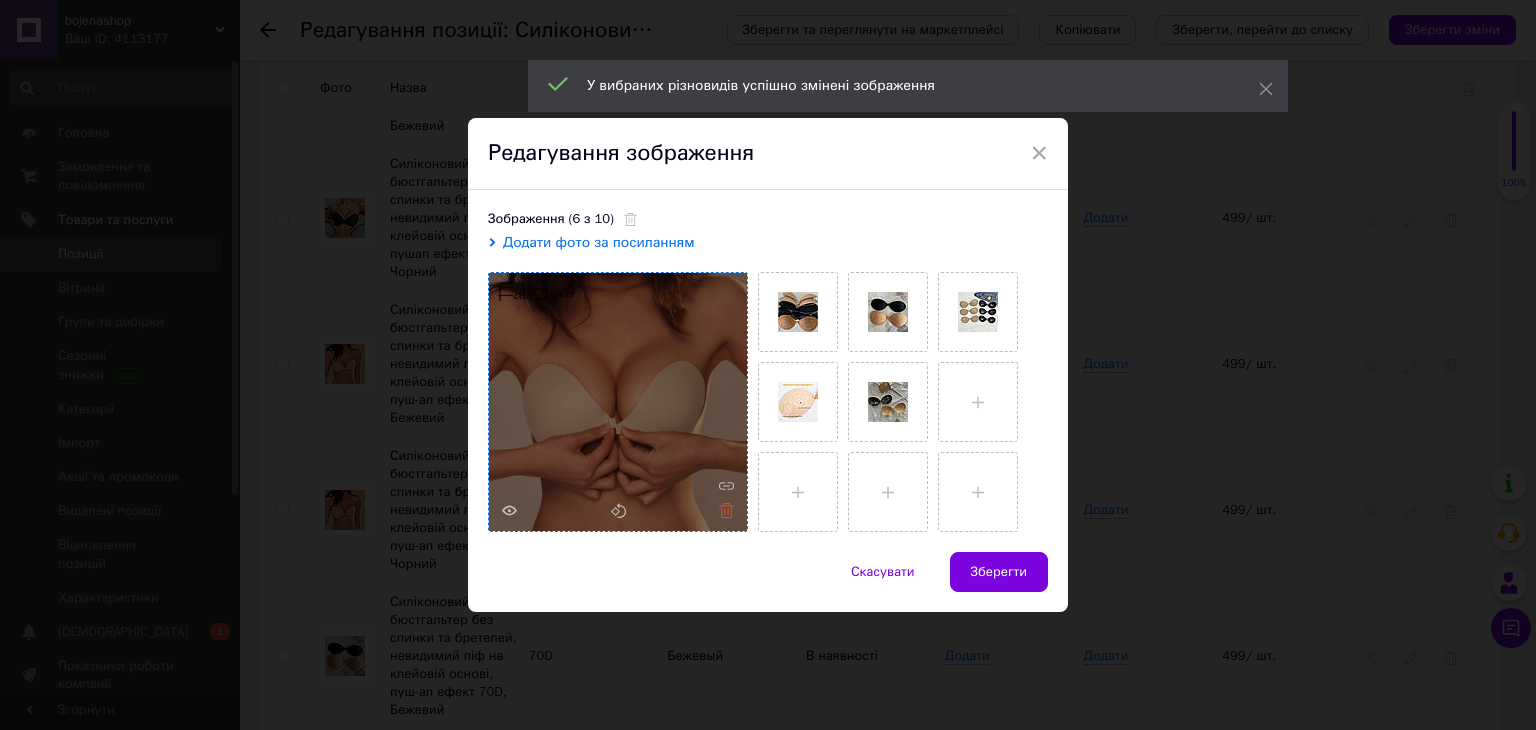 click 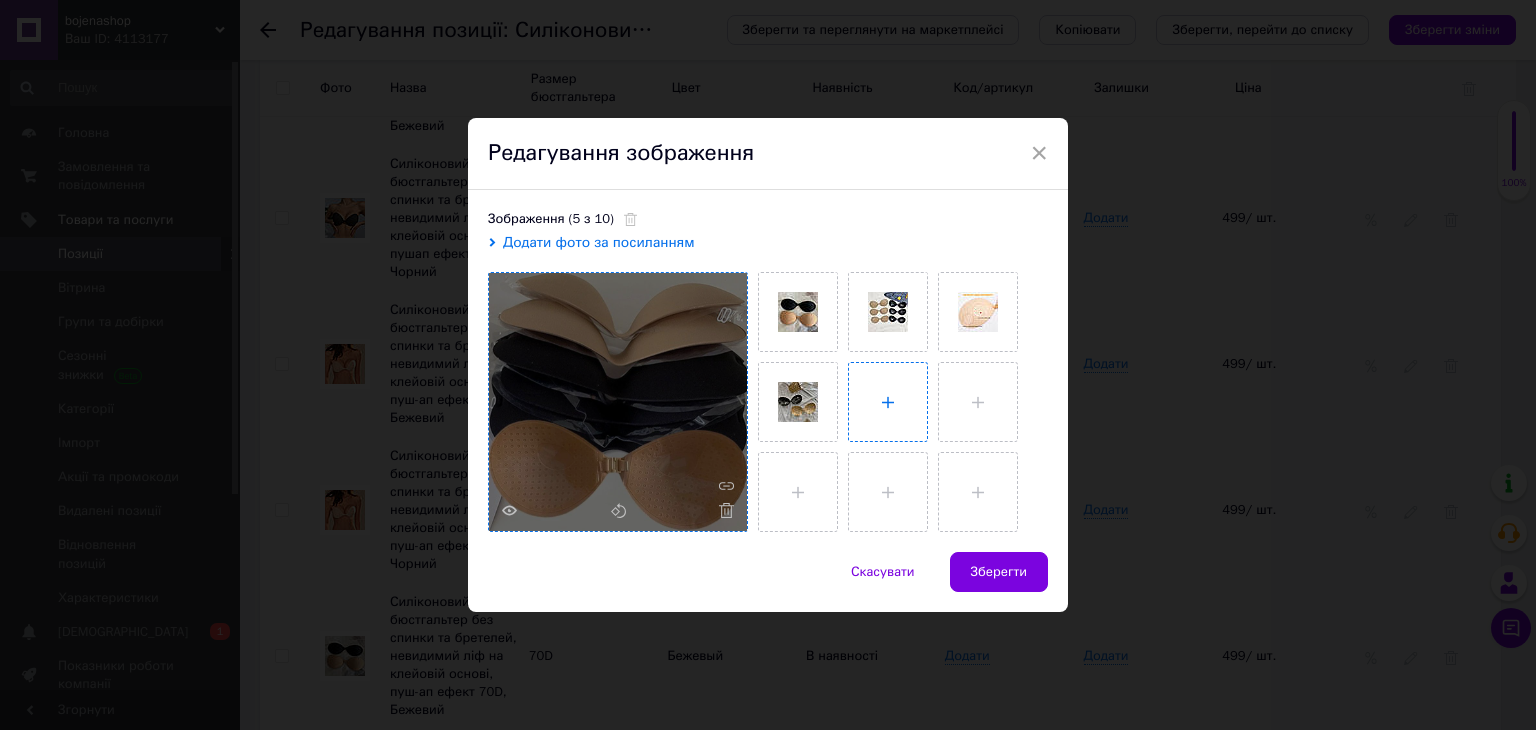 click at bounding box center (888, 402) 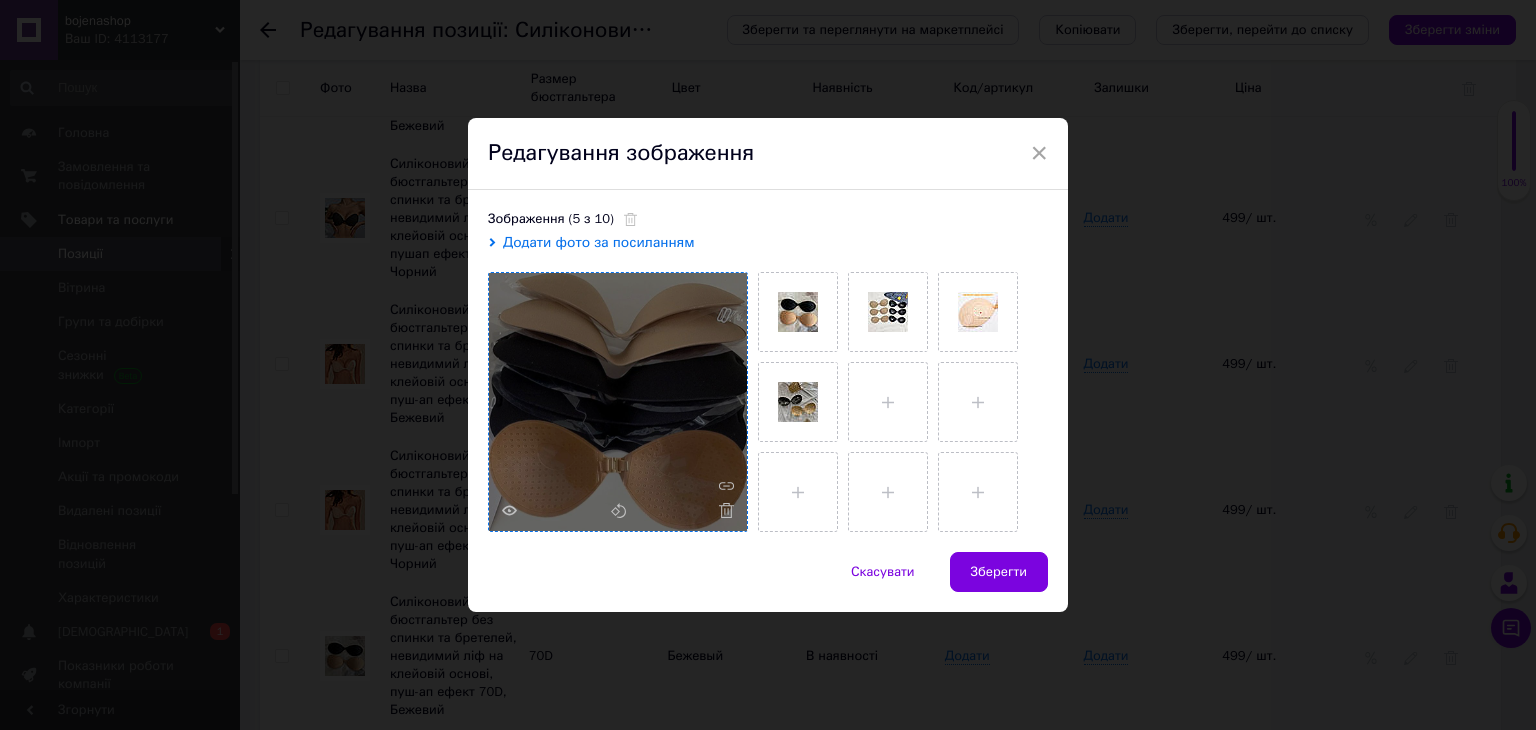 type 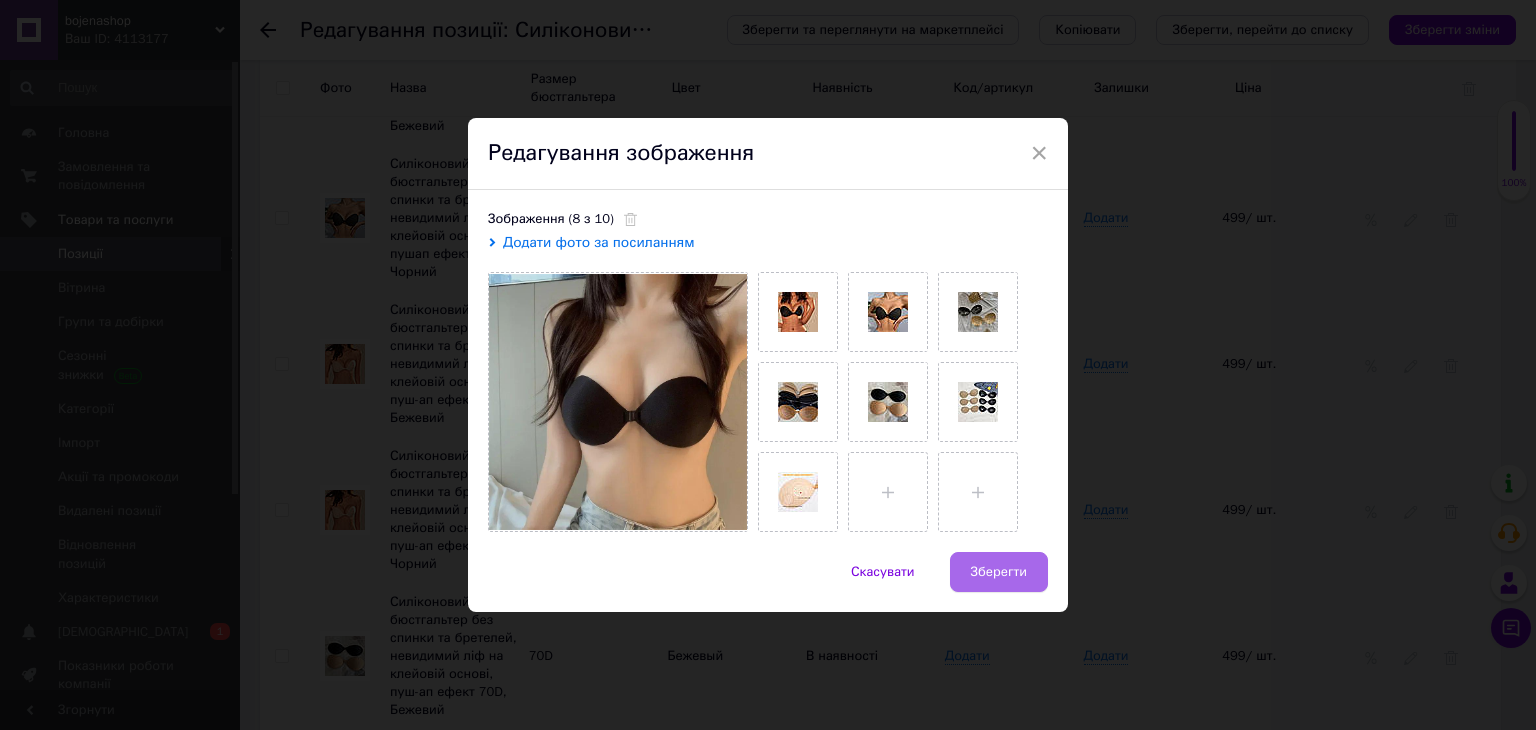click on "Зберегти" at bounding box center [999, 572] 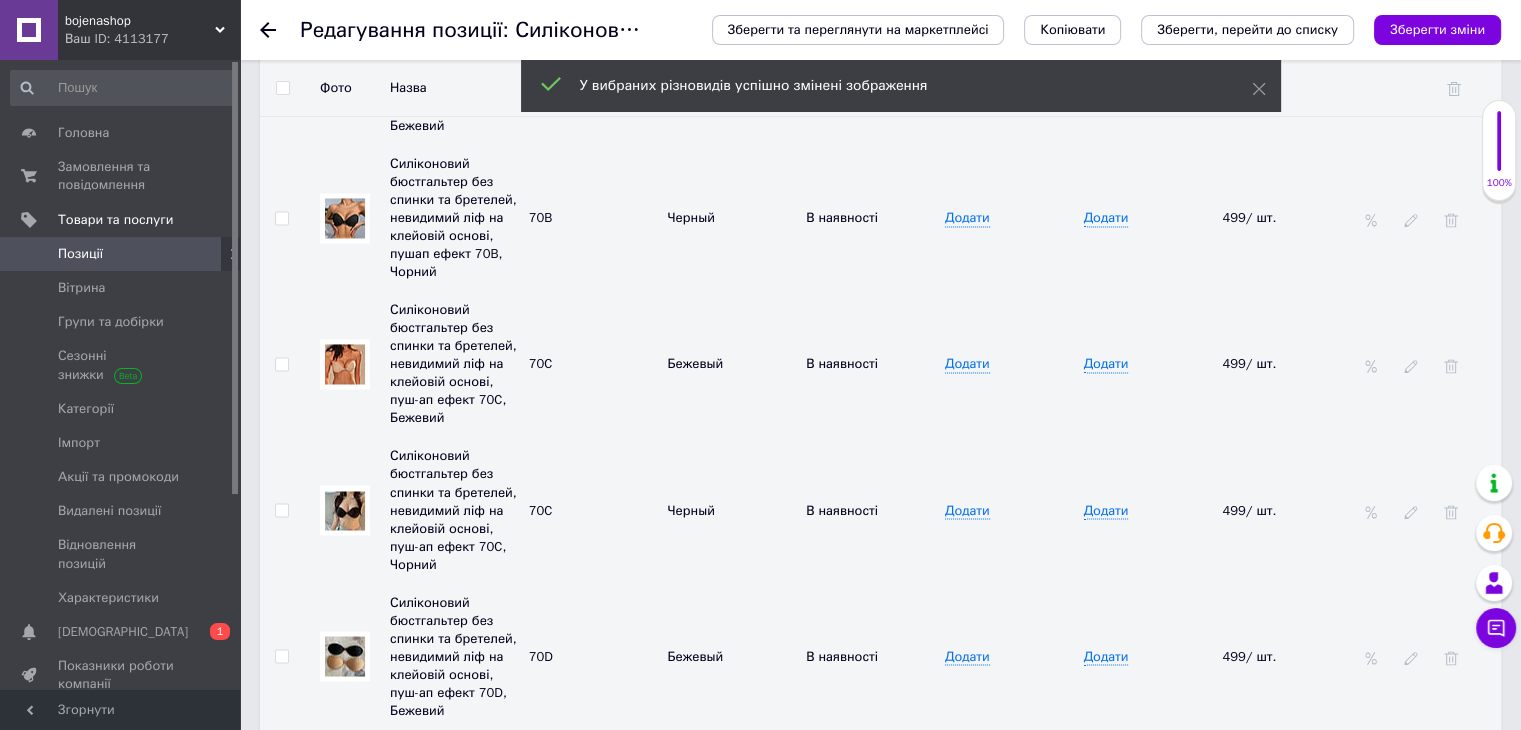 click at bounding box center (345, 510) 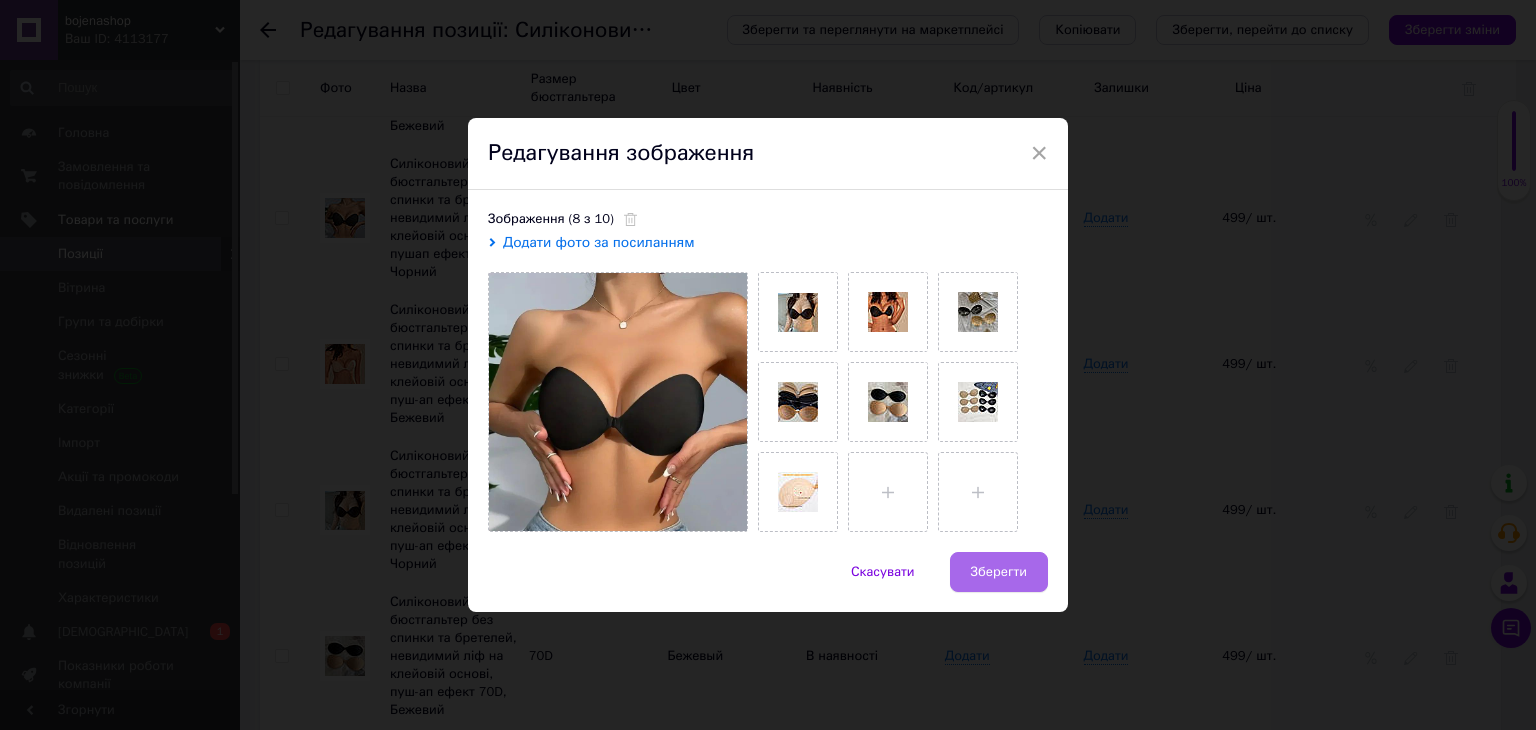 click on "Зберегти" at bounding box center (999, 572) 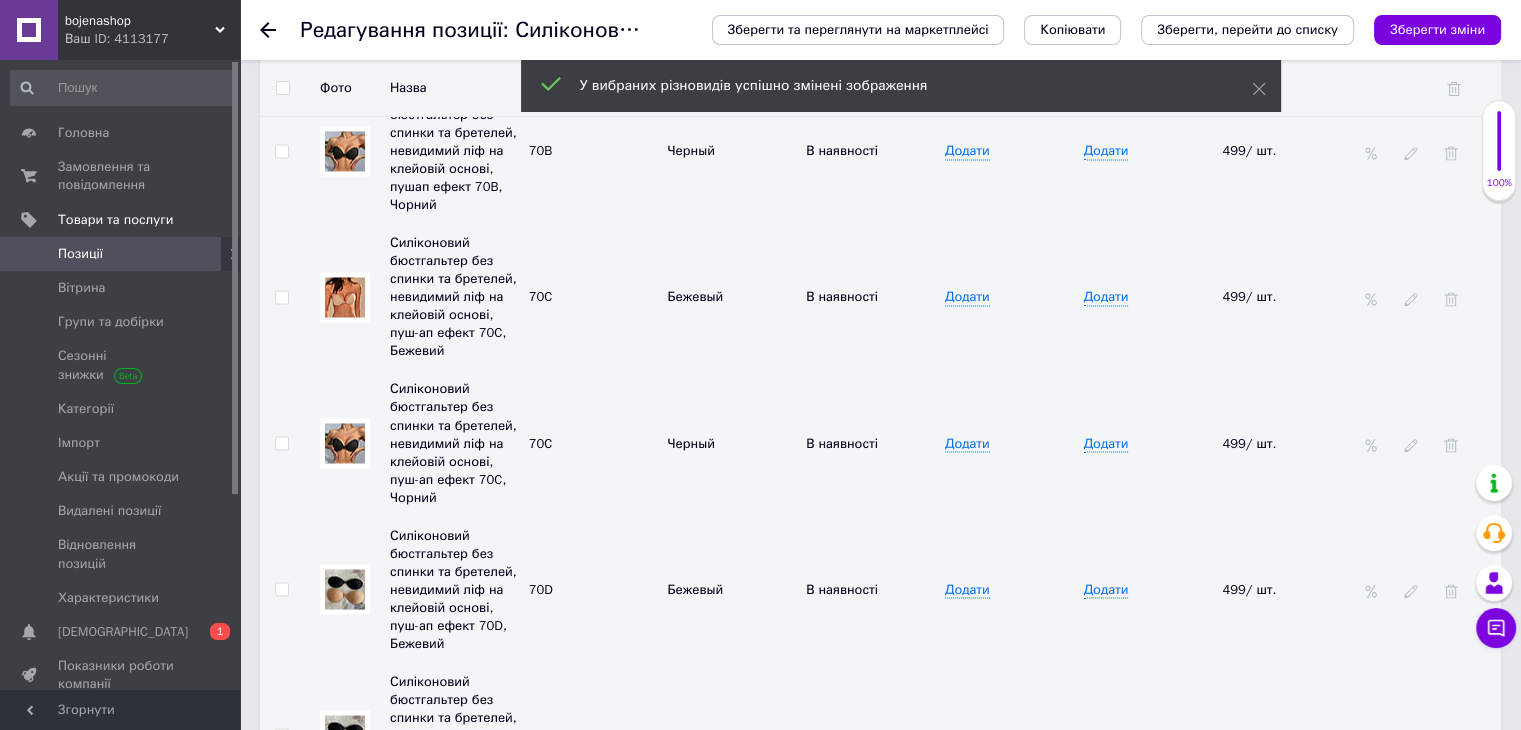 scroll, scrollTop: 3521, scrollLeft: 0, axis: vertical 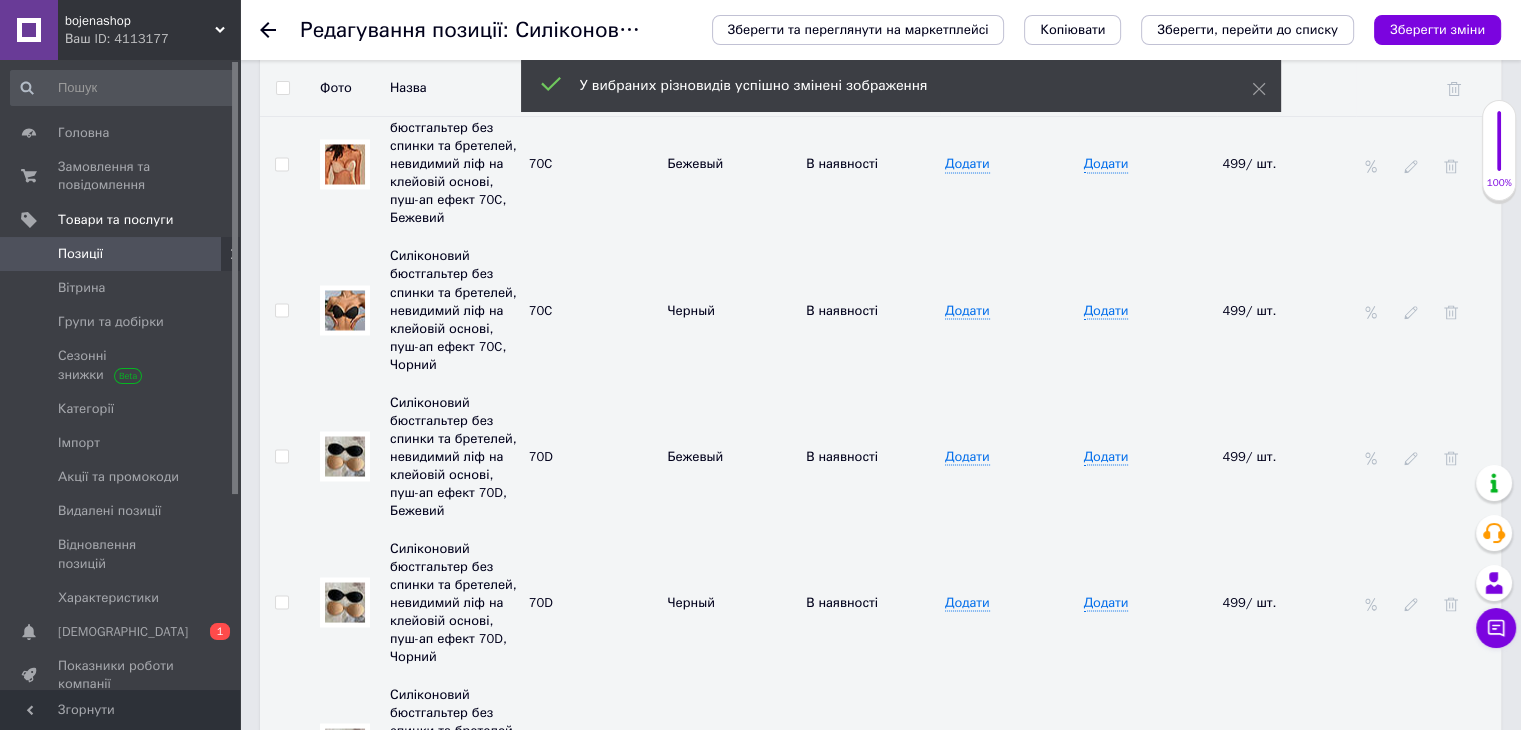 click at bounding box center [345, 456] 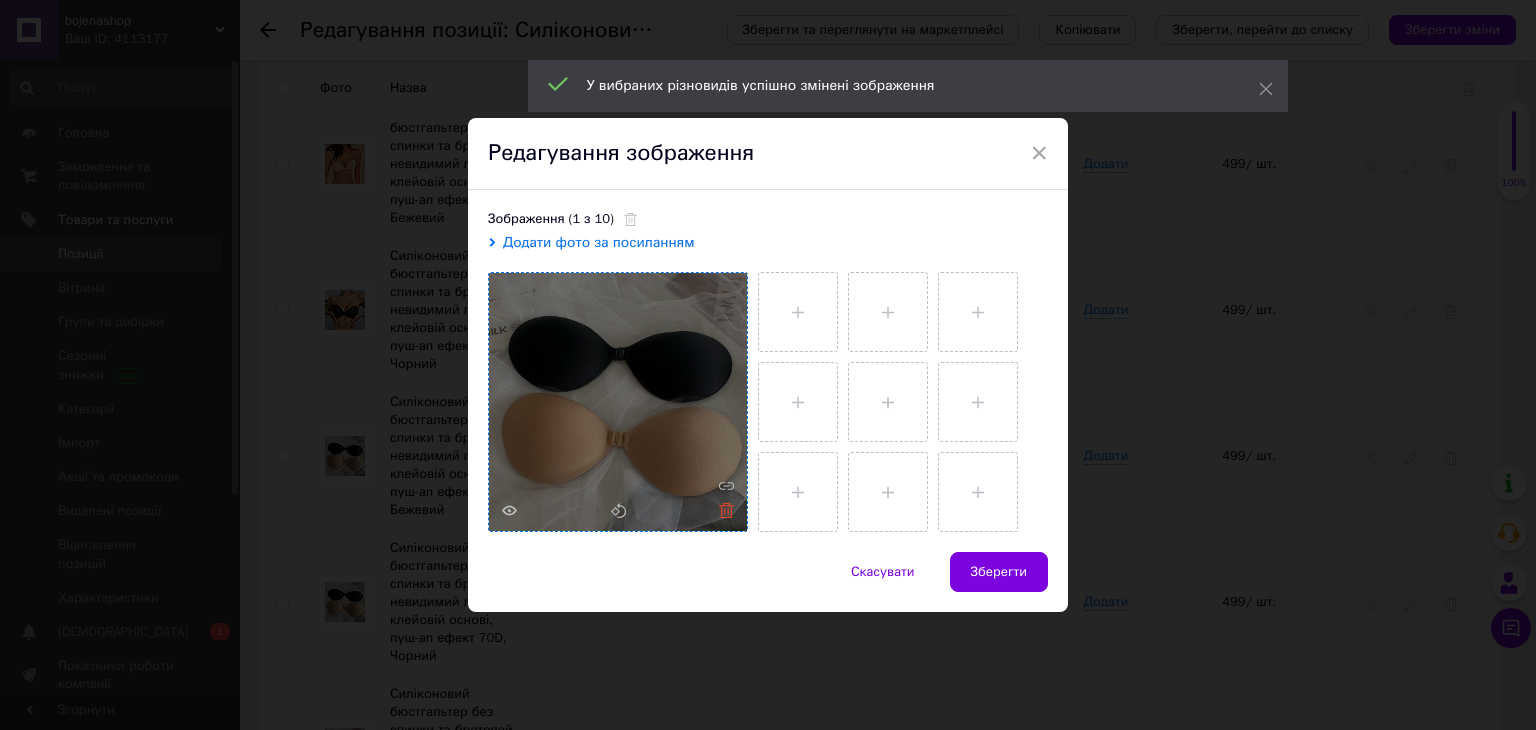 click 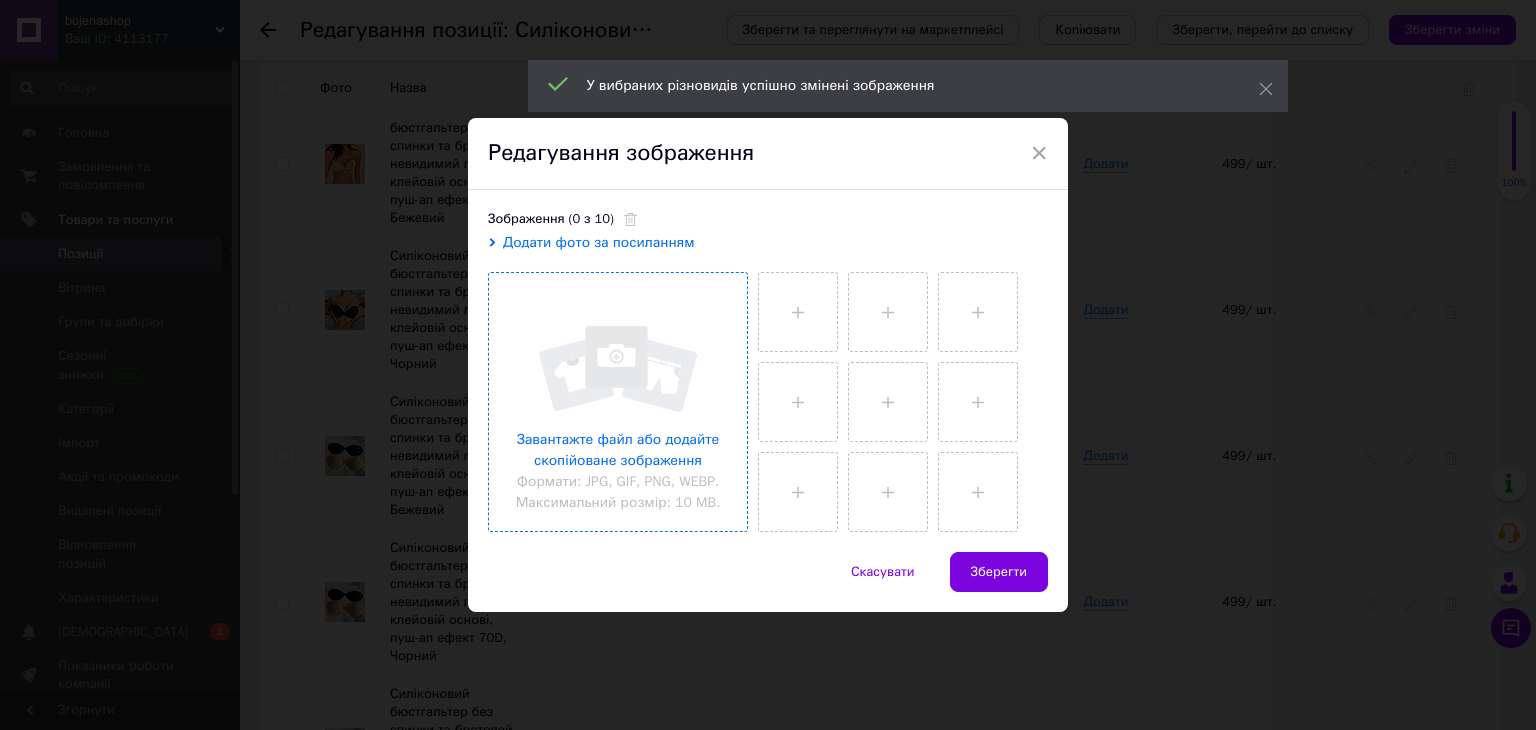 click at bounding box center [618, 402] 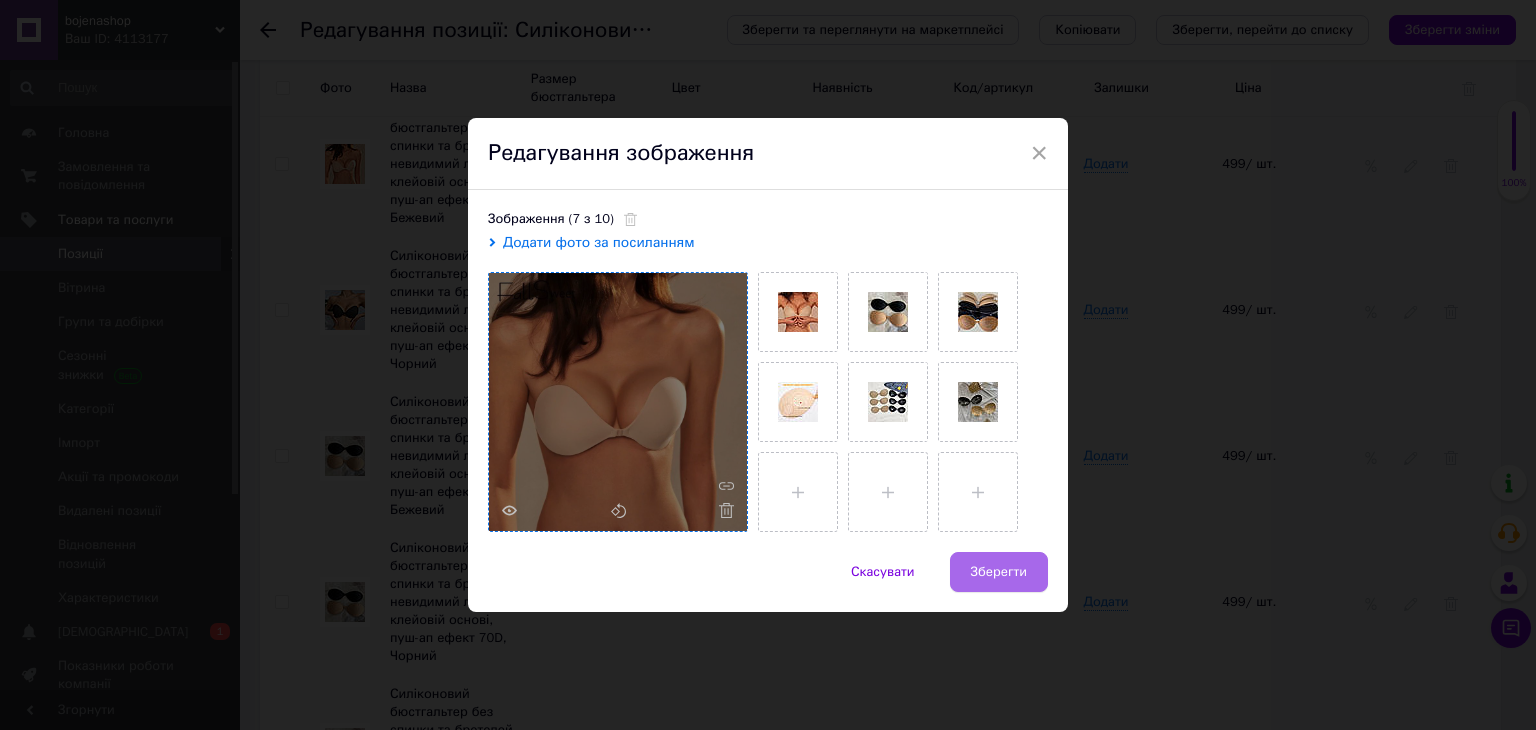 click on "Зберегти" at bounding box center [999, 572] 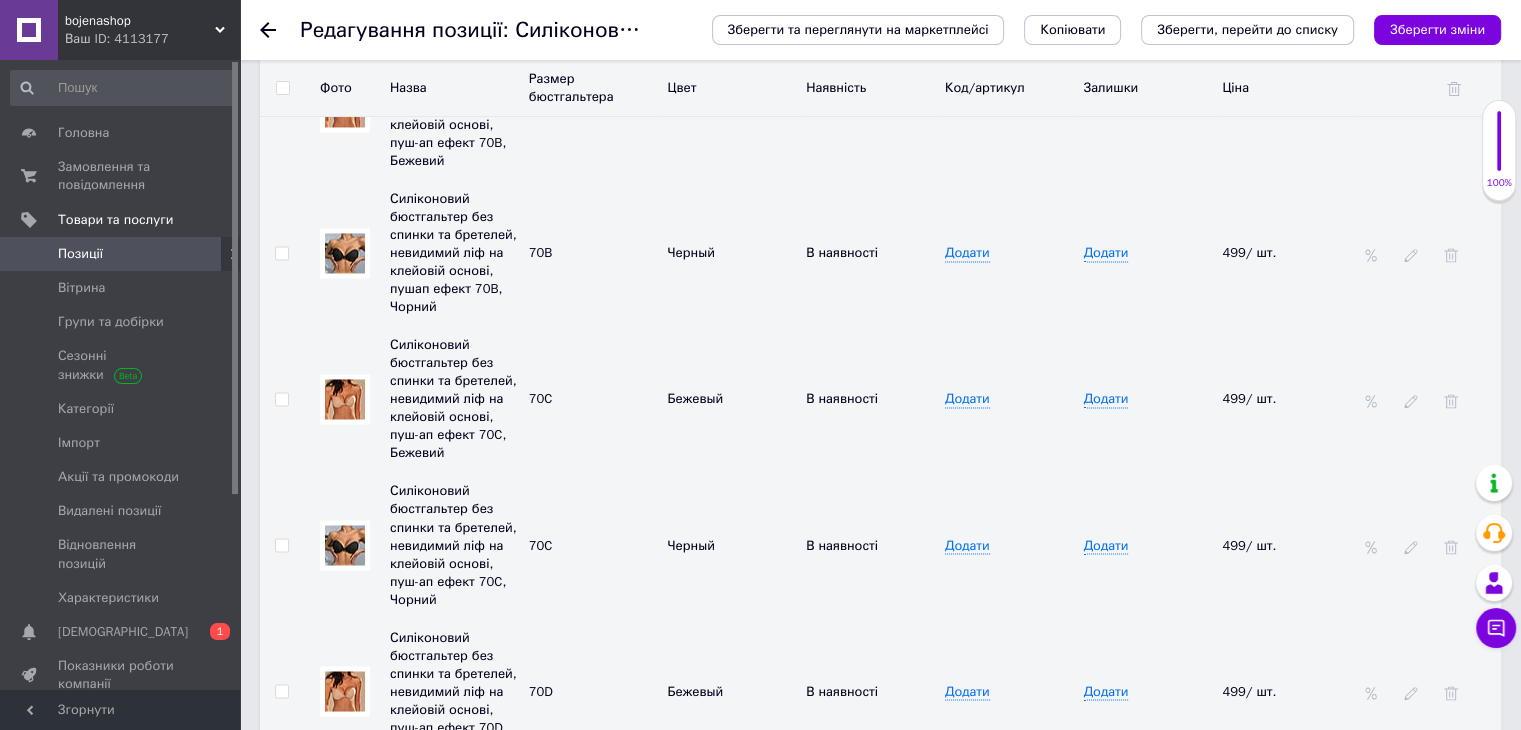scroll, scrollTop: 3321, scrollLeft: 0, axis: vertical 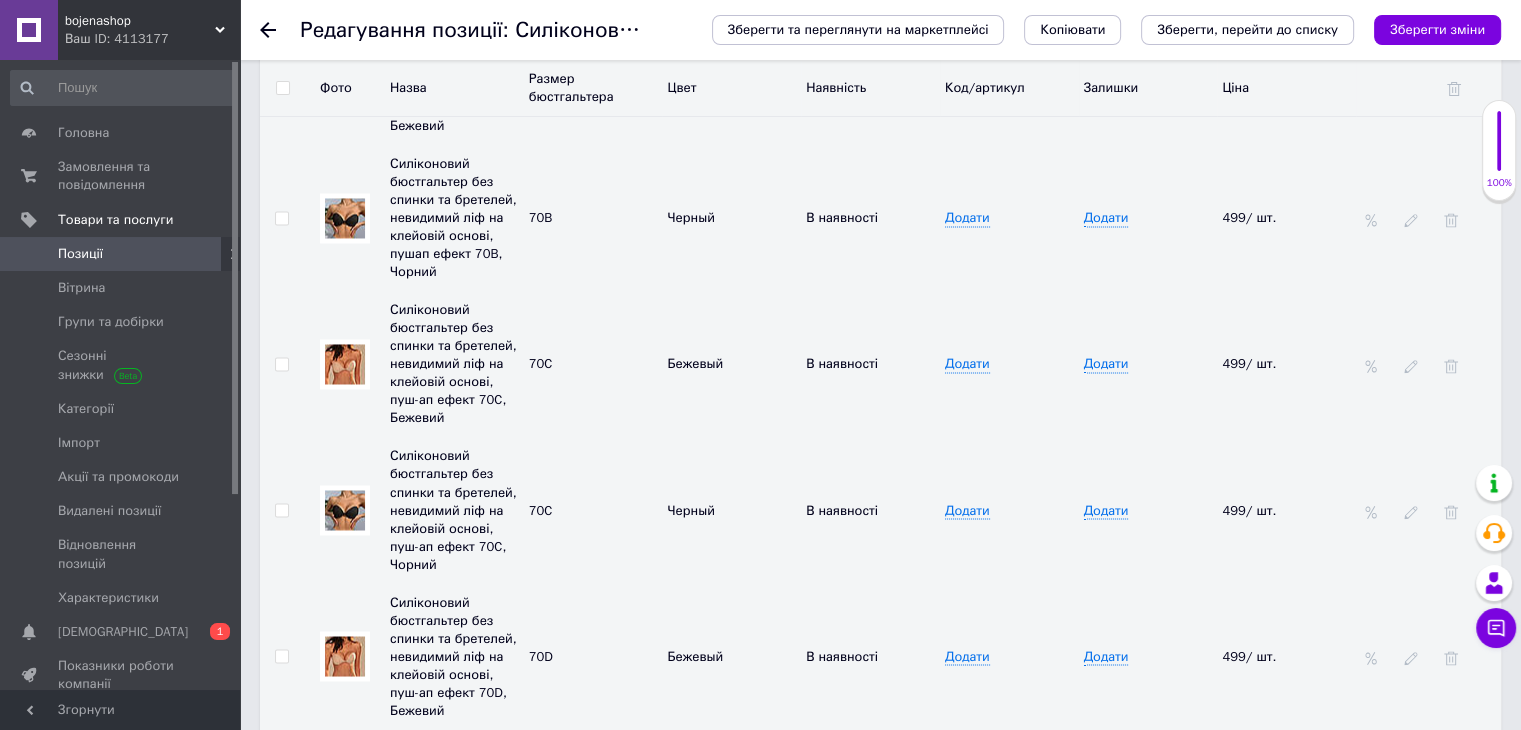 click at bounding box center [345, 510] 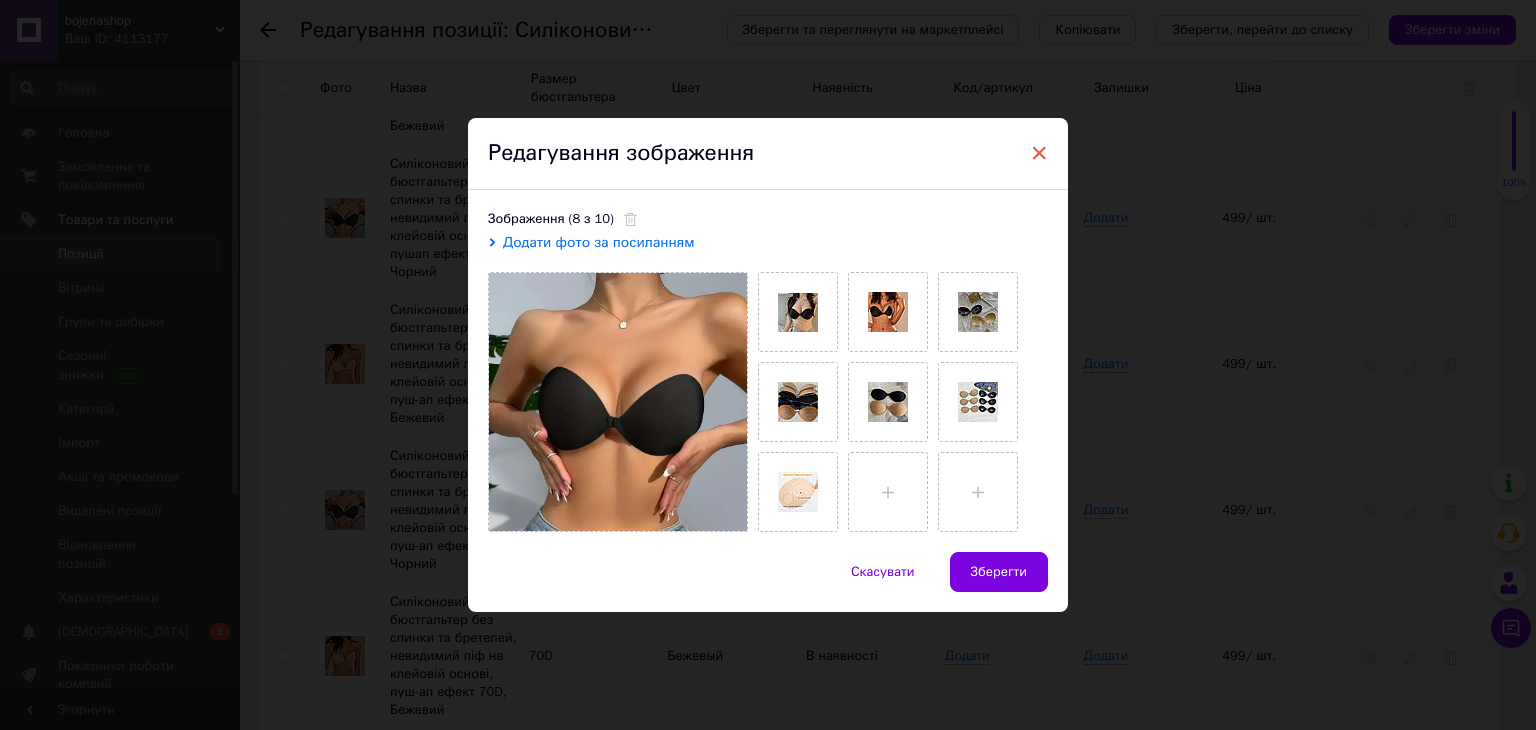 drag, startPoint x: 1040, startPoint y: 149, endPoint x: 882, endPoint y: 298, distance: 217.17505 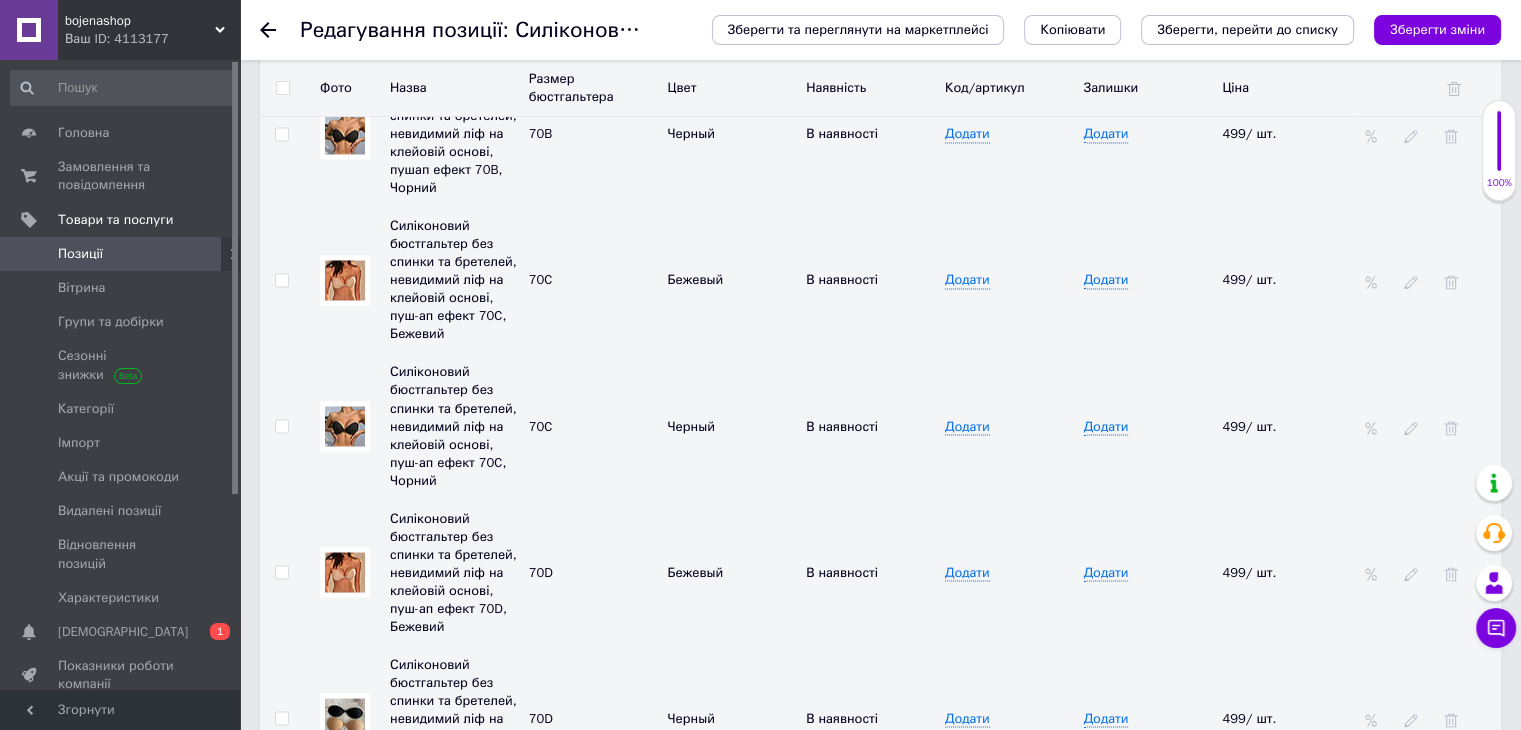 scroll, scrollTop: 3521, scrollLeft: 0, axis: vertical 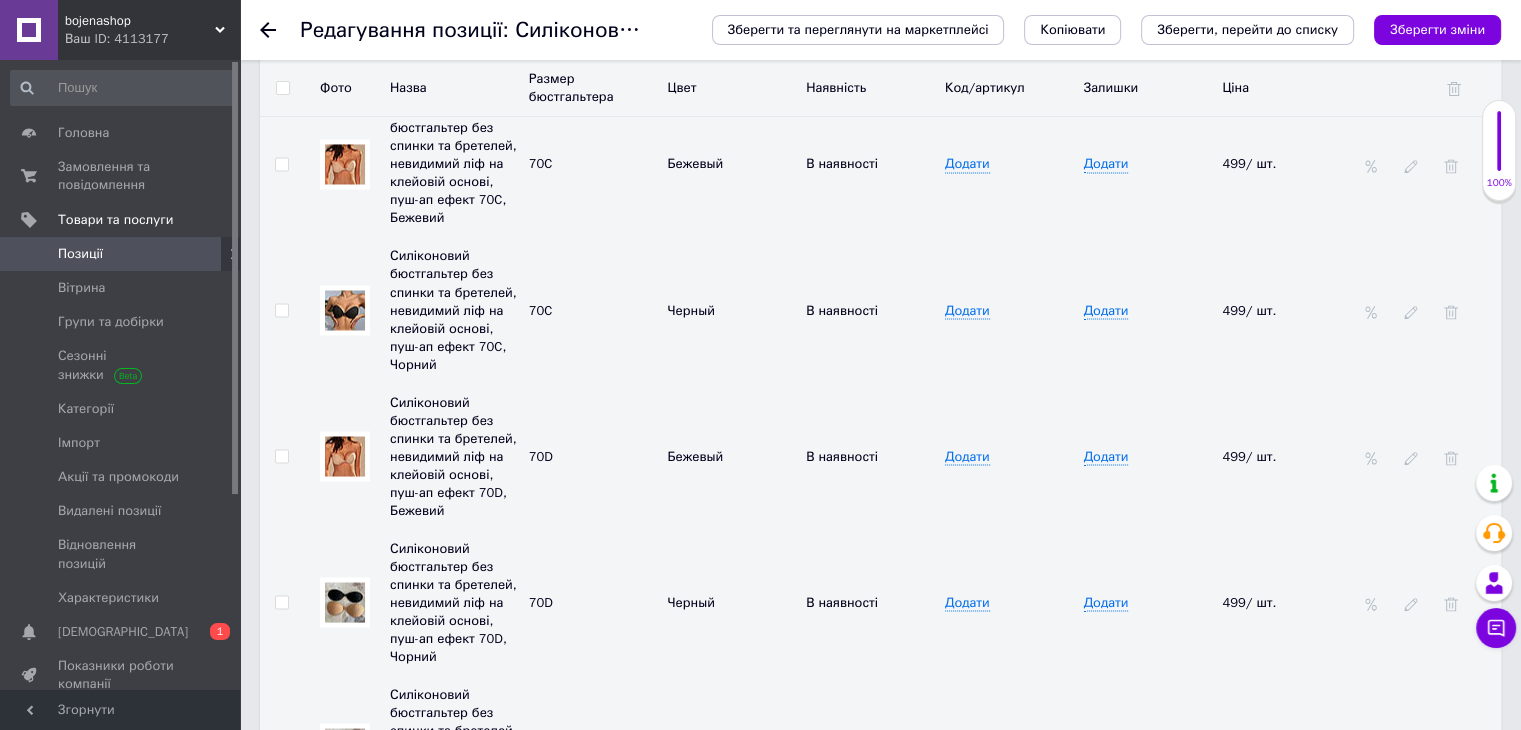 click at bounding box center (345, 456) 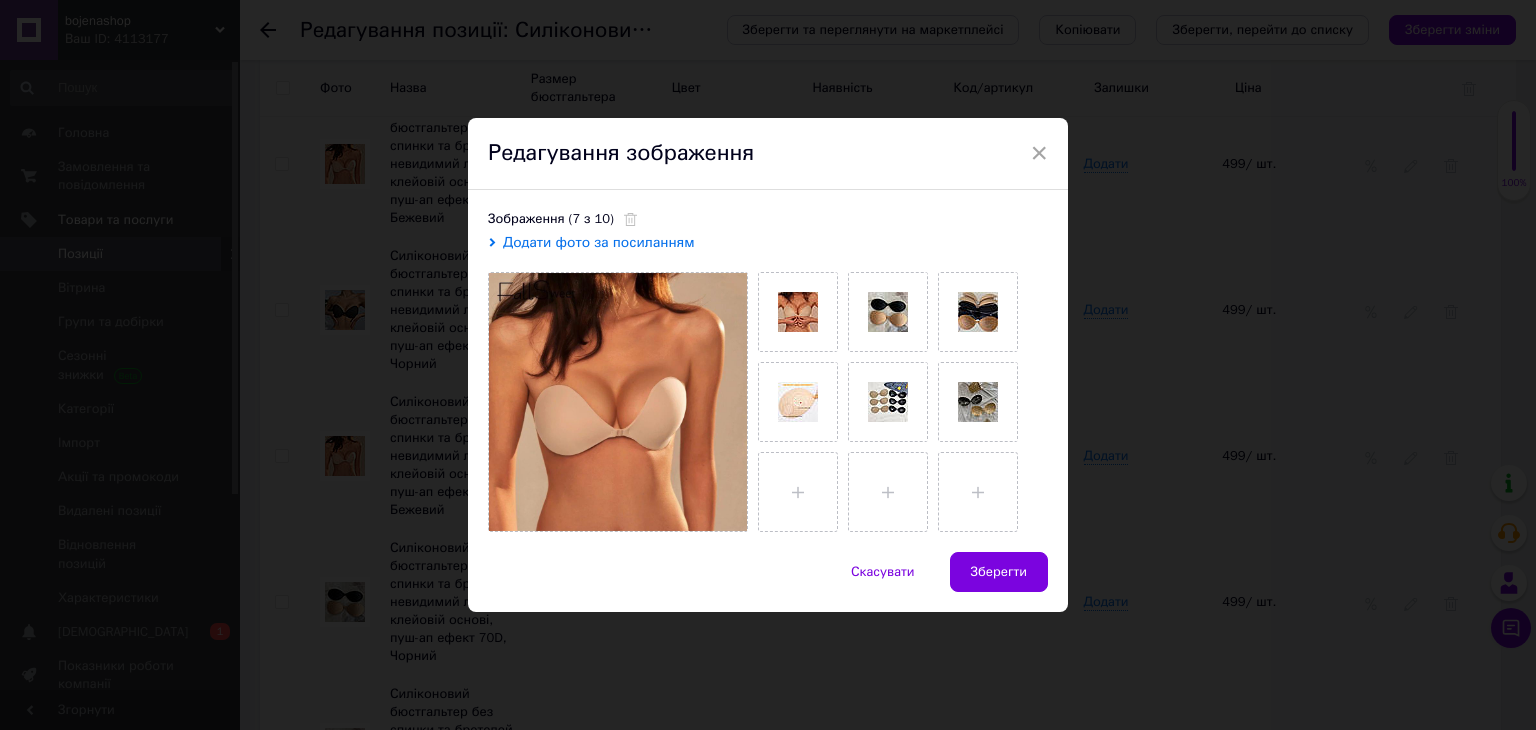click on "Редагування зображення" at bounding box center [768, 154] 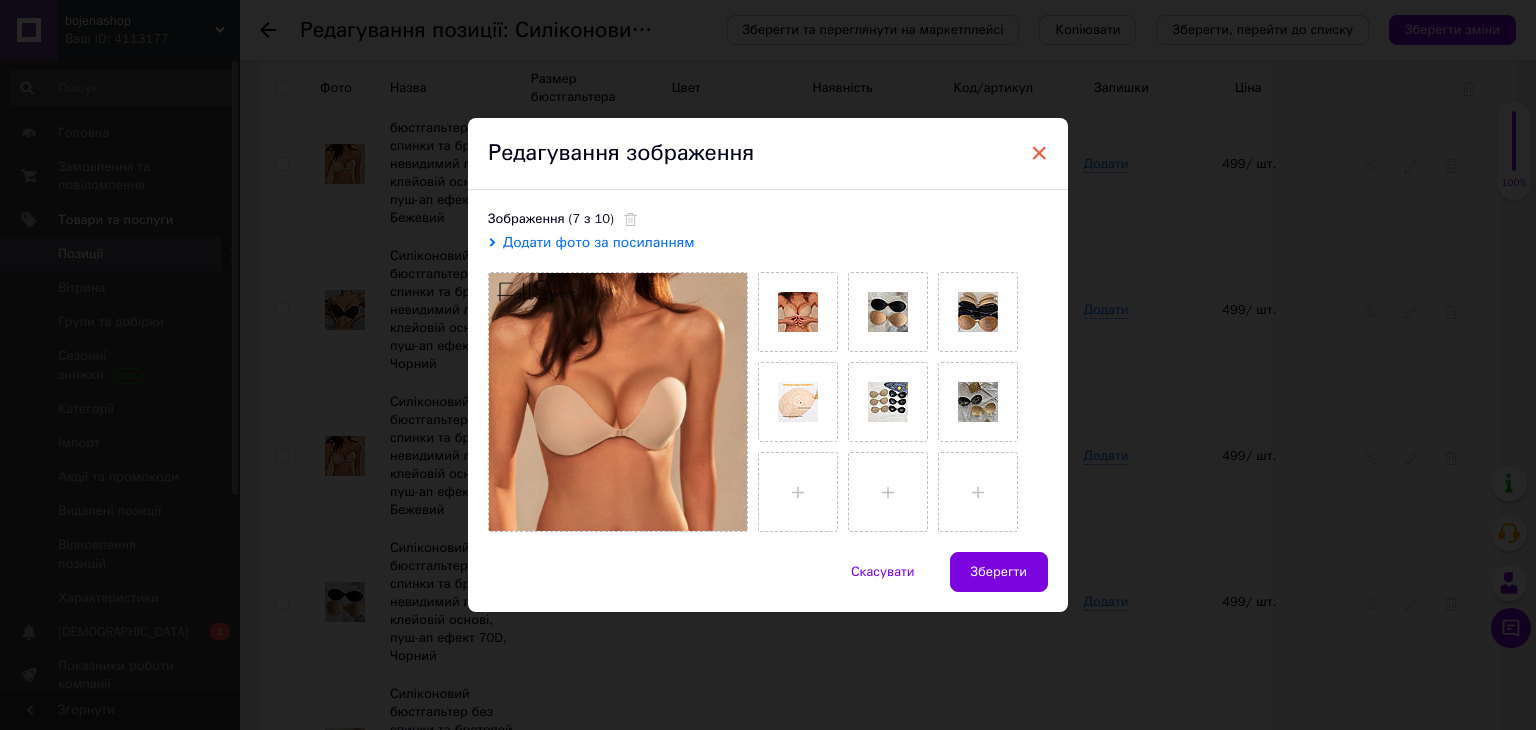 click on "×" at bounding box center [1039, 153] 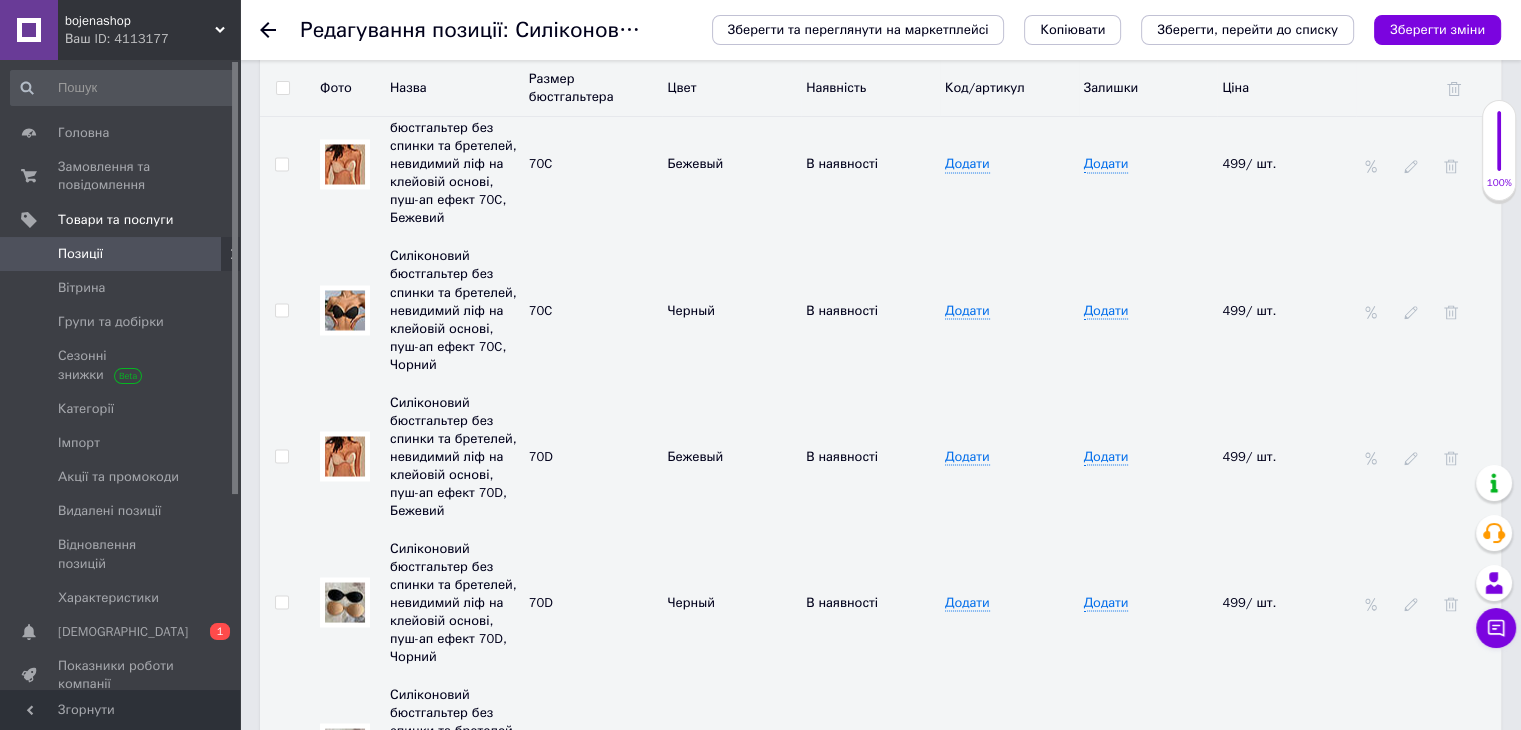 click at bounding box center [345, 602] 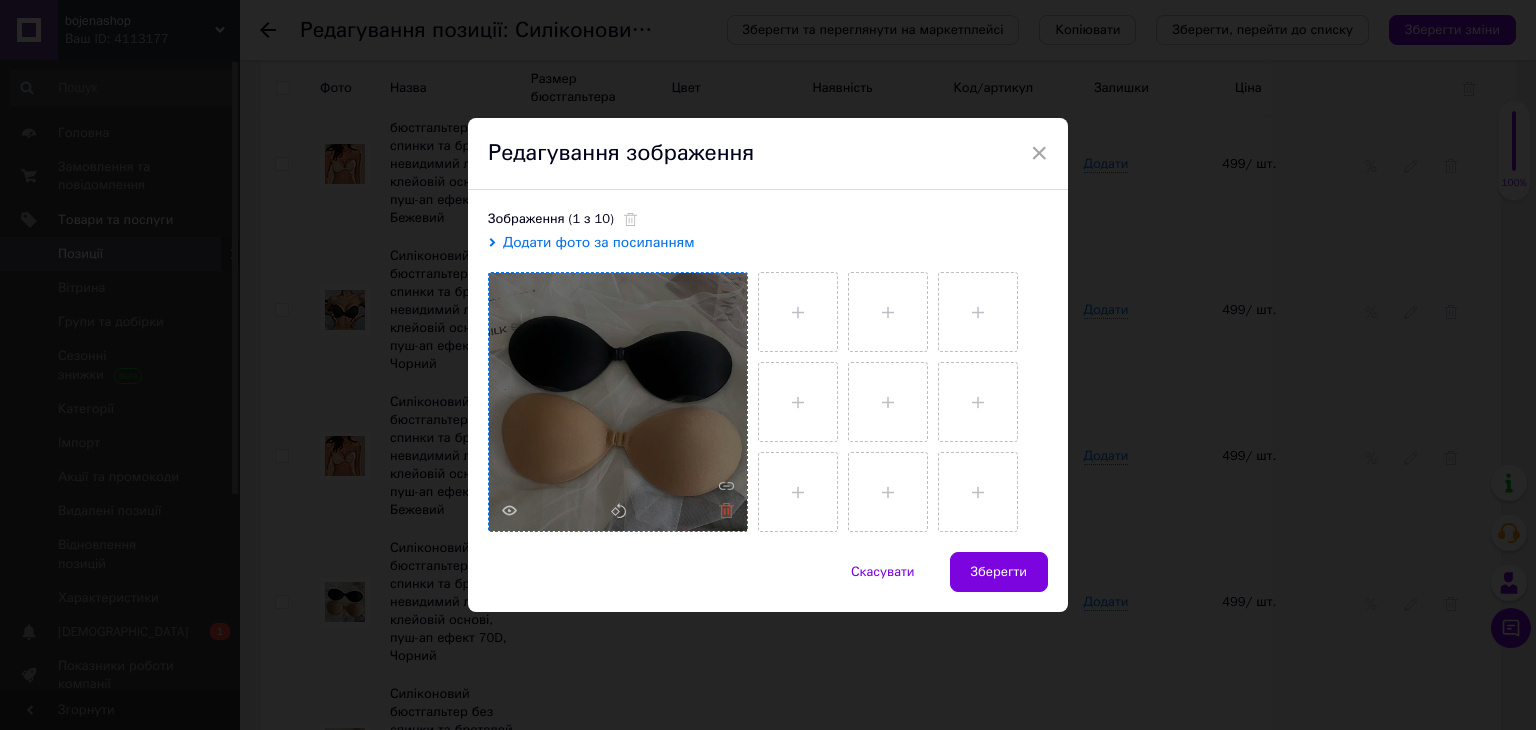 click 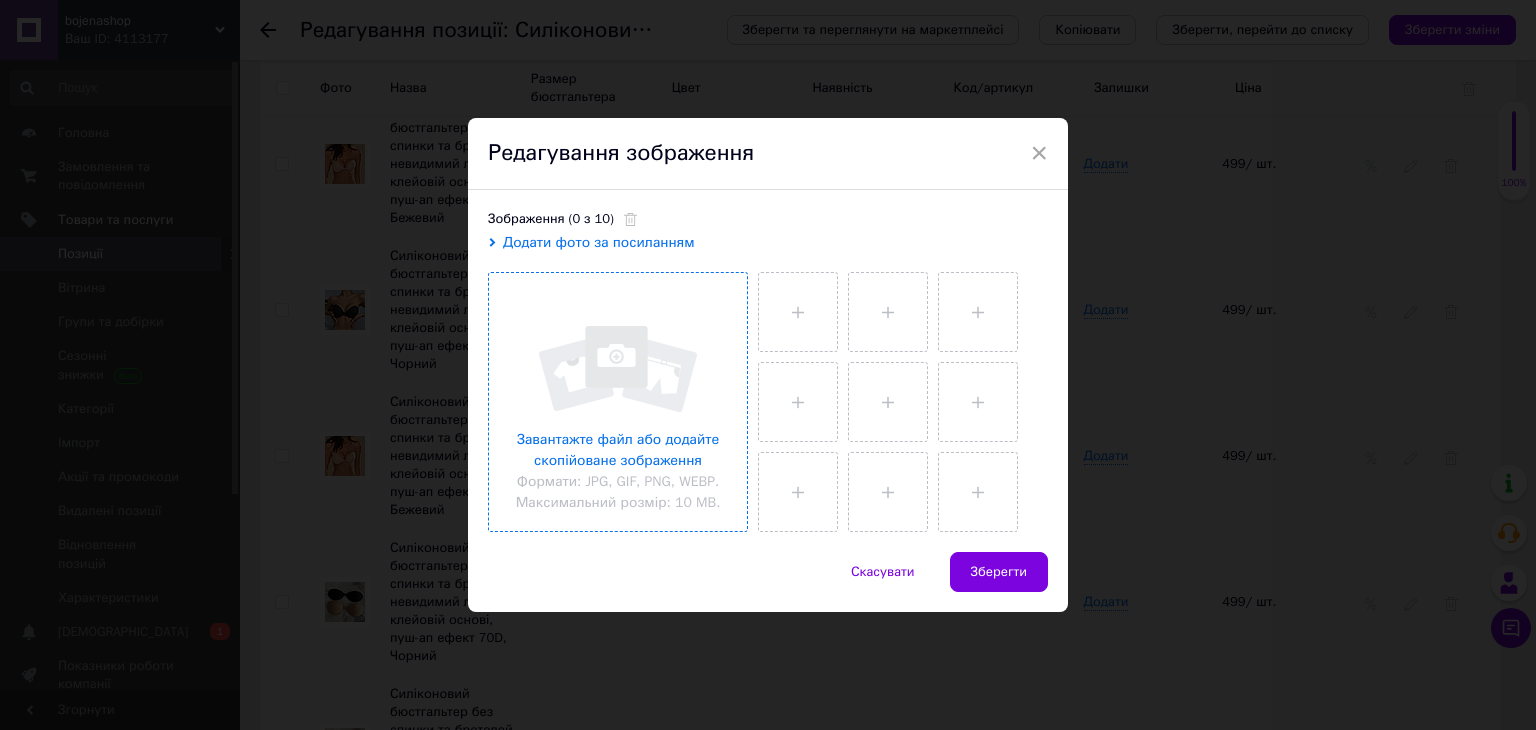 click at bounding box center (618, 402) 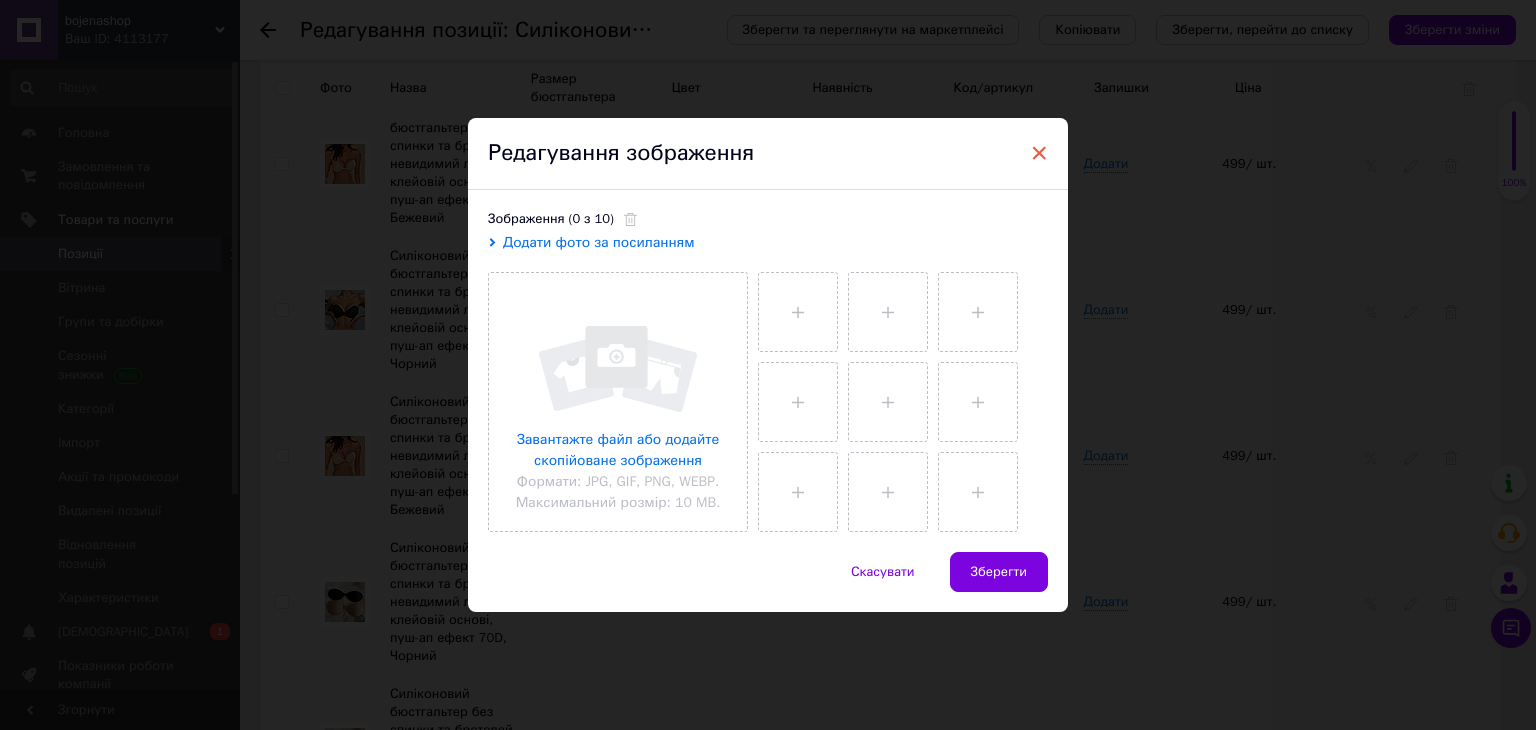 click on "×" at bounding box center (1039, 153) 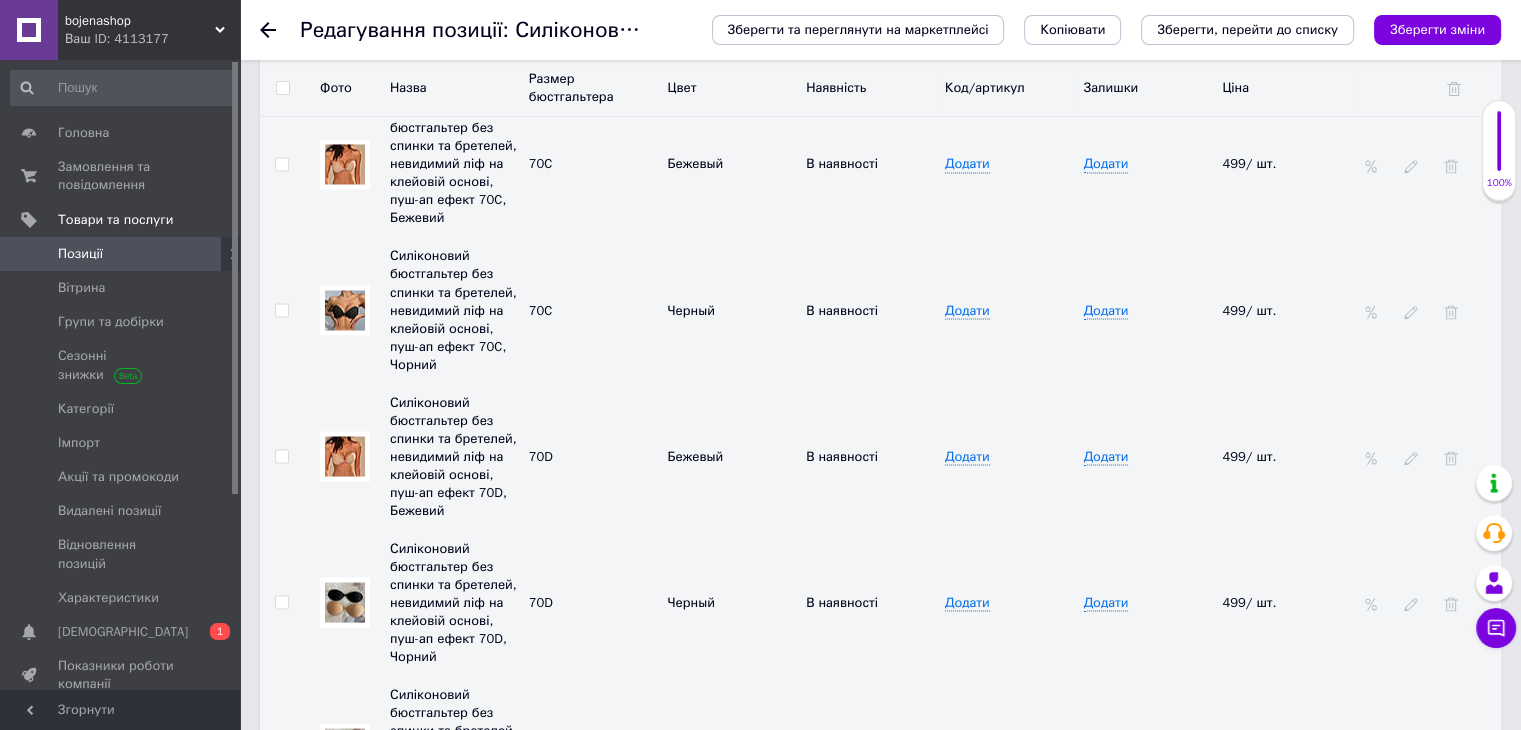scroll, scrollTop: 3621, scrollLeft: 0, axis: vertical 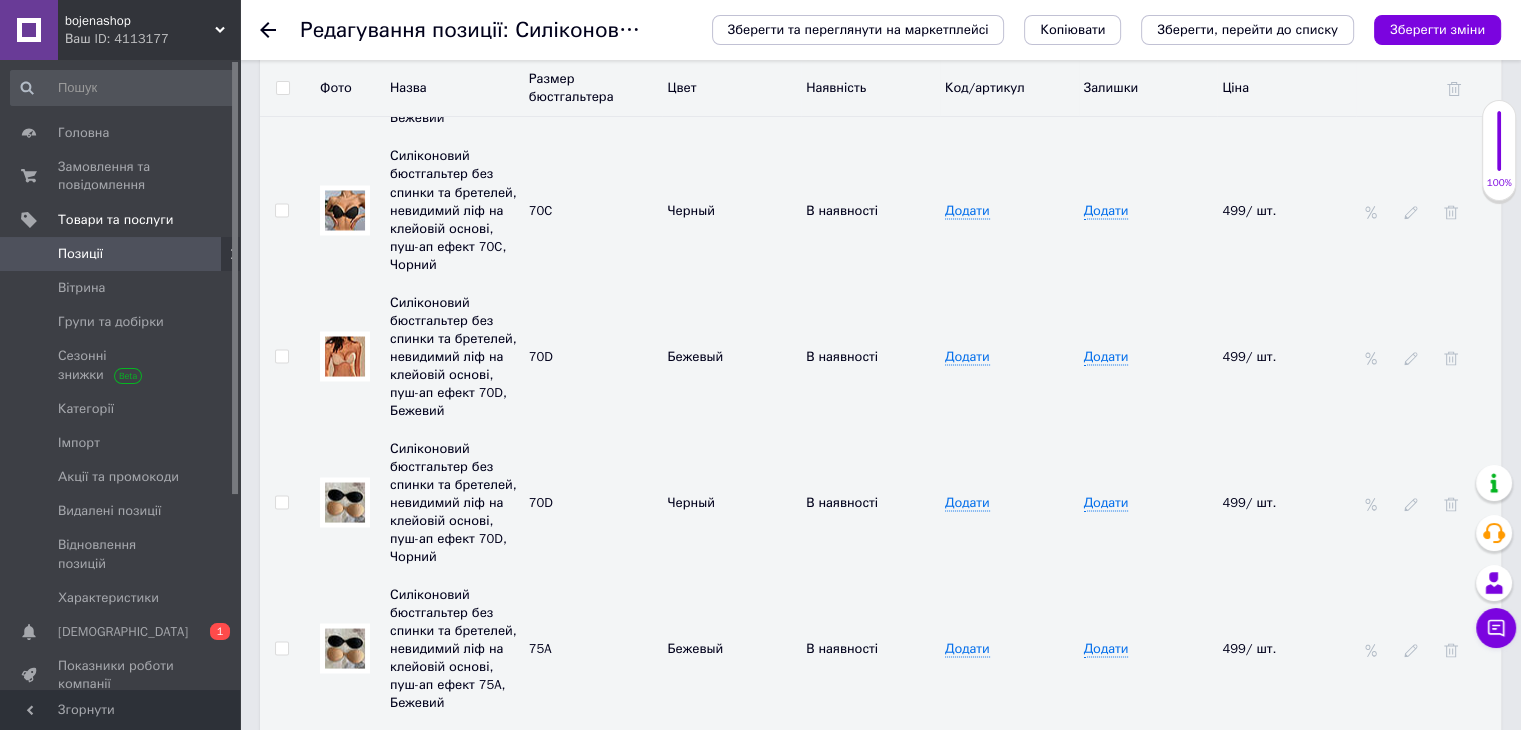 click at bounding box center (345, 502) 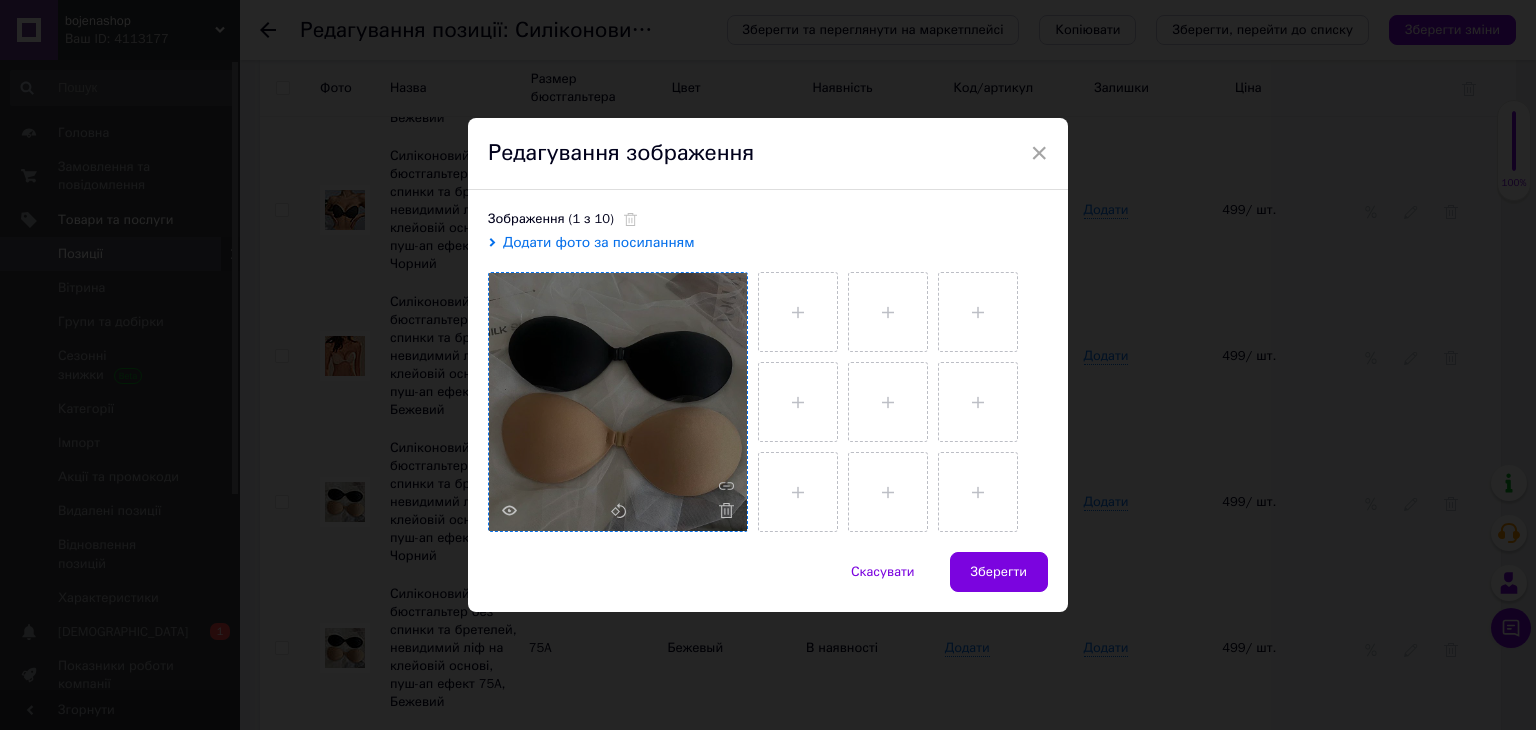 click at bounding box center [618, 402] 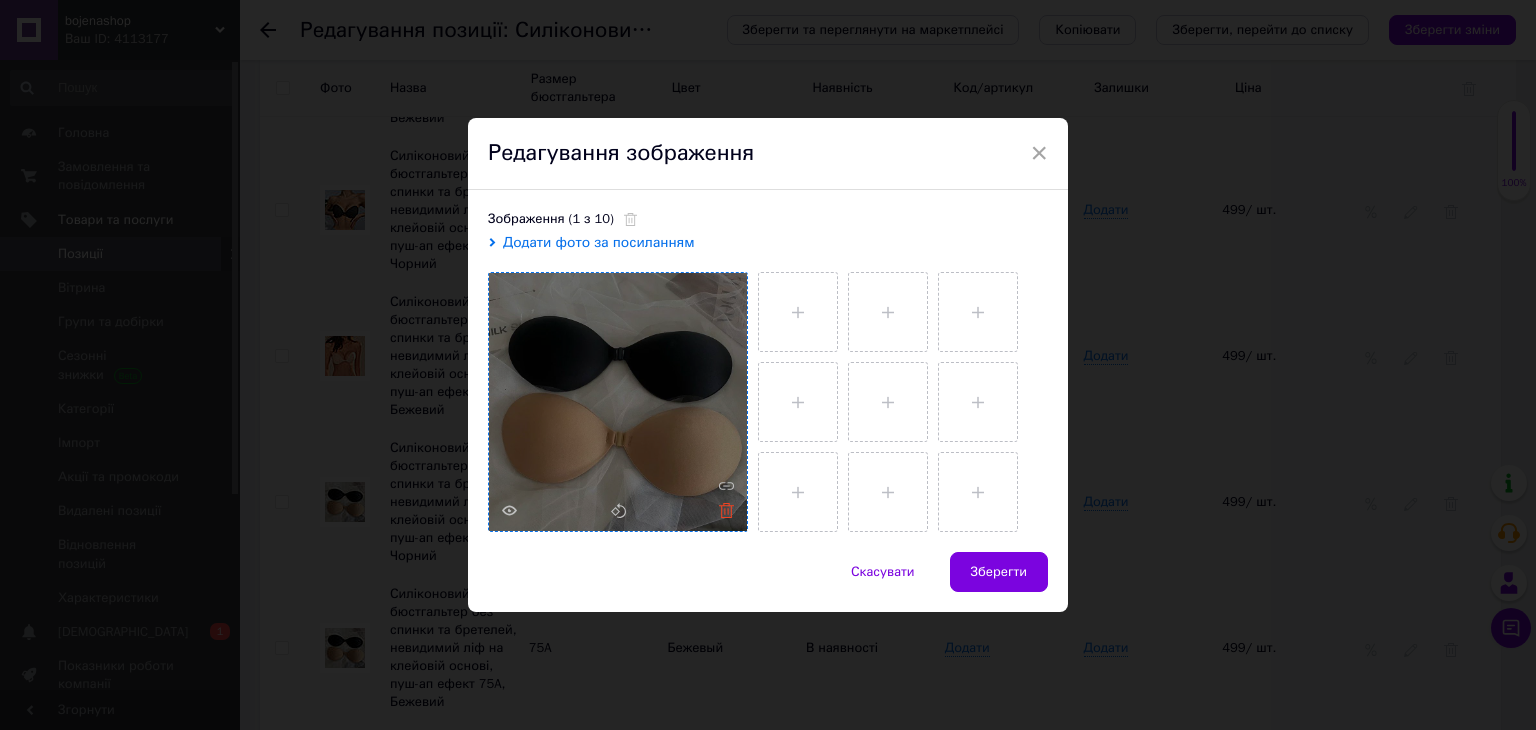 click 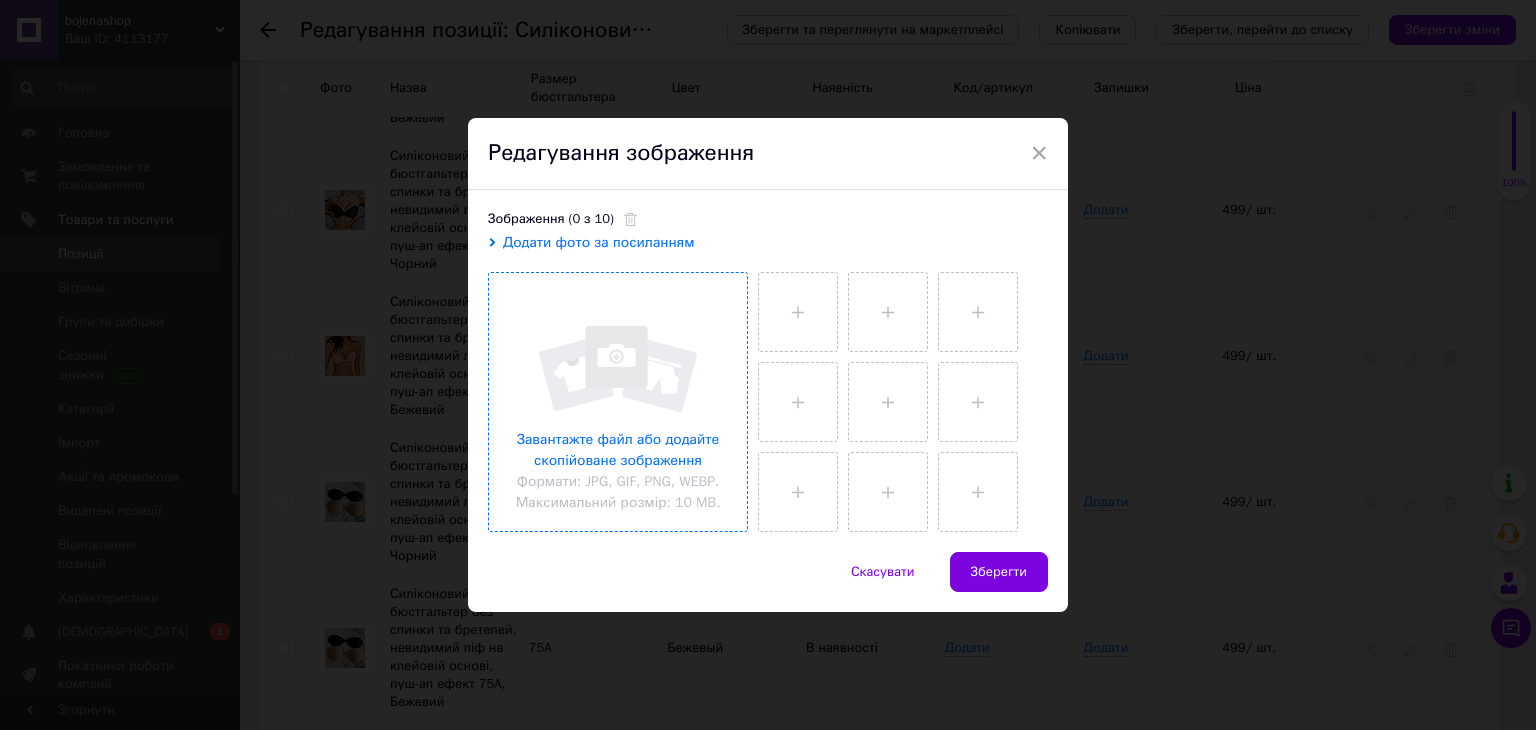 click at bounding box center [618, 402] 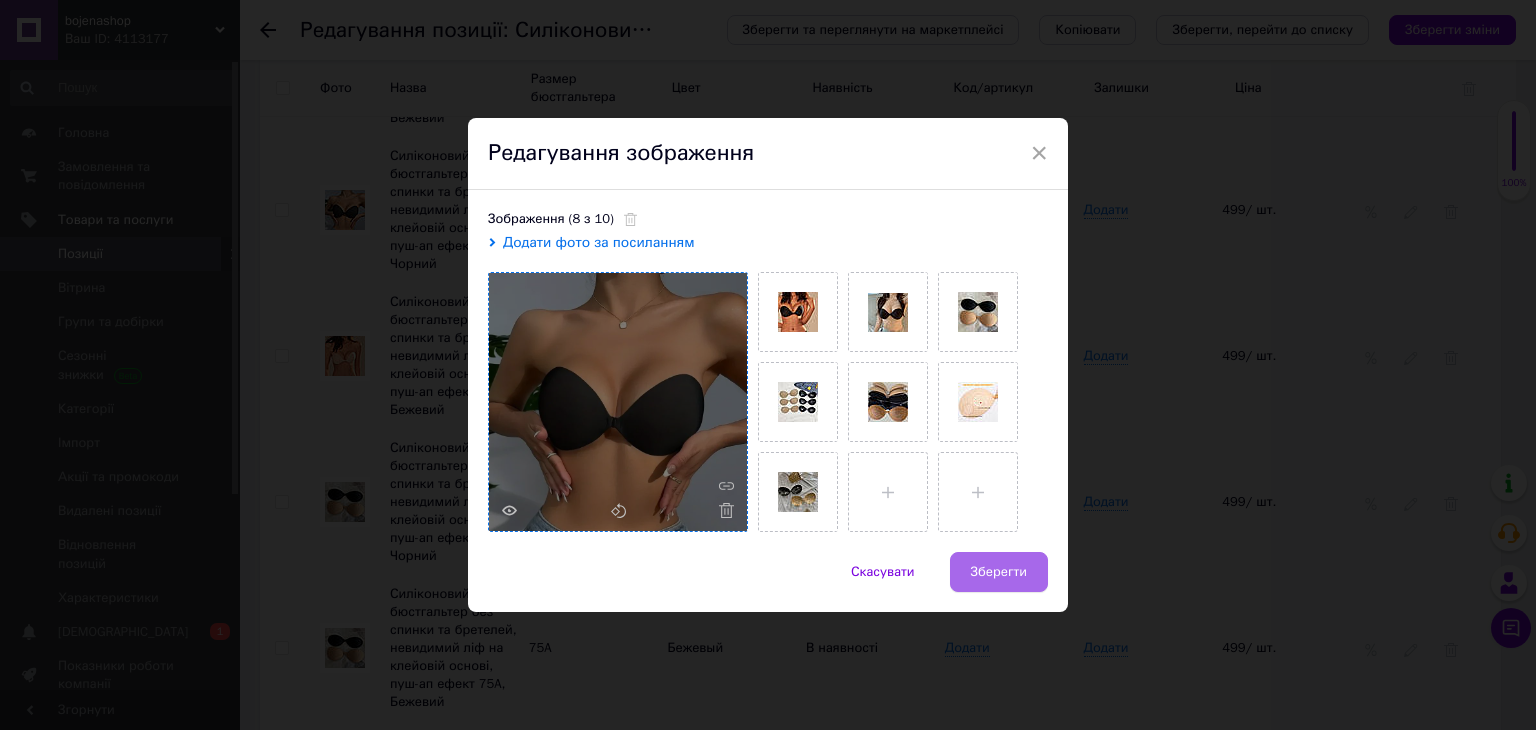click on "Зберегти" at bounding box center (999, 572) 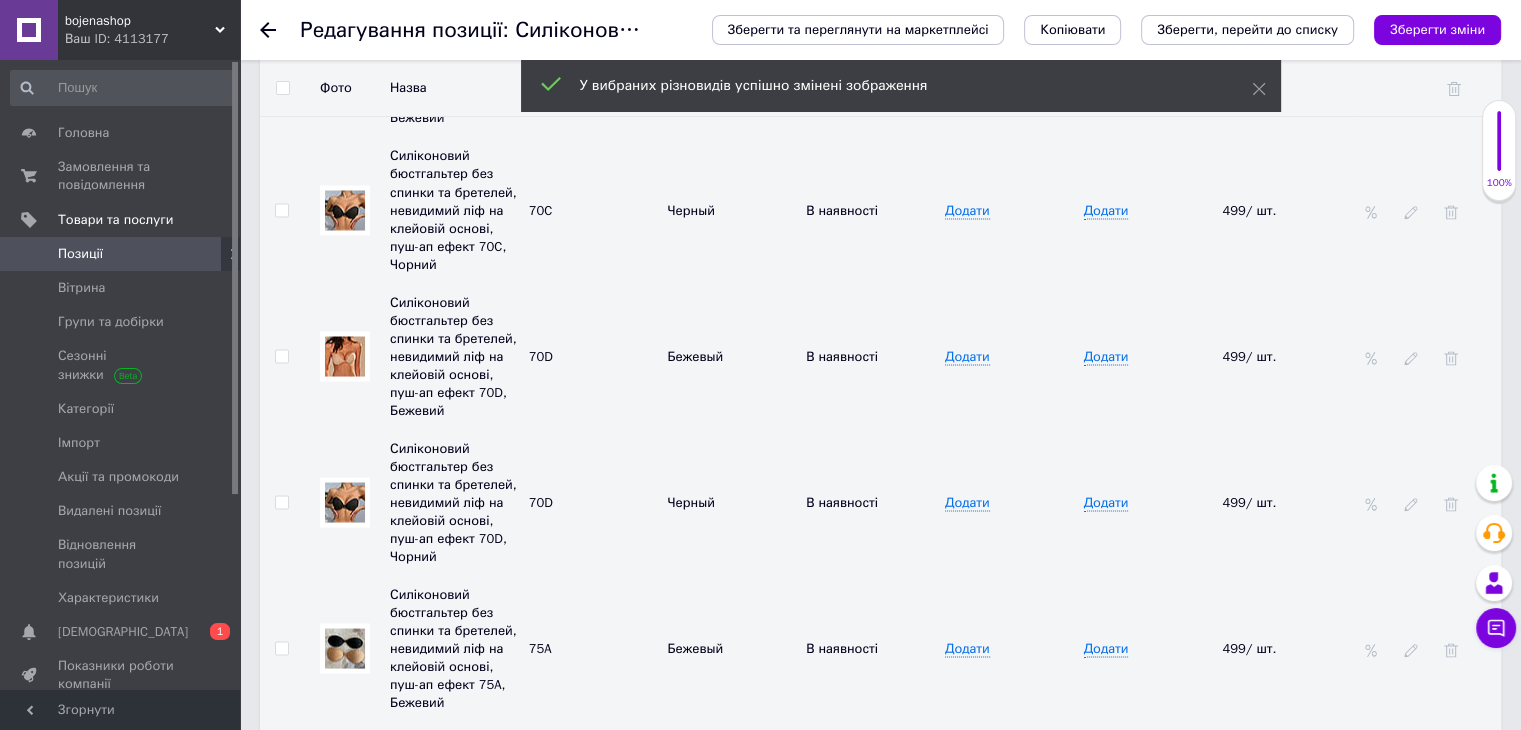 click at bounding box center (345, 648) 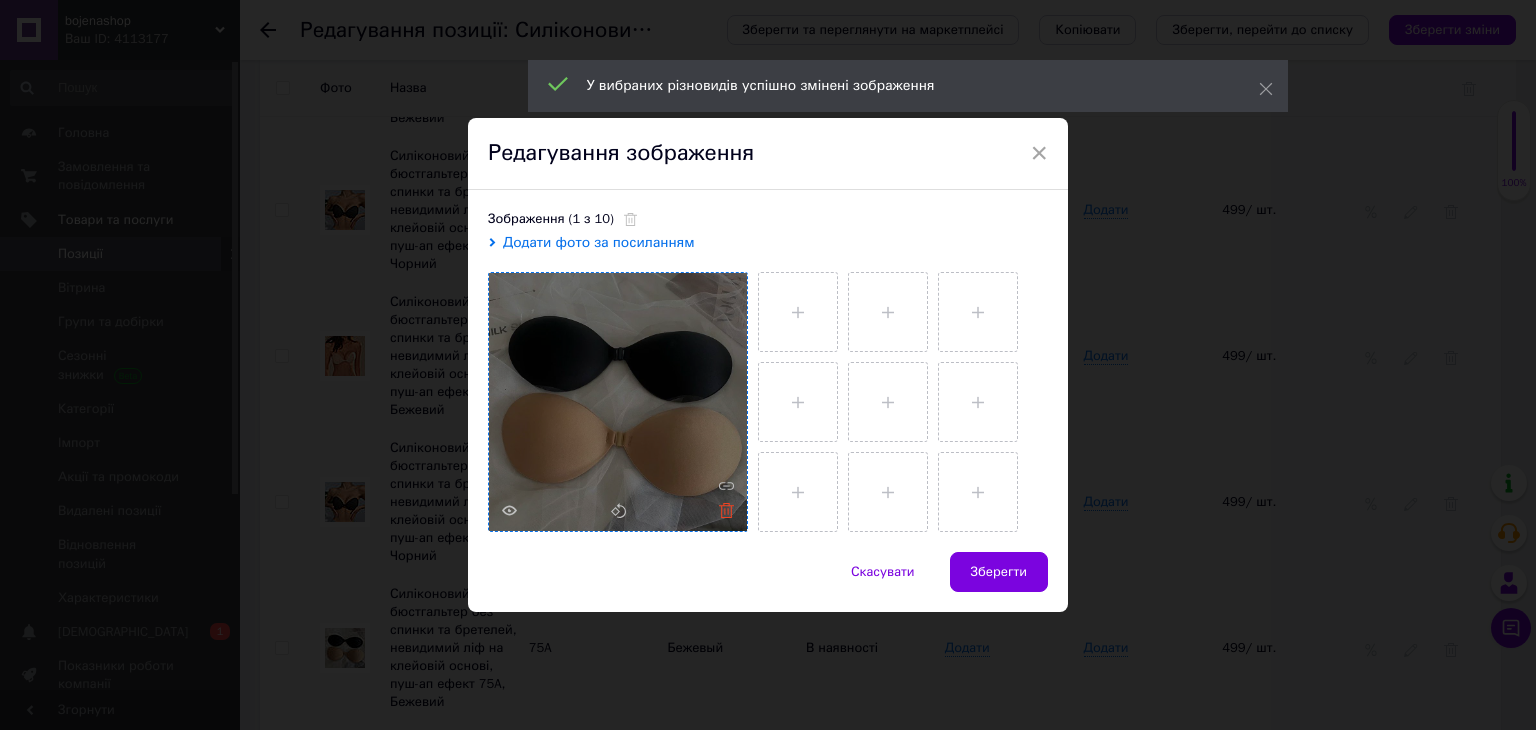 click 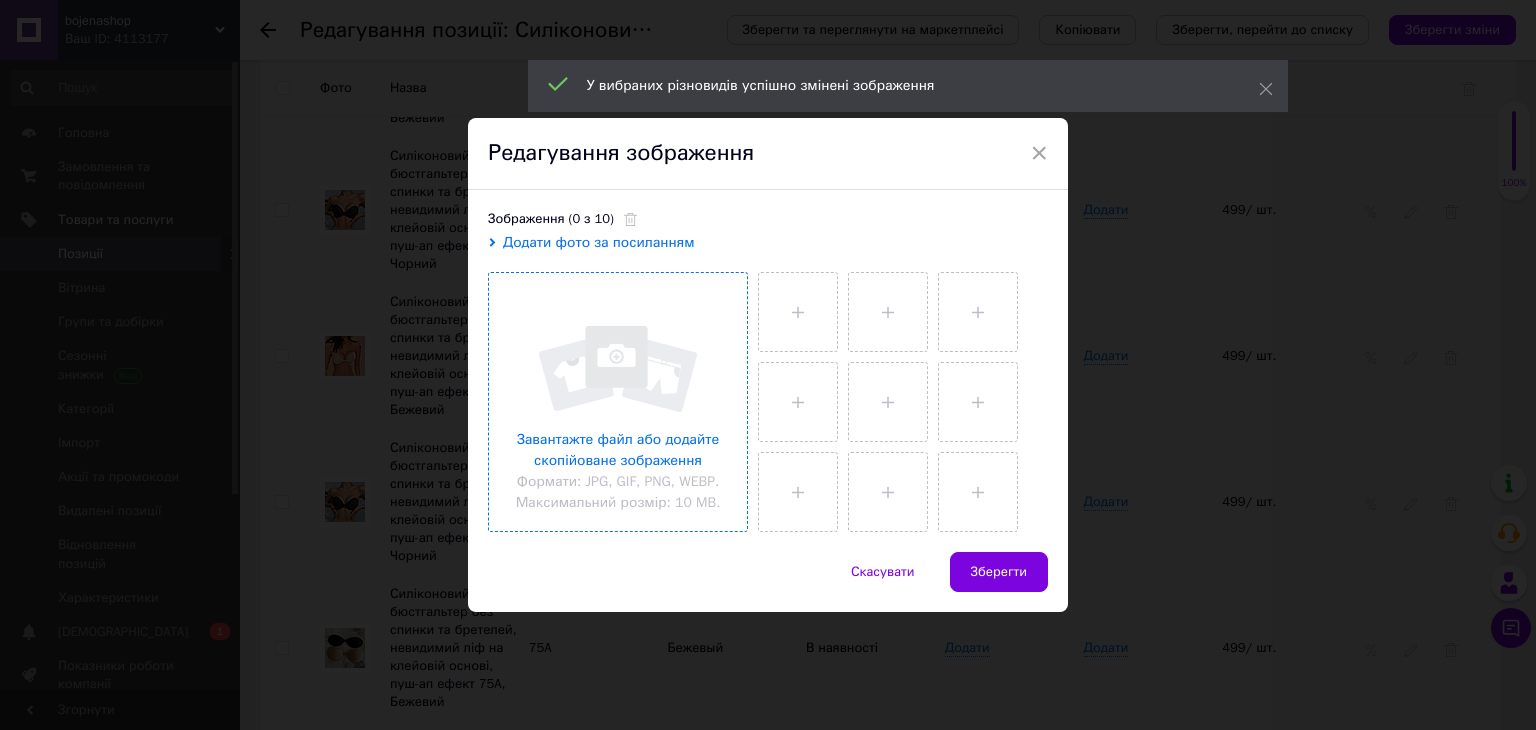 click at bounding box center (618, 402) 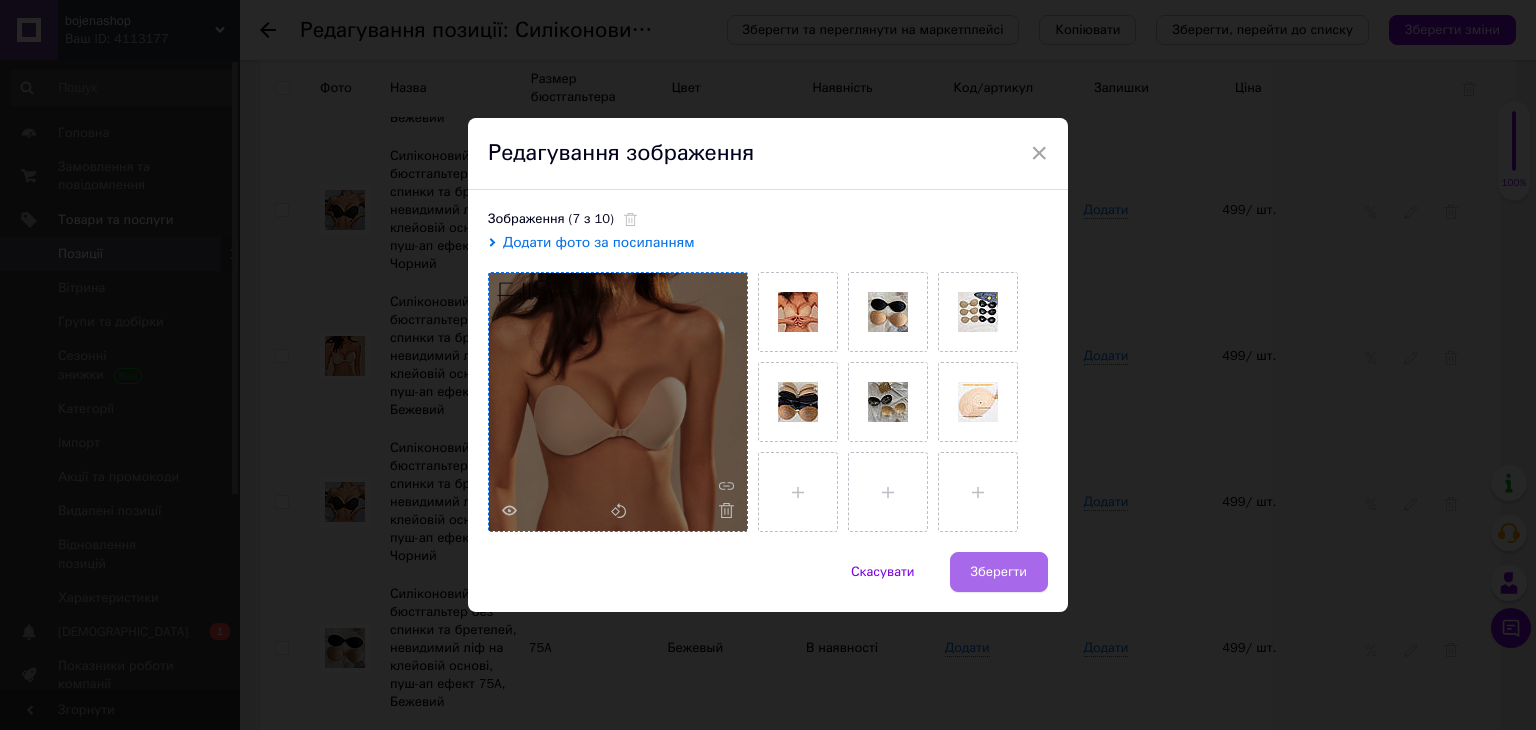 click on "Зберегти" at bounding box center (999, 572) 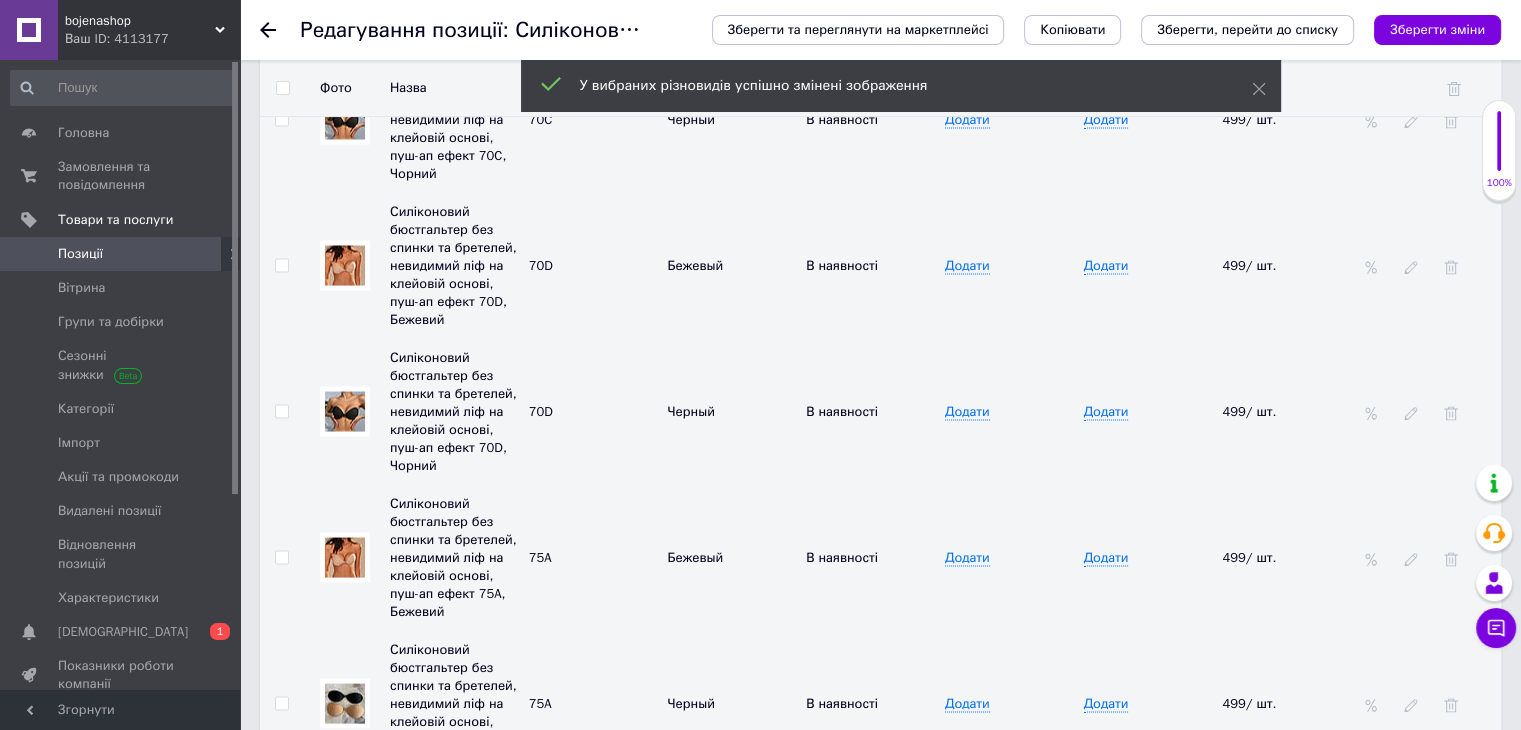 scroll, scrollTop: 3821, scrollLeft: 0, axis: vertical 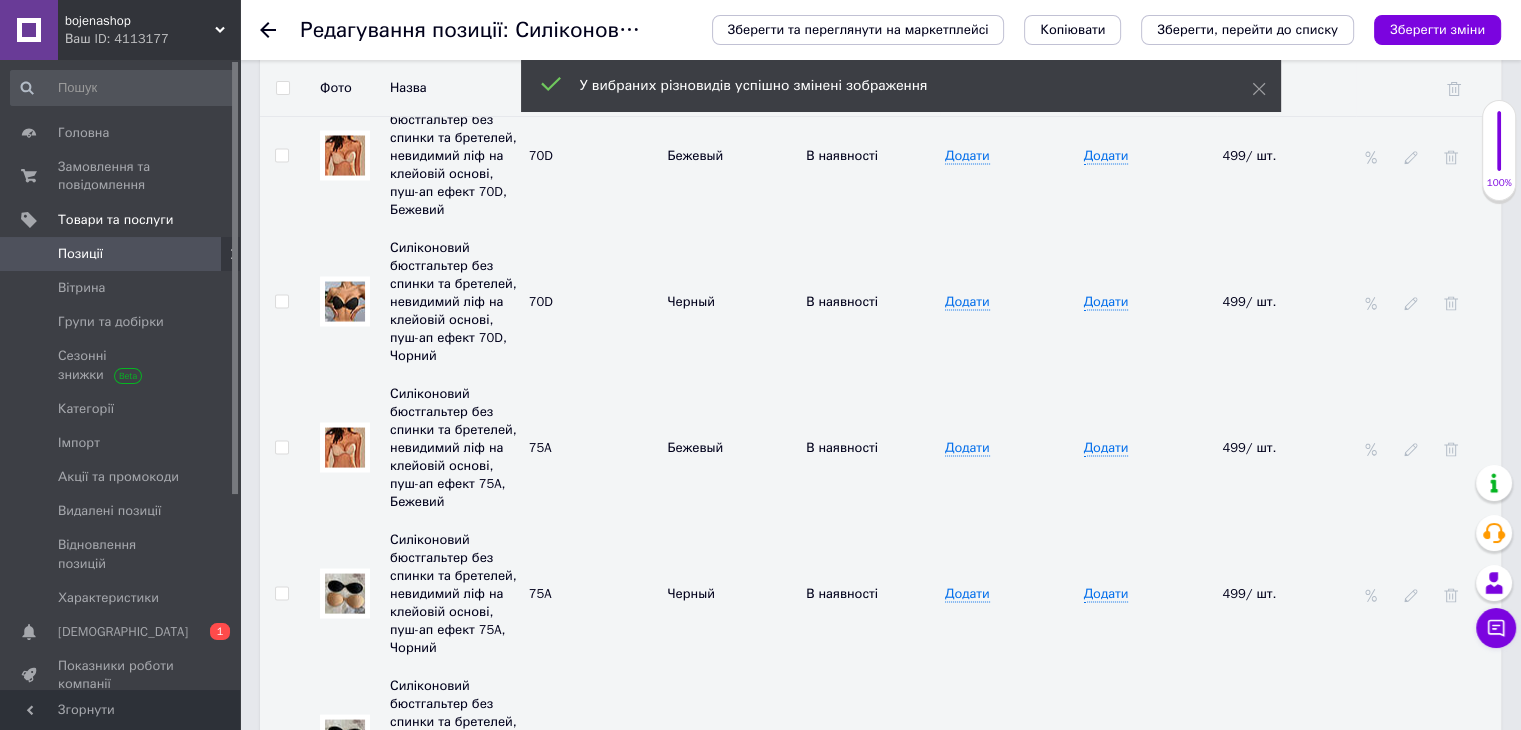 click at bounding box center [345, 594] 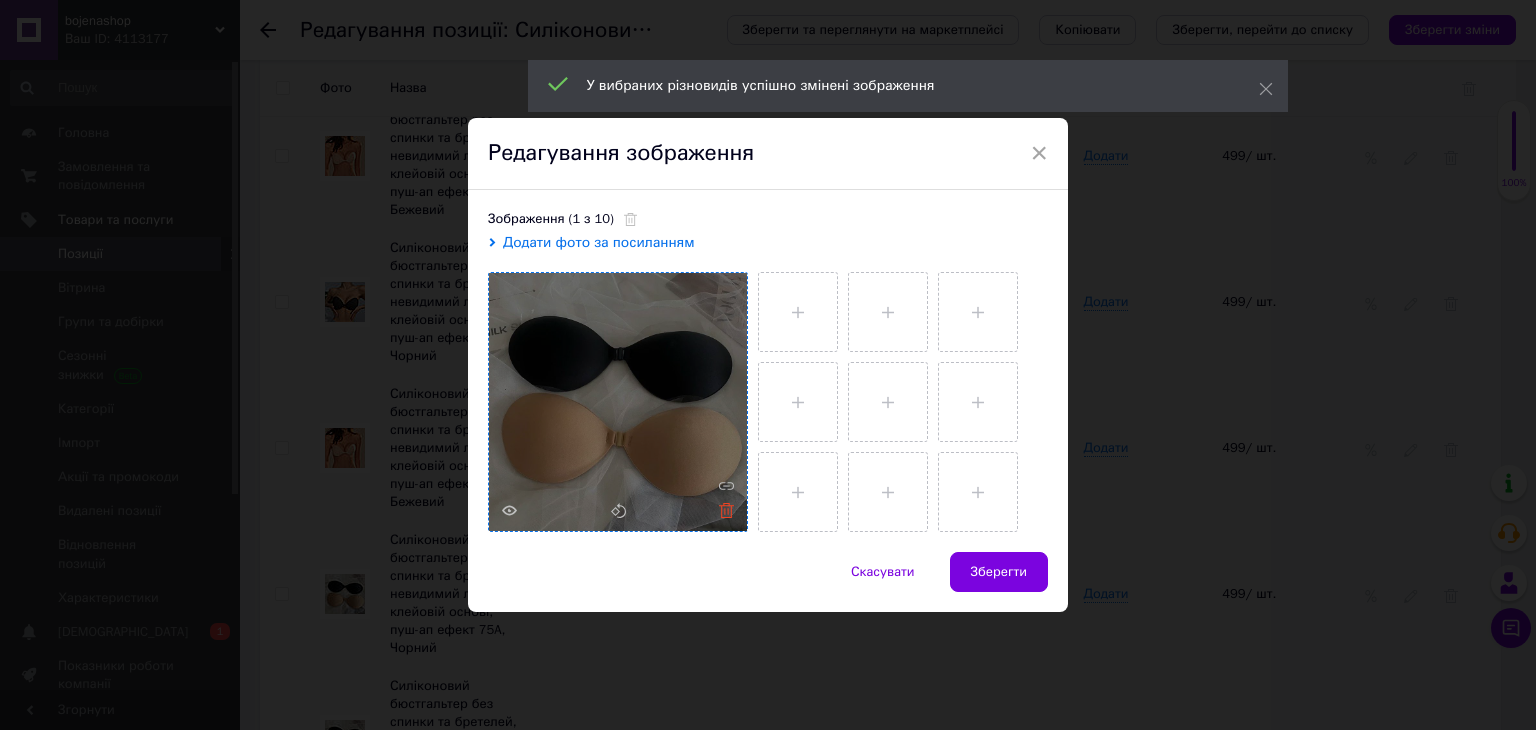 click 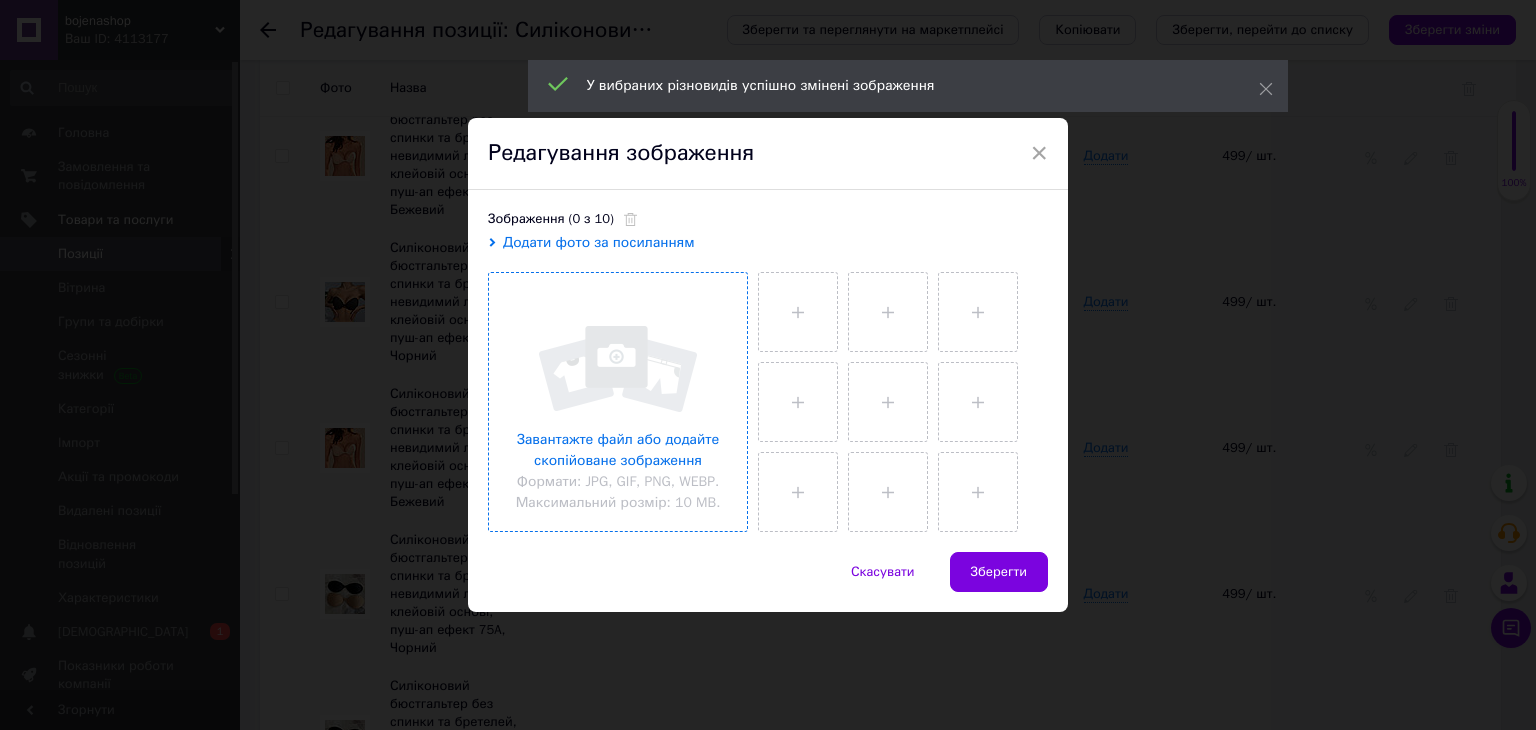 click at bounding box center (618, 402) 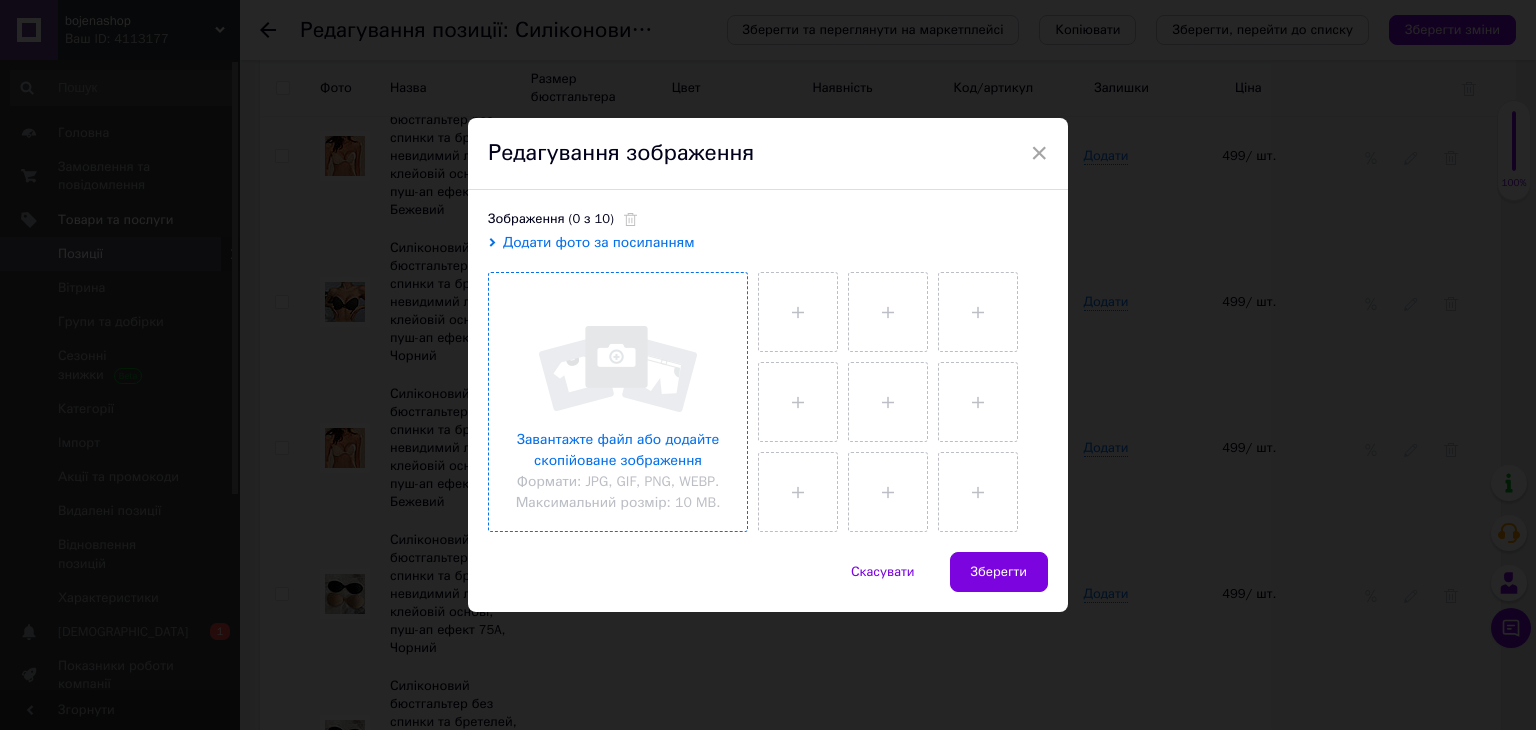 click at bounding box center [618, 402] 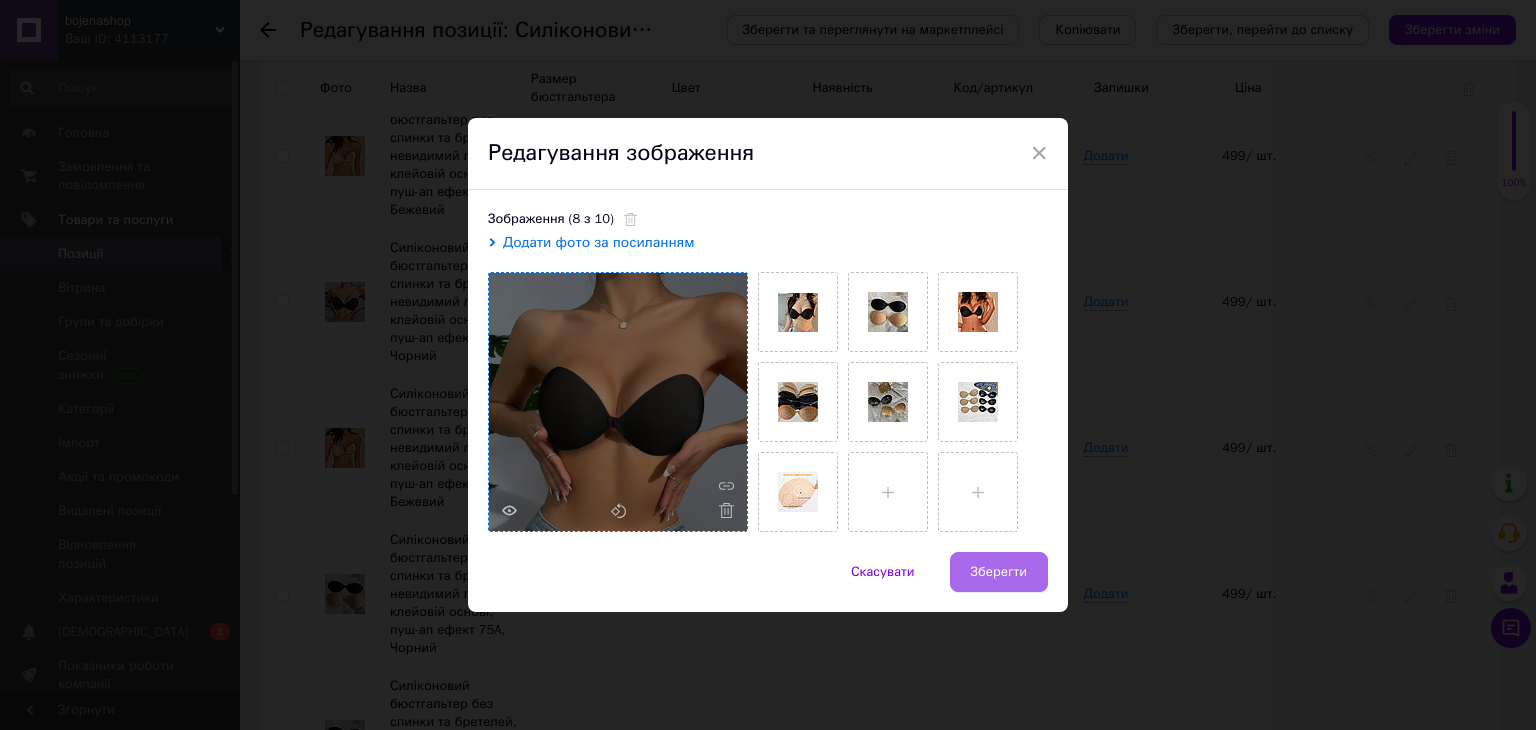 click on "Зберегти" at bounding box center [999, 572] 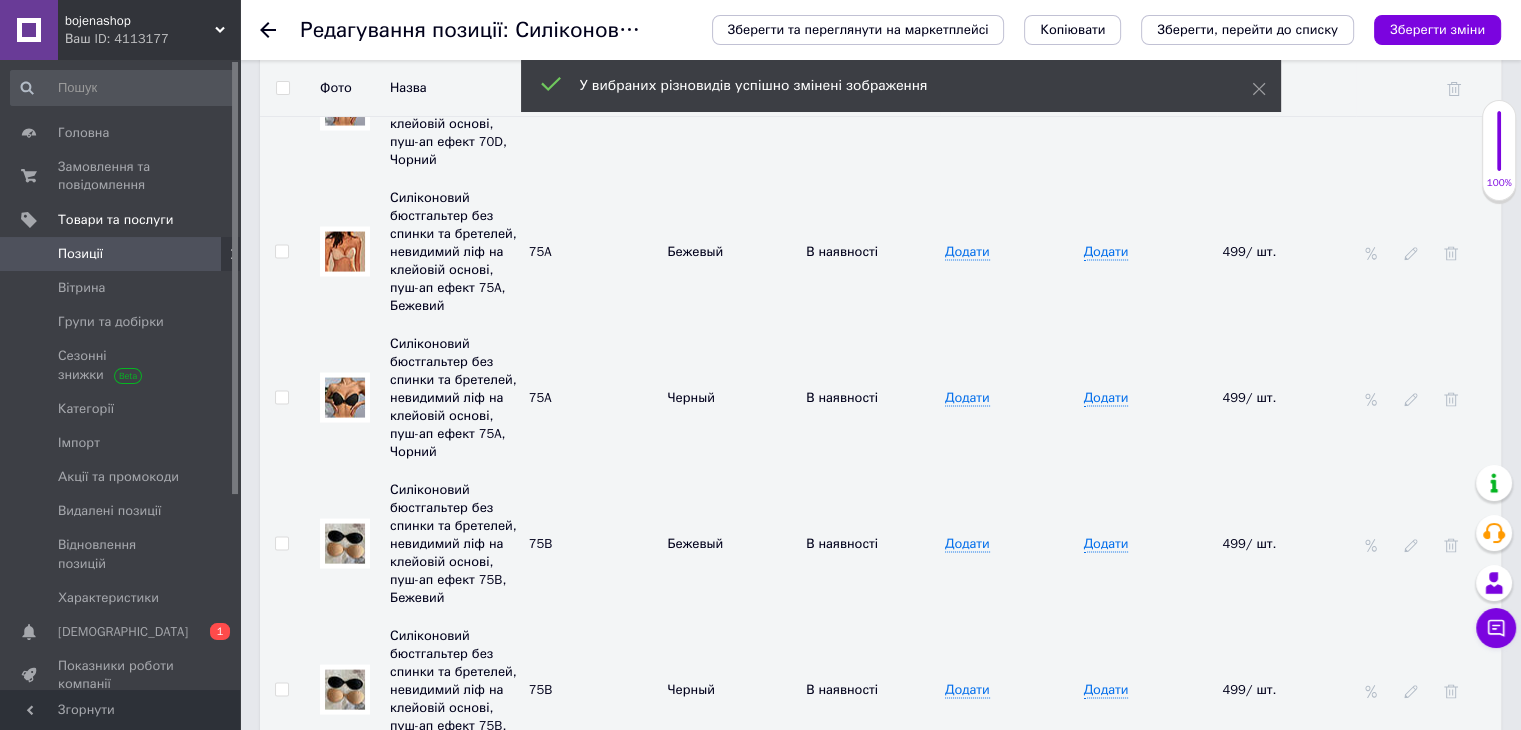 scroll, scrollTop: 4021, scrollLeft: 0, axis: vertical 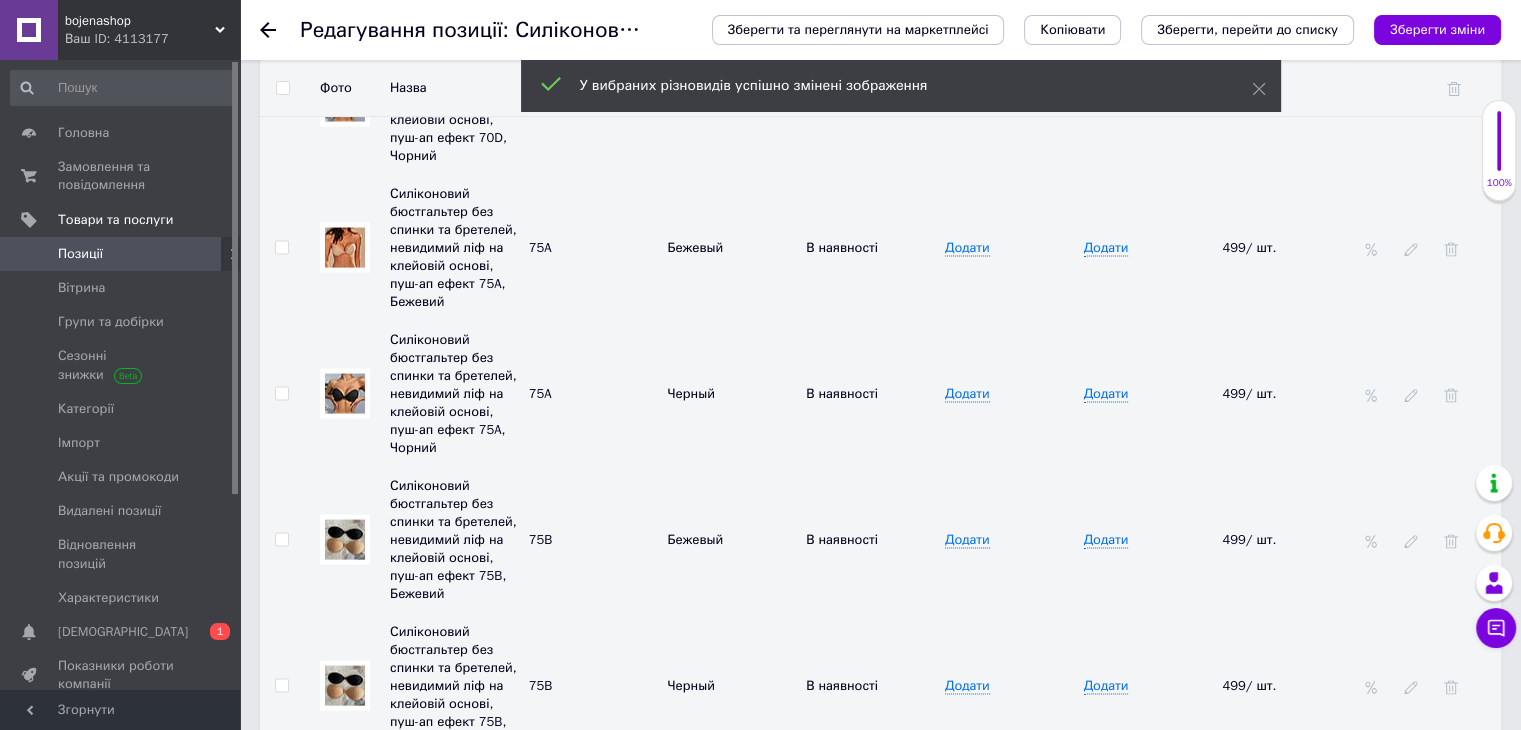 click at bounding box center (345, 540) 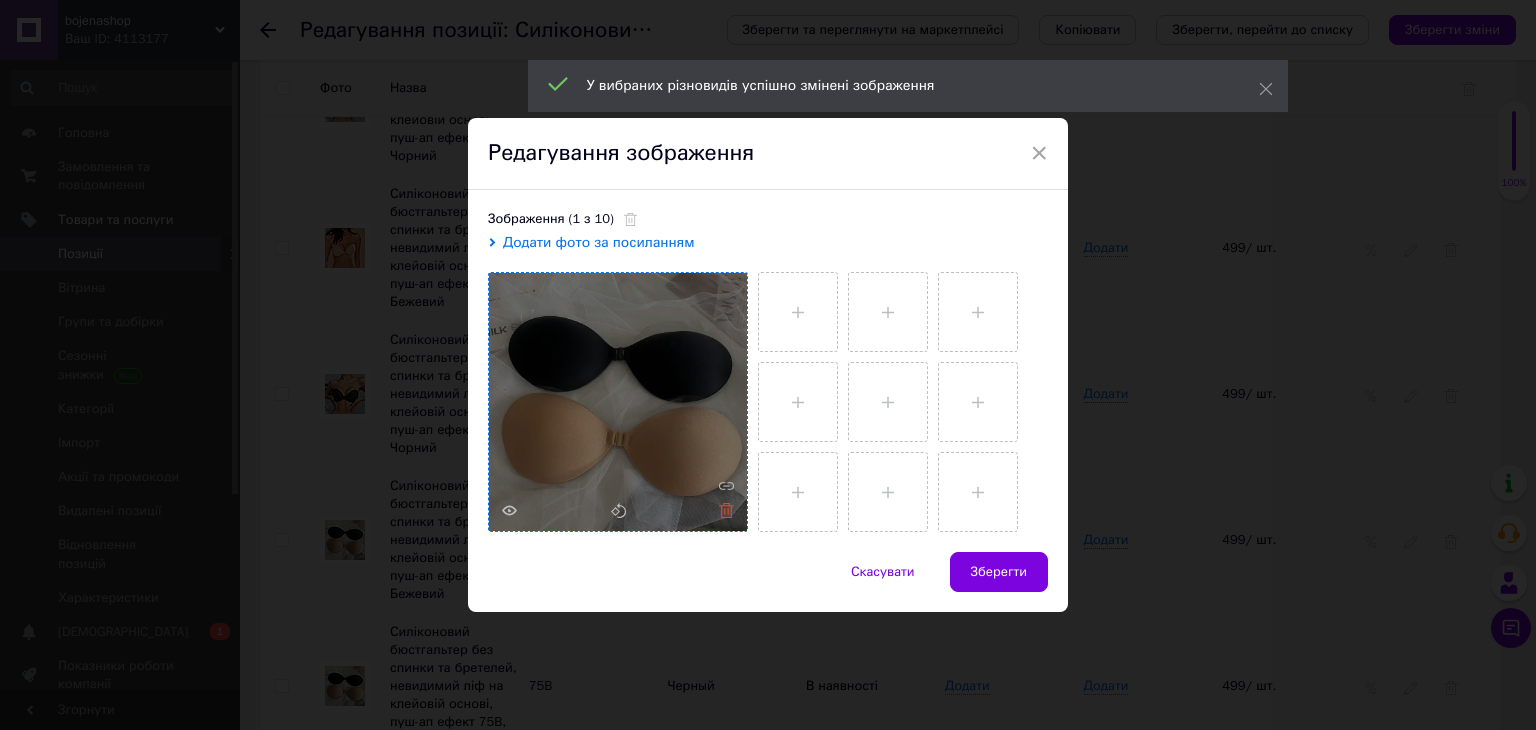 click 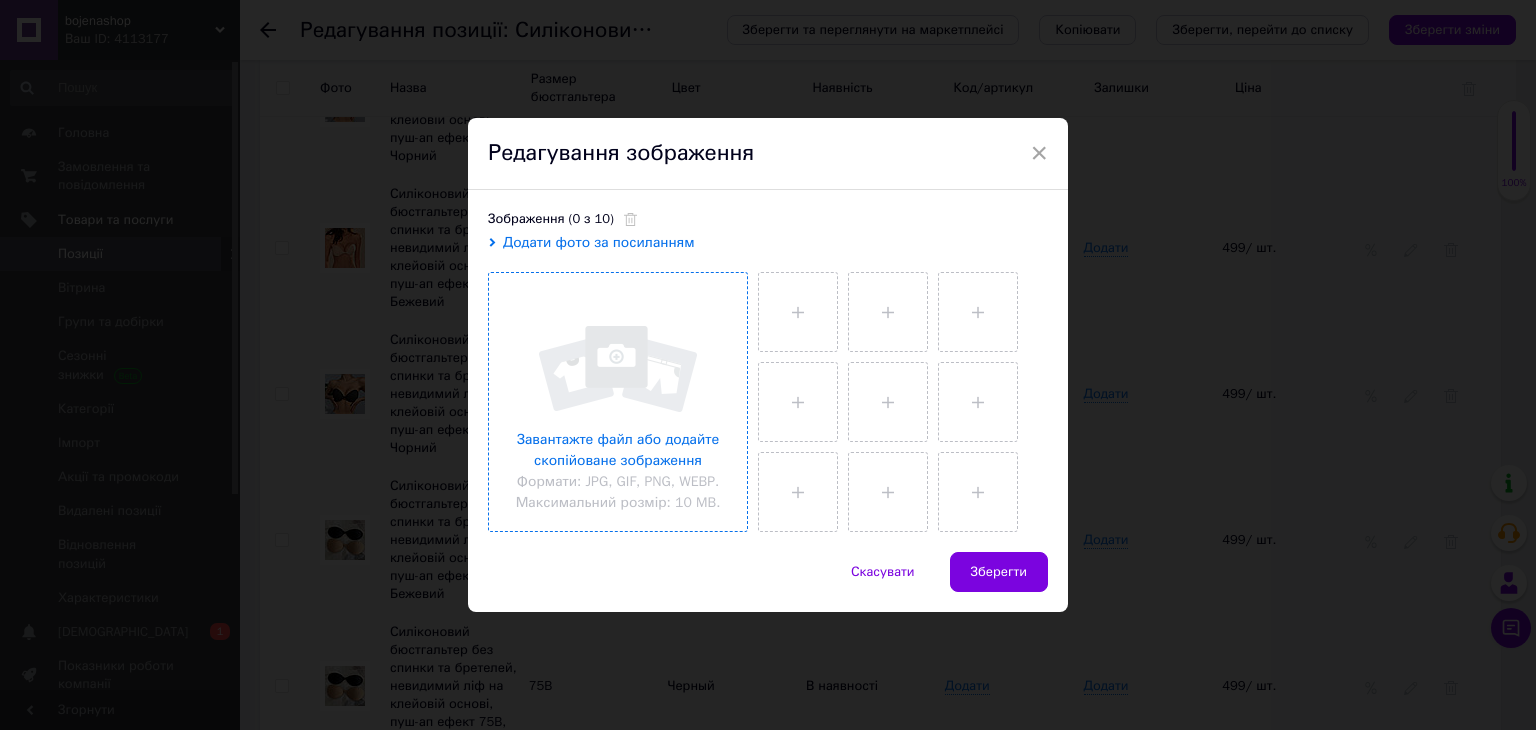 click at bounding box center [618, 402] 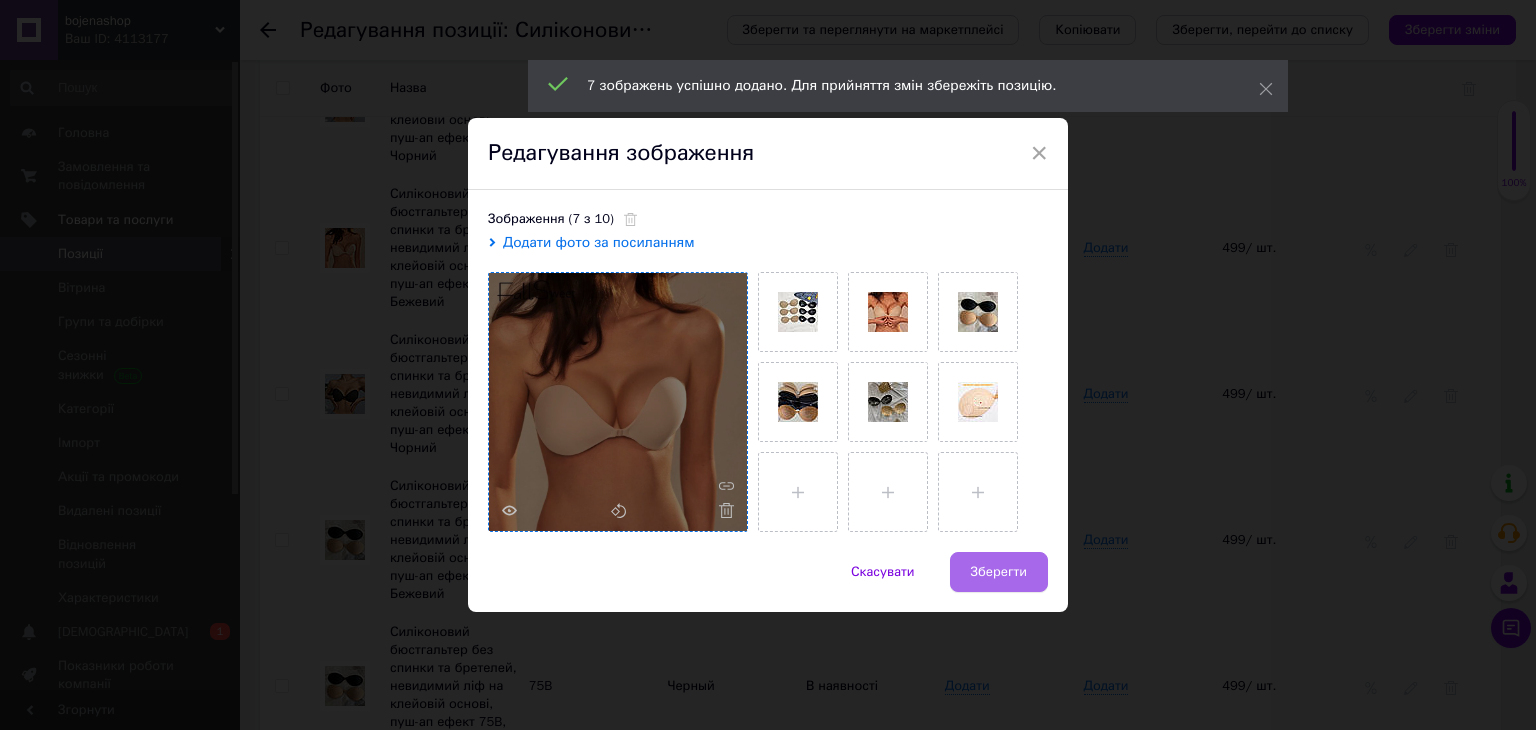 click on "Зберегти" at bounding box center [999, 572] 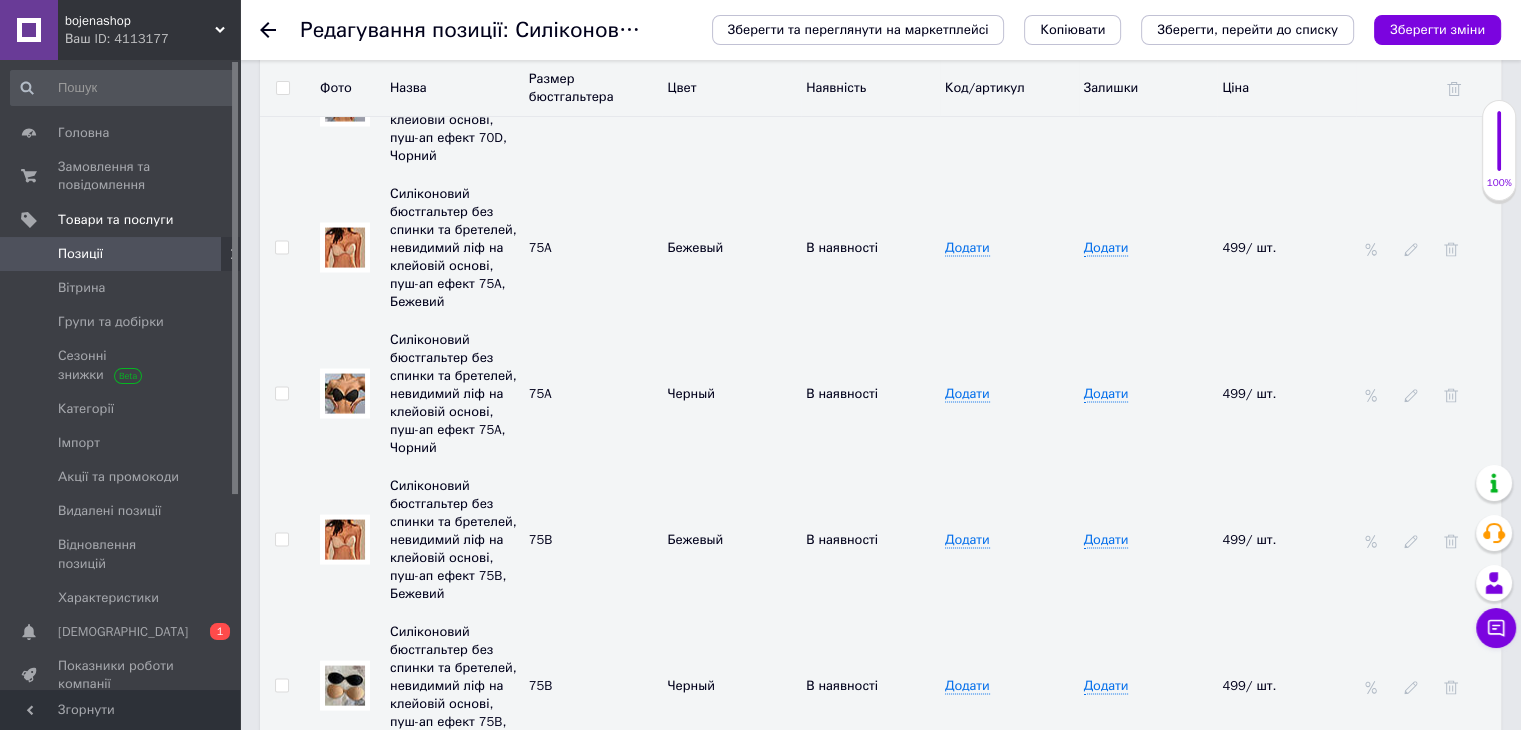 click at bounding box center [345, 686] 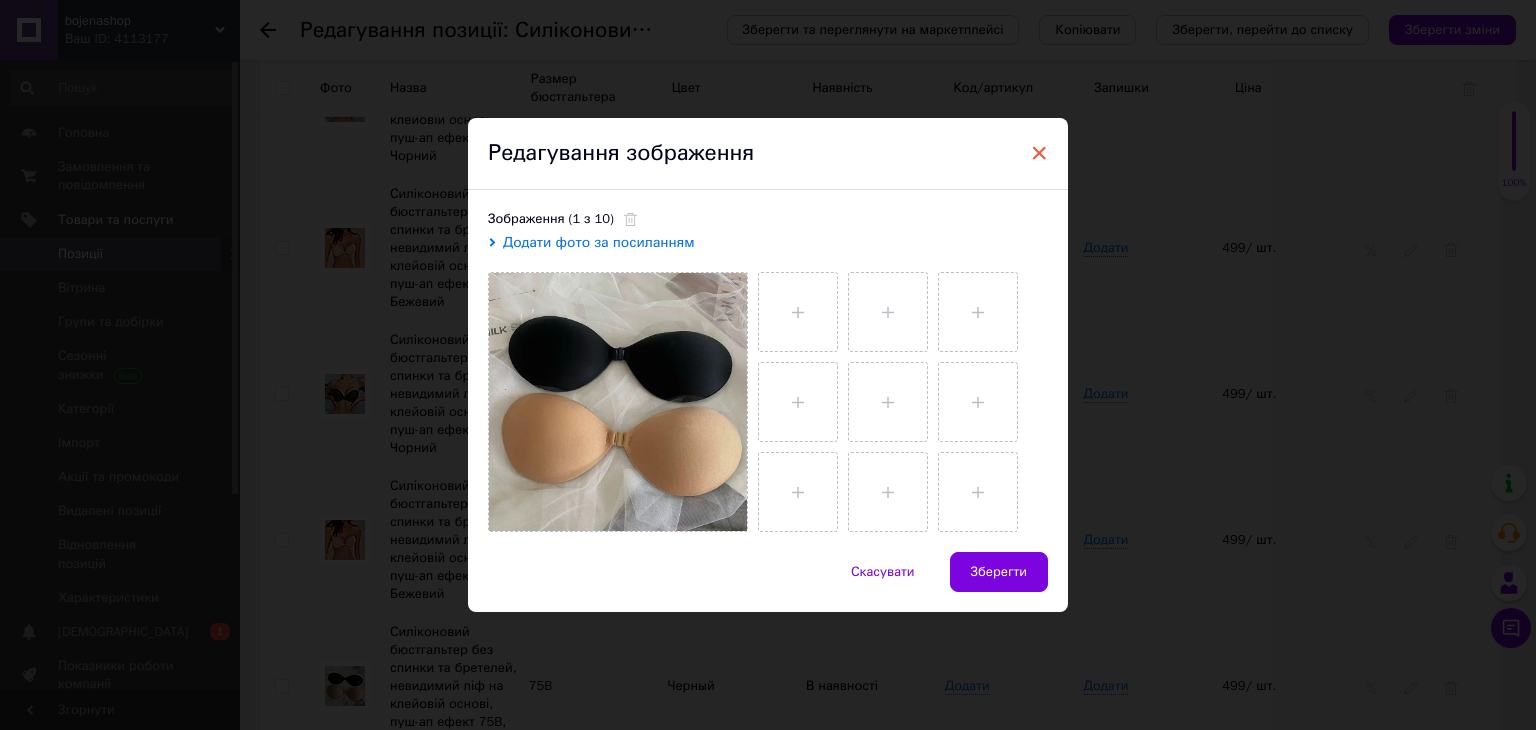 click on "×" at bounding box center (1039, 153) 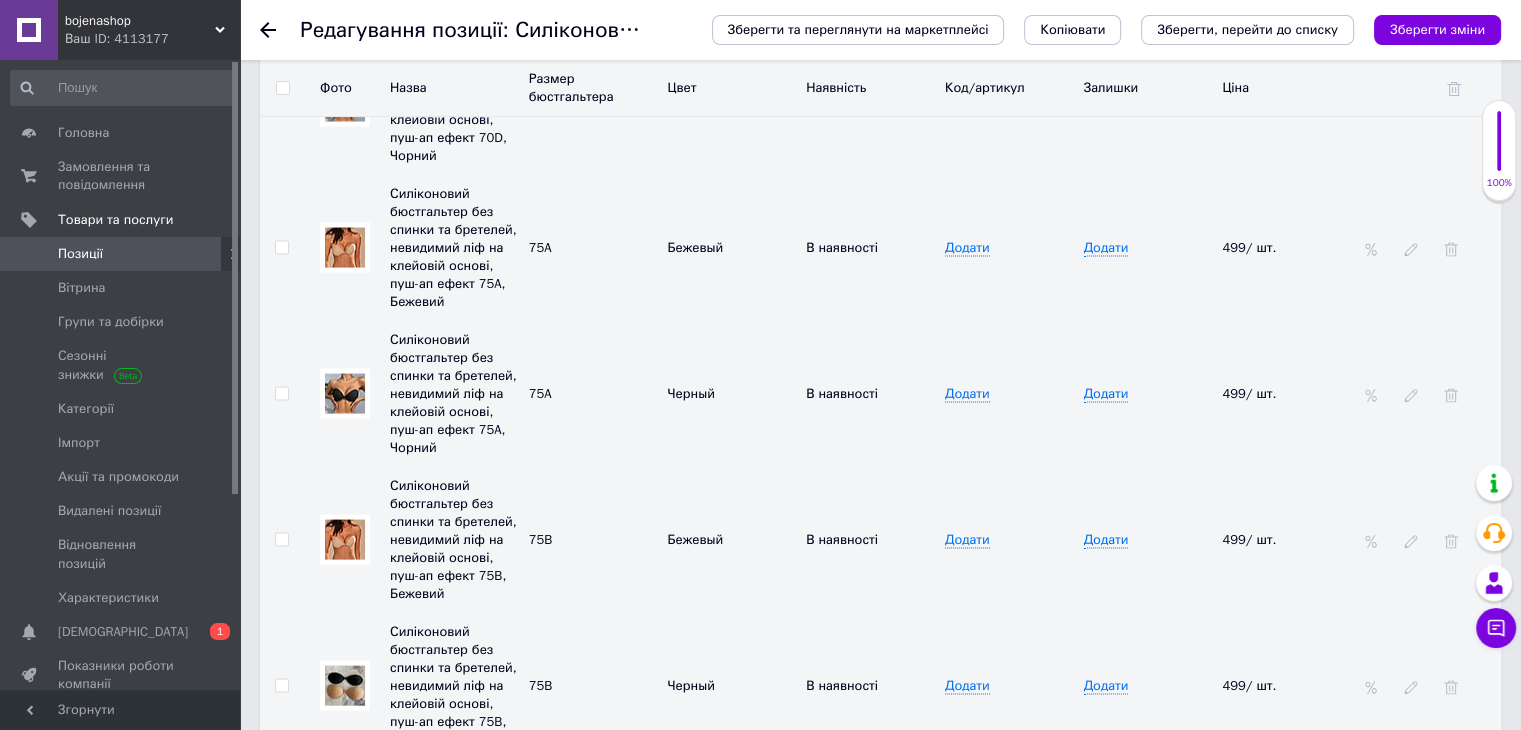 click at bounding box center (345, 686) 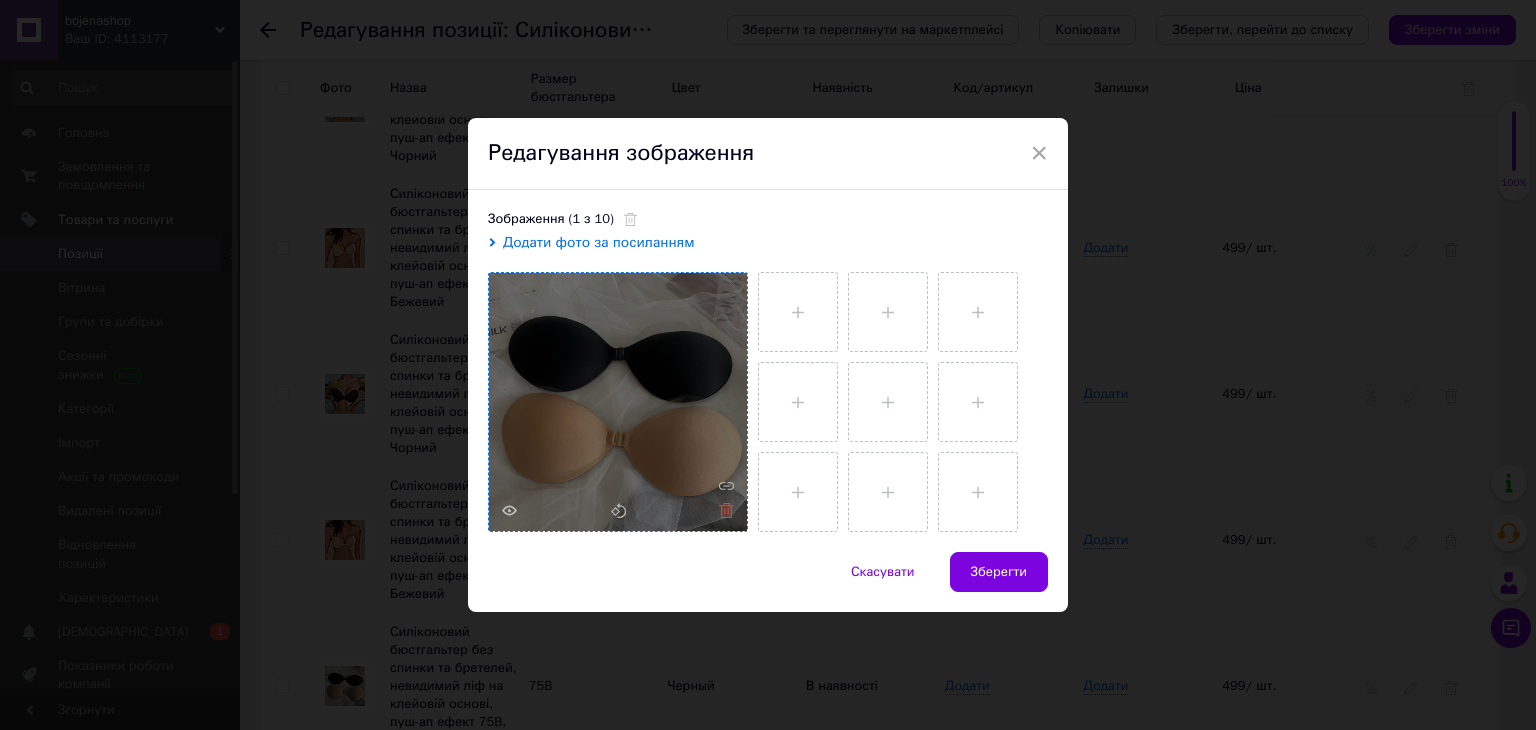 click 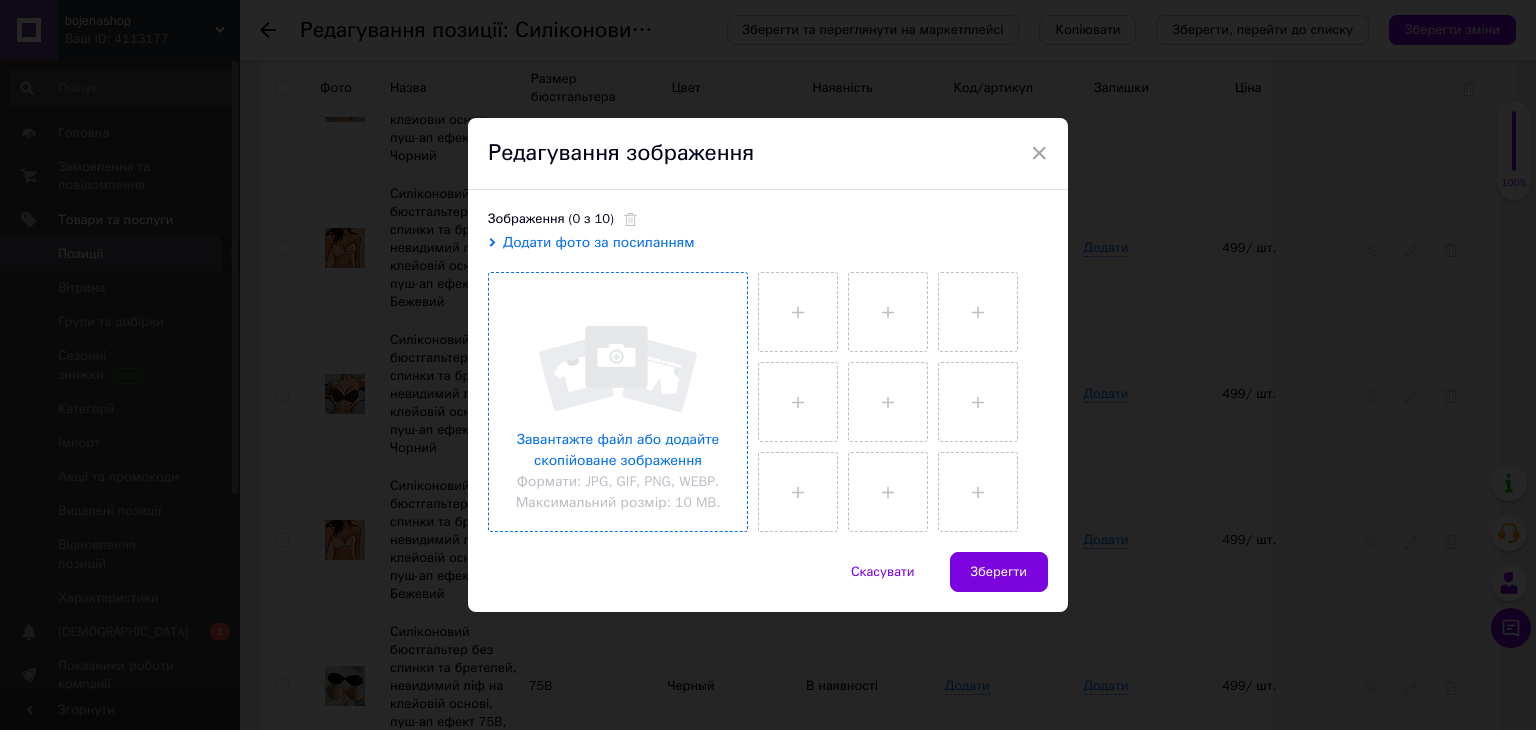 click at bounding box center [618, 402] 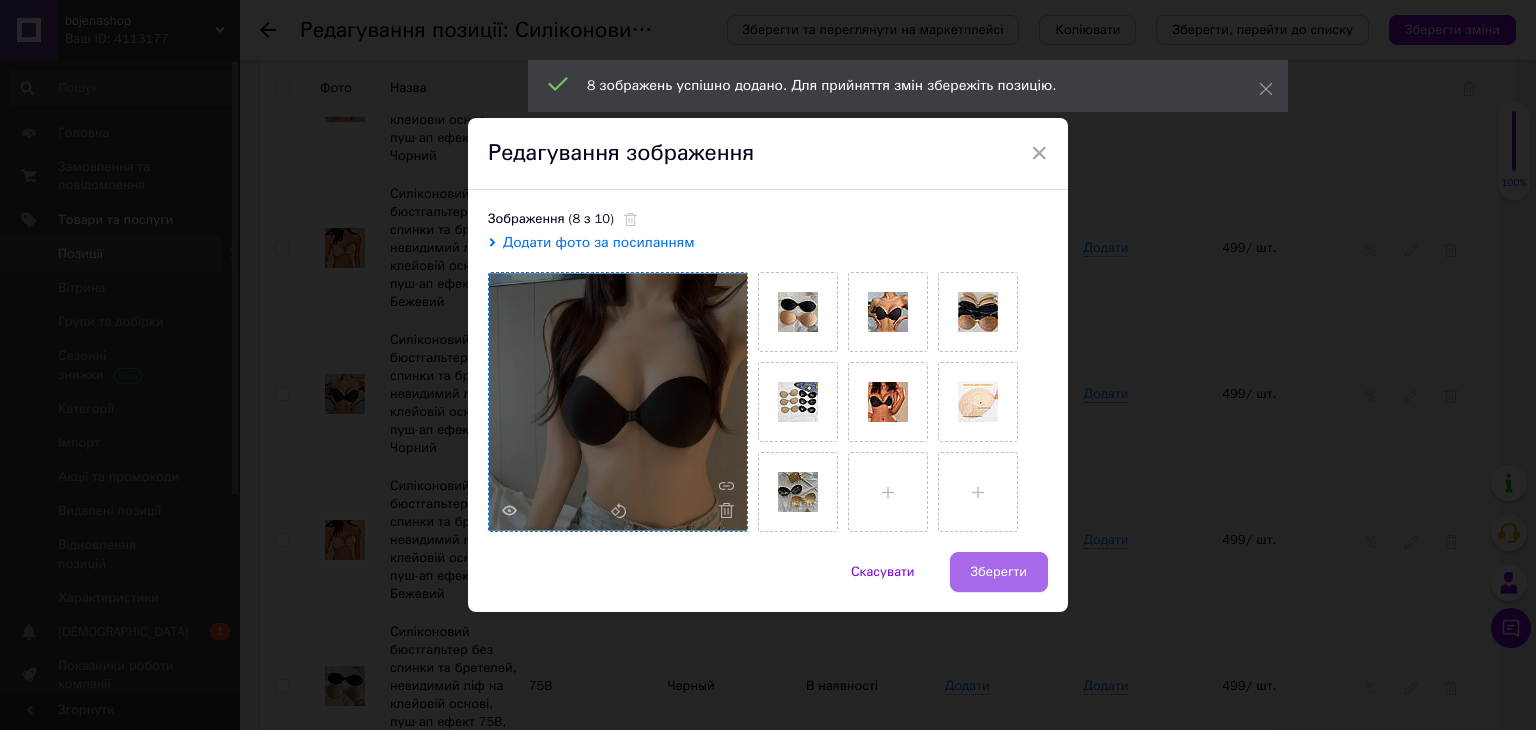 click on "Зберегти" at bounding box center [999, 572] 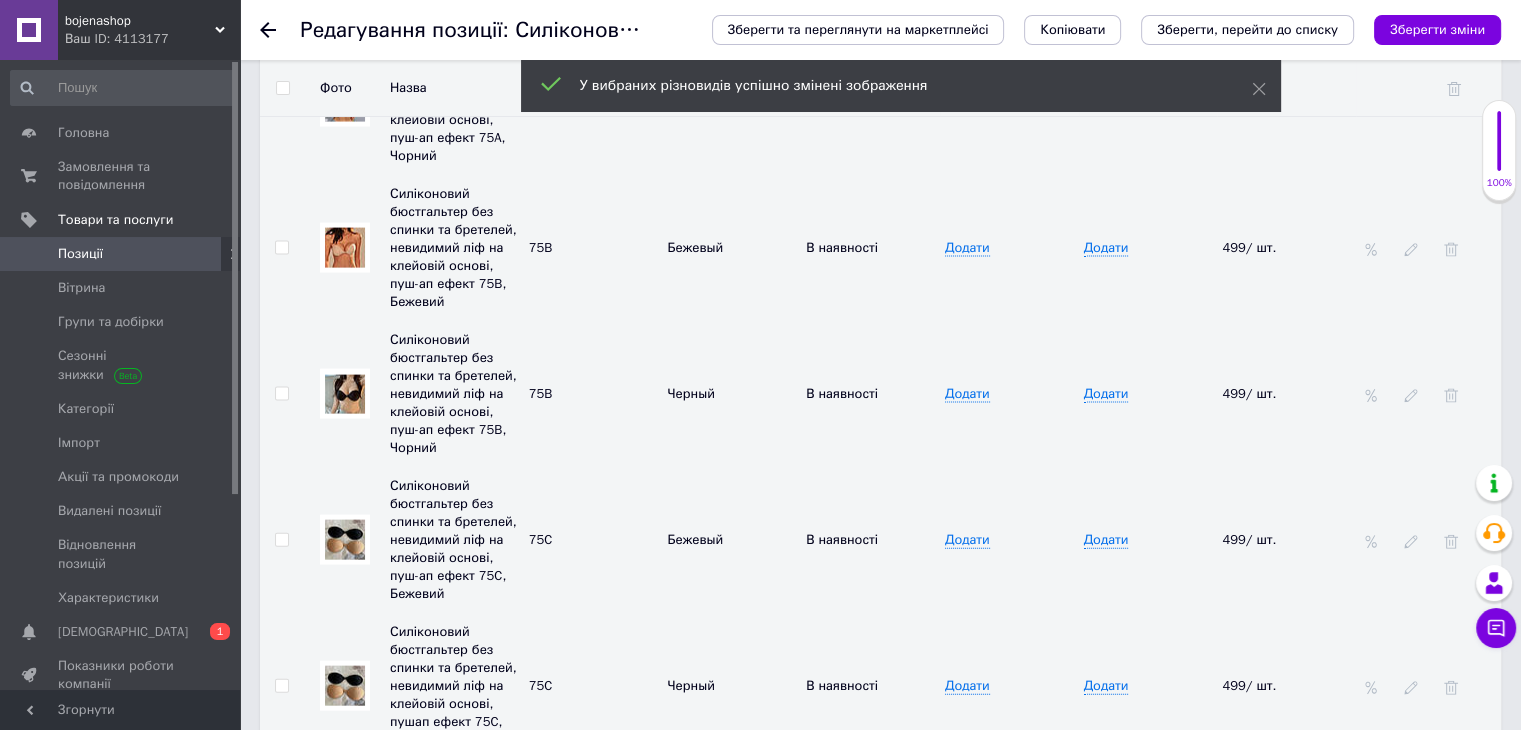 scroll, scrollTop: 4321, scrollLeft: 0, axis: vertical 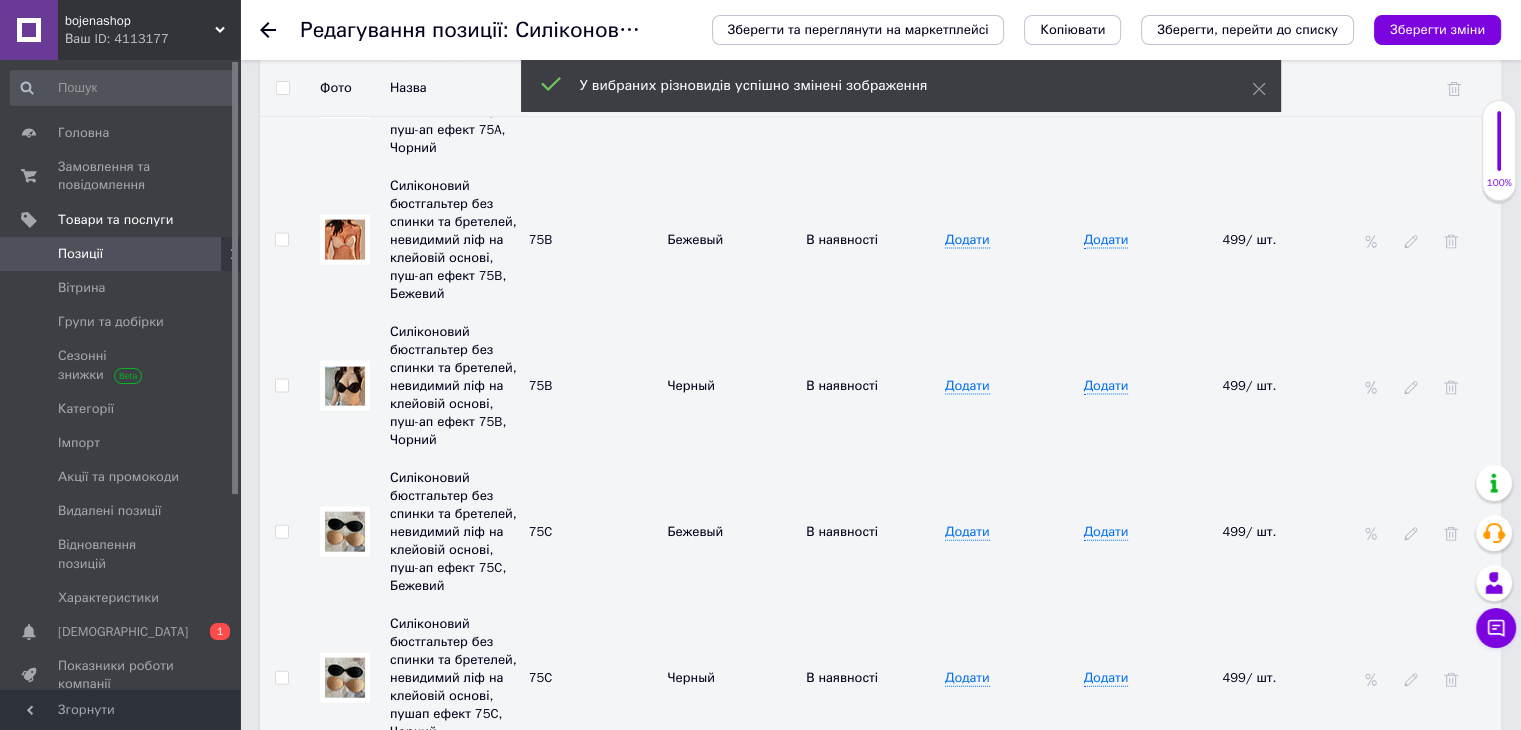 click at bounding box center [345, 532] 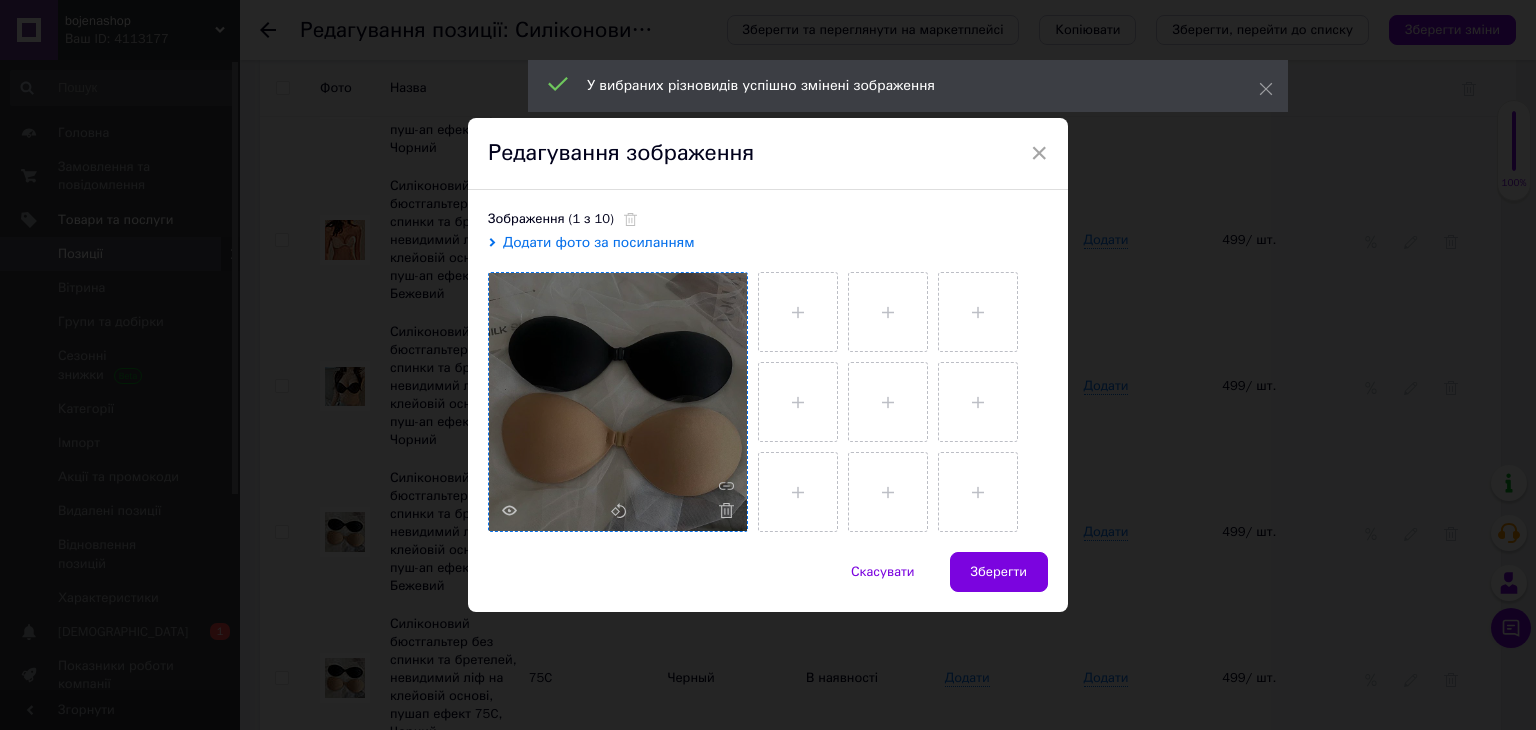 click at bounding box center [618, 402] 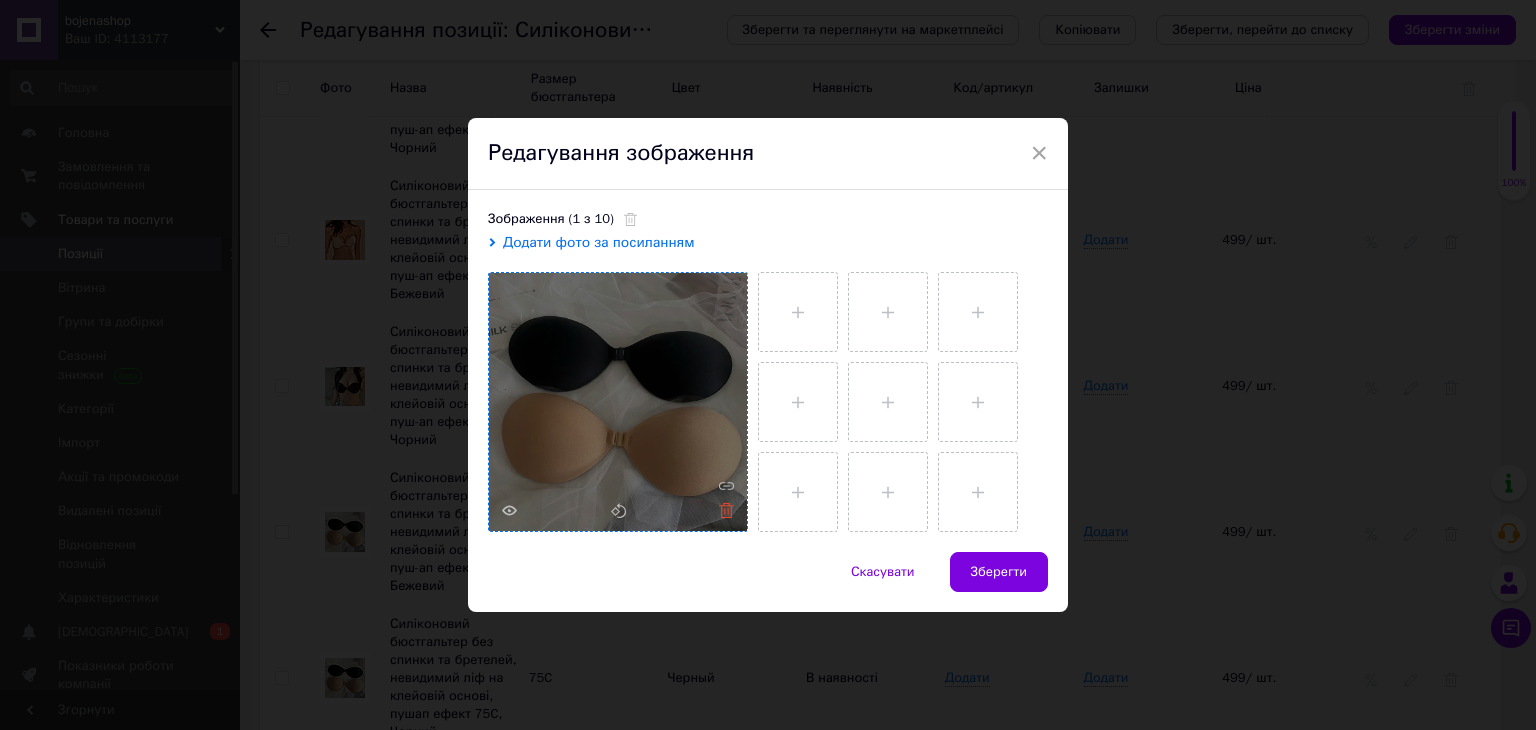 click 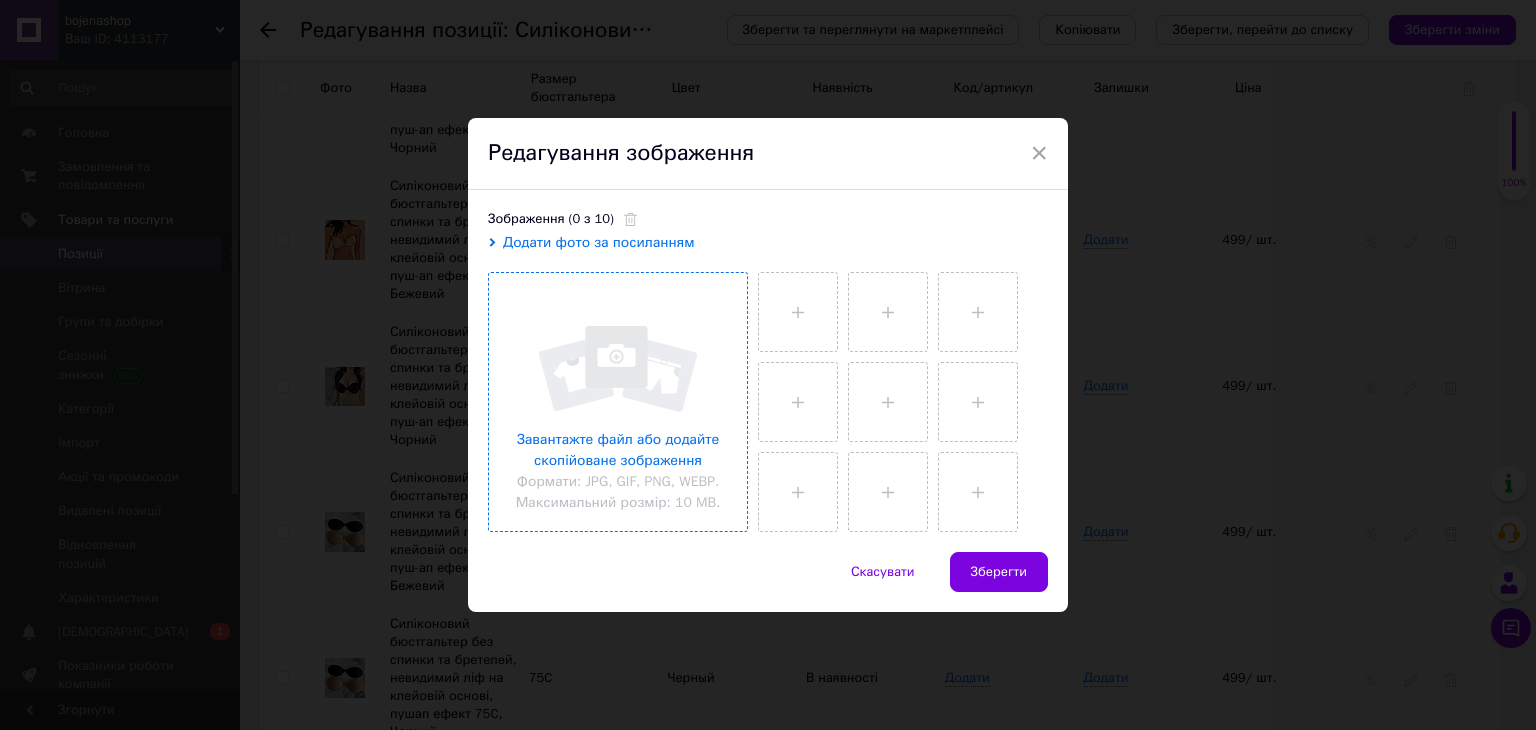 click at bounding box center [618, 402] 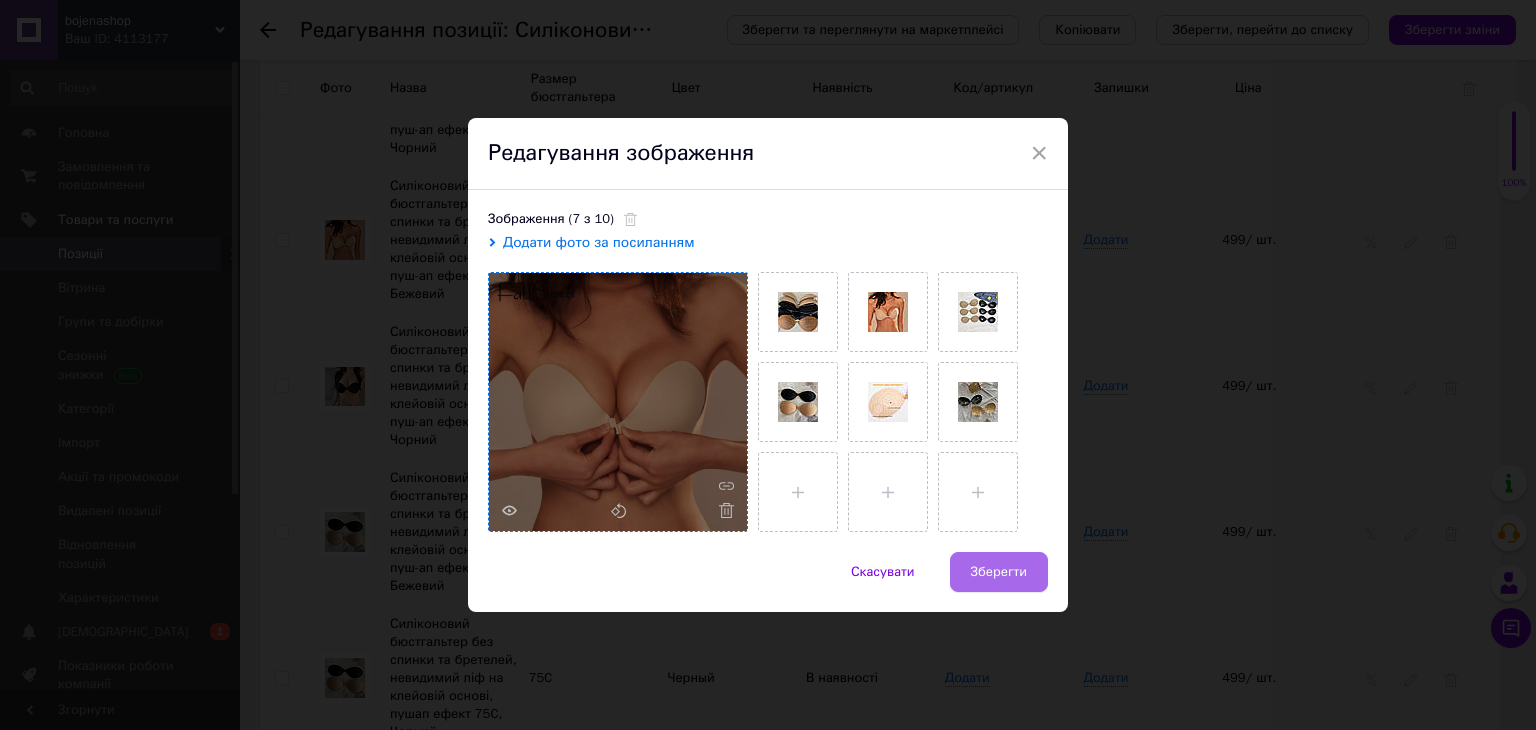click on "Зберегти" at bounding box center [999, 572] 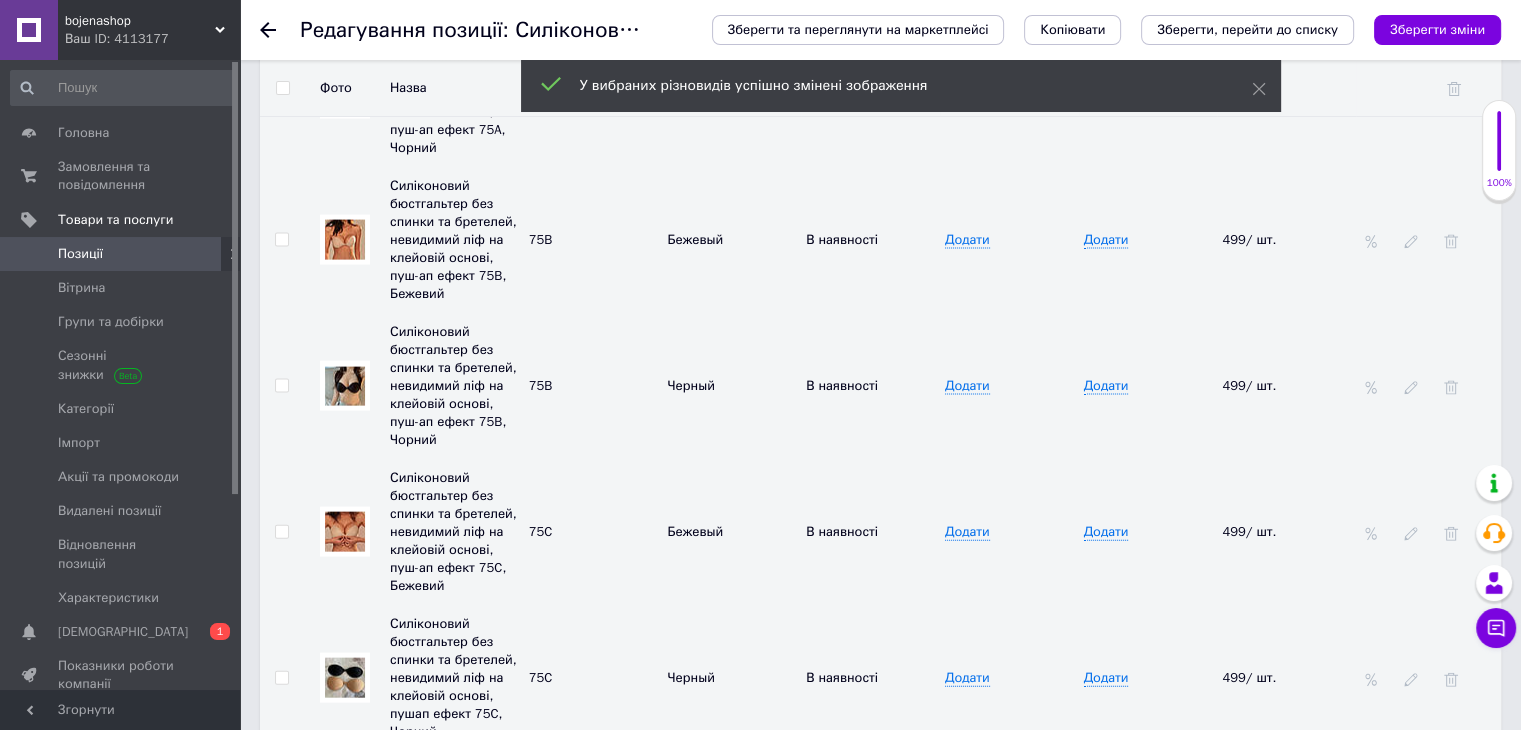 scroll, scrollTop: 4521, scrollLeft: 0, axis: vertical 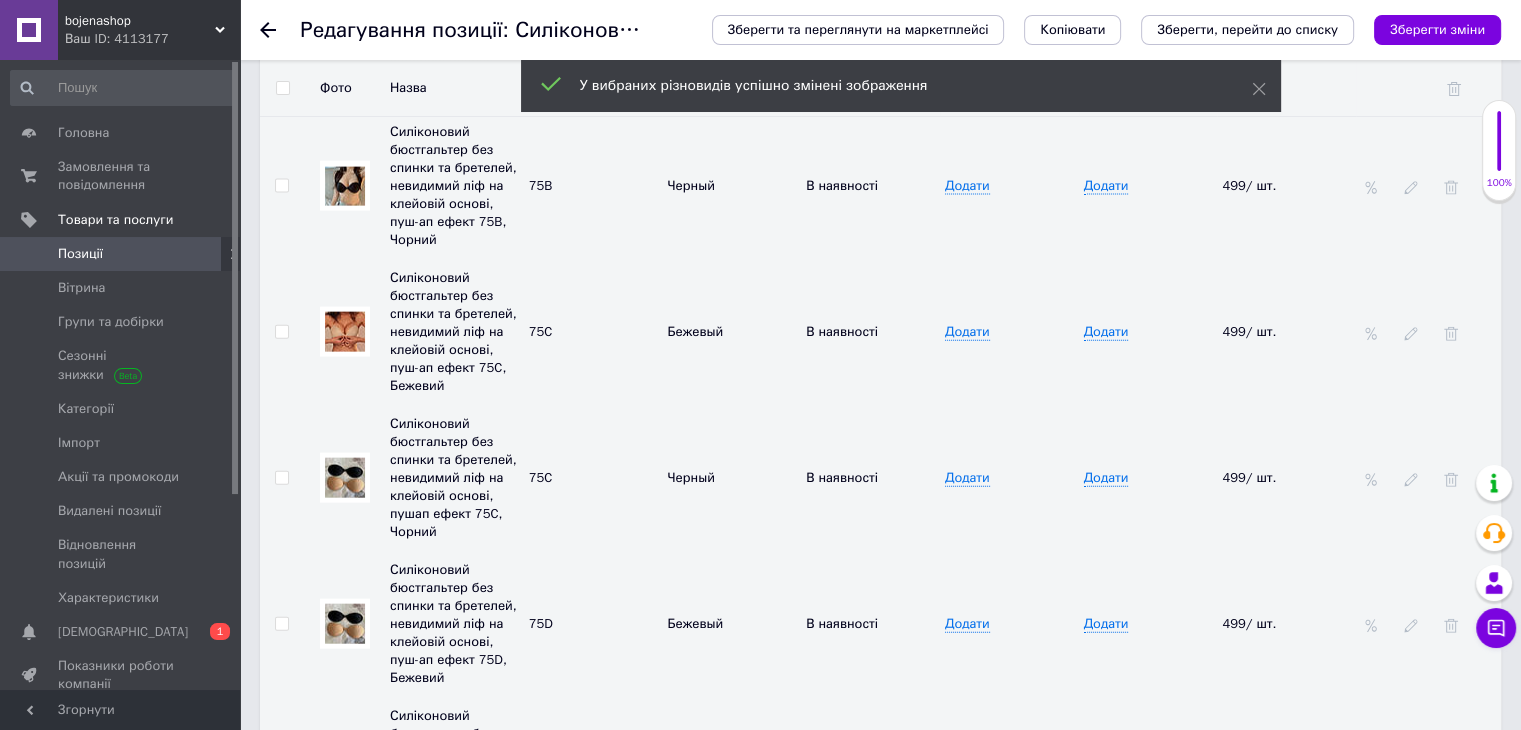 click at bounding box center [345, 478] 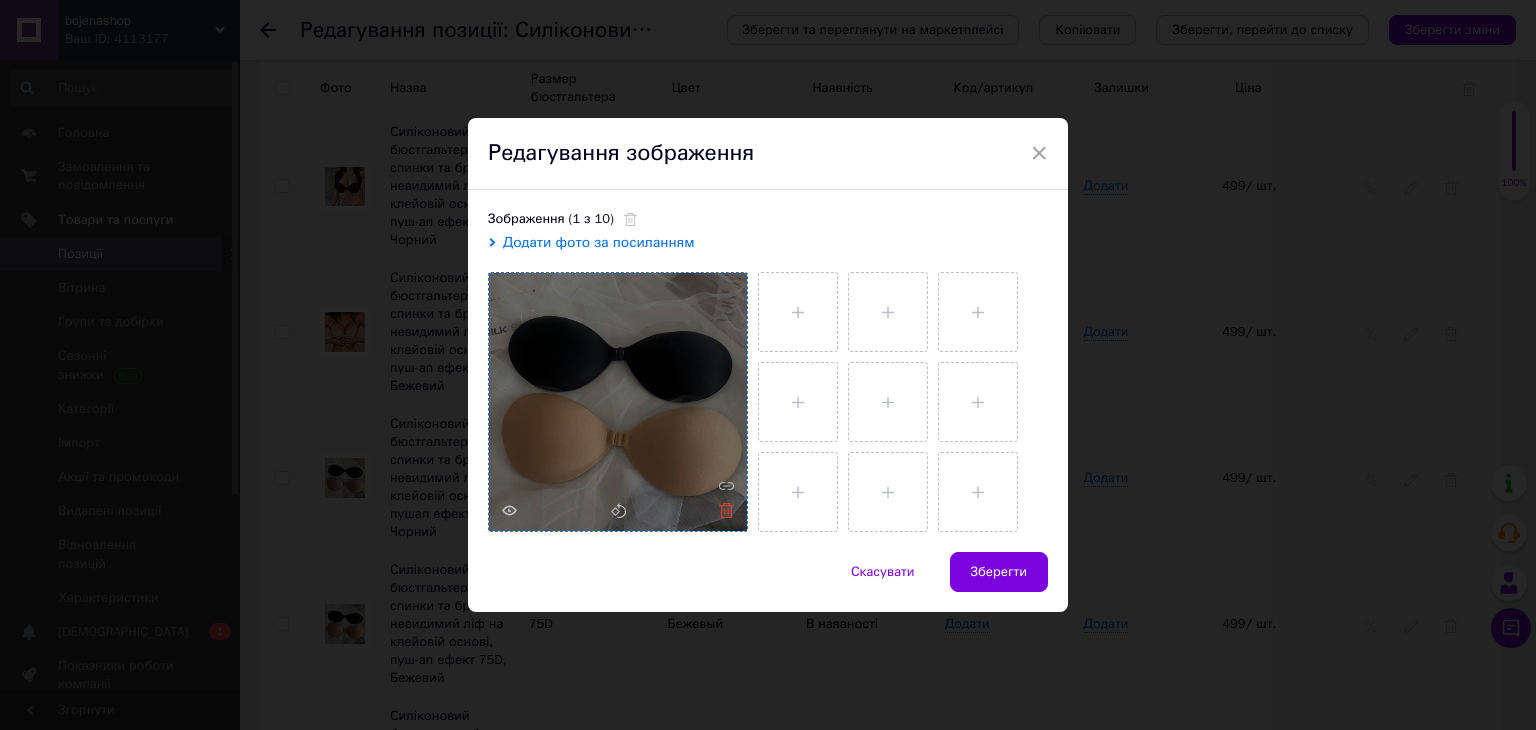 click 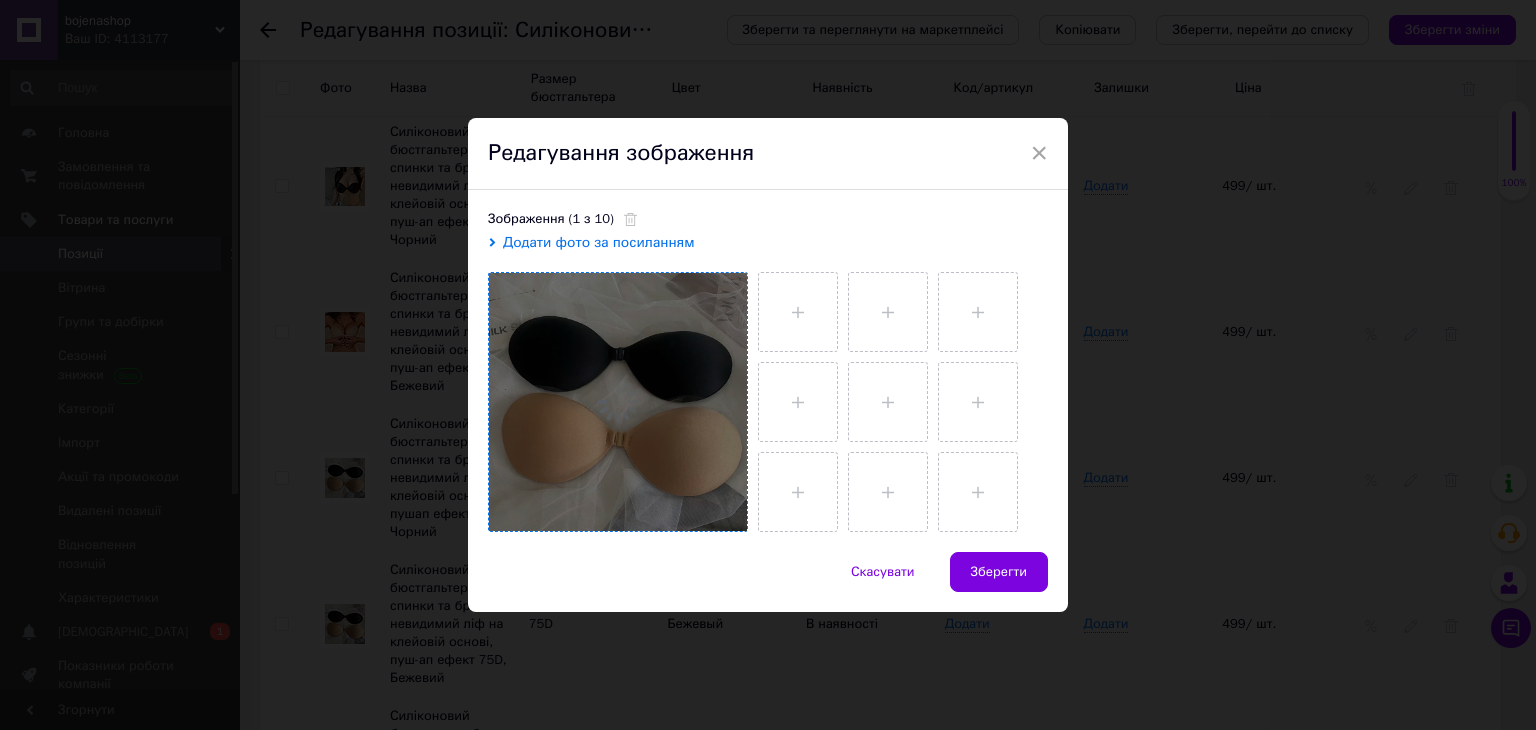 click at bounding box center (618, 402) 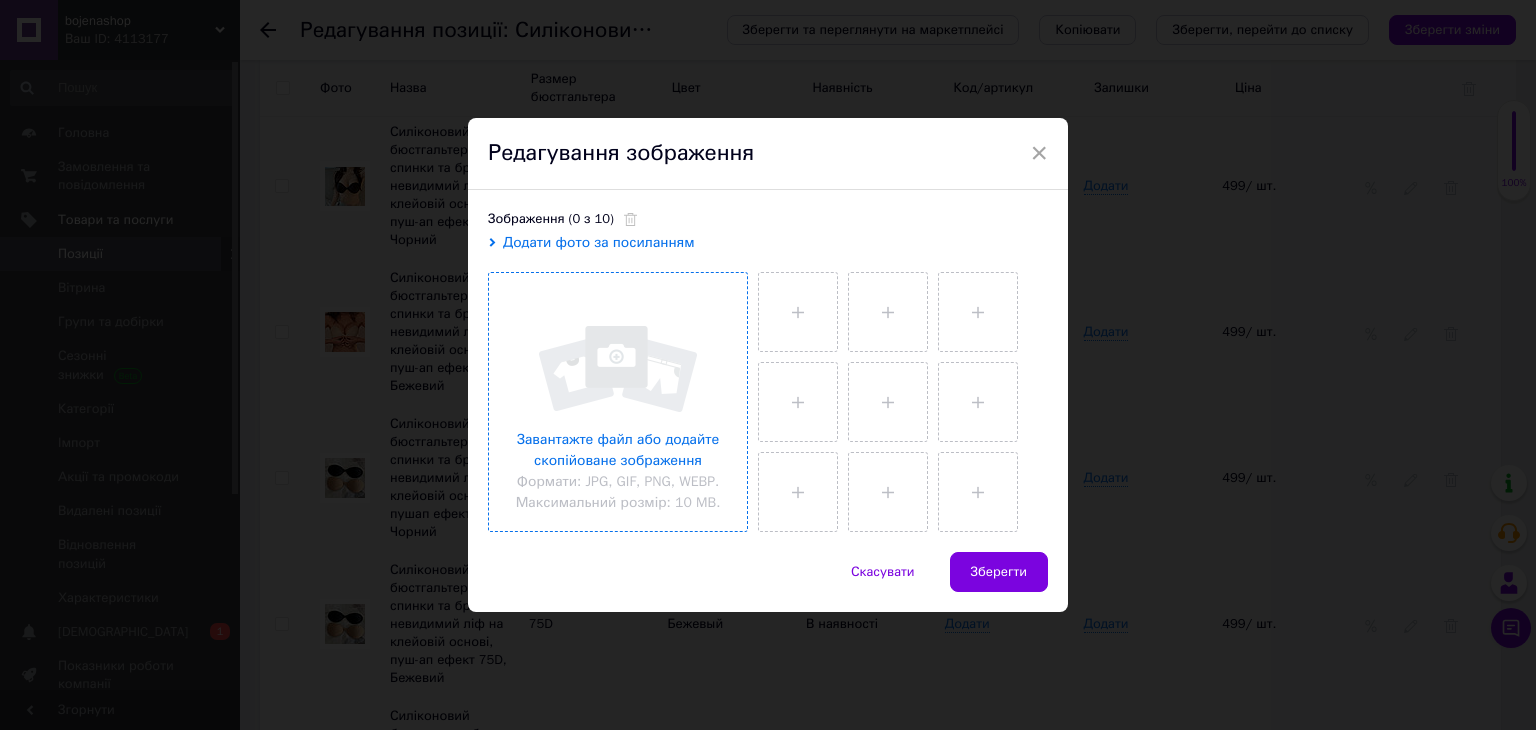 click at bounding box center (618, 402) 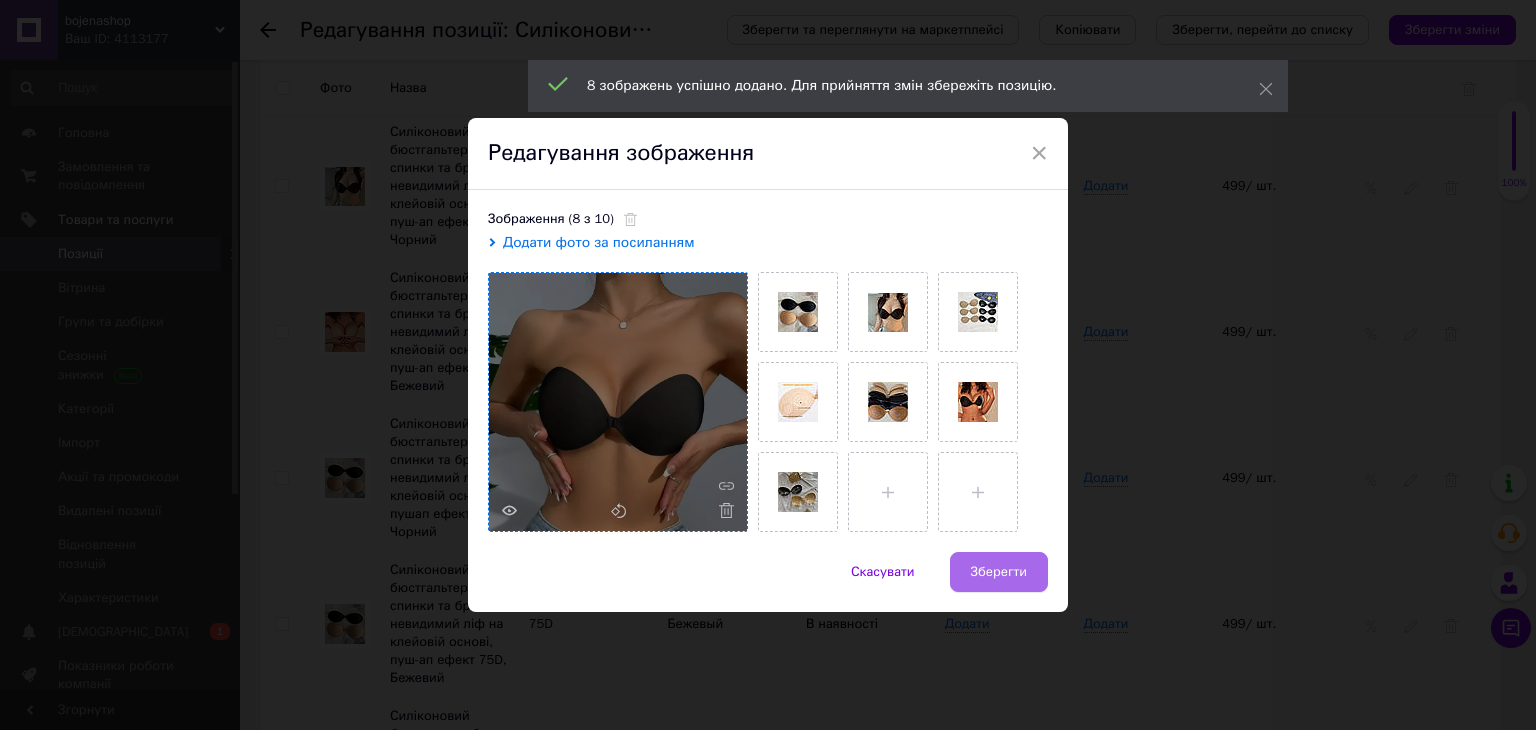 click on "Зберегти" at bounding box center (999, 572) 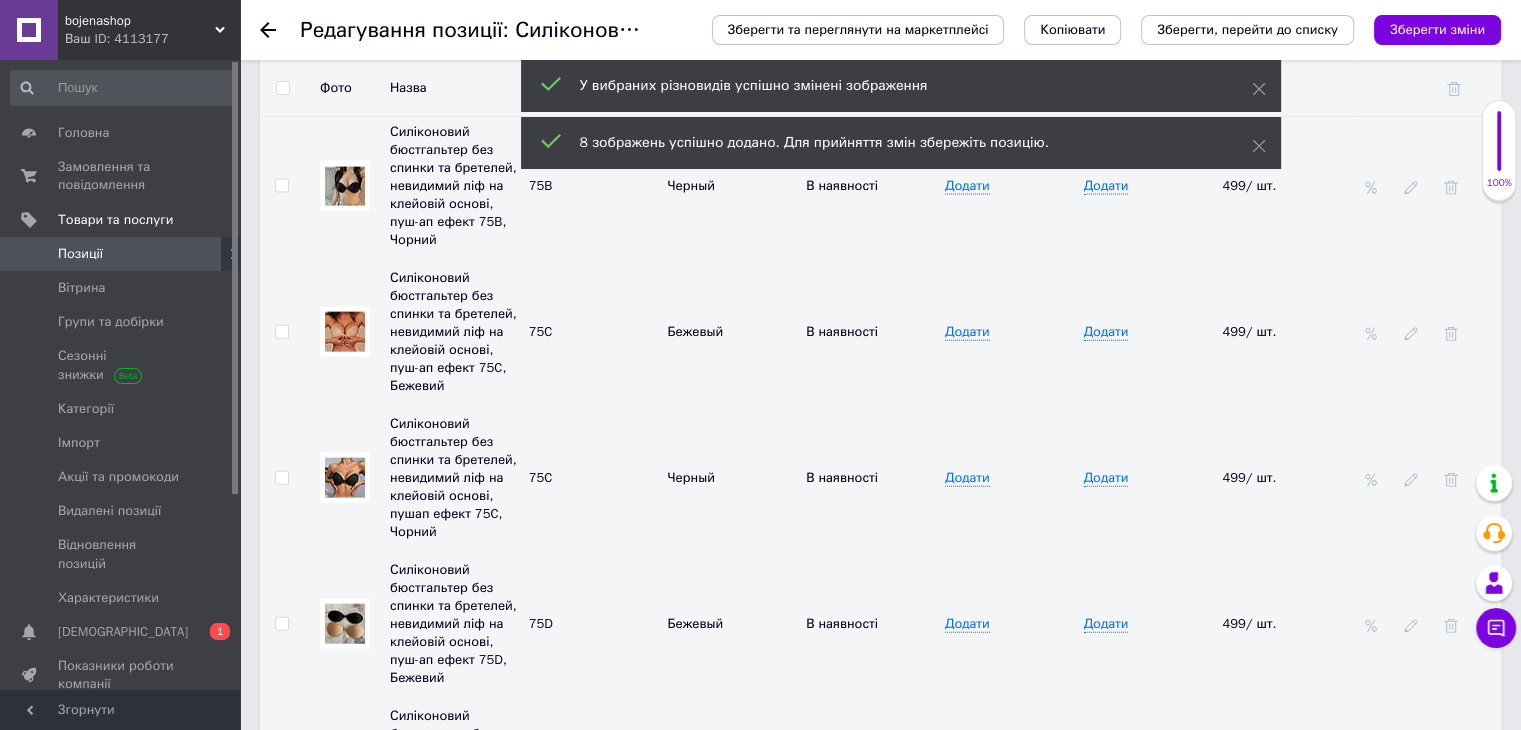 click at bounding box center [345, 624] 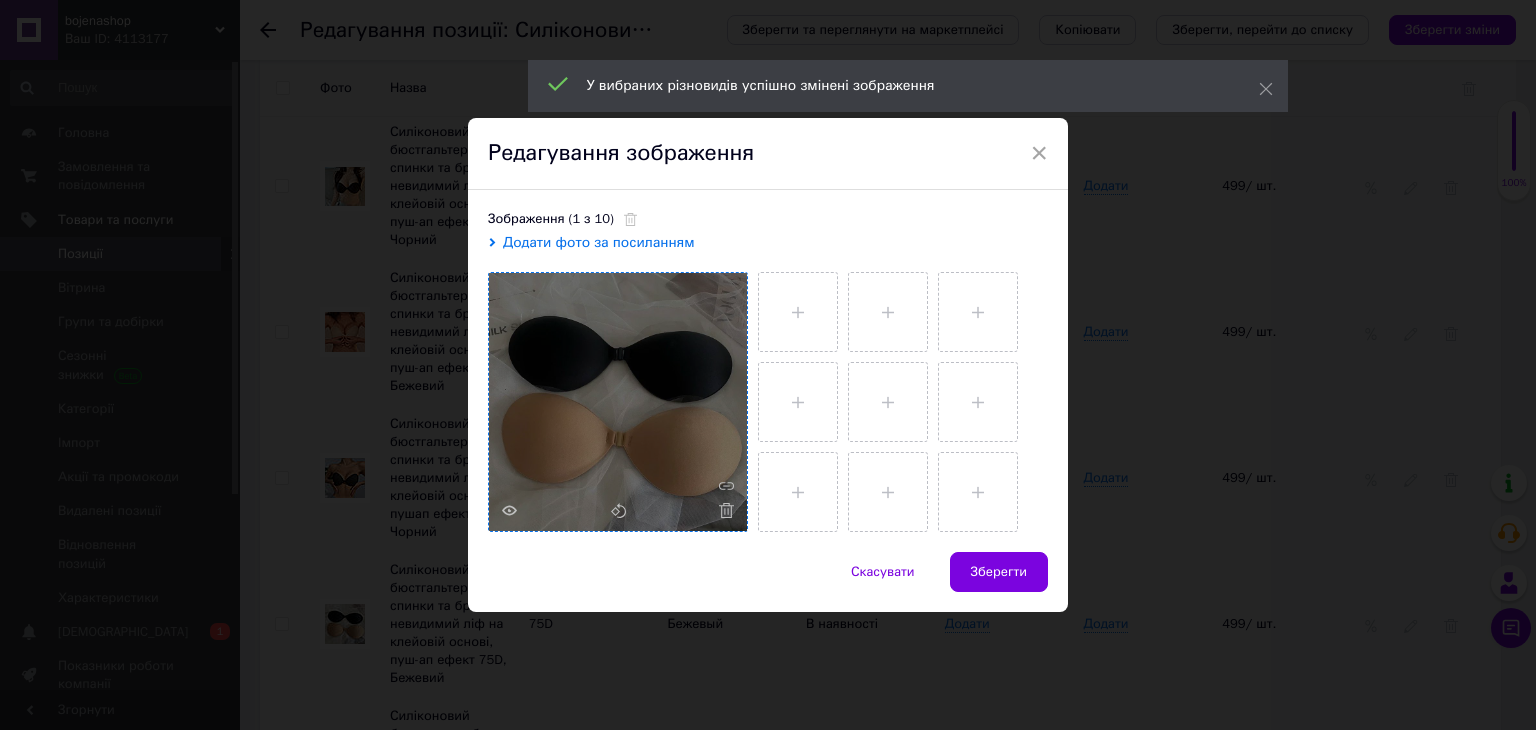 click at bounding box center (618, 402) 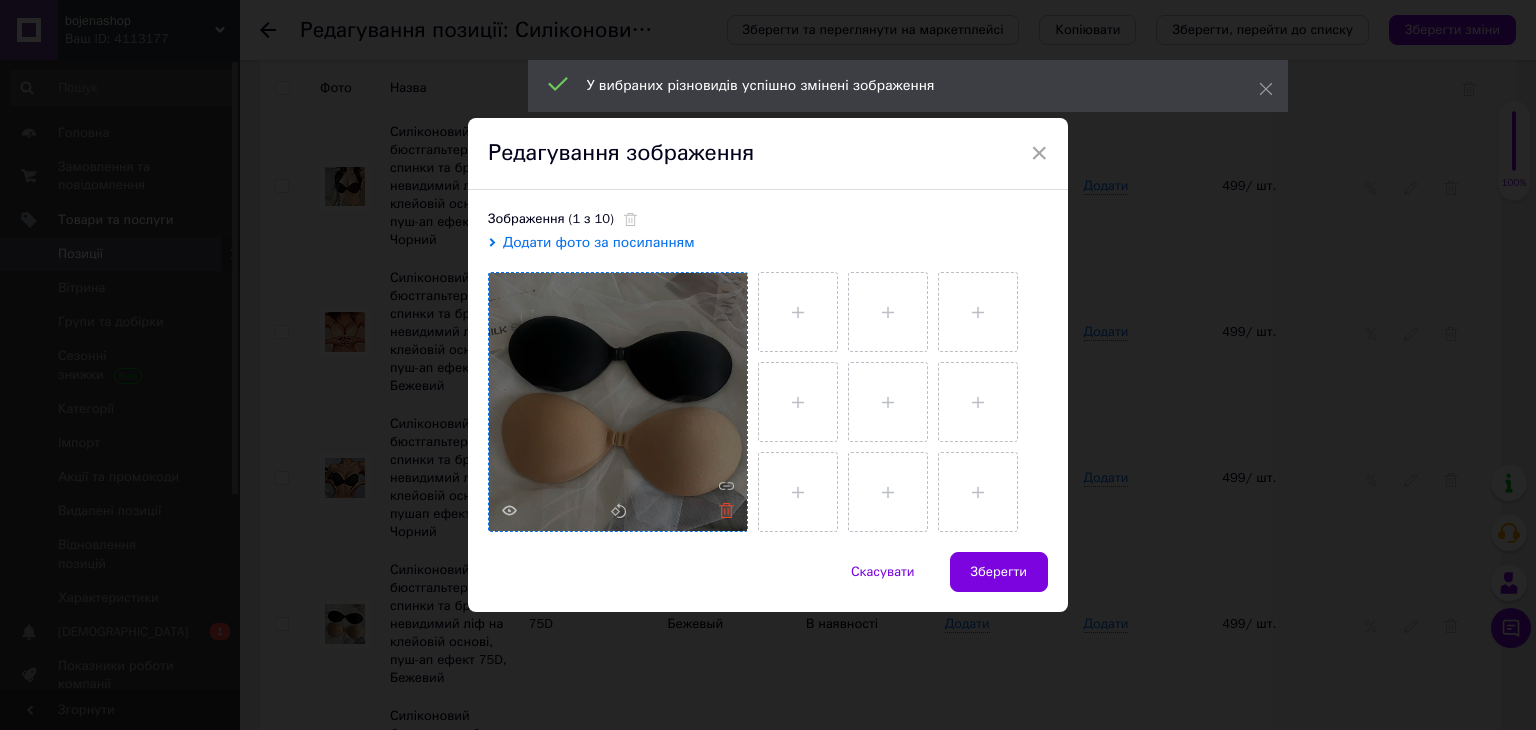 click 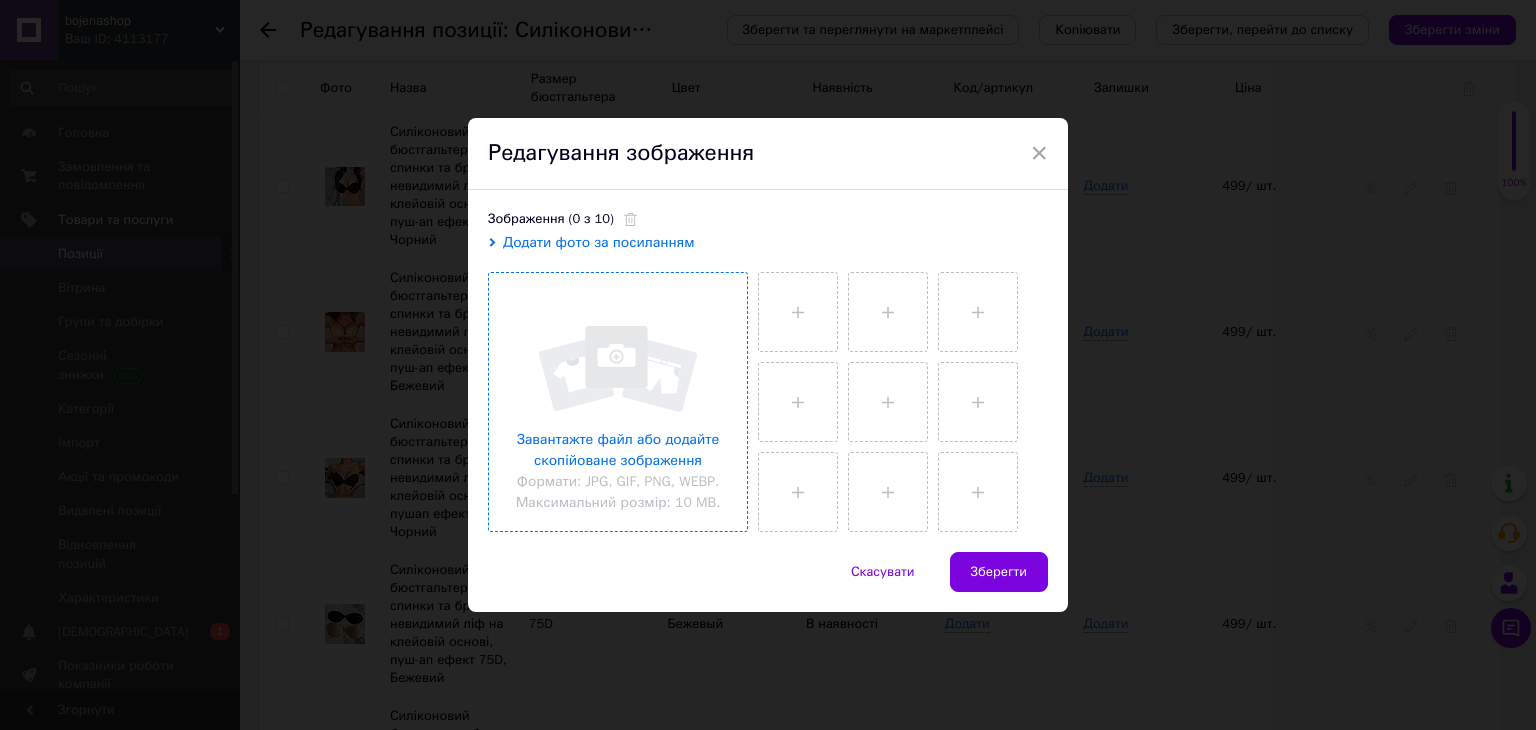 click at bounding box center (618, 402) 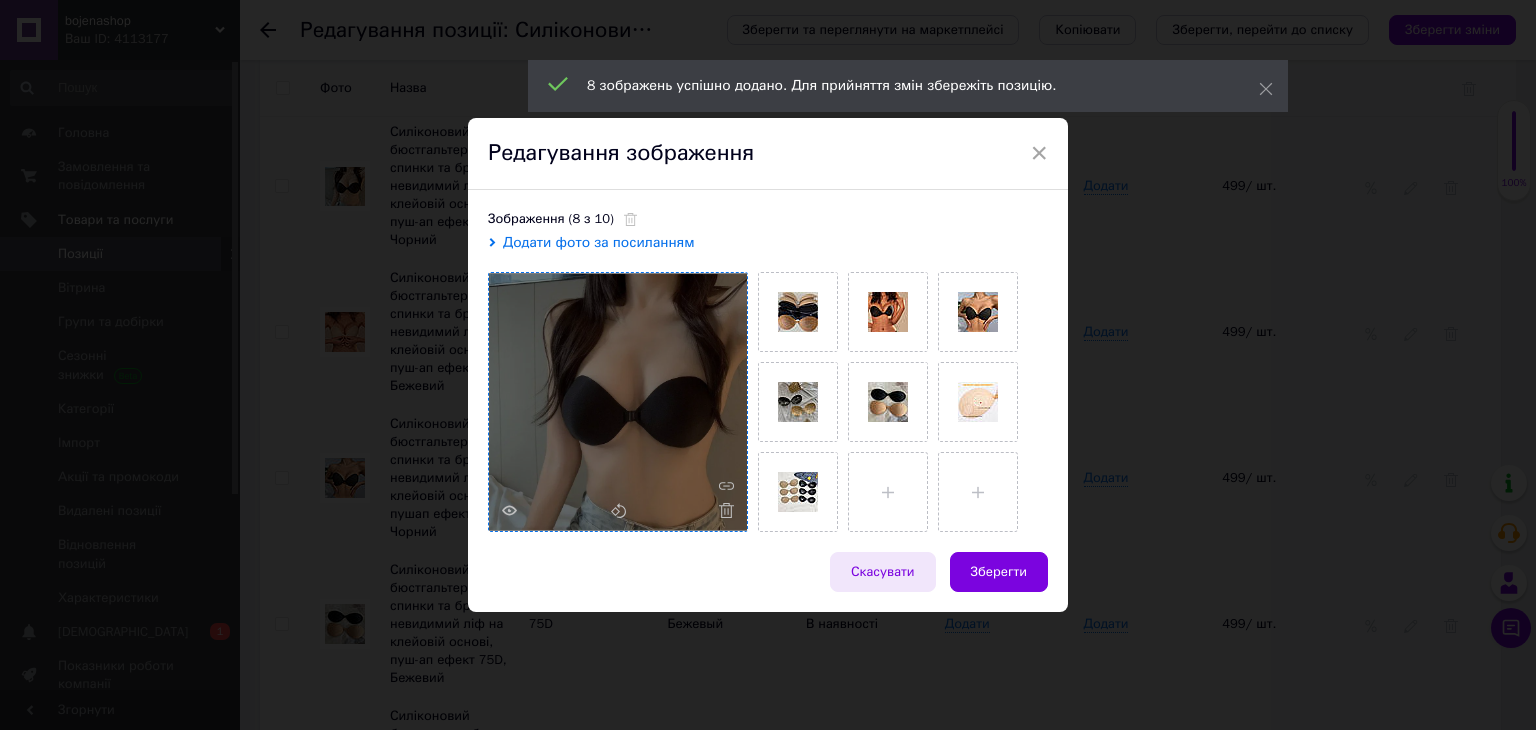 drag, startPoint x: 985, startPoint y: 573, endPoint x: 888, endPoint y: 568, distance: 97.128784 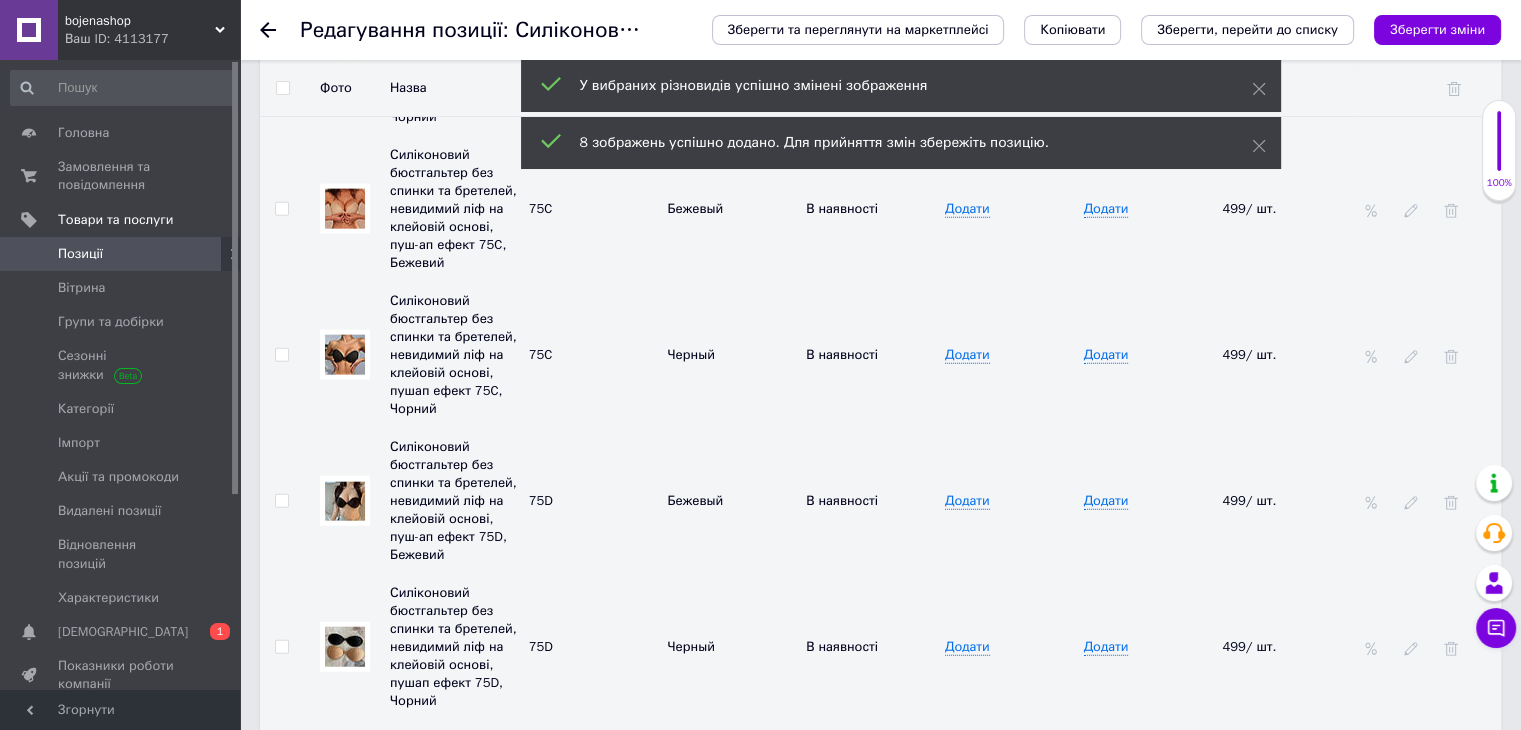 scroll, scrollTop: 4721, scrollLeft: 0, axis: vertical 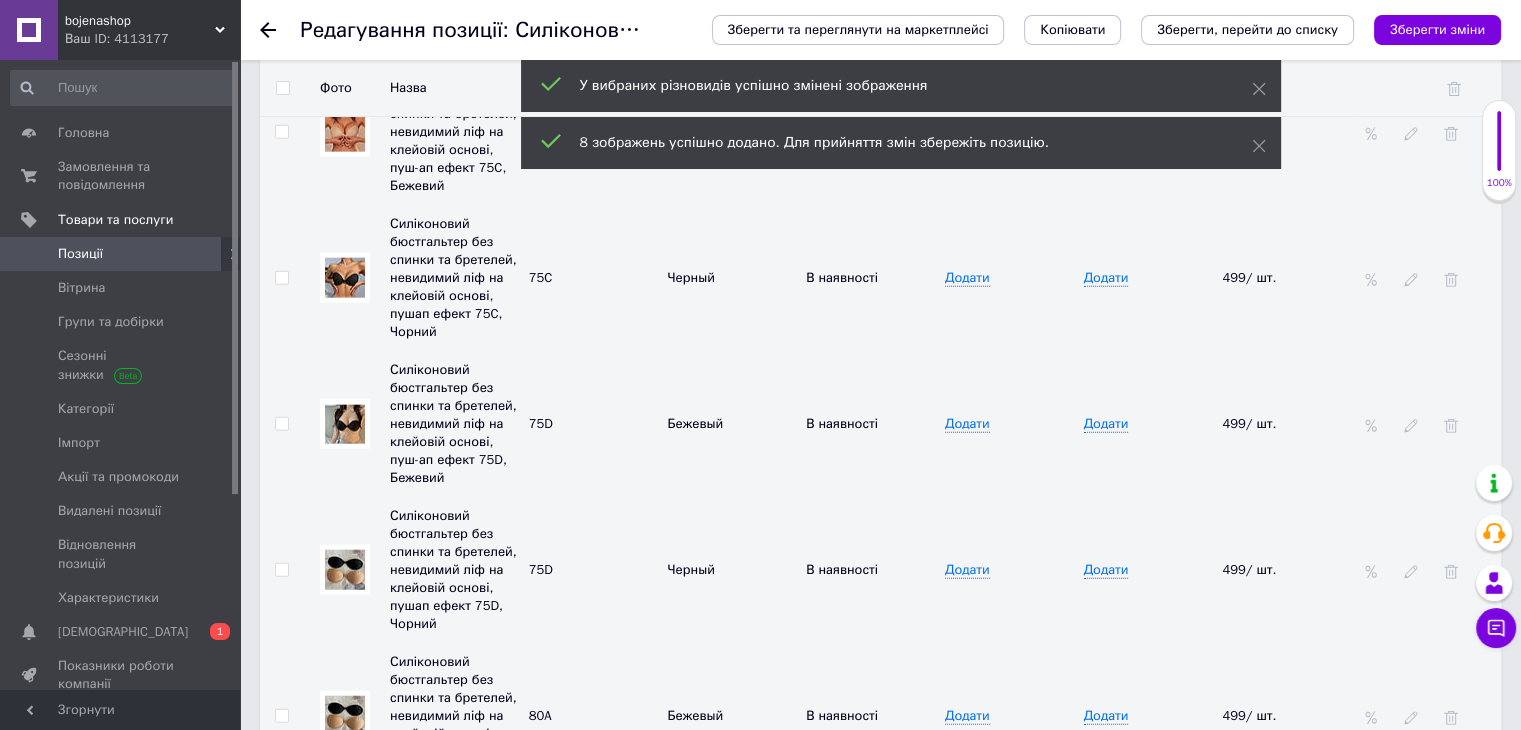click at bounding box center [345, 570] 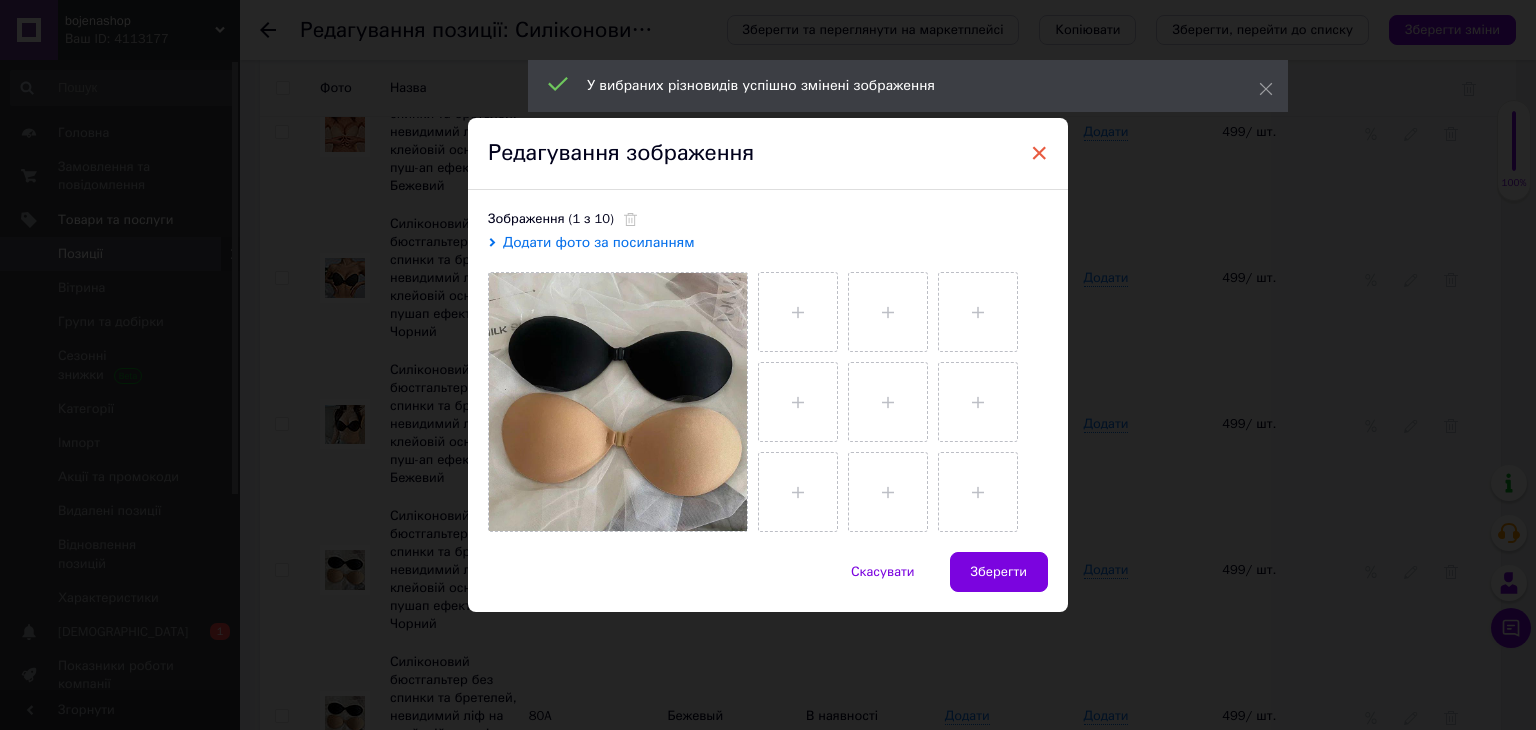 click on "×" at bounding box center [1039, 153] 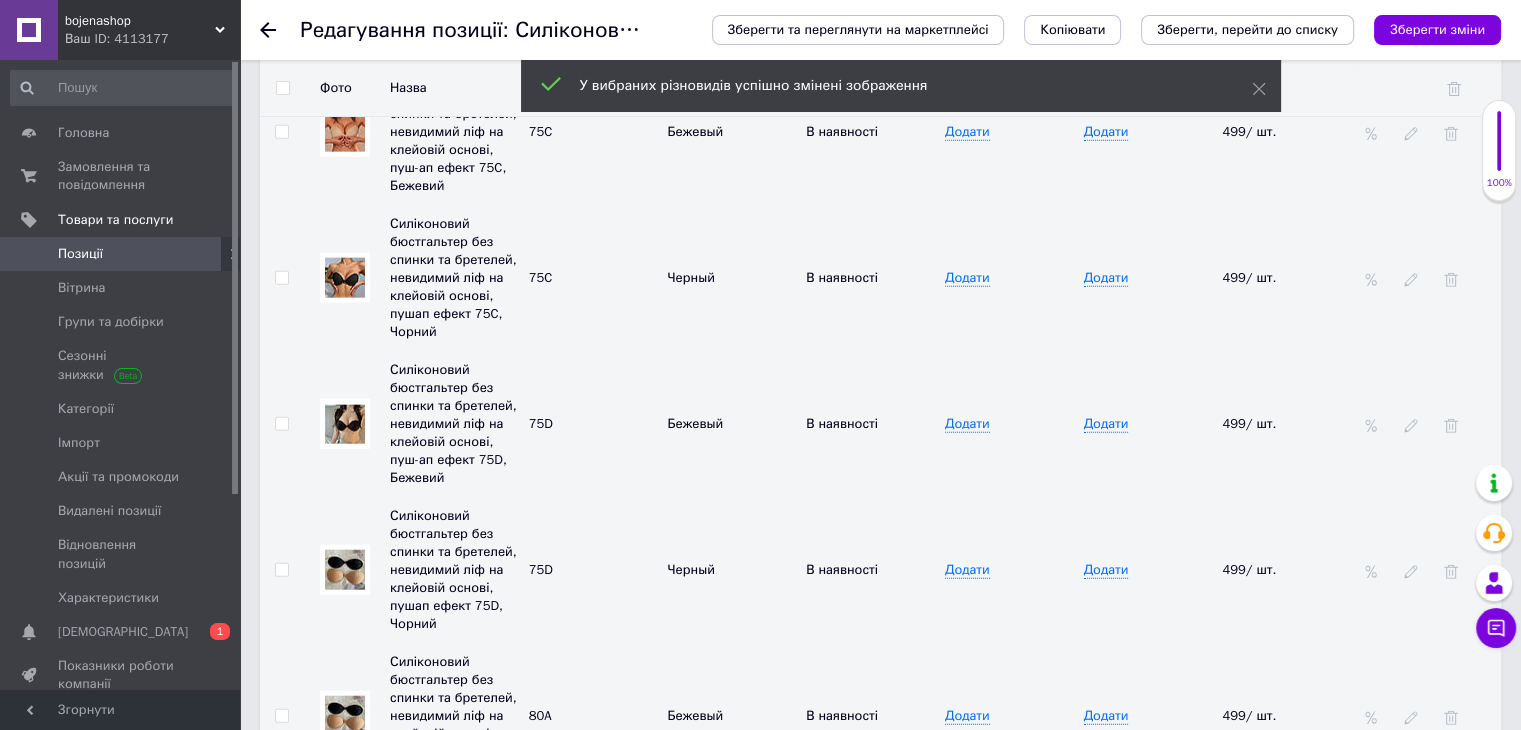 click at bounding box center (345, 424) 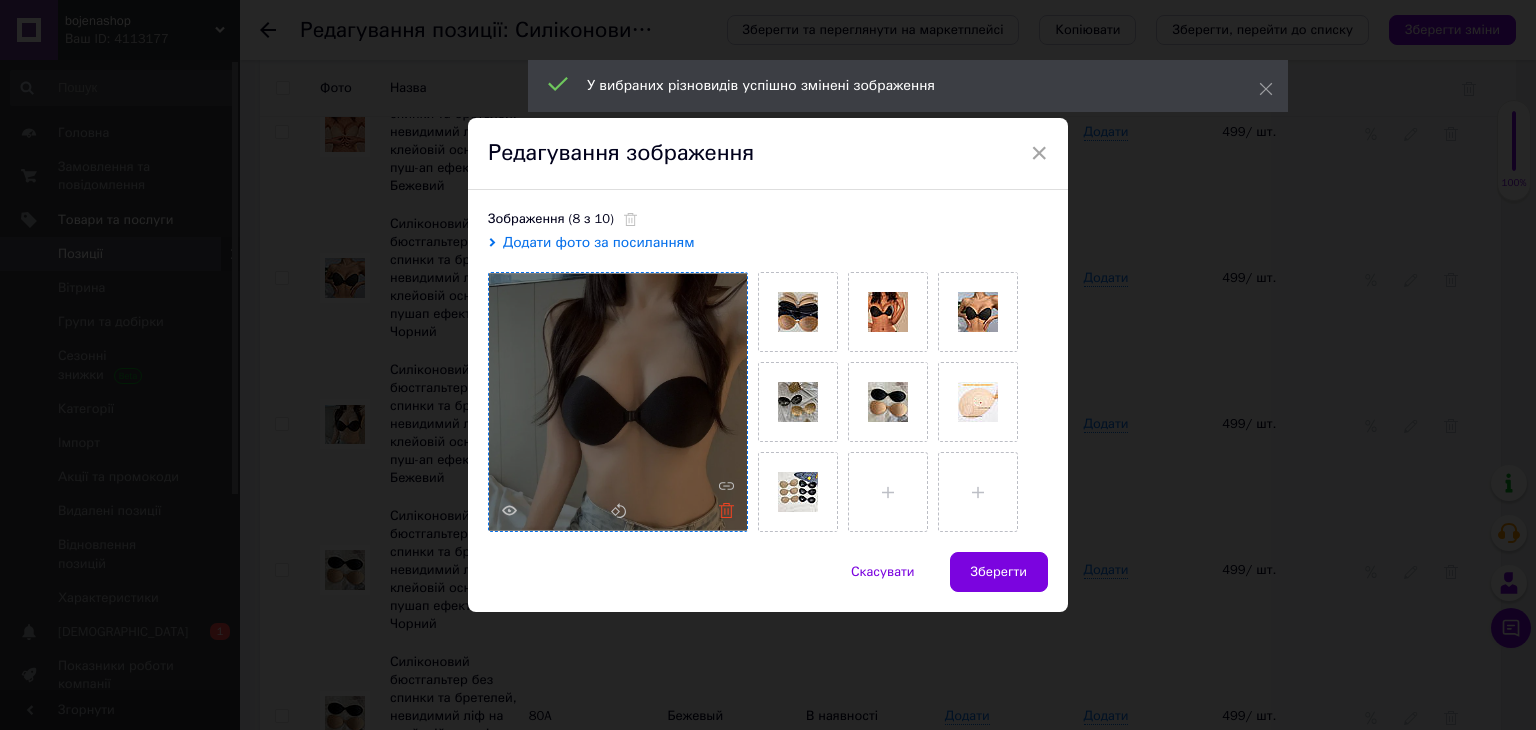click 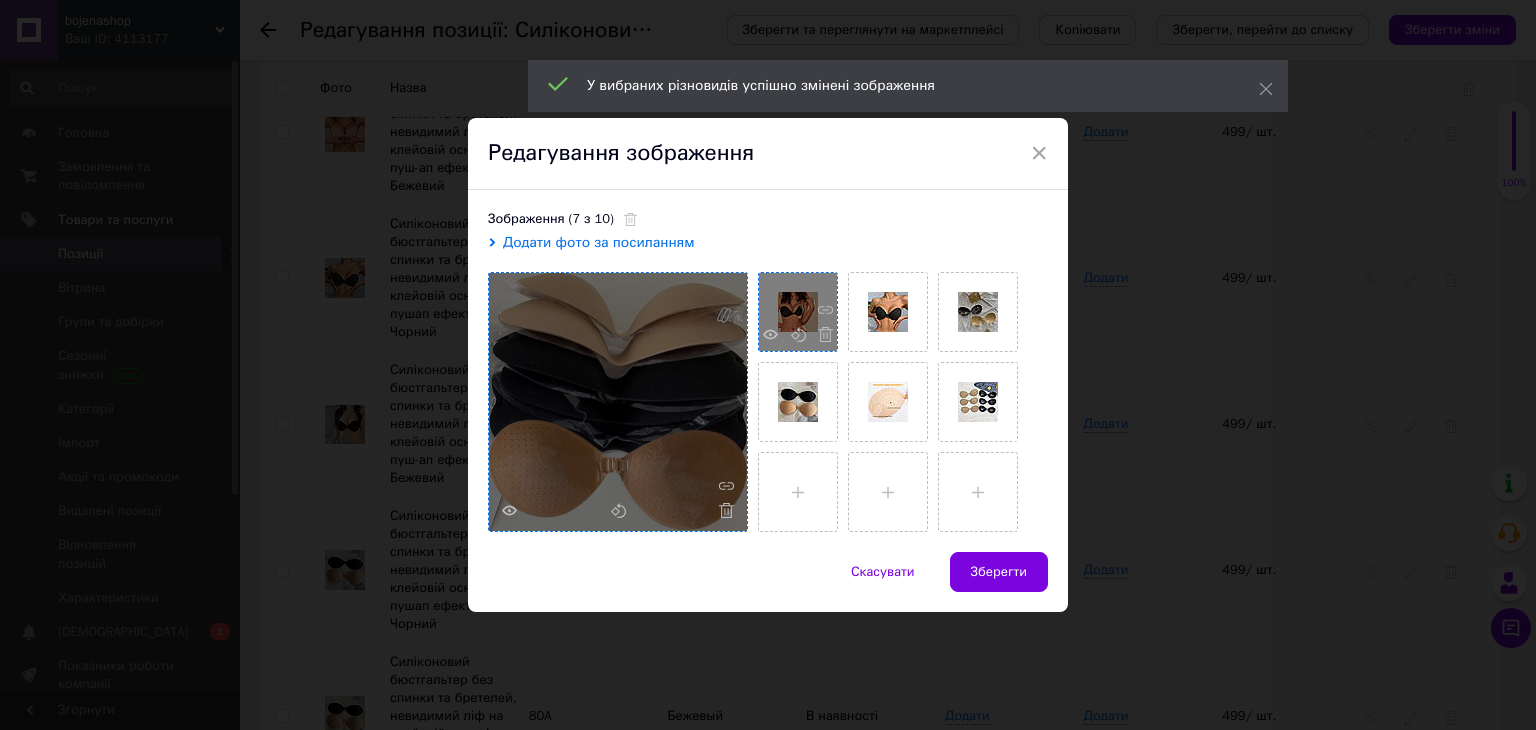 click at bounding box center (820, 337) 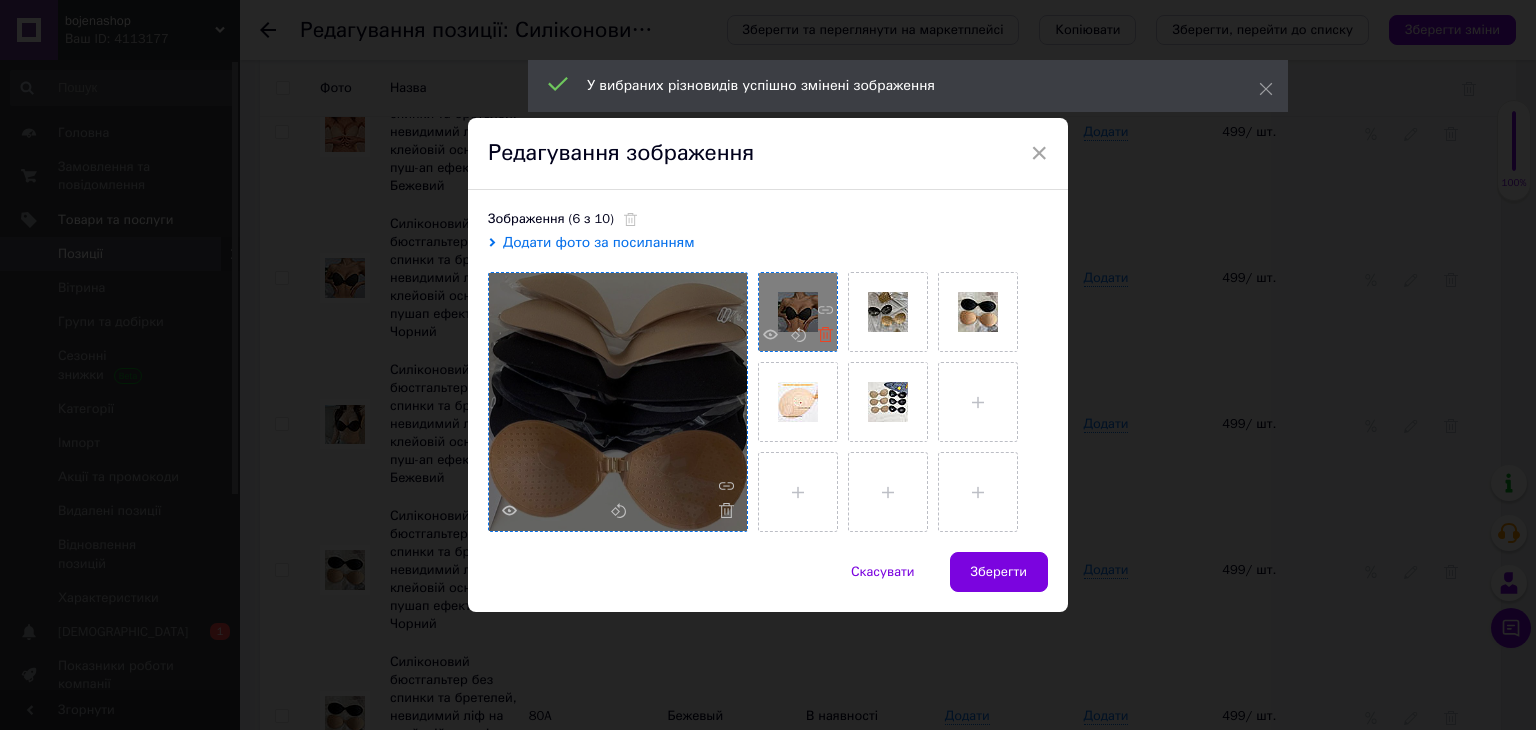 click 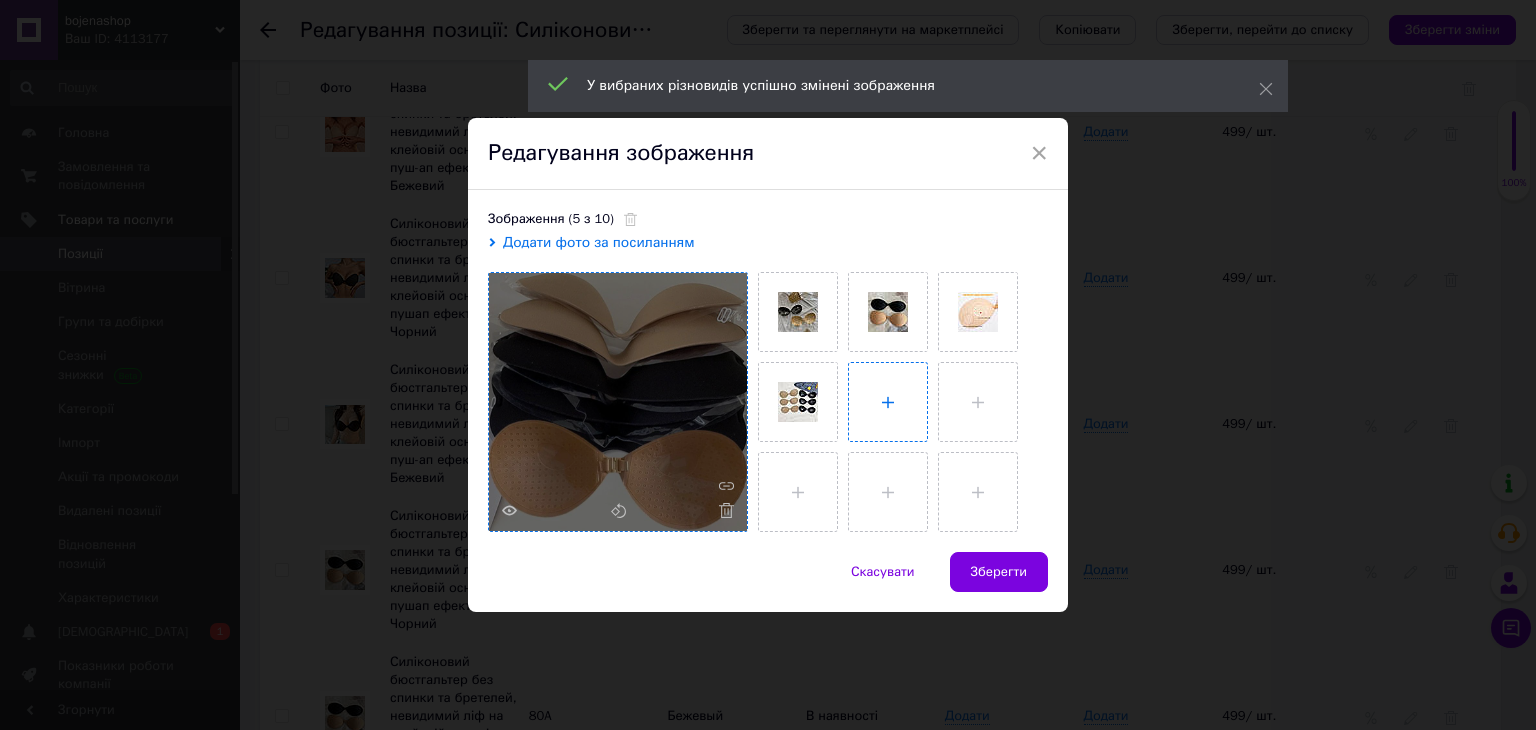 click at bounding box center [888, 402] 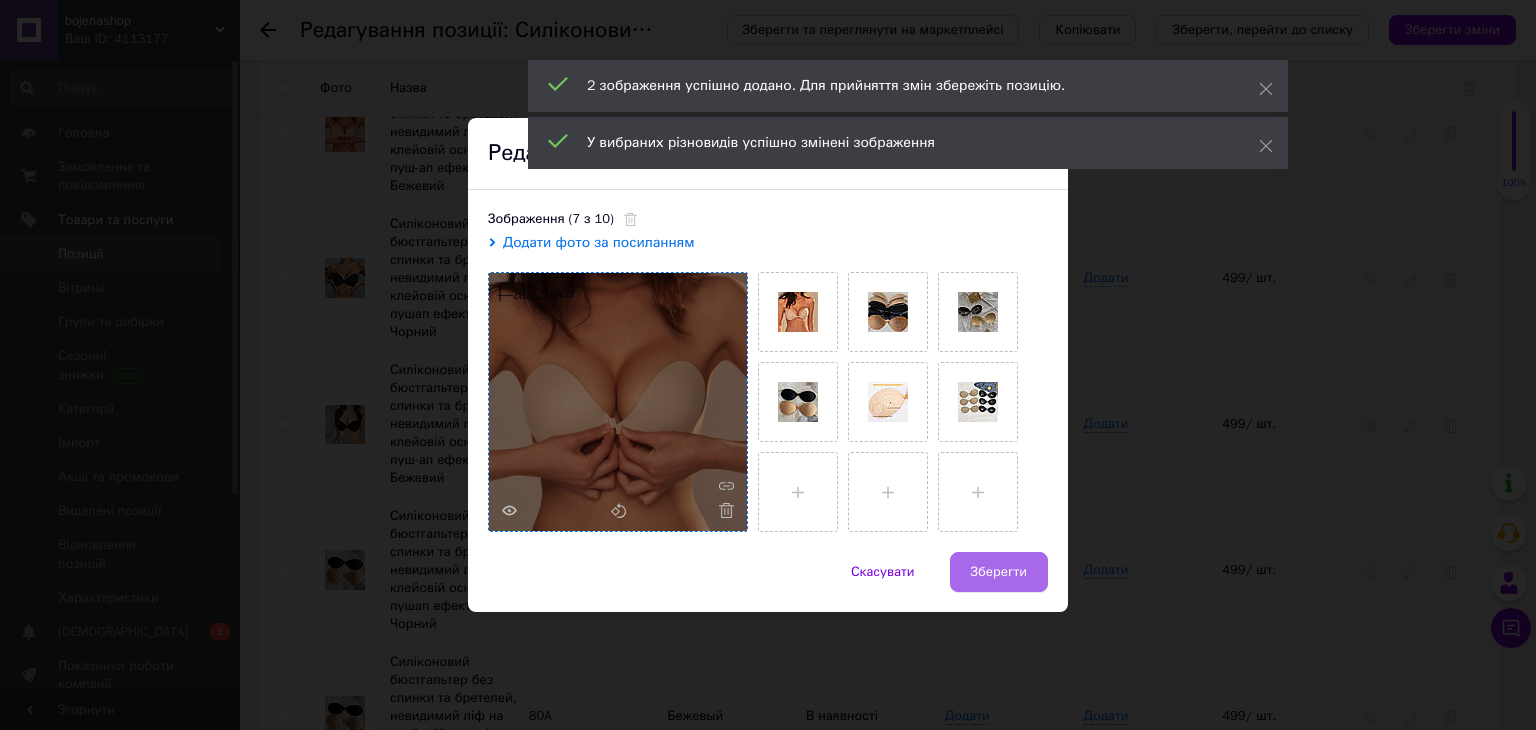 click on "Зберегти" at bounding box center (999, 572) 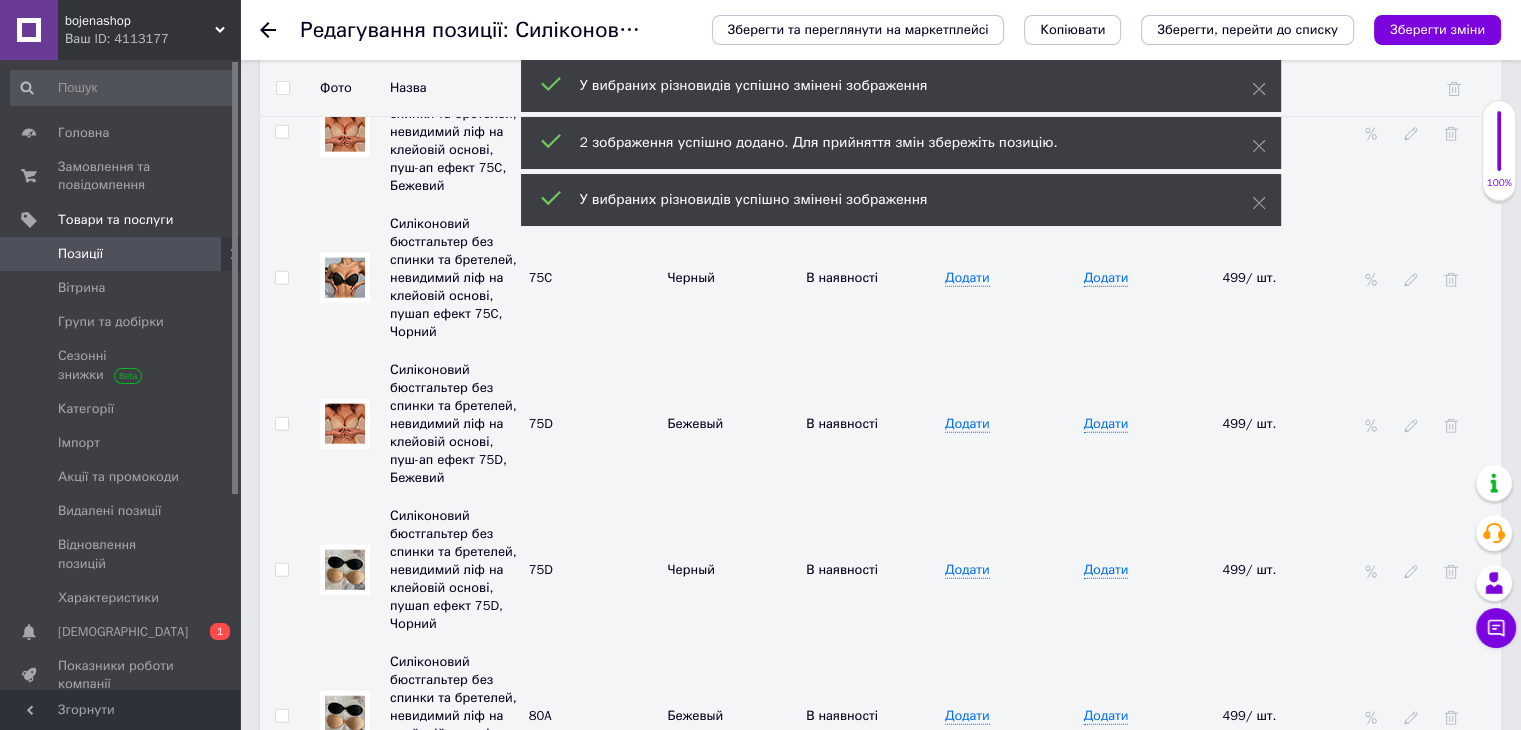 click at bounding box center [345, 570] 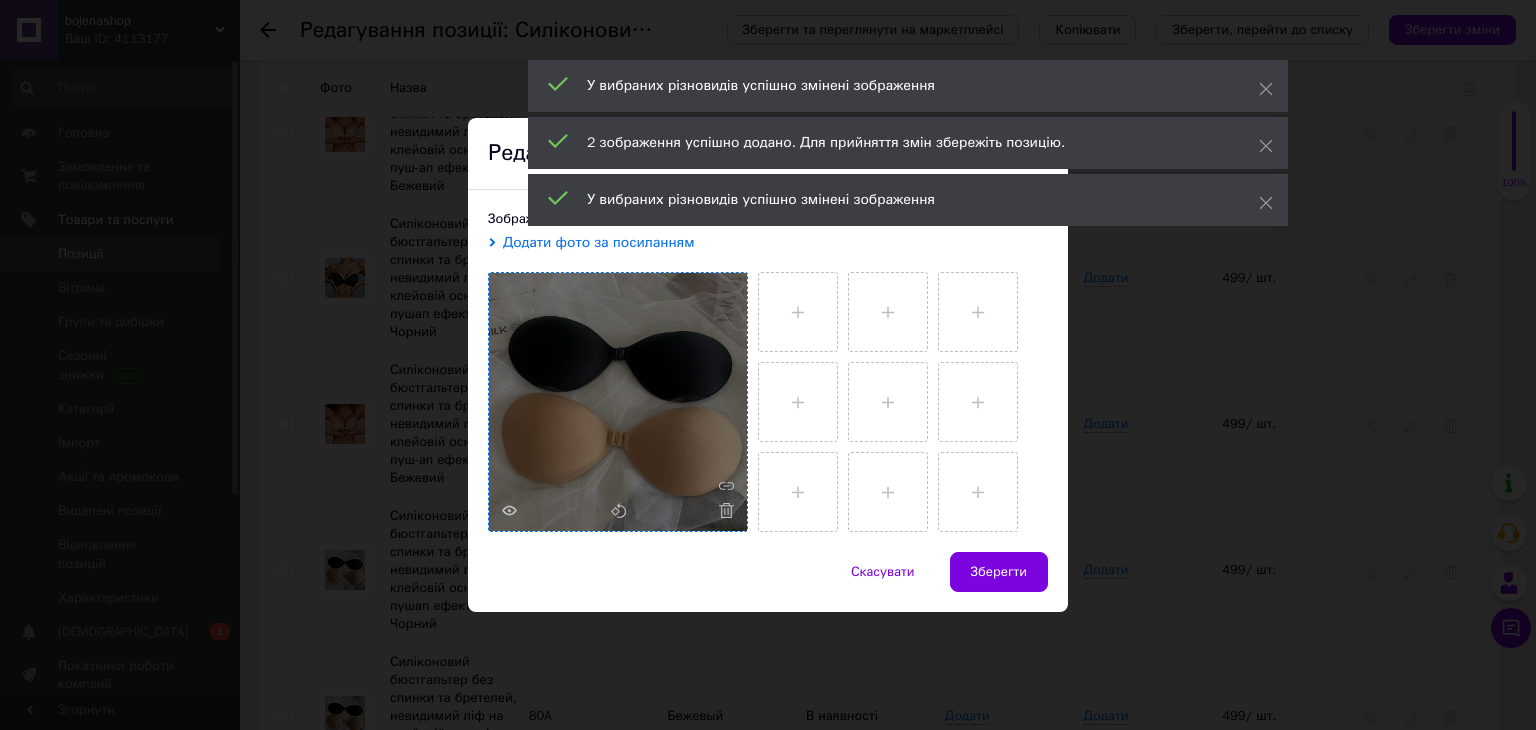 click 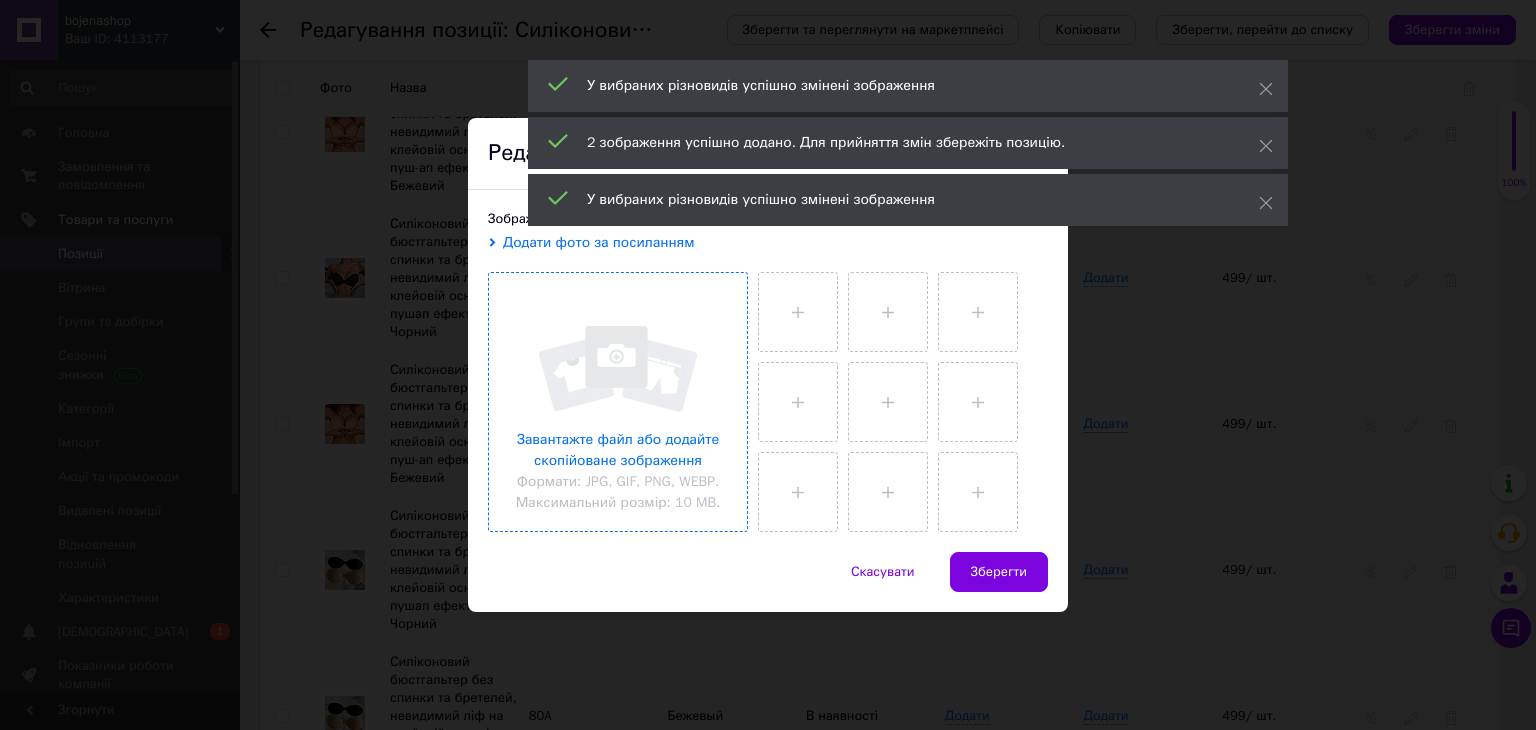 click at bounding box center [618, 402] 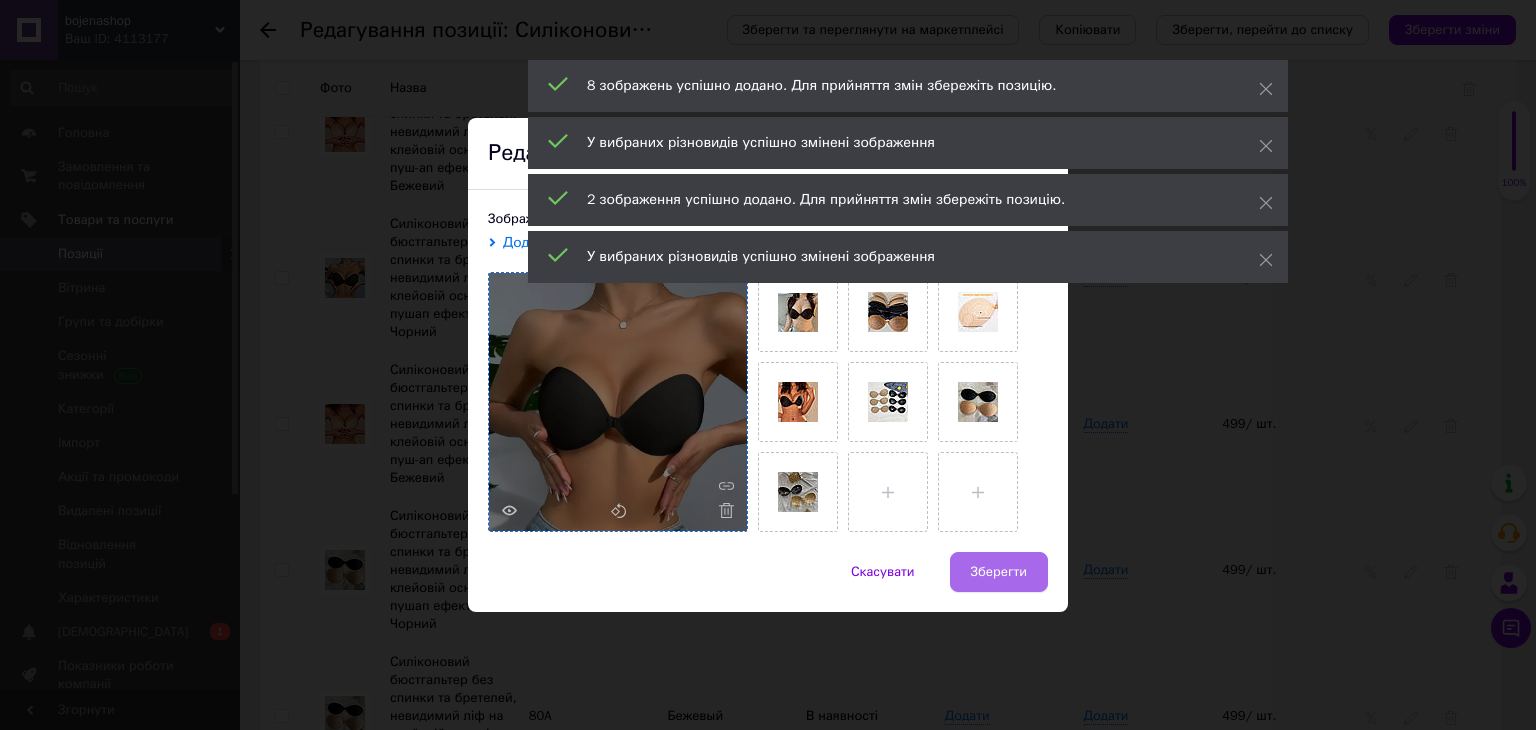 click on "Зберегти" at bounding box center [999, 572] 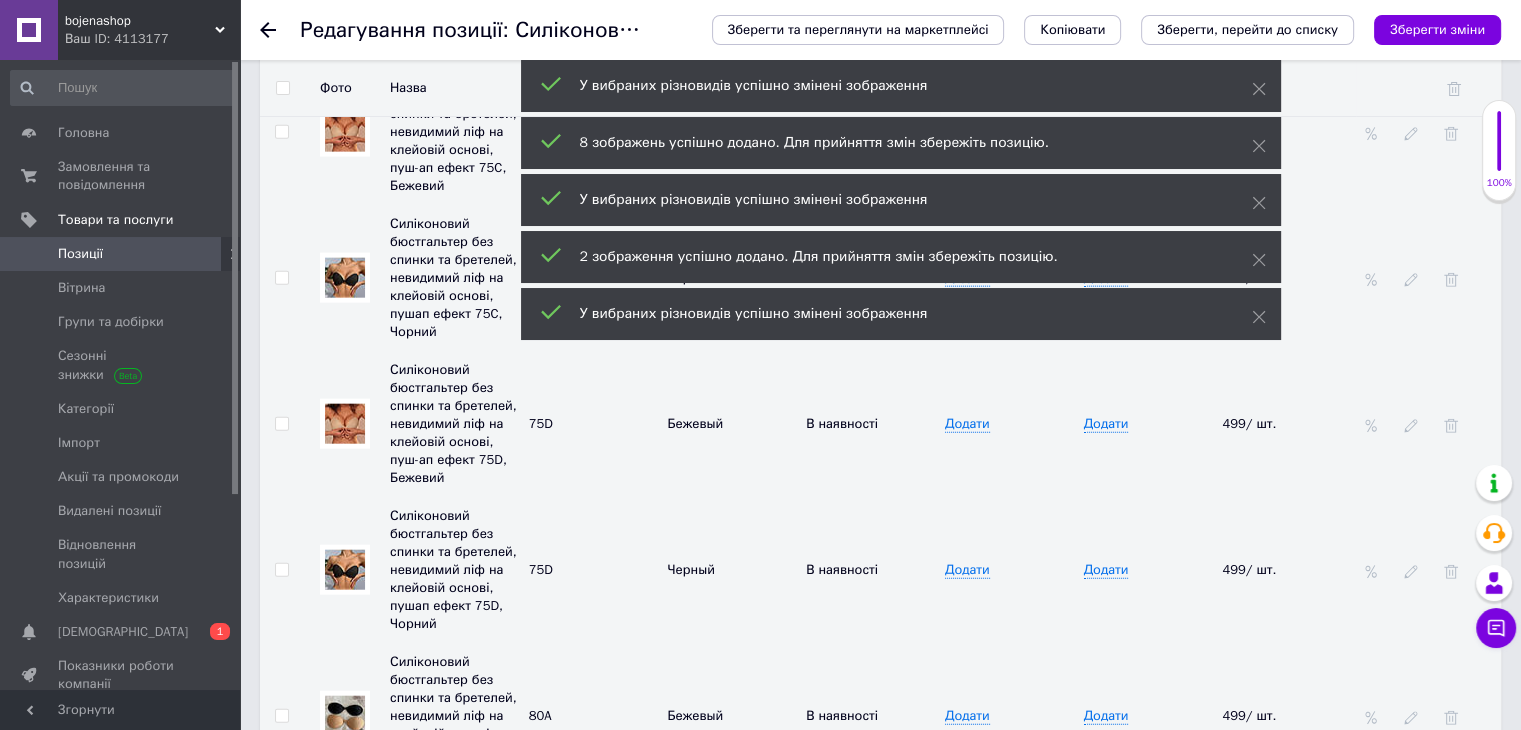 scroll, scrollTop: 4921, scrollLeft: 0, axis: vertical 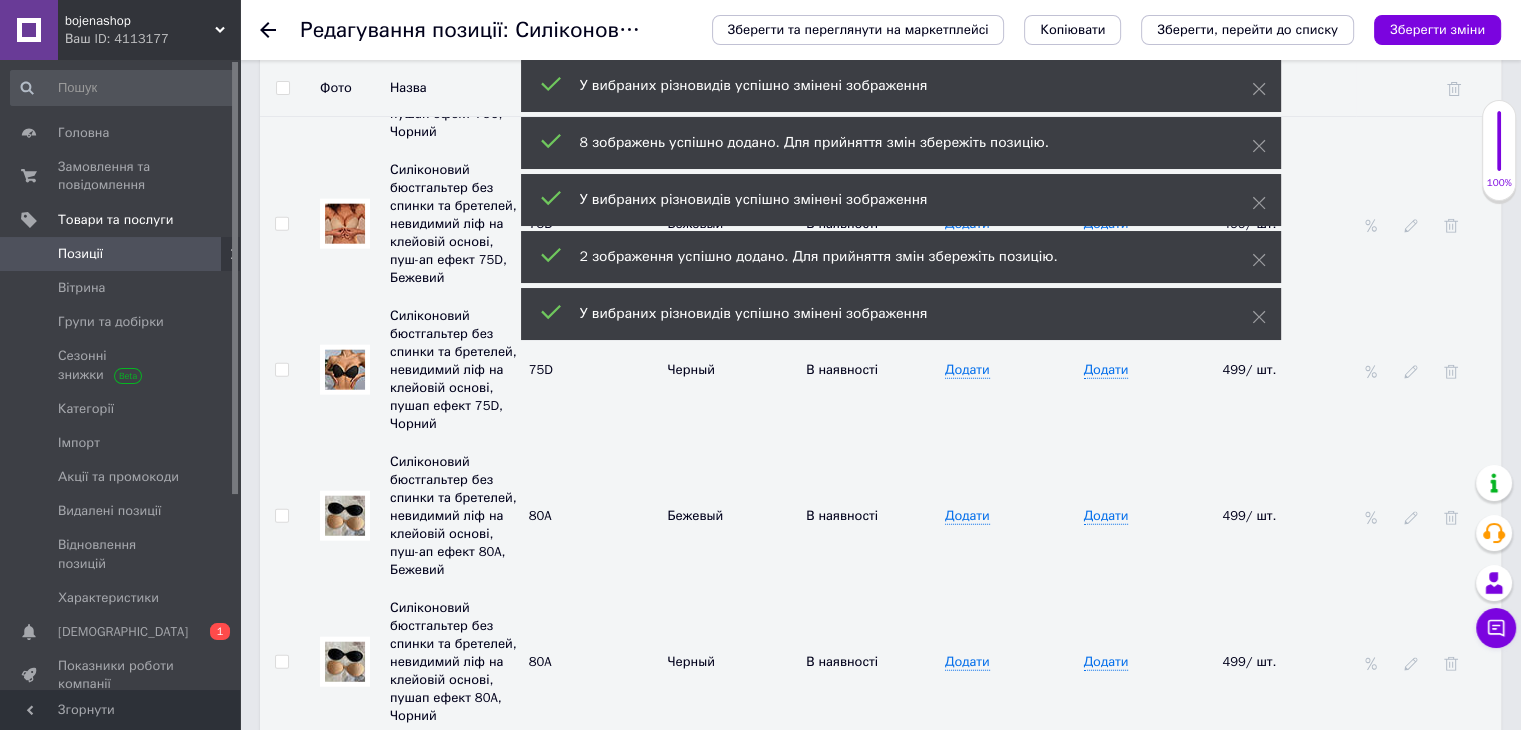 click at bounding box center [345, 516] 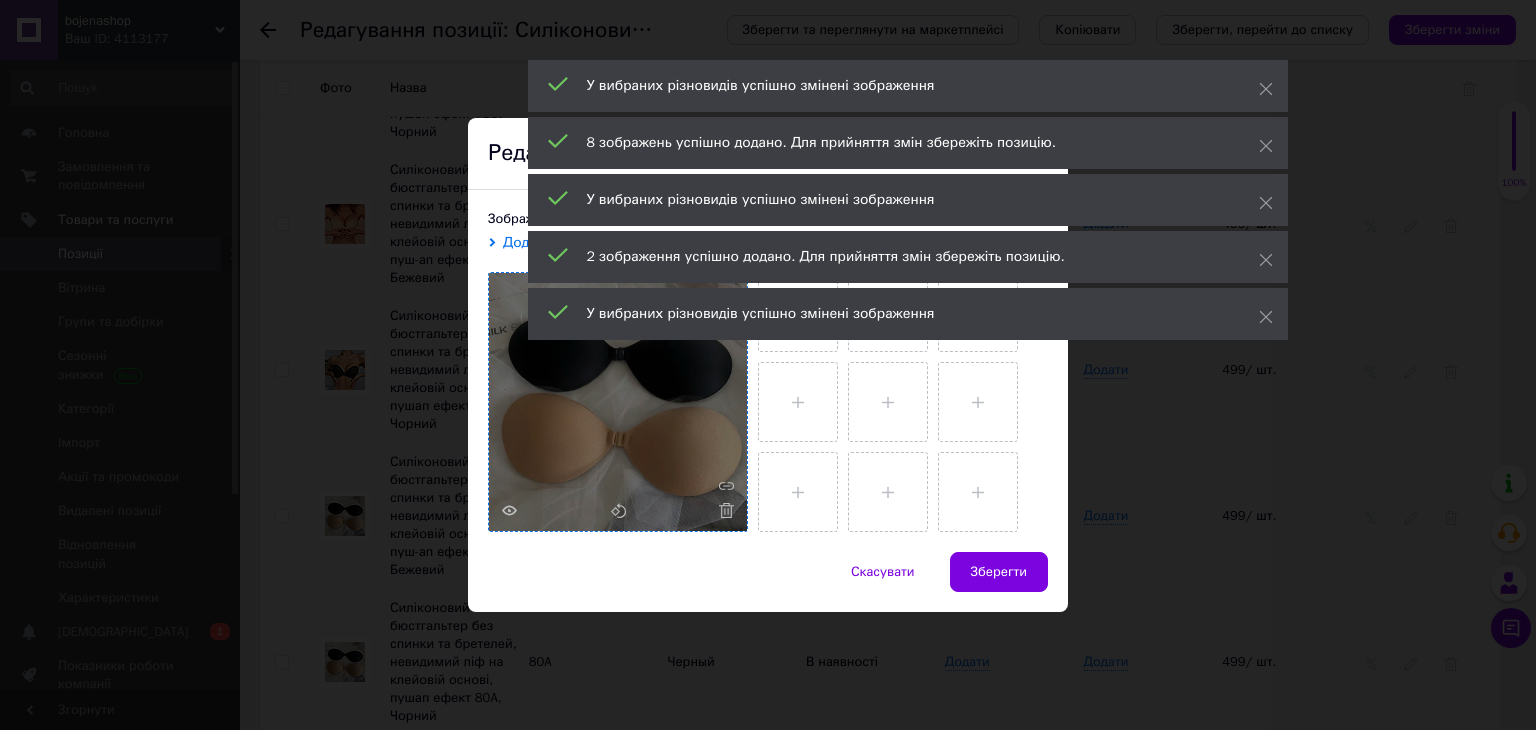 drag, startPoint x: 728, startPoint y: 513, endPoint x: 668, endPoint y: 455, distance: 83.450584 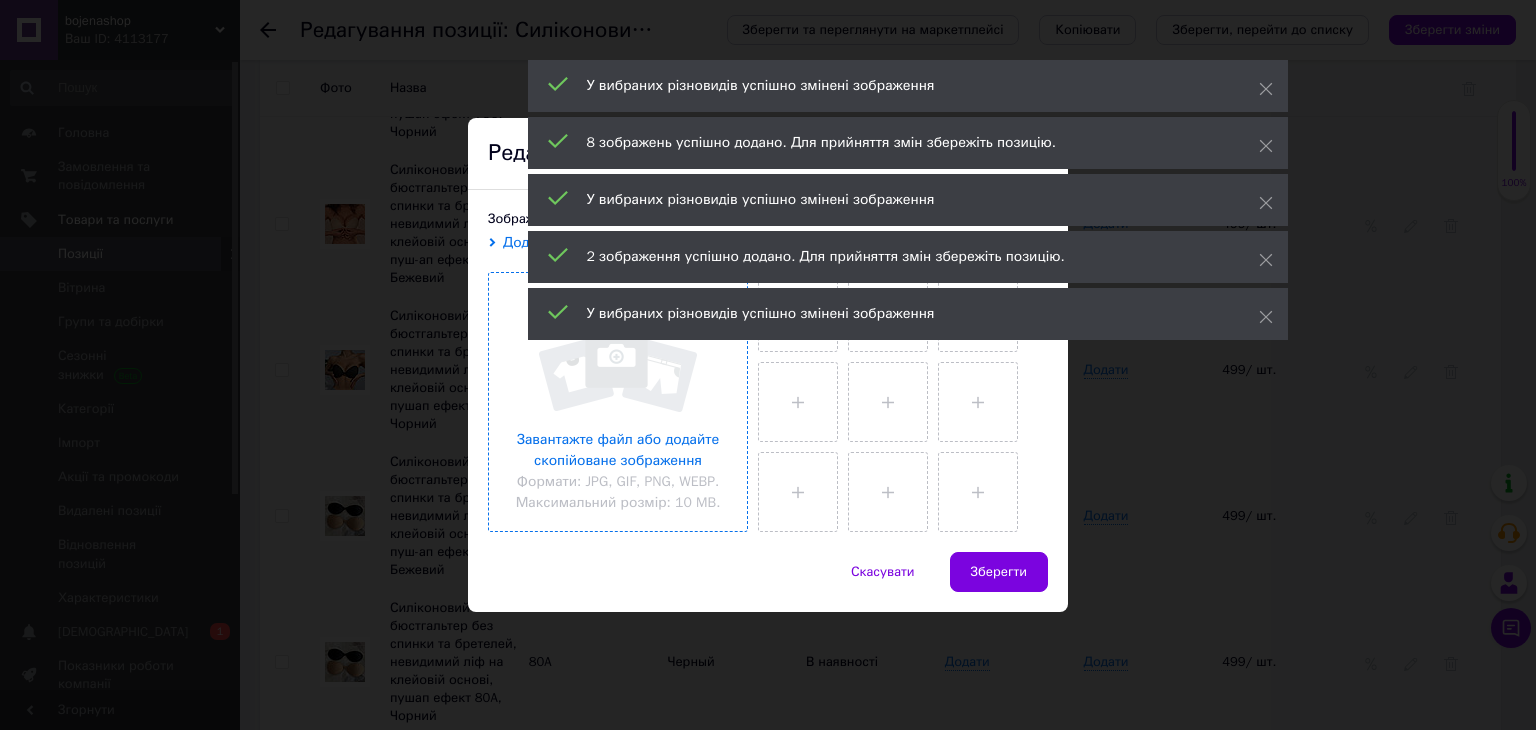 click at bounding box center (618, 402) 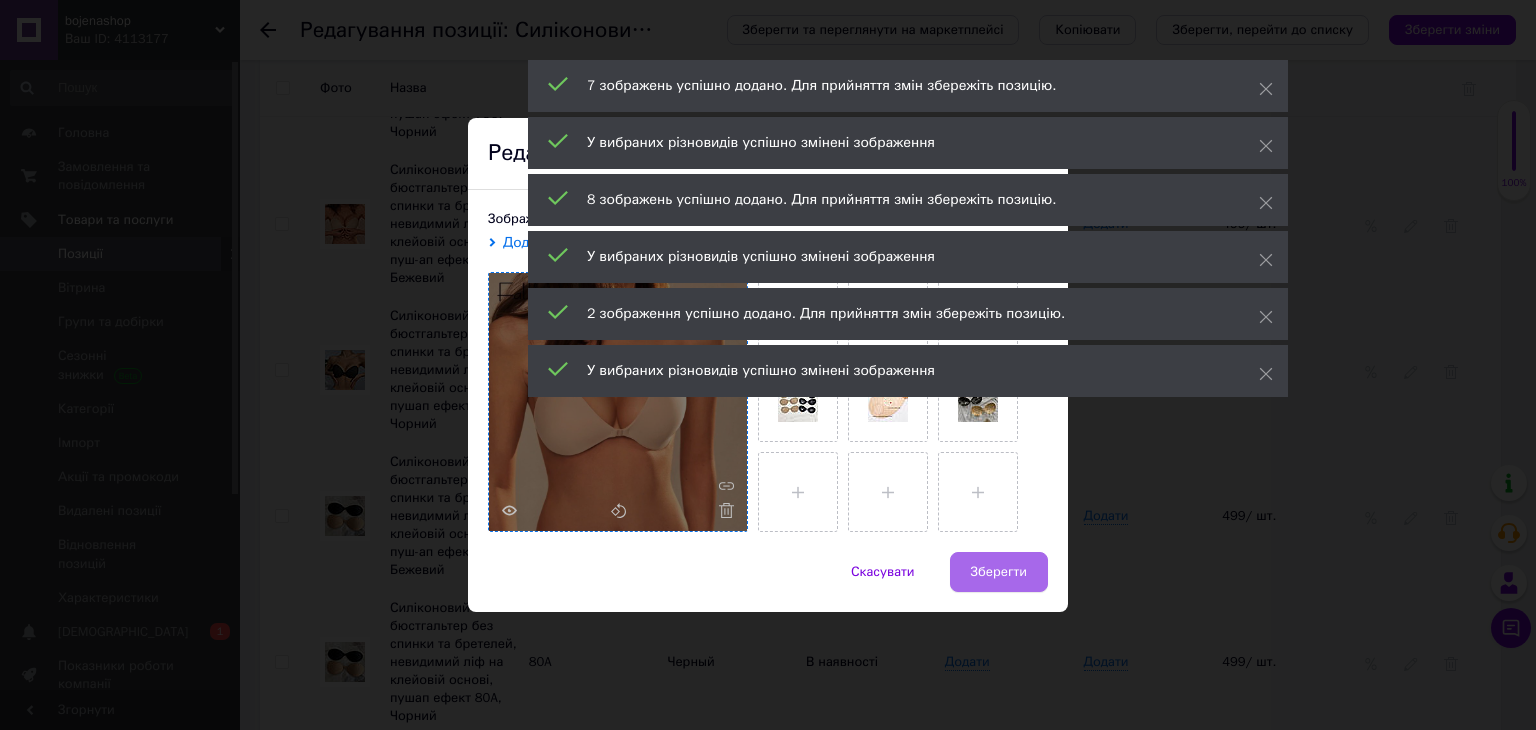 click on "Зберегти" at bounding box center [999, 572] 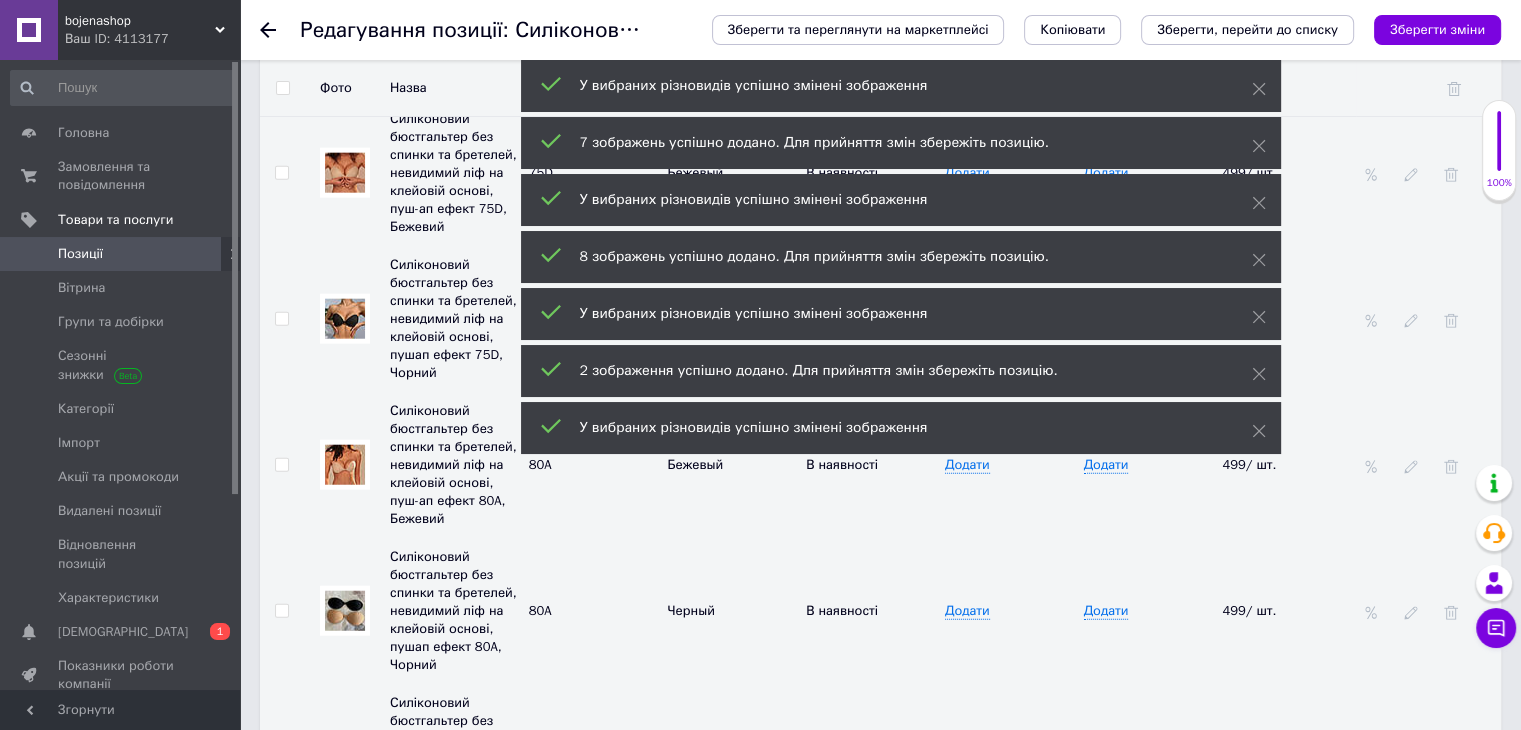 scroll, scrollTop: 5021, scrollLeft: 0, axis: vertical 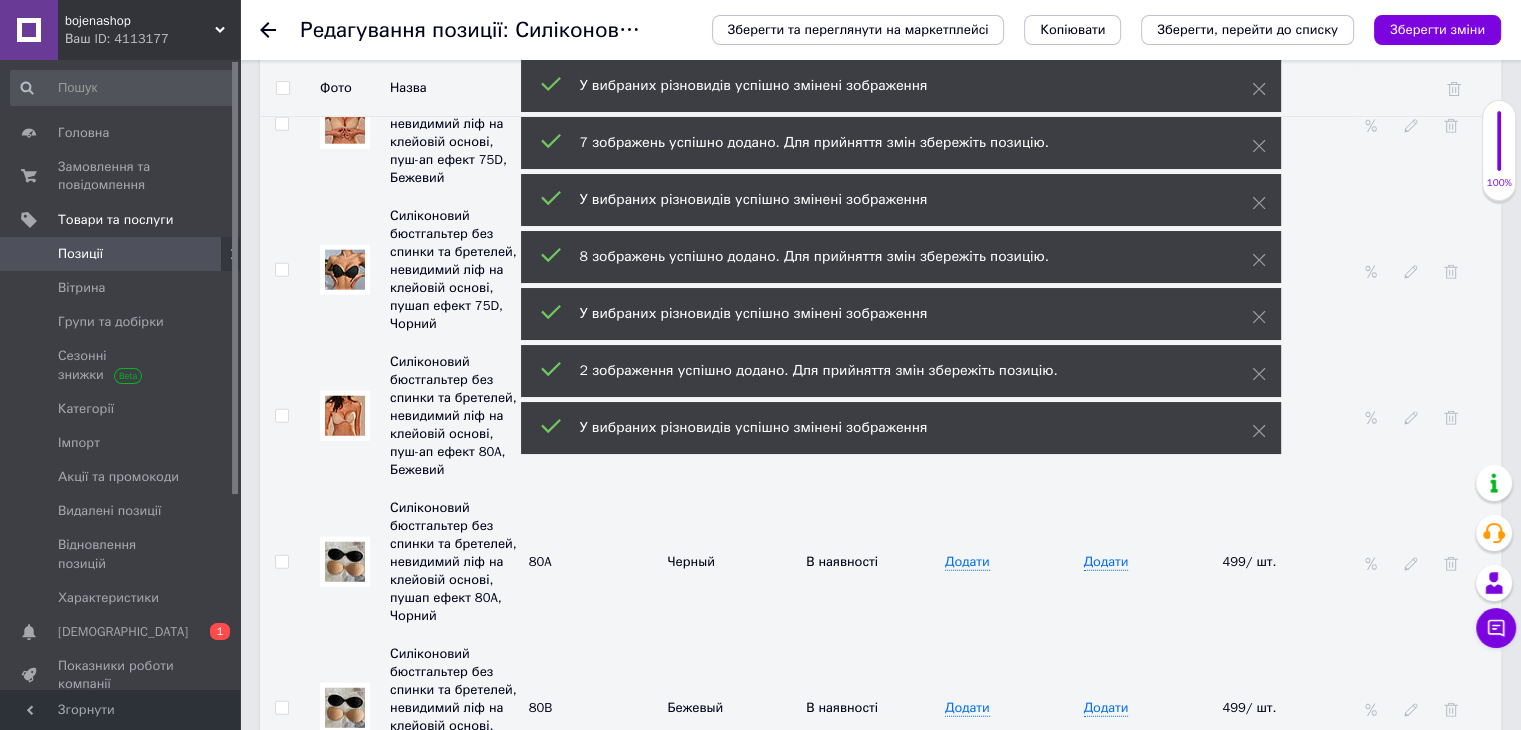 click at bounding box center [345, 562] 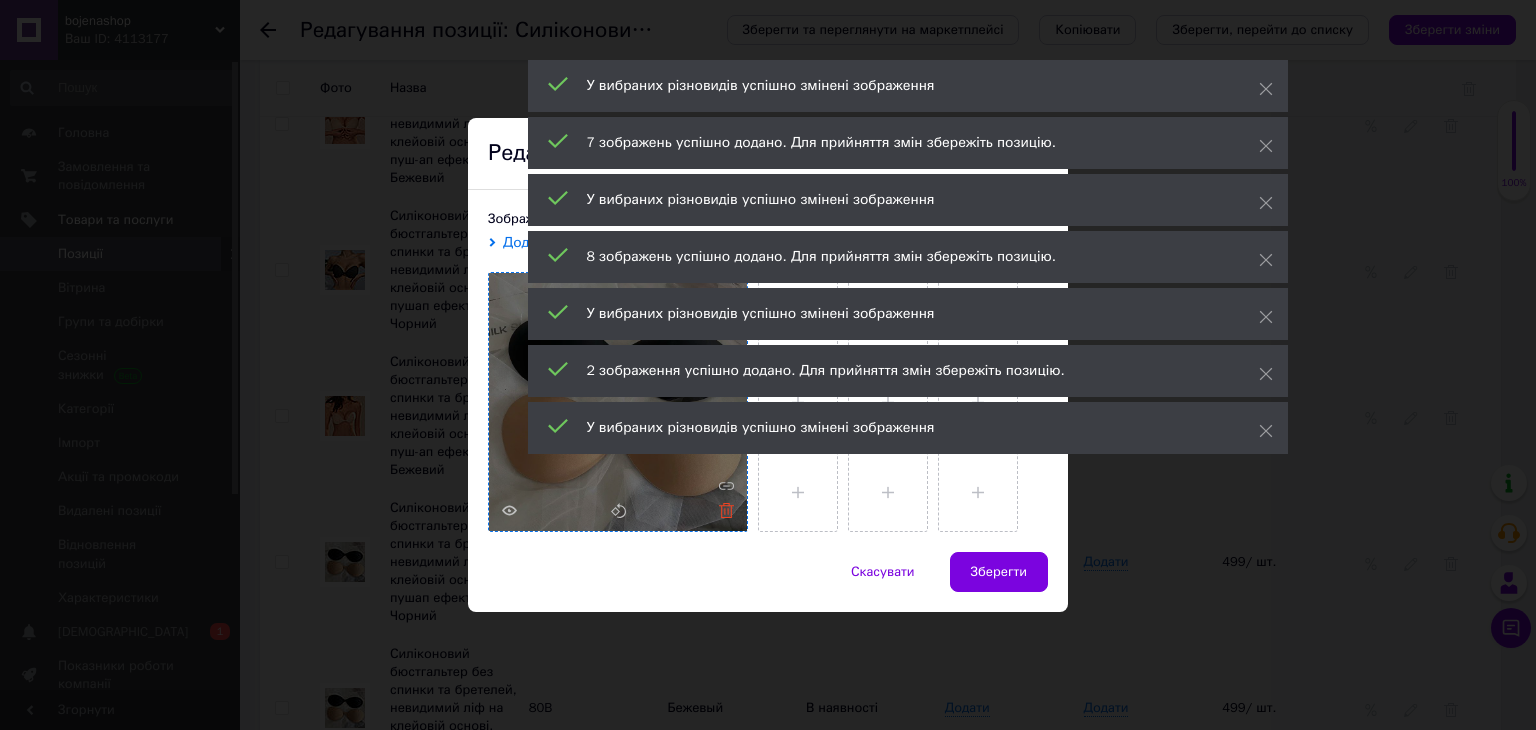 click 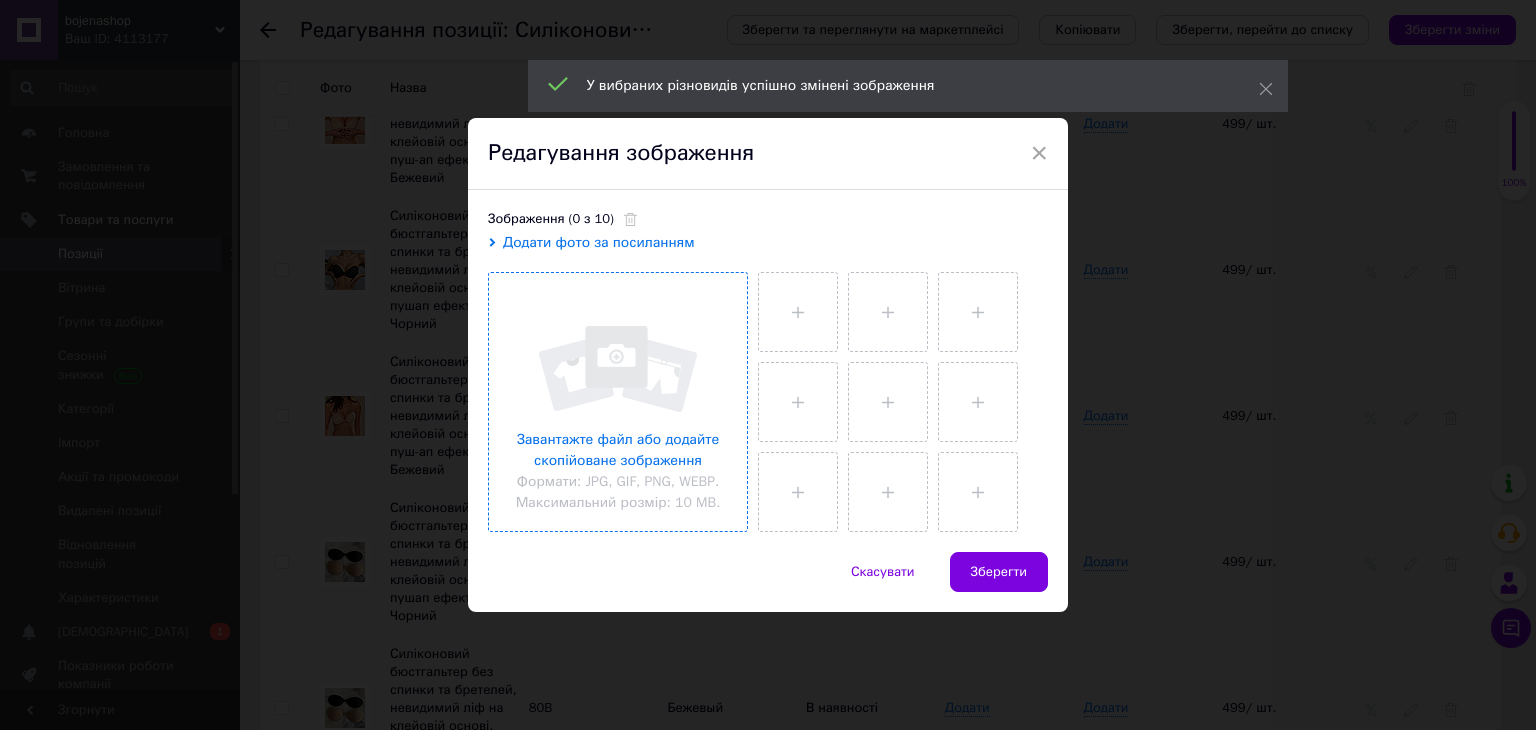 click at bounding box center (618, 402) 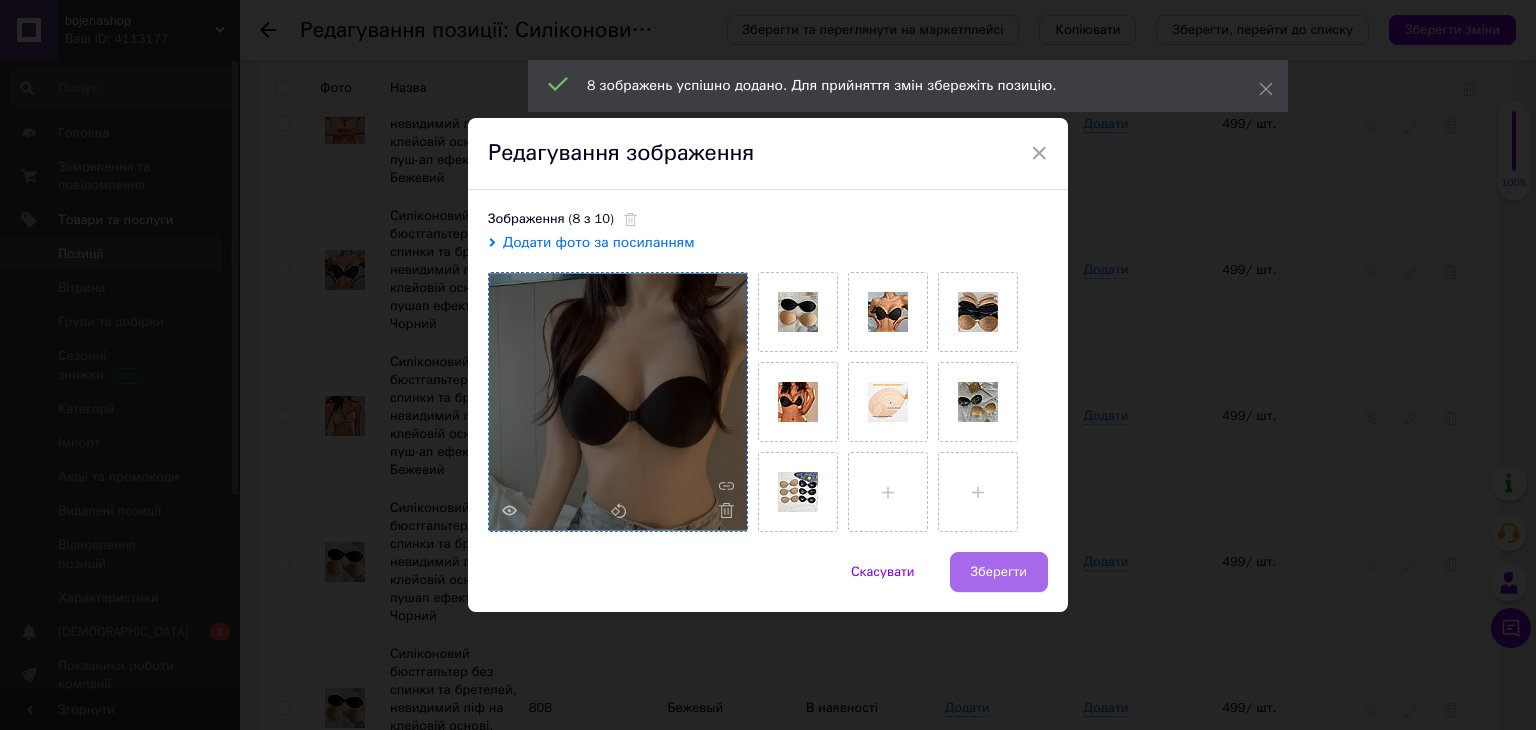 click on "Зберегти" at bounding box center [999, 572] 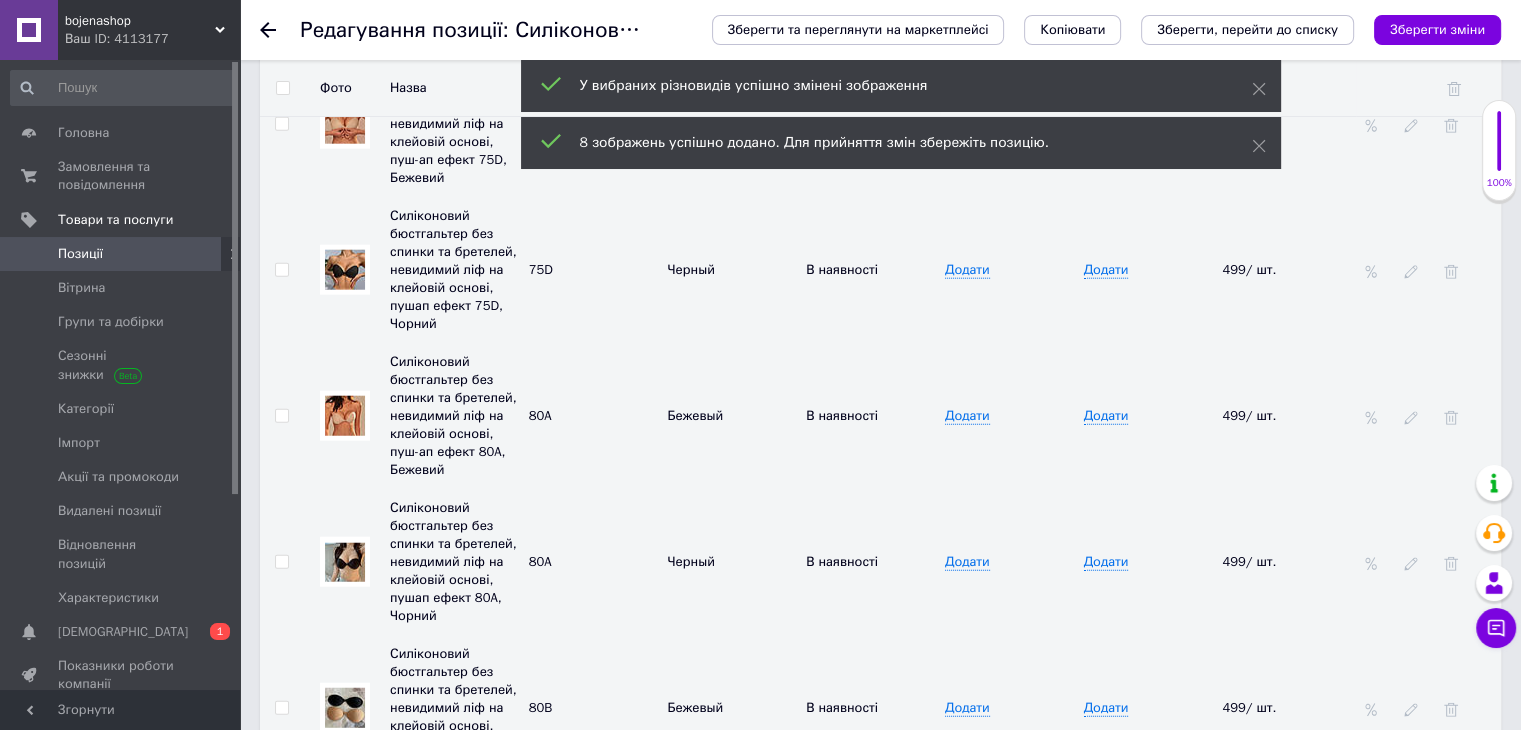 scroll, scrollTop: 5121, scrollLeft: 0, axis: vertical 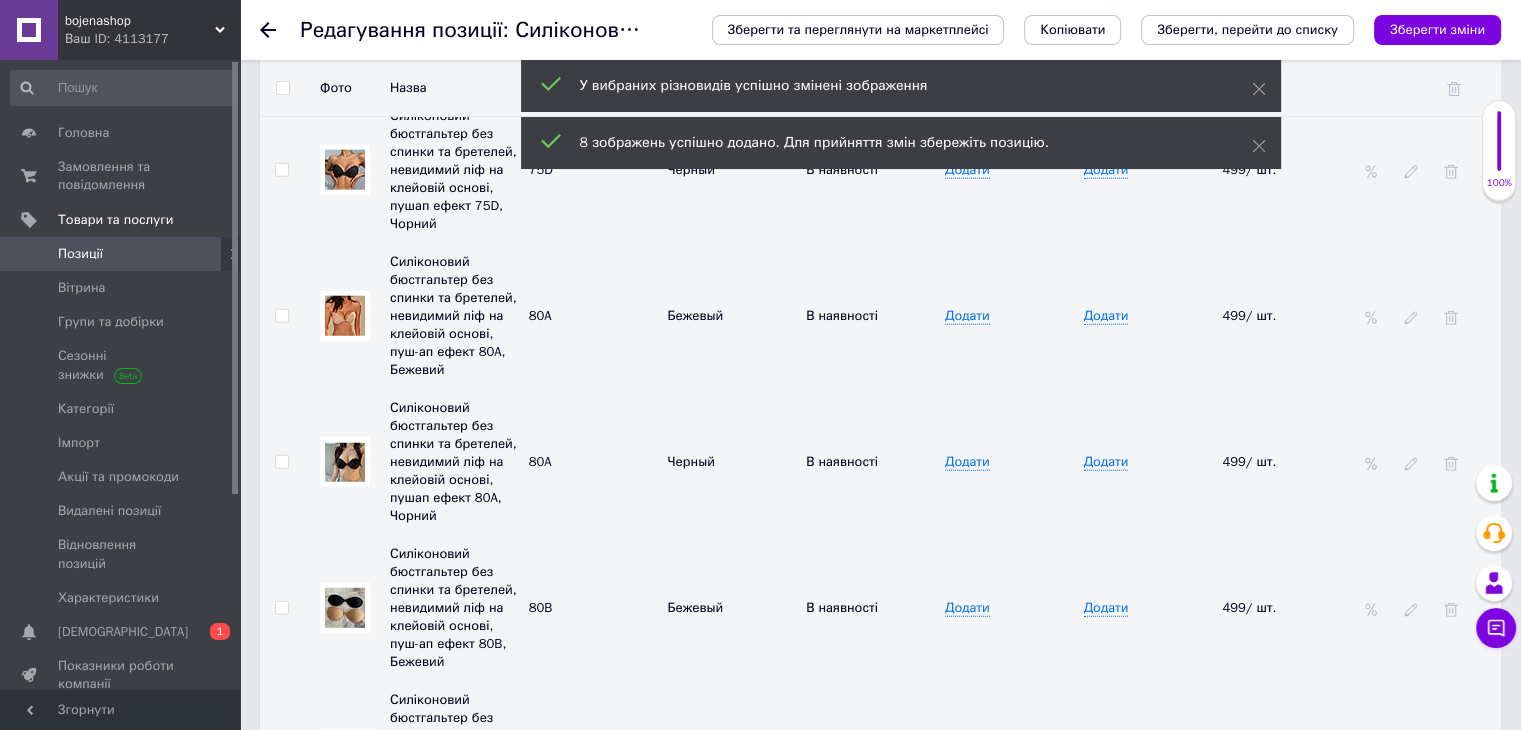 click at bounding box center (345, 608) 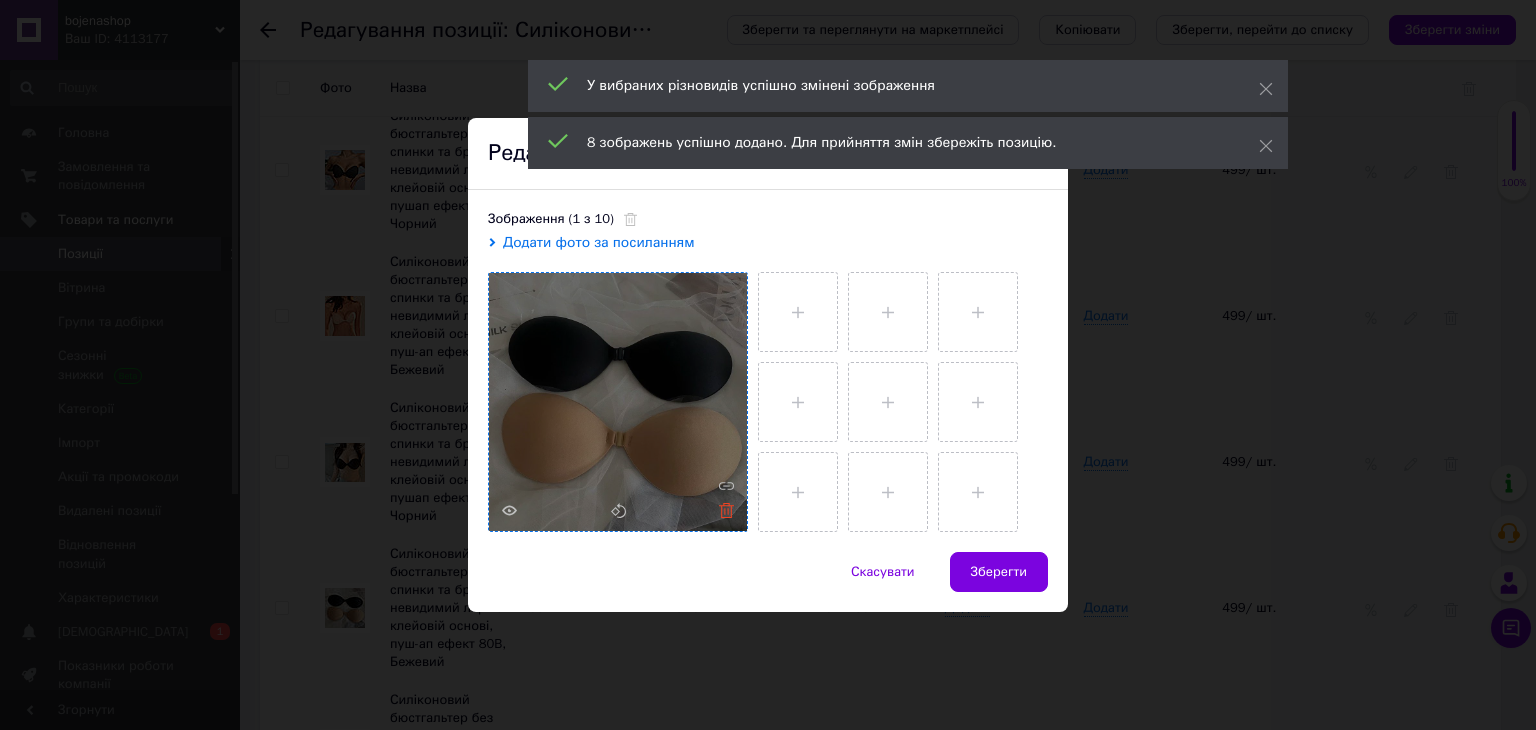click 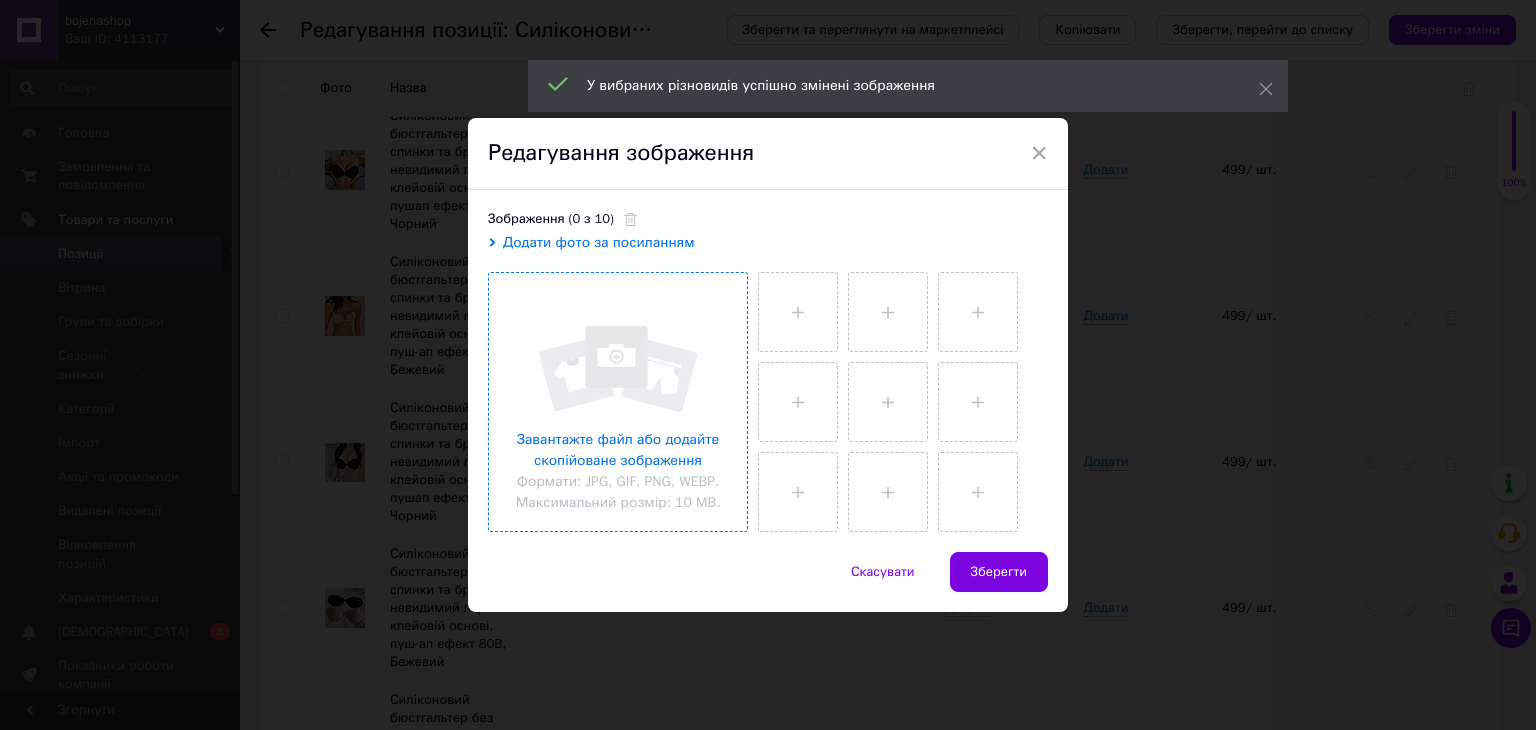 click at bounding box center [618, 402] 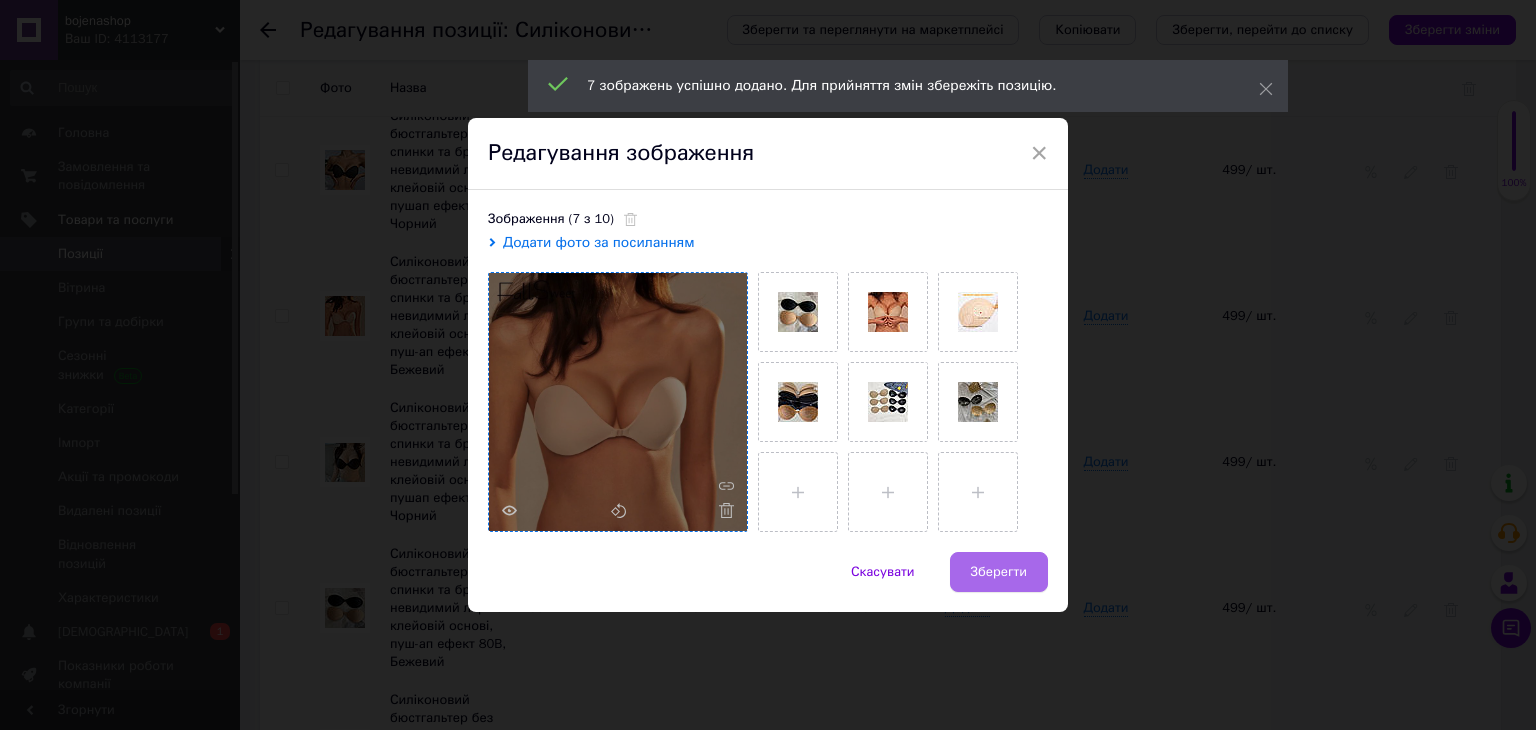 click on "Зберегти" at bounding box center [999, 572] 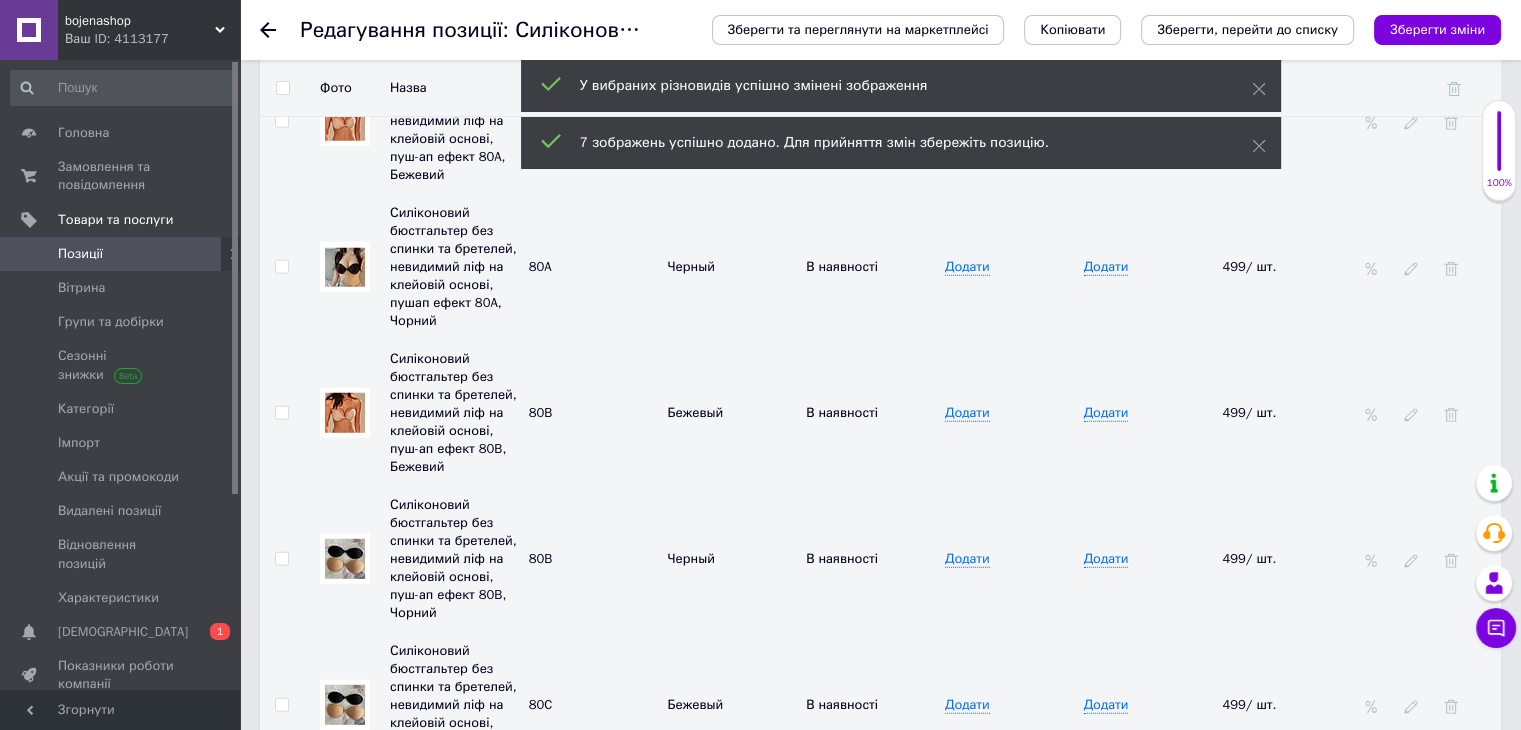 scroll, scrollTop: 5321, scrollLeft: 0, axis: vertical 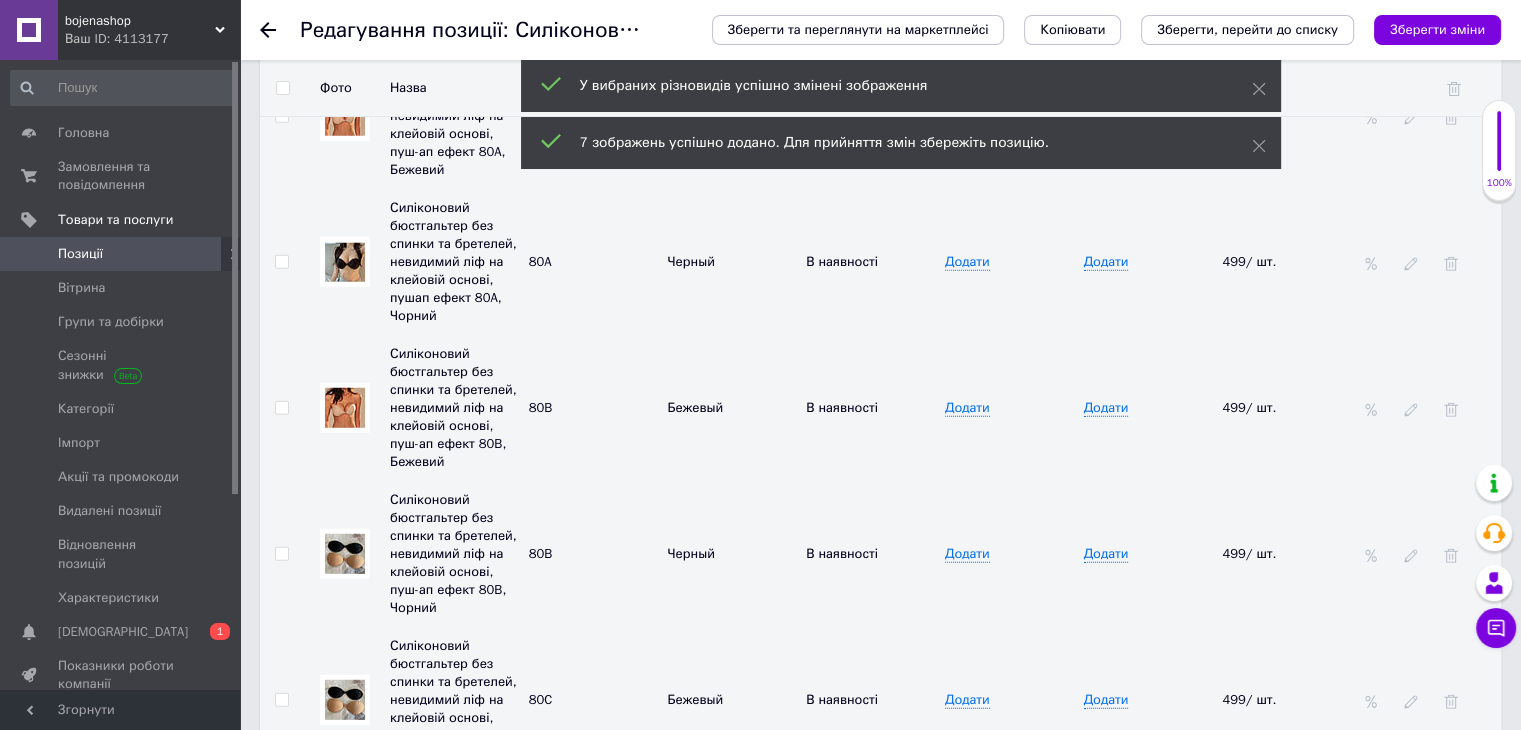 click at bounding box center (345, 554) 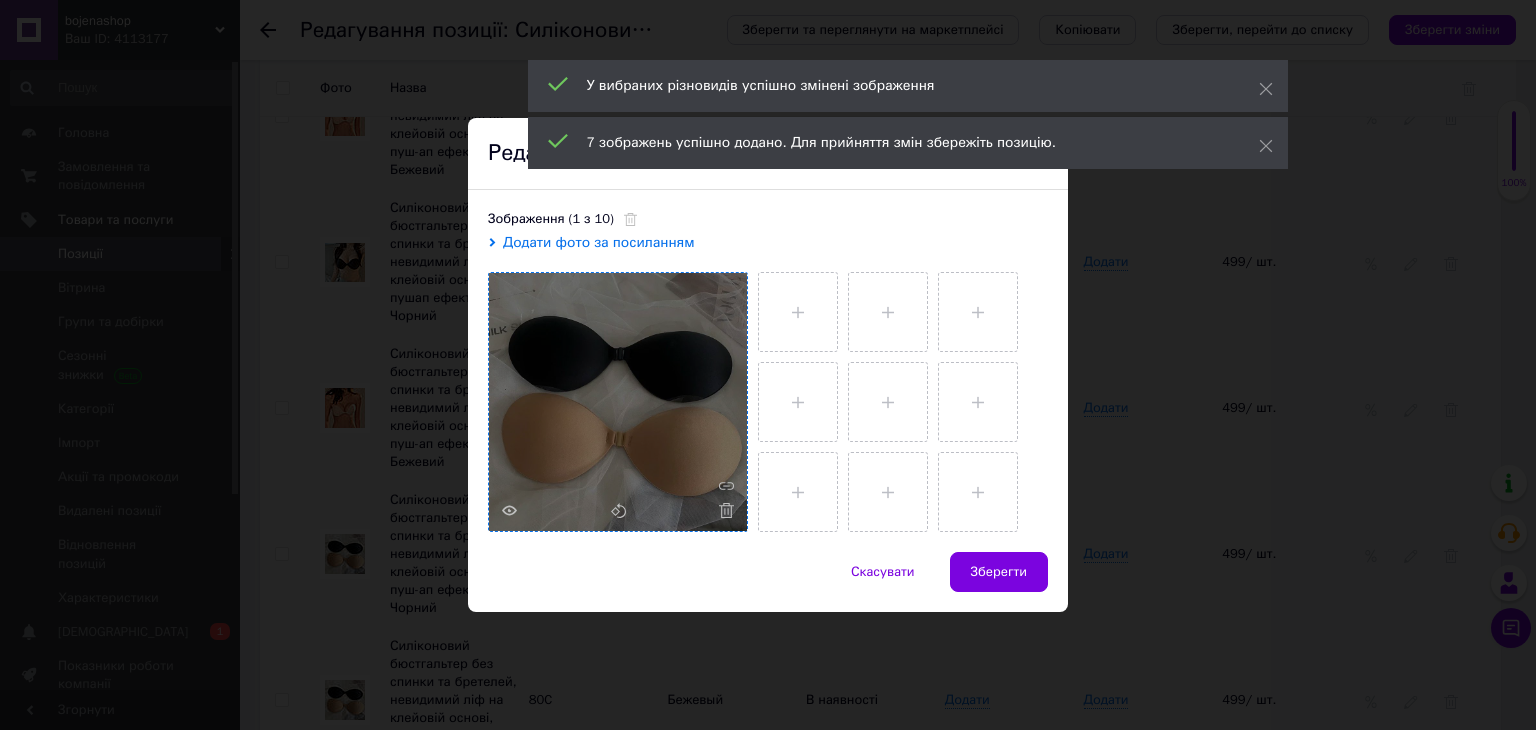 click at bounding box center [721, 510] 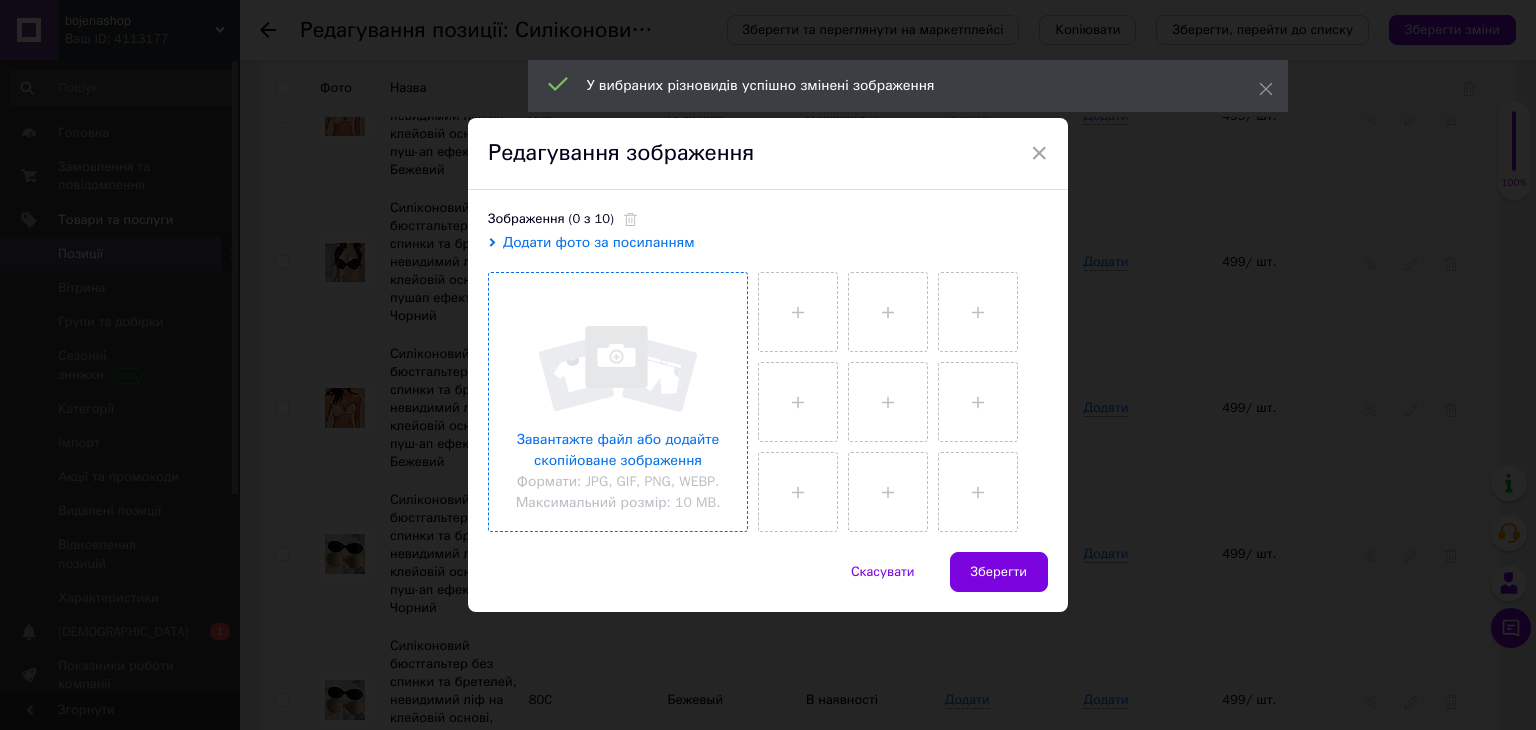 click at bounding box center [618, 402] 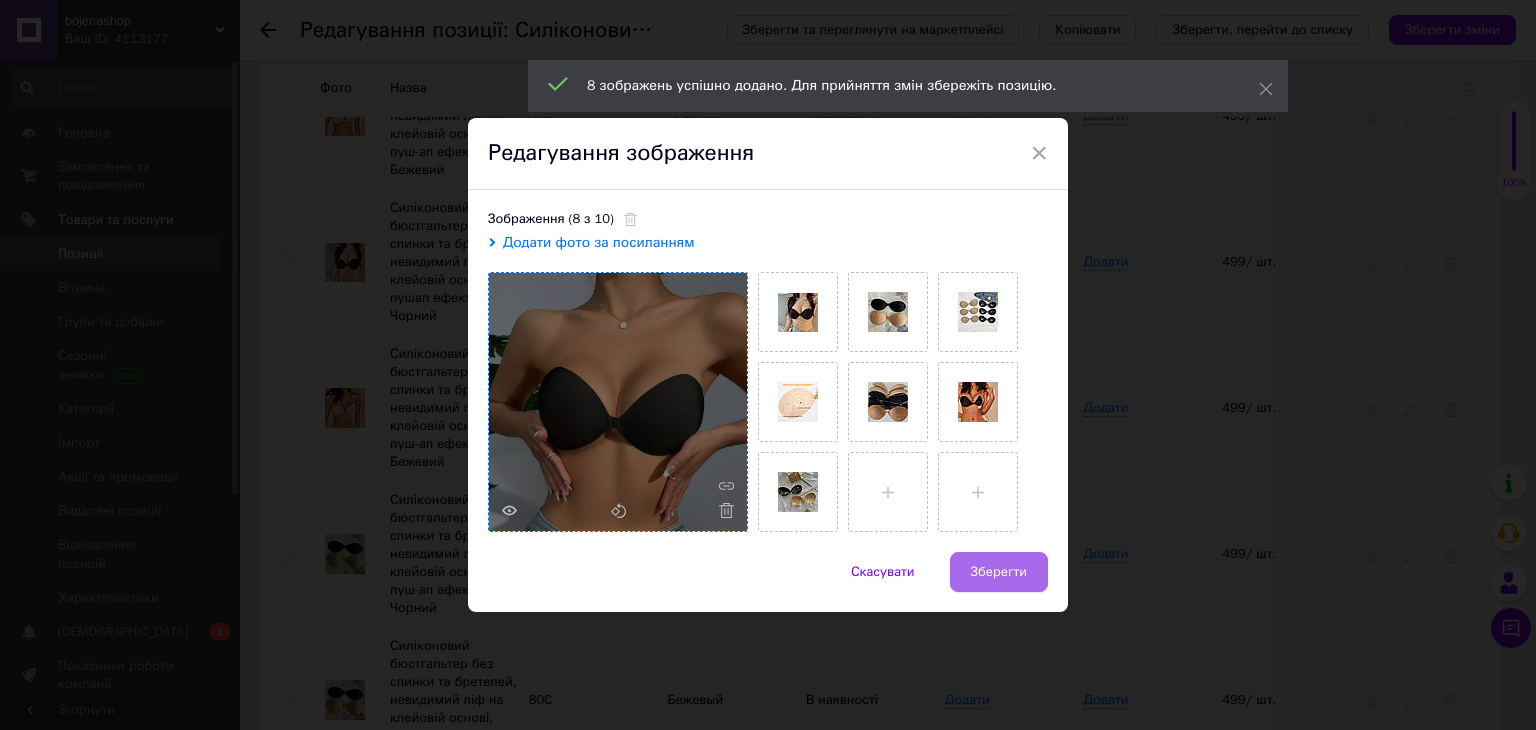 click on "Зберегти" at bounding box center (999, 572) 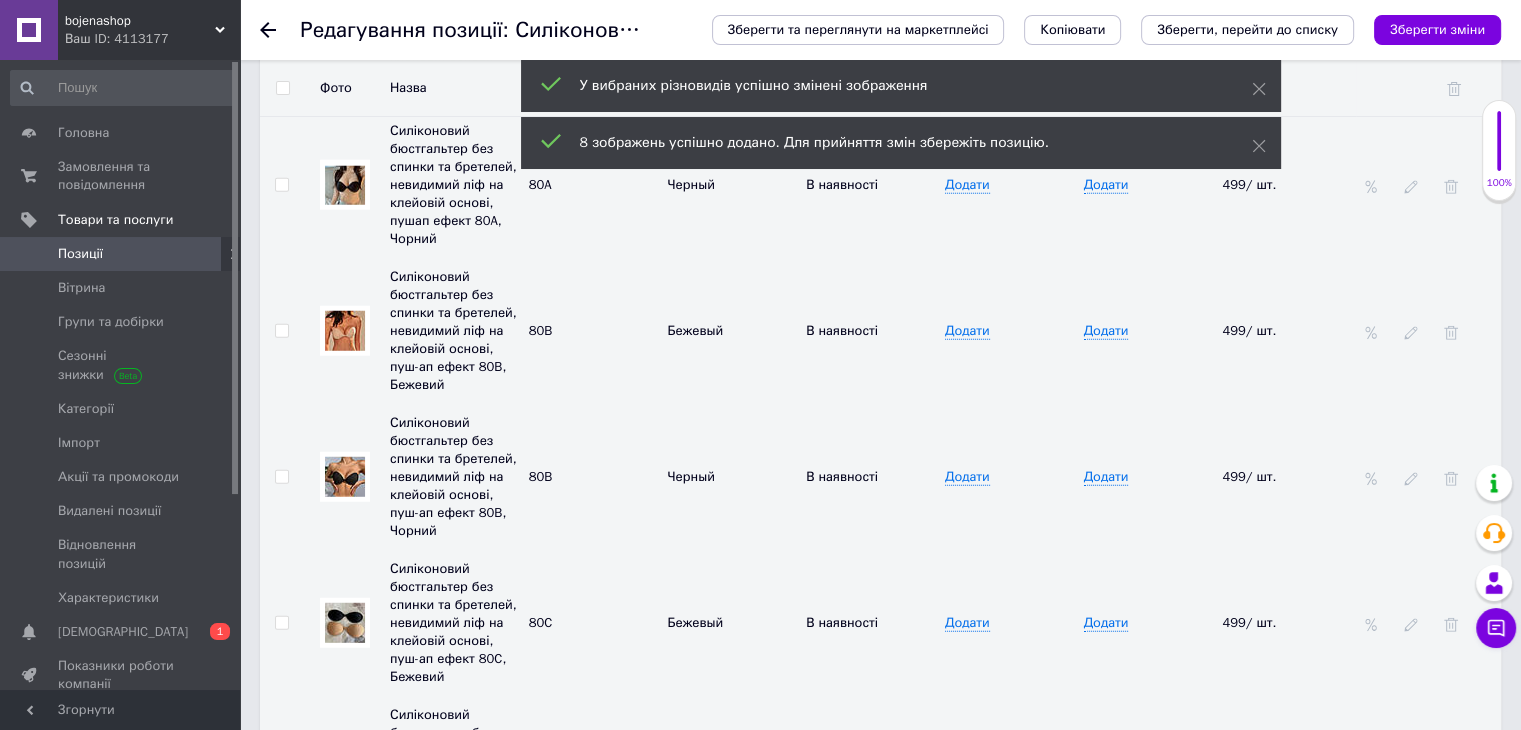 scroll, scrollTop: 5521, scrollLeft: 0, axis: vertical 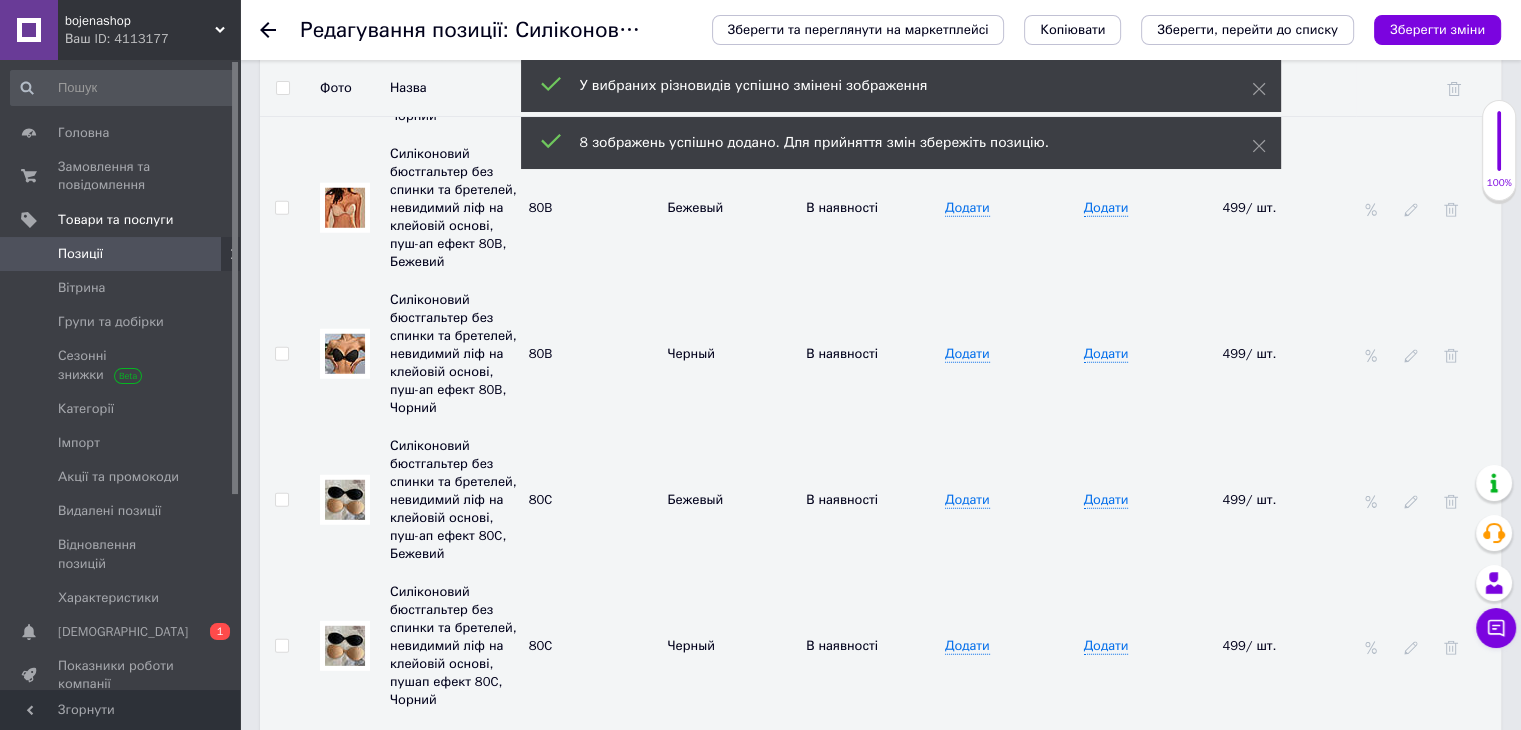 click at bounding box center [345, 500] 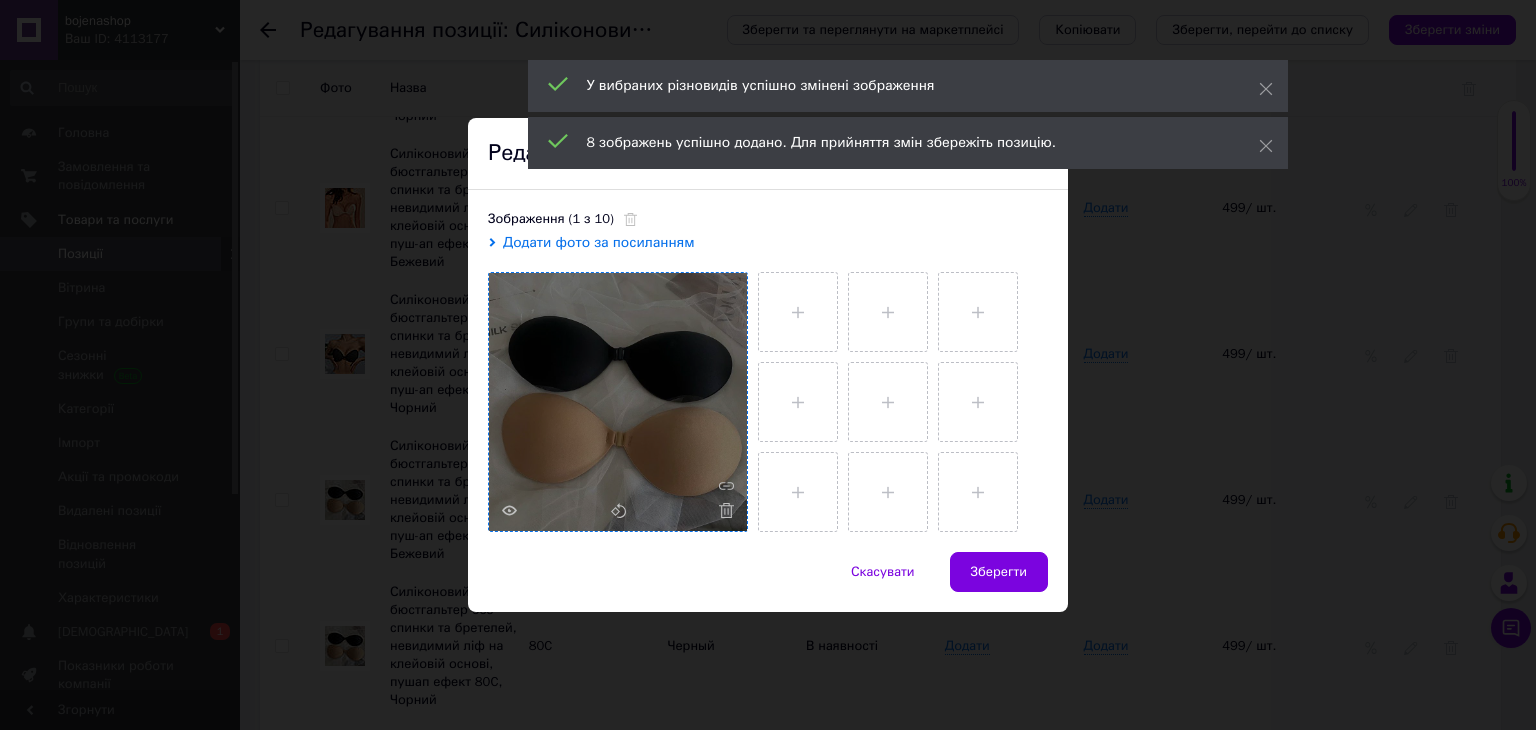 click at bounding box center [618, 402] 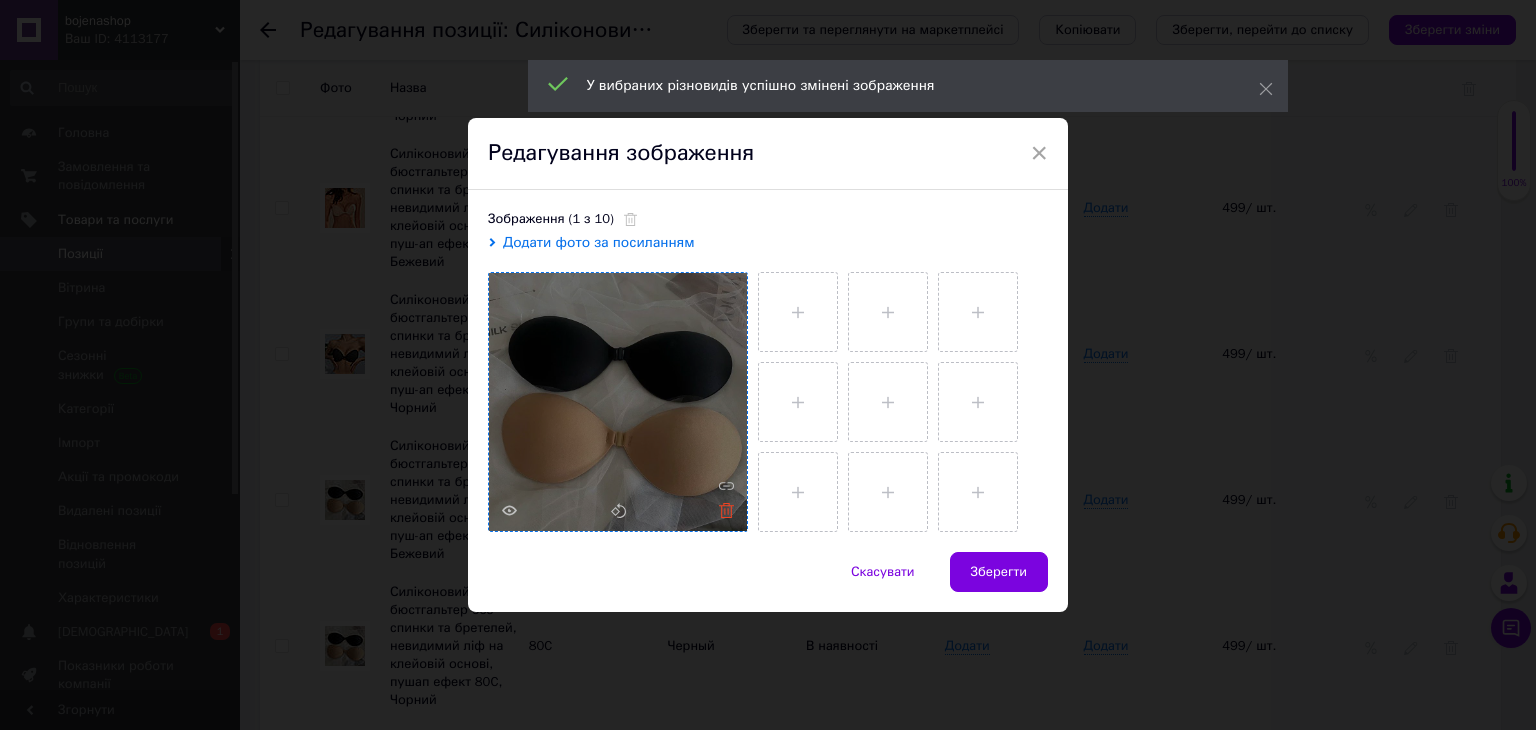 click 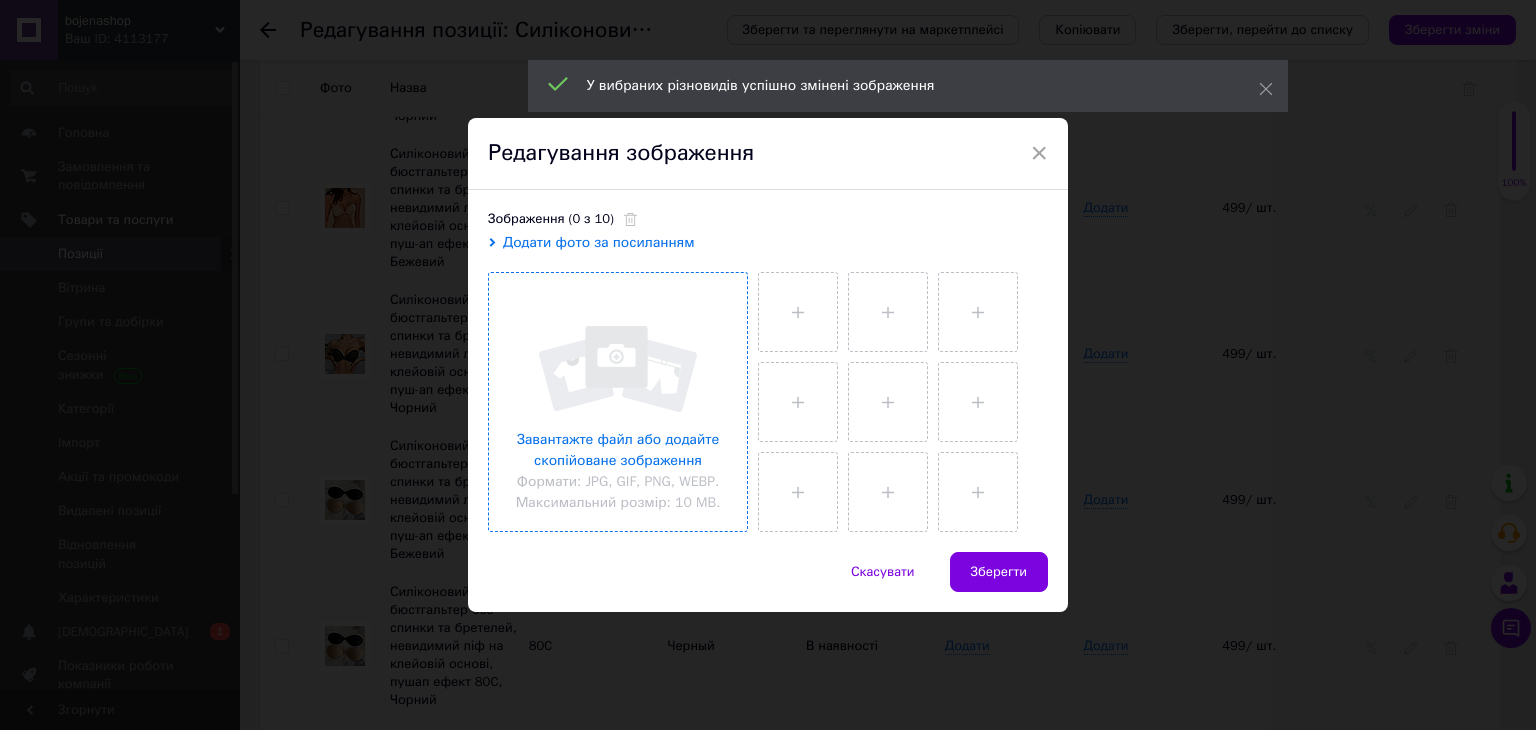 click at bounding box center [618, 402] 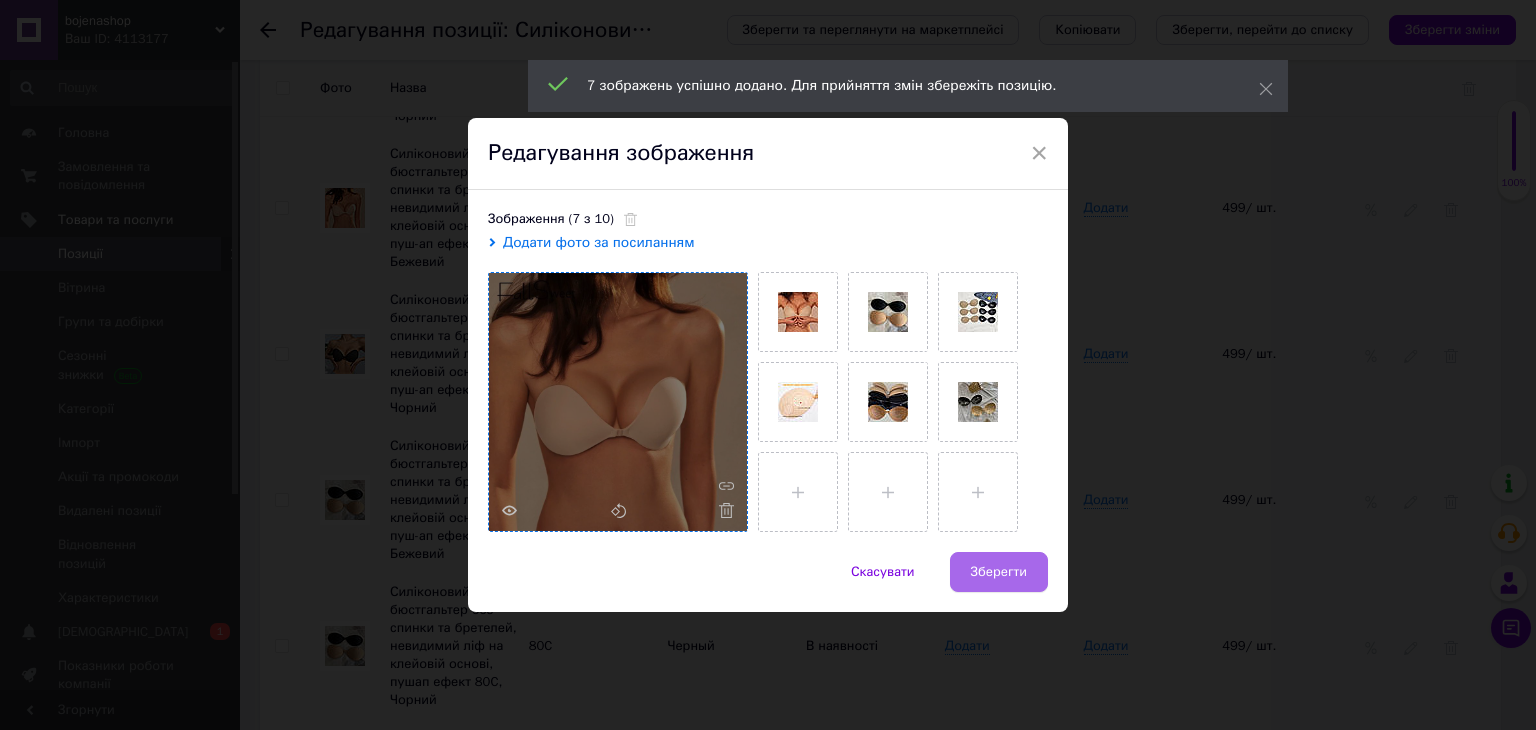 click on "Зберегти" at bounding box center [999, 572] 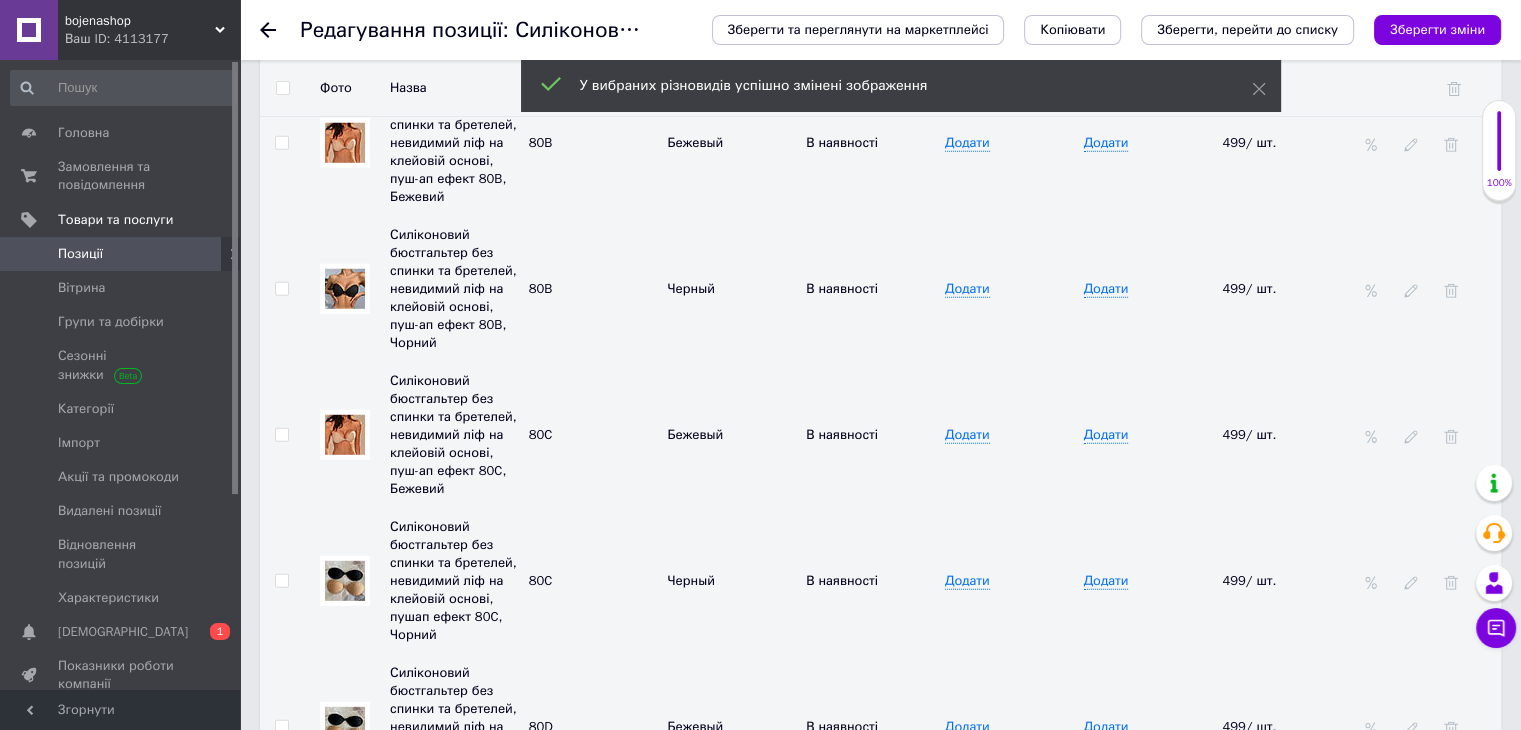 scroll, scrollTop: 5621, scrollLeft: 0, axis: vertical 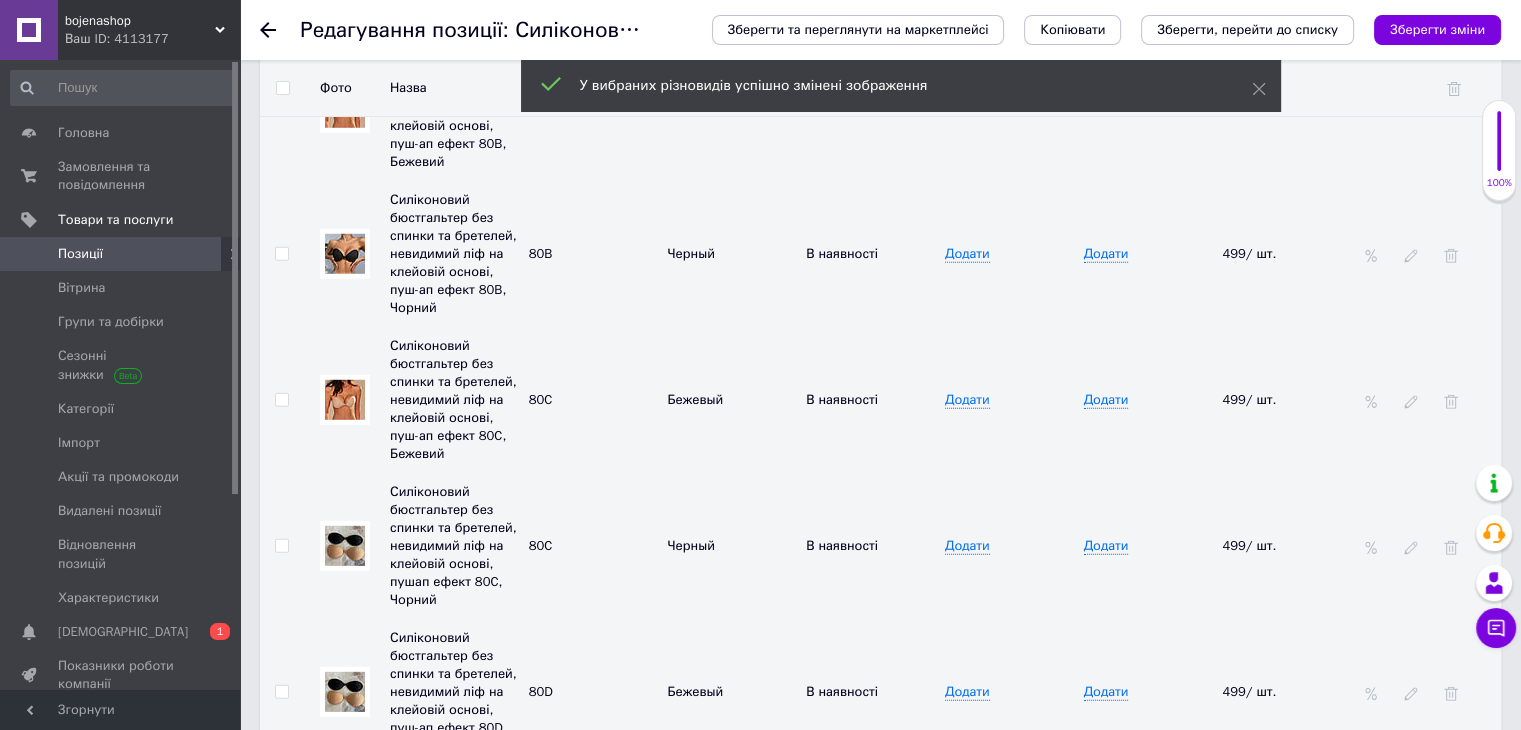 click at bounding box center [345, 546] 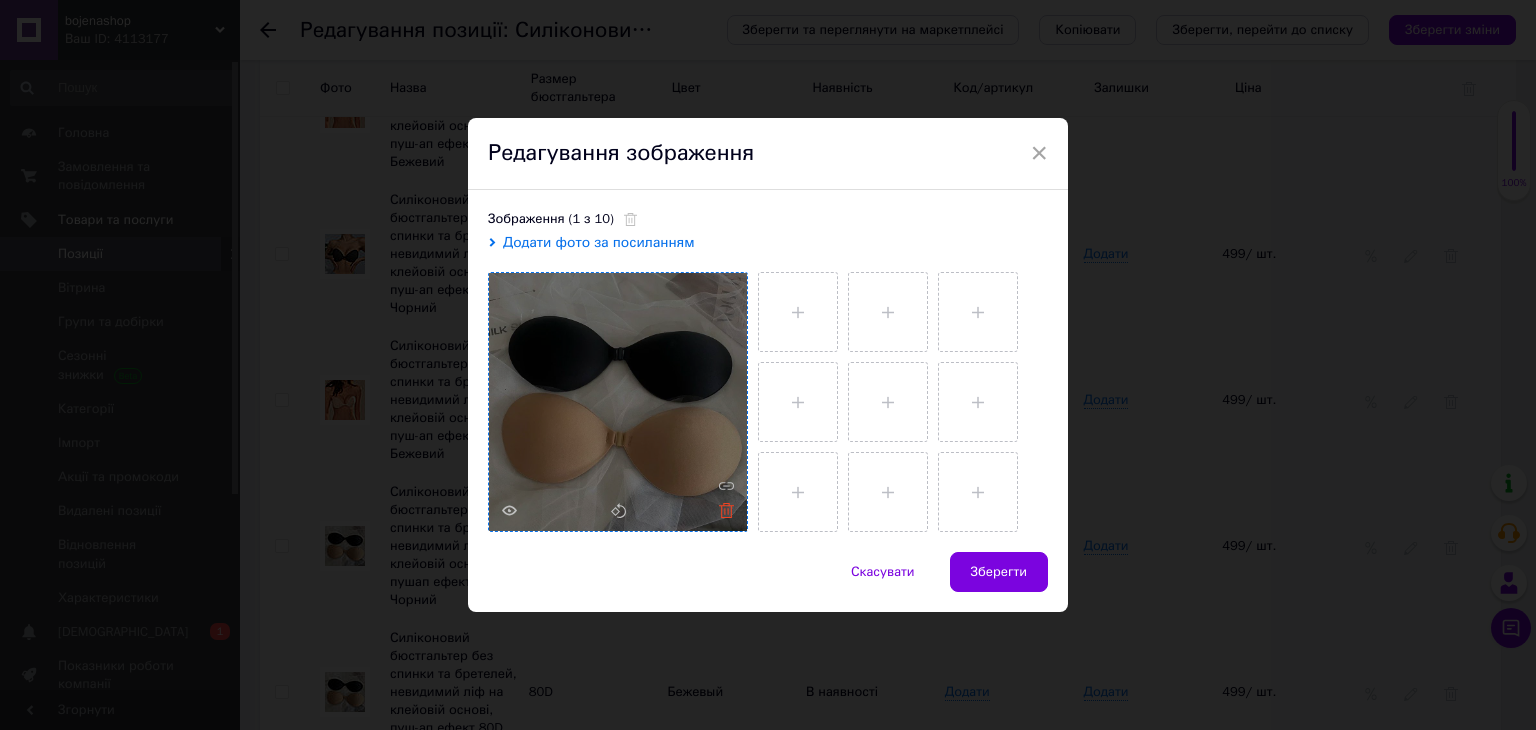 click 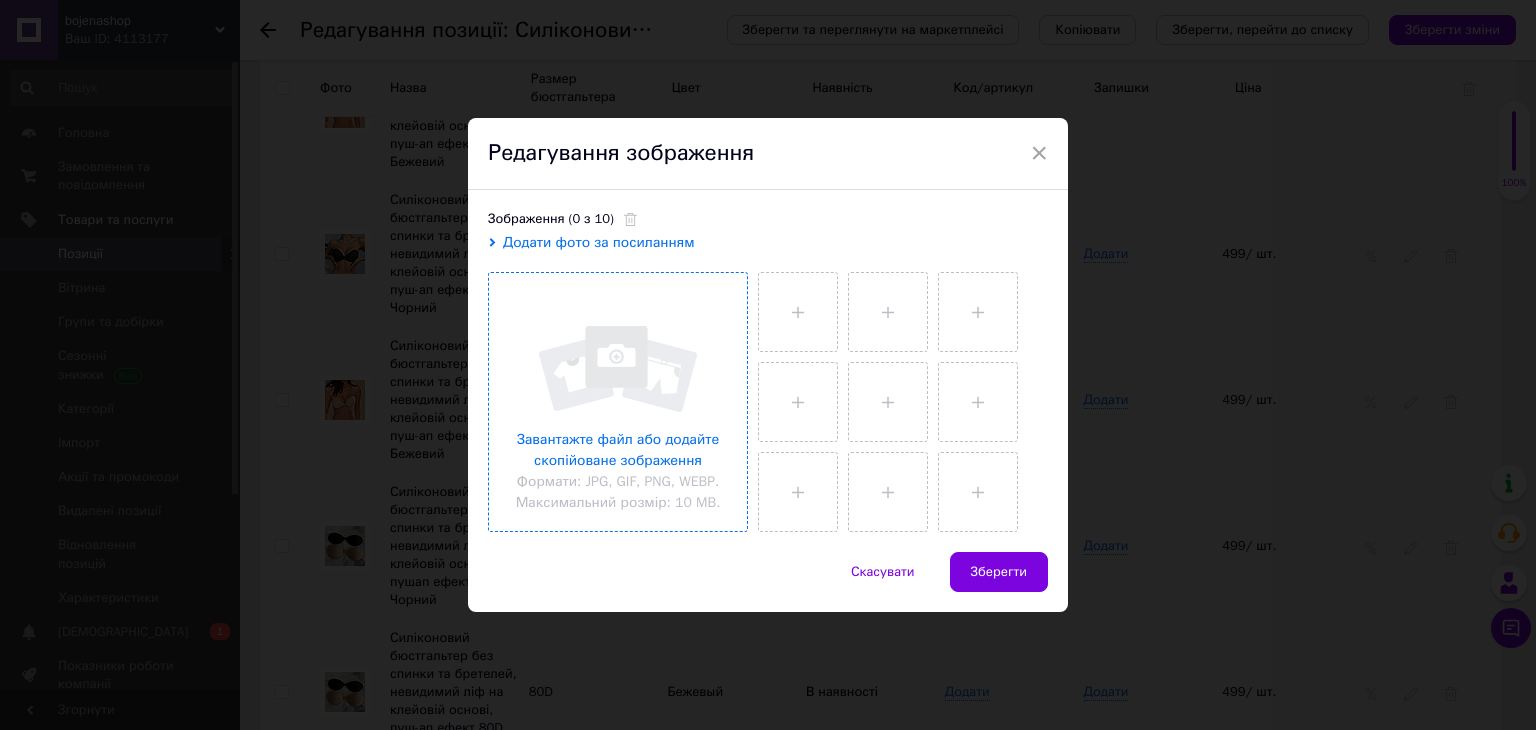 click at bounding box center [618, 402] 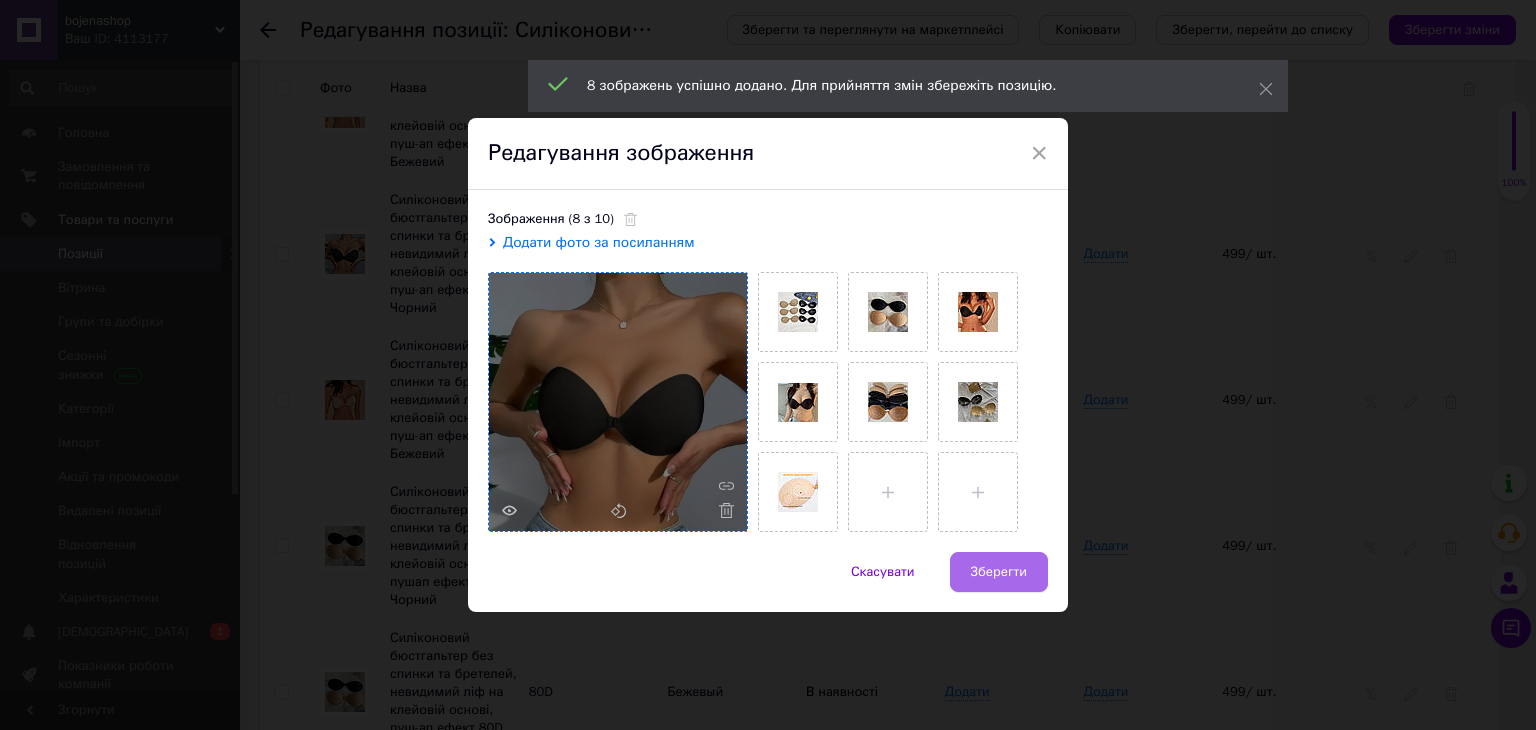 click on "Зберегти" at bounding box center (999, 572) 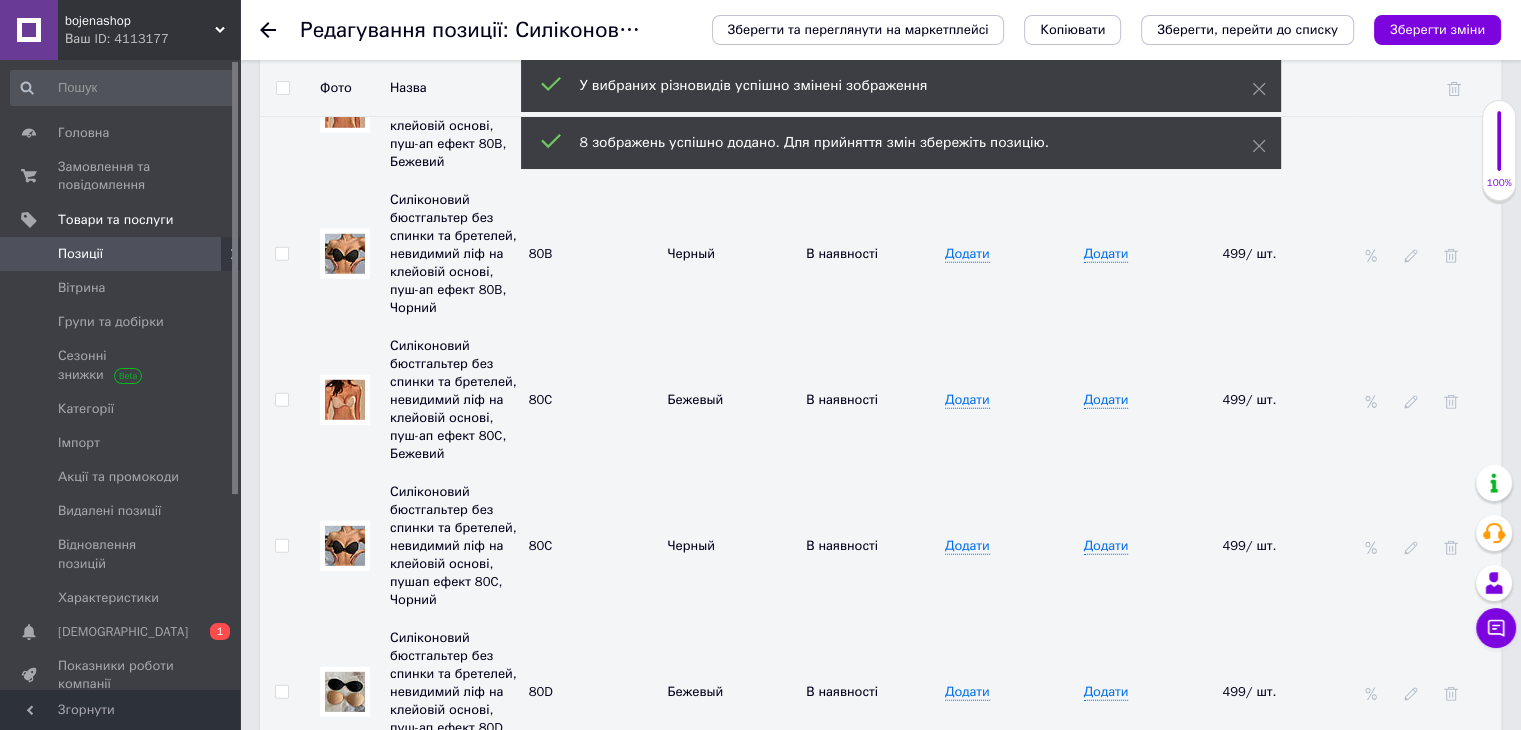 scroll, scrollTop: 5721, scrollLeft: 0, axis: vertical 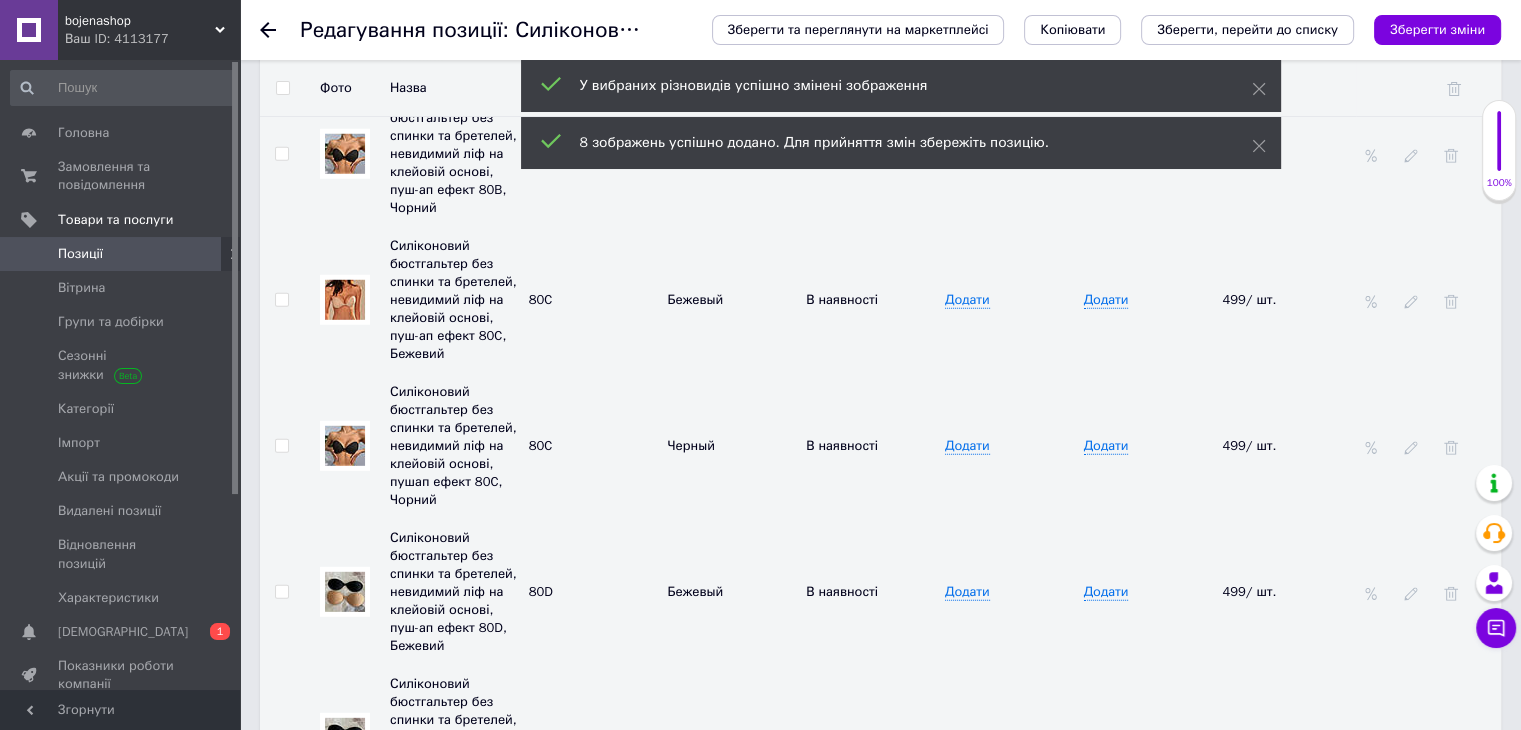 click at bounding box center [345, 592] 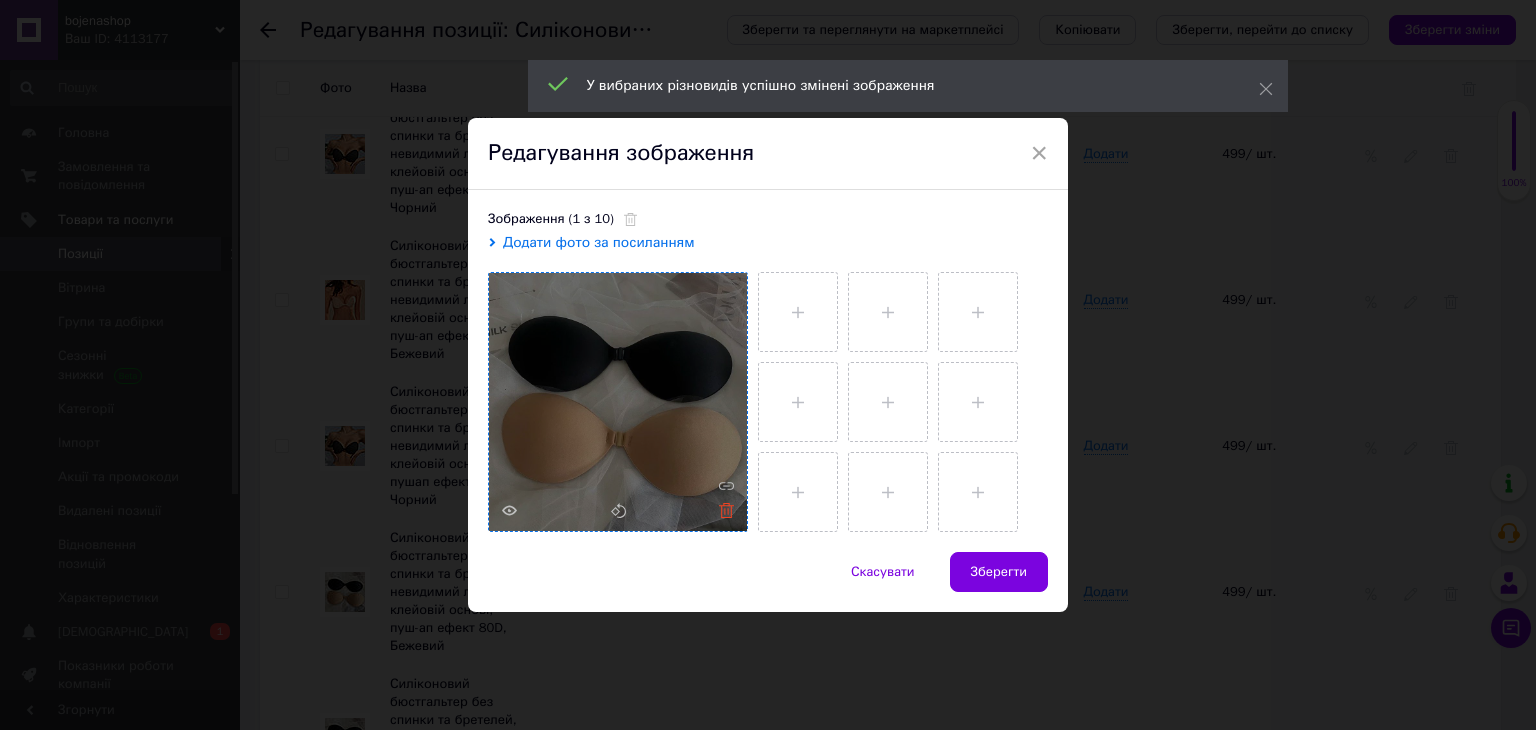 click 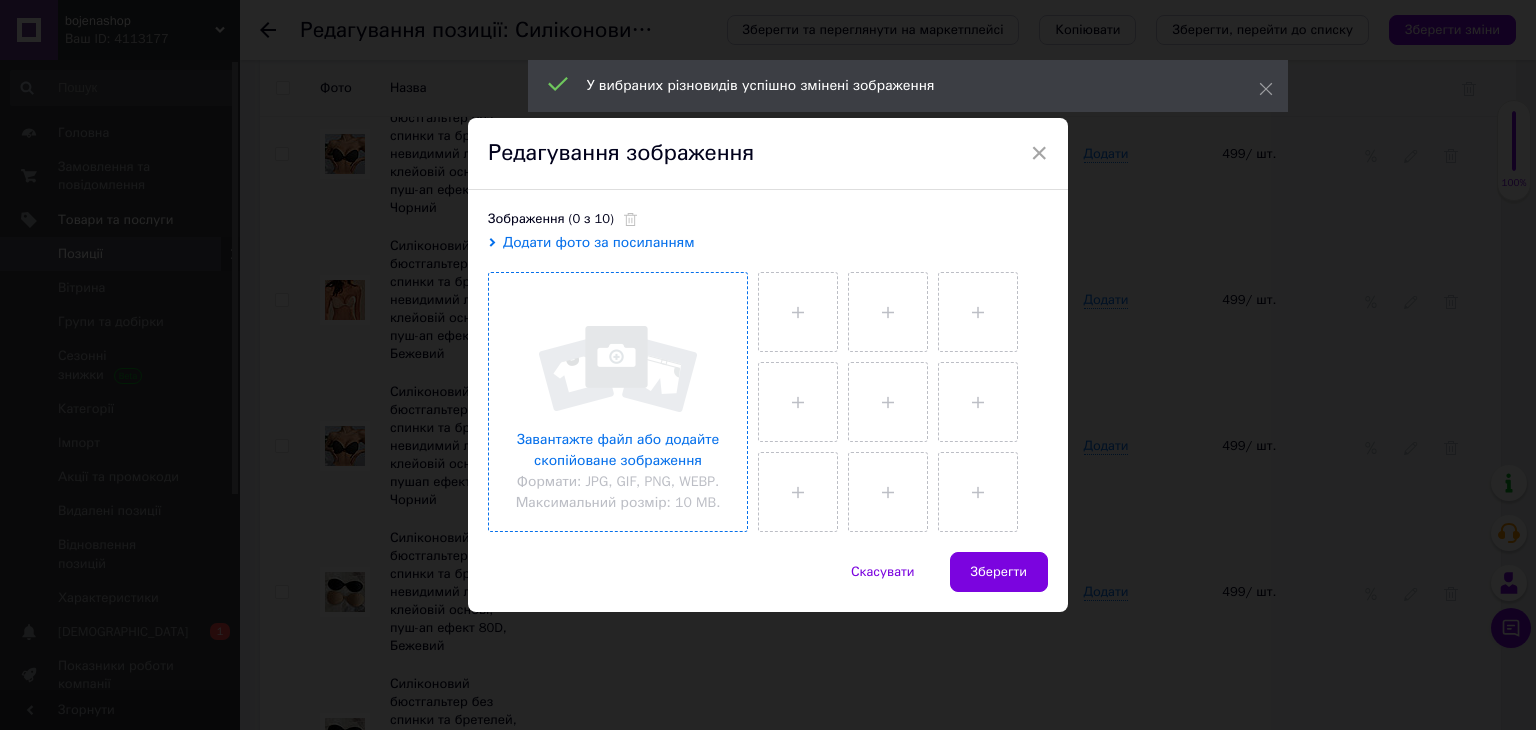 click at bounding box center [618, 402] 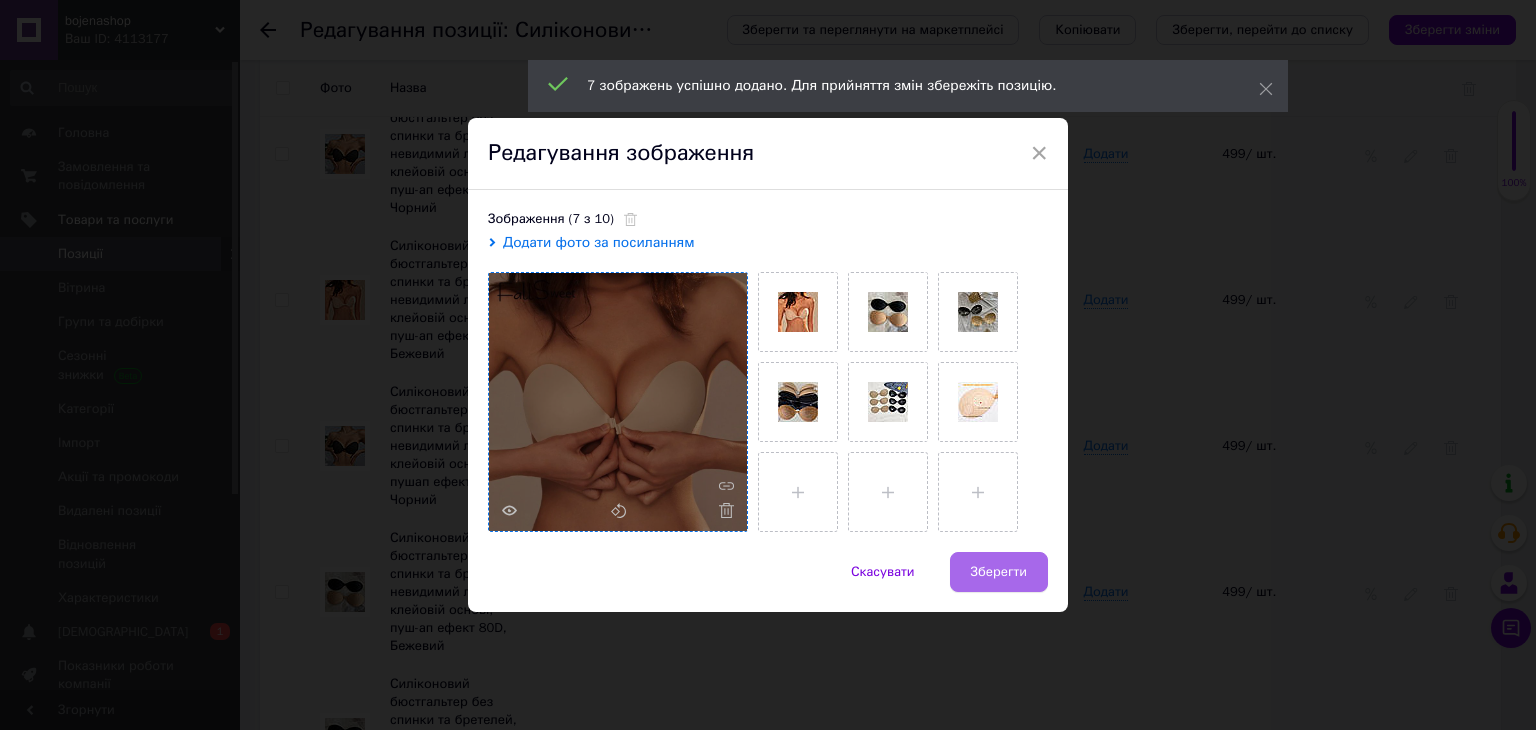 click on "Зберегти" at bounding box center (999, 572) 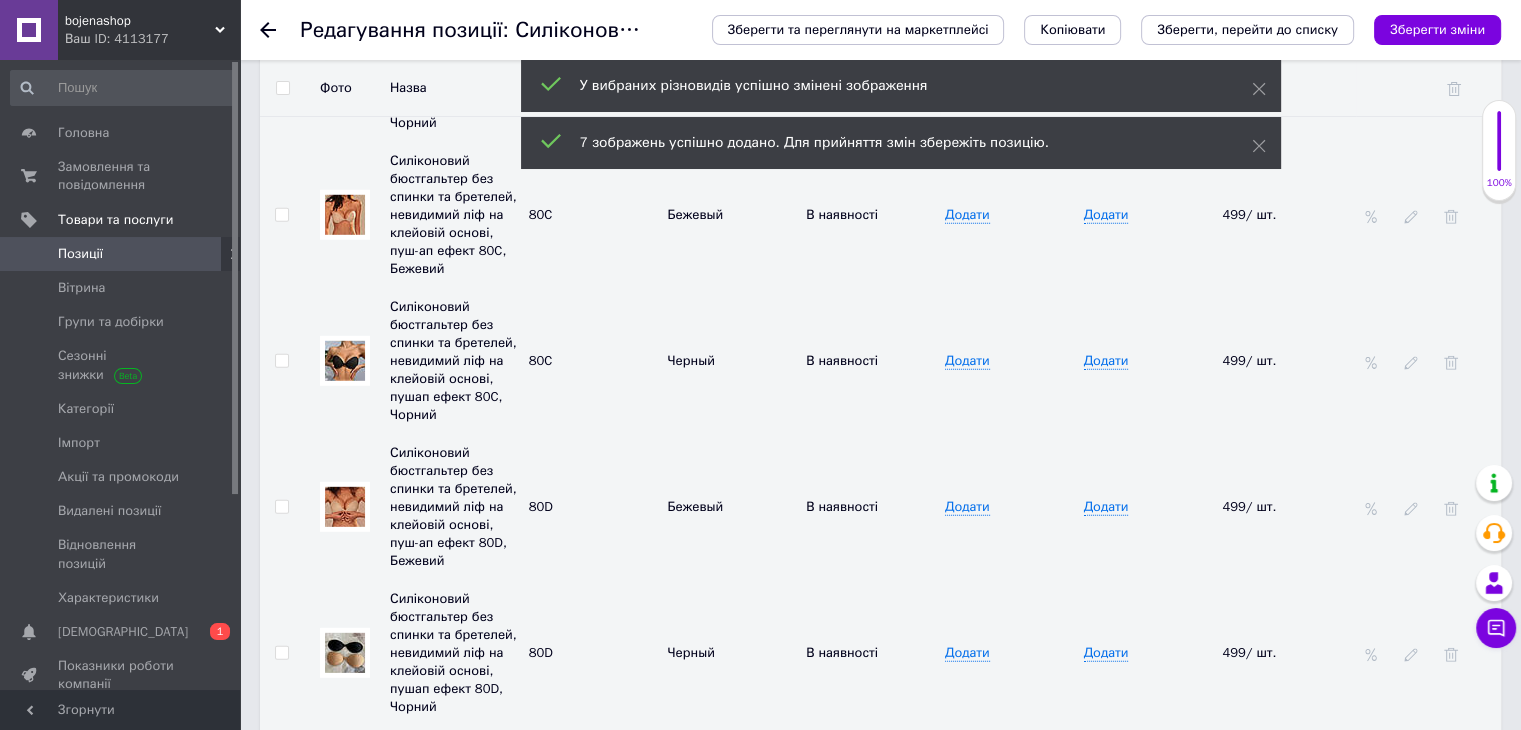 scroll, scrollTop: 5921, scrollLeft: 0, axis: vertical 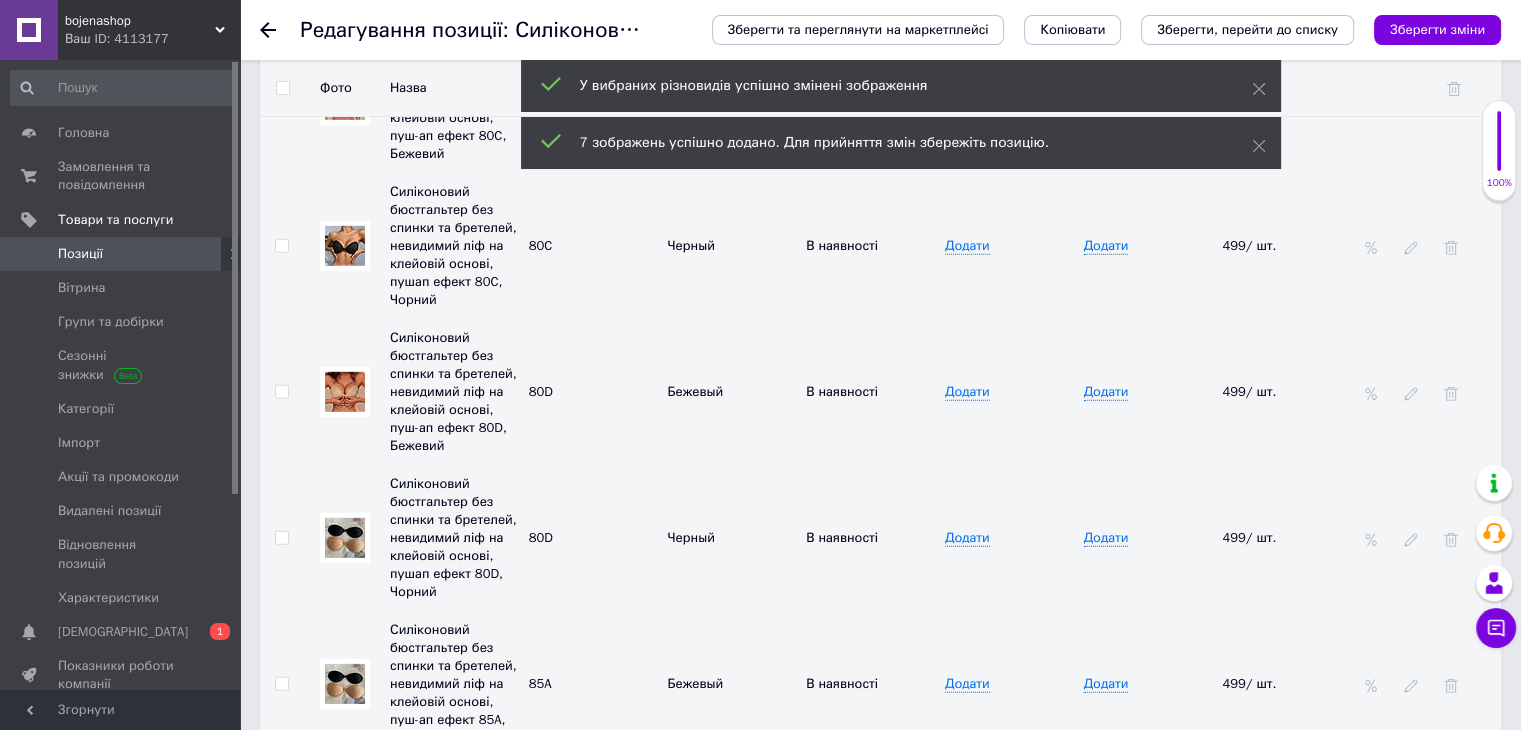 click at bounding box center [345, 538] 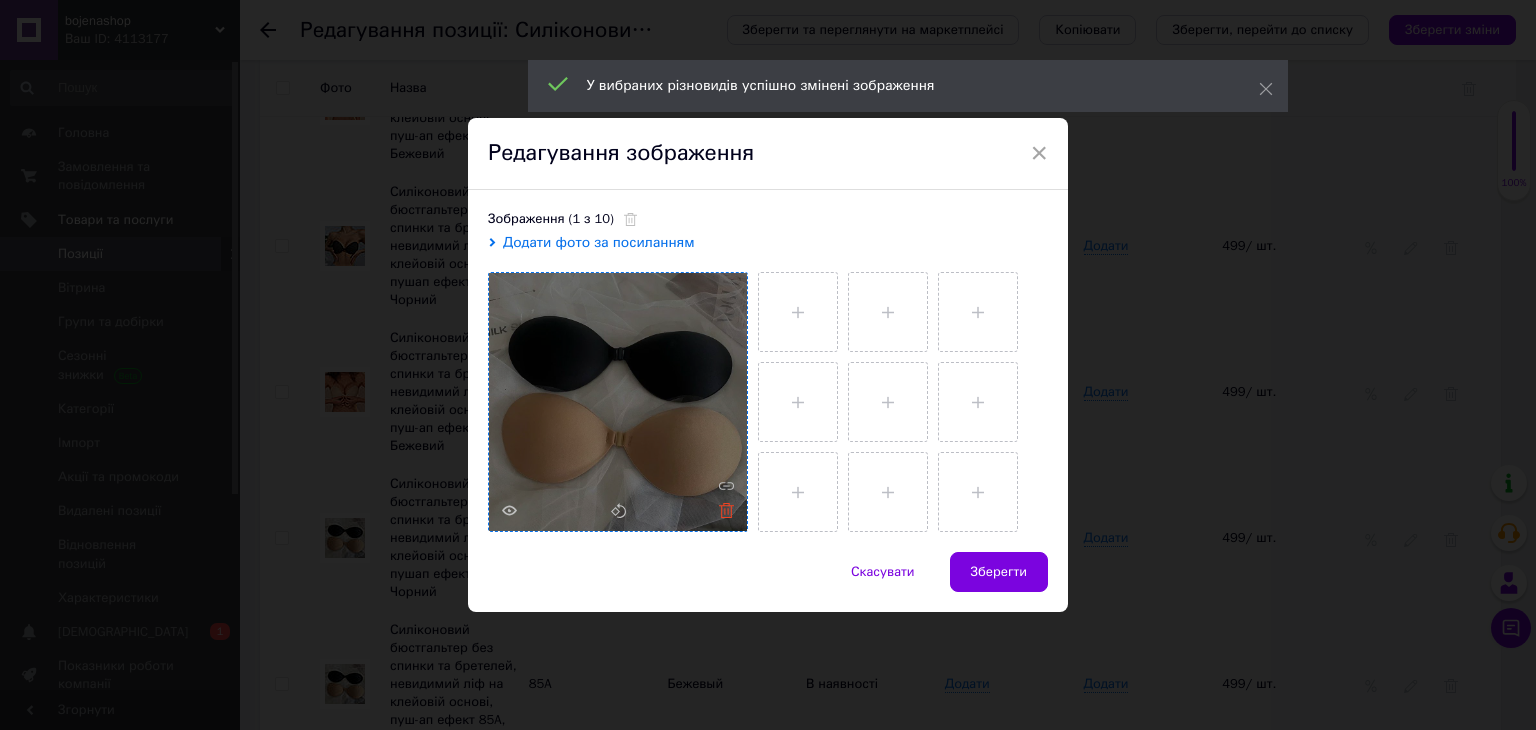click 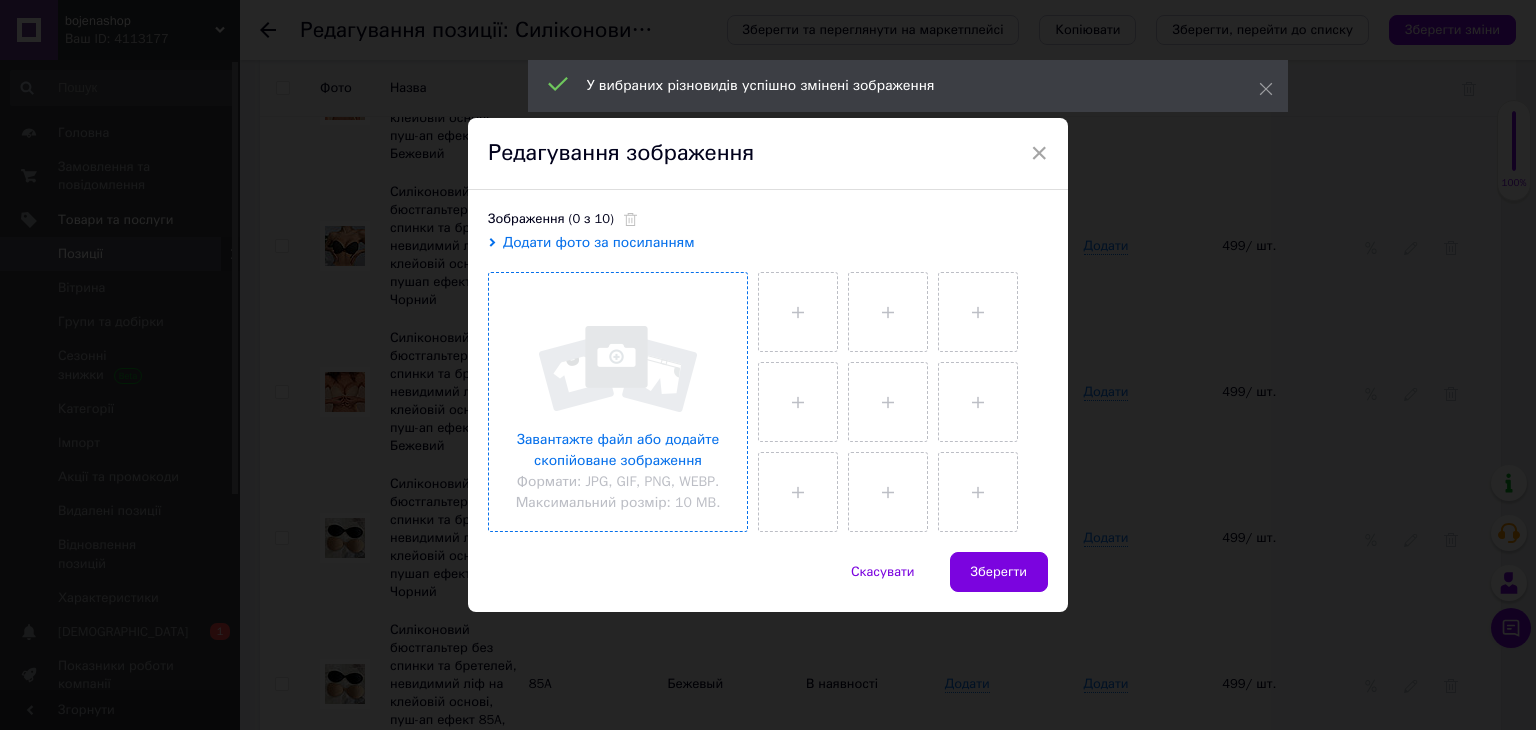 click at bounding box center (618, 402) 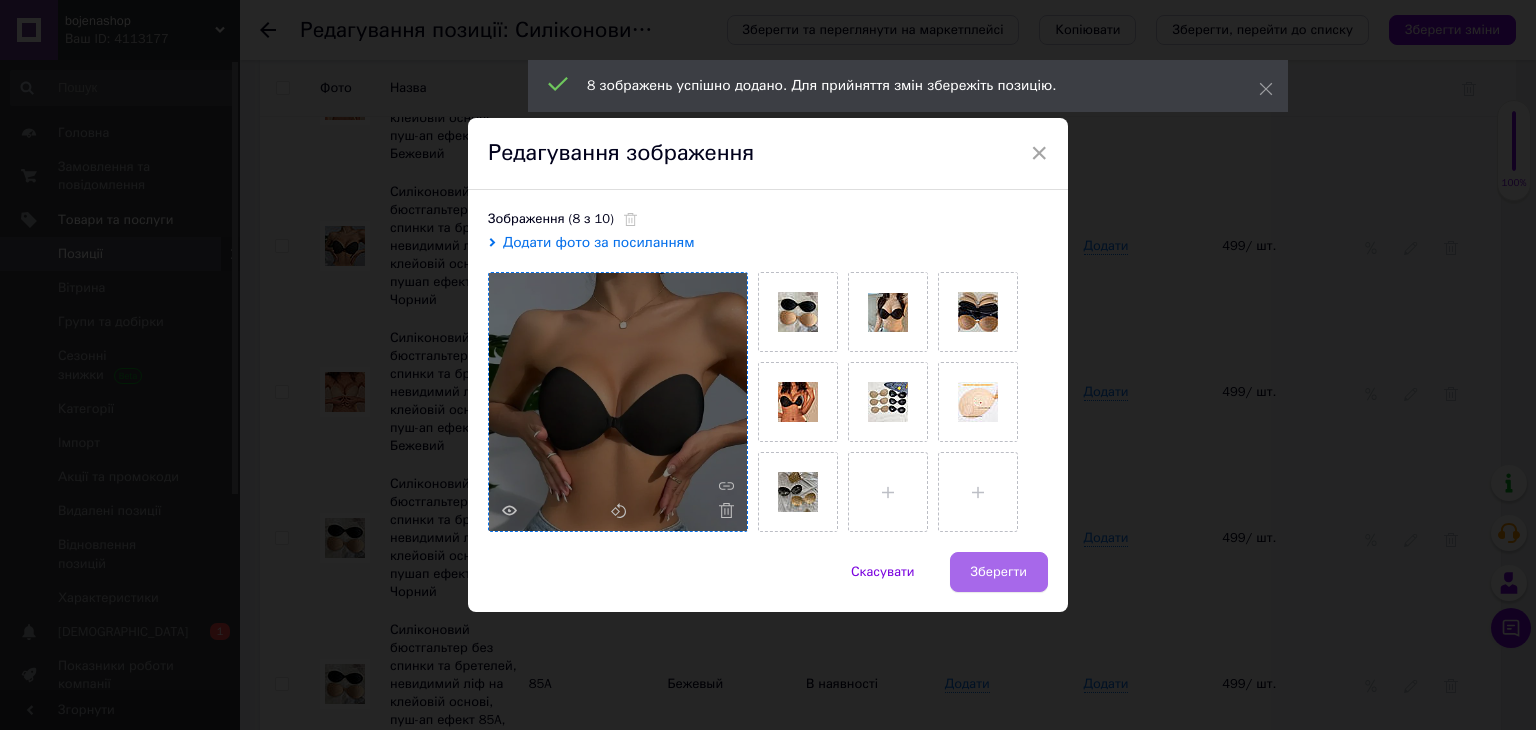 click on "Зберегти" at bounding box center [999, 572] 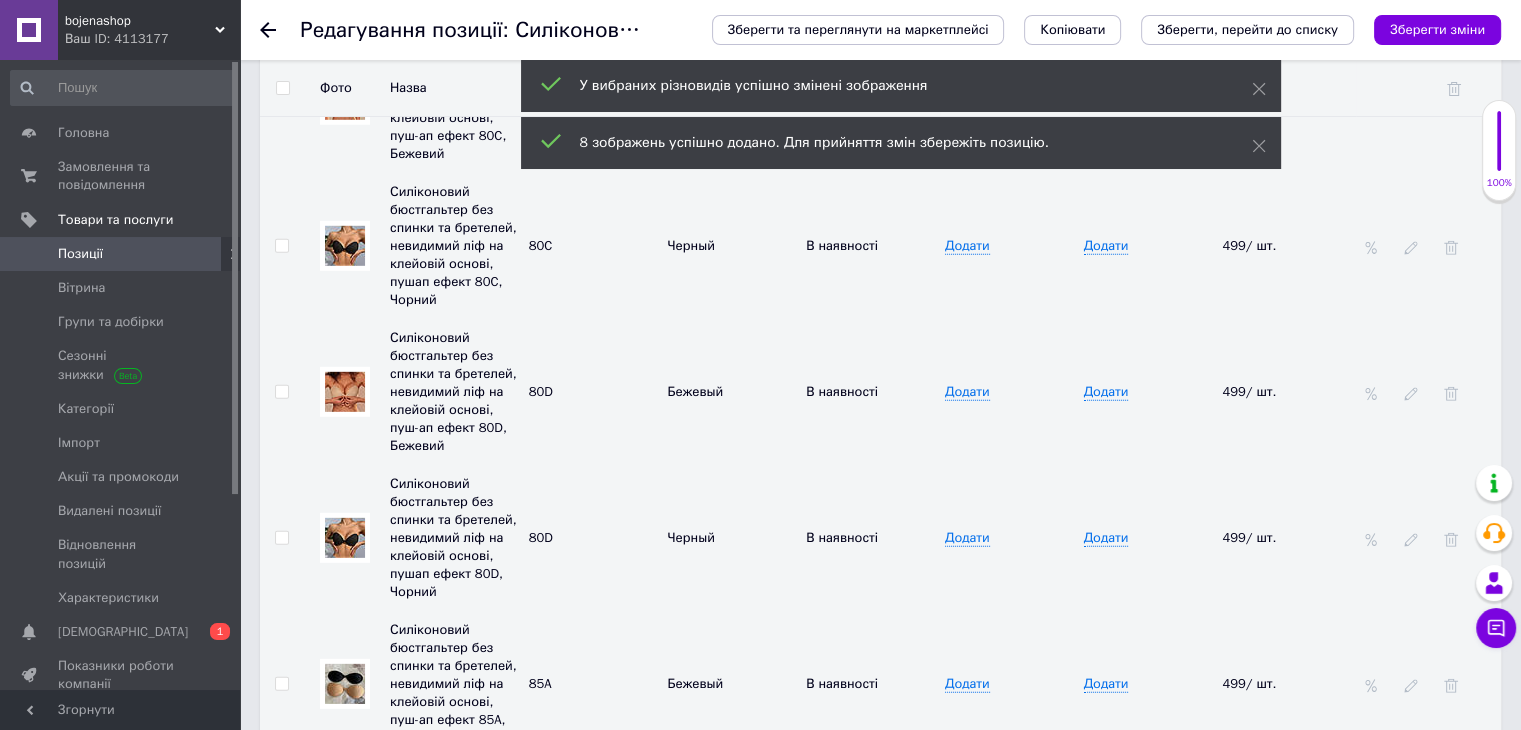 scroll, scrollTop: 6021, scrollLeft: 0, axis: vertical 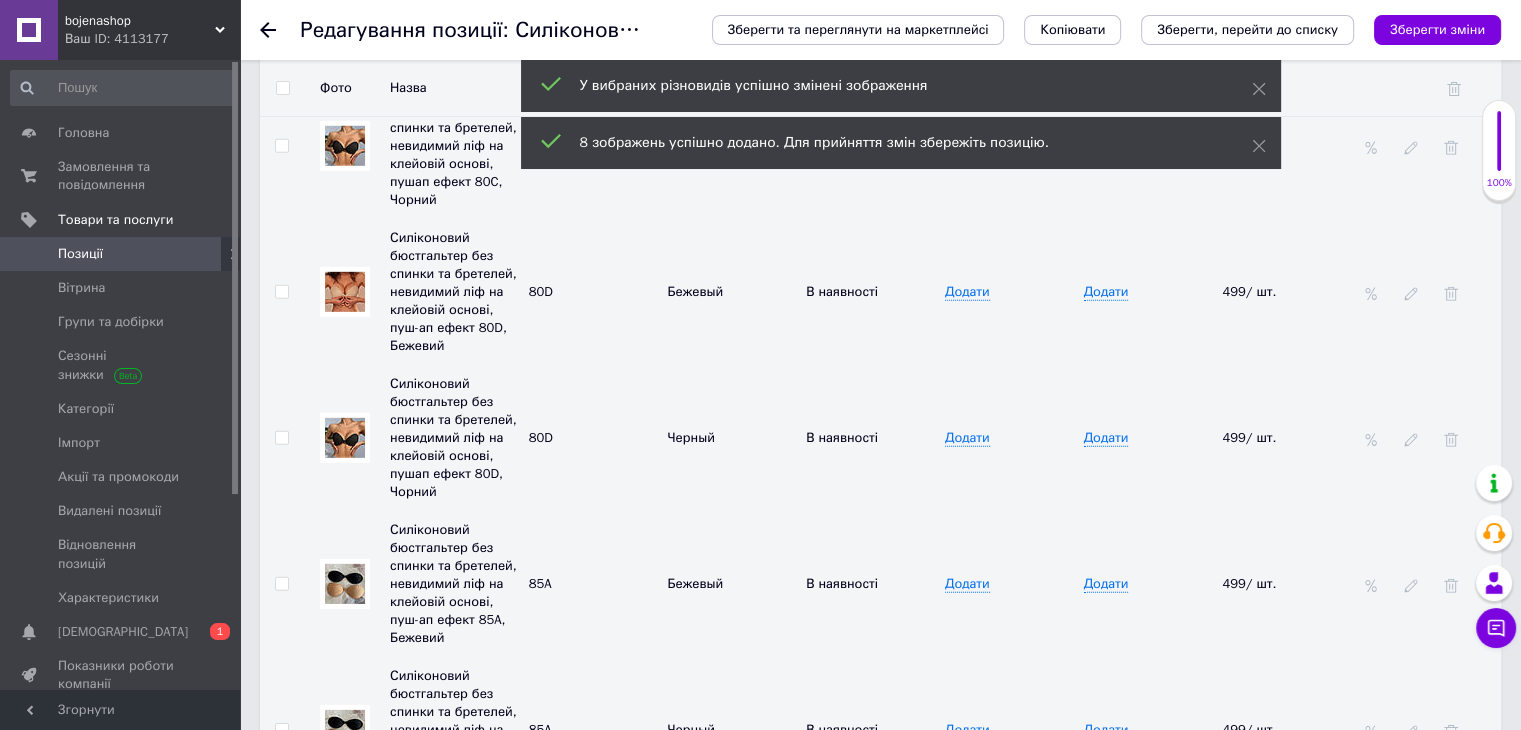click at bounding box center (345, 584) 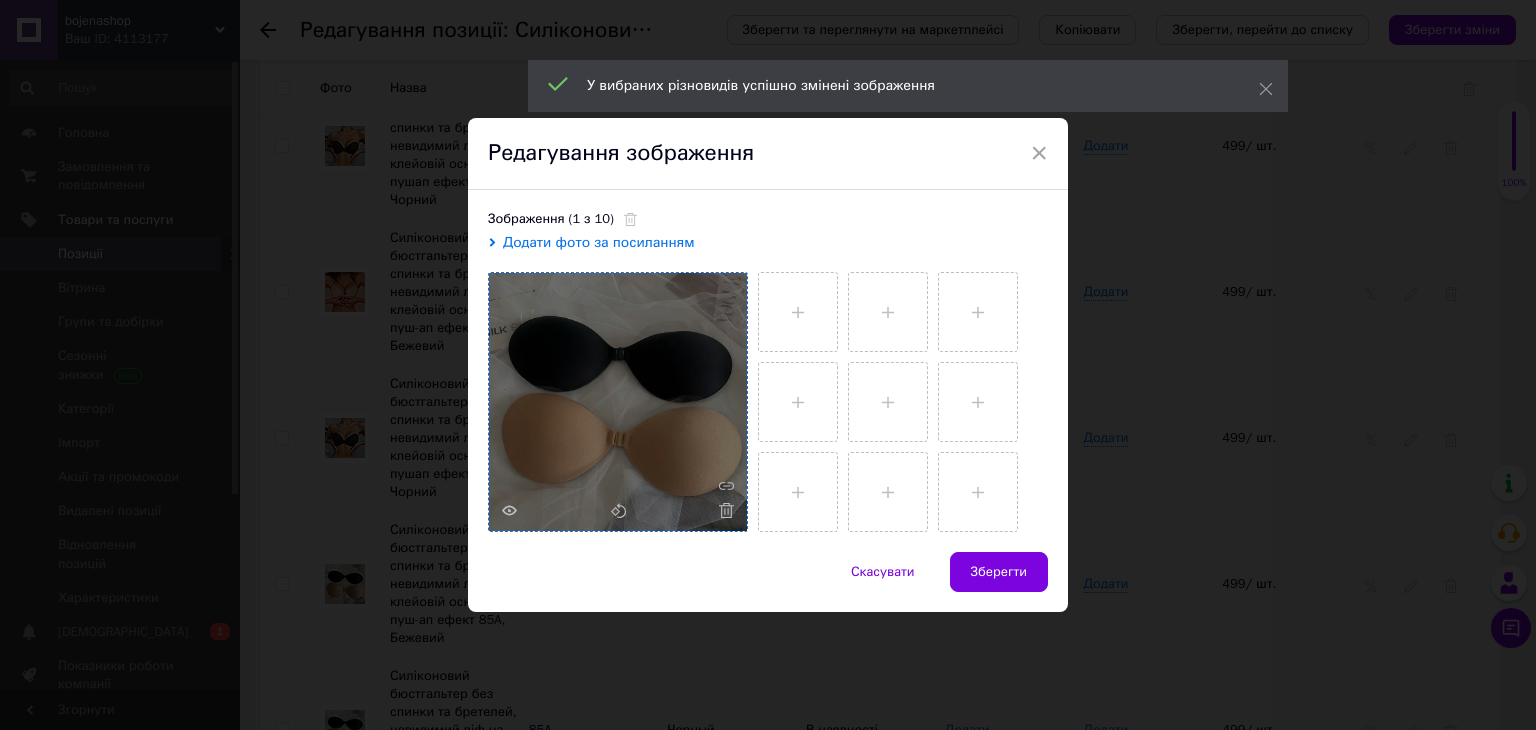 click at bounding box center (618, 402) 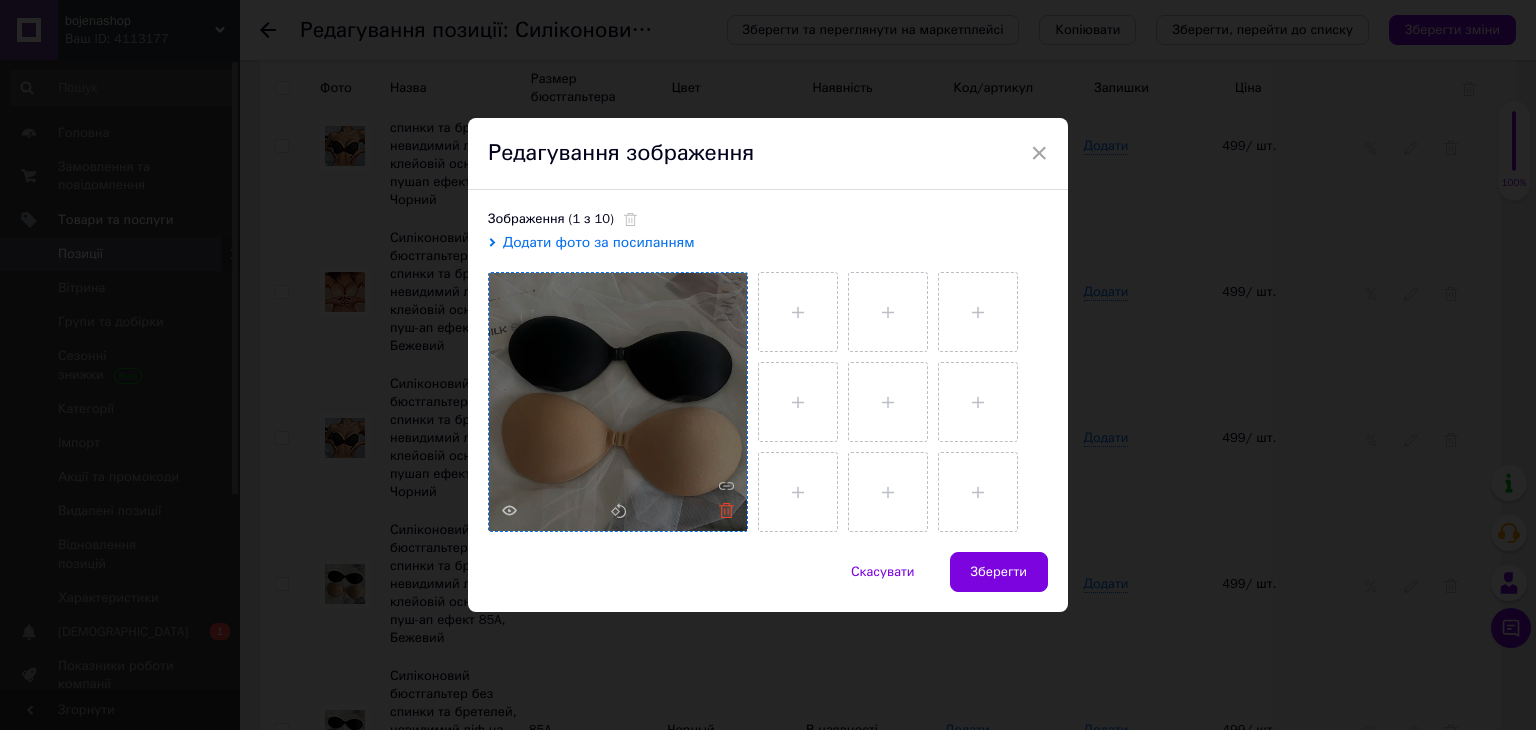 click 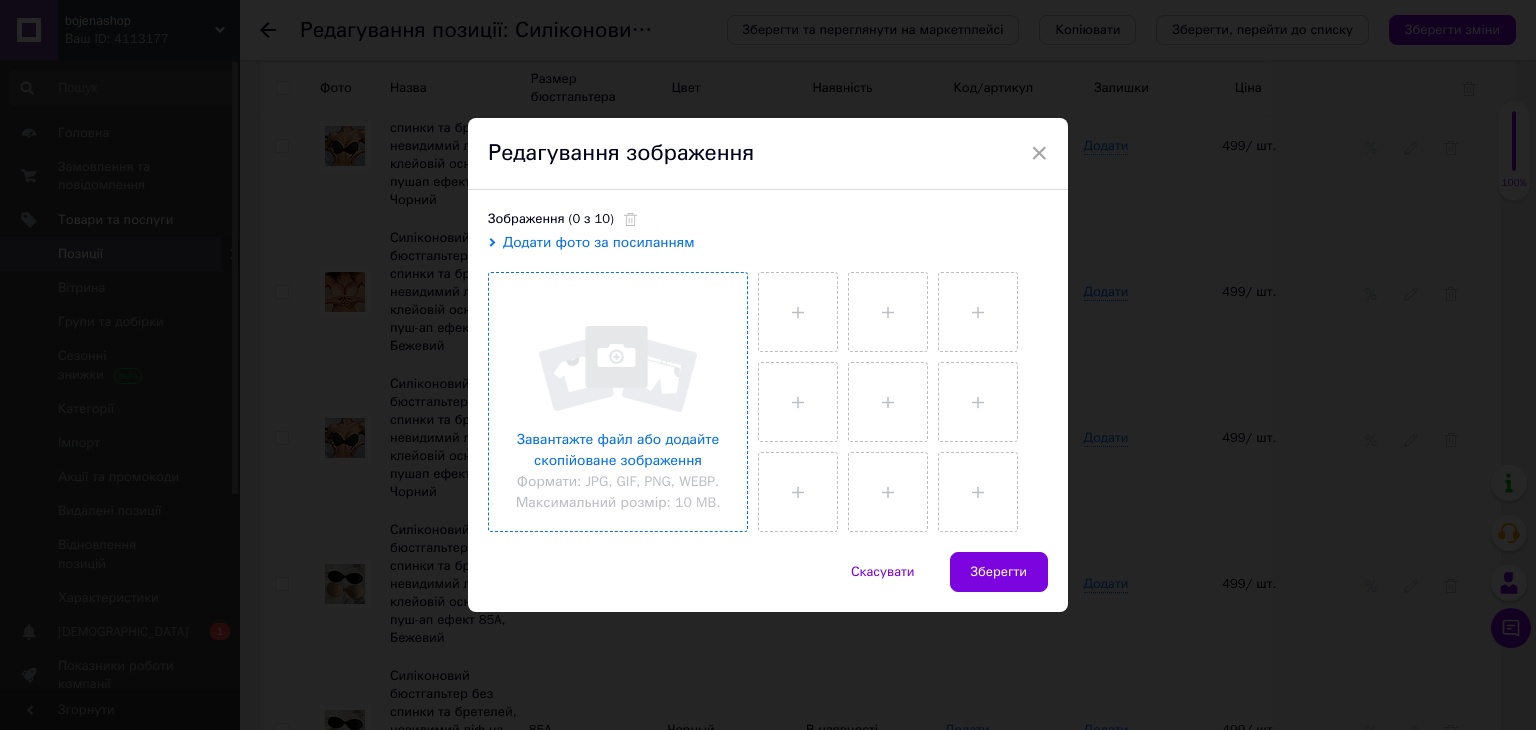 click at bounding box center [618, 402] 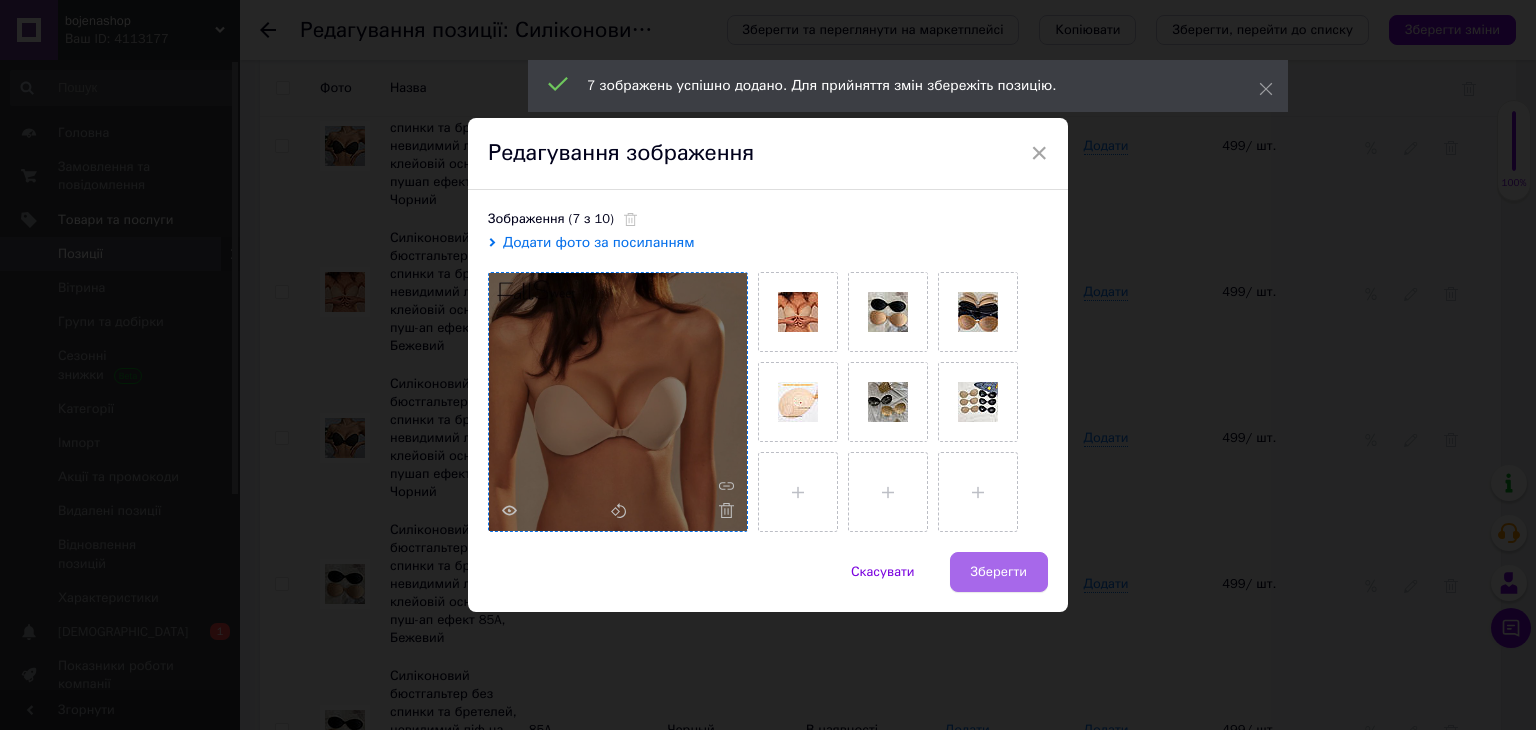 click on "Зберегти" at bounding box center (999, 572) 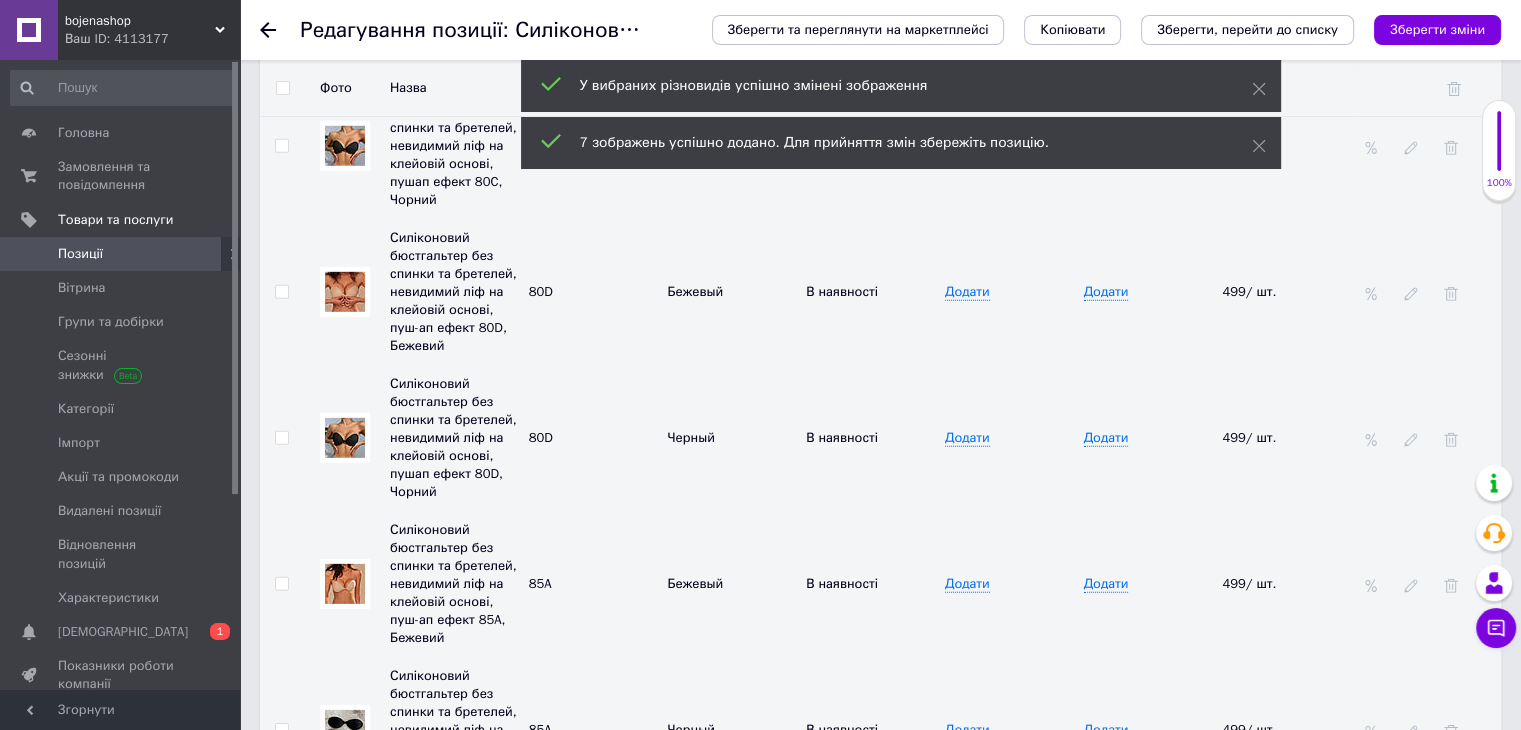 scroll, scrollTop: 6221, scrollLeft: 0, axis: vertical 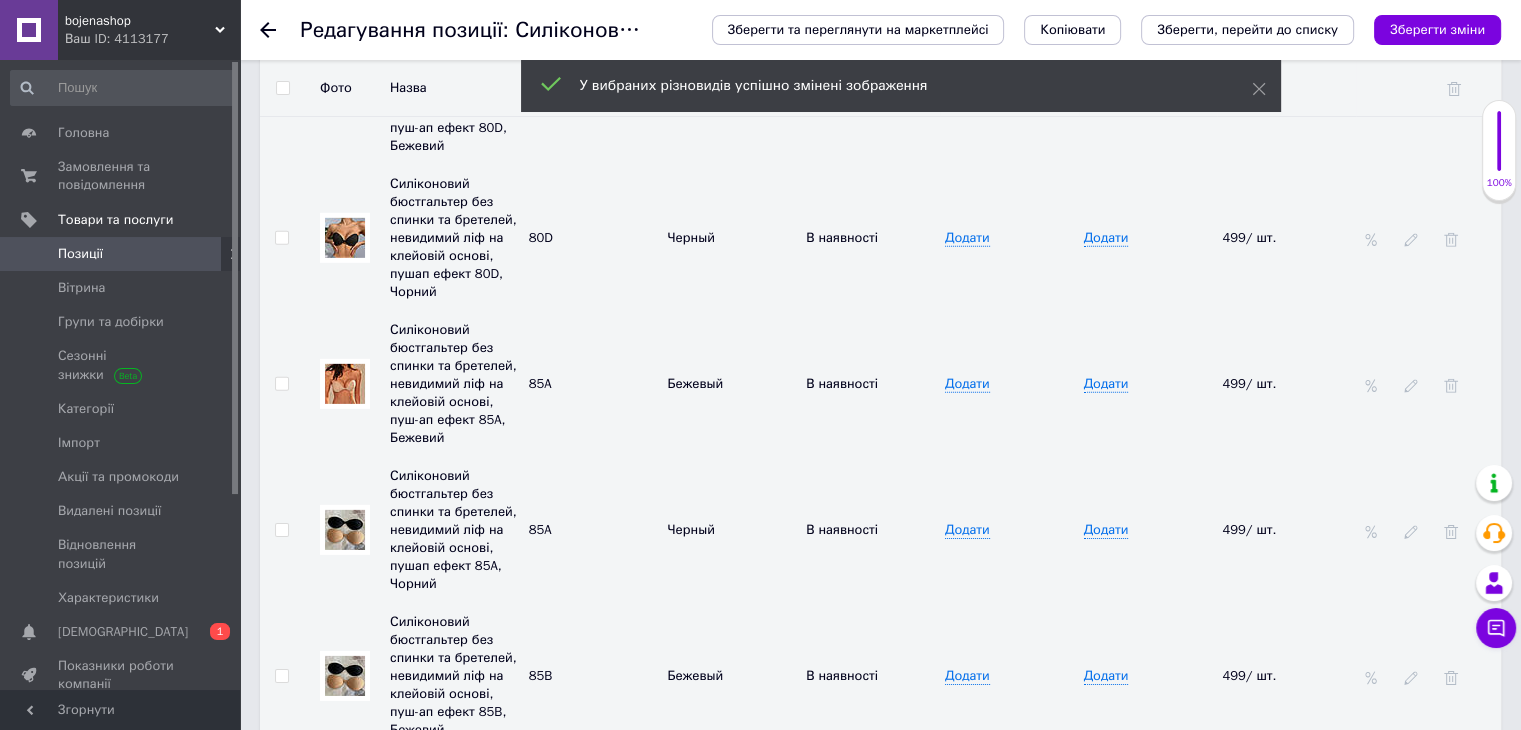 click at bounding box center (345, 530) 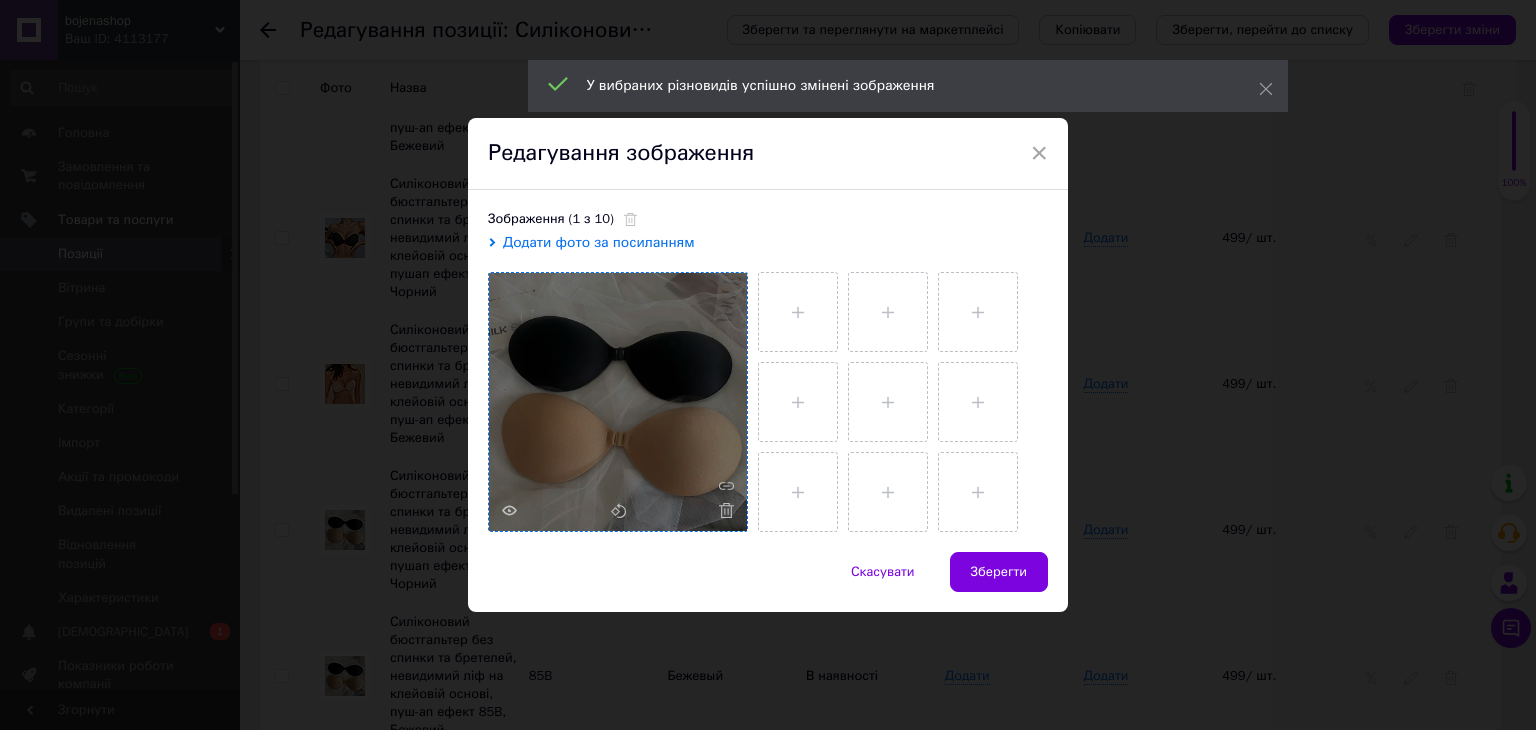 drag, startPoint x: 736, startPoint y: 524, endPoint x: 707, endPoint y: 505, distance: 34.669872 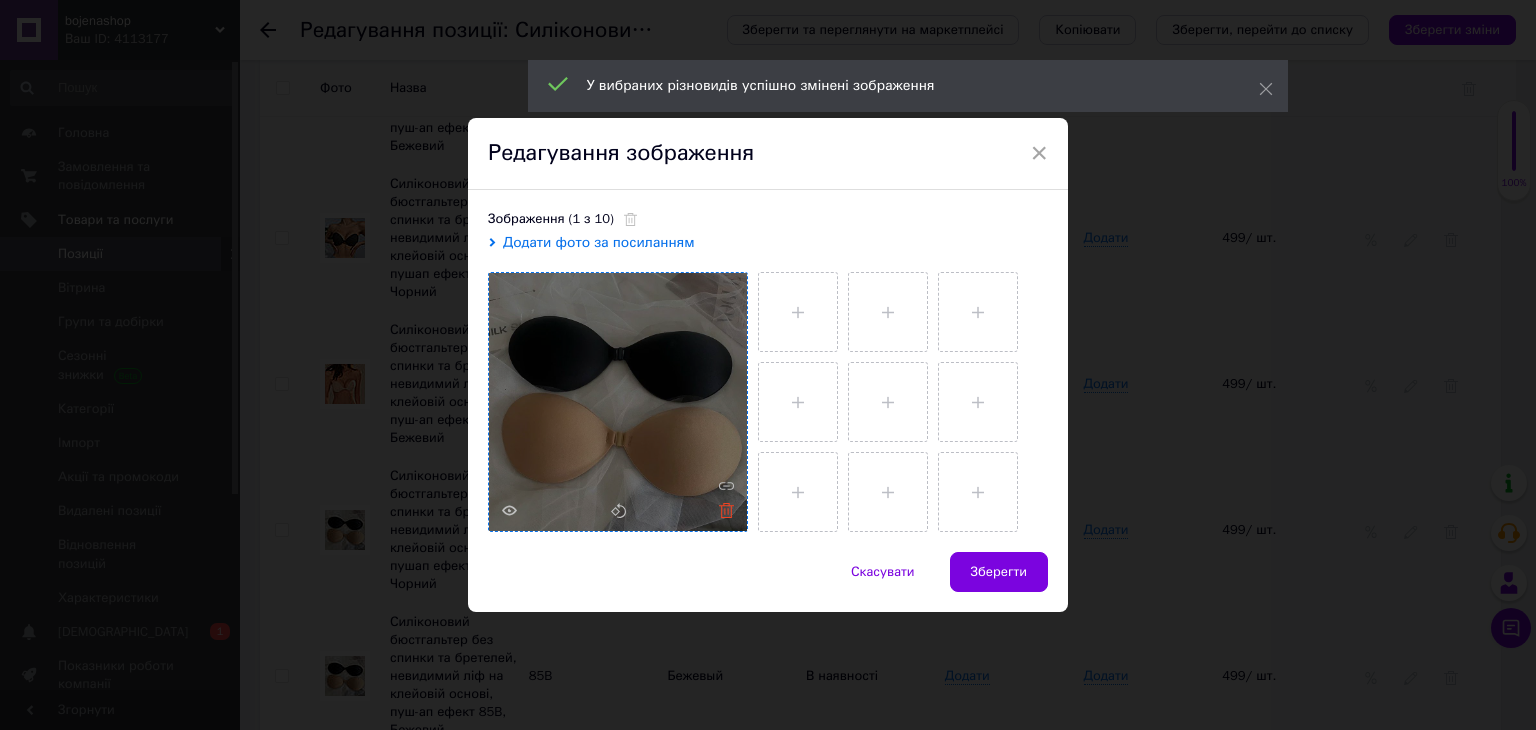 click 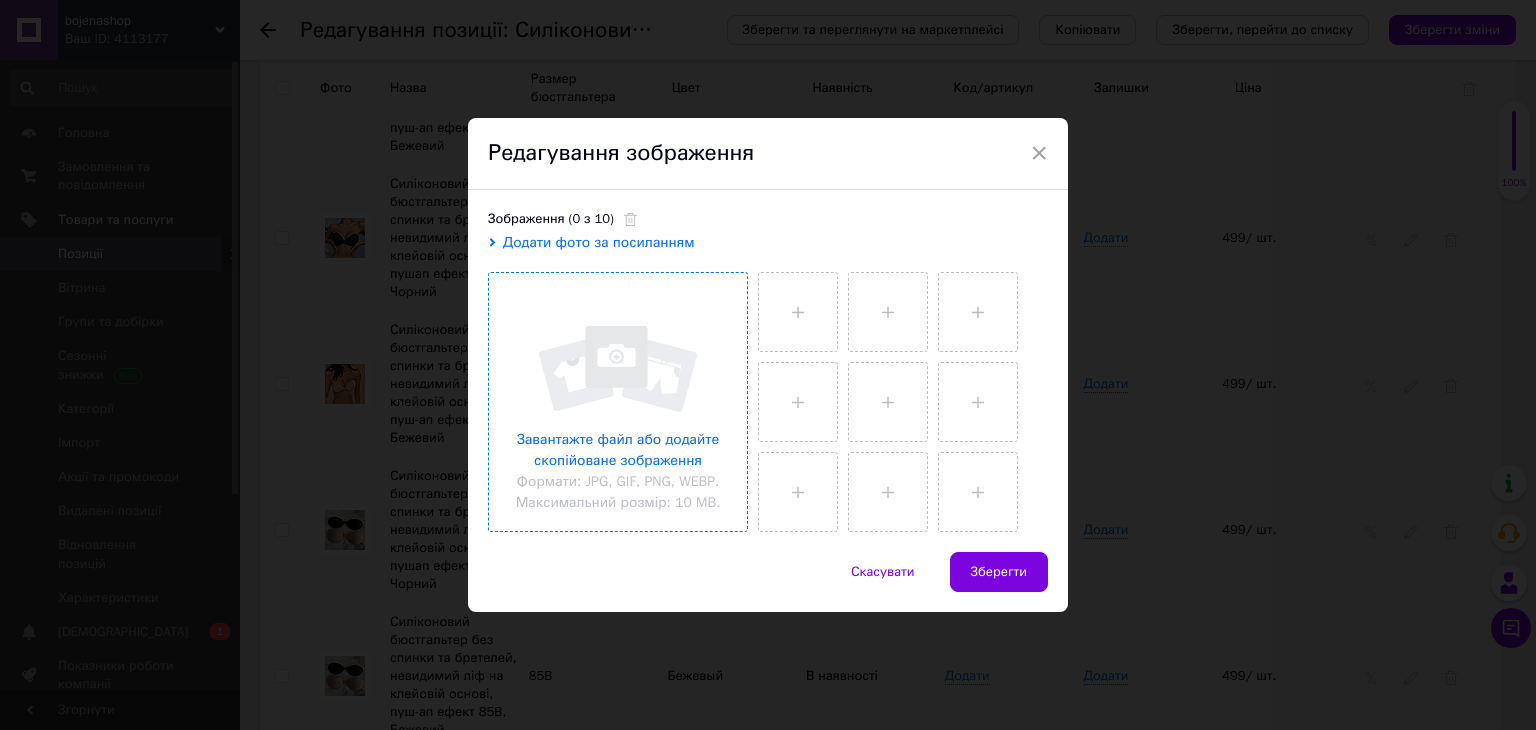 click at bounding box center [618, 402] 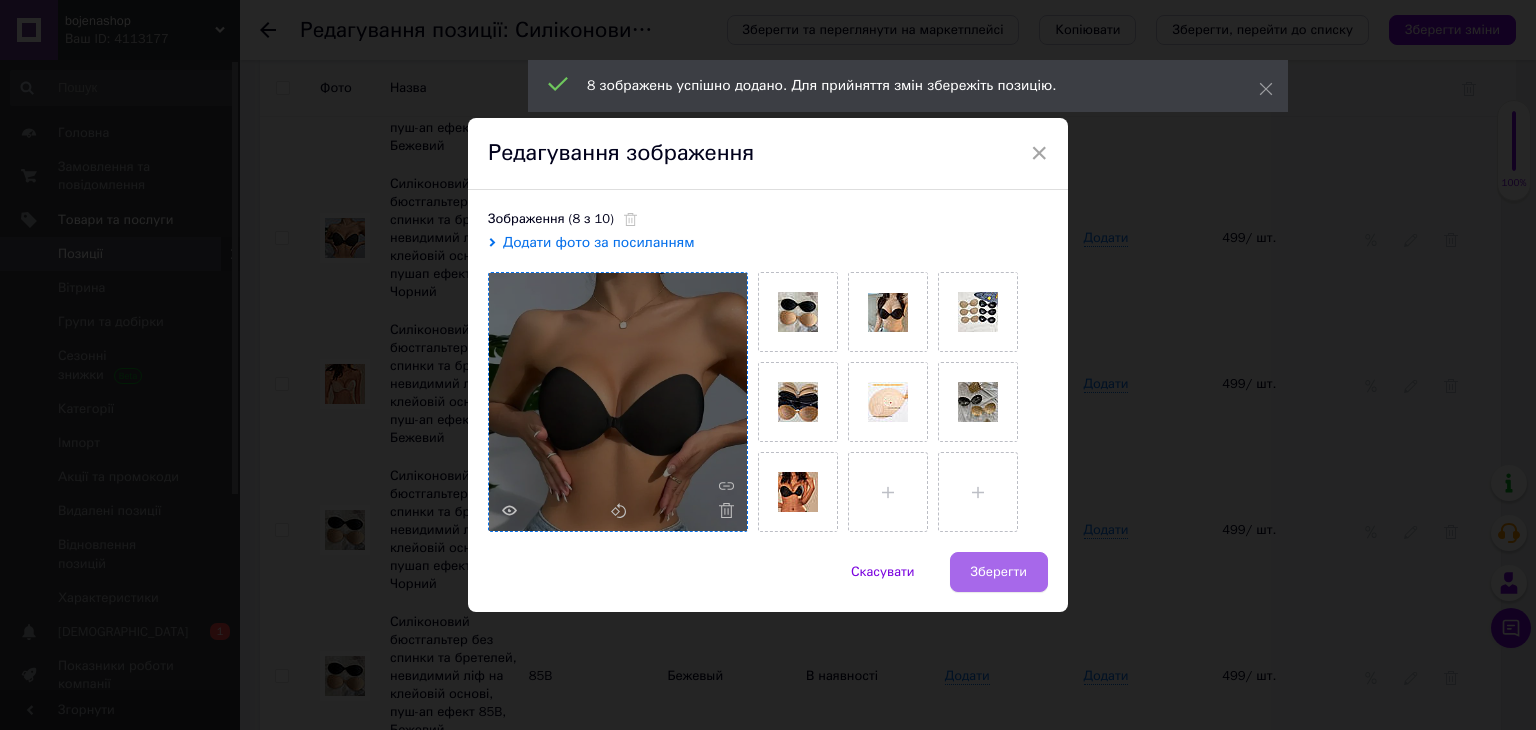click on "Зберегти" at bounding box center (999, 572) 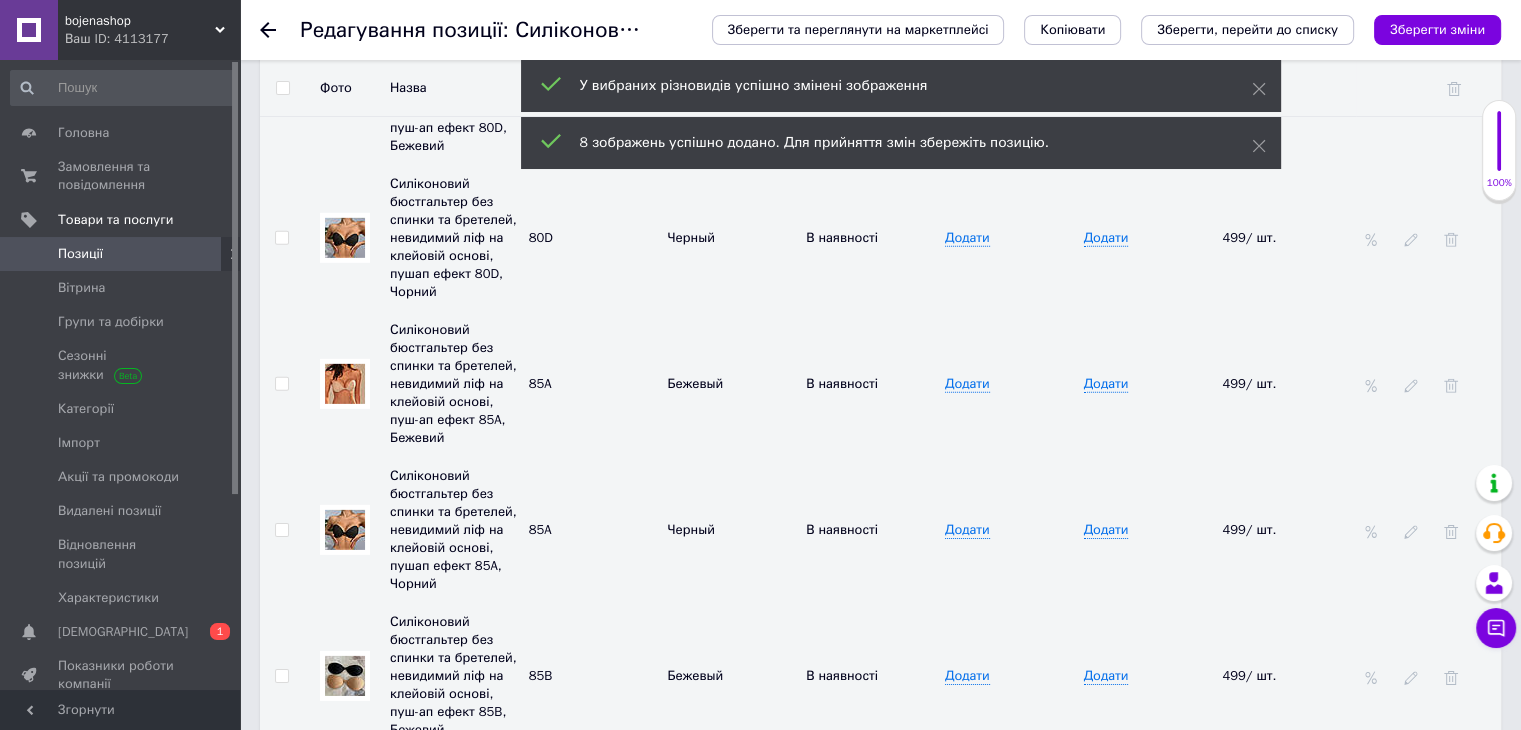 click at bounding box center (345, 676) 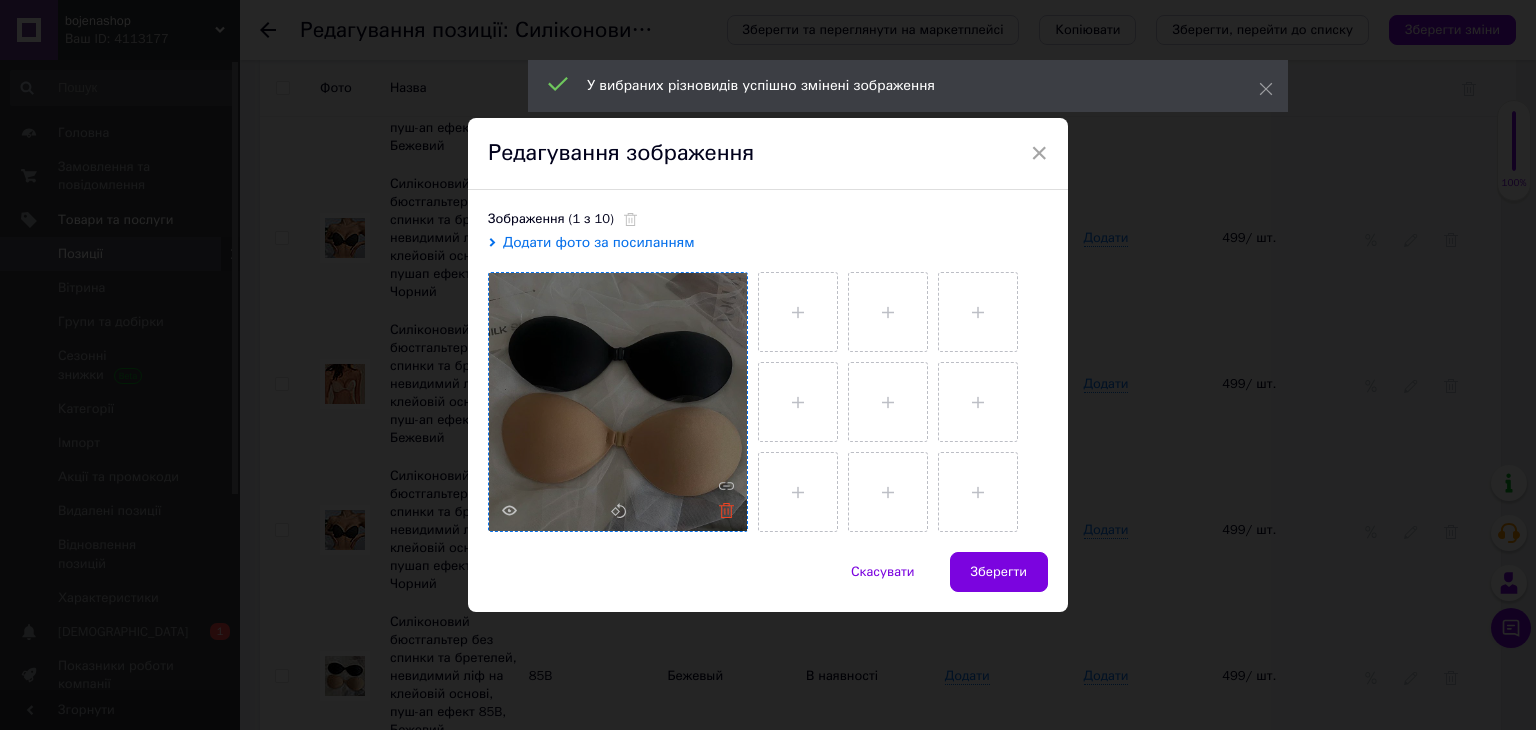 click 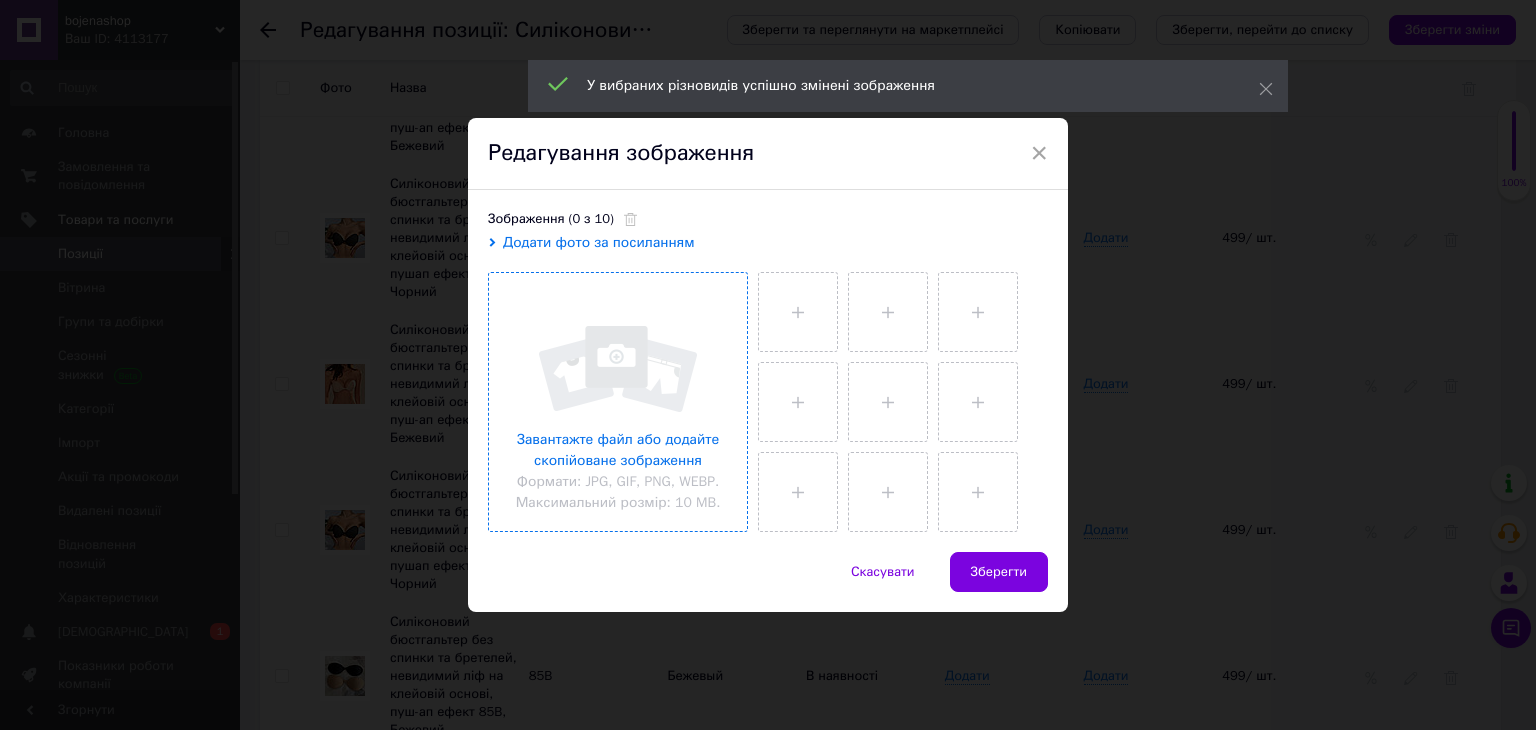 click at bounding box center [618, 402] 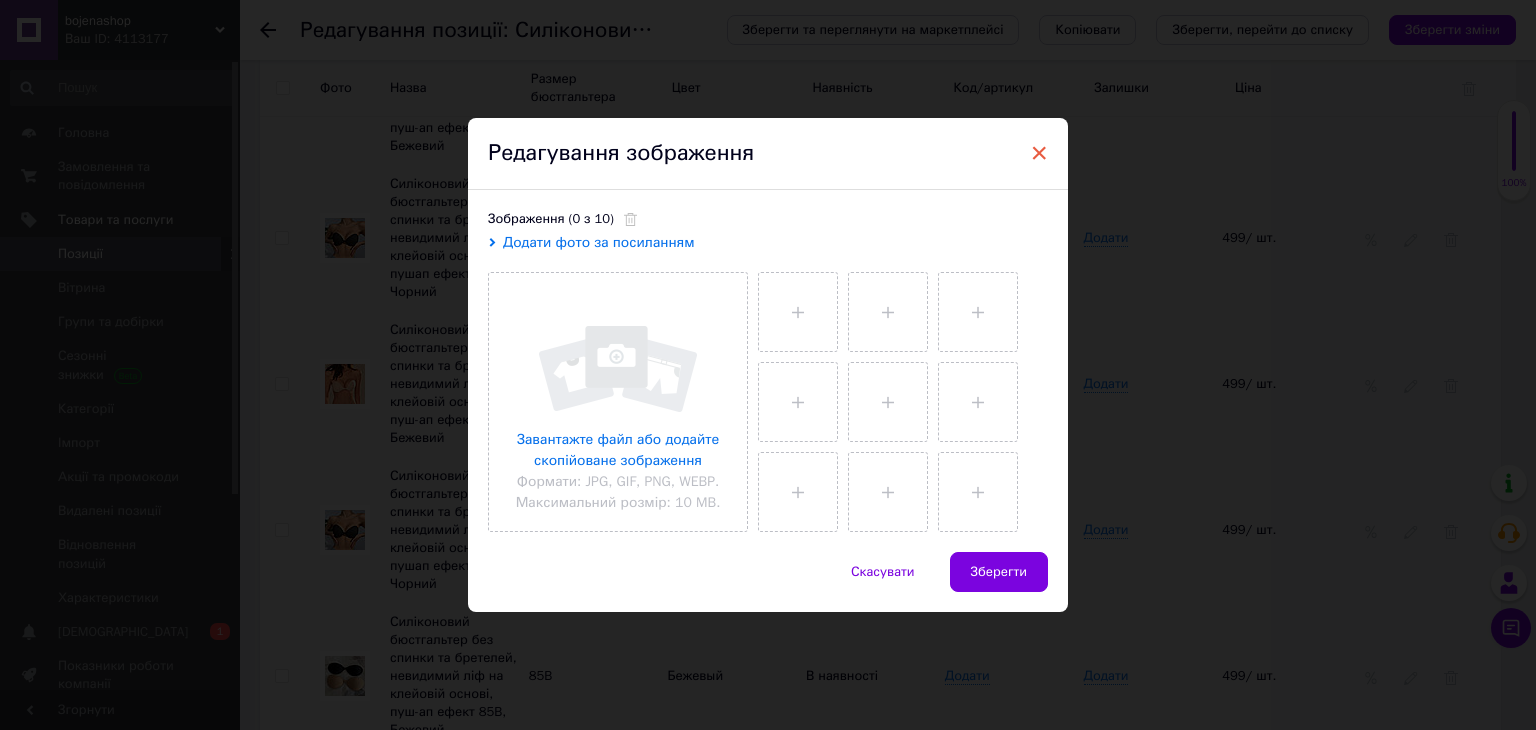 click on "×" at bounding box center [1039, 153] 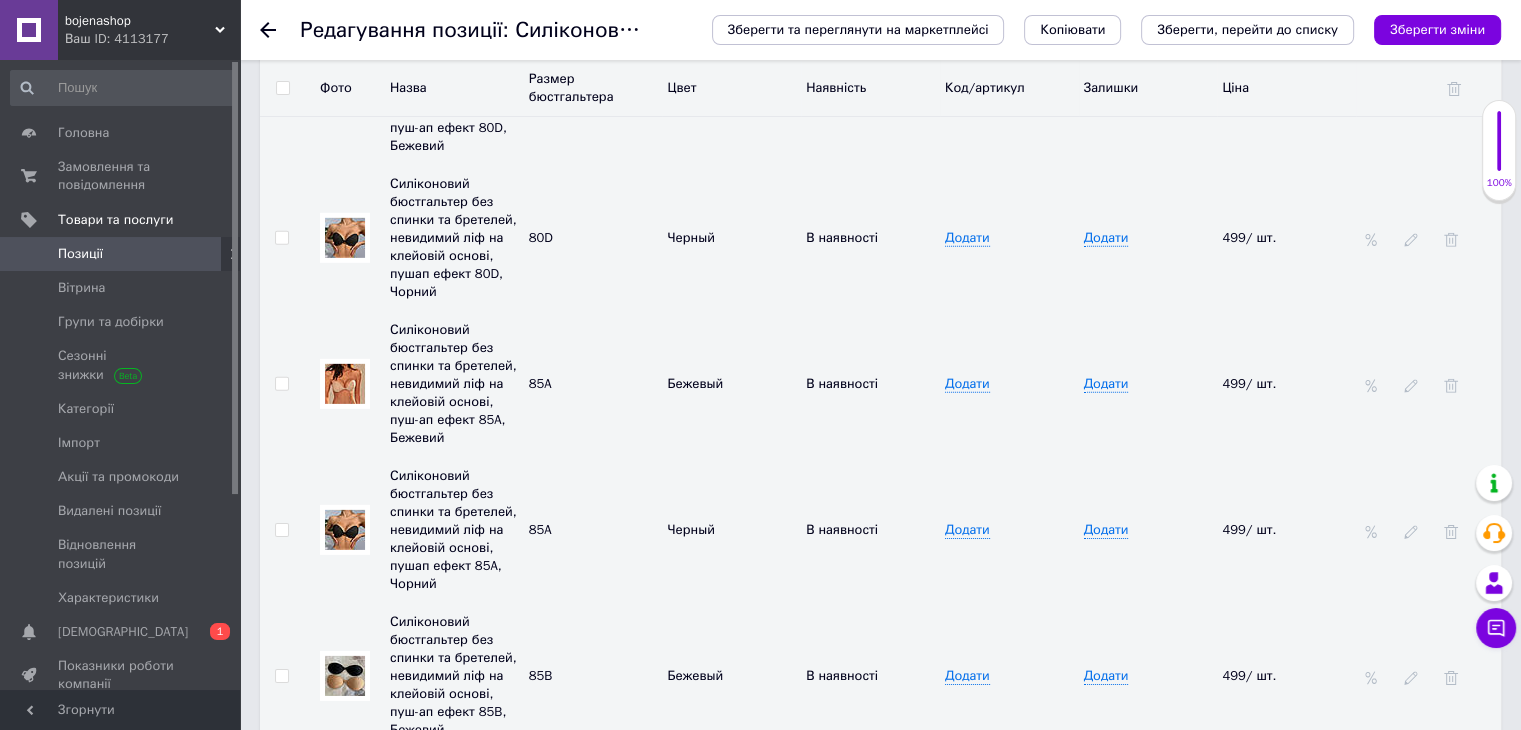 click at bounding box center (345, 676) 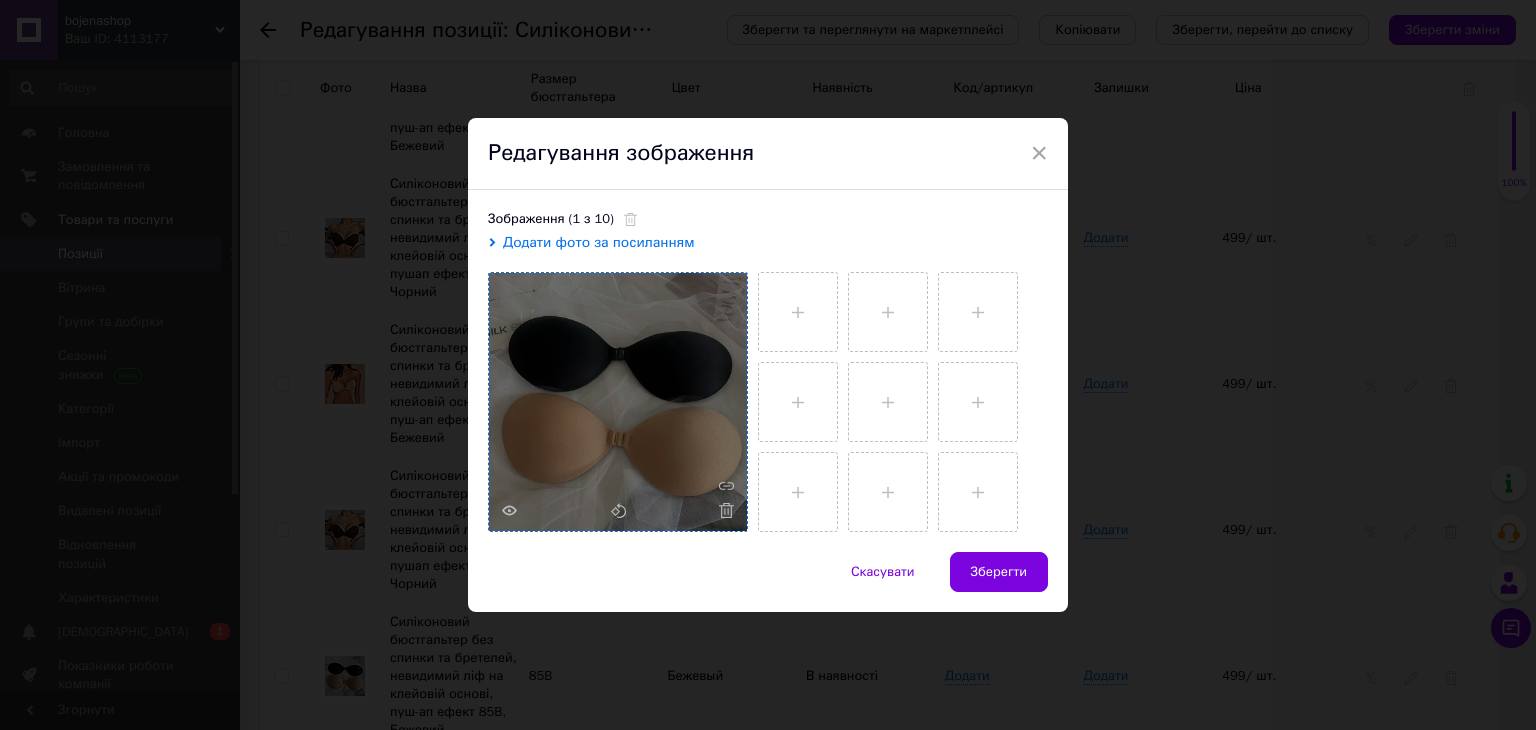 click at bounding box center (618, 402) 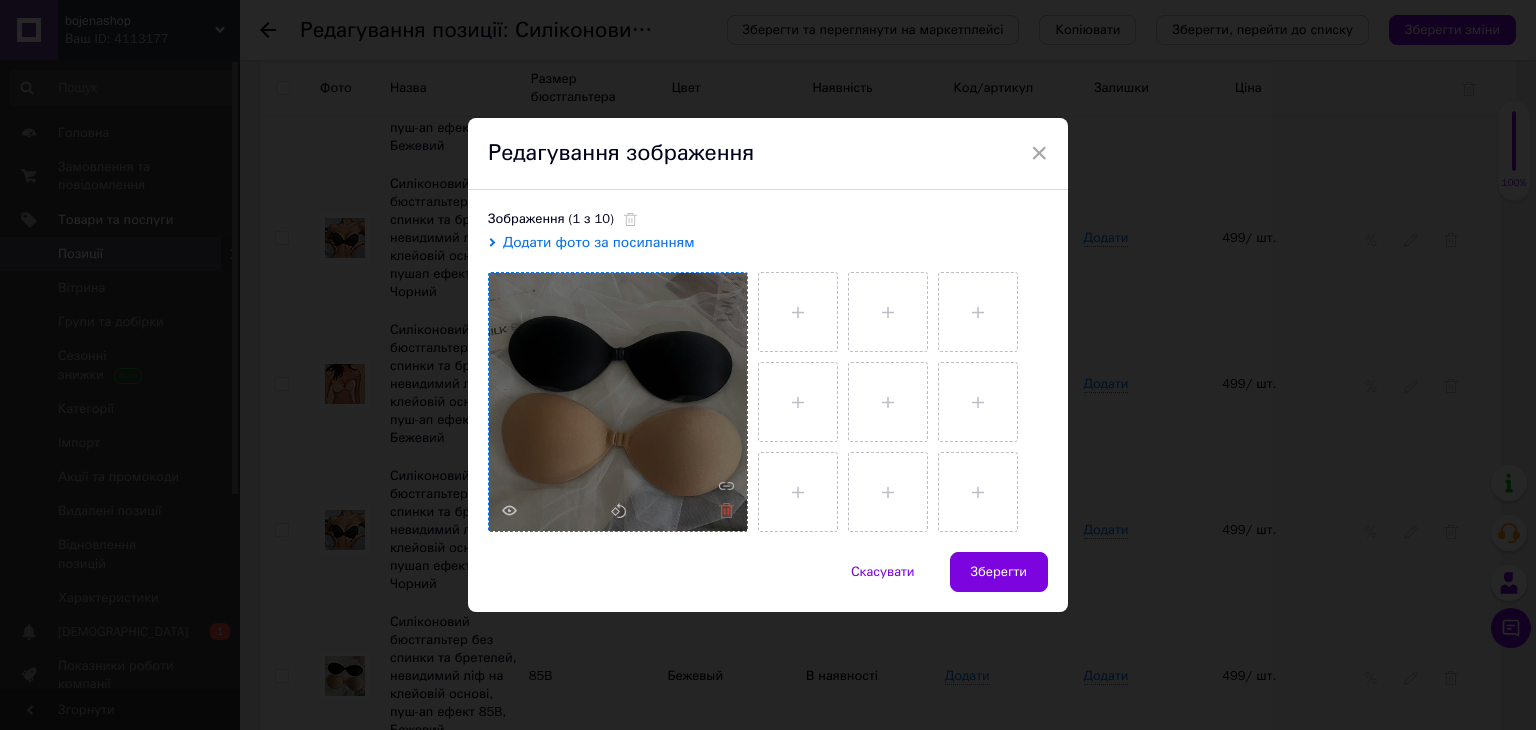 click 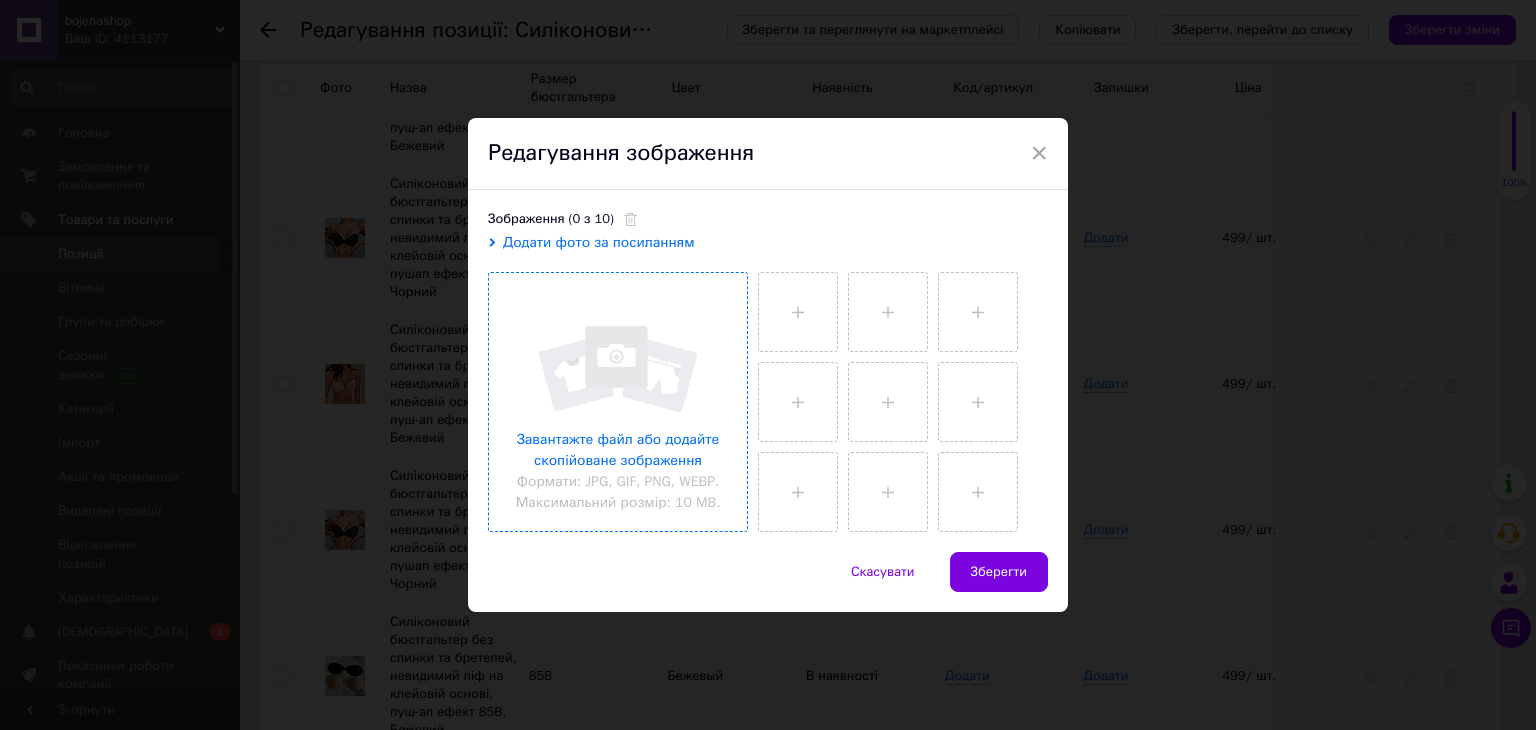 click at bounding box center (618, 402) 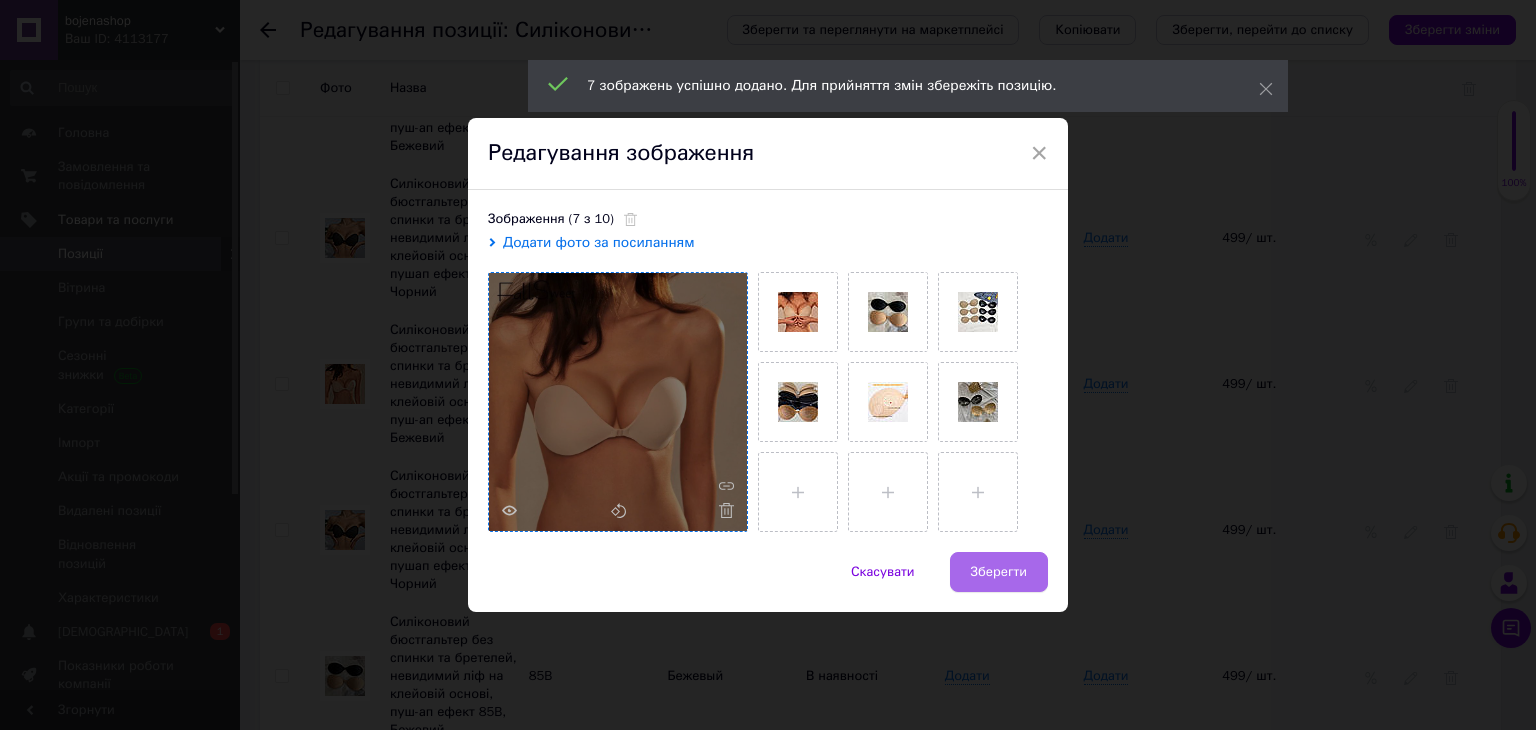 click on "Зберегти" at bounding box center (999, 572) 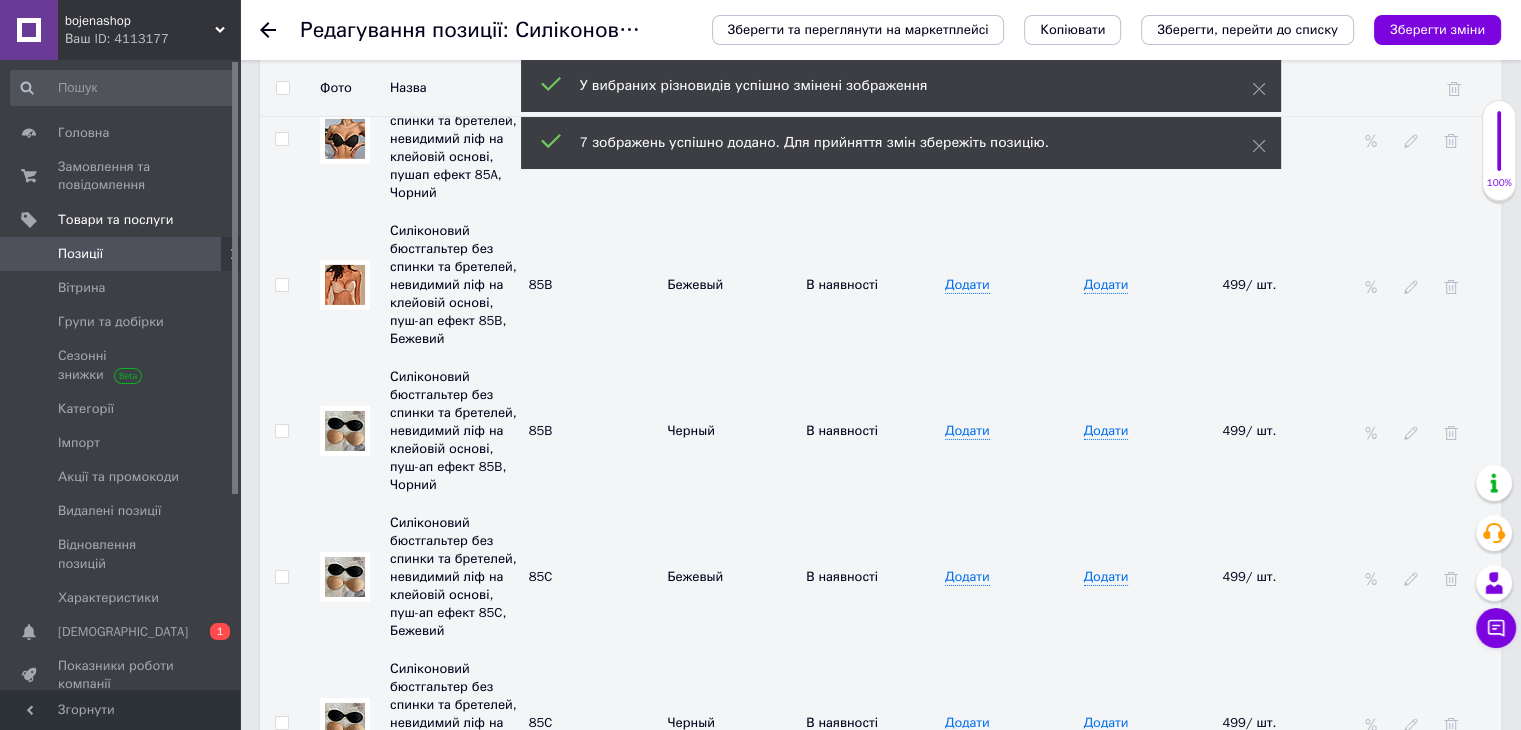 scroll, scrollTop: 6621, scrollLeft: 0, axis: vertical 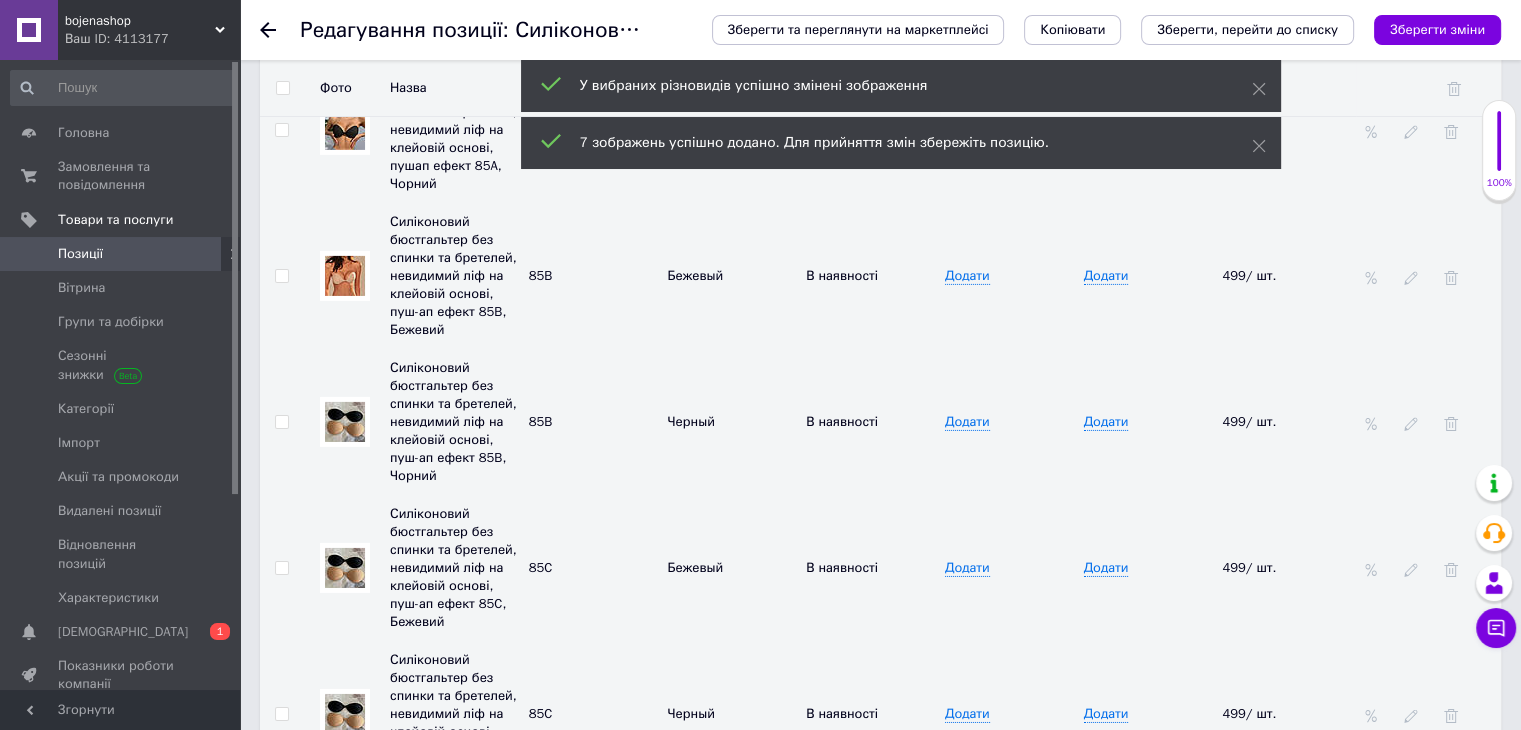 click at bounding box center (345, 422) 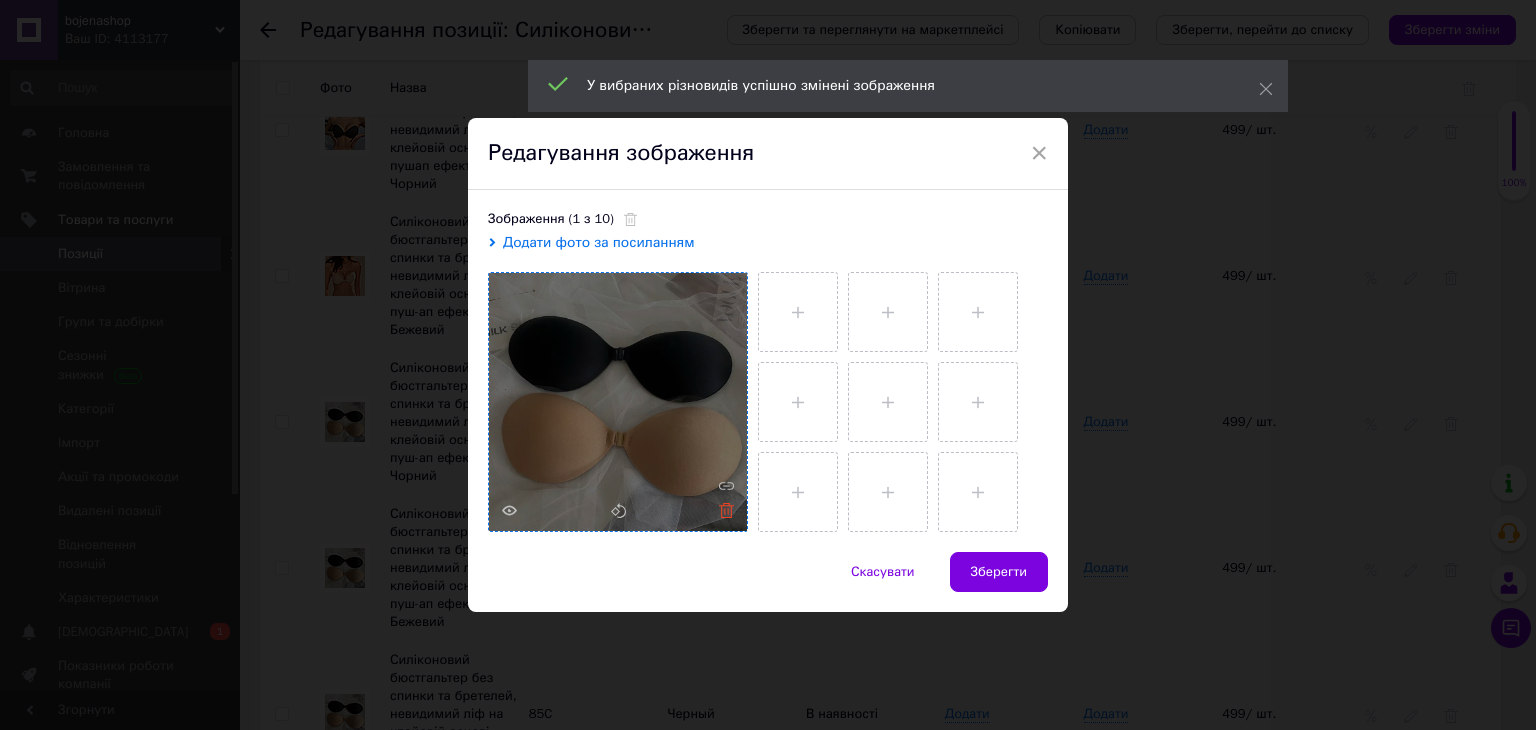 click 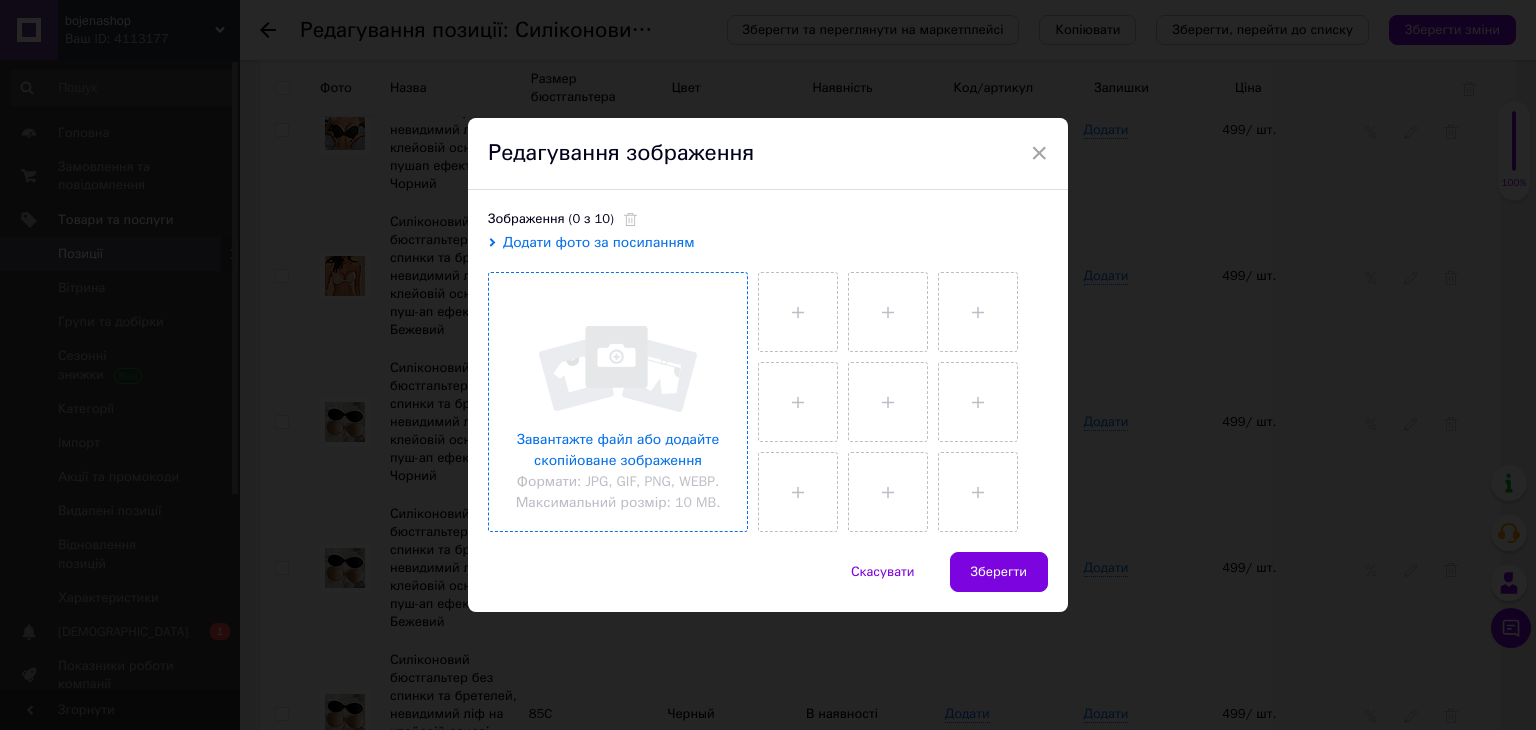 click at bounding box center (618, 402) 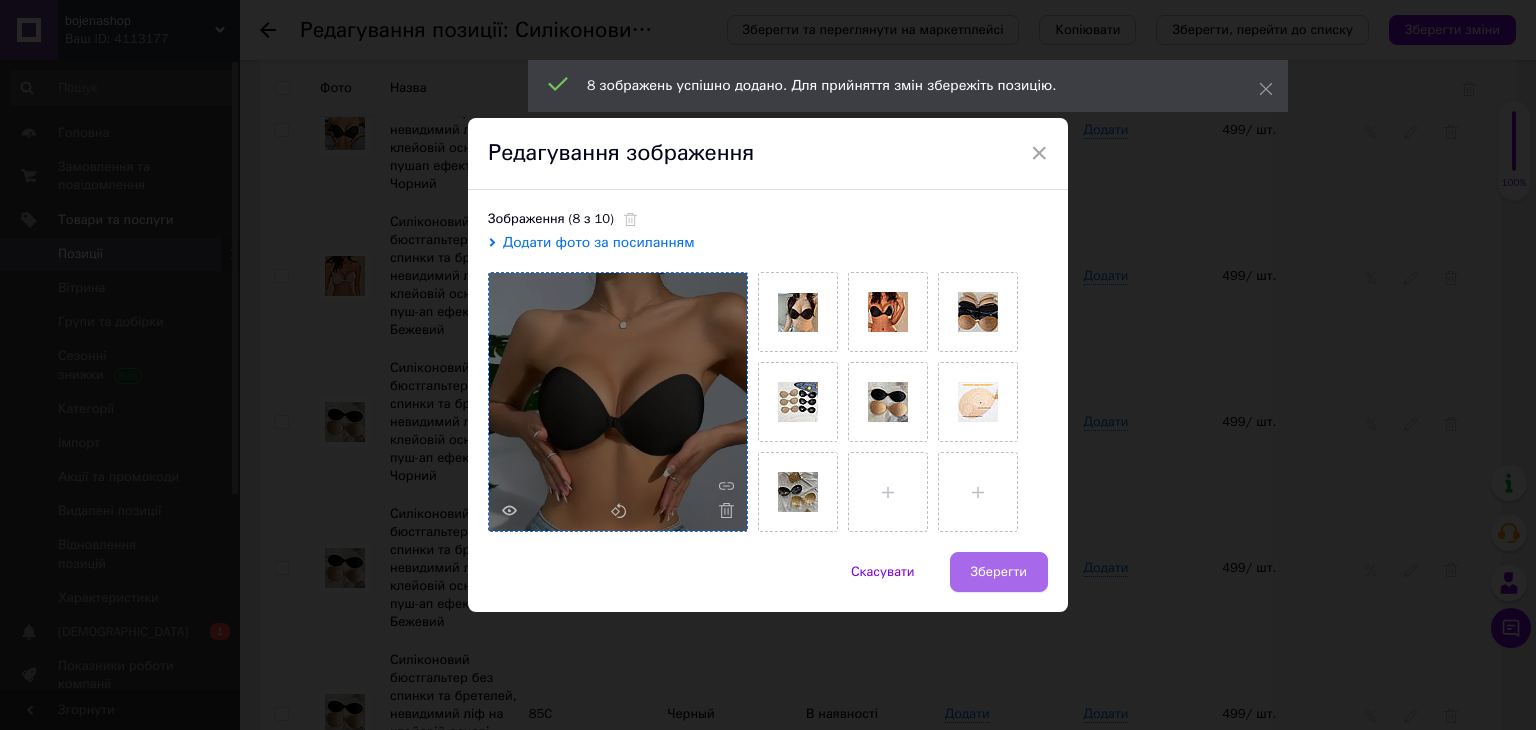 click on "Зберегти" at bounding box center (999, 572) 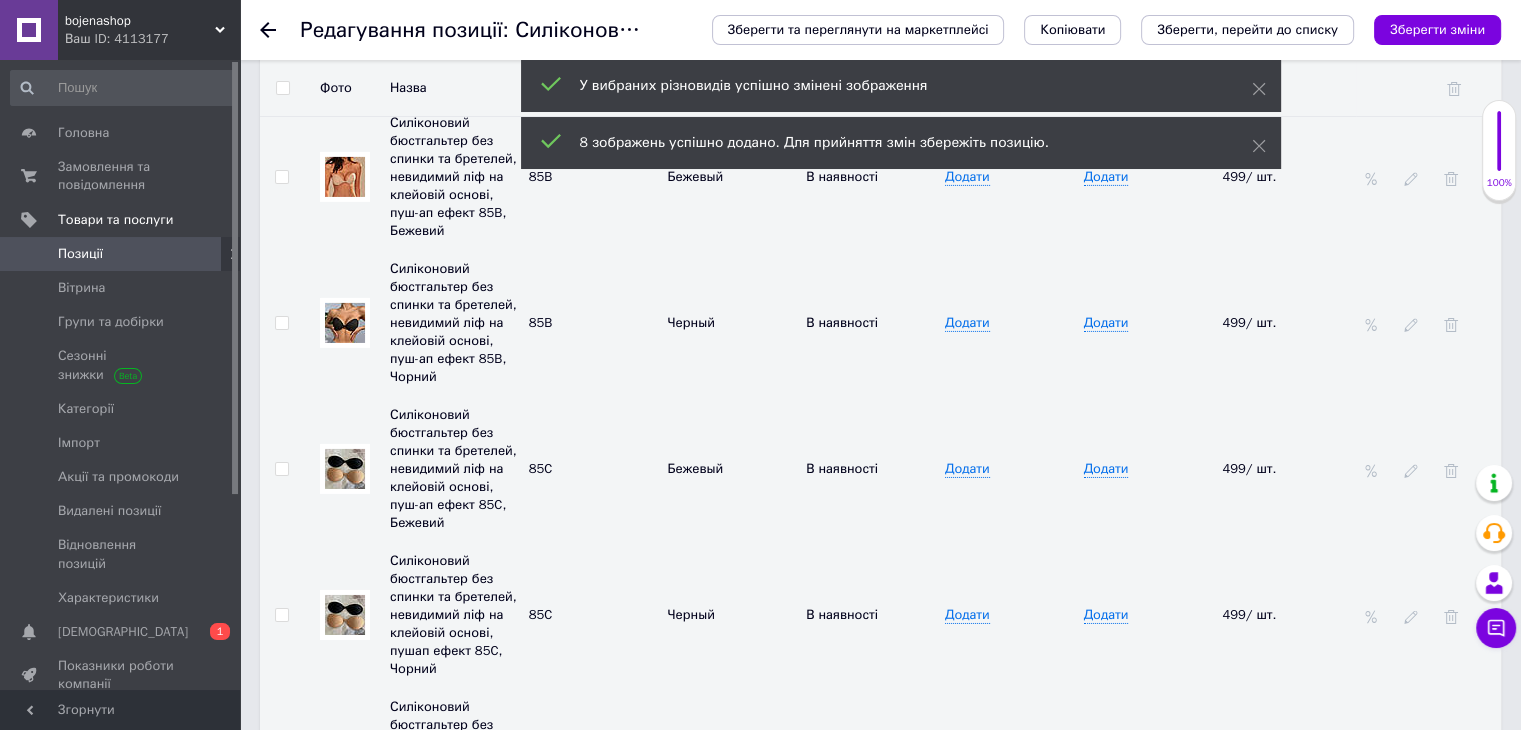 scroll, scrollTop: 6821, scrollLeft: 0, axis: vertical 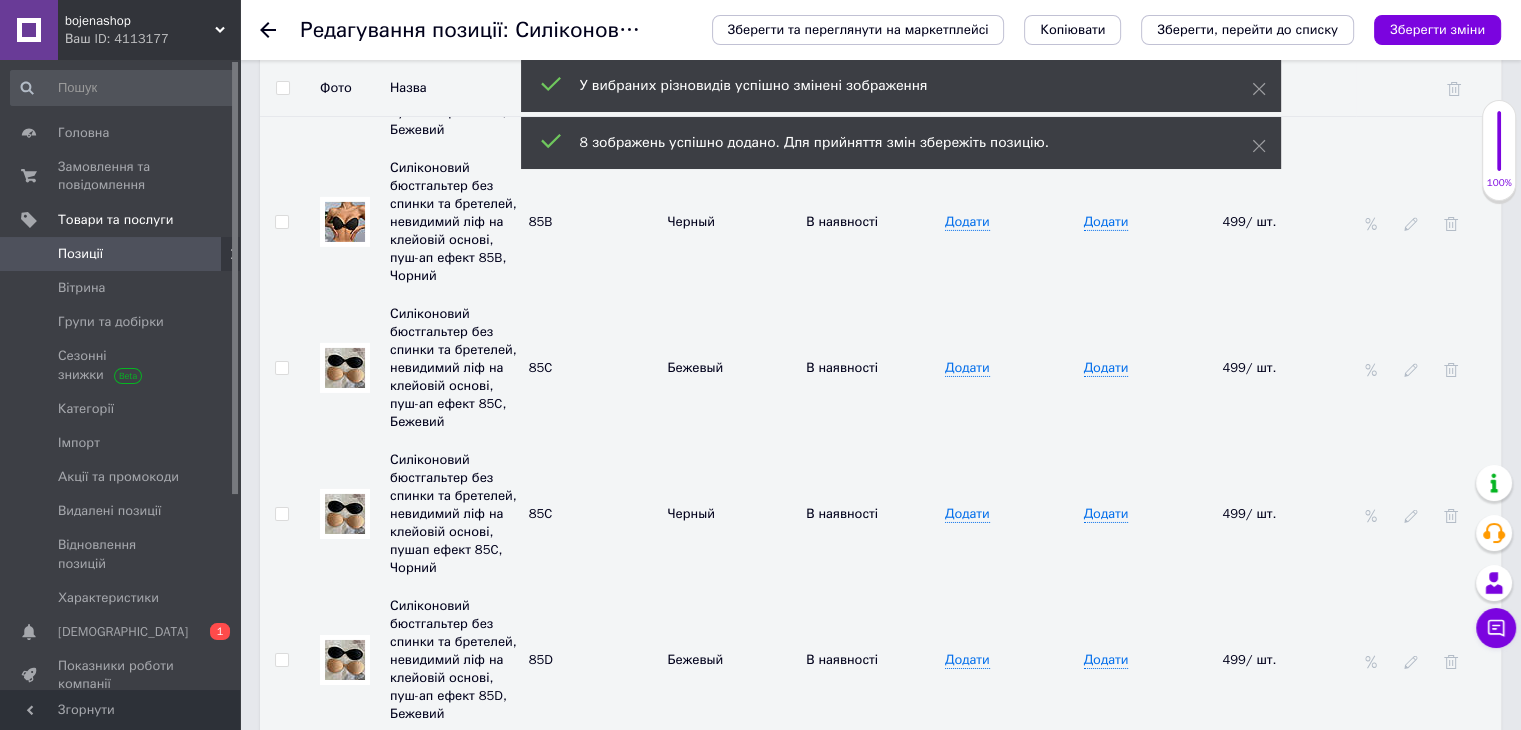 click at bounding box center (345, 368) 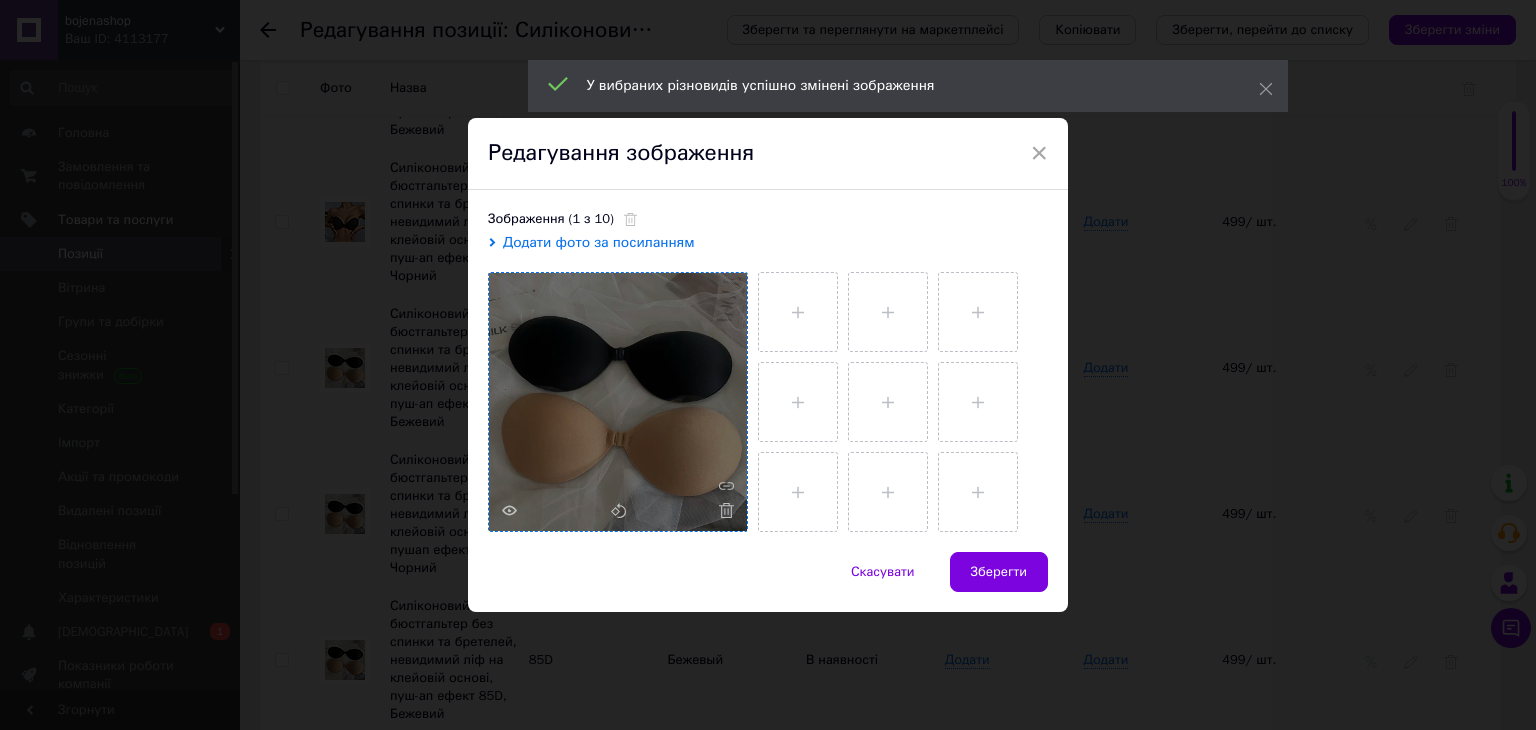 click at bounding box center (618, 402) 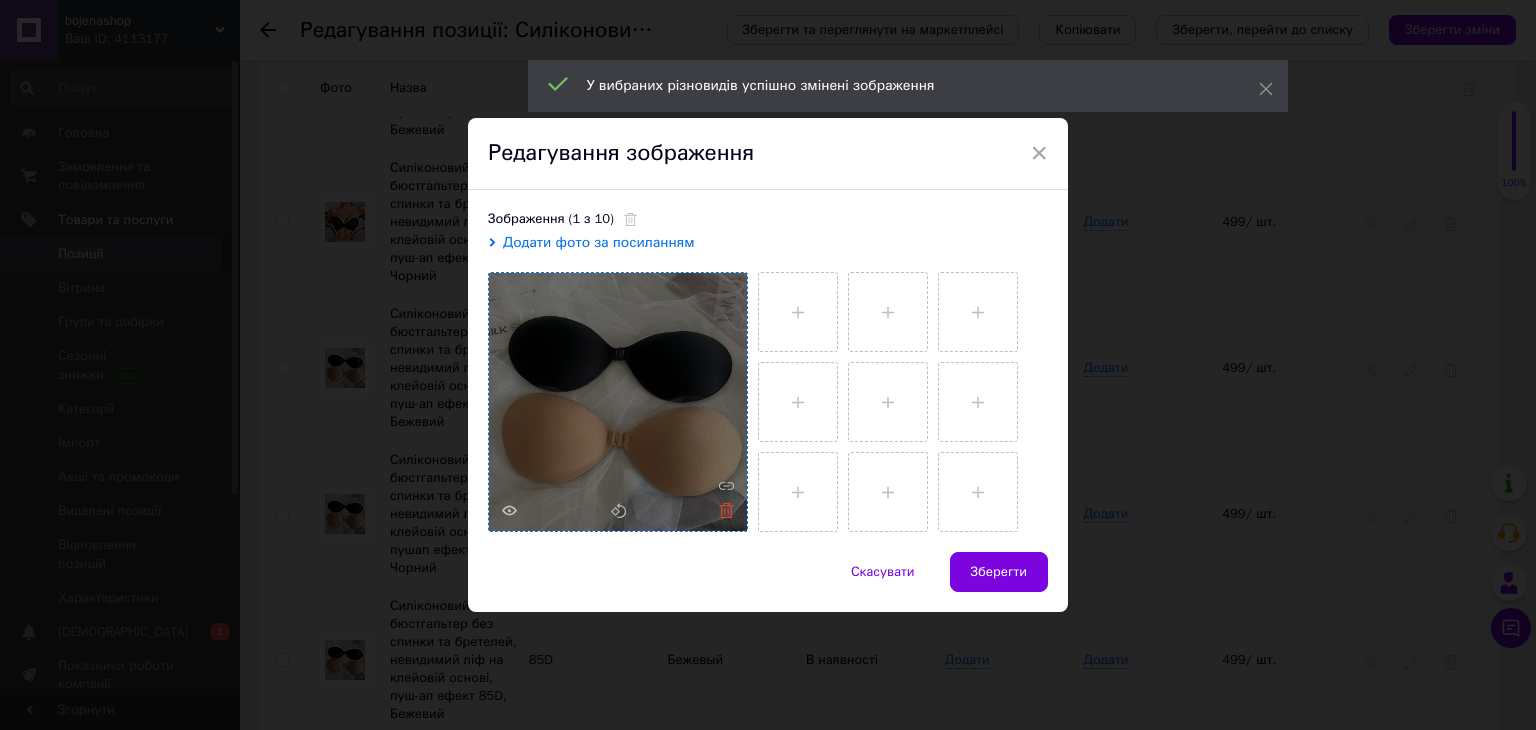 click 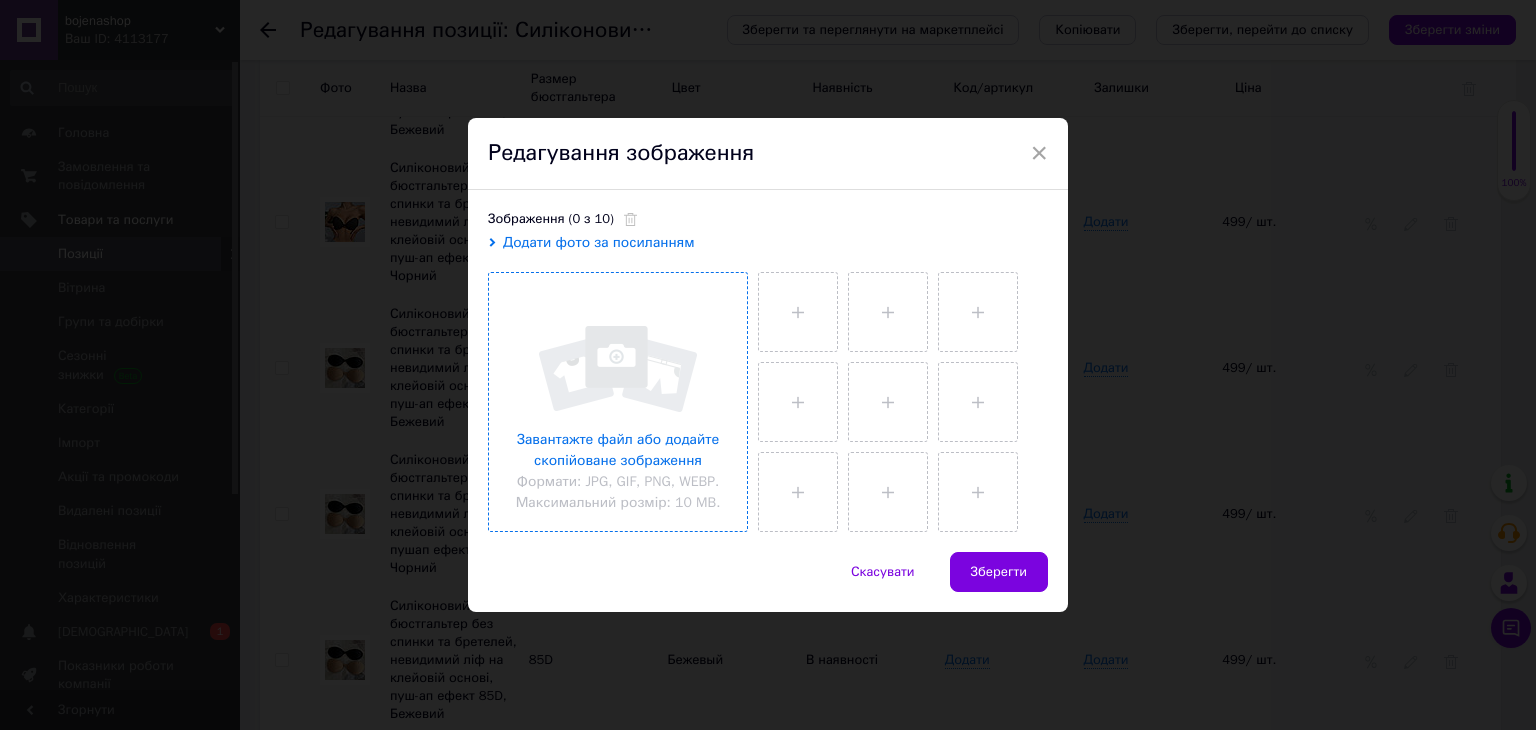 click at bounding box center [618, 402] 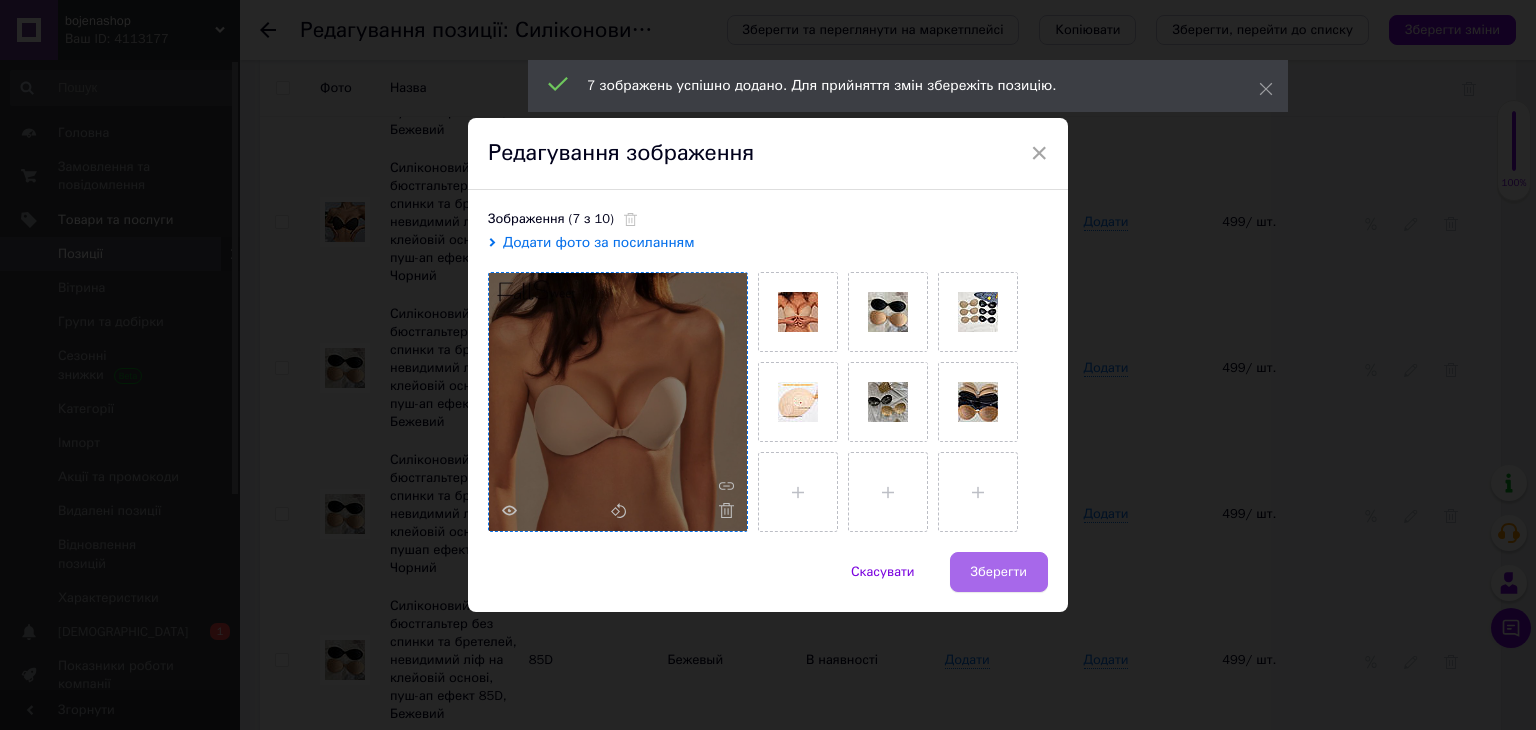 click on "Зберегти" at bounding box center (999, 572) 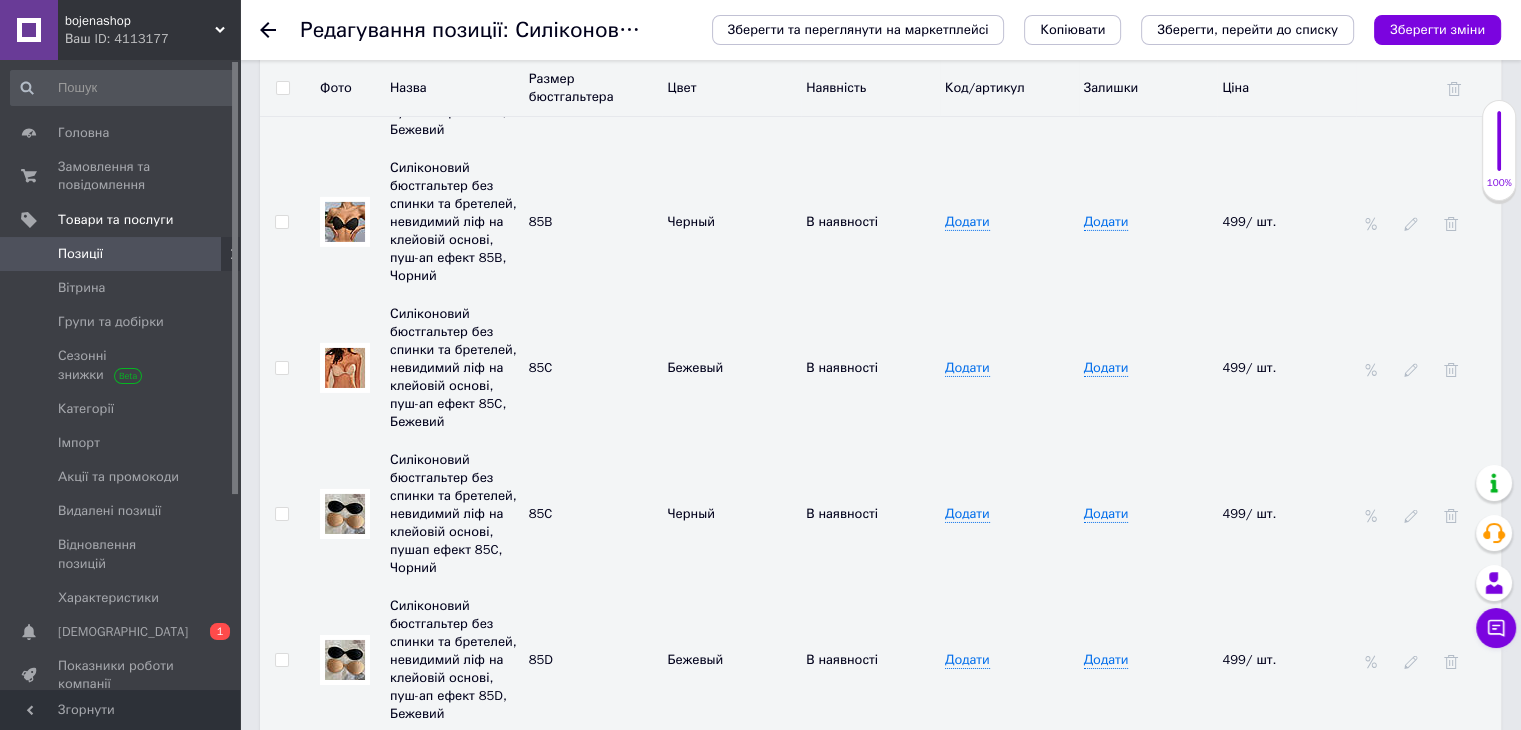 click at bounding box center [345, 514] 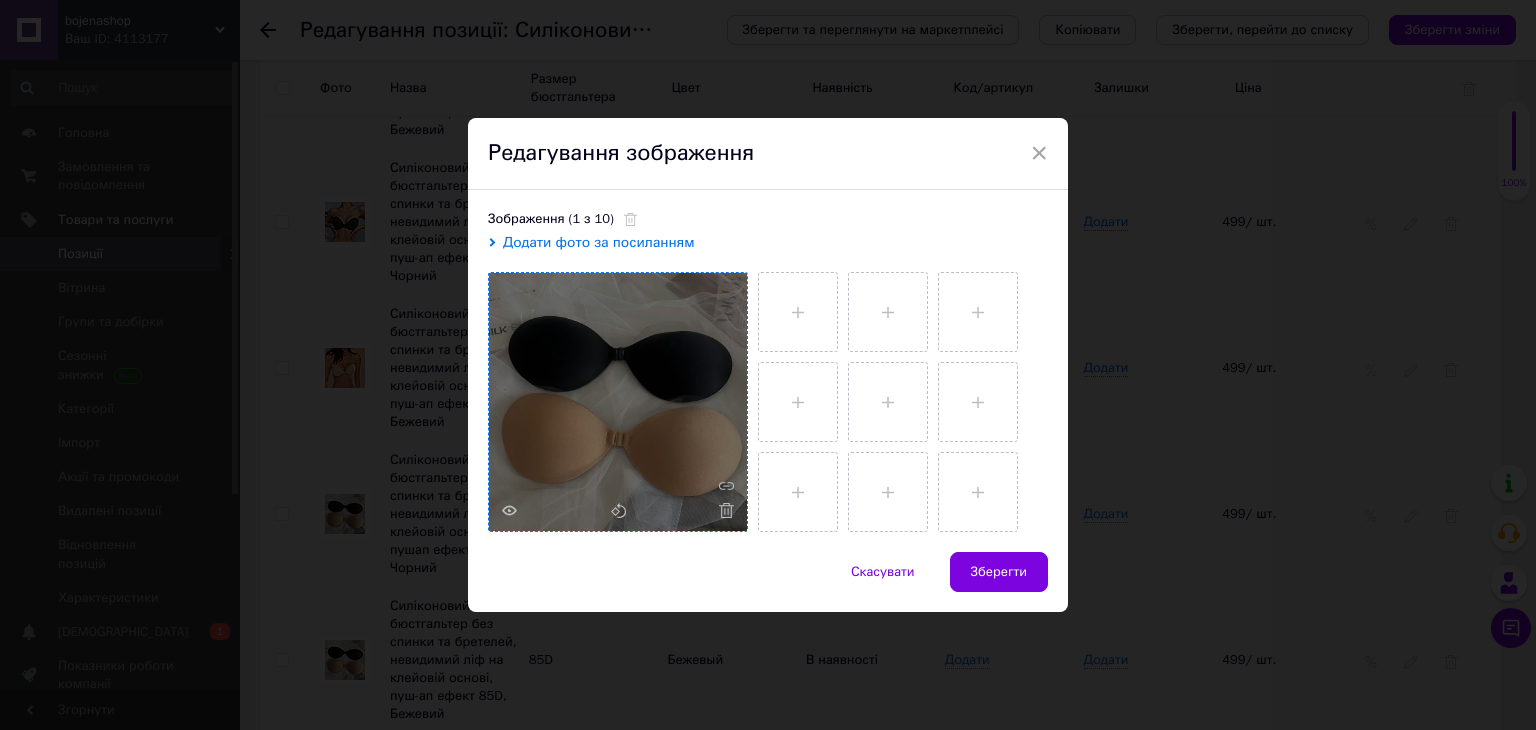 click at bounding box center (618, 402) 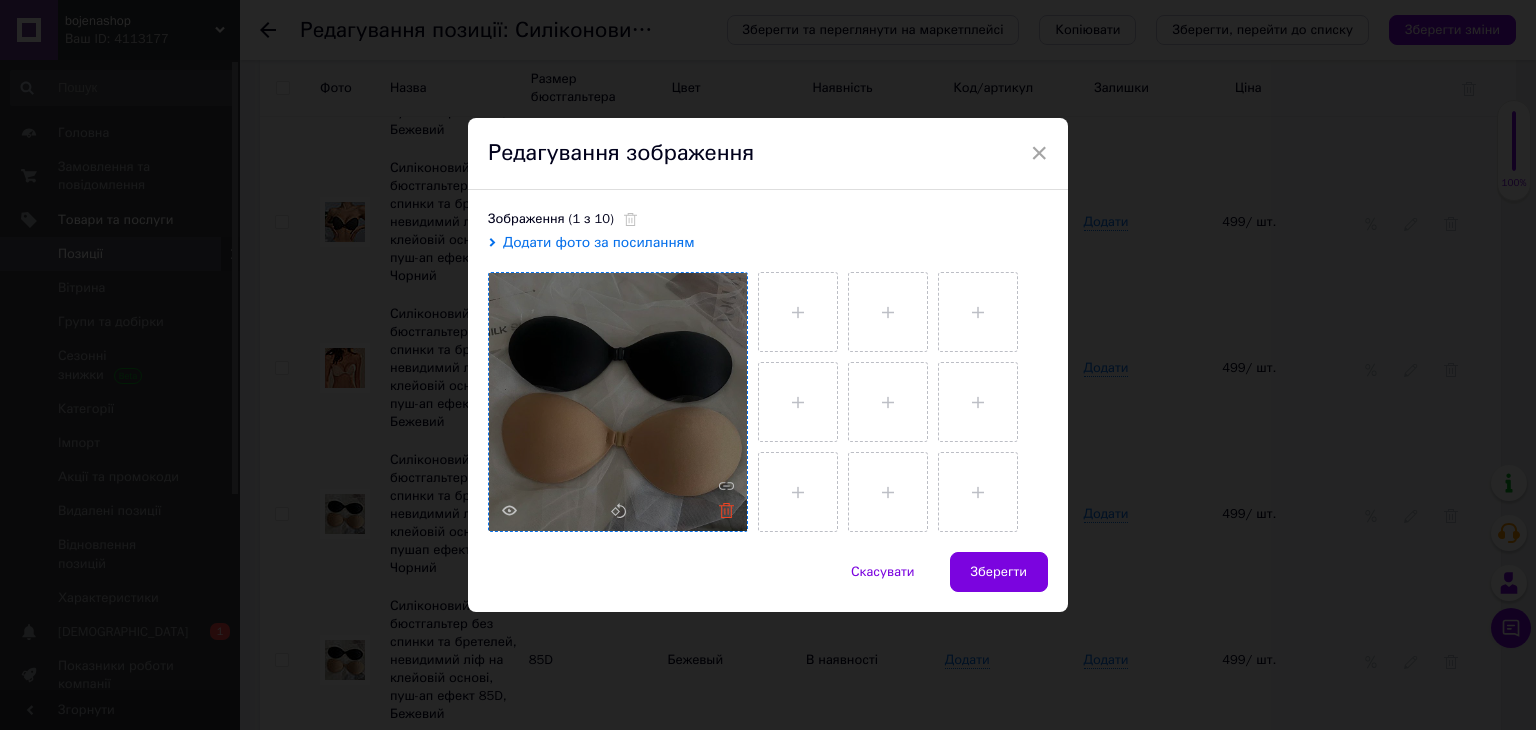 click 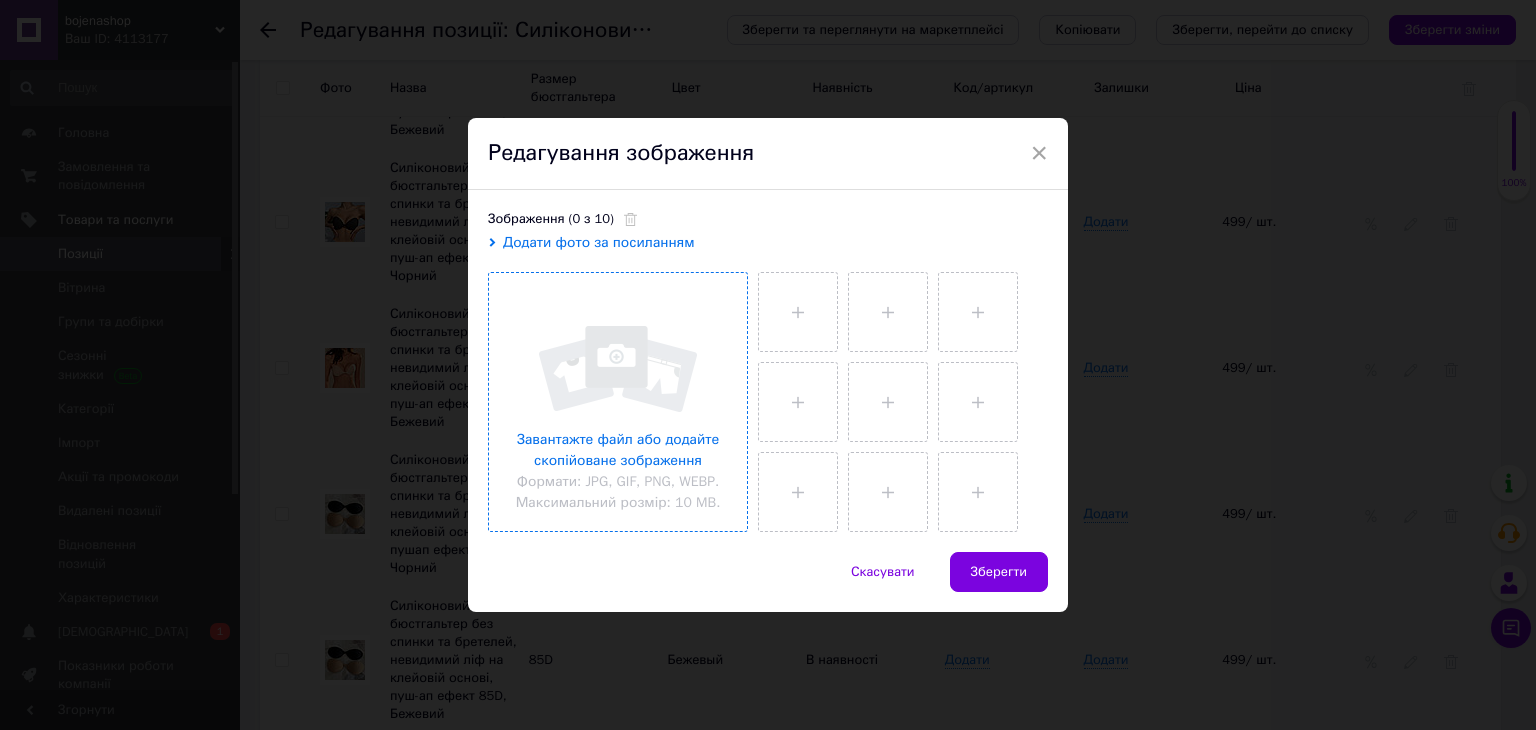 click at bounding box center [618, 402] 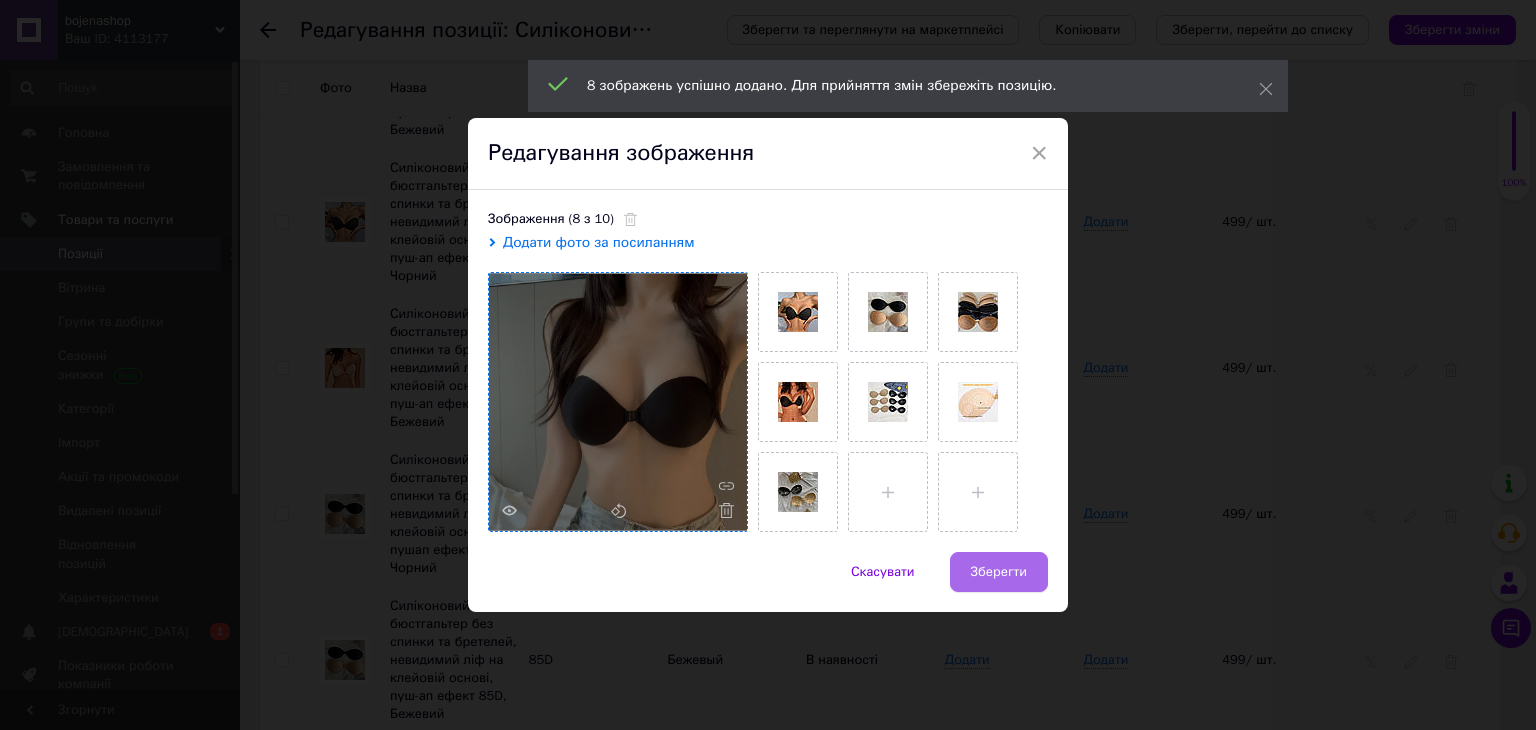 click on "Зберегти" at bounding box center (999, 572) 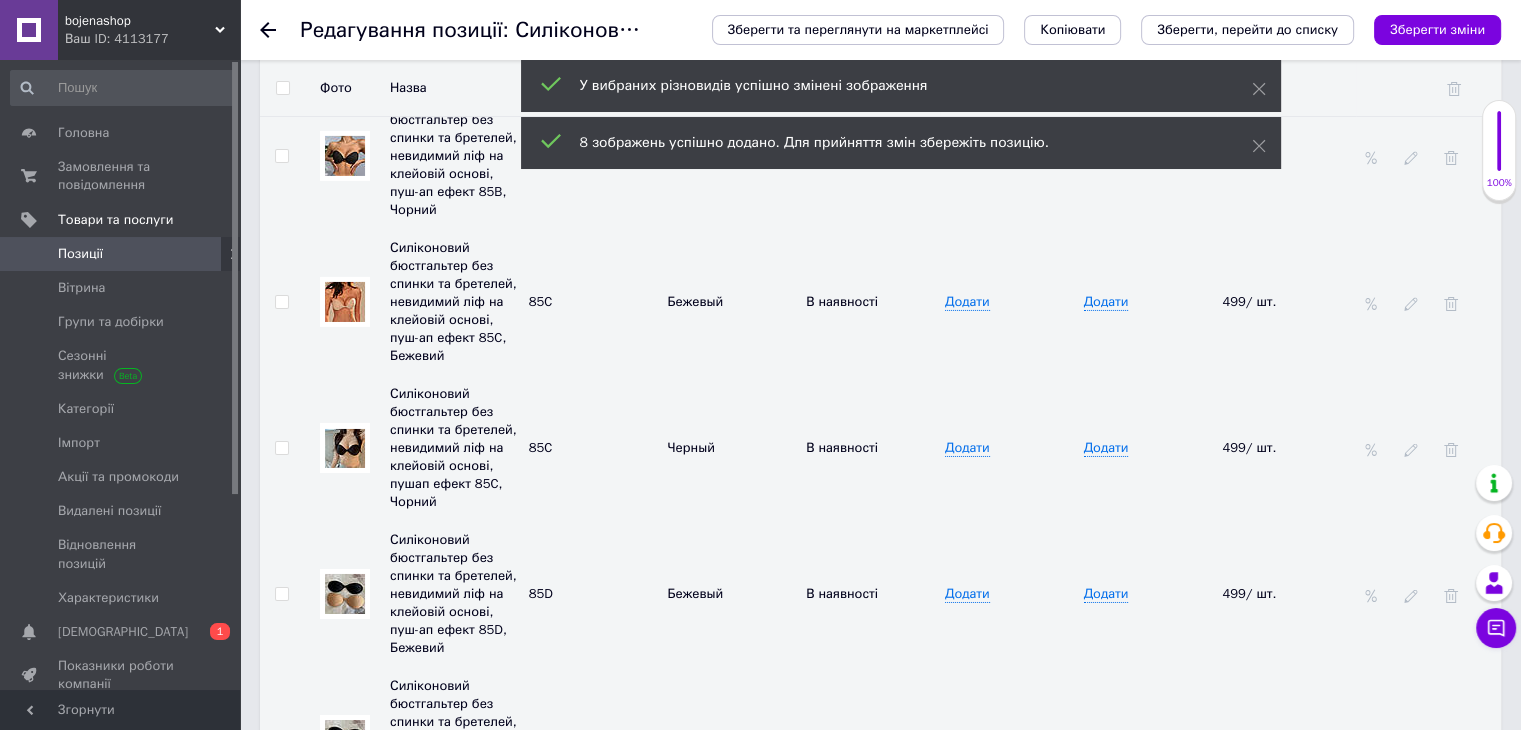 scroll, scrollTop: 6921, scrollLeft: 0, axis: vertical 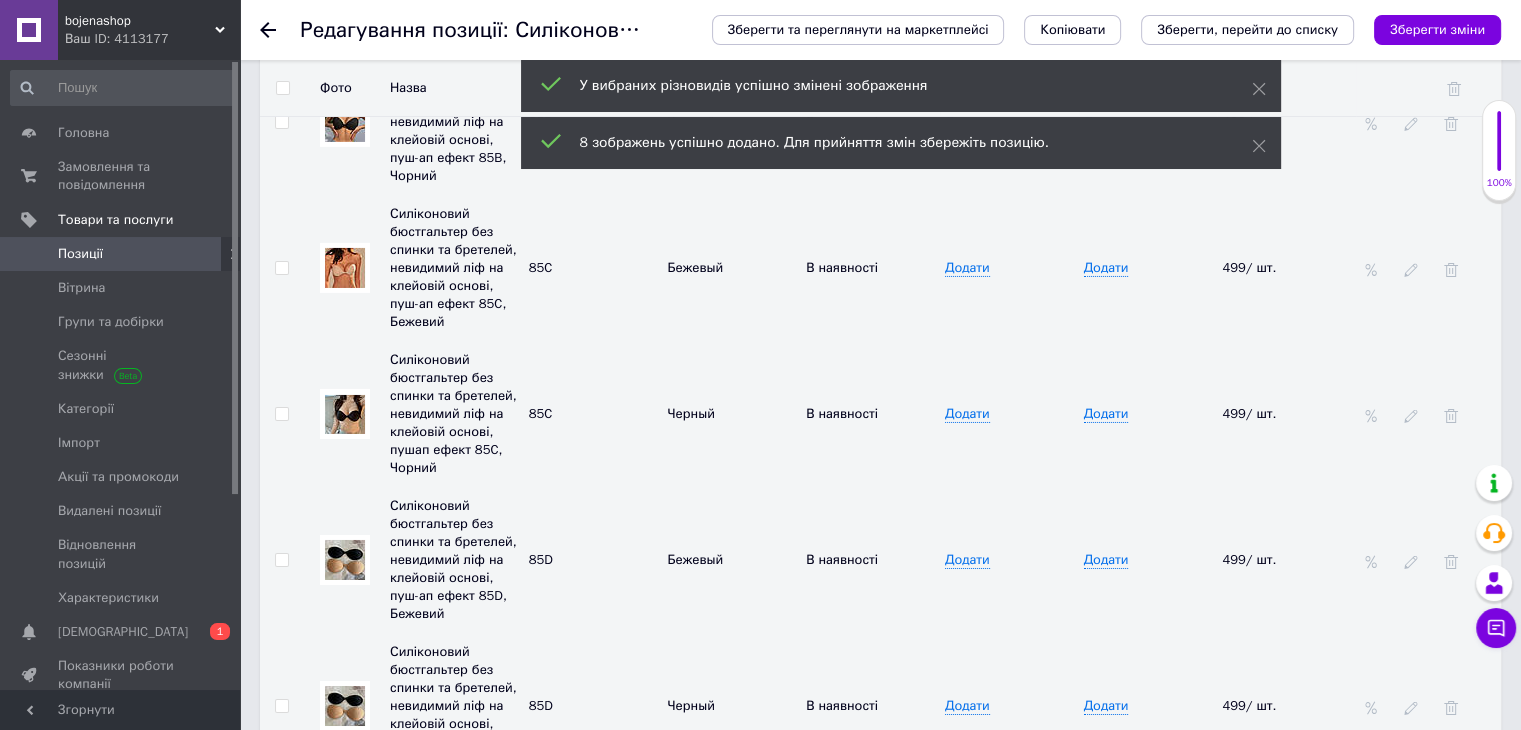 click at bounding box center [345, 560] 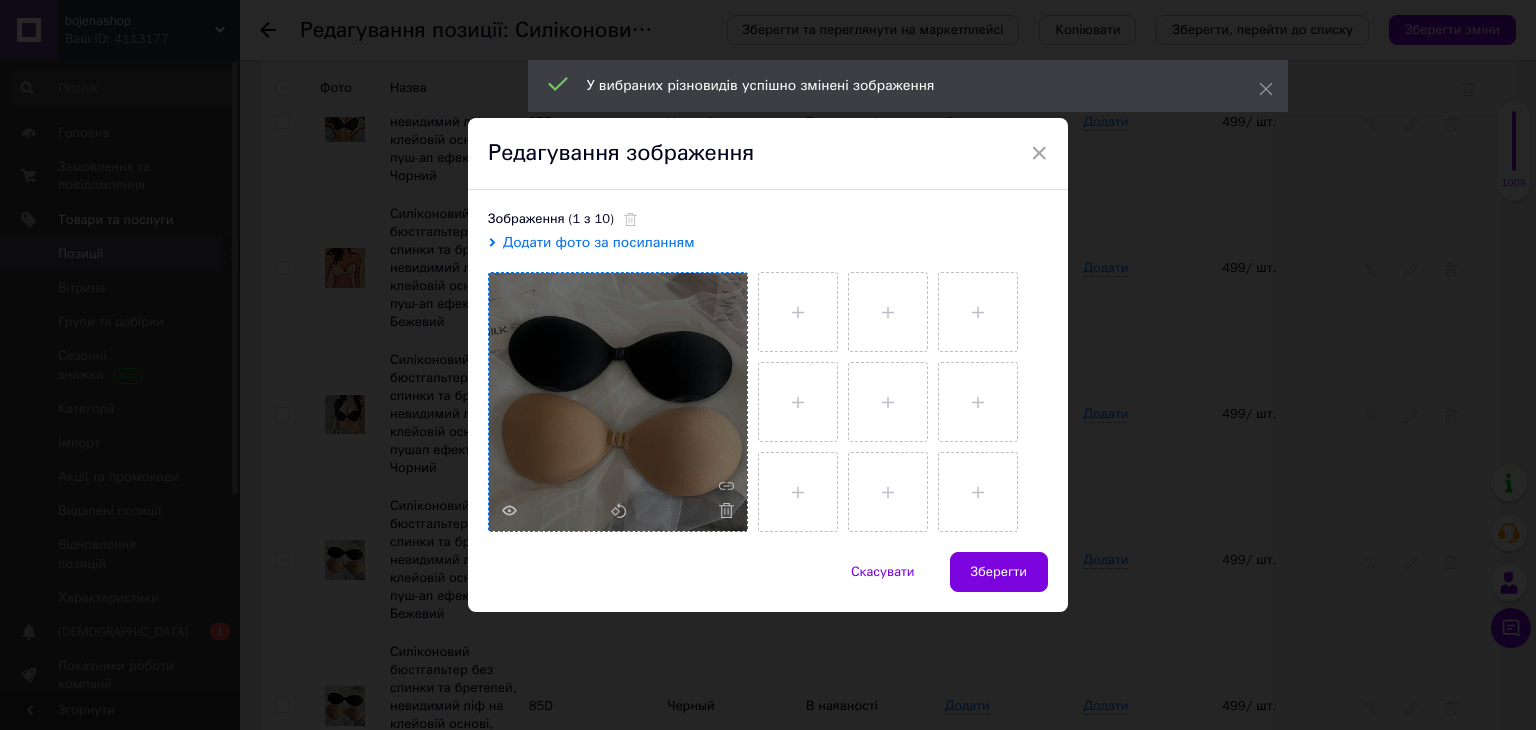 drag, startPoint x: 716, startPoint y: 508, endPoint x: 656, endPoint y: 481, distance: 65.795135 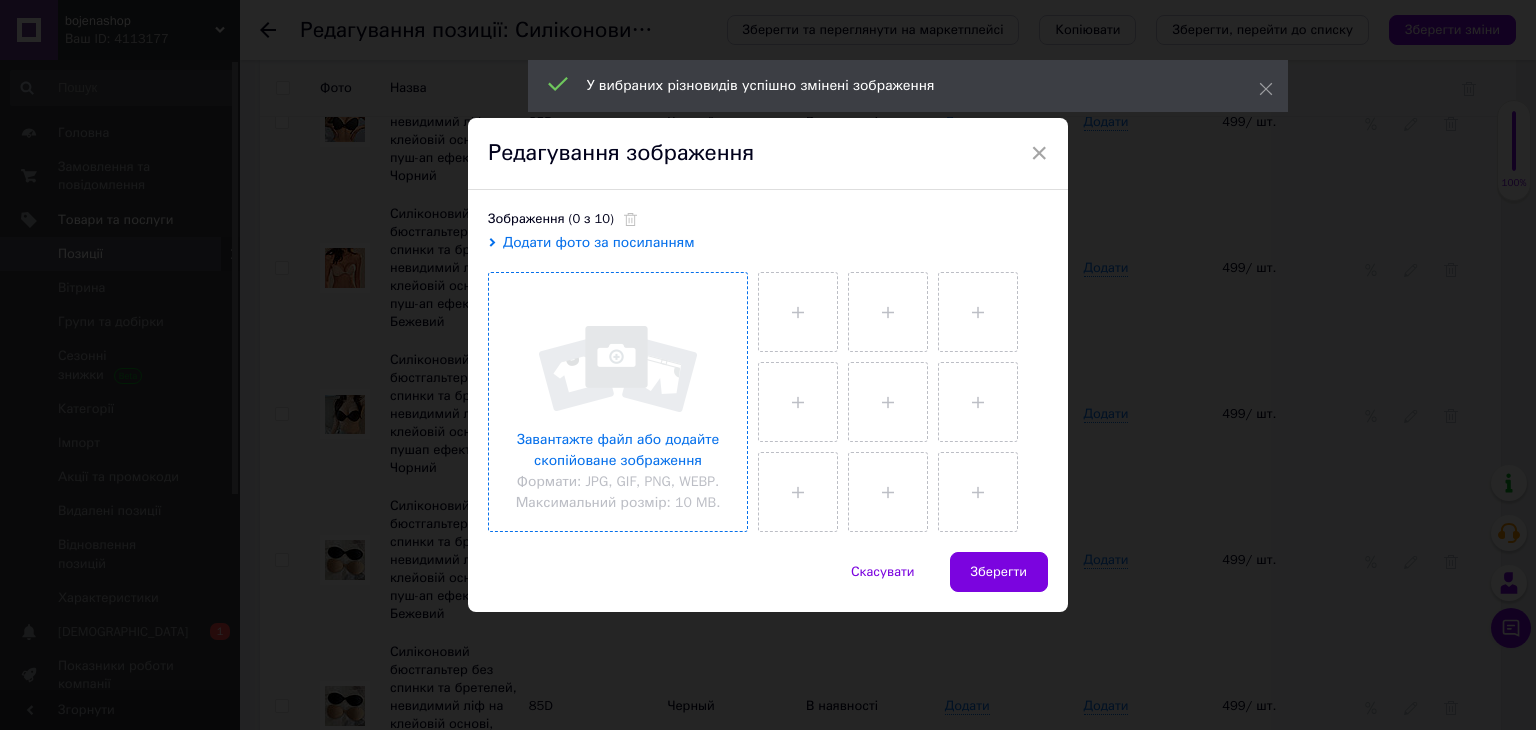 click at bounding box center (618, 402) 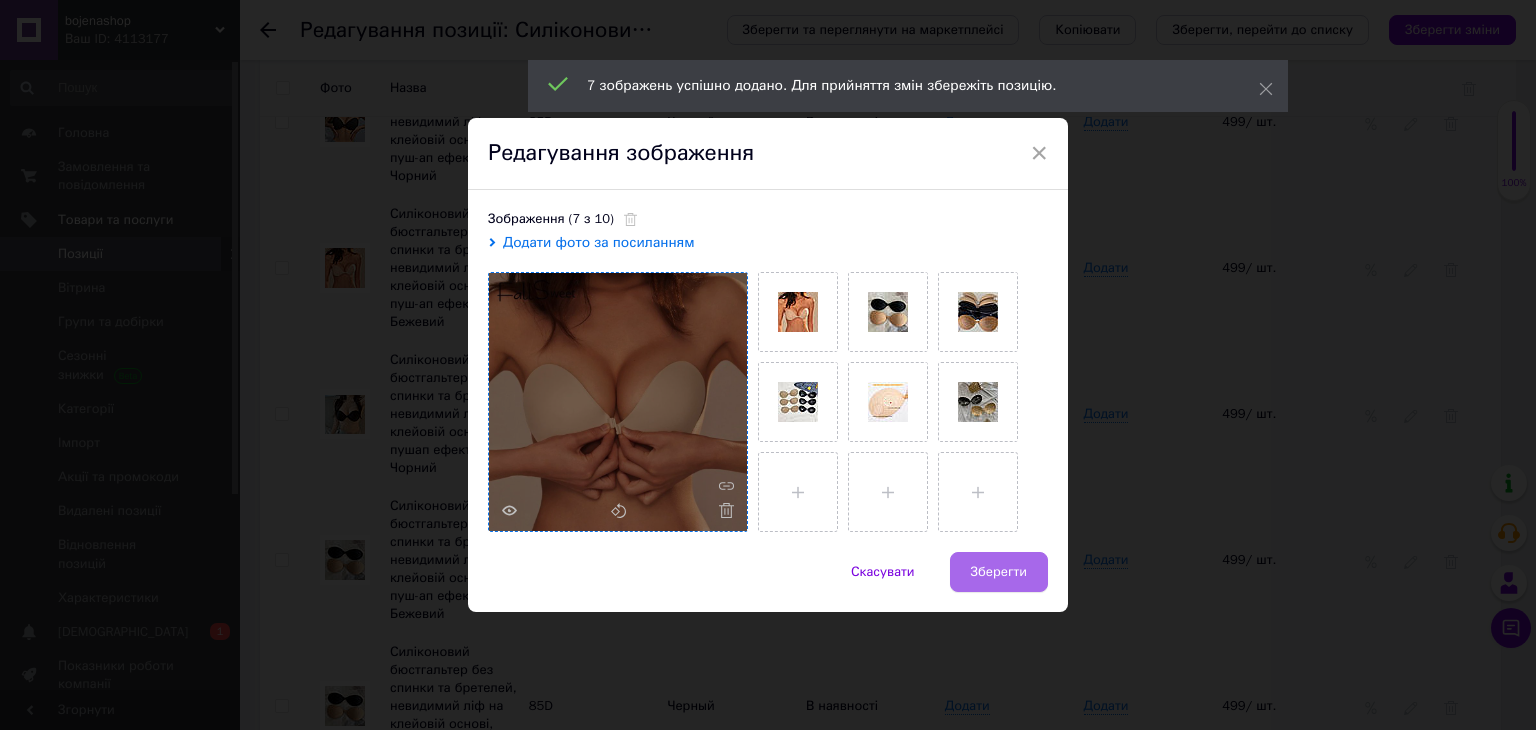 click on "Зберегти" at bounding box center [999, 572] 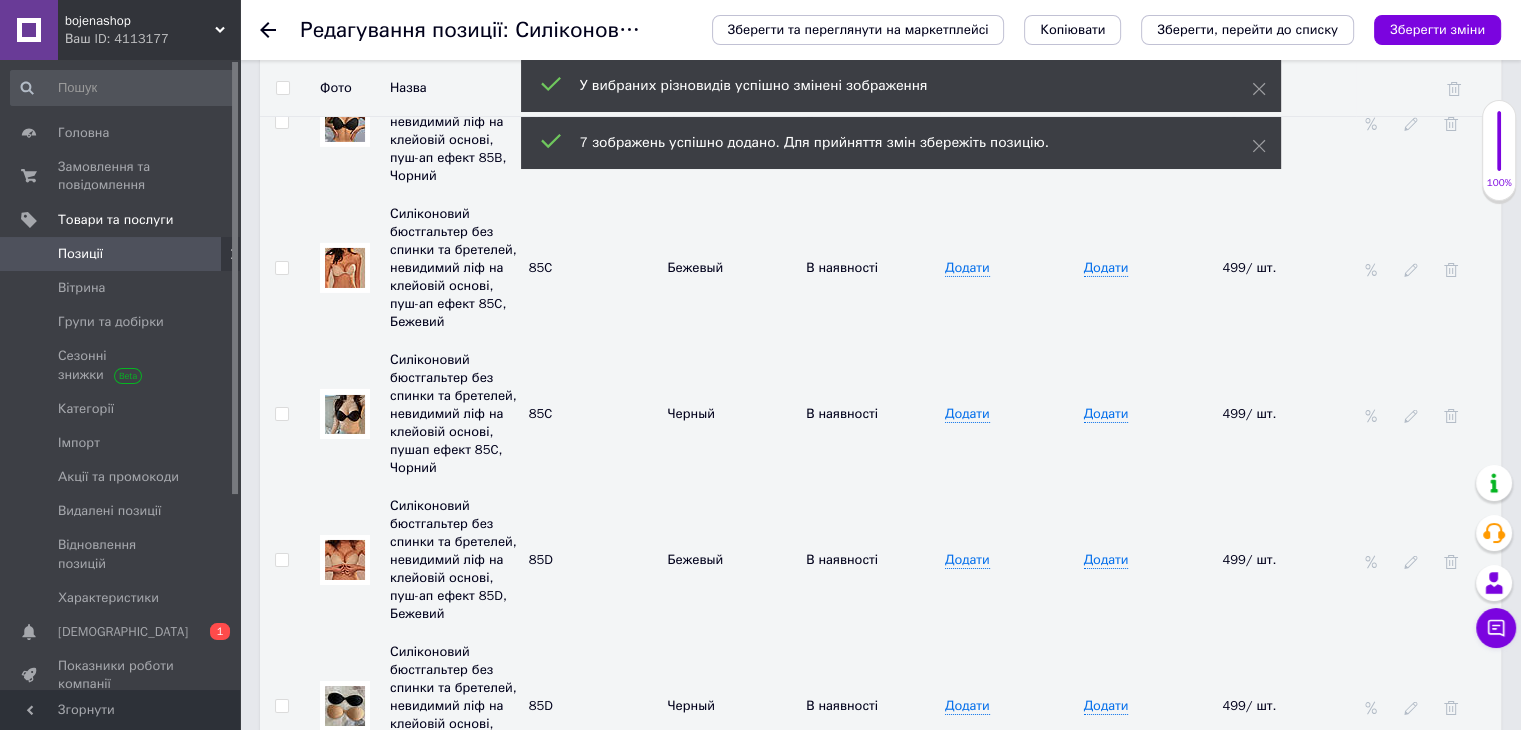 click at bounding box center [345, 706] 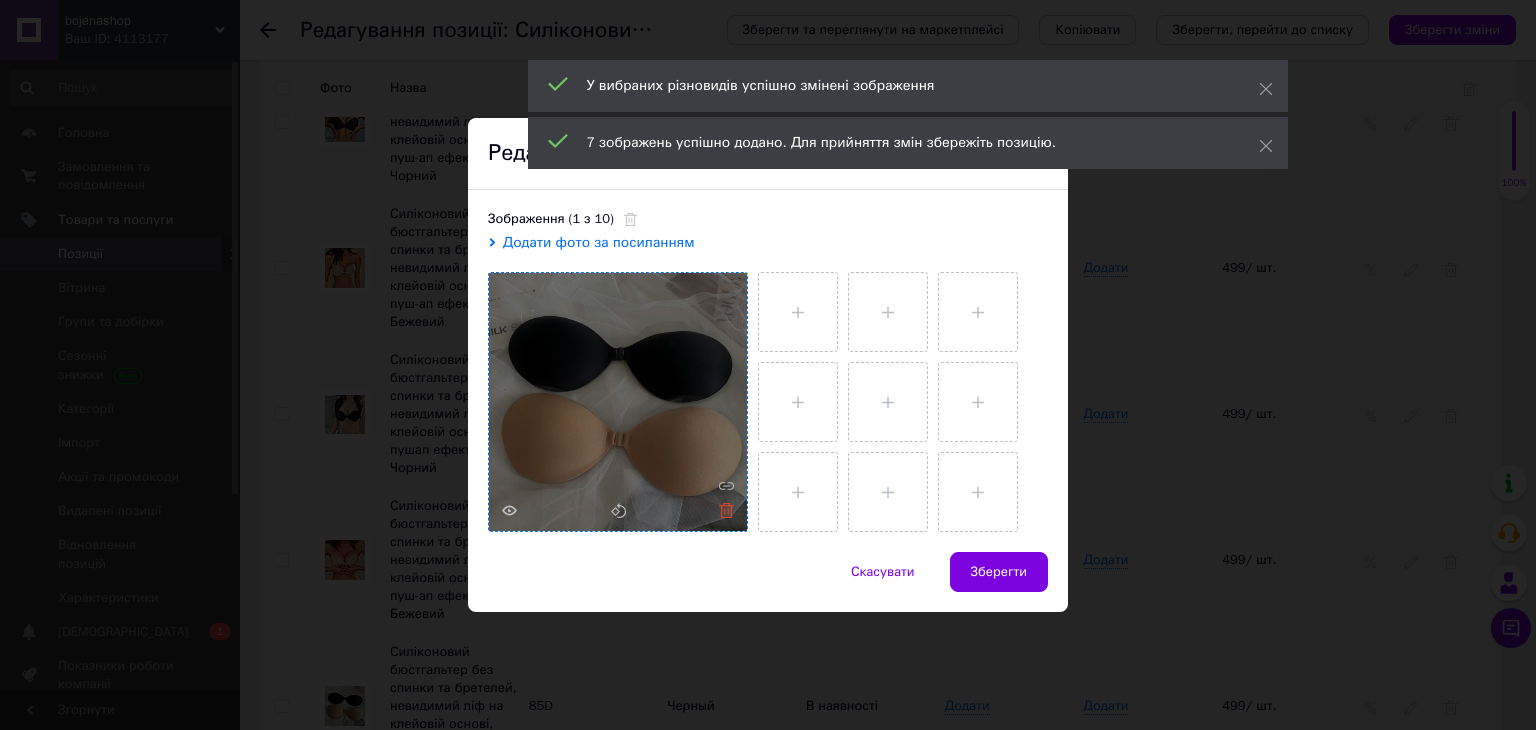 click 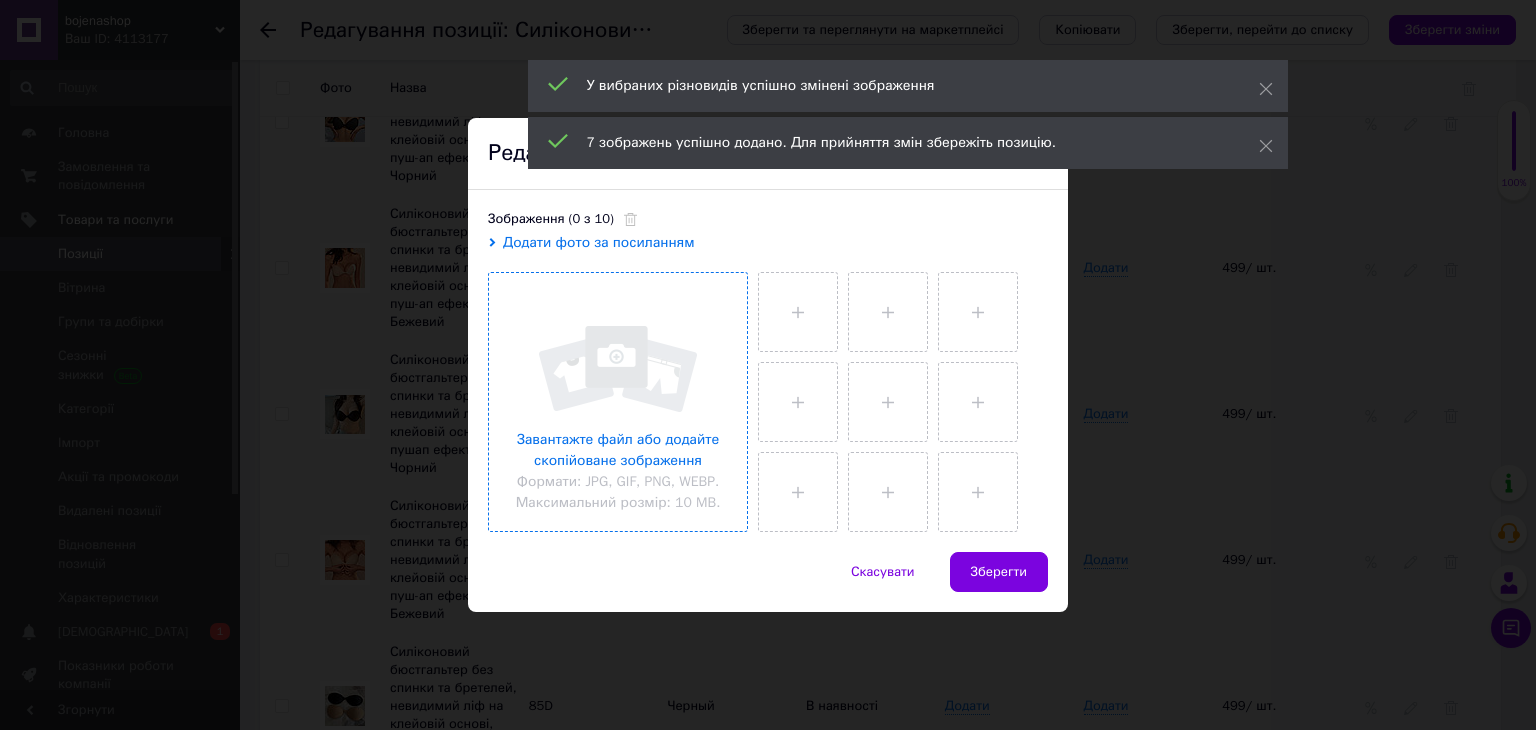 click at bounding box center (618, 402) 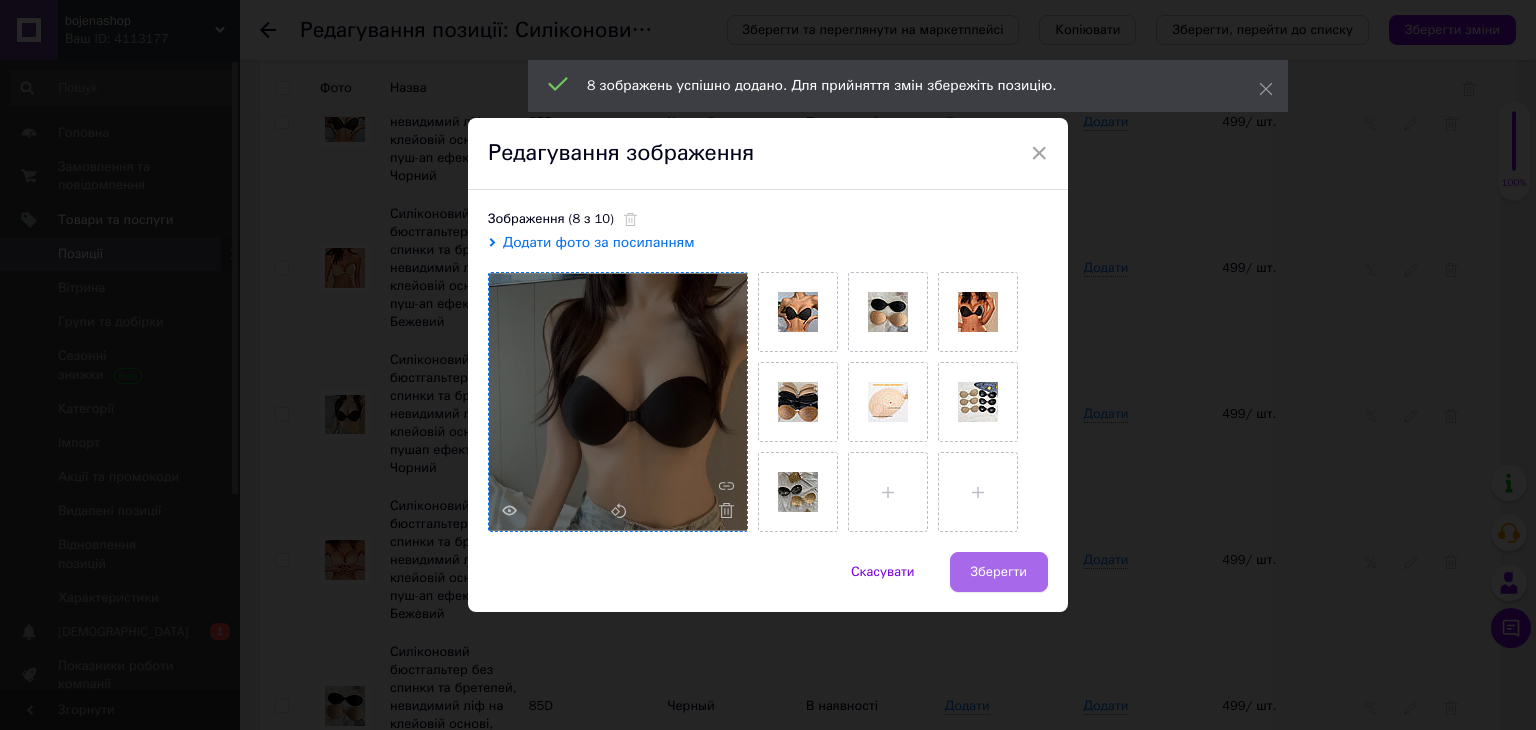 click on "Зберегти" at bounding box center [999, 572] 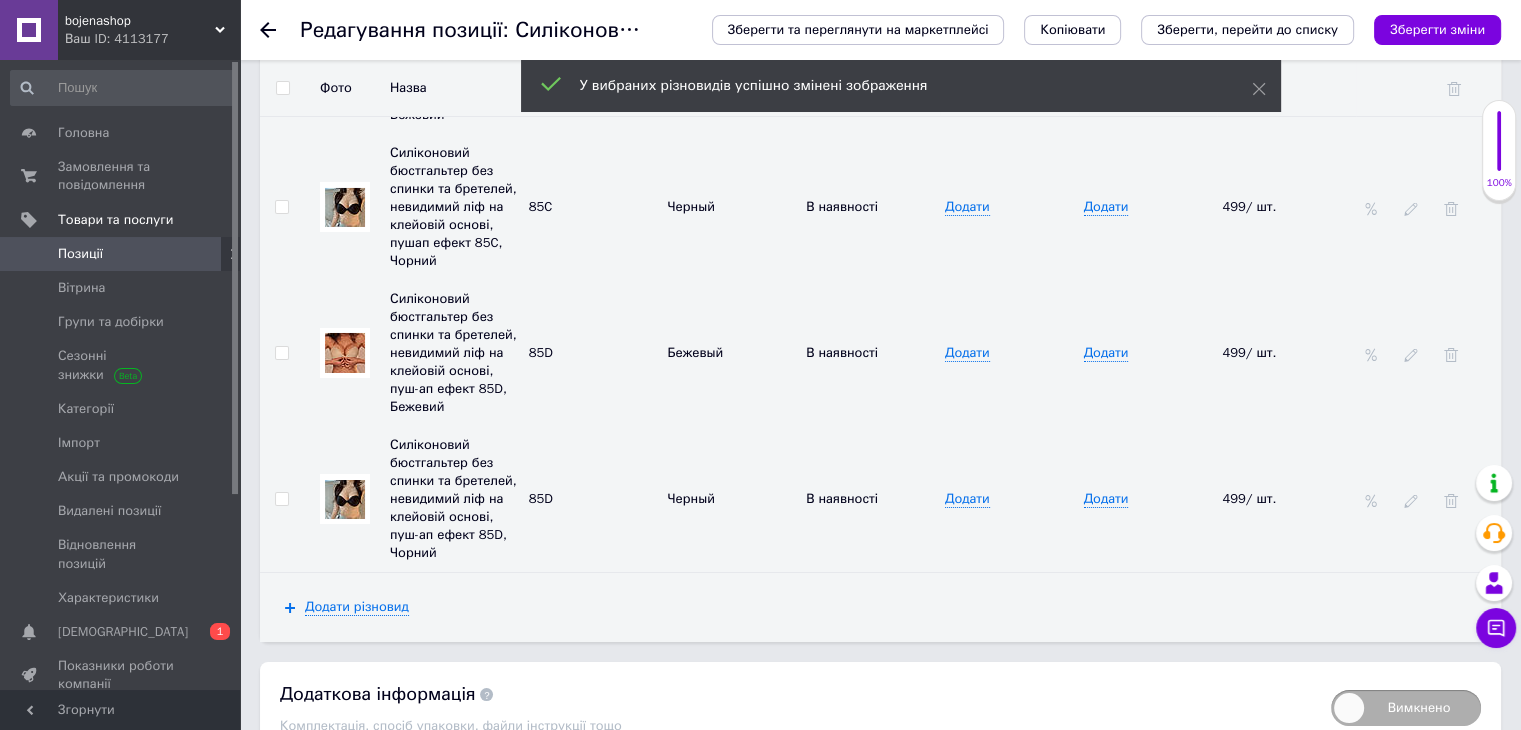 scroll, scrollTop: 7132, scrollLeft: 0, axis: vertical 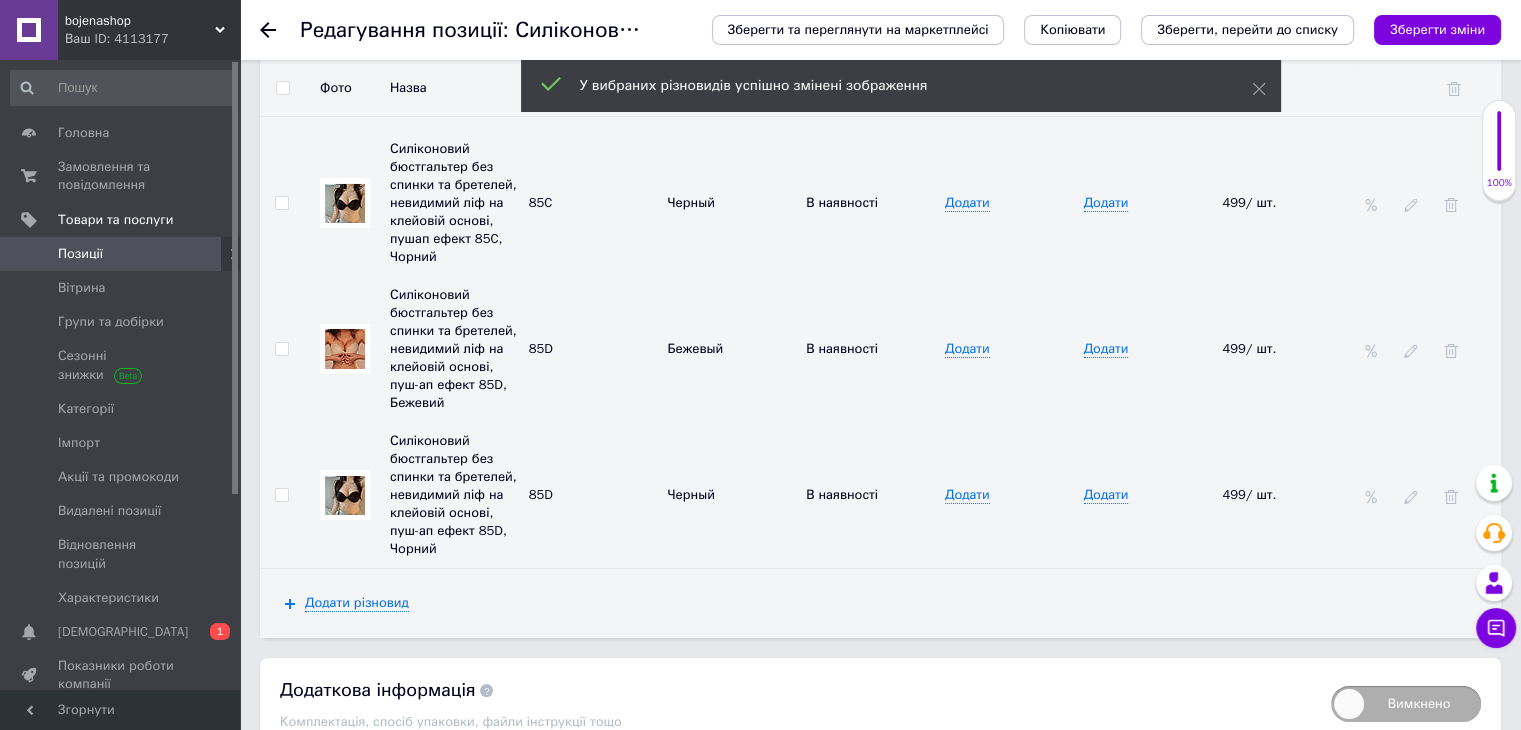 click on "Зберегти, перейти до списку" at bounding box center [528, 791] 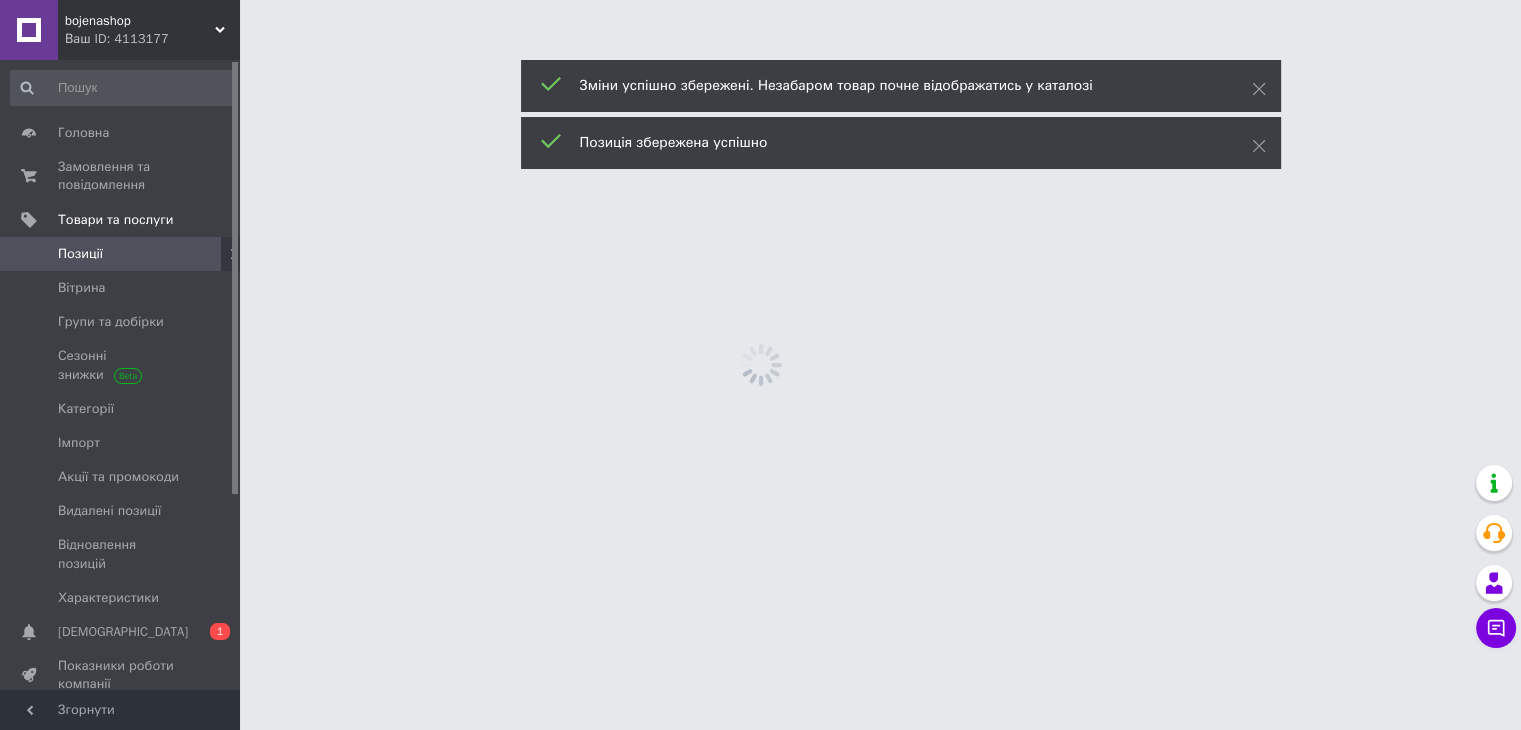 scroll, scrollTop: 0, scrollLeft: 0, axis: both 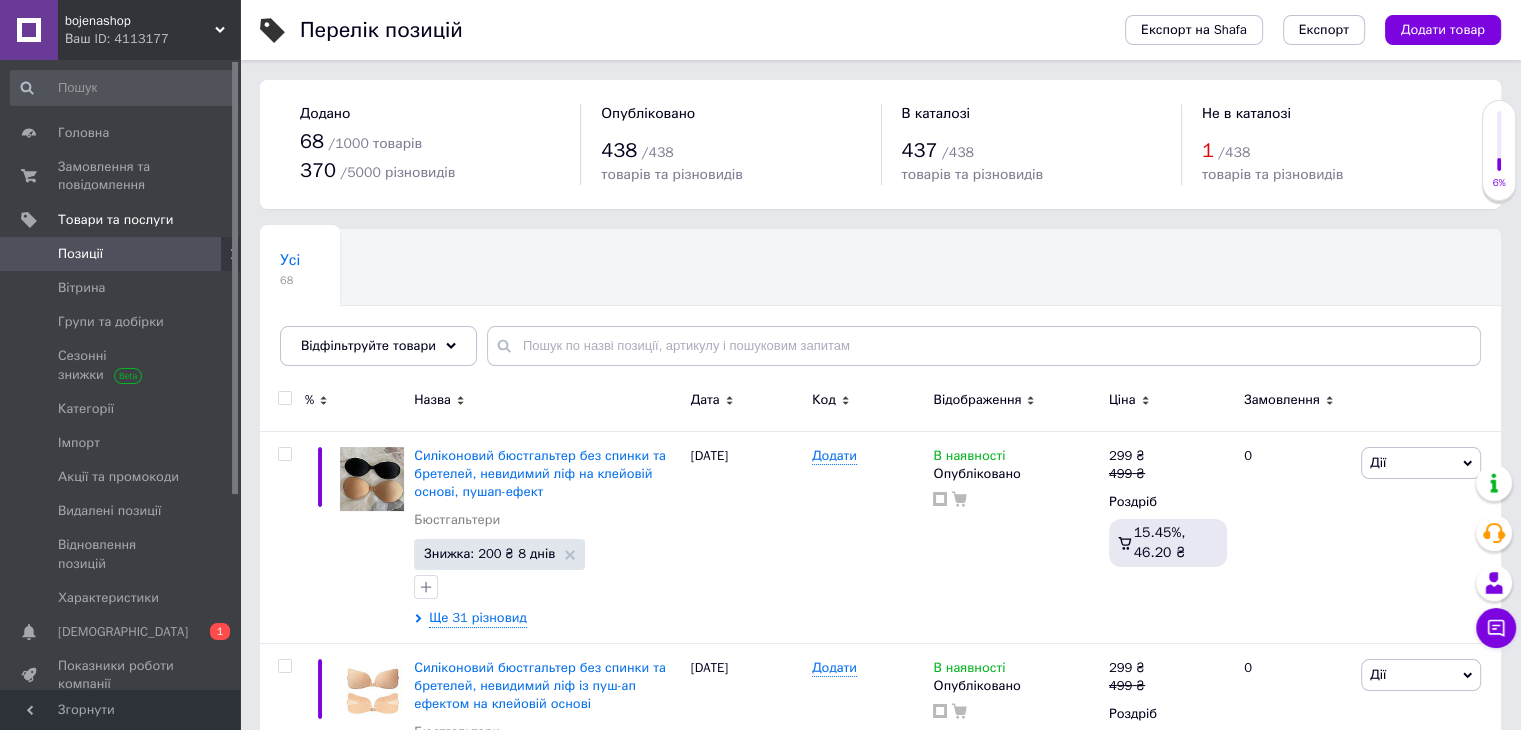 click on "Додати товар" at bounding box center [1443, 30] 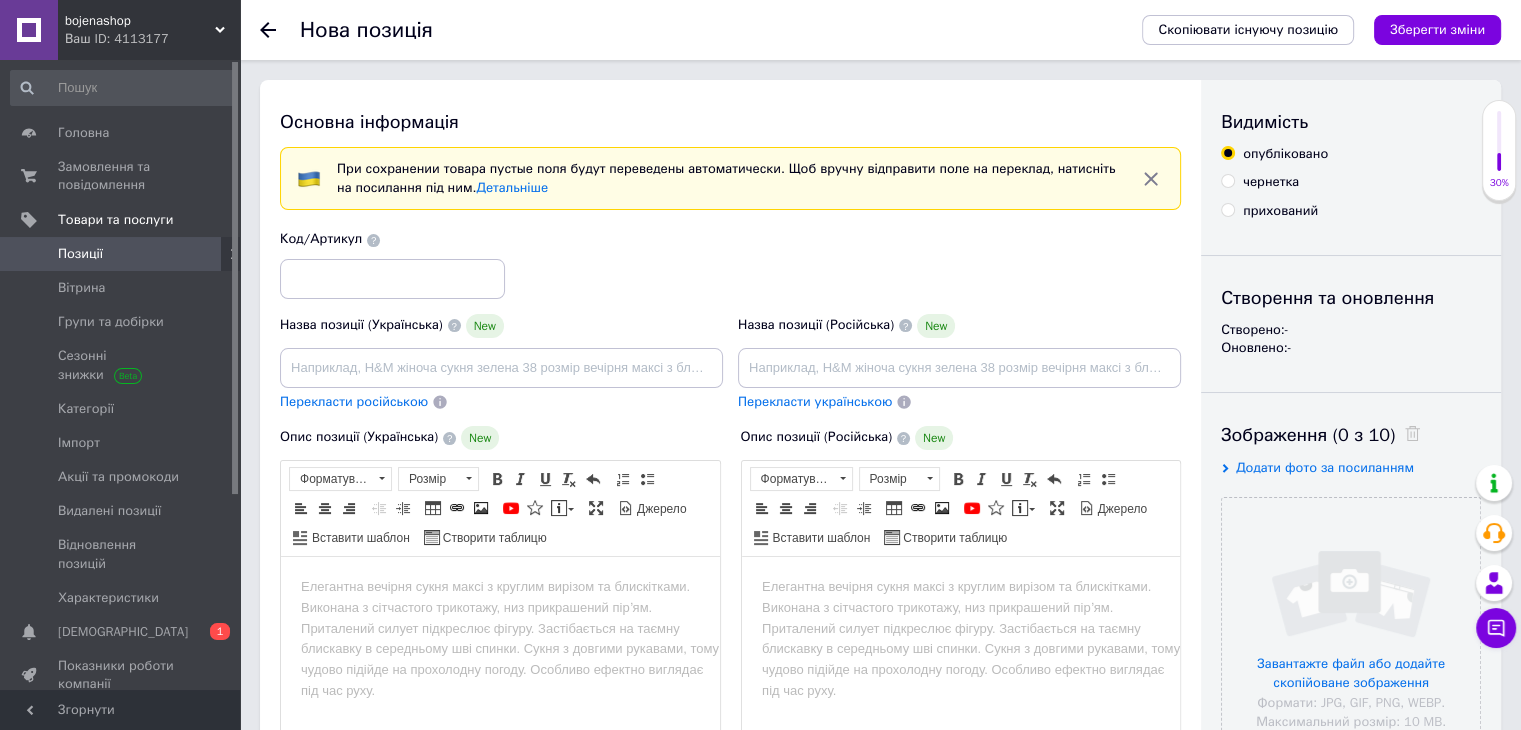 scroll, scrollTop: 0, scrollLeft: 0, axis: both 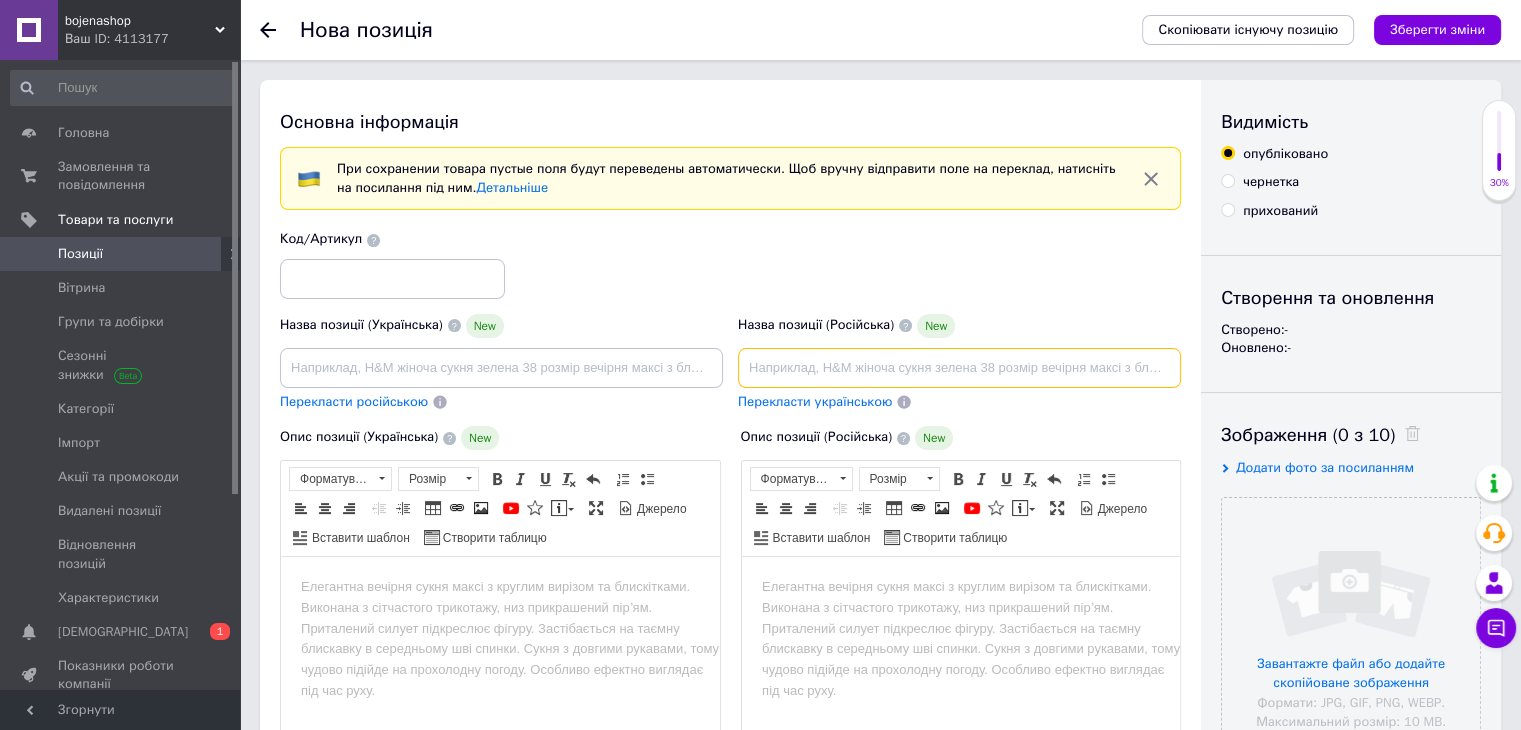 click at bounding box center (959, 368) 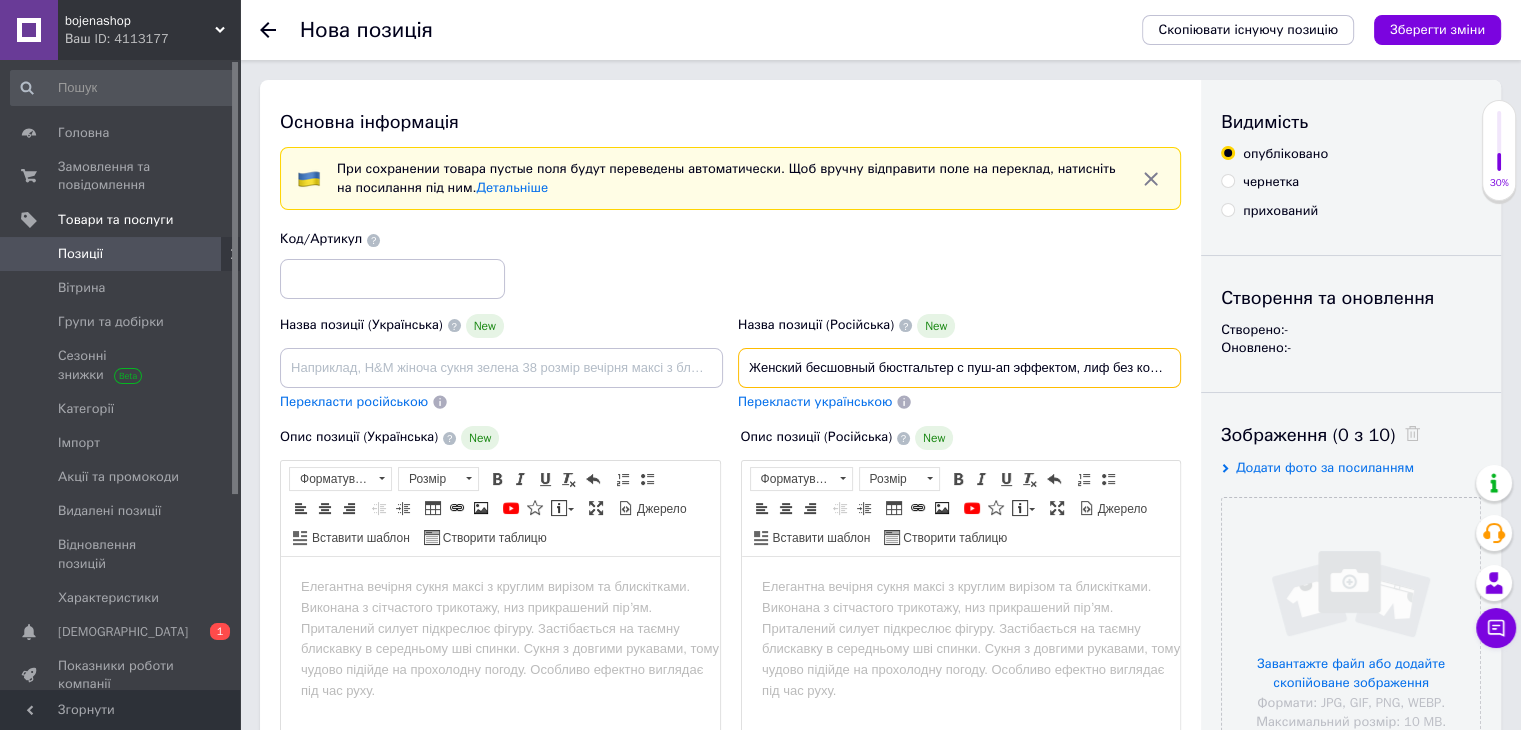 scroll, scrollTop: 0, scrollLeft: 261, axis: horizontal 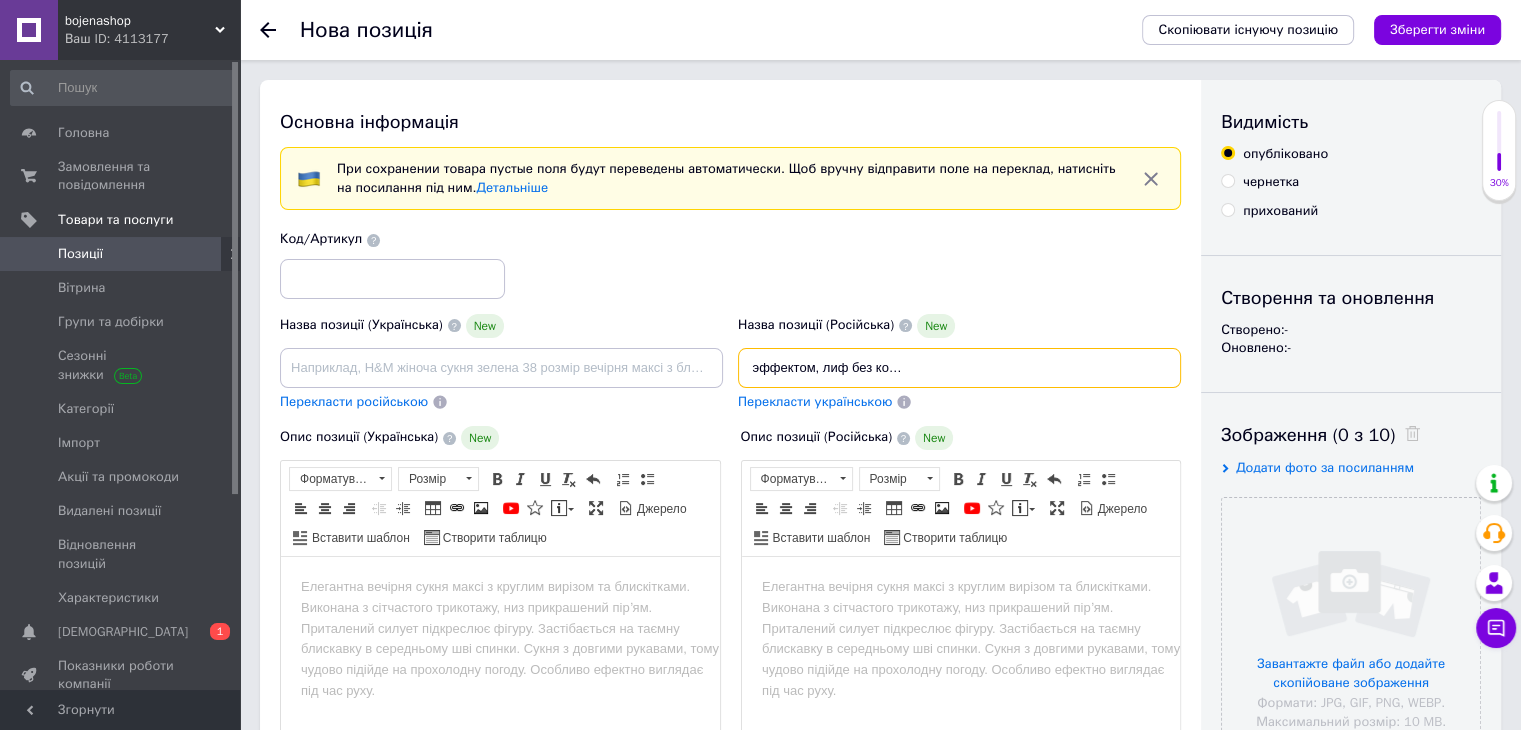 drag, startPoint x: 960, startPoint y: 364, endPoint x: 930, endPoint y: 369, distance: 30.413813 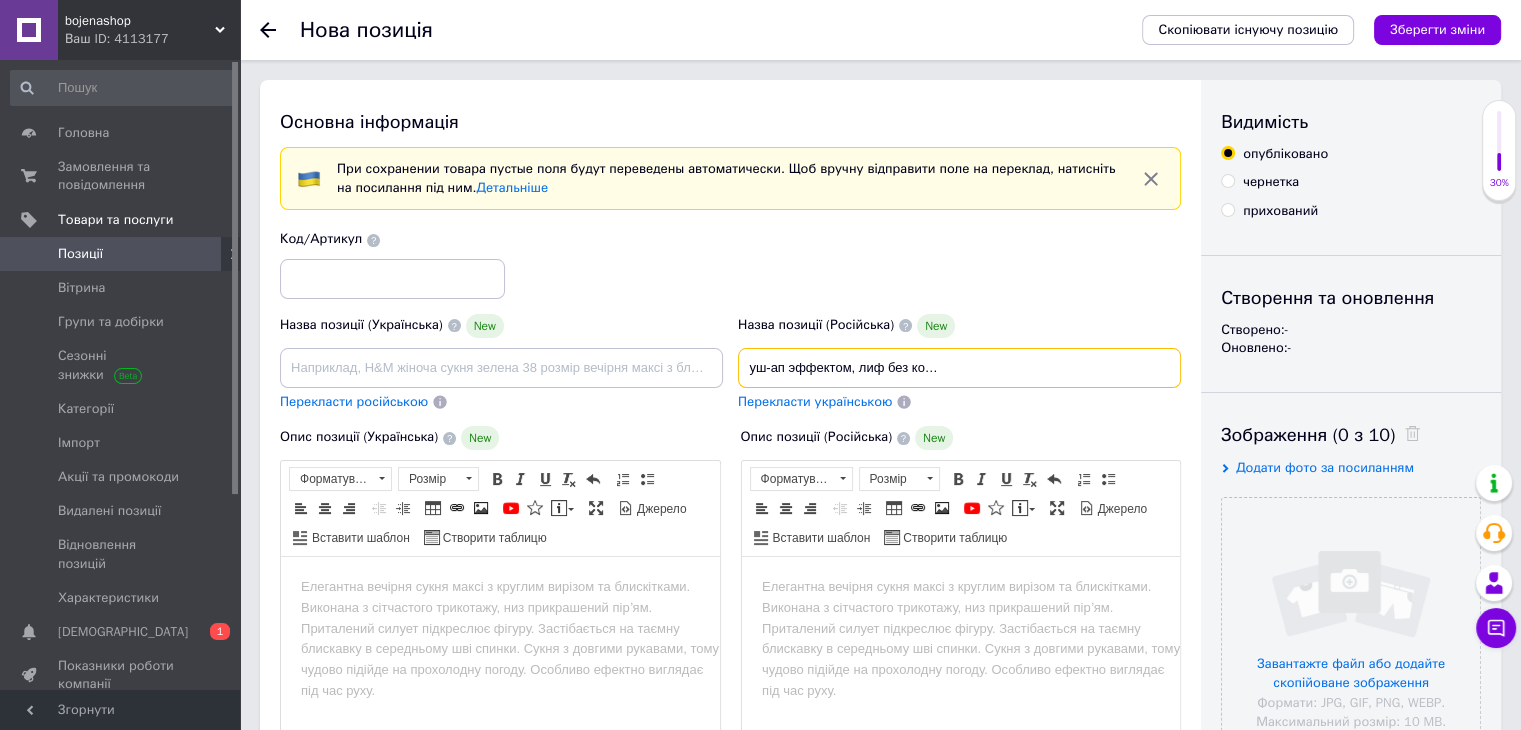 scroll, scrollTop: 0, scrollLeft: 224, axis: horizontal 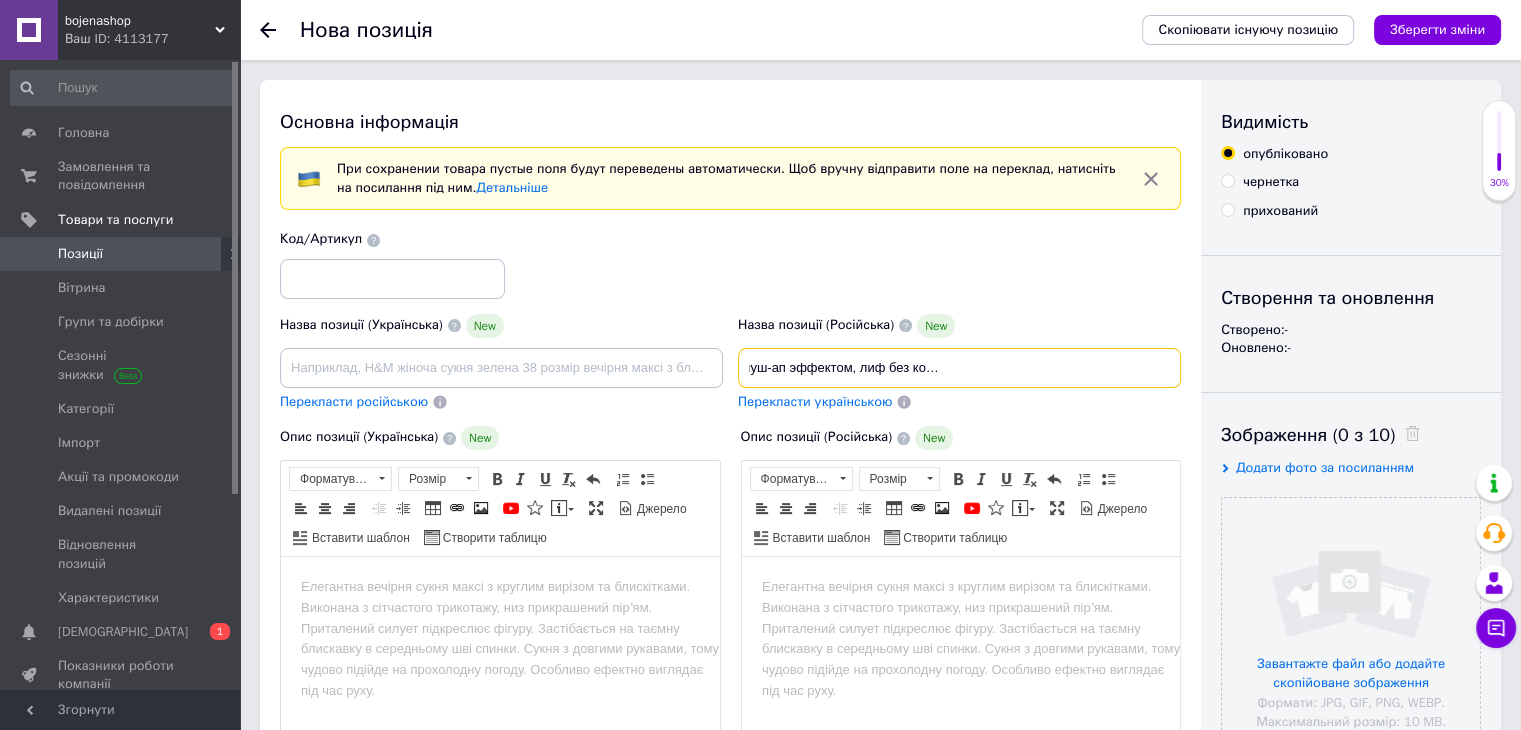 type on "Женский бесшовный бюстгальтер с пуш-ап эффектом, лиф без косточек, базовое бельё с гладкой чашкой" 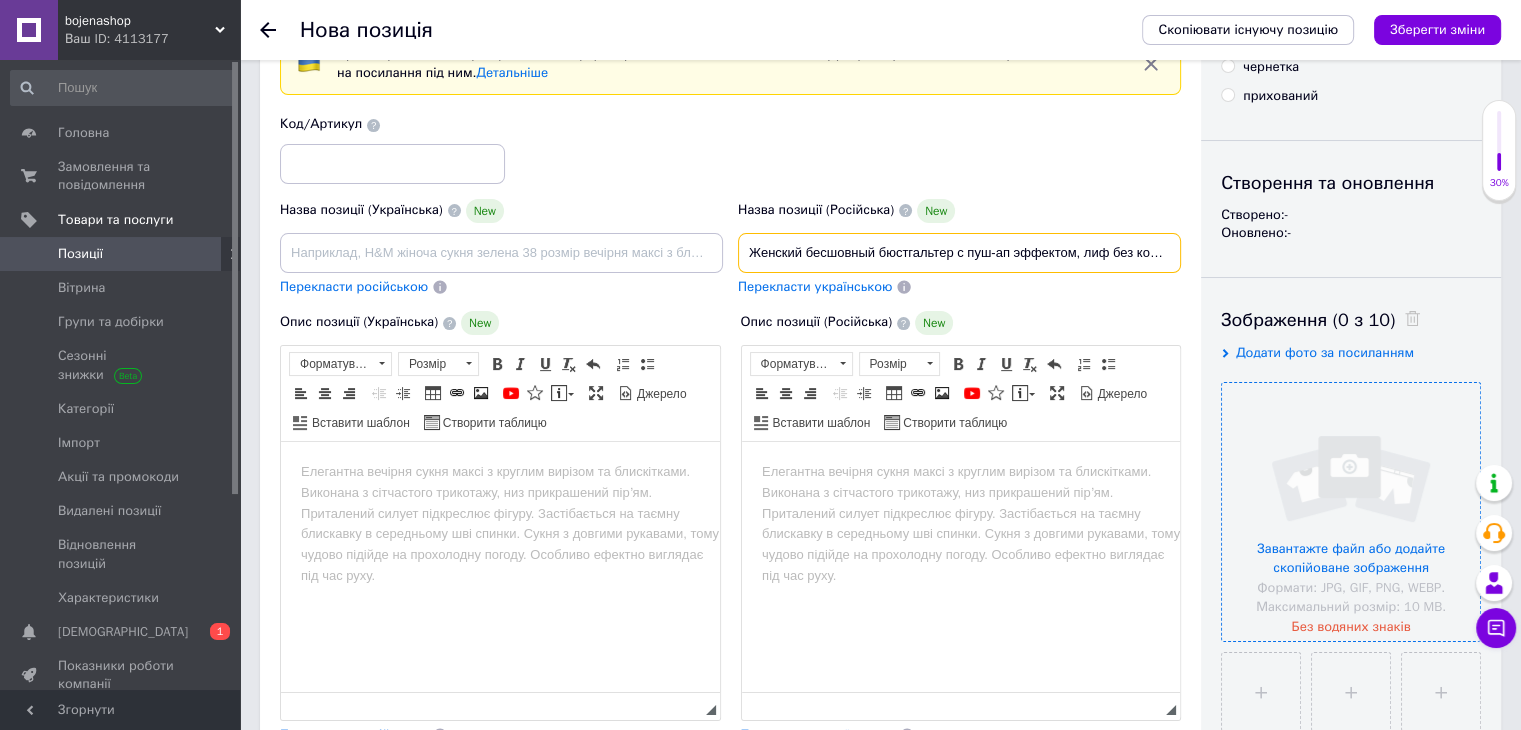 scroll, scrollTop: 200, scrollLeft: 0, axis: vertical 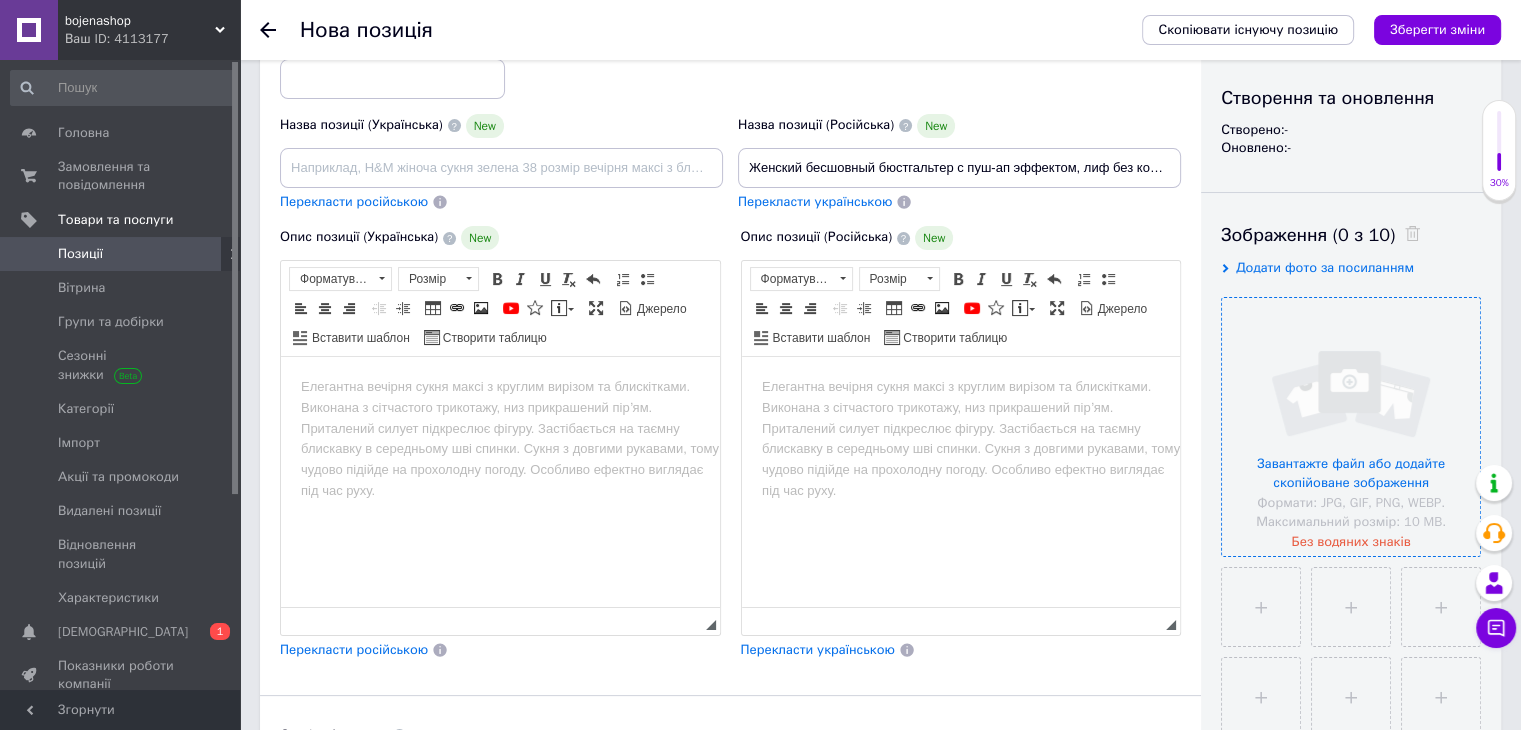 click at bounding box center [1351, 427] 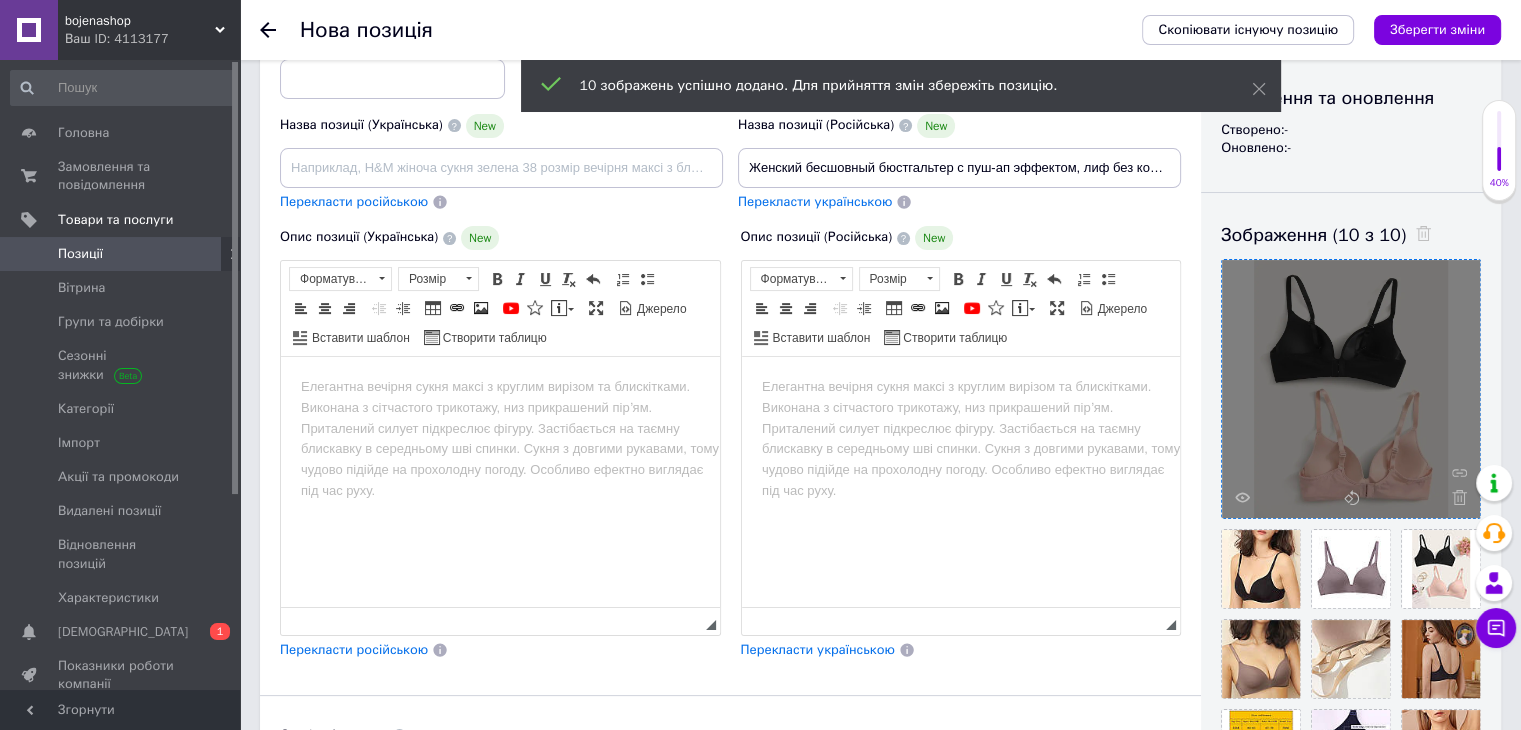 scroll, scrollTop: 300, scrollLeft: 0, axis: vertical 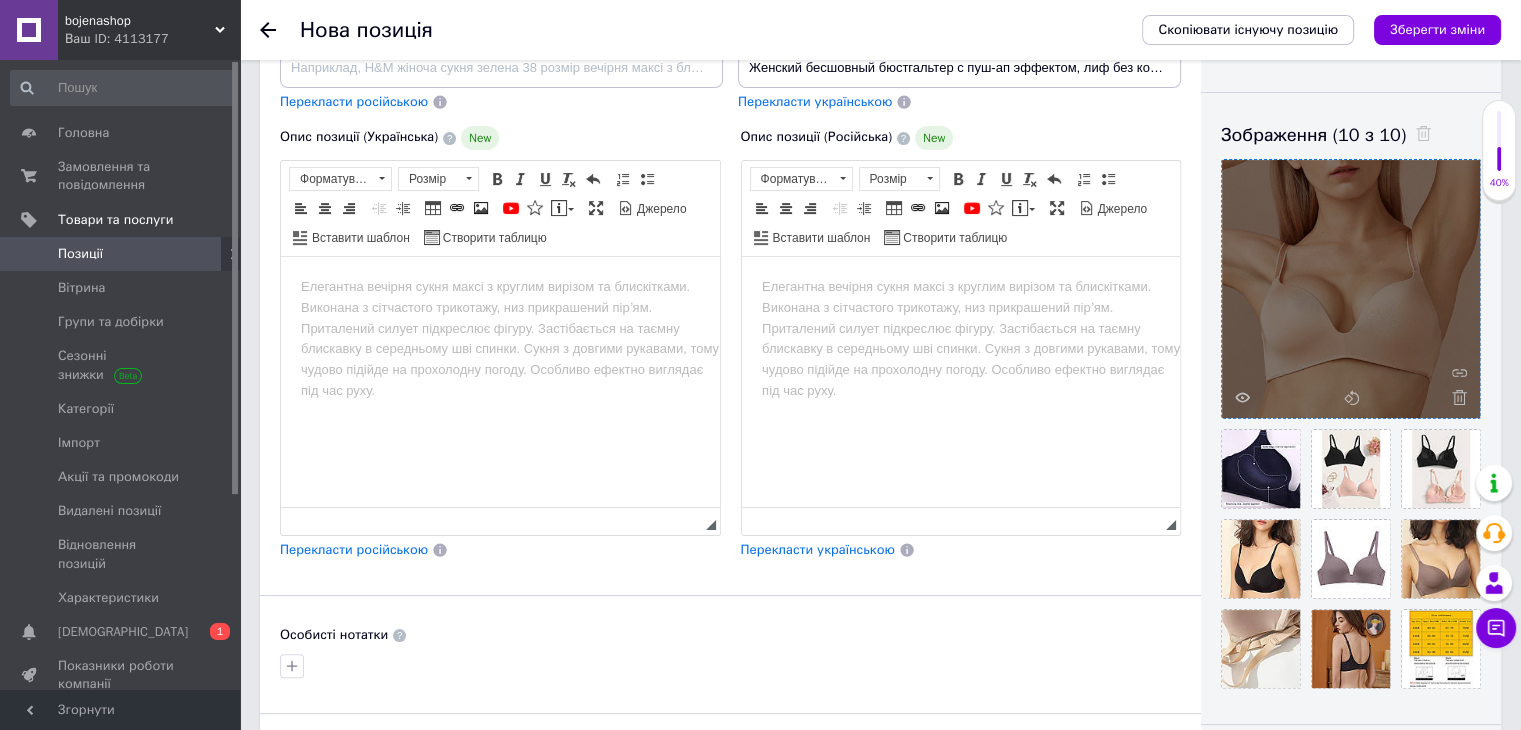 drag, startPoint x: 822, startPoint y: 249, endPoint x: 83, endPoint y: 17, distance: 774.56116 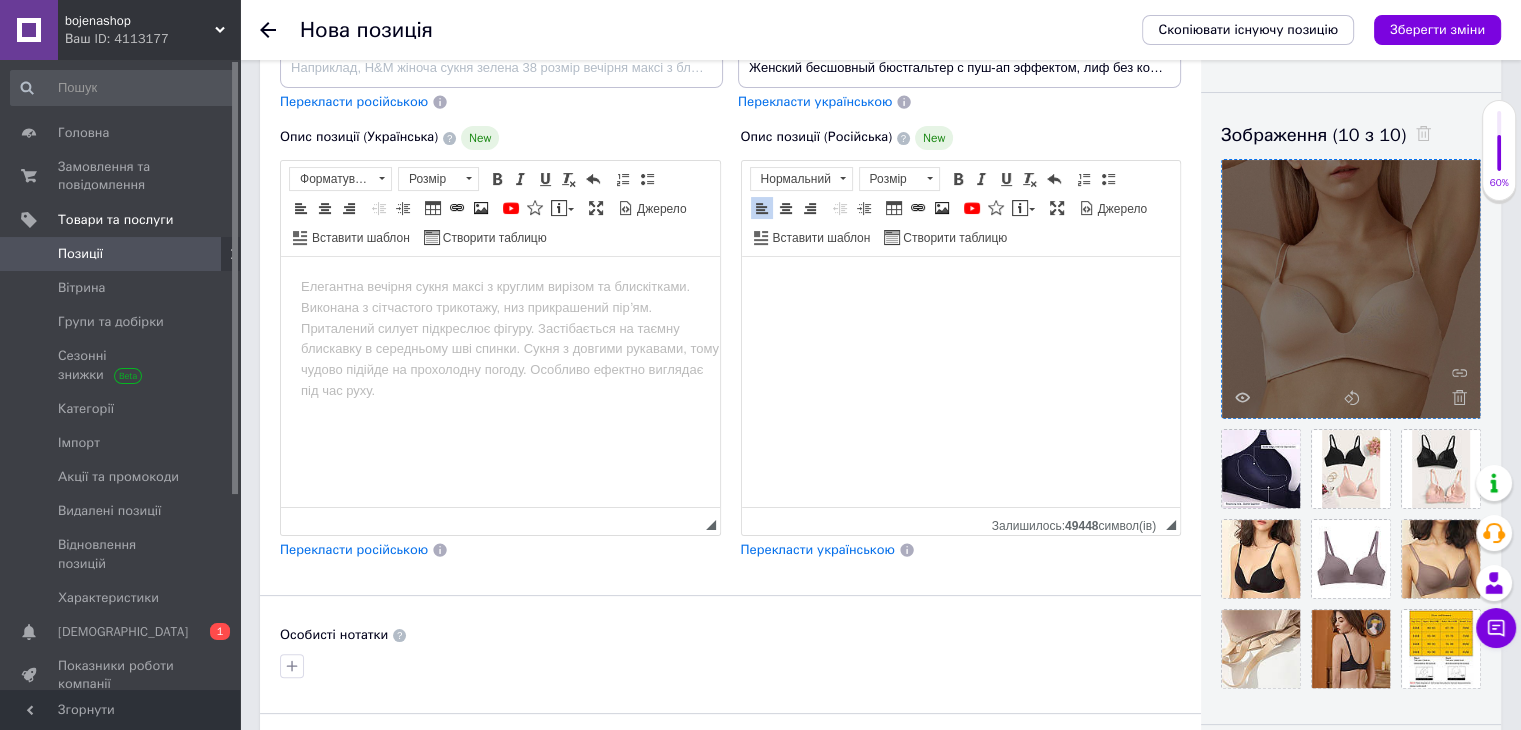 scroll, scrollTop: 49, scrollLeft: 0, axis: vertical 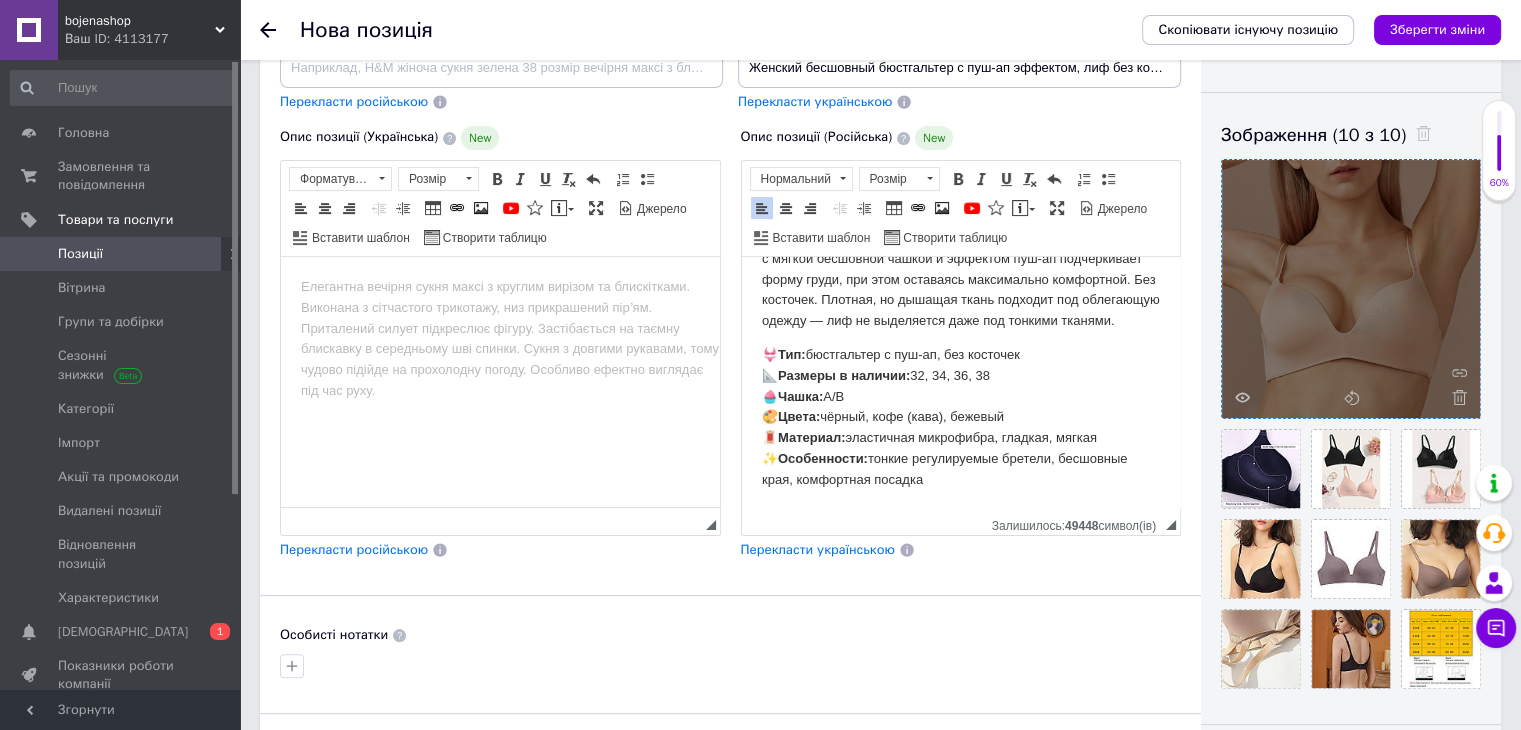drag, startPoint x: 758, startPoint y: 461, endPoint x: 1120, endPoint y: 466, distance: 362.03452 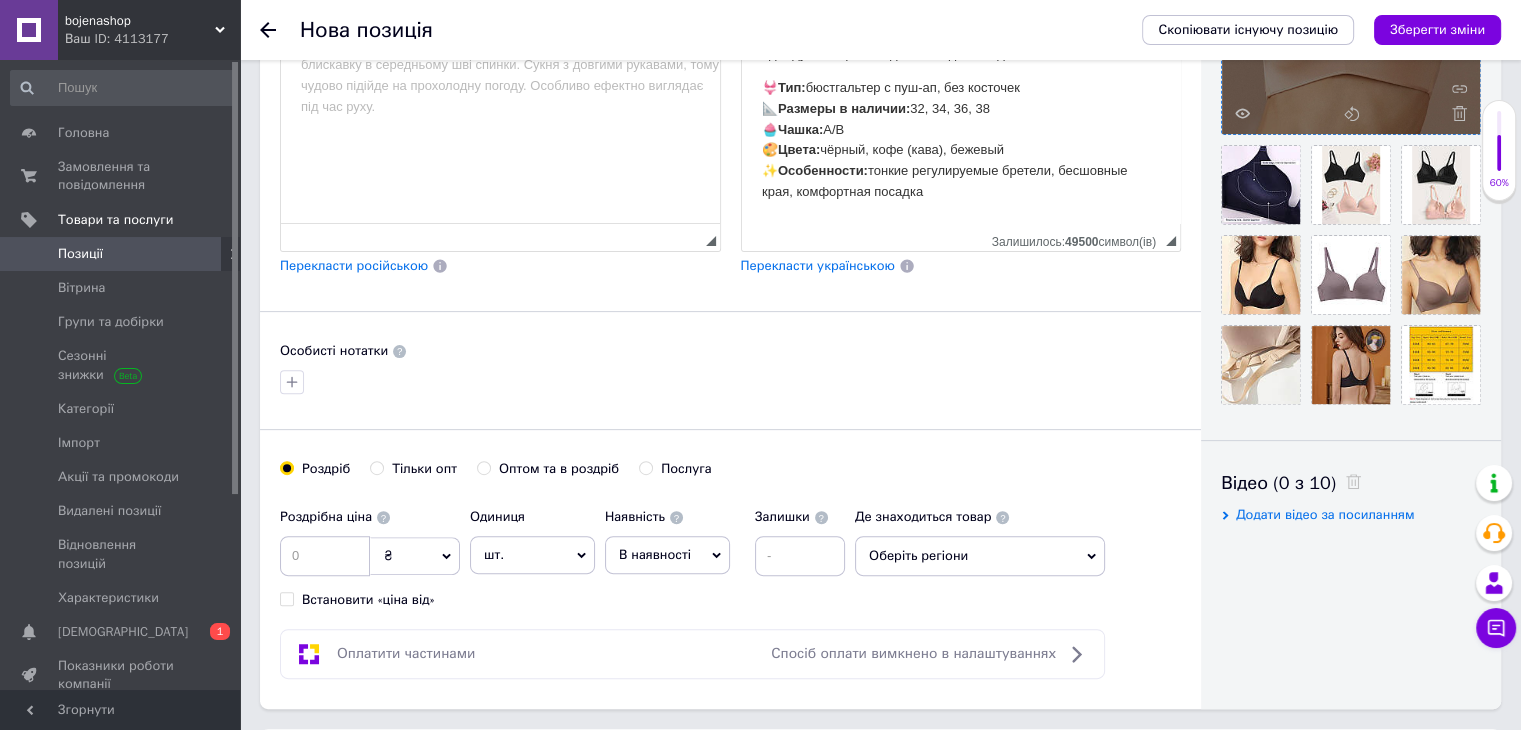 scroll, scrollTop: 700, scrollLeft: 0, axis: vertical 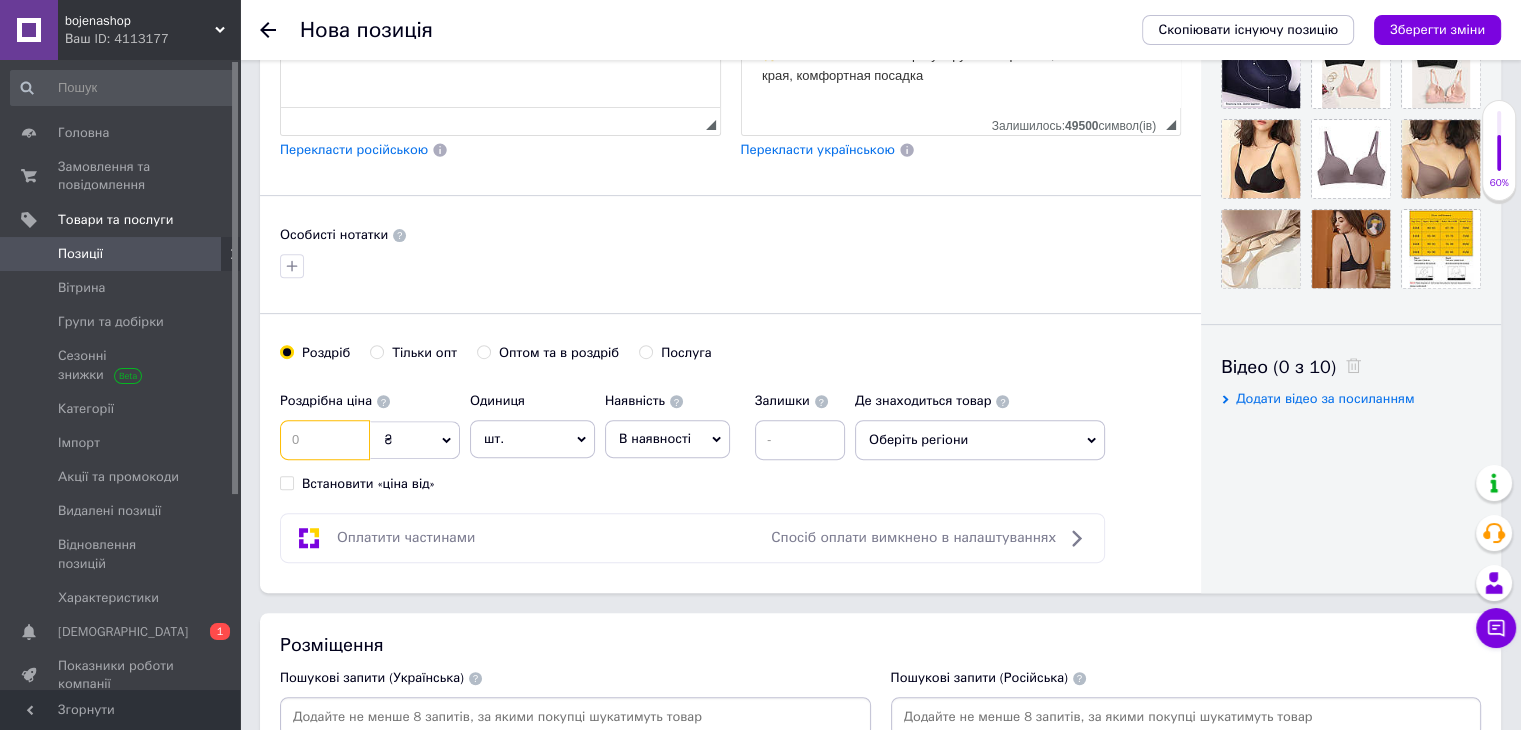 click at bounding box center (325, 440) 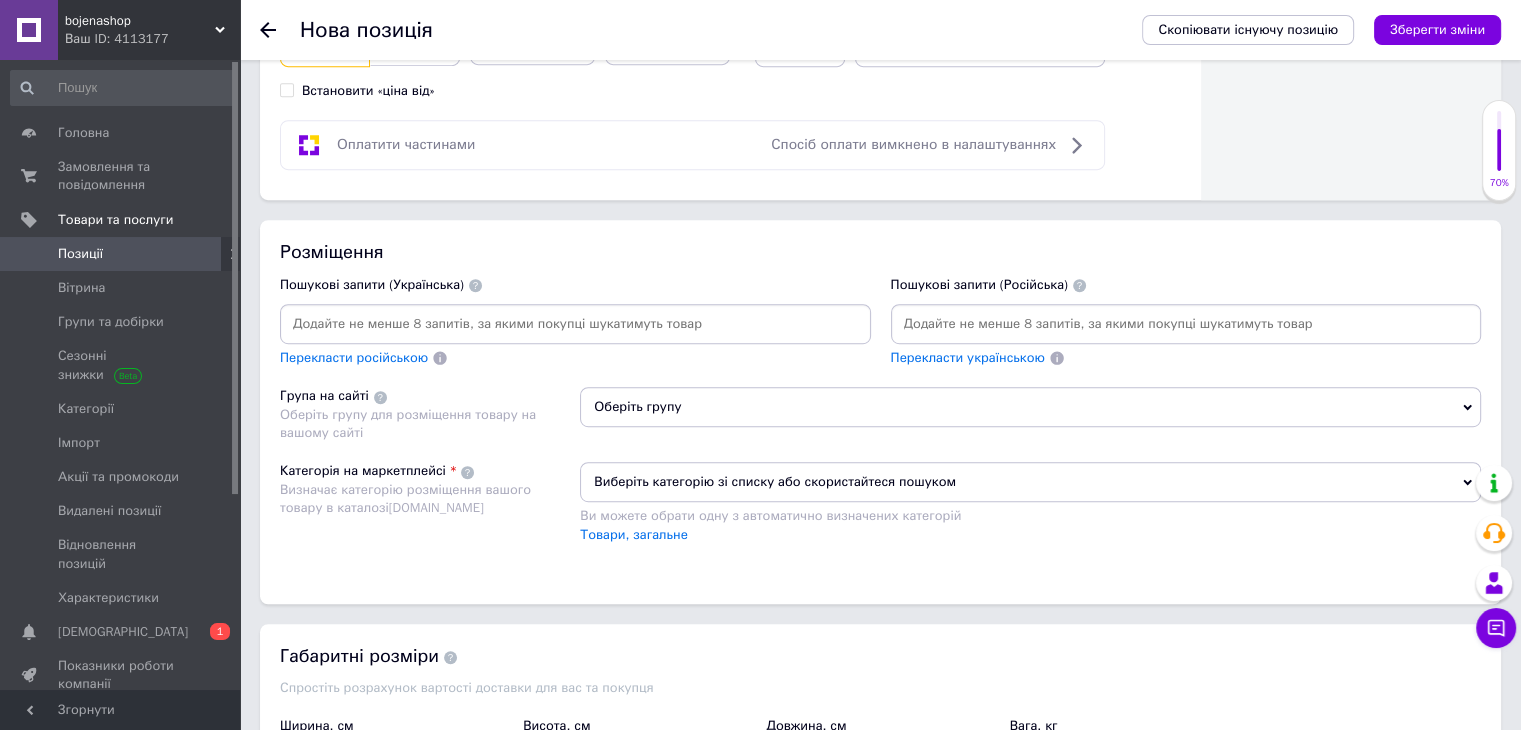 scroll, scrollTop: 1100, scrollLeft: 0, axis: vertical 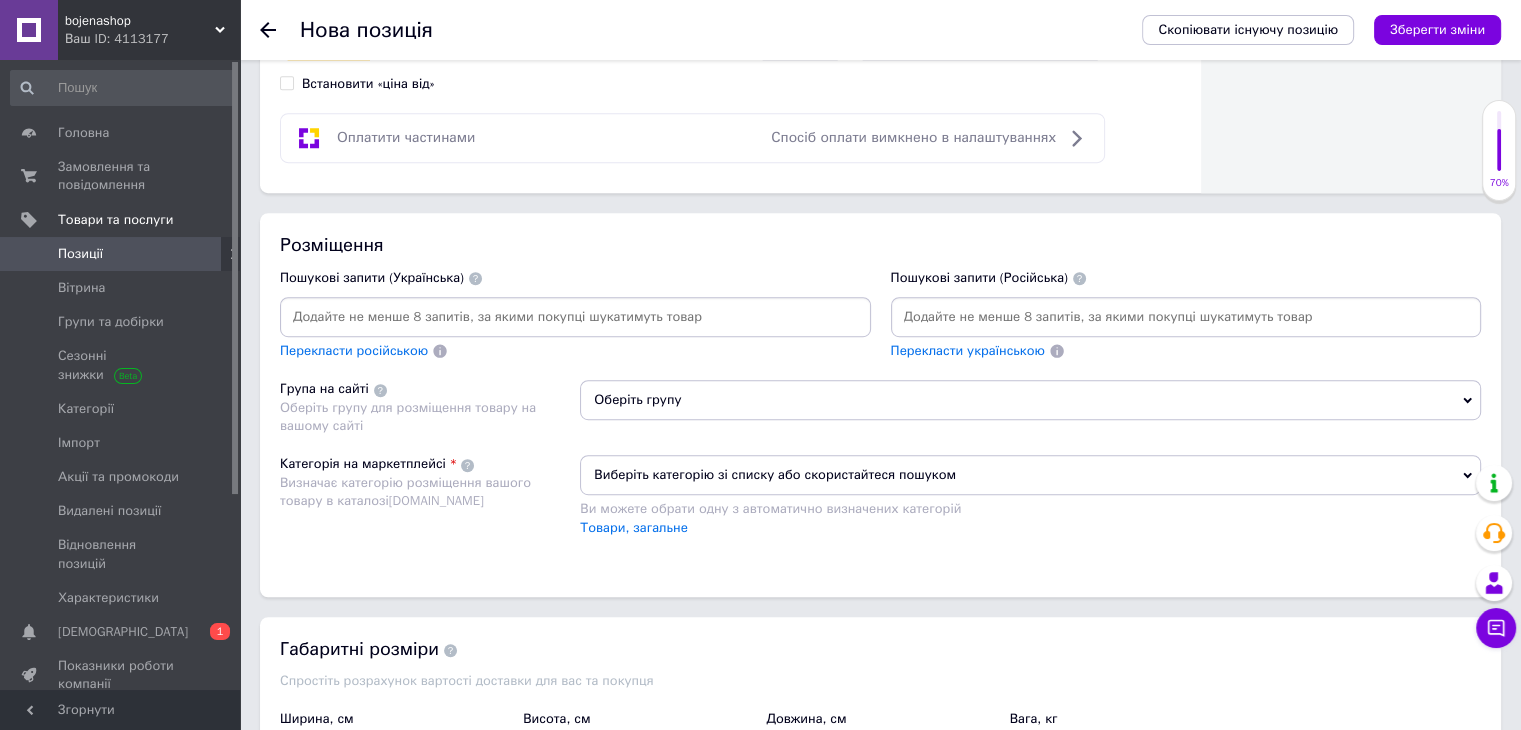type on "549" 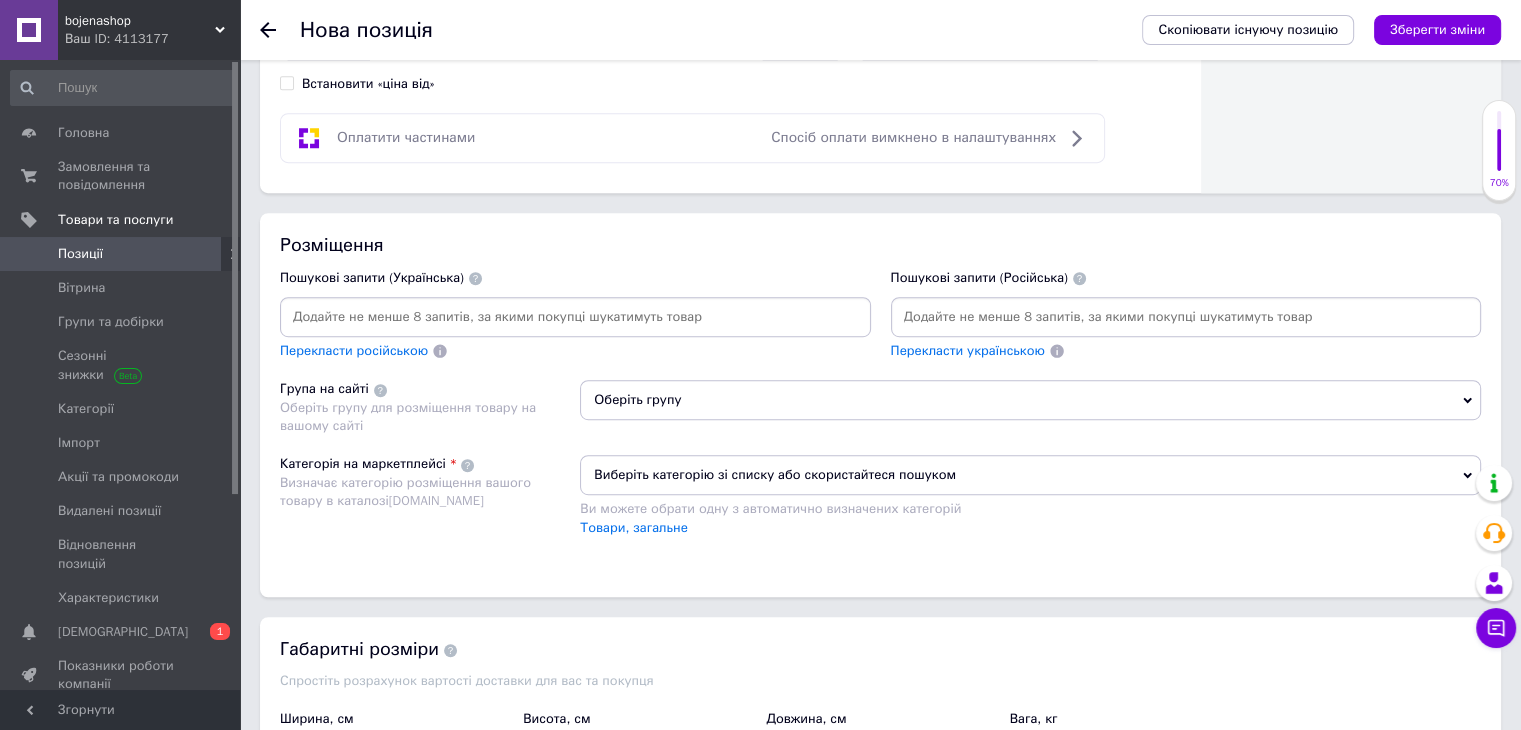 click at bounding box center (1186, 317) 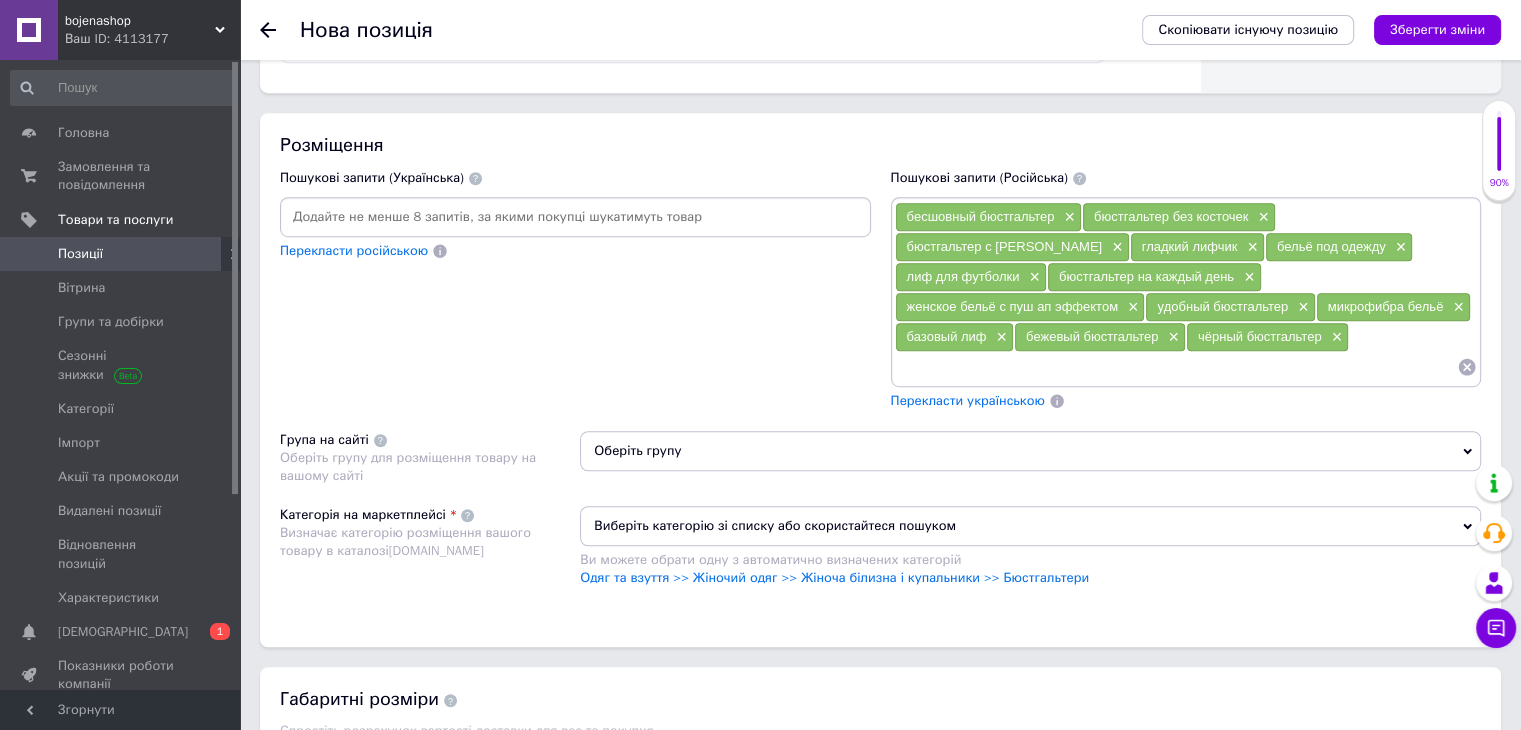 click on "Оберіть групу" at bounding box center [1030, 451] 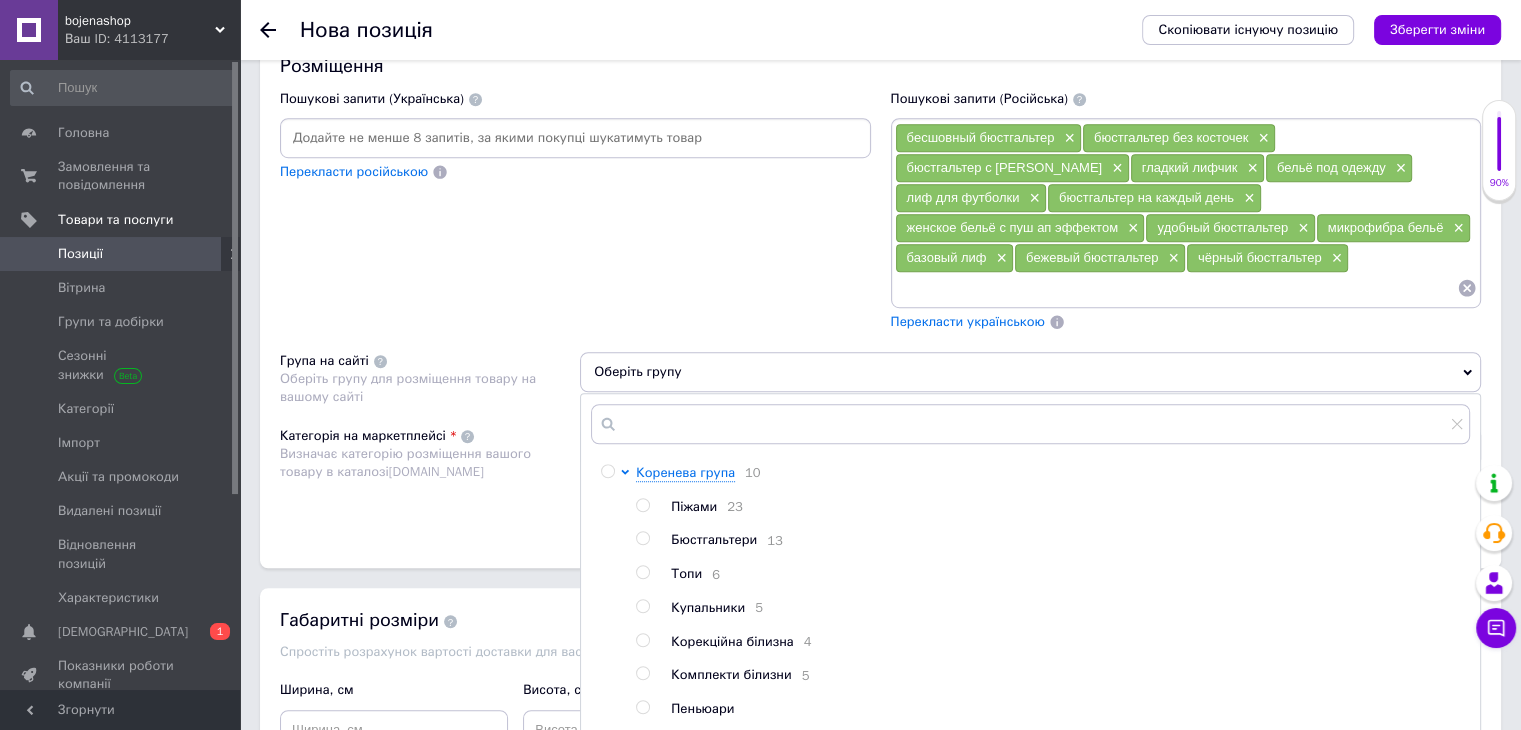 scroll, scrollTop: 1400, scrollLeft: 0, axis: vertical 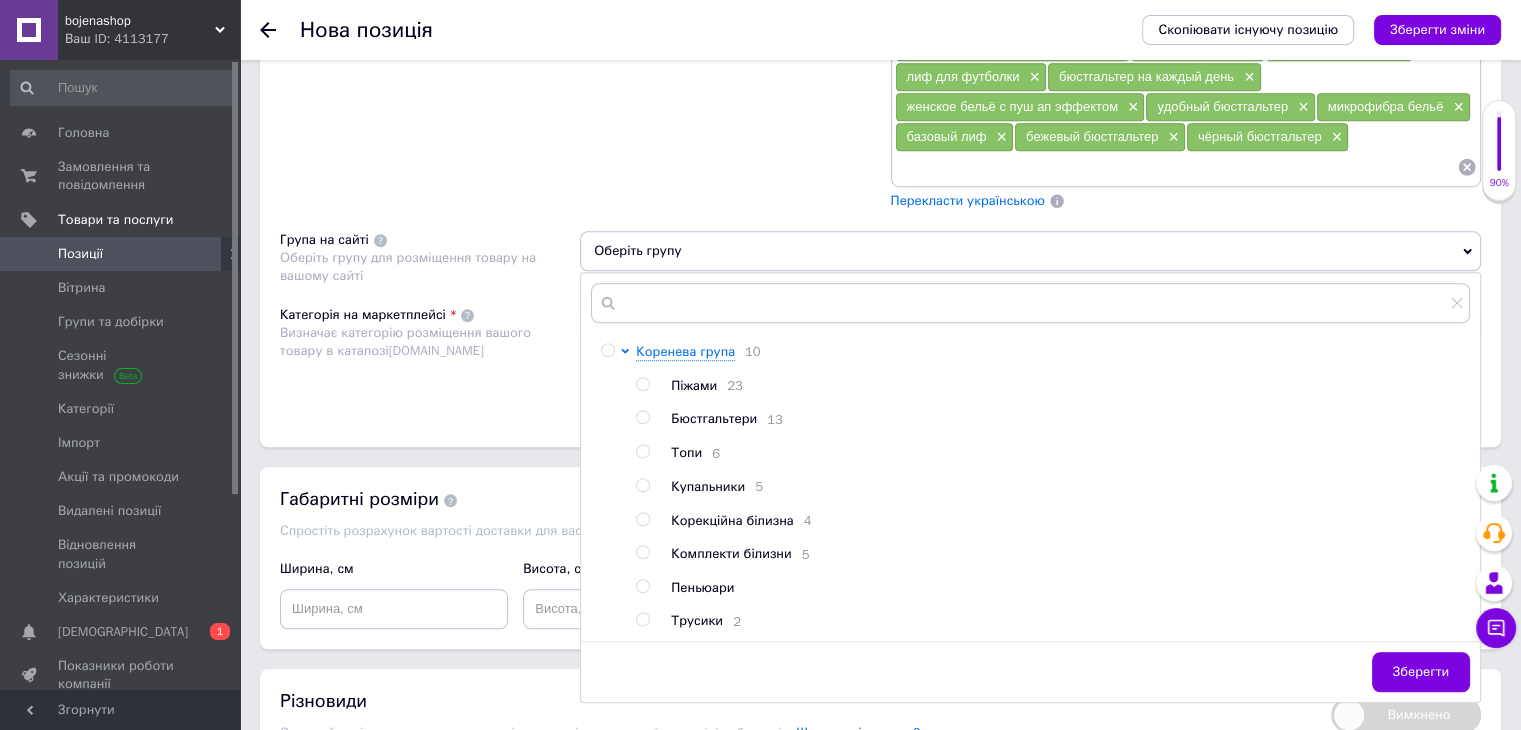 click at bounding box center (642, 417) 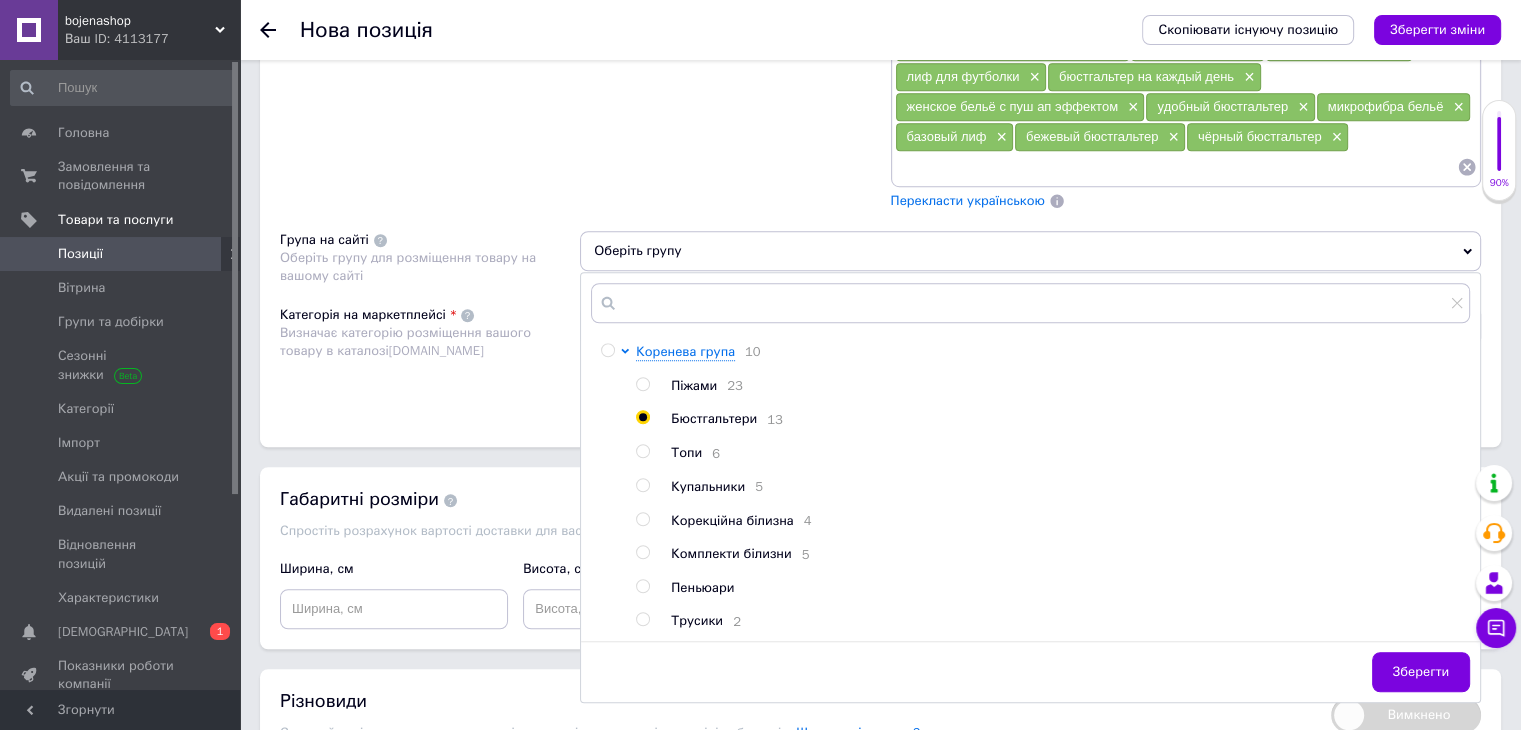 radio on "true" 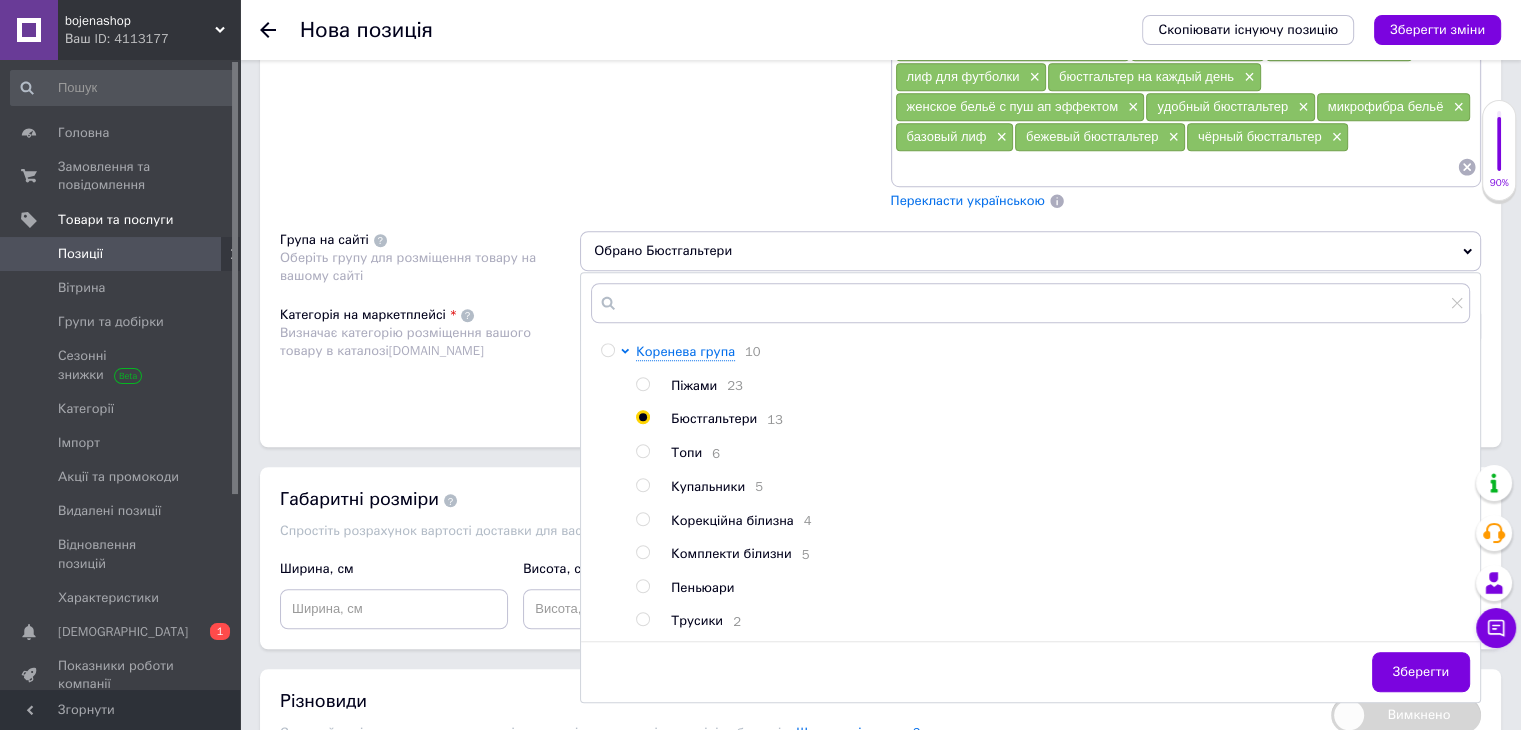 click on "Зберегти" at bounding box center (1421, 672) 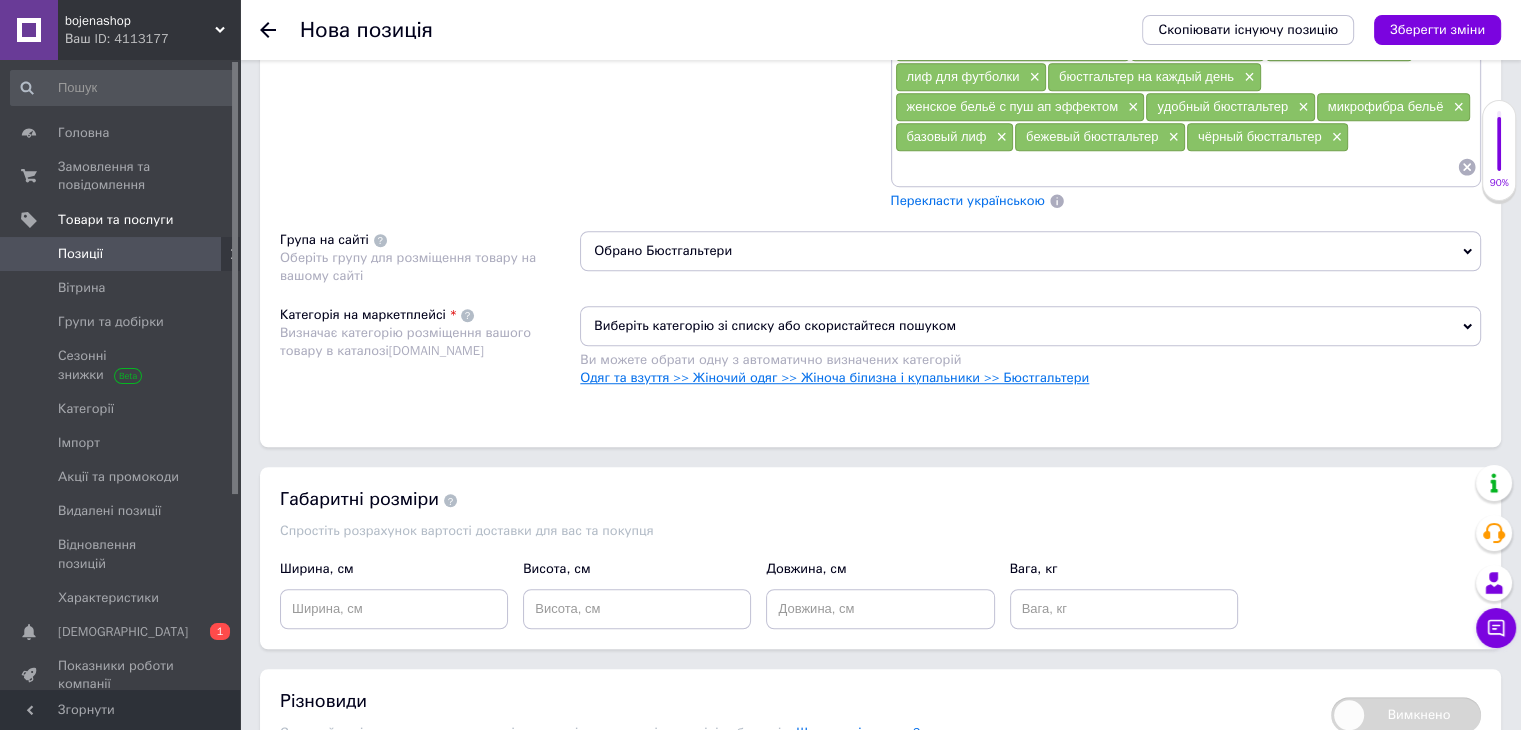 click on "Одяг та взуття >> Жіночий одяг >> Жіноча білизна і купальники >> Бюстгальтери" at bounding box center (834, 377) 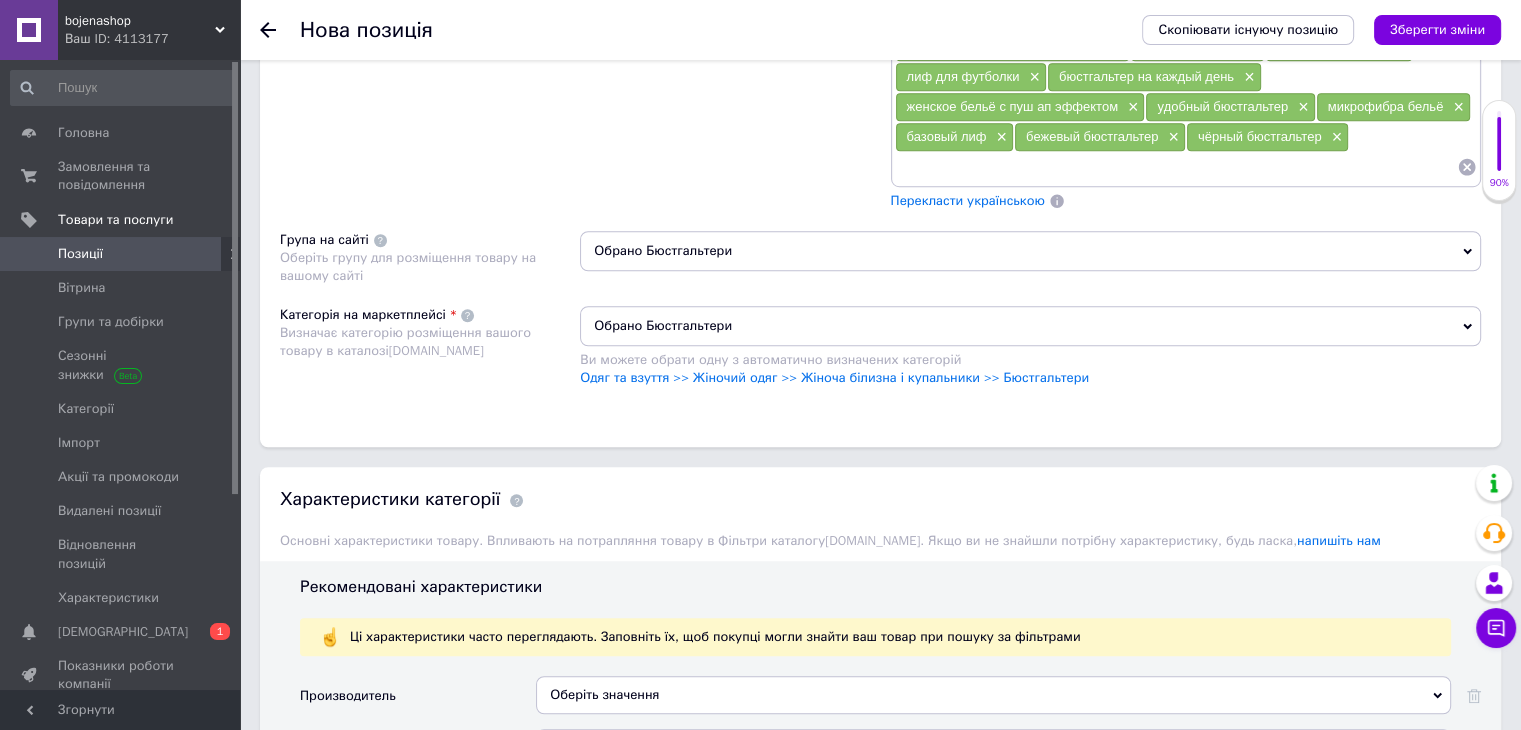 click on "Обрано Бюстгальтери" at bounding box center (1030, 251) 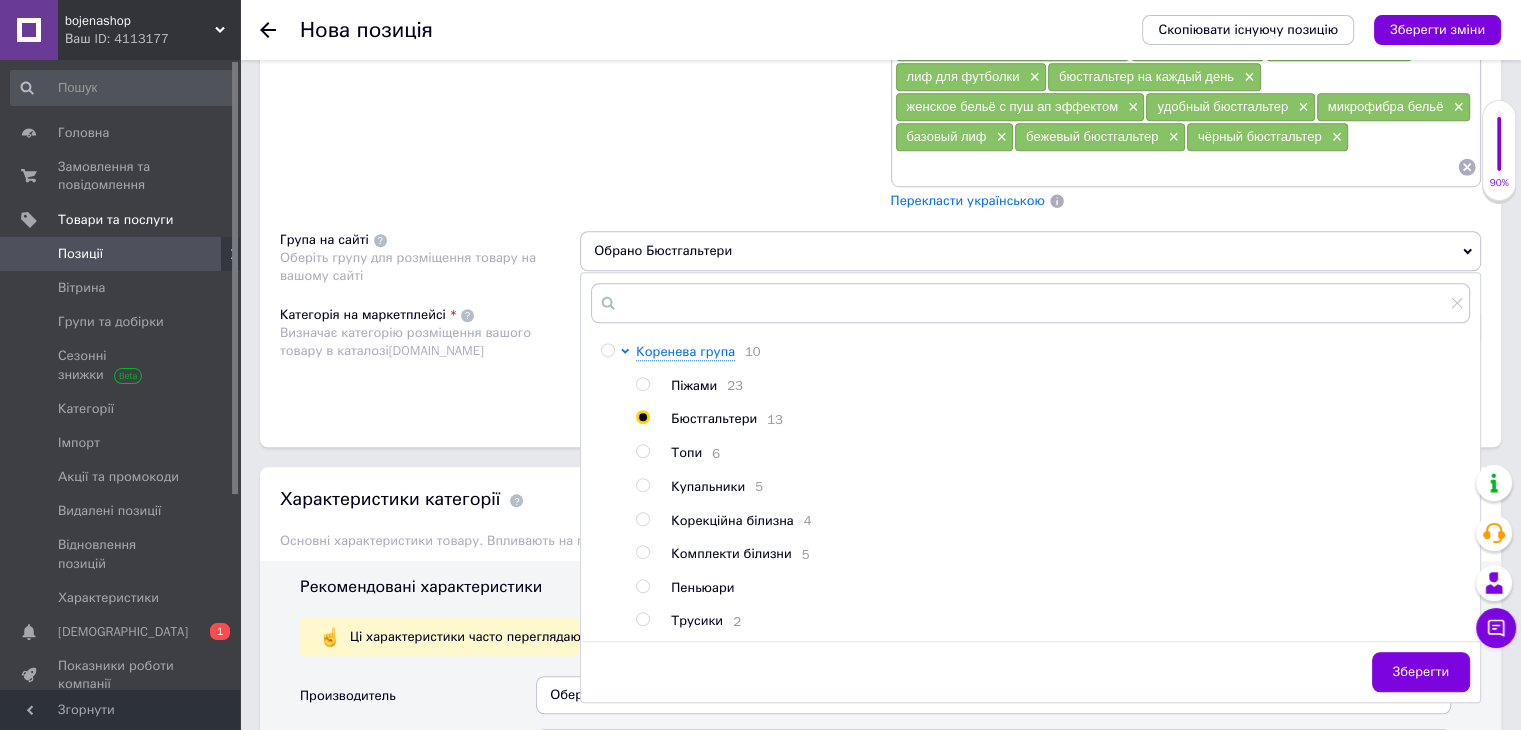 click on "Категорія на маркетплейсі Визначає категорію розміщення вашого товару в каталозі  [DOMAIN_NAME]" at bounding box center [430, 356] 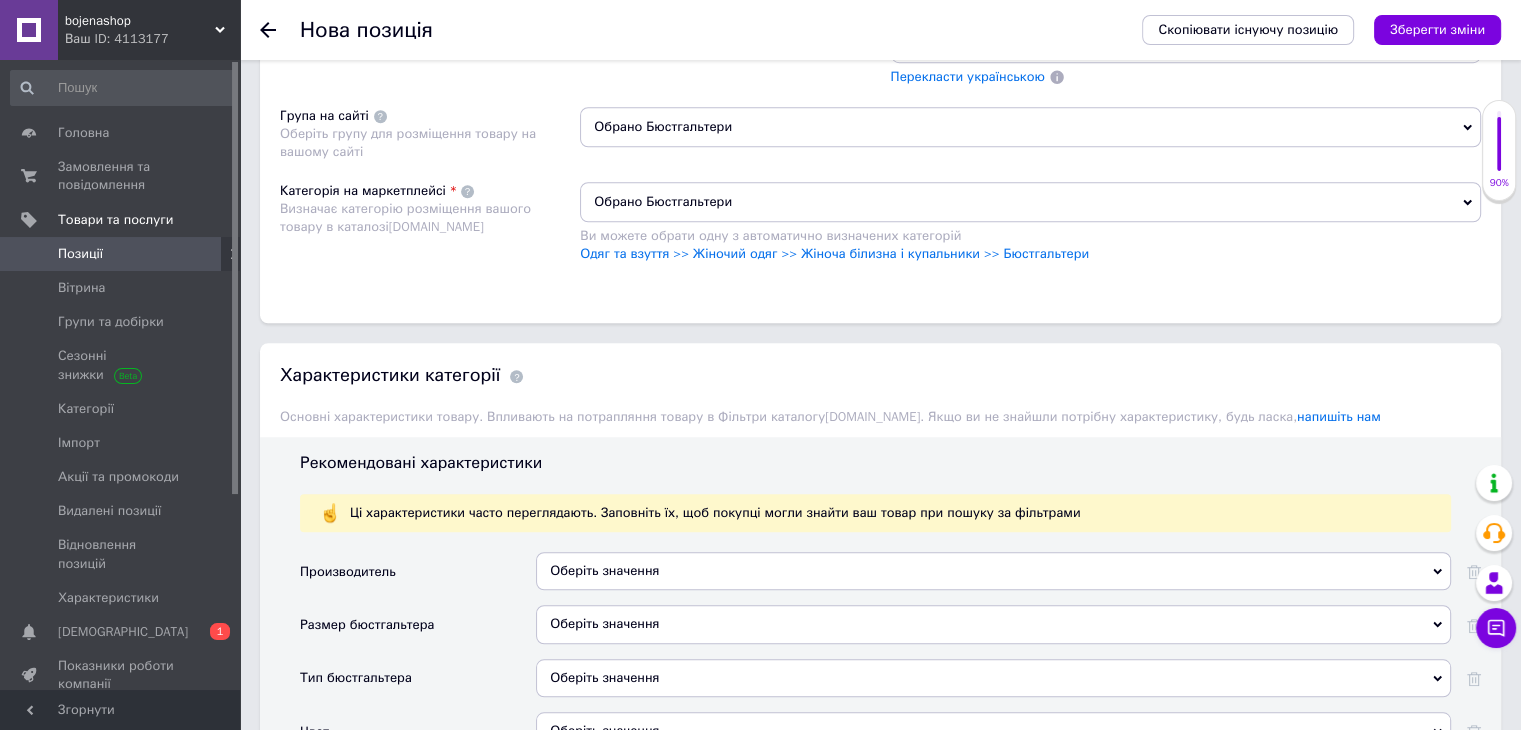 scroll, scrollTop: 1700, scrollLeft: 0, axis: vertical 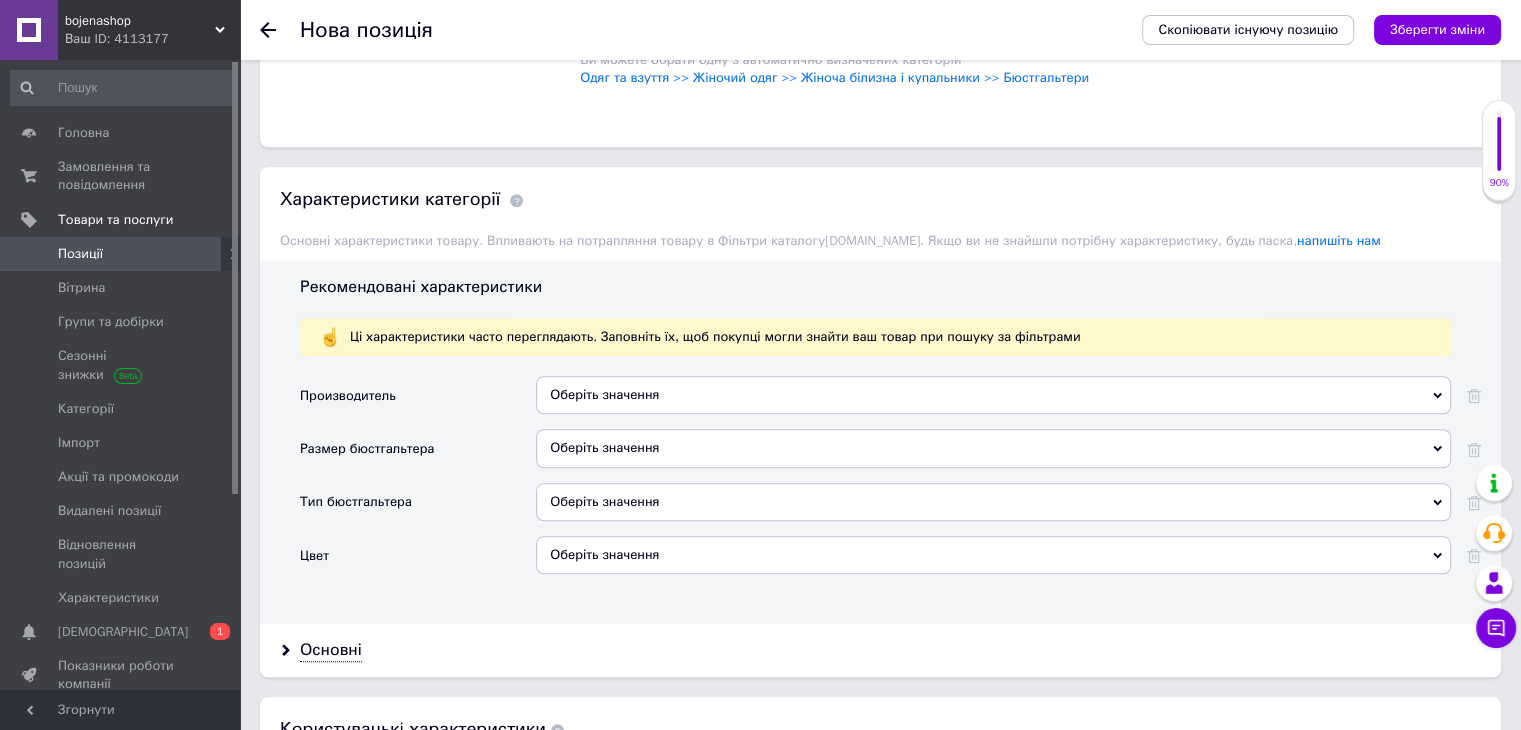 click on "Оберіть значення" at bounding box center (993, 555) 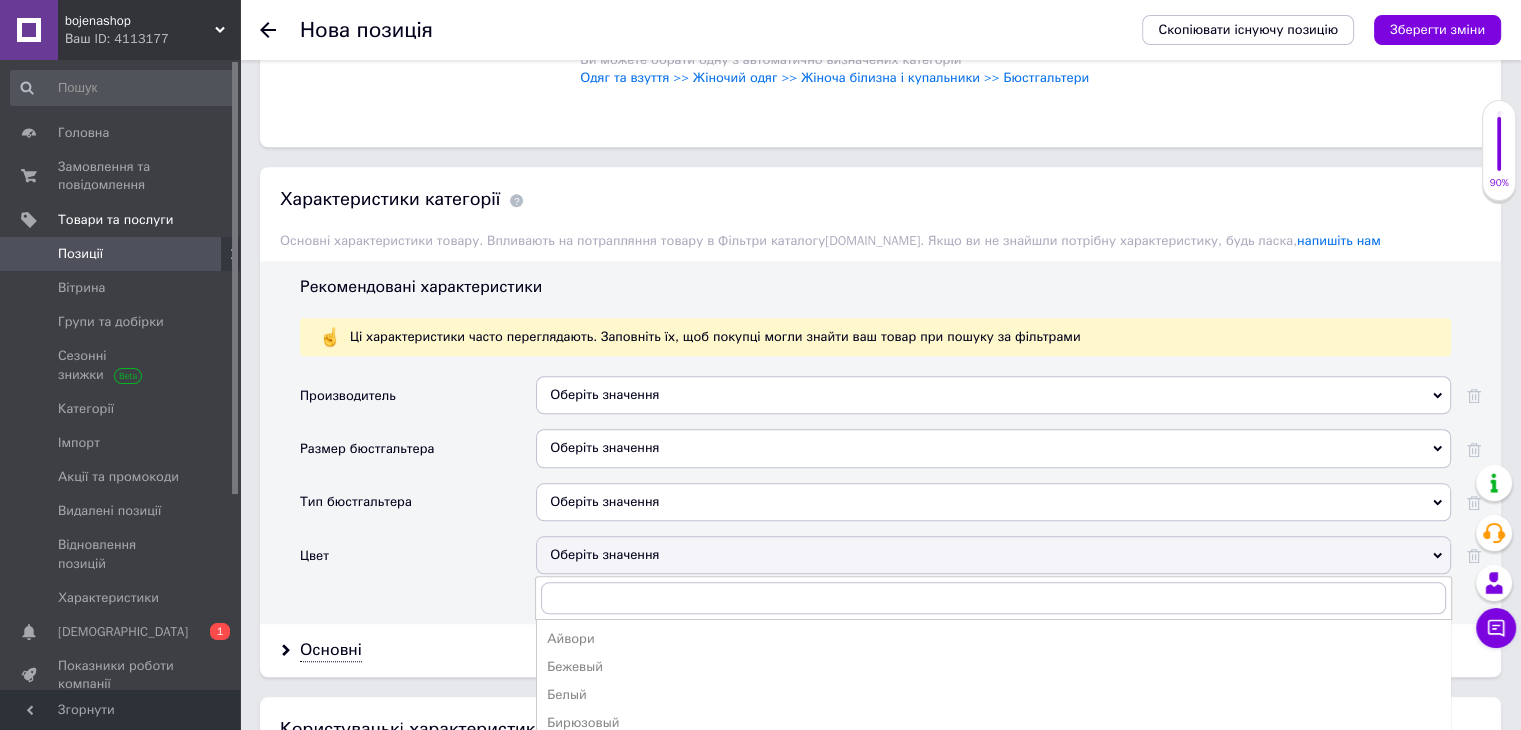 click on "Оберіть значення" at bounding box center (993, 502) 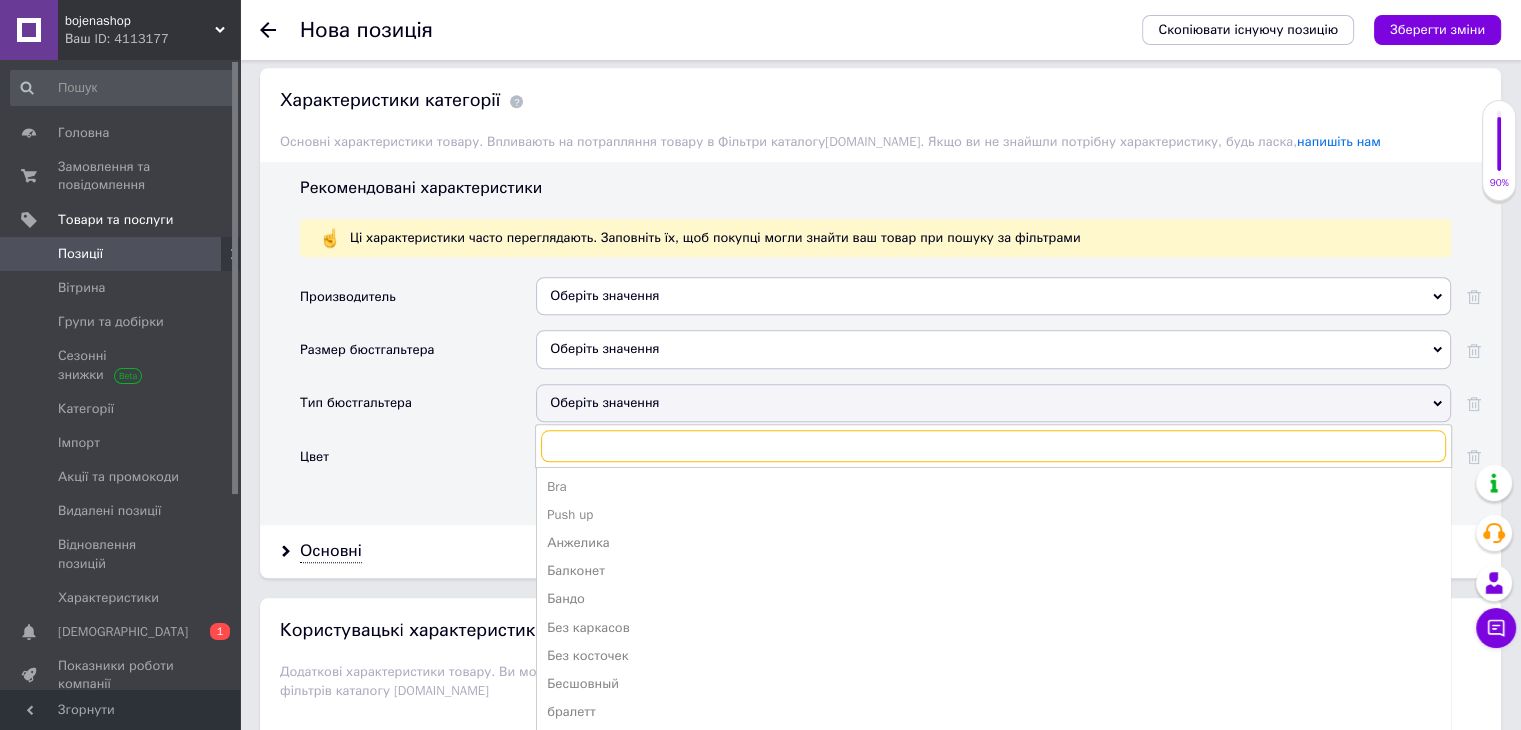 scroll, scrollTop: 1800, scrollLeft: 0, axis: vertical 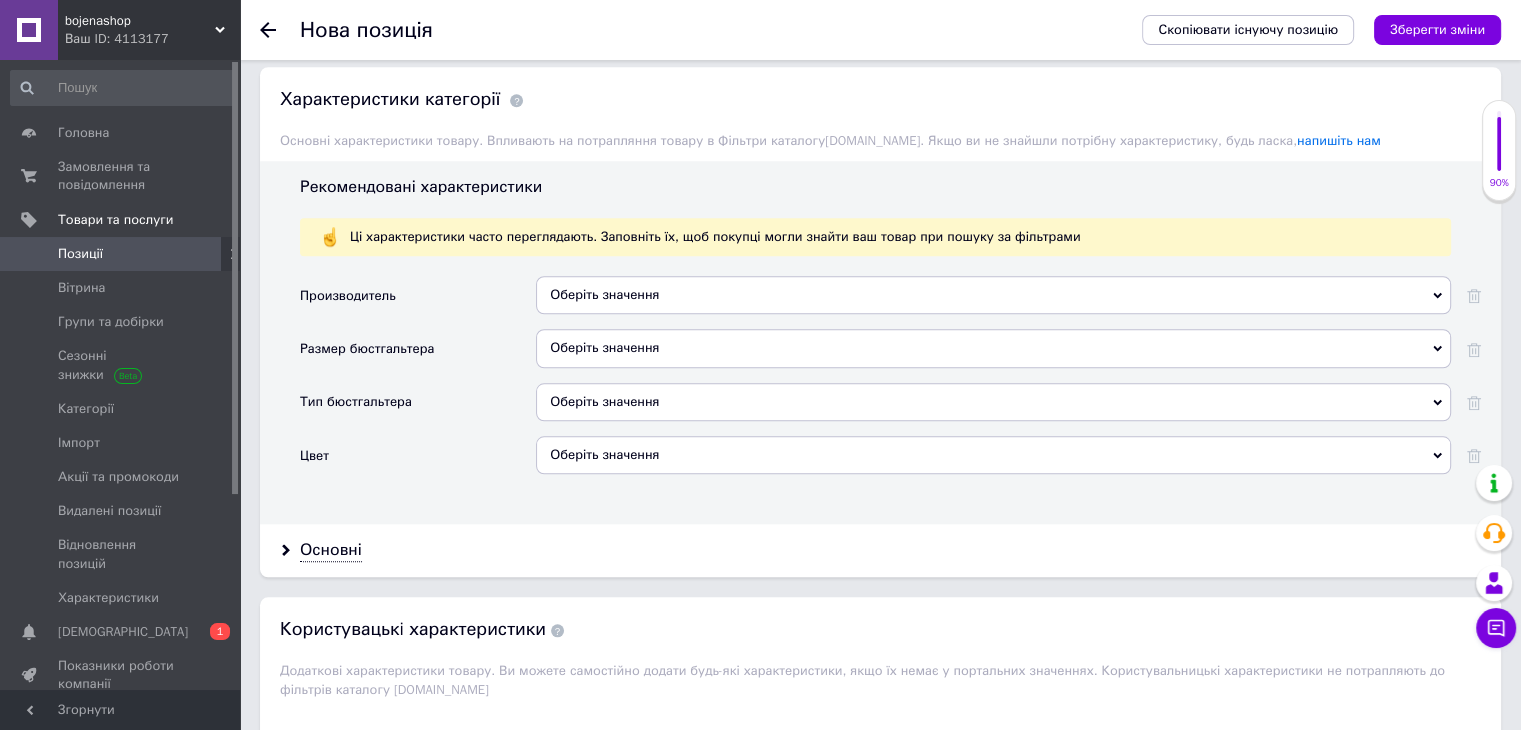 click on "Цвет" at bounding box center (418, 462) 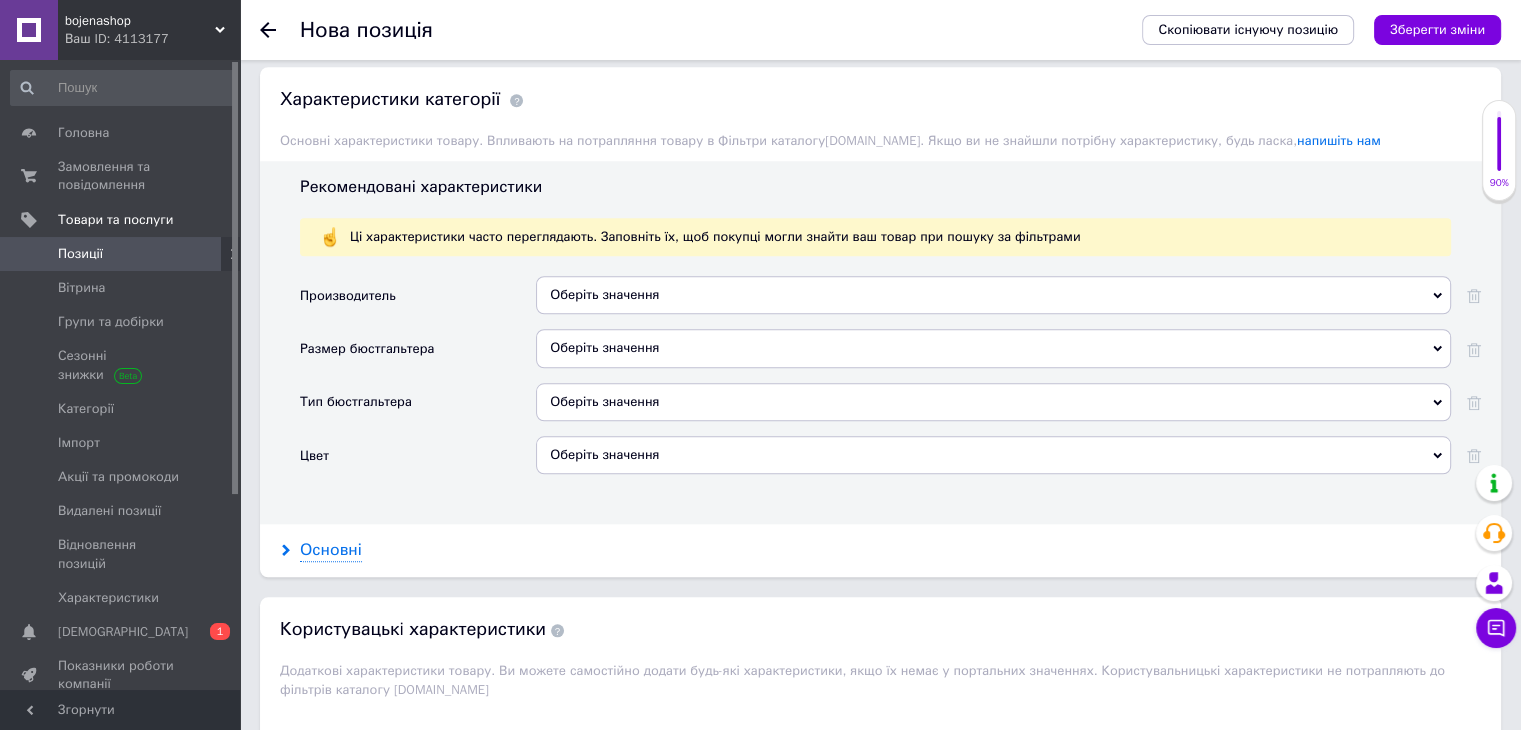click on "Основні" at bounding box center (331, 550) 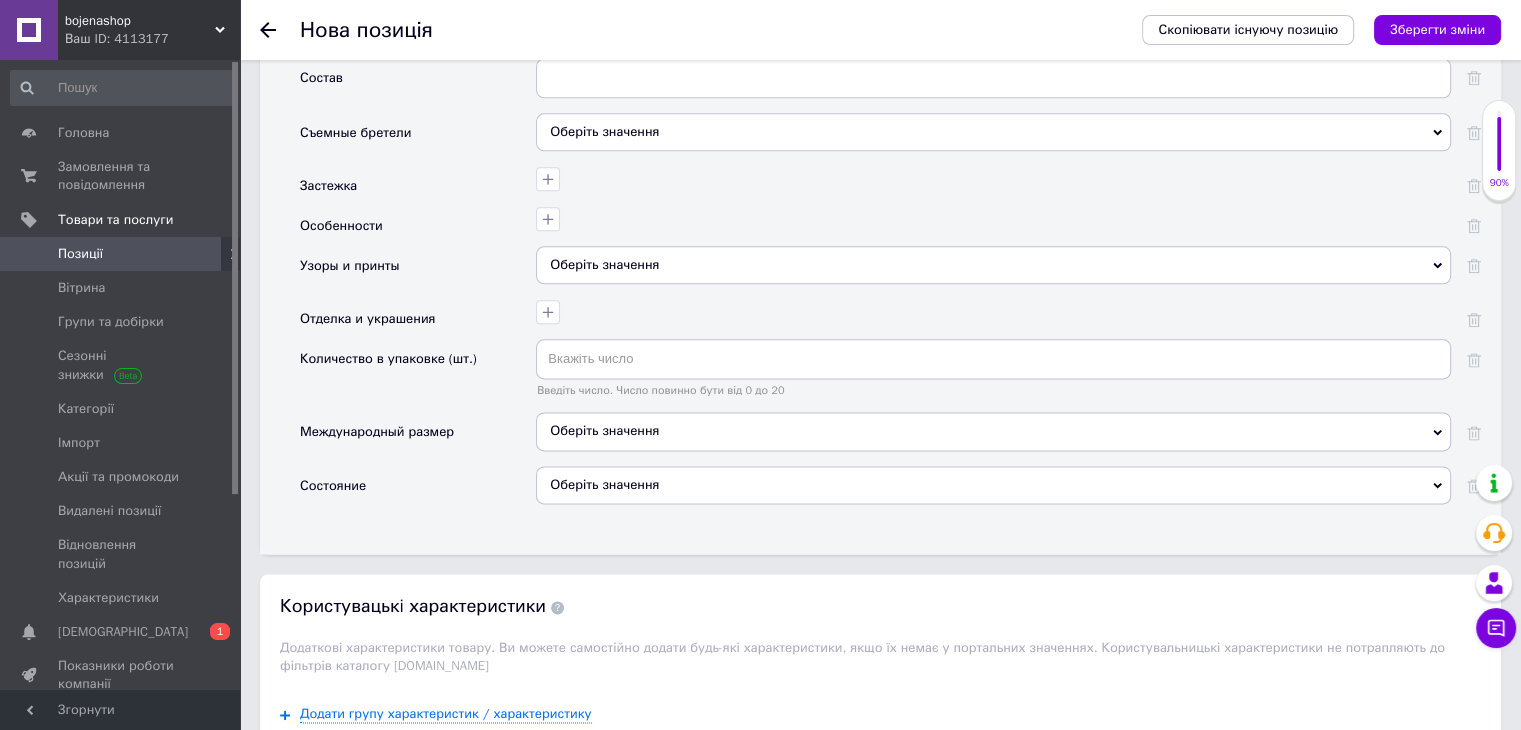 scroll, scrollTop: 3000, scrollLeft: 0, axis: vertical 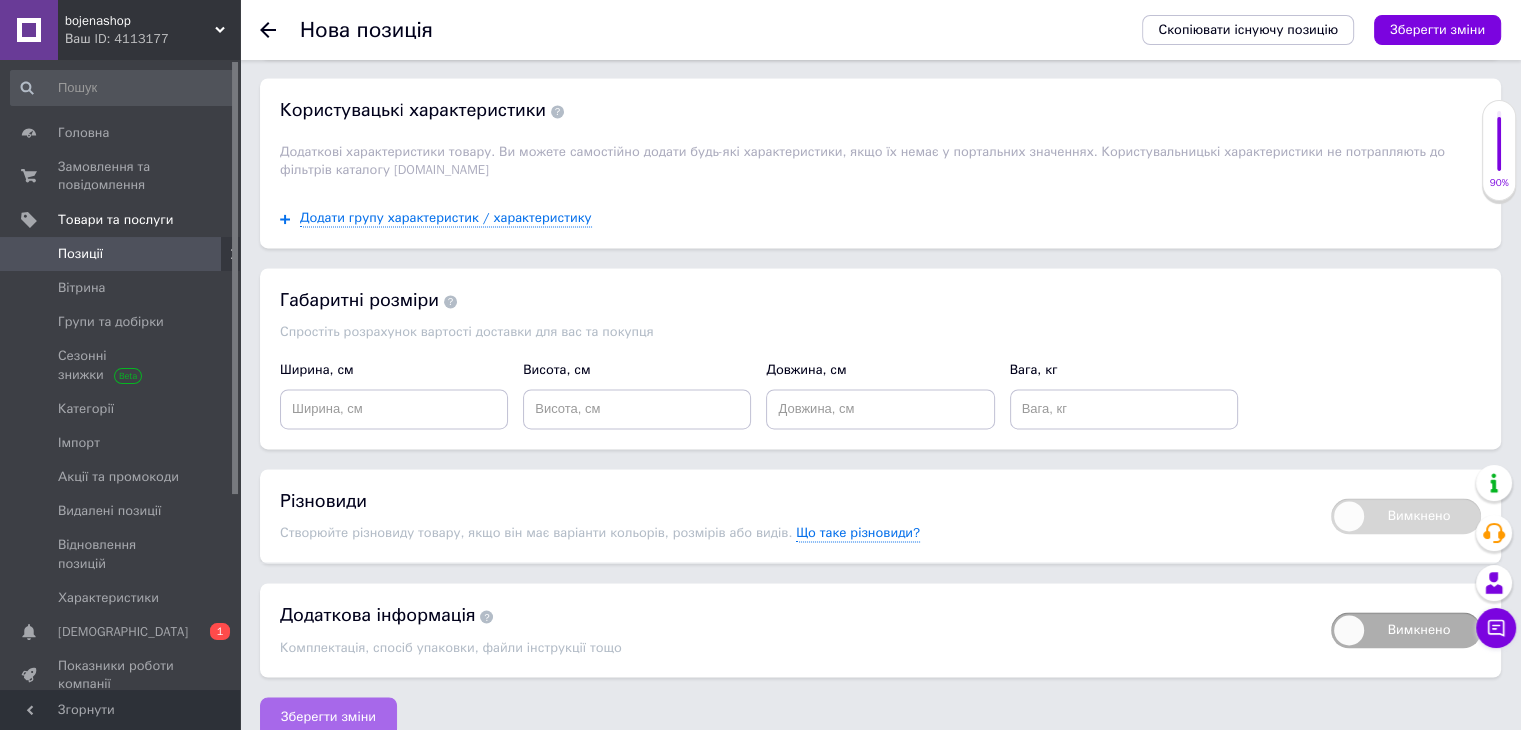 click on "Зберегти зміни" at bounding box center [328, 717] 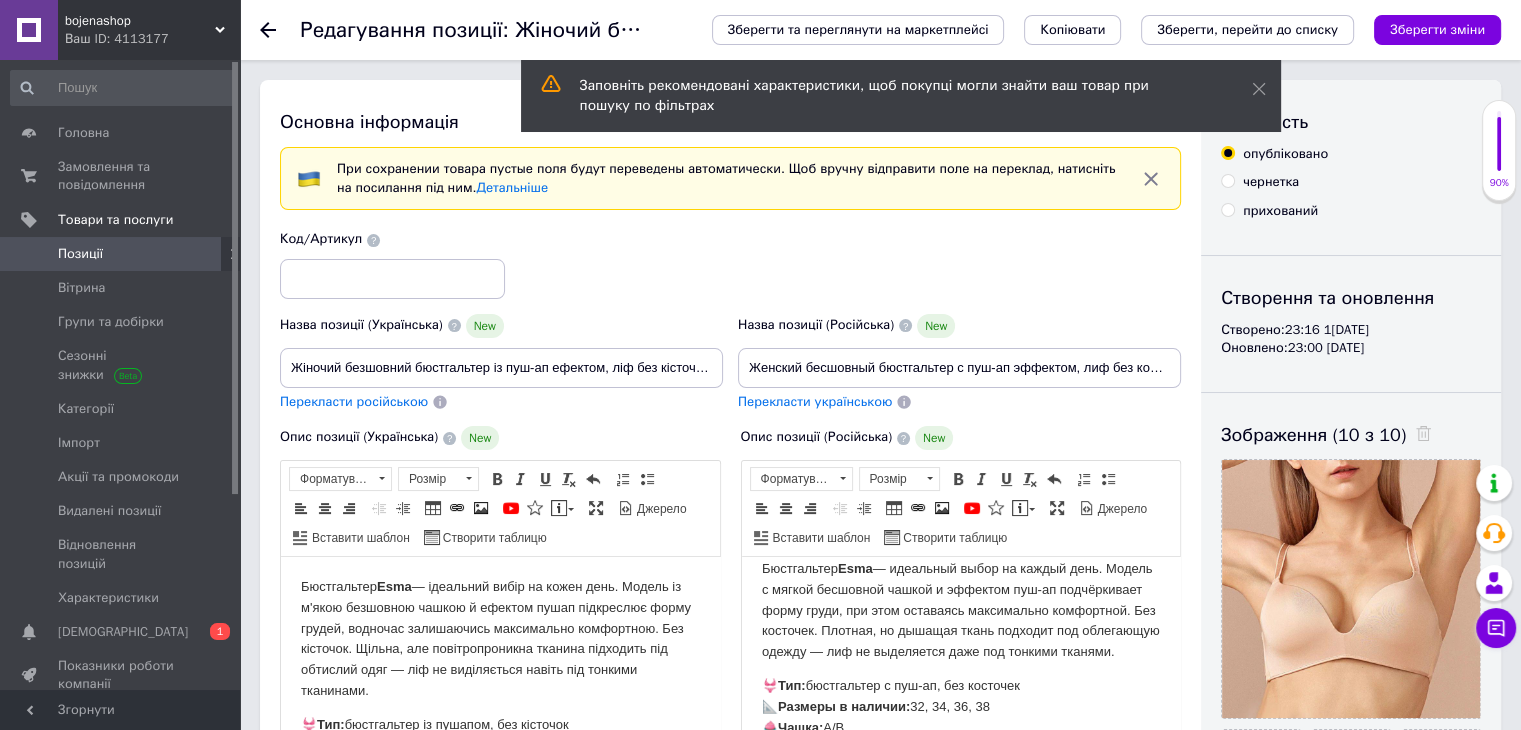 scroll, scrollTop: 0, scrollLeft: 0, axis: both 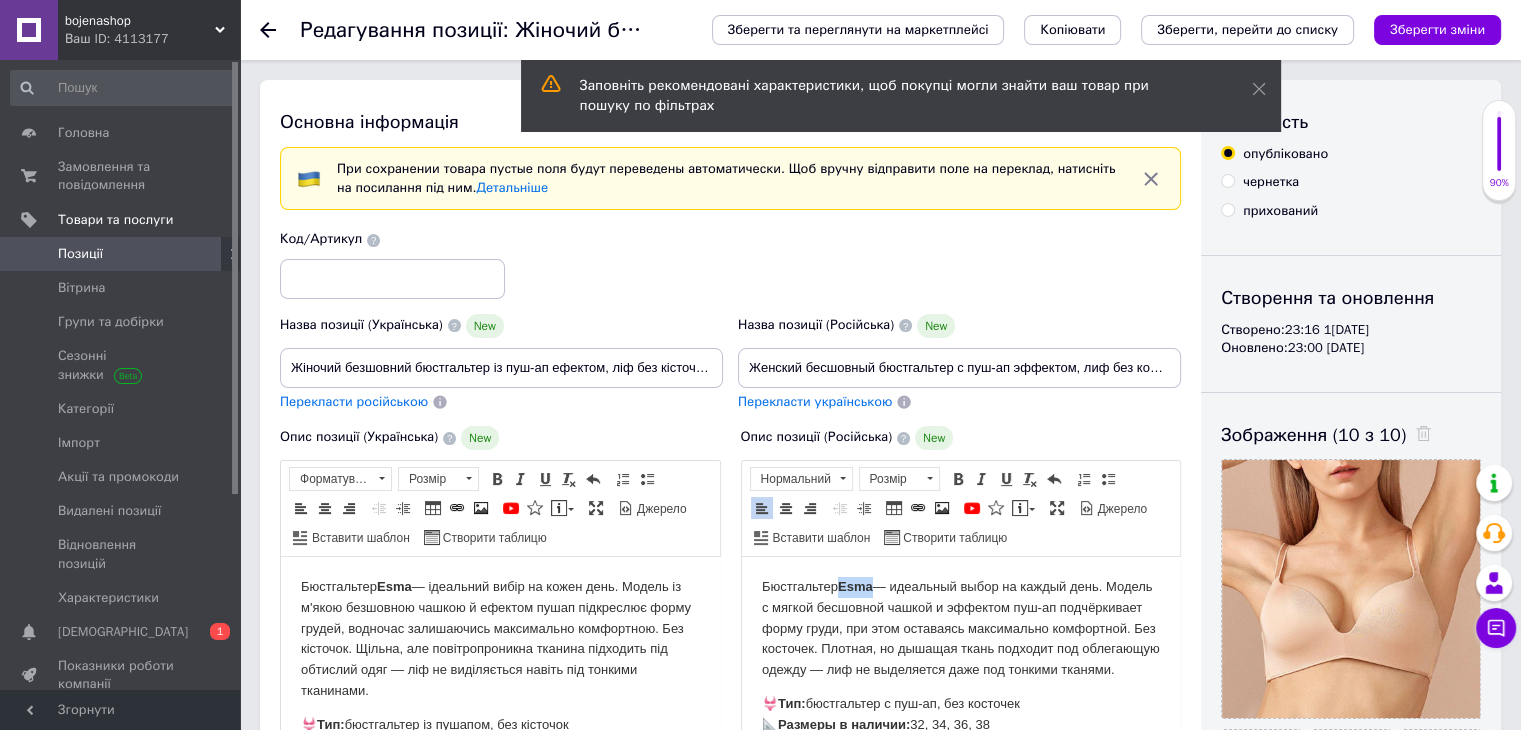 drag, startPoint x: 876, startPoint y: 590, endPoint x: 837, endPoint y: 589, distance: 39.012817 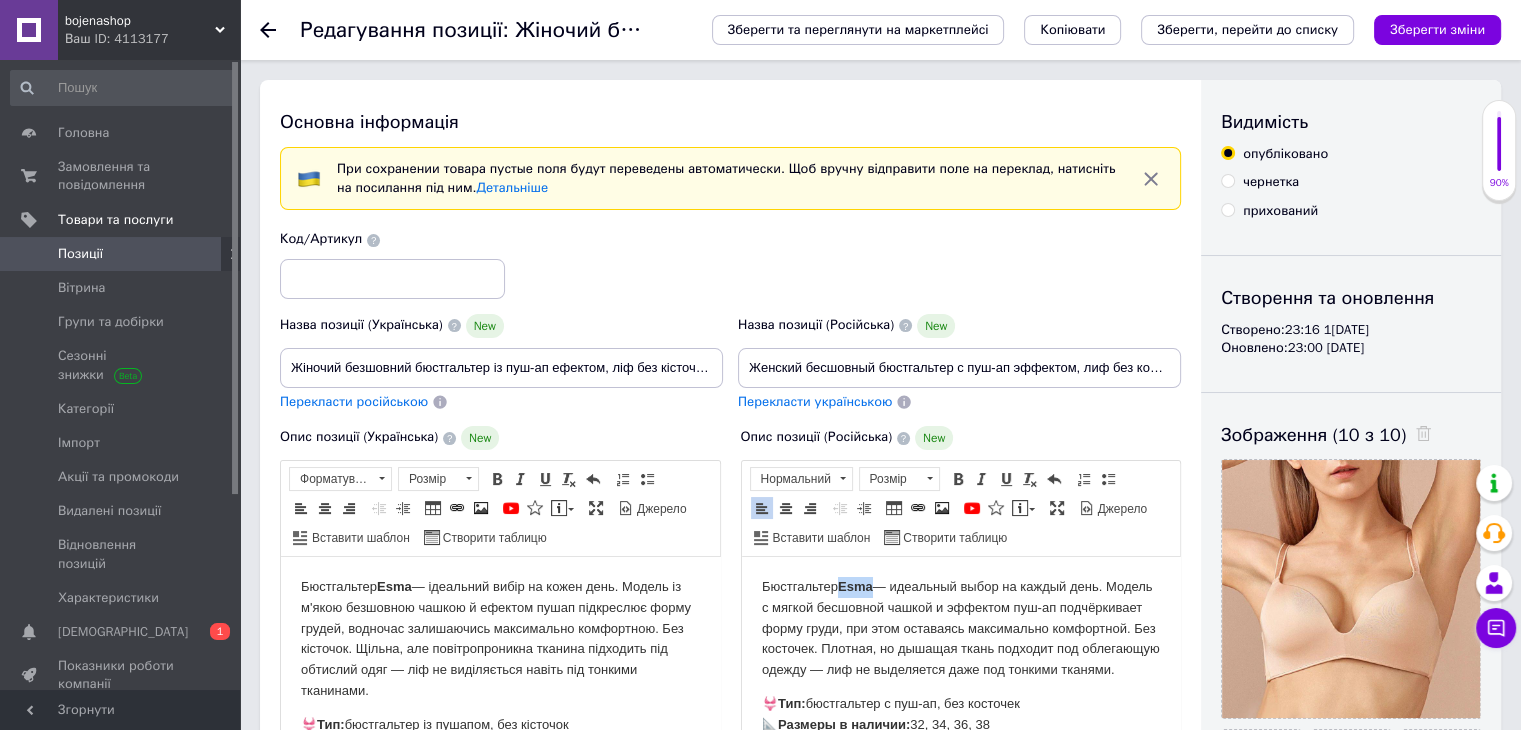 type 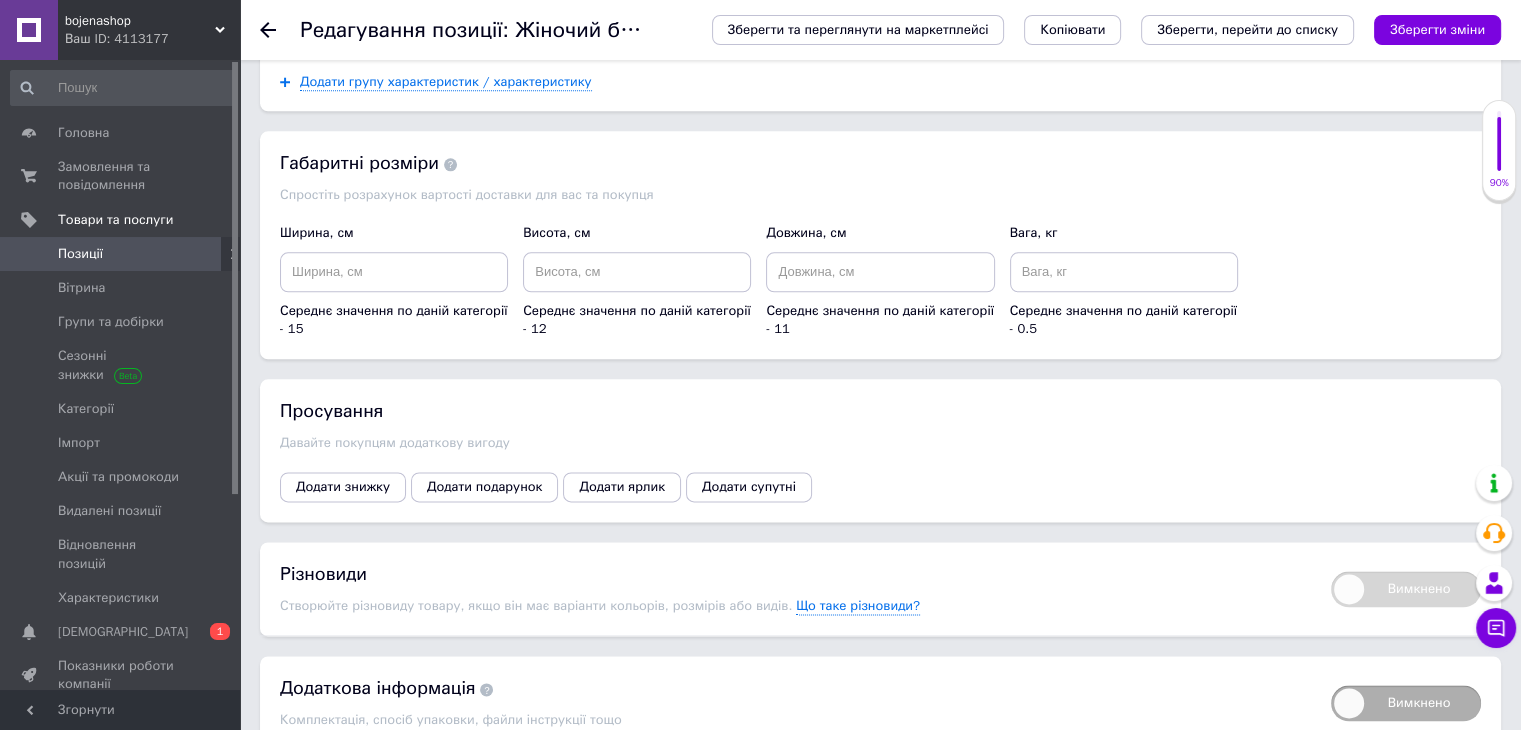 scroll, scrollTop: 2528, scrollLeft: 0, axis: vertical 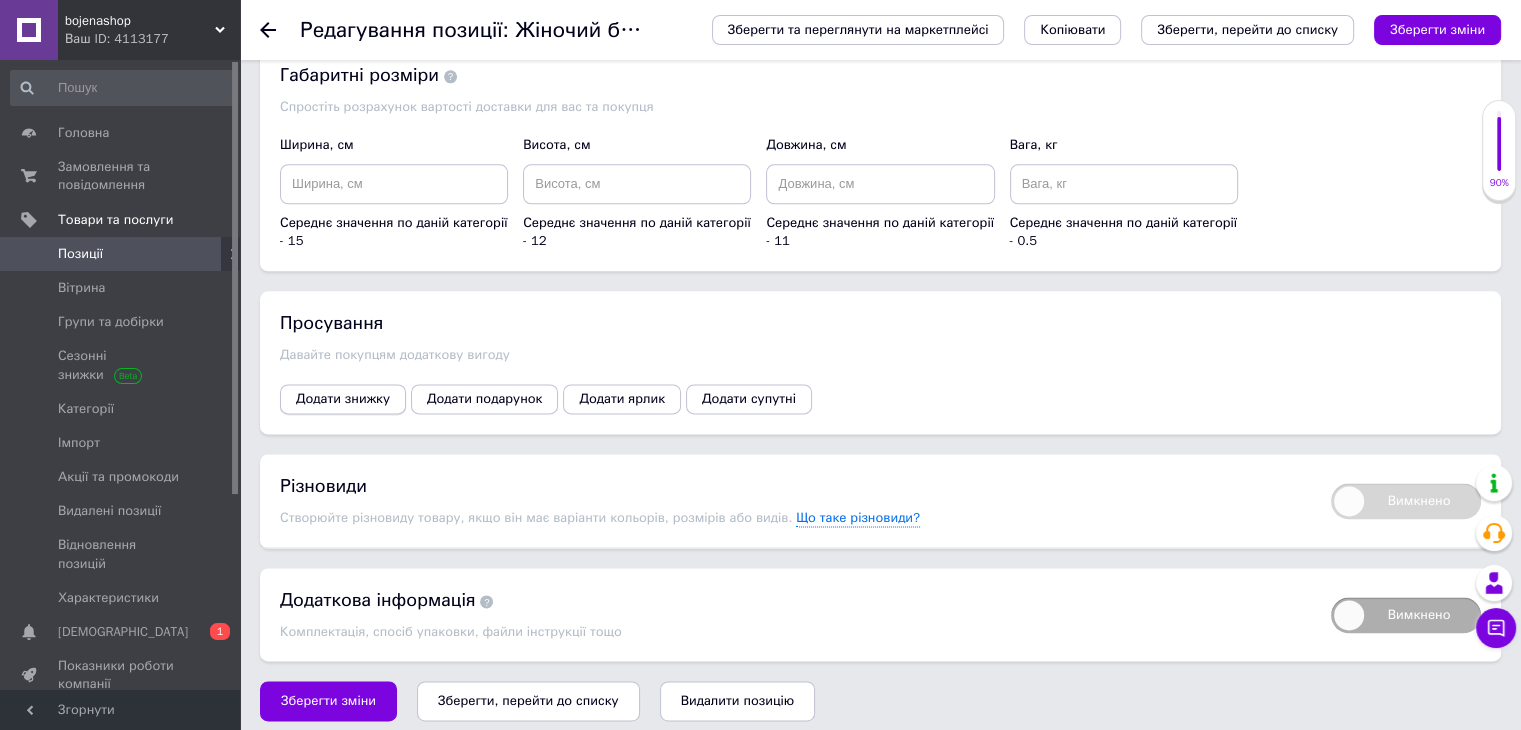 click on "Додати знижку" at bounding box center [343, 399] 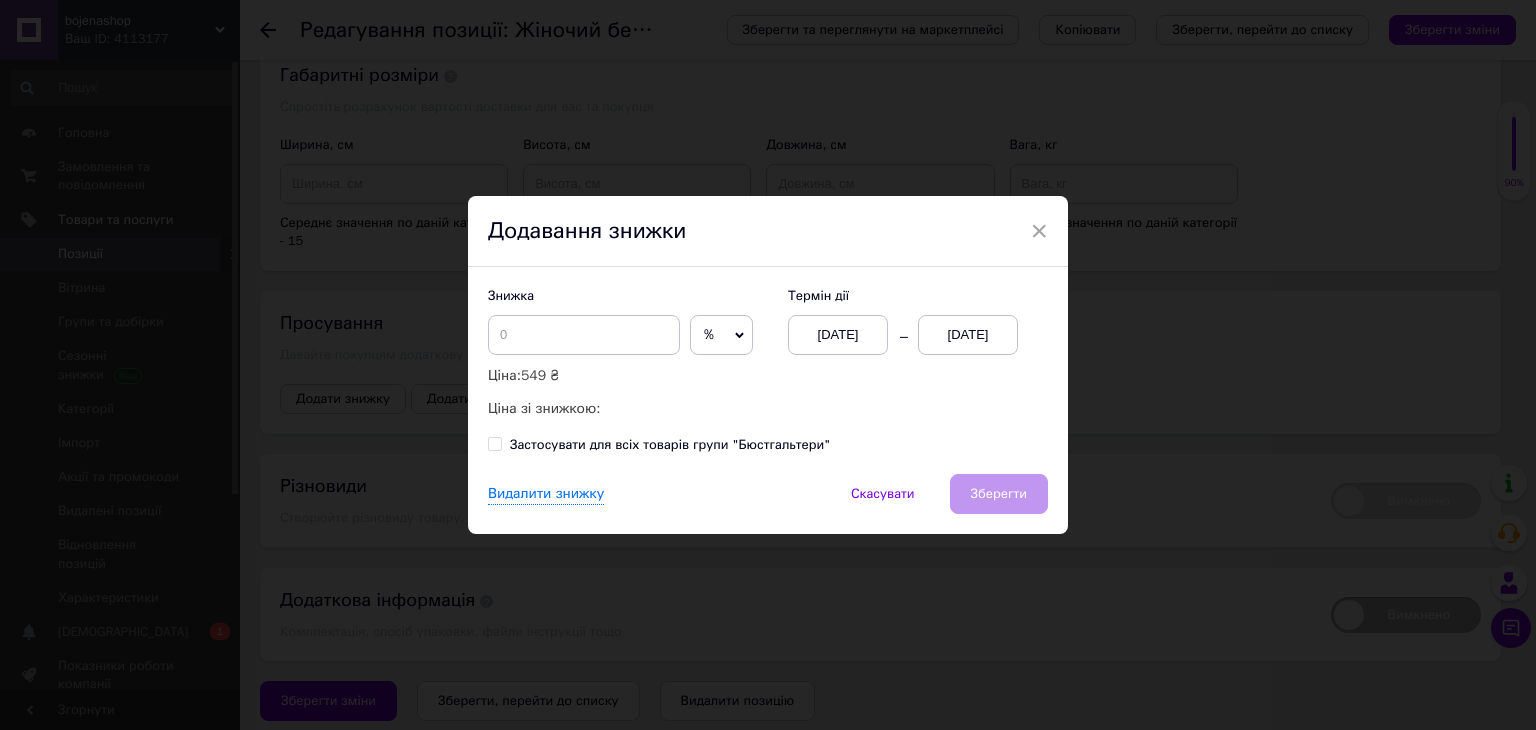 click on "%" at bounding box center [721, 335] 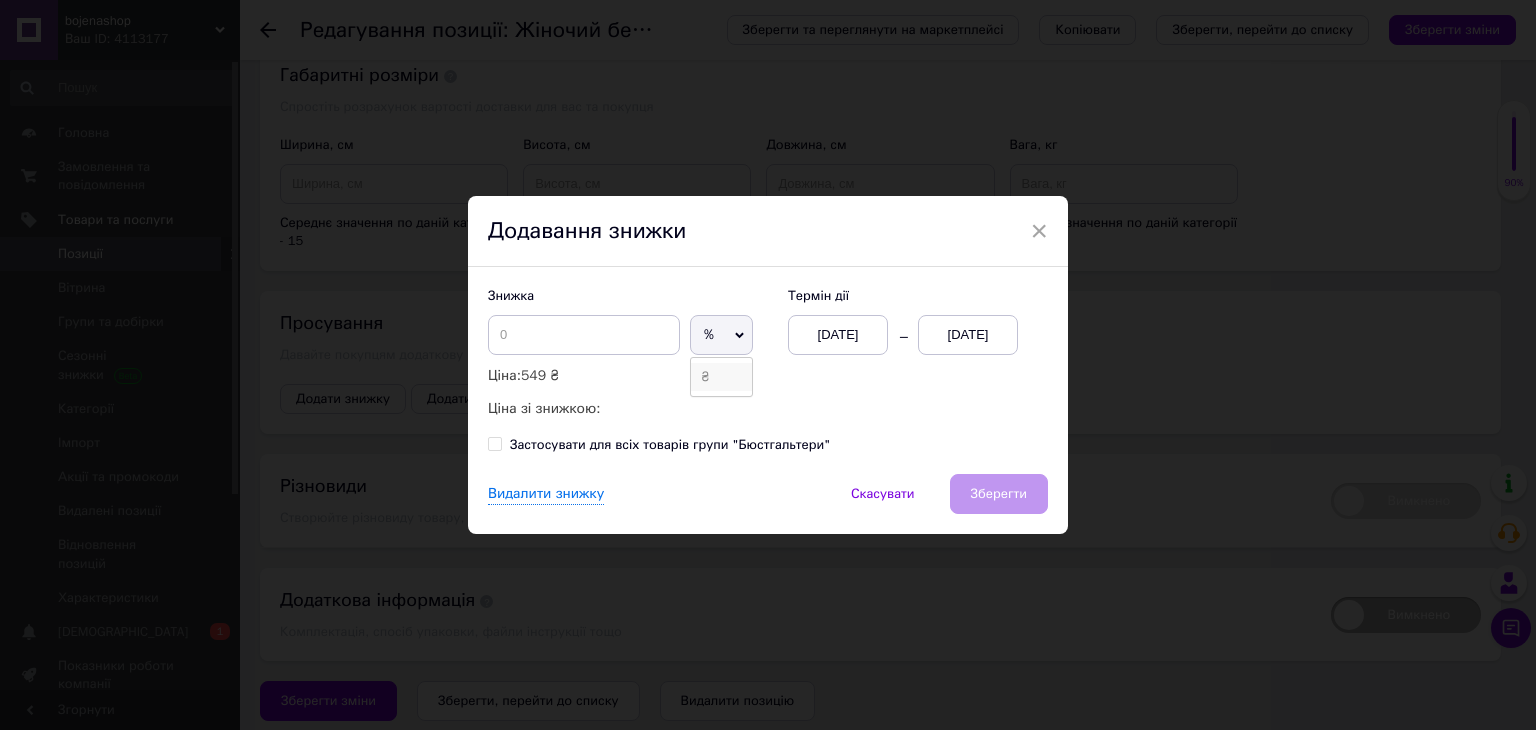click on "₴" at bounding box center [721, 377] 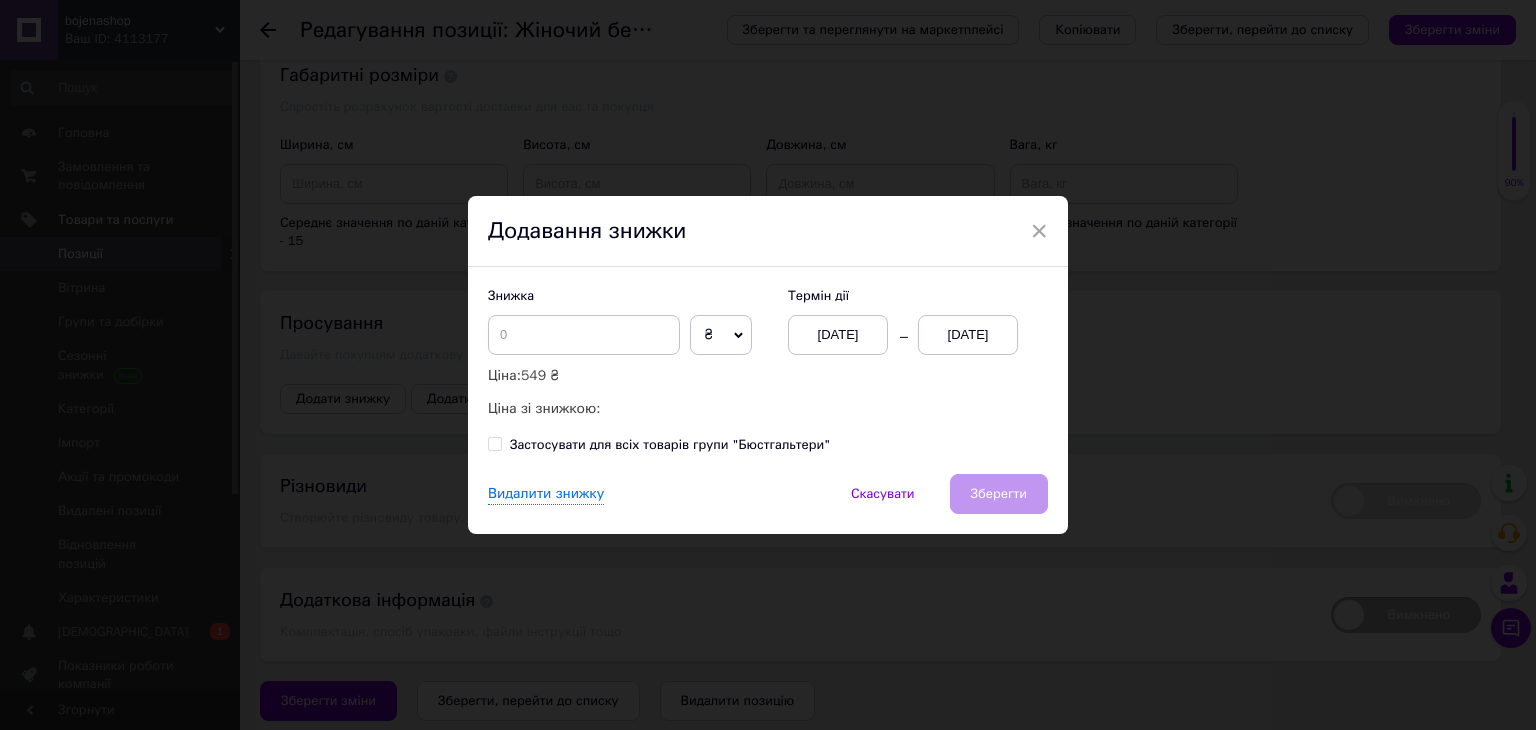click on "[DATE]" at bounding box center (968, 335) 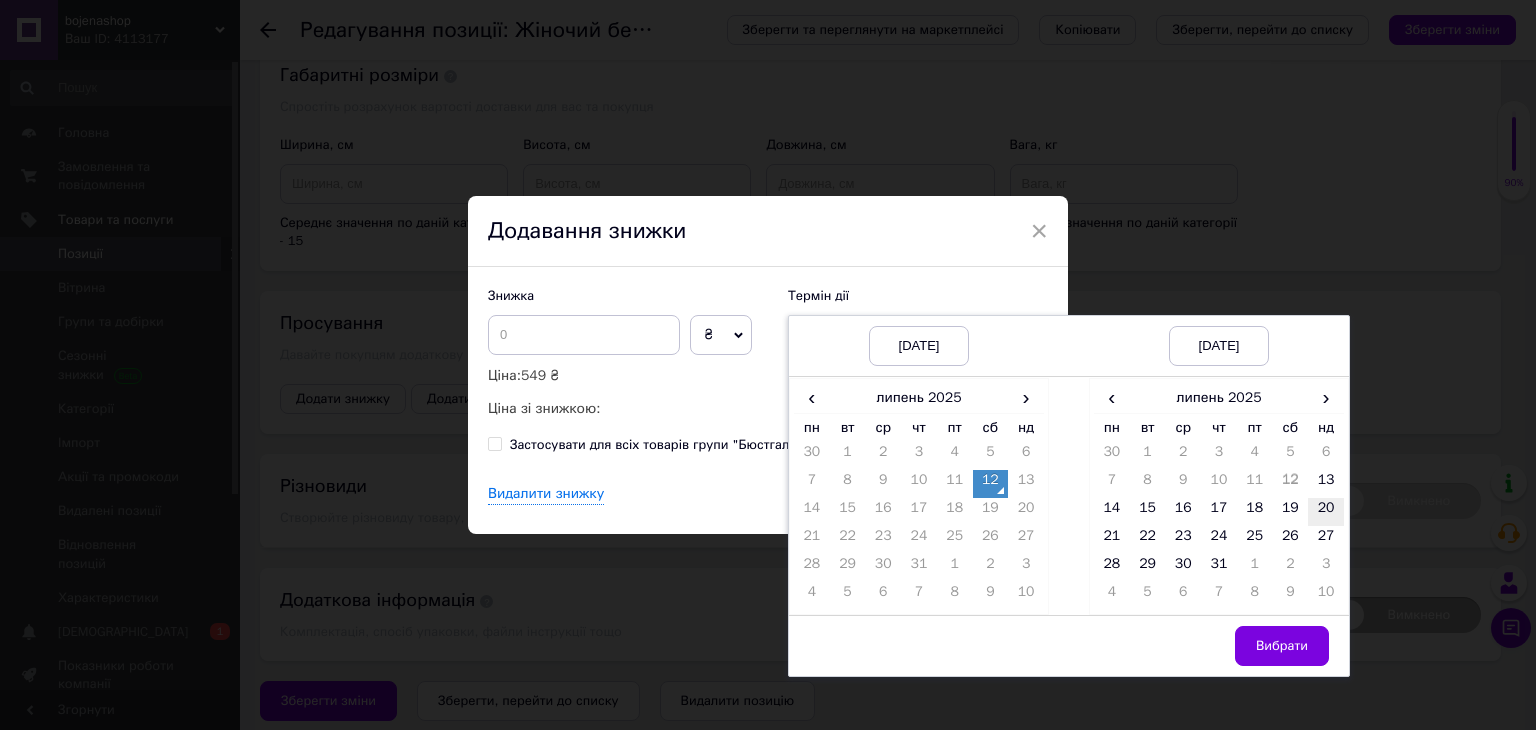 click on "20" at bounding box center [1326, 512] 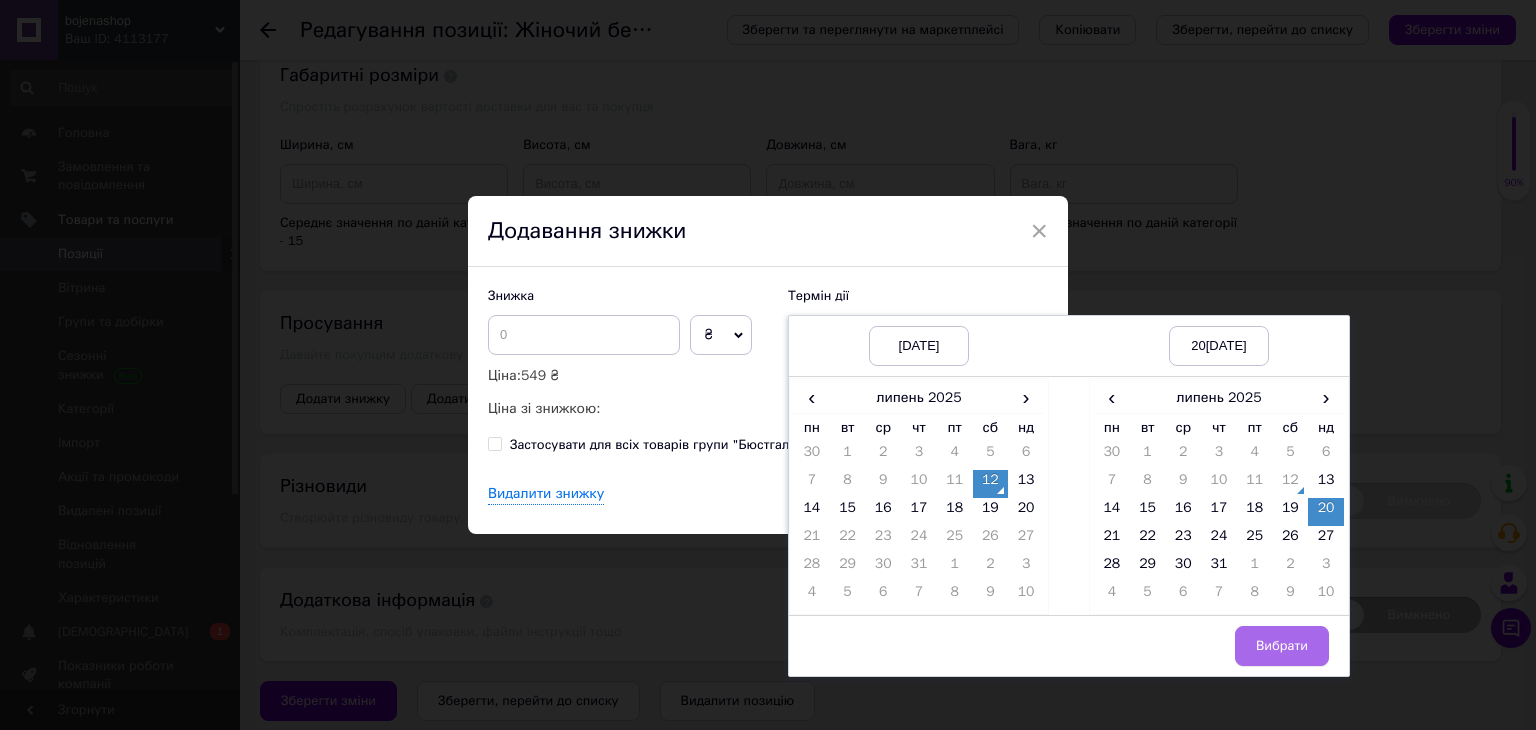 click on "Вибрати" at bounding box center [1282, 646] 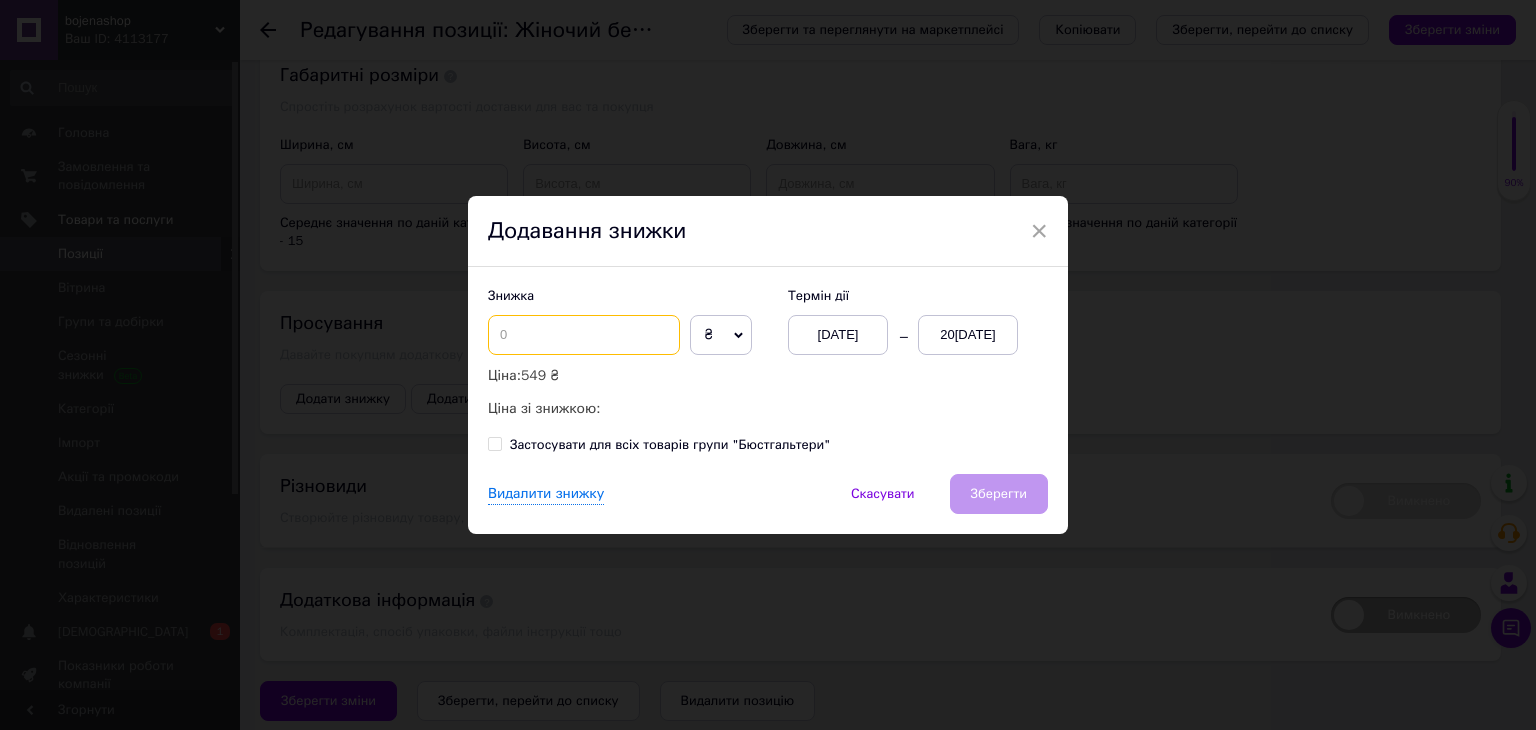 click at bounding box center (584, 335) 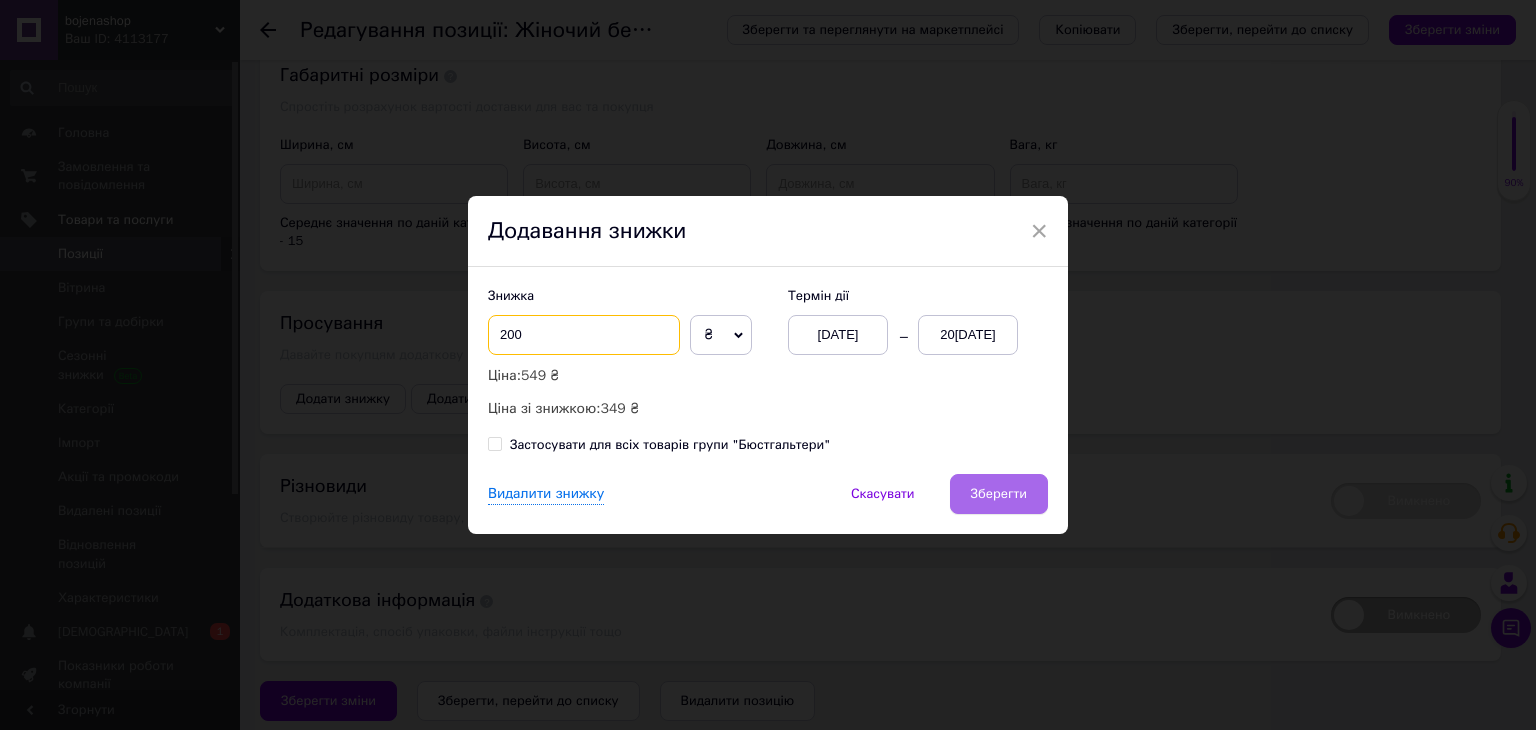 type on "200" 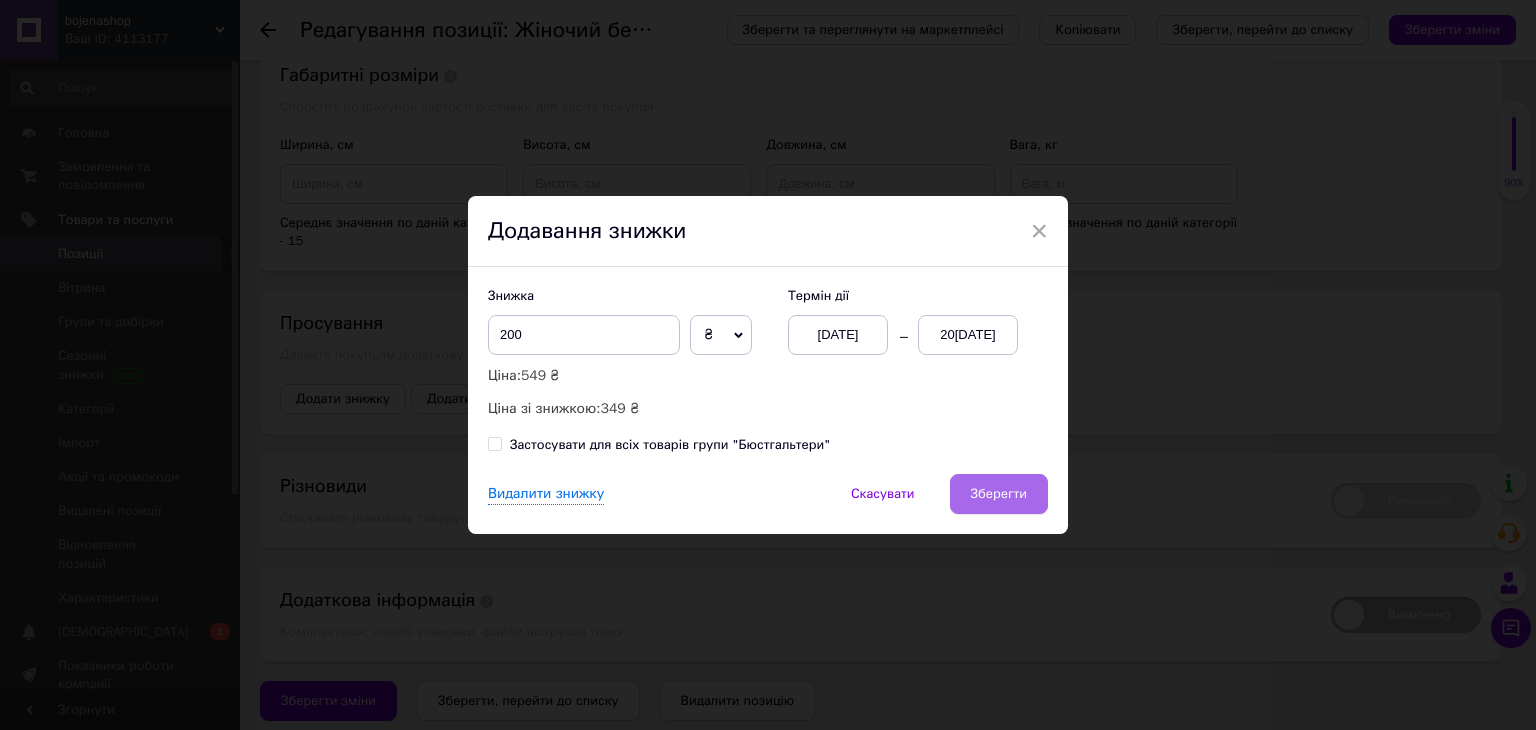 click on "Зберегти" at bounding box center [999, 494] 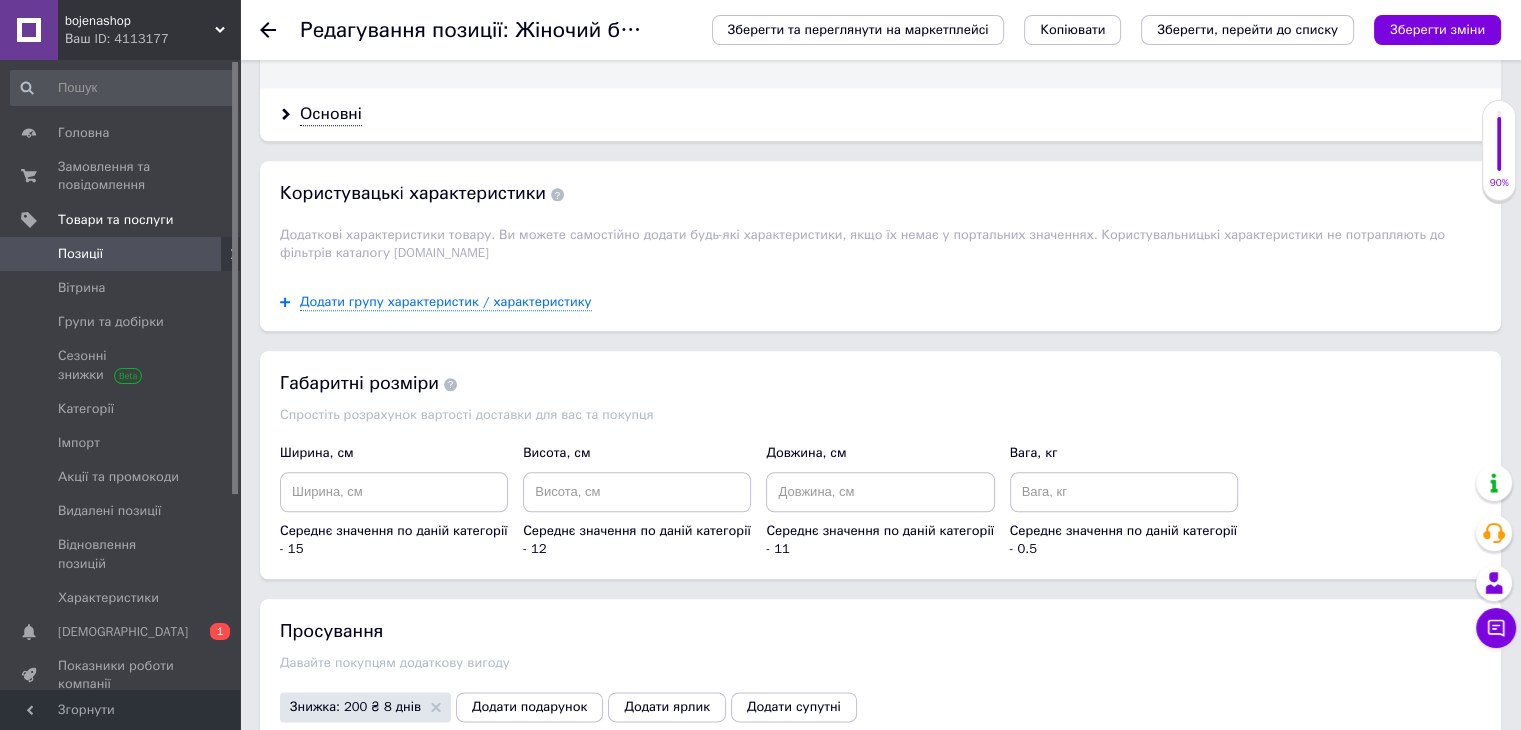 scroll, scrollTop: 2528, scrollLeft: 0, axis: vertical 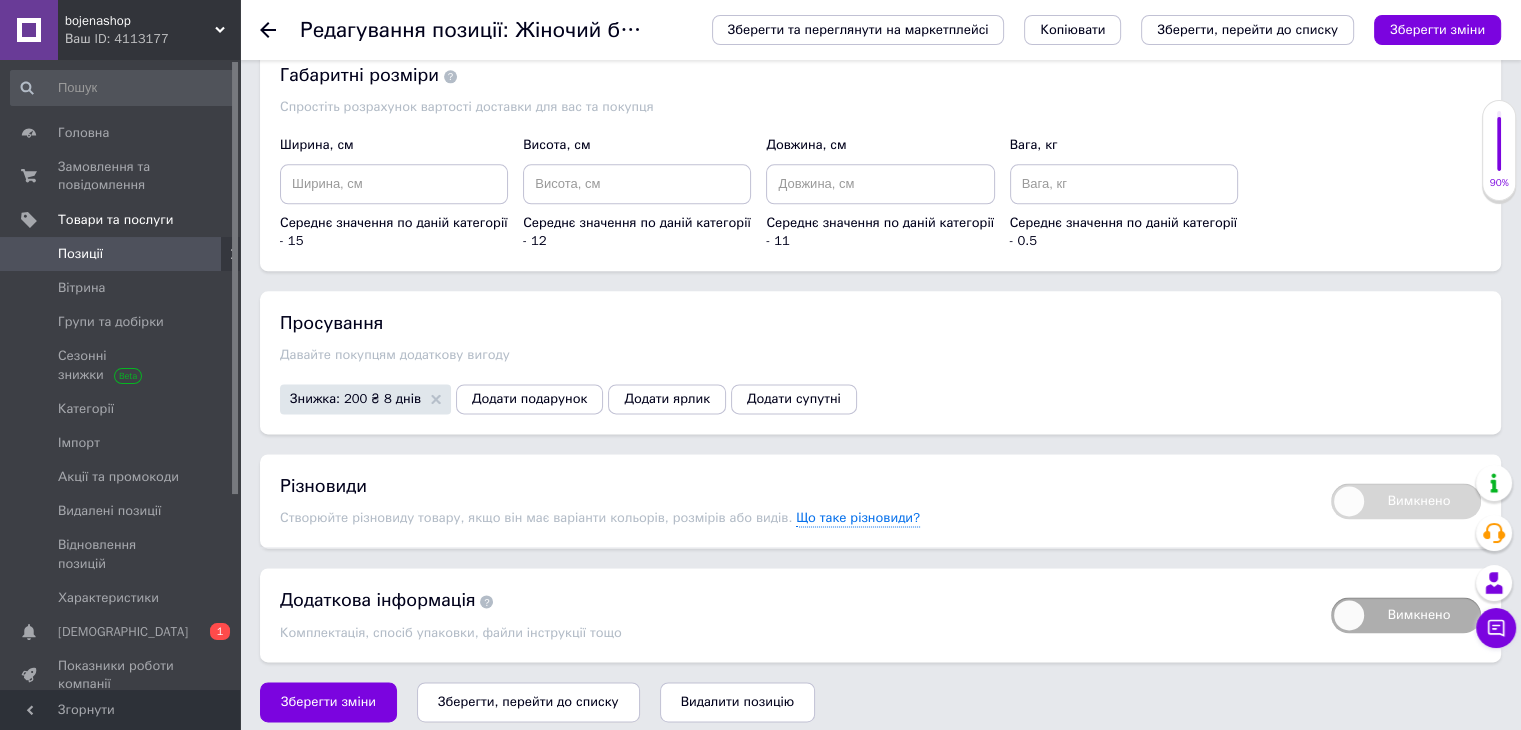 click on "Зберегти, перейти до списку" at bounding box center (528, 702) 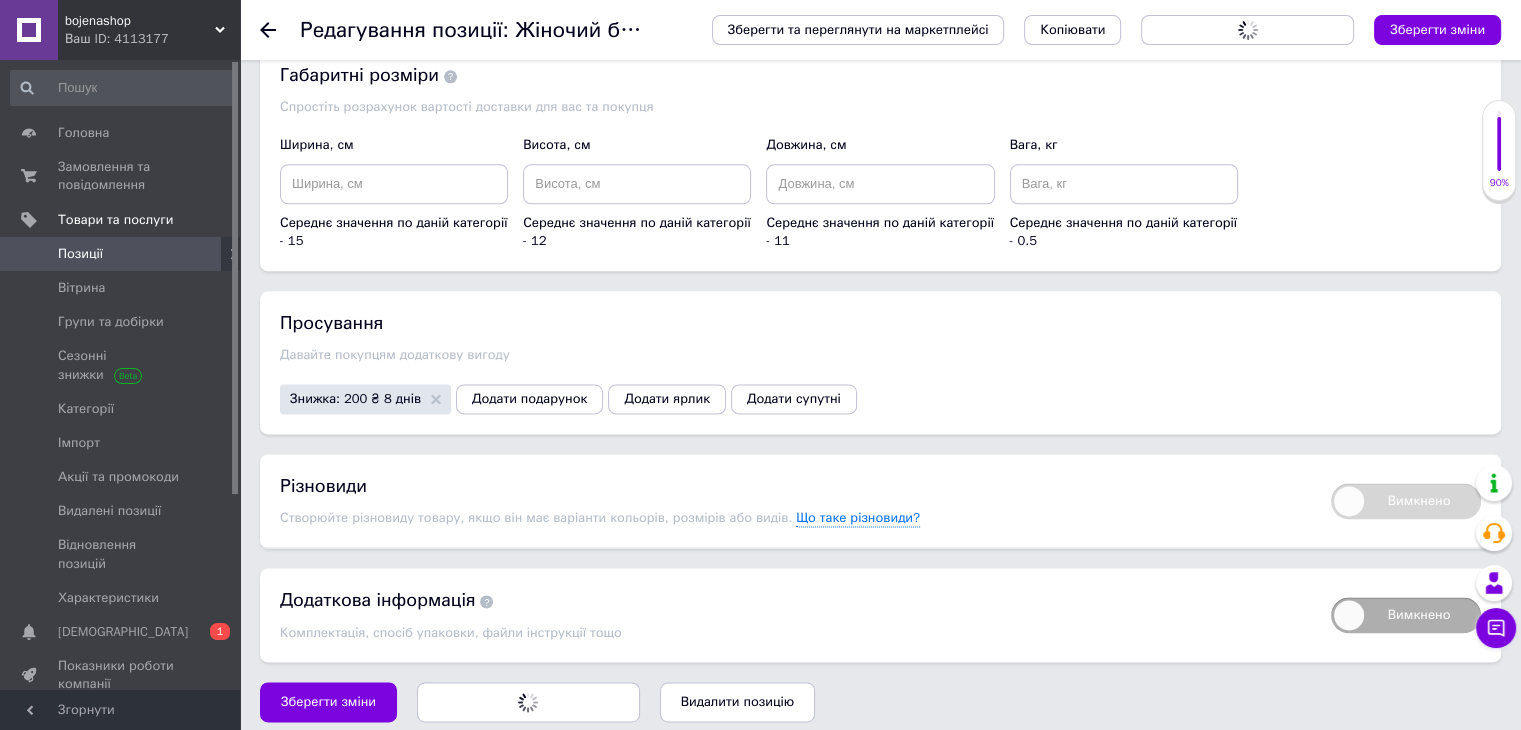 scroll, scrollTop: 0, scrollLeft: 0, axis: both 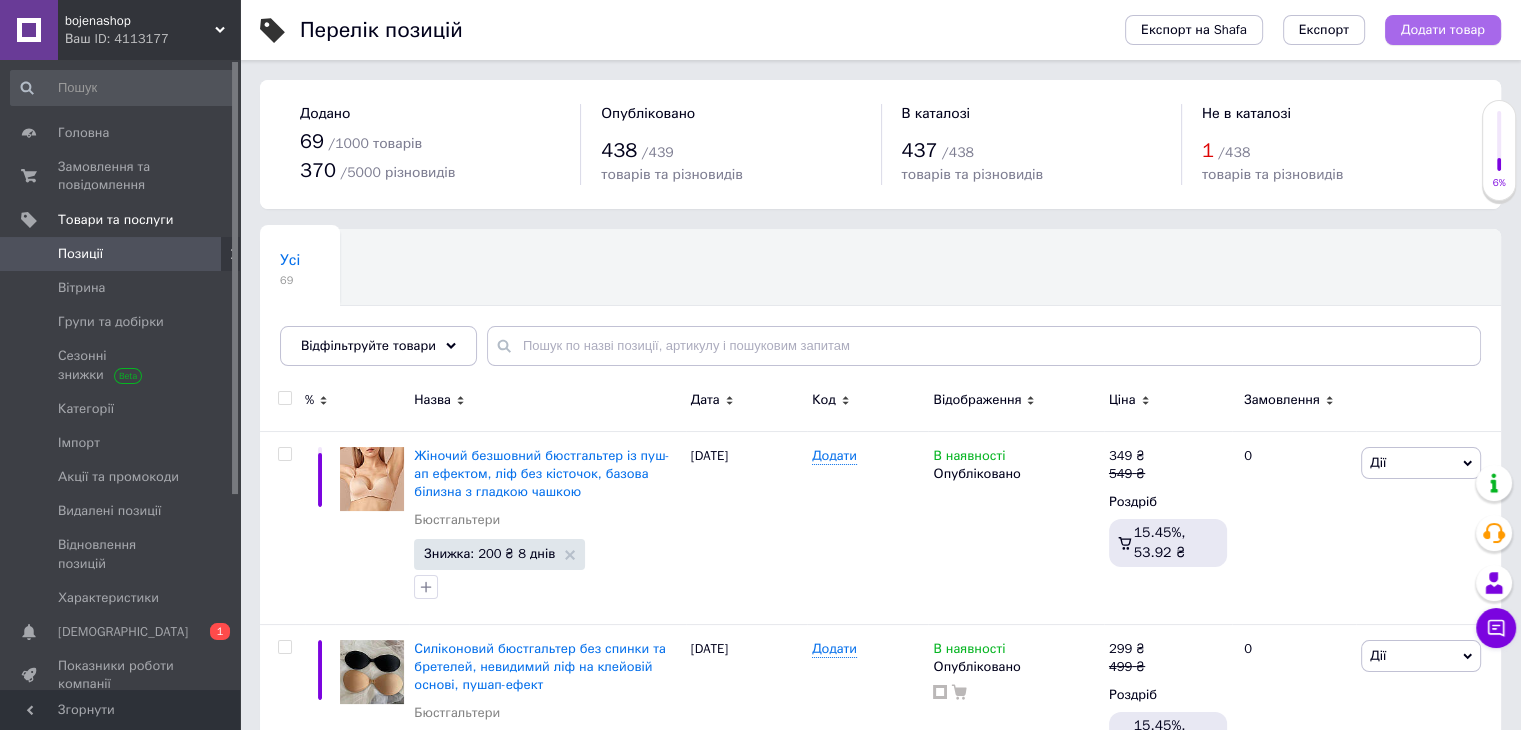 click on "Додати товар" at bounding box center (1443, 30) 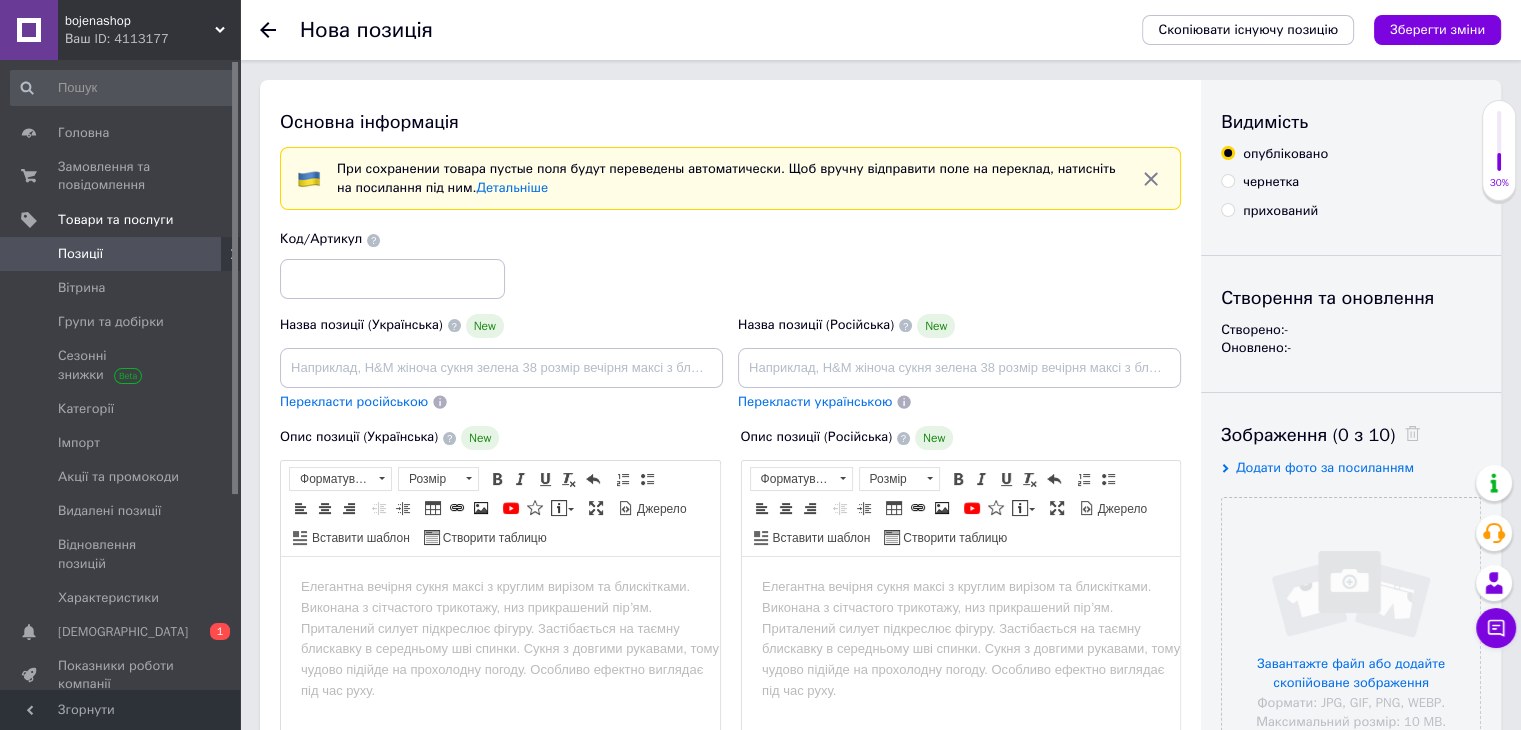 scroll, scrollTop: 0, scrollLeft: 0, axis: both 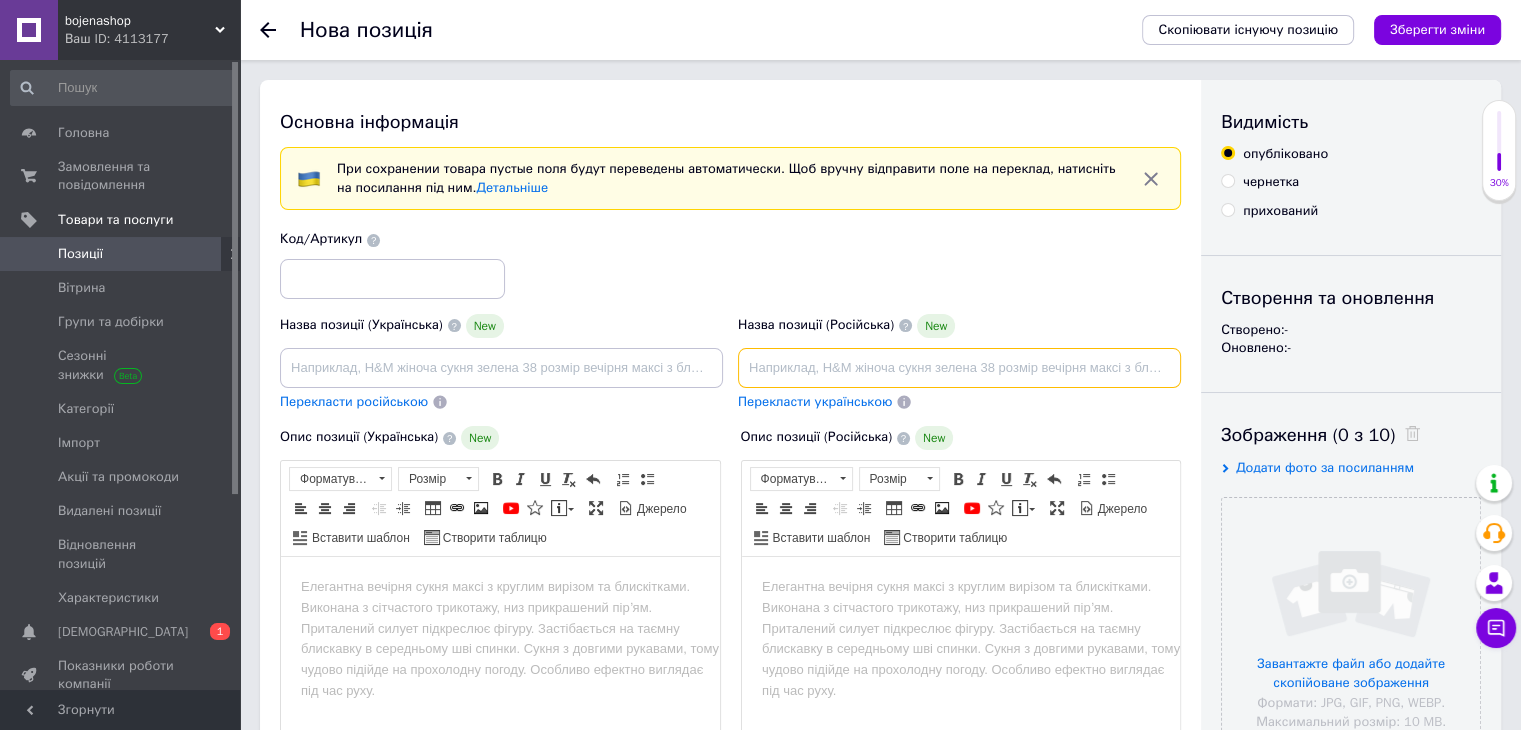 click at bounding box center [959, 368] 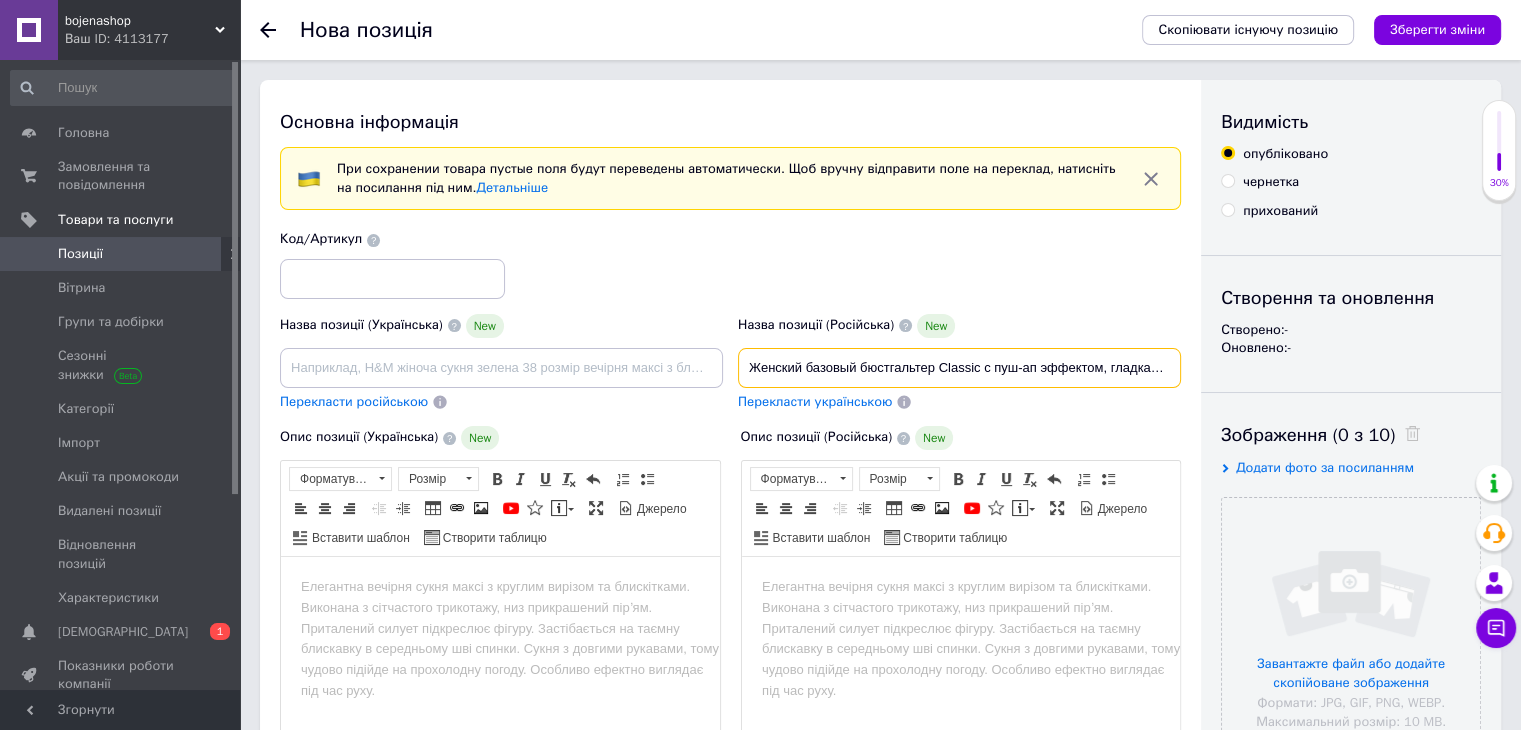 scroll, scrollTop: 0, scrollLeft: 246, axis: horizontal 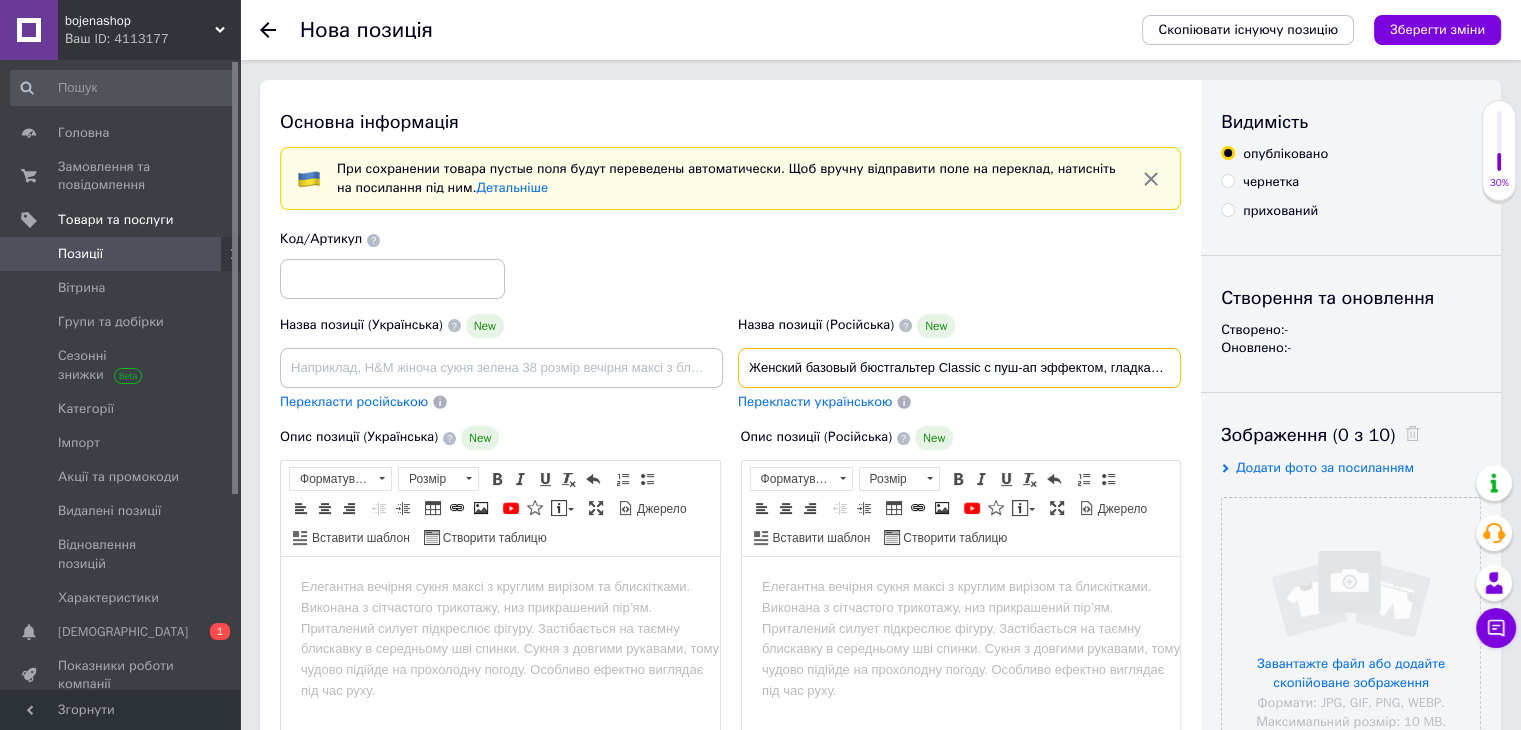 drag, startPoint x: 979, startPoint y: 369, endPoint x: 942, endPoint y: 372, distance: 37.12142 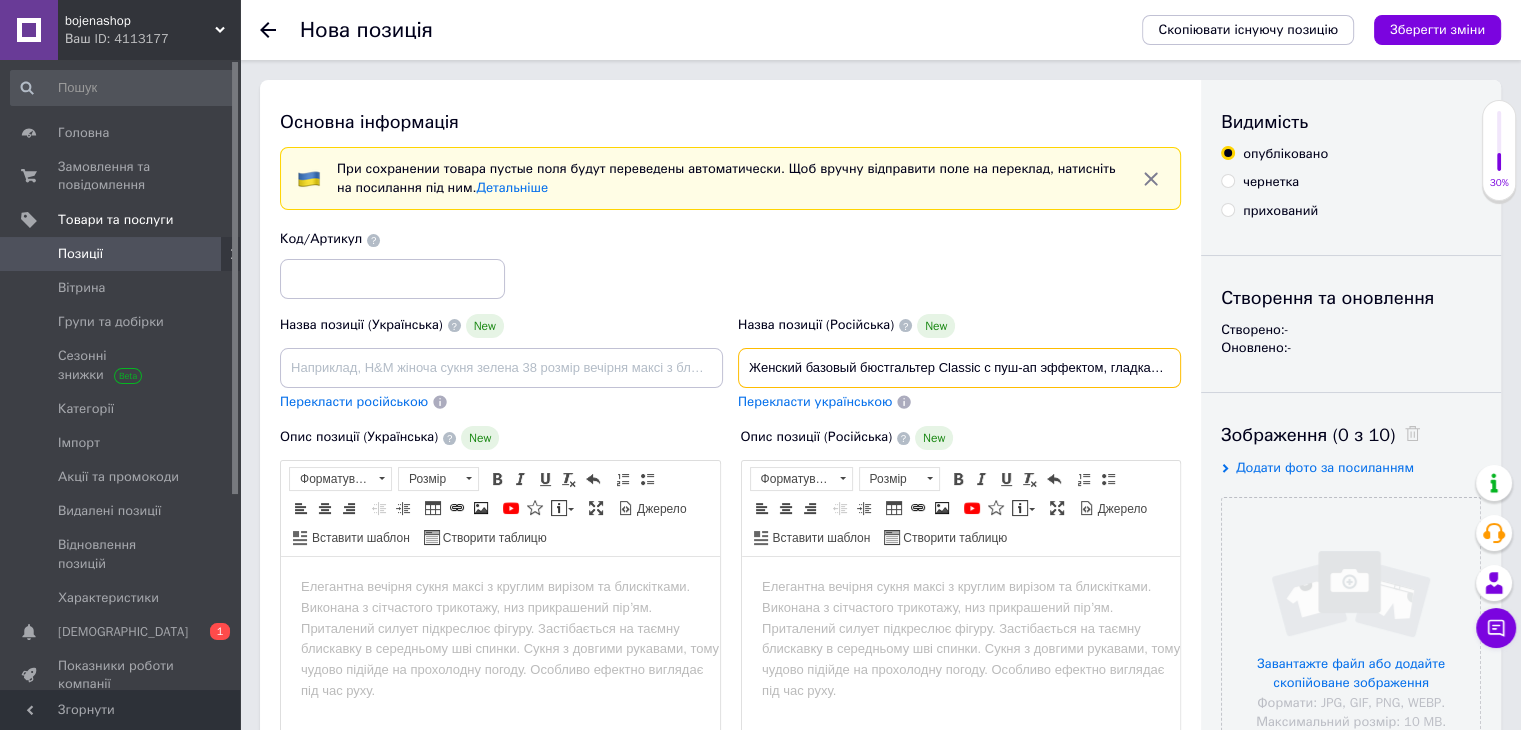click on "Женский базовый бюстгальтер Classic с пуш-ап эффектом, гладкая чашка без косточек, регулируемая спинка" at bounding box center [959, 368] 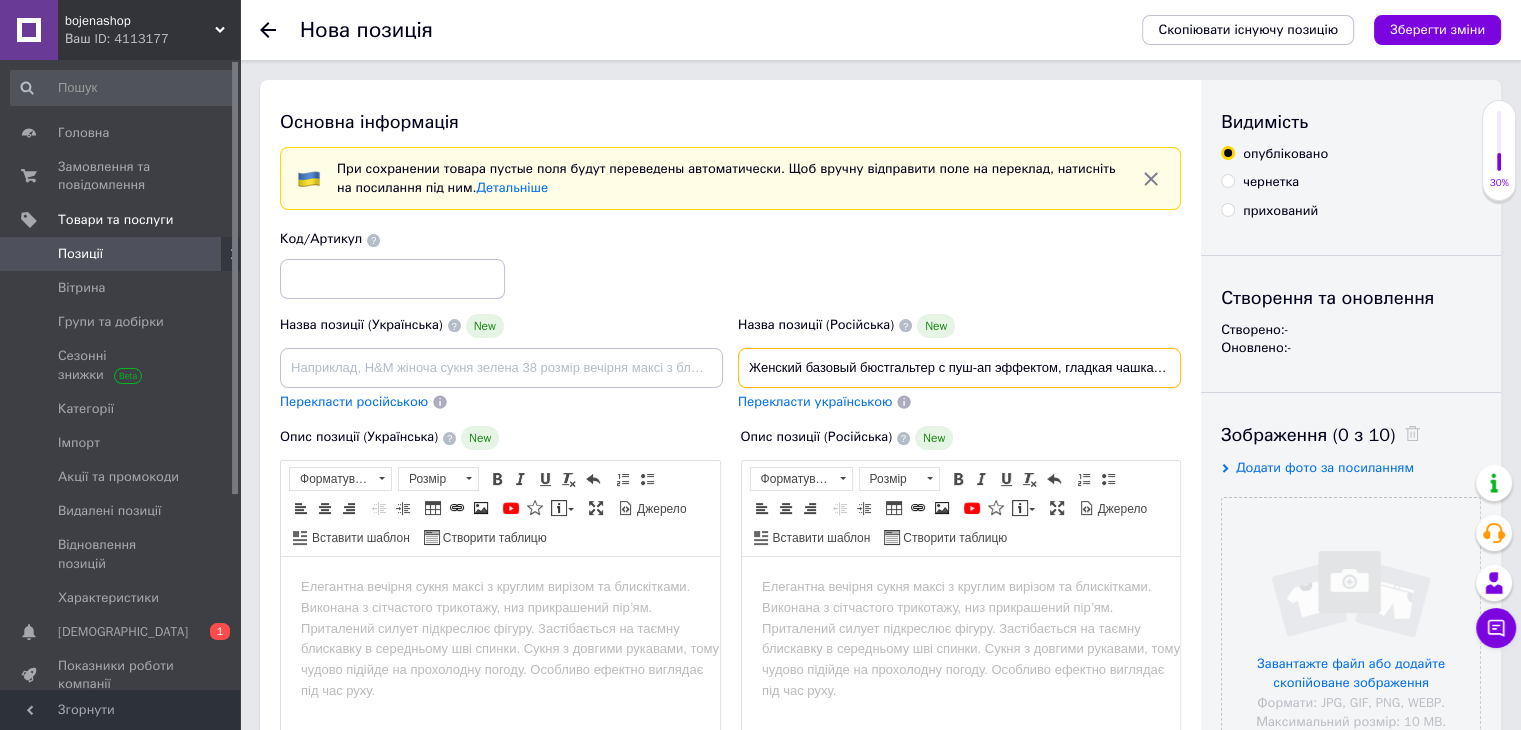 type on "Женский базовый бюстгальтер с пуш-ап эффектом, гладкая чашка без косточек, регулируемая спинка" 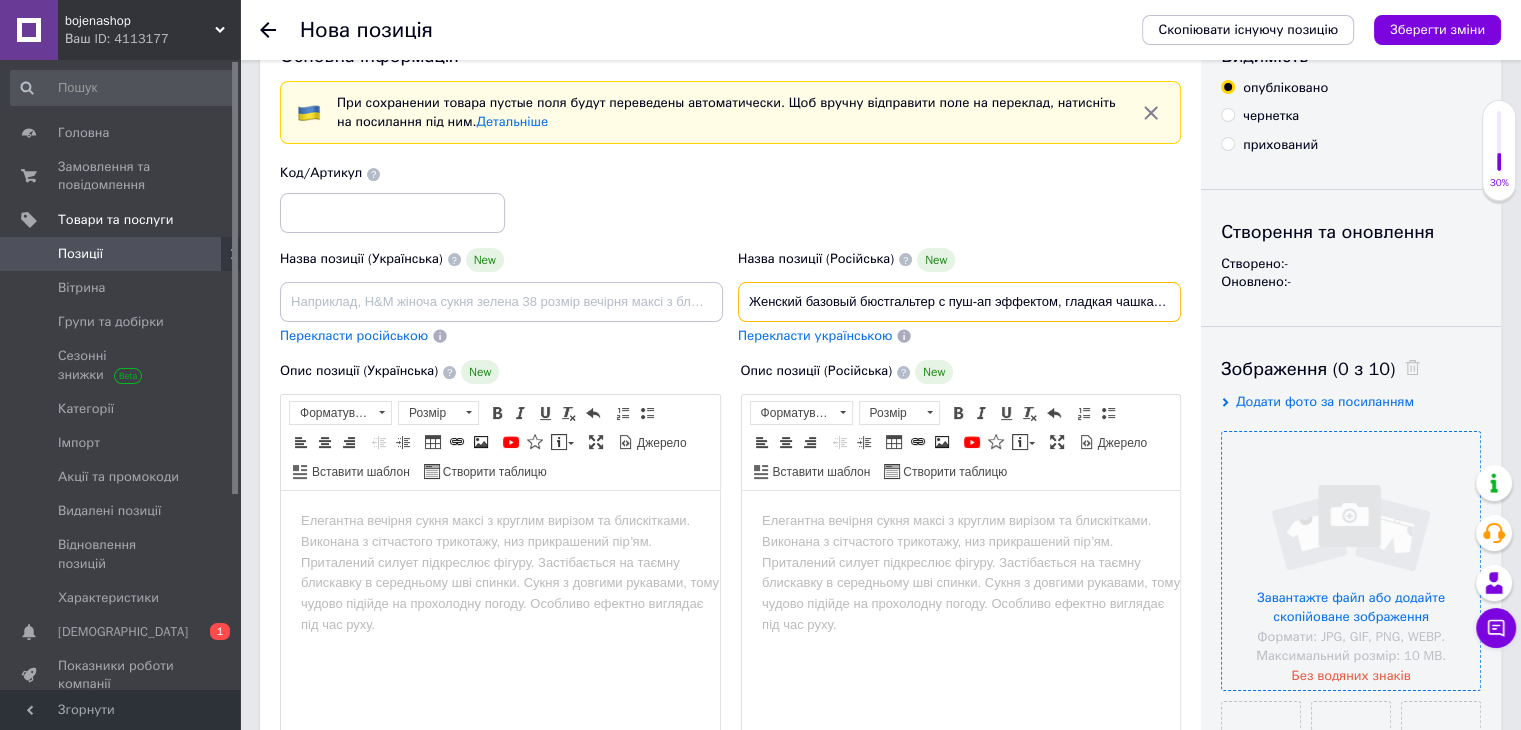 scroll, scrollTop: 100, scrollLeft: 0, axis: vertical 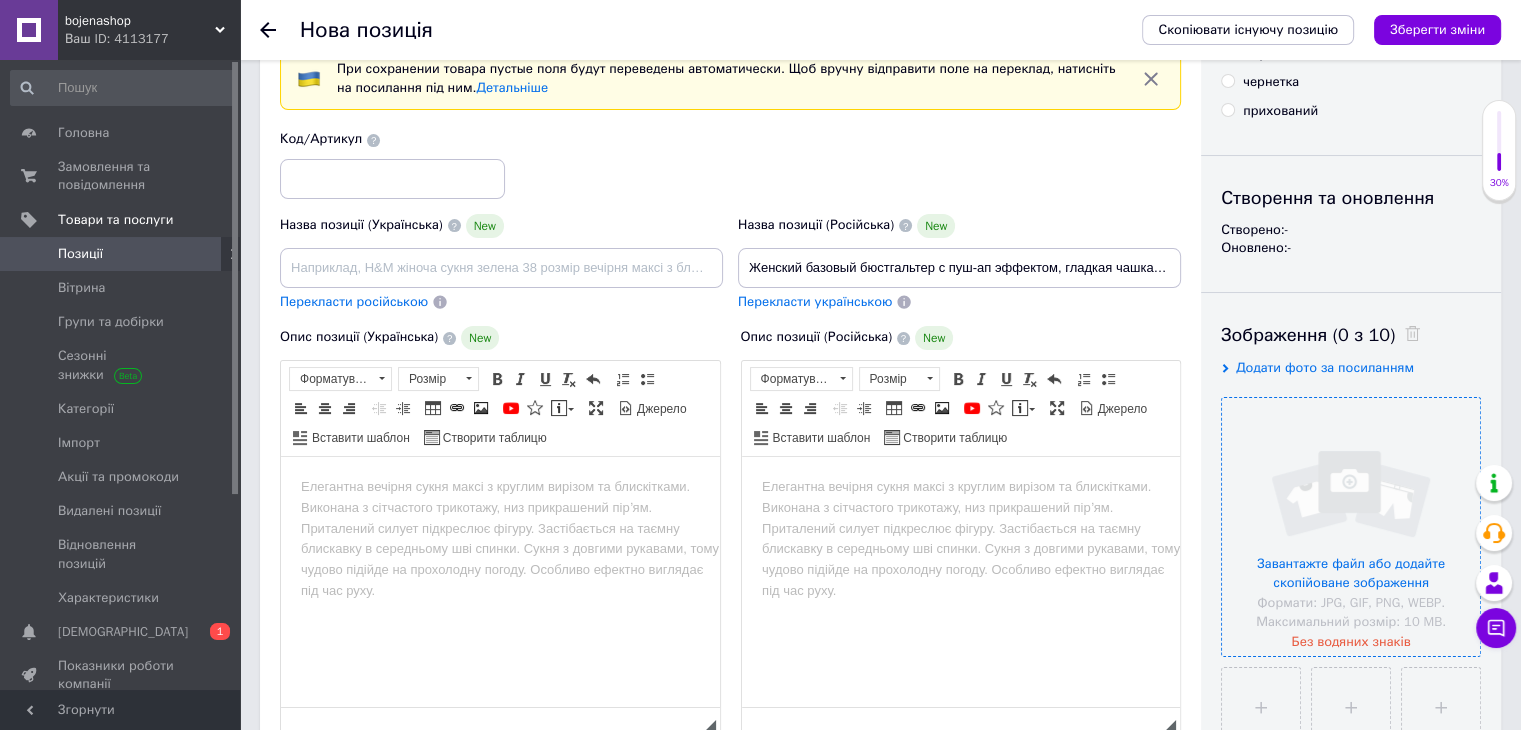 click at bounding box center (1351, 527) 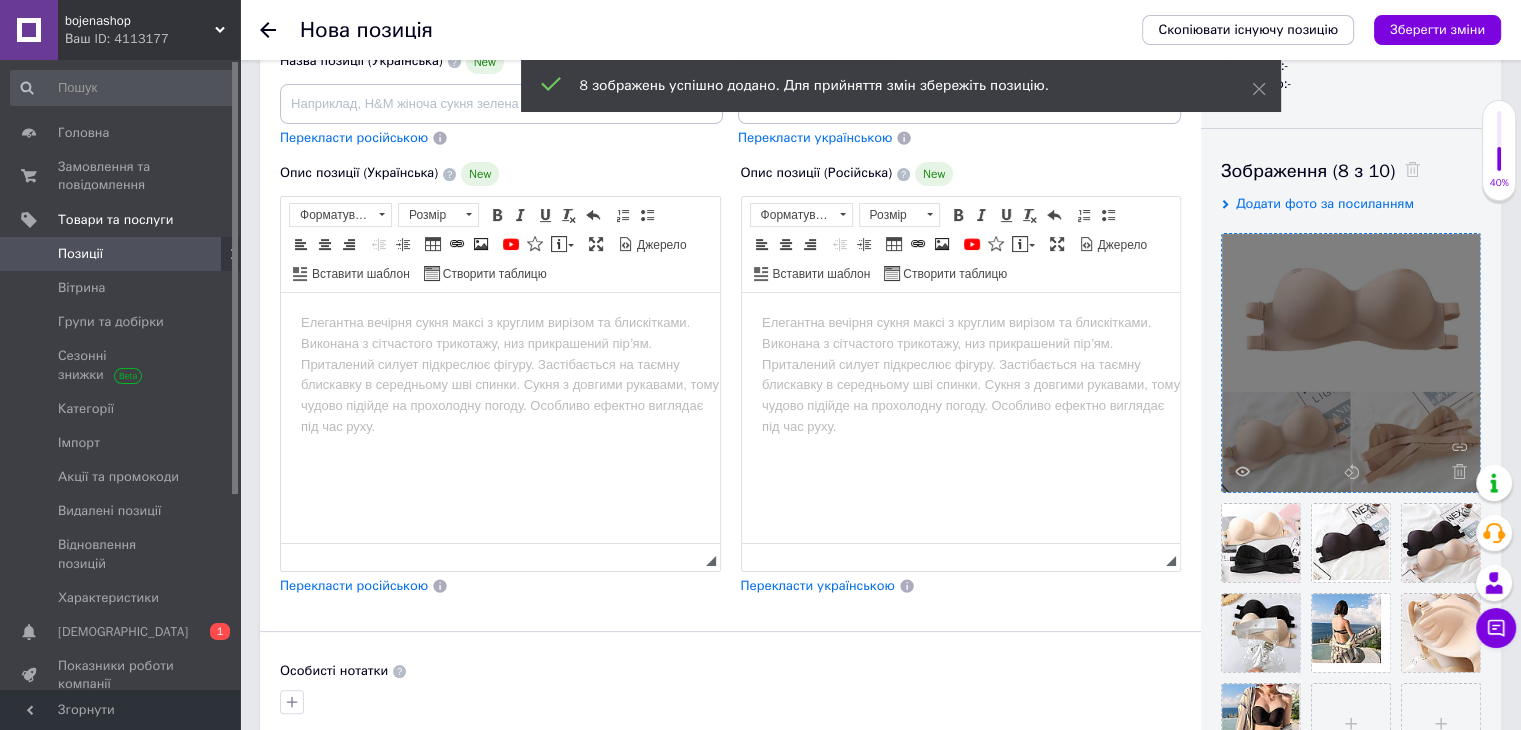 scroll, scrollTop: 300, scrollLeft: 0, axis: vertical 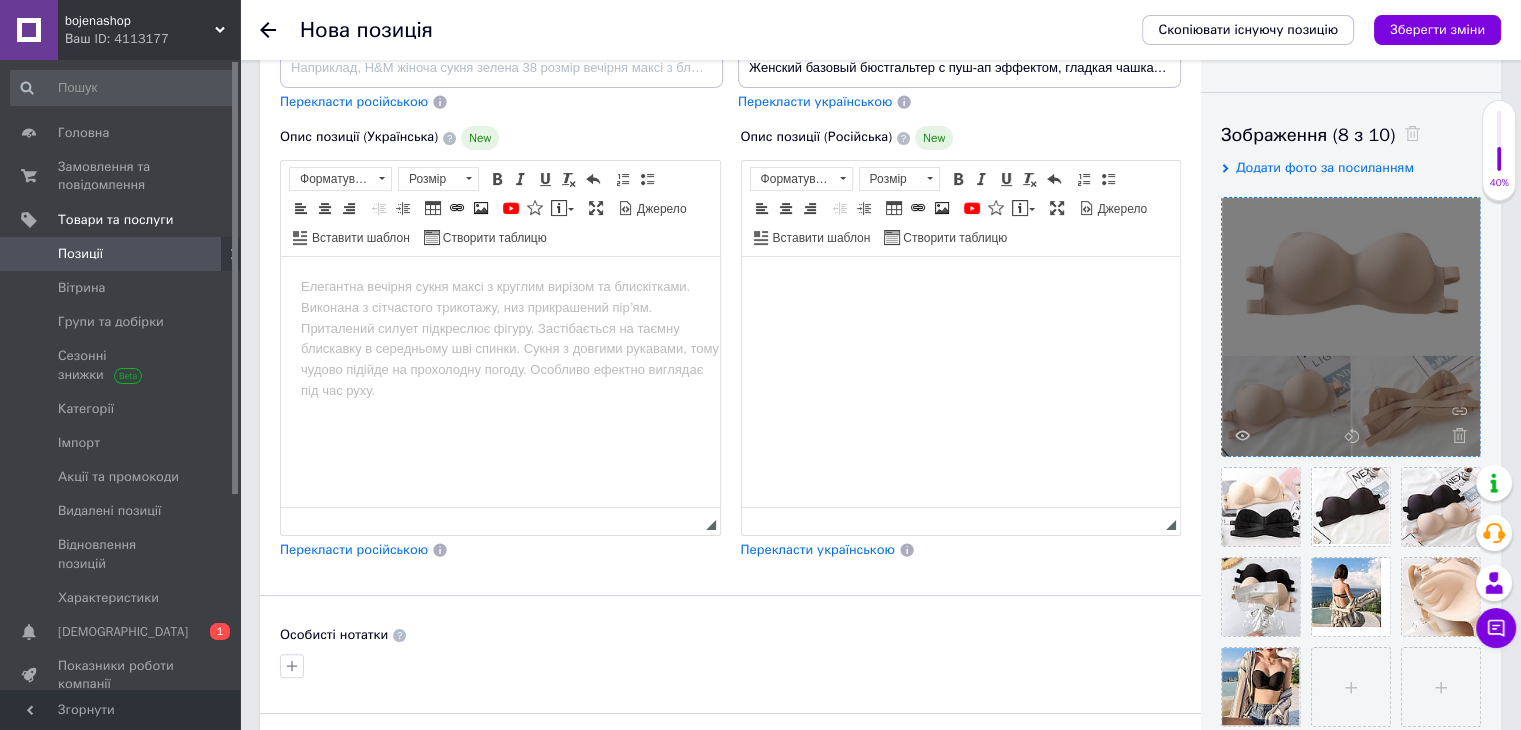 click at bounding box center [960, 287] 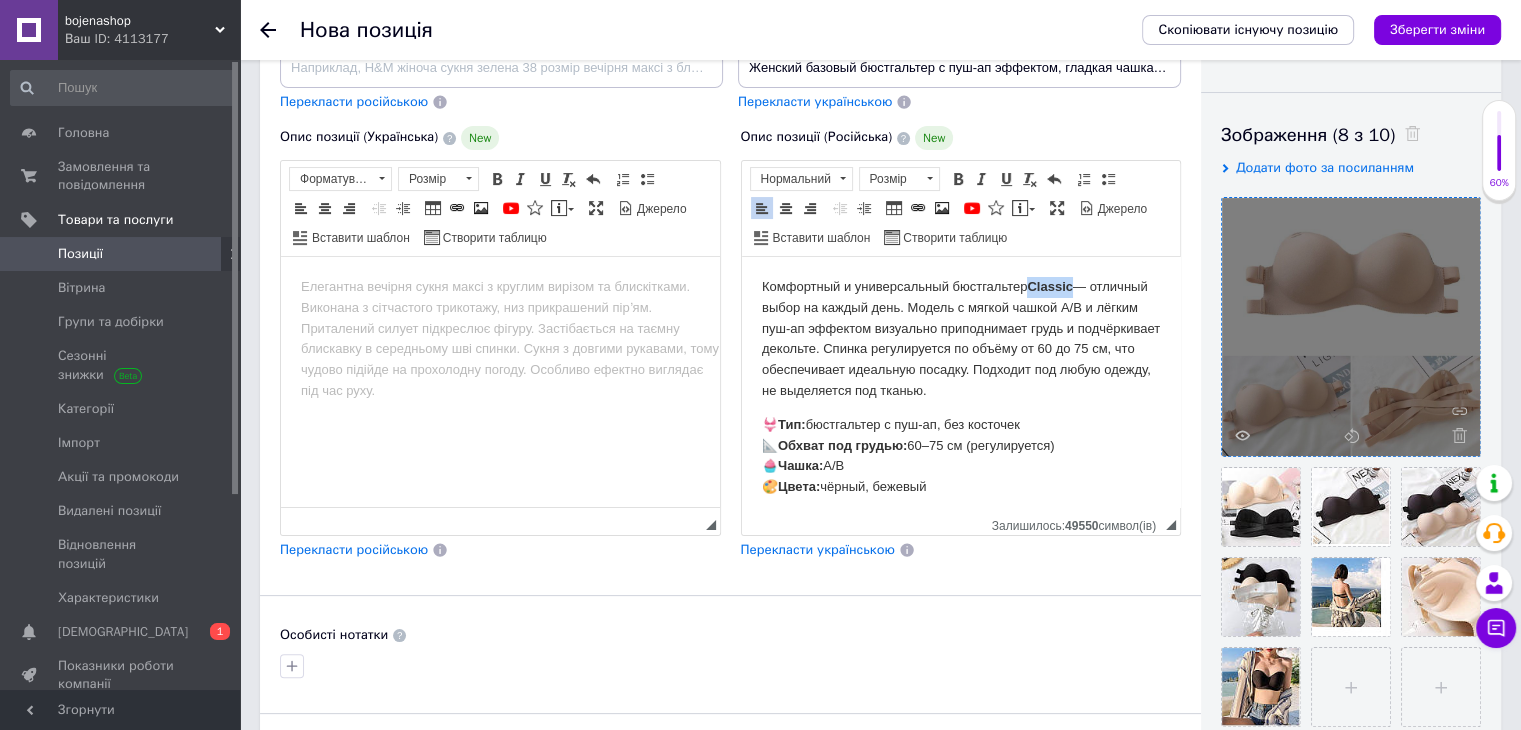 drag, startPoint x: 1074, startPoint y: 283, endPoint x: 1029, endPoint y: 283, distance: 45 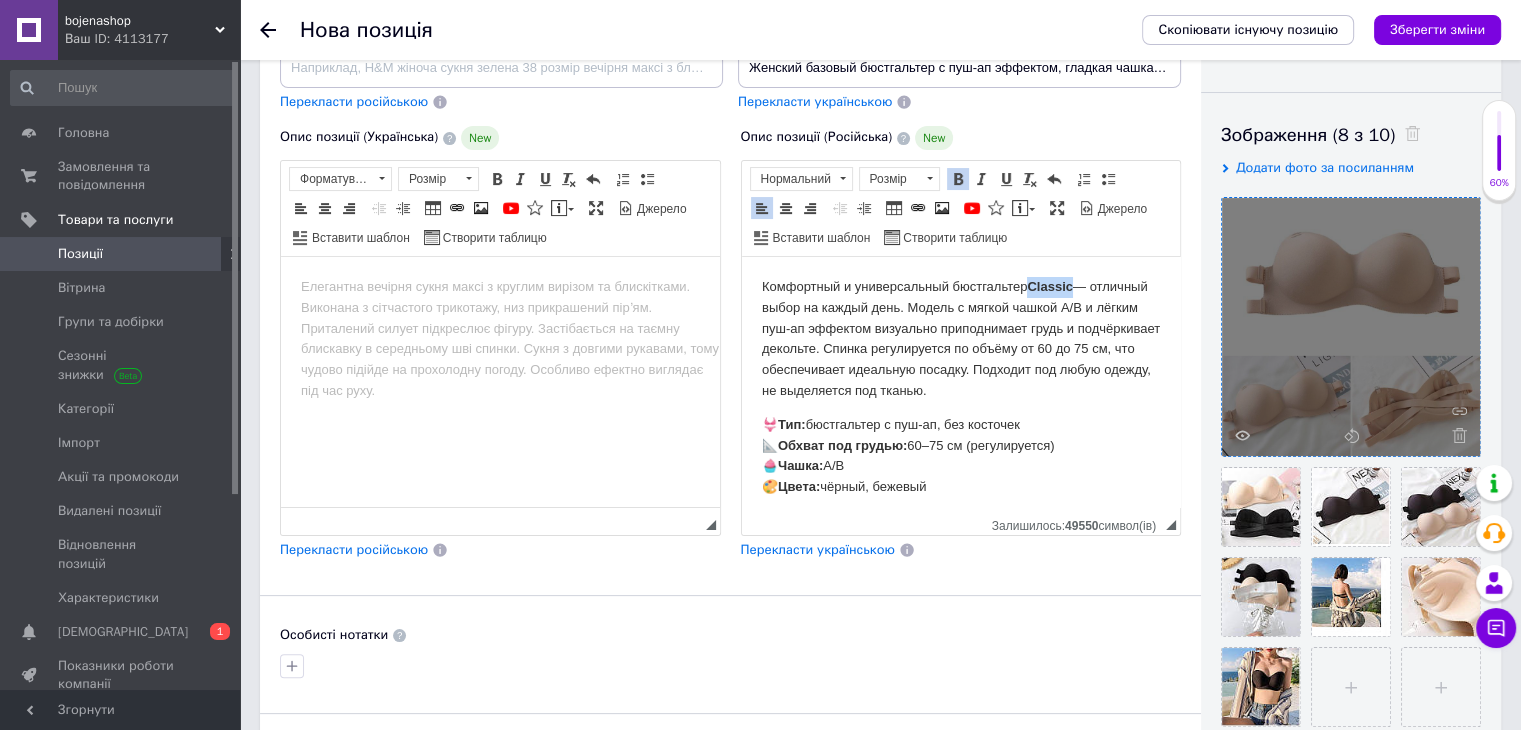 type 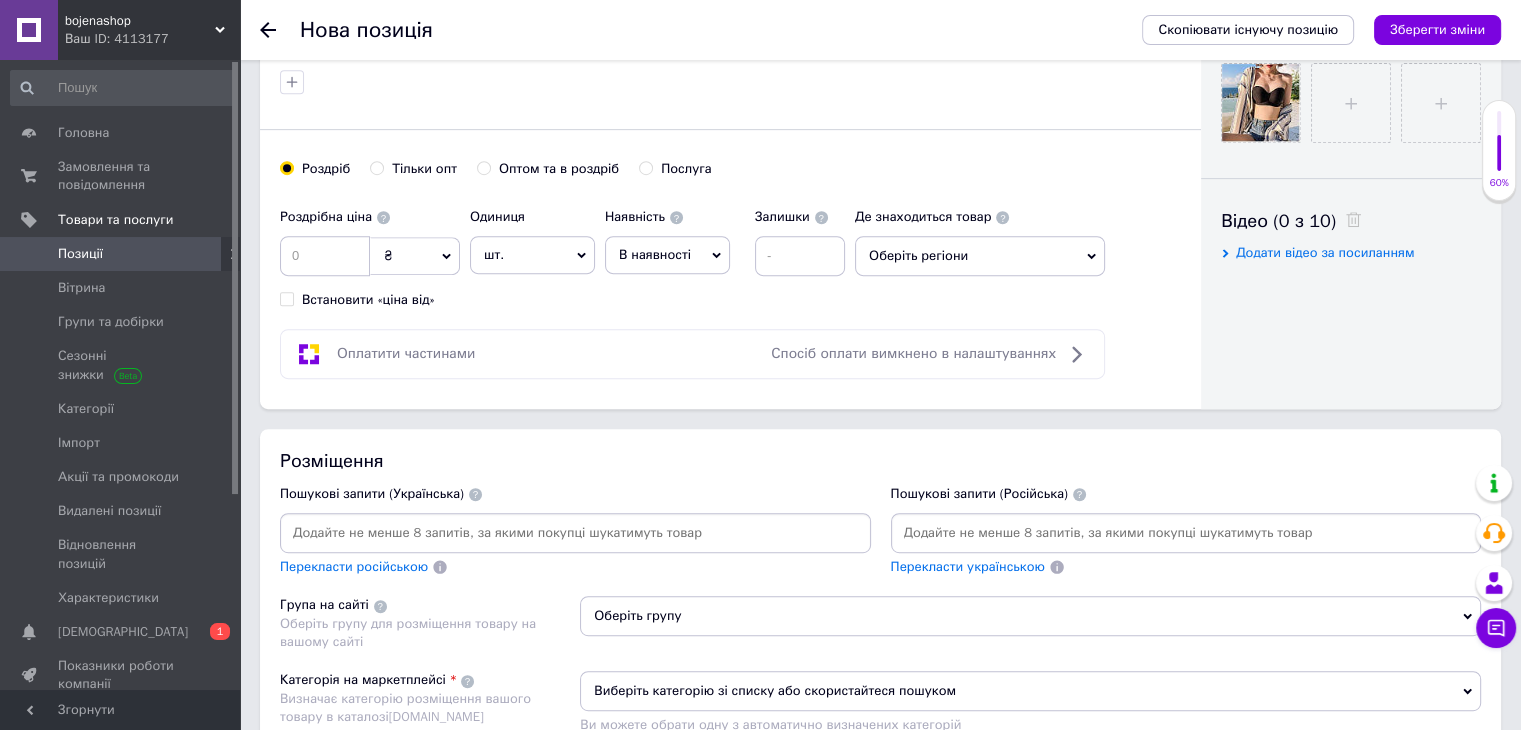 scroll, scrollTop: 900, scrollLeft: 0, axis: vertical 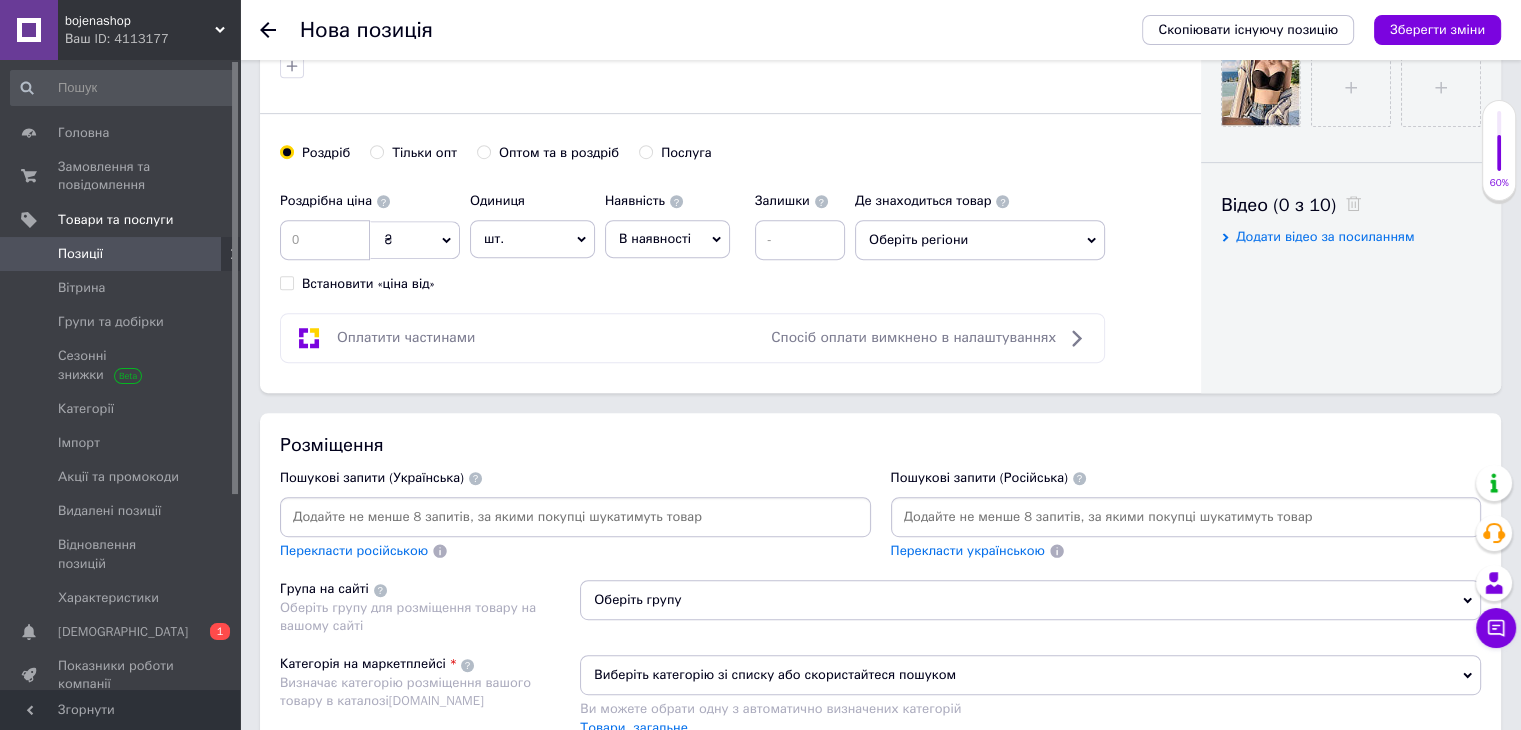 click at bounding box center [325, 240] 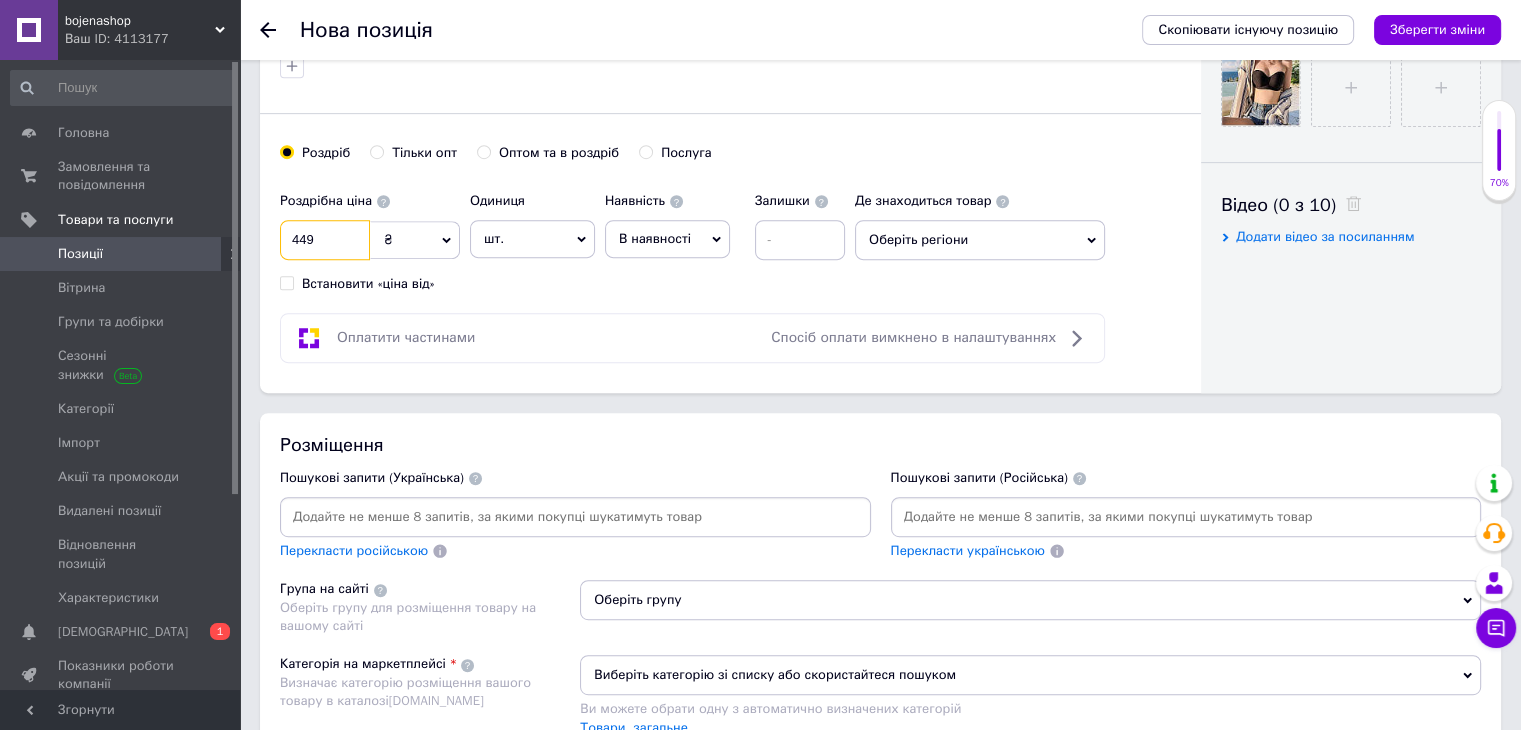 type on "449" 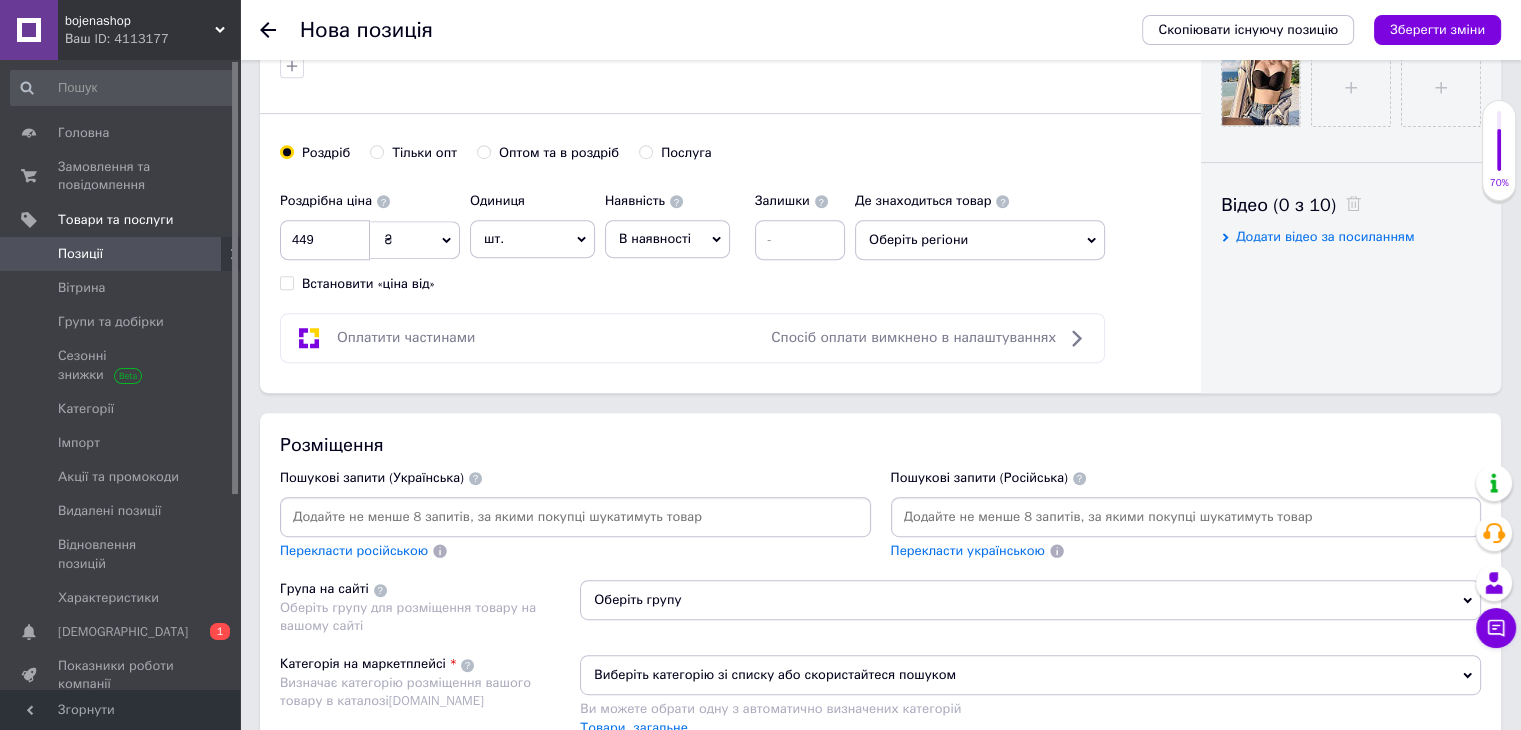 click at bounding box center (1186, 517) 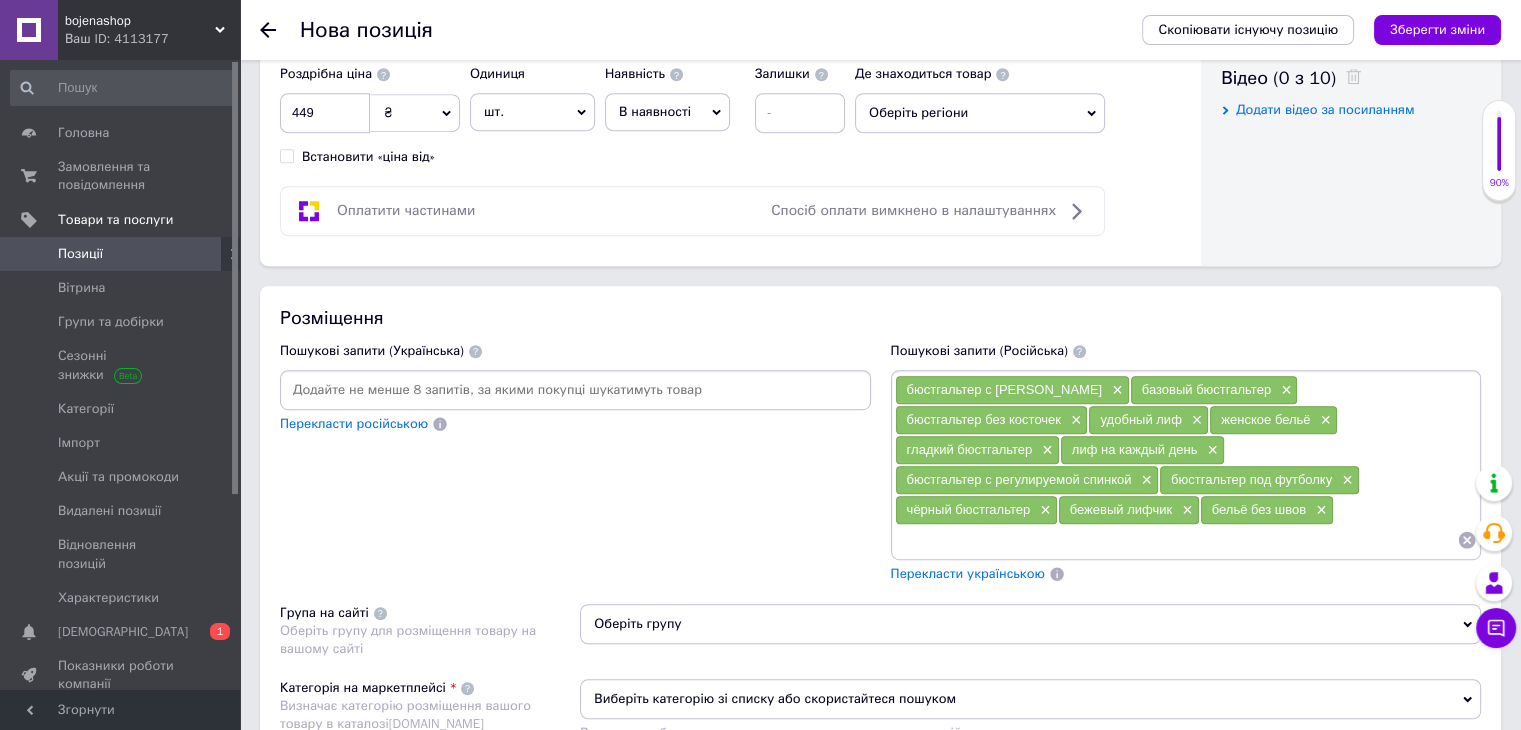 scroll, scrollTop: 1200, scrollLeft: 0, axis: vertical 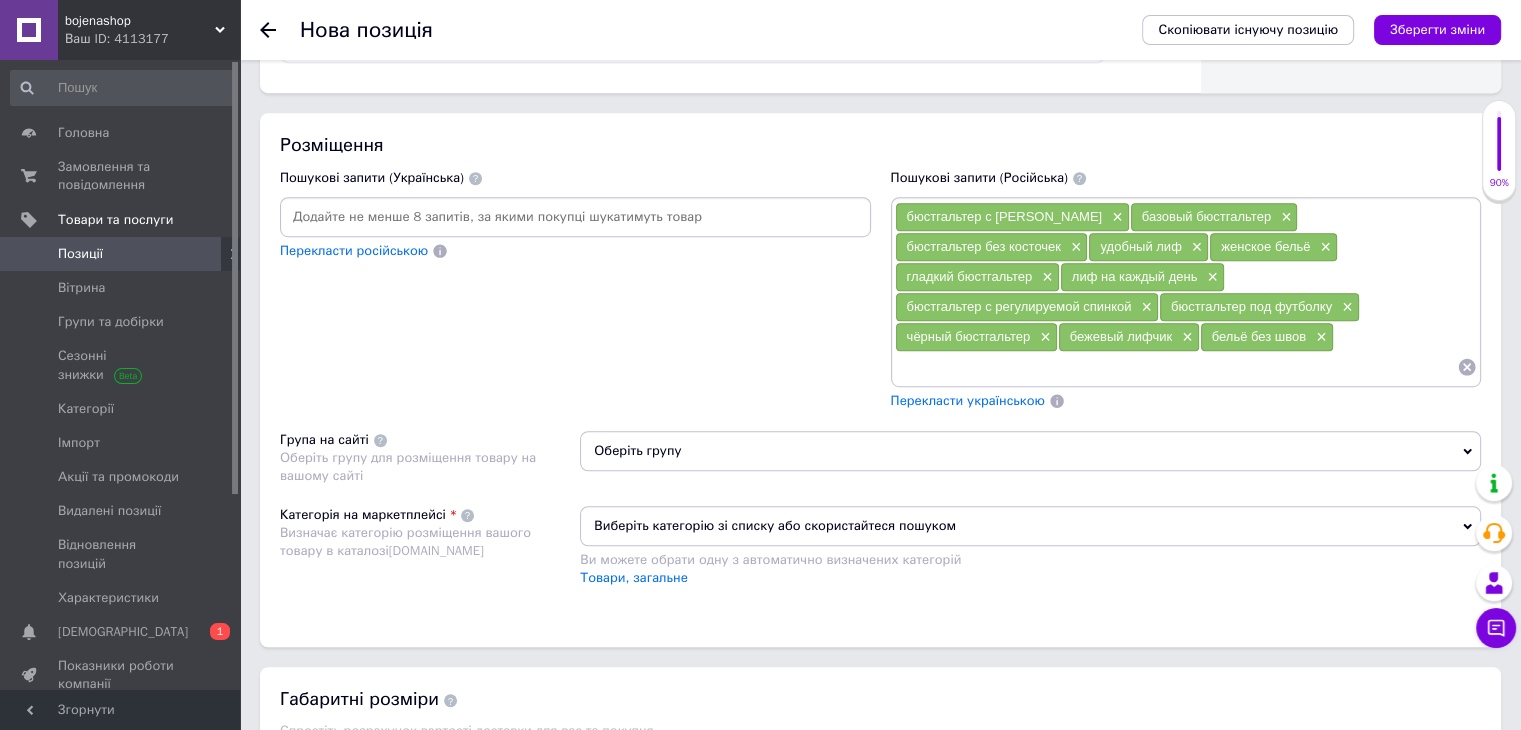 click on "Оберіть групу" at bounding box center [1030, 451] 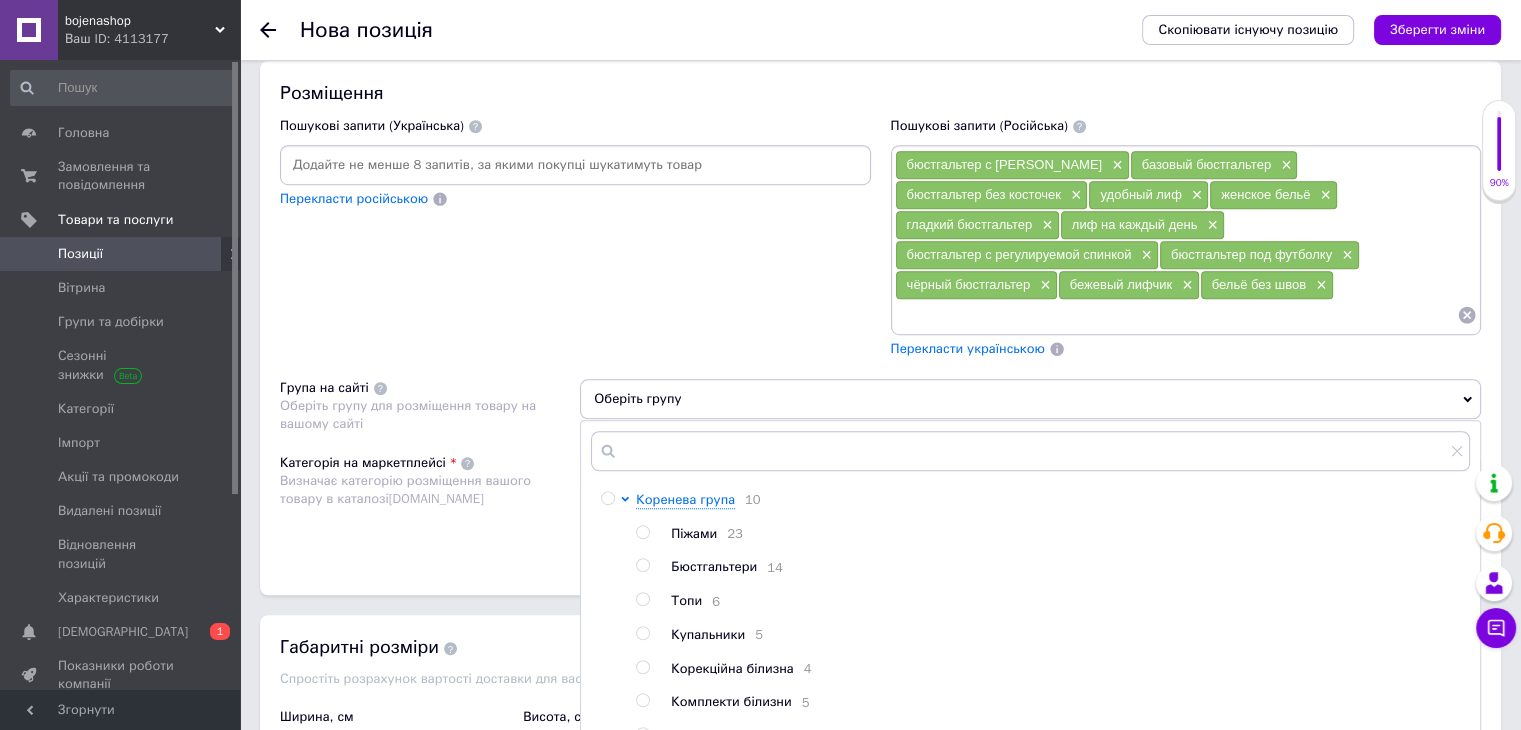 scroll, scrollTop: 1300, scrollLeft: 0, axis: vertical 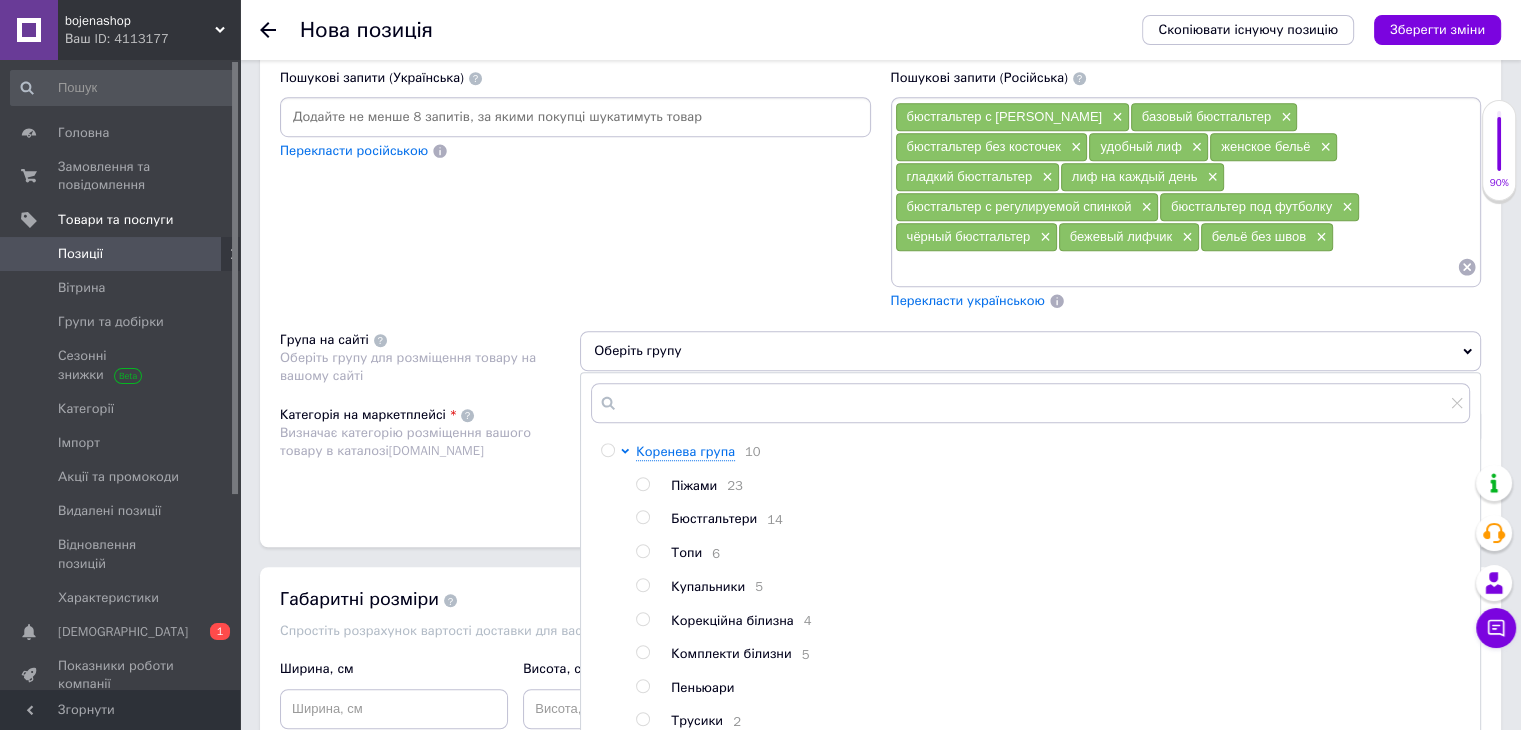 click at bounding box center [642, 517] 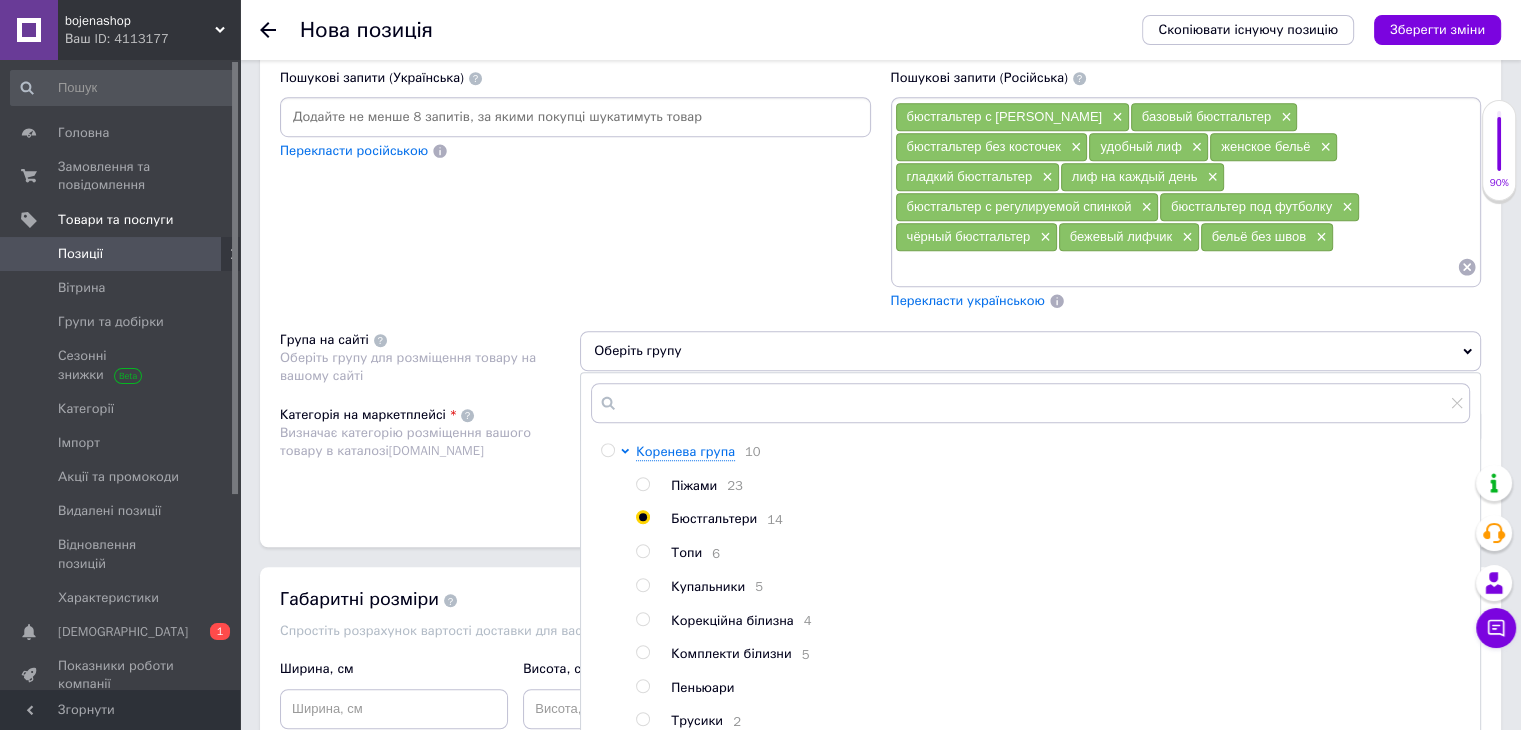 radio on "true" 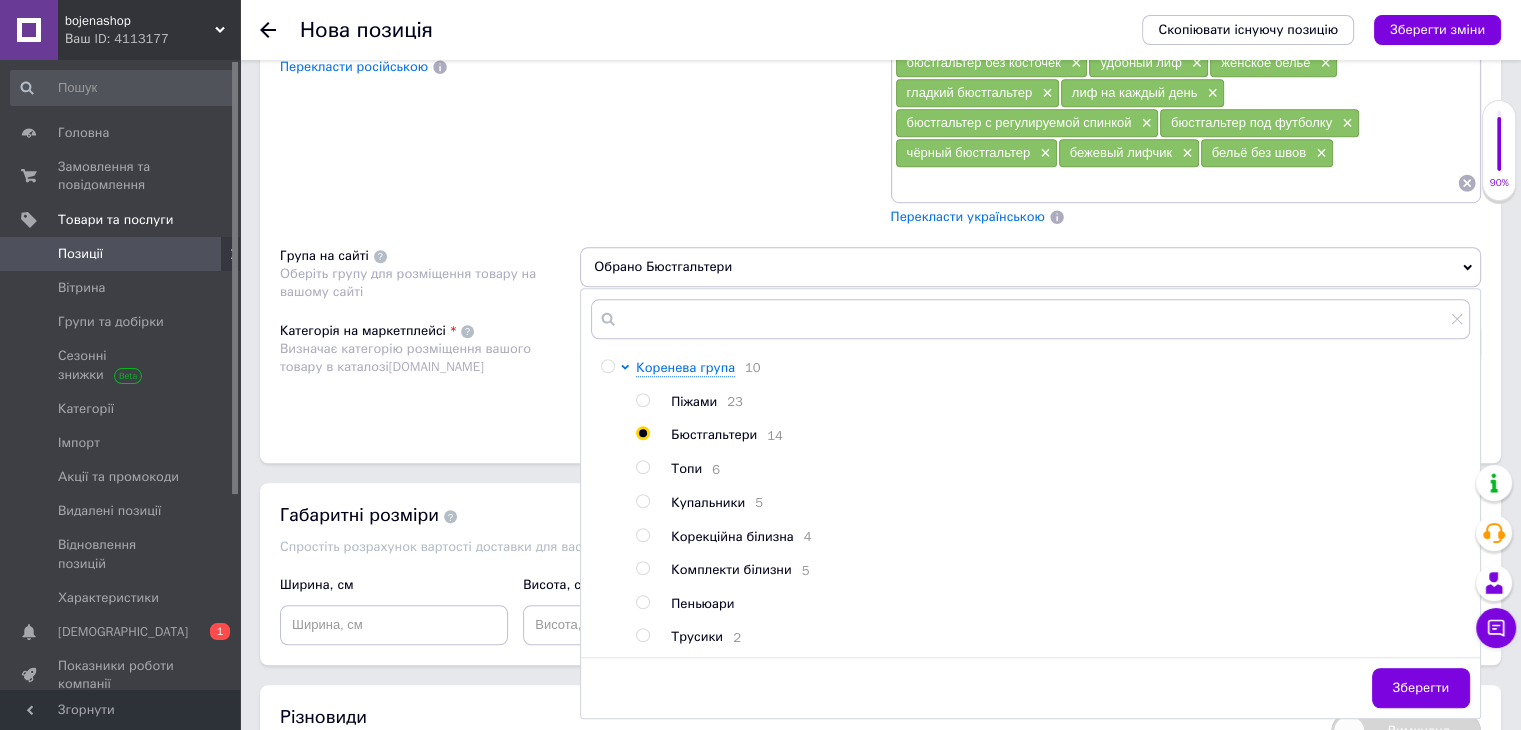 scroll, scrollTop: 1500, scrollLeft: 0, axis: vertical 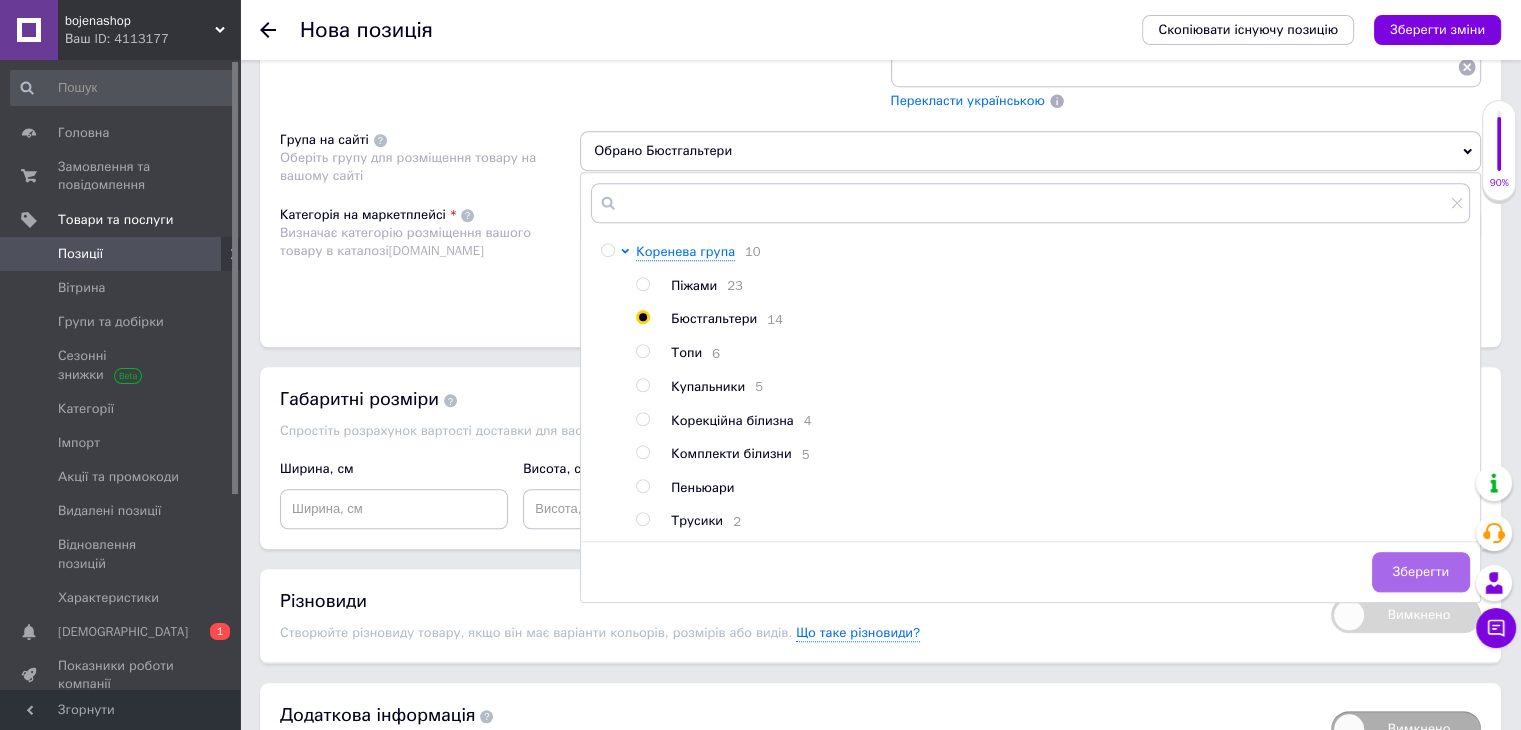 click on "Зберегти" at bounding box center (1421, 572) 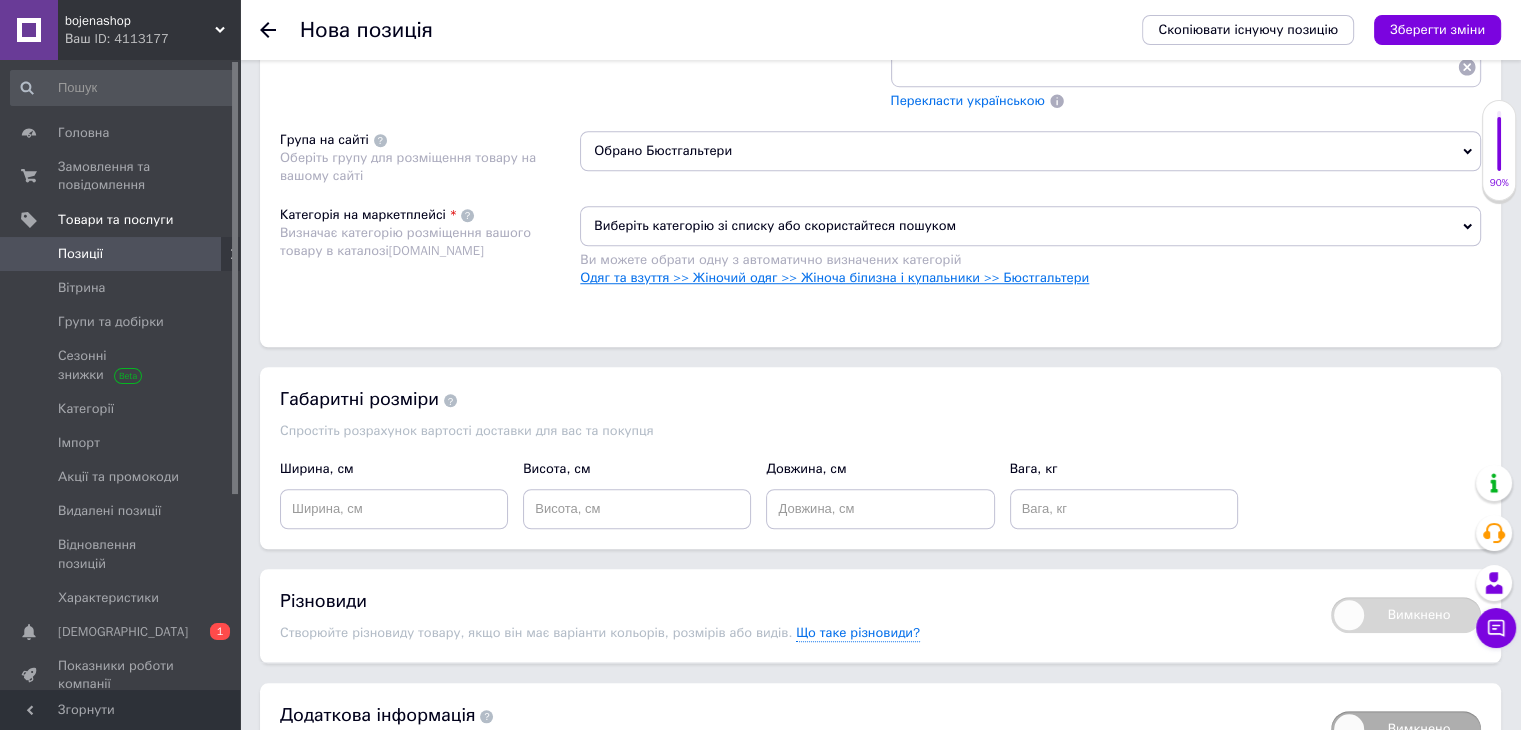click on "Одяг та взуття >> Жіночий одяг >> Жіноча білизна і купальники >> Бюстгальтери" at bounding box center [834, 277] 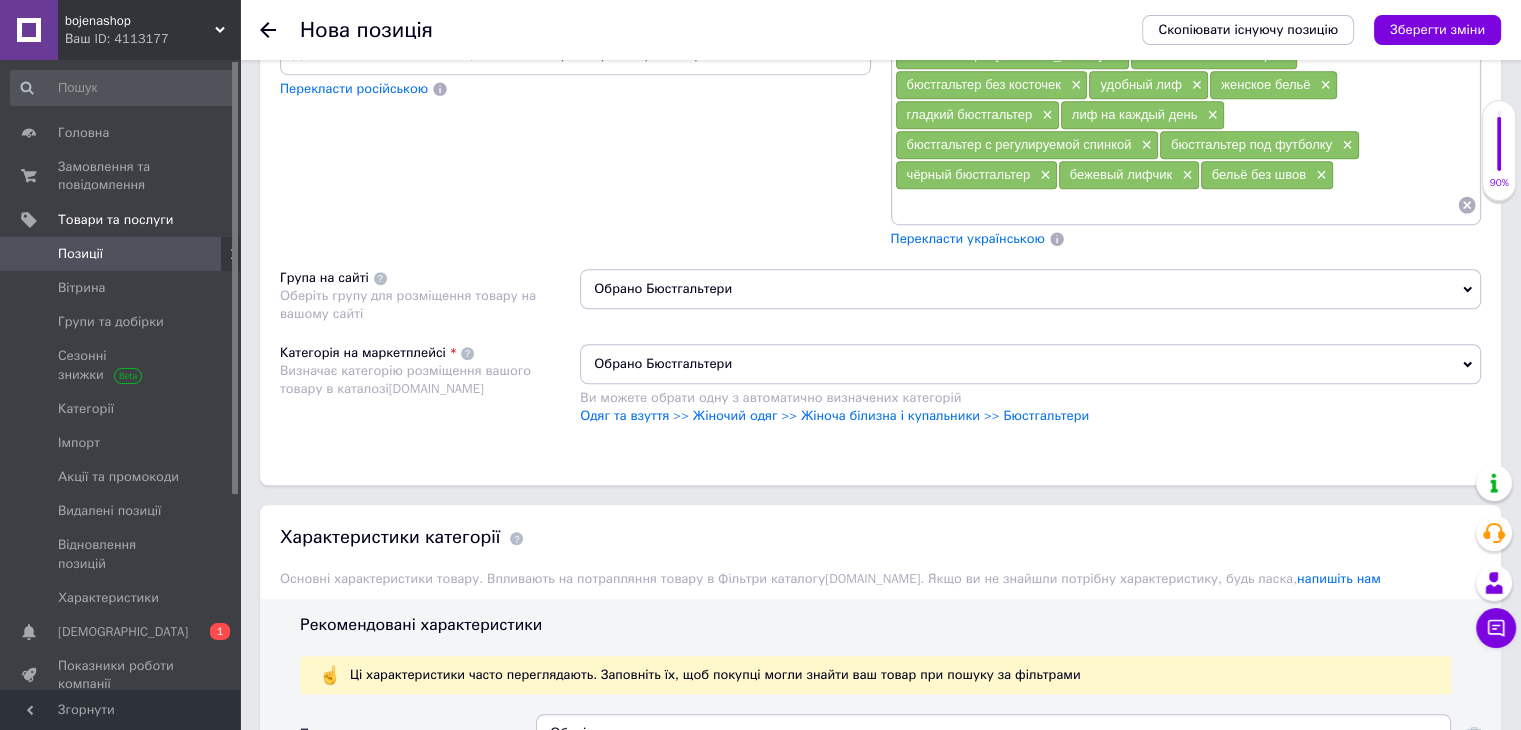 scroll, scrollTop: 1200, scrollLeft: 0, axis: vertical 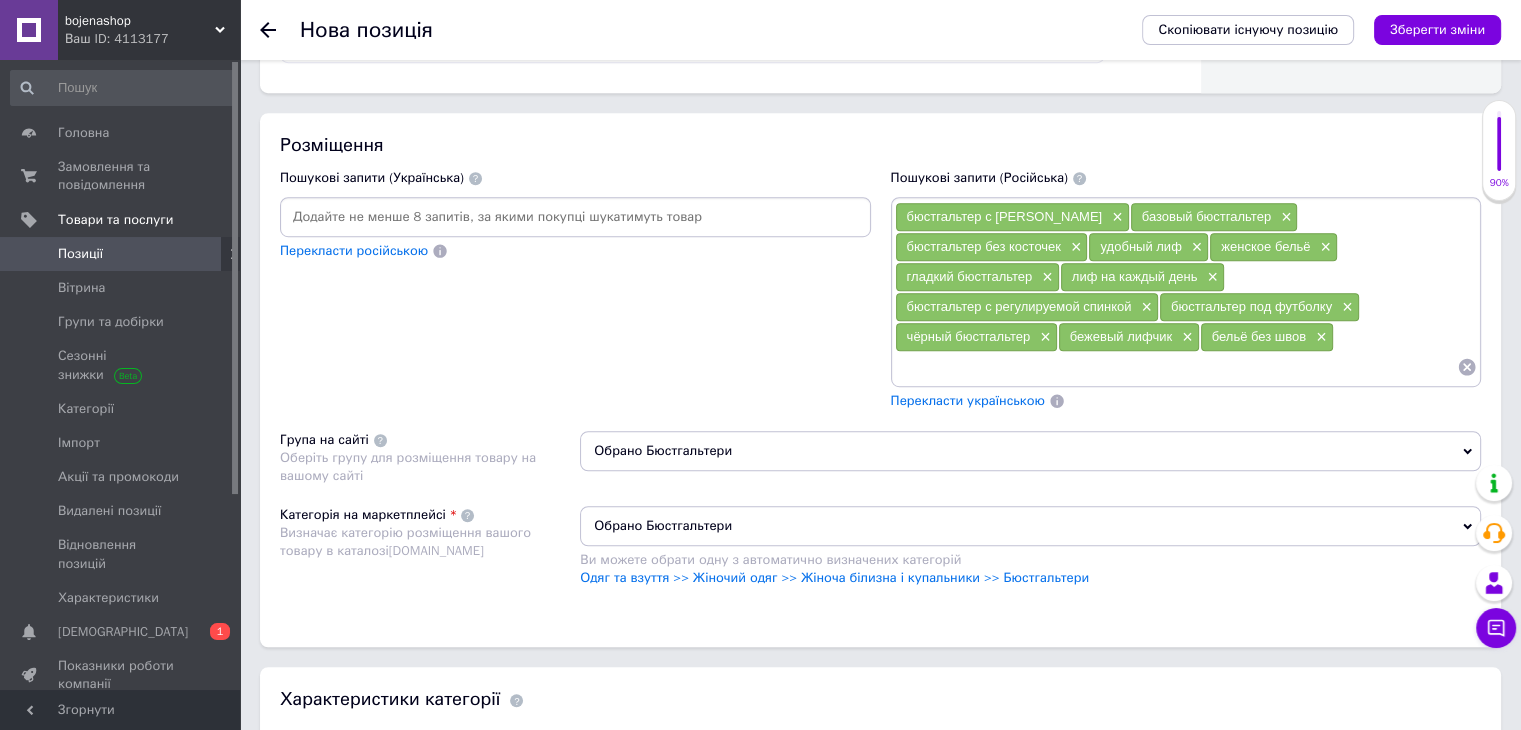 click on "Обрано Бюстгальтери" at bounding box center [1030, 451] 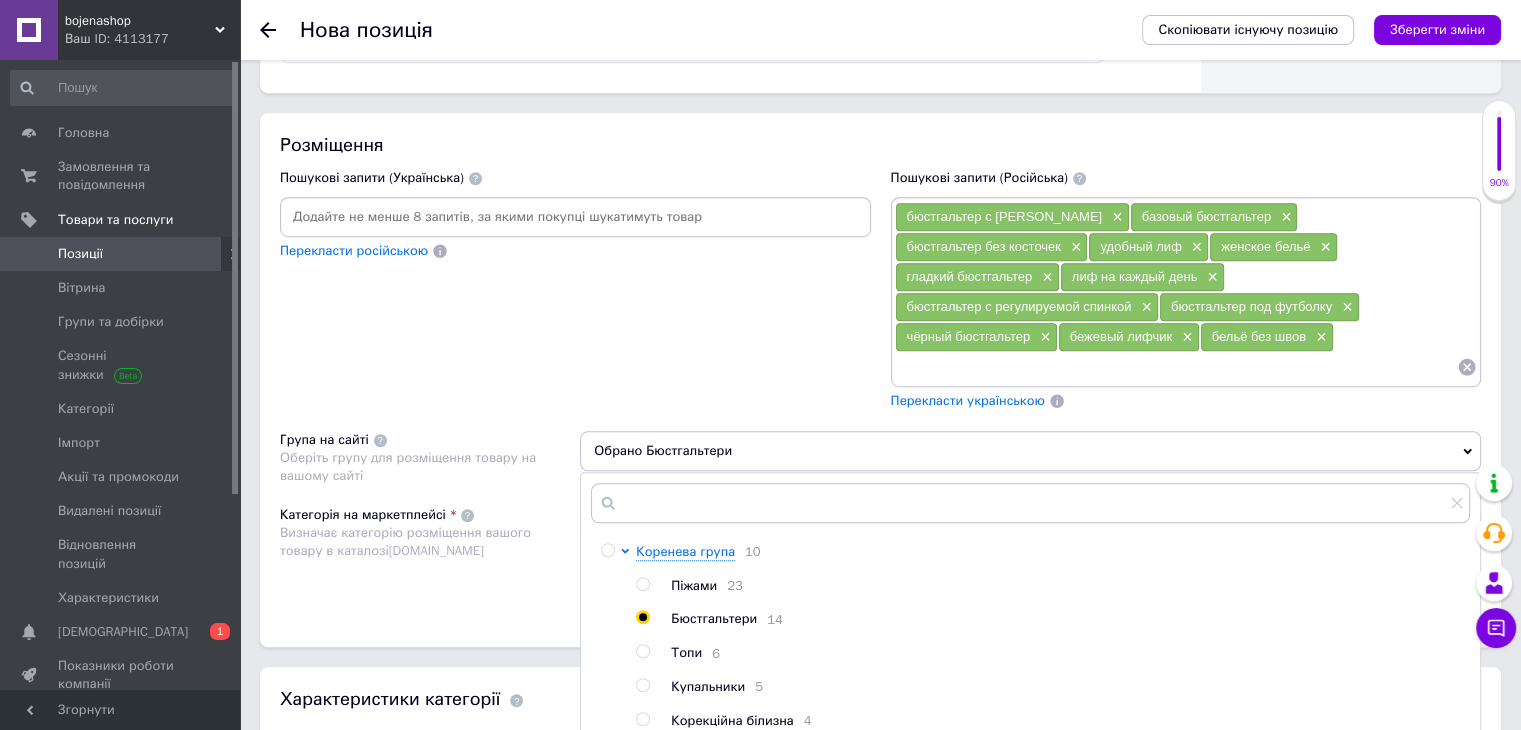 click on "Розміщення Пошукові запити (Українська) Перекласти російською Пошукові запити (Російська) бюстгальтер с пуш ап × базовый бюстгальтер × бюстгальтер без косточек × удобный лиф × женское бельё × гладкий бюстгальтер × лиф на каждый день × бюстгальтер с регулируемой спинкой × бюстгальтер под футболку × чёрный бюстгальтер × бежевый лифчик × бельё без швов × Перекласти українською Група на сайті Оберіть групу для розміщення товару на вашому сайті Обрано [PERSON_NAME] група 10 Піжами 23 Бюстгальтери 14 Топи 6 Купальники 5 Корекційна білизна 4 5 Пеньюари 2" at bounding box center (880, 380) 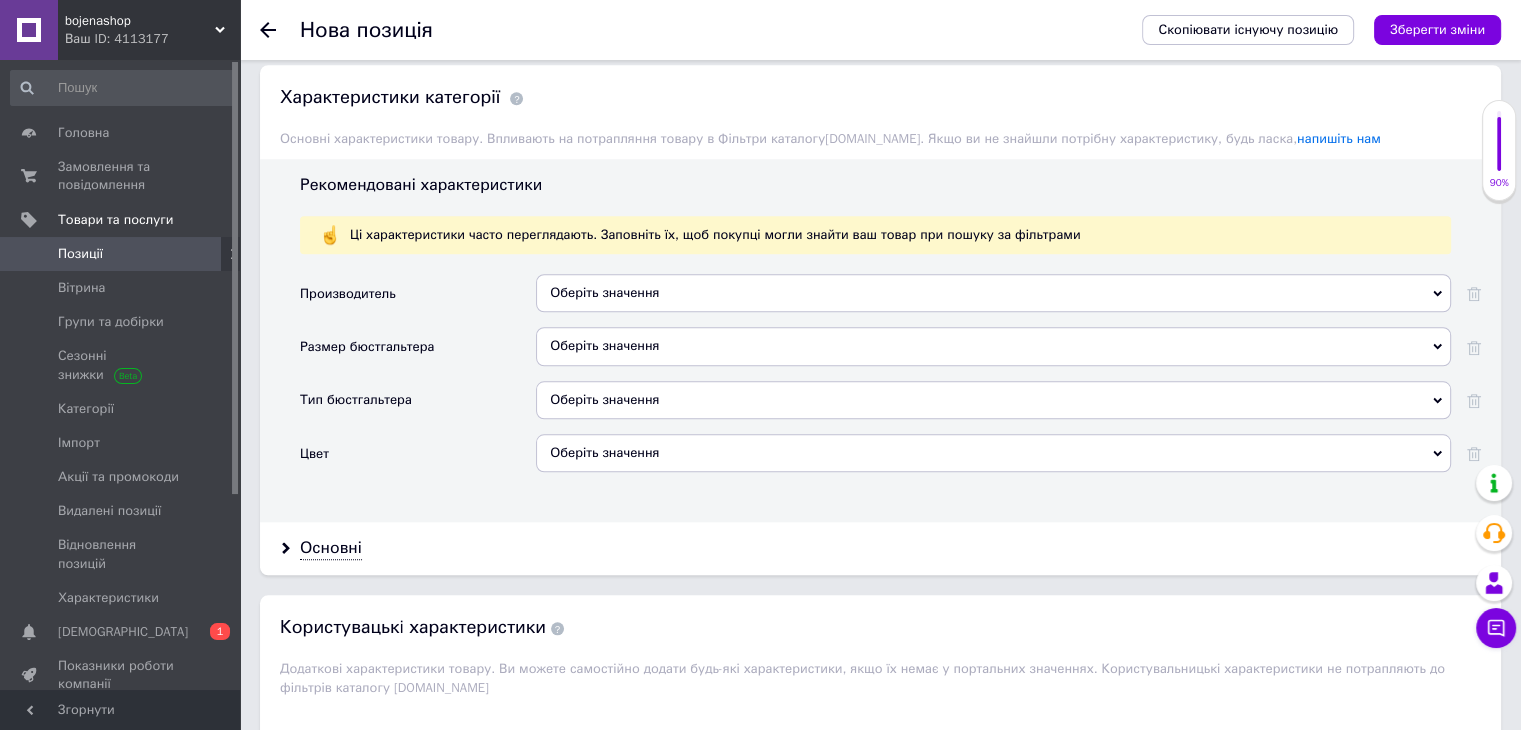scroll, scrollTop: 1800, scrollLeft: 0, axis: vertical 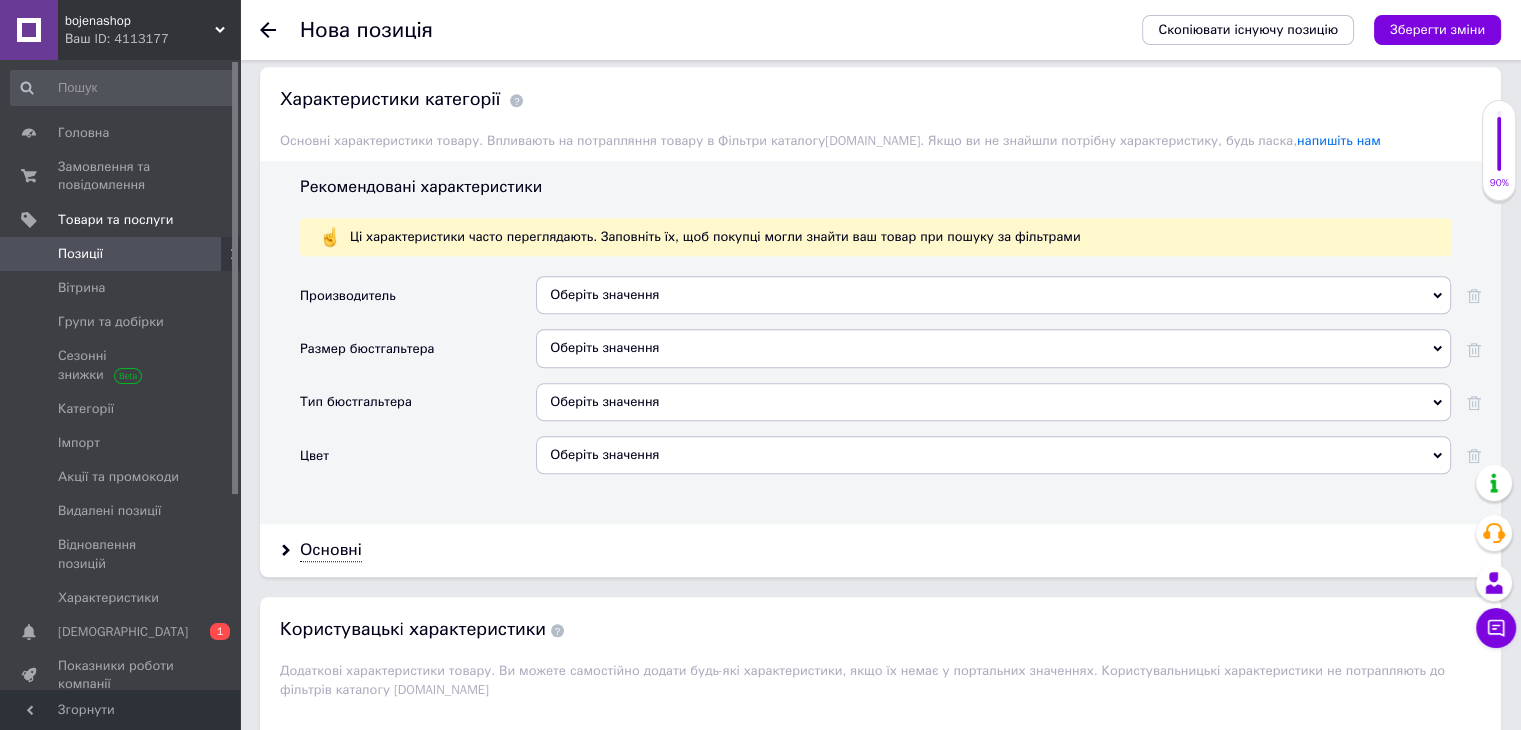 click on "Оберіть значення" at bounding box center [993, 455] 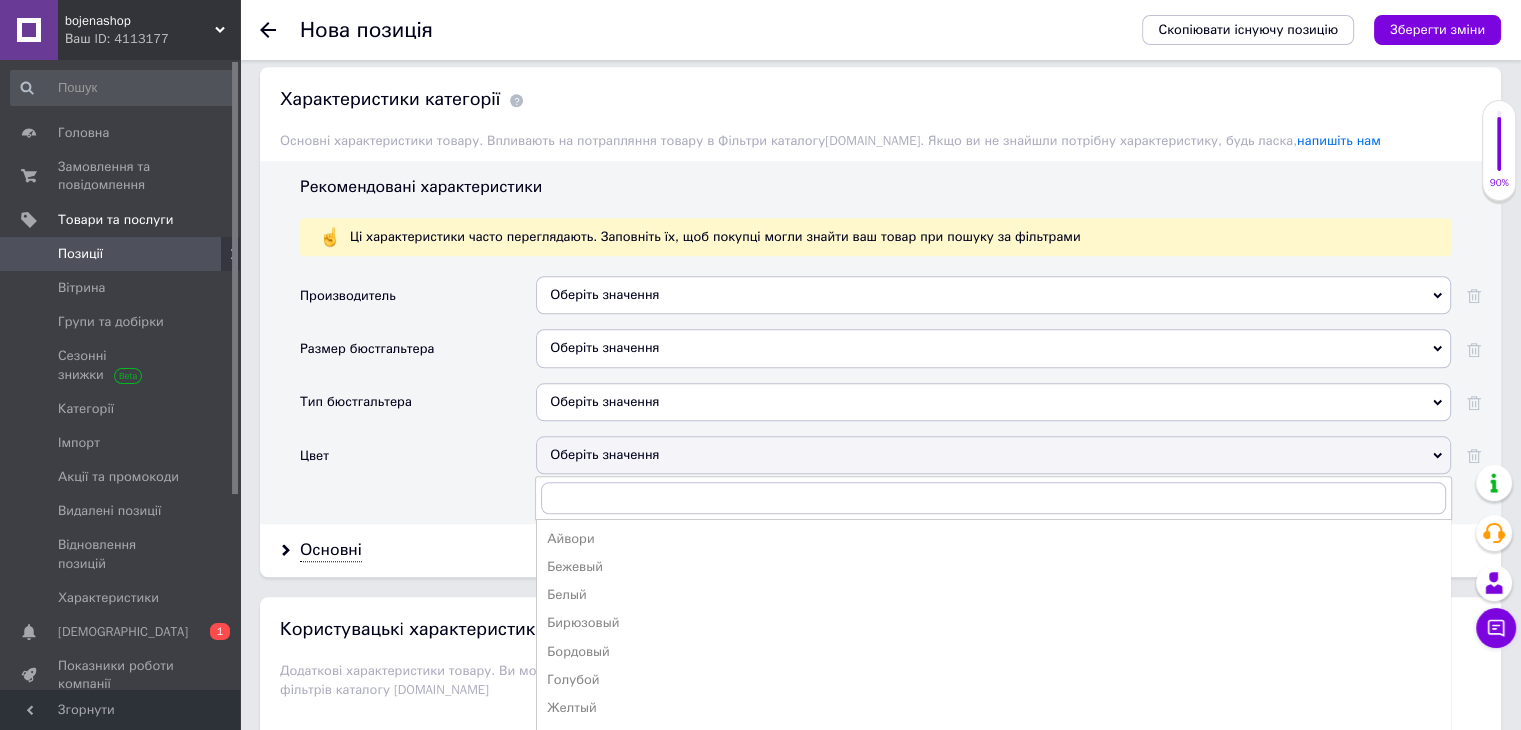 click on "Оберіть значення" at bounding box center [993, 455] 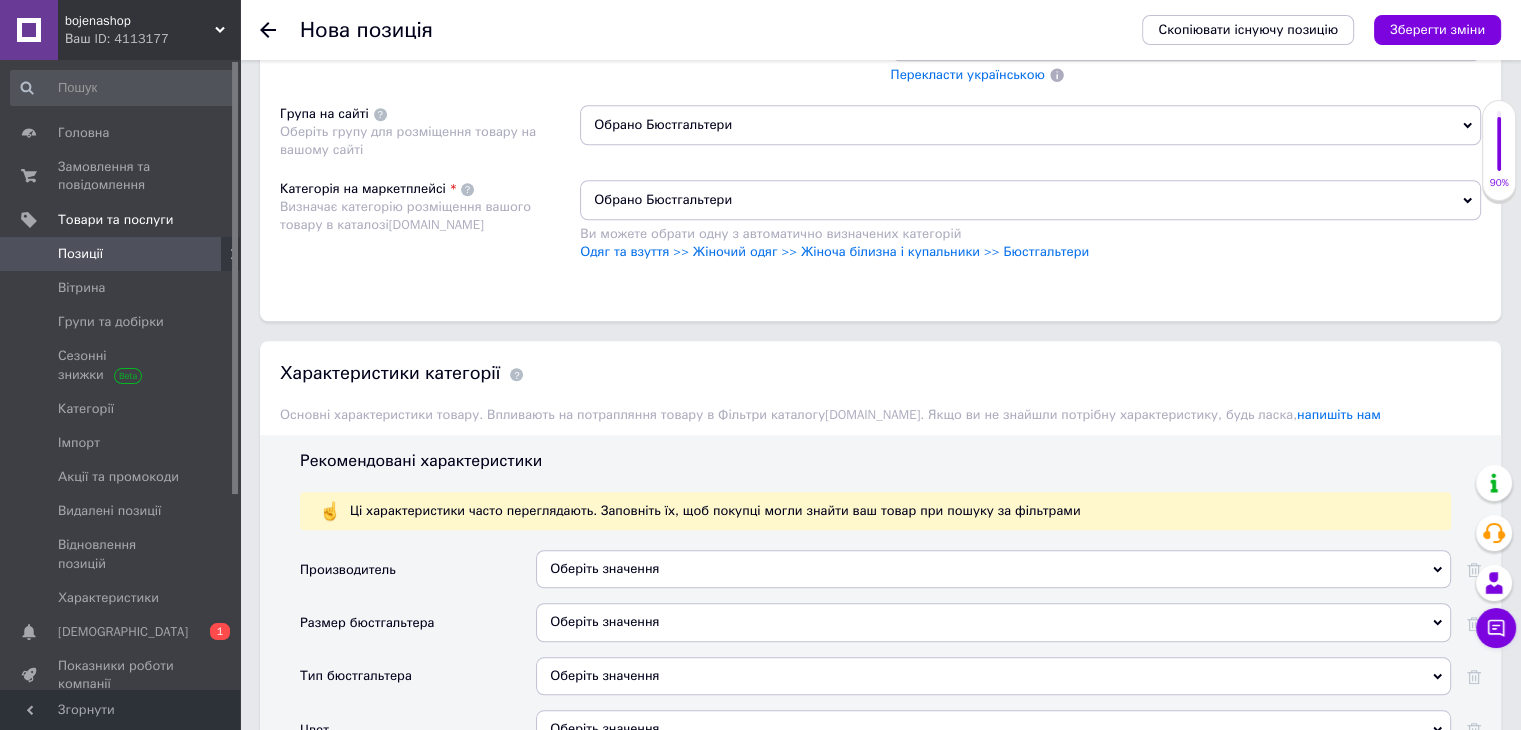 scroll, scrollTop: 1704, scrollLeft: 0, axis: vertical 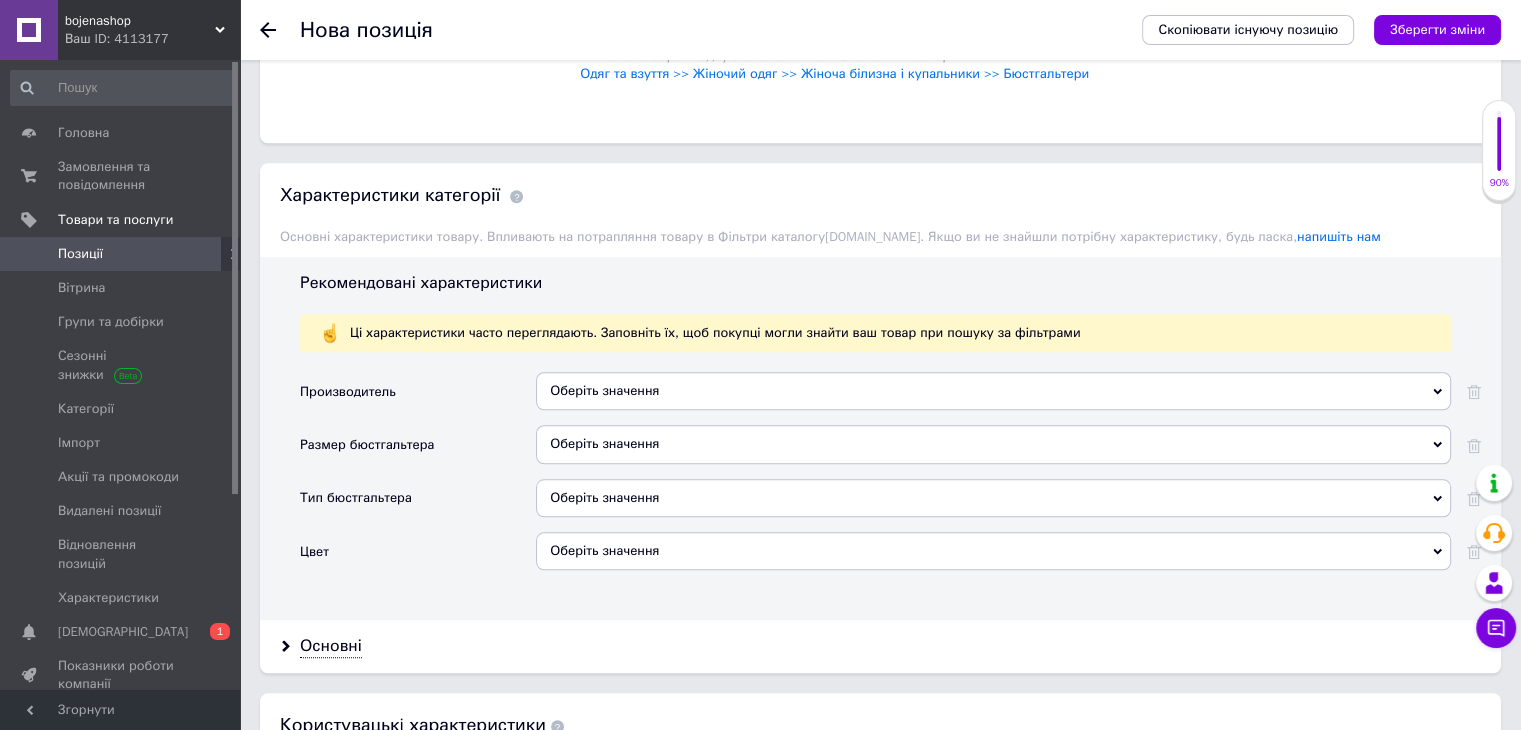 click on "Оберіть значення" at bounding box center (993, 551) 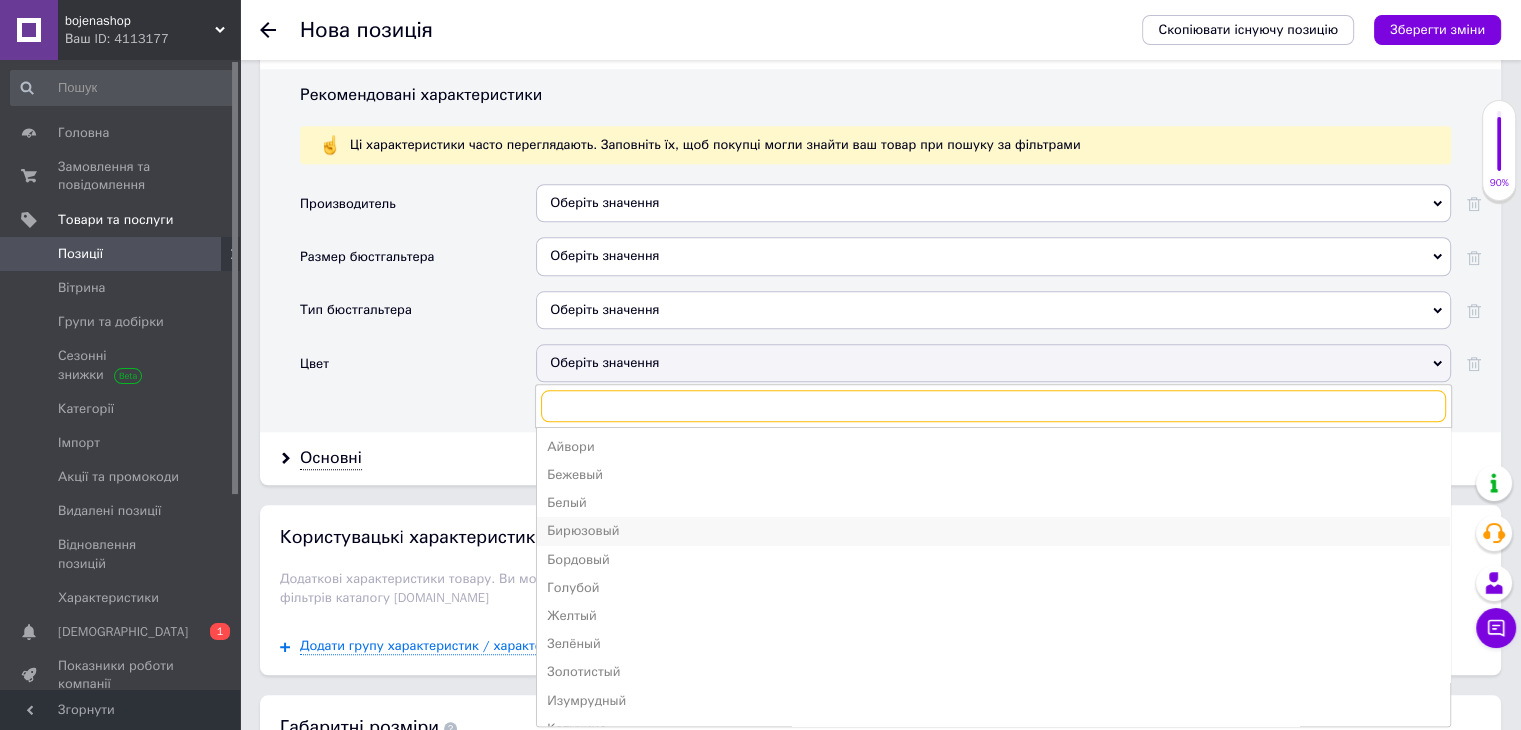 scroll, scrollTop: 1904, scrollLeft: 0, axis: vertical 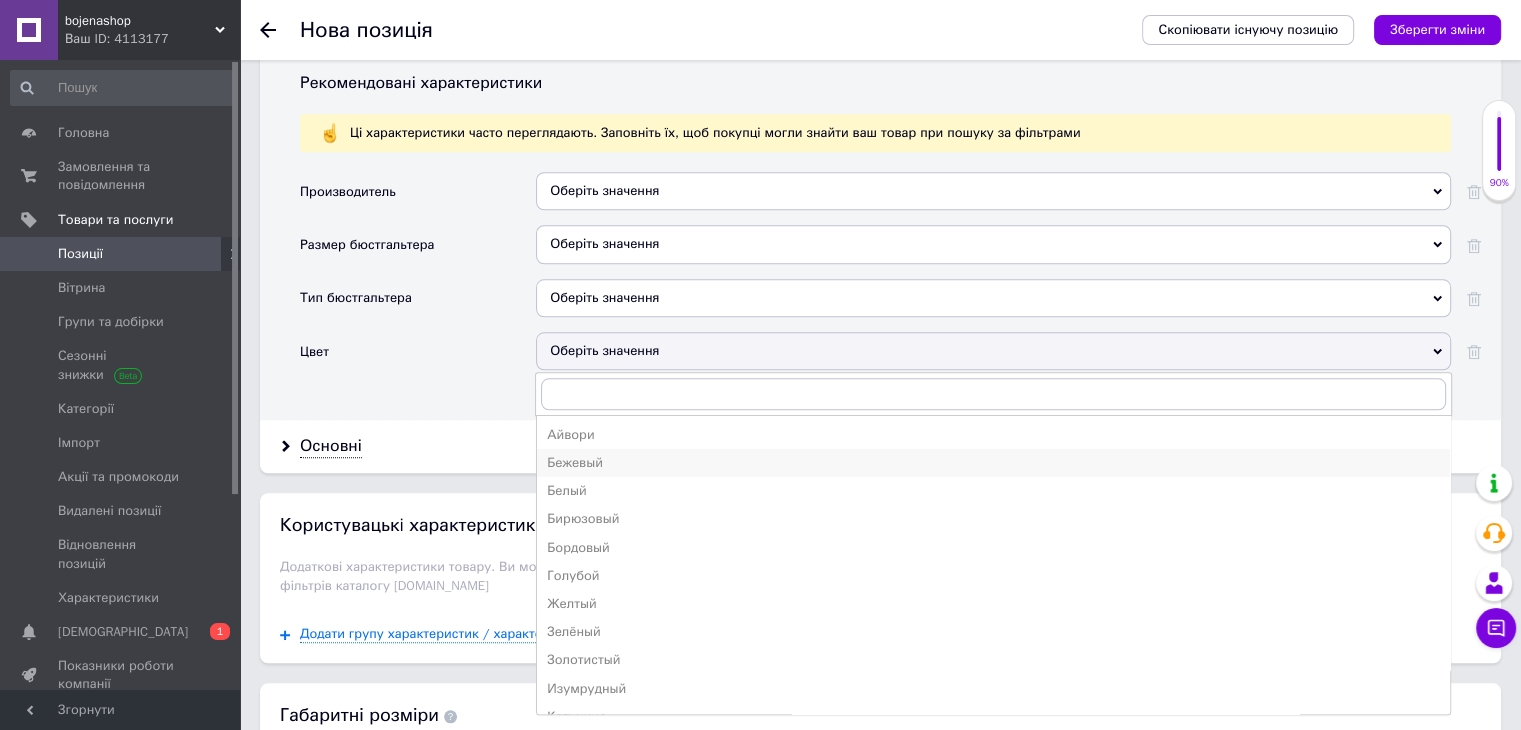 click on "Бежевый" at bounding box center [993, 463] 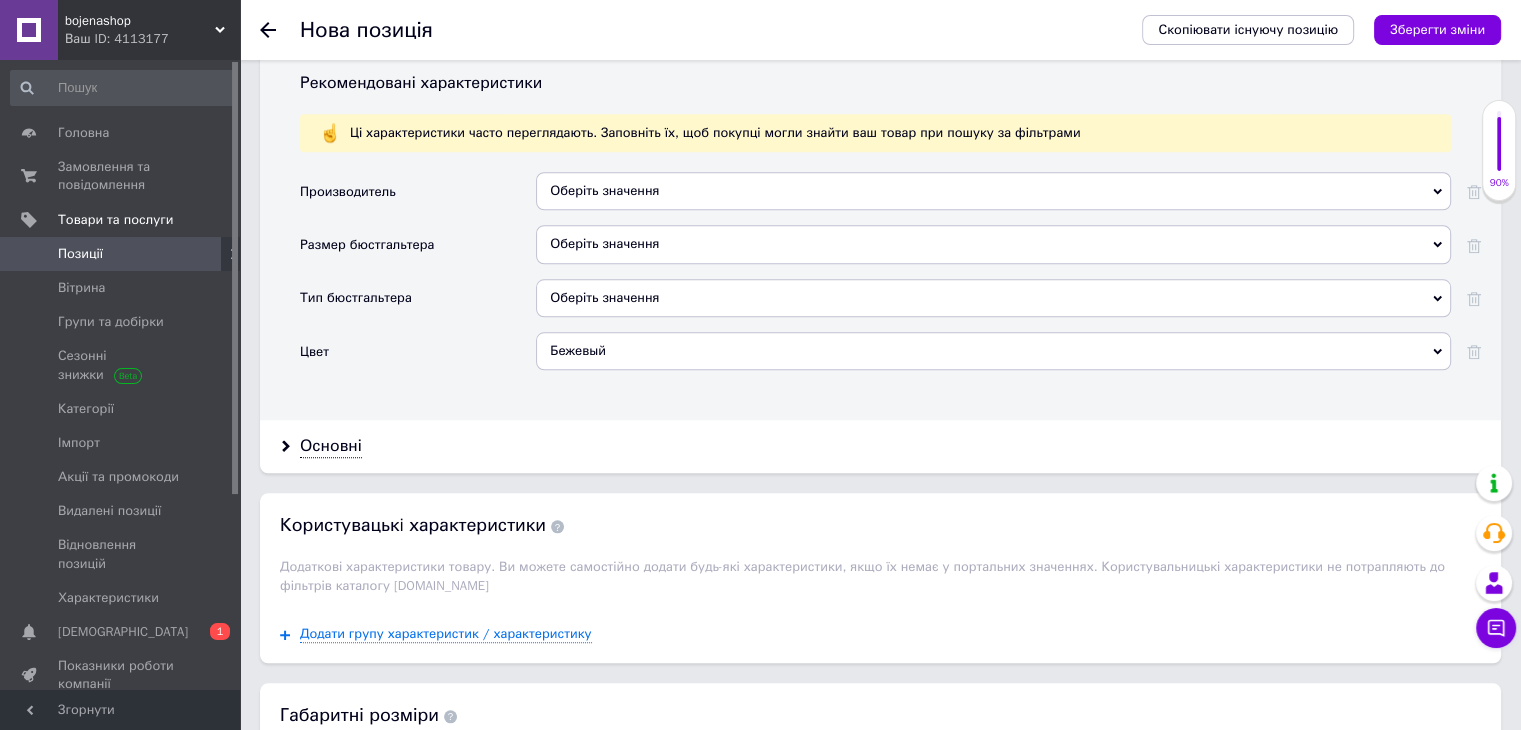 click on "Оберіть значення" at bounding box center (993, 298) 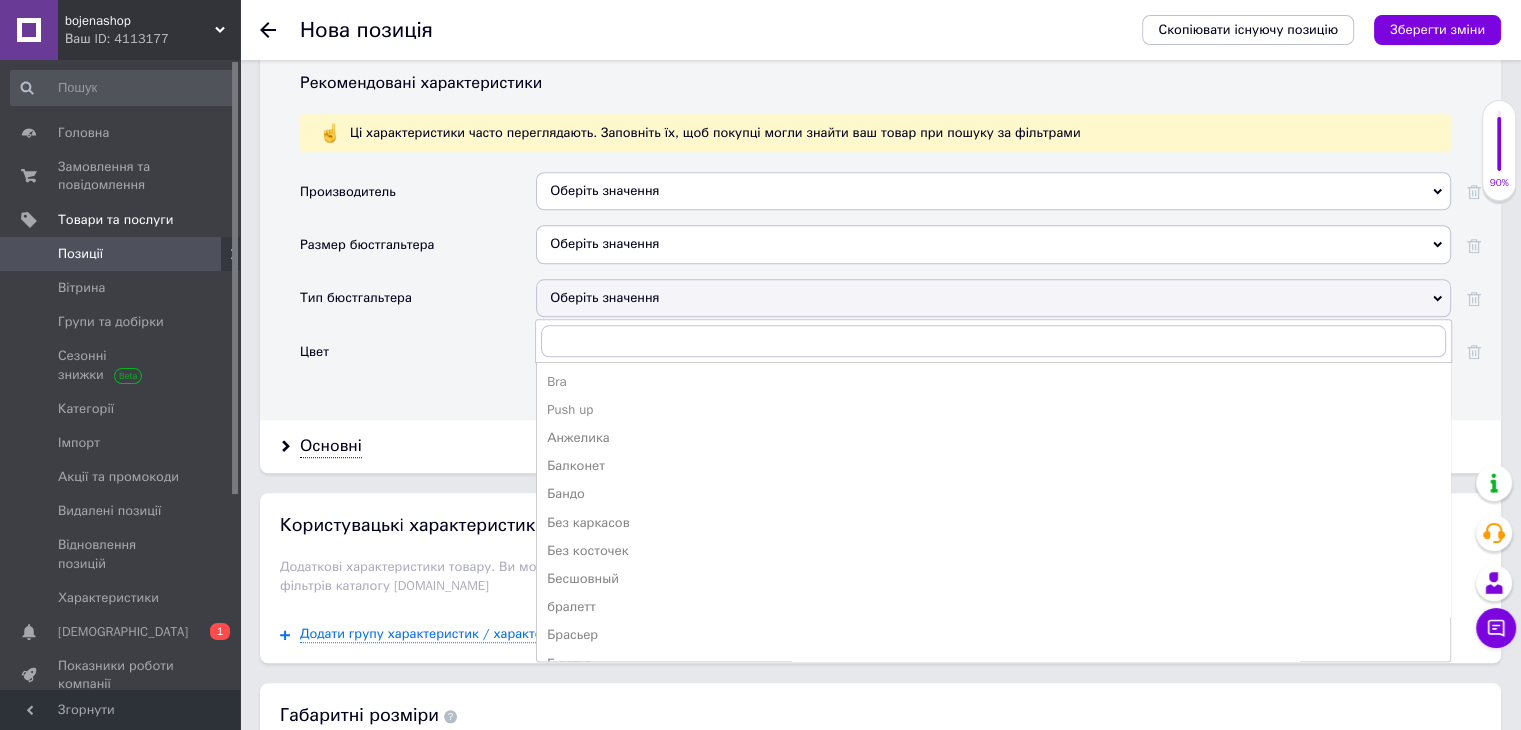 click on "Оберіть значення" at bounding box center [993, 298] 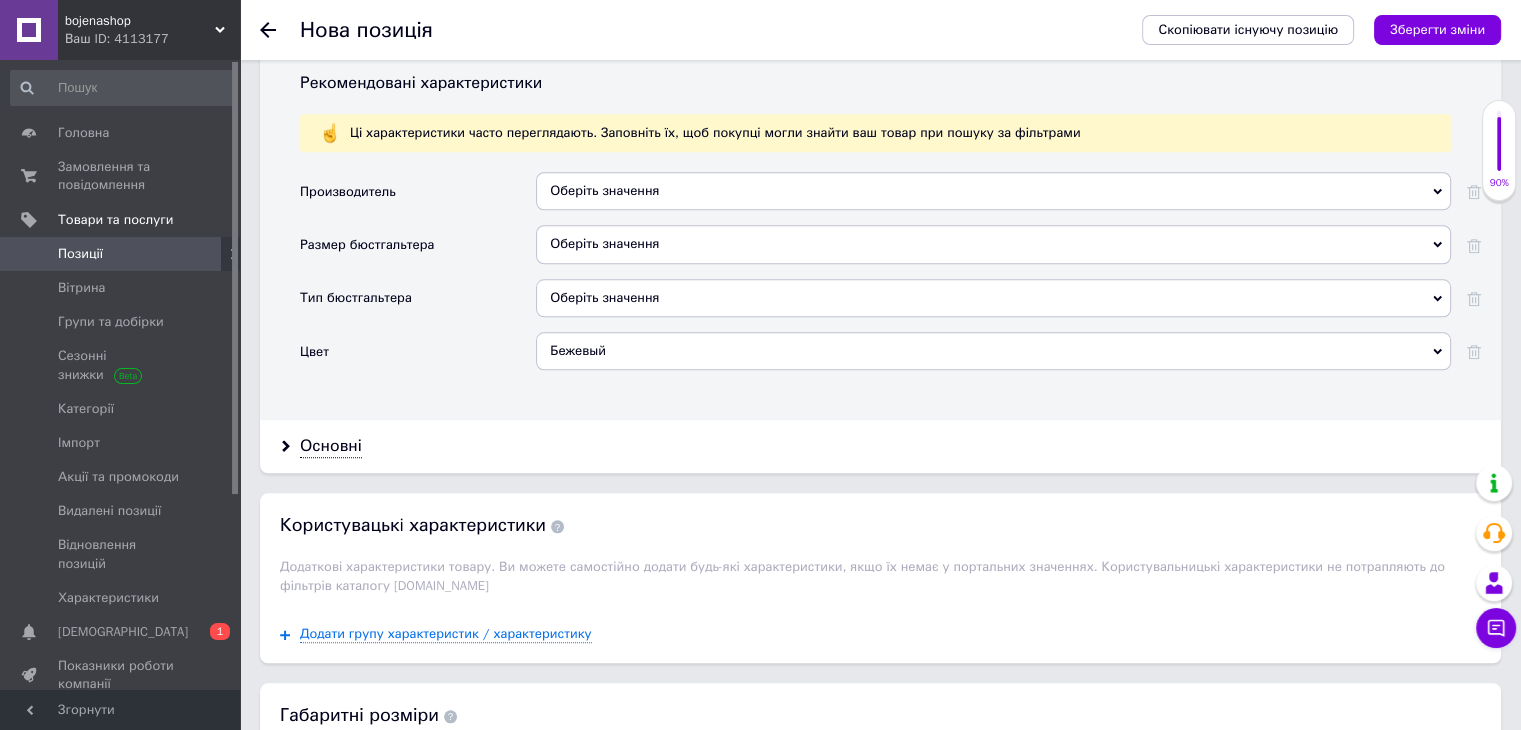 click on "Оберіть значення" at bounding box center (993, 298) 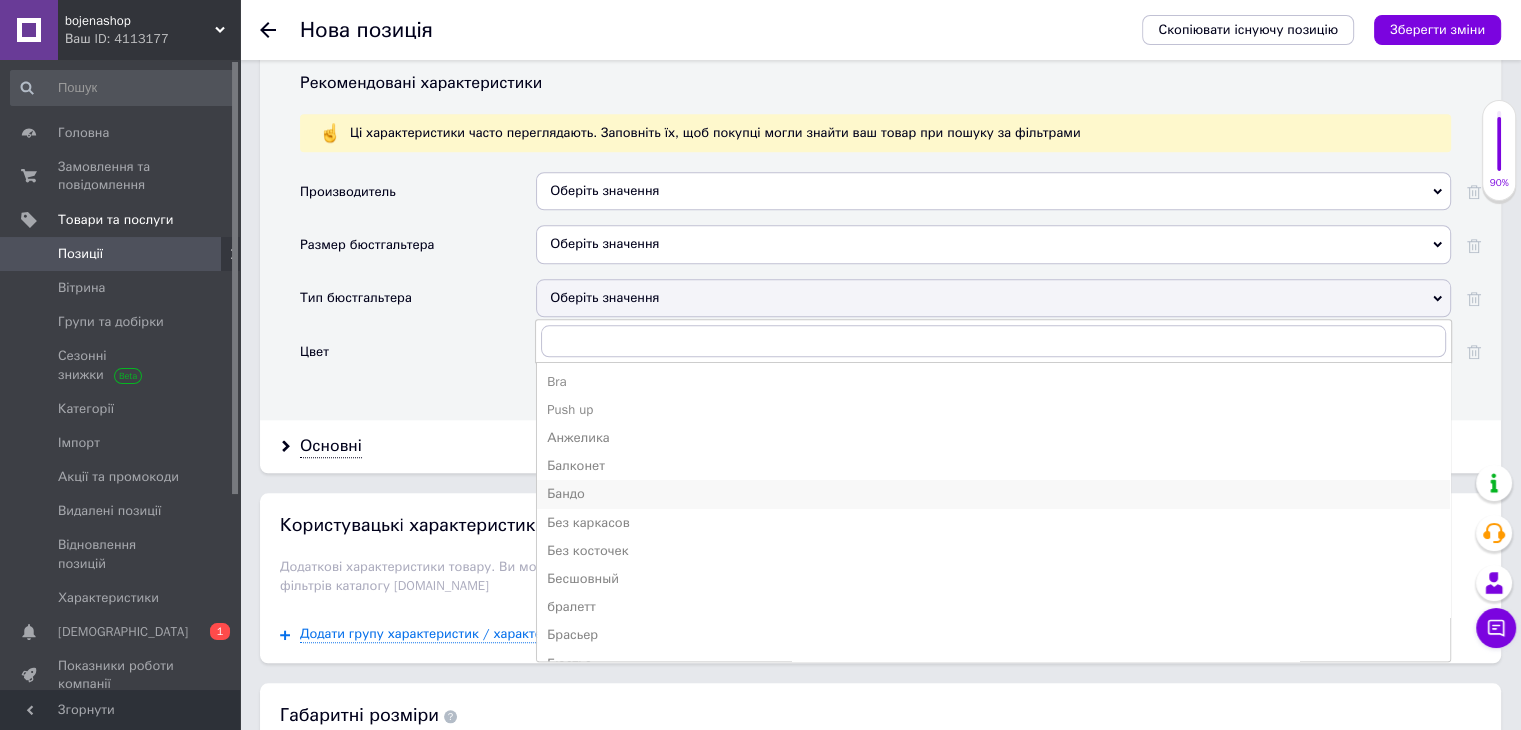 click on "Бандо" at bounding box center (993, 494) 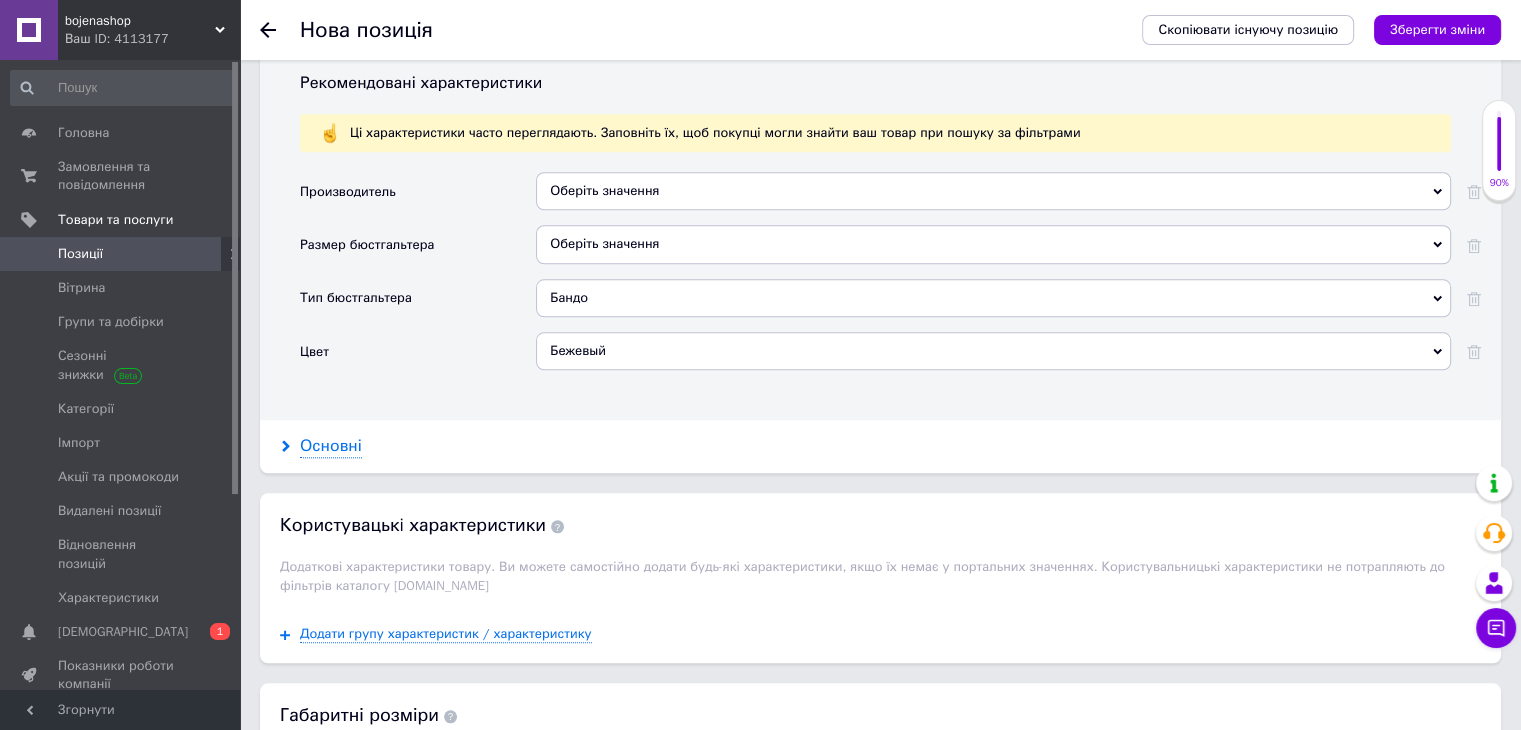click on "Основні" at bounding box center [331, 446] 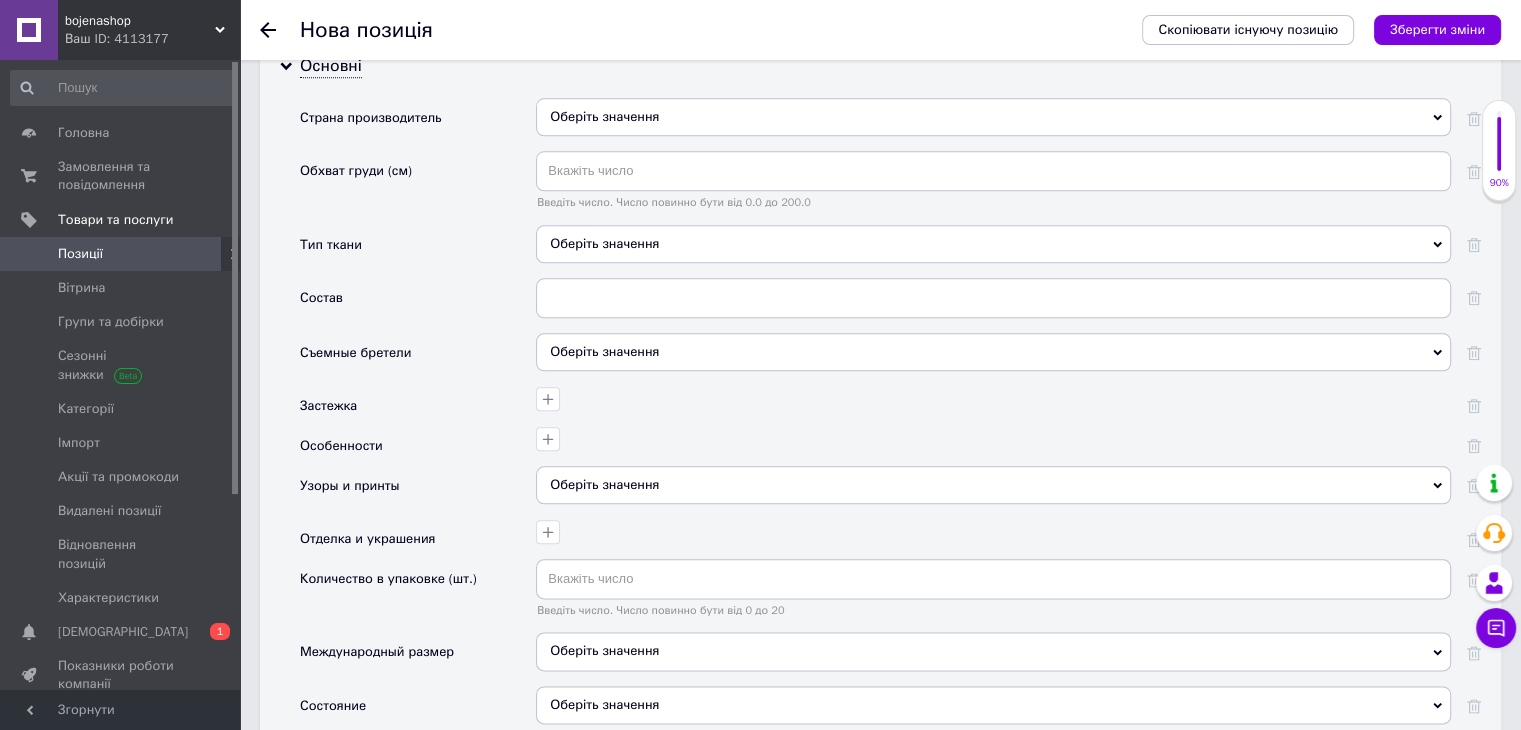scroll, scrollTop: 2404, scrollLeft: 0, axis: vertical 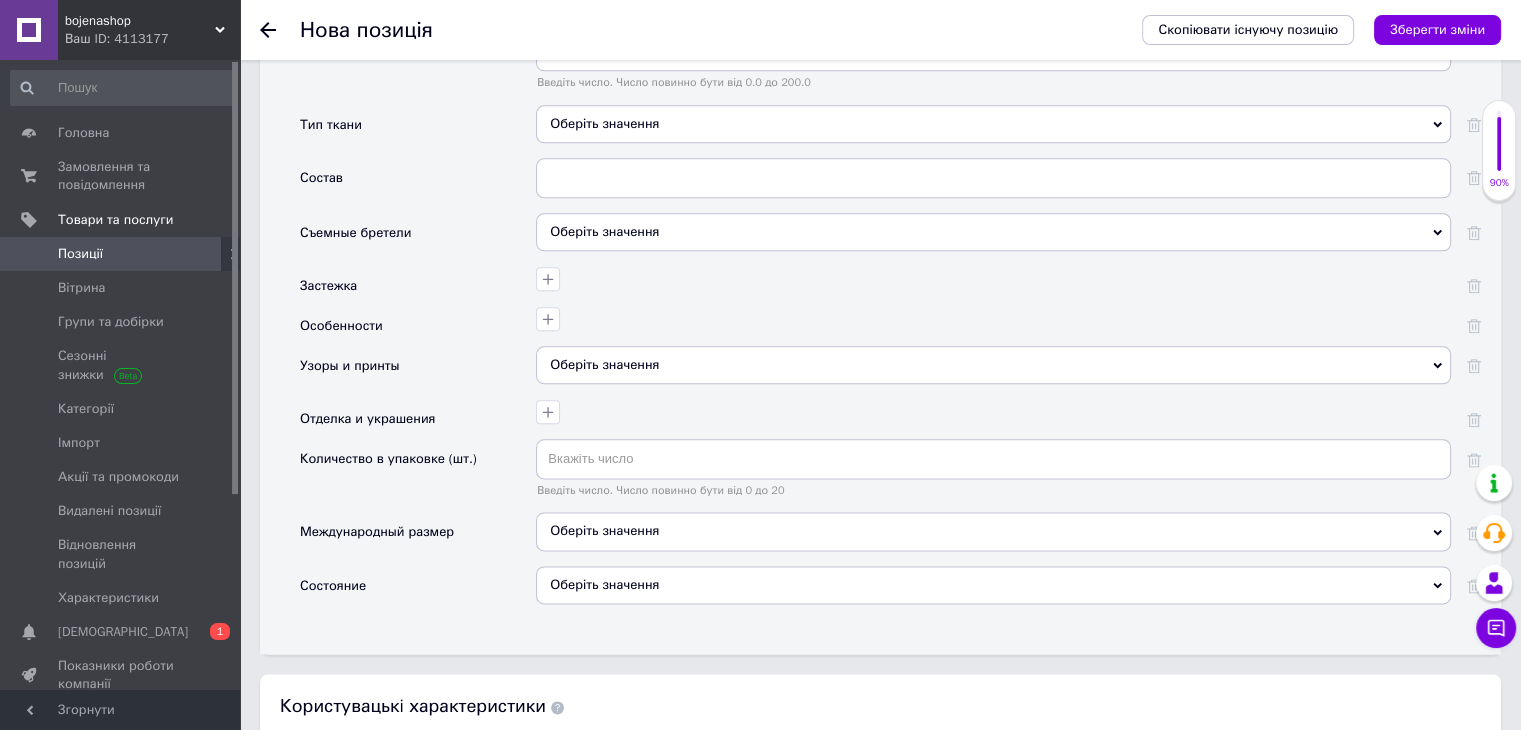 click on "Оберіть значення" at bounding box center [993, 531] 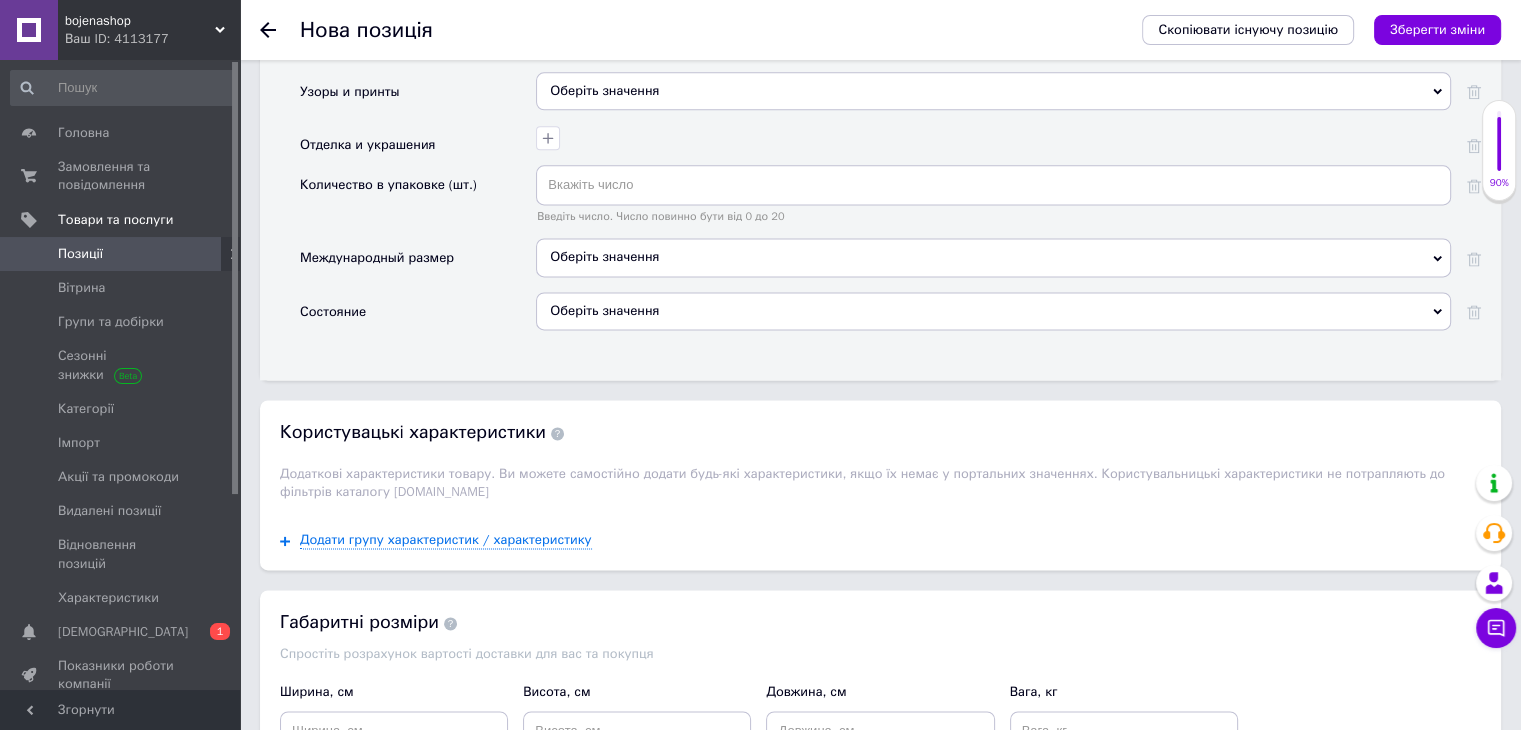 scroll, scrollTop: 2982, scrollLeft: 0, axis: vertical 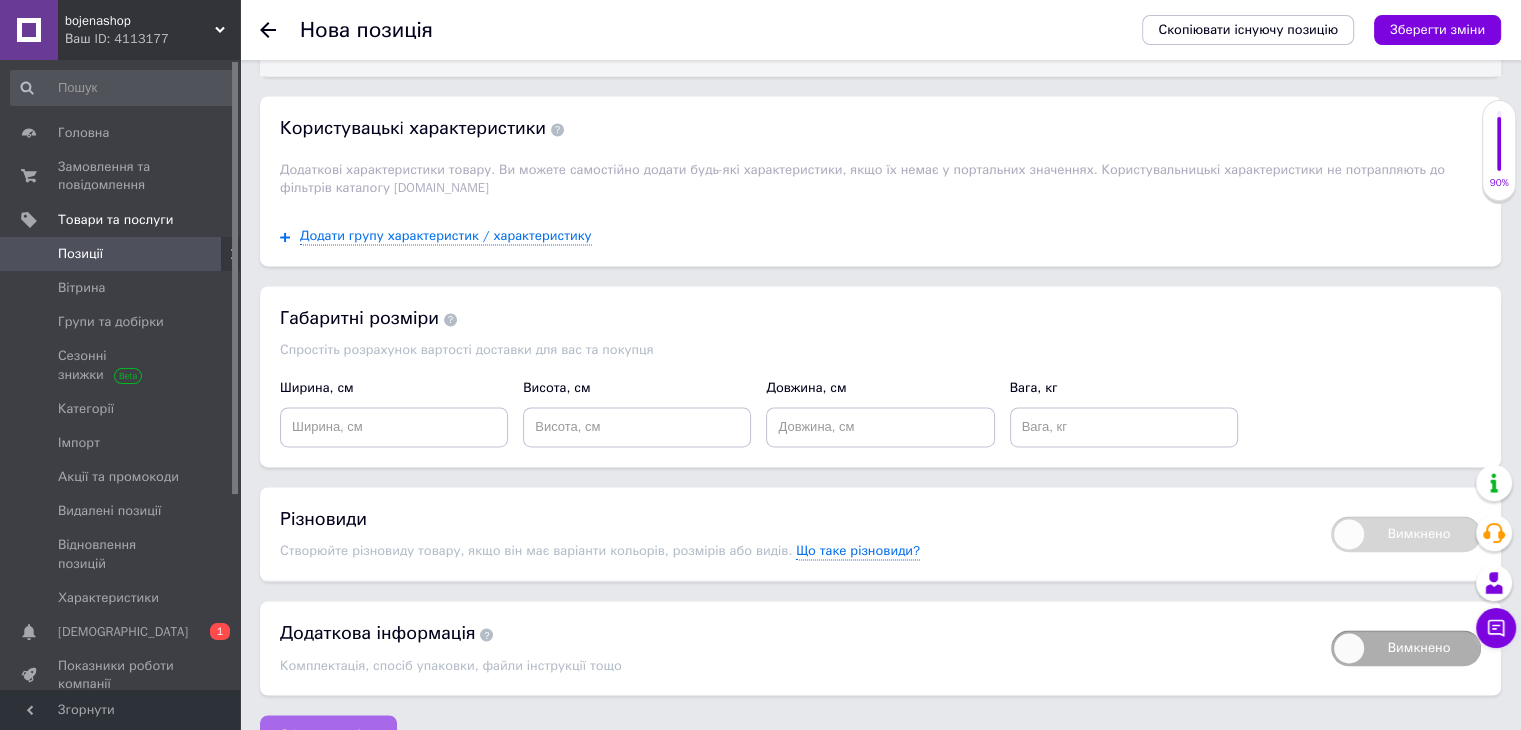 click on "Зберегти зміни" at bounding box center [328, 735] 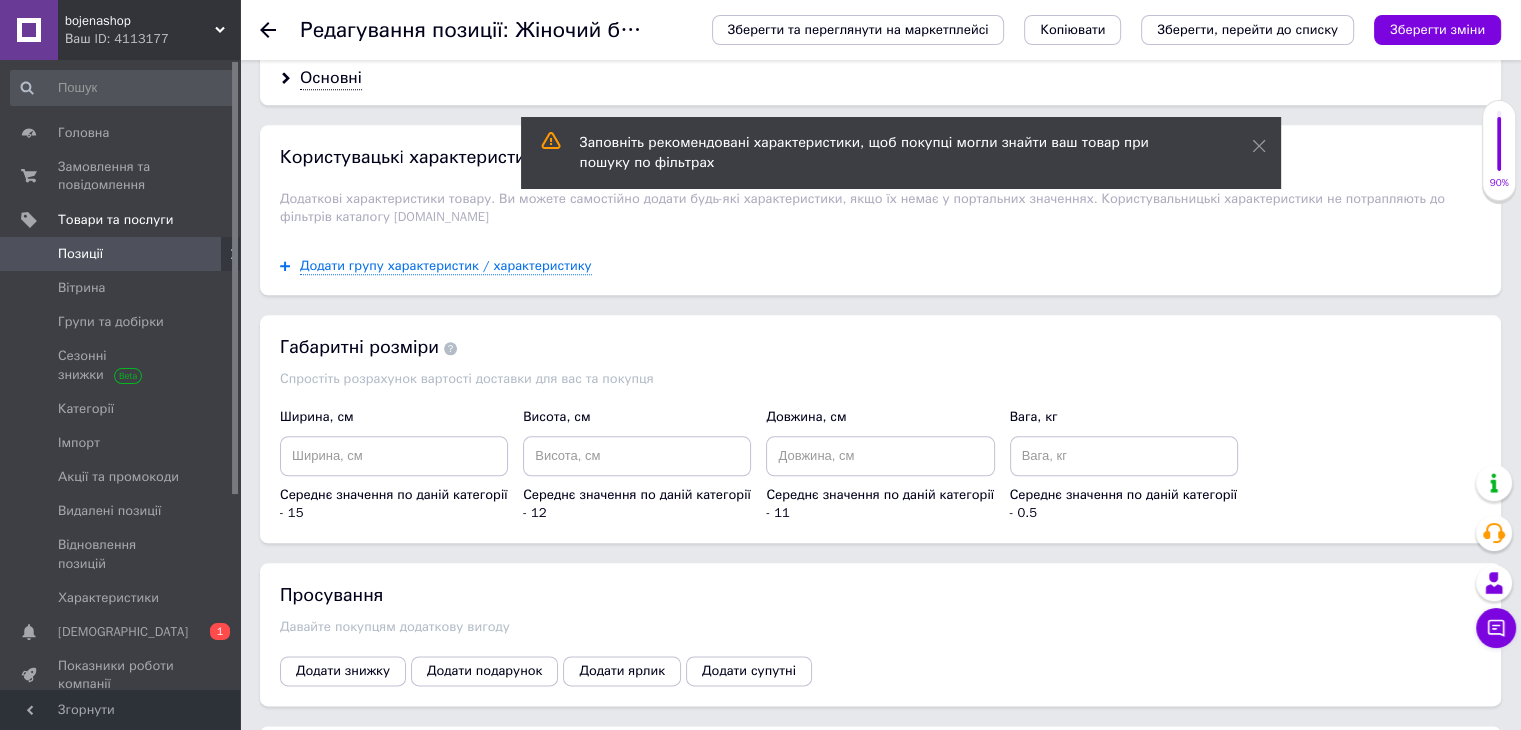 scroll, scrollTop: 2300, scrollLeft: 0, axis: vertical 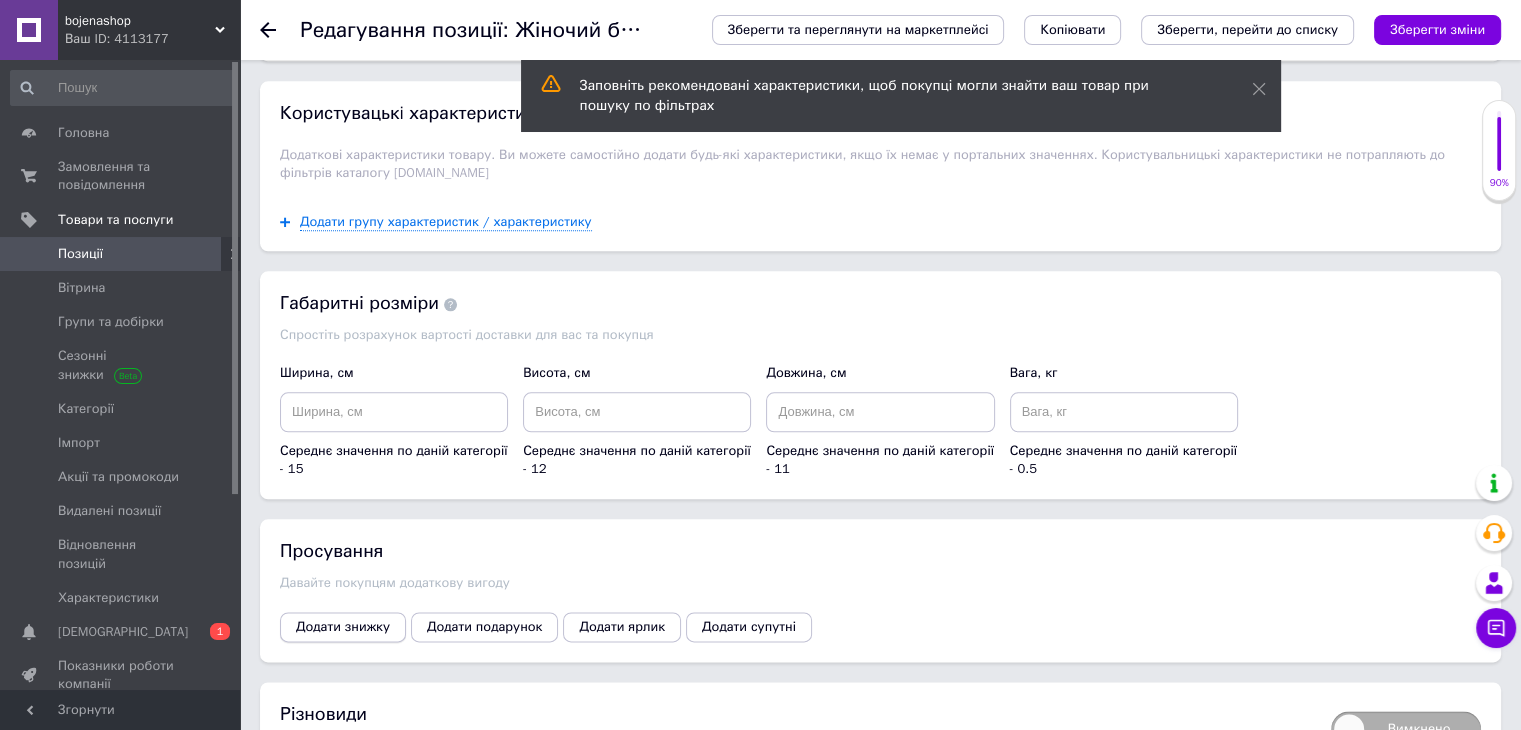 click on "Додати знижку" at bounding box center (343, 627) 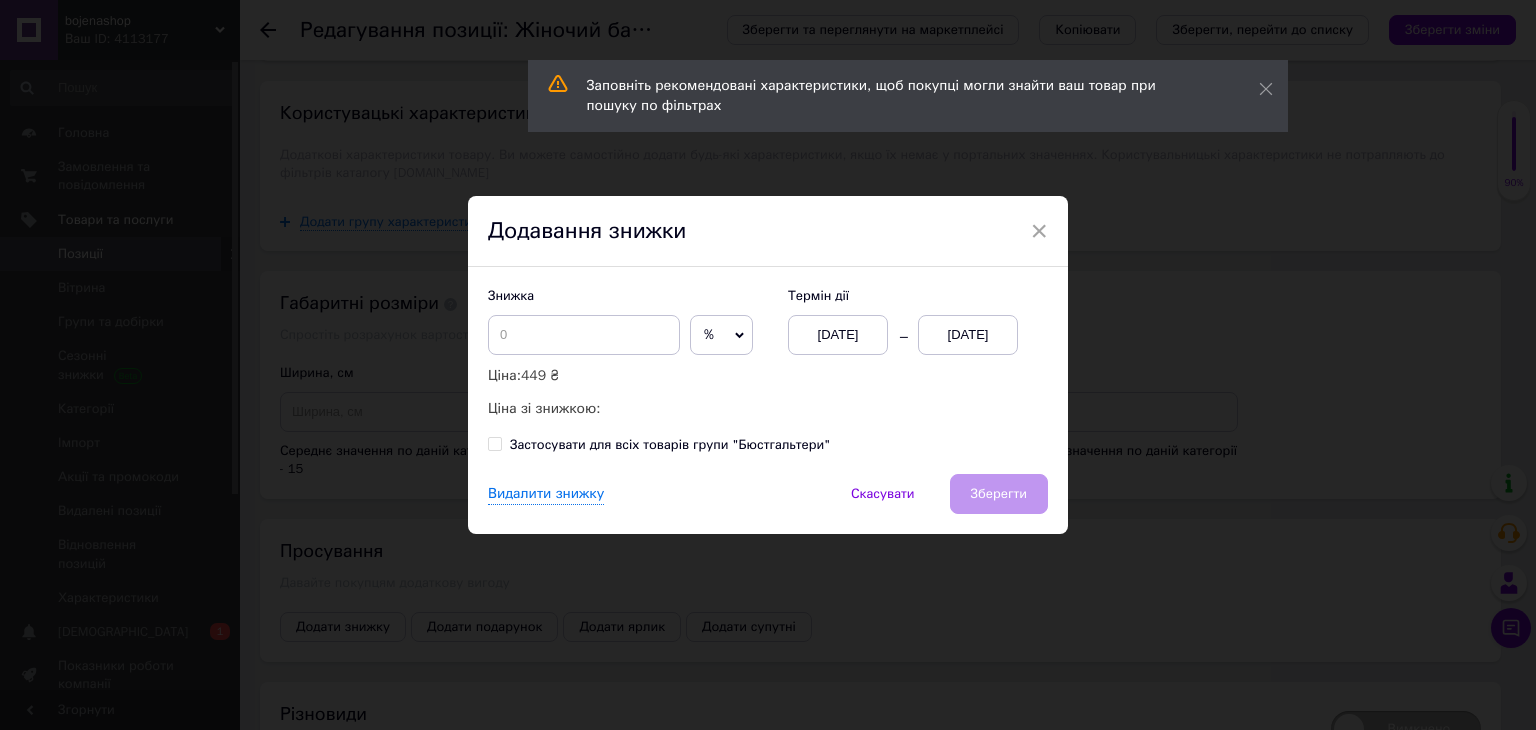 click on "[DATE]" at bounding box center (968, 335) 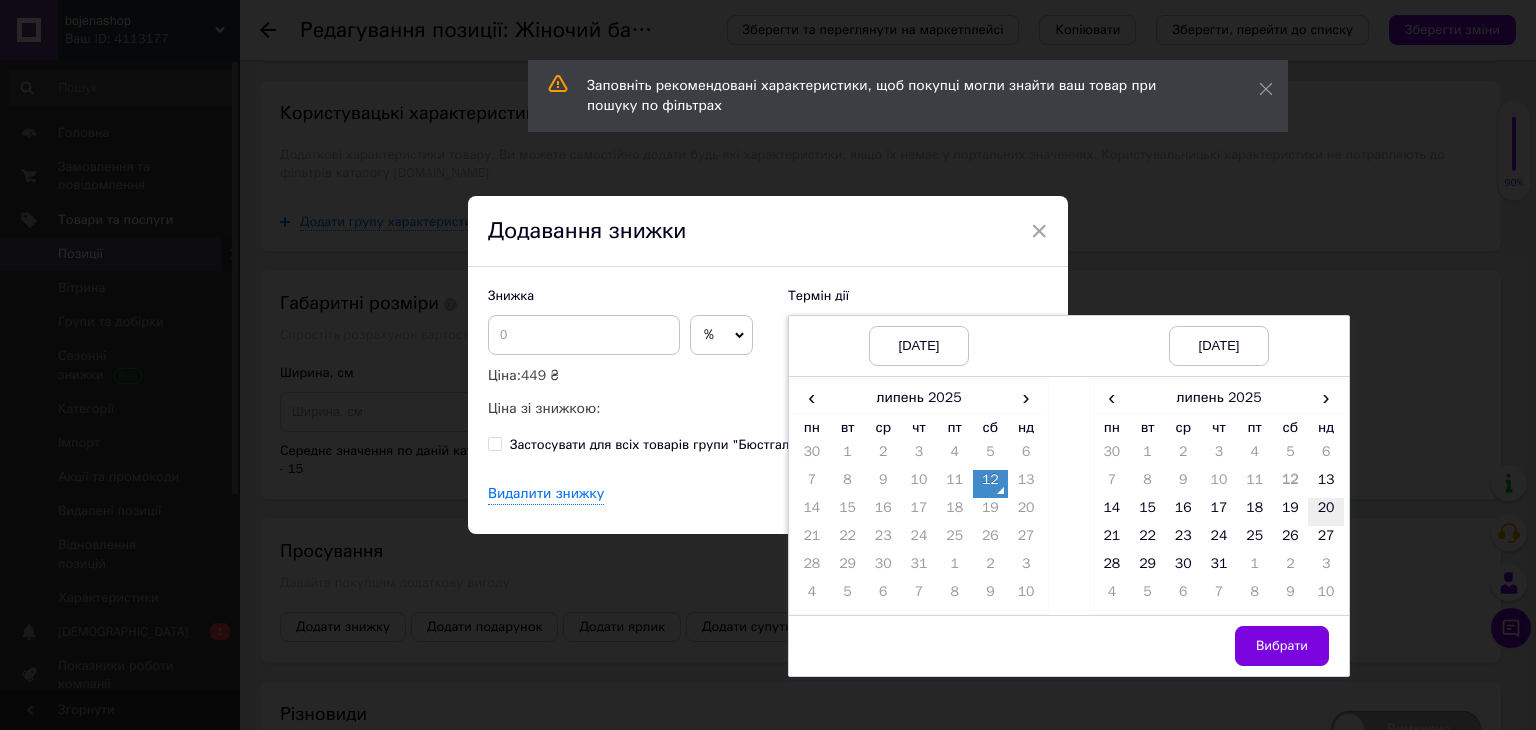 click on "20" at bounding box center (1326, 512) 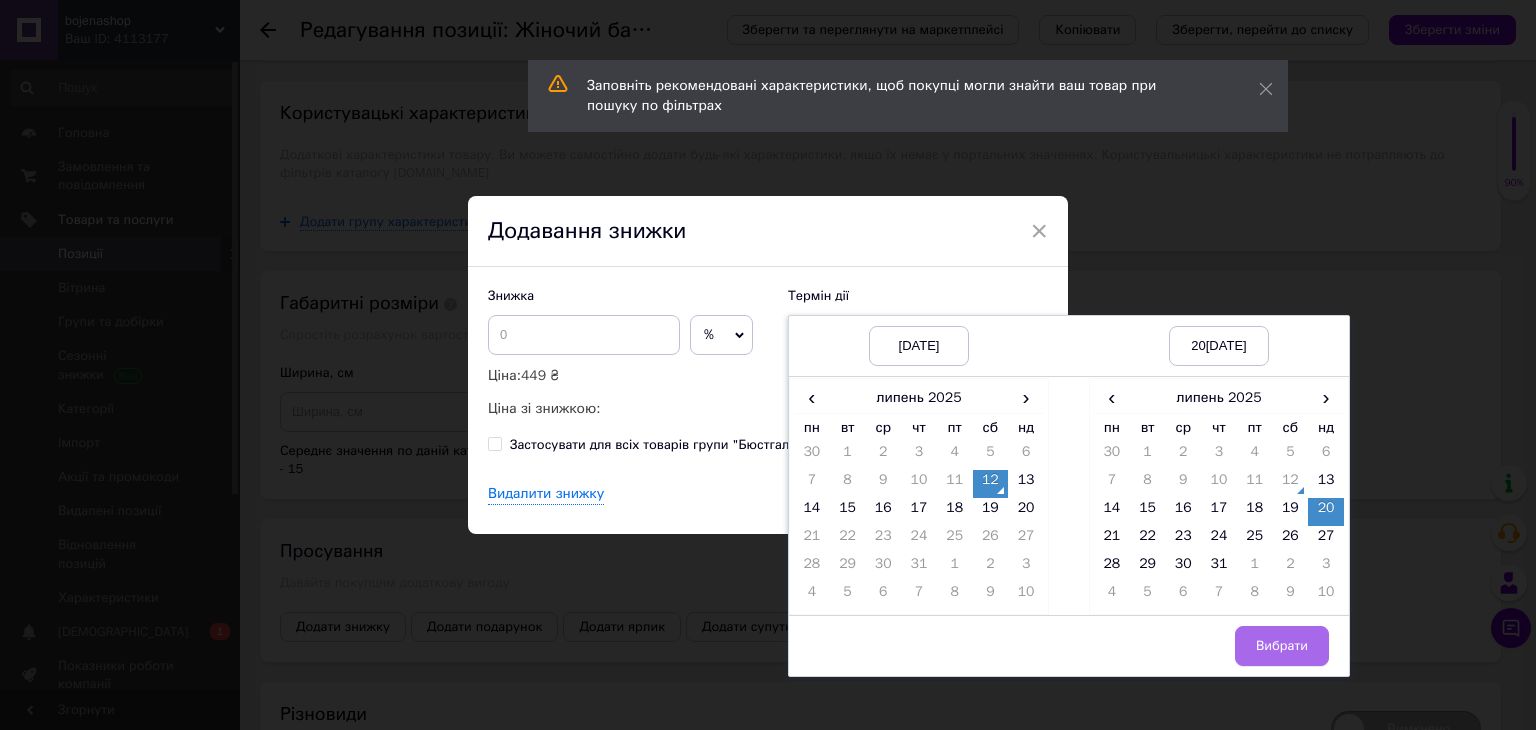 click on "Вибрати" at bounding box center (1282, 646) 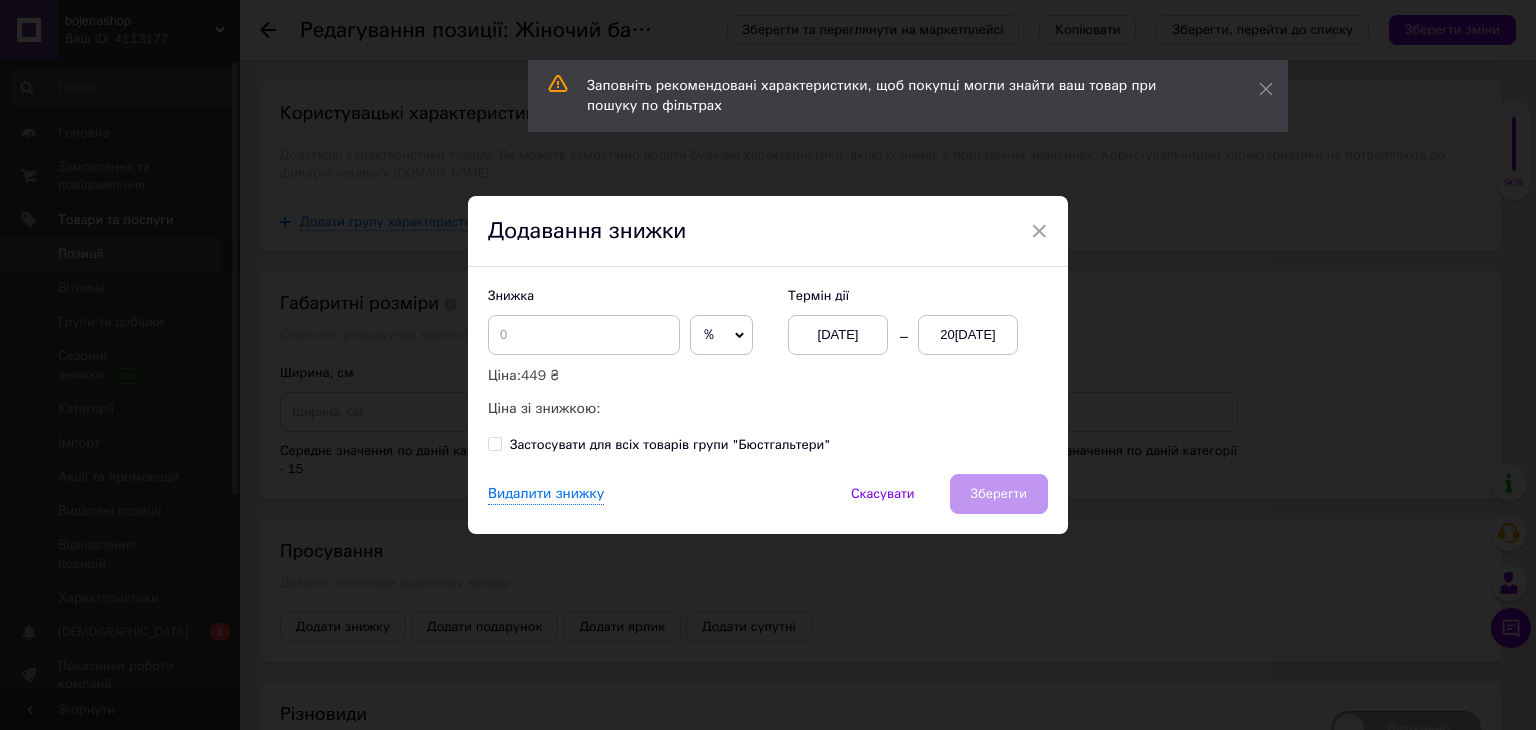 click on "%" at bounding box center (721, 335) 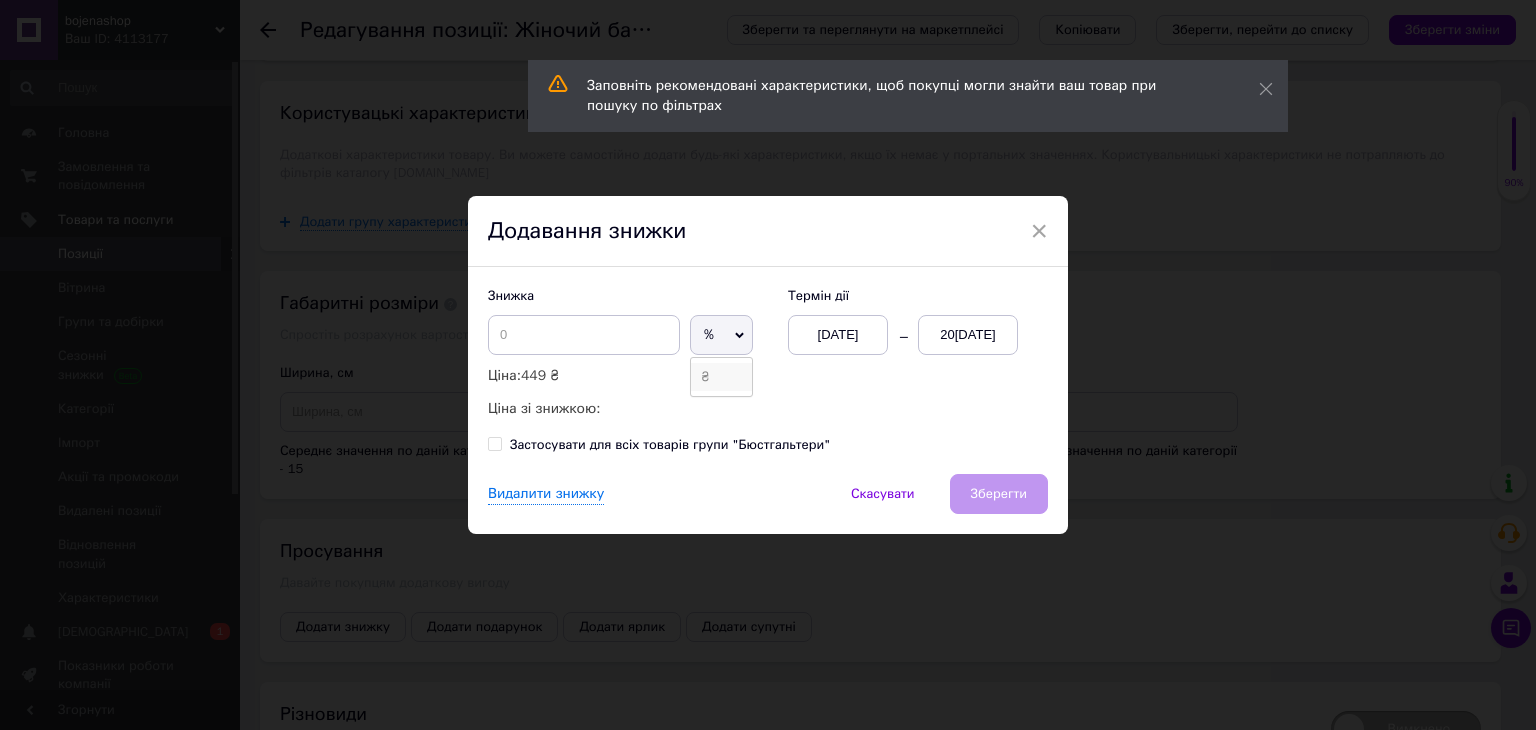 click on "₴" at bounding box center [721, 377] 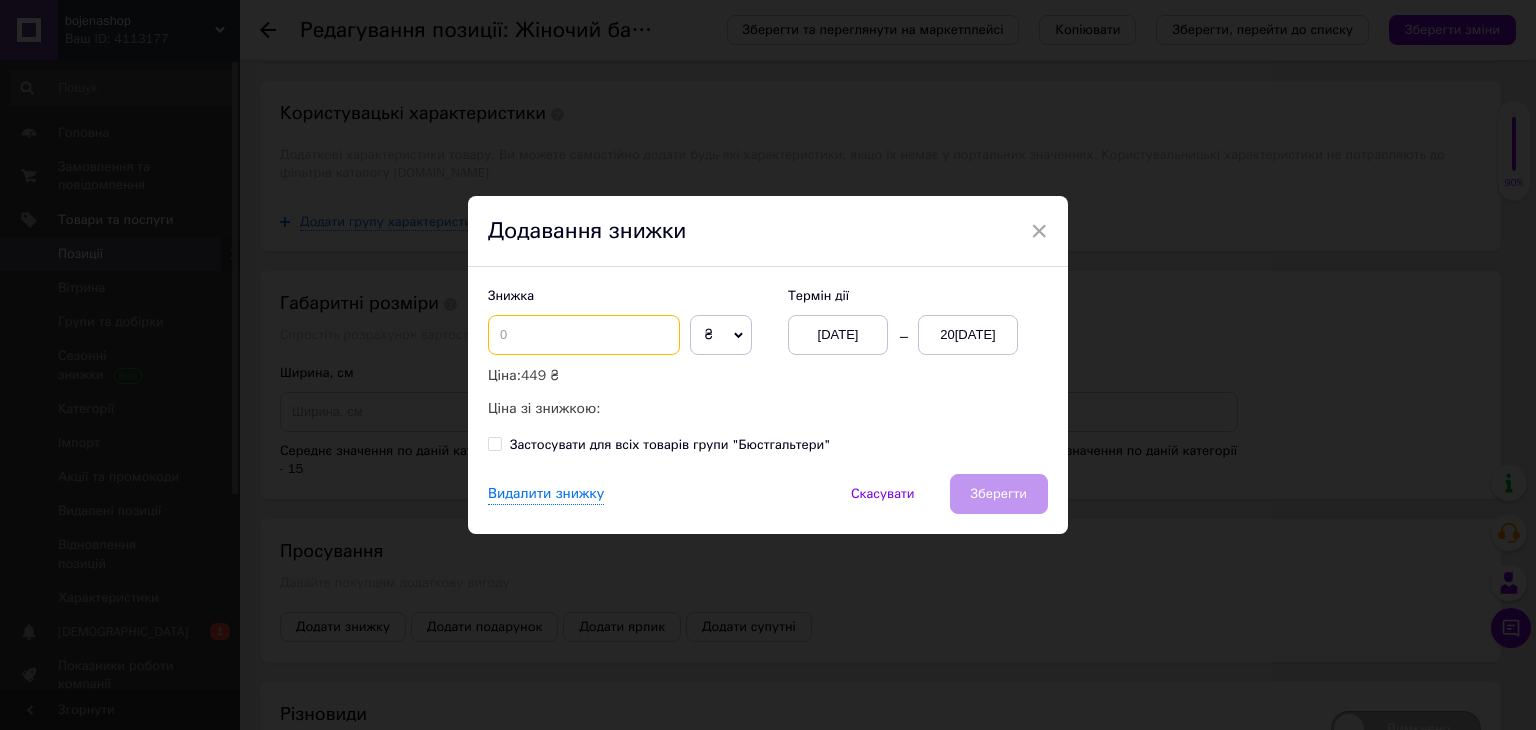click at bounding box center (584, 335) 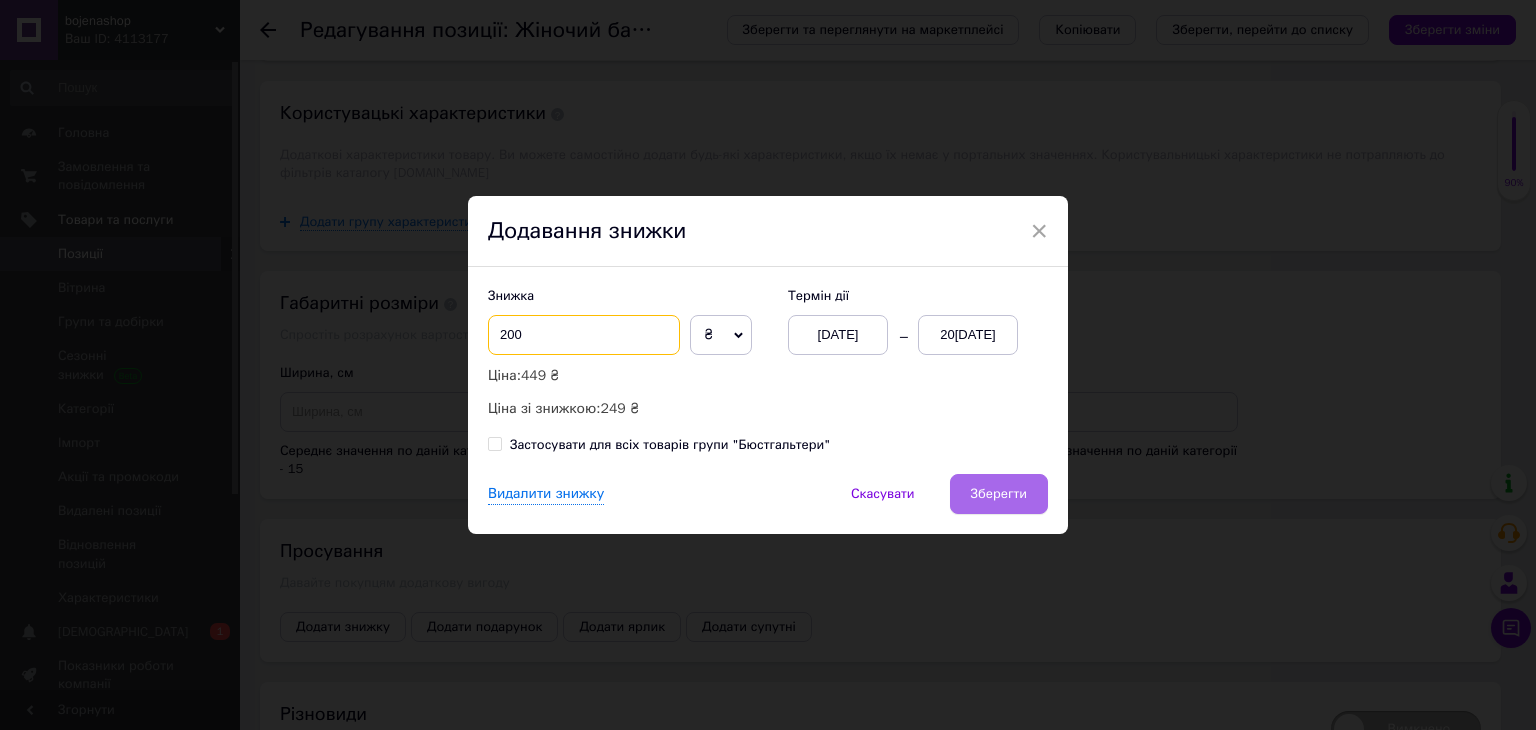 type on "200" 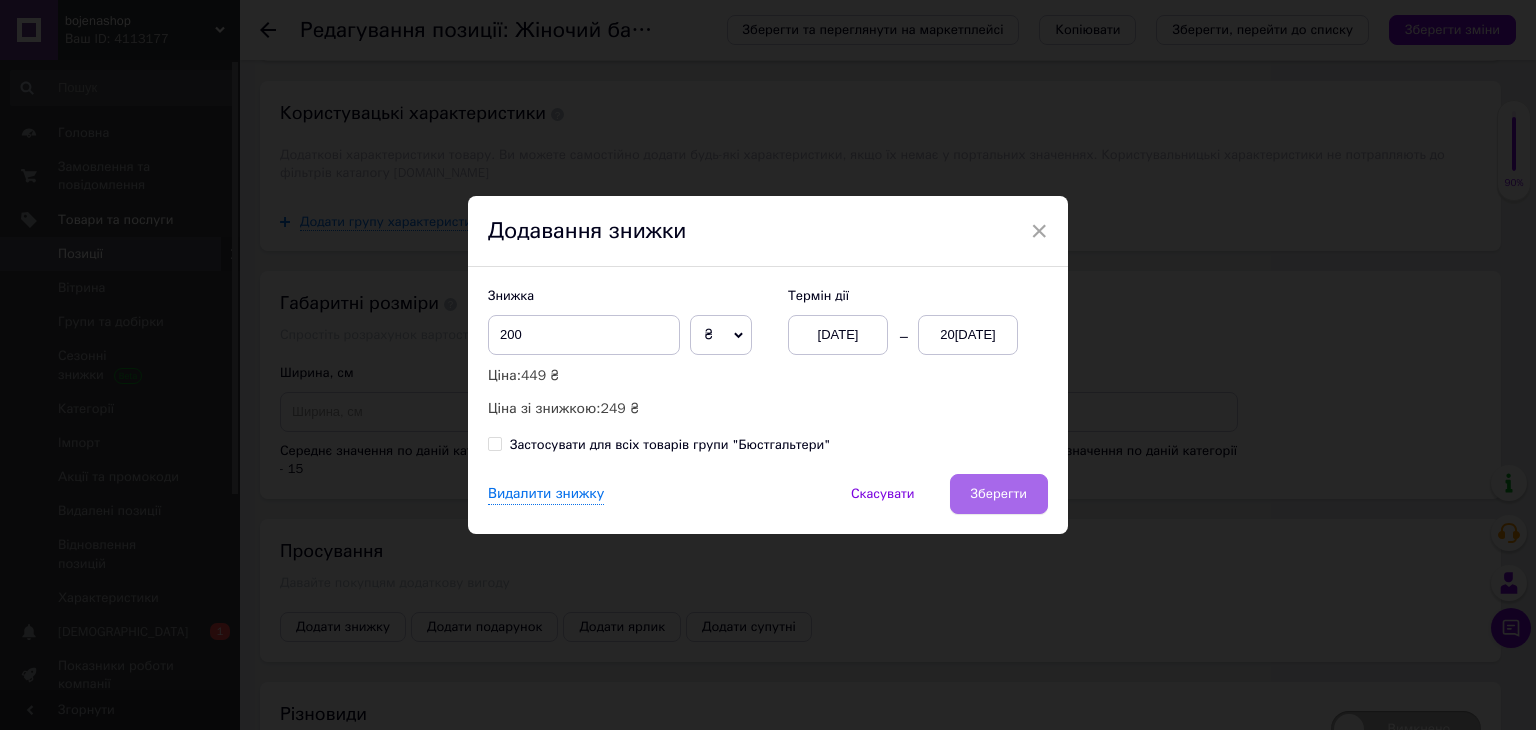 click on "Зберегти" at bounding box center [999, 494] 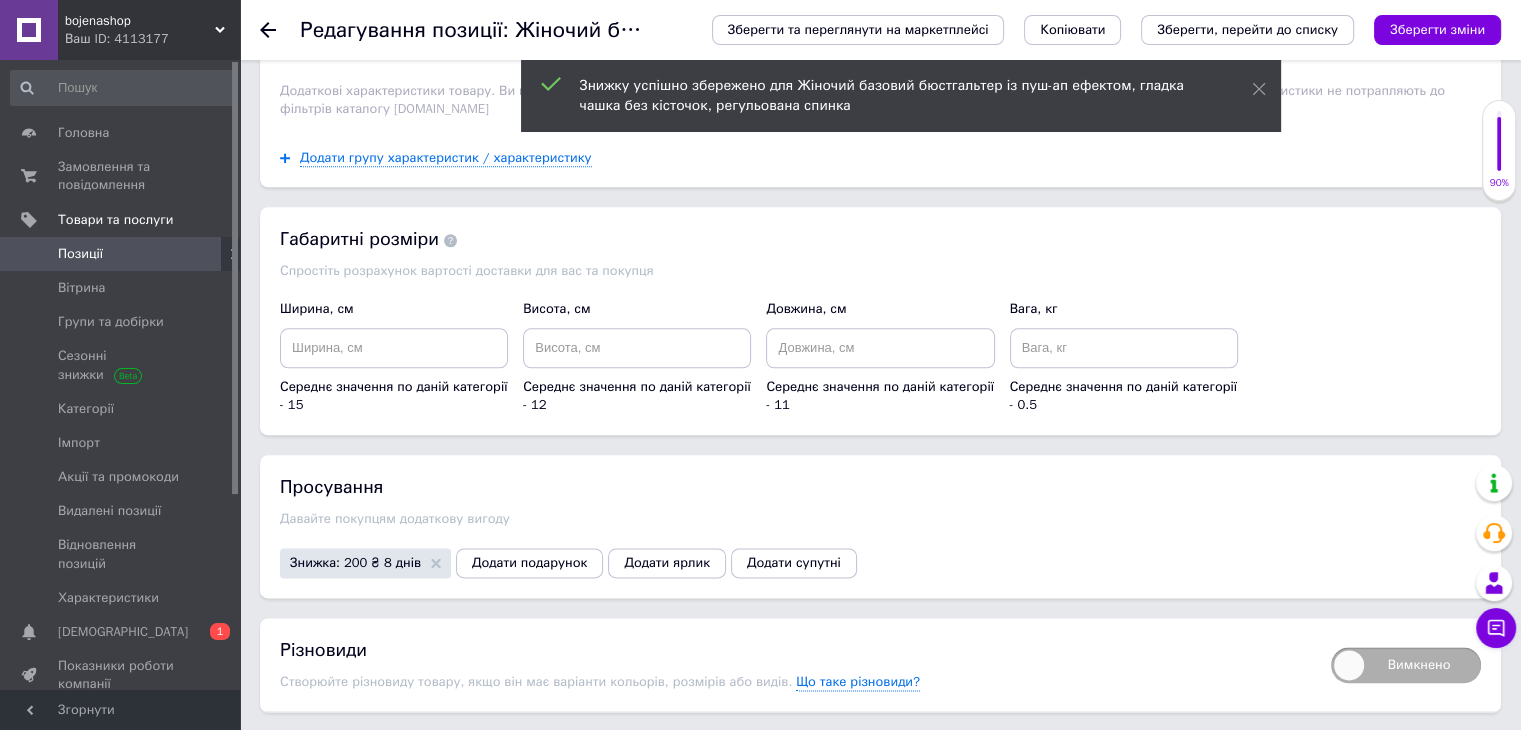 scroll, scrollTop: 2498, scrollLeft: 0, axis: vertical 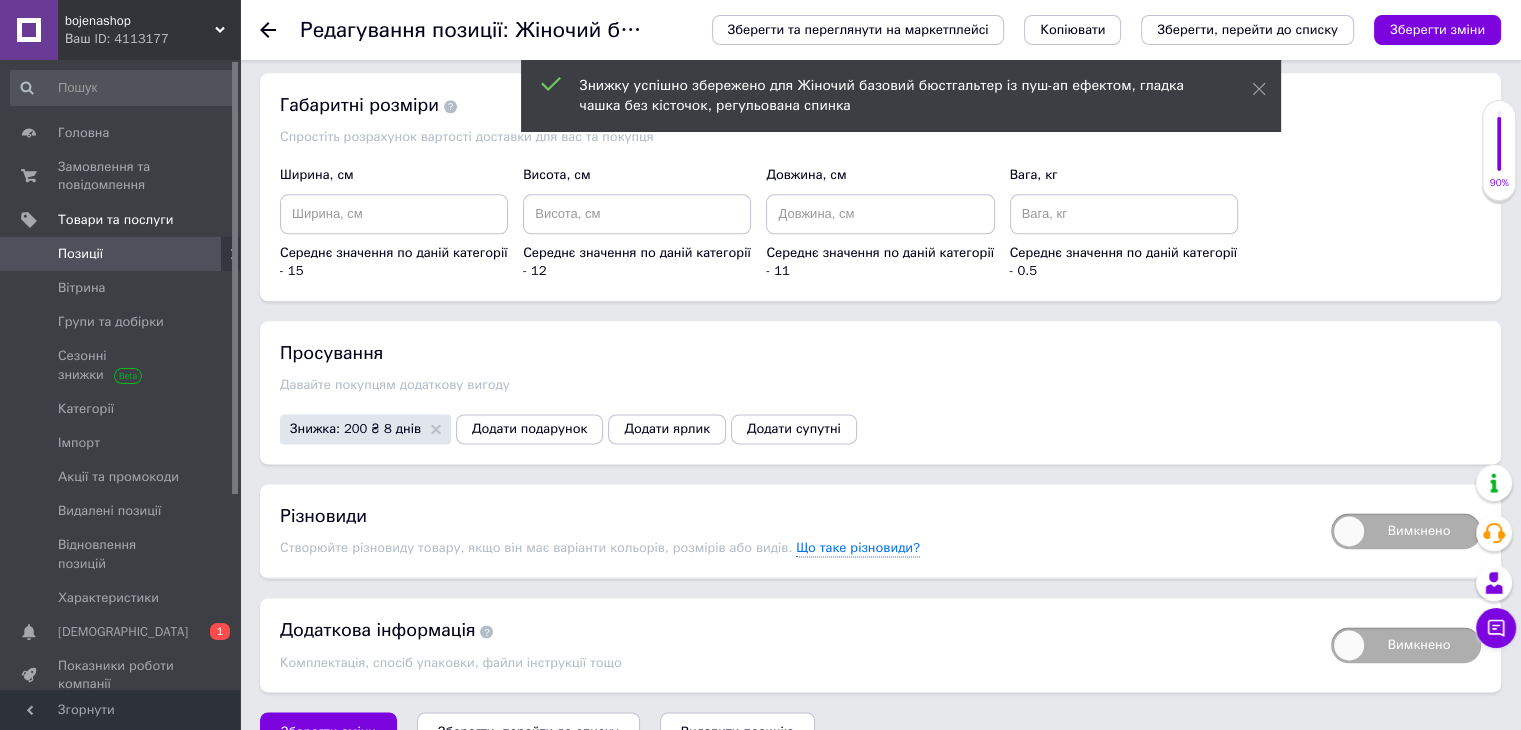 click on "Вимкнено" at bounding box center [1406, 531] 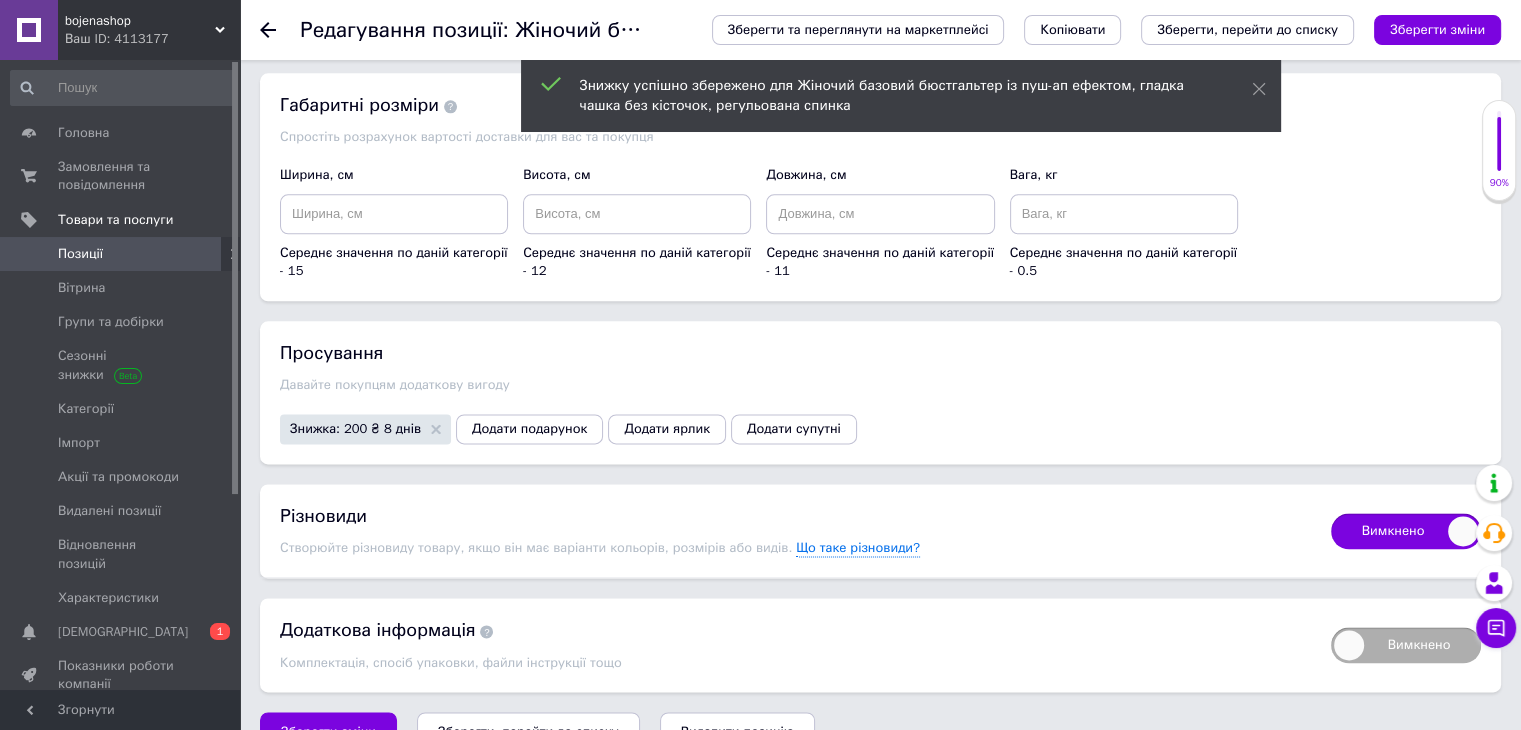 checkbox on "true" 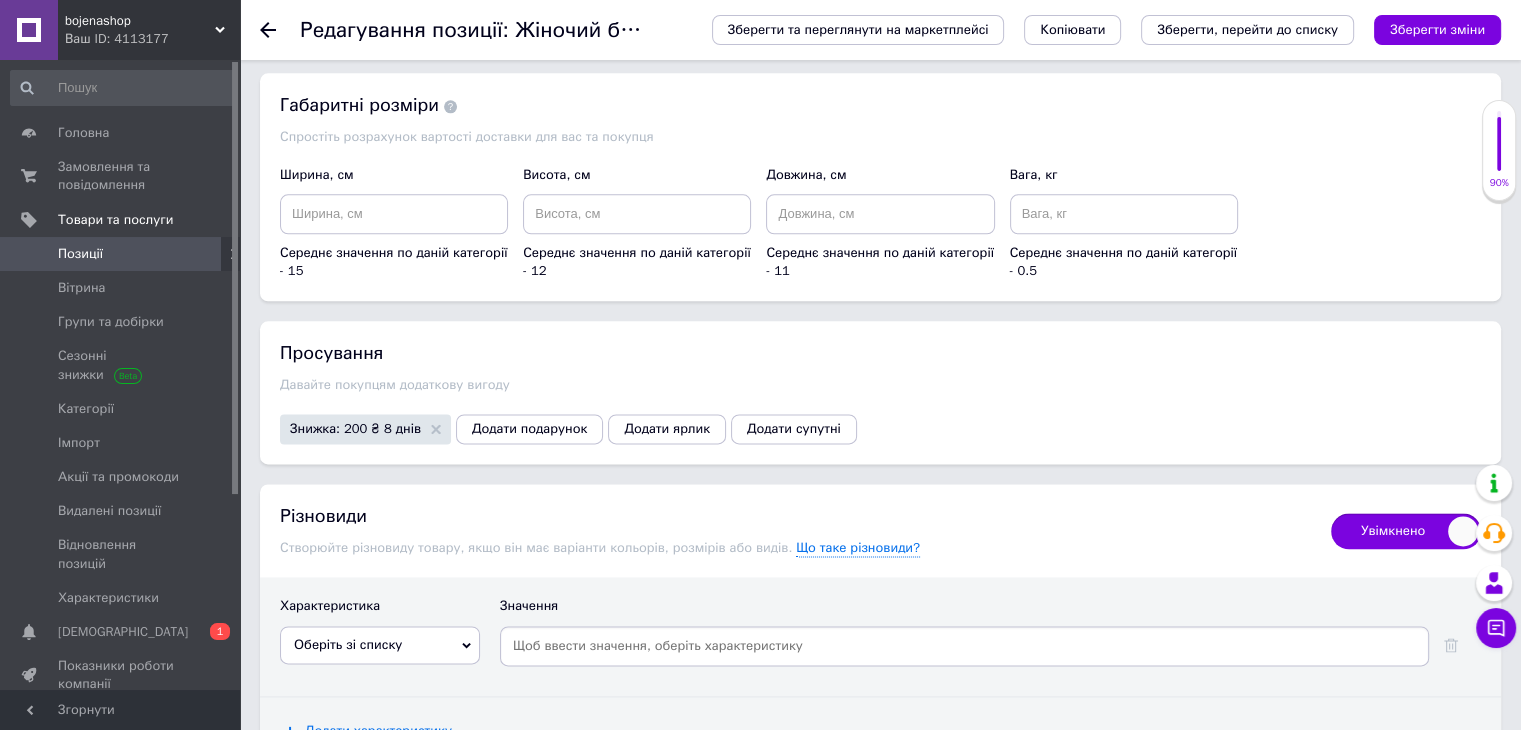 click on "Оберіть зі списку" at bounding box center [348, 644] 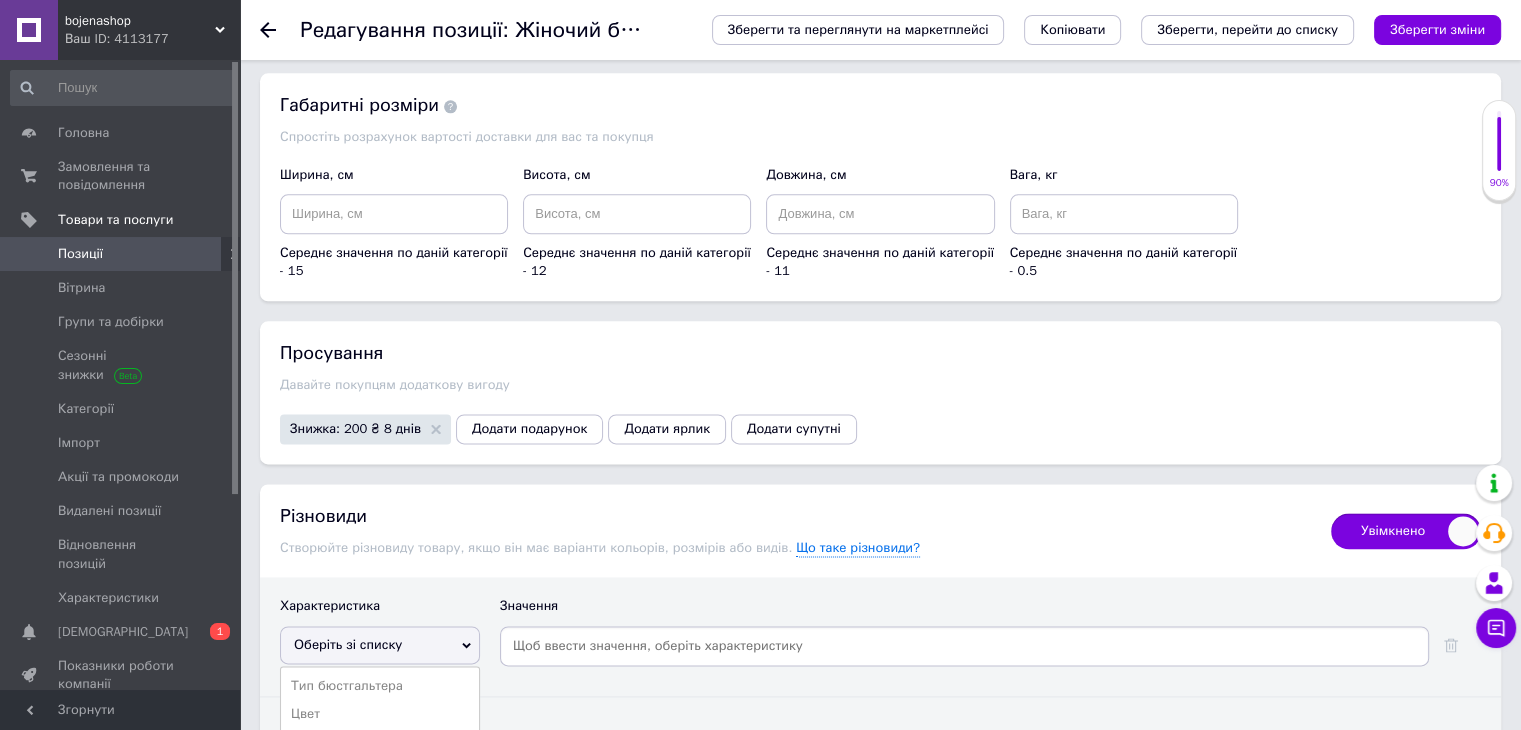 click on "Оберіть зі списку" at bounding box center (348, 644) 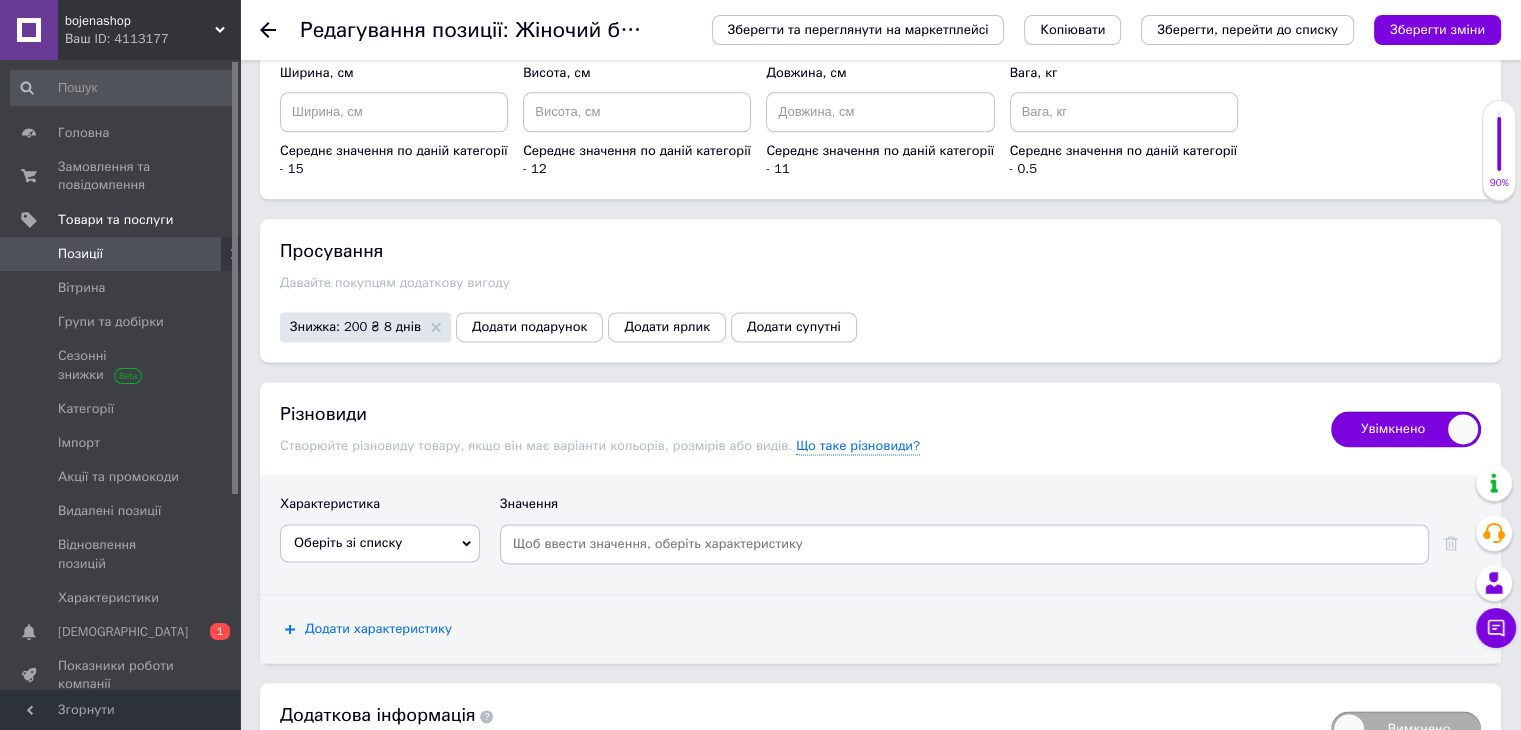 scroll, scrollTop: 2684, scrollLeft: 0, axis: vertical 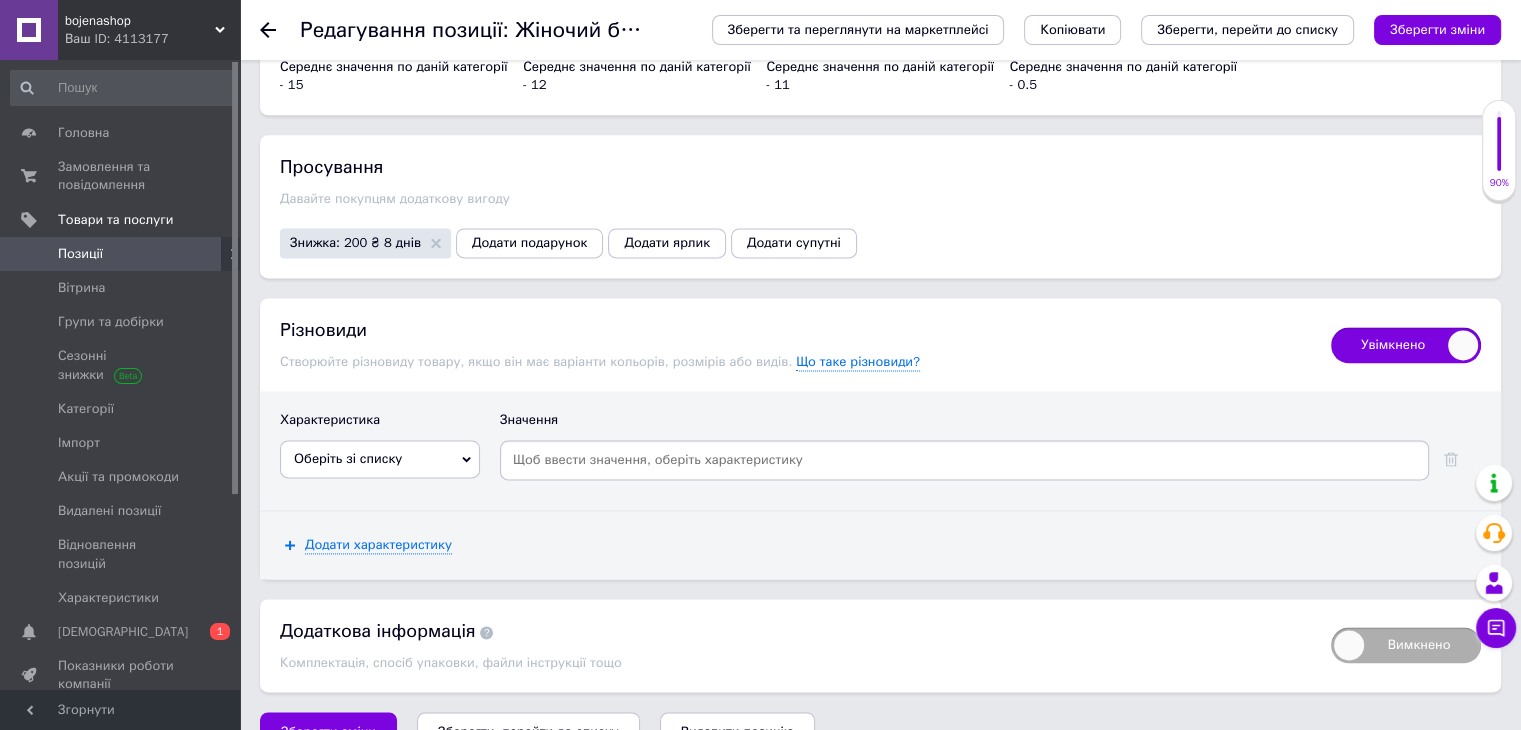 click on "Оберіть зі списку" at bounding box center [348, 458] 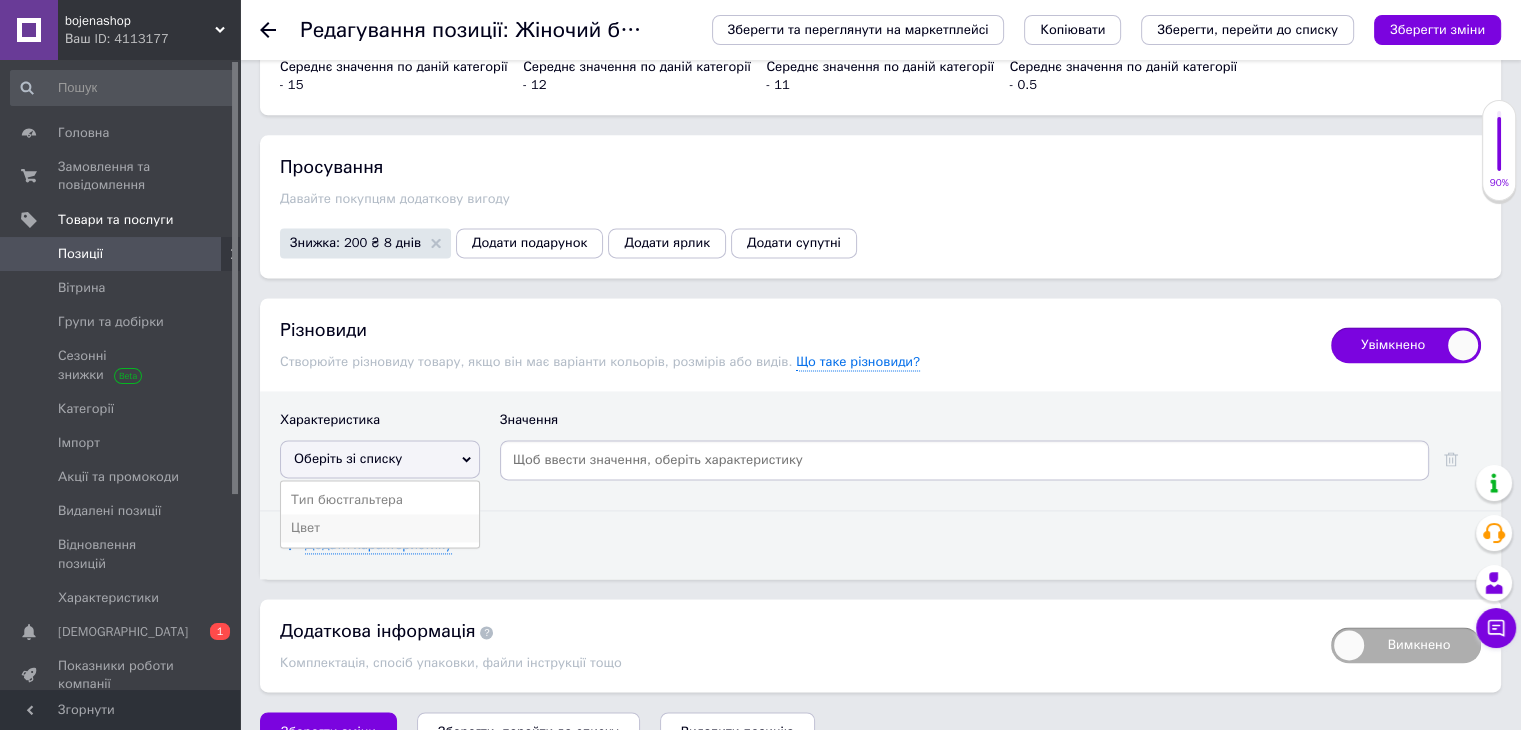 click on "Цвет" at bounding box center (380, 528) 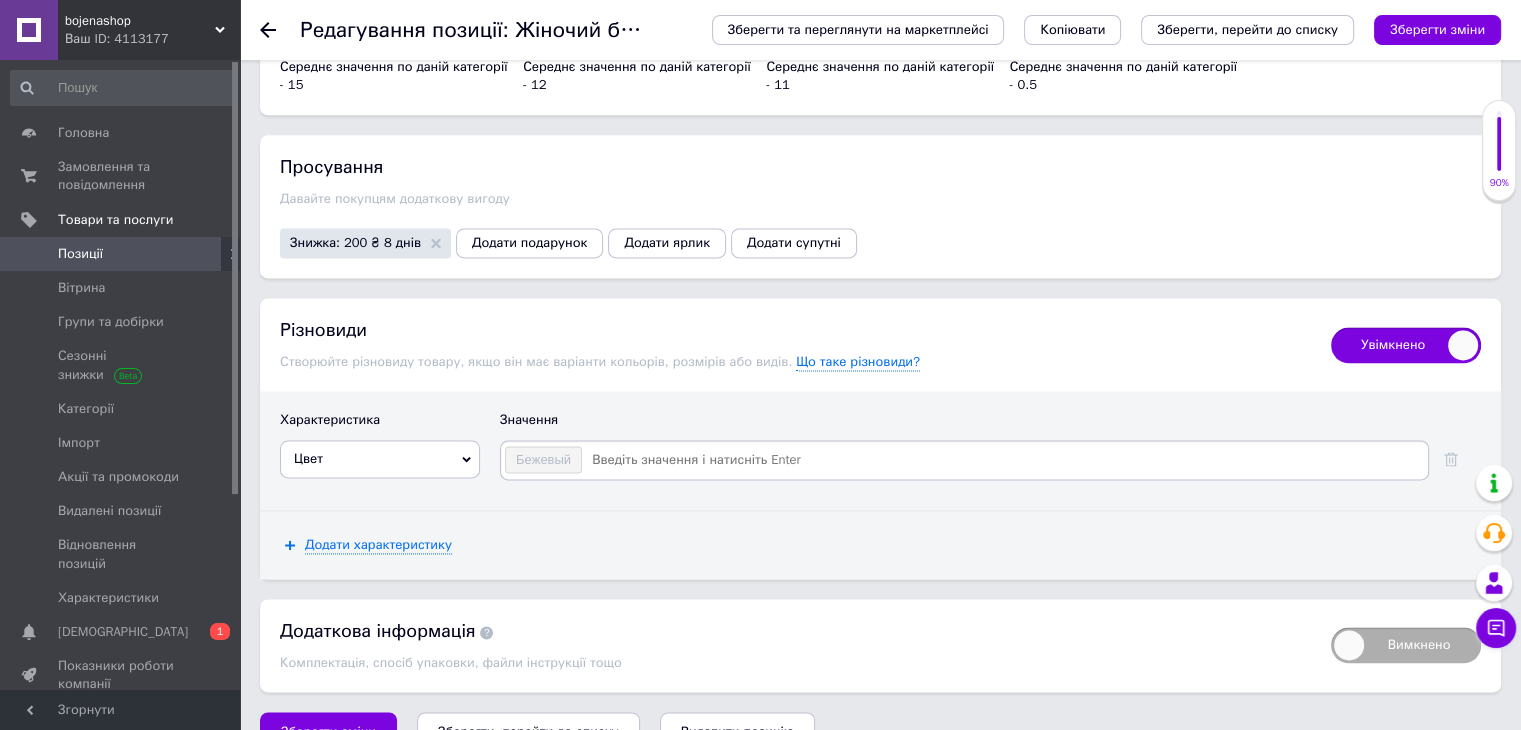 click at bounding box center (1004, 460) 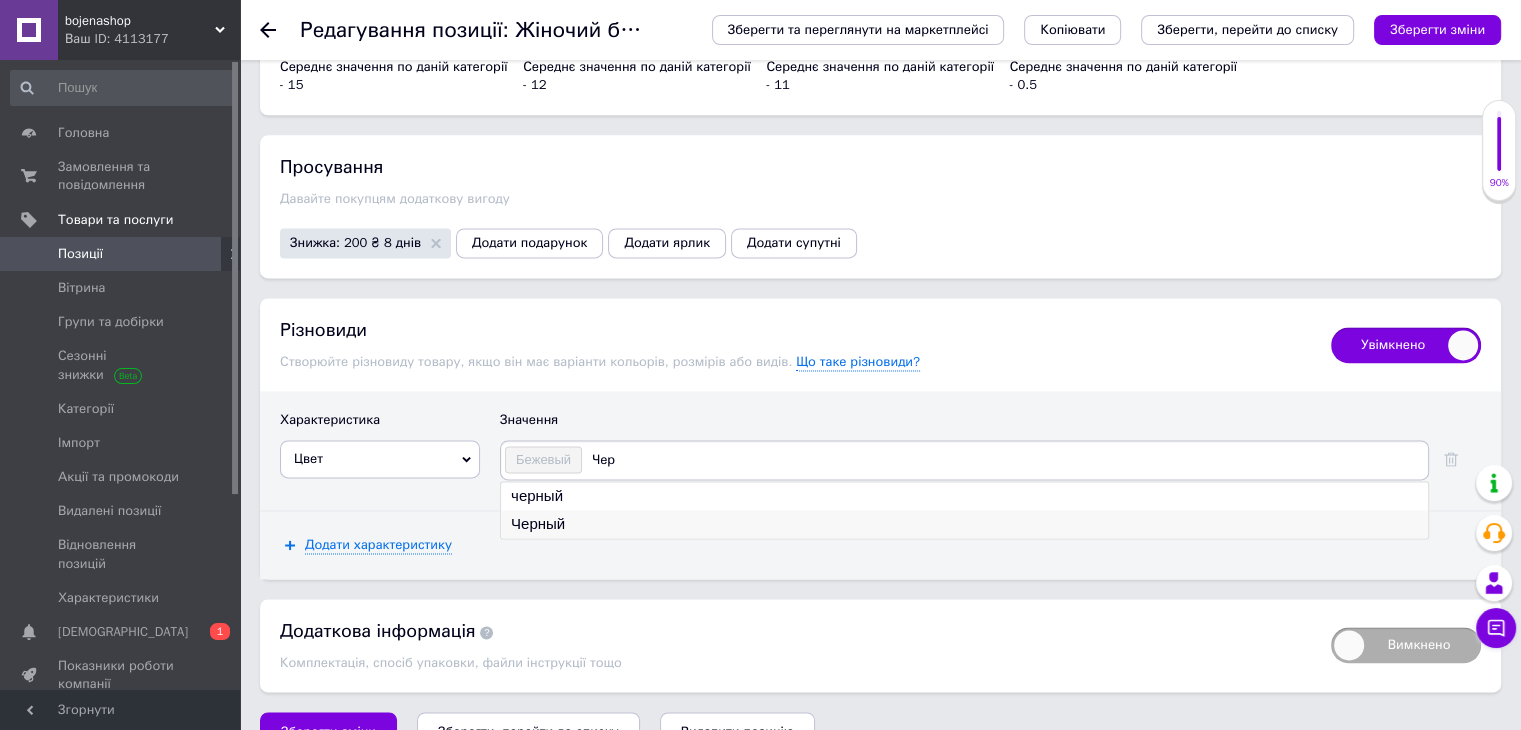 type on "Чер" 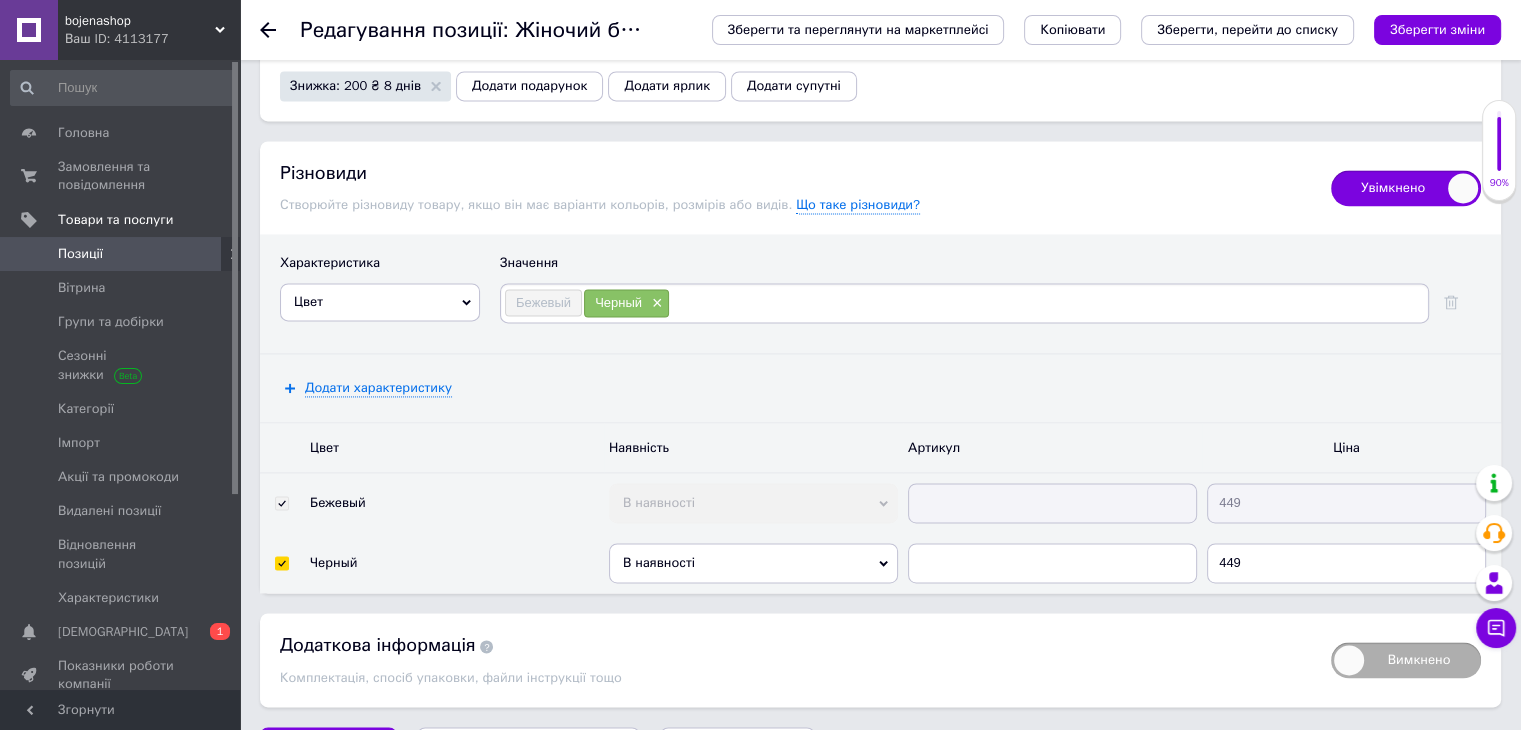 scroll, scrollTop: 2854, scrollLeft: 0, axis: vertical 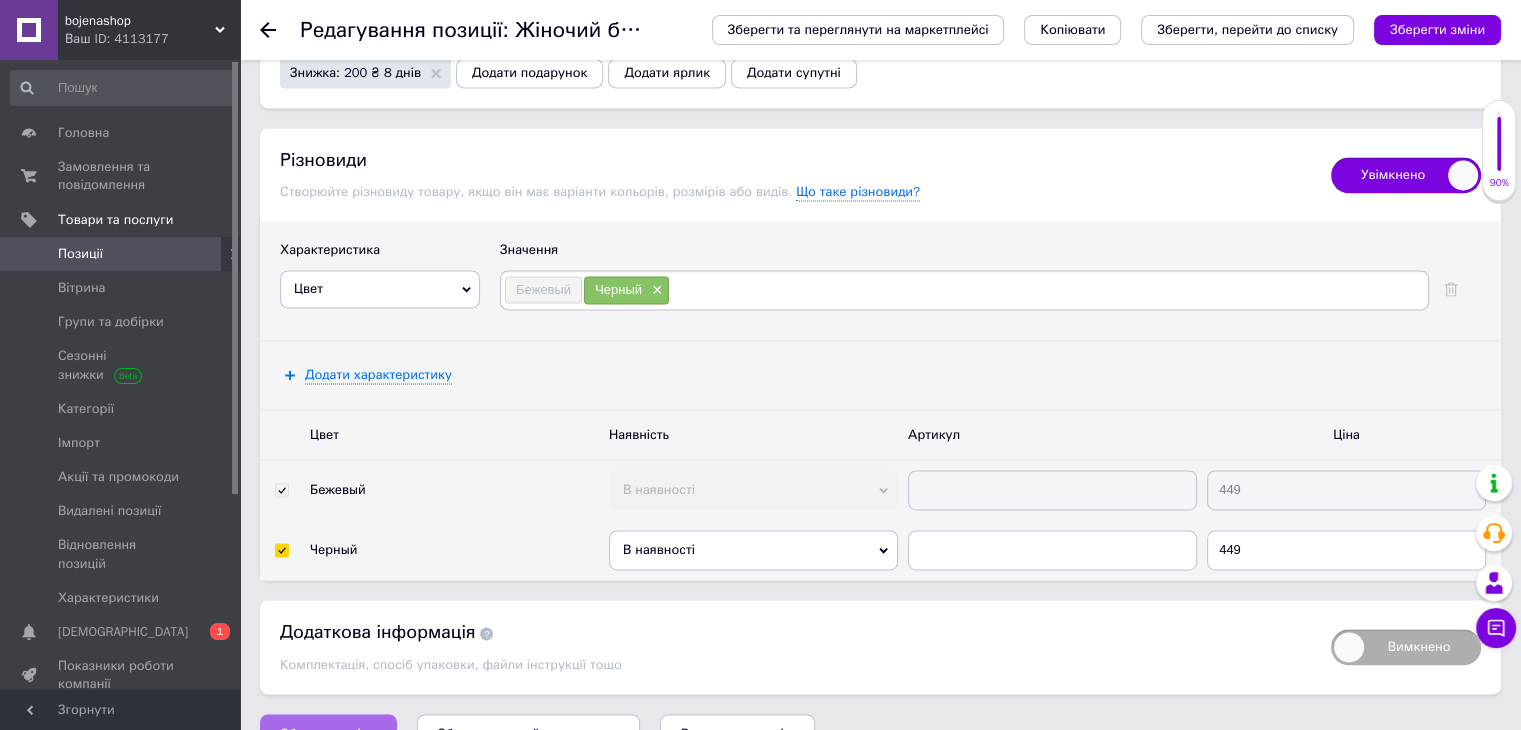 click on "Зберегти зміни" at bounding box center [328, 734] 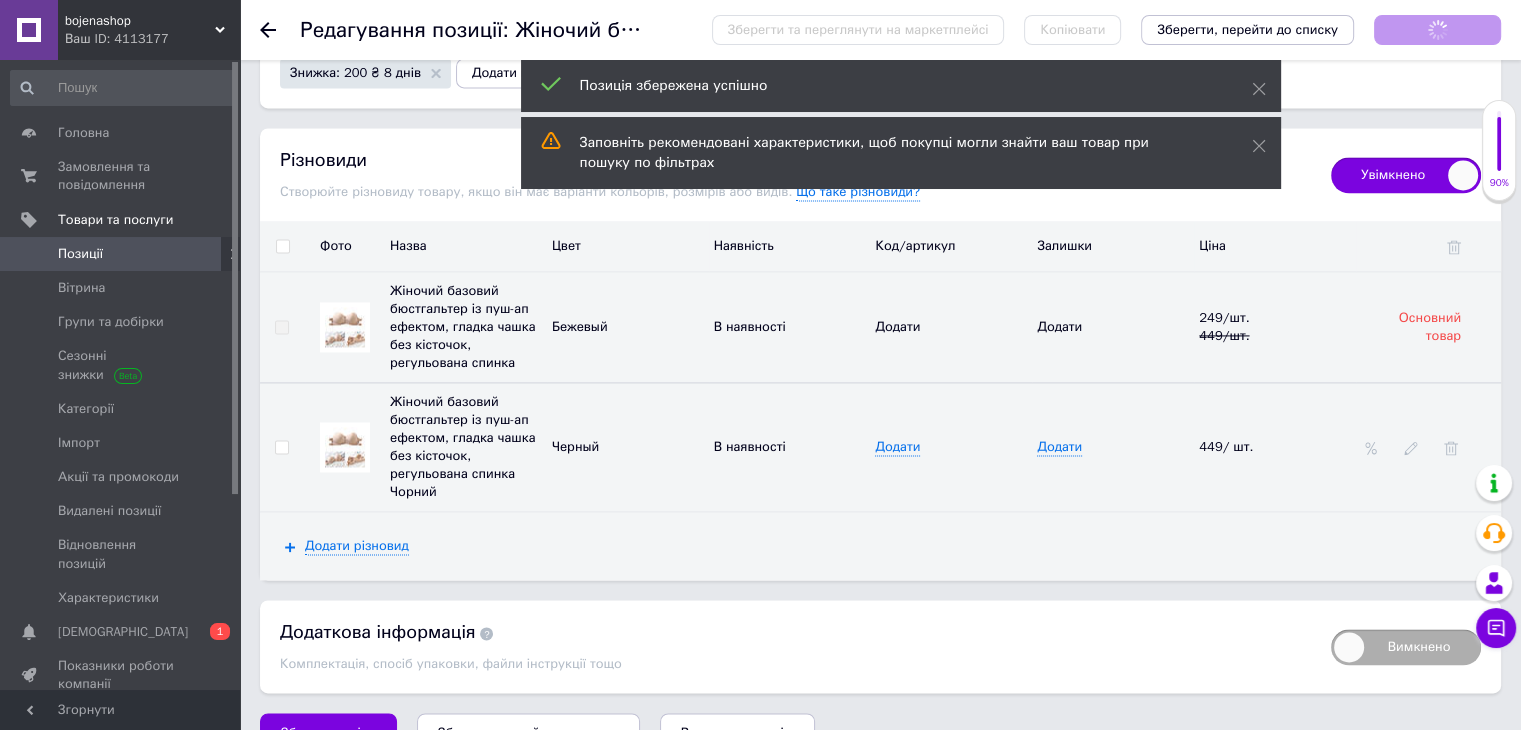 scroll, scrollTop: 2851, scrollLeft: 0, axis: vertical 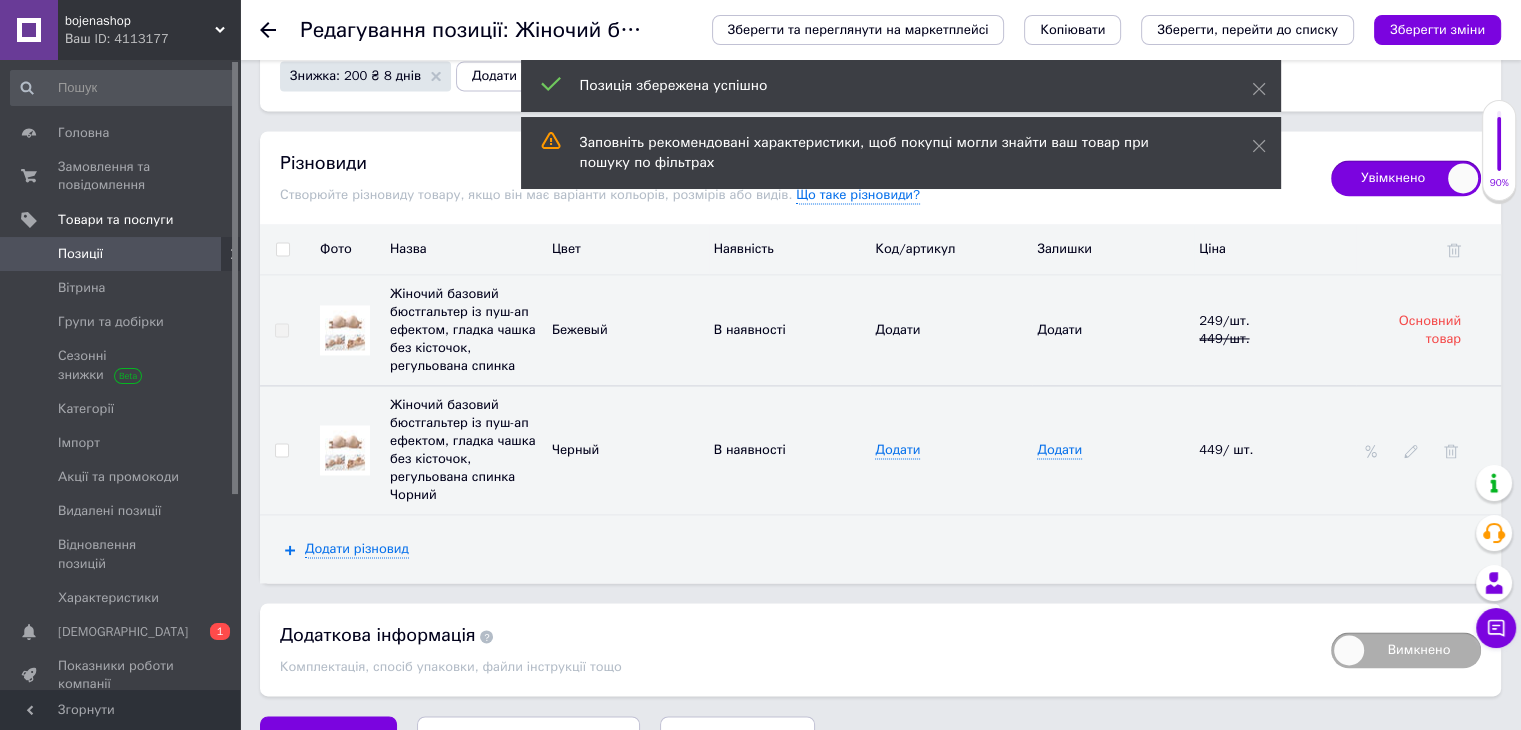 click at bounding box center [345, 450] 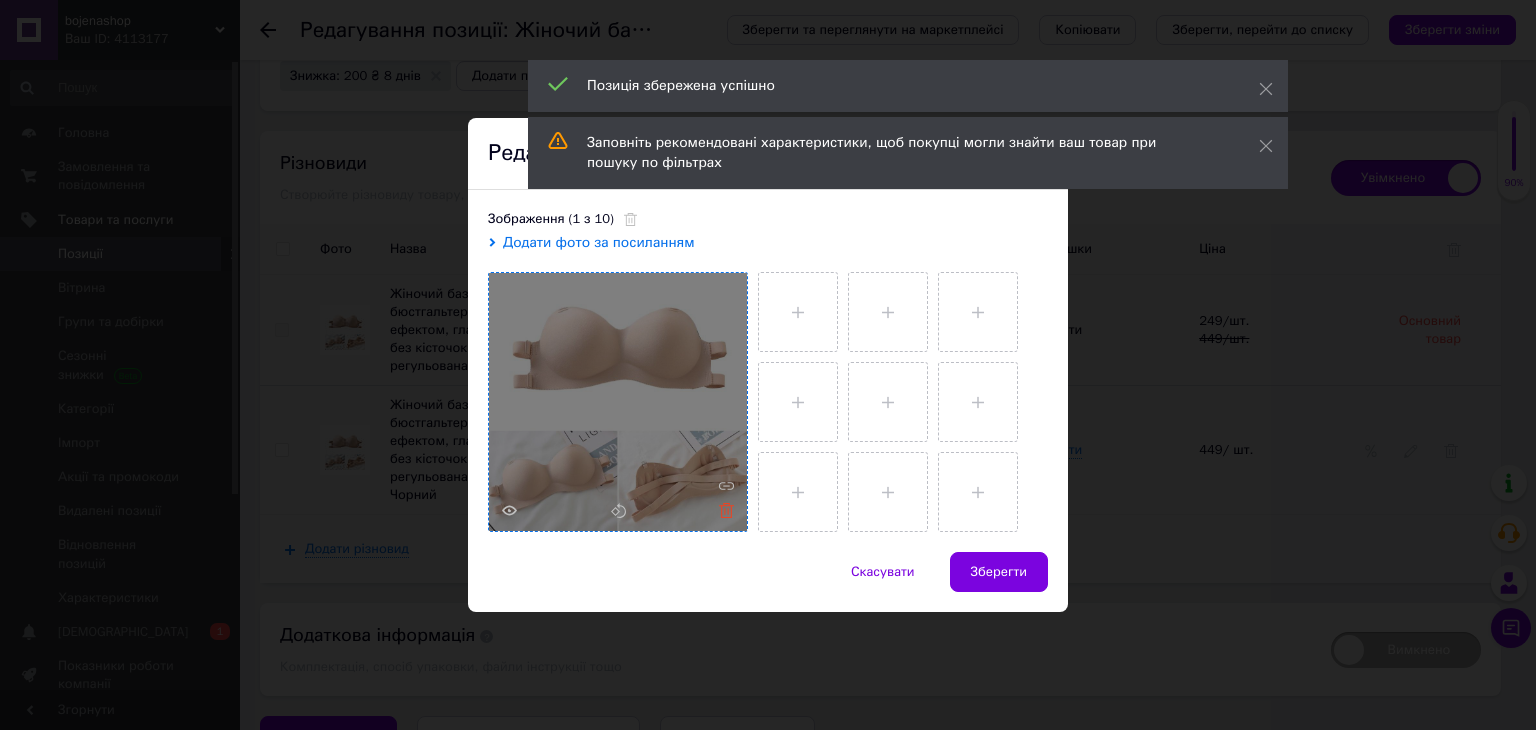 click 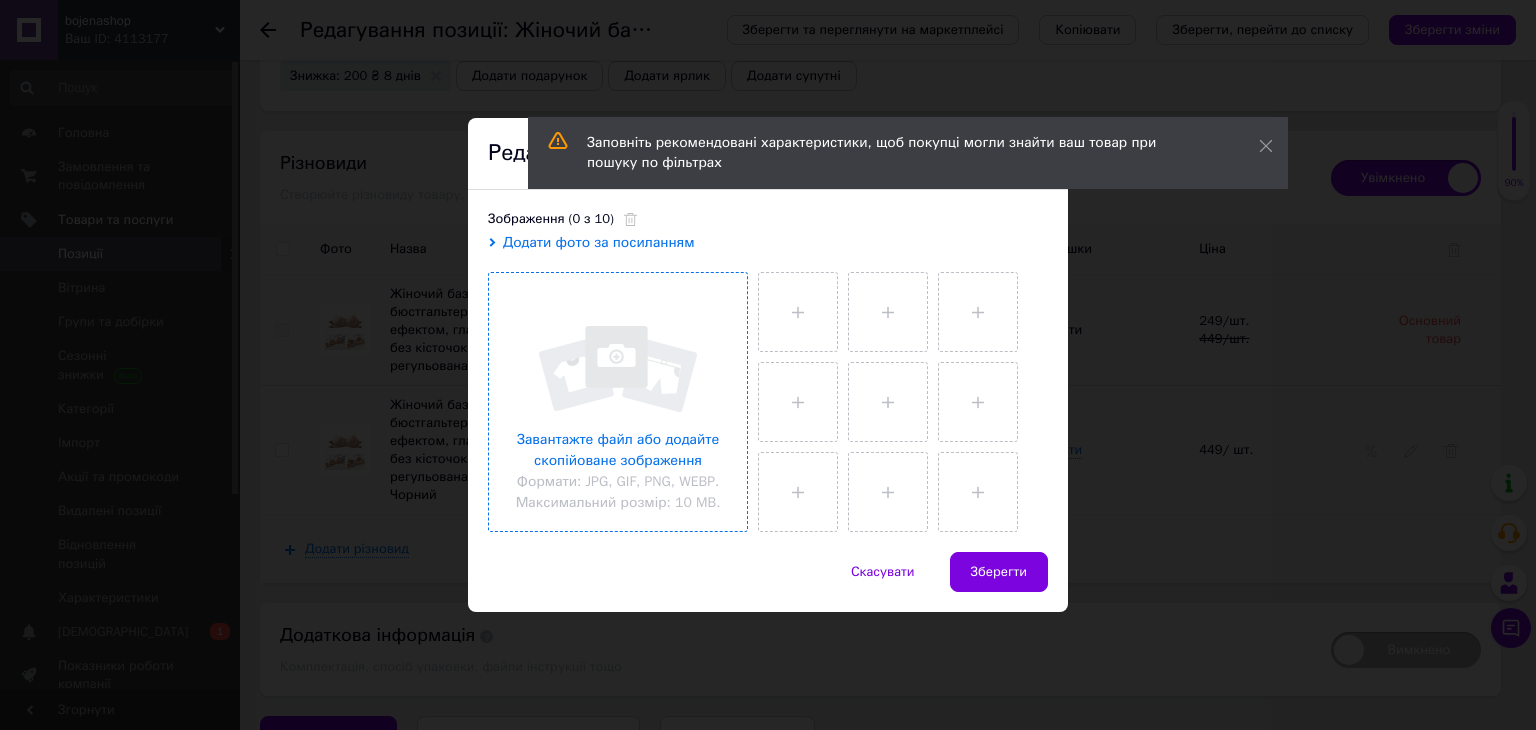 click at bounding box center [618, 402] 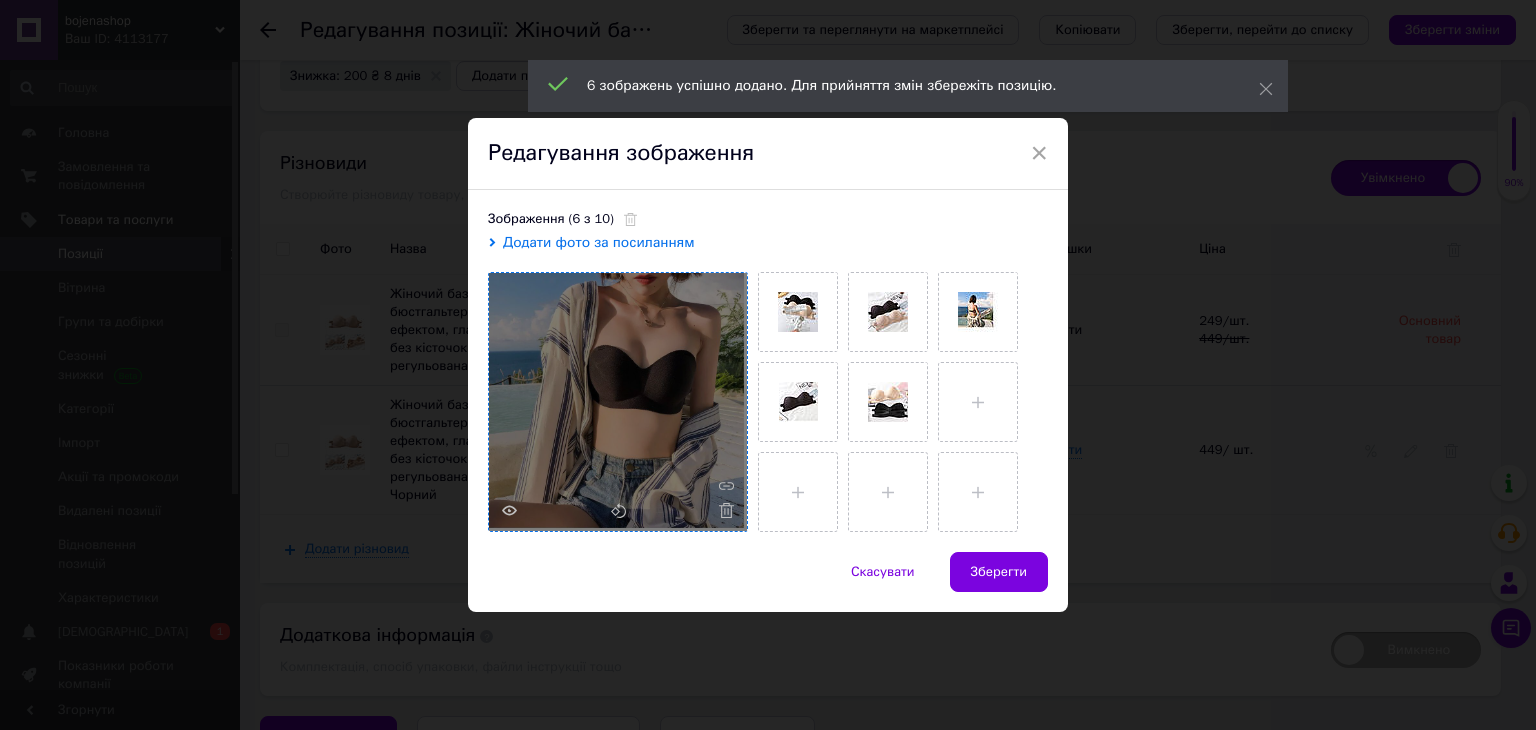 click on "Зберегти" at bounding box center [999, 572] 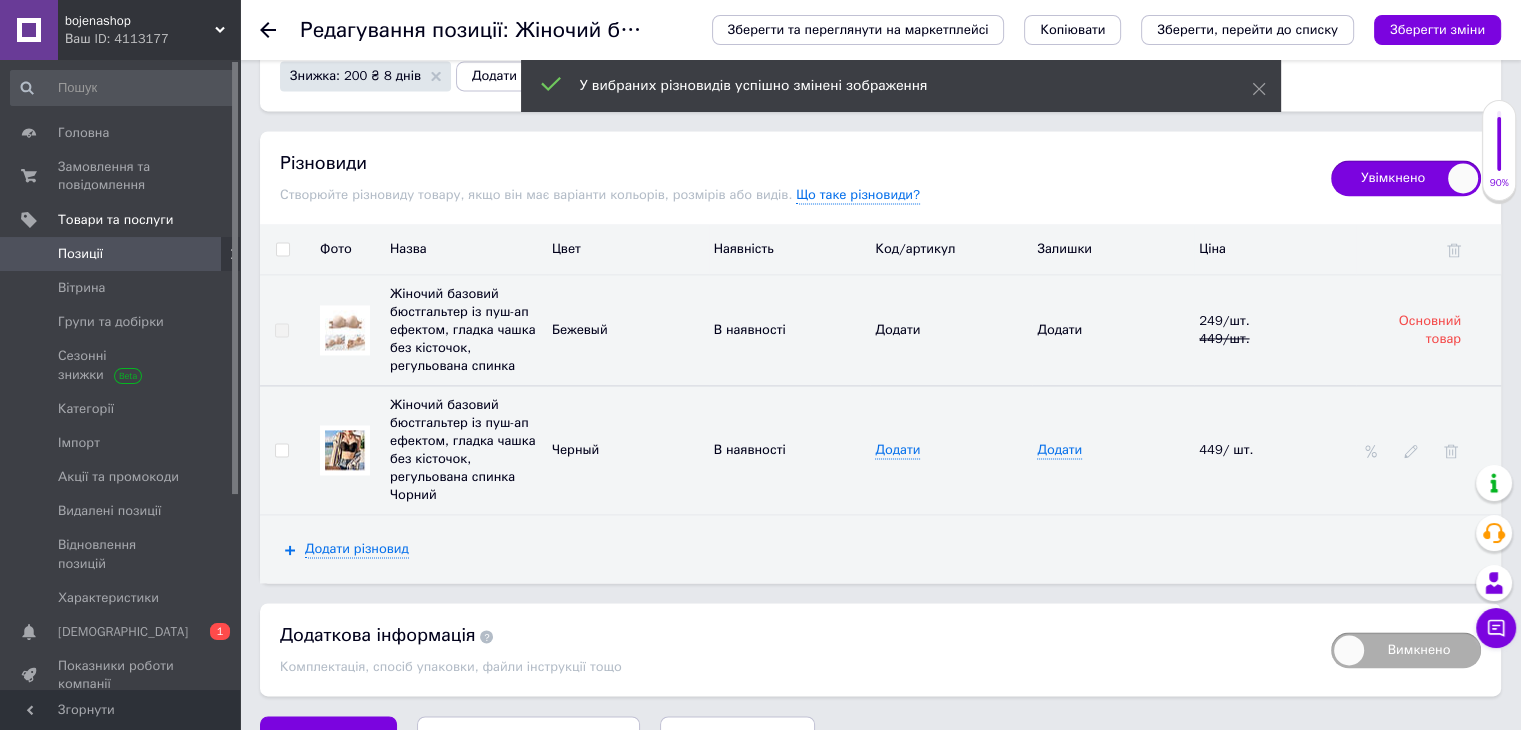 click on "Зберегти, перейти до списку" at bounding box center (528, 735) 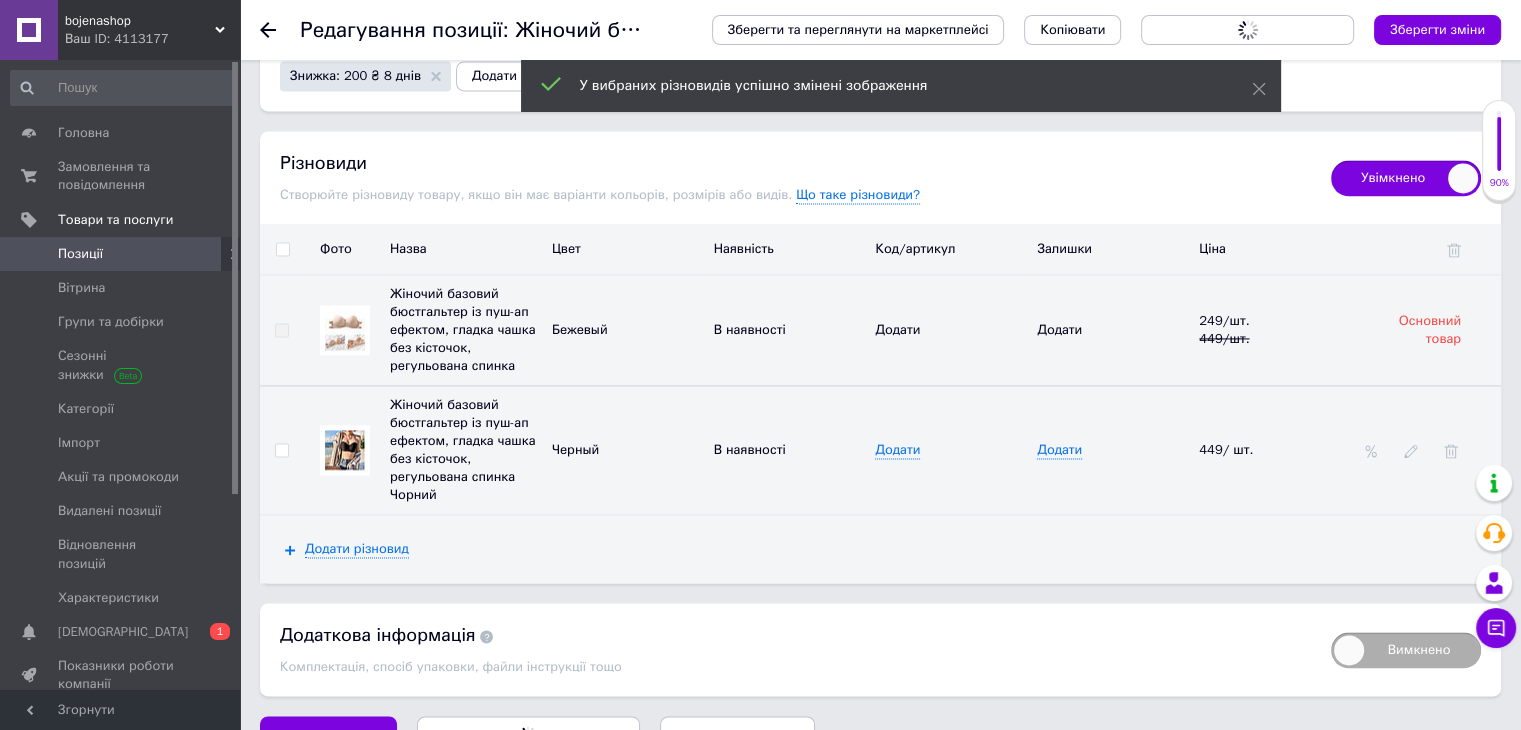 scroll, scrollTop: 0, scrollLeft: 0, axis: both 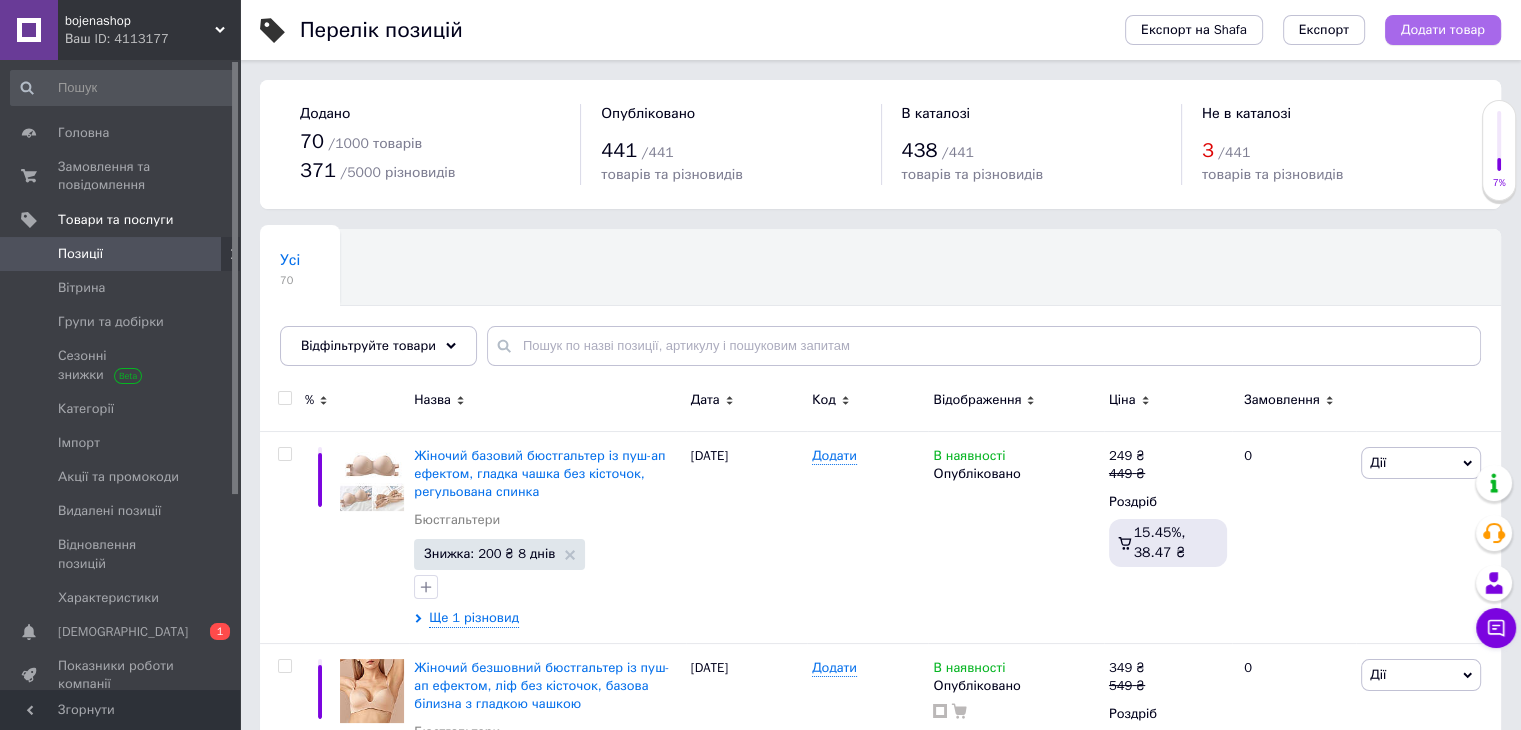 click on "Додати товар" at bounding box center [1443, 30] 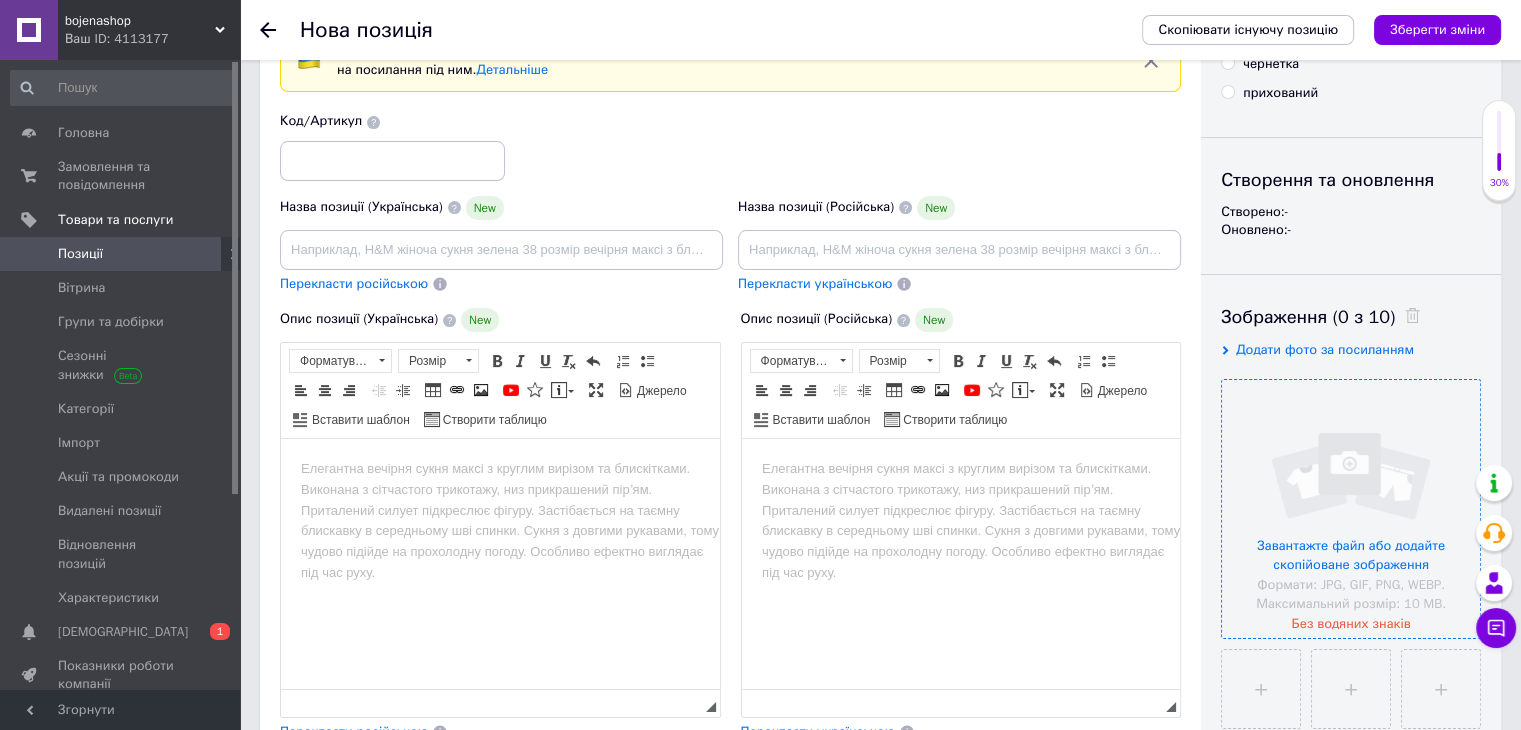 scroll, scrollTop: 200, scrollLeft: 0, axis: vertical 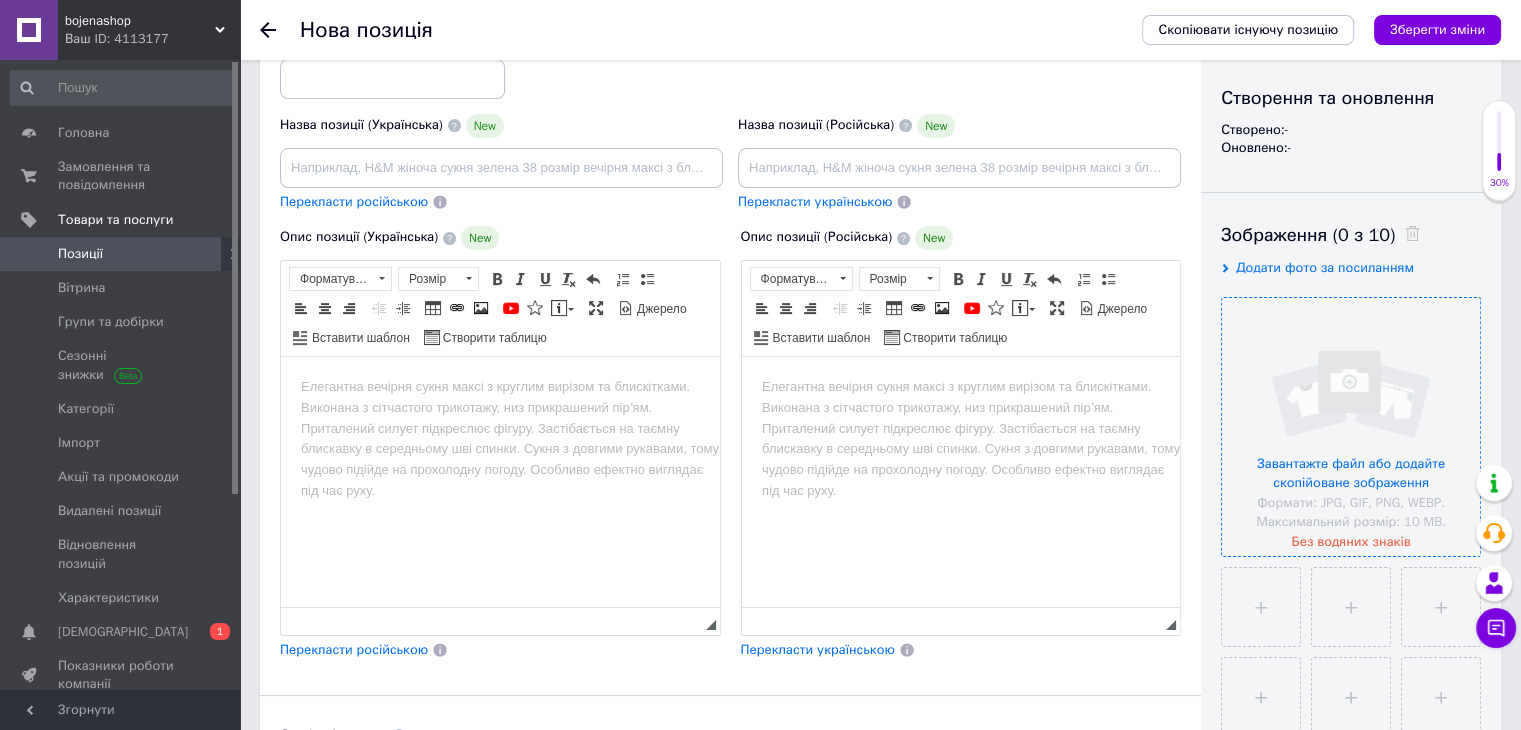 click at bounding box center [1351, 427] 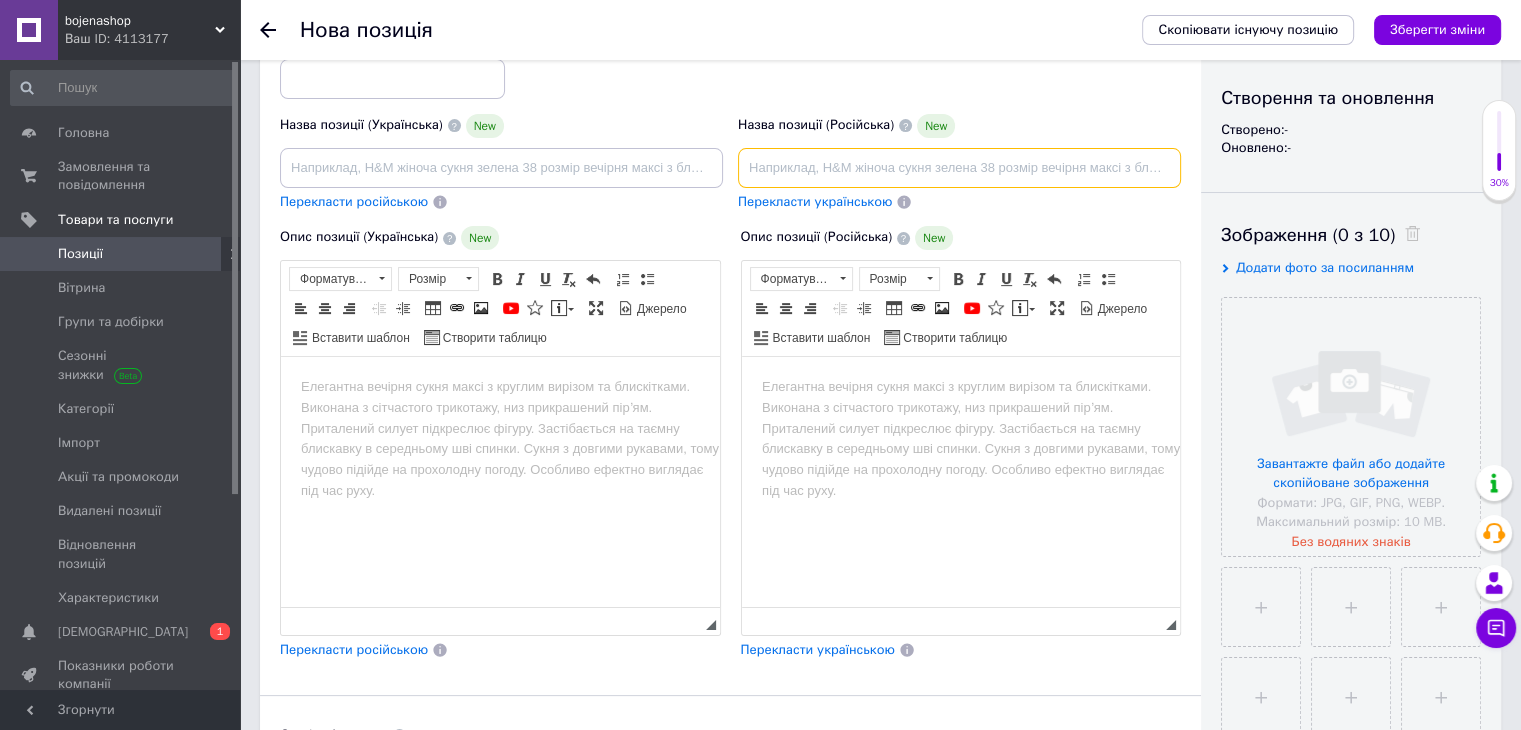 click at bounding box center (959, 168) 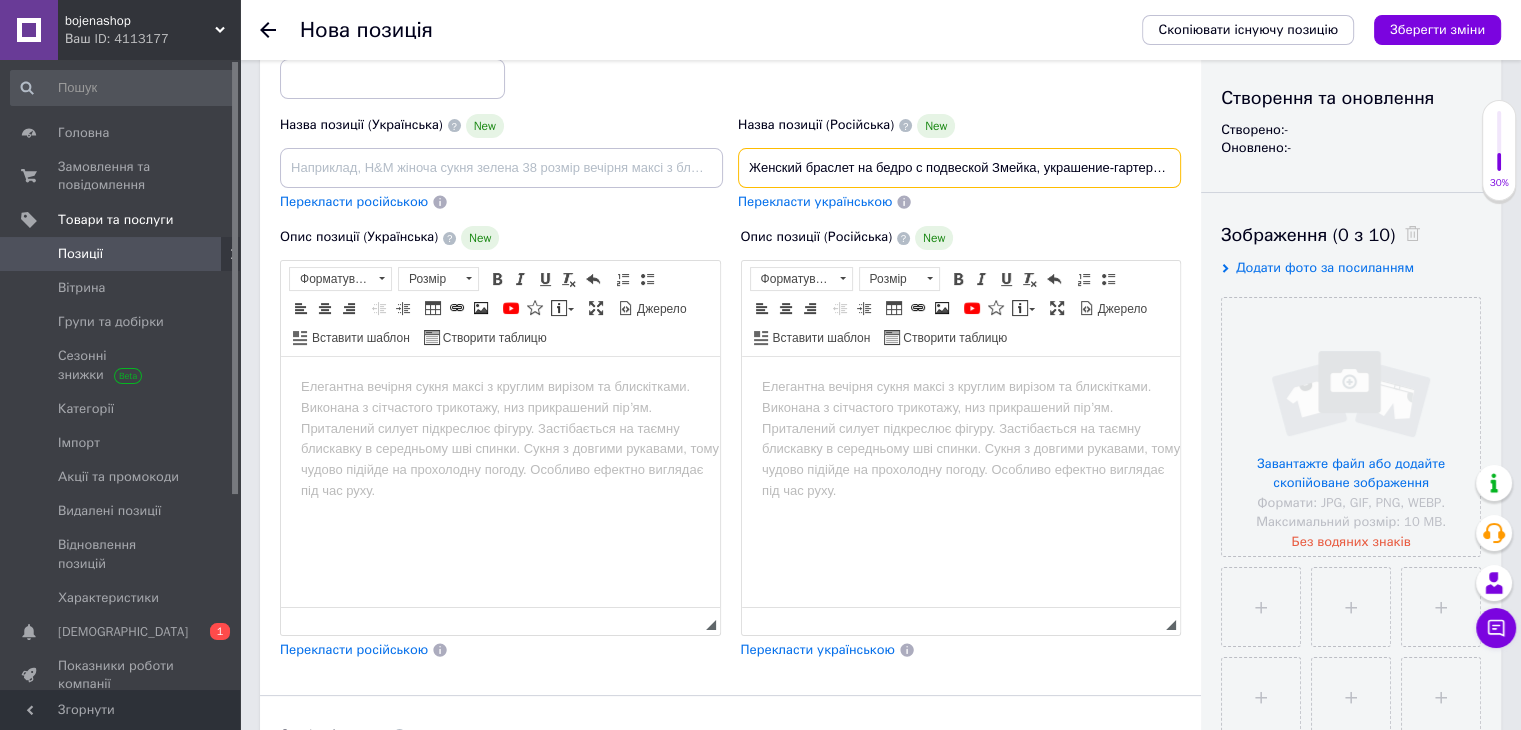 scroll, scrollTop: 0, scrollLeft: 437, axis: horizontal 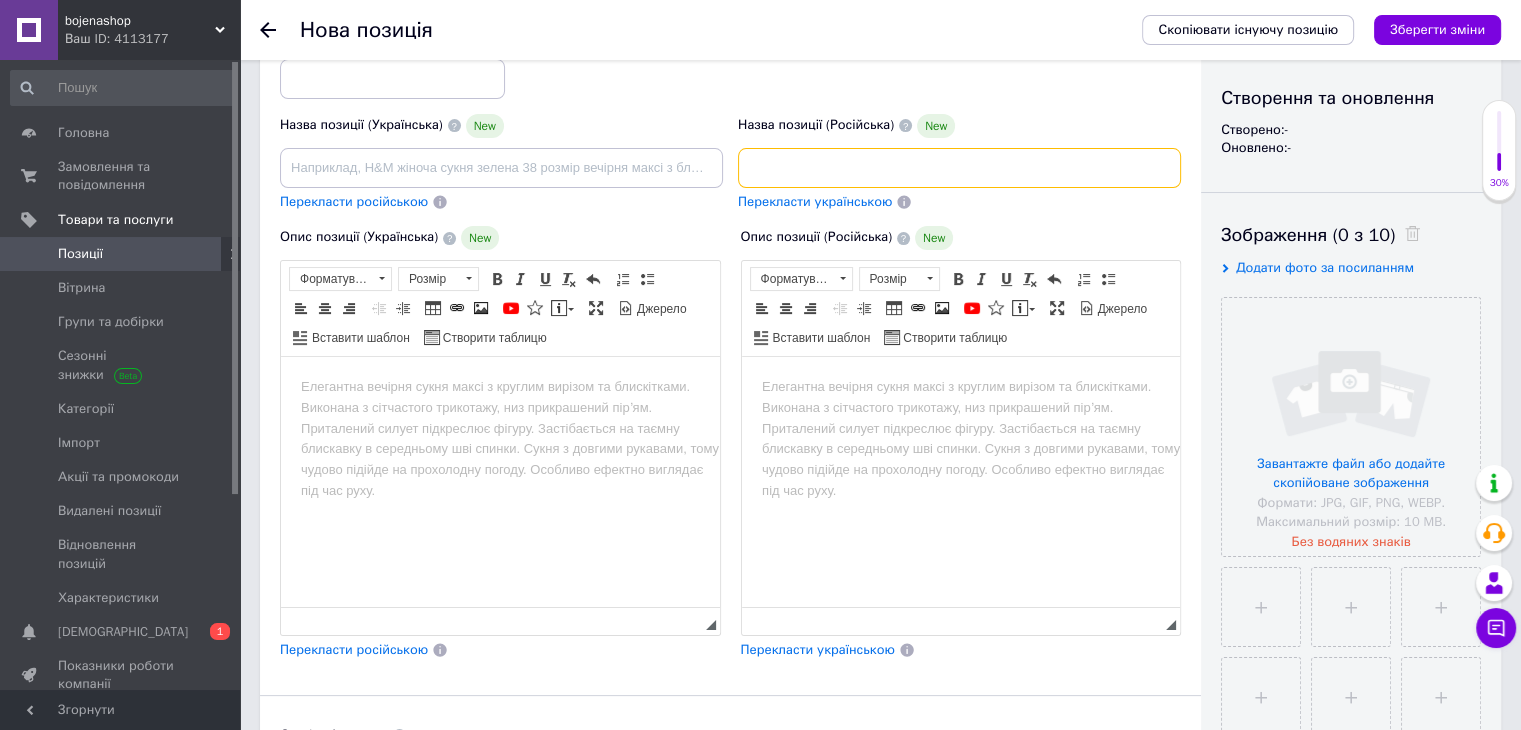 drag, startPoint x: 1162, startPoint y: 168, endPoint x: 1198, endPoint y: 174, distance: 36.496574 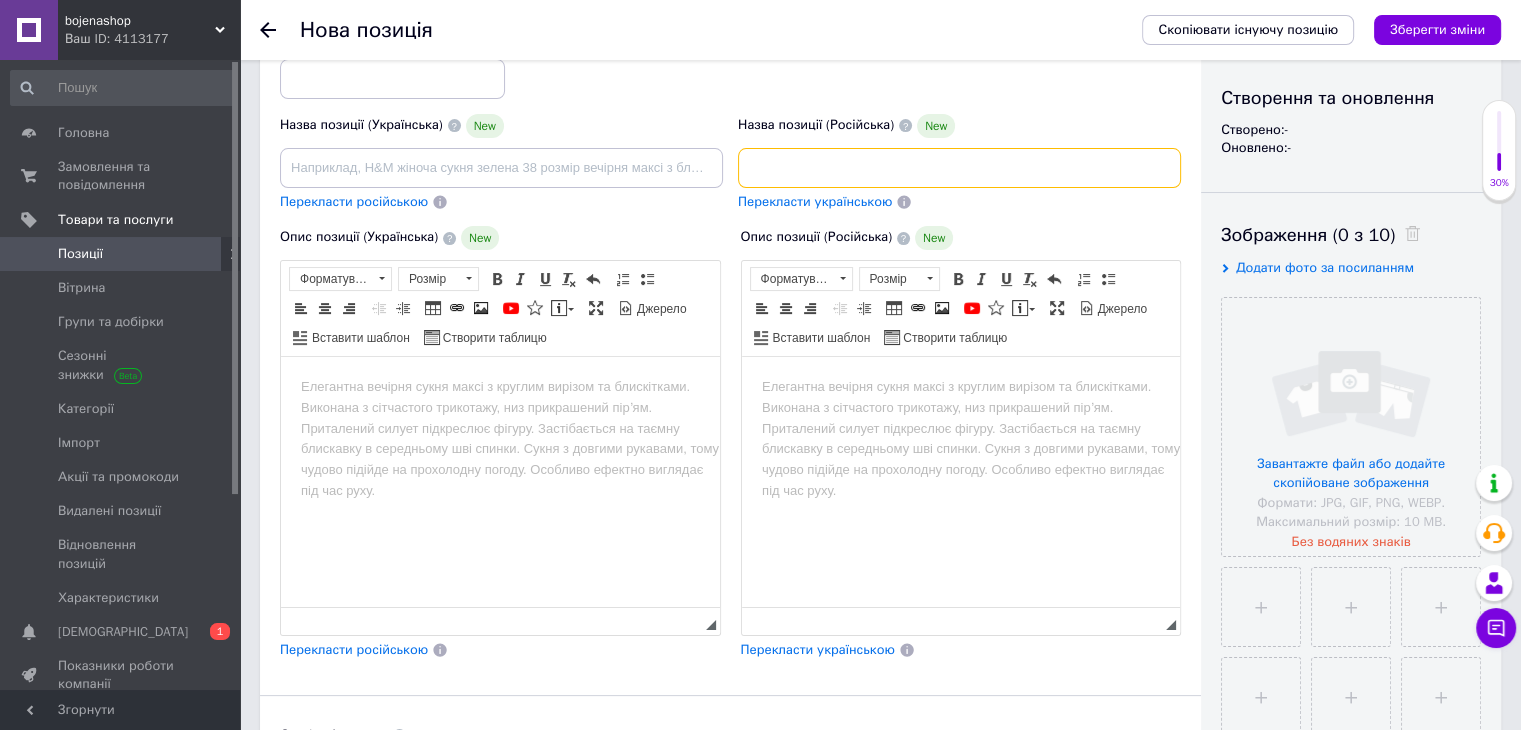 scroll, scrollTop: 0, scrollLeft: 440, axis: horizontal 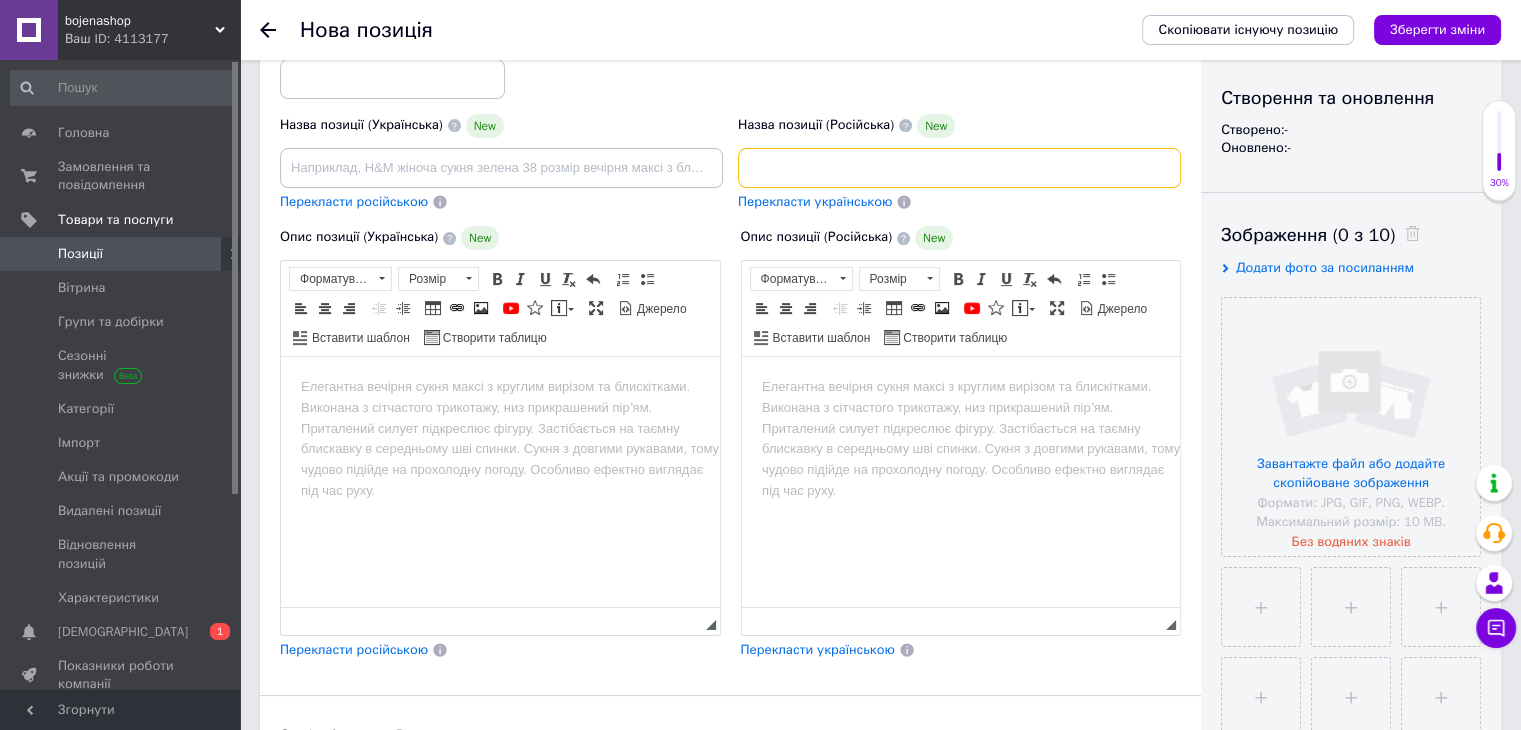 click on "Женский браслет на бедро с подвеской Змейка,украшение-гартер с эластичным ремешком, аксессуар для ноги в золотом и серебряном цвет" at bounding box center (959, 168) 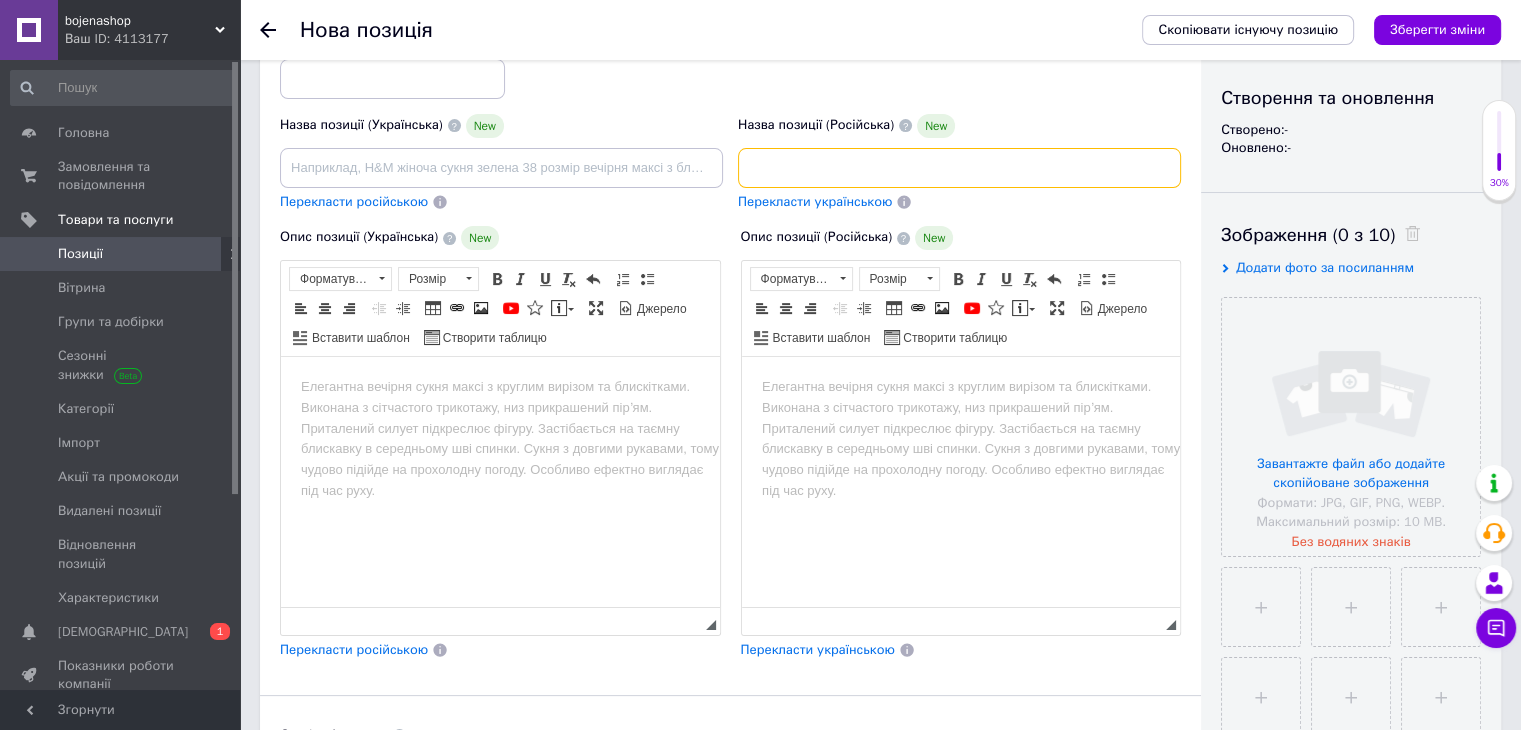 scroll, scrollTop: 0, scrollLeft: 443, axis: horizontal 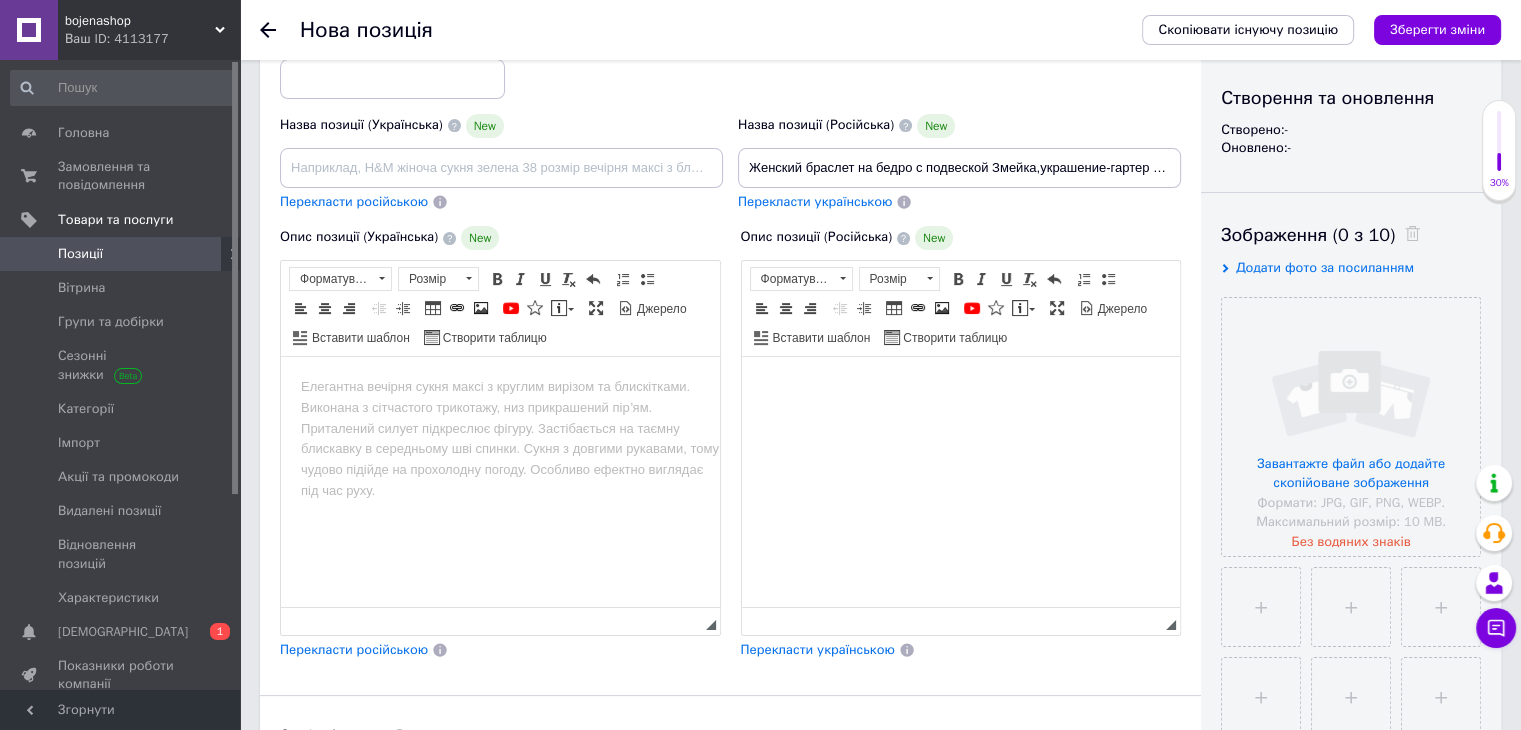 click at bounding box center [960, 387] 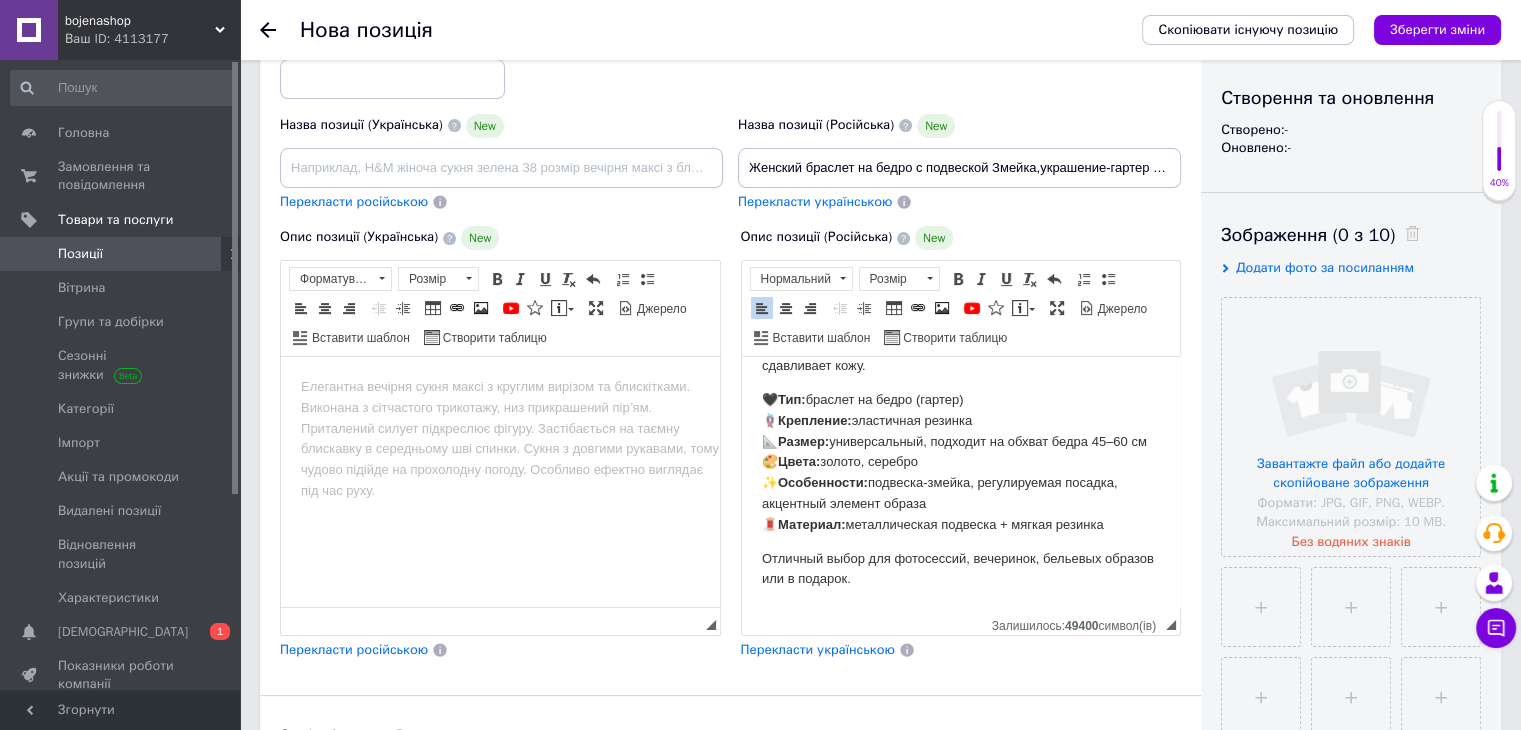 scroll, scrollTop: 128, scrollLeft: 0, axis: vertical 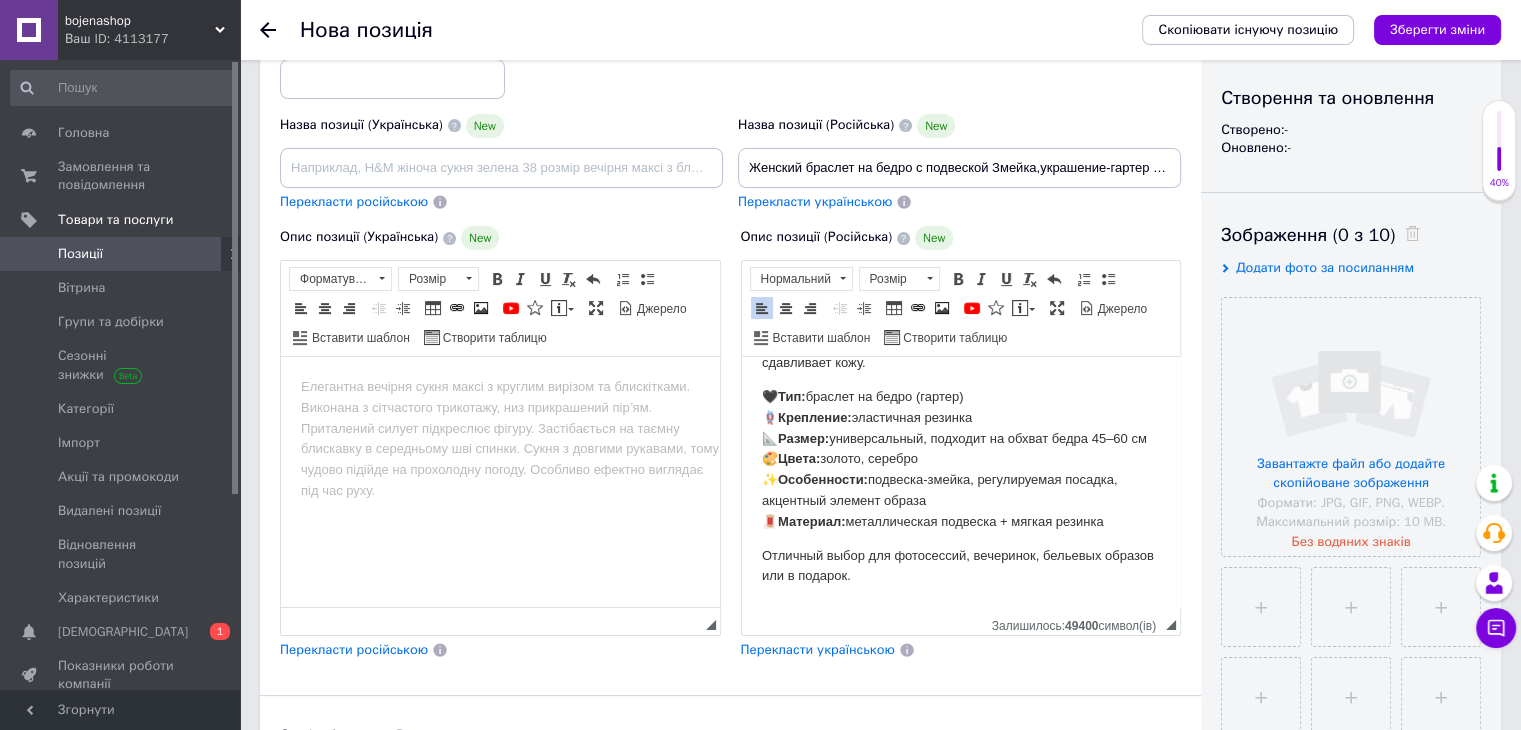 drag, startPoint x: 760, startPoint y: 518, endPoint x: 1112, endPoint y: 526, distance: 352.0909 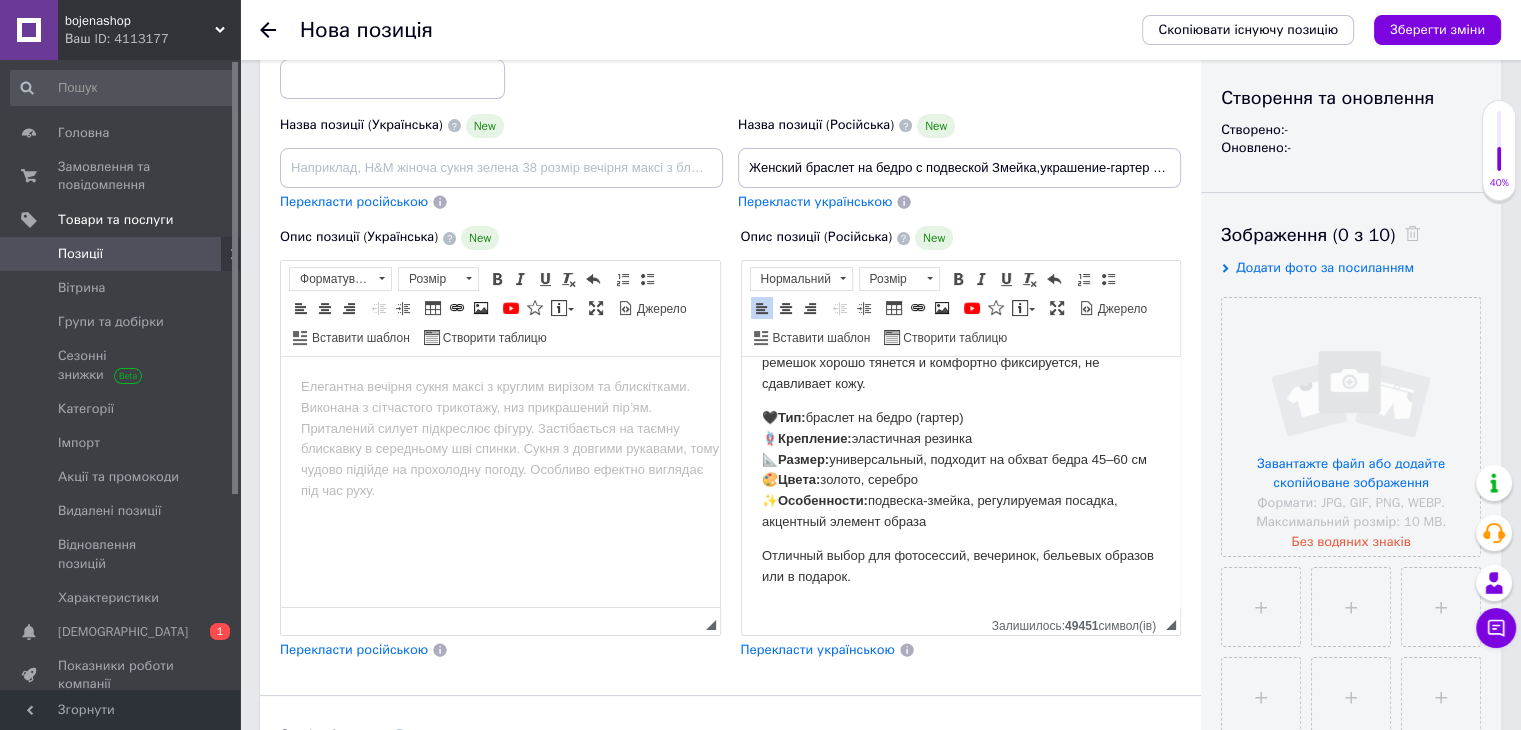 scroll, scrollTop: 107, scrollLeft: 0, axis: vertical 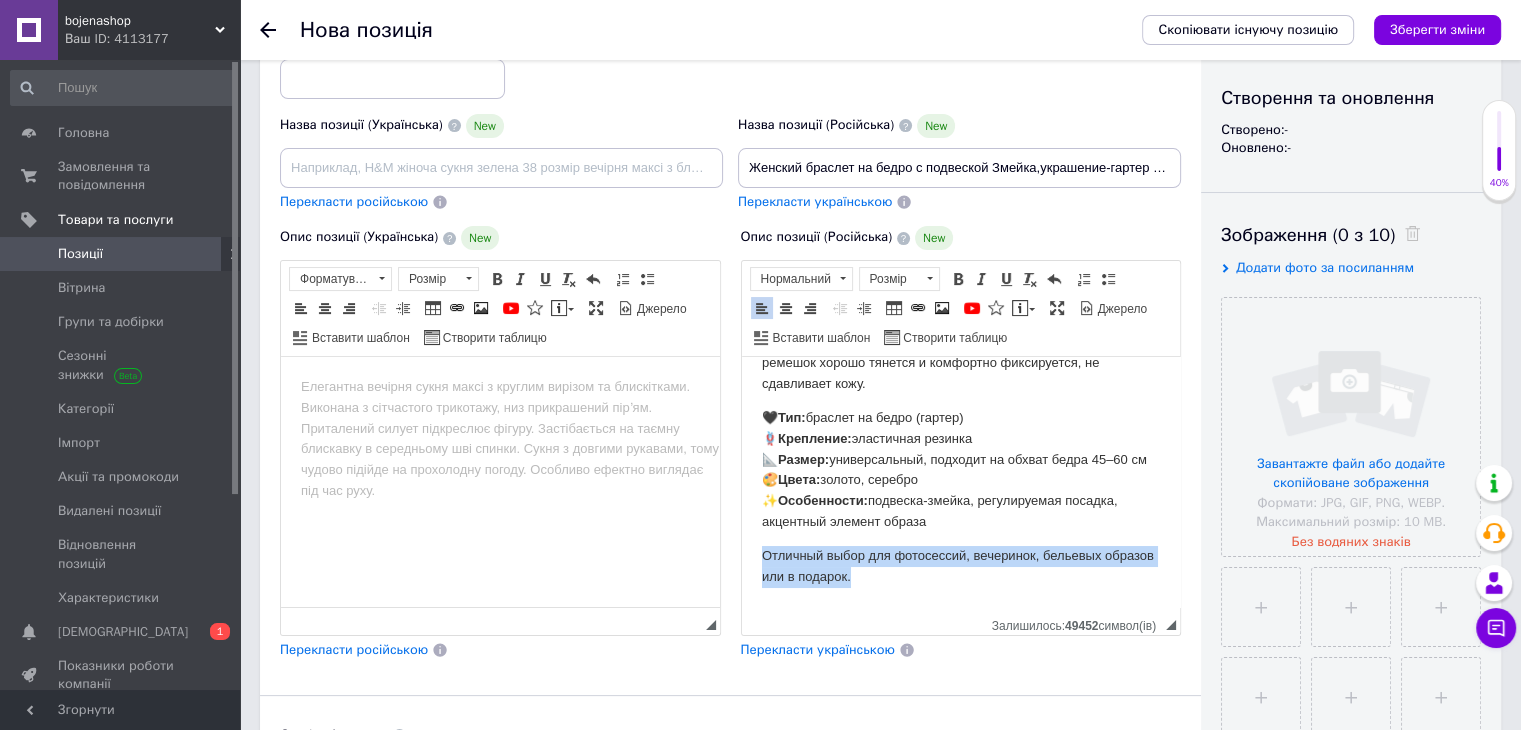 drag, startPoint x: 754, startPoint y: 549, endPoint x: 1052, endPoint y: 615, distance: 305.22122 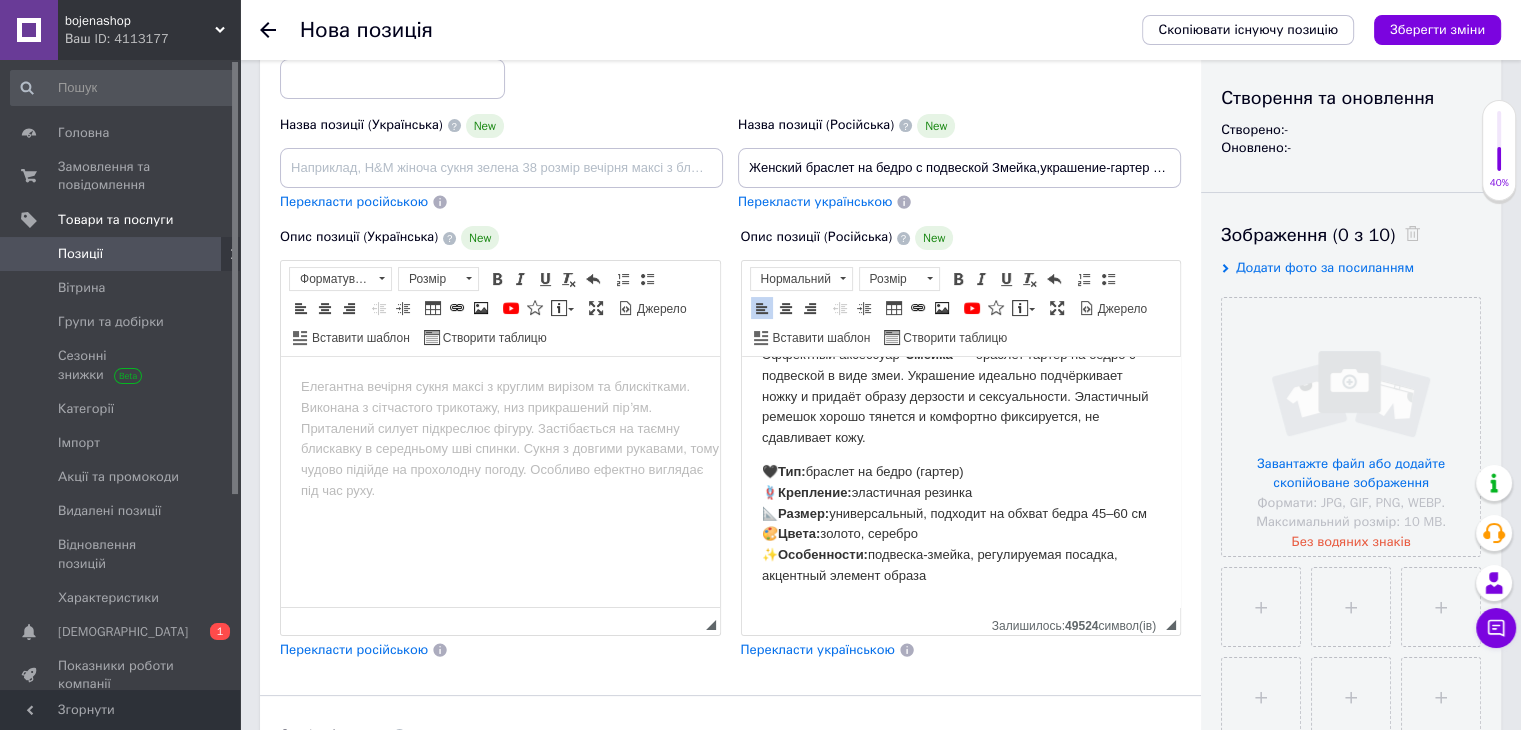 scroll, scrollTop: 52, scrollLeft: 0, axis: vertical 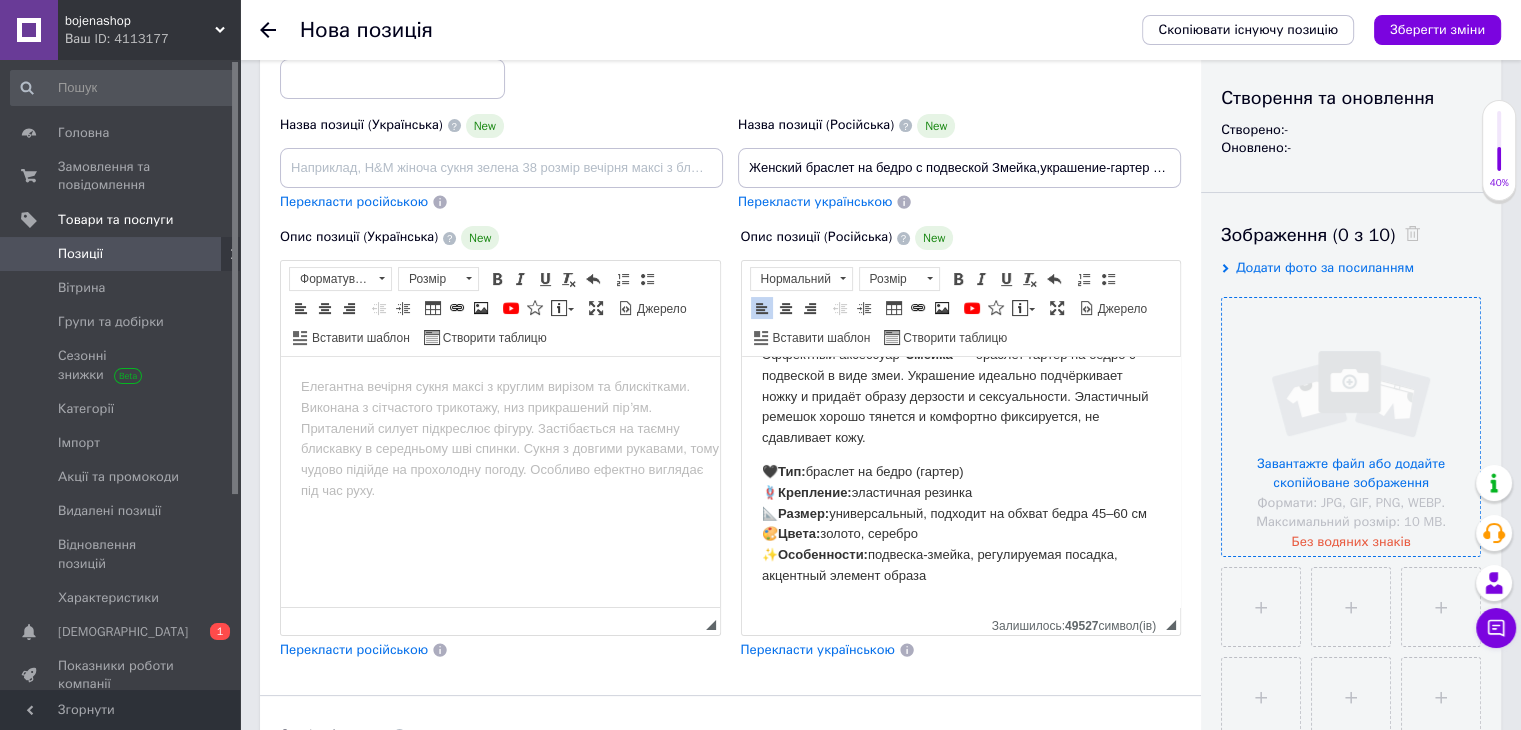 click at bounding box center (1351, 427) 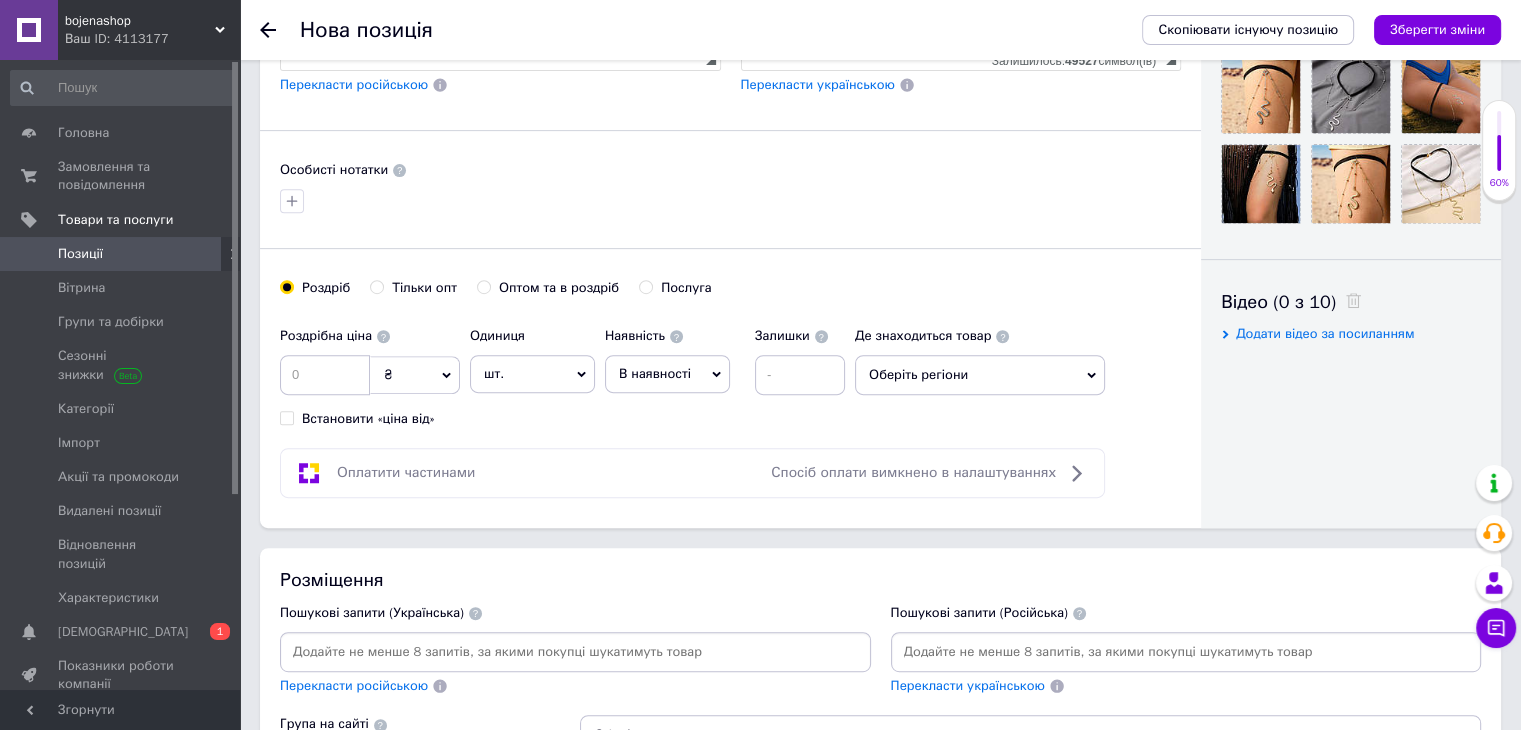 scroll, scrollTop: 800, scrollLeft: 0, axis: vertical 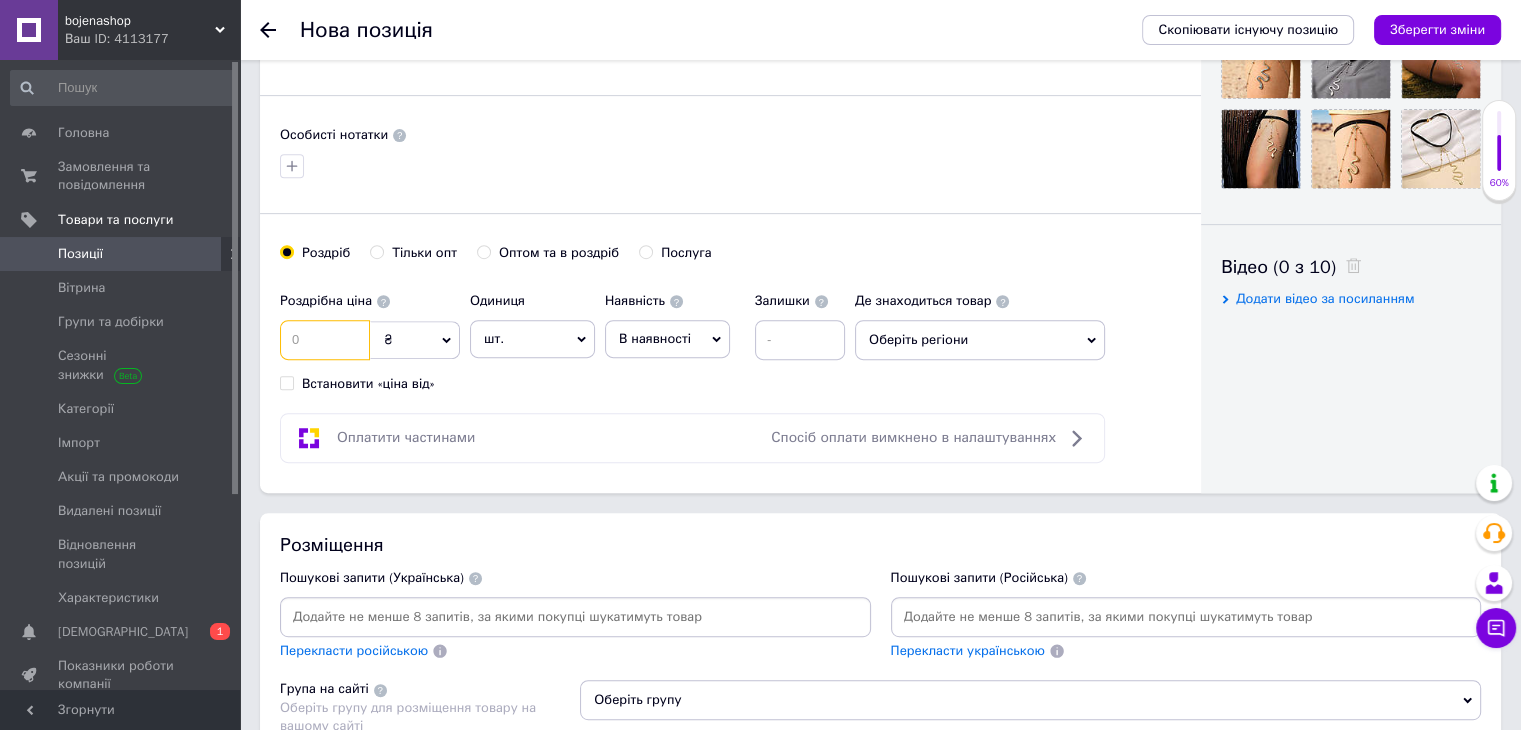 click at bounding box center [325, 340] 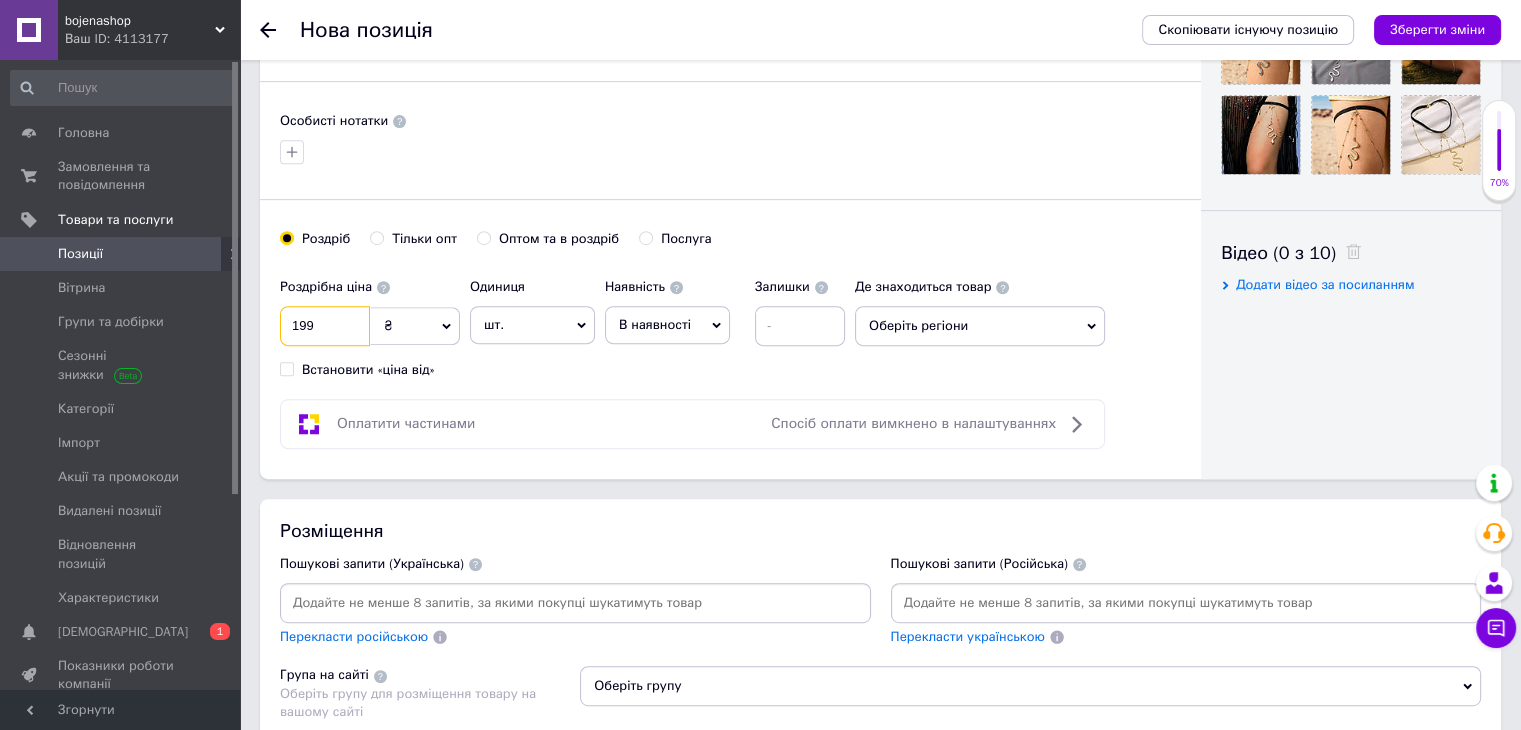 scroll, scrollTop: 1000, scrollLeft: 0, axis: vertical 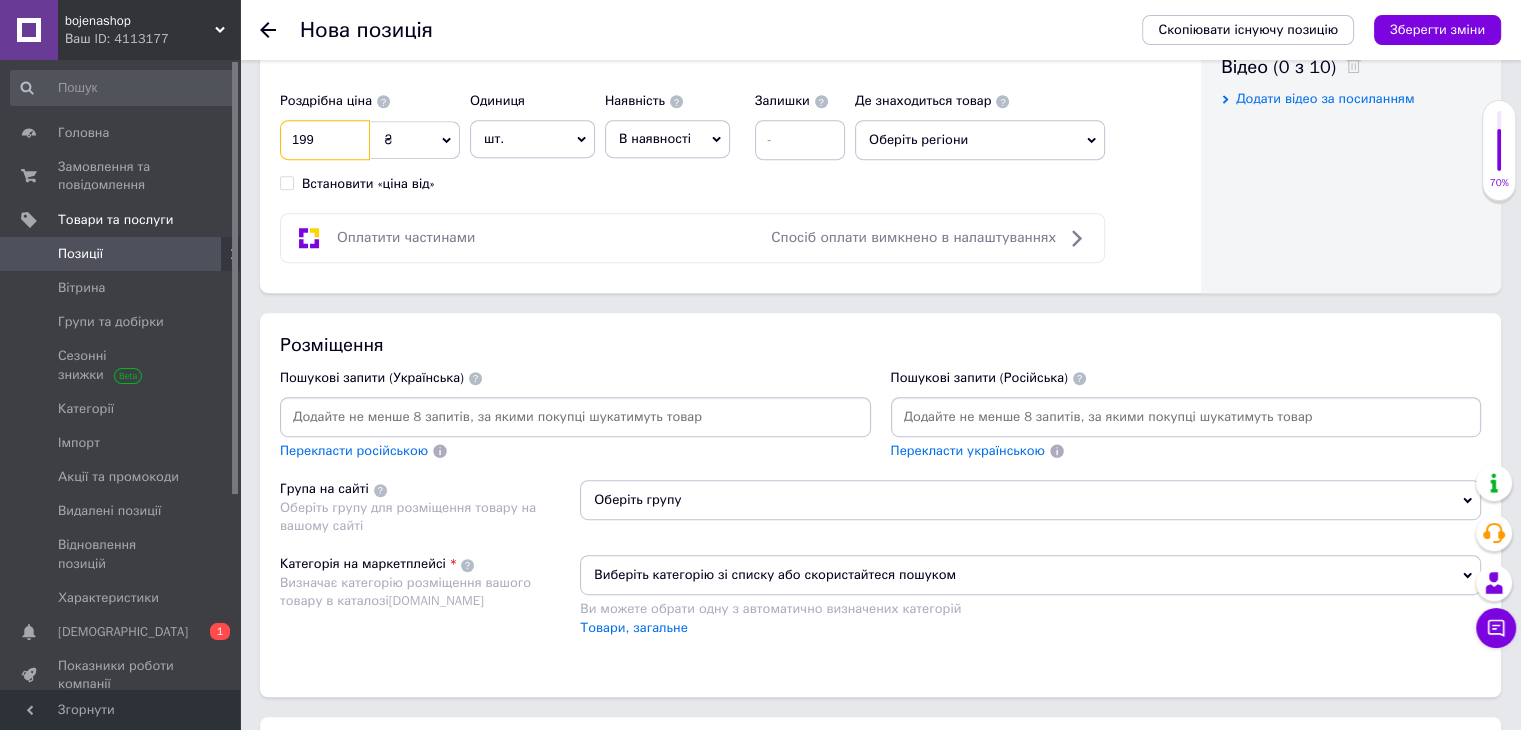 type on "199" 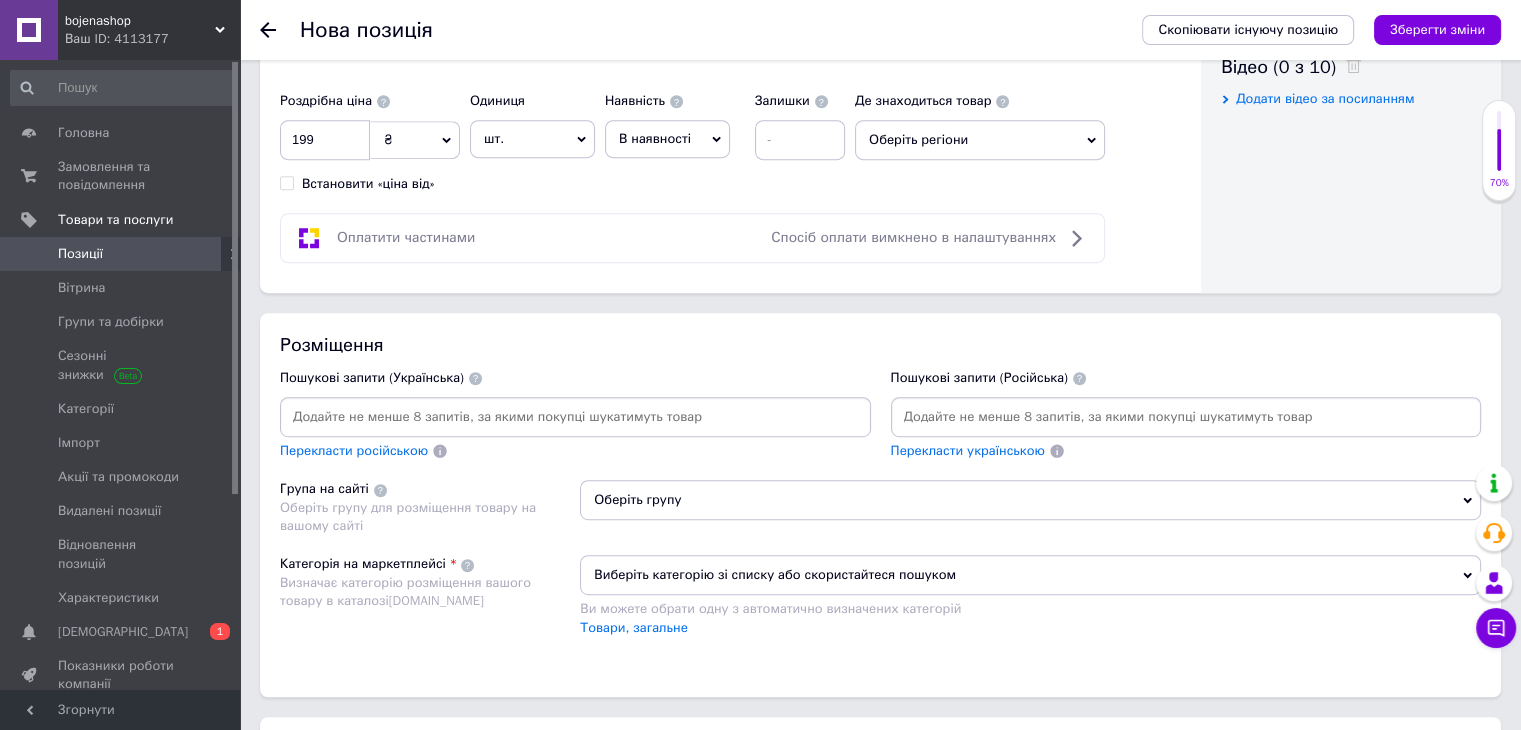 click at bounding box center (1186, 417) 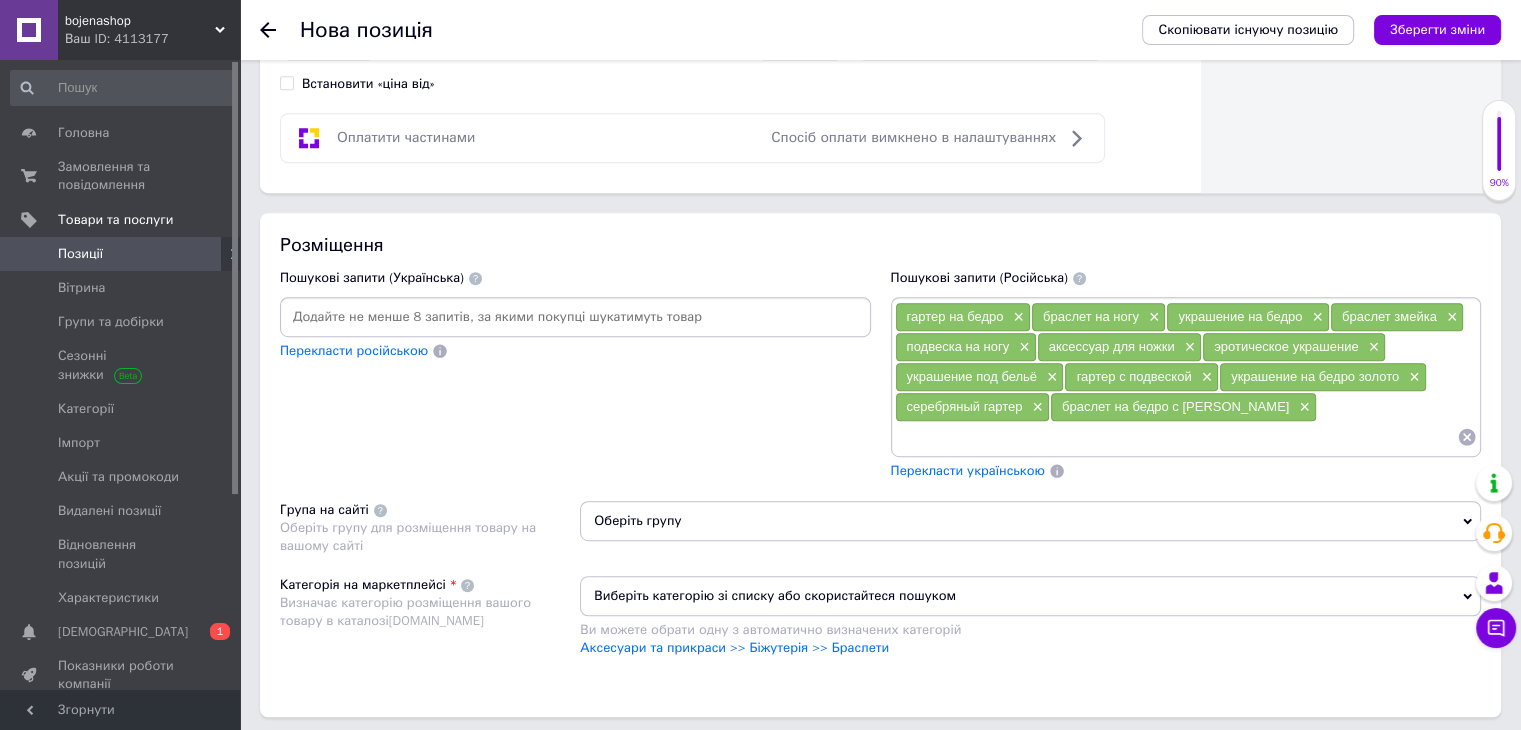 click on "Оберіть групу" at bounding box center (1030, 521) 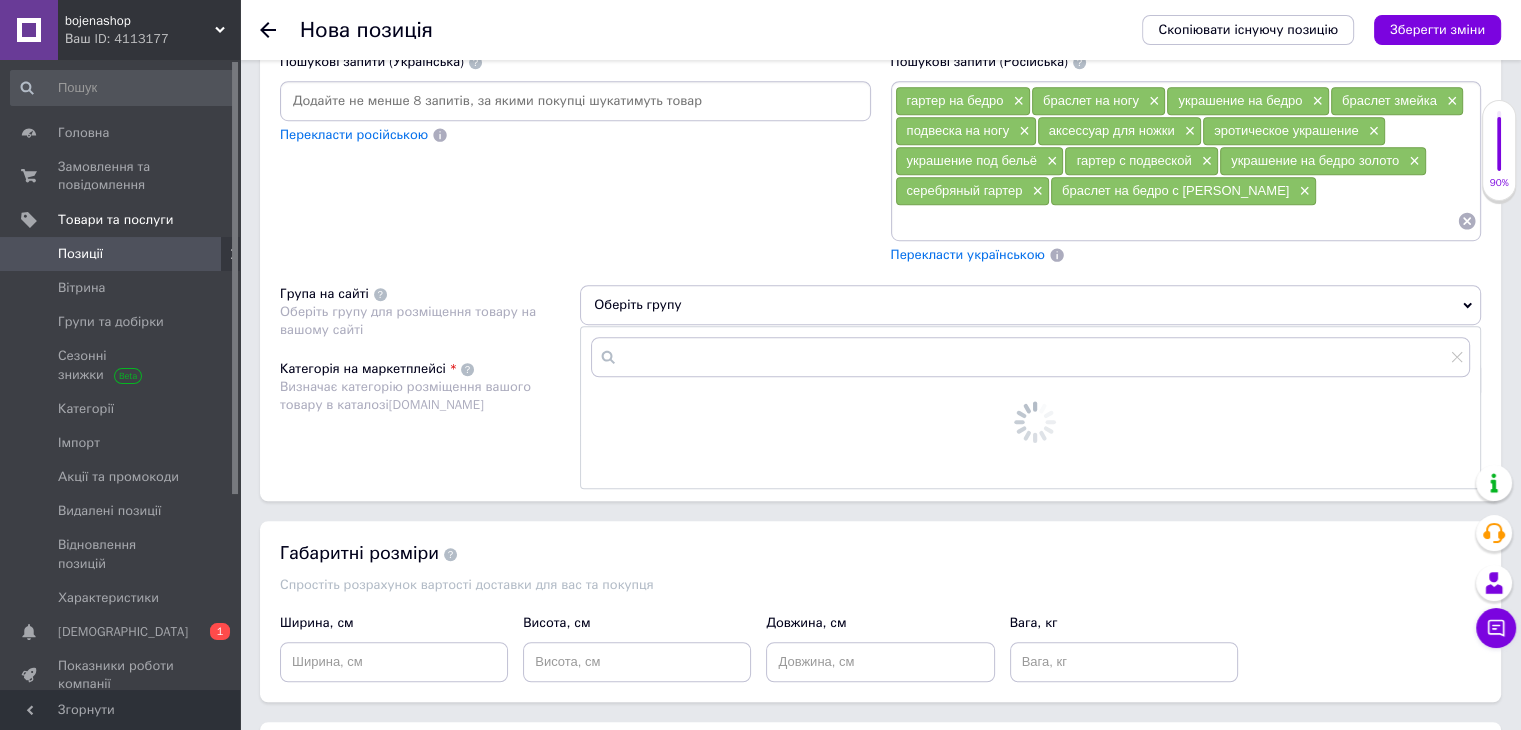 scroll, scrollTop: 1400, scrollLeft: 0, axis: vertical 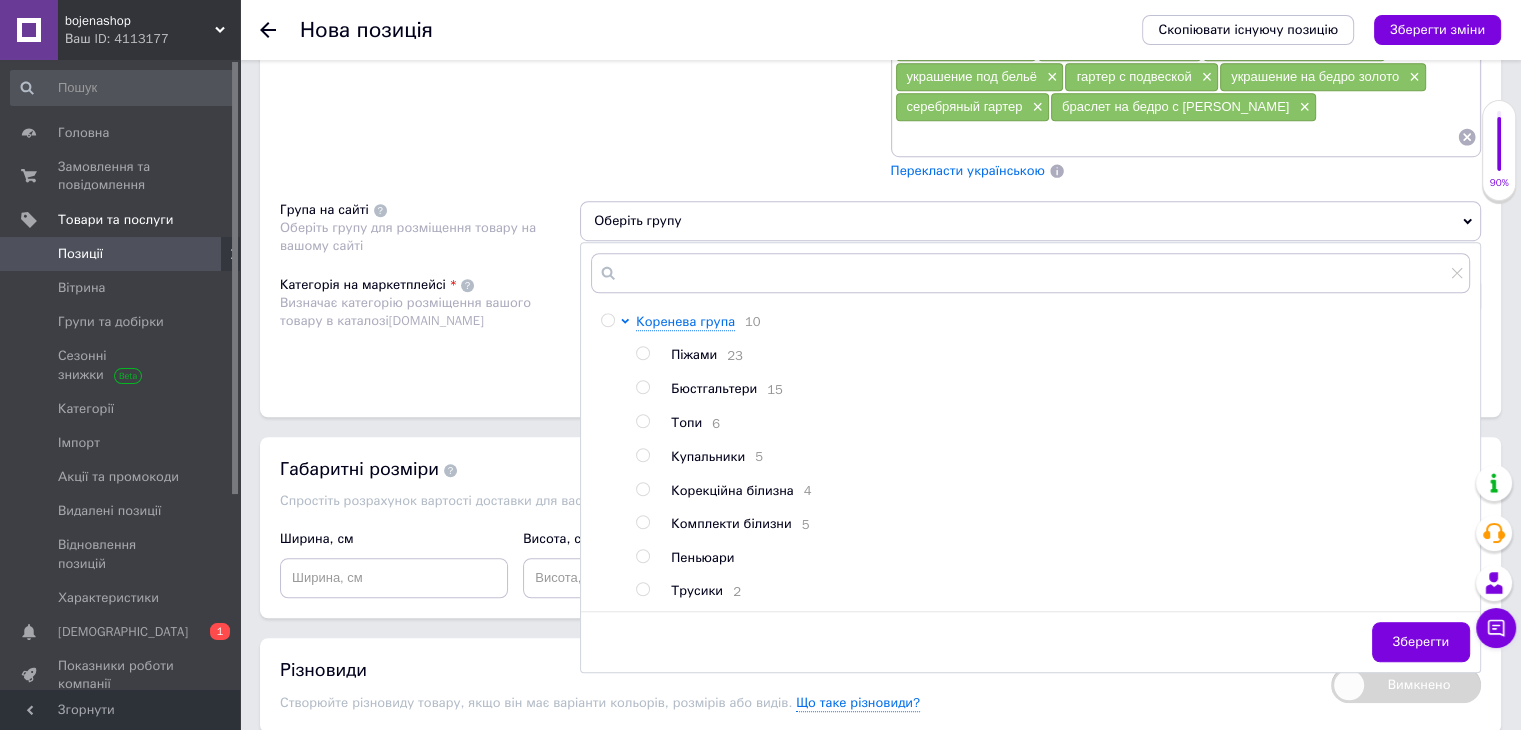 click on "Розміщення Пошукові запити (Українська) Перекласти російською Пошукові запити (Російська) гартер на бедро × браслет на ногу × украшение на бедро × браслет змейка × подвеска на ногу × аксессуар для ножки × эротическое украшение × украшение под бельё × гартер с подвеской × украшение на бедро золото × серебряный гартер × браслет на бедро с резинкой × Перекласти українською Група на сайті Оберіть групу для розміщення товару на вашому сайті Оберіть групу [PERSON_NAME] група 10 Піжами 23 Бюстгальтери 15 Топи 6 Купальники 5 Корекційна білизна 4 Комплекти білизни 5 2 [DOMAIN_NAME]" at bounding box center [880, 165] 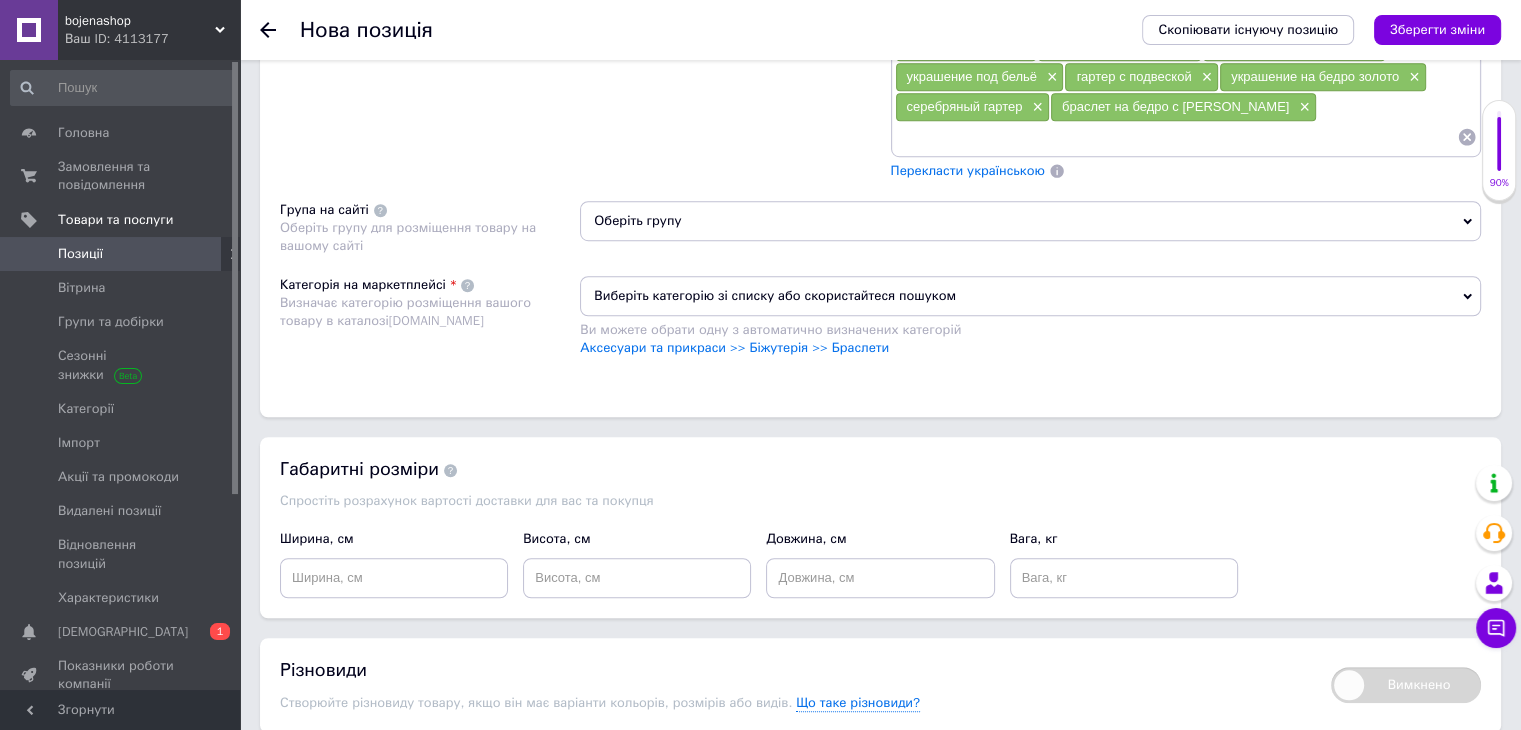 click on "Оберіть групу" at bounding box center [1030, 221] 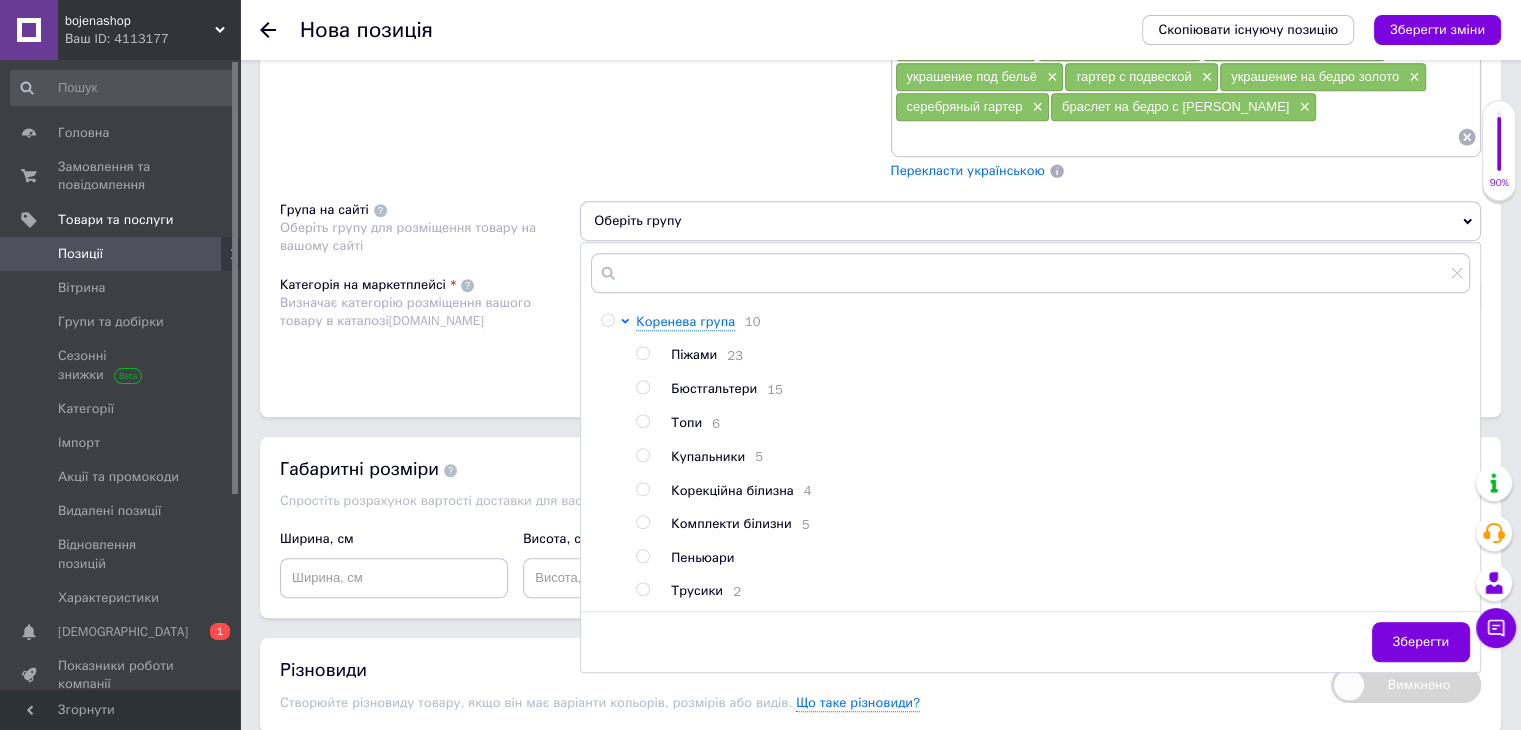 click on "Оберіть групу" at bounding box center [1030, 221] 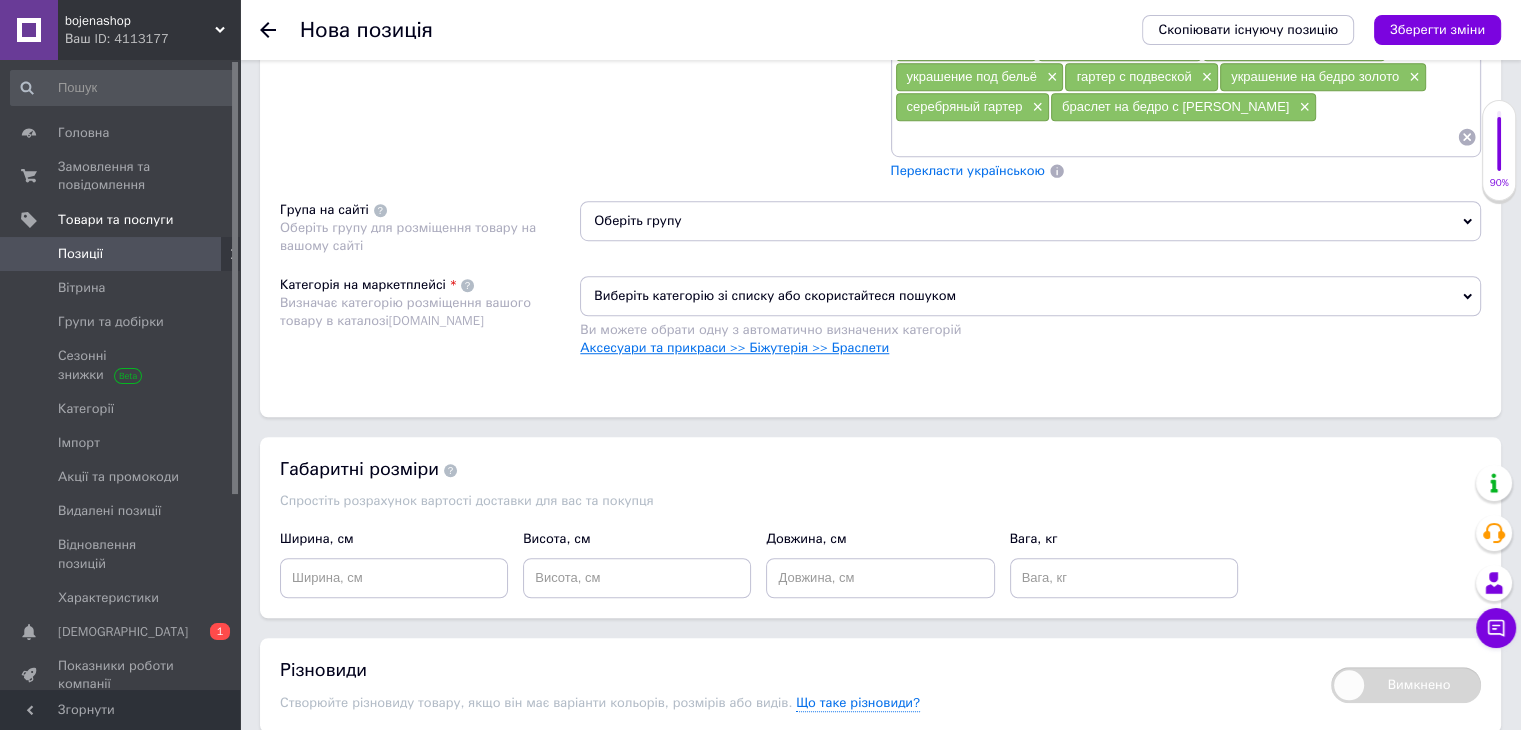 click on "Аксесуари та прикраси >> Біжутерія >> Браслети" at bounding box center [734, 347] 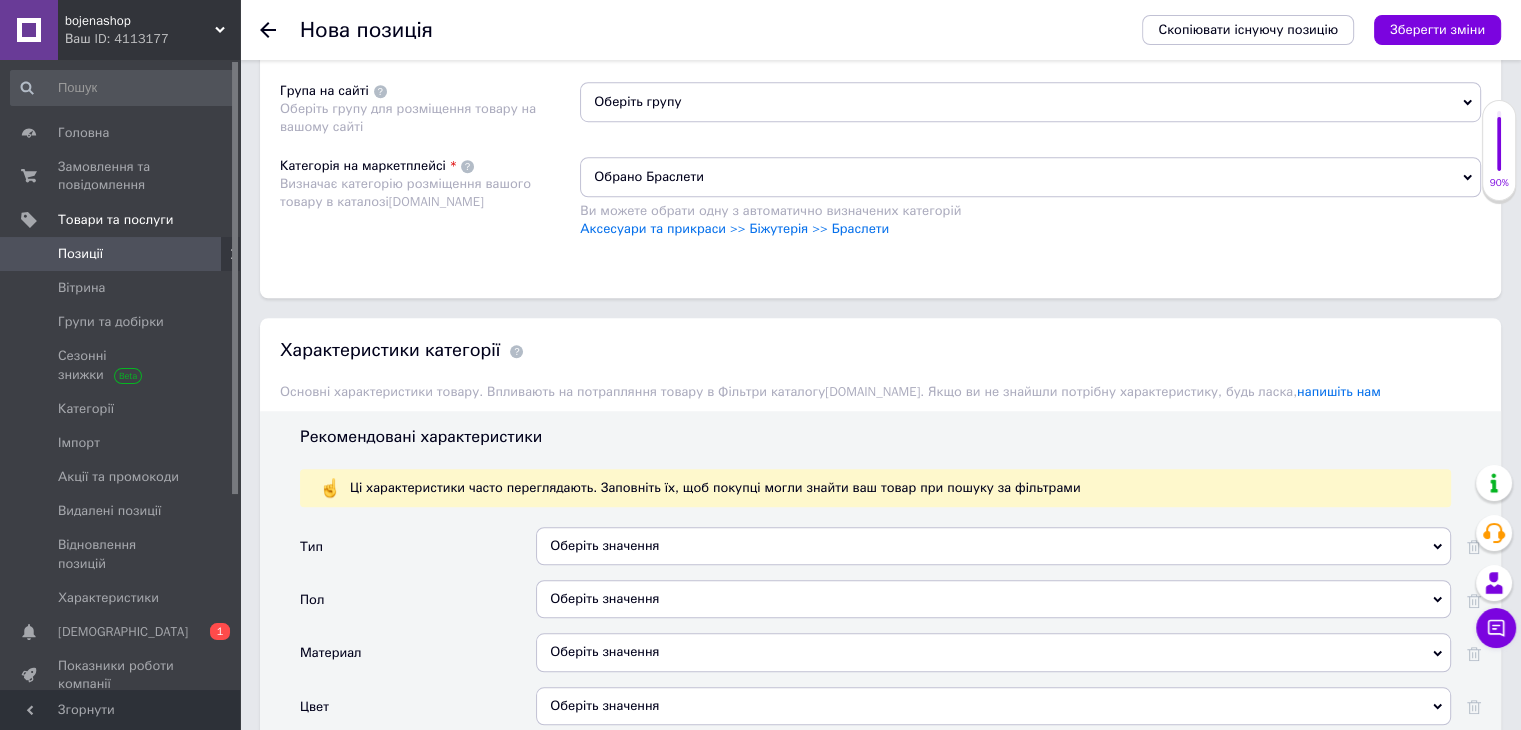 scroll, scrollTop: 1700, scrollLeft: 0, axis: vertical 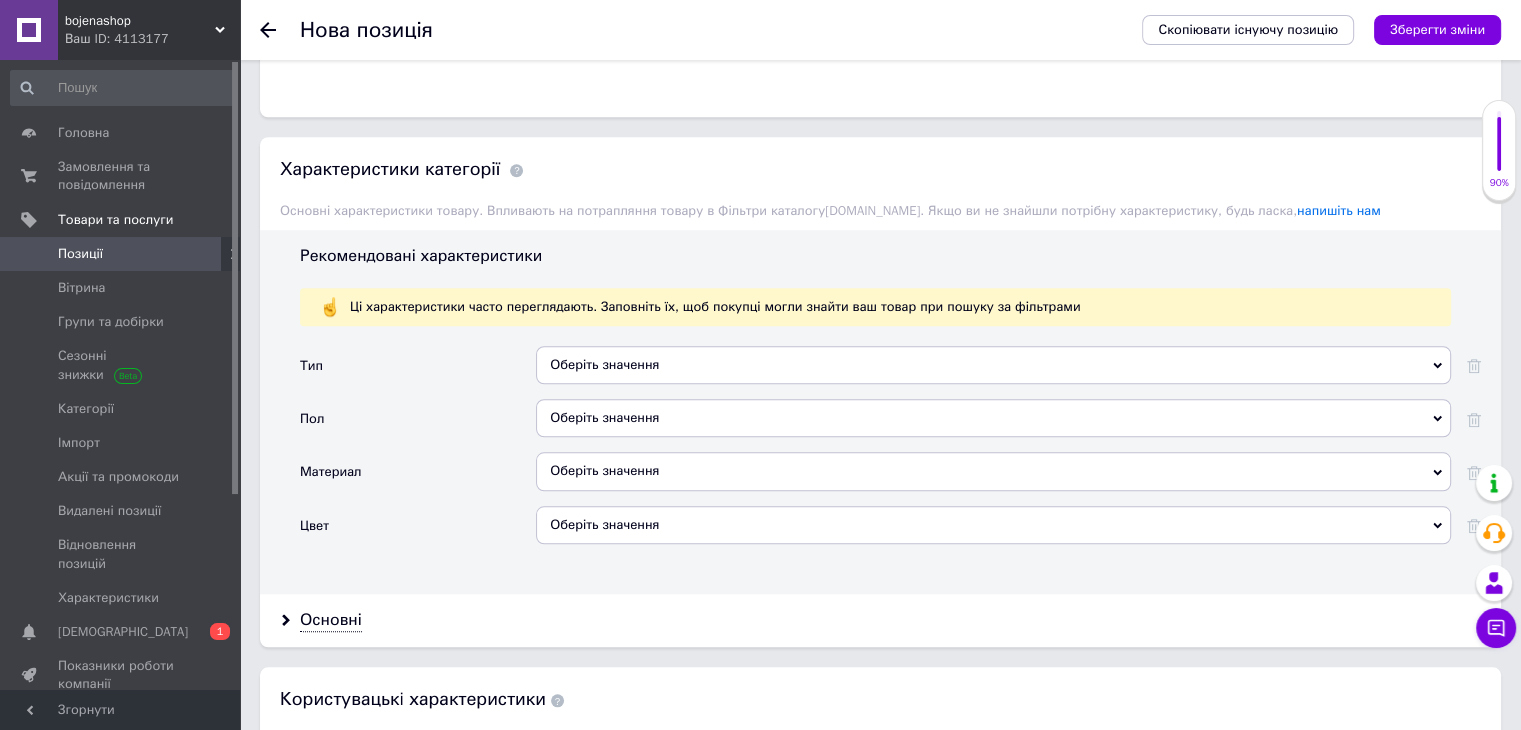 click on "Оберіть значення" at bounding box center (993, 525) 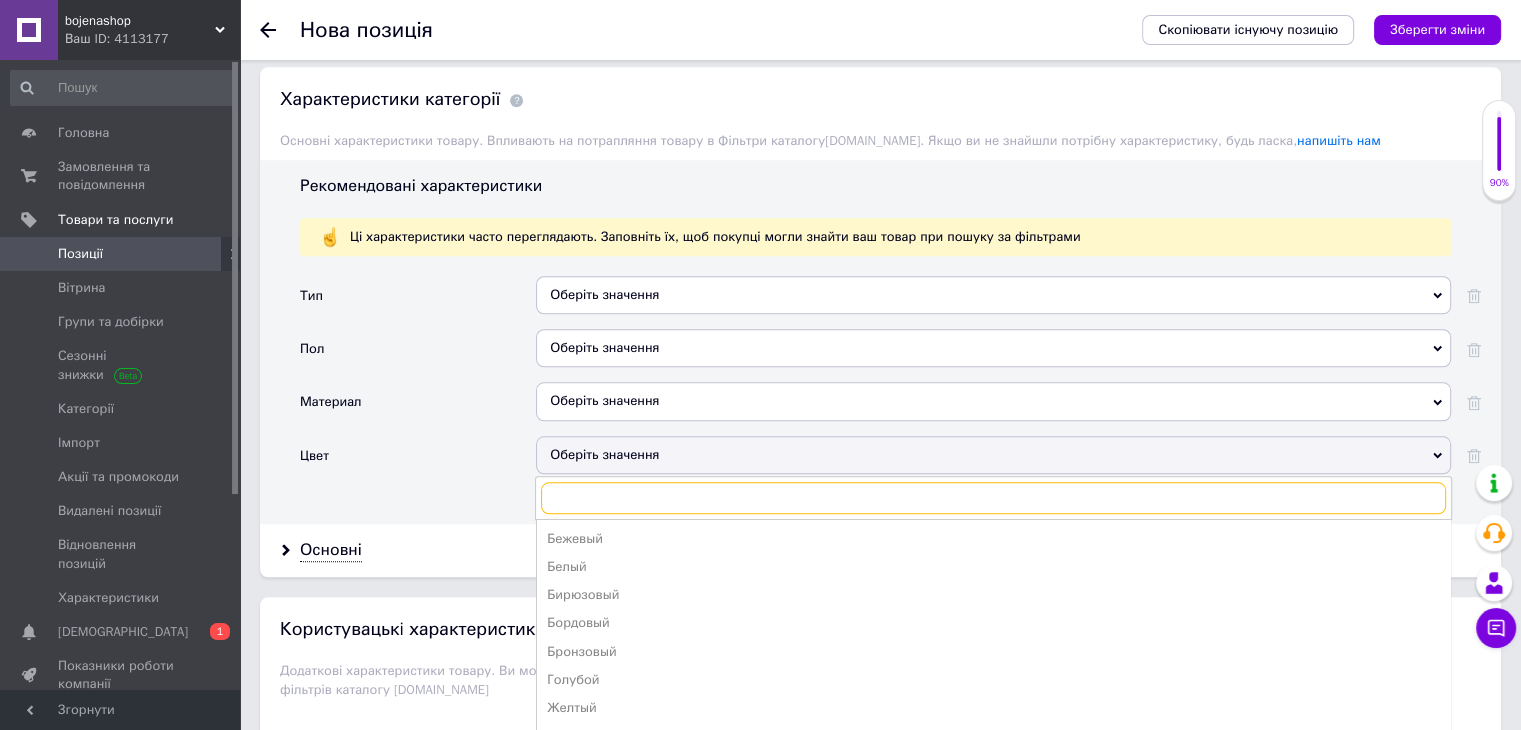 scroll, scrollTop: 2000, scrollLeft: 0, axis: vertical 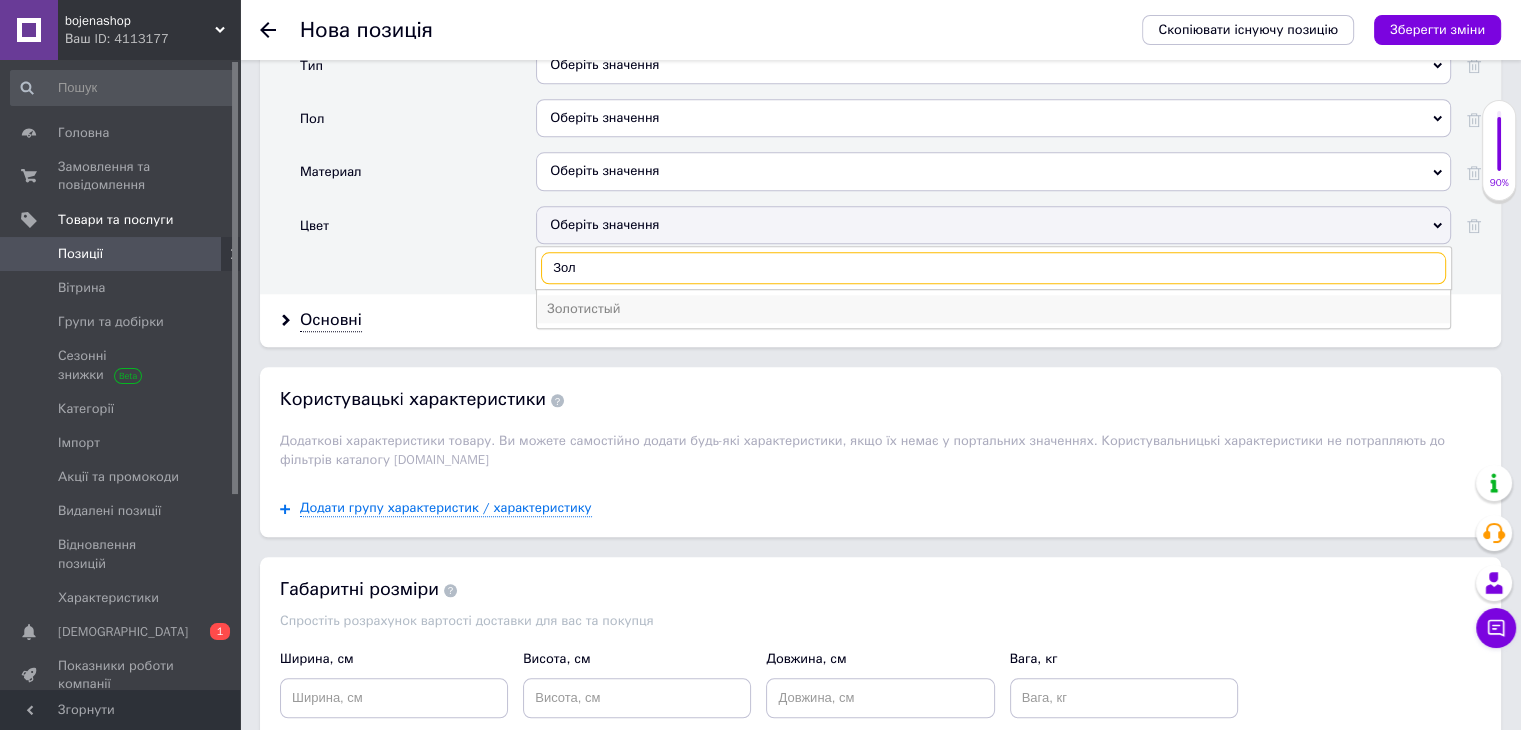 type on "Зол" 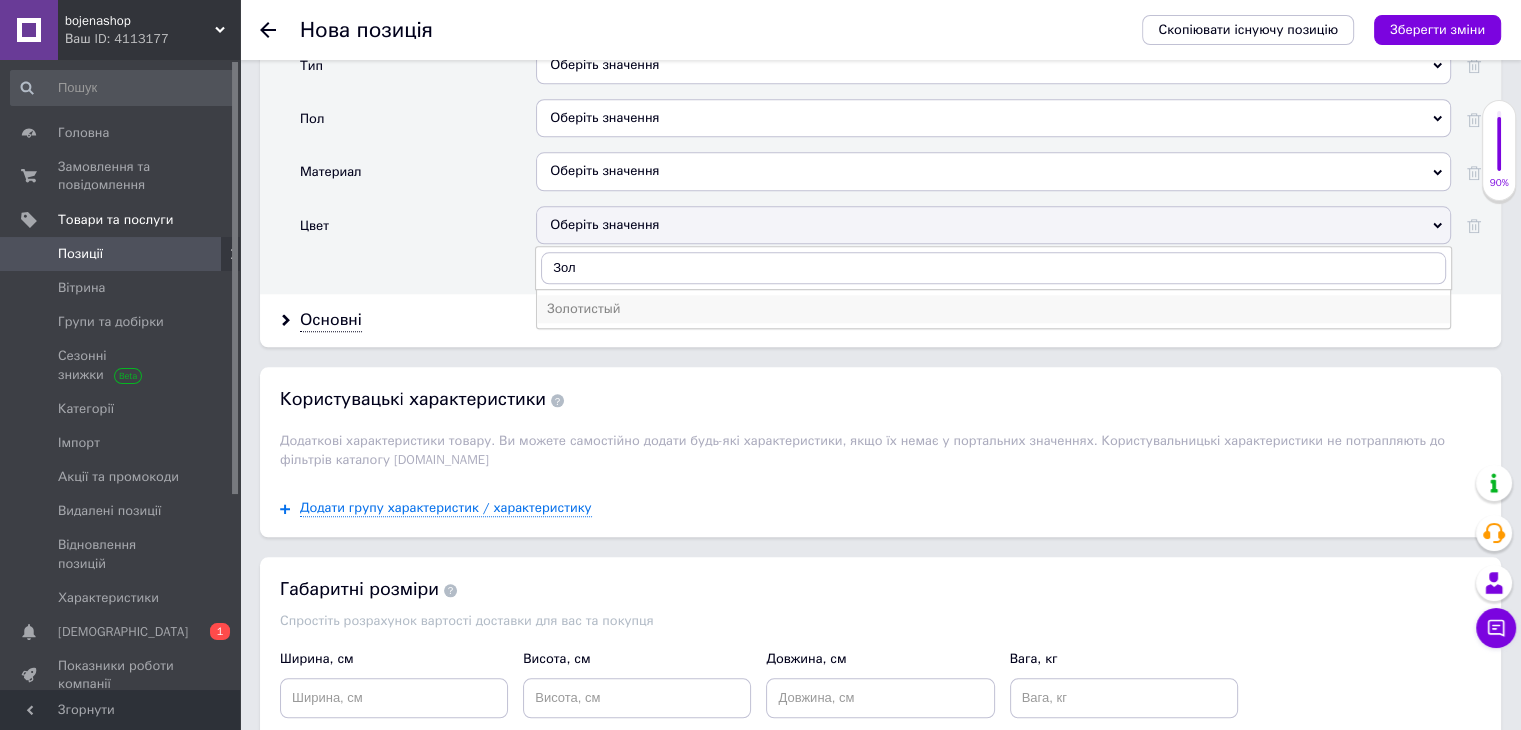 click on "Золотистый" at bounding box center [993, 309] 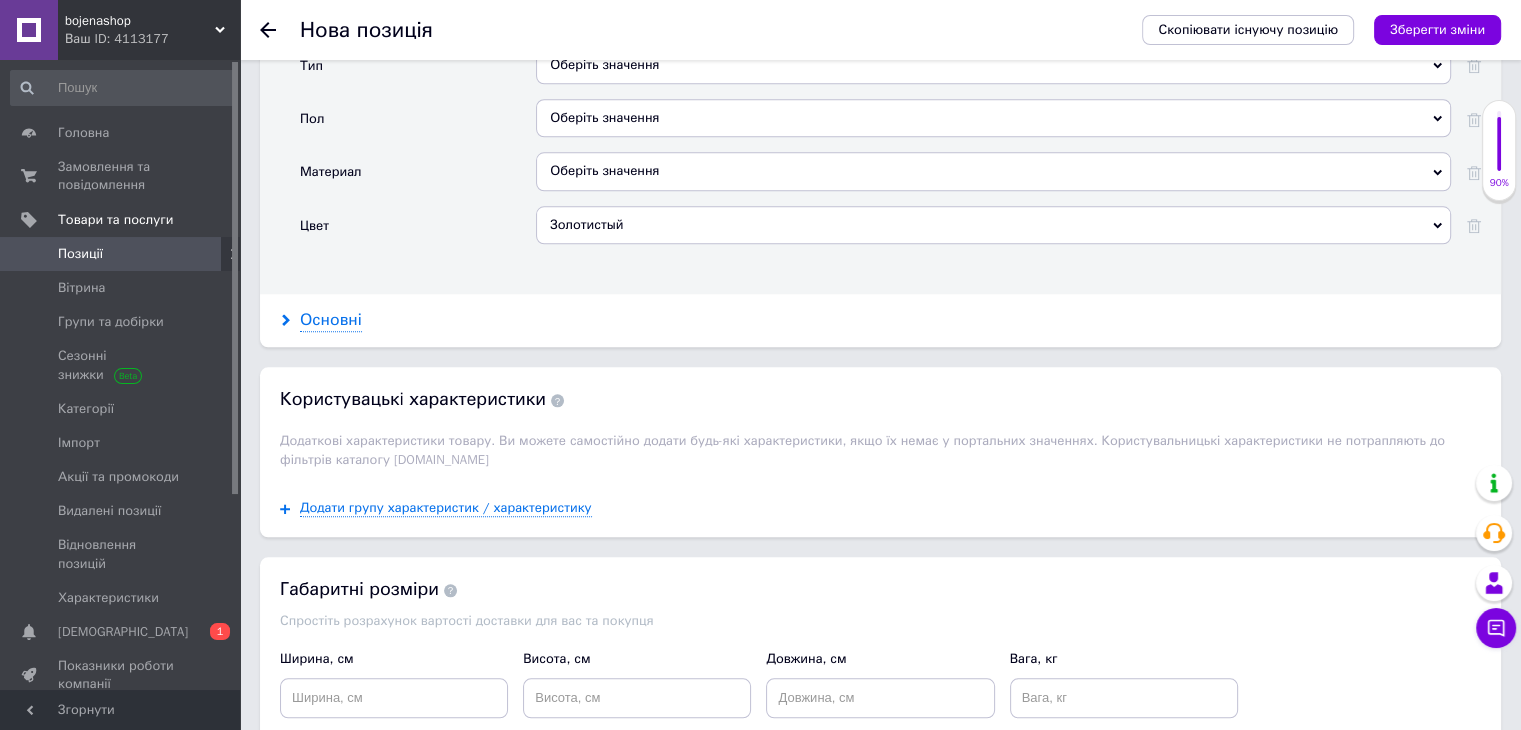 click on "Основні" at bounding box center [331, 320] 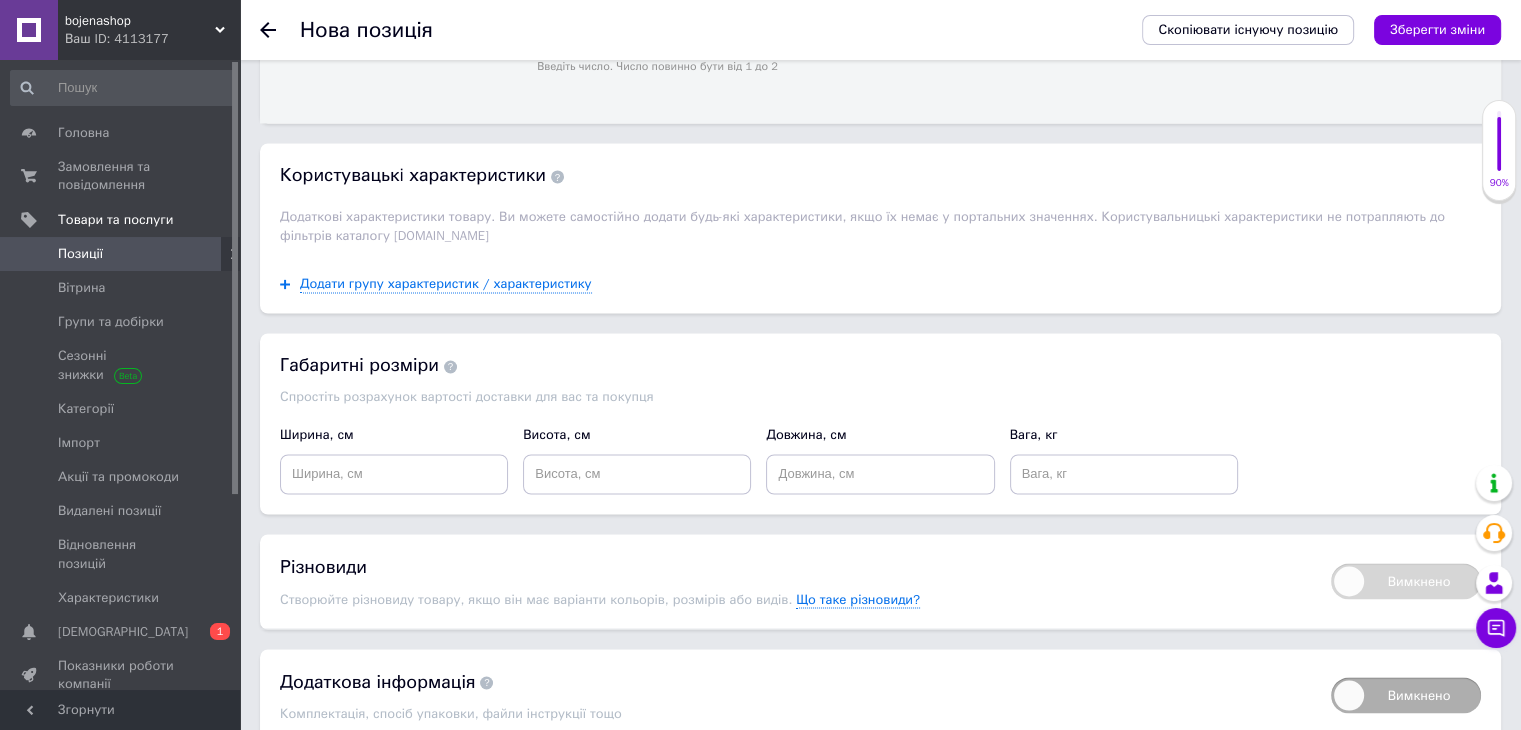 scroll, scrollTop: 3356, scrollLeft: 0, axis: vertical 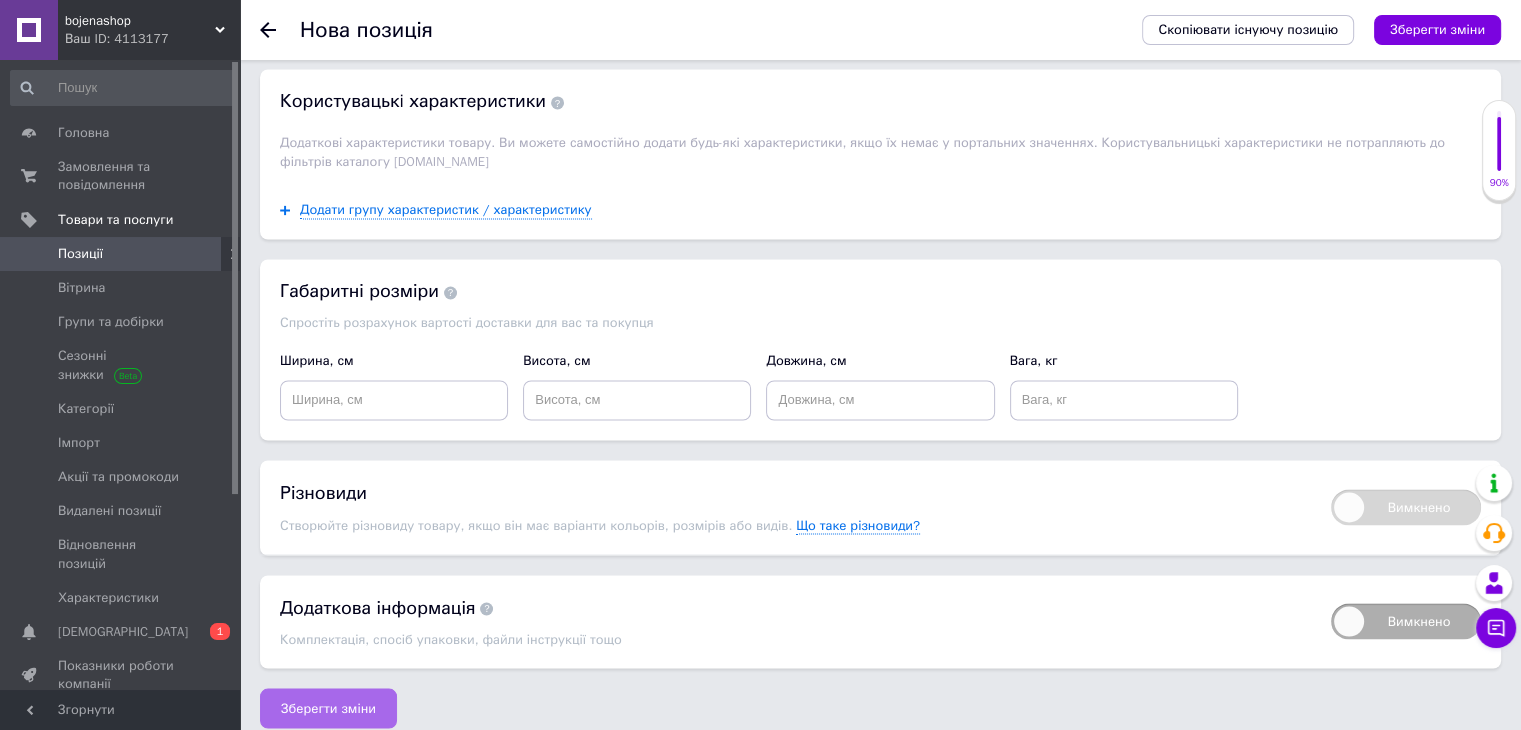click on "Зберегти зміни" at bounding box center (328, 708) 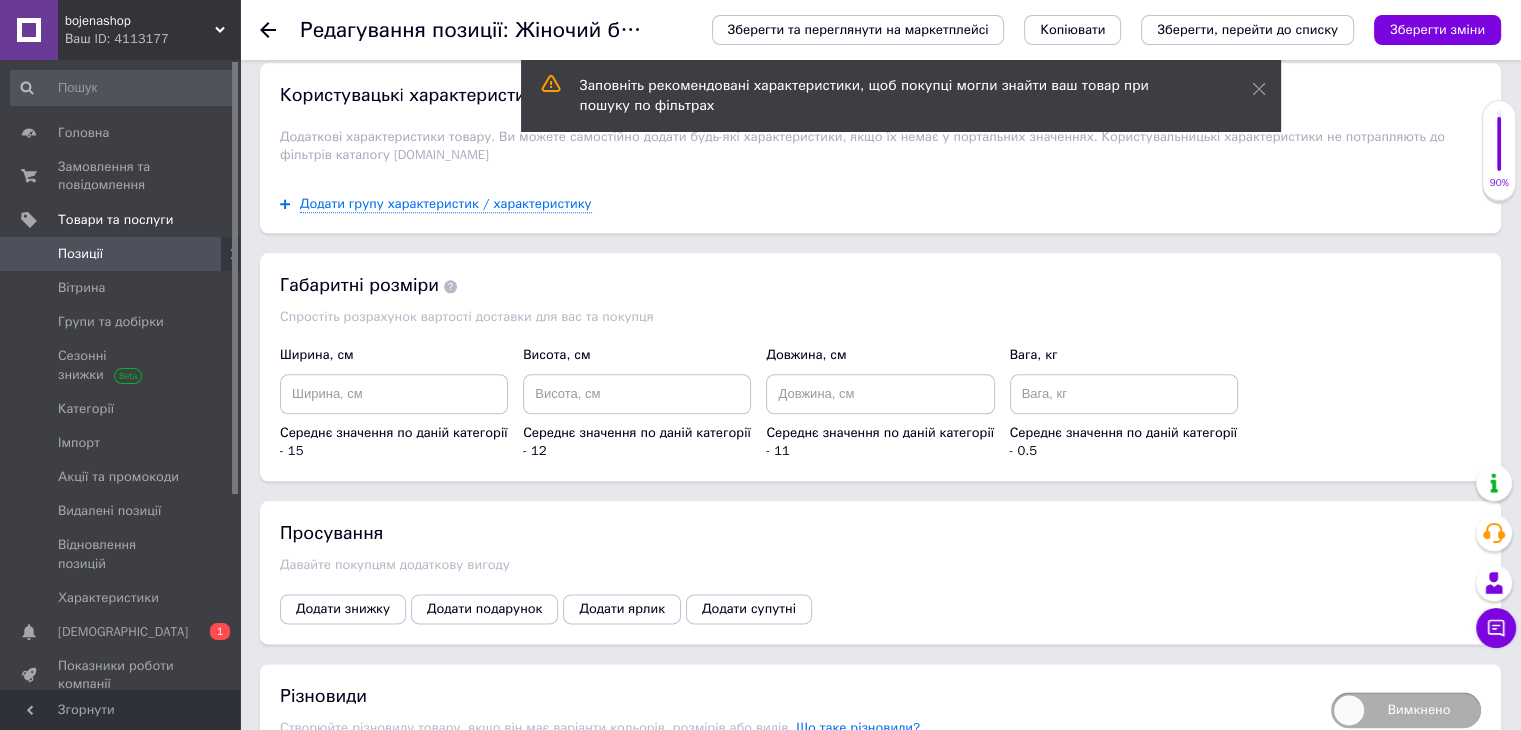scroll, scrollTop: 2498, scrollLeft: 0, axis: vertical 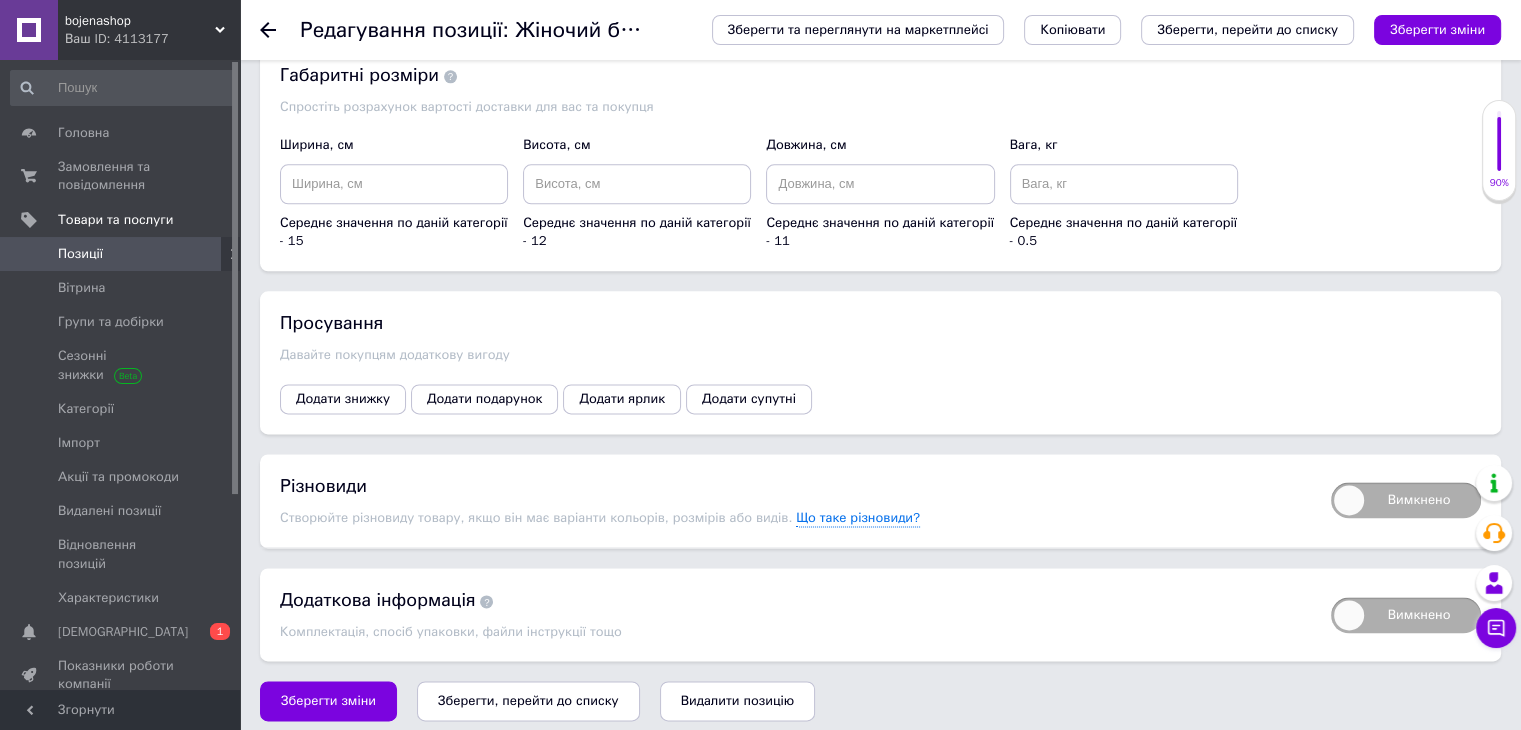 click on "Вимкнено" at bounding box center (1406, 500) 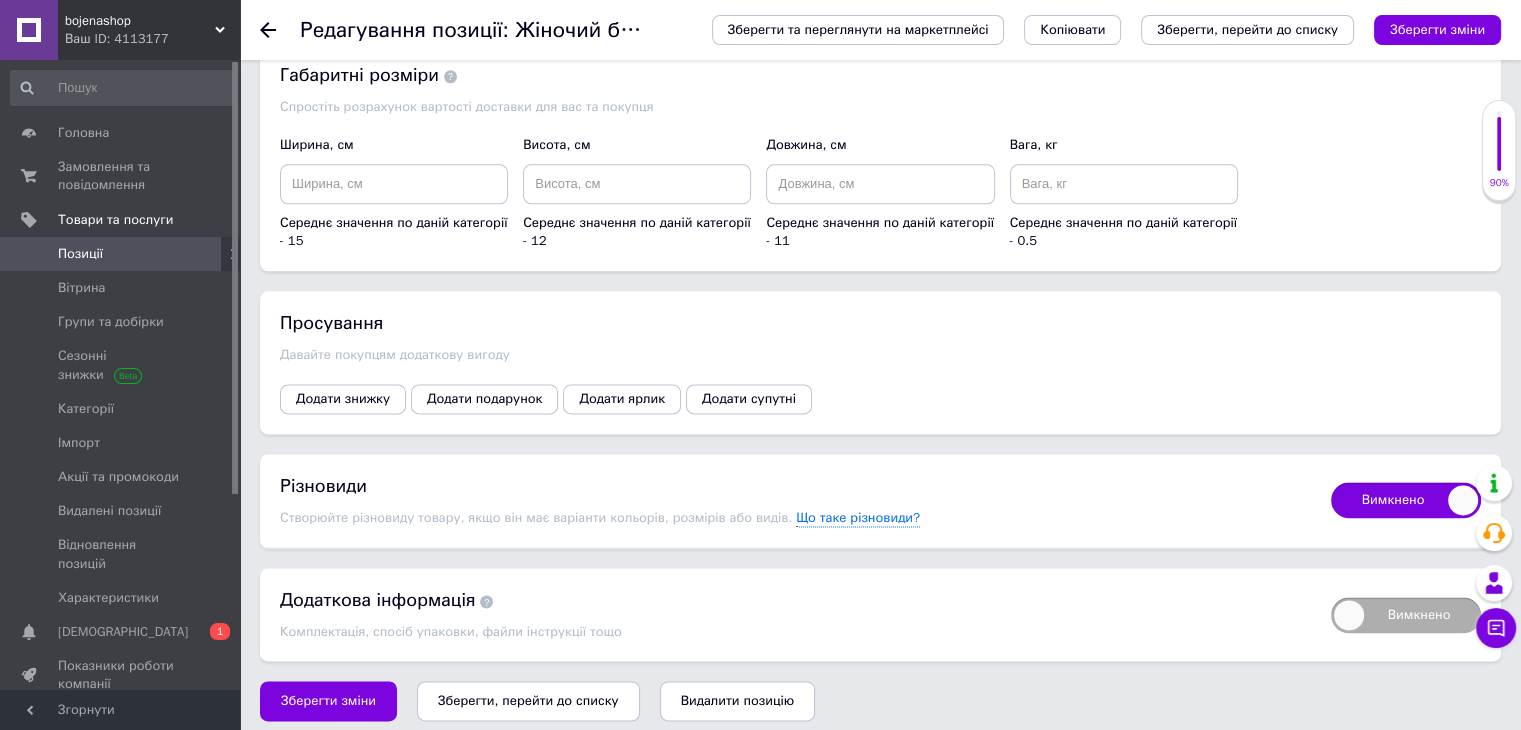checkbox on "true" 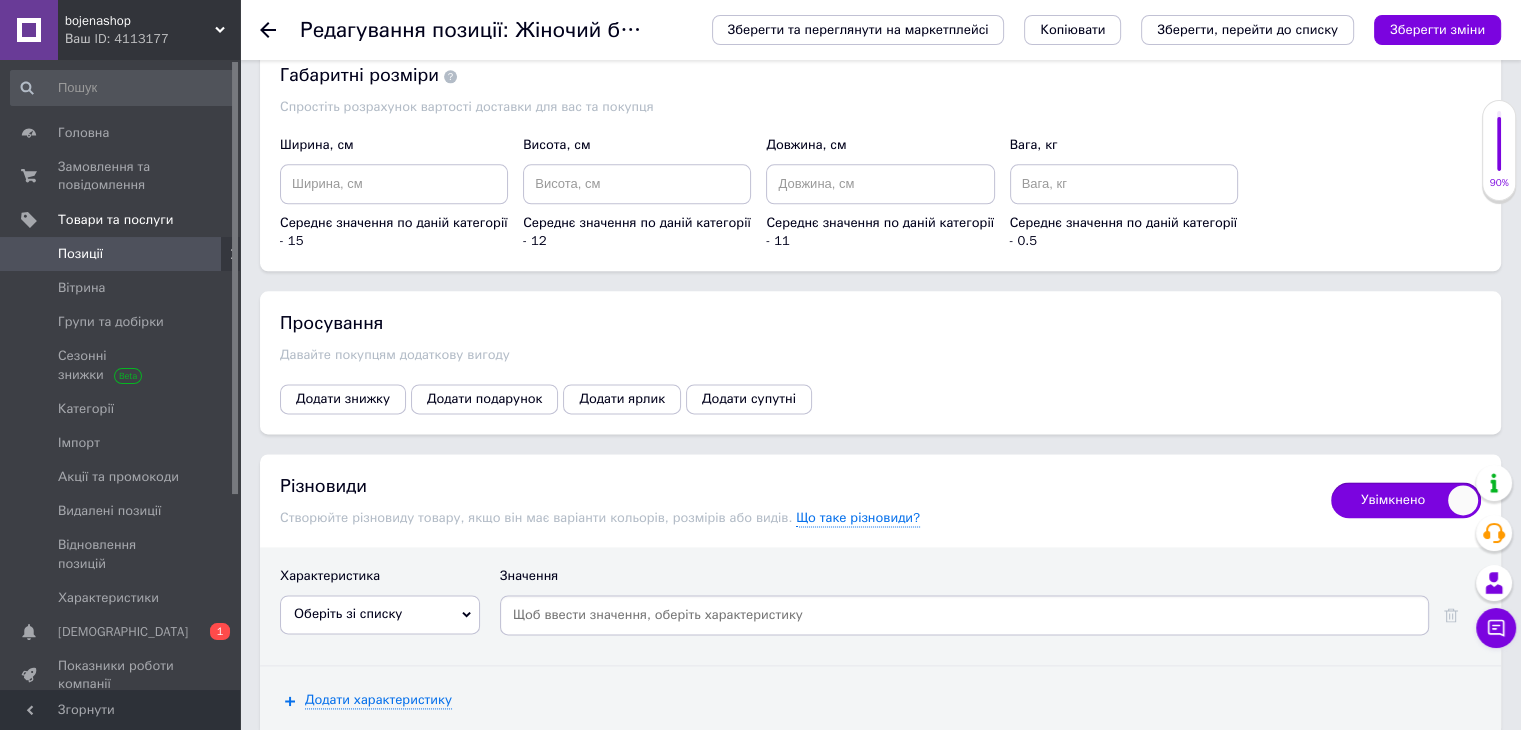 scroll, scrollTop: 2684, scrollLeft: 0, axis: vertical 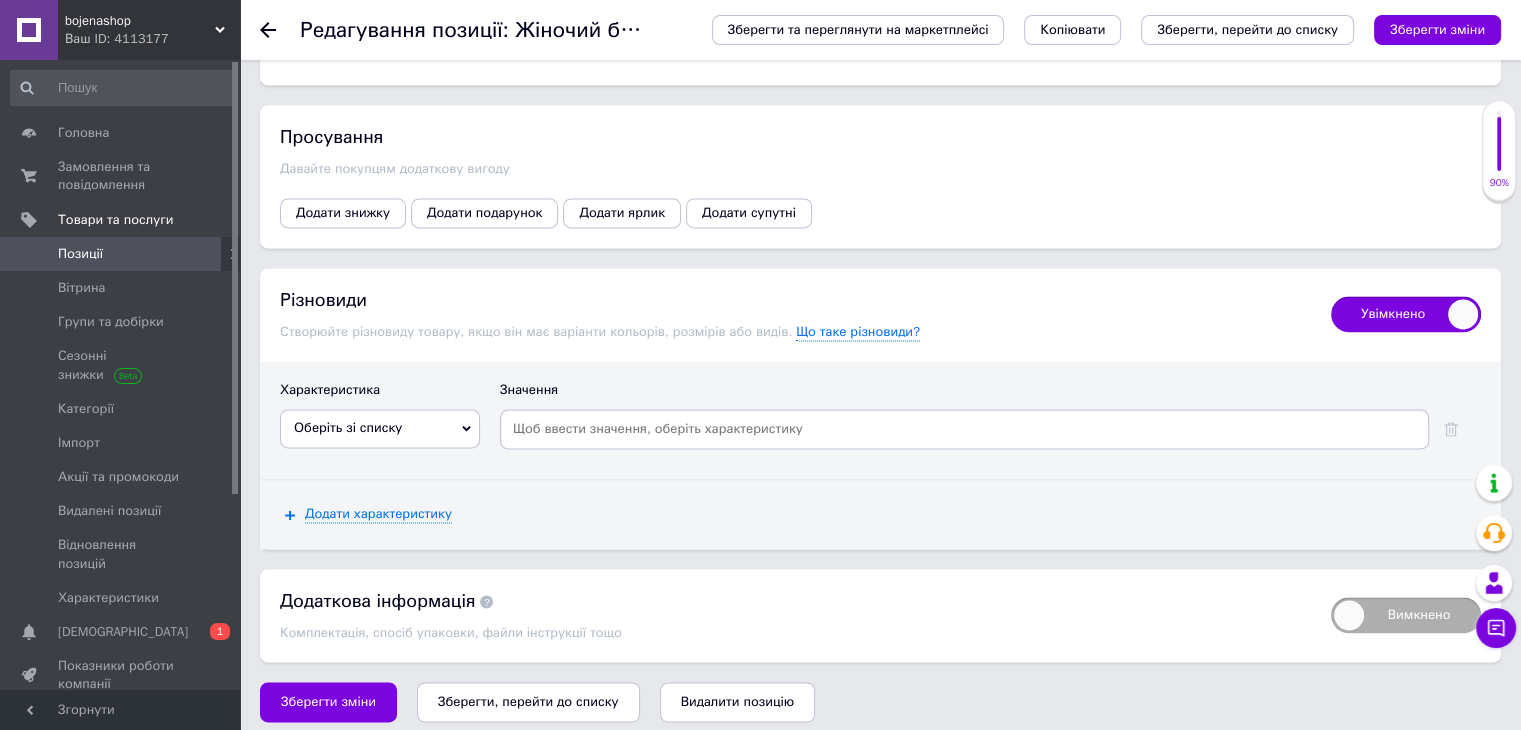 click on "Оберіть зі списку" at bounding box center [348, 427] 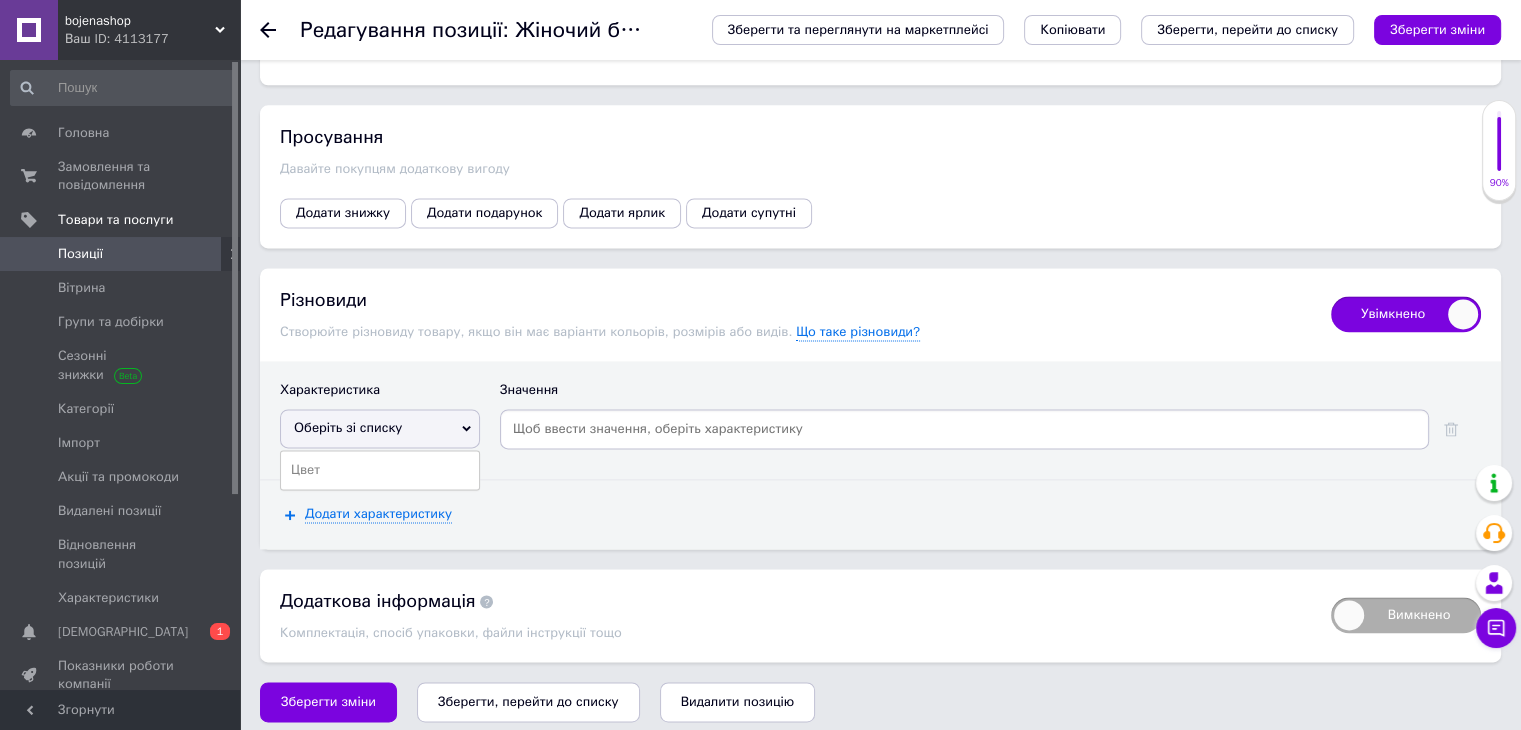 click on "Цвет" at bounding box center (380, 470) 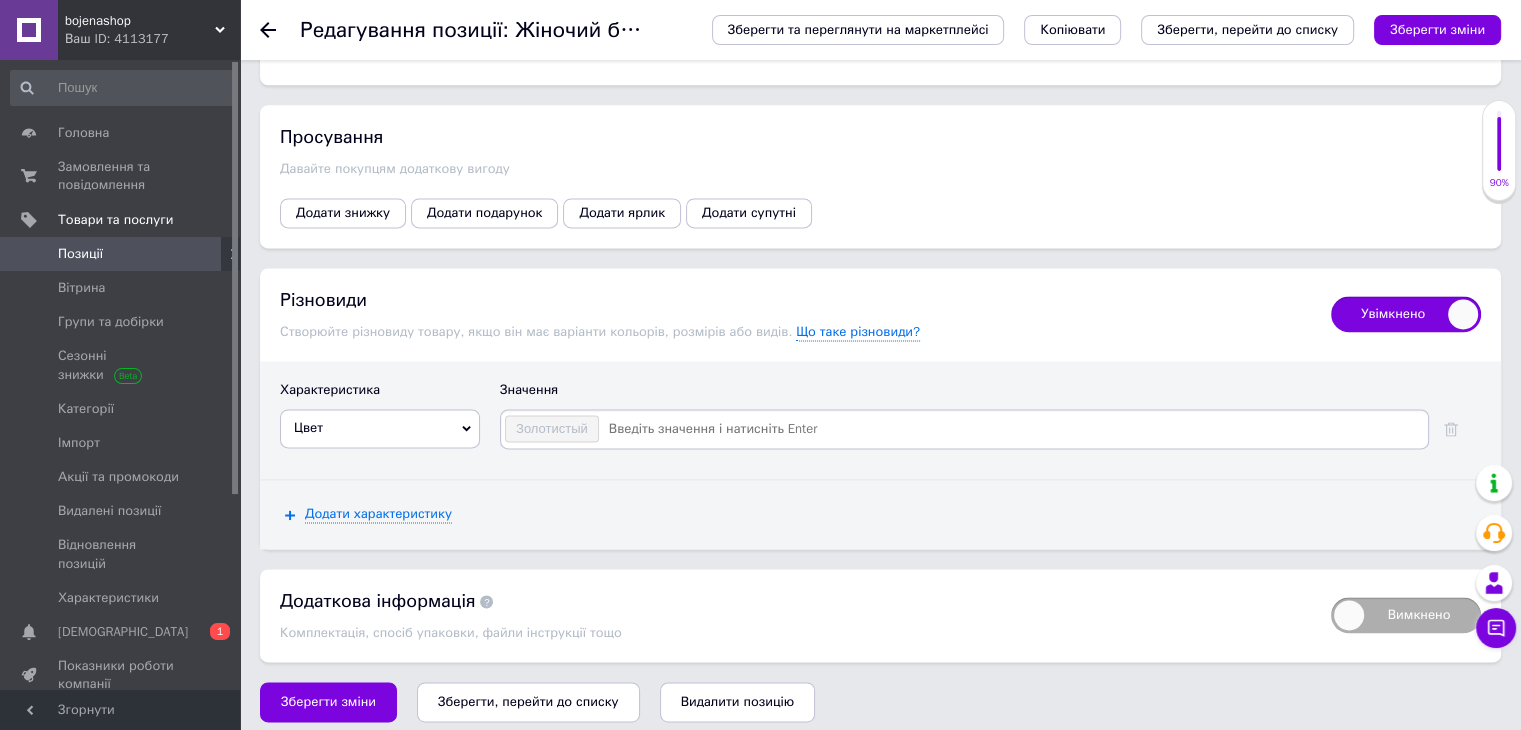 click at bounding box center [1012, 429] 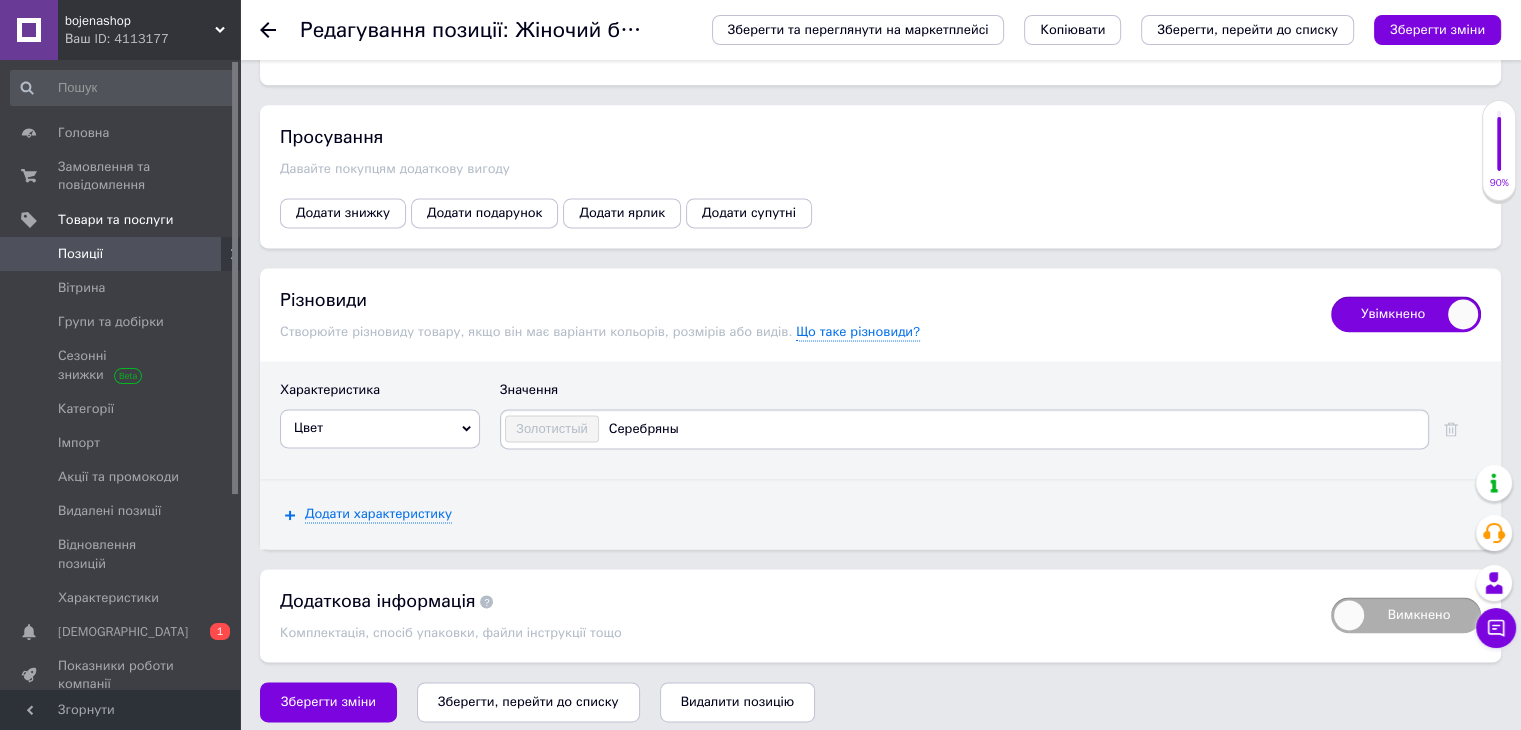 type on "Серебряный" 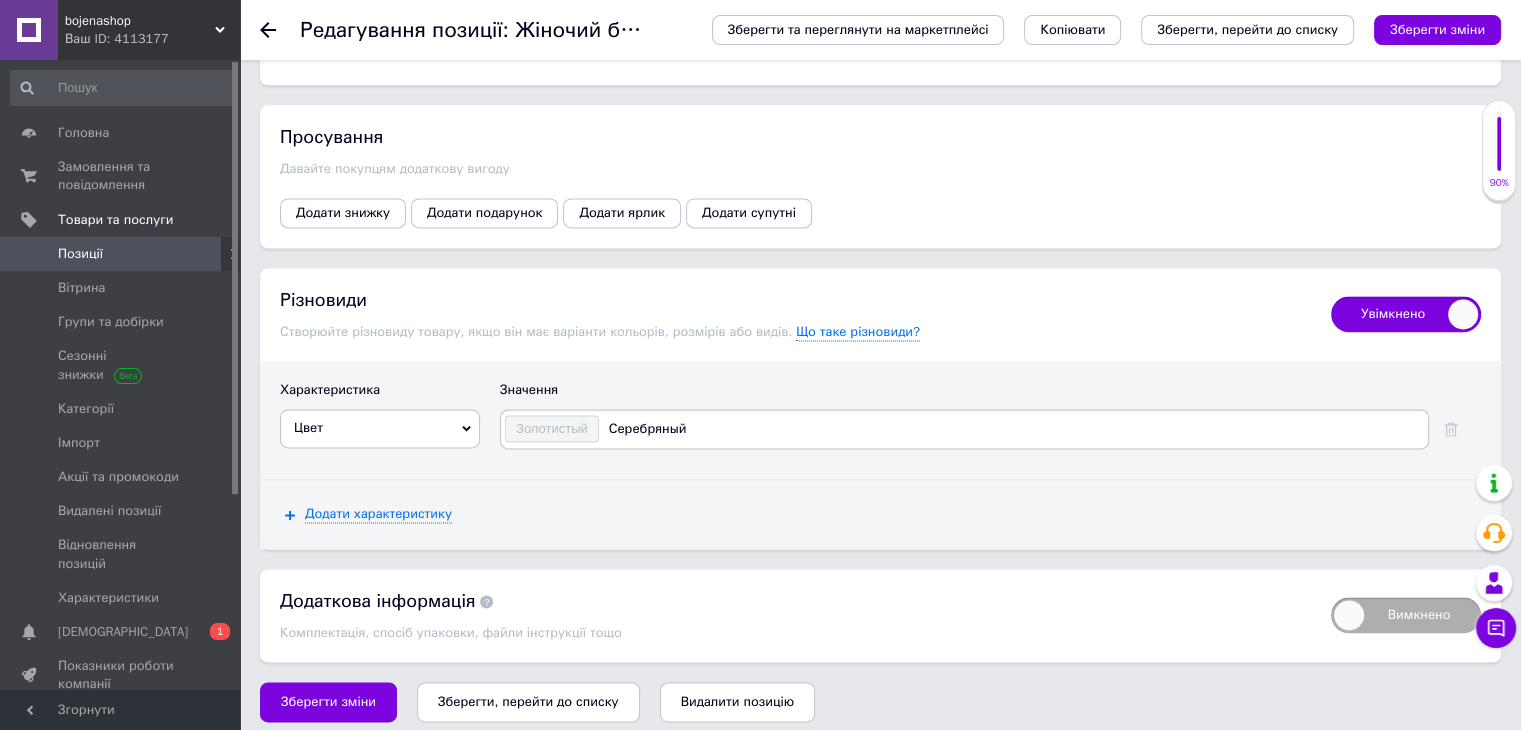 type 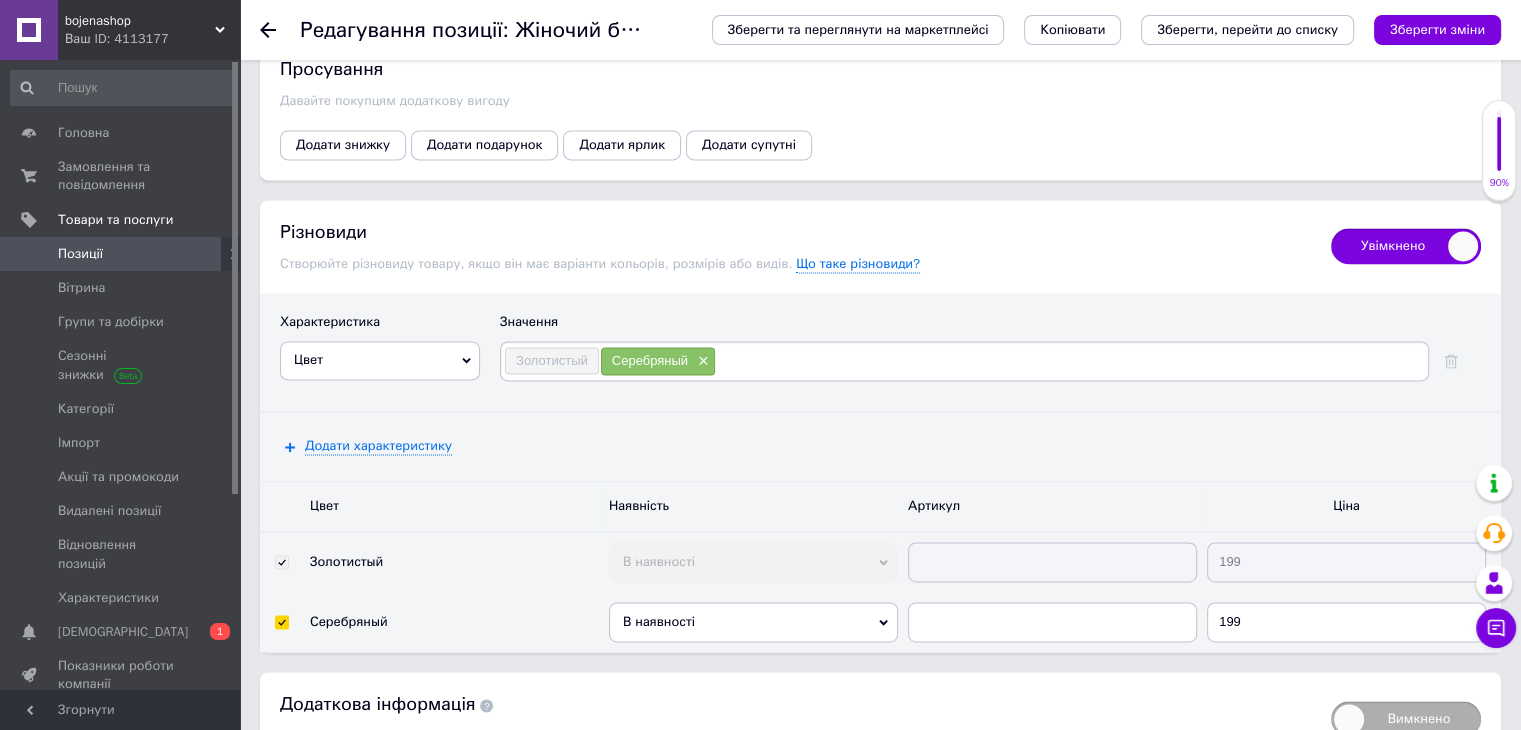 scroll, scrollTop: 2854, scrollLeft: 0, axis: vertical 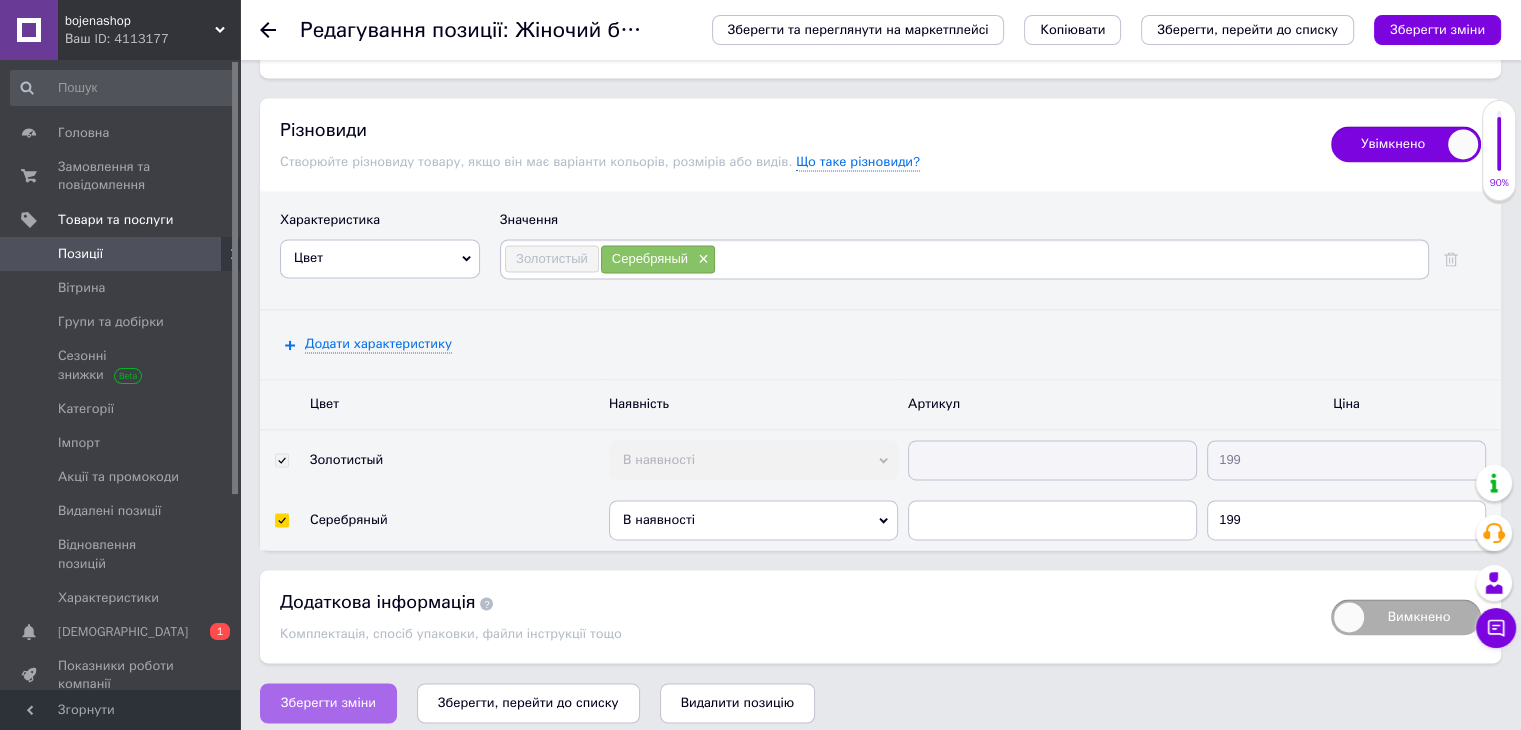 click on "Зберегти зміни" at bounding box center [328, 703] 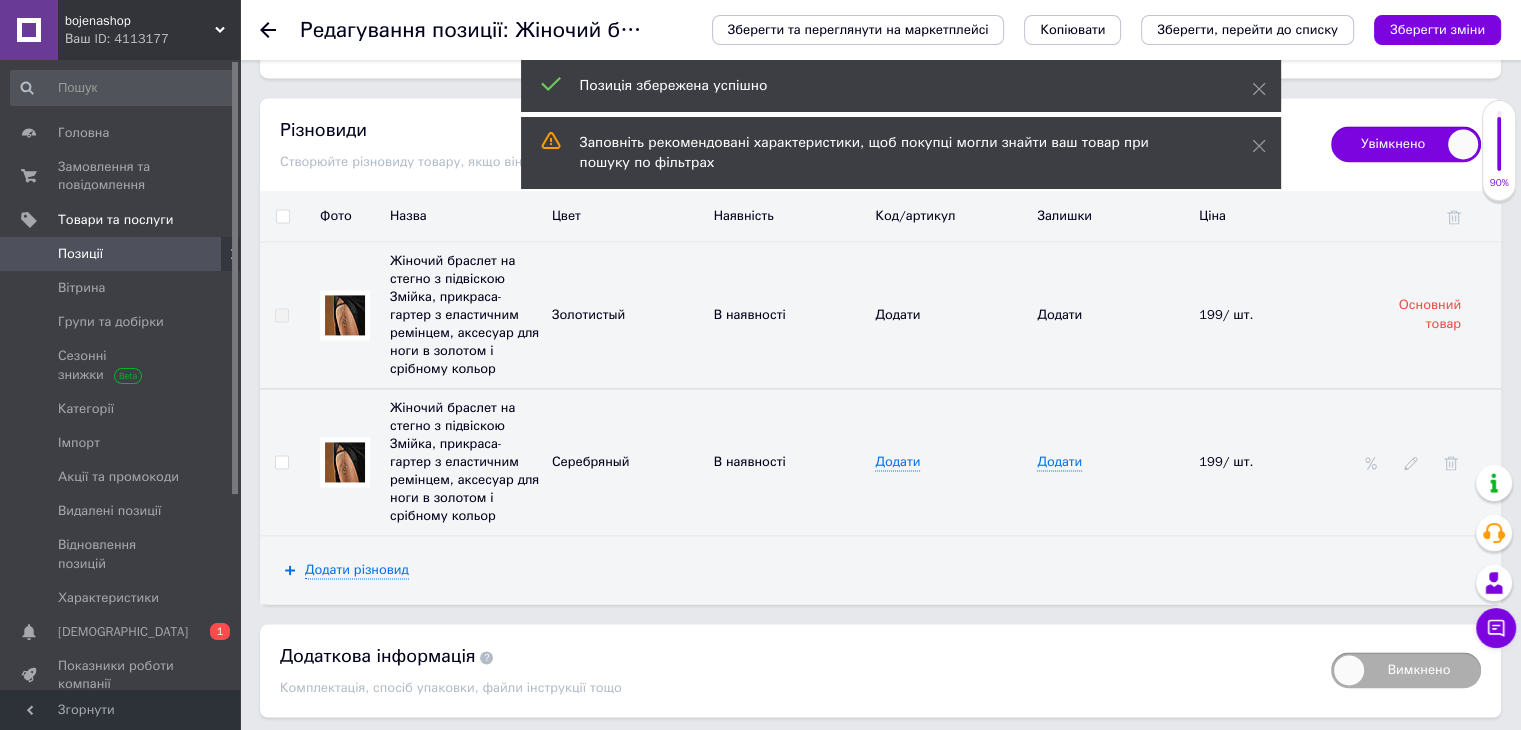 click at bounding box center [345, 462] 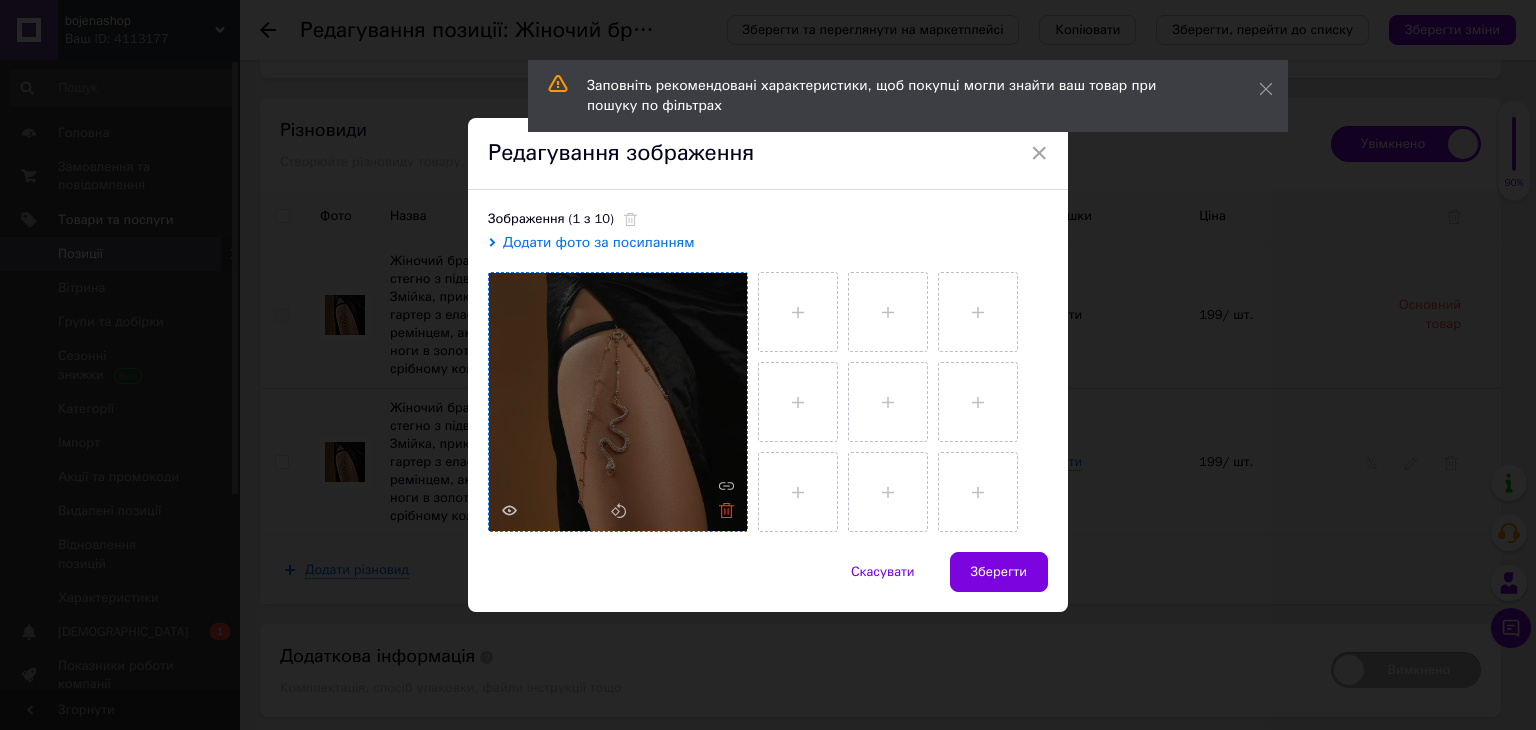 click 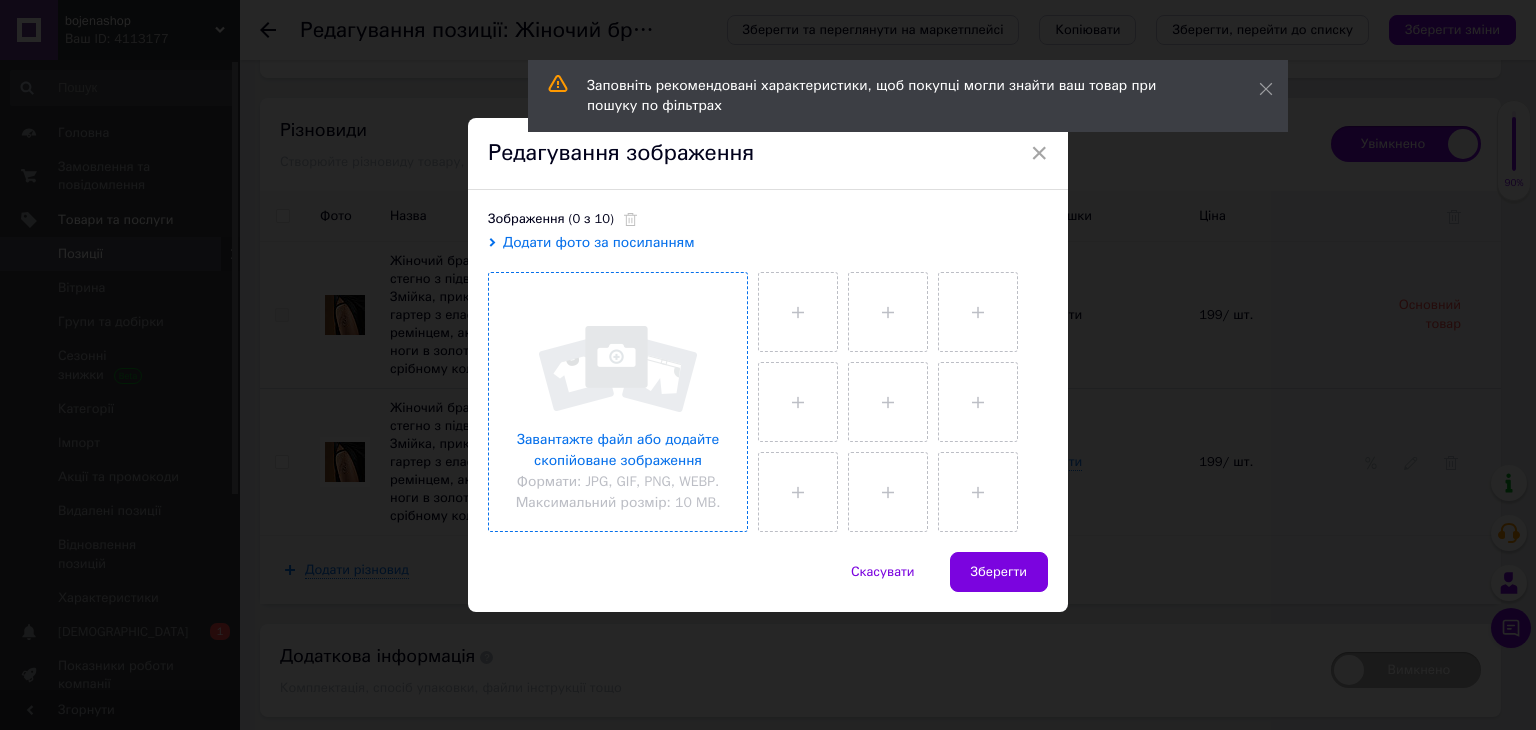 click at bounding box center [618, 402] 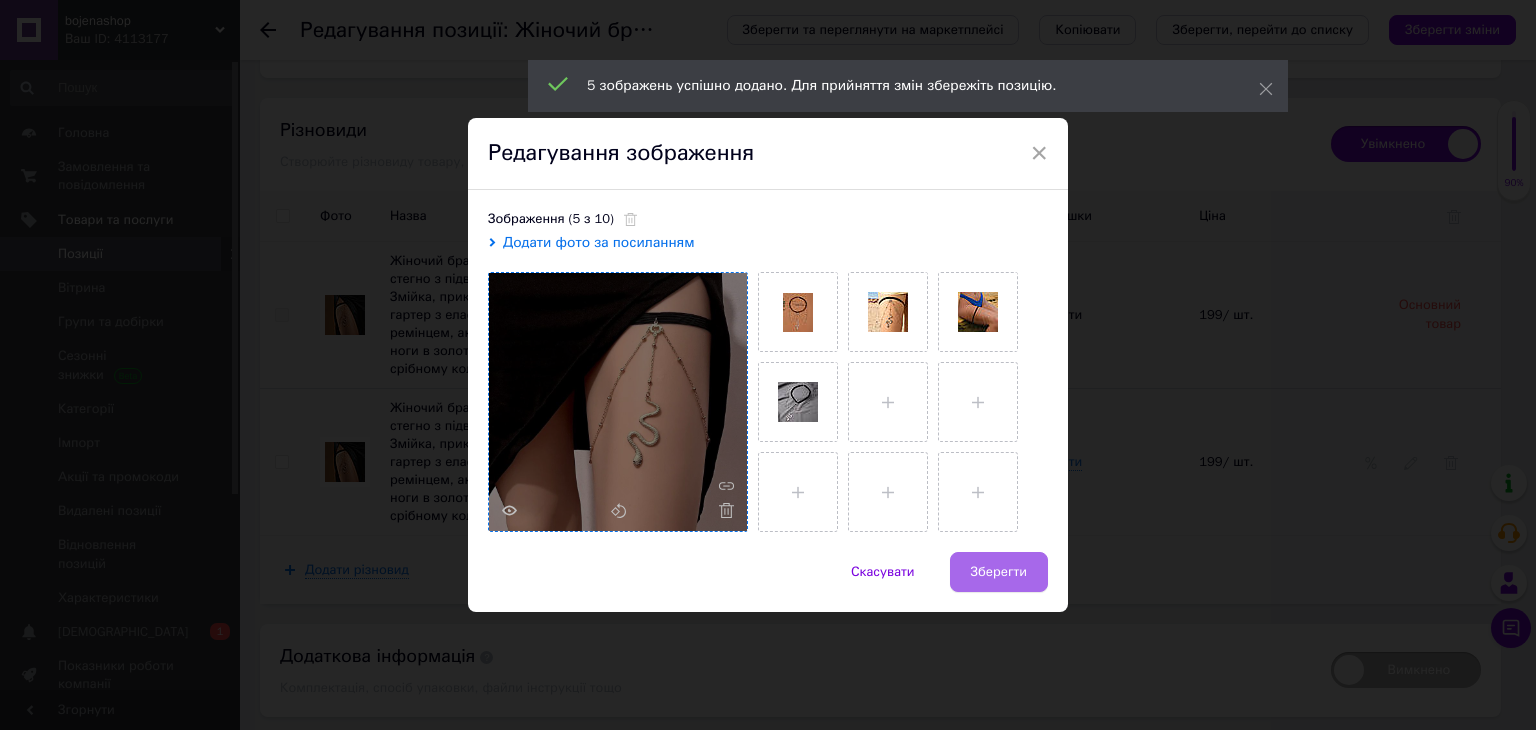 click on "Зберегти" at bounding box center (999, 572) 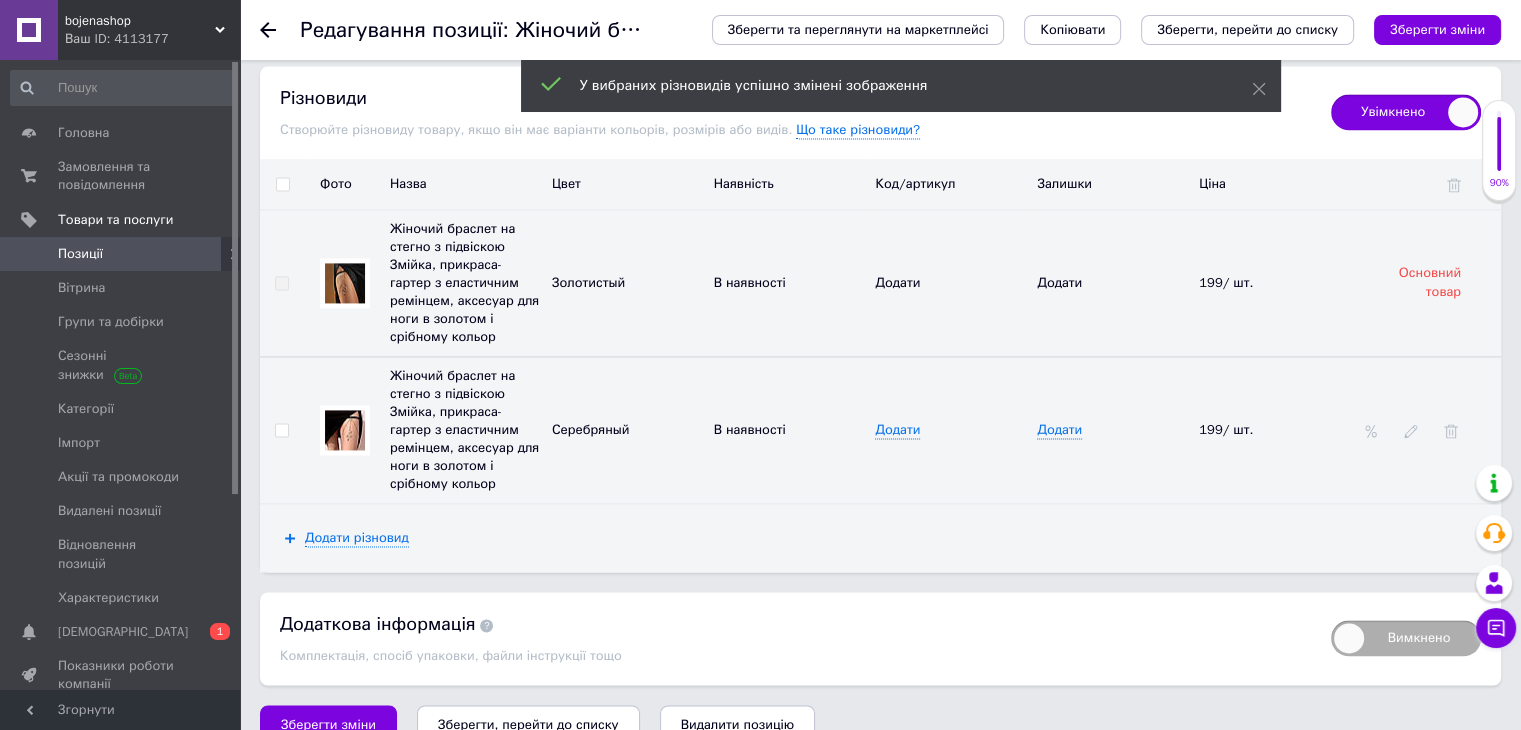 scroll, scrollTop: 2904, scrollLeft: 0, axis: vertical 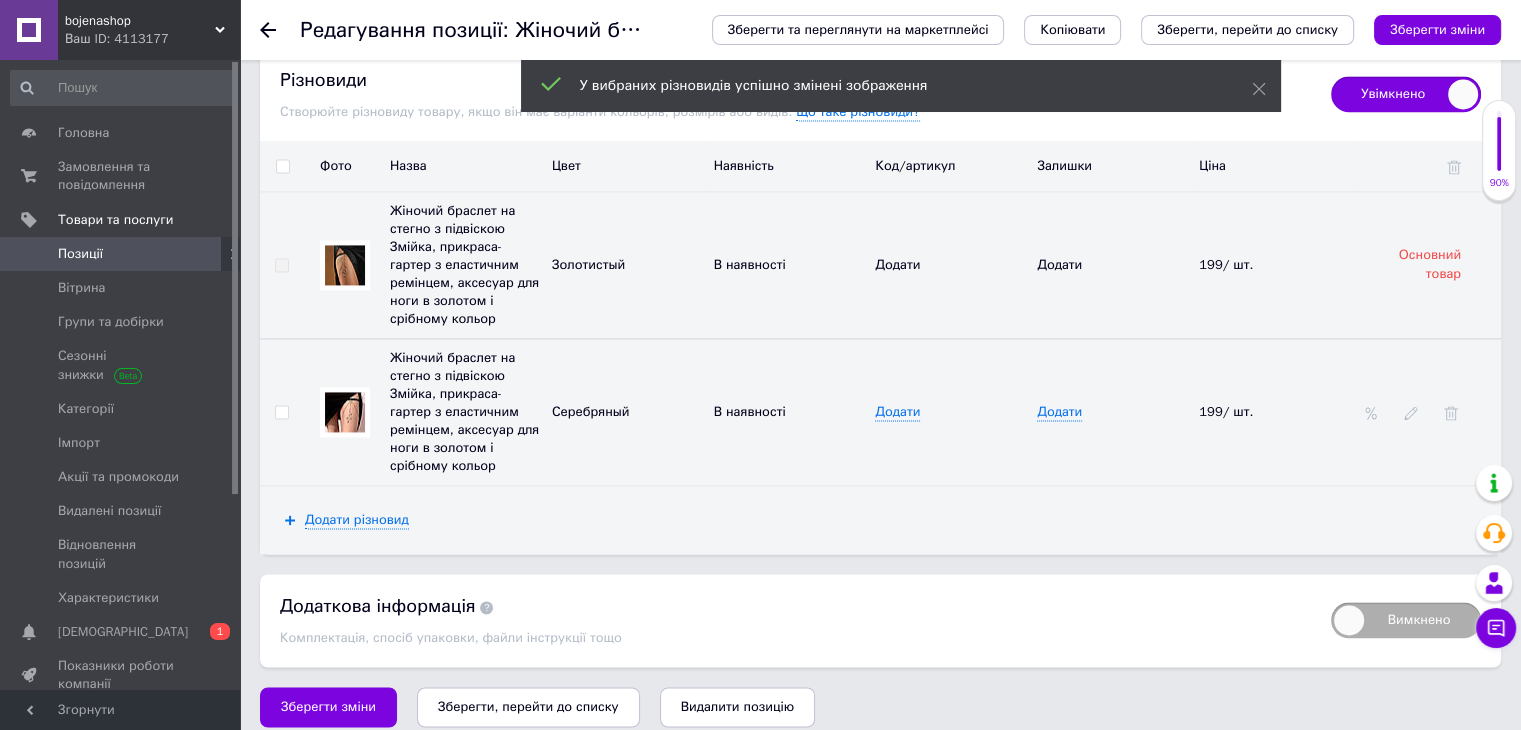 click on "Зберегти, перейти до списку" at bounding box center (528, 706) 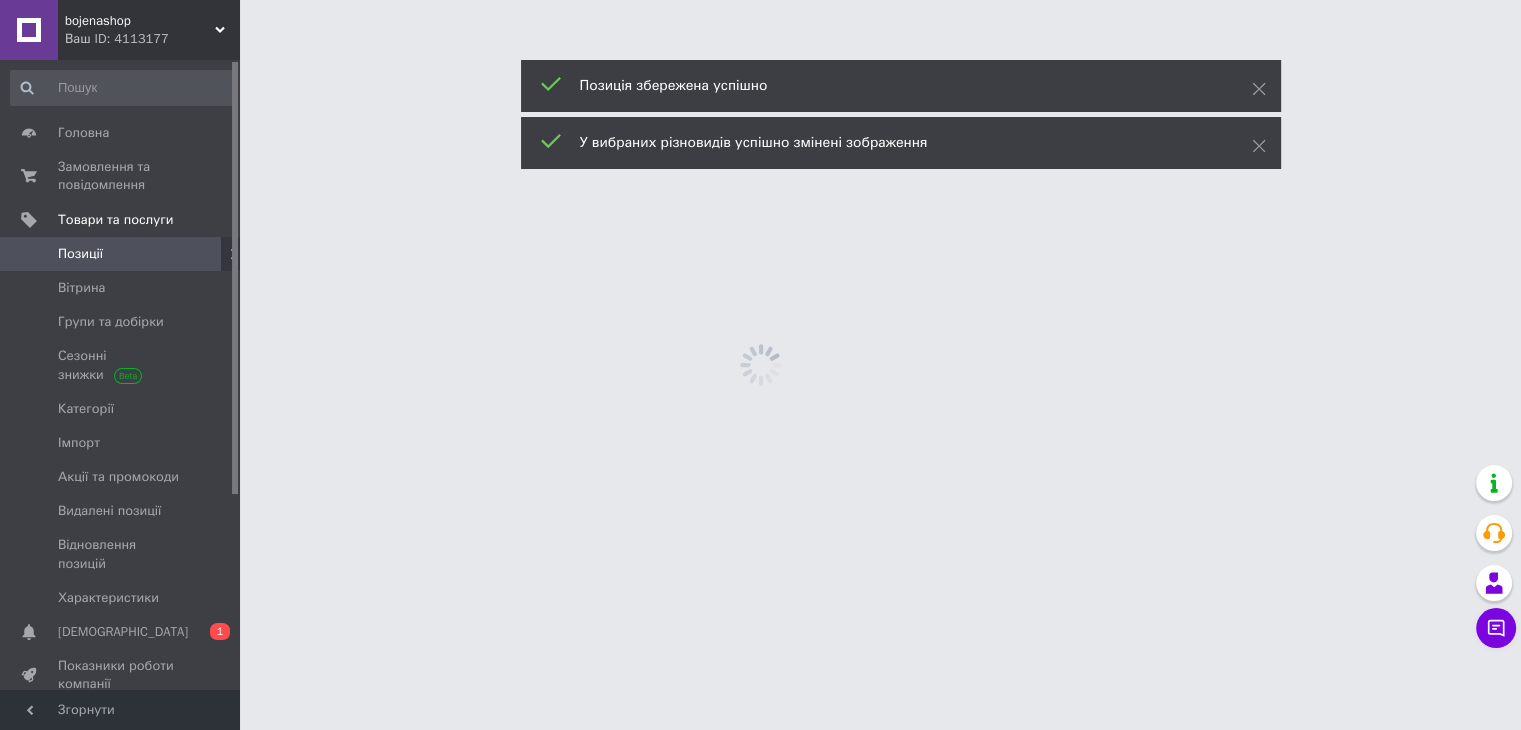 scroll, scrollTop: 0, scrollLeft: 0, axis: both 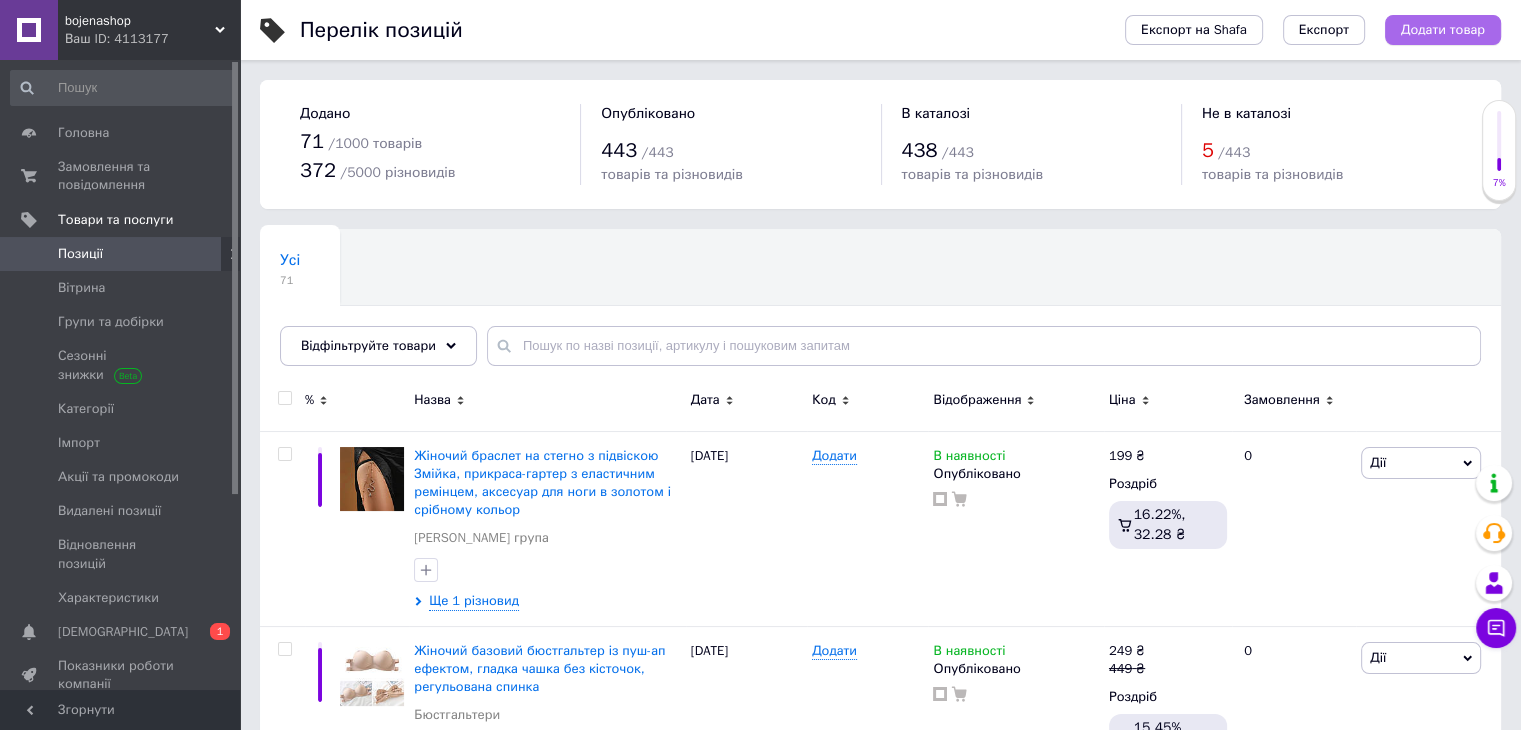 click on "Додати товар" at bounding box center [1443, 30] 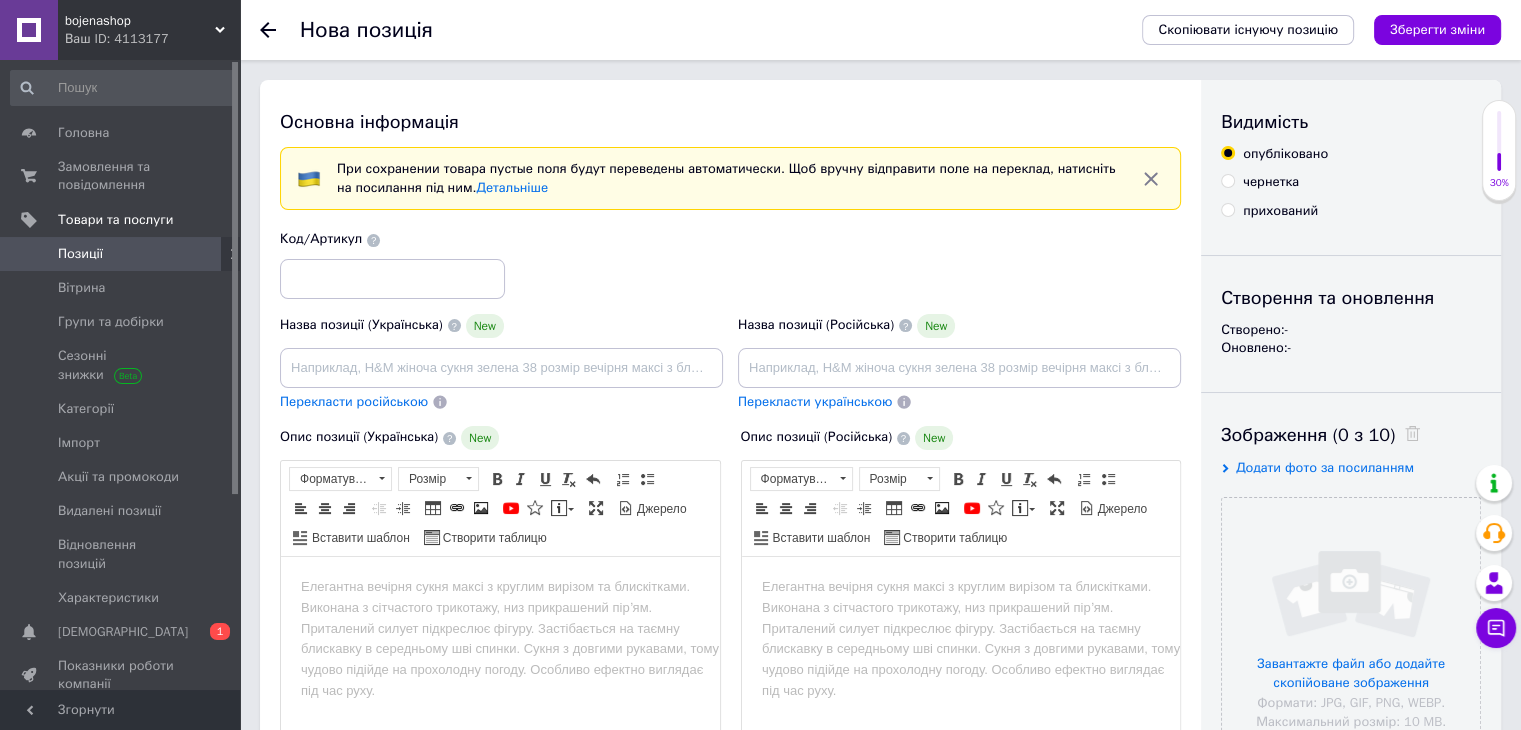 scroll, scrollTop: 0, scrollLeft: 0, axis: both 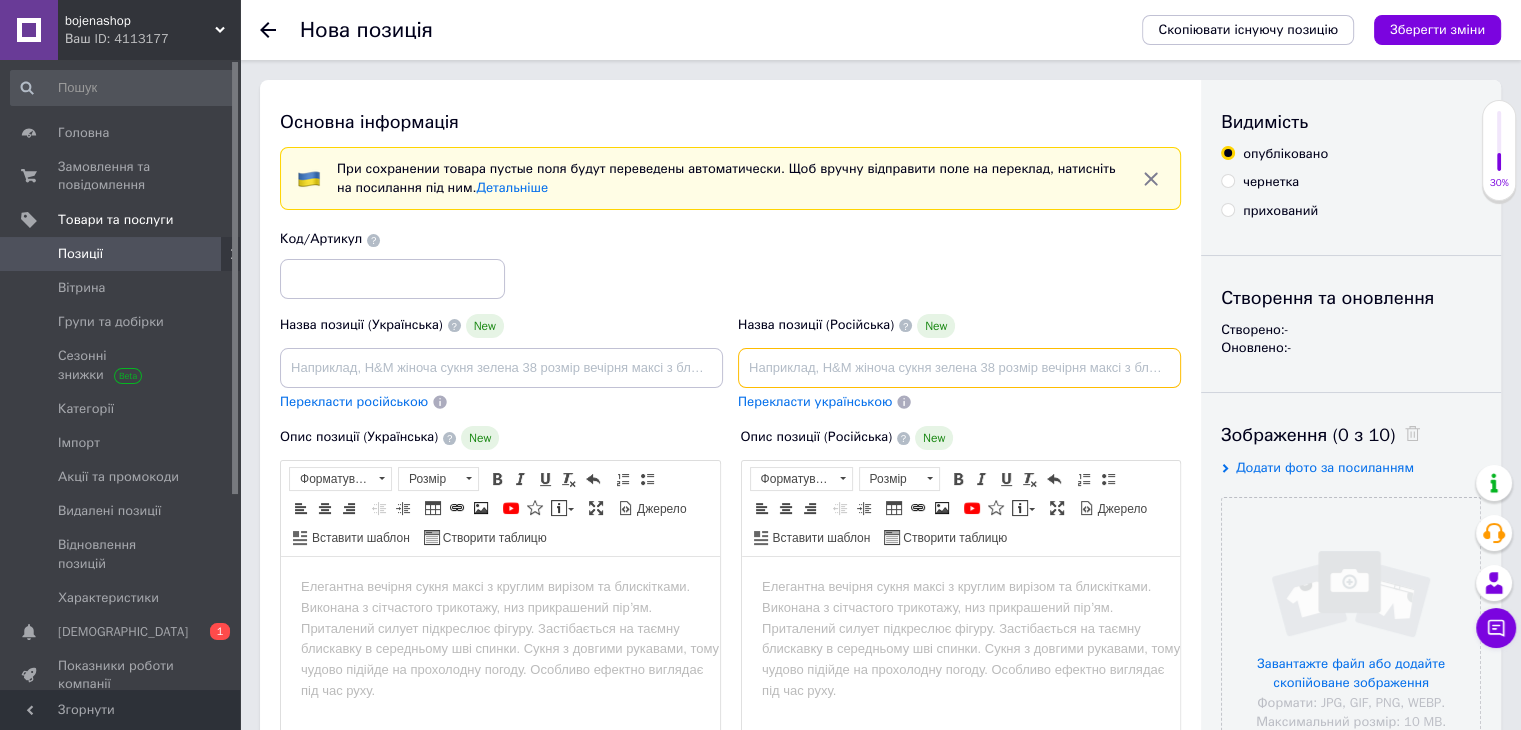 click at bounding box center [959, 368] 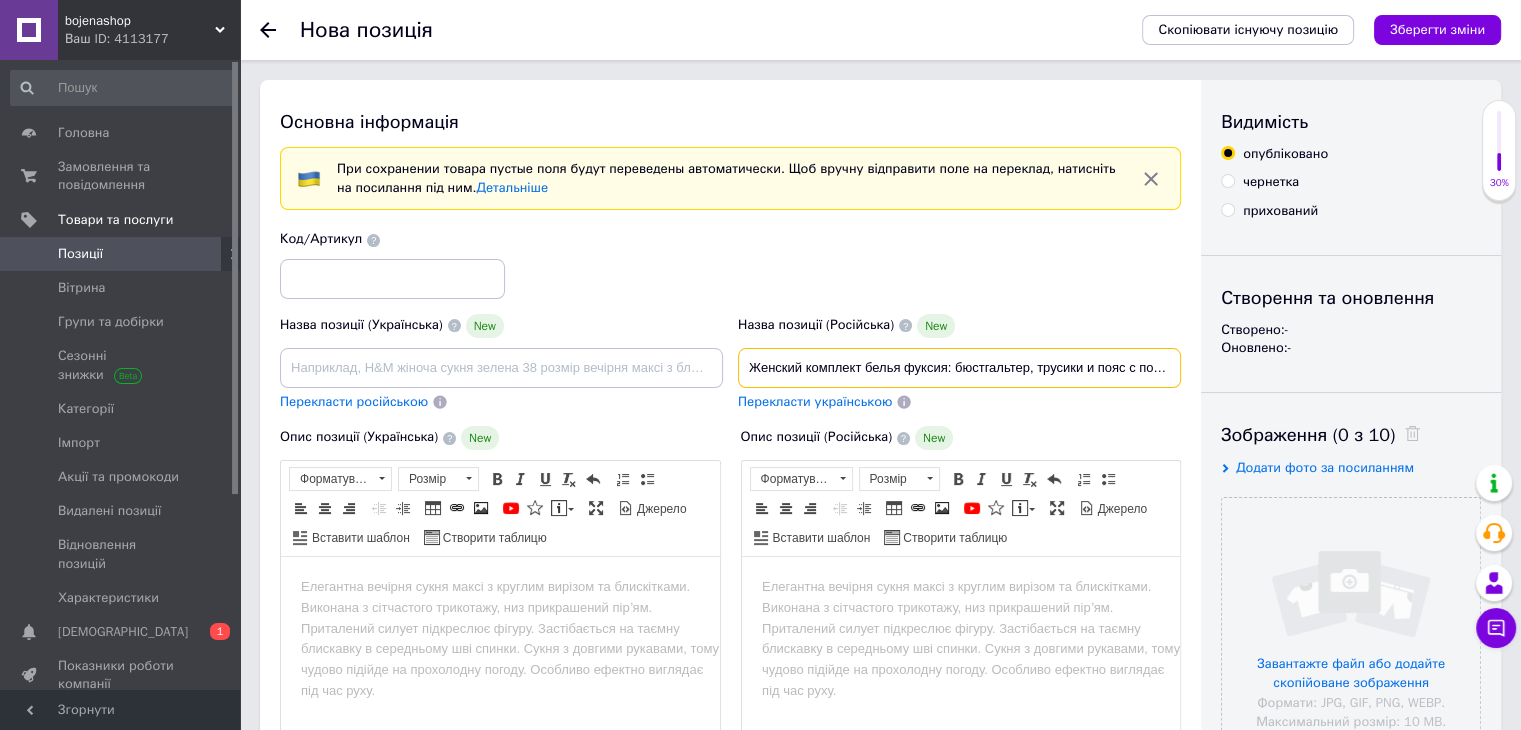 scroll, scrollTop: 0, scrollLeft: 248, axis: horizontal 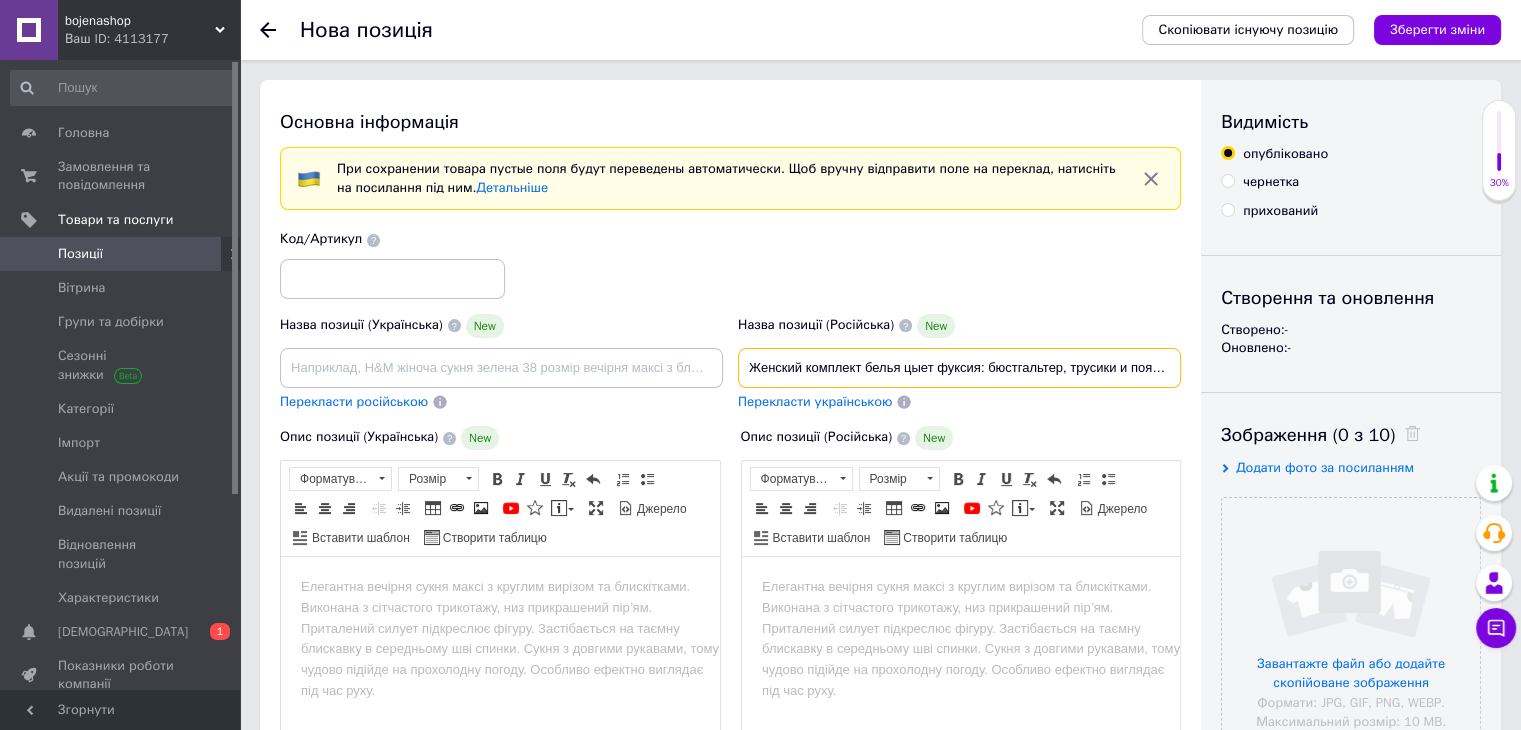 click on "Женский комплект белья цыет фуксия: бюстгальтер, трусики и пояс с подвязками, кружевной комплект с гартерами" at bounding box center (959, 368) 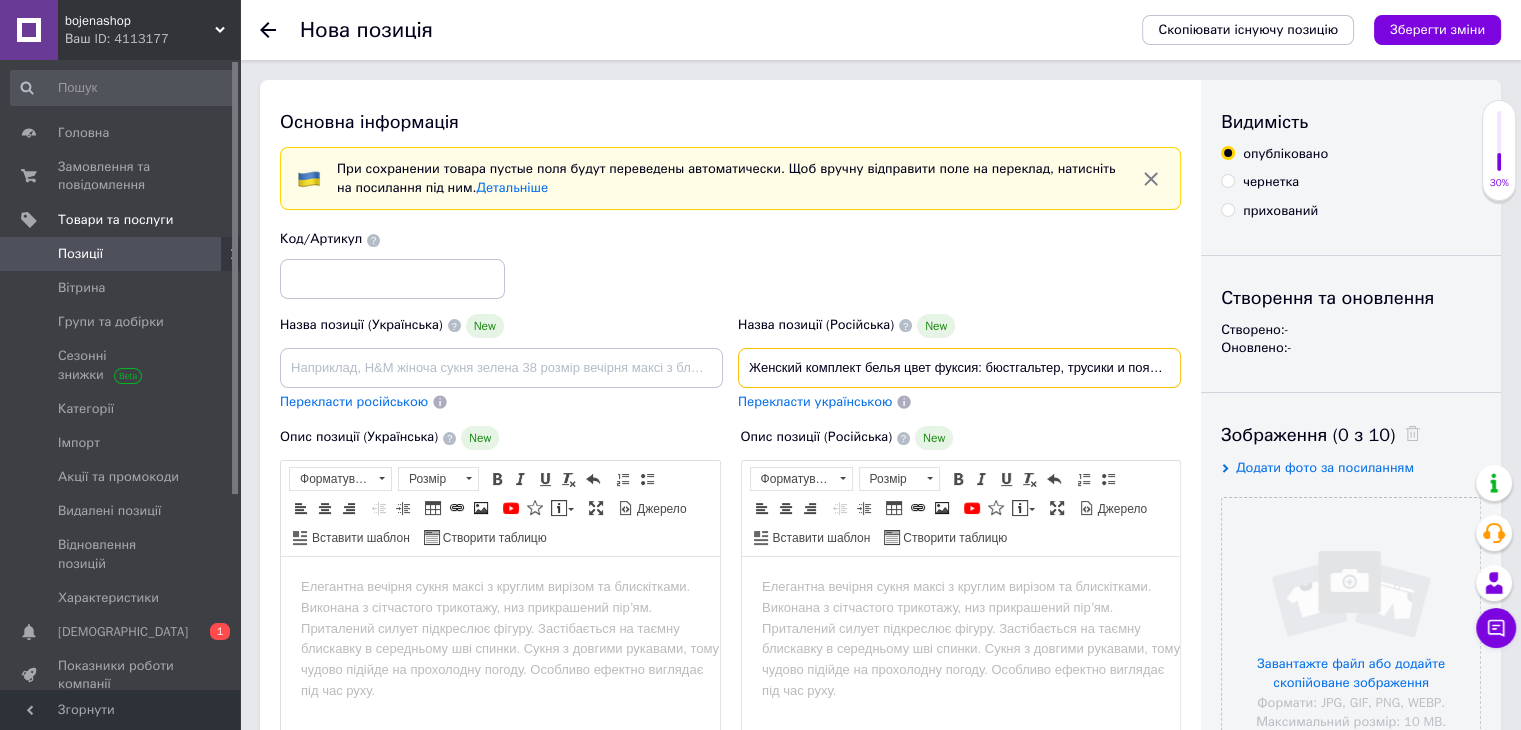 type on "Женский комплект белья цвет фуксия: бюстгальтер, трусики и пояс с подвязками, кружевной комплект с гартерами" 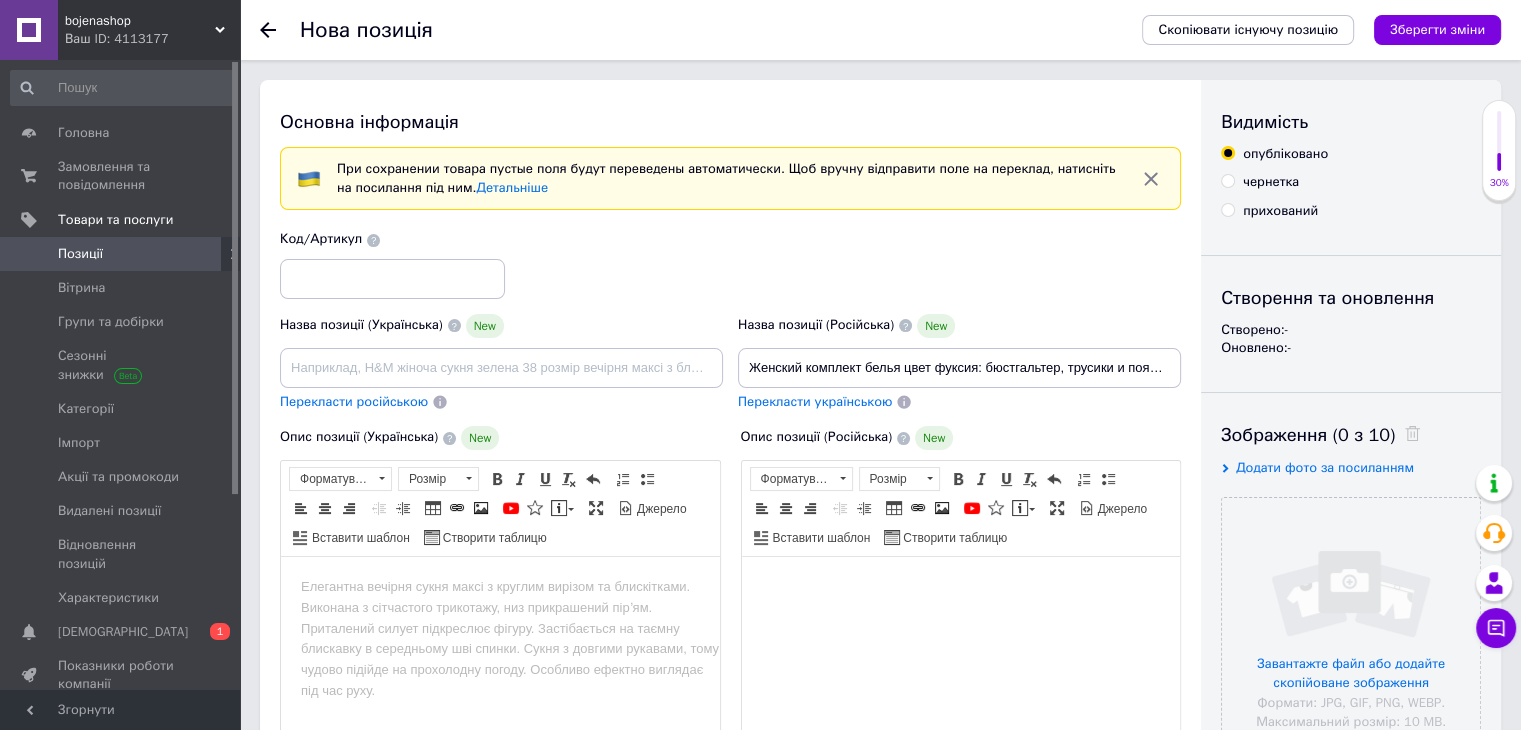 drag, startPoint x: 879, startPoint y: 584, endPoint x: 1431, endPoint y: 1034, distance: 712.18256 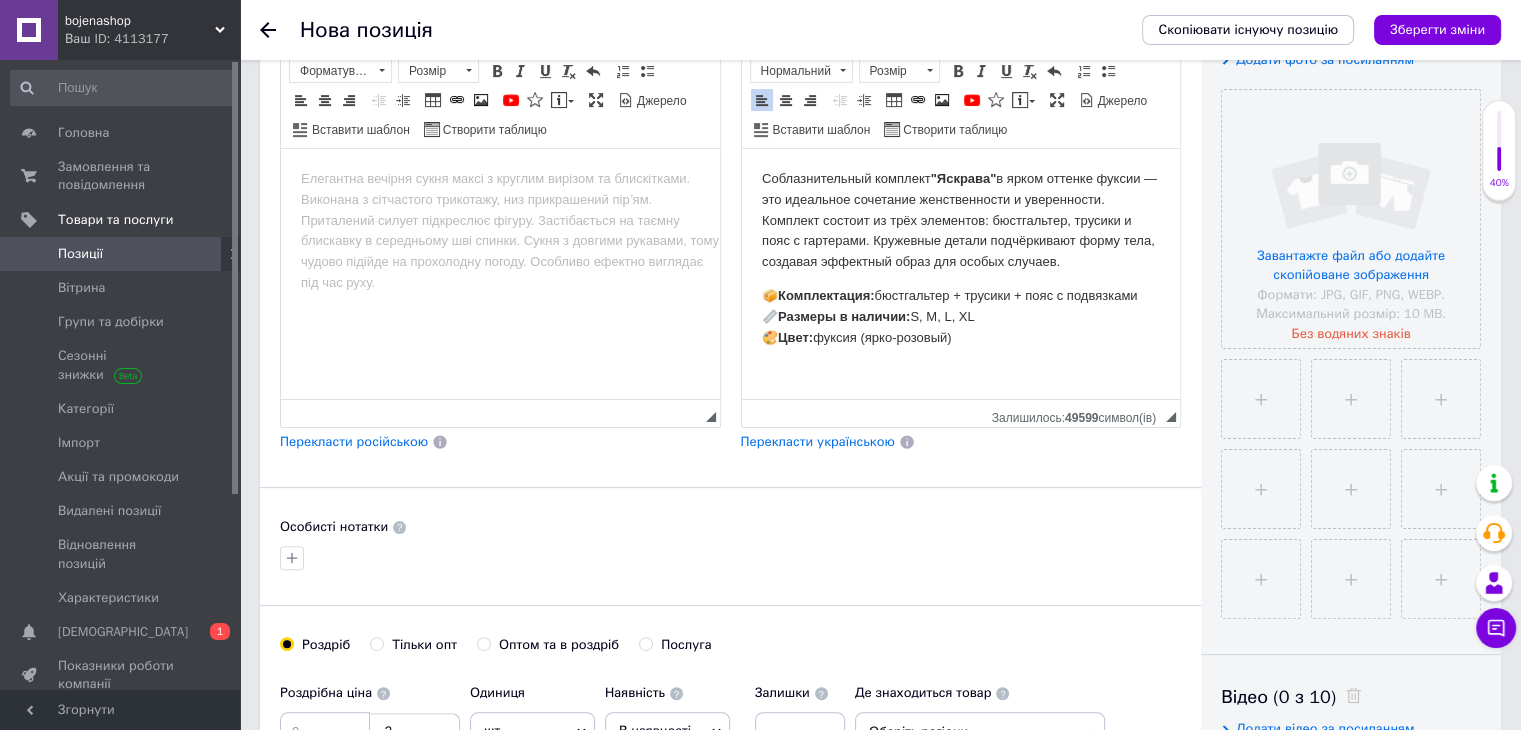 scroll, scrollTop: 420, scrollLeft: 0, axis: vertical 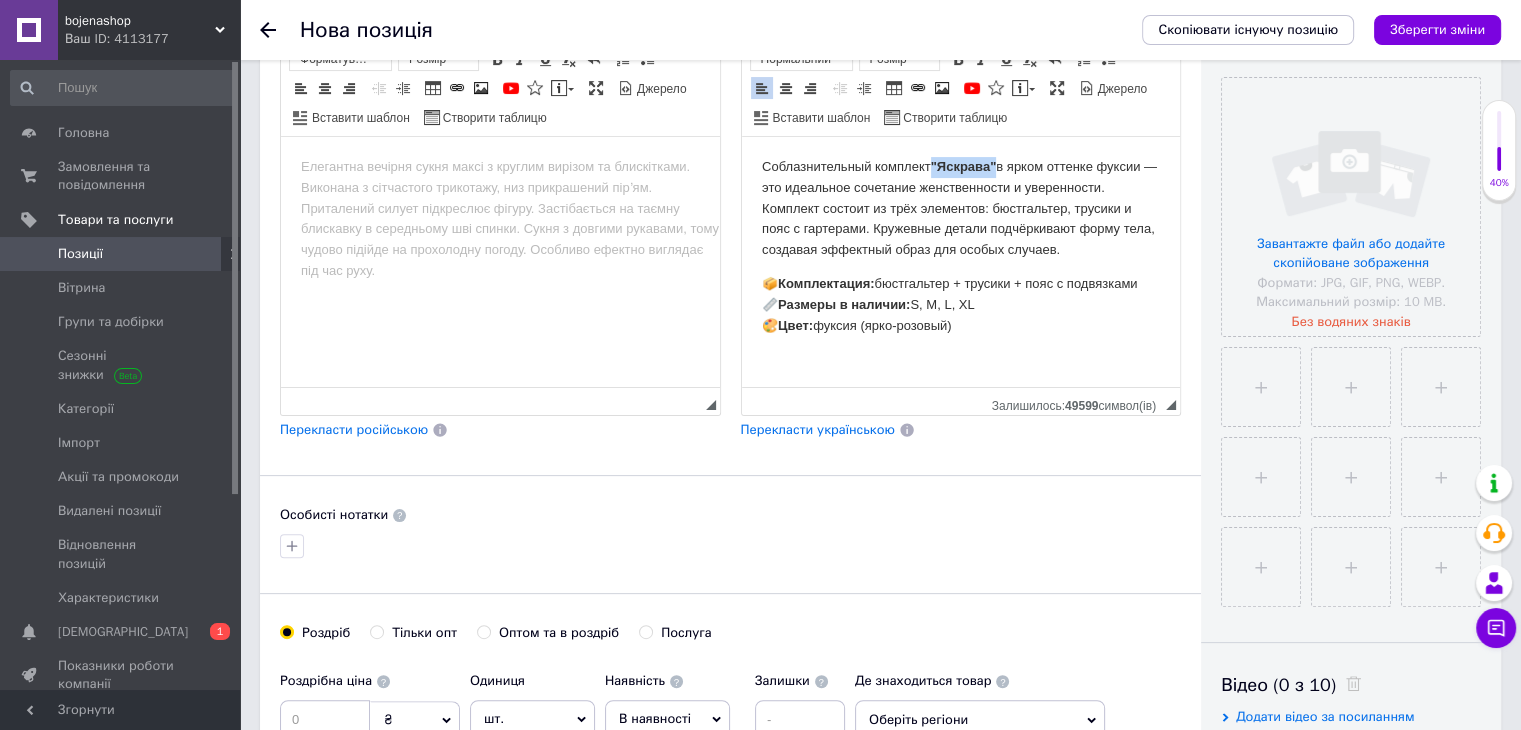 drag, startPoint x: 996, startPoint y: 171, endPoint x: 933, endPoint y: 167, distance: 63.126858 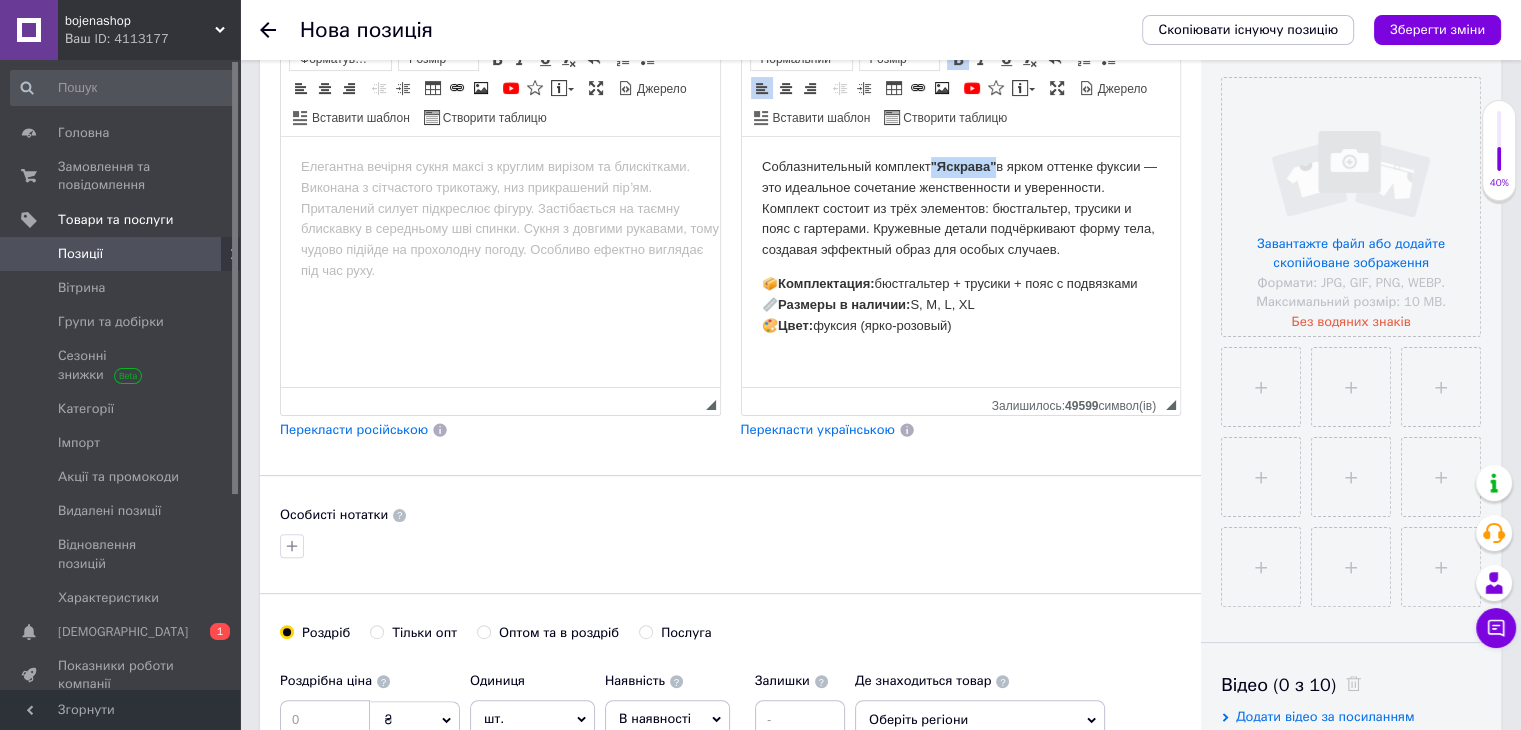 type 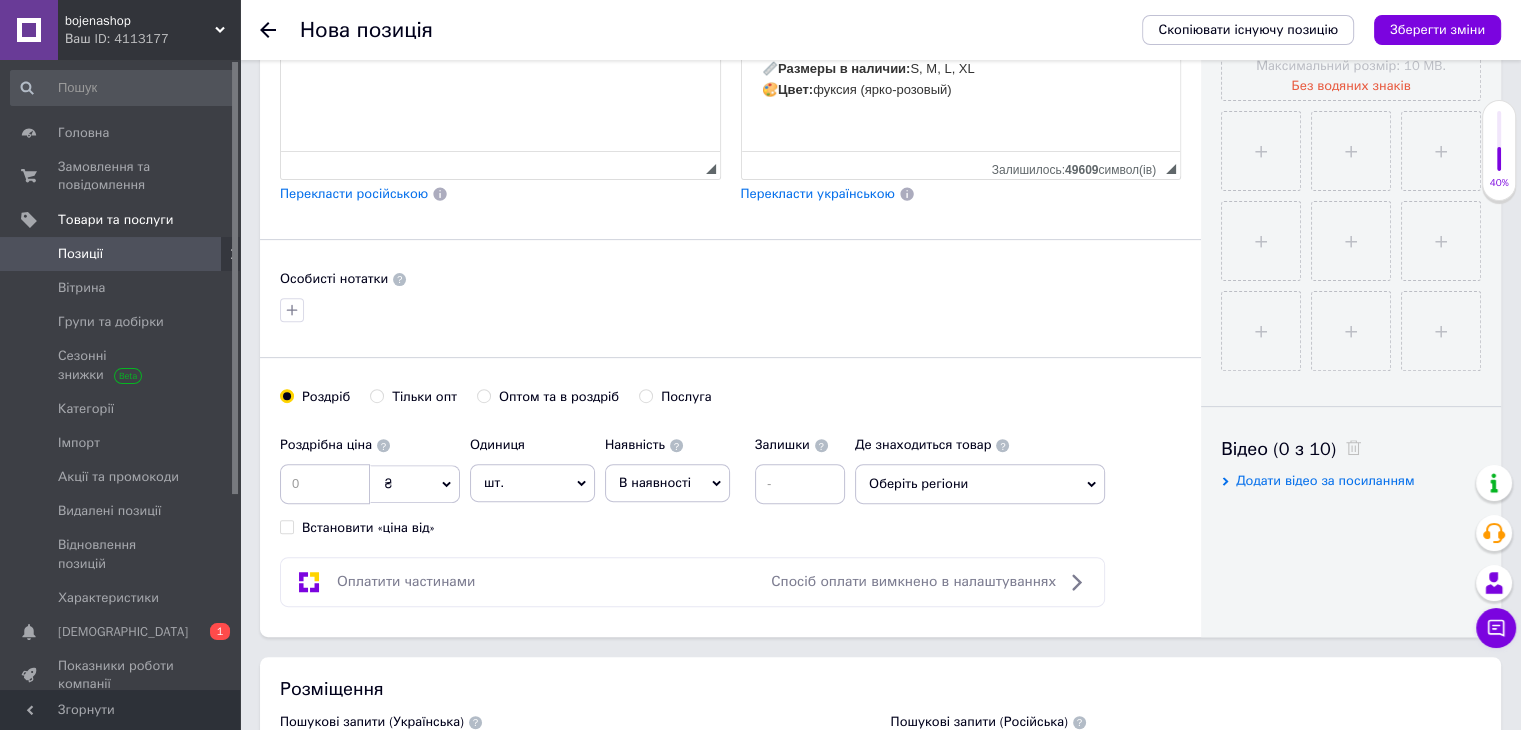 scroll, scrollTop: 720, scrollLeft: 0, axis: vertical 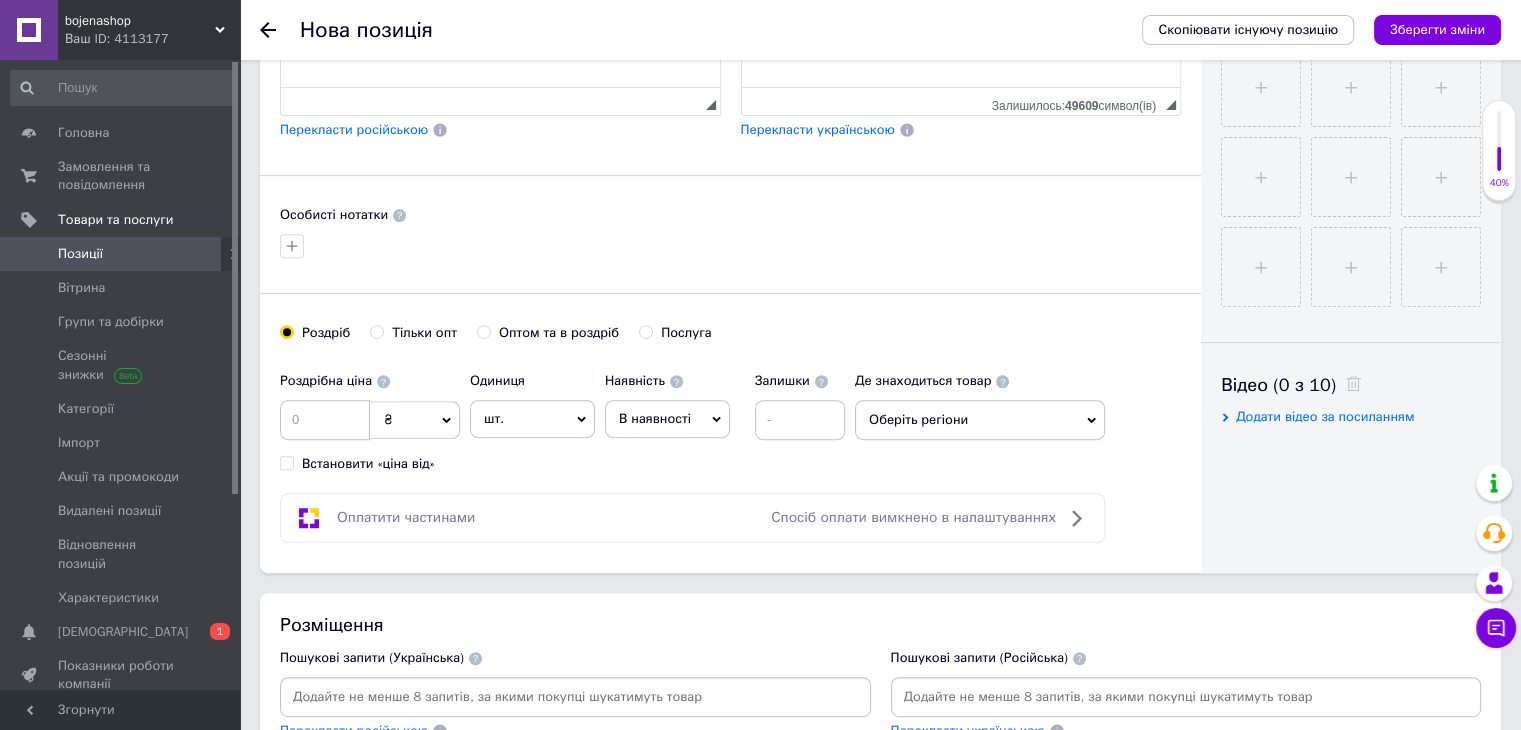 click at bounding box center (325, 420) 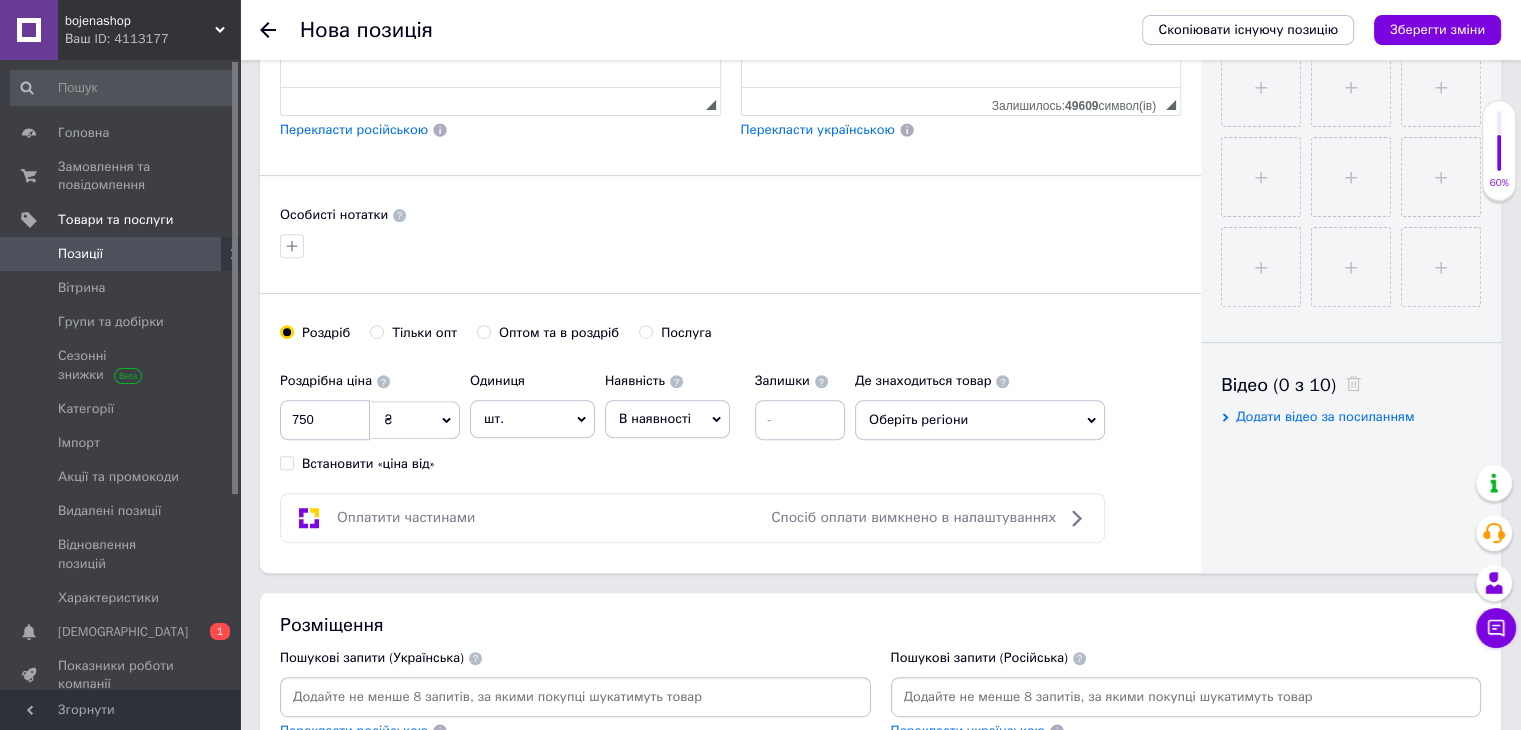 type on "750" 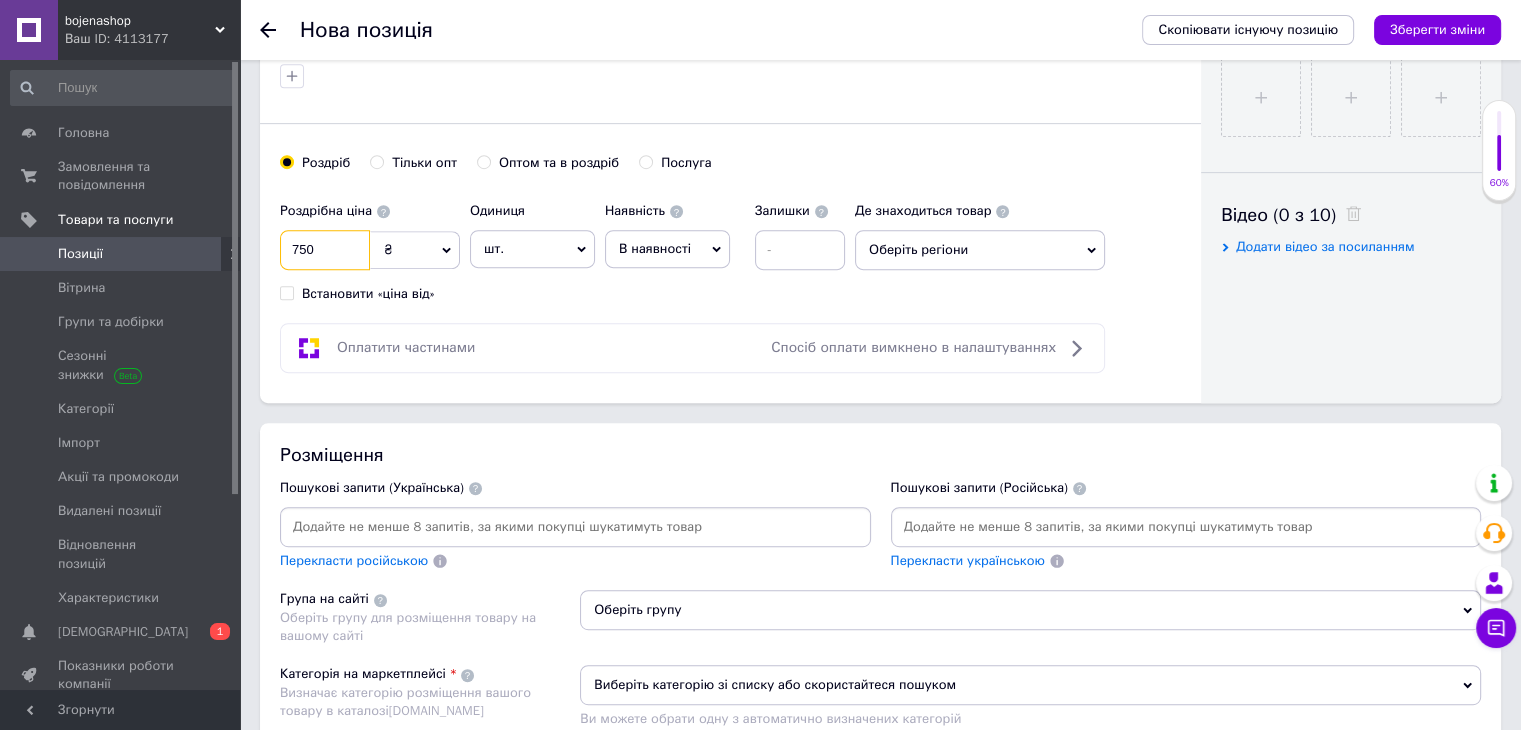 scroll, scrollTop: 1020, scrollLeft: 0, axis: vertical 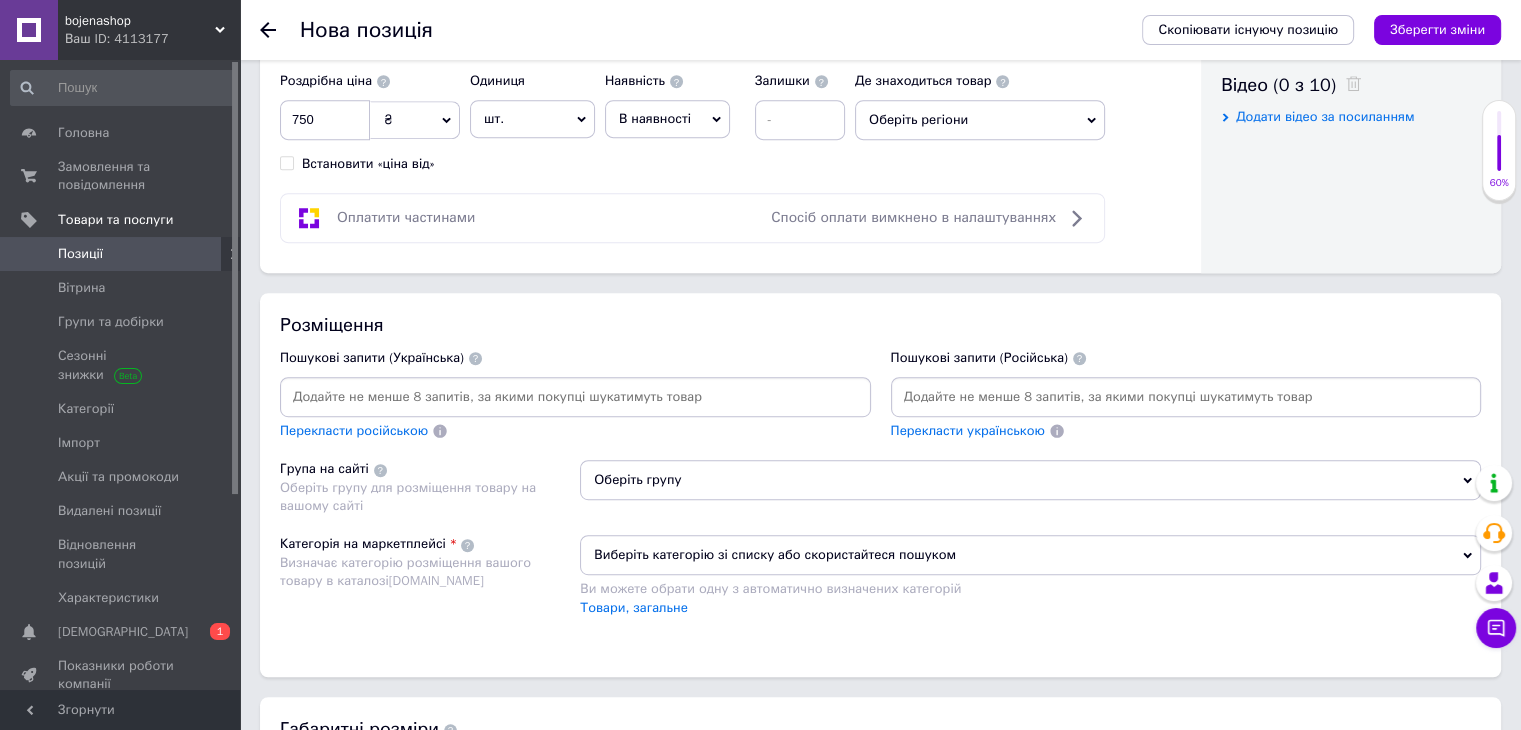 click at bounding box center [1186, 397] 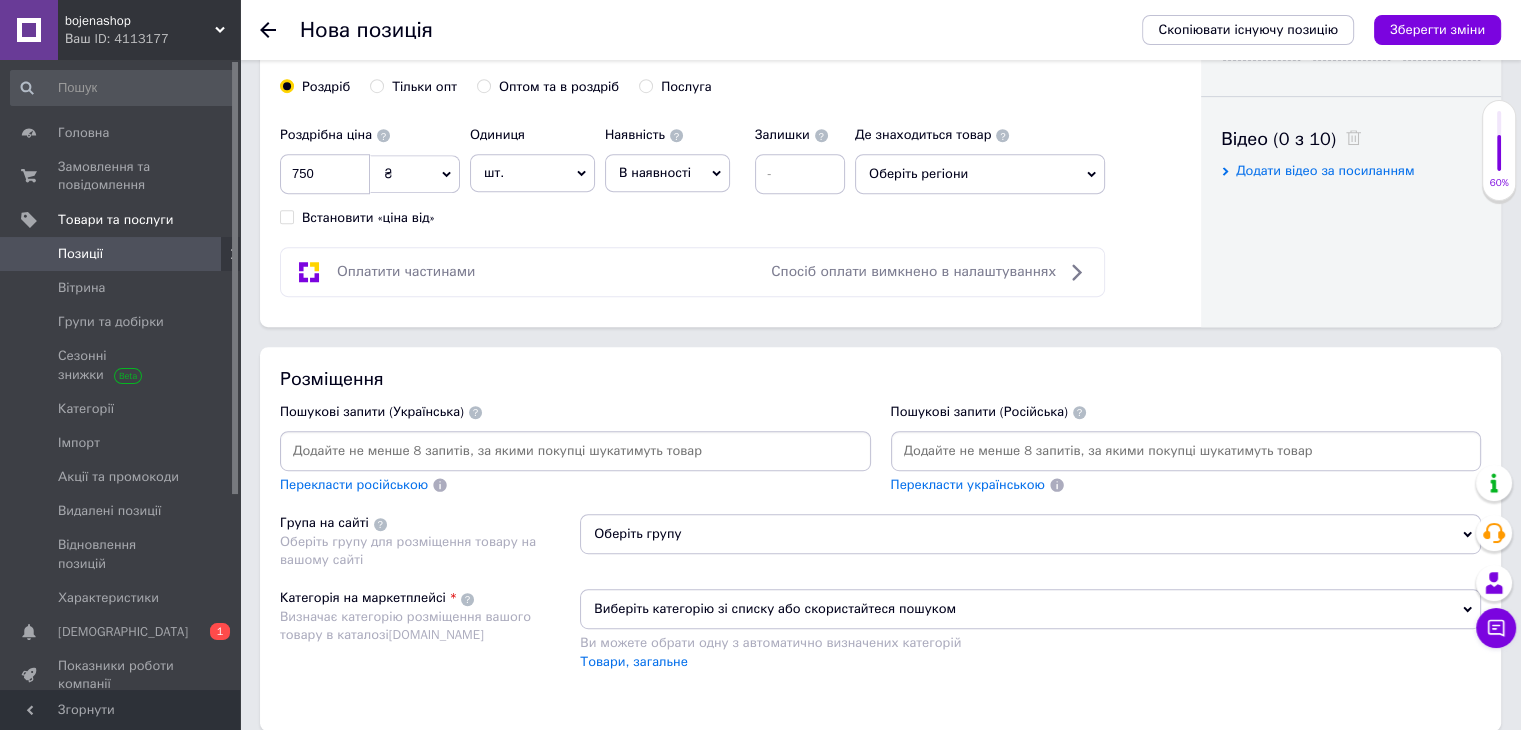 scroll, scrollTop: 920, scrollLeft: 0, axis: vertical 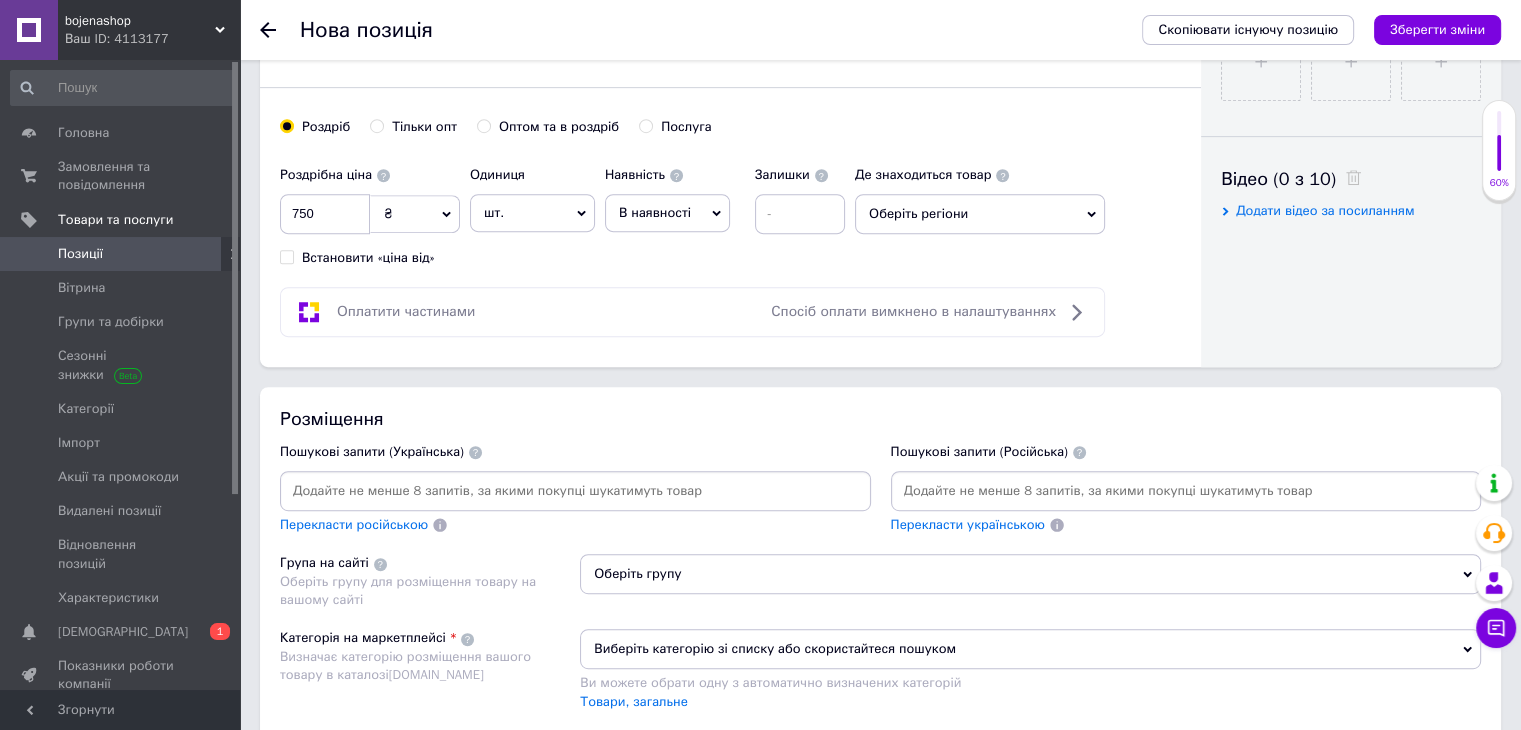 click on "Розміщення Пошукові запити (Українська) Перекласти російською Пошукові запити (Російська) Перекласти українською Група на сайті Оберіть групу для розміщення товару на вашому сайті Оберіть групу Категорія на маркетплейсі Визначає категорію розміщення вашого товару в каталозі  [DOMAIN_NAME] Виберіть категорію зі списку або скористайтеся пошуком Ви можете обрати одну з автоматично визначених категорій Товари, загальне" at bounding box center [880, 578] 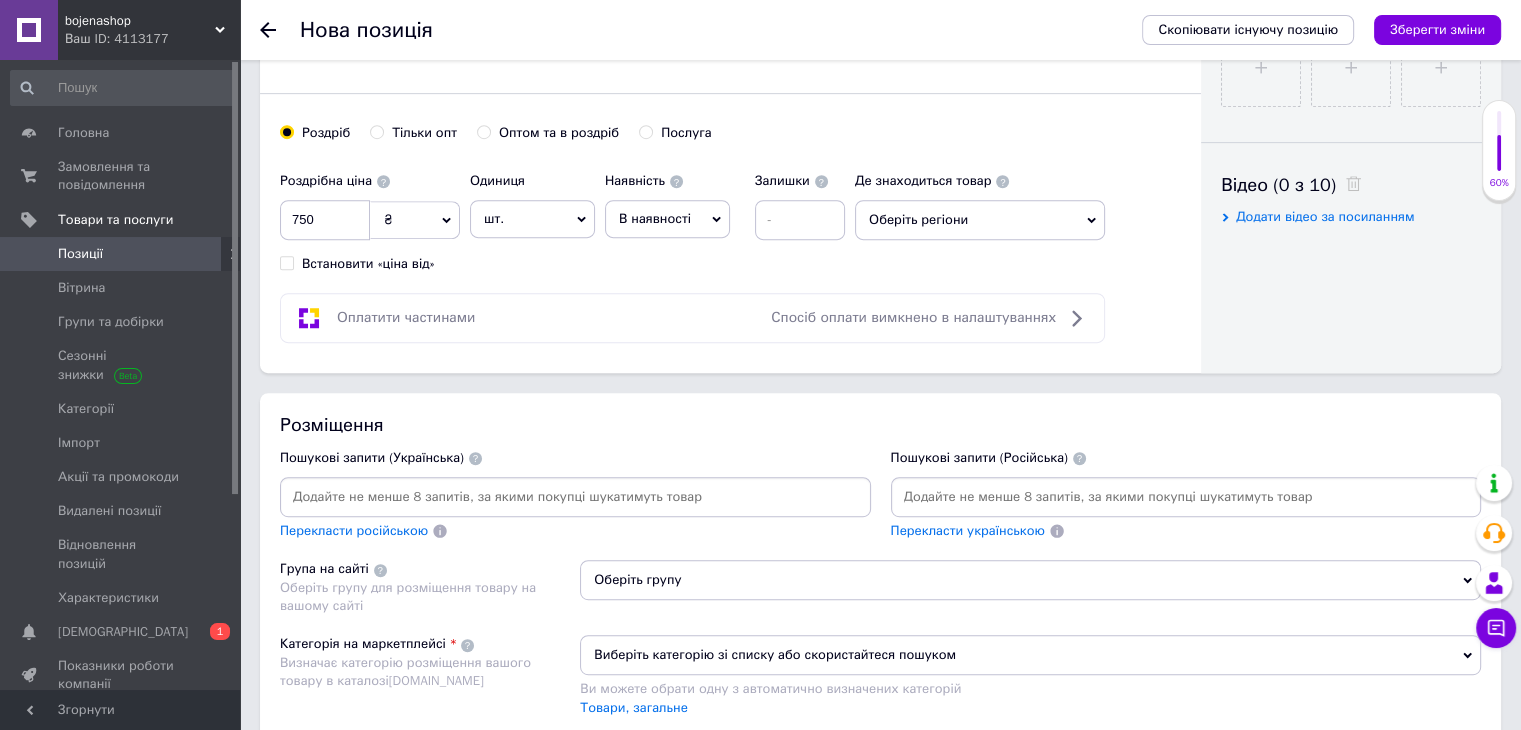 click on "Перекласти українською" at bounding box center (1186, 509) 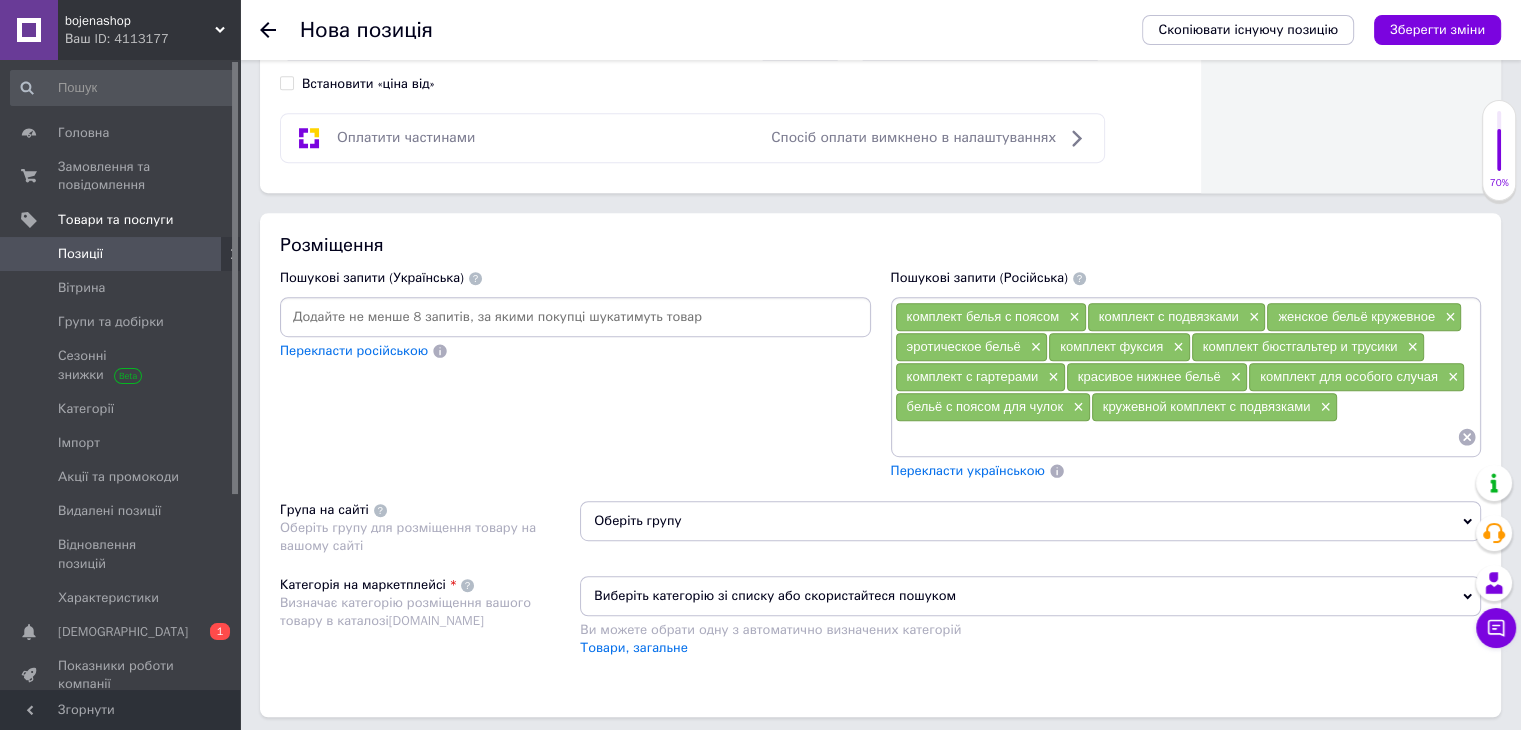 scroll, scrollTop: 1320, scrollLeft: 0, axis: vertical 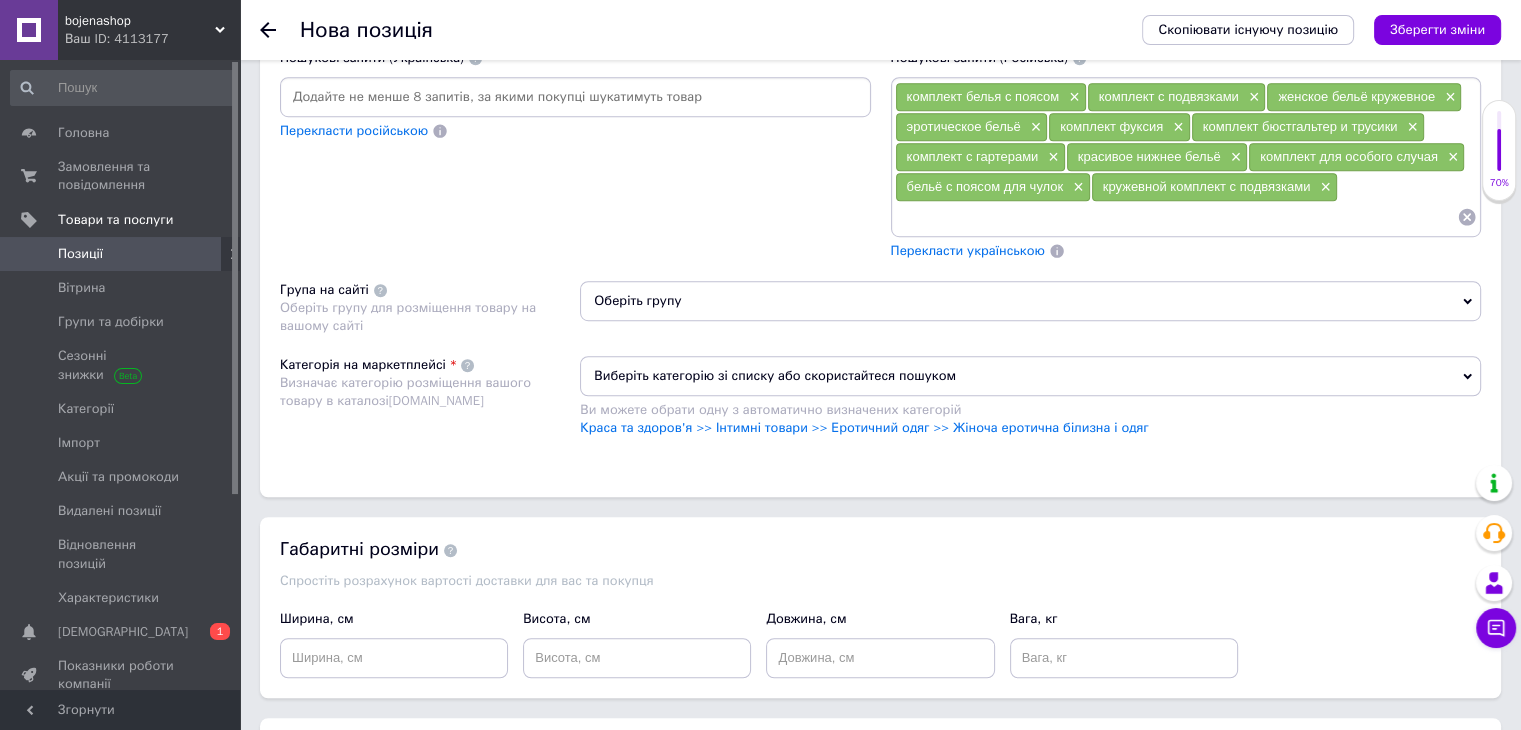 click on "Оберіть групу" at bounding box center [1030, 301] 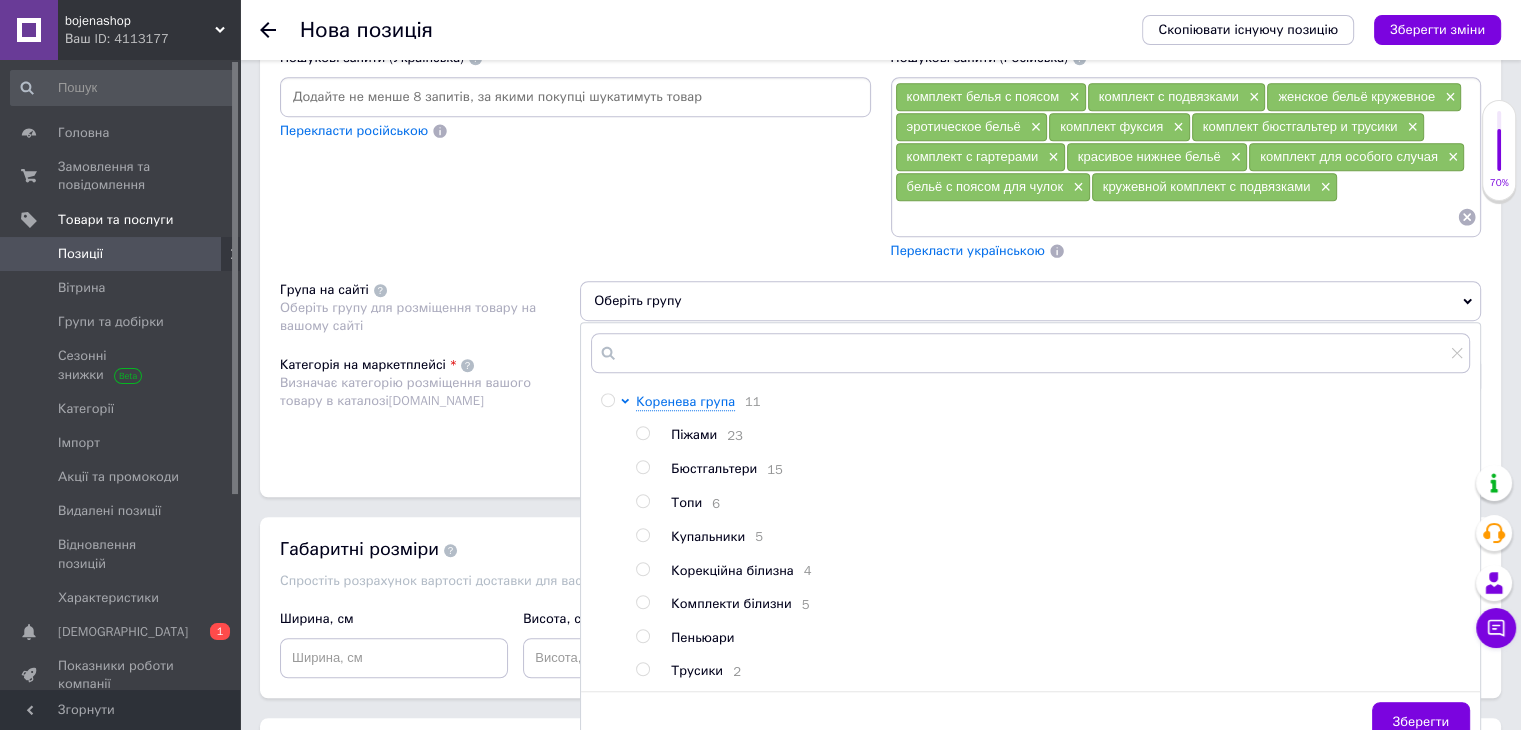 click at bounding box center [642, 602] 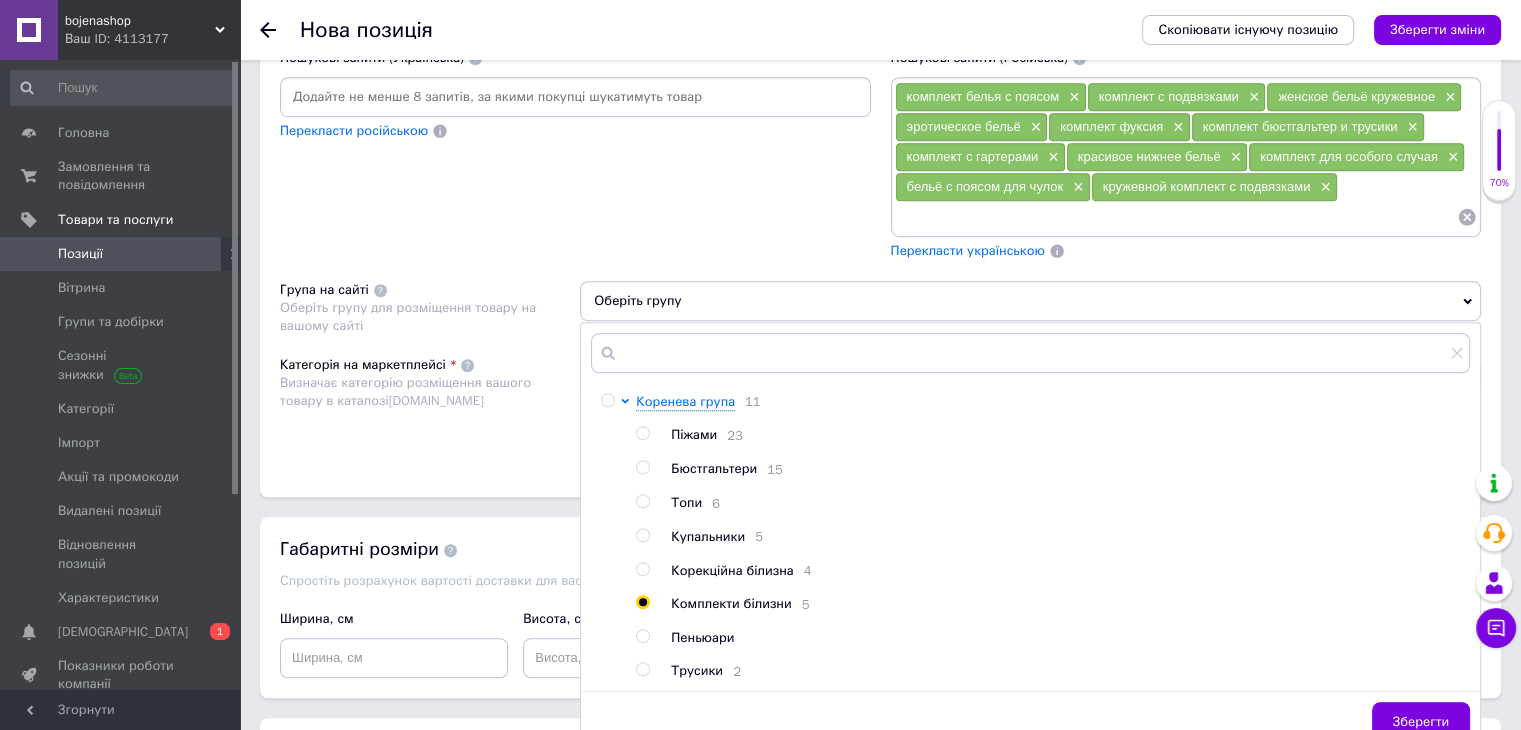 radio on "true" 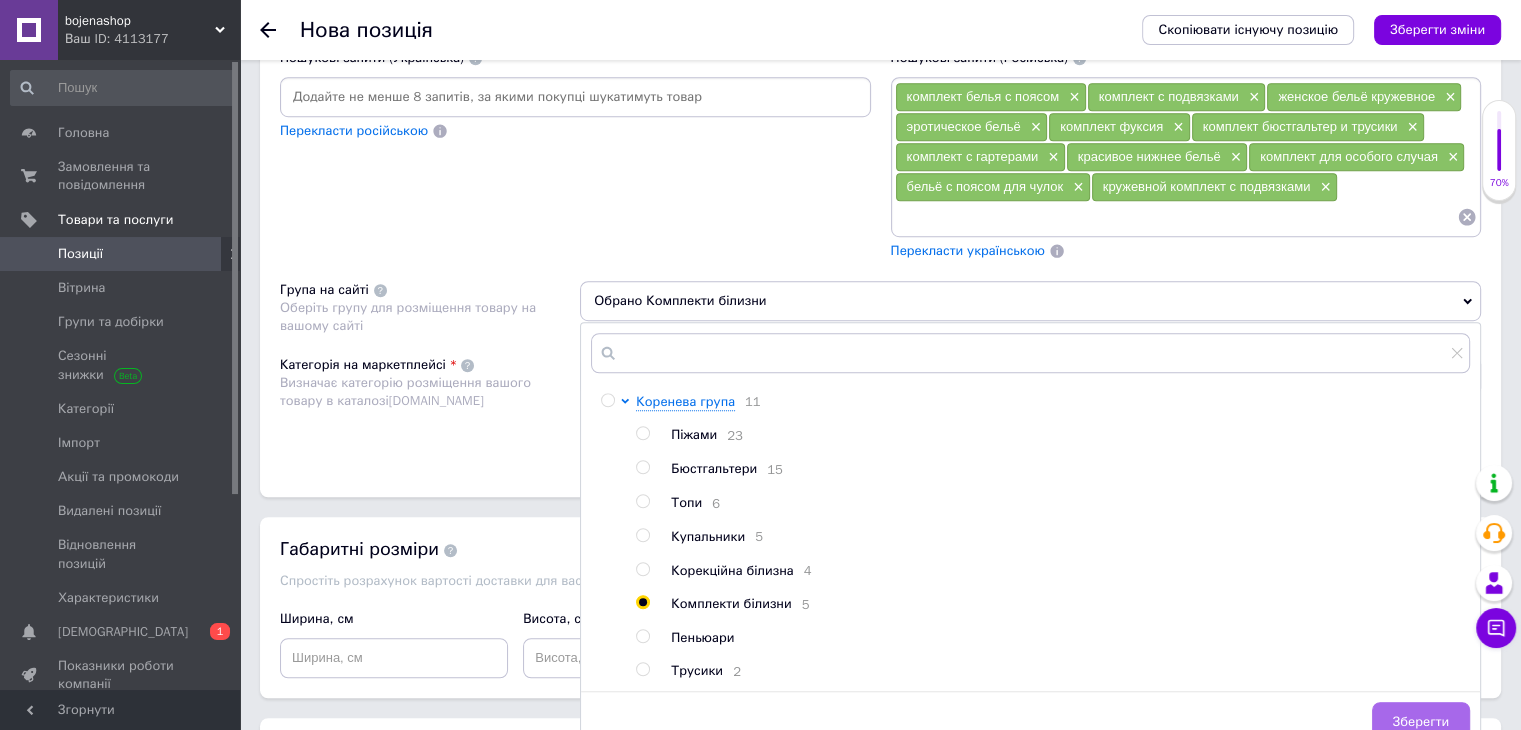 click on "Зберегти" at bounding box center [1421, 722] 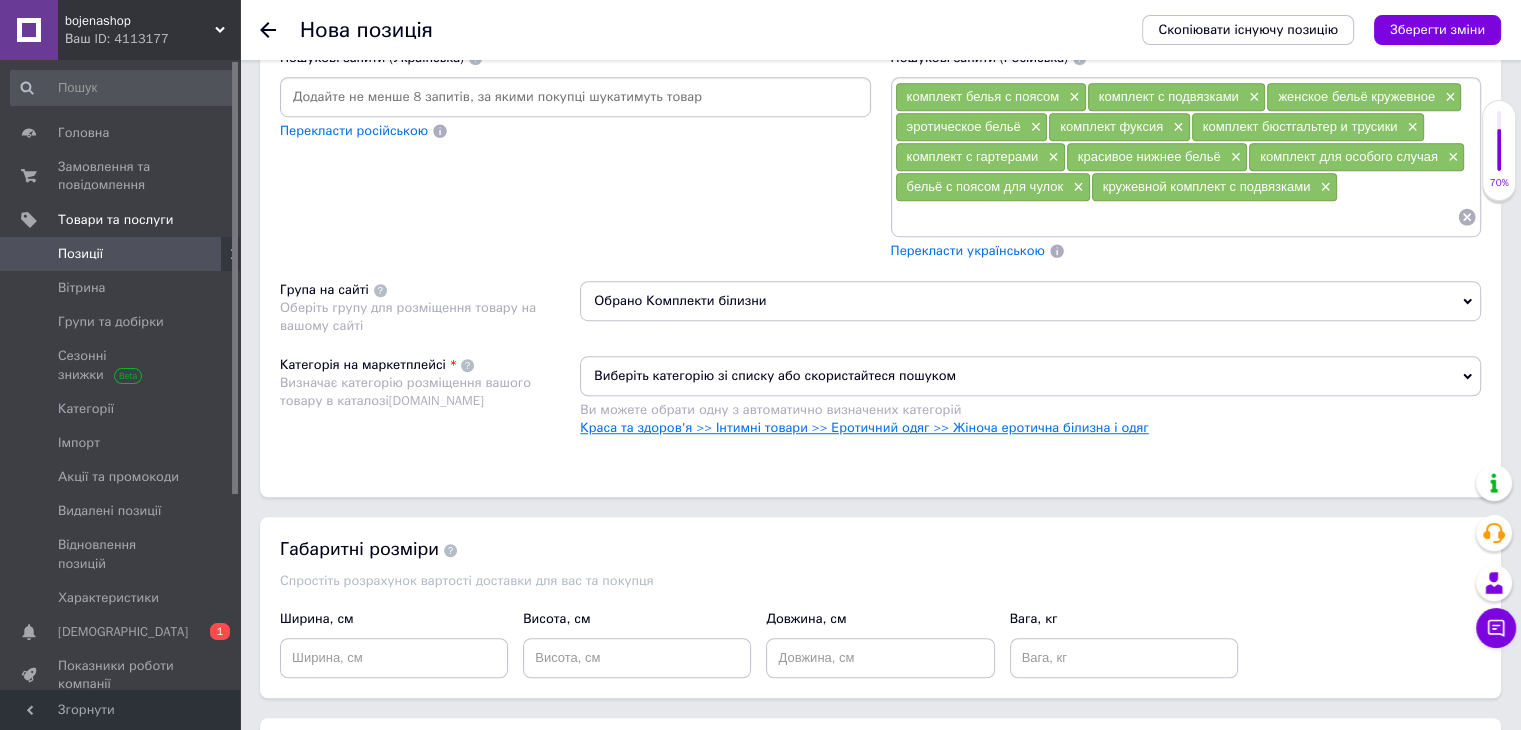 click on "Краса та здоров'я >> Інтимні товари >> Еротичний одяг >> Жіноча еротична білизна і одяг" at bounding box center [864, 427] 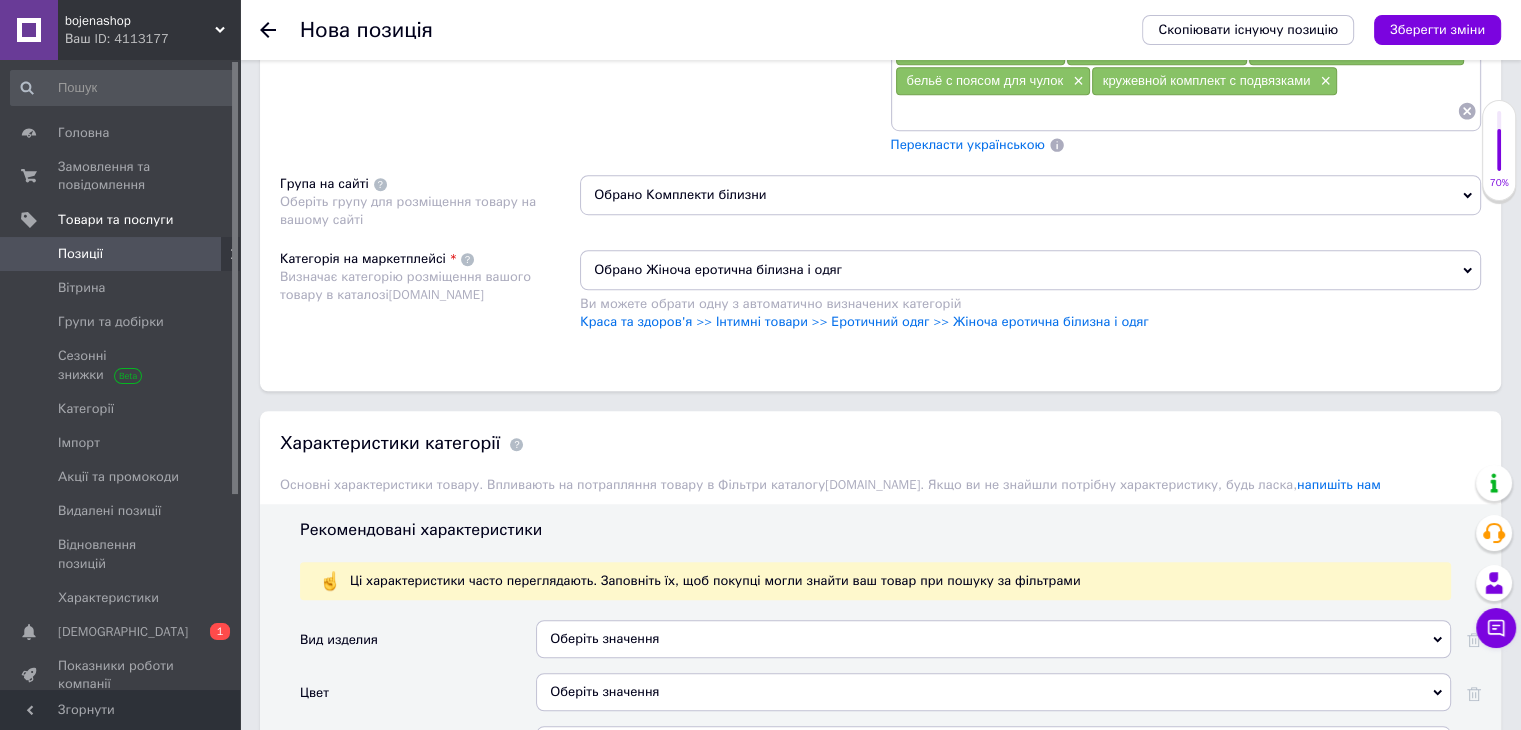 scroll, scrollTop: 1620, scrollLeft: 0, axis: vertical 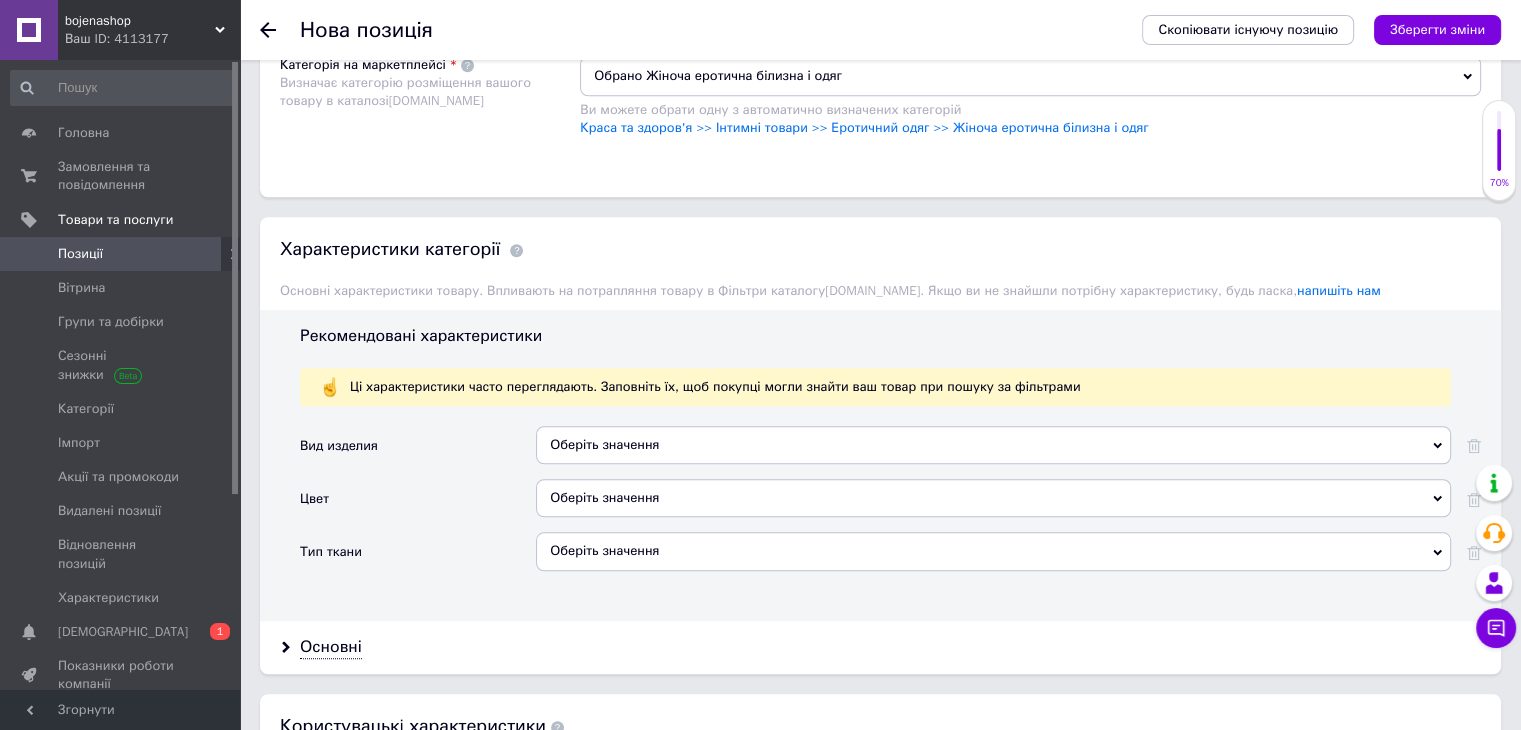 click on "Оберіть значення" at bounding box center (993, 498) 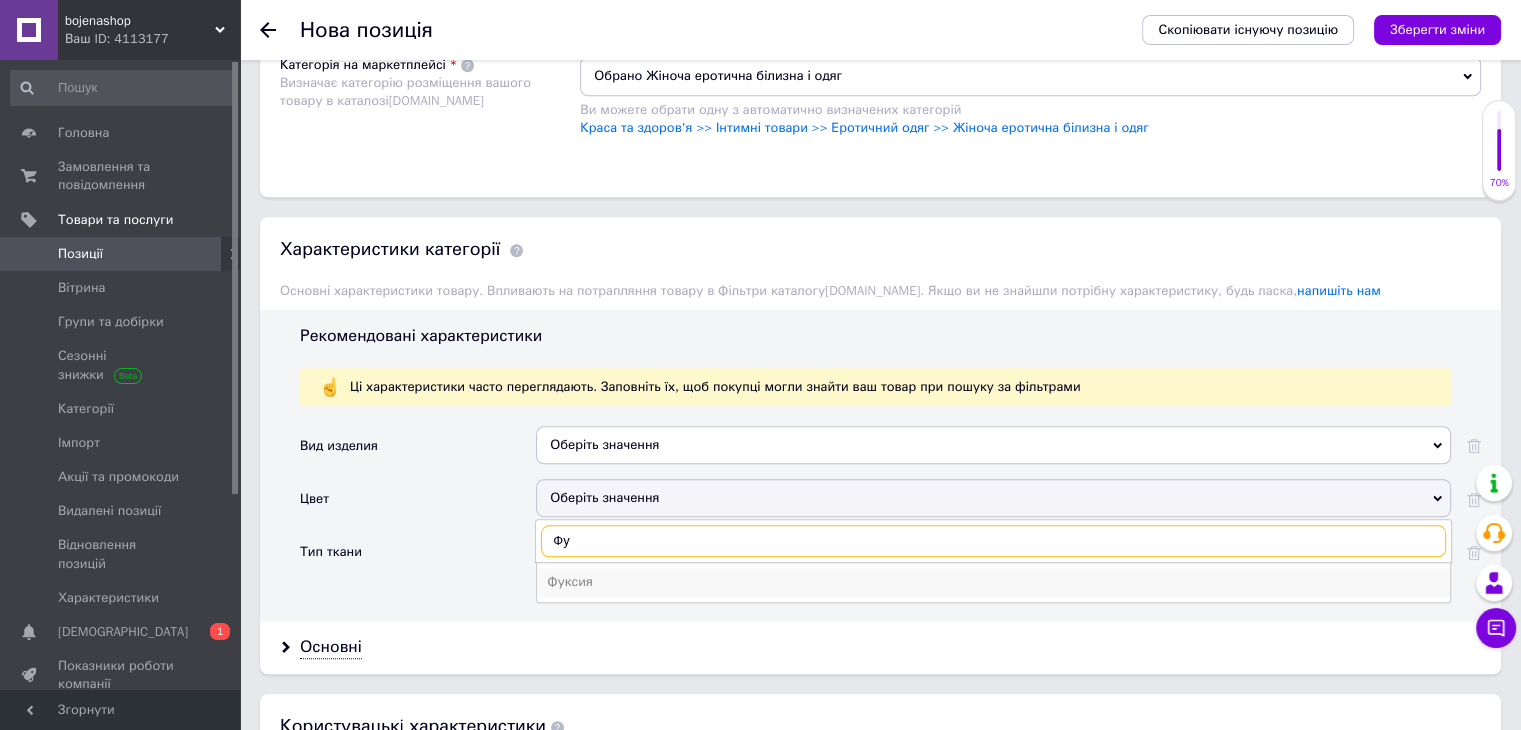type on "Фу" 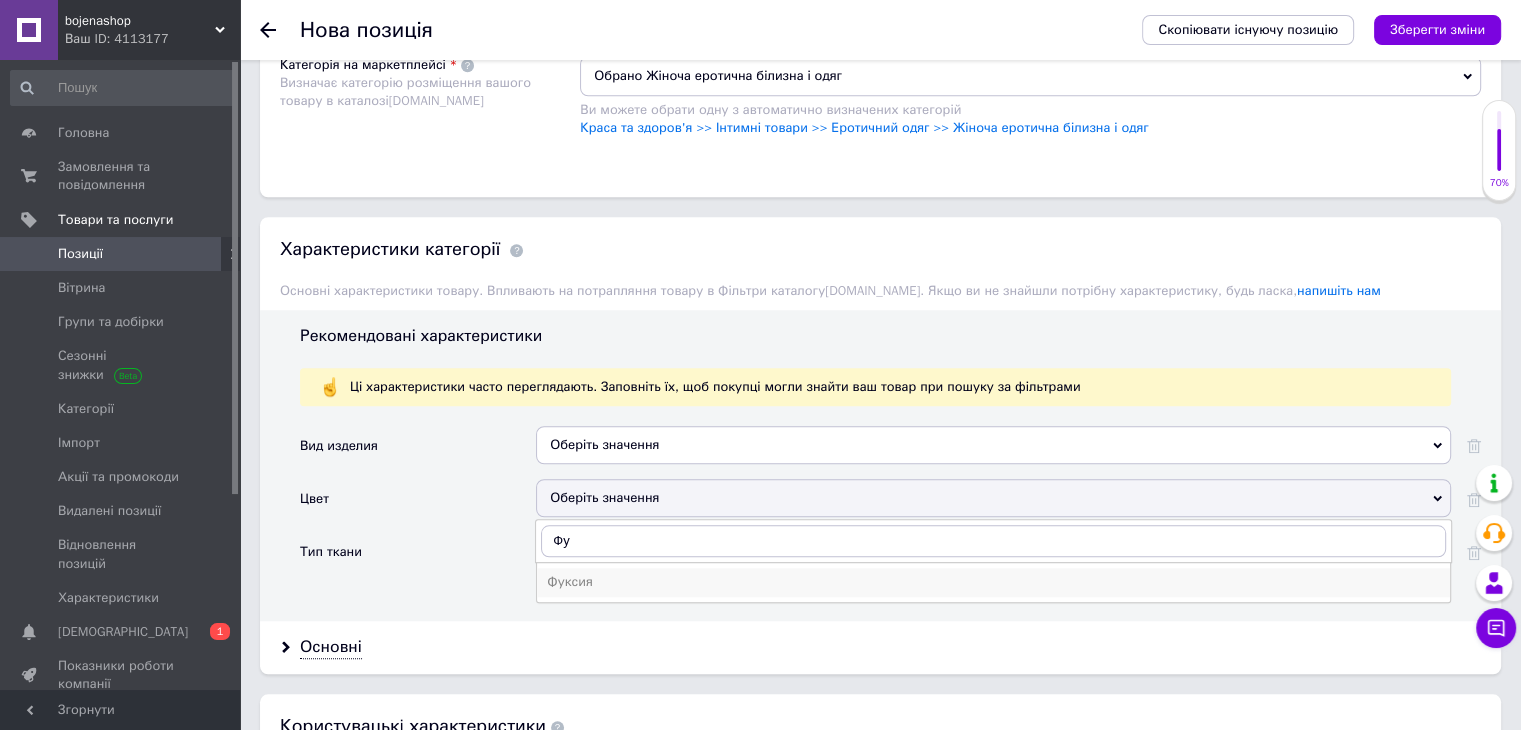 click on "Фуксия" at bounding box center (993, 582) 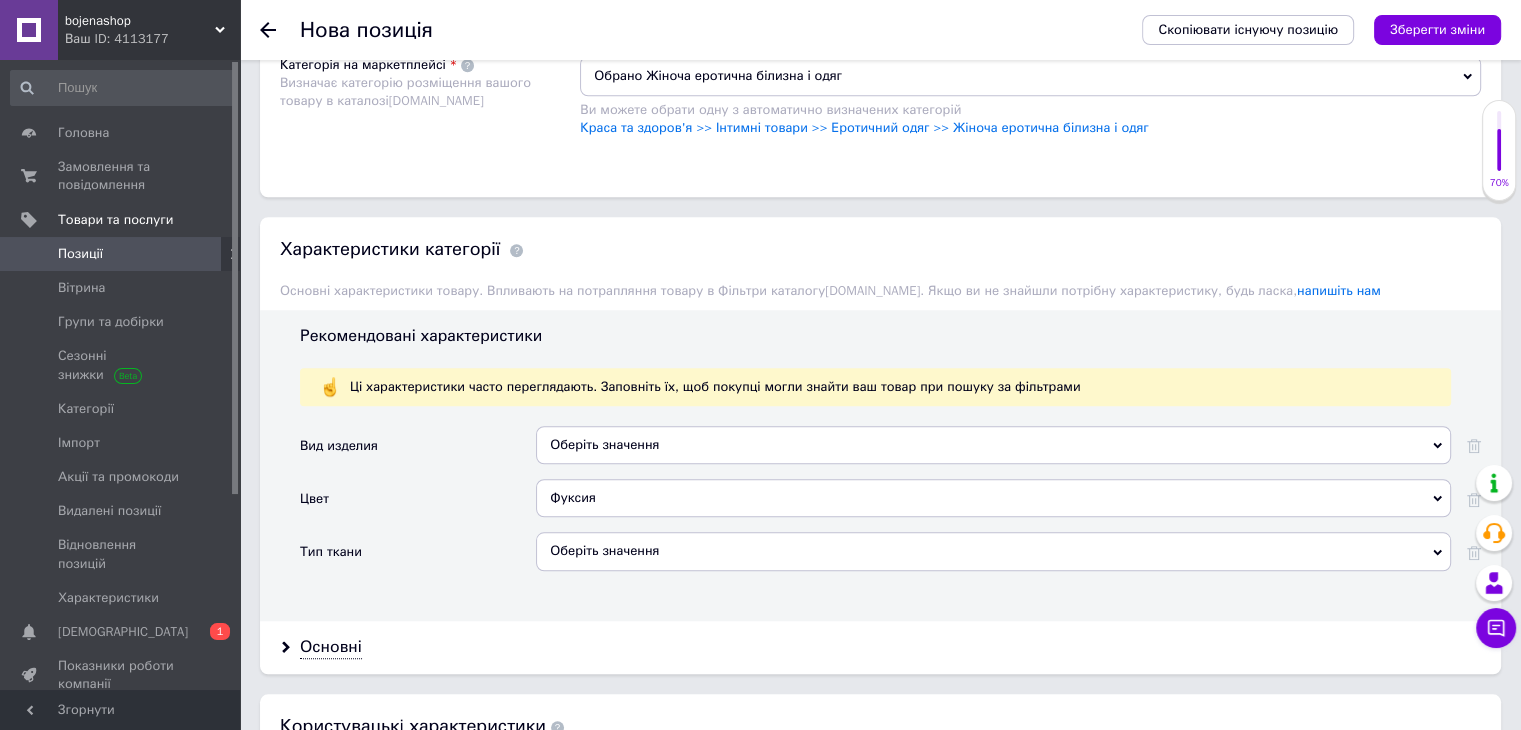 click on "Оберіть значення" at bounding box center (993, 551) 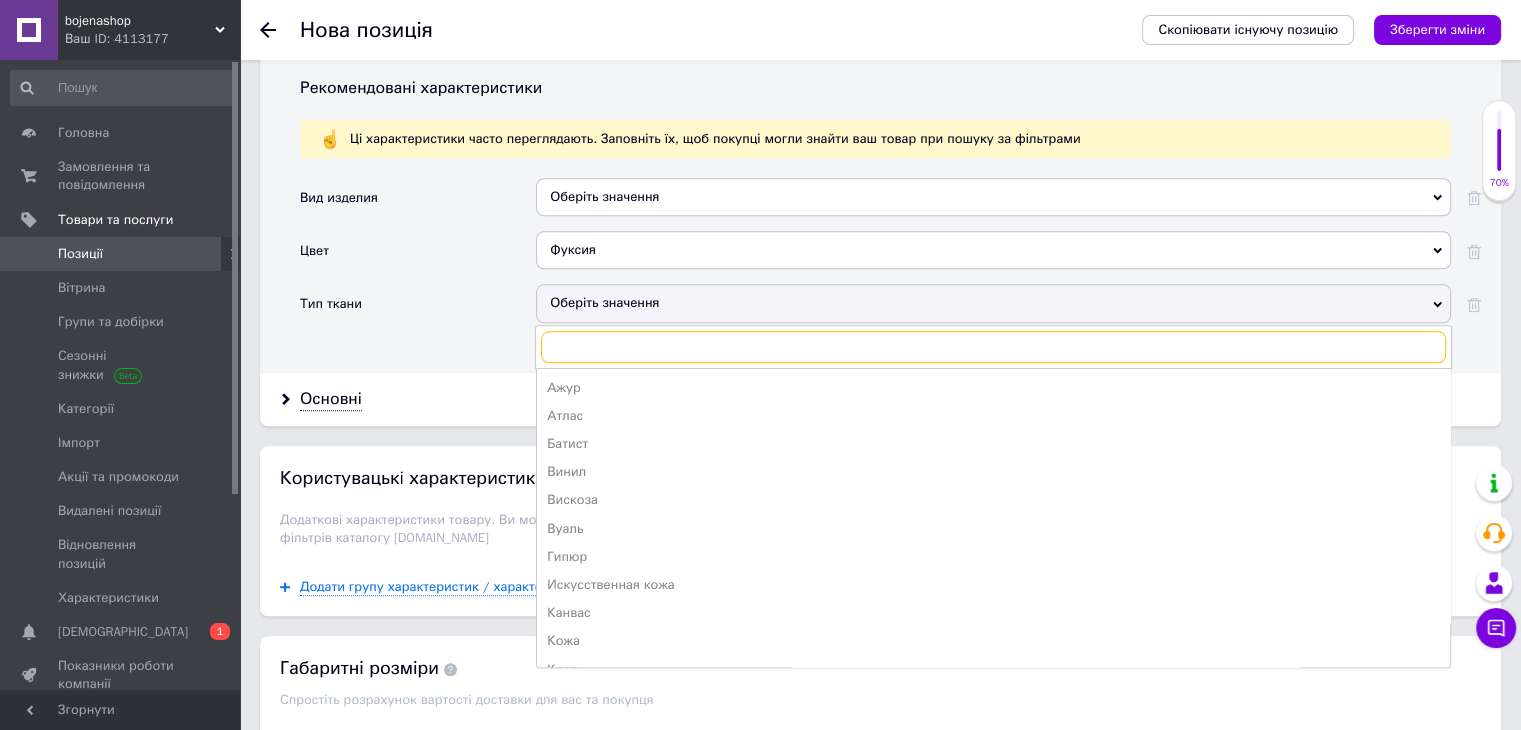 scroll, scrollTop: 1920, scrollLeft: 0, axis: vertical 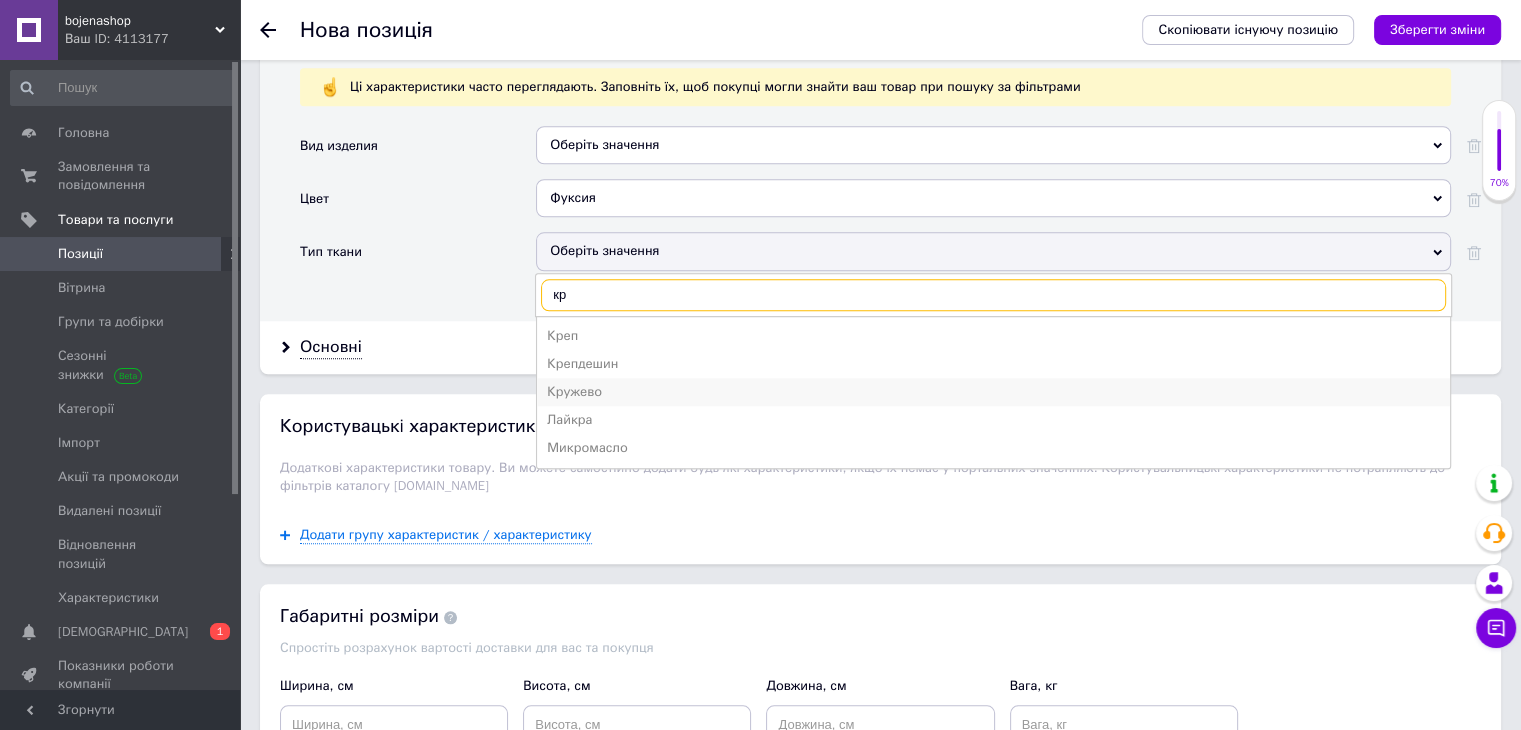 type on "кр" 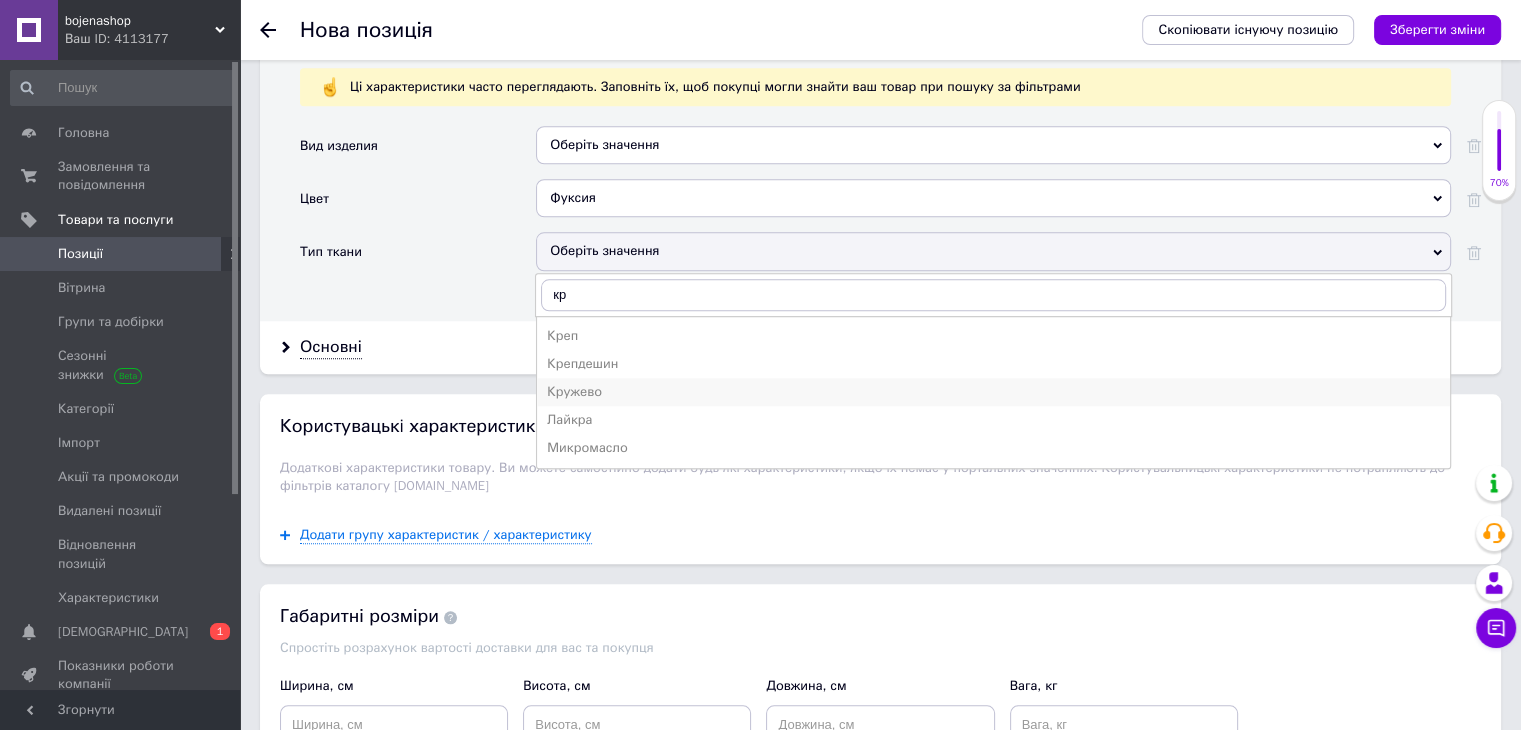 click on "Кружево" at bounding box center [993, 392] 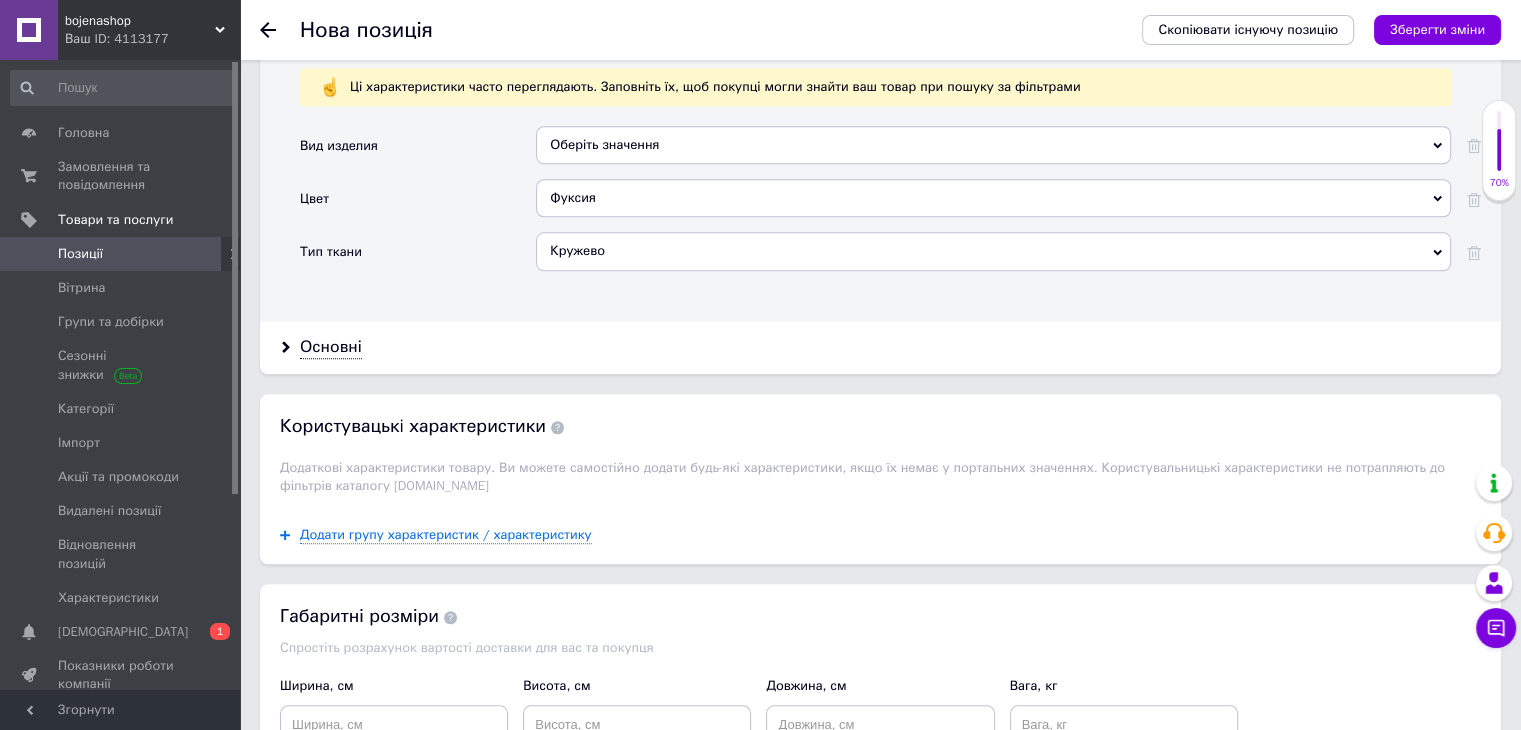 click on "Оберіть значення" at bounding box center [993, 145] 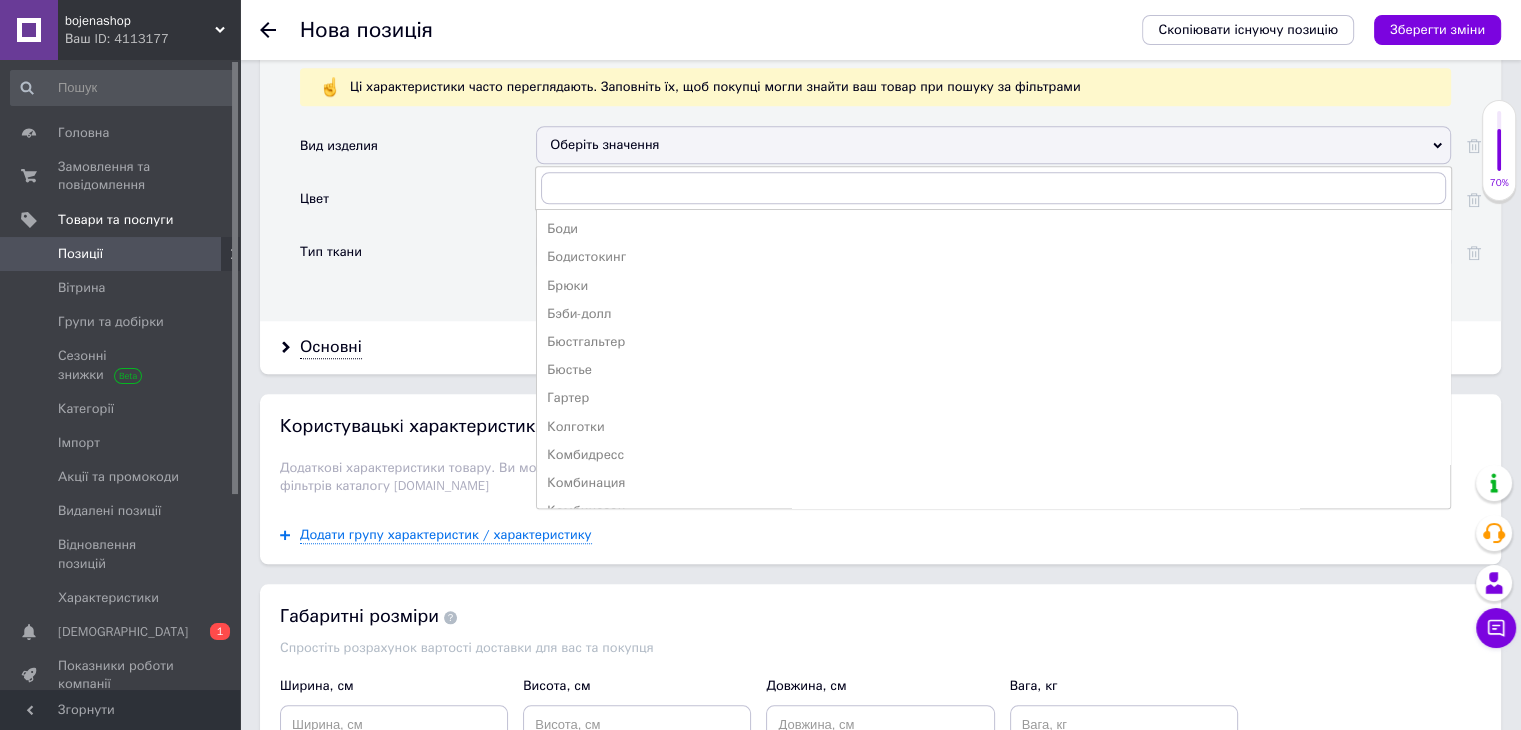 click on "Оберіть значення" at bounding box center [993, 145] 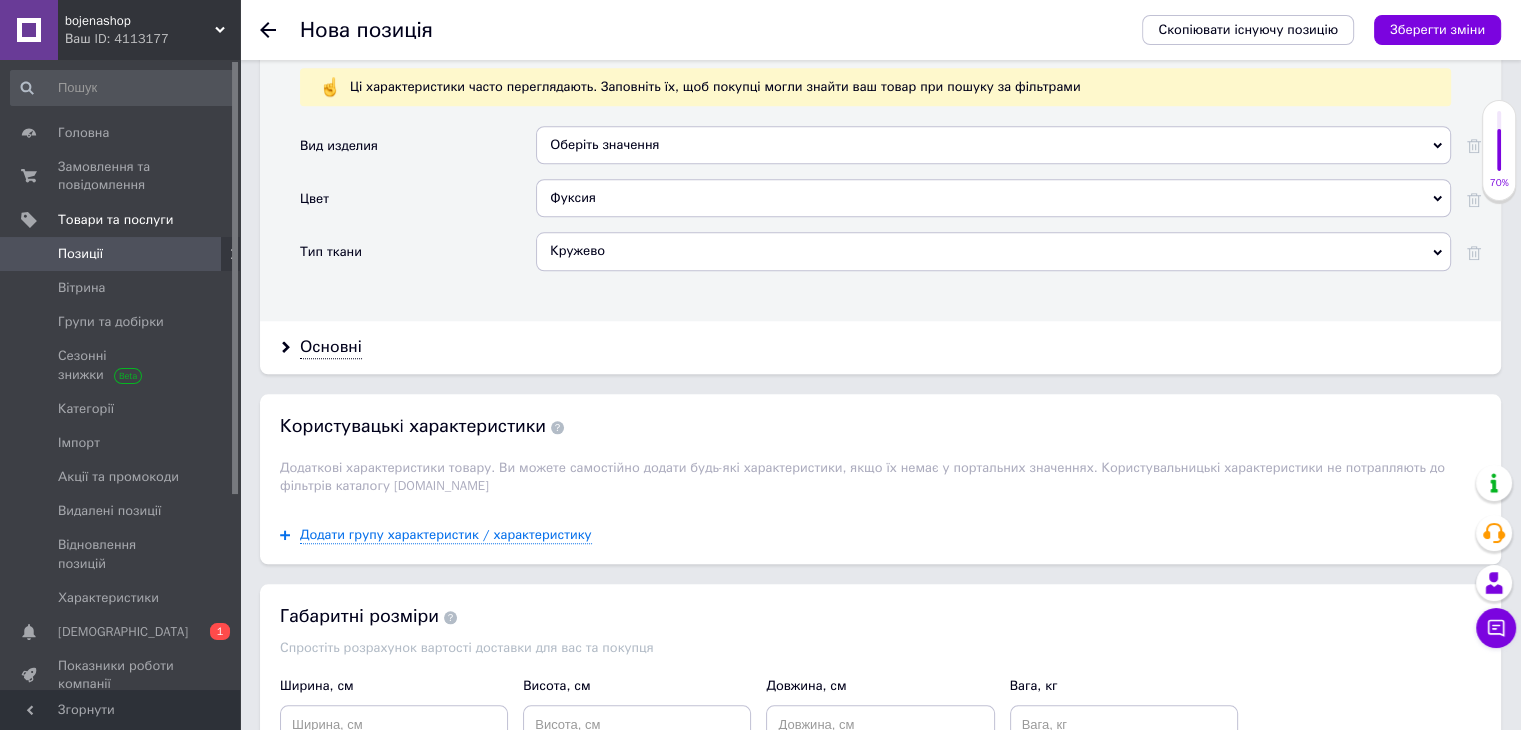 click on "Оберіть значення" at bounding box center [993, 145] 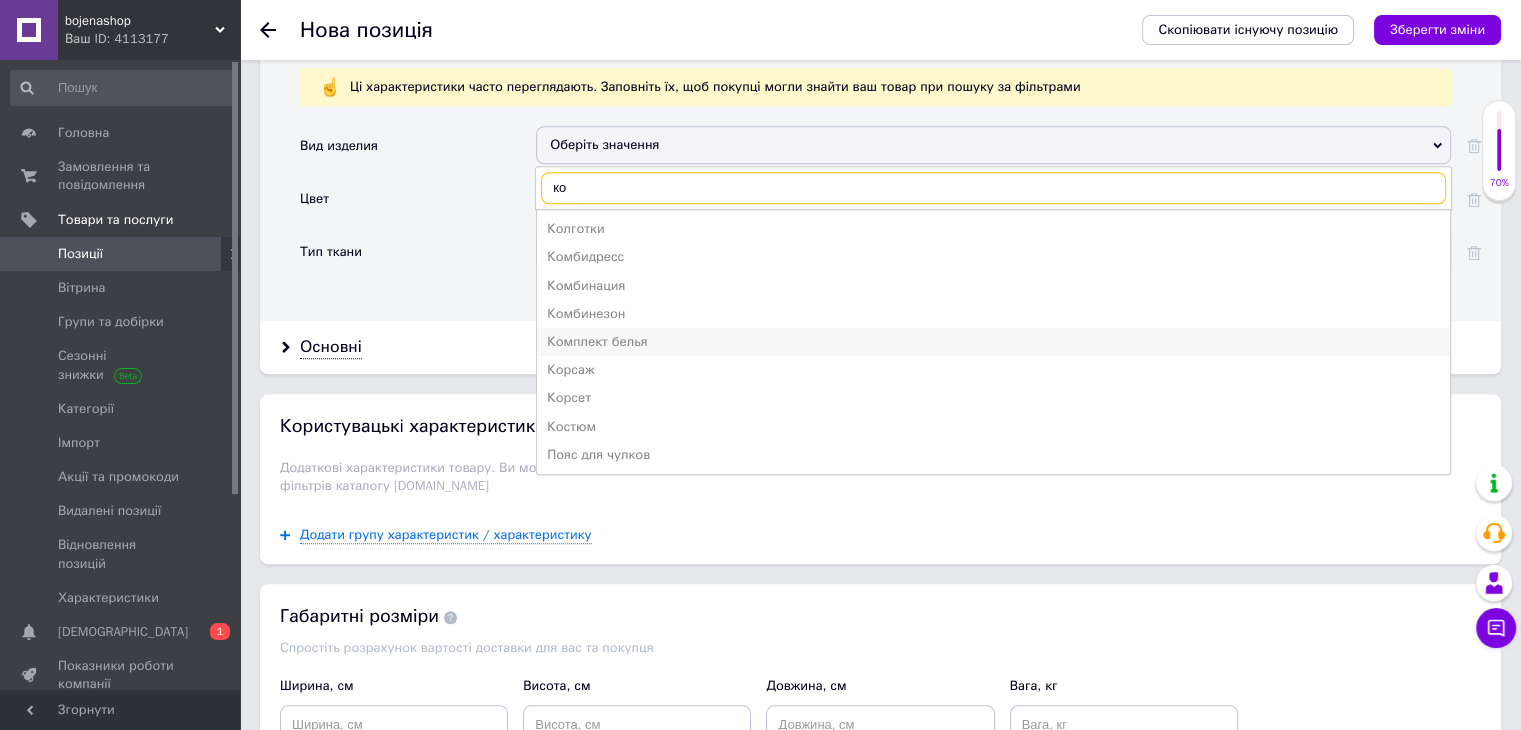 type on "ко" 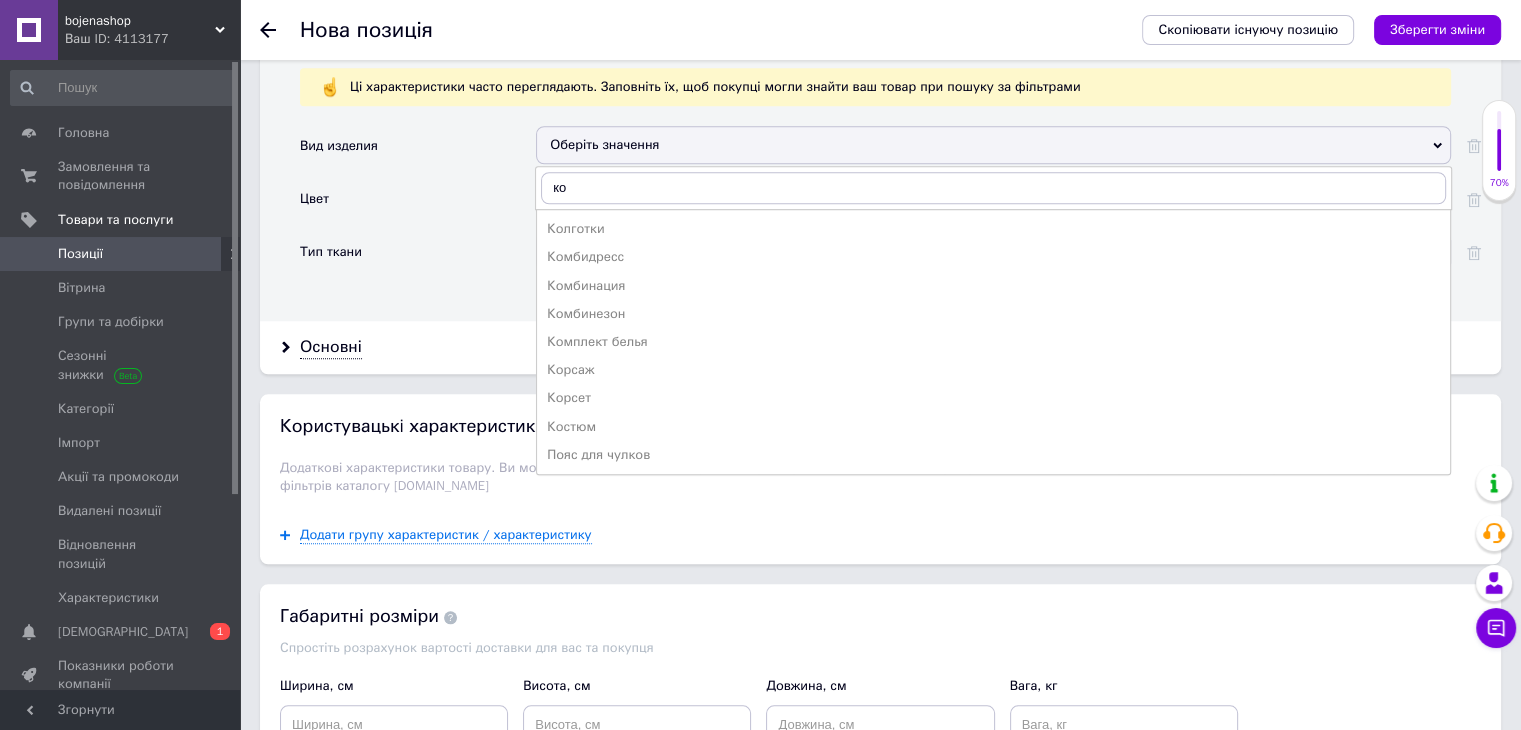 click on "Комплект белья" at bounding box center (993, 342) 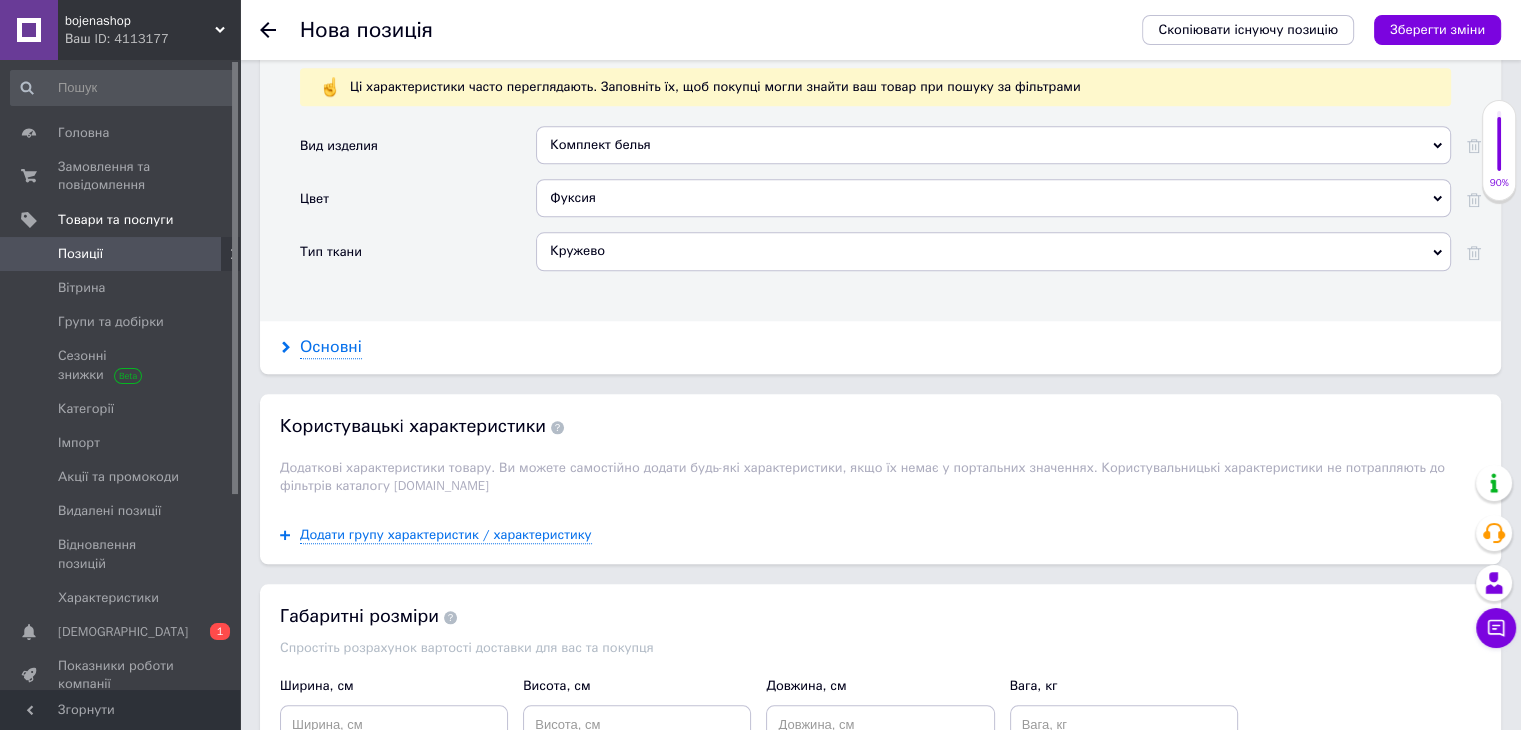 click on "Основні" at bounding box center (331, 347) 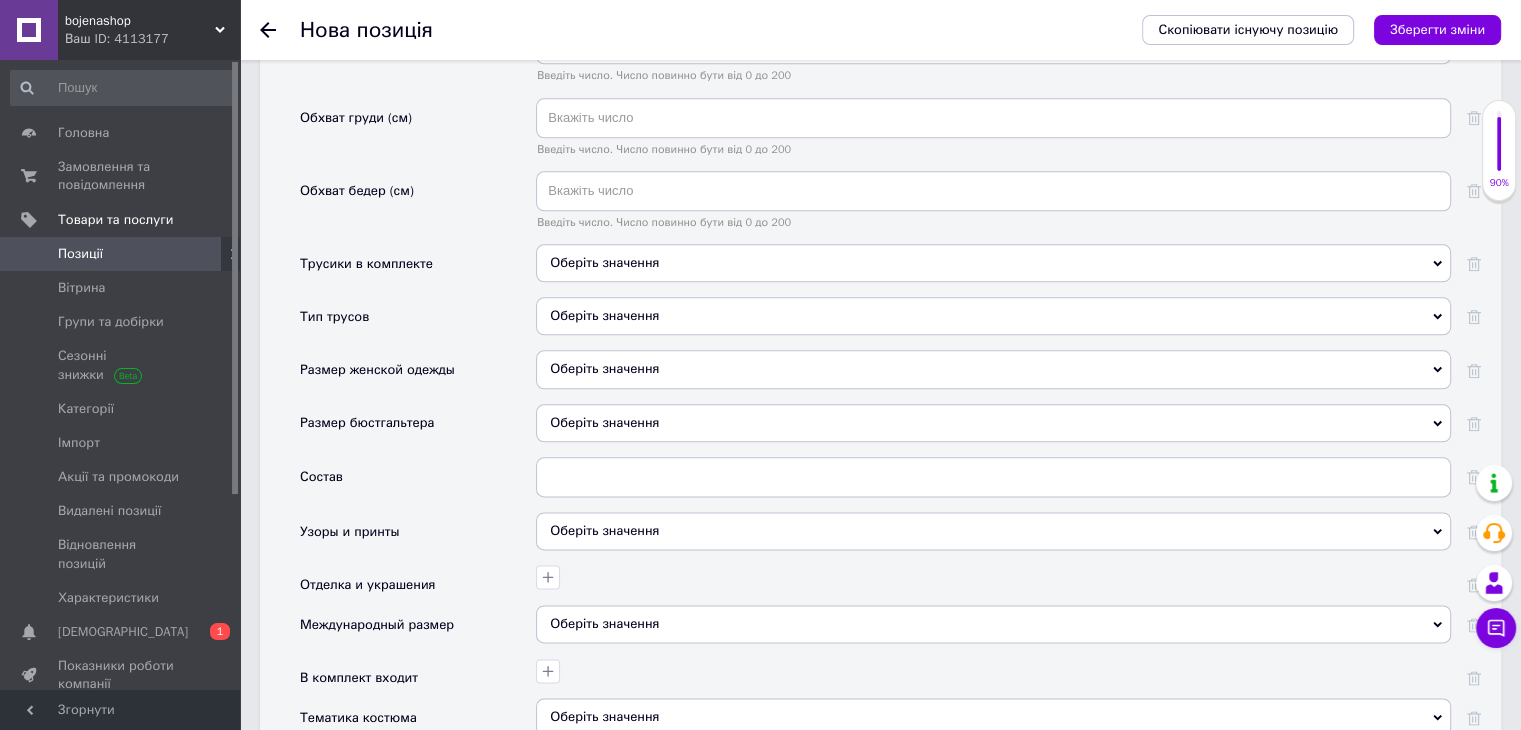 scroll, scrollTop: 2620, scrollLeft: 0, axis: vertical 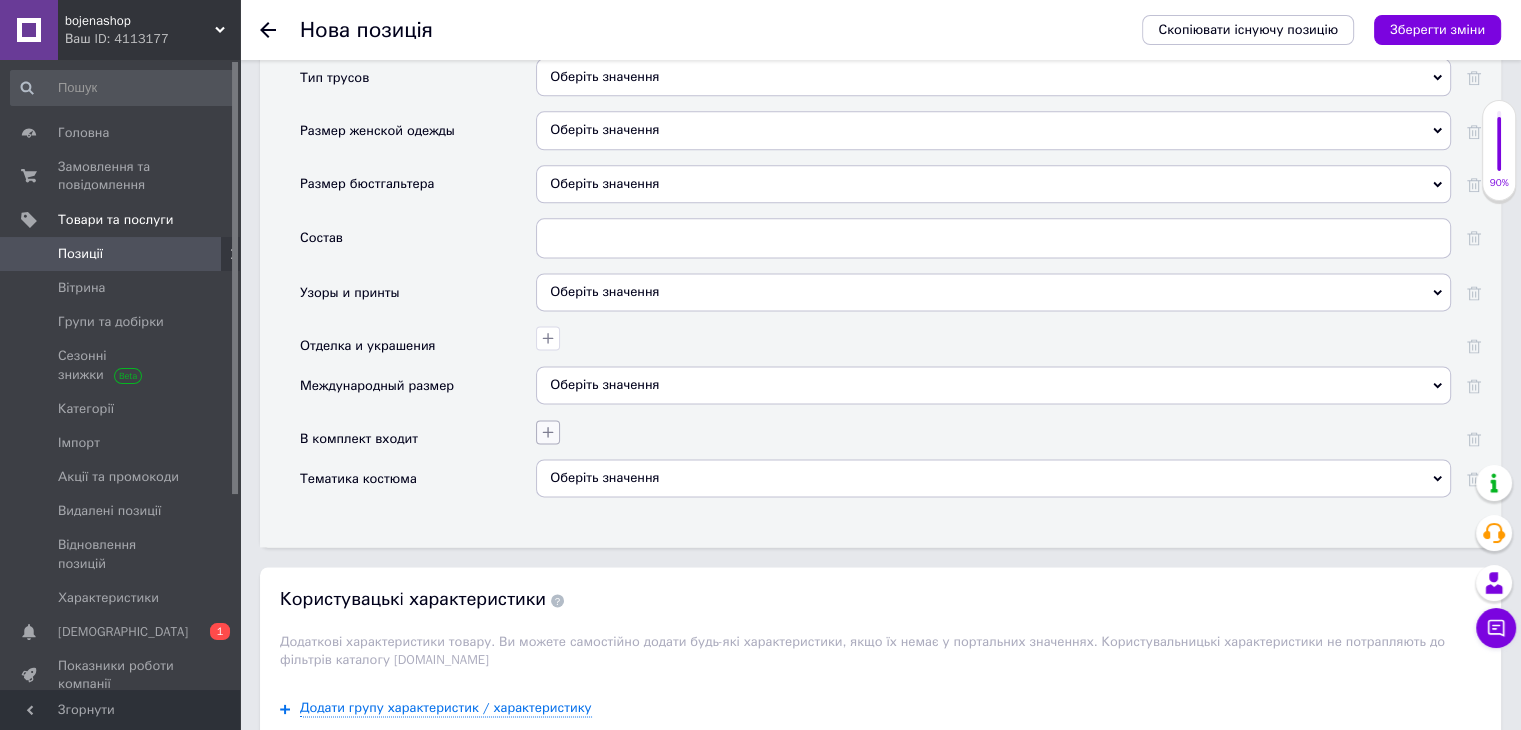 click 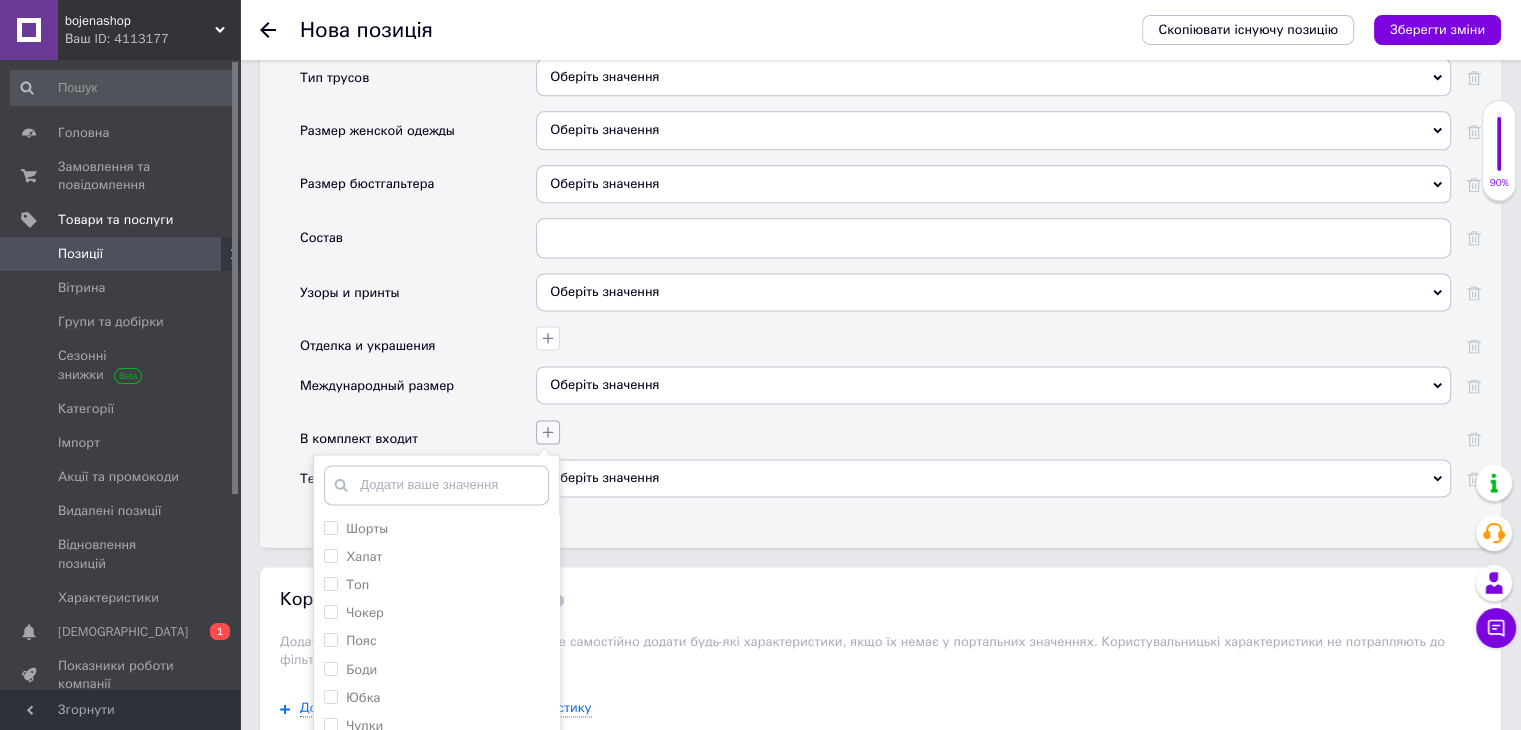 click 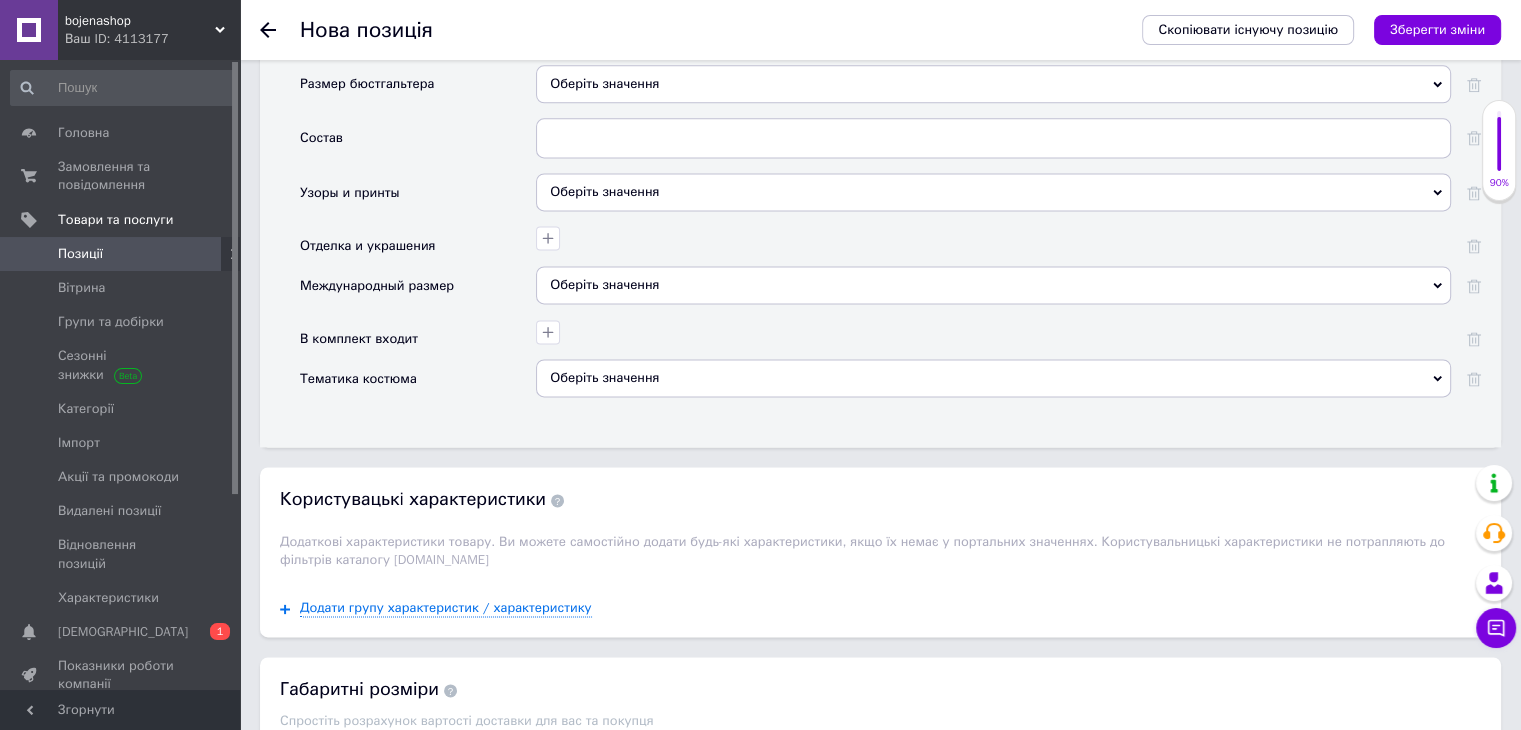 scroll, scrollTop: 3120, scrollLeft: 0, axis: vertical 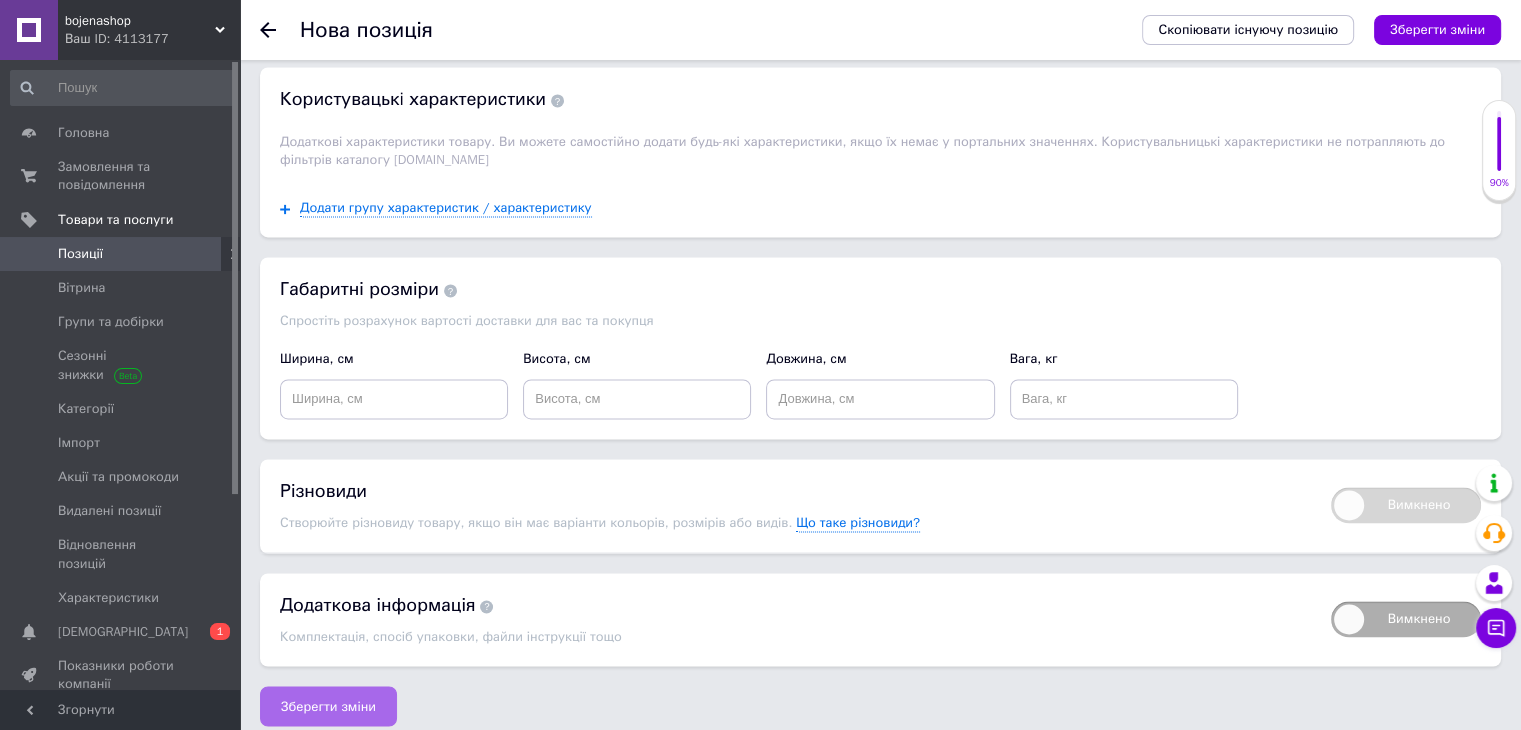 click on "Зберегти зміни" at bounding box center [328, 706] 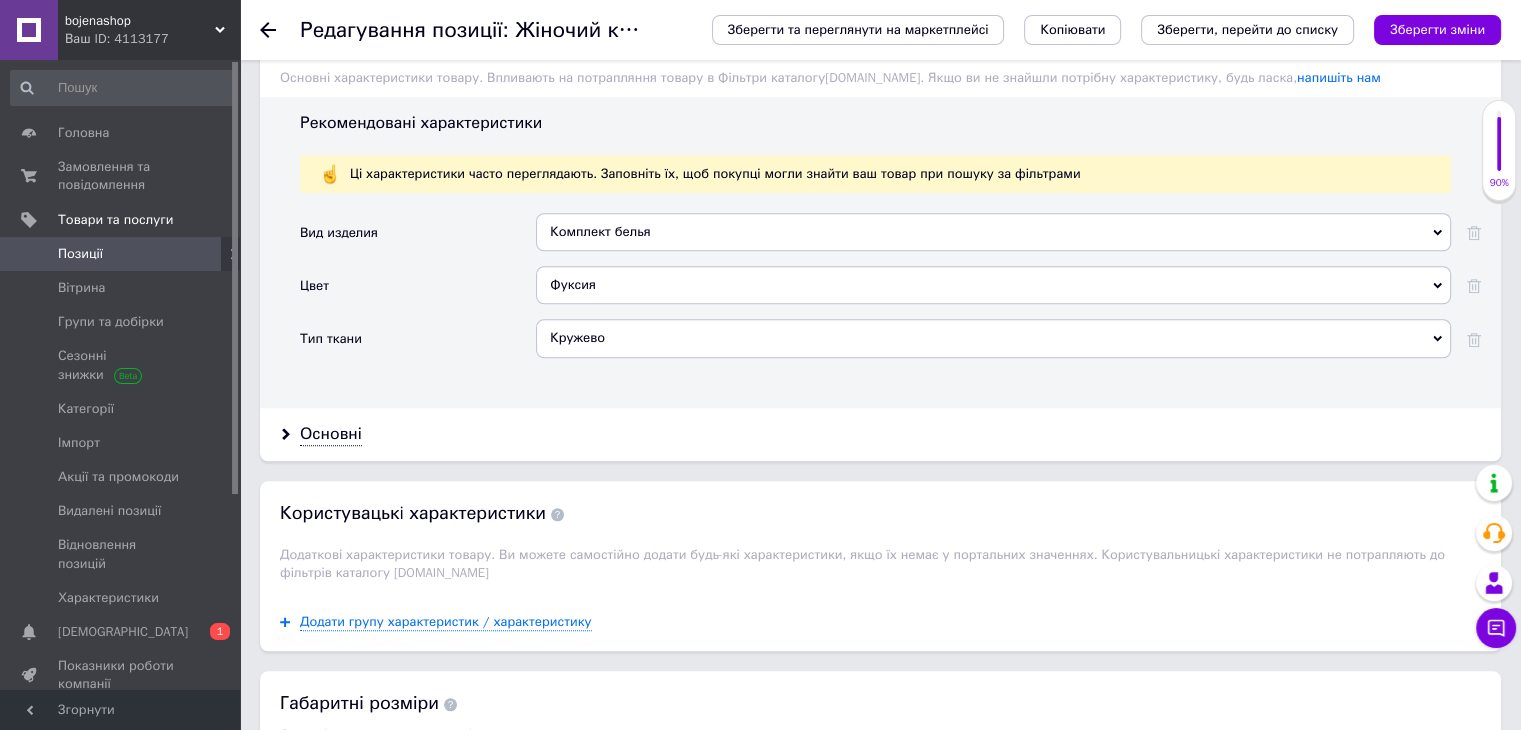 scroll, scrollTop: 2000, scrollLeft: 0, axis: vertical 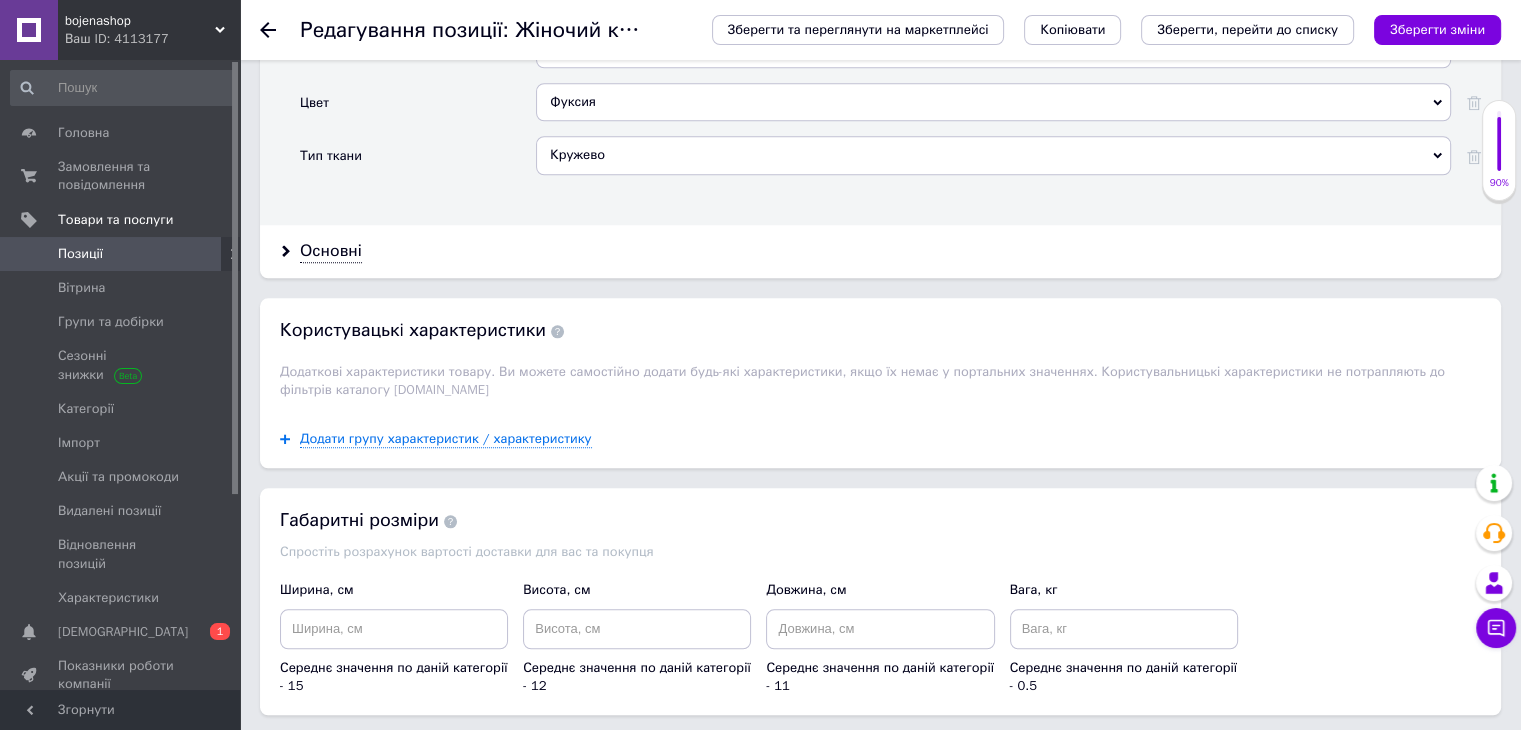 click on "Основні" at bounding box center (880, 251) 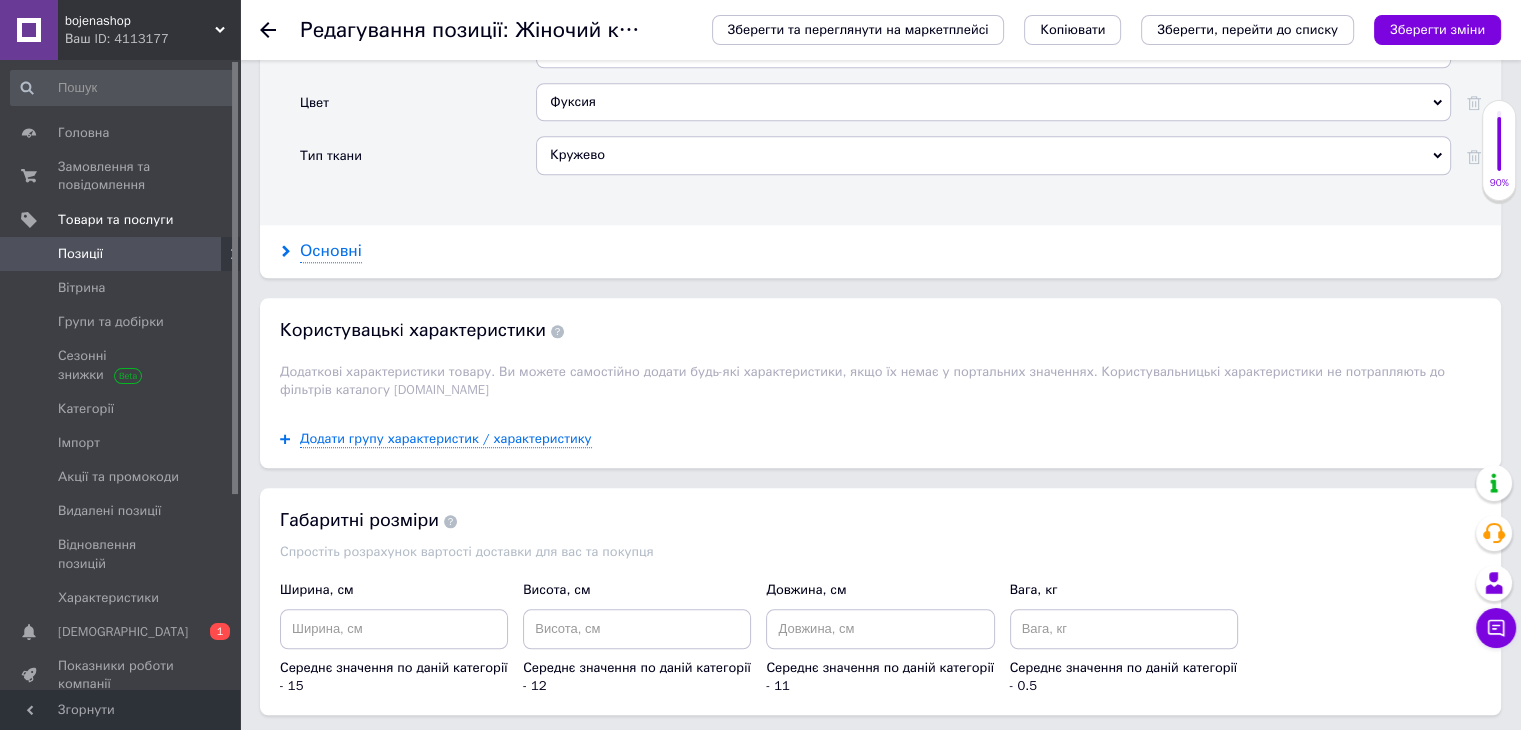 click on "Основні" at bounding box center (331, 251) 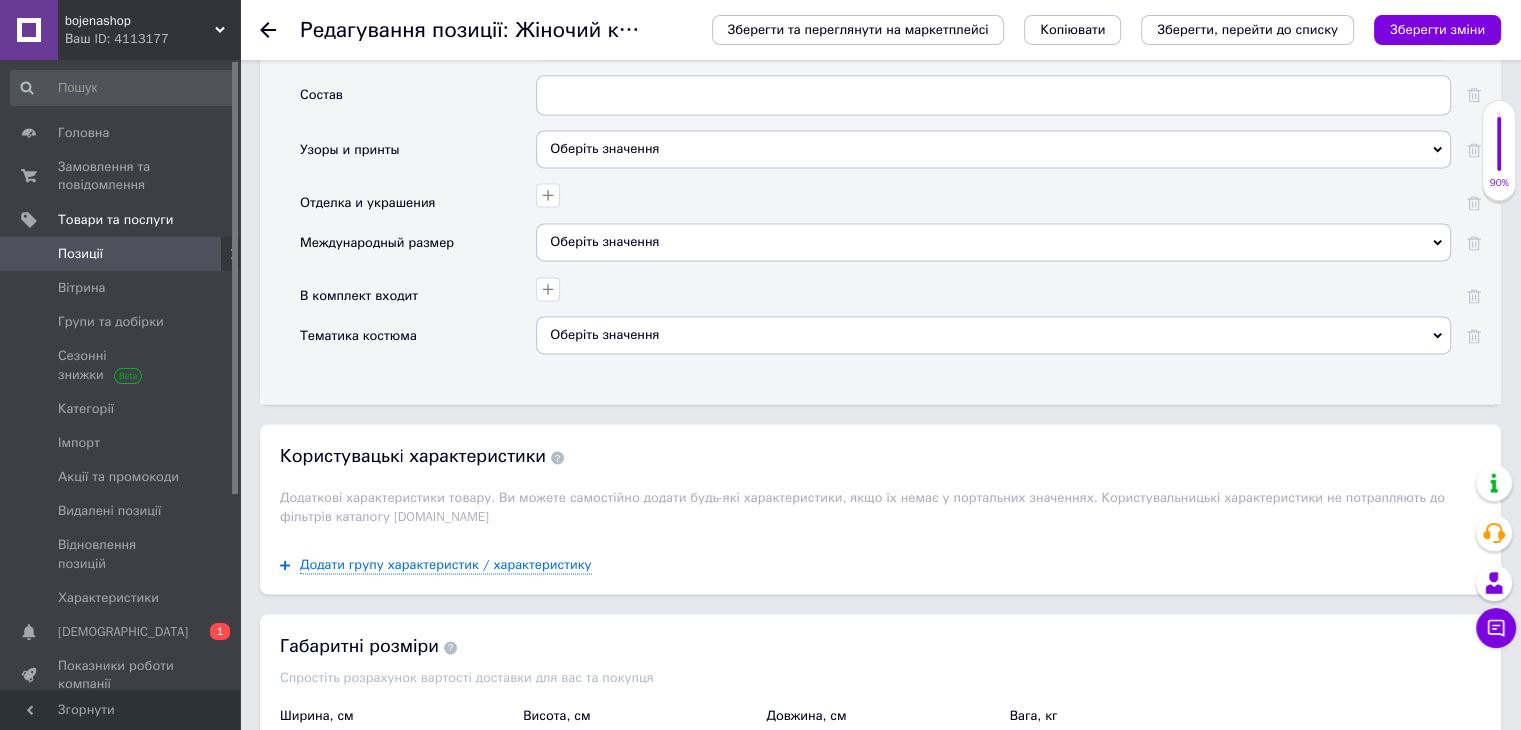 scroll, scrollTop: 2700, scrollLeft: 0, axis: vertical 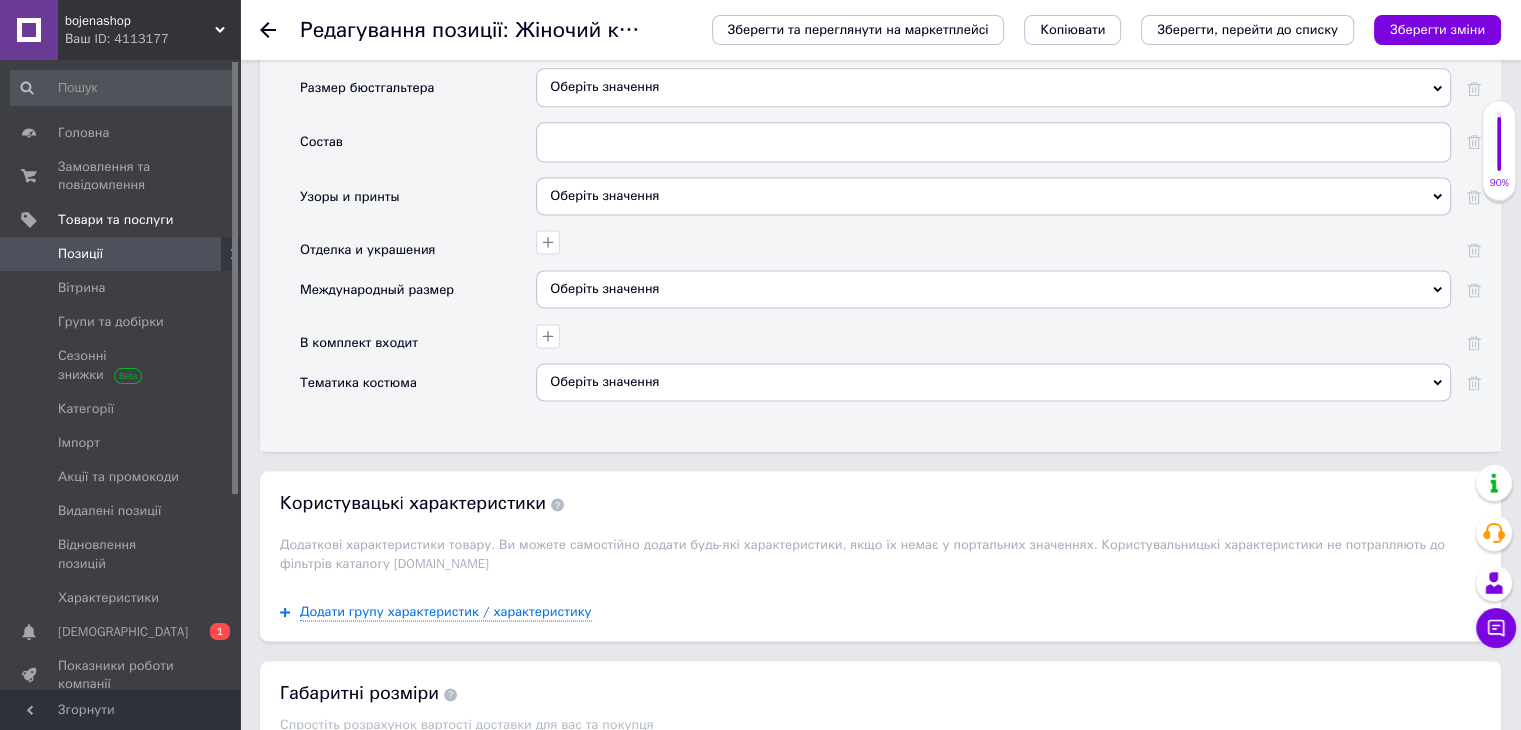 click on "Оберіть значення" at bounding box center (993, 289) 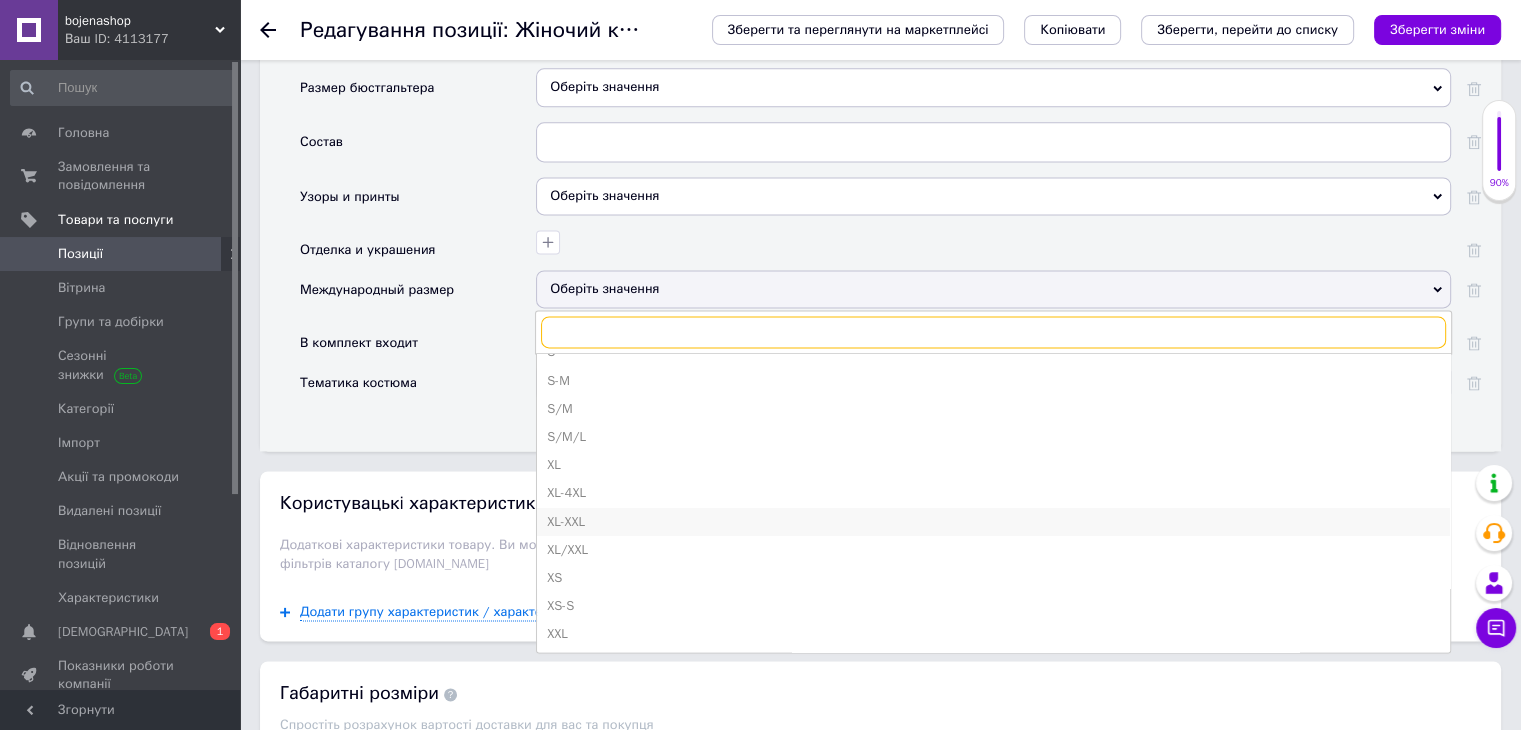 scroll, scrollTop: 485, scrollLeft: 0, axis: vertical 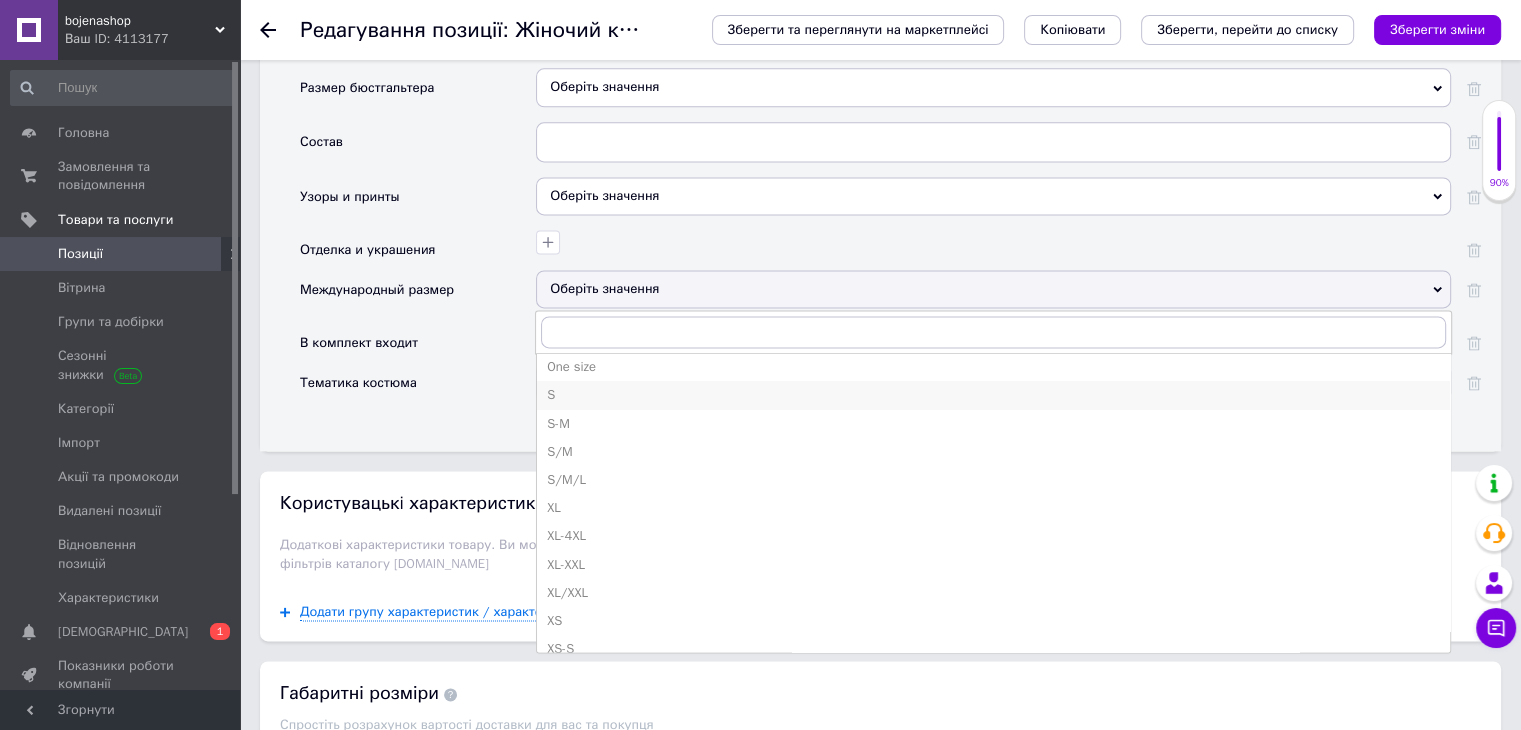 click on "S" at bounding box center [993, 395] 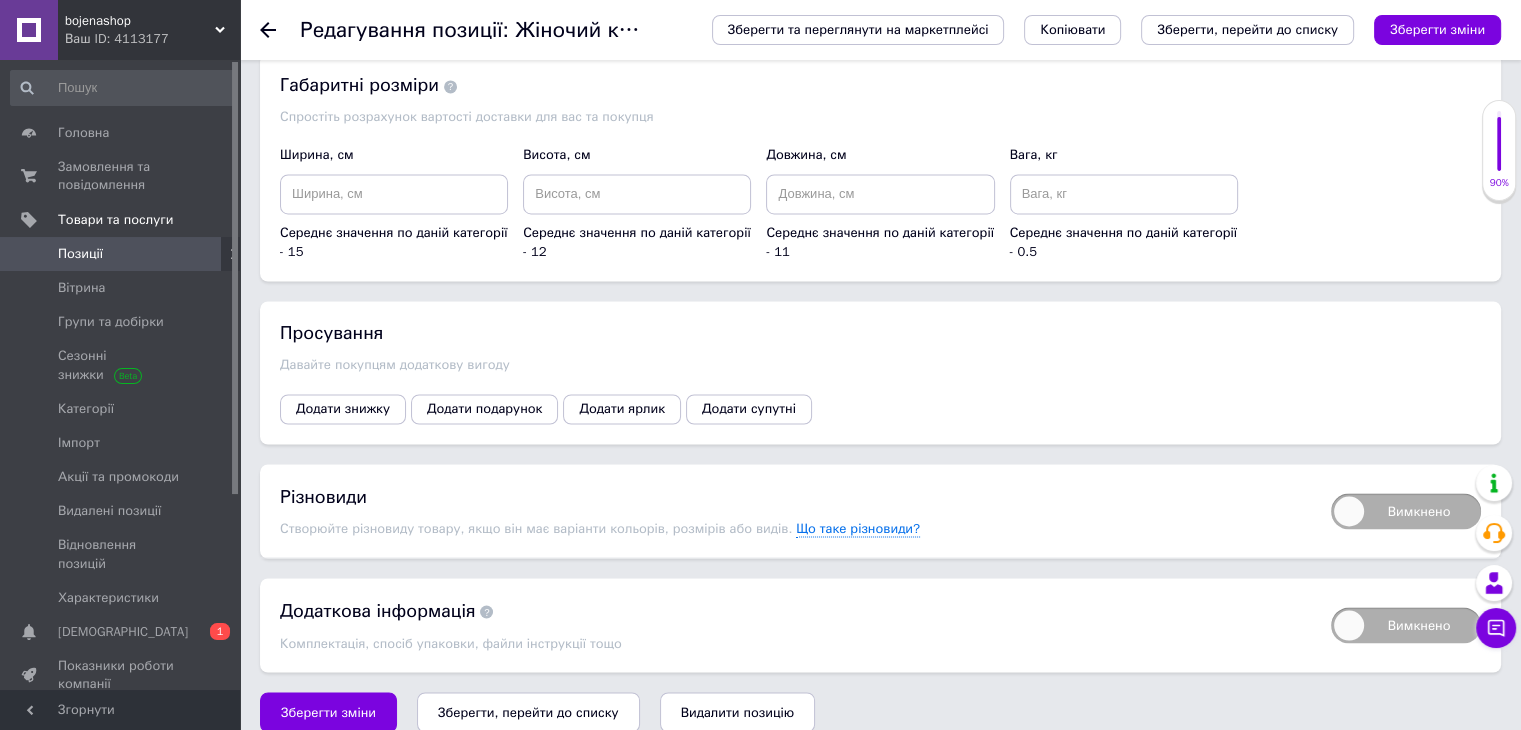 scroll, scrollTop: 3313, scrollLeft: 0, axis: vertical 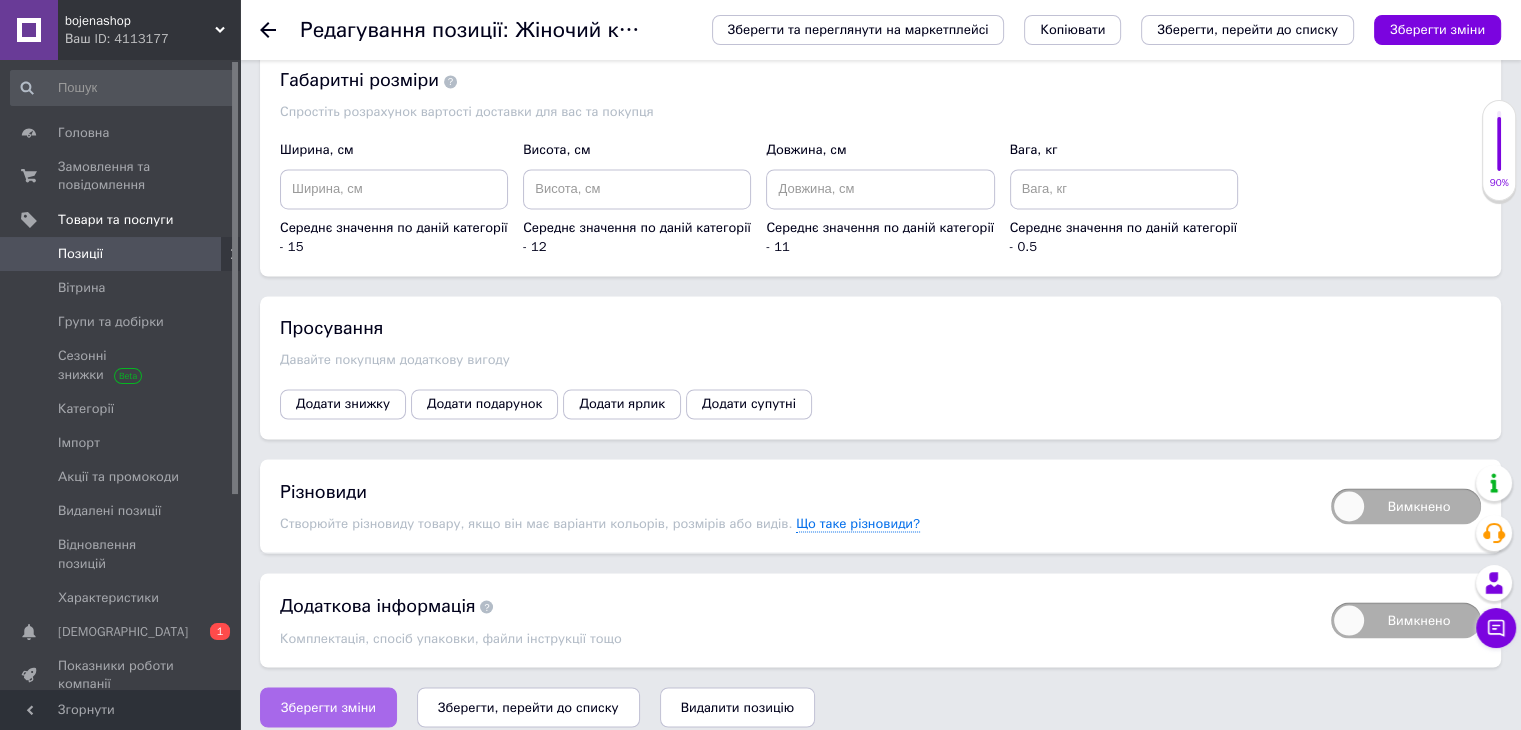 click on "Зберегти зміни" at bounding box center [328, 707] 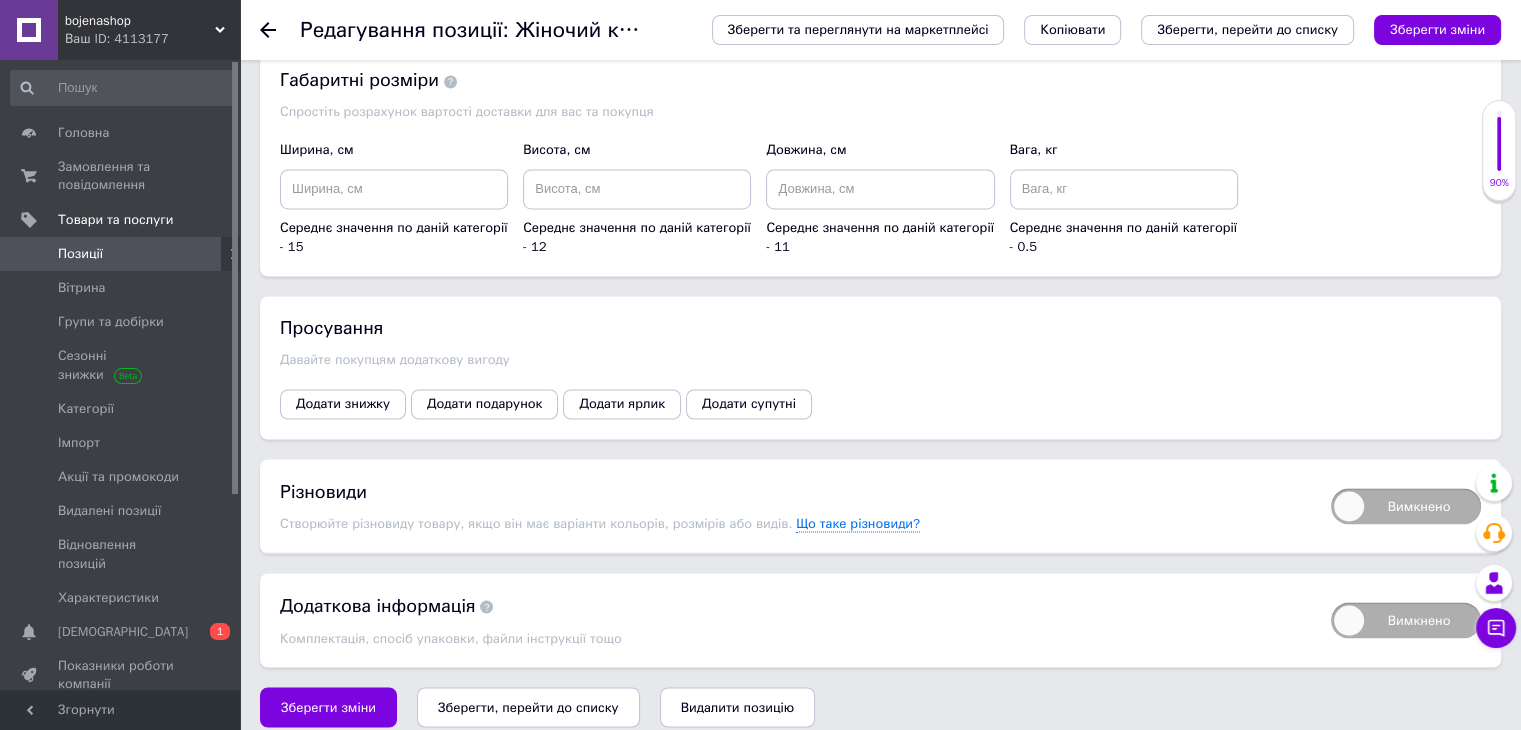 drag, startPoint x: 1352, startPoint y: 484, endPoint x: 1273, endPoint y: 486, distance: 79.025314 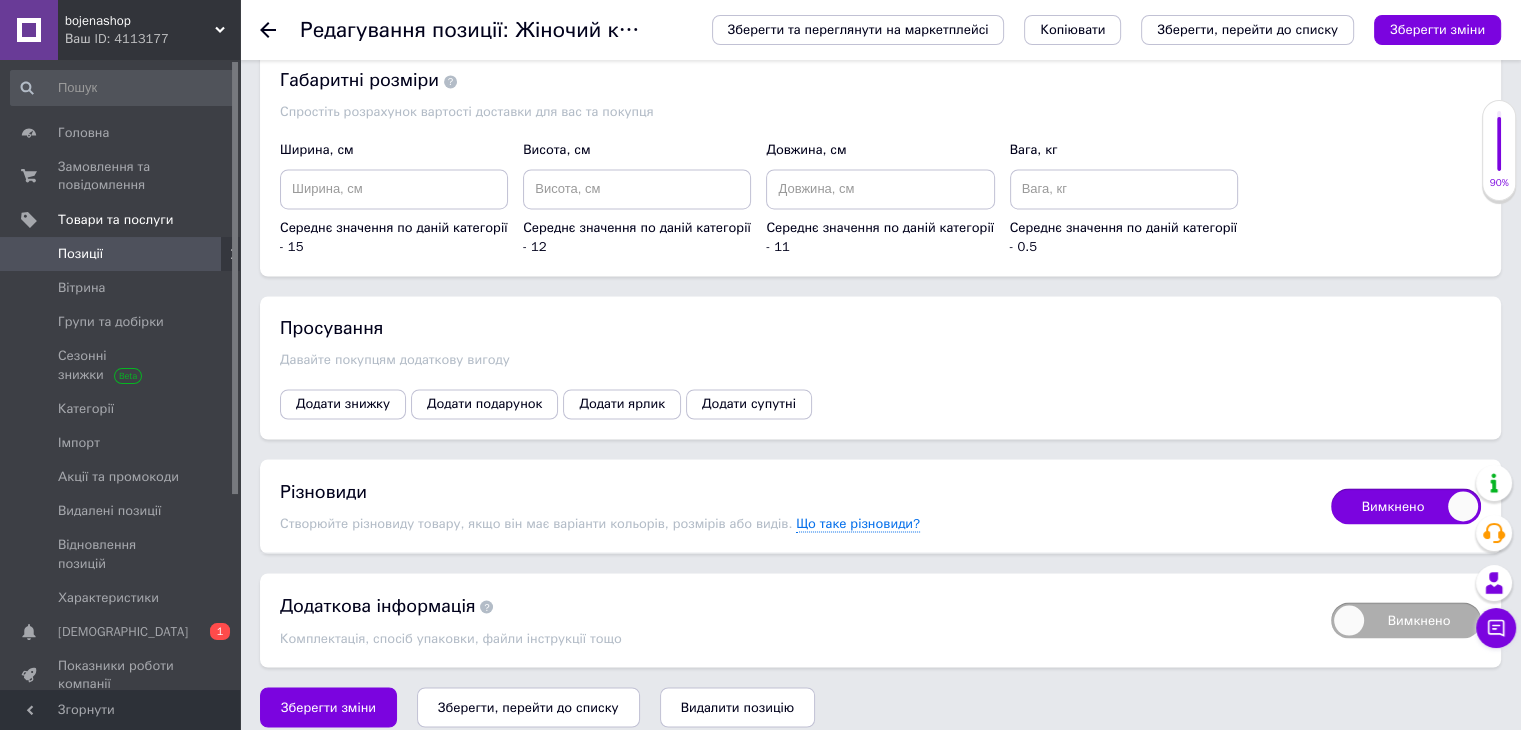 checkbox on "true" 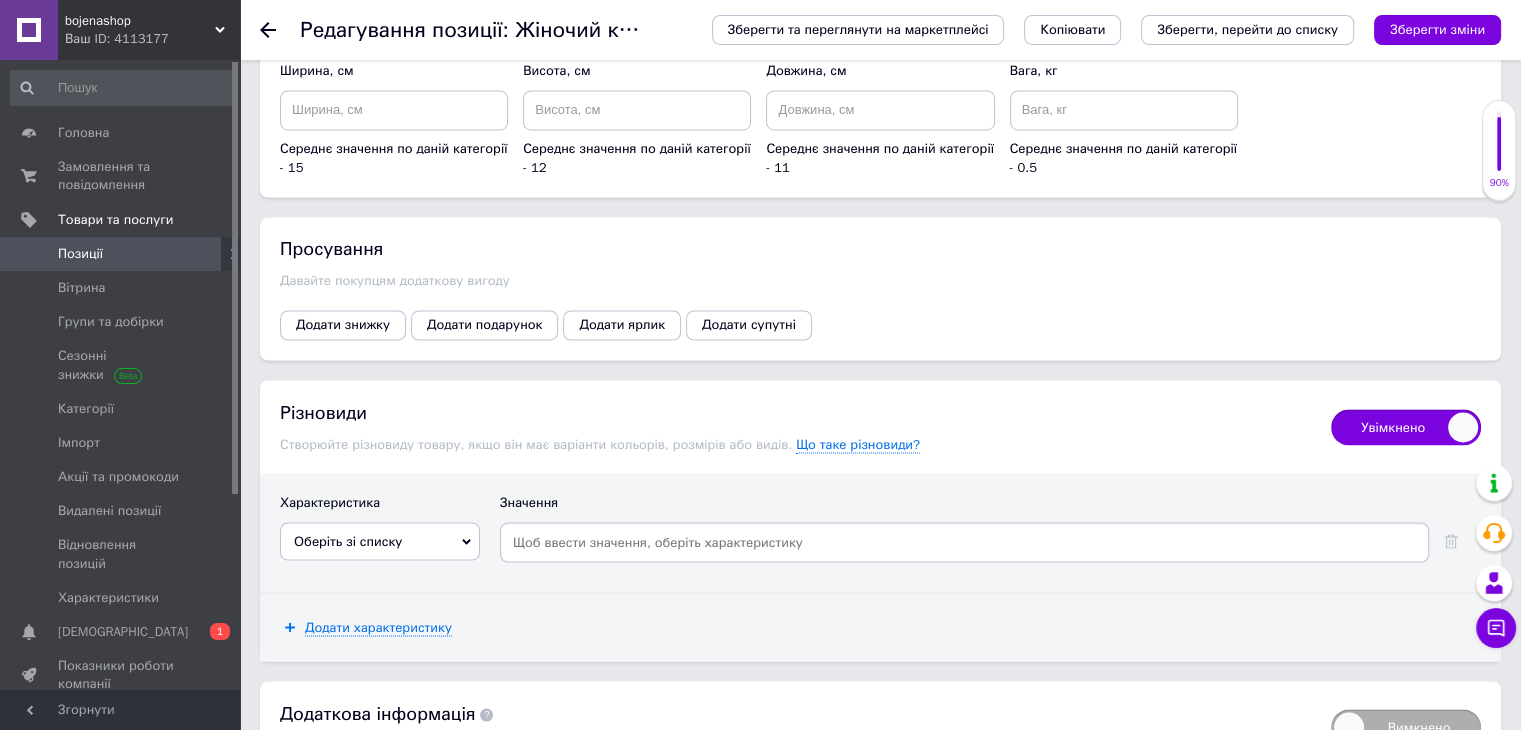 scroll, scrollTop: 3499, scrollLeft: 0, axis: vertical 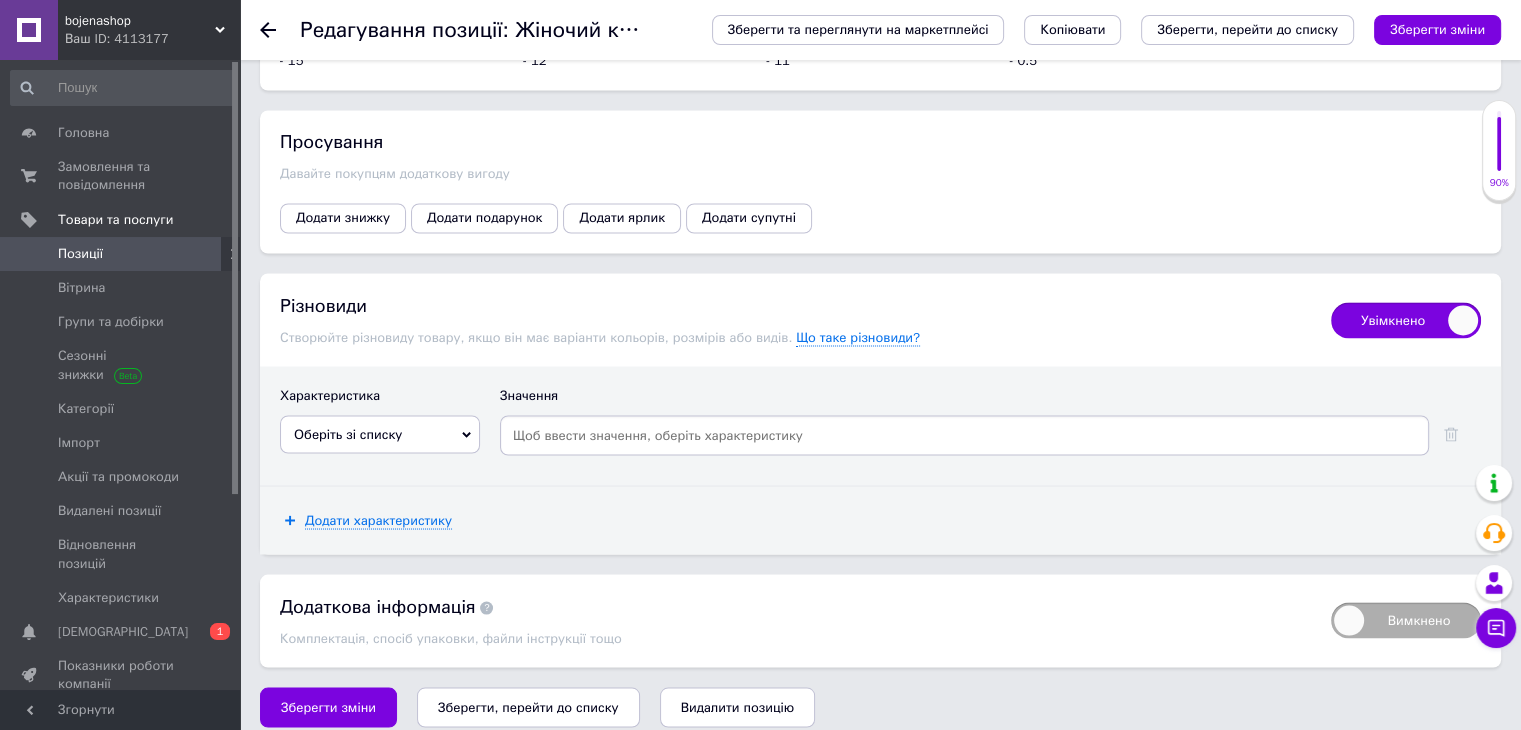 click at bounding box center (964, 435) 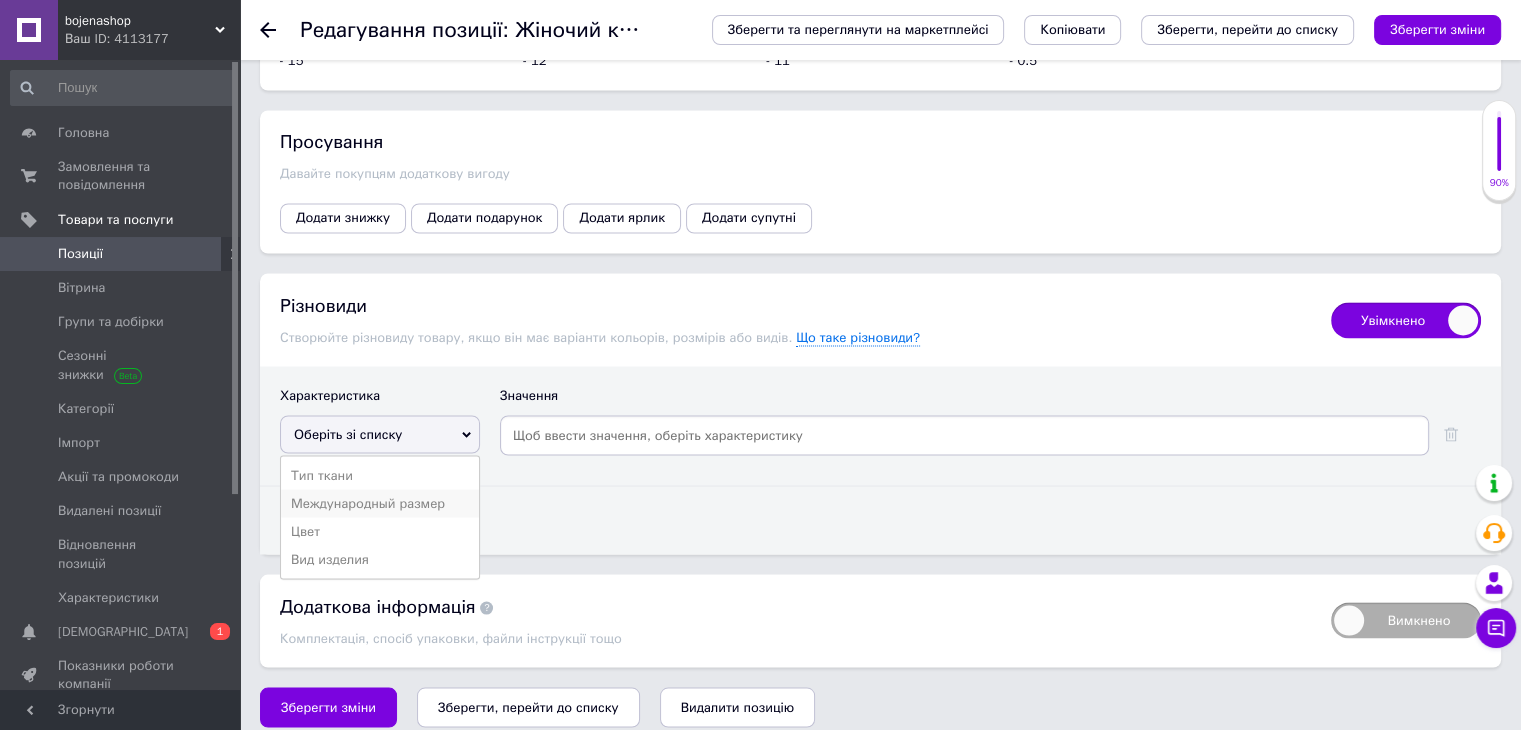 click on "Международный размер" at bounding box center (380, 503) 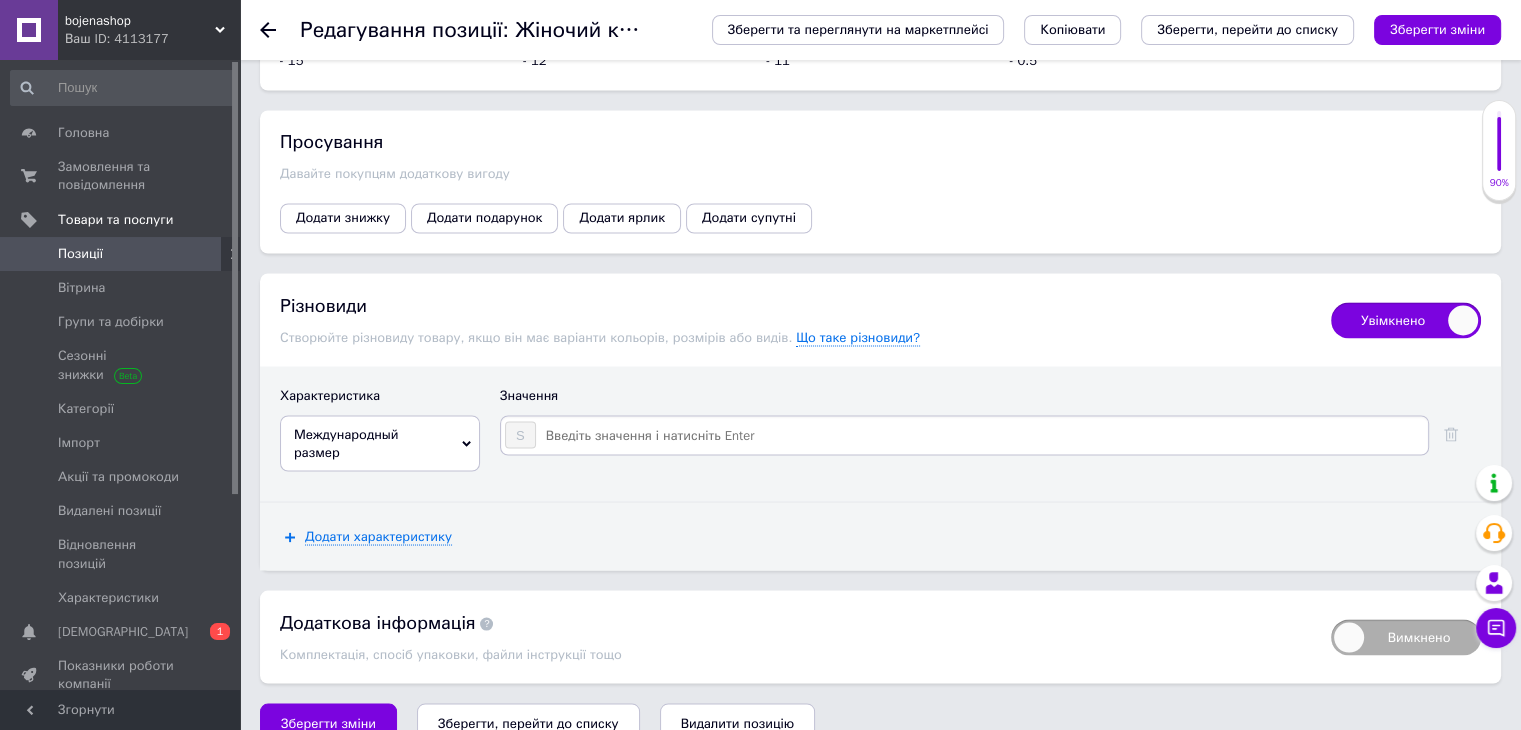 click at bounding box center (981, 435) 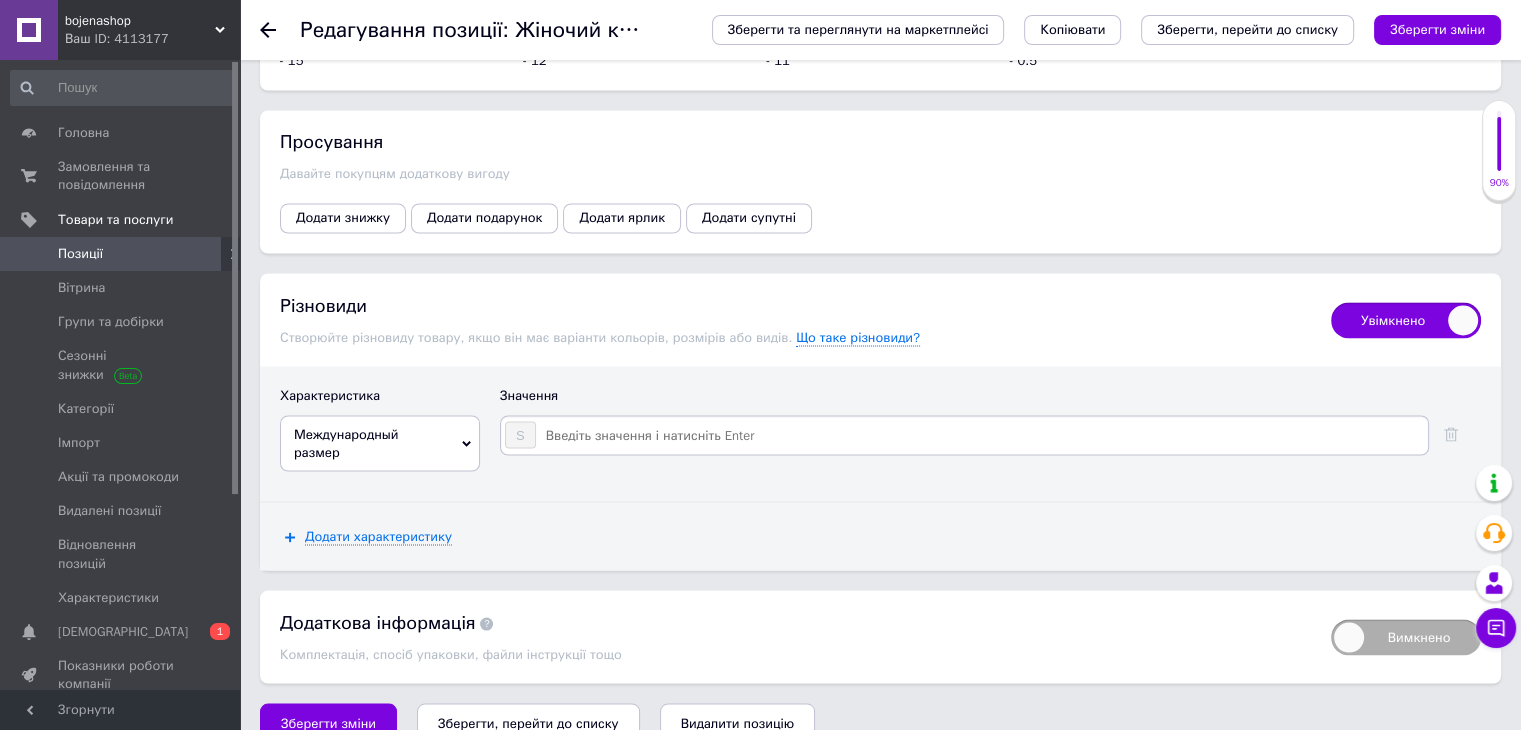 type on "M" 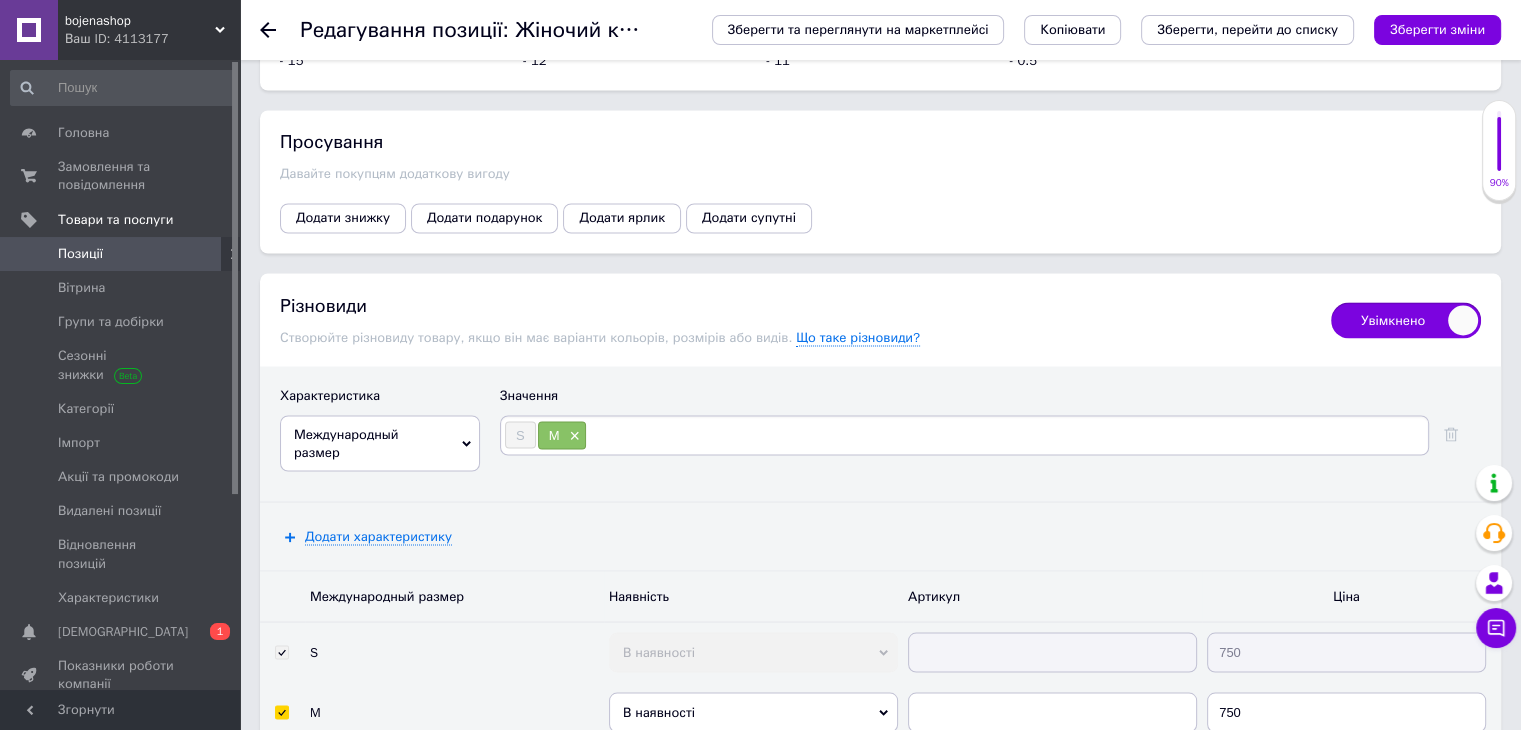 type on "L" 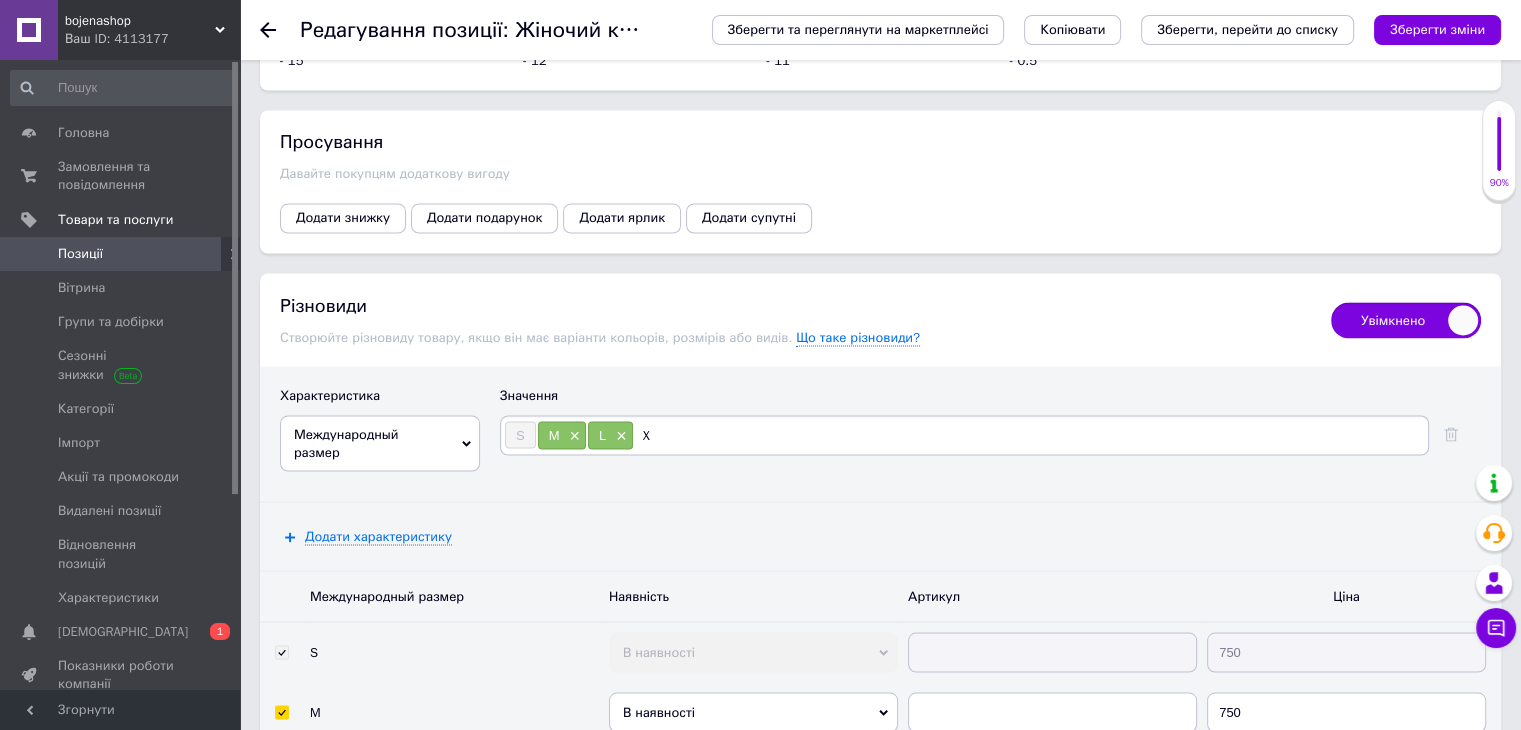 type on "XL" 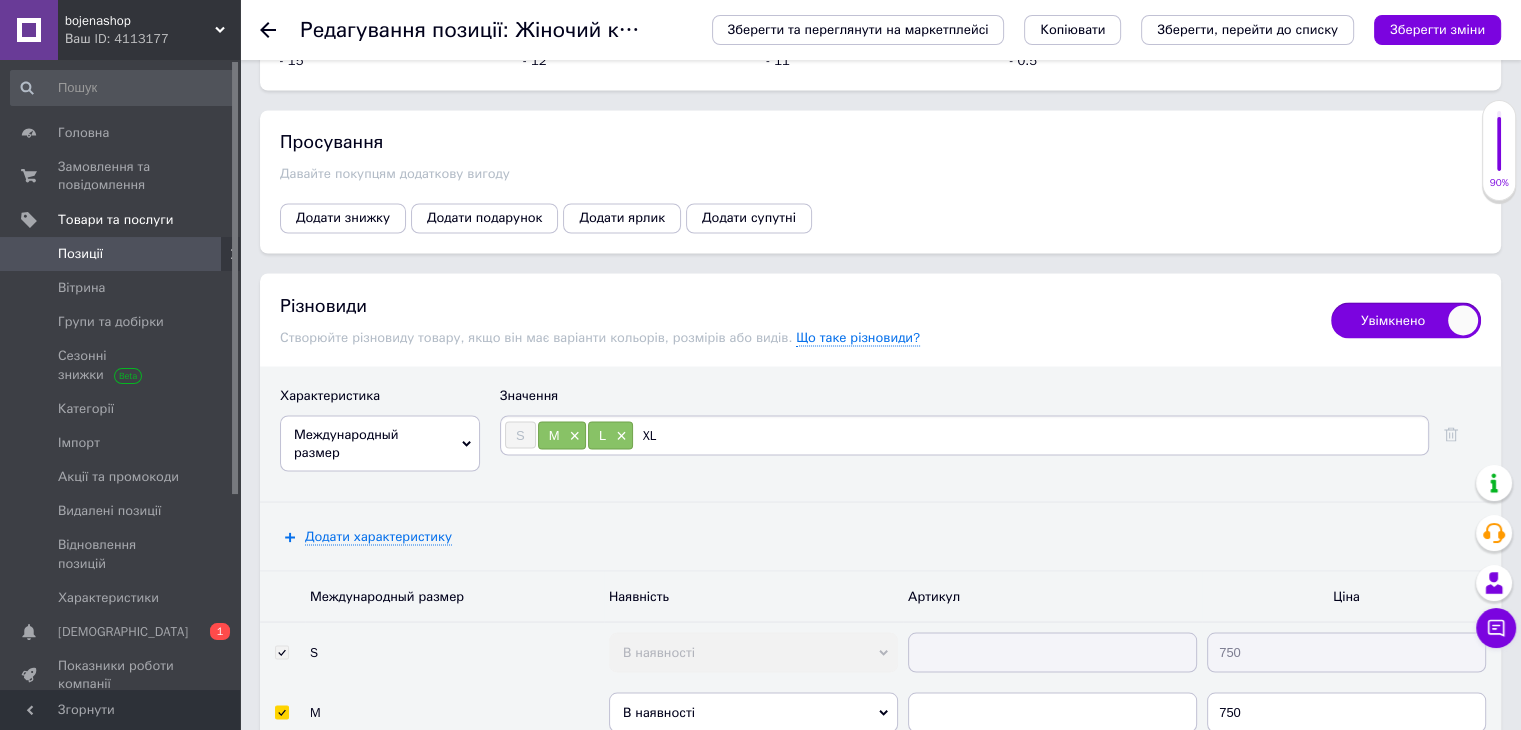 type 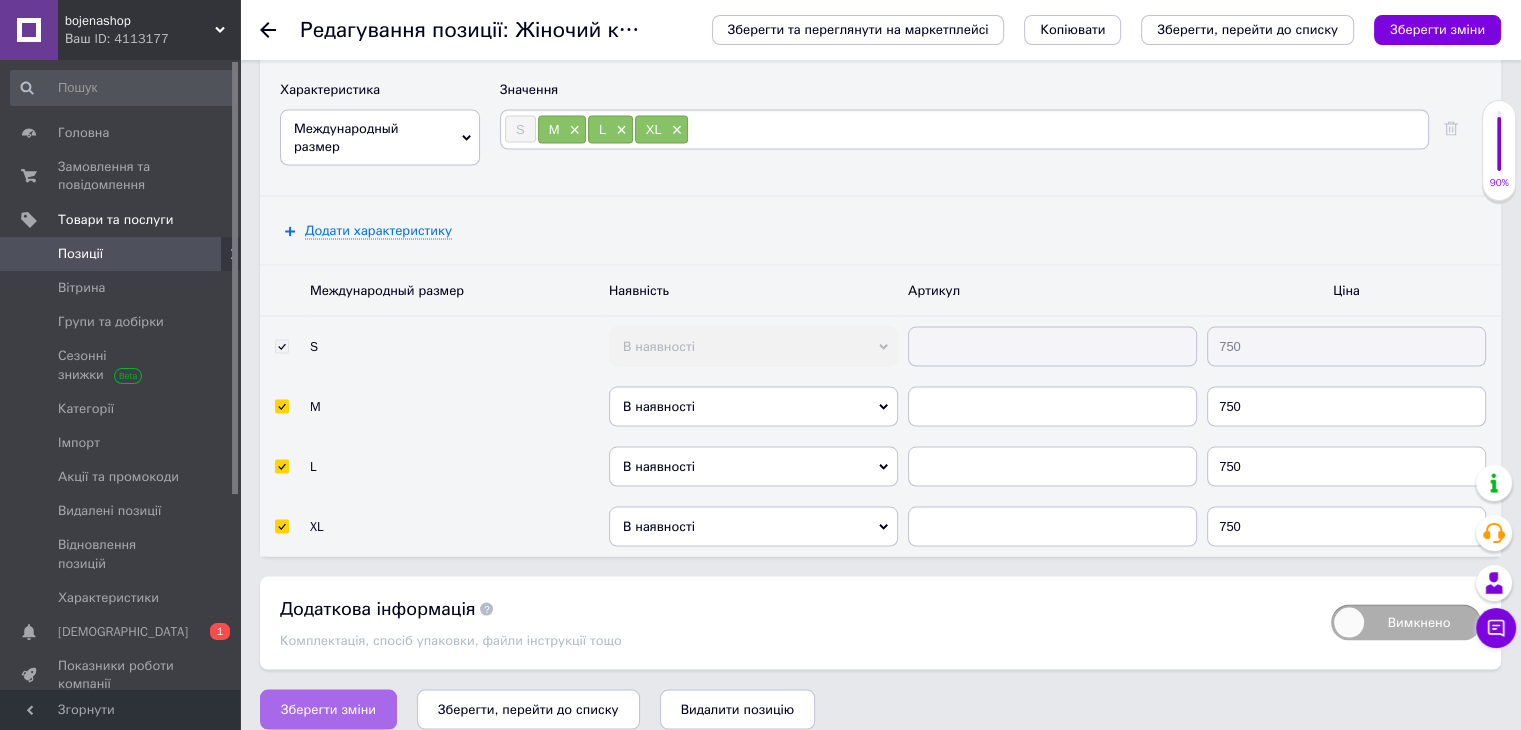 scroll, scrollTop: 3805, scrollLeft: 0, axis: vertical 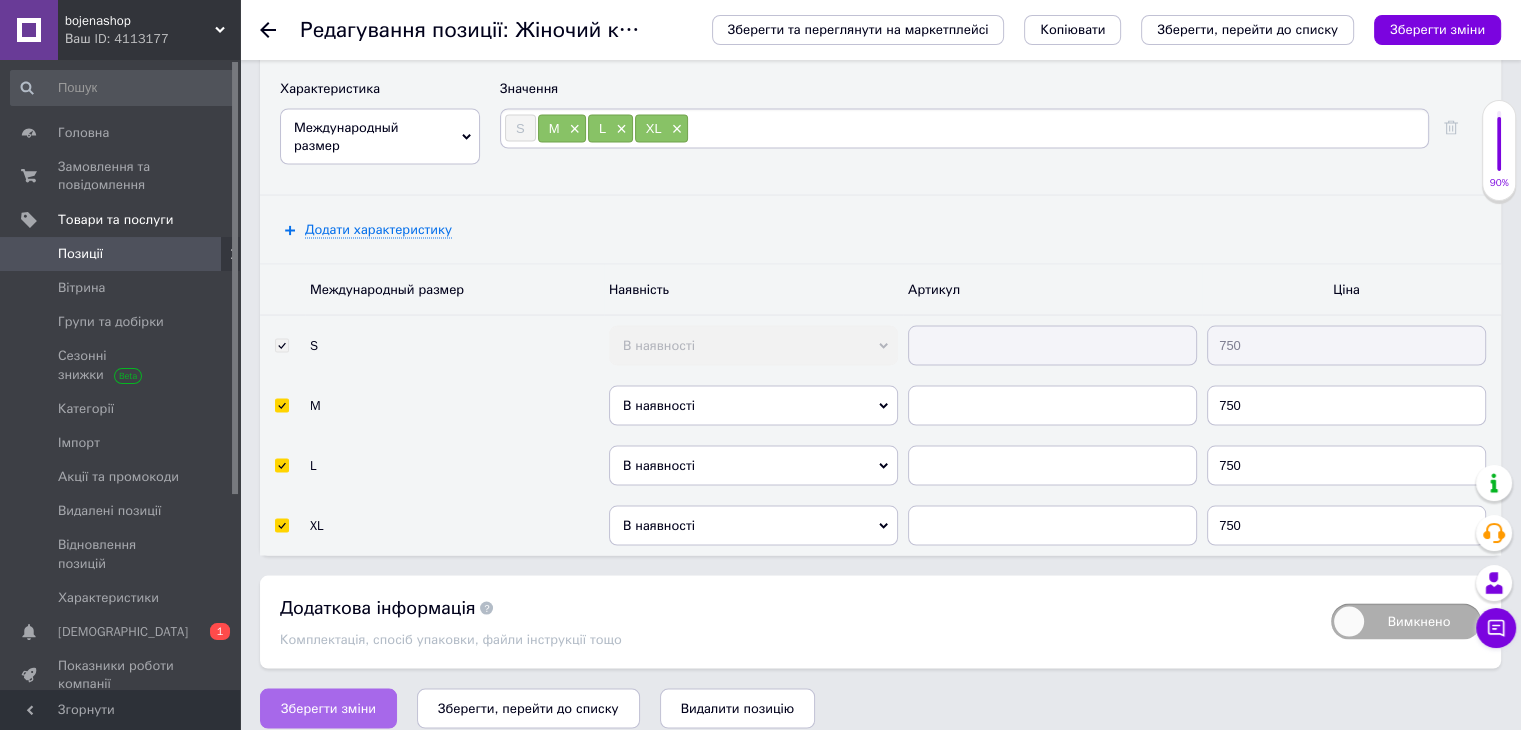 click on "Зберегти зміни" at bounding box center [328, 709] 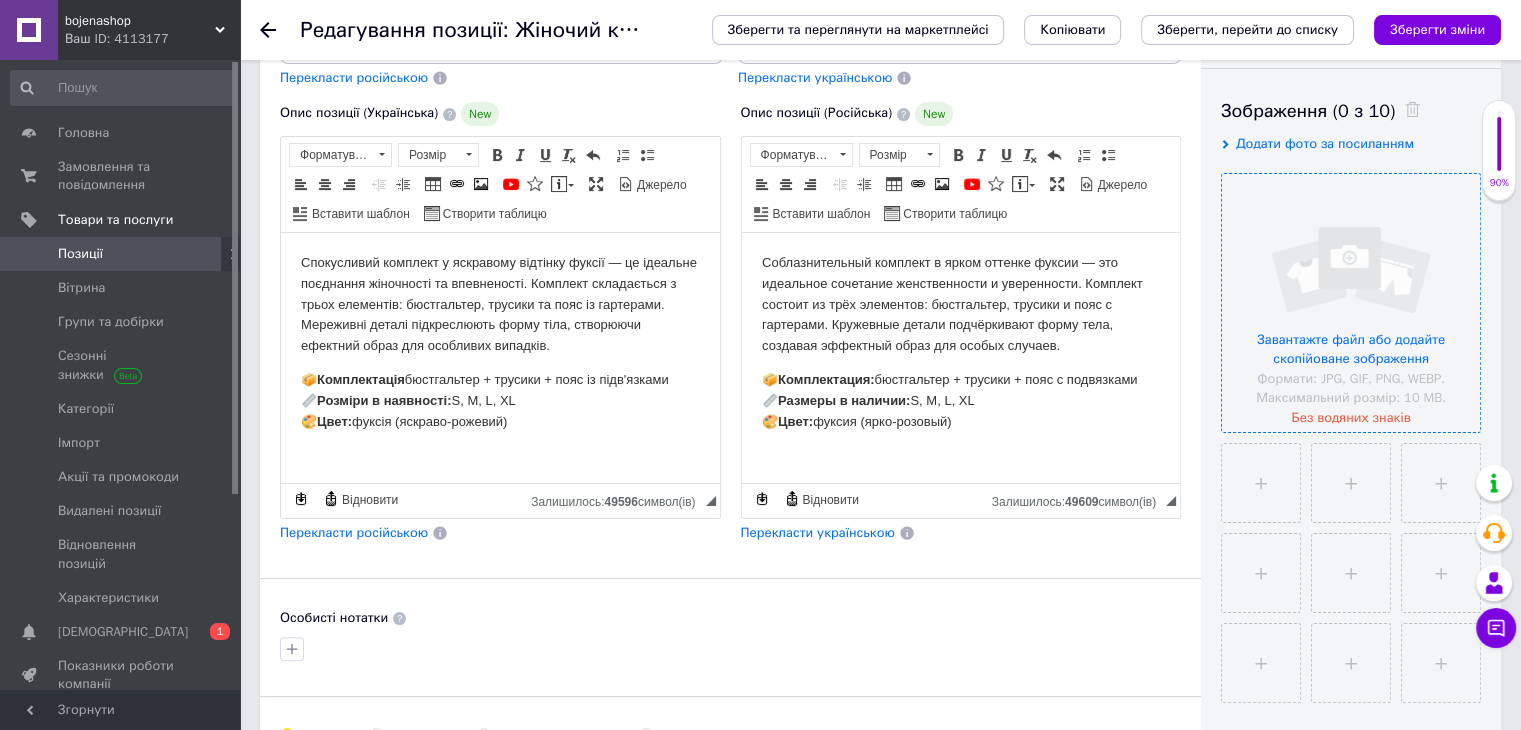 scroll, scrollTop: 205, scrollLeft: 0, axis: vertical 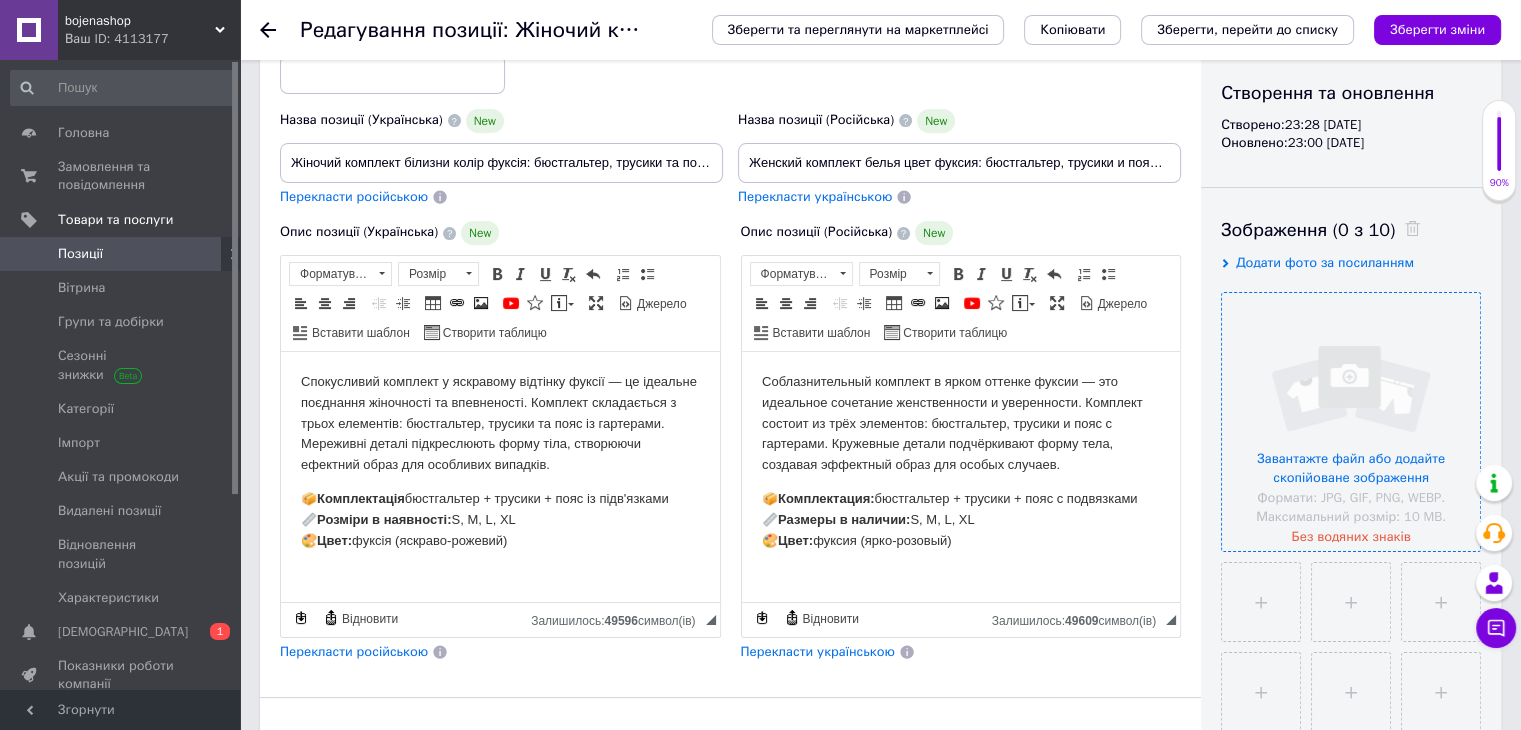 click at bounding box center [1351, 422] 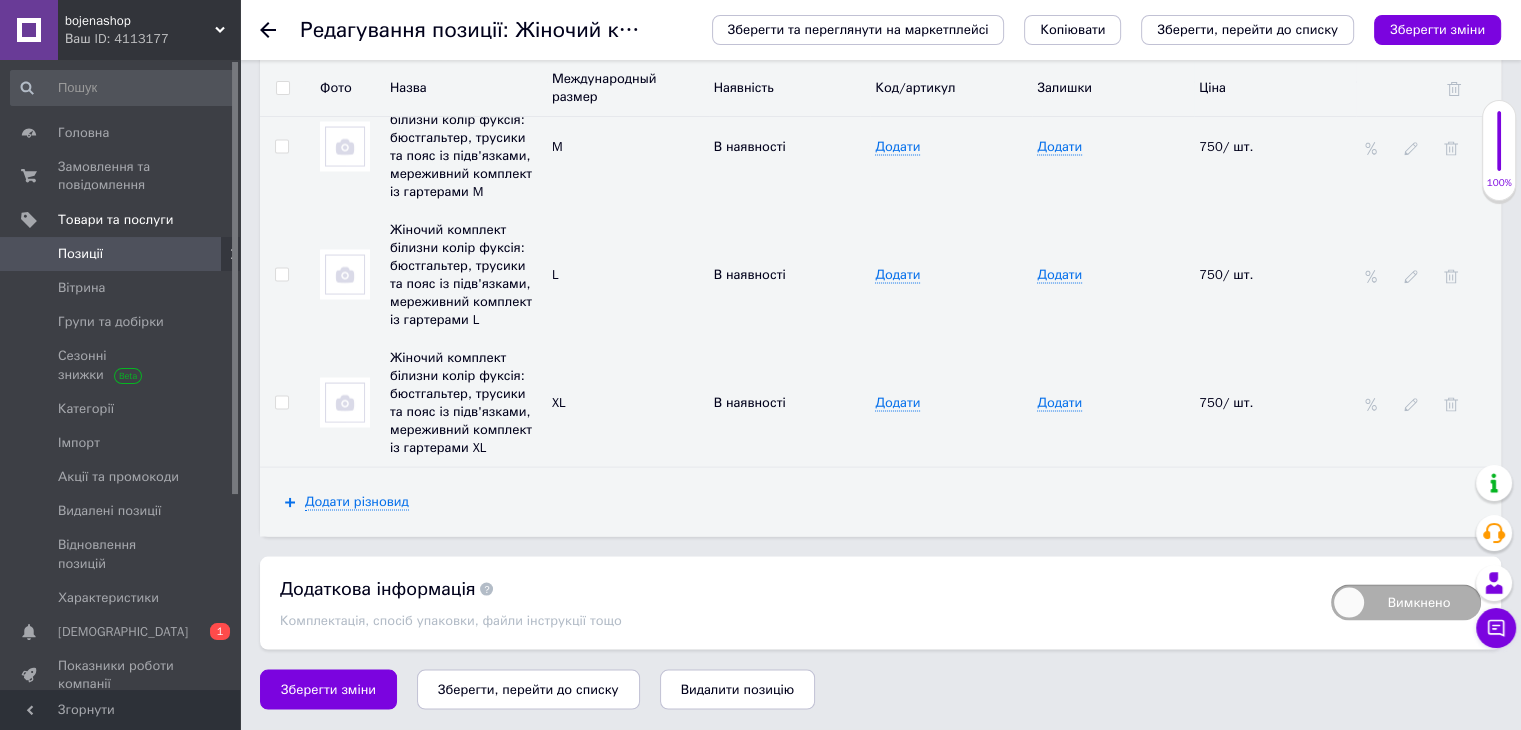 scroll, scrollTop: 3884, scrollLeft: 0, axis: vertical 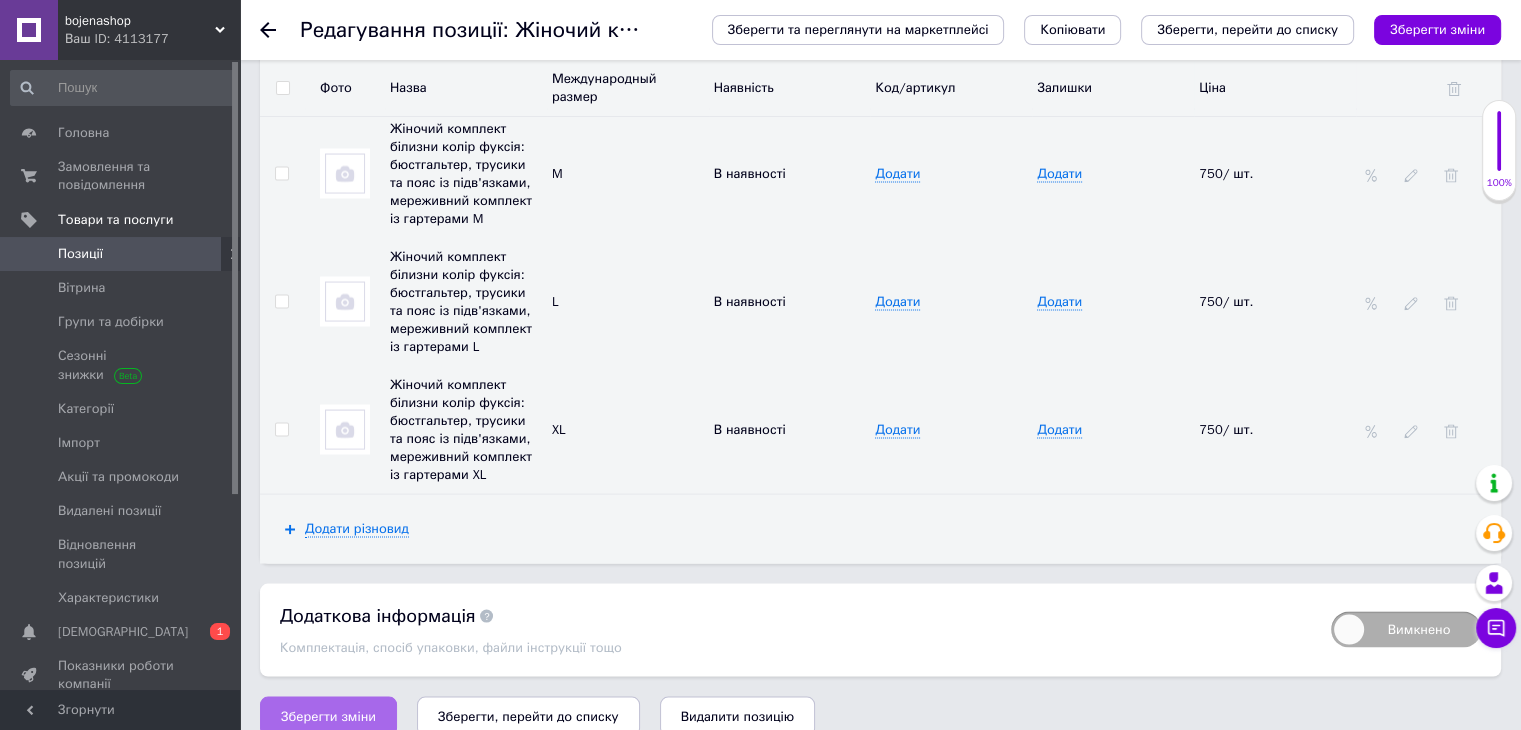 click on "Зберегти зміни" at bounding box center [328, 717] 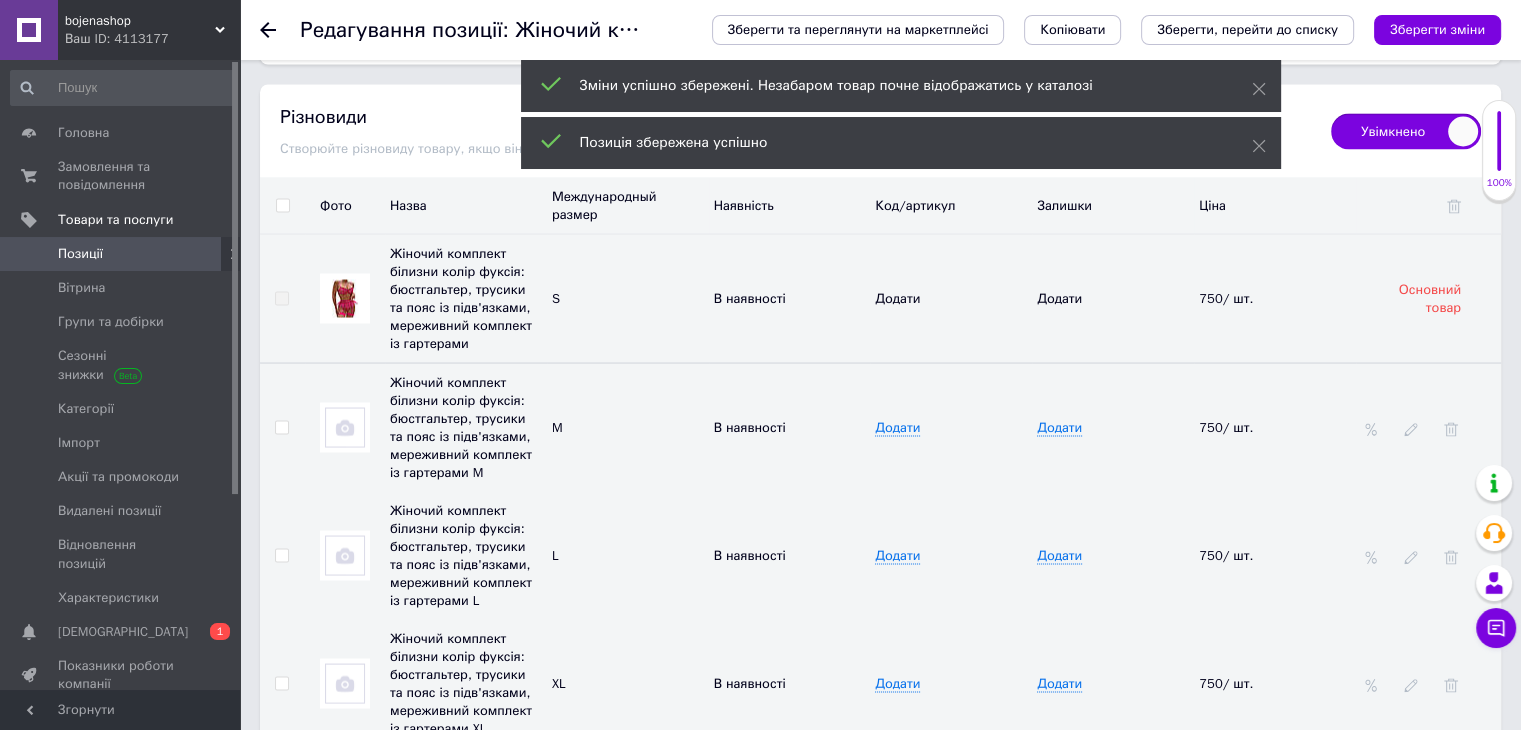 scroll, scrollTop: 3684, scrollLeft: 0, axis: vertical 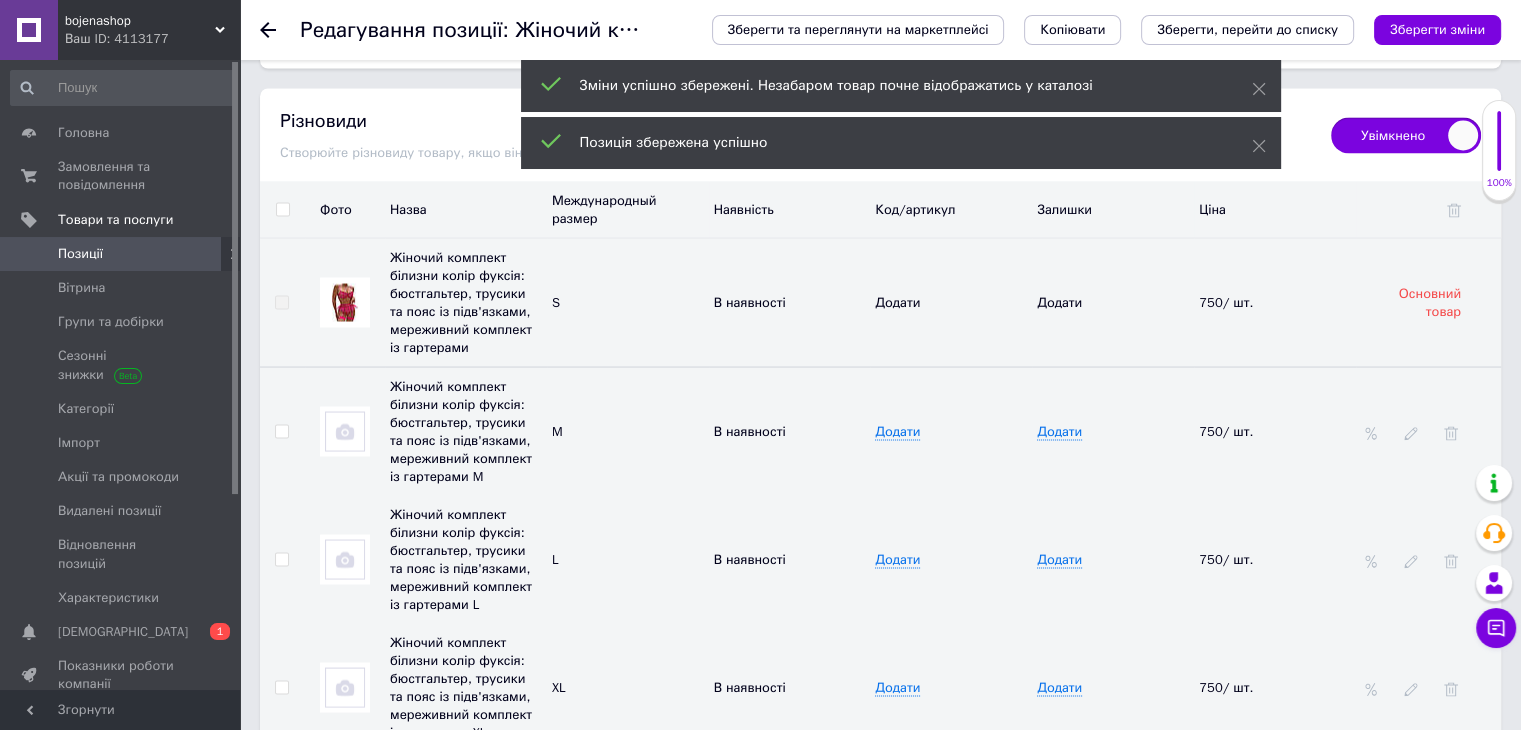 click at bounding box center (345, 431) 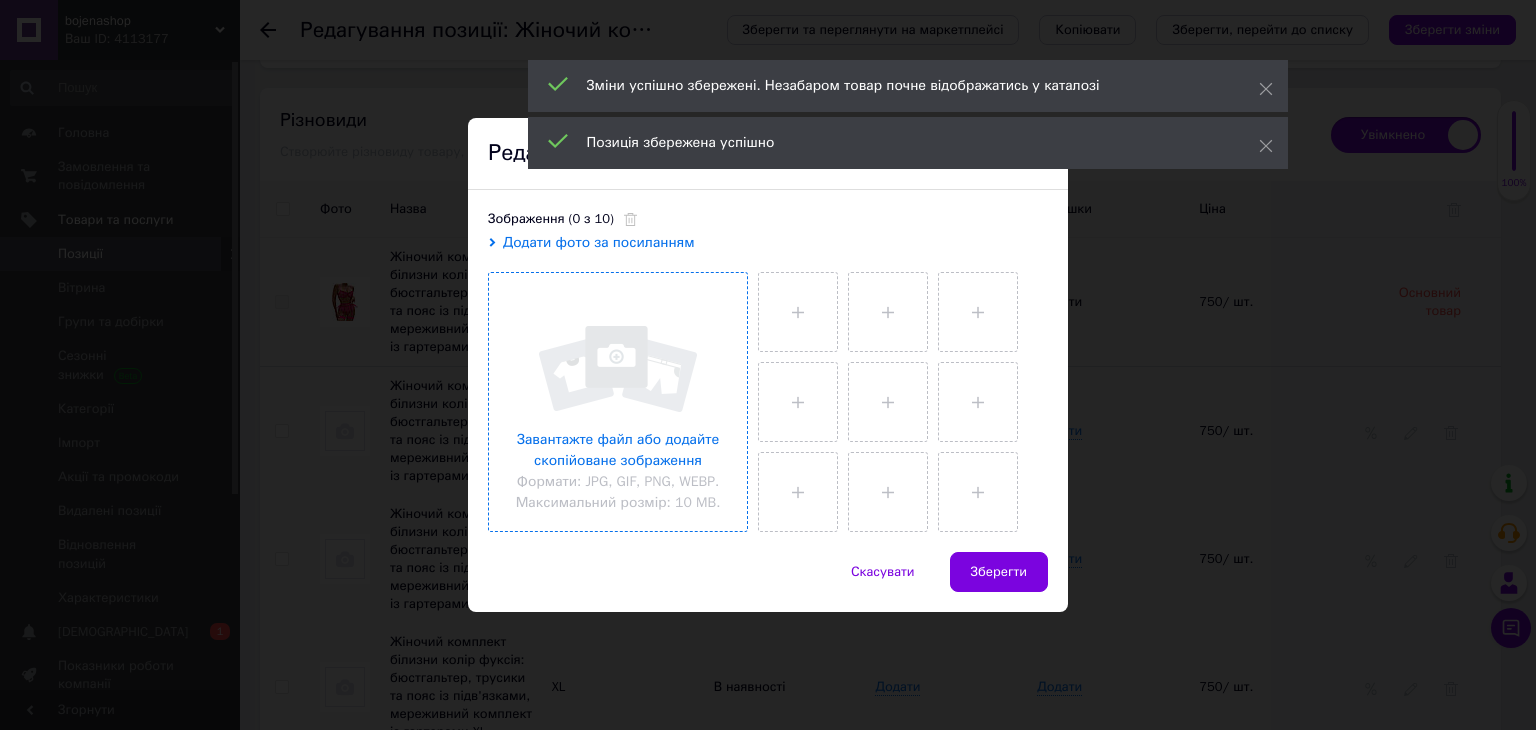 click at bounding box center [618, 402] 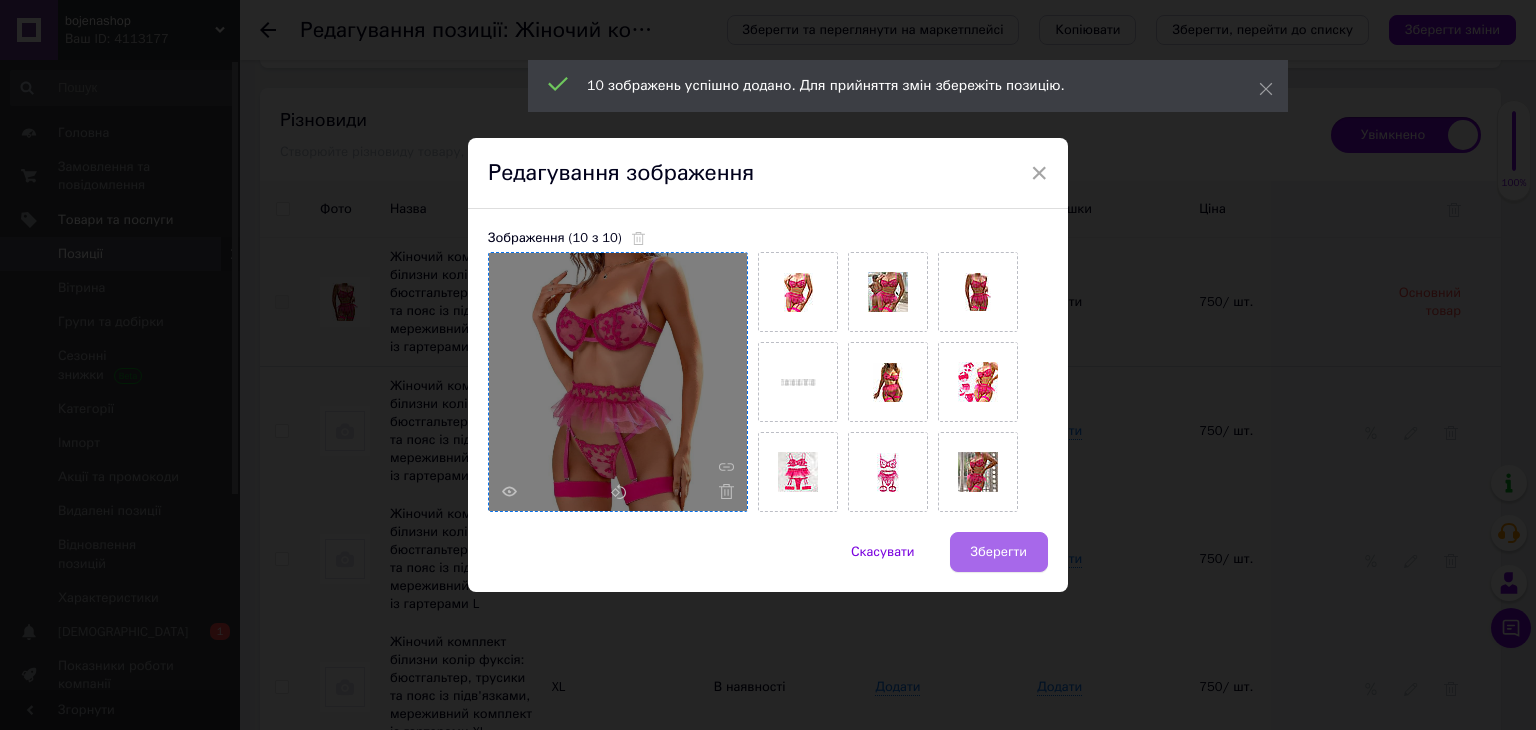 click on "Зберегти" at bounding box center [999, 552] 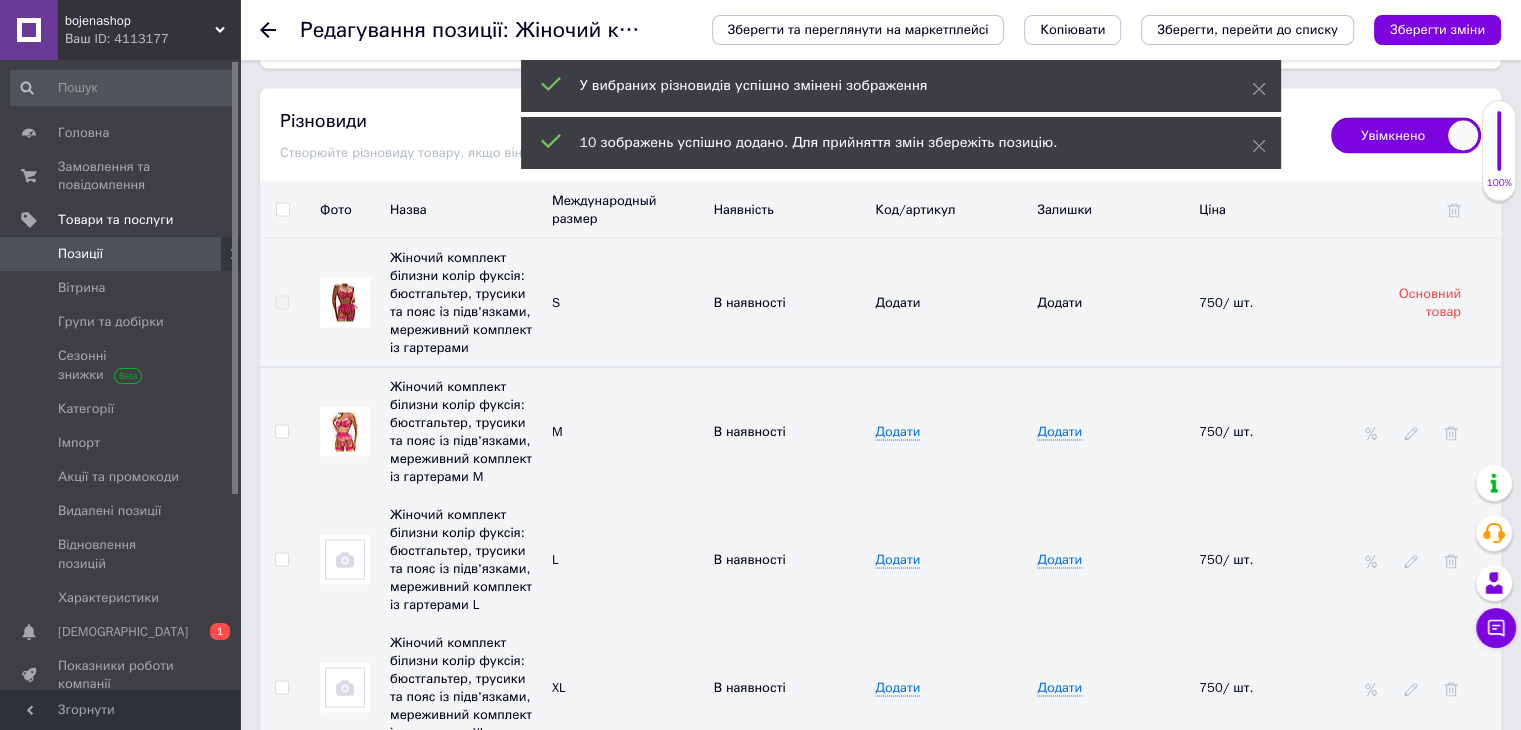 click at bounding box center (345, 559) 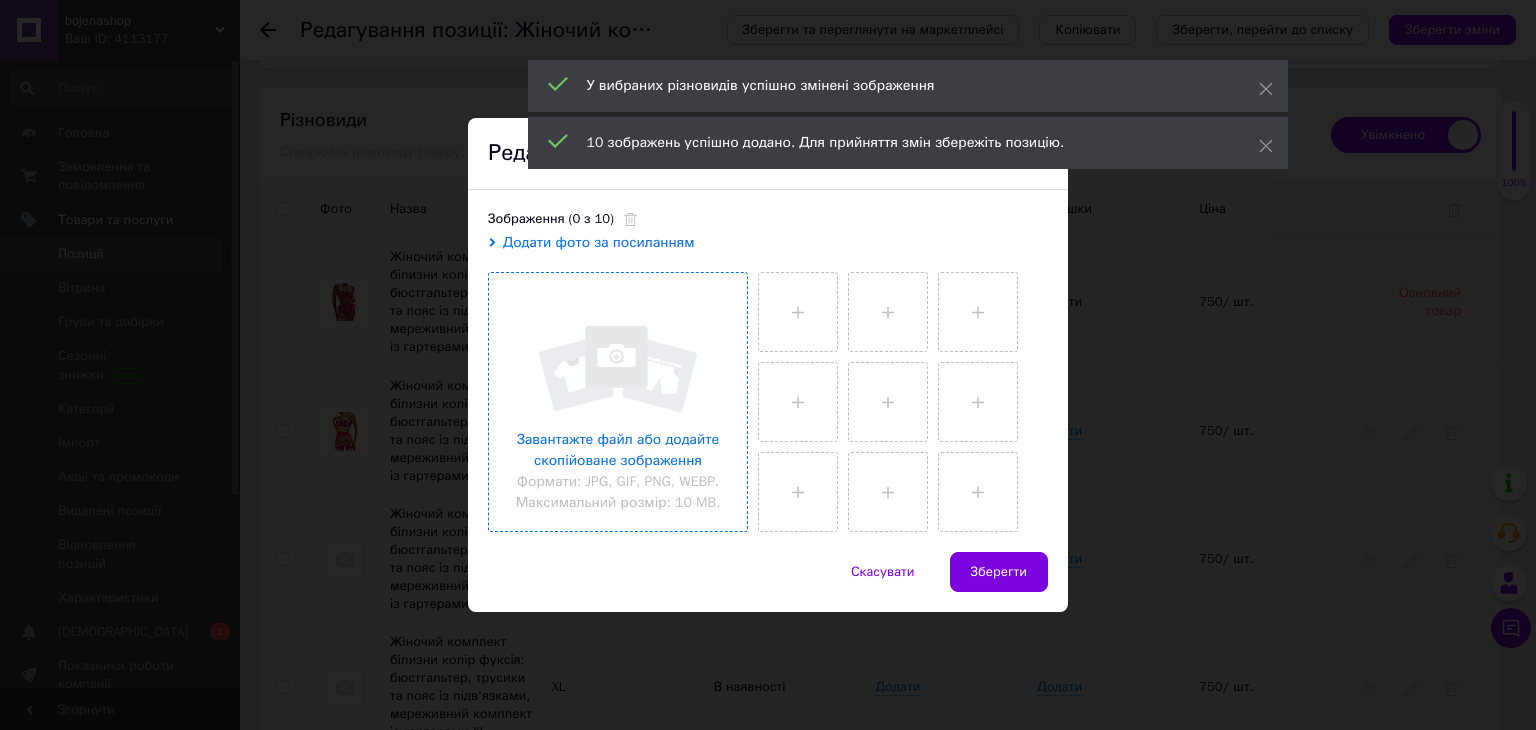click at bounding box center (618, 402) 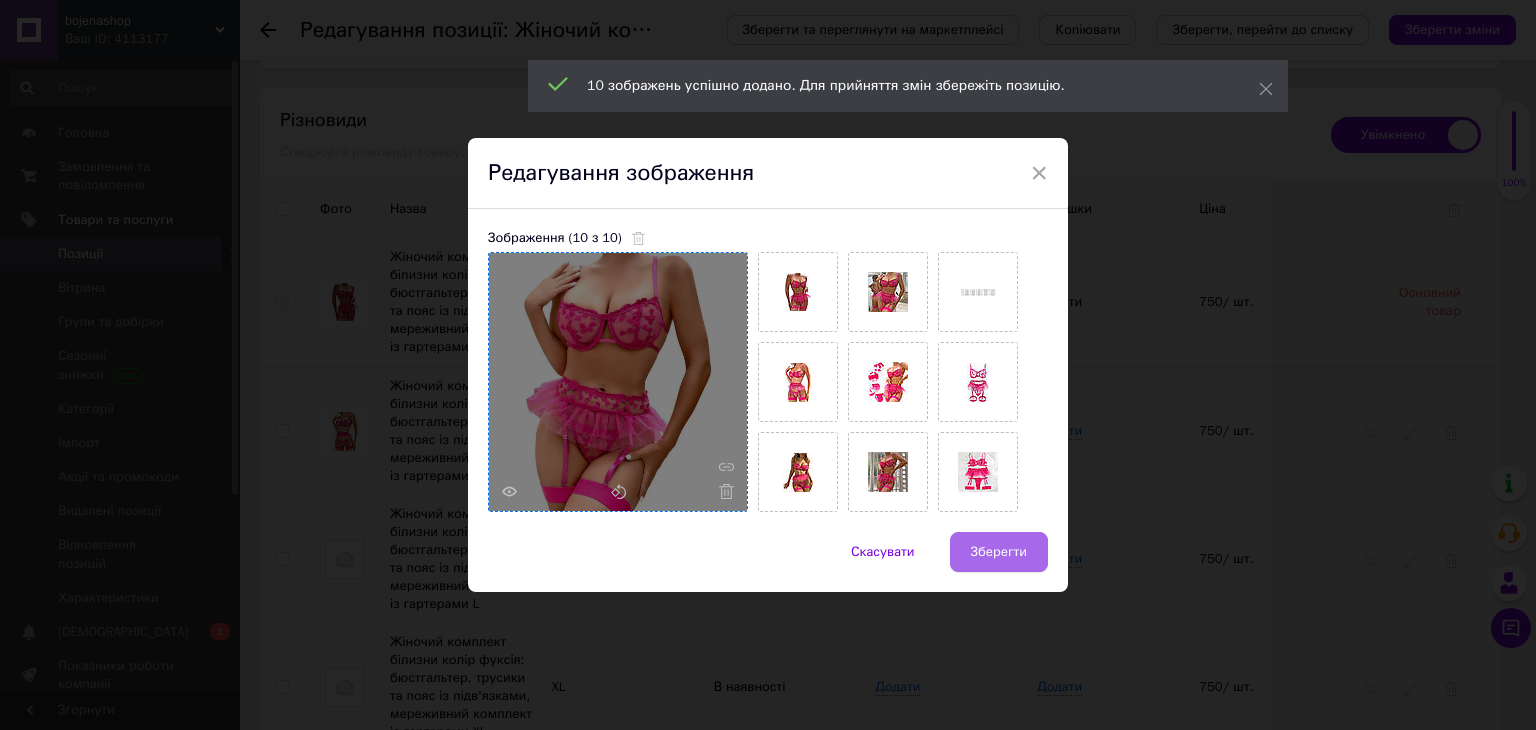 click on "Зберегти" at bounding box center (999, 552) 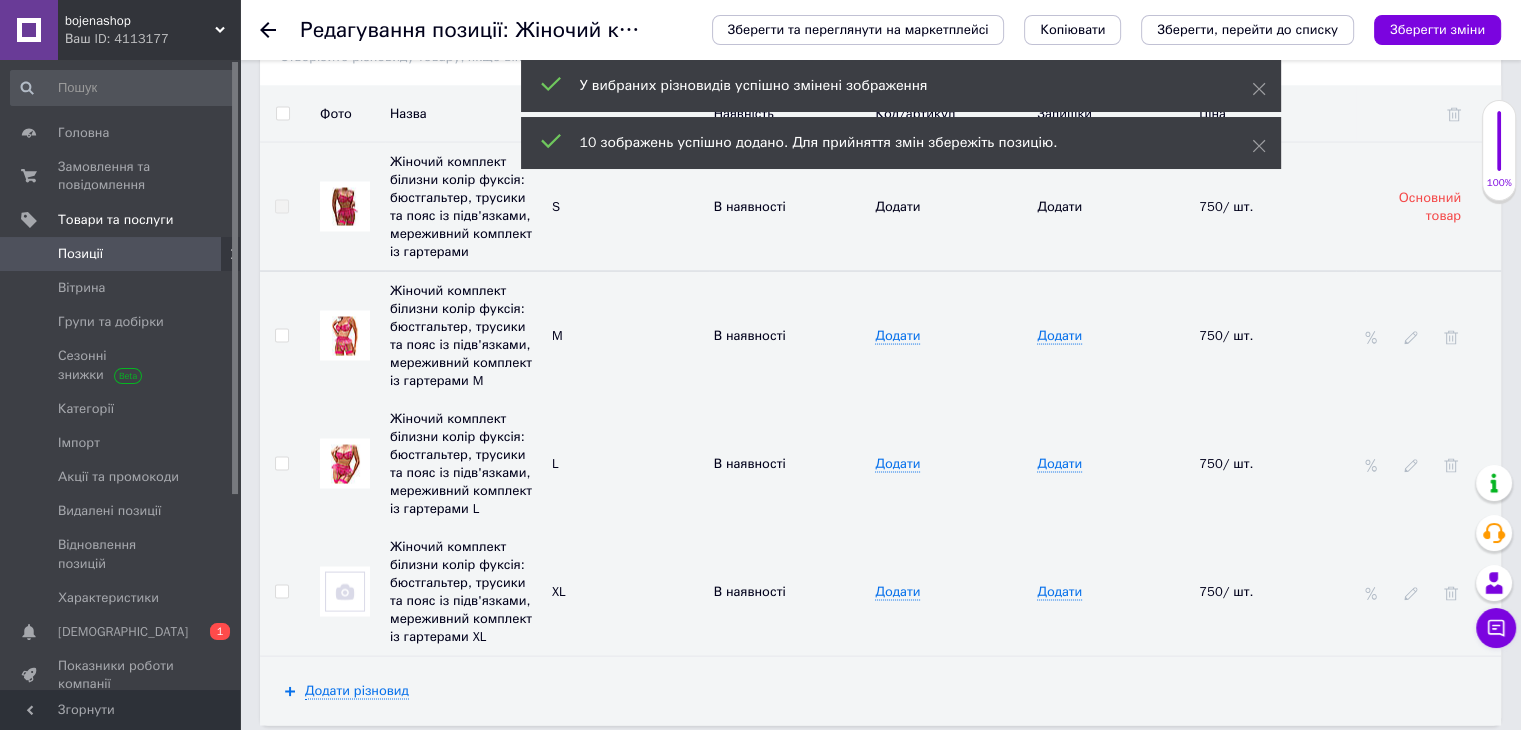 scroll, scrollTop: 3884, scrollLeft: 0, axis: vertical 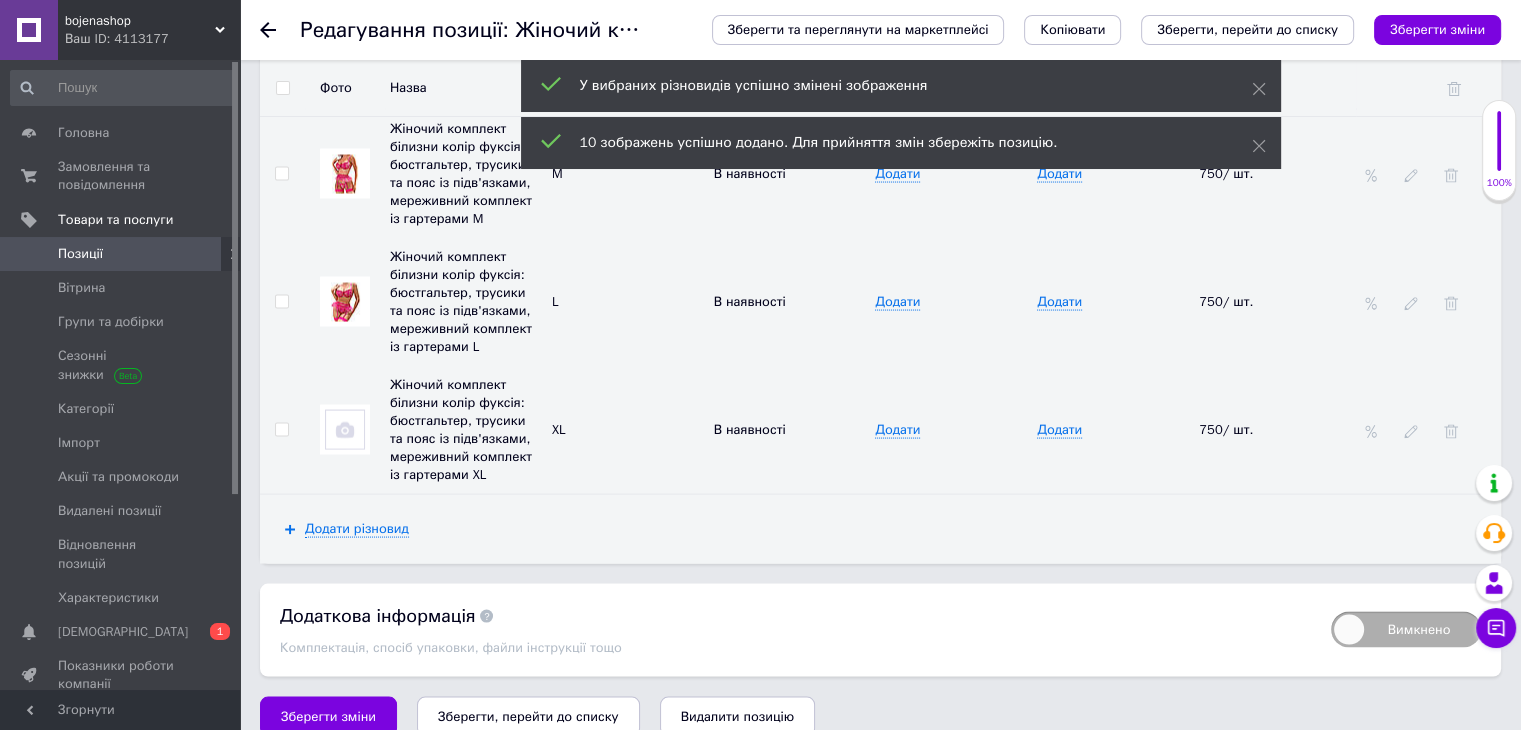 click on "Додати різновид" at bounding box center [880, 529] 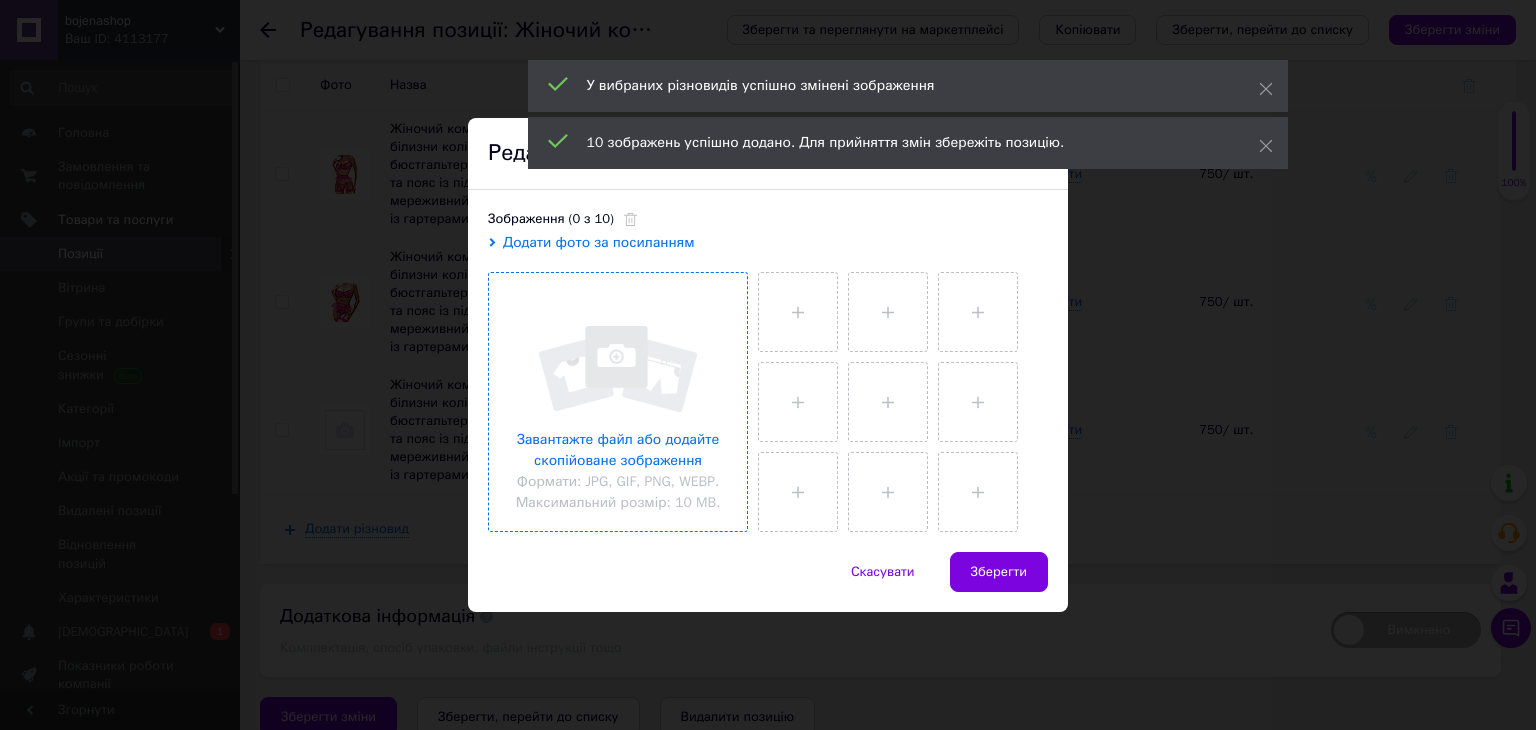 click at bounding box center [618, 402] 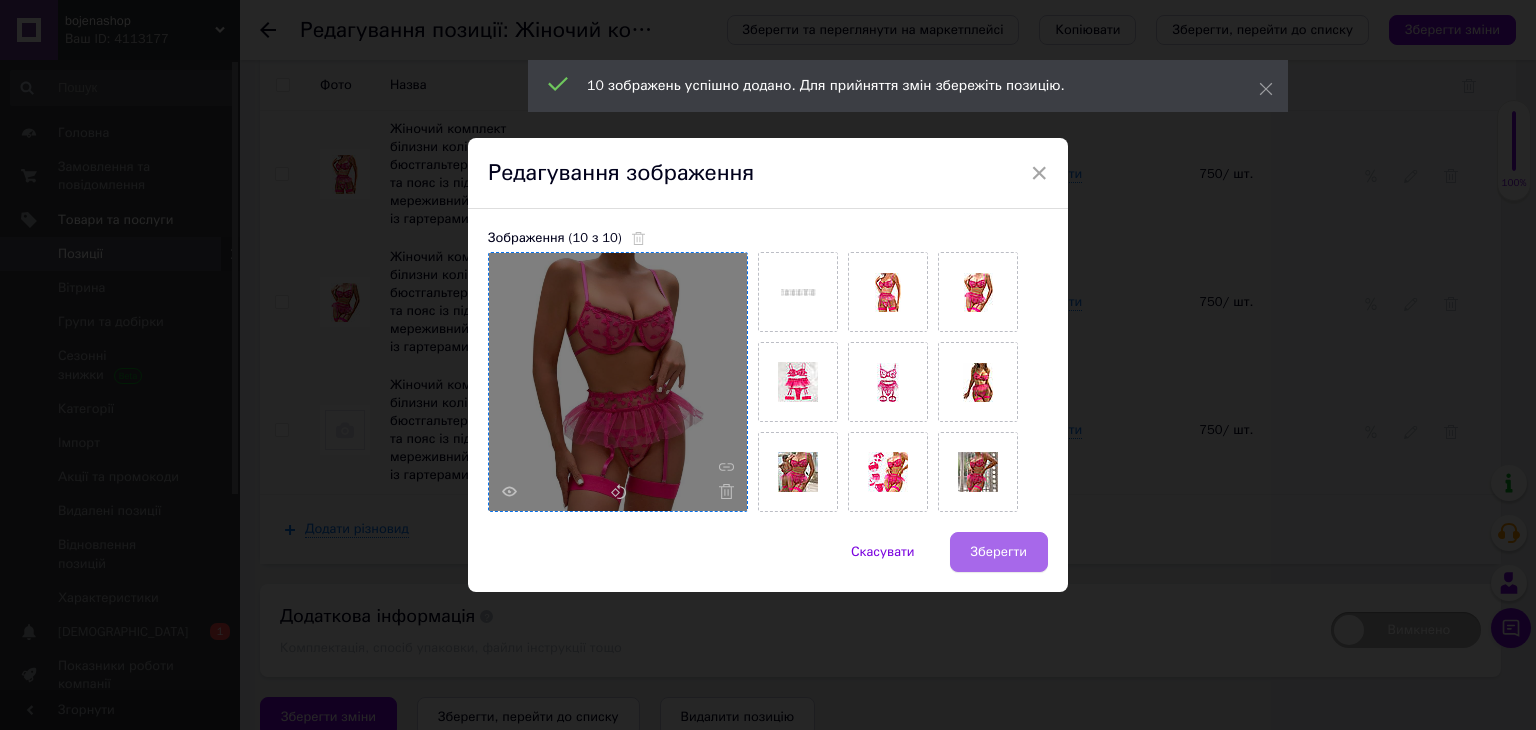 click on "Зберегти" at bounding box center [999, 552] 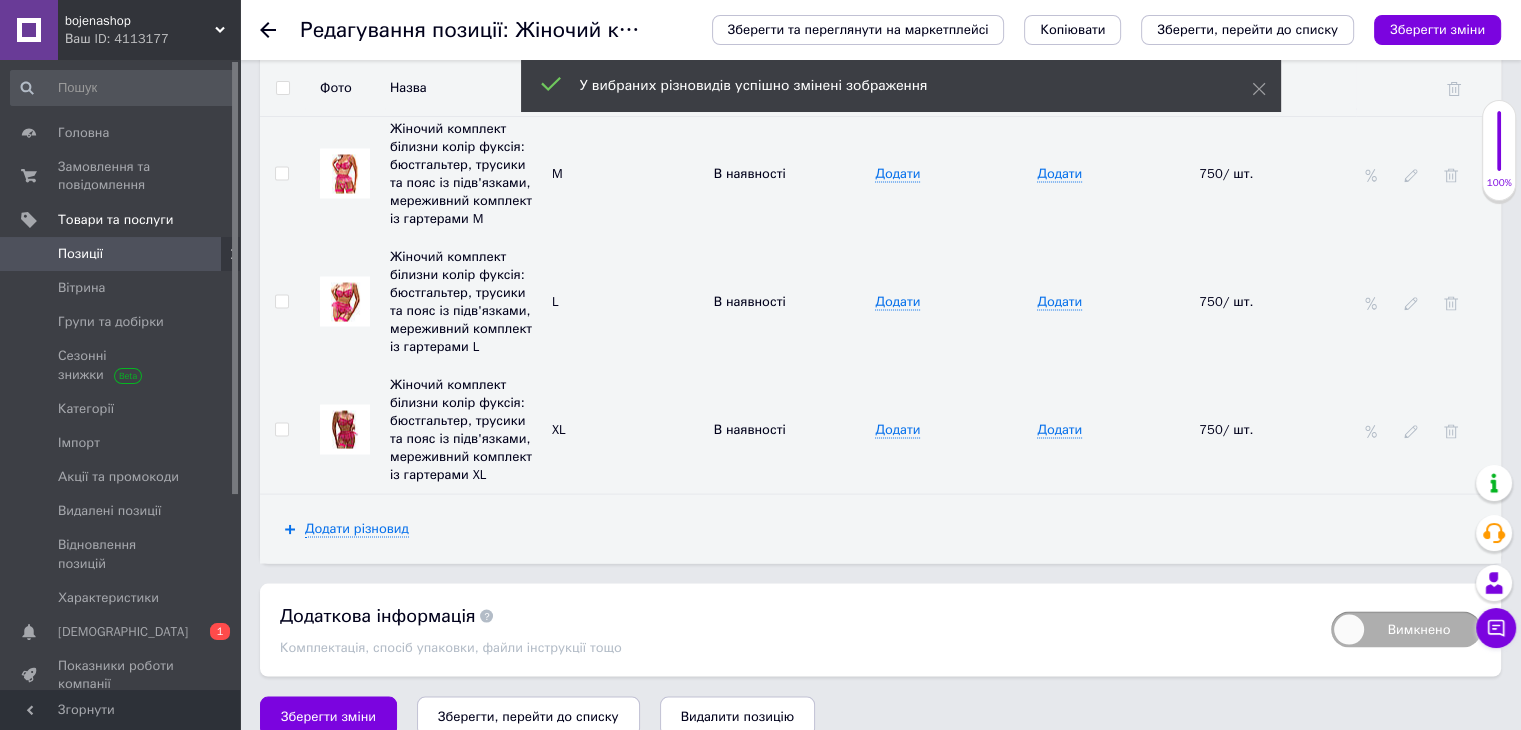 click on "Зберегти, перейти до списку" at bounding box center (528, 716) 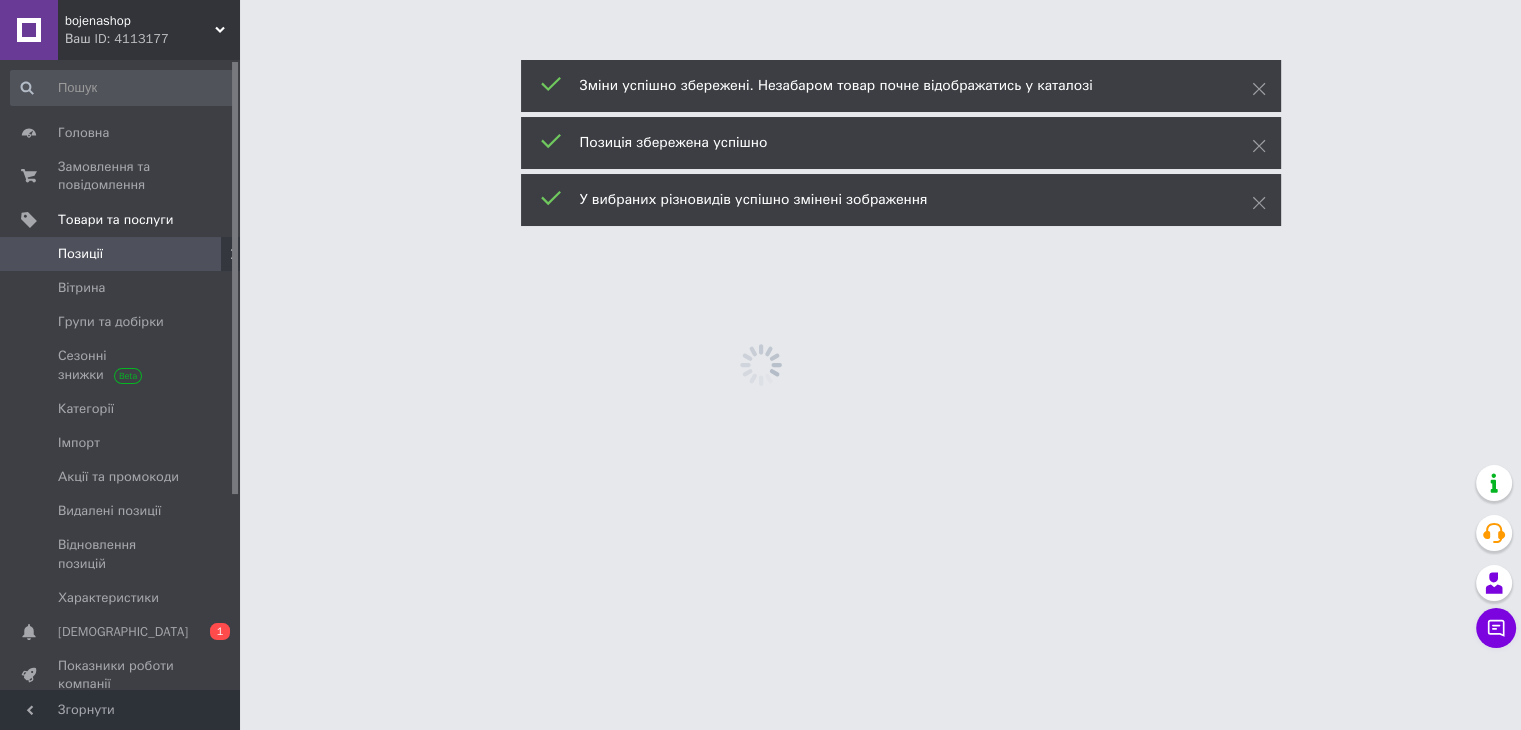 scroll, scrollTop: 0, scrollLeft: 0, axis: both 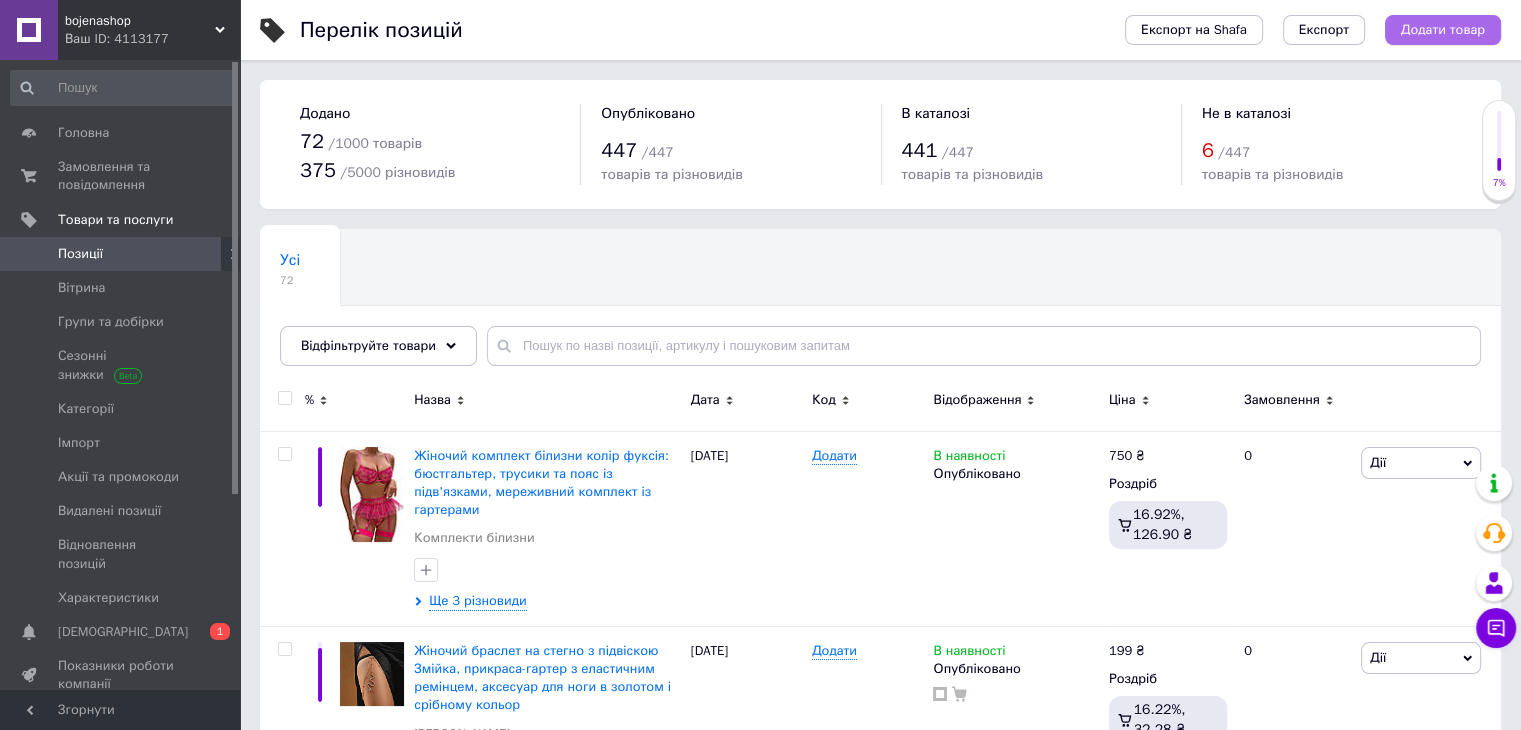click on "Додати товар" at bounding box center [1443, 30] 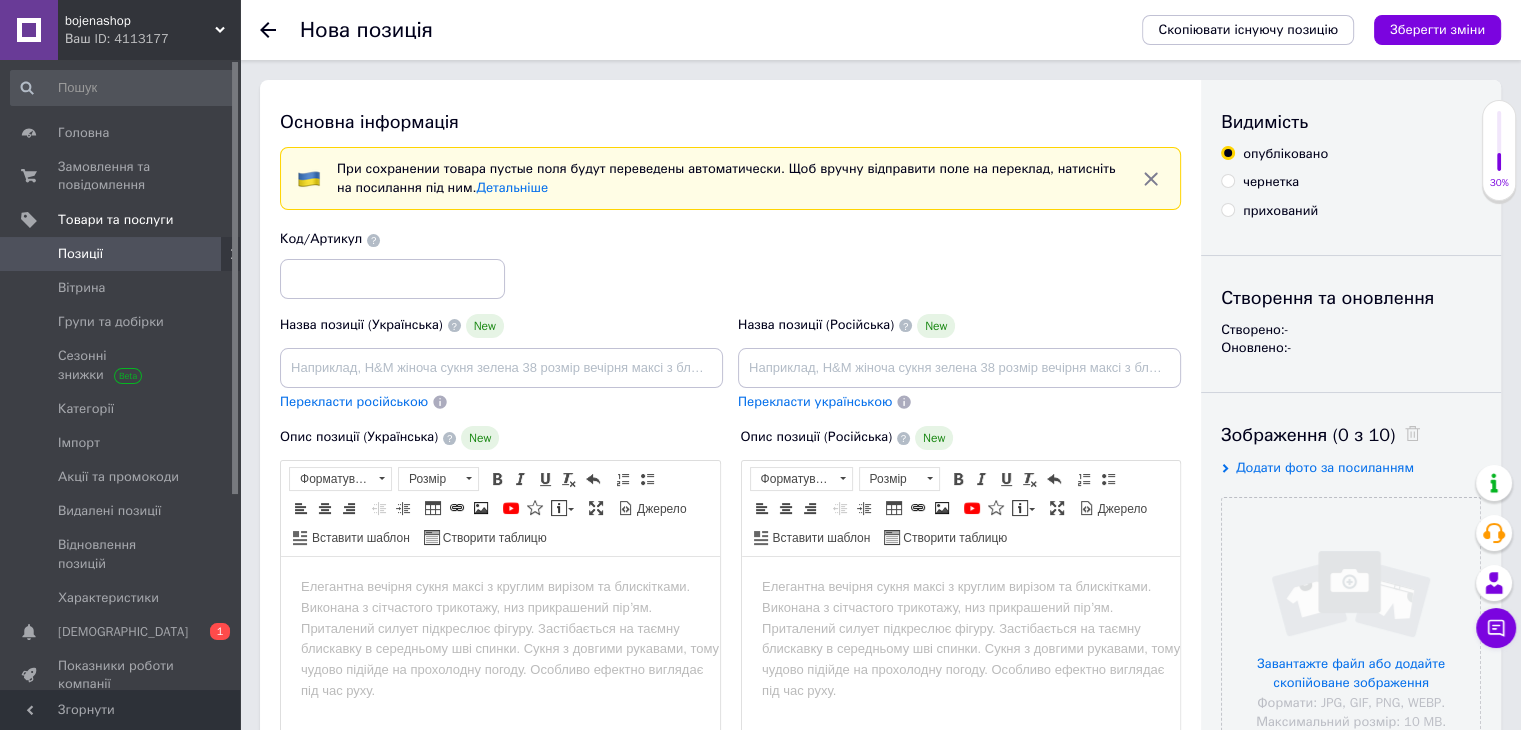 scroll, scrollTop: 0, scrollLeft: 0, axis: both 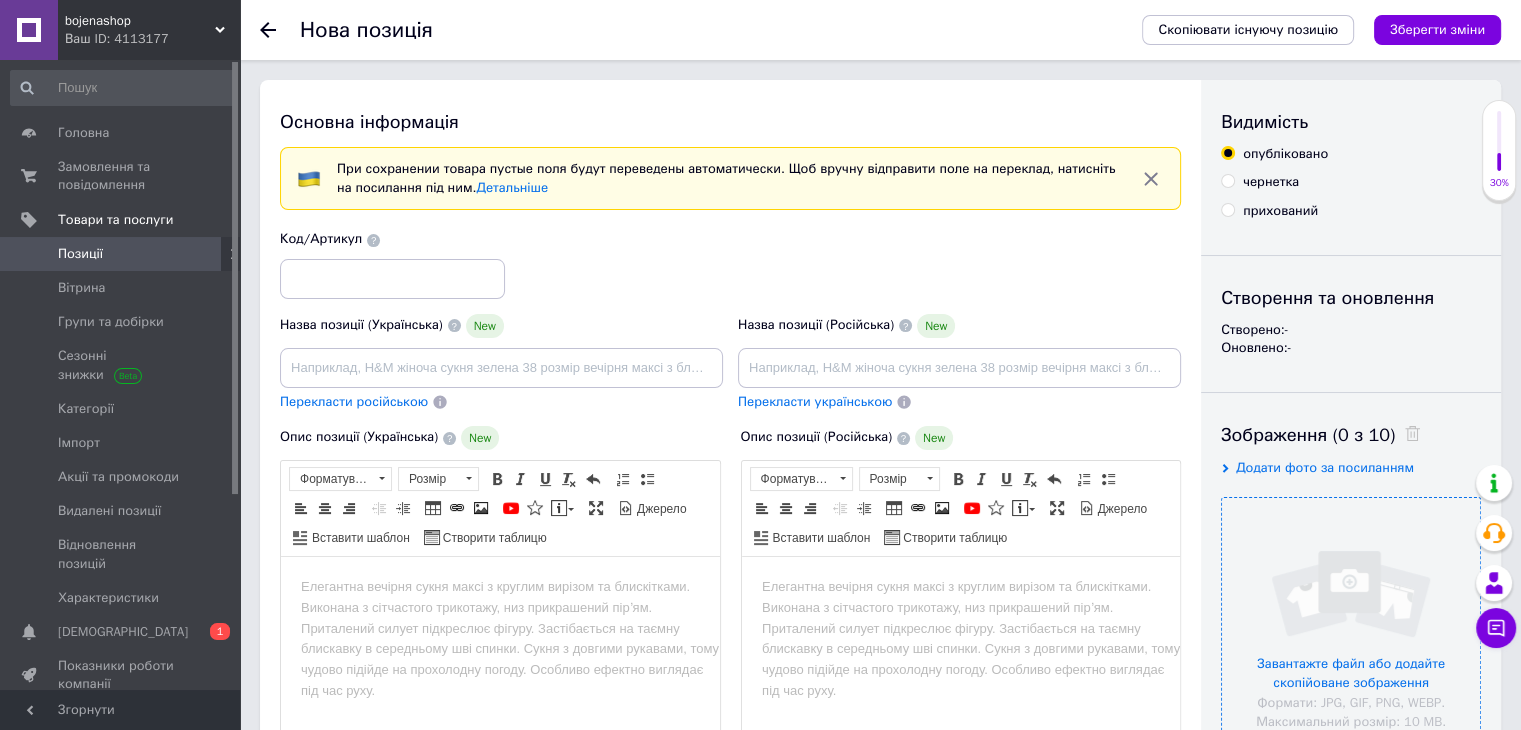 click at bounding box center [1351, 627] 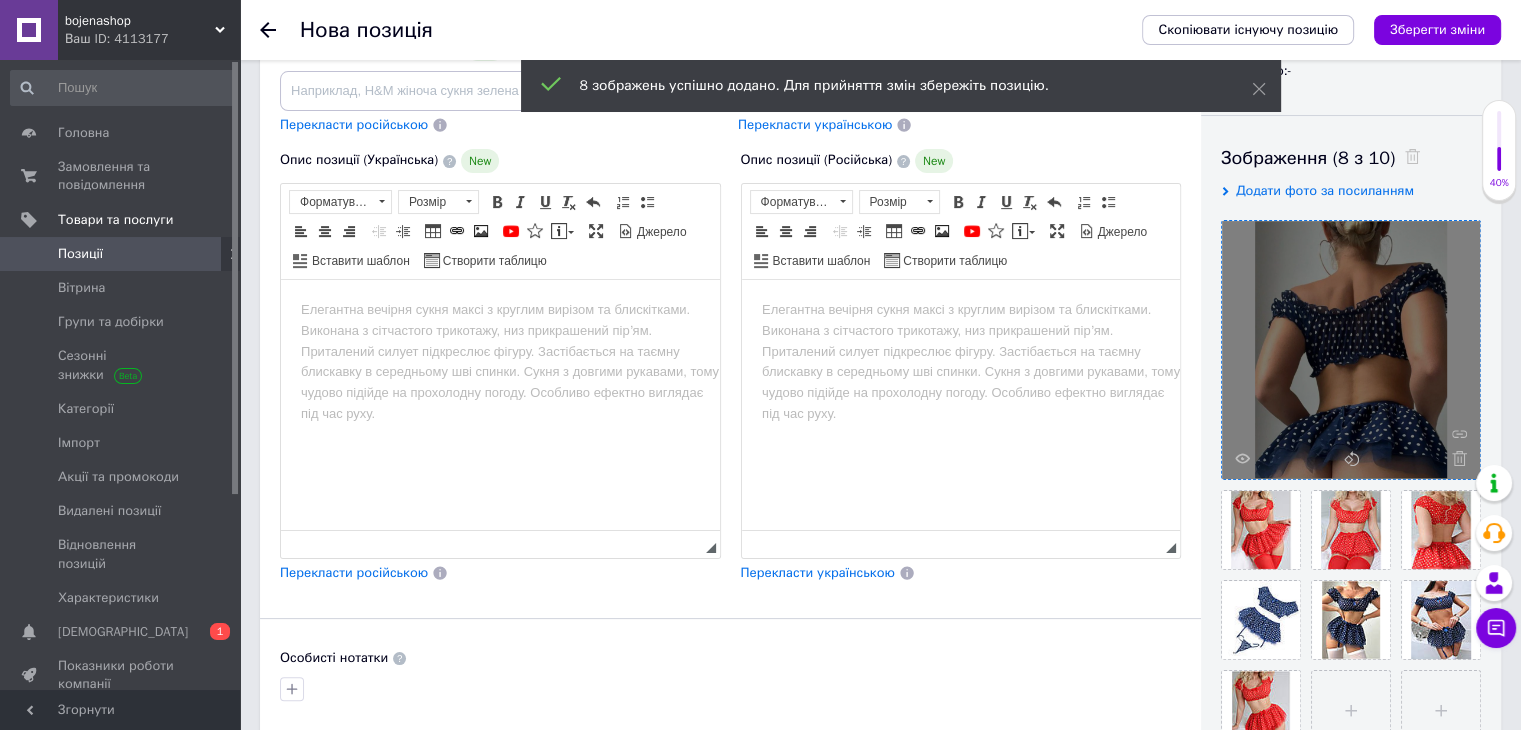 scroll, scrollTop: 300, scrollLeft: 0, axis: vertical 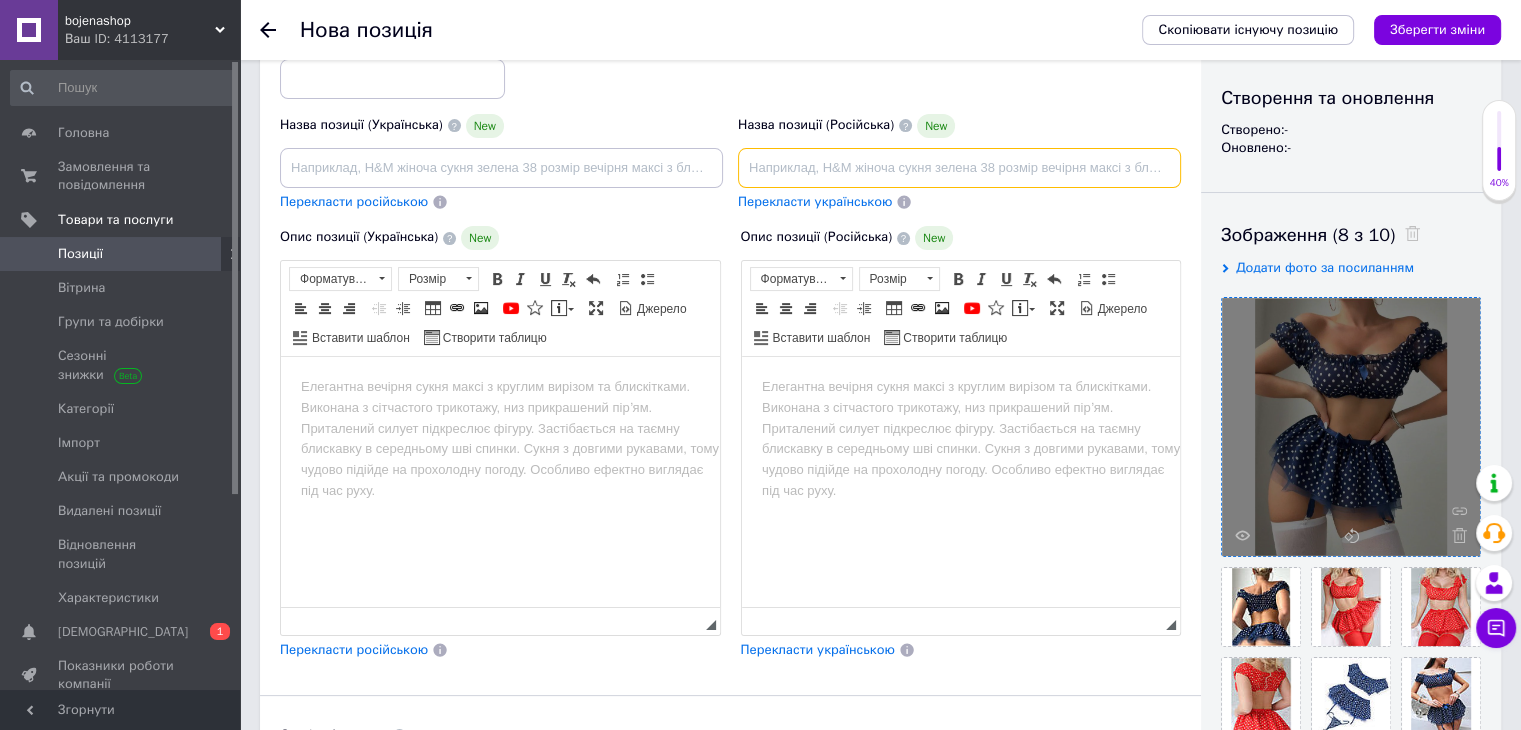 click at bounding box center (959, 168) 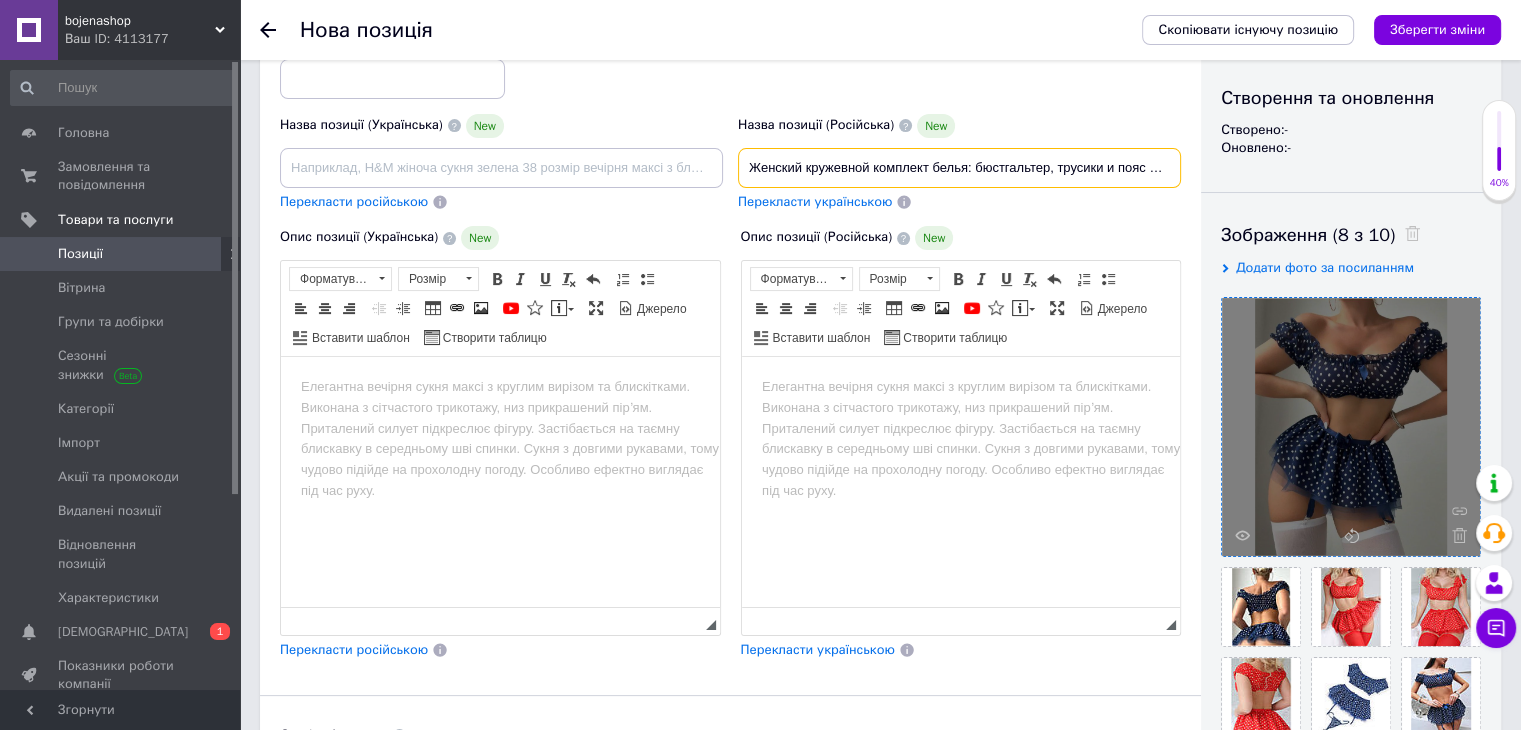 scroll, scrollTop: 0, scrollLeft: 420, axis: horizontal 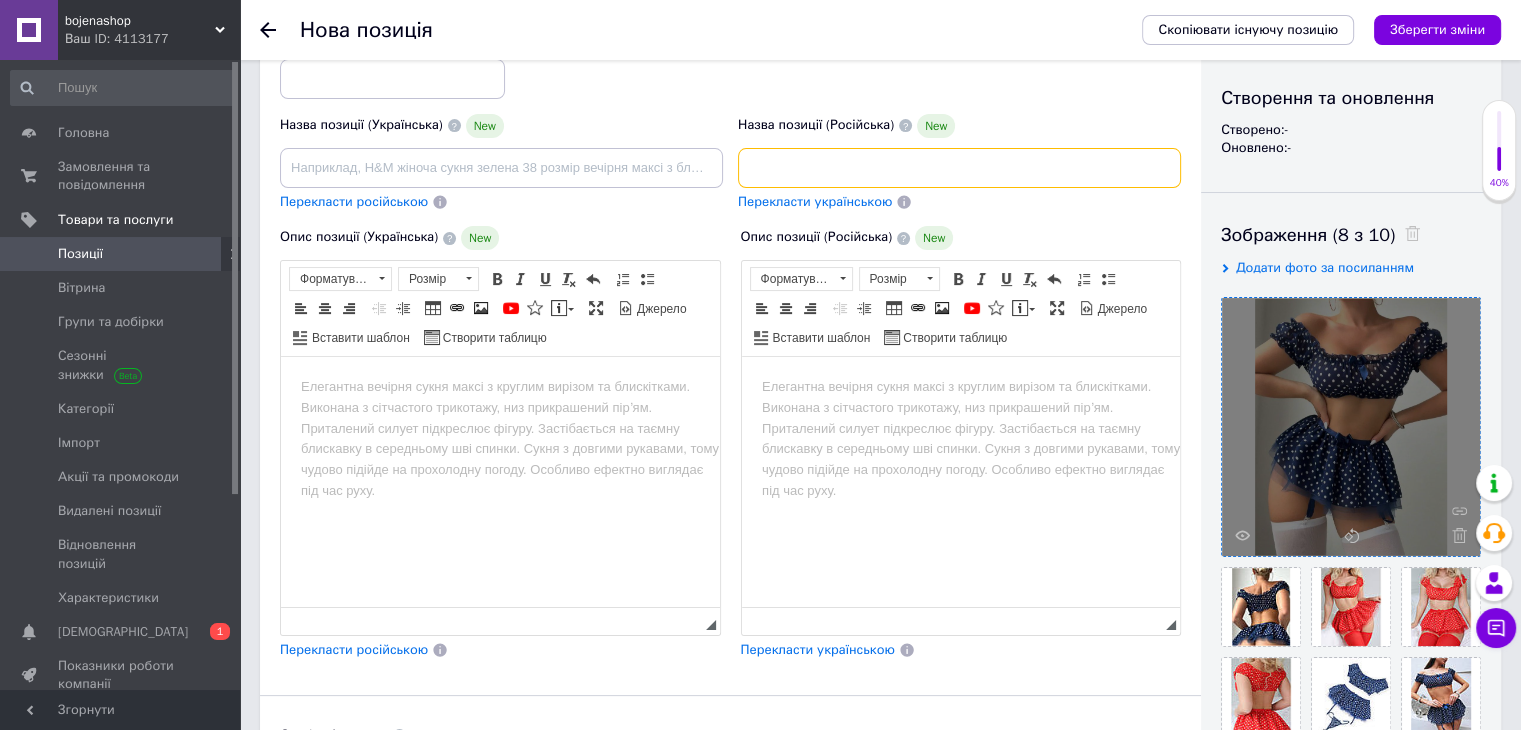 click on "Женский кружевной комплект белья: бюстгальтер, трусики и пояс с подвязками, эротический комплект с гартерами в синем и красном цве" at bounding box center (959, 168) 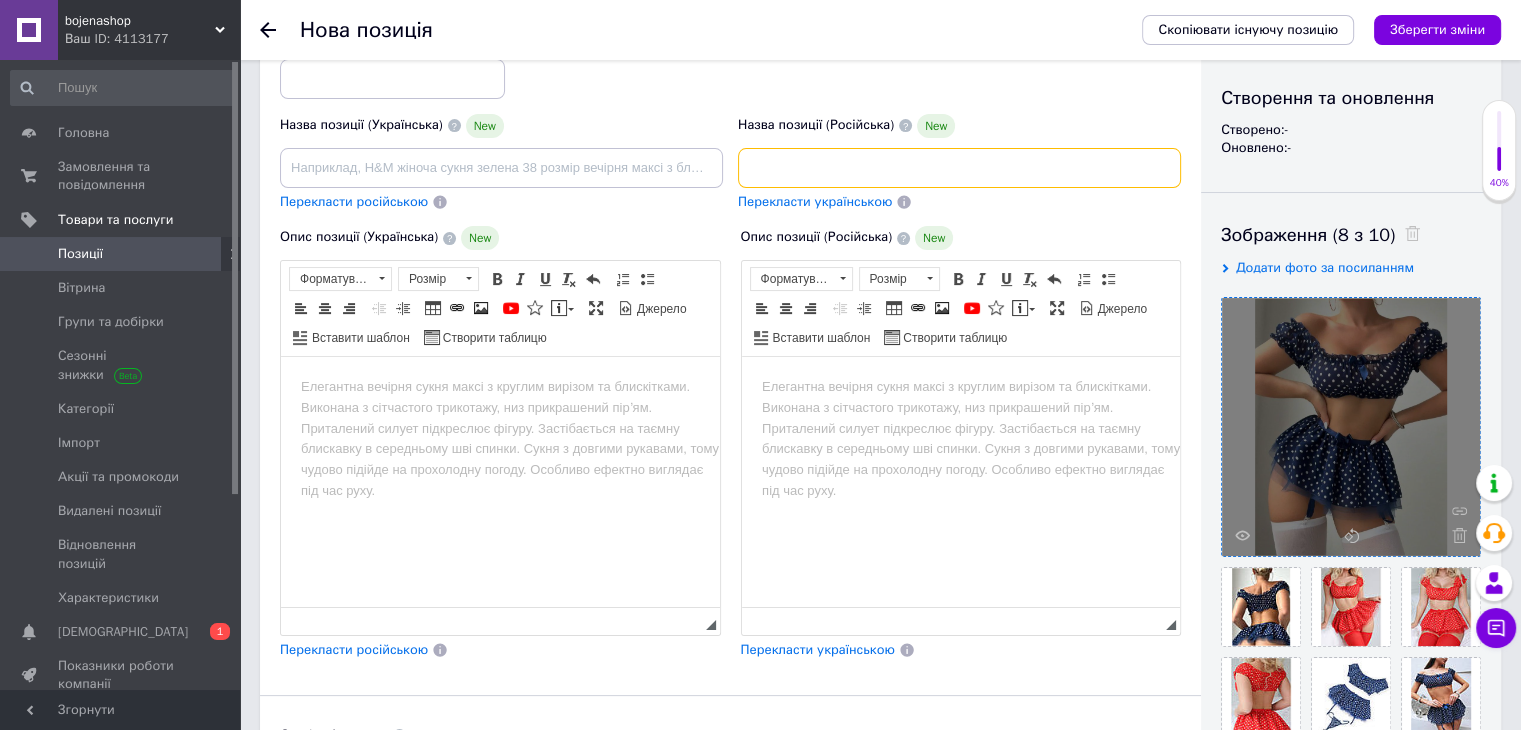 scroll, scrollTop: 0, scrollLeft: 416, axis: horizontal 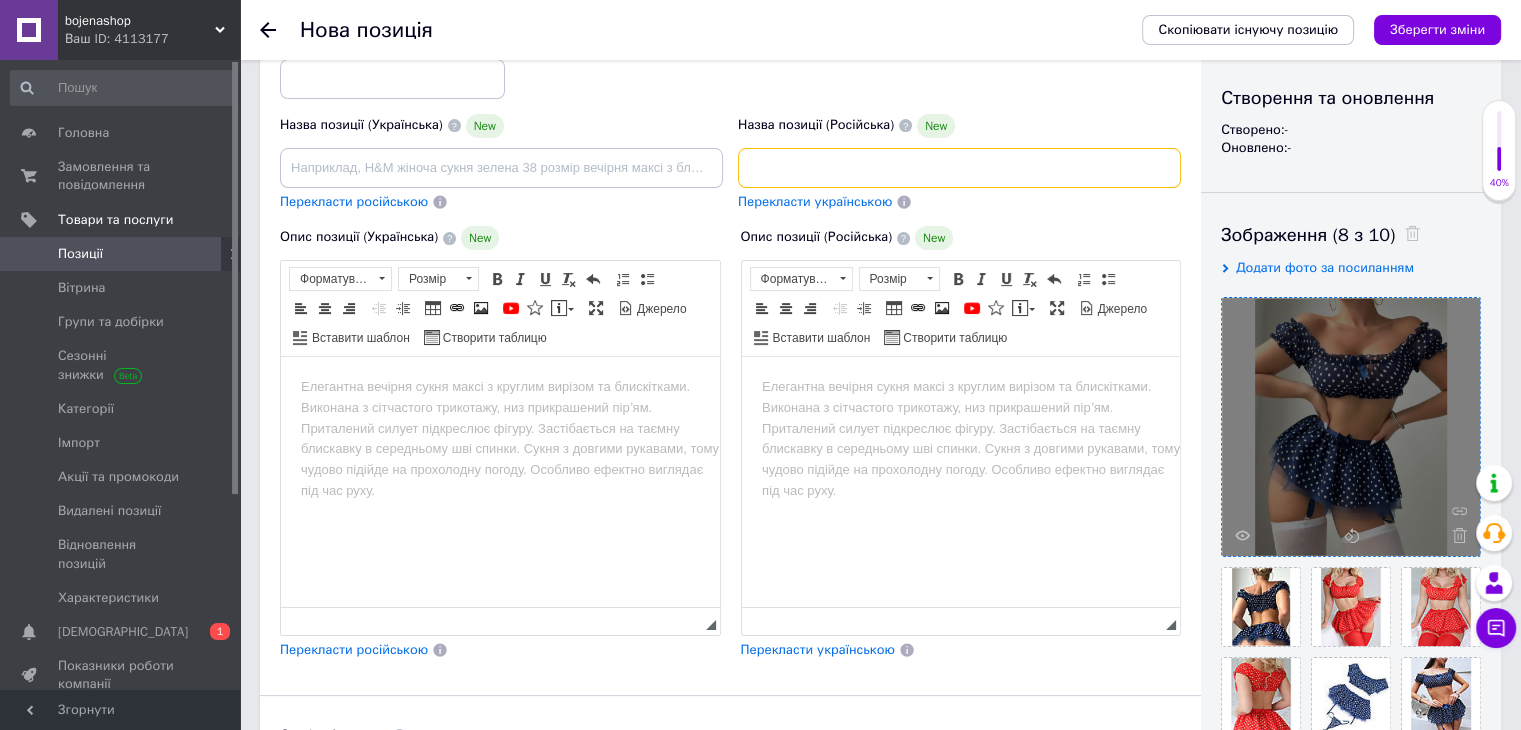 click on "Женский кружевной комплект белья: бюстгальтер, трусики и пояс с подвязками,эротический комплект с гартерами в синем и красном цве" at bounding box center [959, 168] 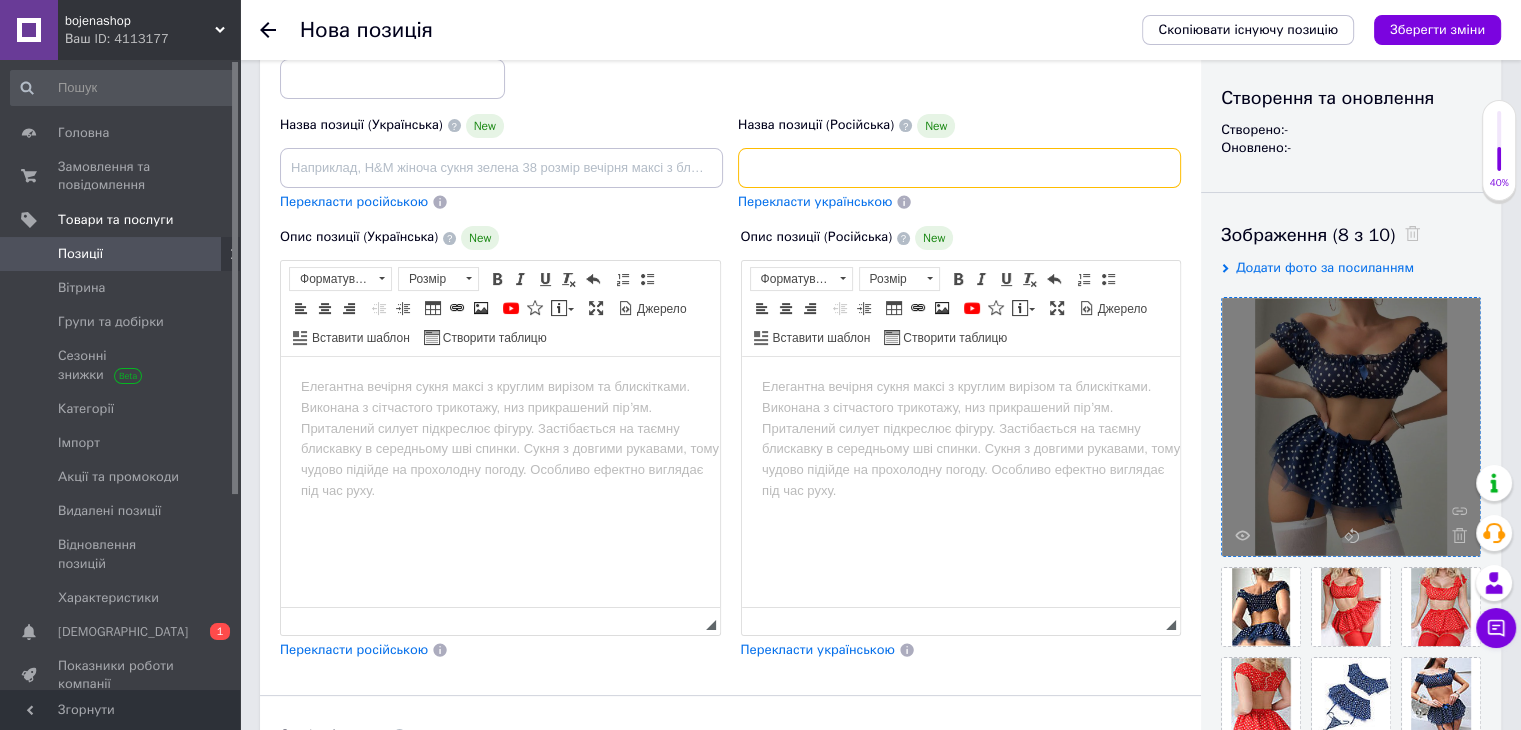 scroll, scrollTop: 0, scrollLeft: 421, axis: horizontal 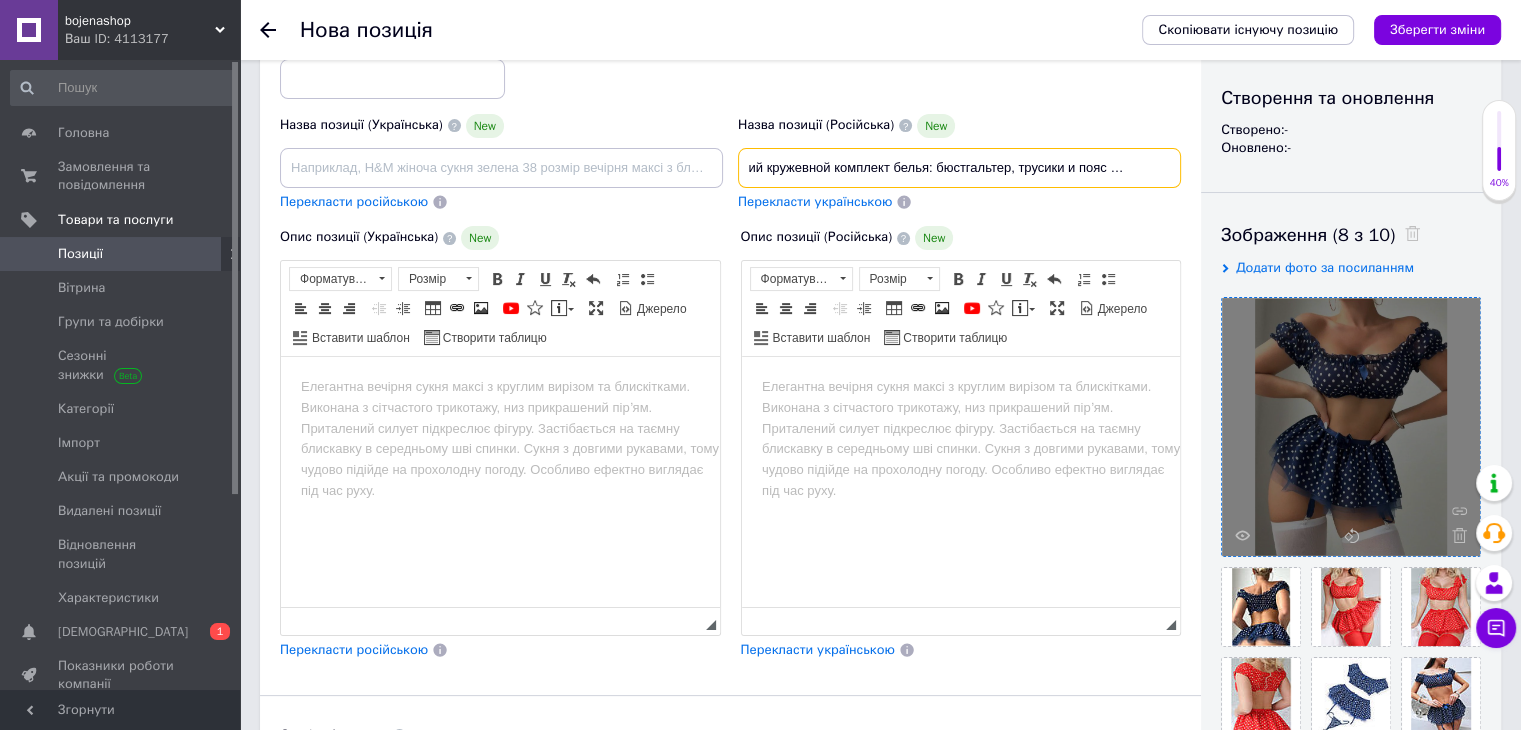 drag, startPoint x: 765, startPoint y: 168, endPoint x: 744, endPoint y: 169, distance: 21.023796 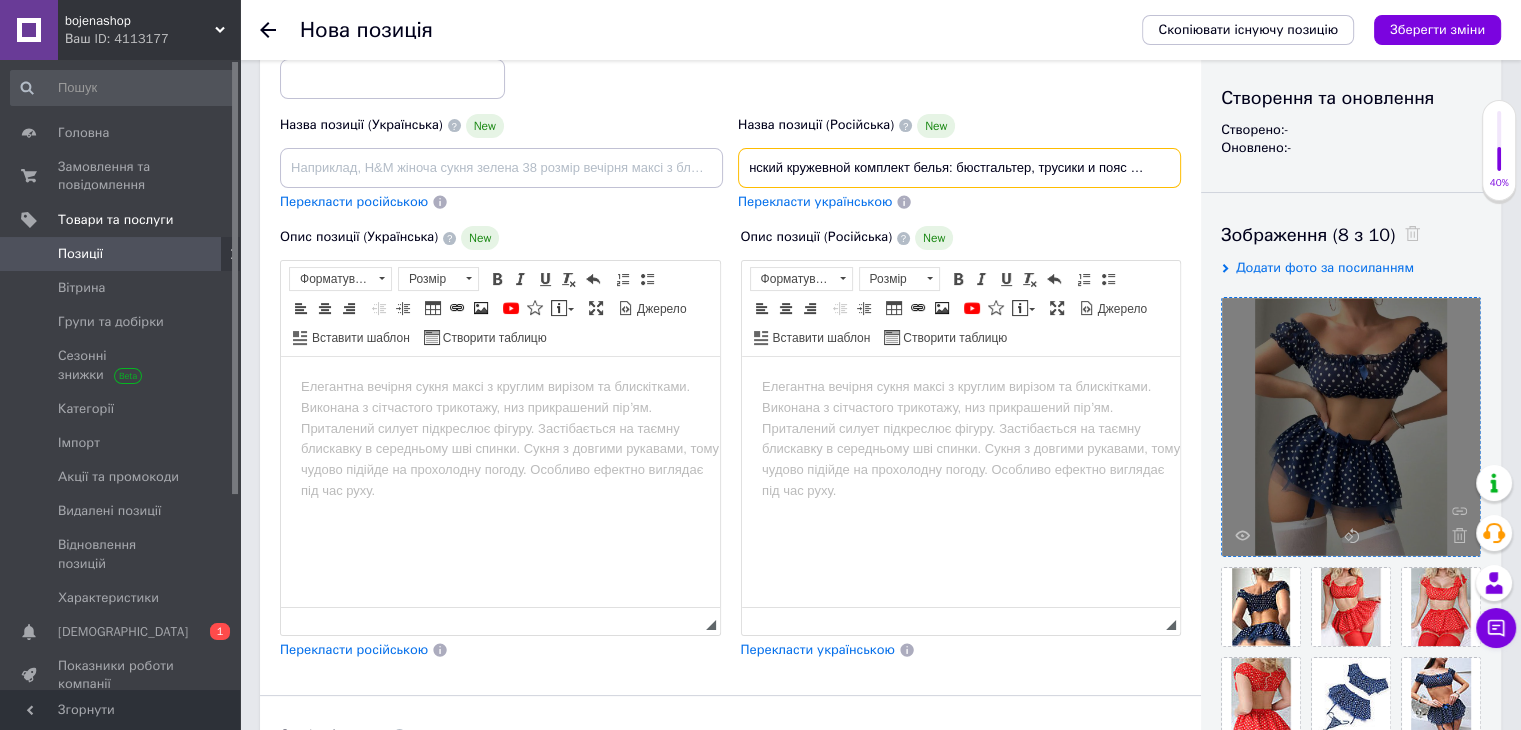 click on "Женский кружевной комплект белья: бюстгальтер, трусики и пояс с подвязками,эротический комплект с гартерами в синем и красном цвет" at bounding box center [959, 168] 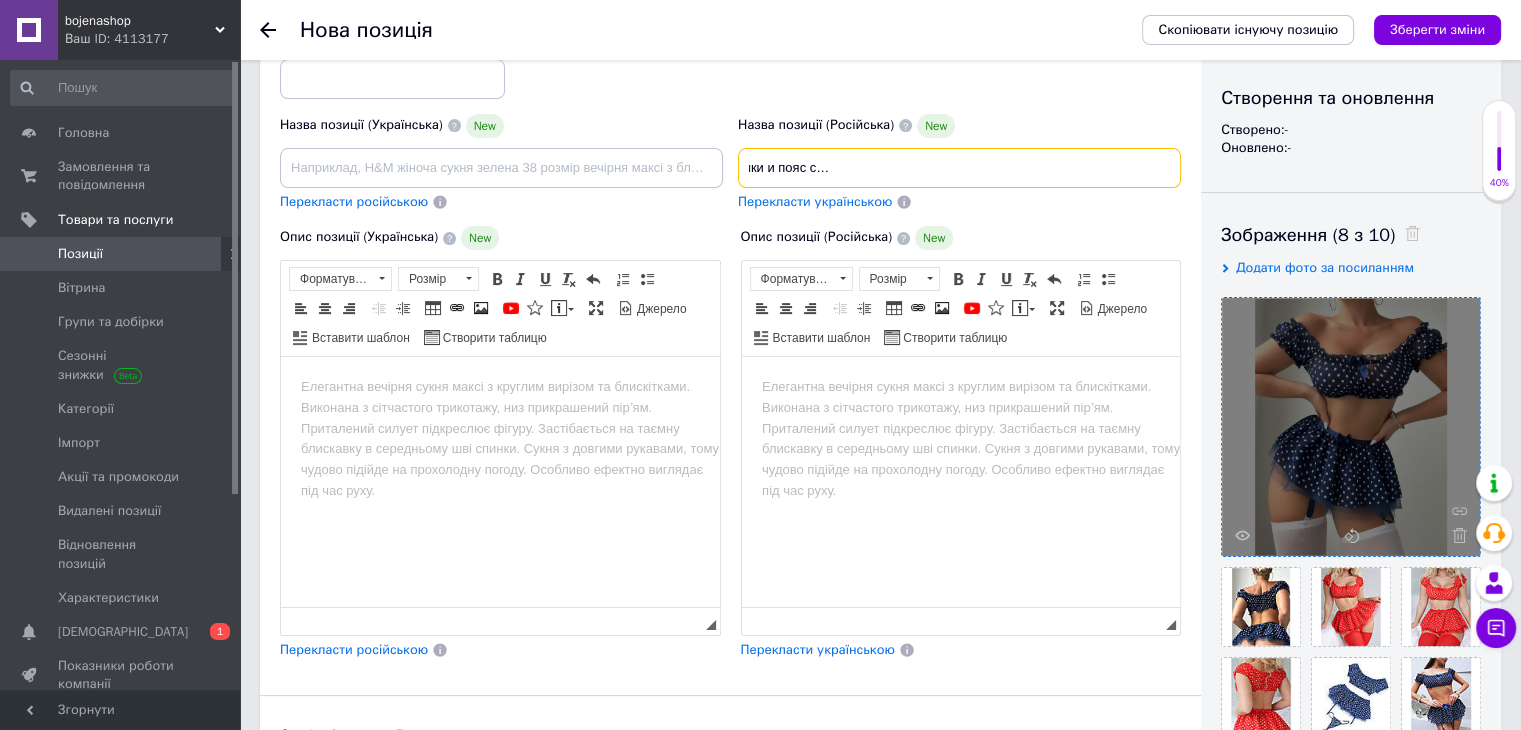 scroll, scrollTop: 0, scrollLeft: 418, axis: horizontal 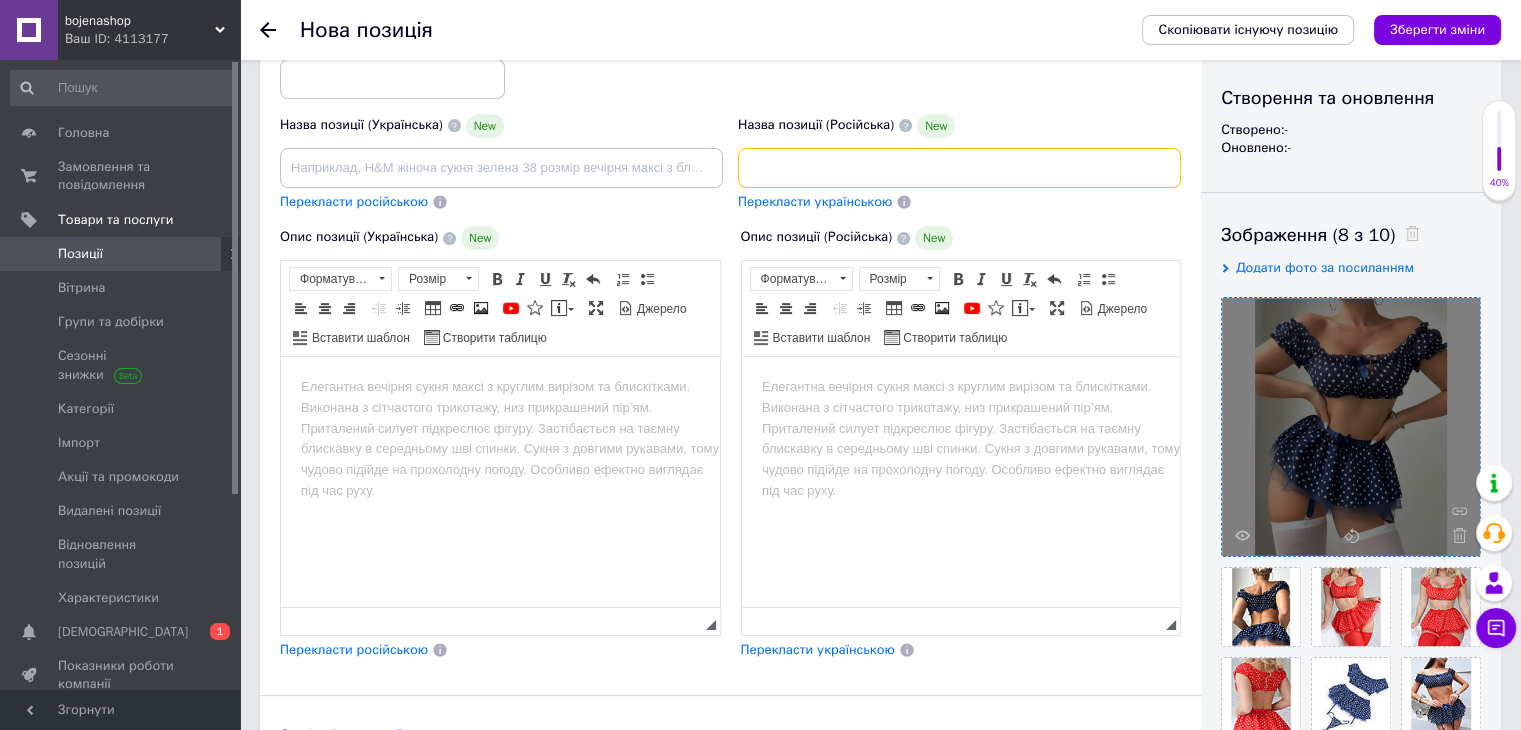 drag, startPoint x: 1152, startPoint y: 169, endPoint x: 1275, endPoint y: 165, distance: 123.065025 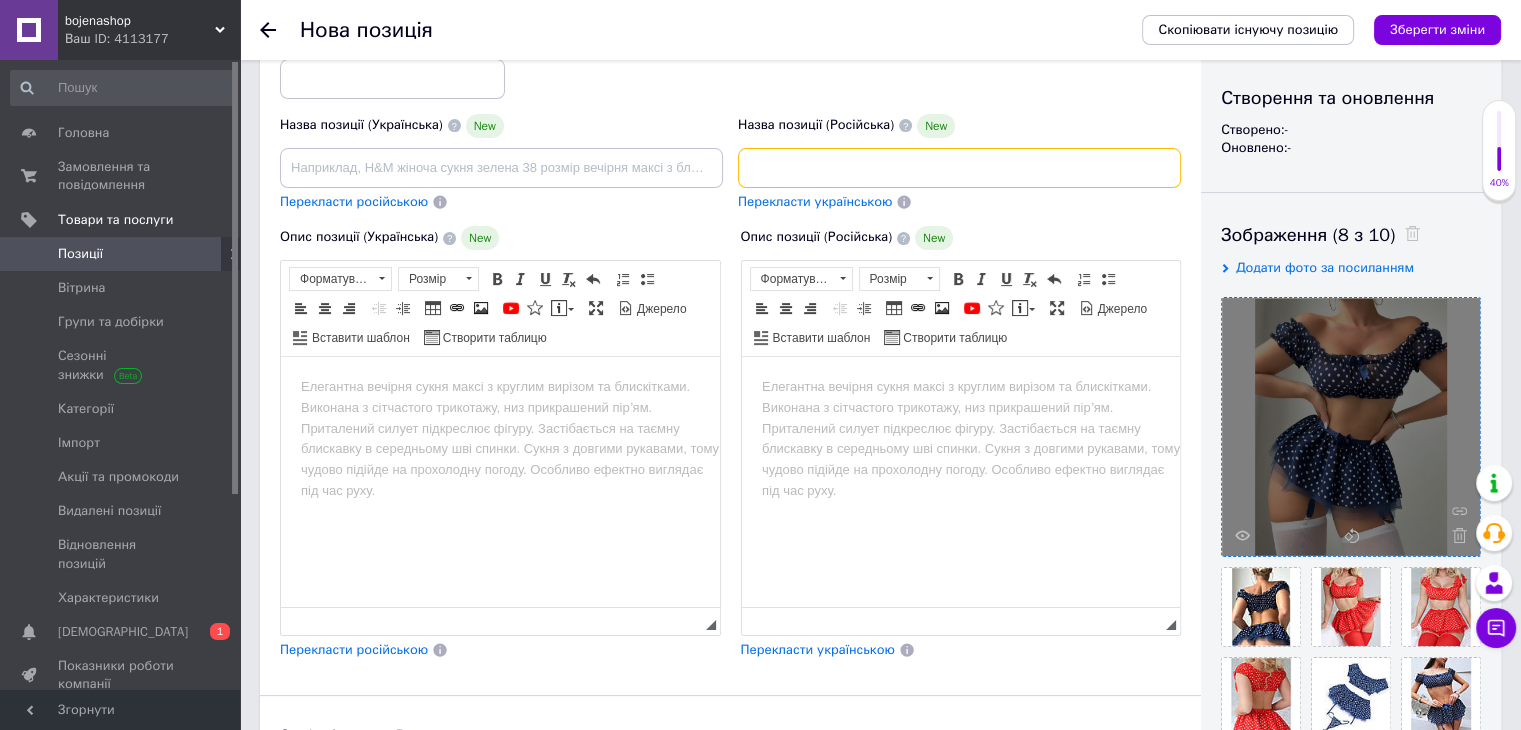 scroll, scrollTop: 0, scrollLeft: 425, axis: horizontal 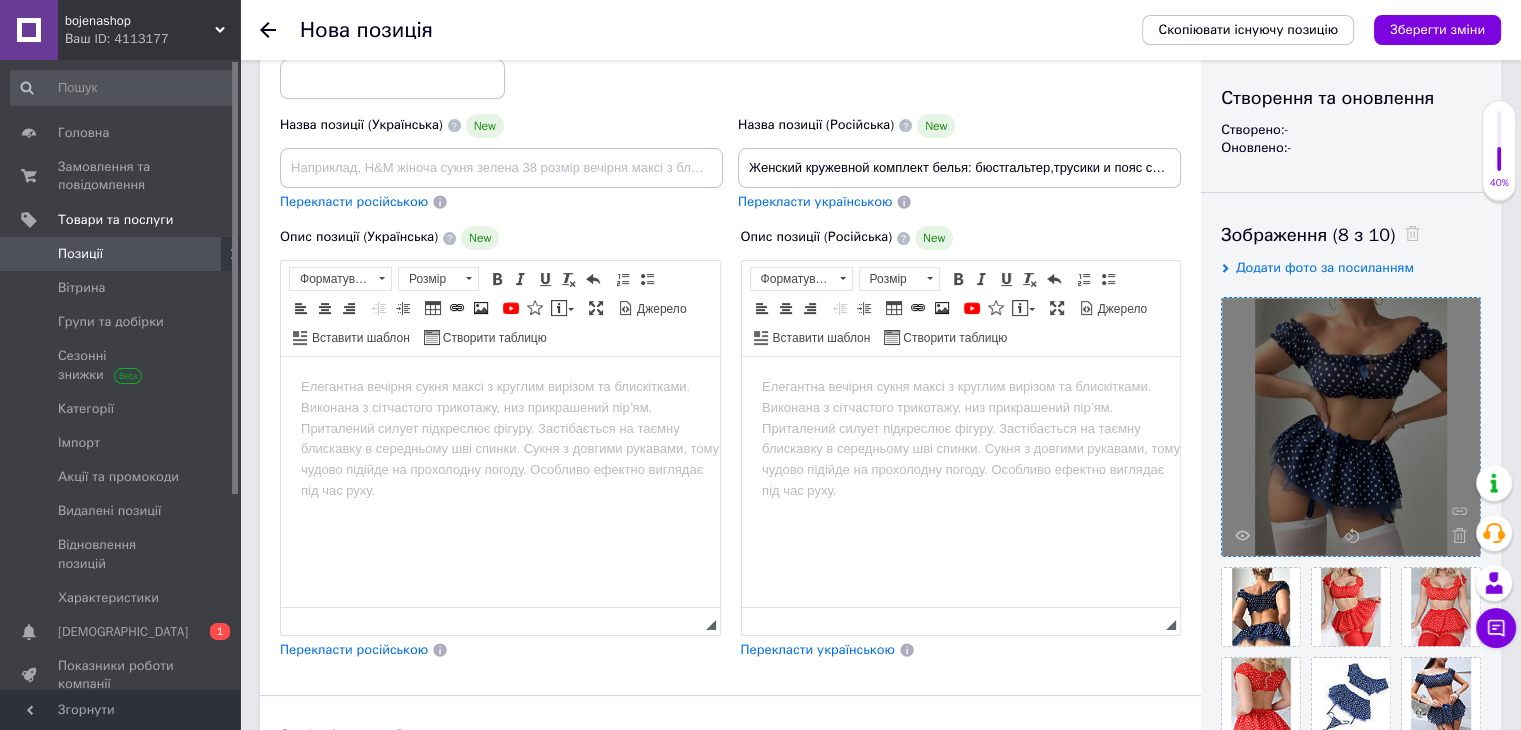 click at bounding box center (960, 387) 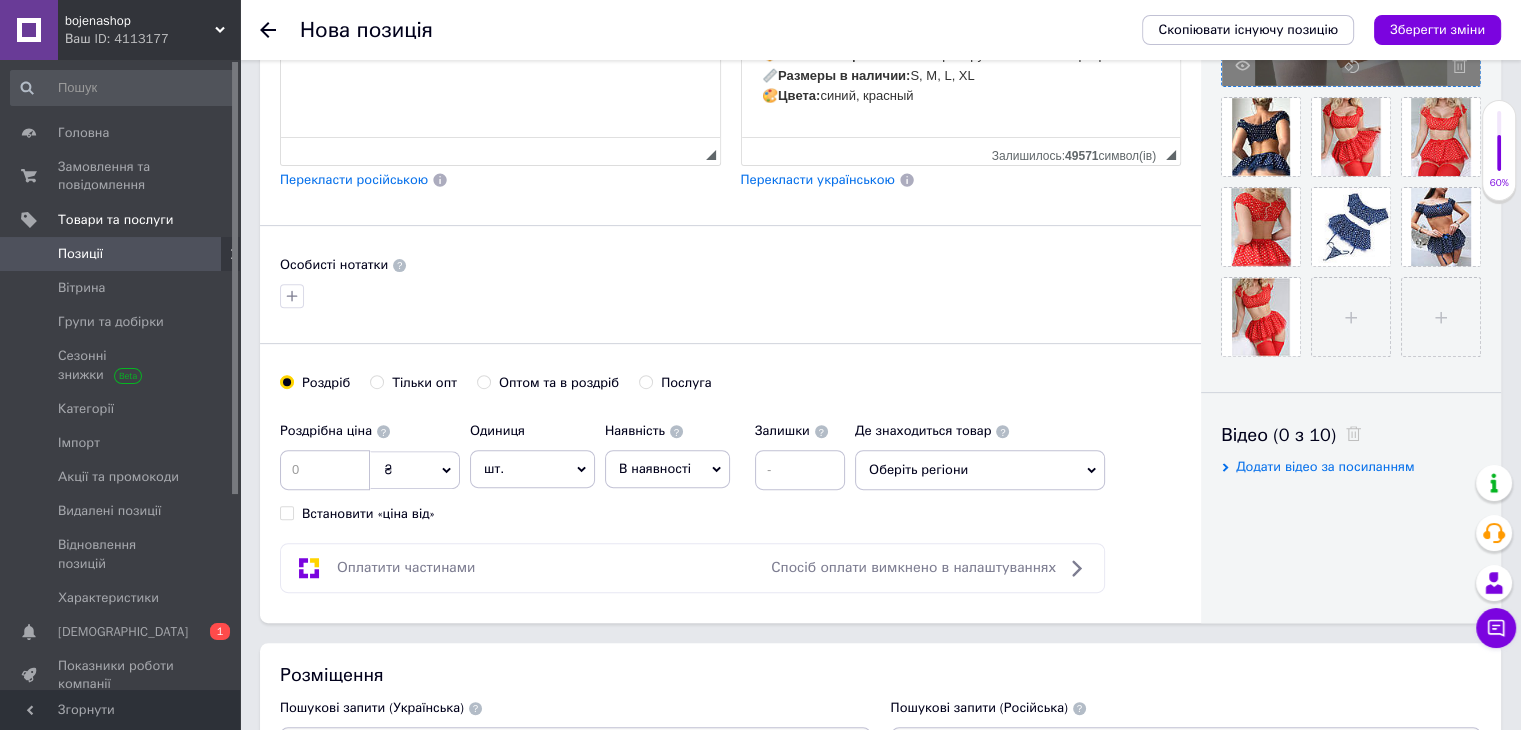 scroll, scrollTop: 700, scrollLeft: 0, axis: vertical 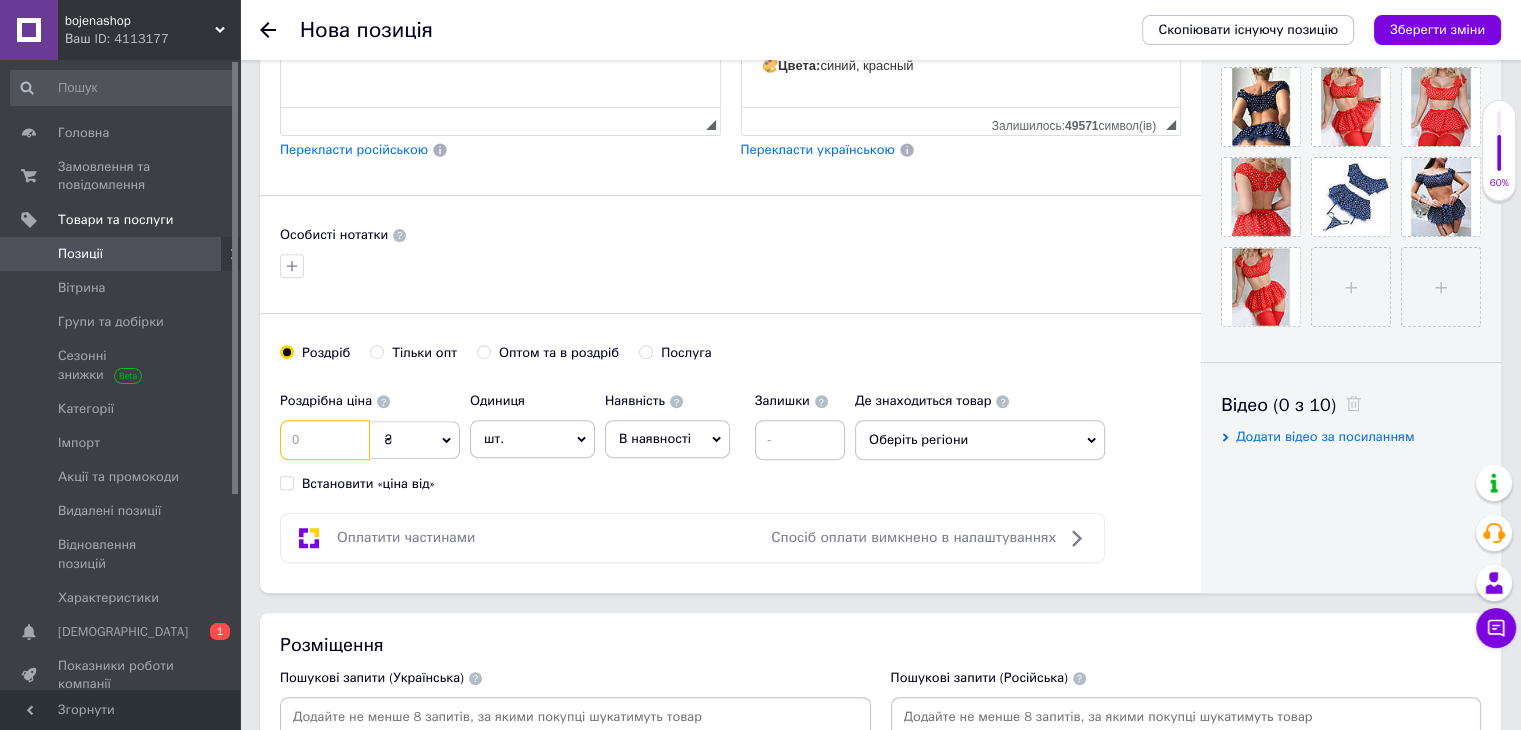 click at bounding box center [325, 440] 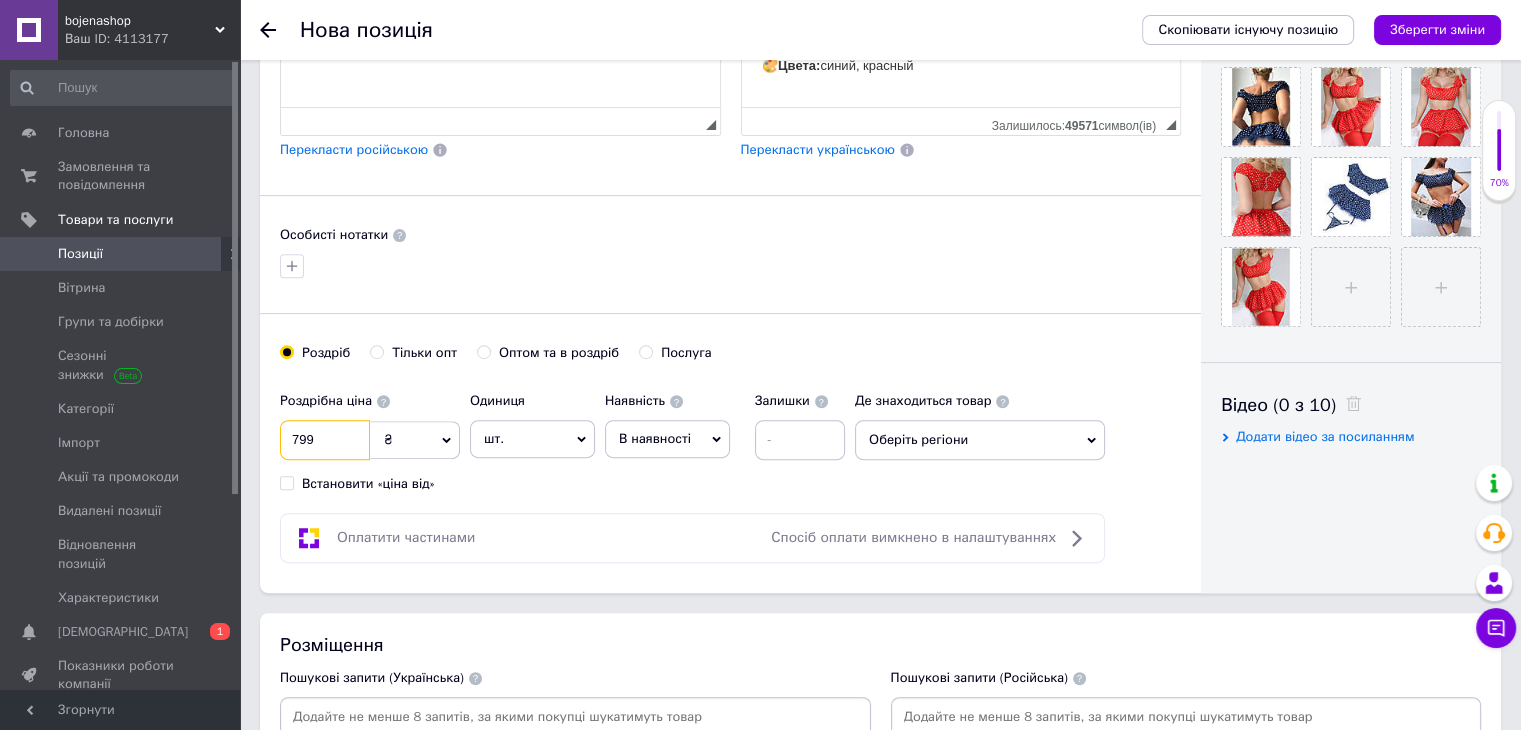 type on "799" 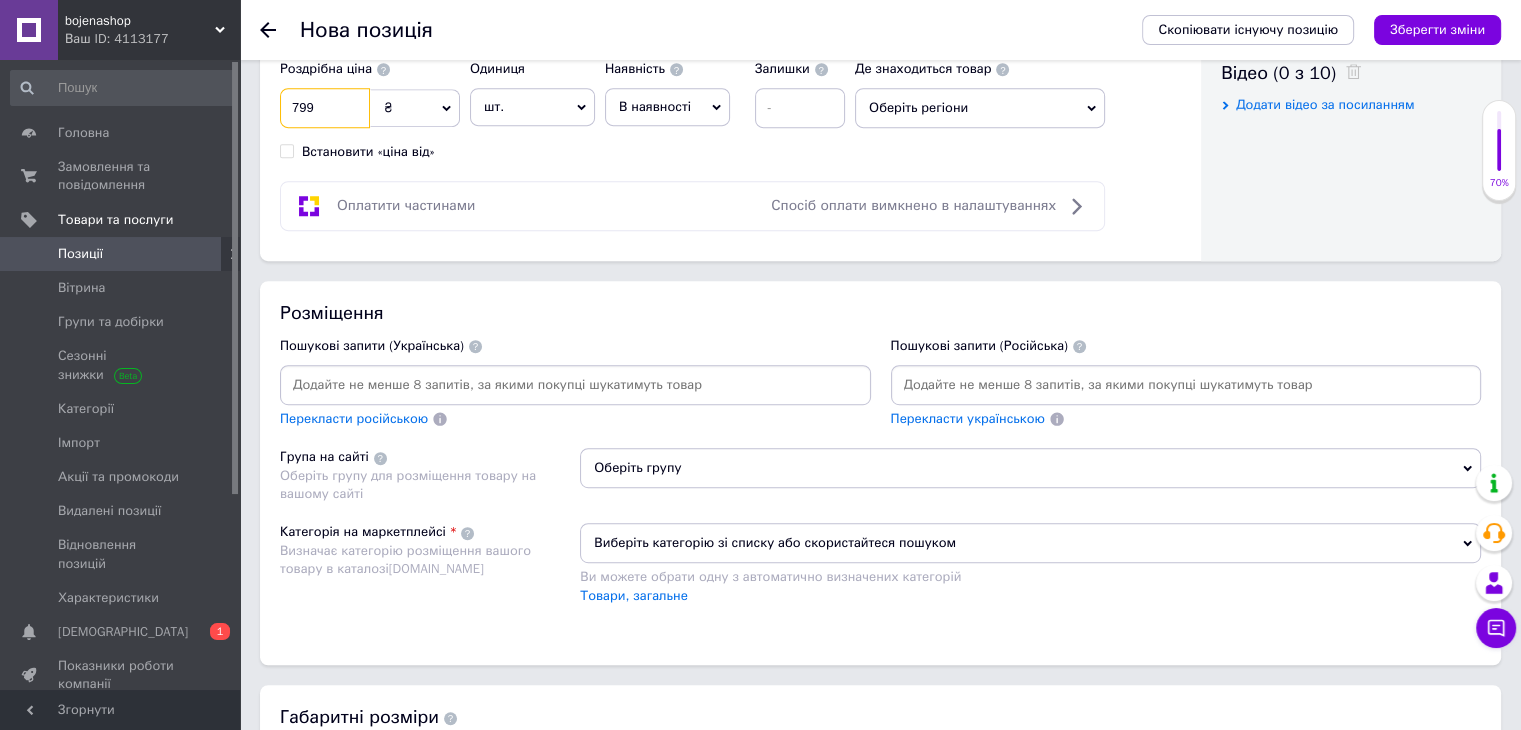 scroll, scrollTop: 1000, scrollLeft: 0, axis: vertical 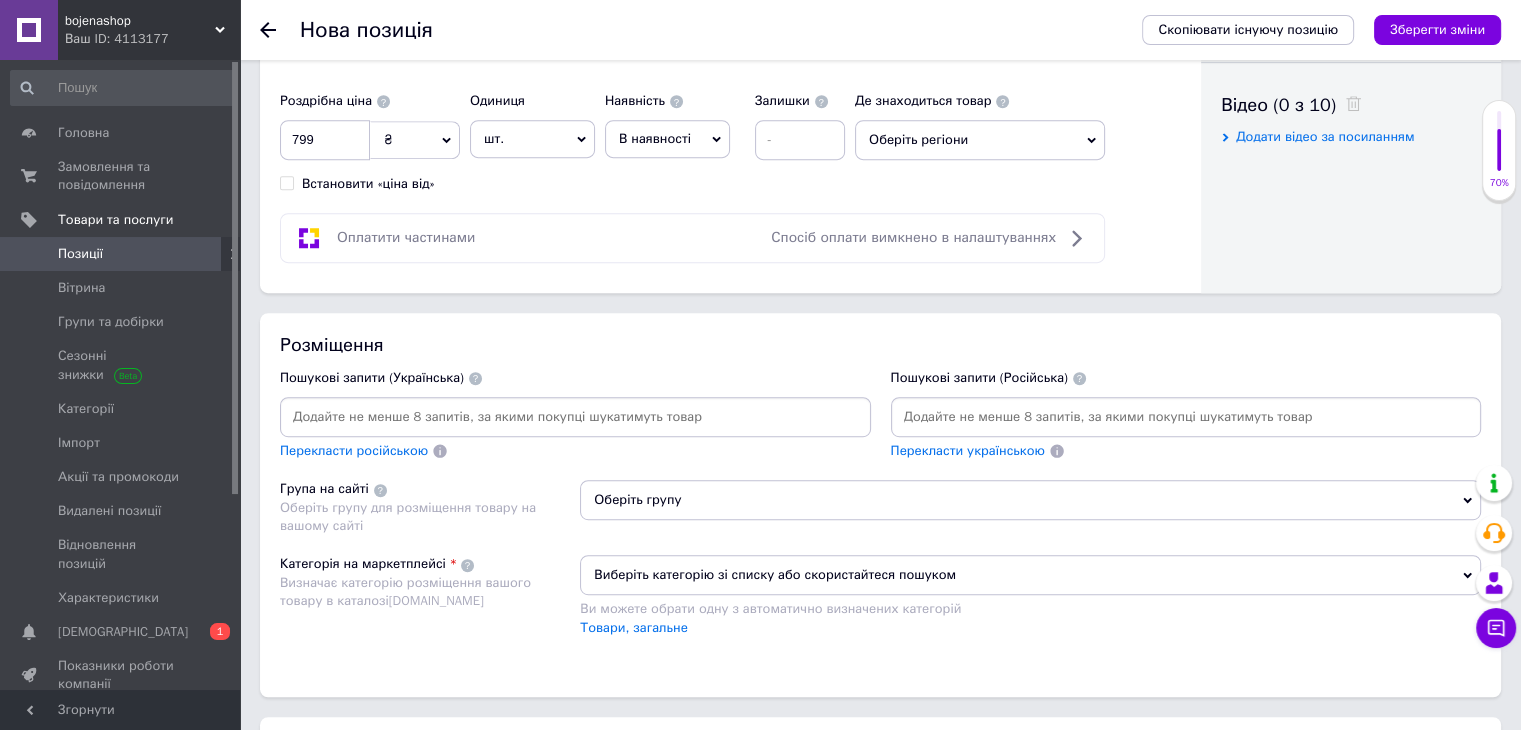 click at bounding box center [1186, 417] 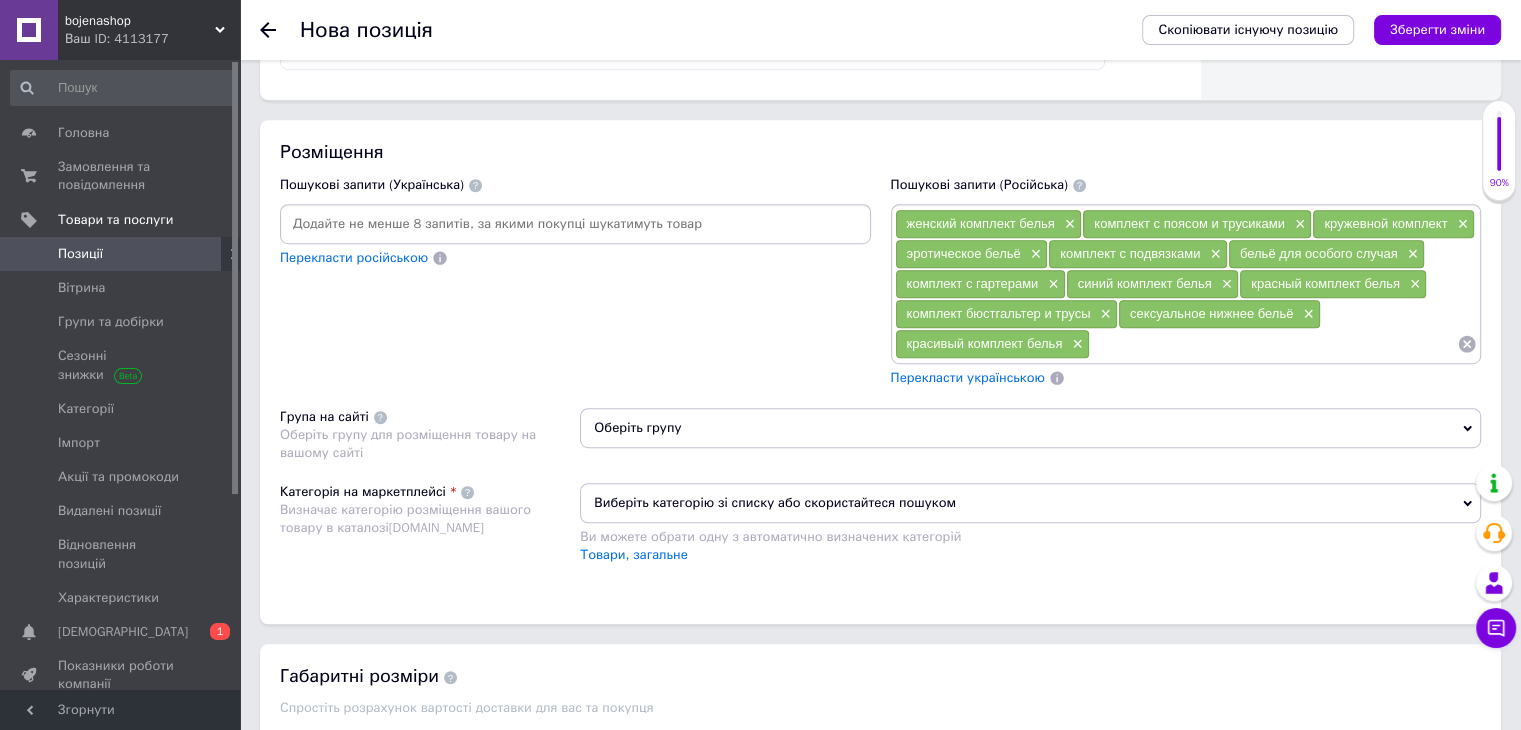 scroll, scrollTop: 1200, scrollLeft: 0, axis: vertical 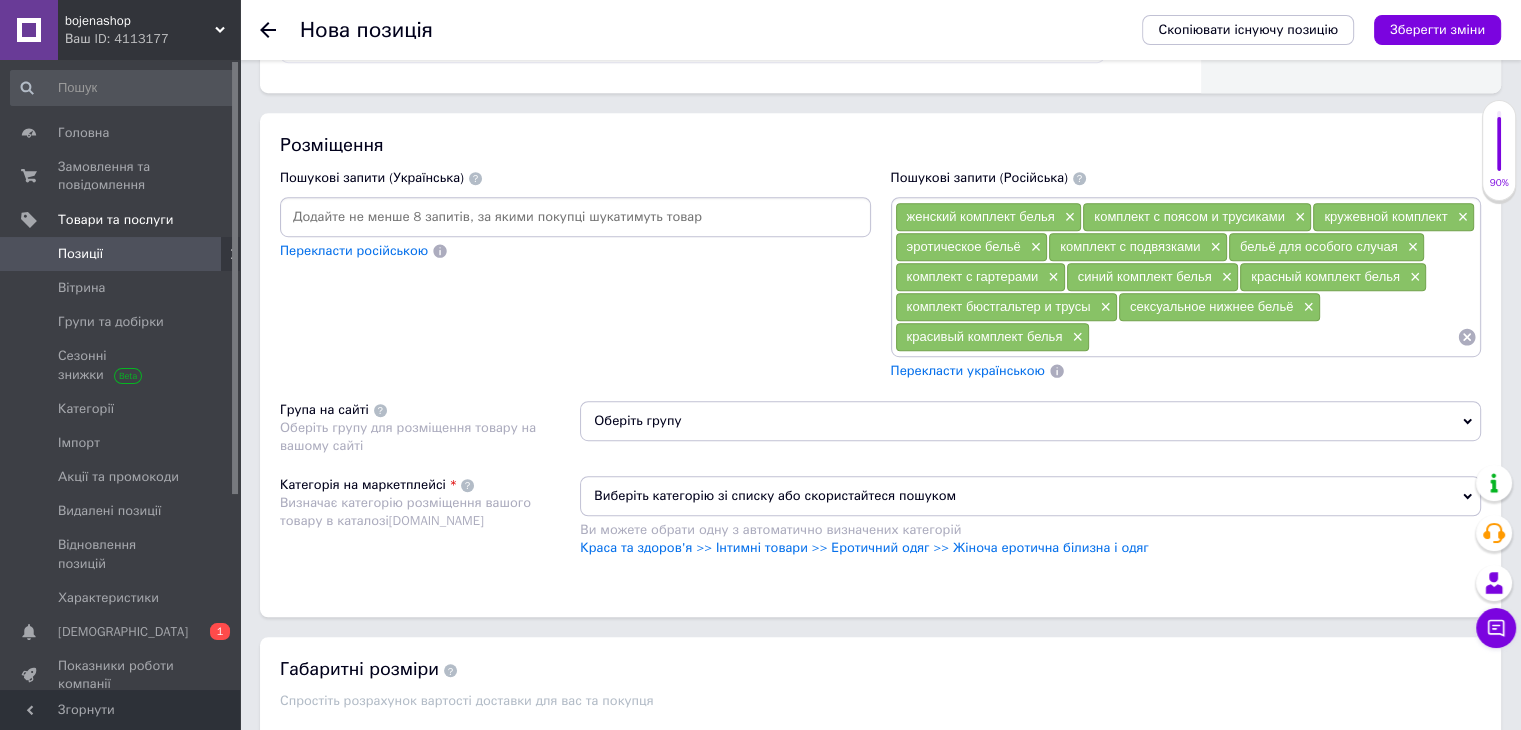 click on "Оберіть групу" at bounding box center (1030, 421) 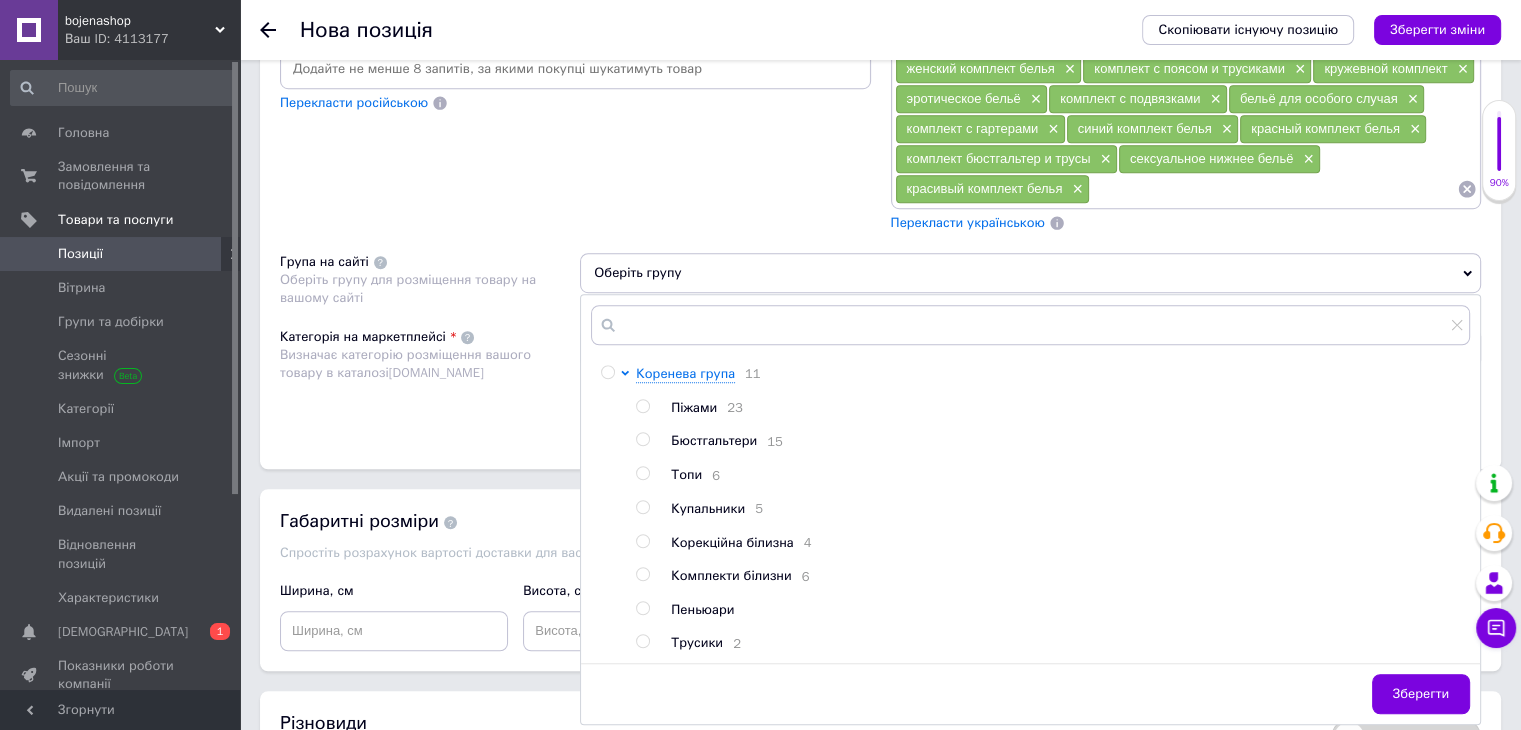 scroll, scrollTop: 1400, scrollLeft: 0, axis: vertical 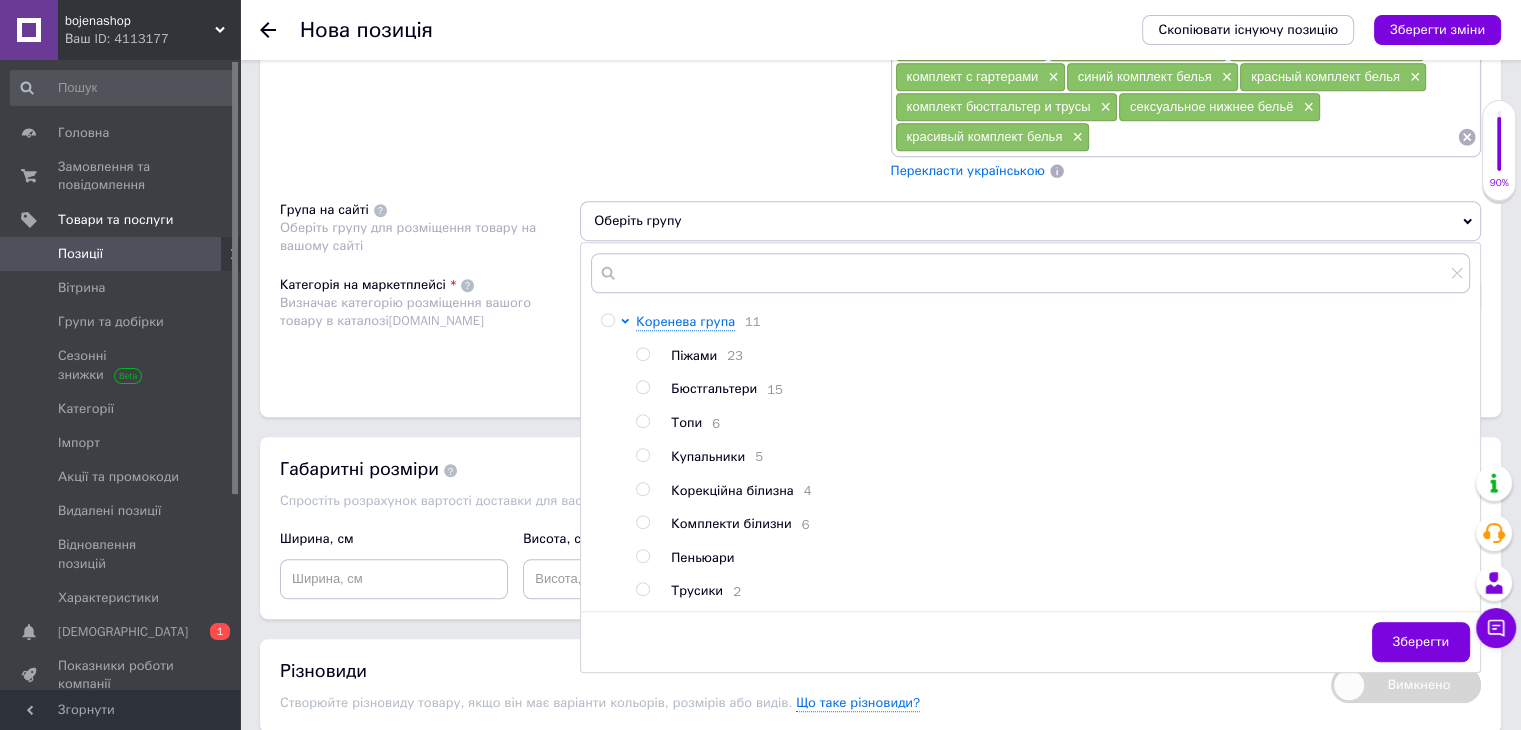 click at bounding box center (642, 522) 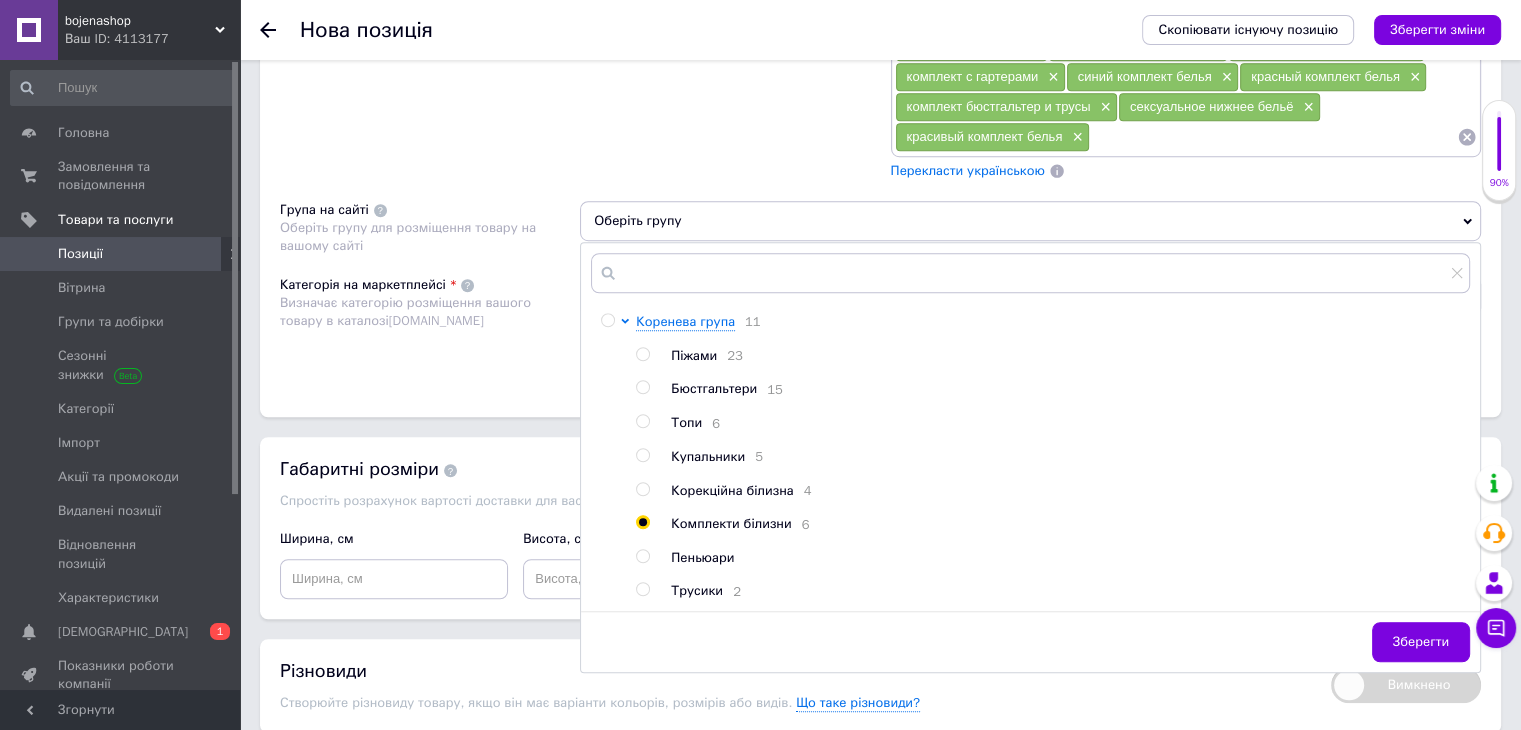 radio on "true" 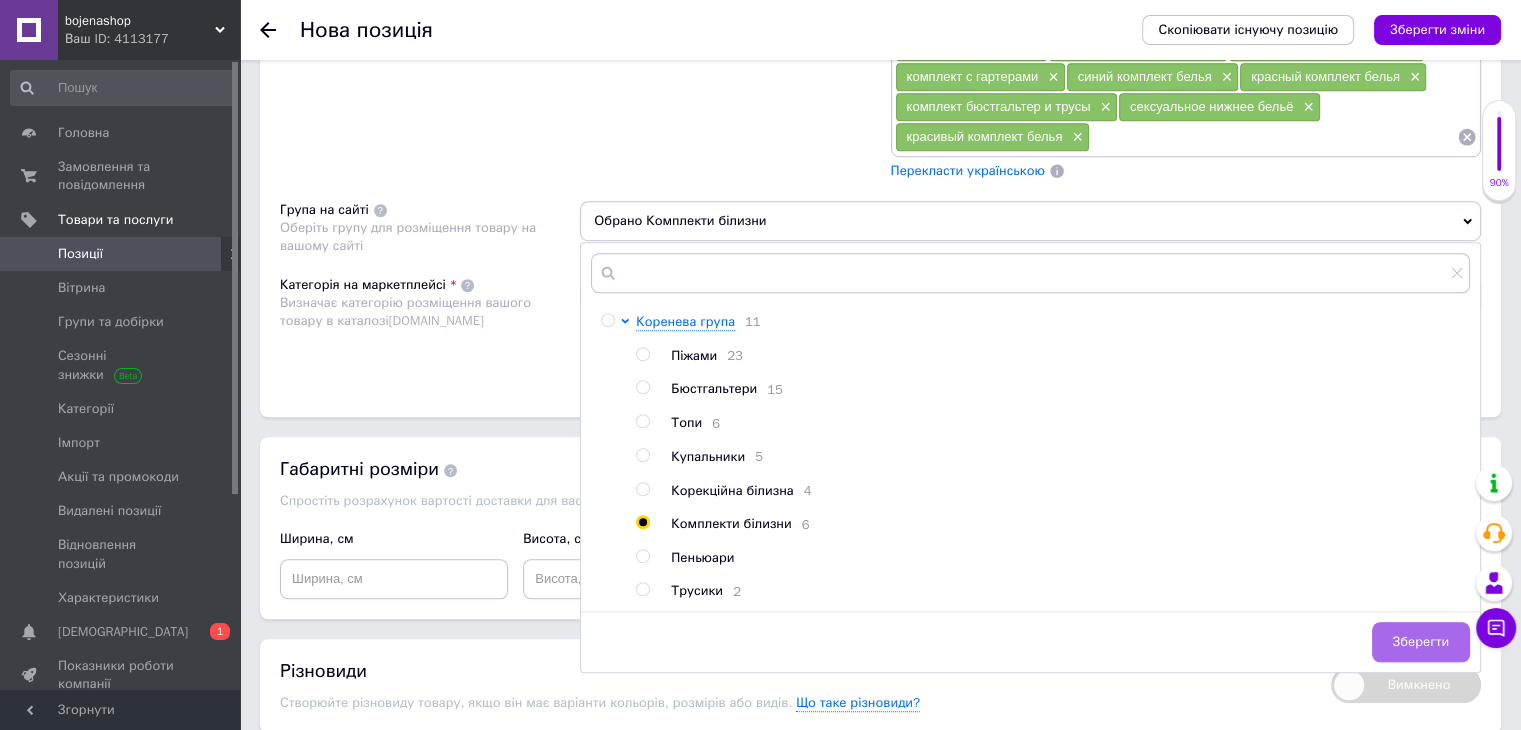 click on "Зберегти" at bounding box center [1421, 642] 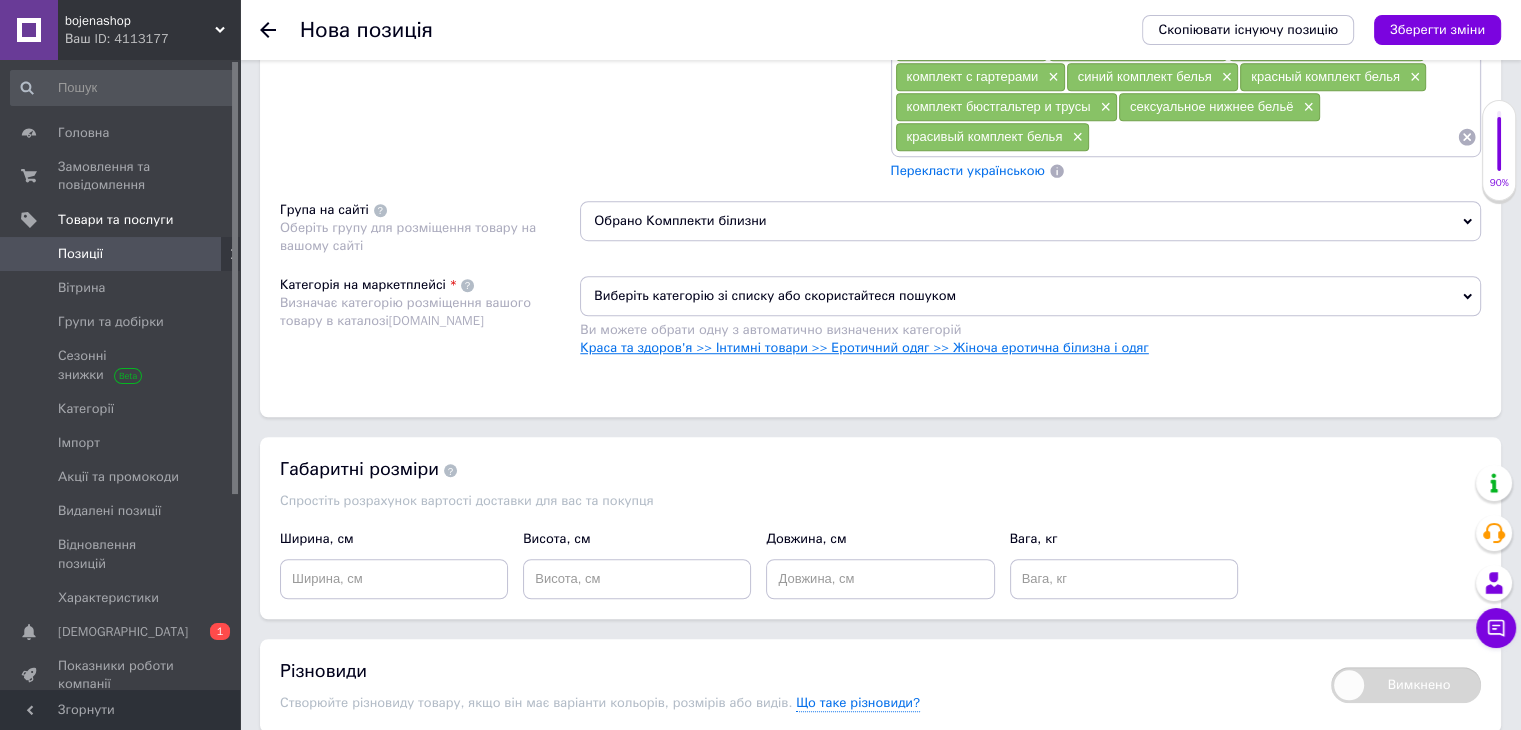 click on "Краса та здоров'я >> Інтимні товари >> Еротичний одяг >> Жіноча еротична білизна і одяг" at bounding box center (864, 347) 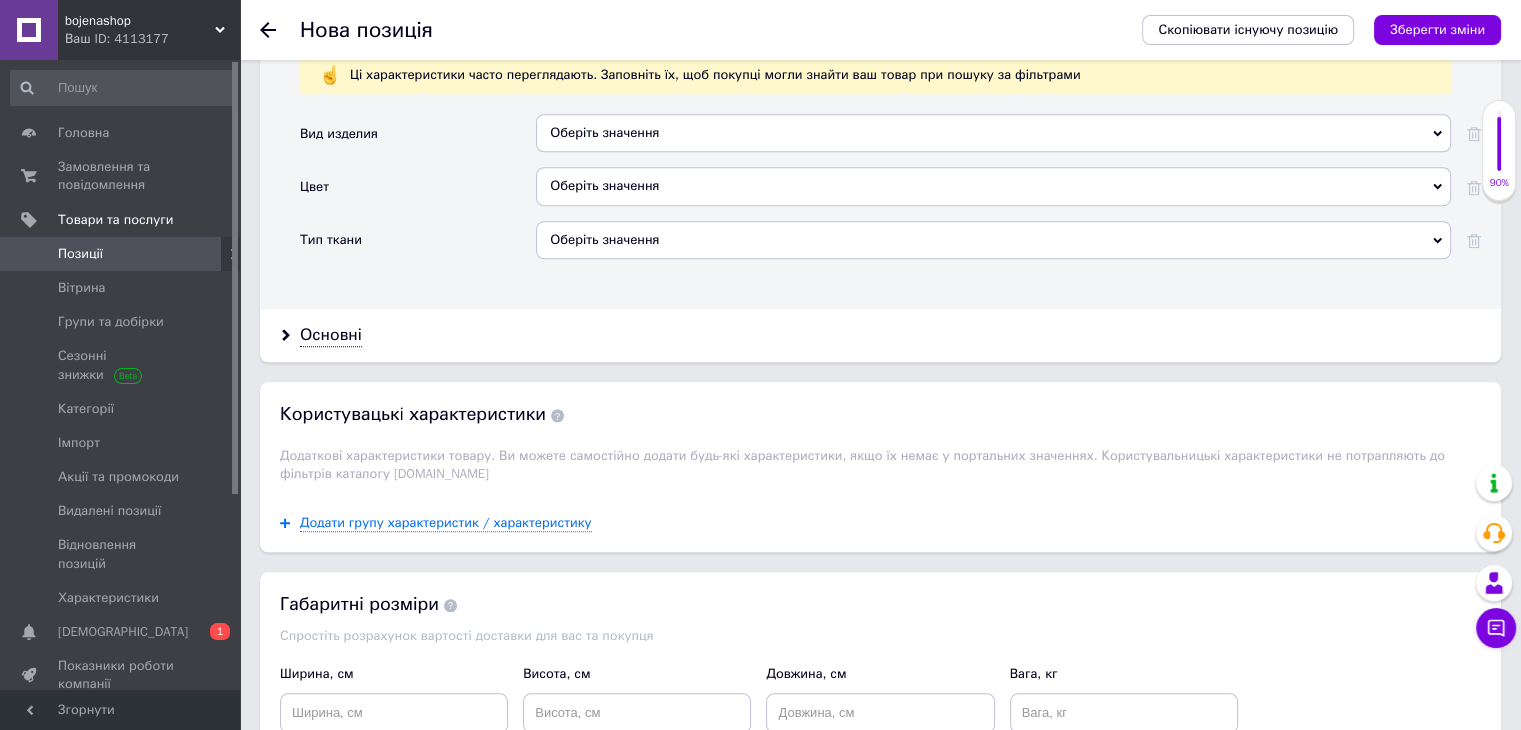 scroll, scrollTop: 1800, scrollLeft: 0, axis: vertical 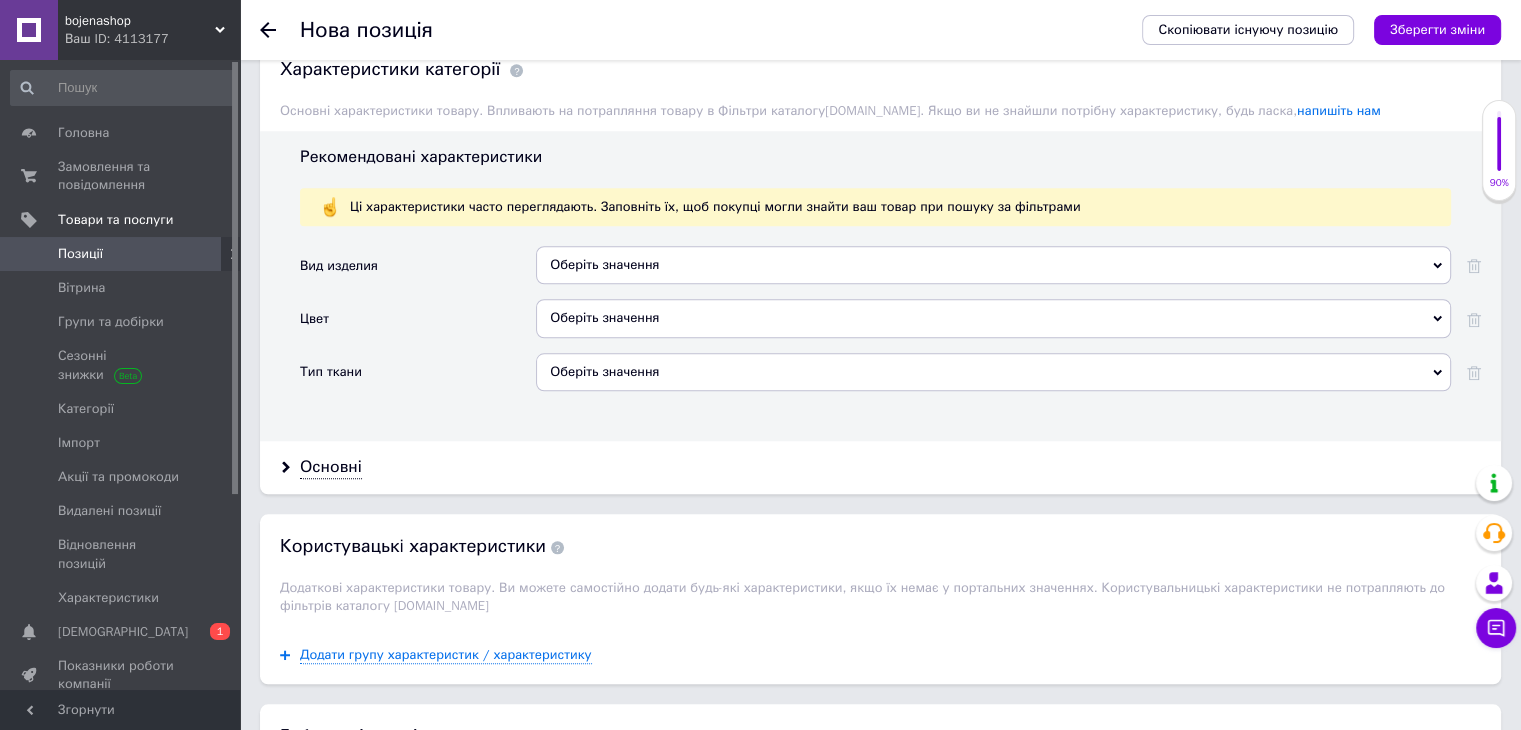 click on "Оберіть значення" at bounding box center (993, 318) 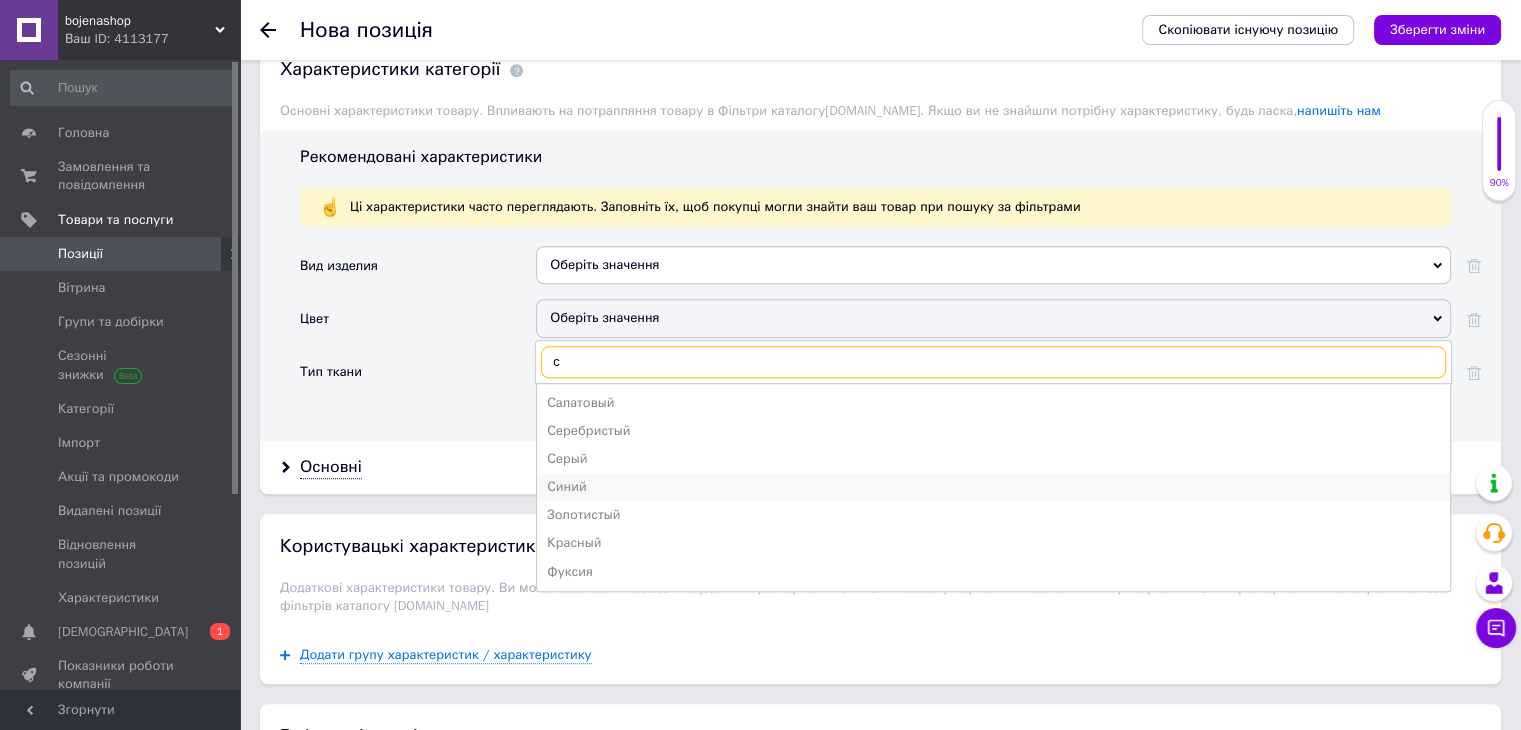 type on "с" 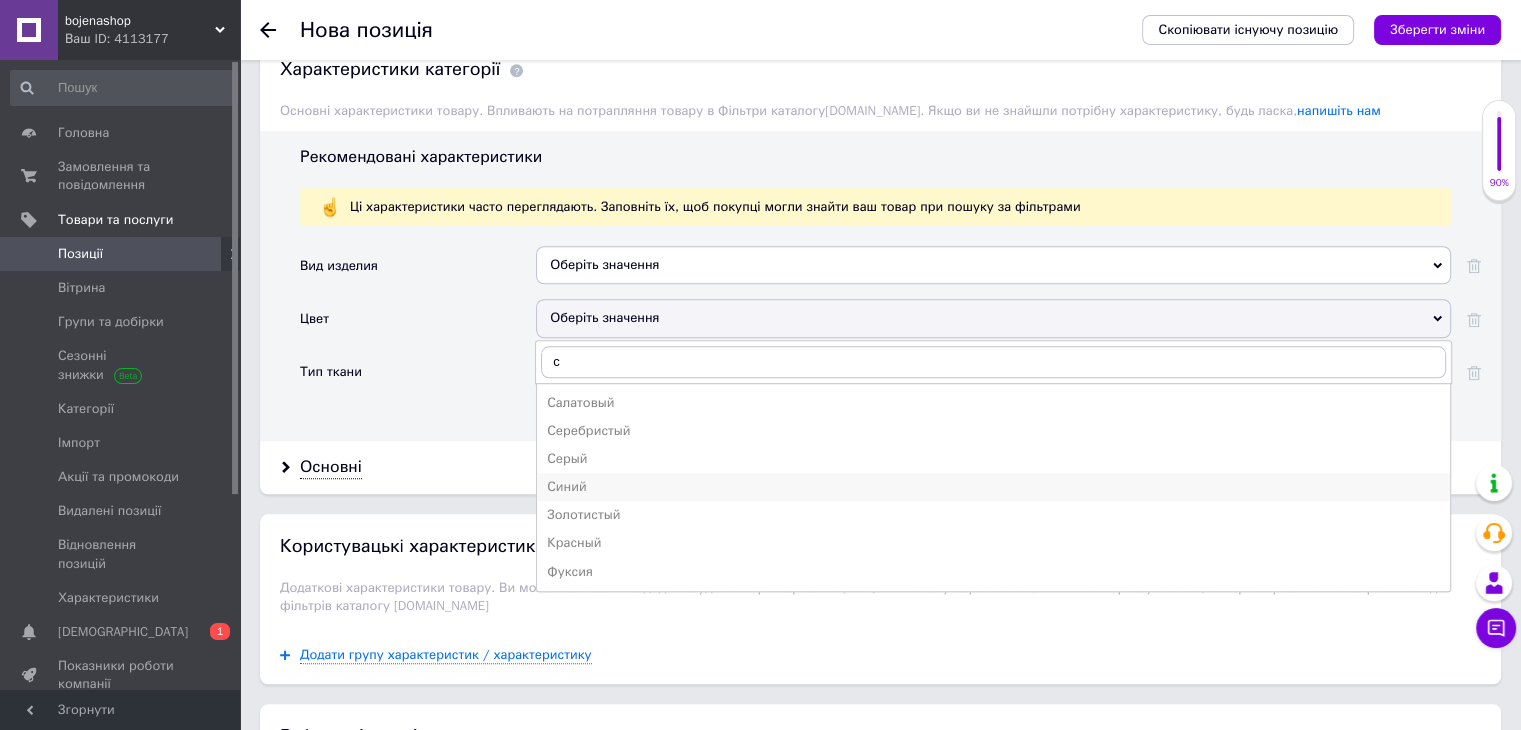 click on "Синий" at bounding box center (993, 487) 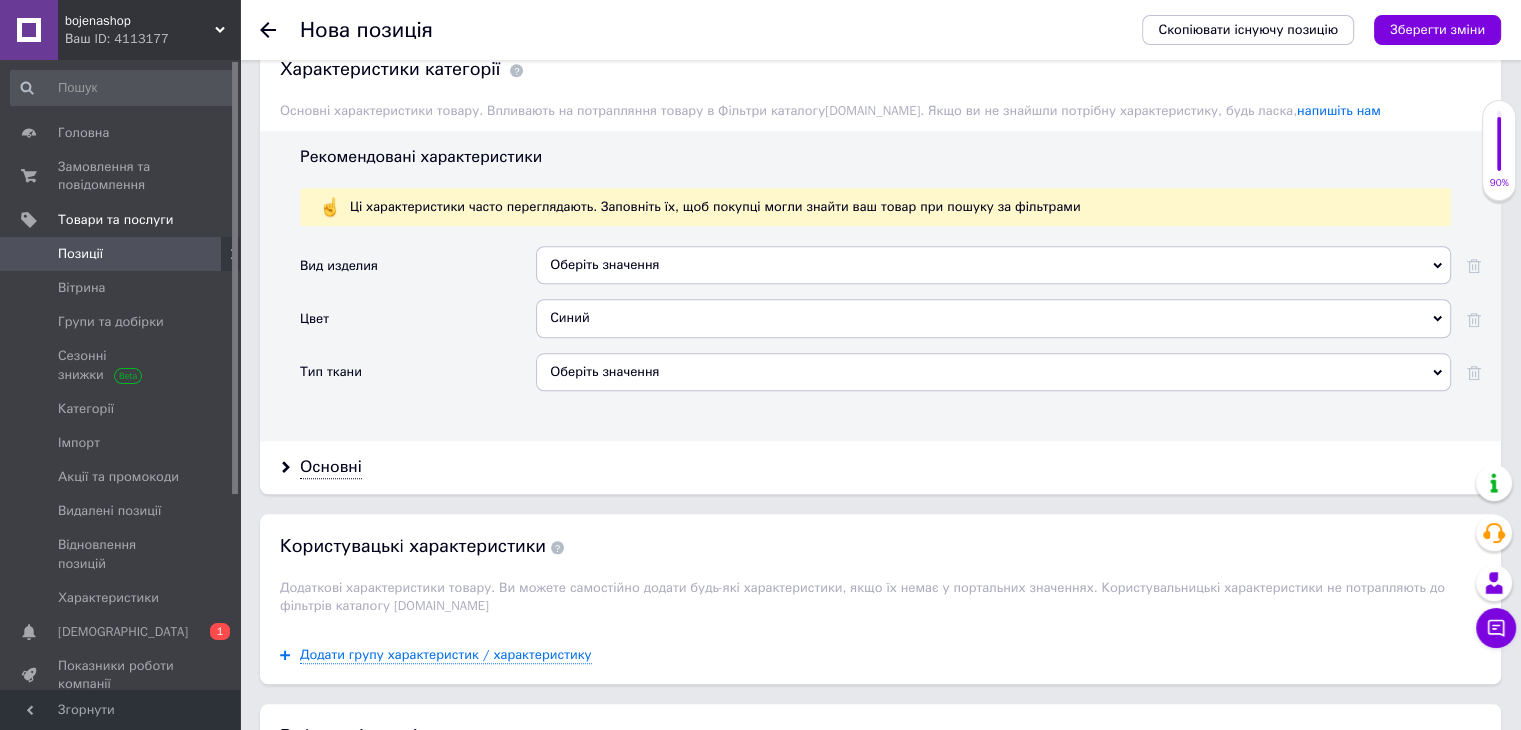 click on "Оберіть значення" at bounding box center [993, 265] 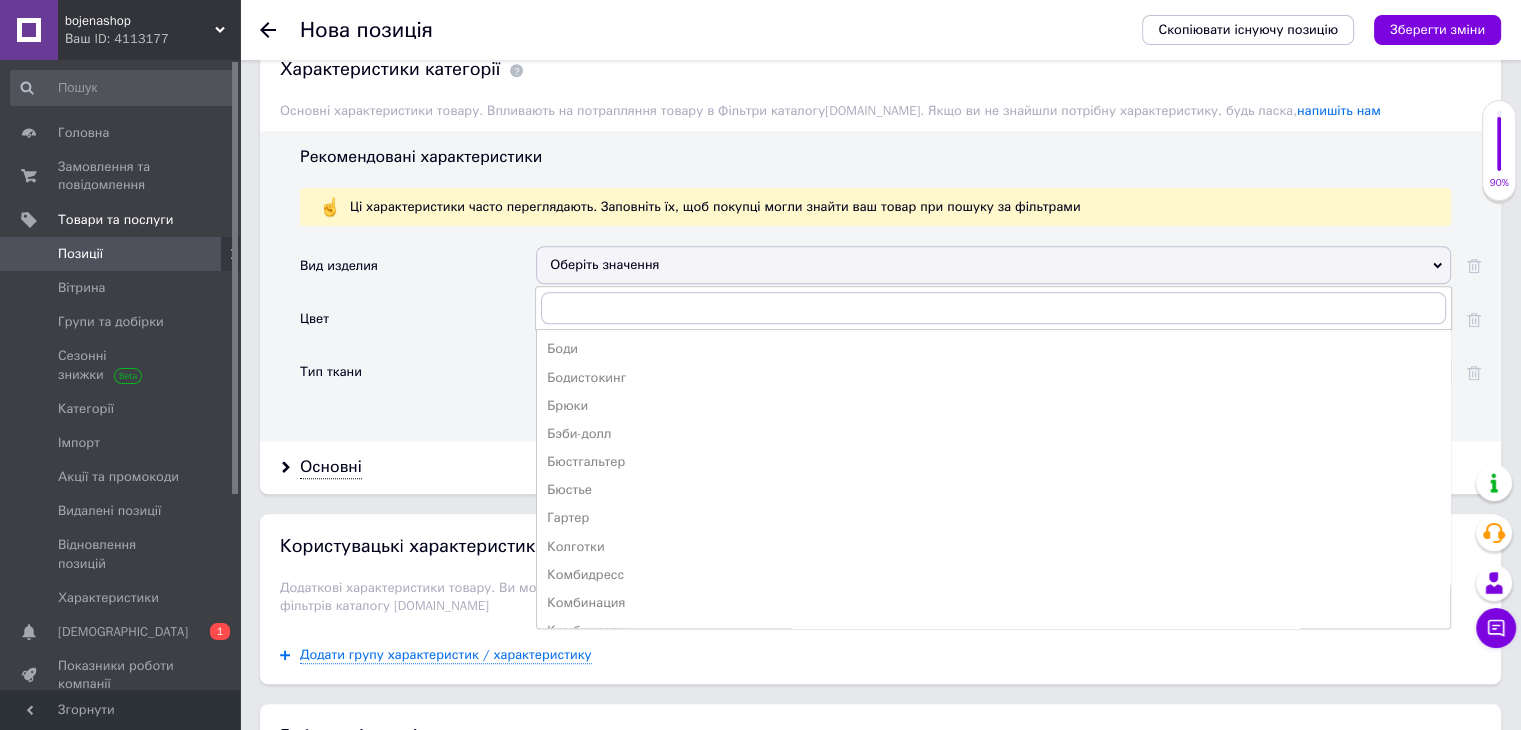 click on "Оберіть значення" at bounding box center [993, 265] 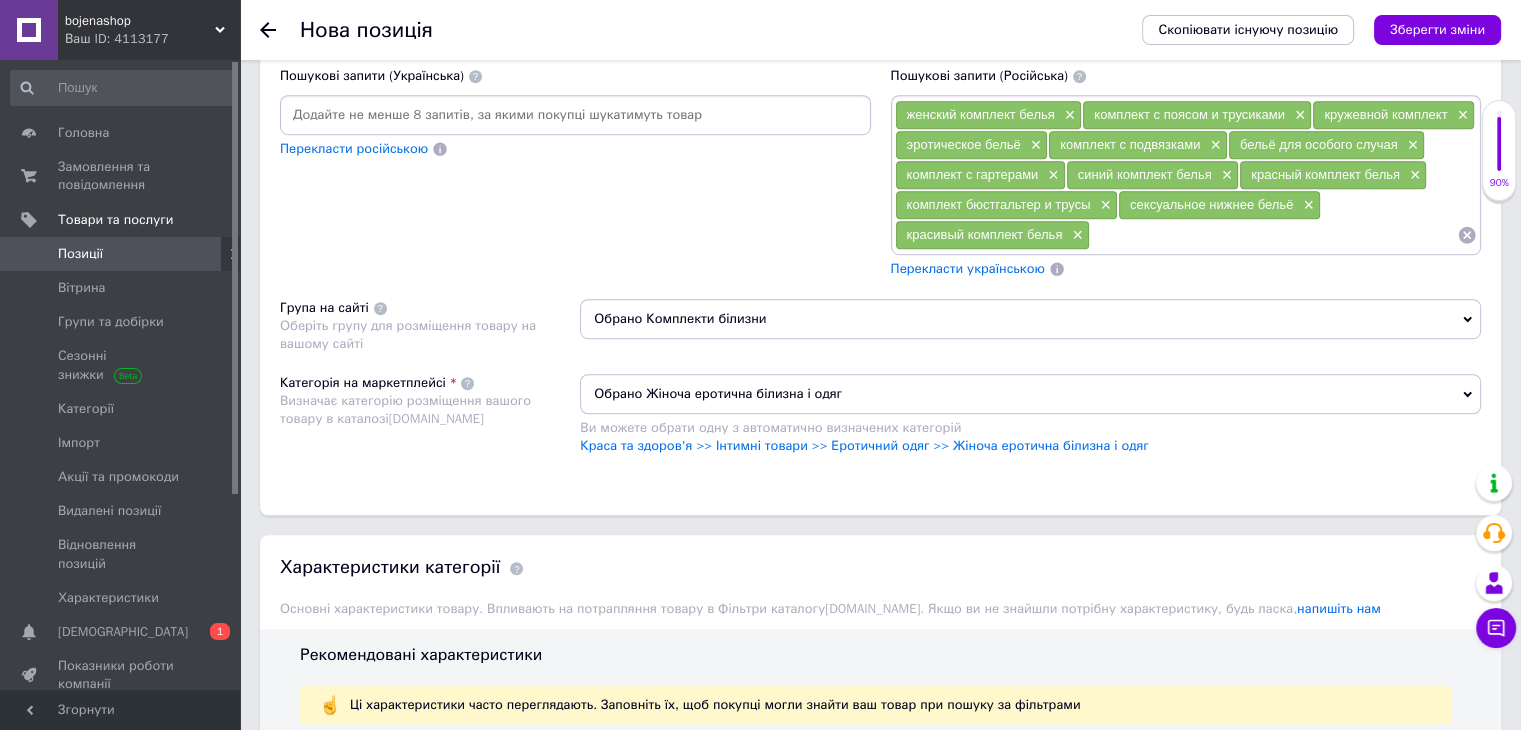 scroll, scrollTop: 1500, scrollLeft: 0, axis: vertical 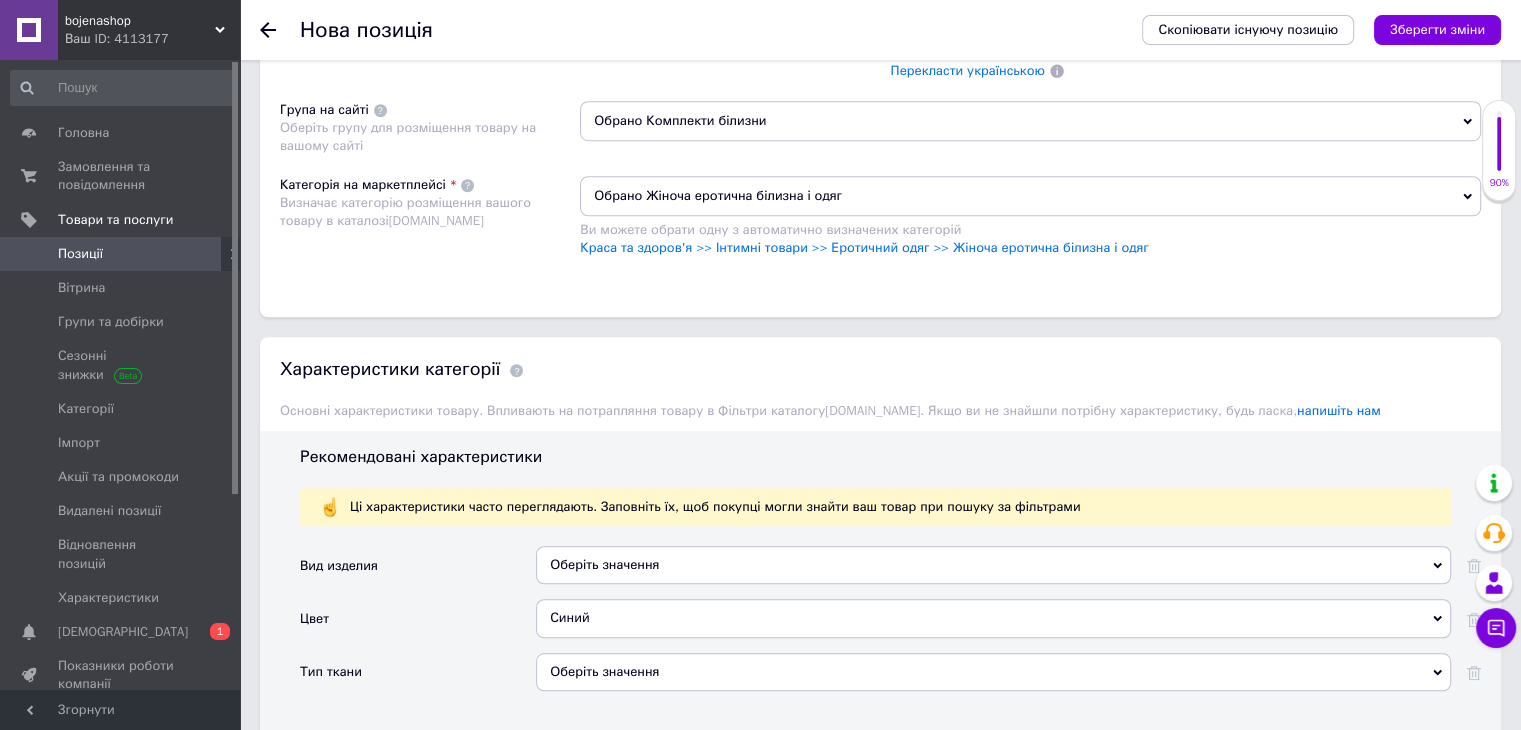 click on "Оберіть значення" at bounding box center [993, 565] 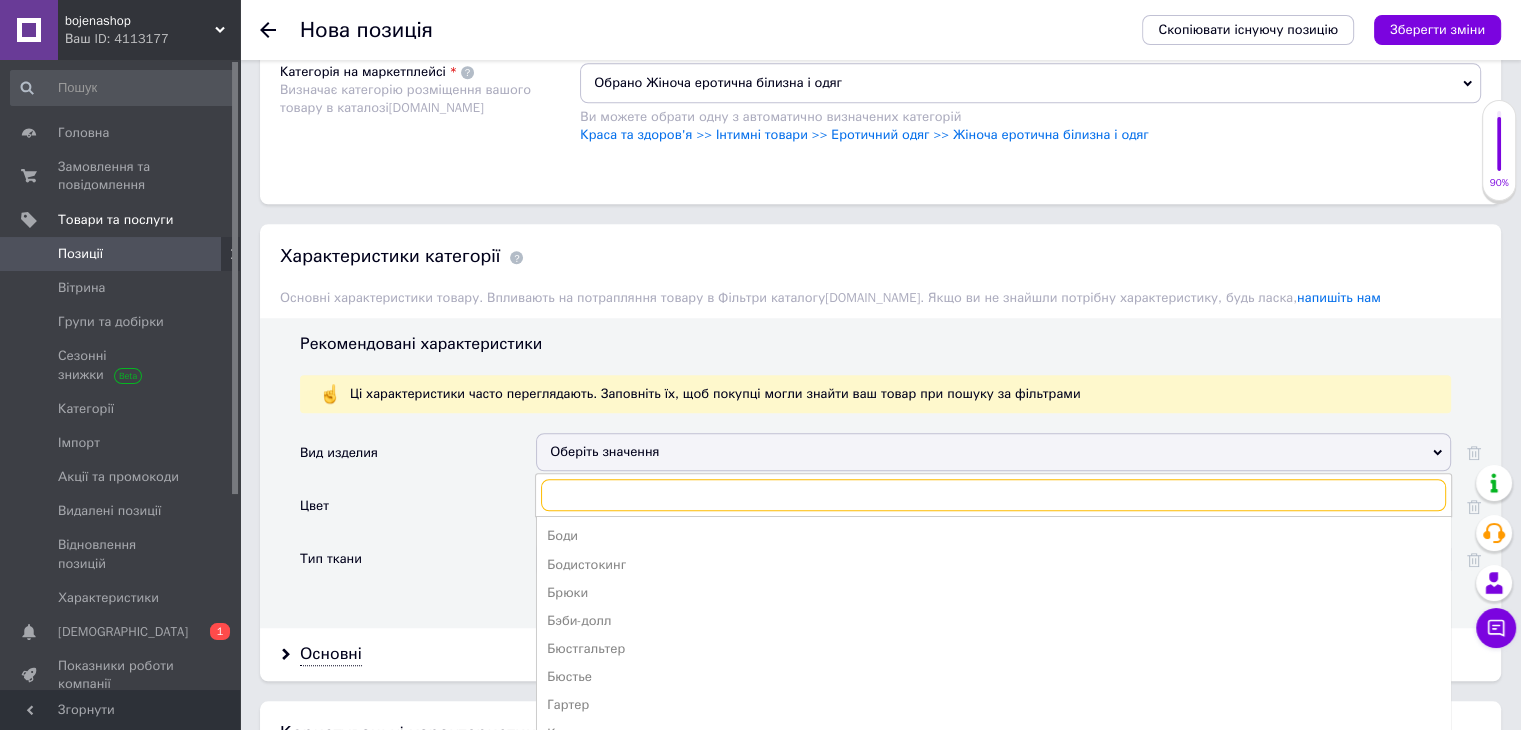 scroll, scrollTop: 1700, scrollLeft: 0, axis: vertical 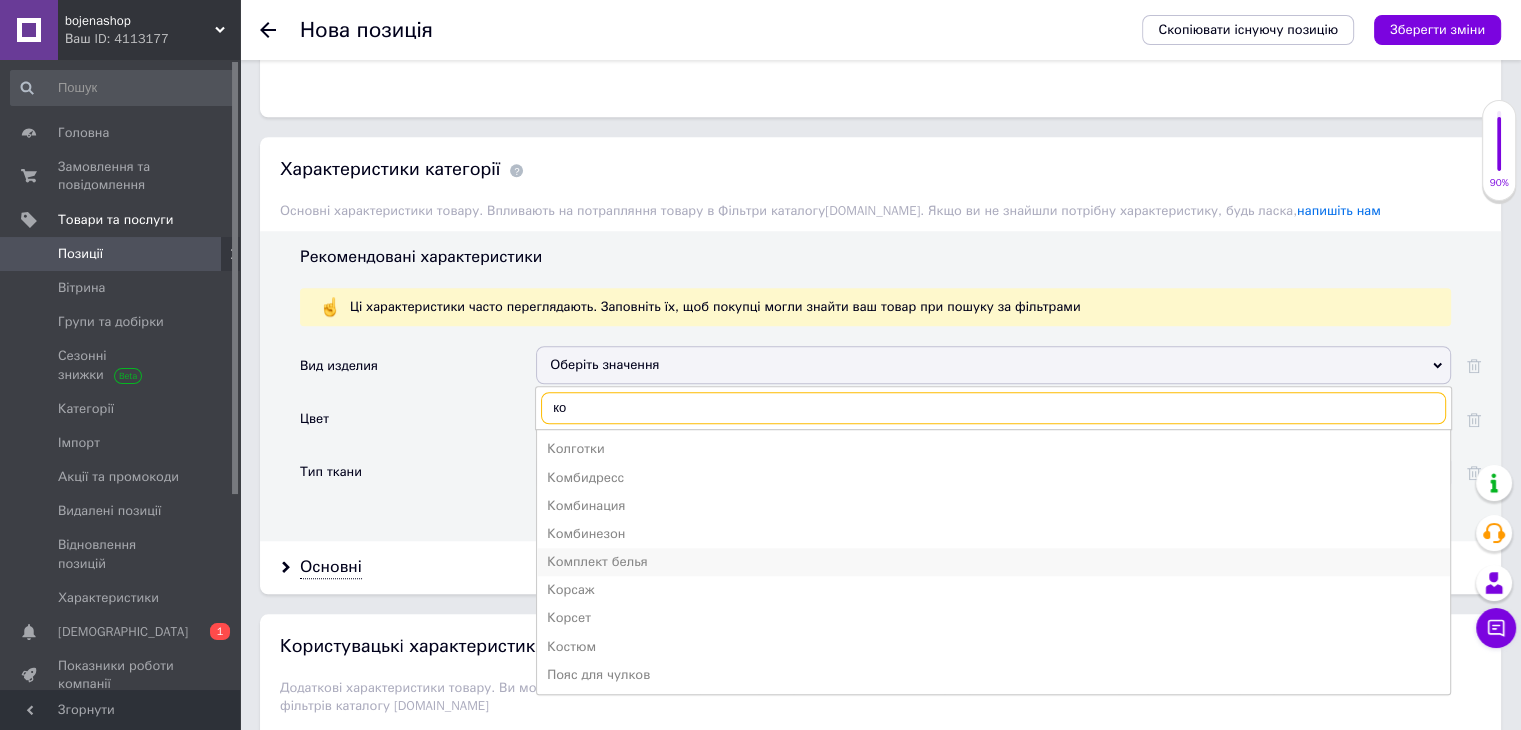 type on "ко" 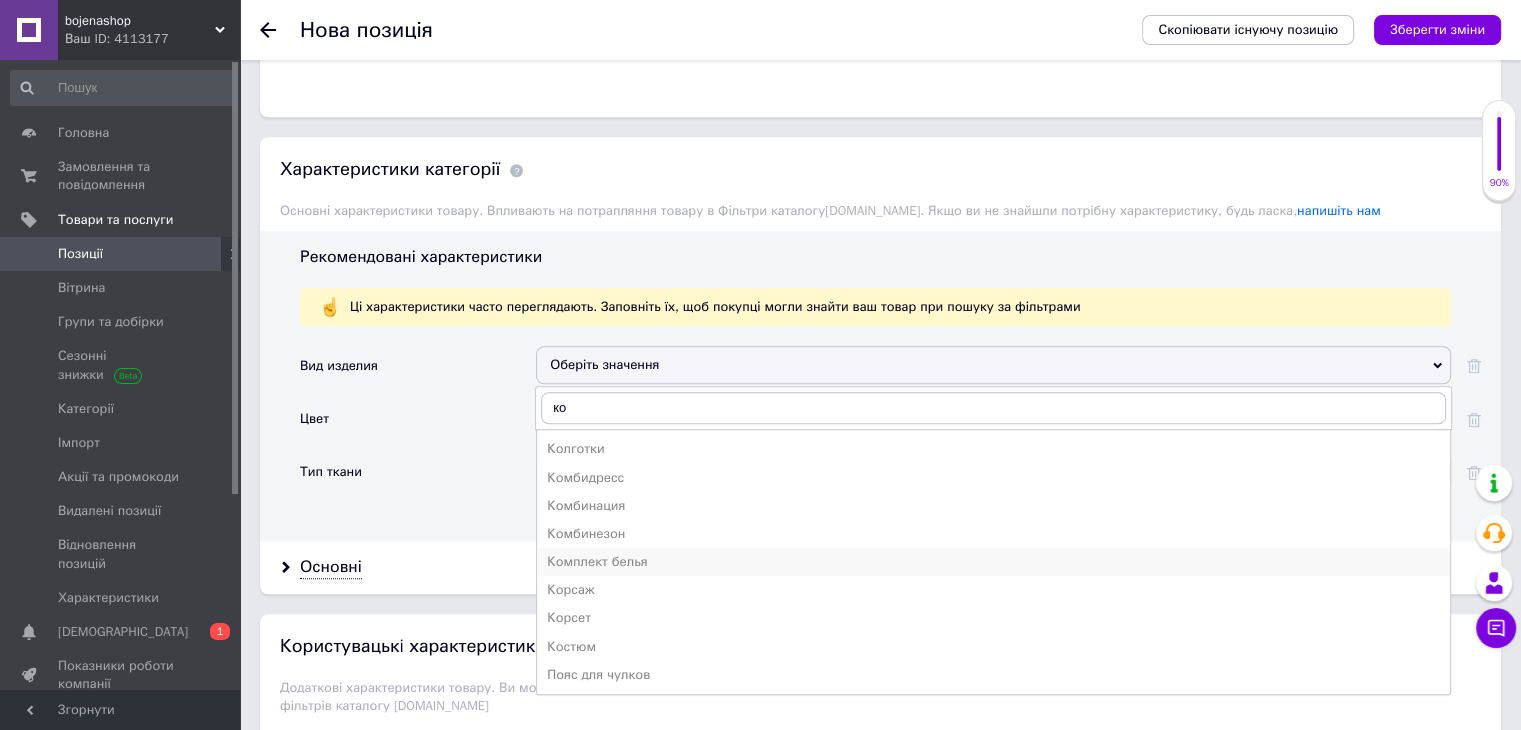 click on "Комплект белья" at bounding box center (993, 562) 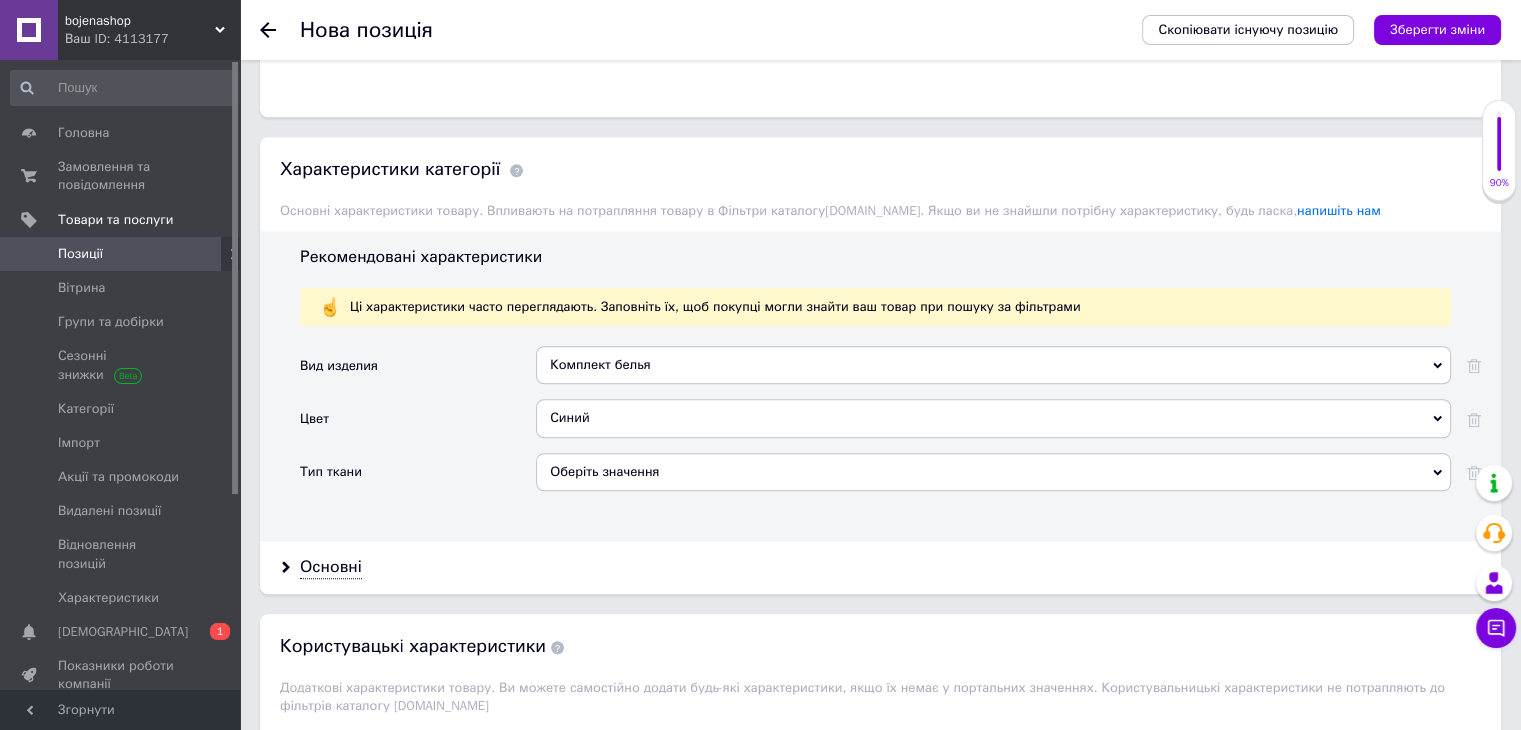 click on "Оберіть значення" at bounding box center (993, 472) 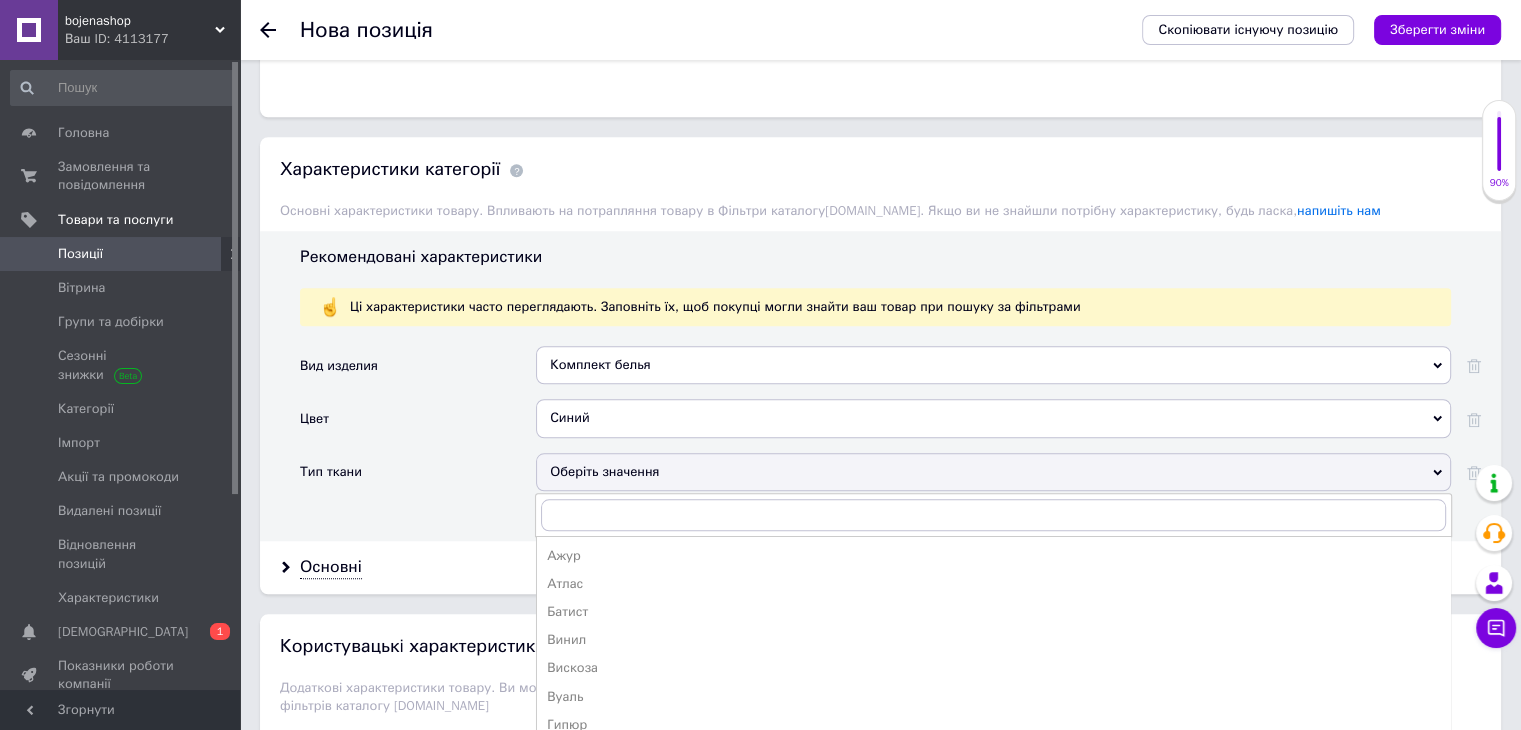 drag, startPoint x: 484, startPoint y: 509, endPoint x: 461, endPoint y: 520, distance: 25.495098 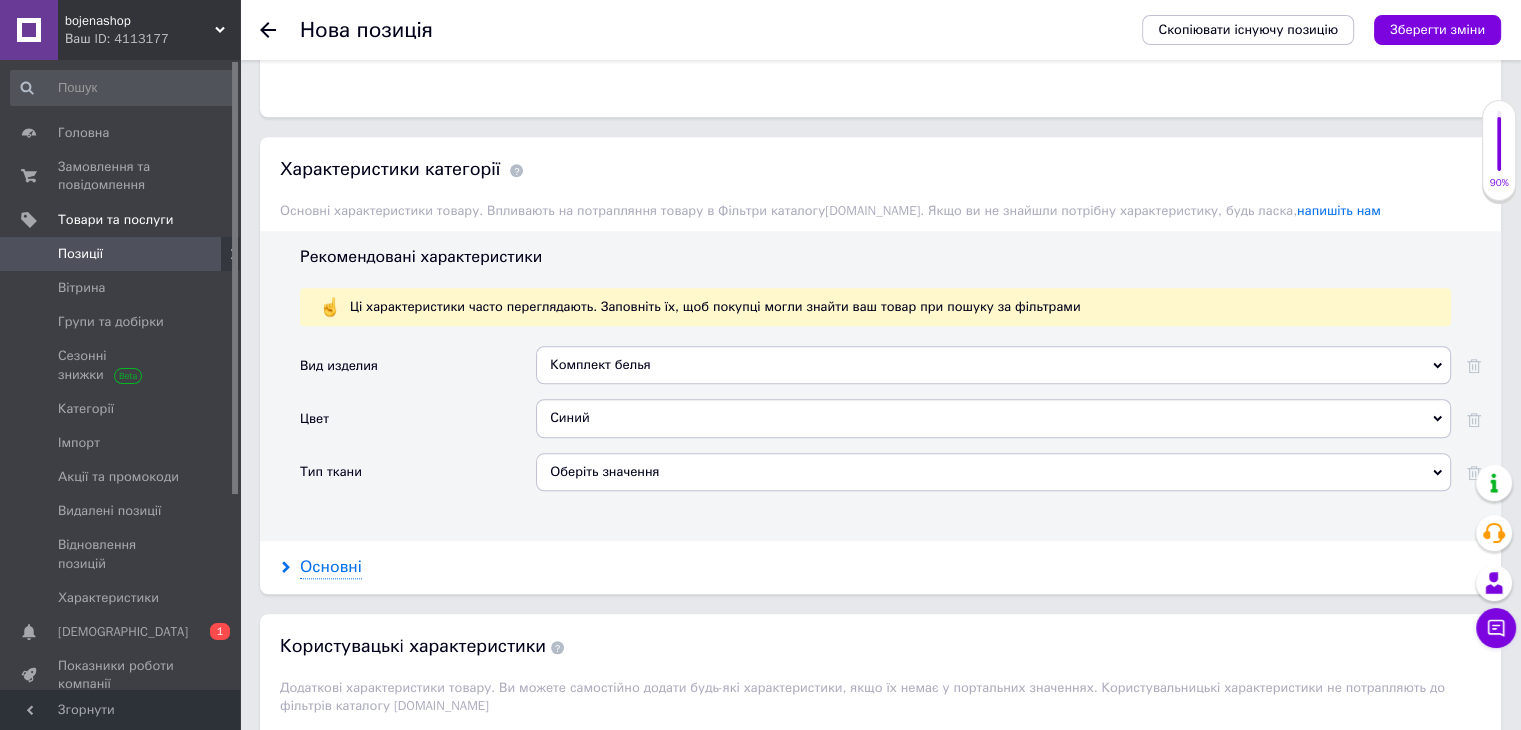 click on "Основні" at bounding box center [331, 567] 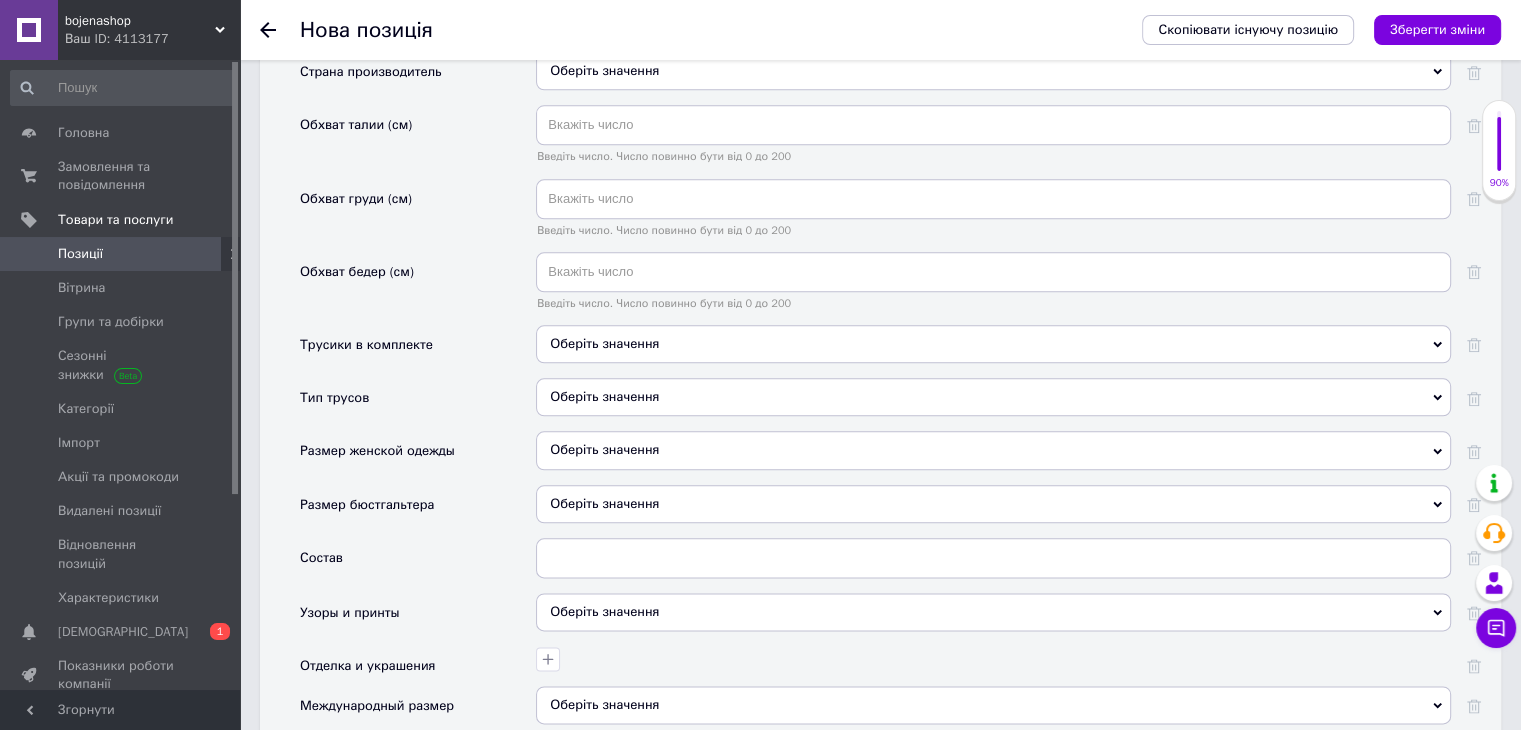 scroll, scrollTop: 2700, scrollLeft: 0, axis: vertical 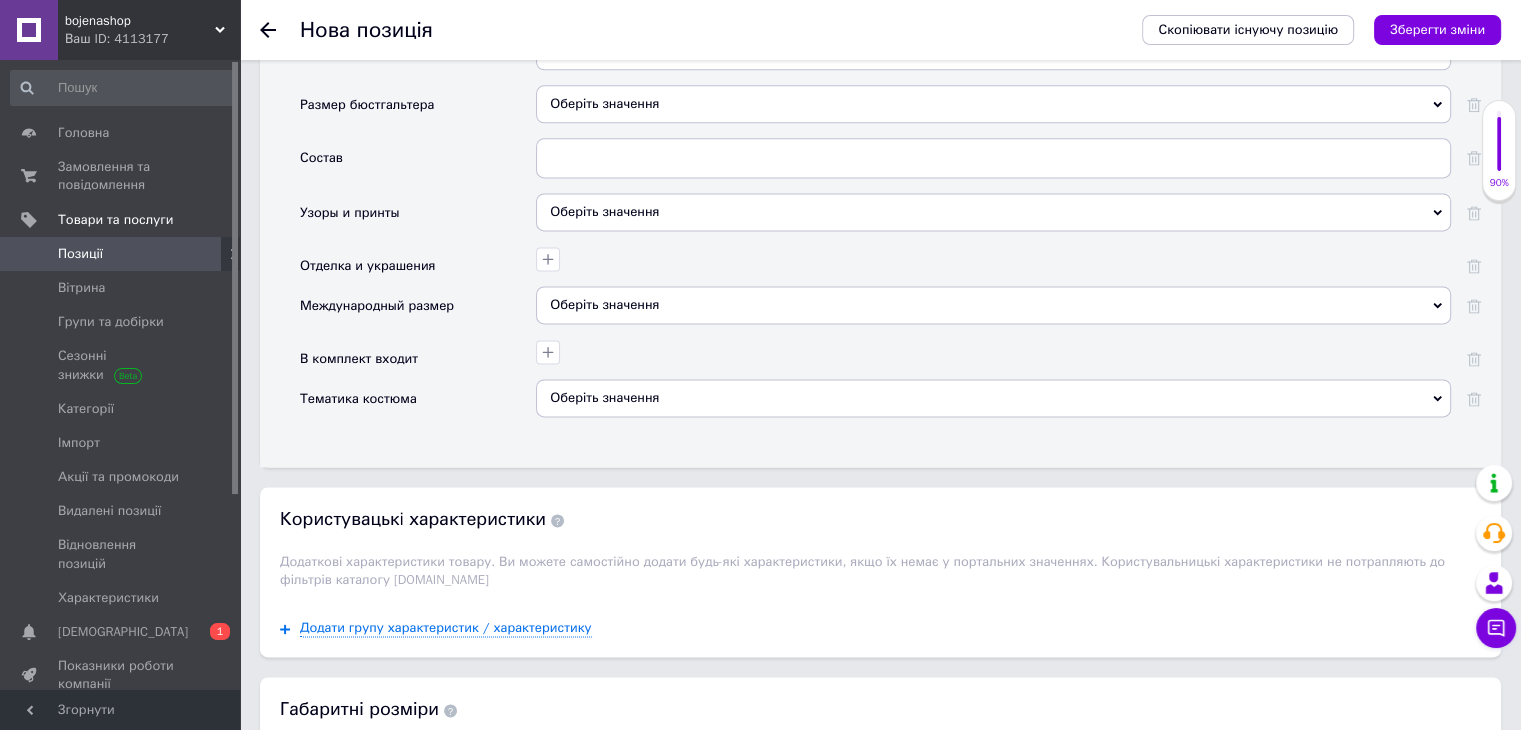 click on "Оберіть значення" at bounding box center [993, 305] 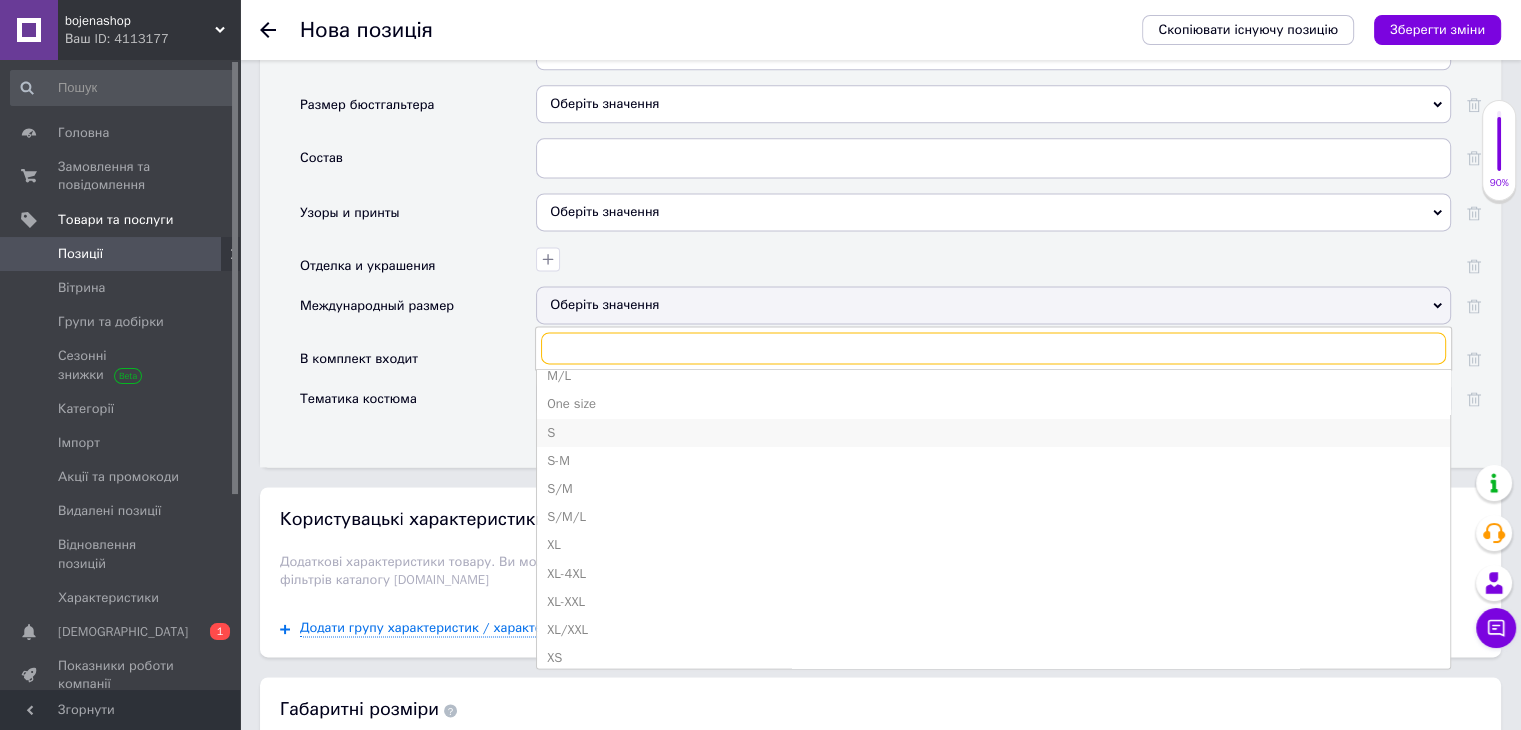 scroll, scrollTop: 500, scrollLeft: 0, axis: vertical 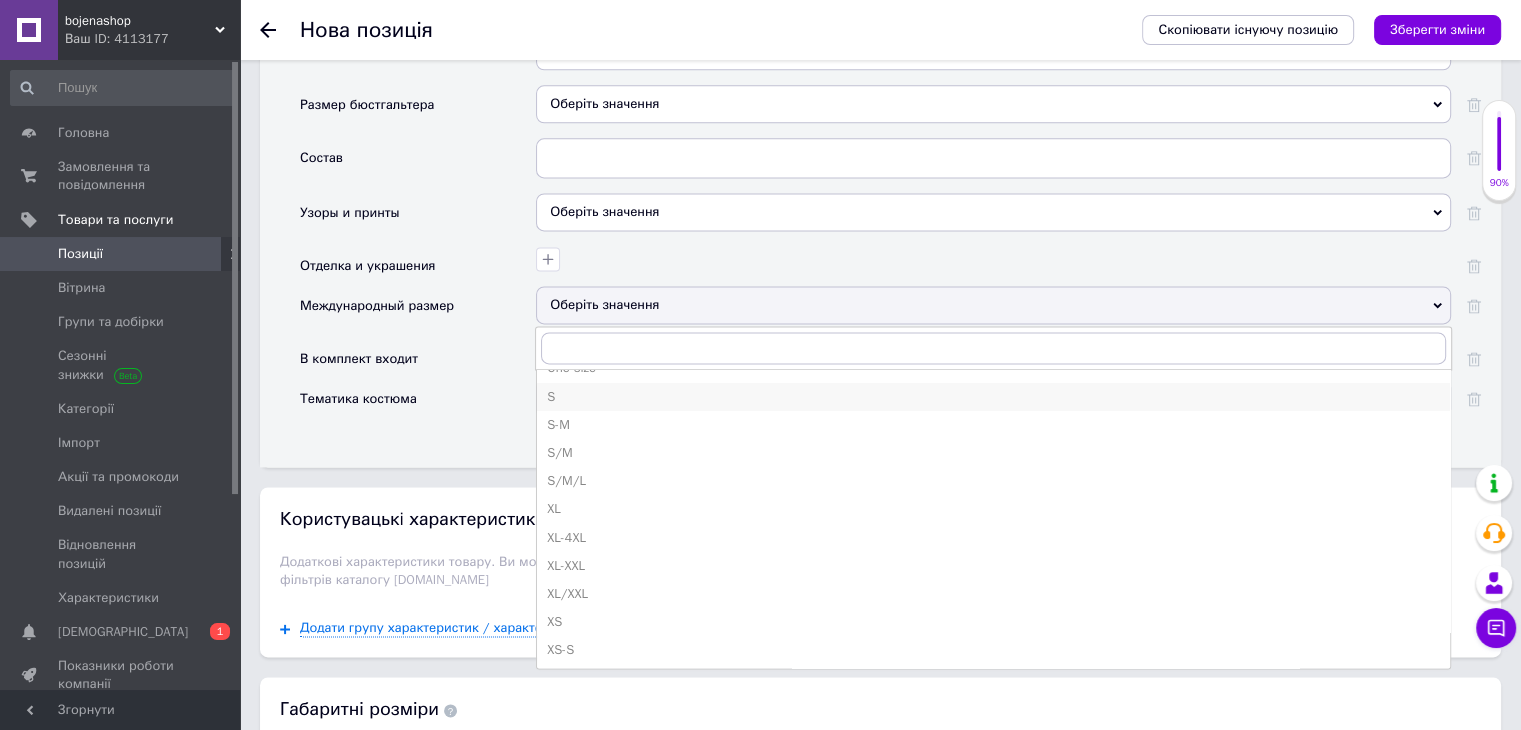 click on "S" at bounding box center [993, 397] 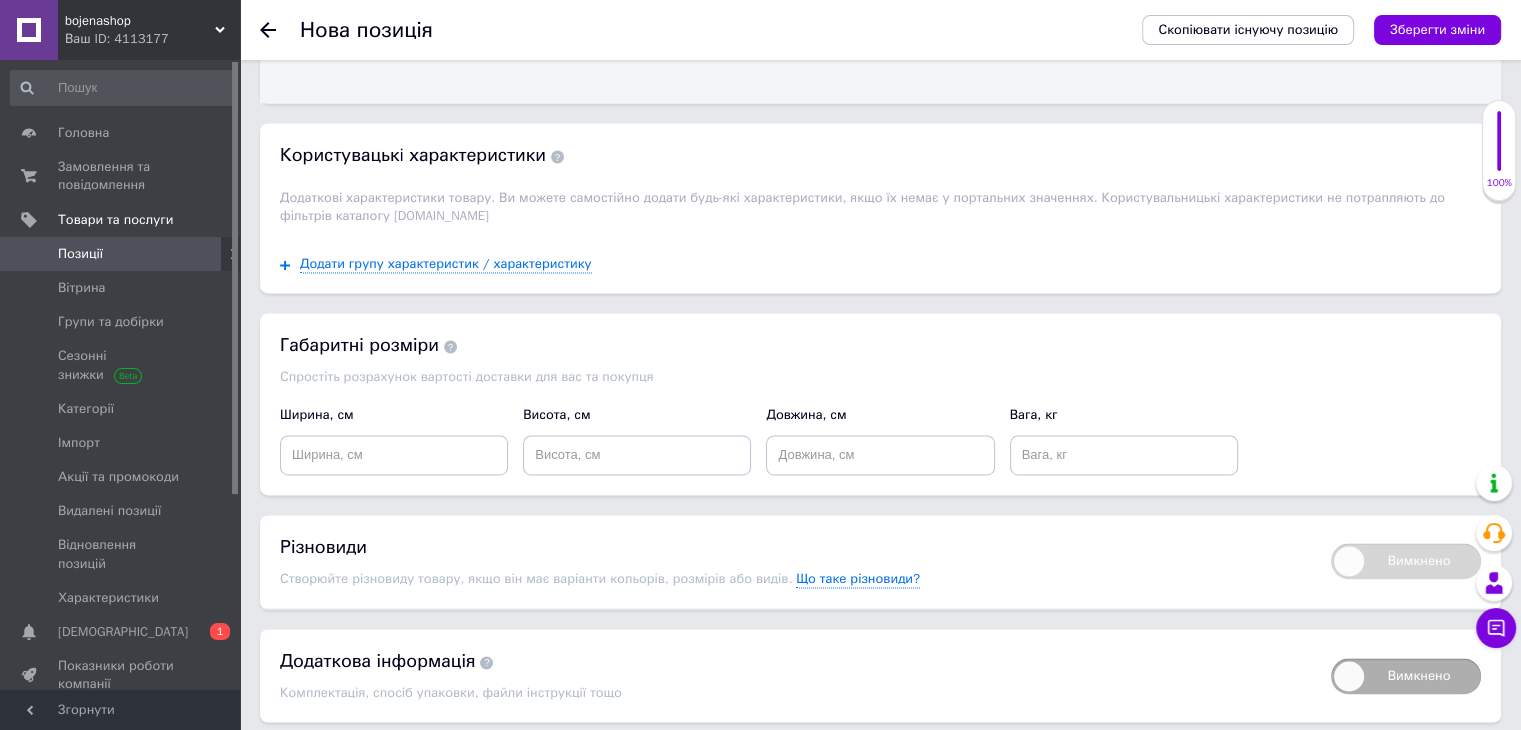 scroll, scrollTop: 3120, scrollLeft: 0, axis: vertical 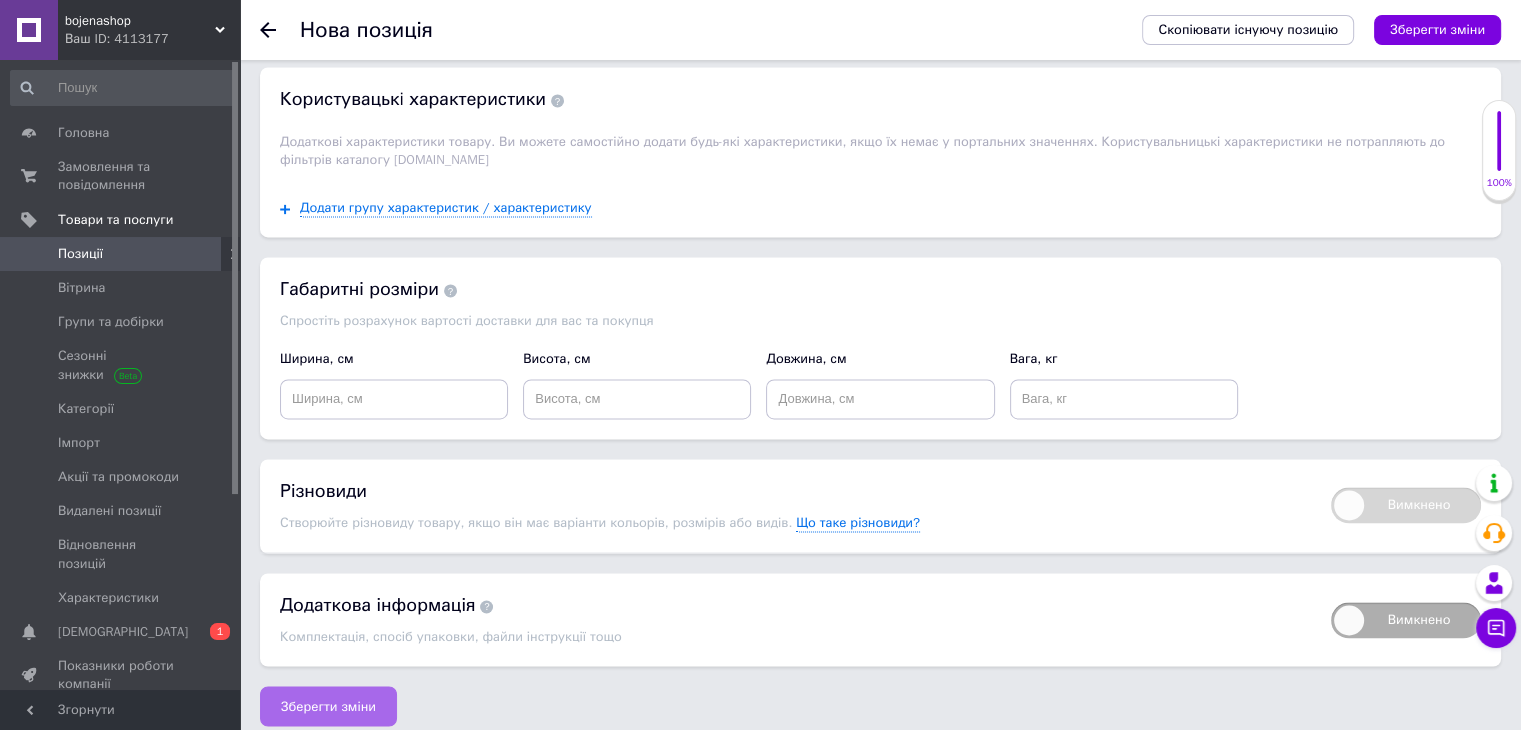 click on "Зберегти зміни" at bounding box center [328, 706] 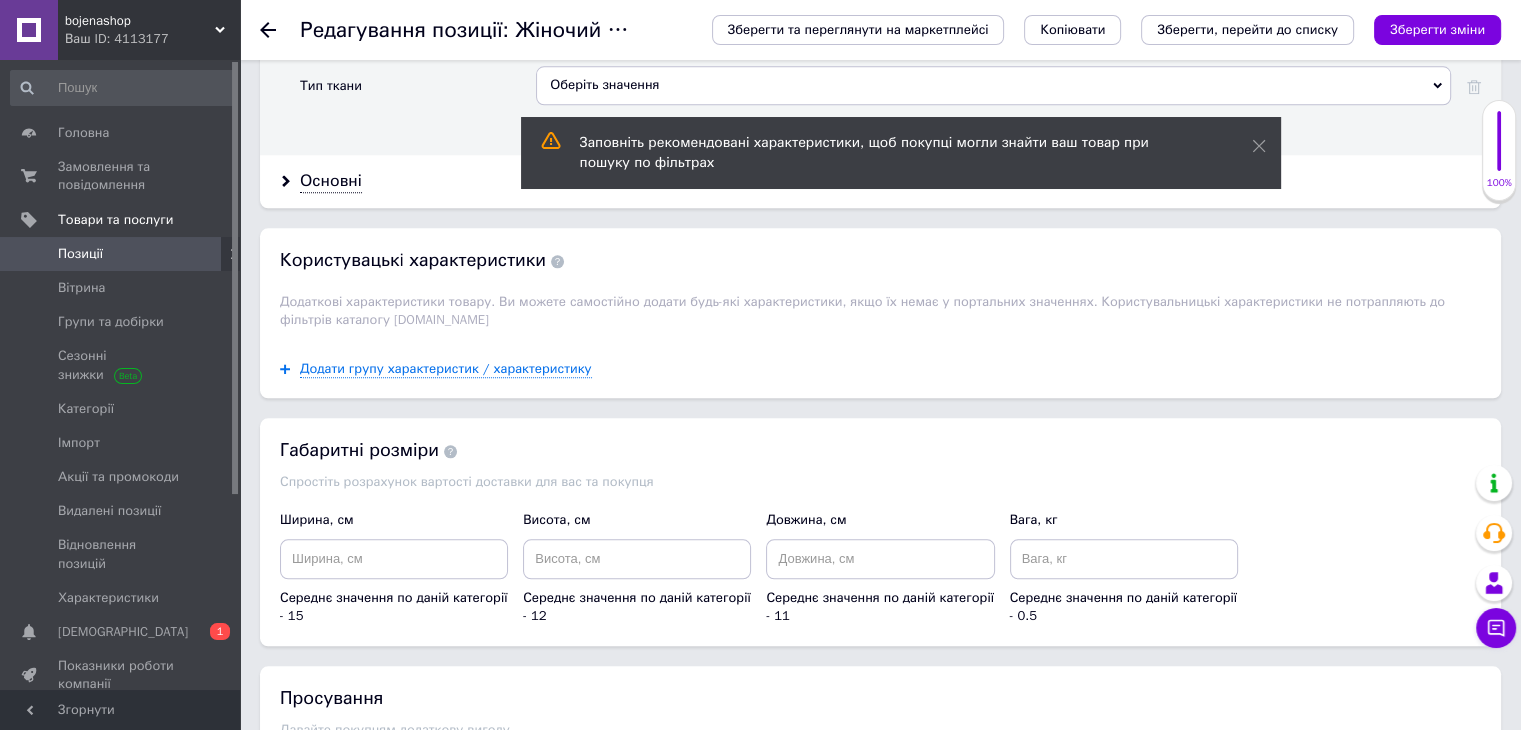 scroll, scrollTop: 2400, scrollLeft: 0, axis: vertical 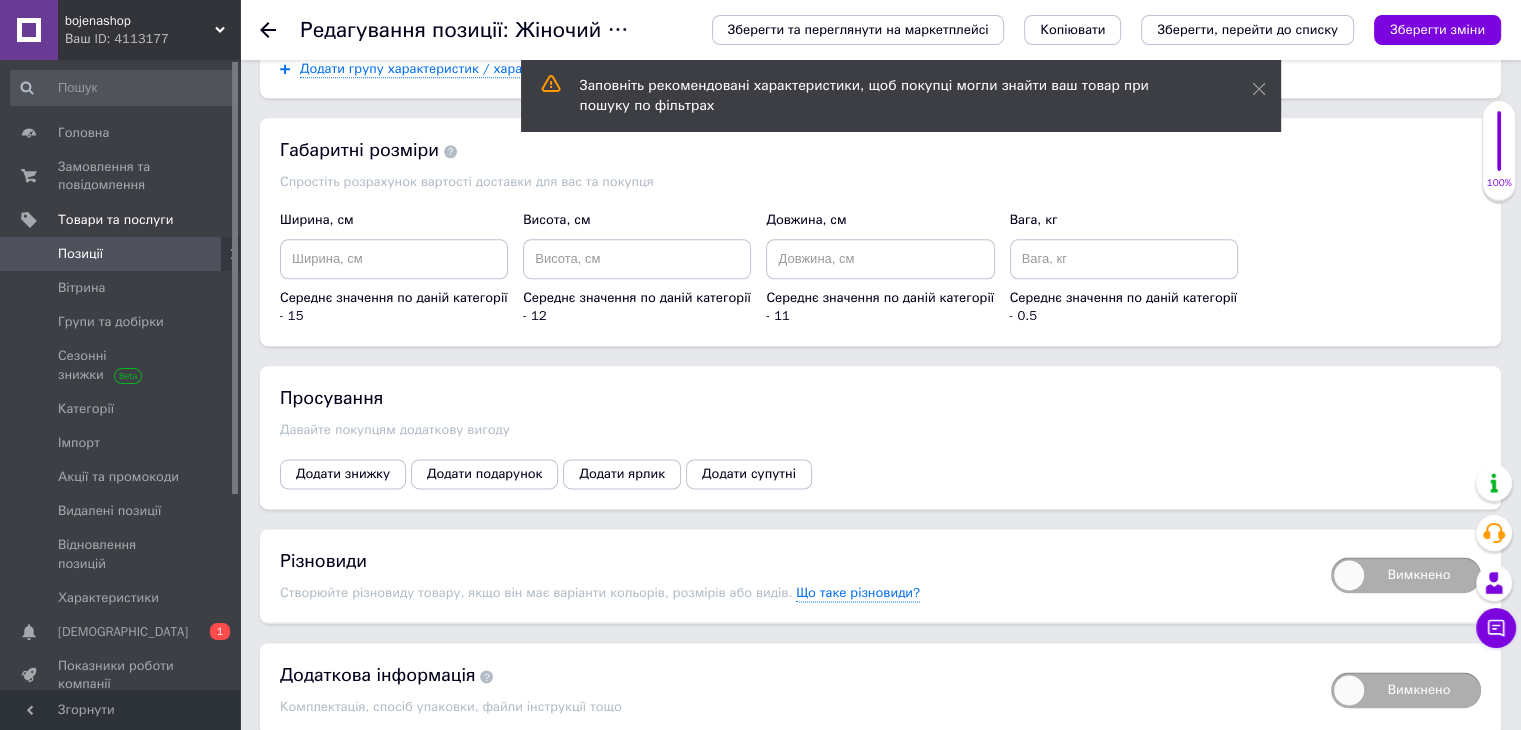 click on "Просування Давайте покупцям додаткову вигоду Додати знижку Додати подарунок Додати ярлик Додати супутні" at bounding box center (880, 437) 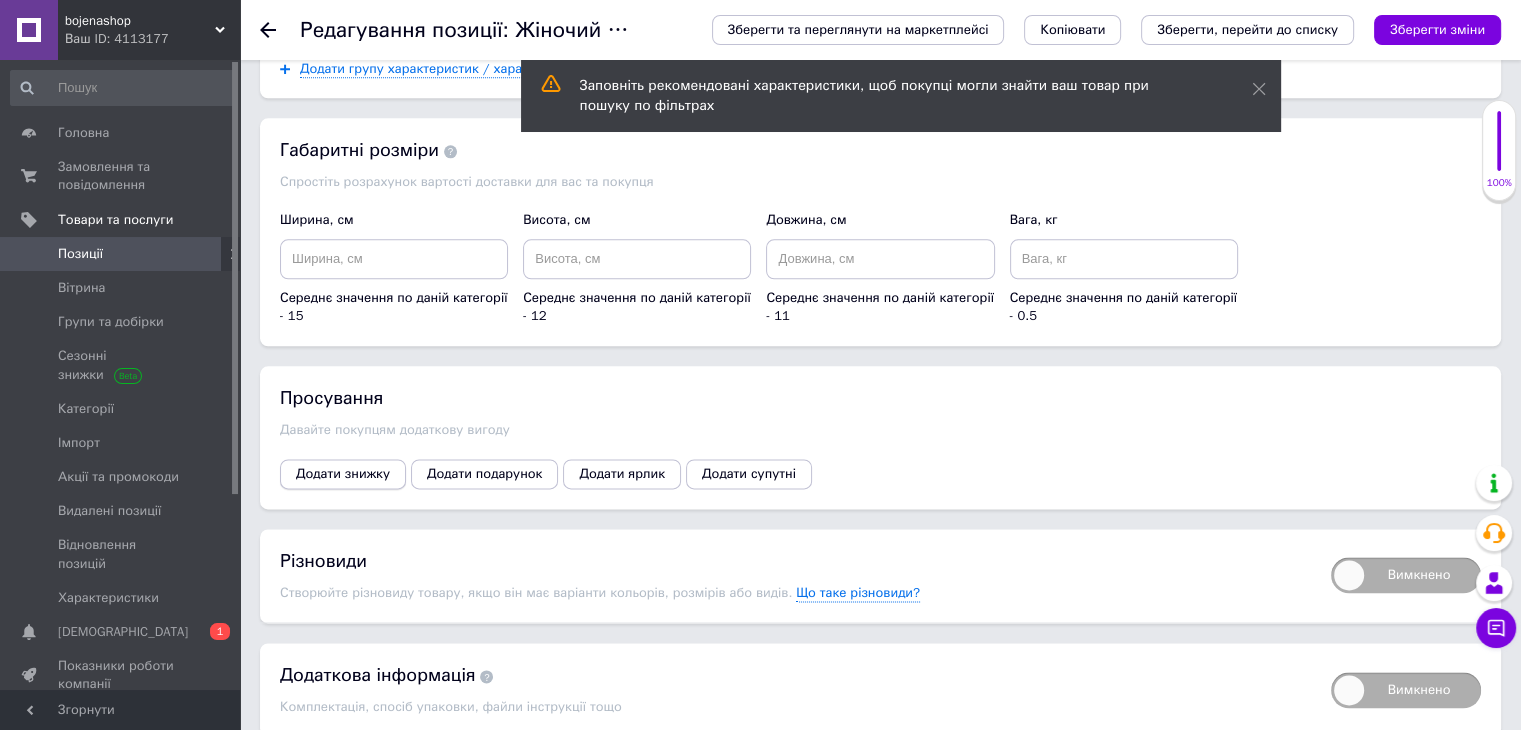 click on "Додати знижку" at bounding box center [343, 474] 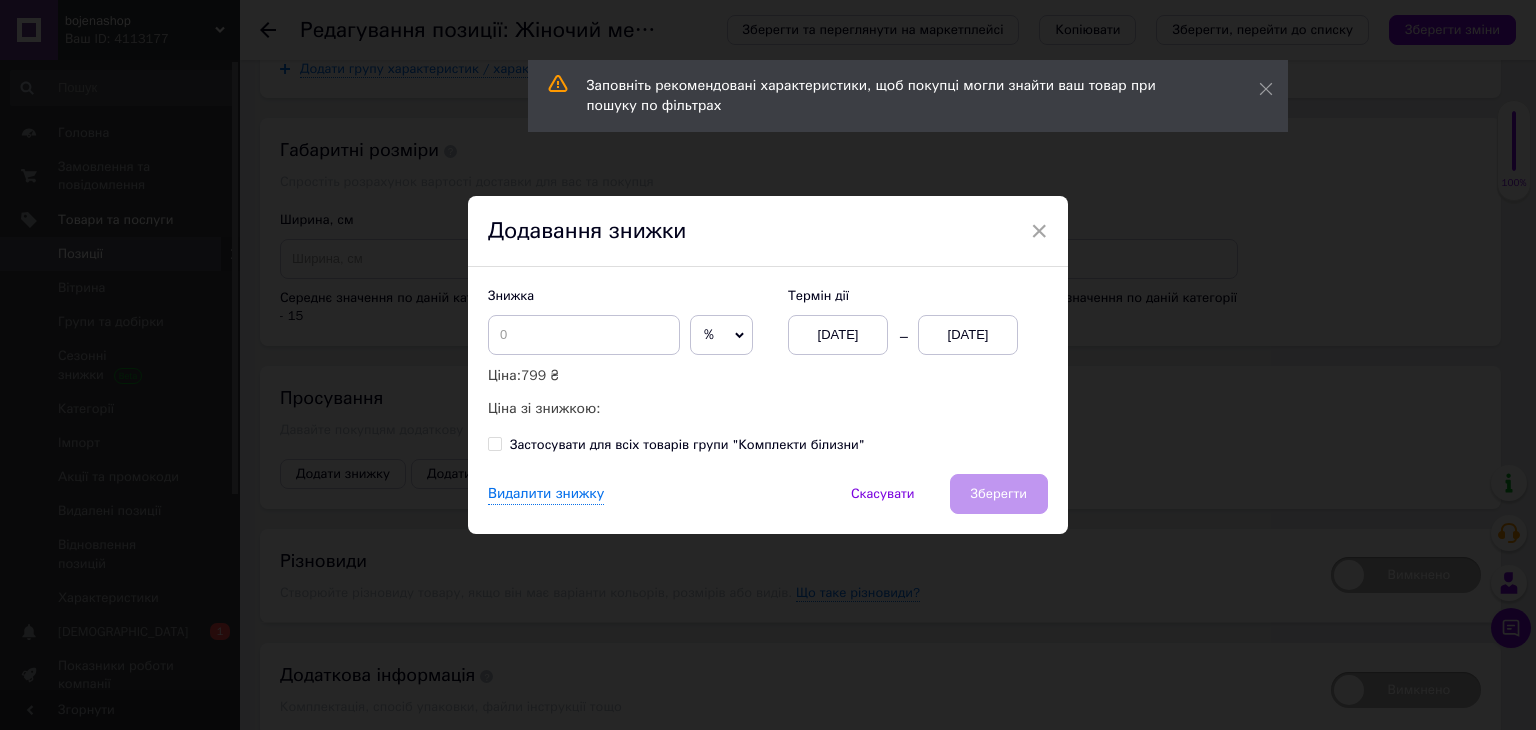 click on "[DATE]" at bounding box center (968, 335) 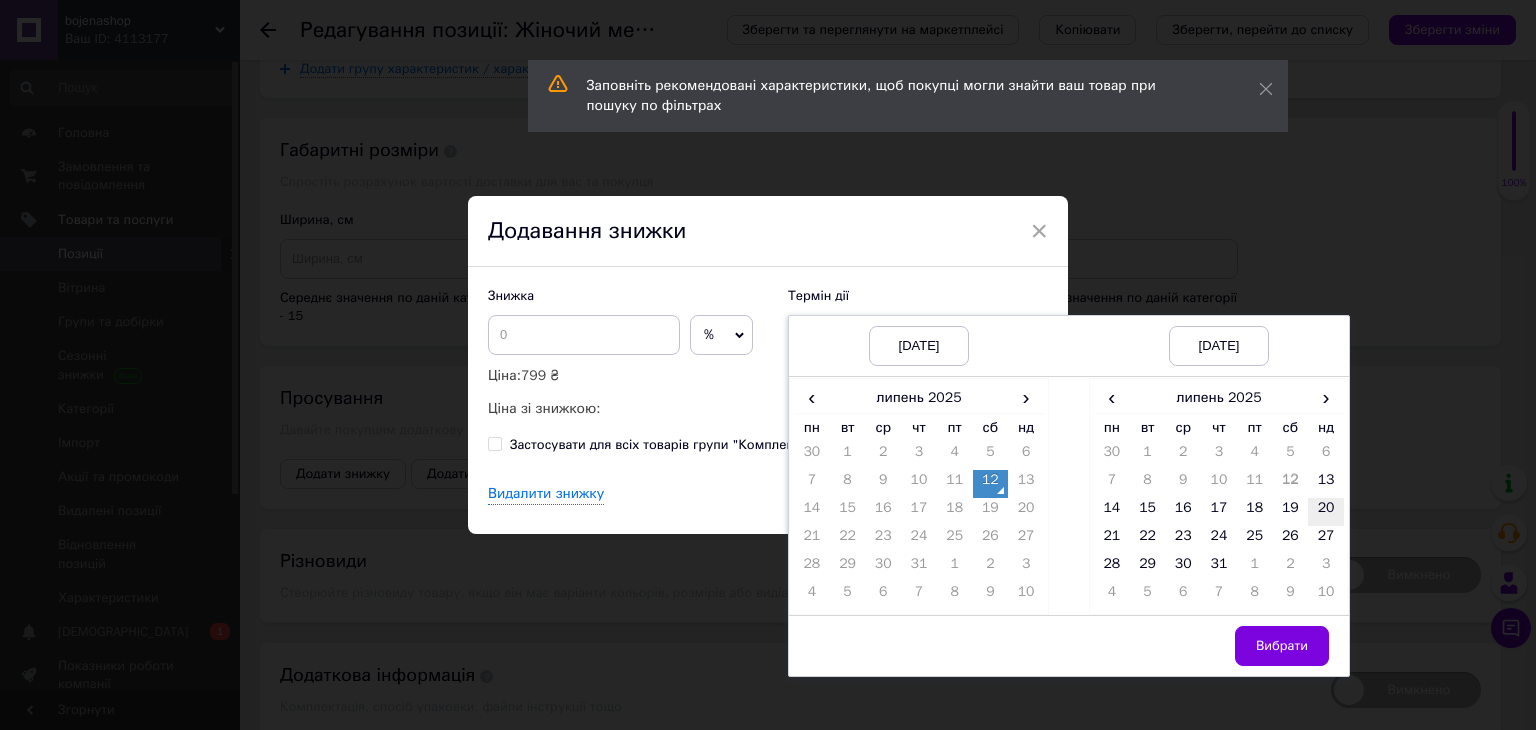 click on "20" at bounding box center [1326, 512] 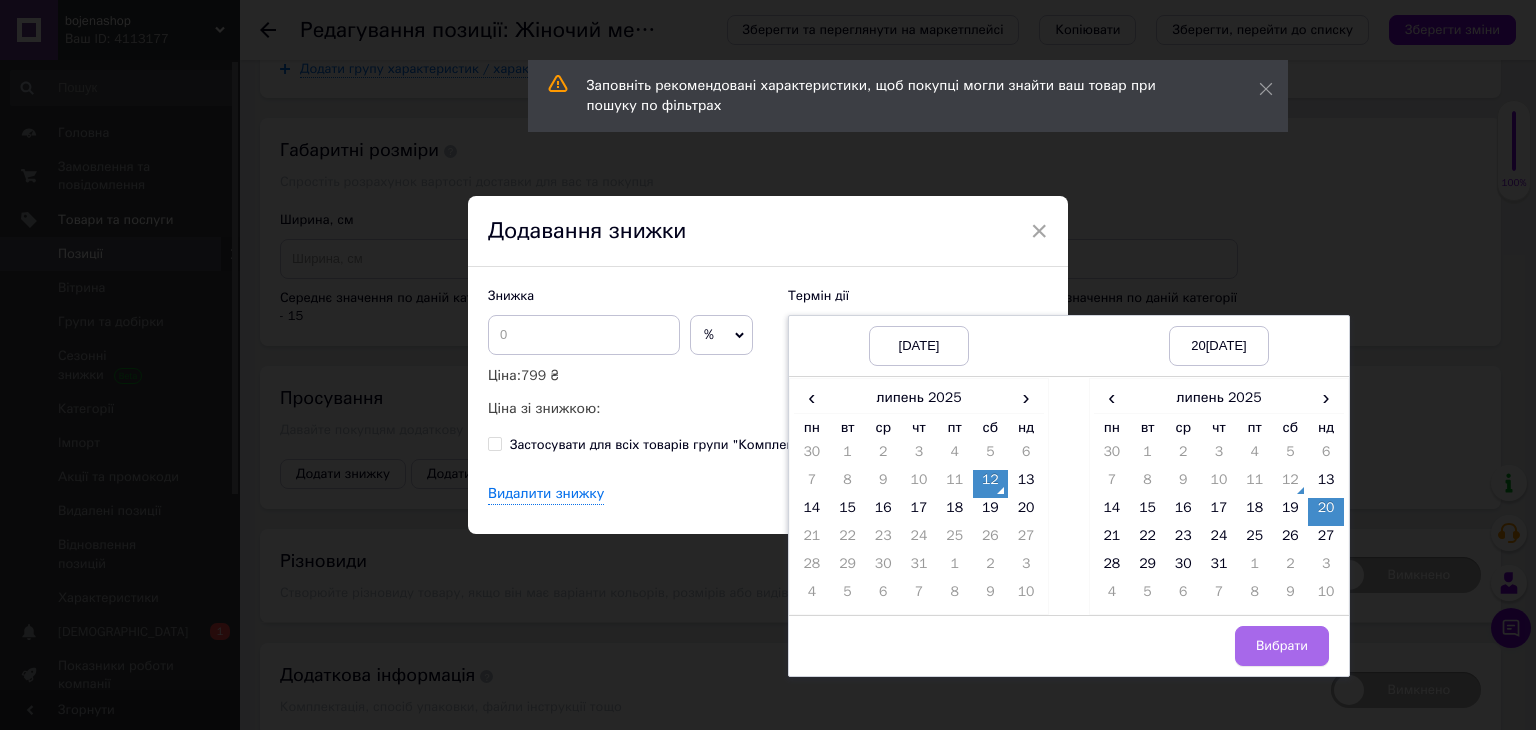 click on "Вибрати" at bounding box center [1282, 646] 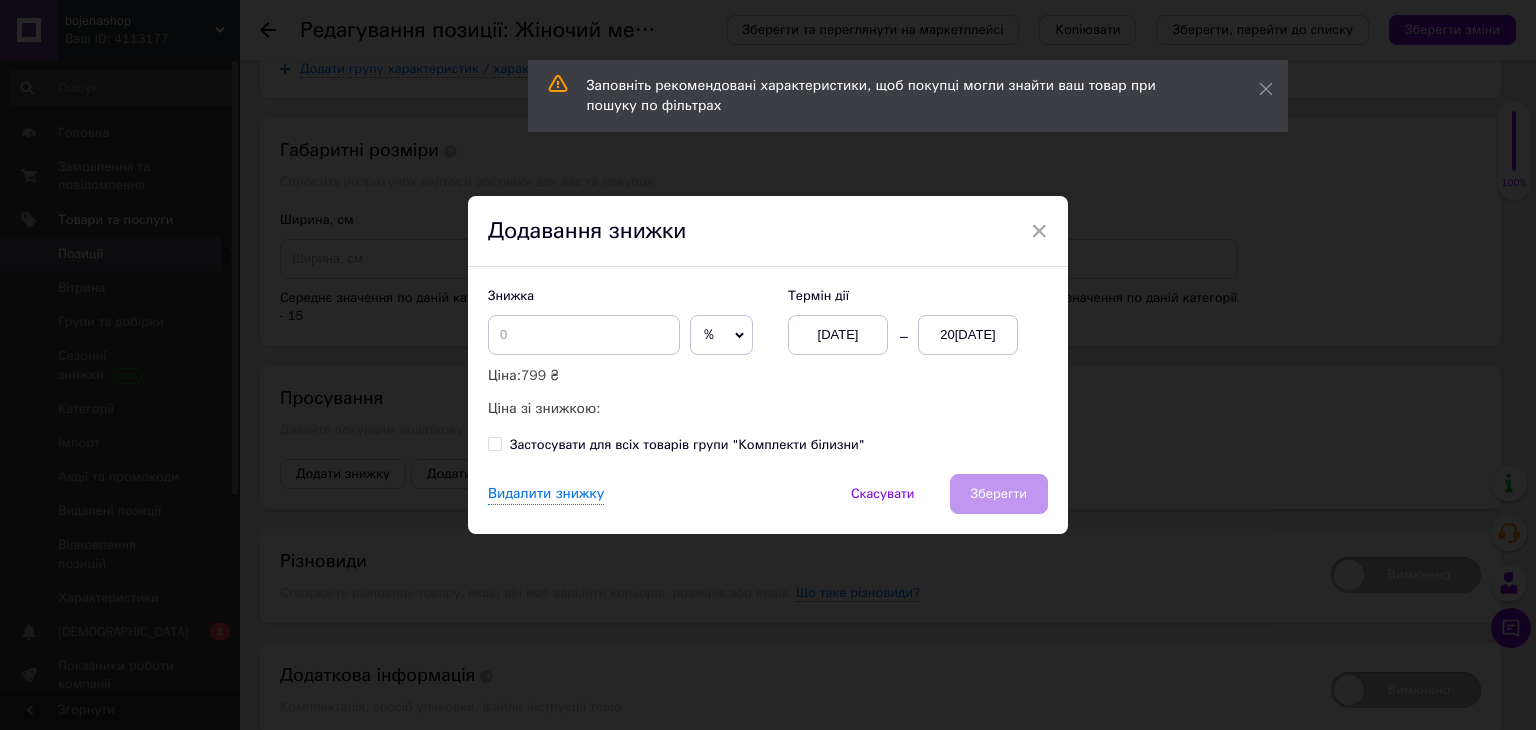 click on "%" at bounding box center [721, 335] 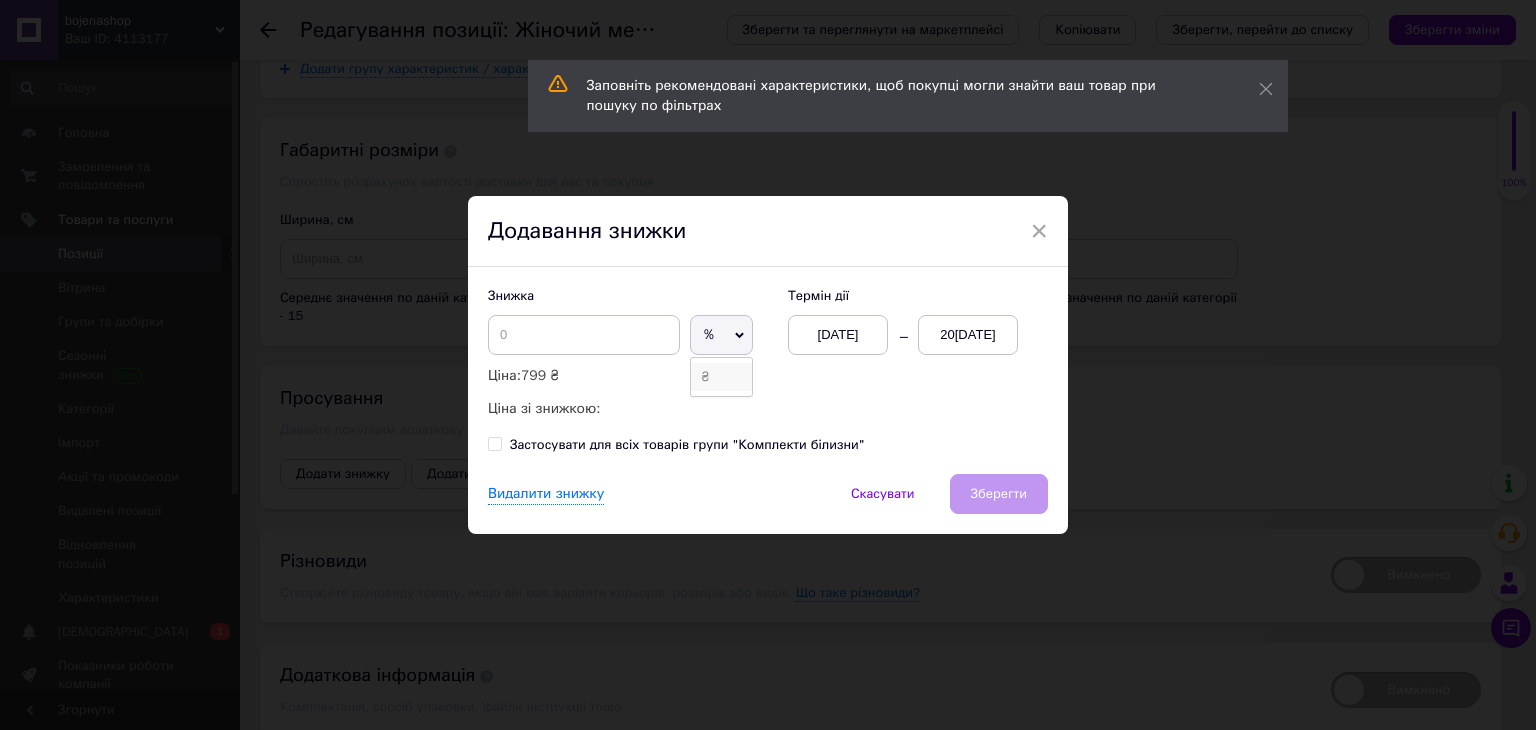 click on "₴" at bounding box center [721, 377] 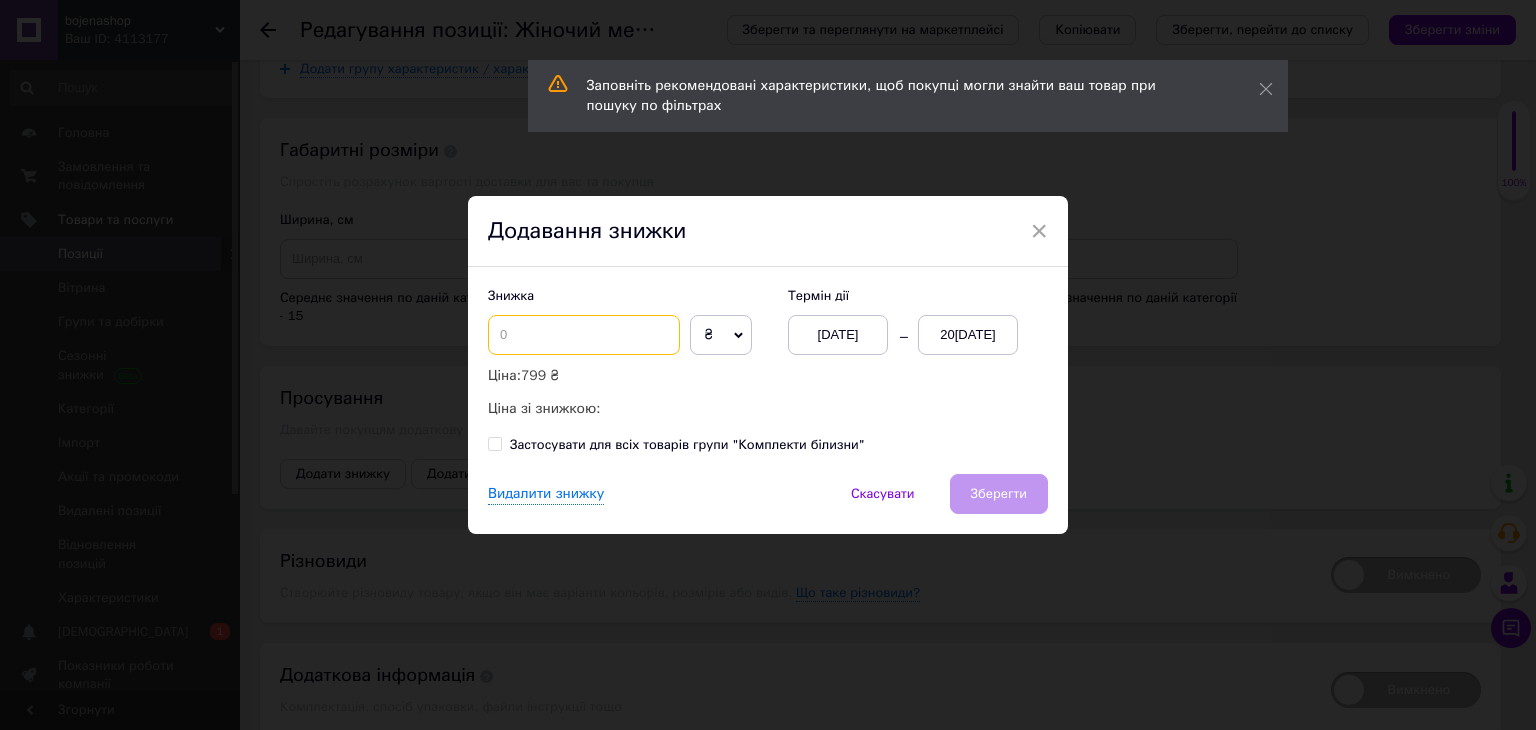 click at bounding box center [584, 335] 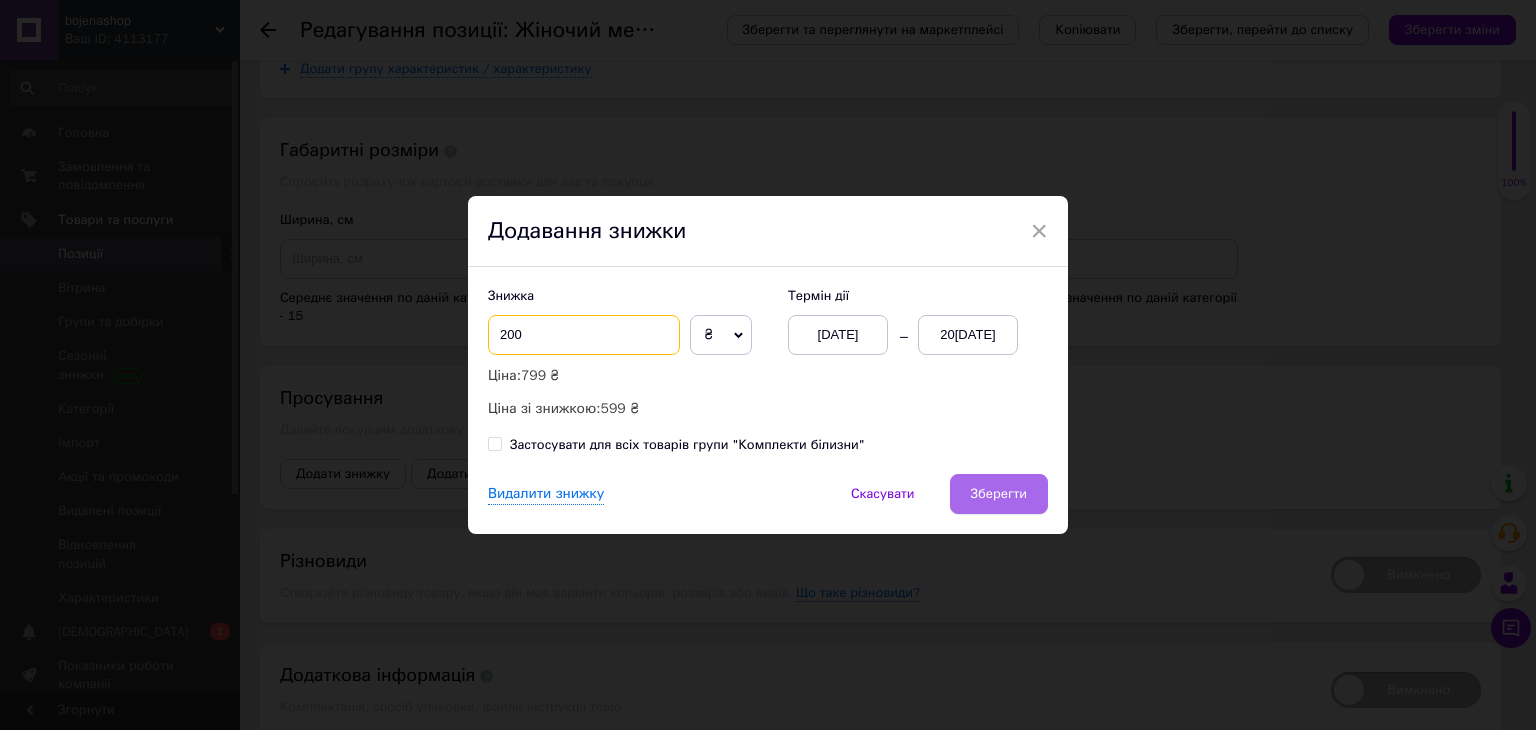 type on "200" 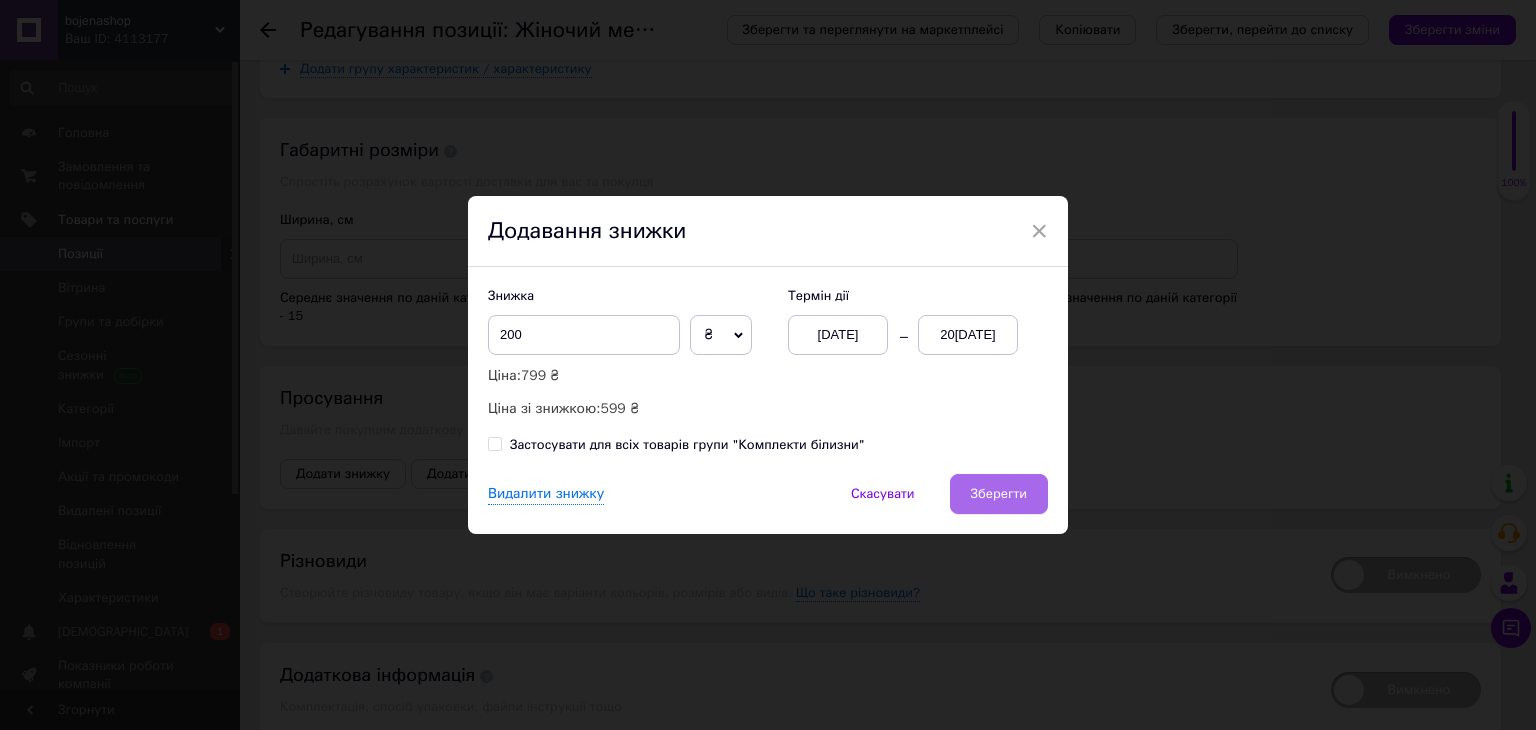 click on "Зберегти" at bounding box center [999, 494] 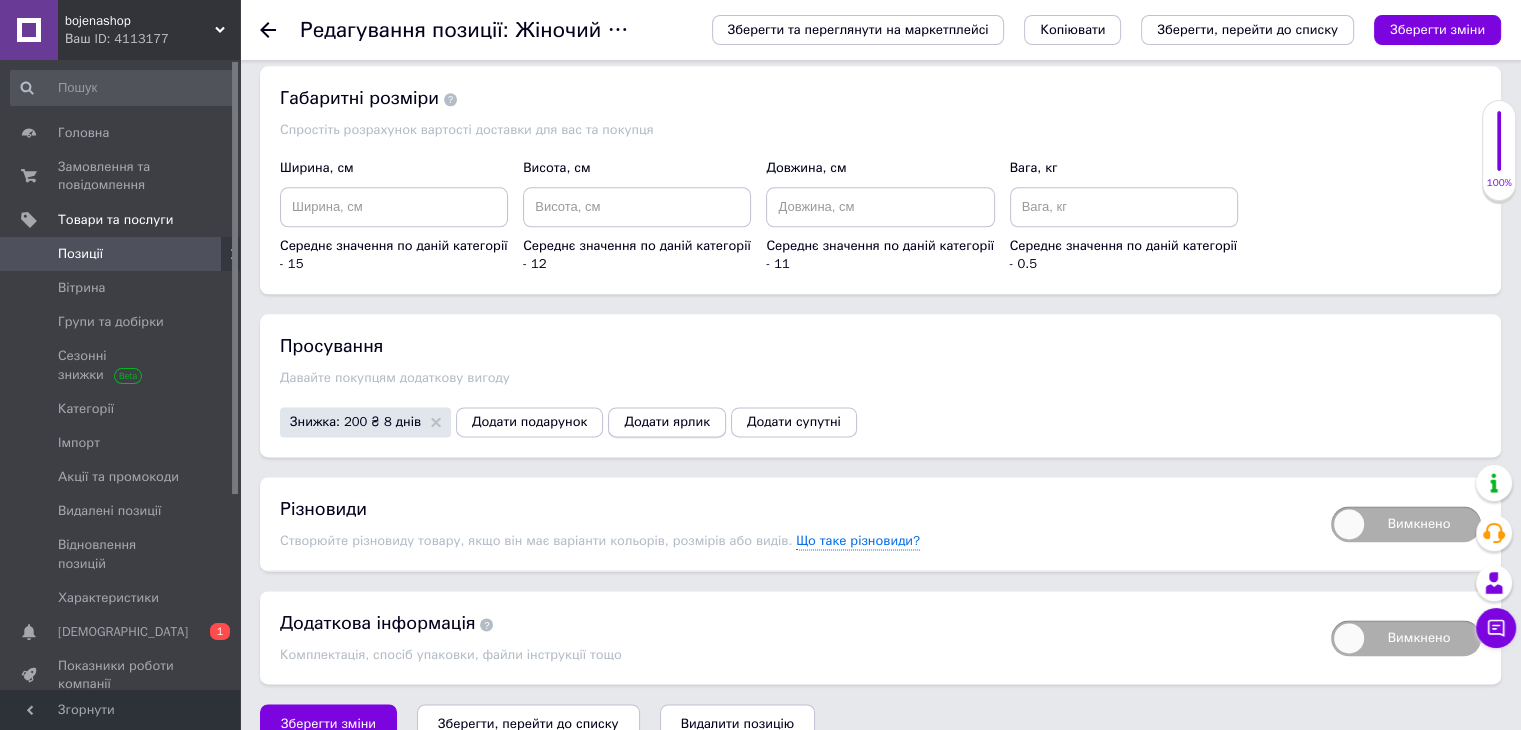 scroll, scrollTop: 2475, scrollLeft: 0, axis: vertical 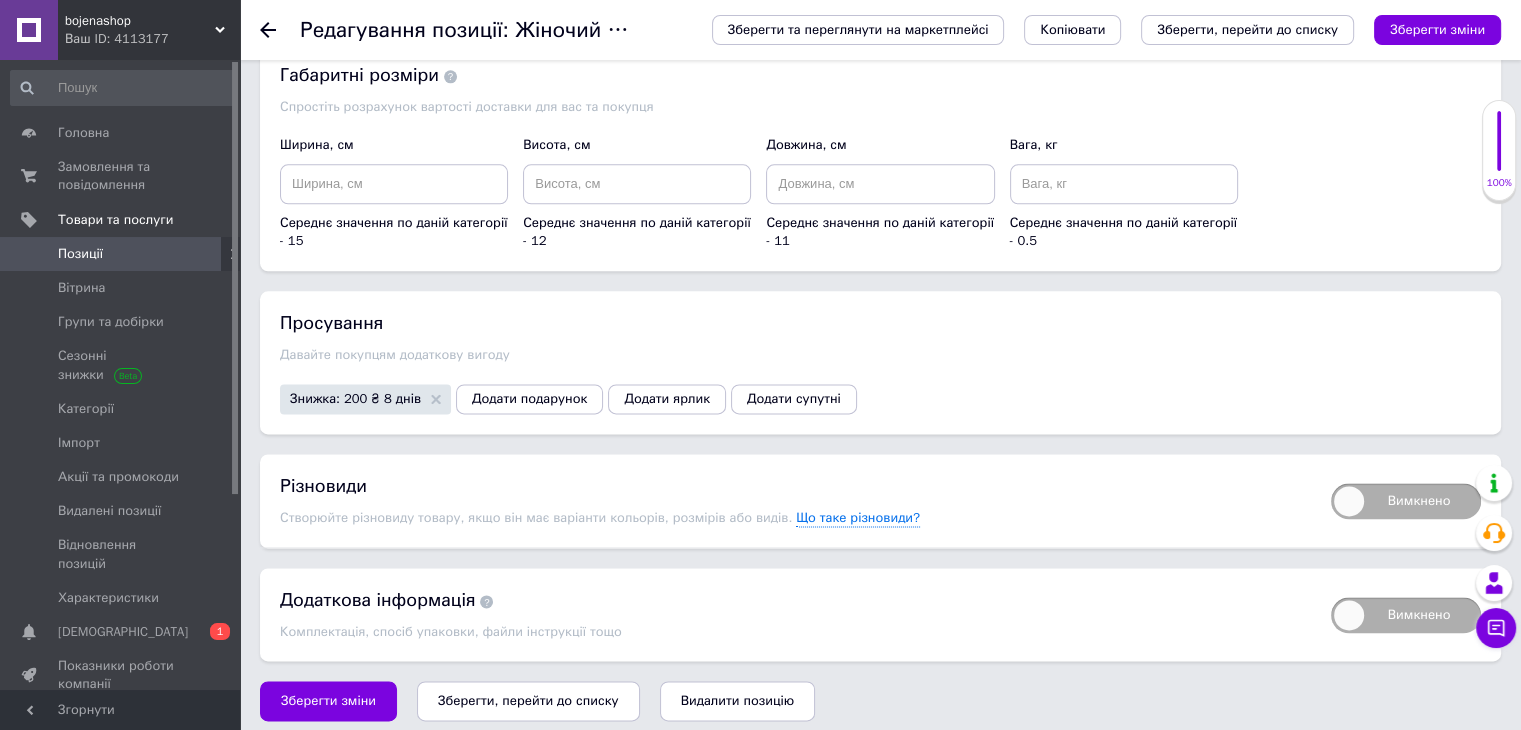 drag, startPoint x: 1349, startPoint y: 485, endPoint x: 1241, endPoint y: 481, distance: 108.07405 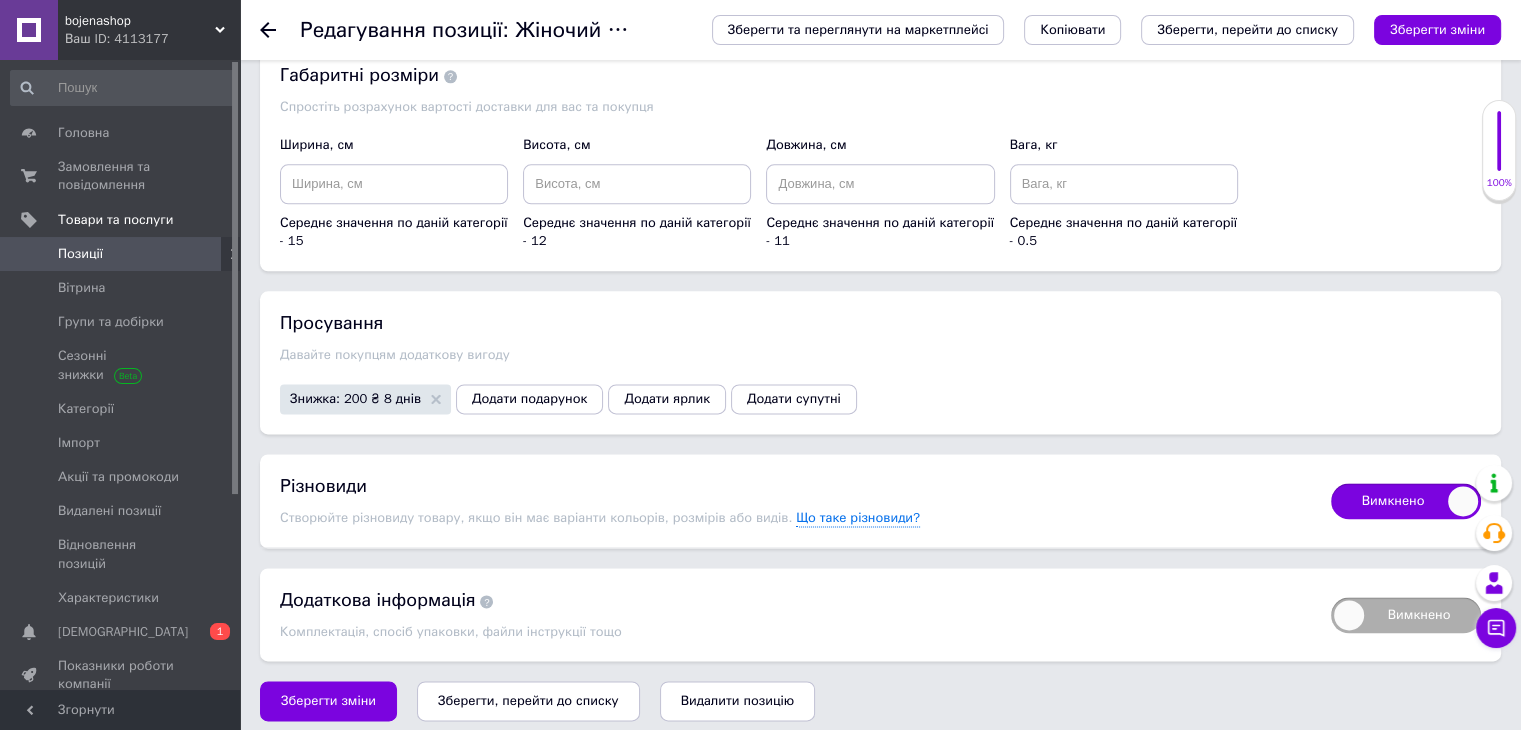 checkbox on "true" 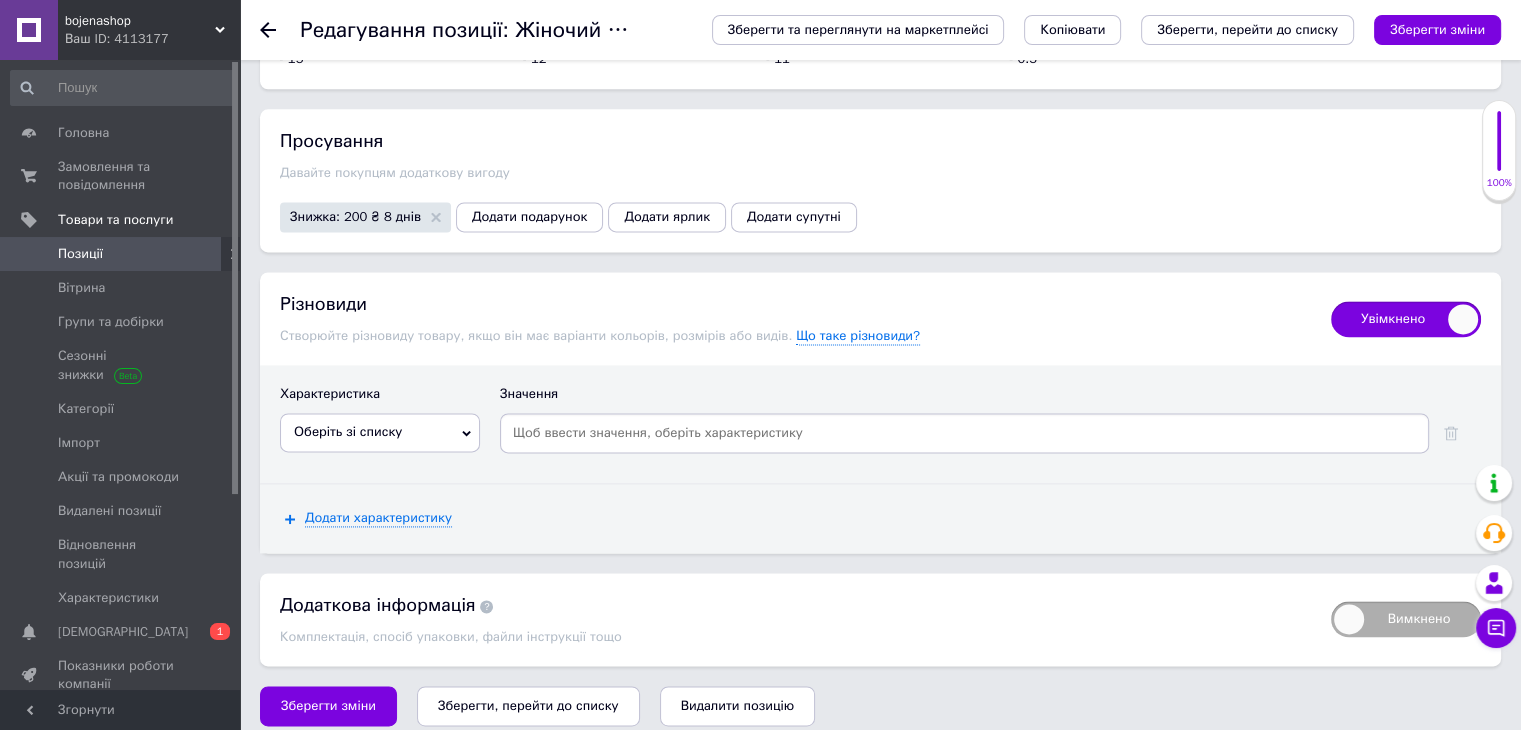 scroll, scrollTop: 2660, scrollLeft: 0, axis: vertical 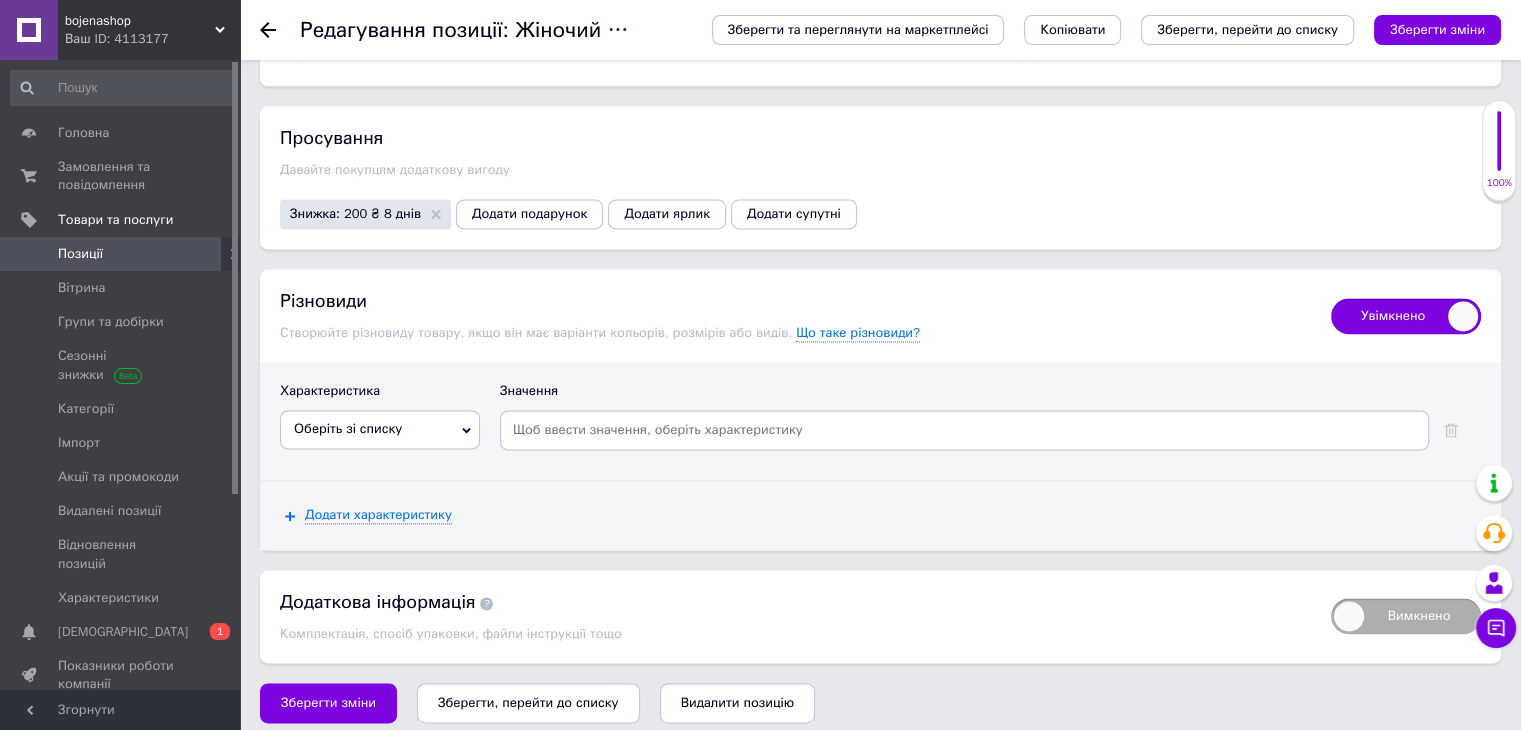 click on "Оберіть зі списку" at bounding box center (380, 429) 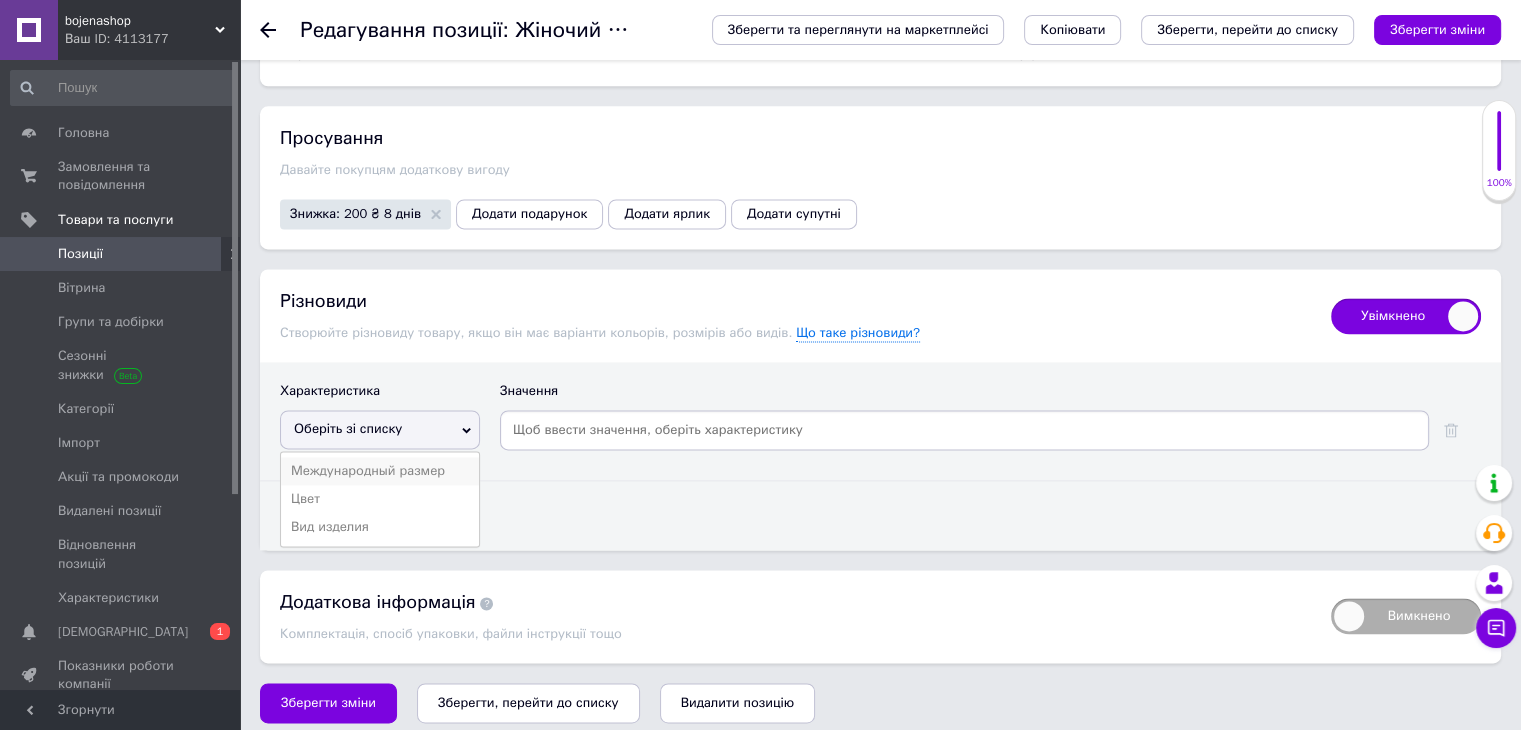 click on "Международный размер" at bounding box center (380, 471) 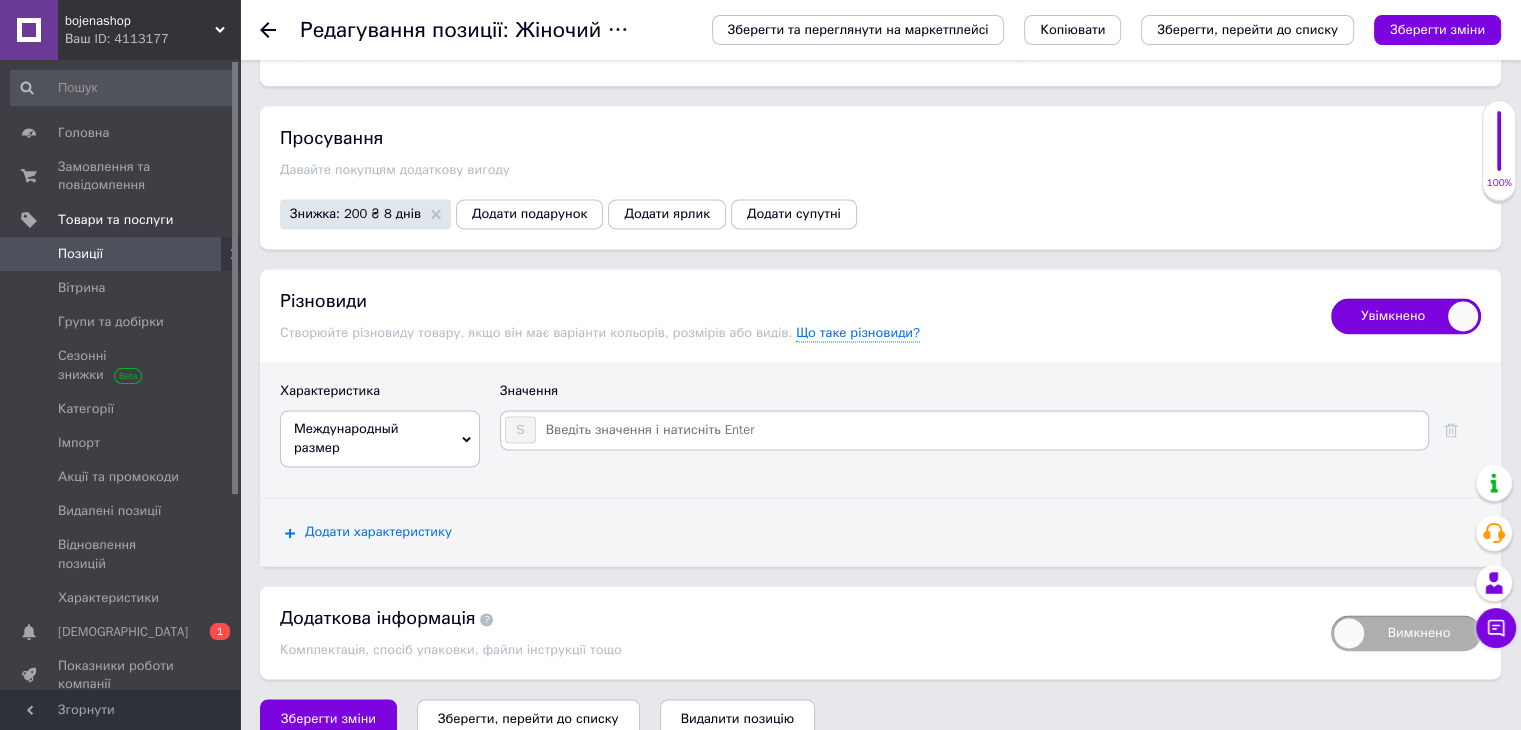 click on "Додати характеристику" at bounding box center (378, 532) 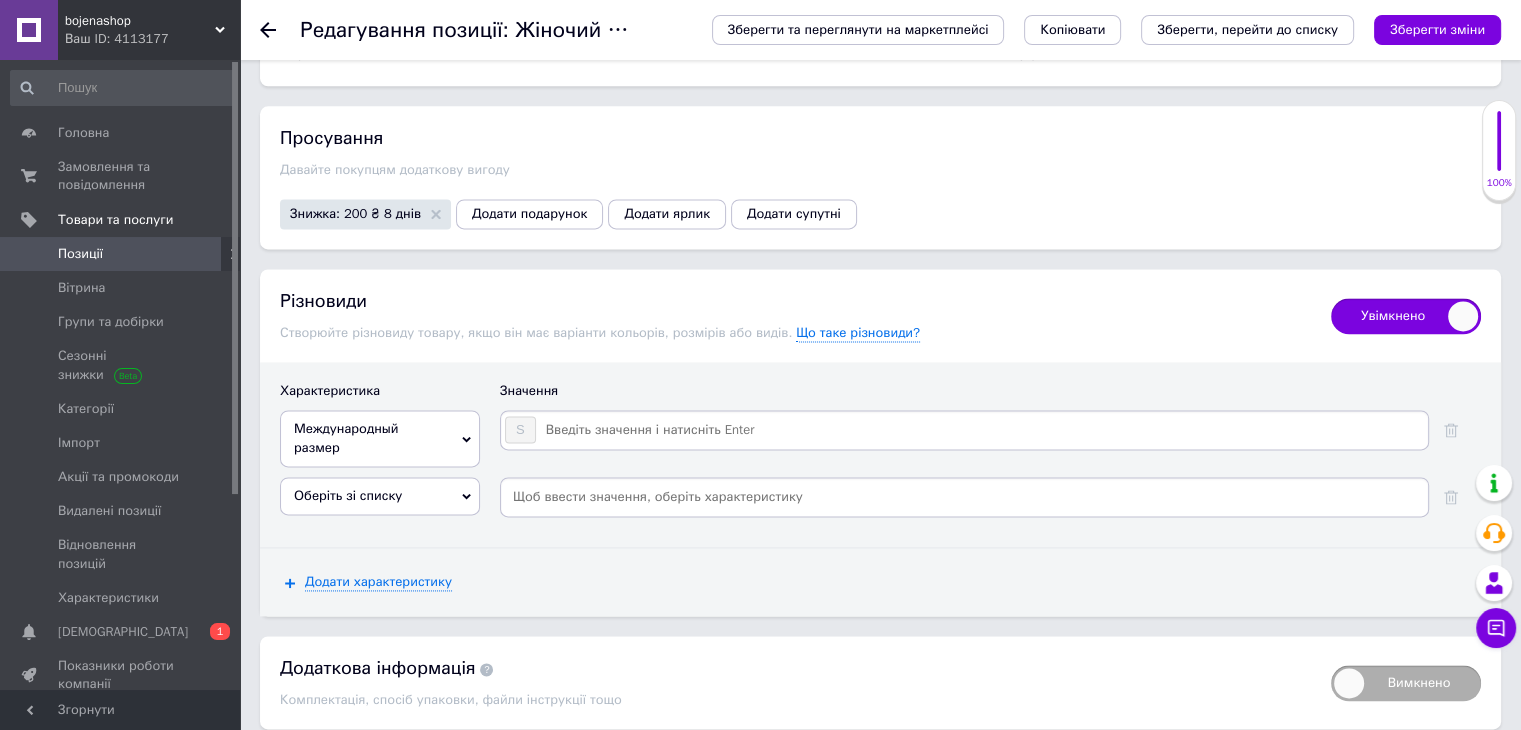 click on "Оберіть зі списку" at bounding box center (348, 495) 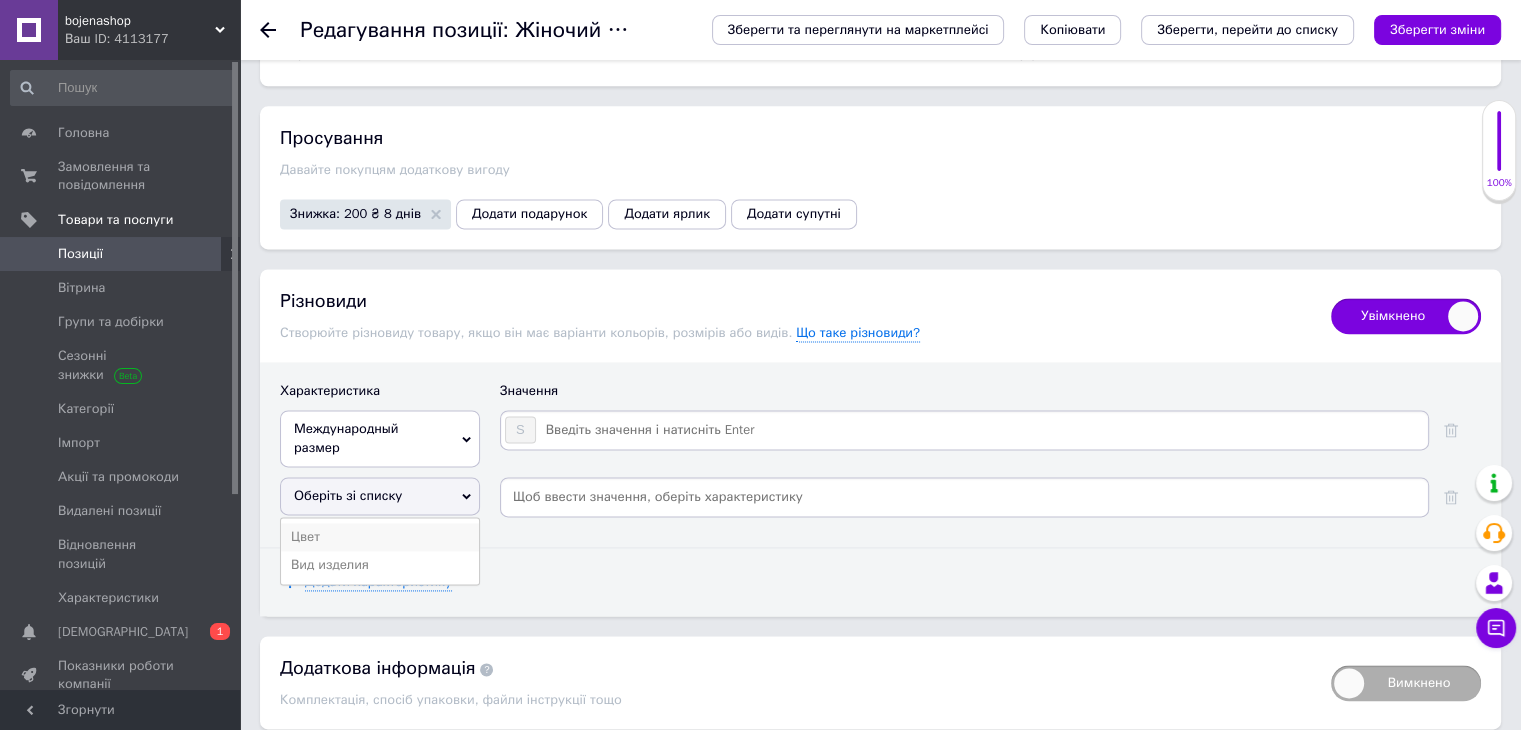click on "Цвет" at bounding box center [380, 537] 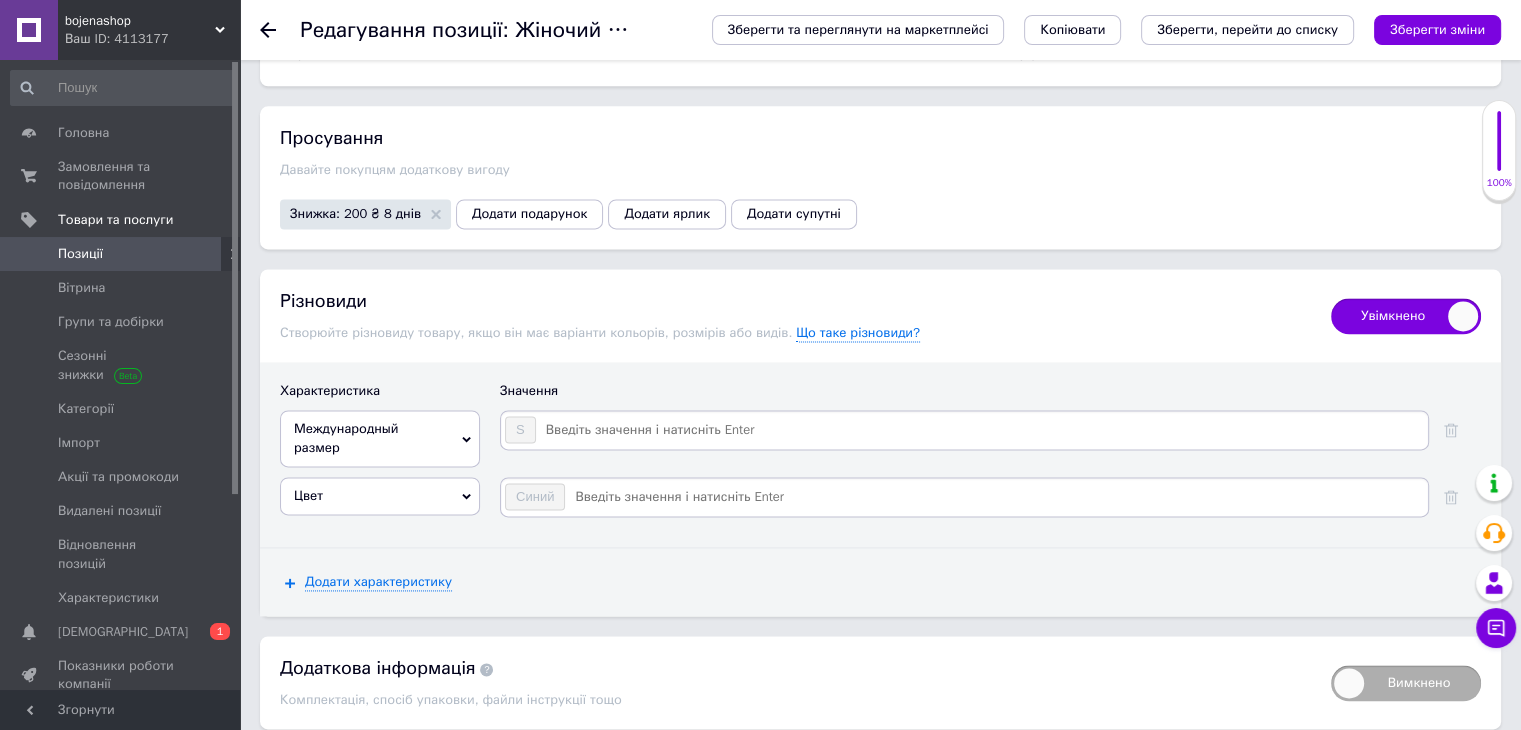 click at bounding box center [981, 430] 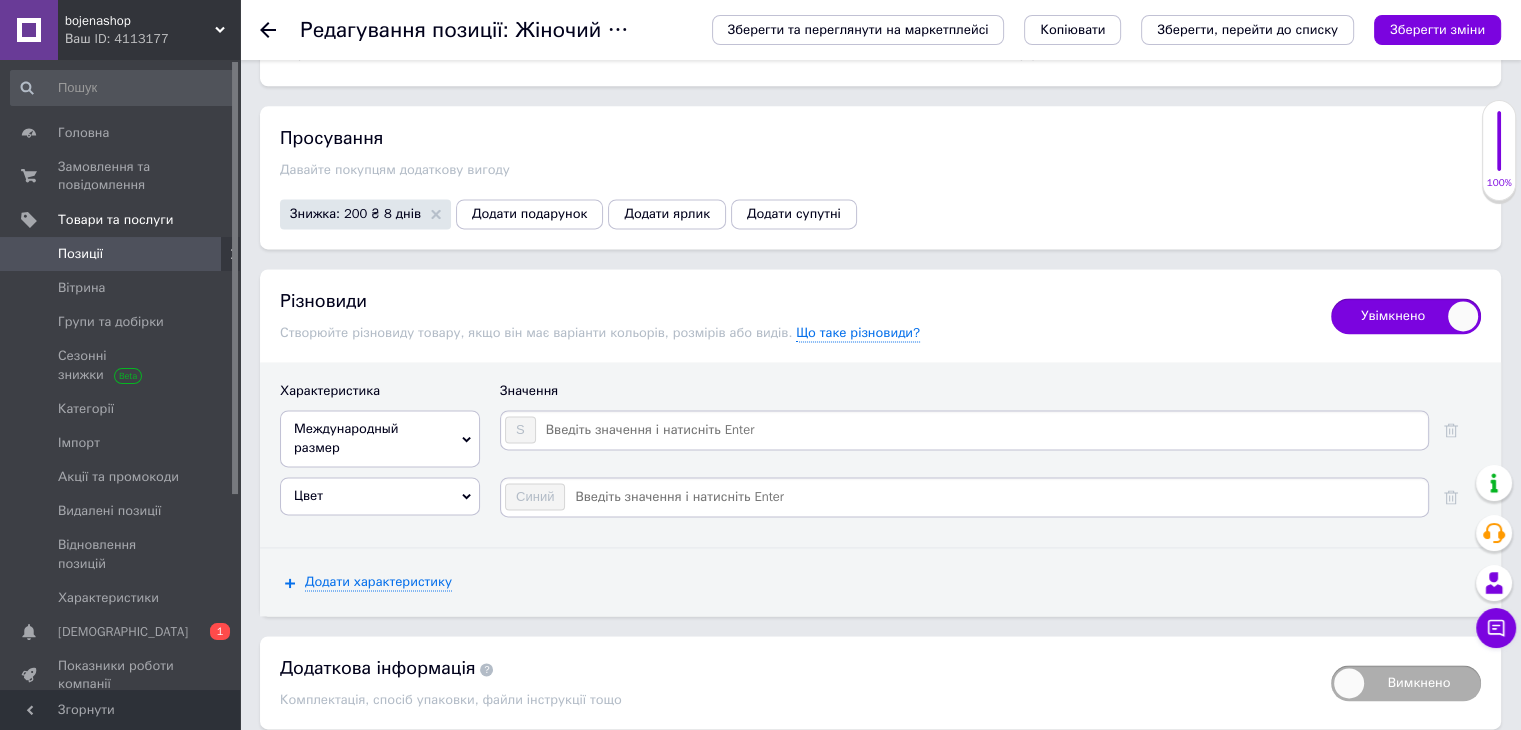 click on "Синий" at bounding box center (964, 502) 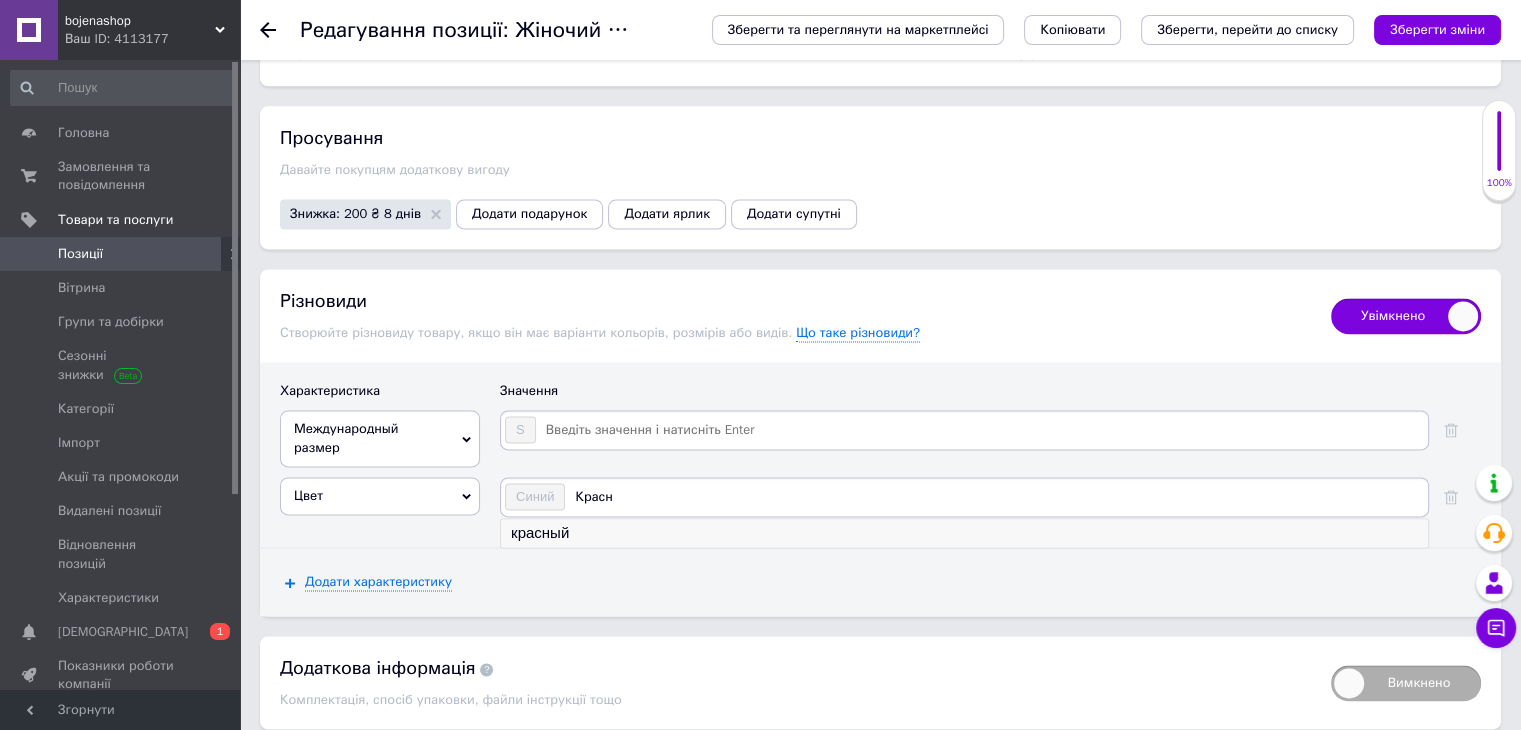 type on "Красн" 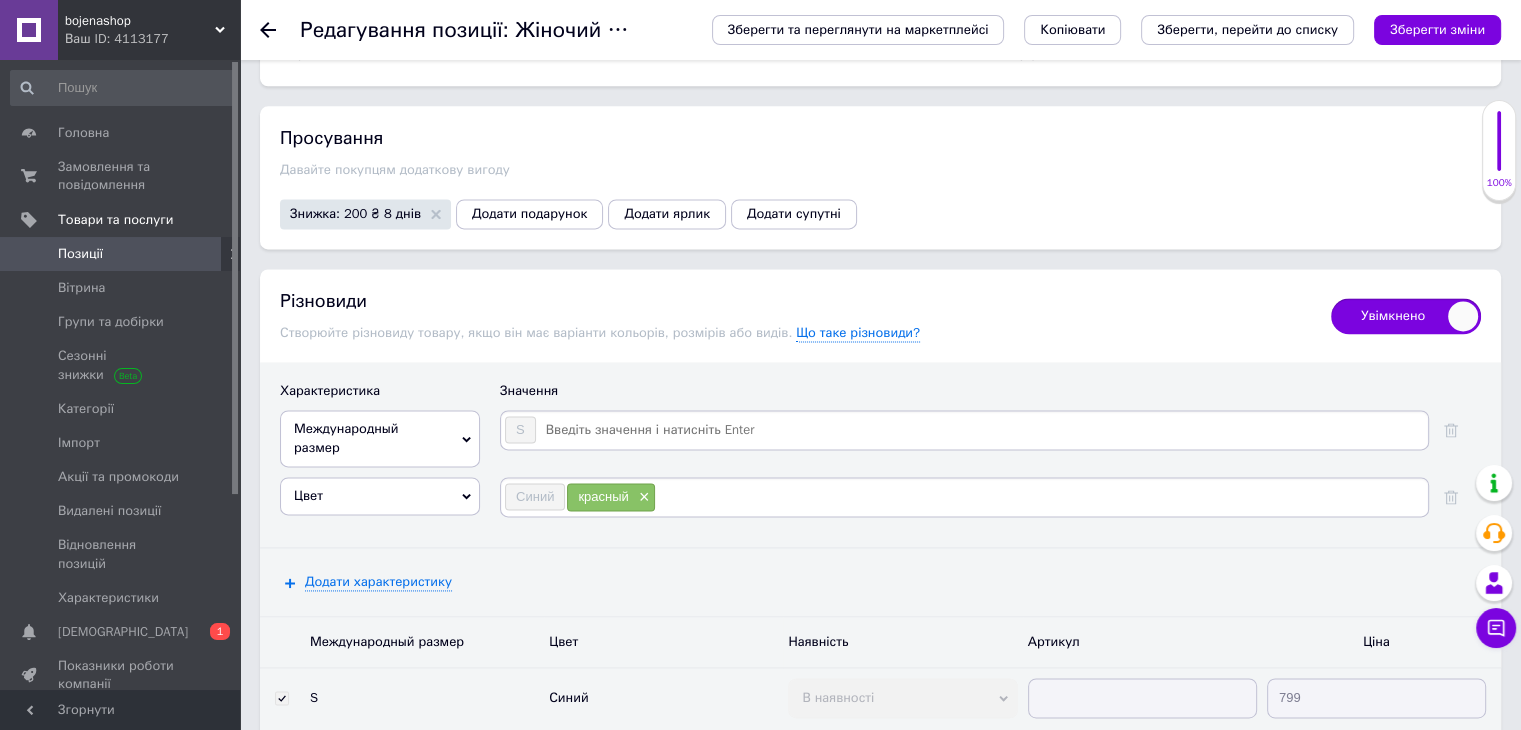 click at bounding box center (981, 430) 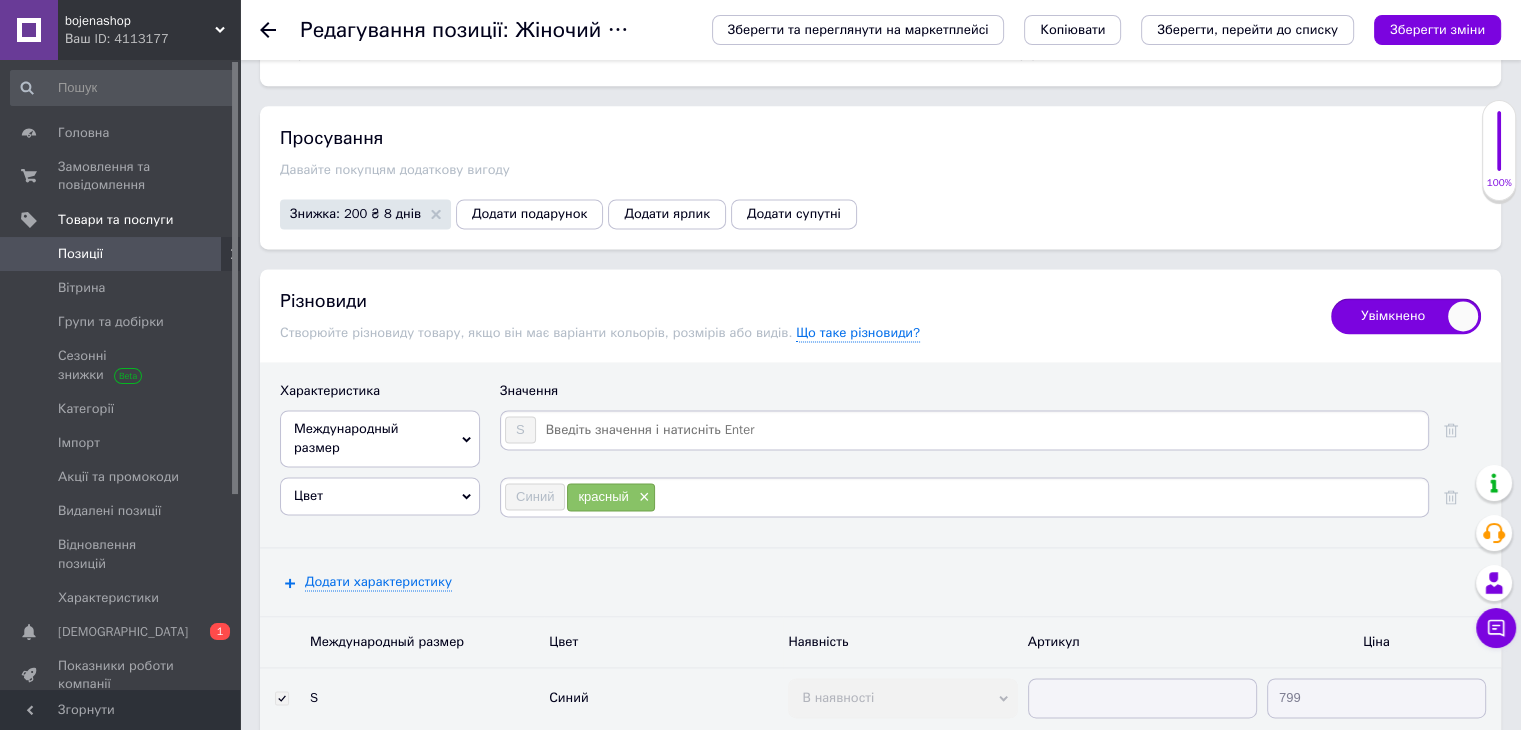 type on "M" 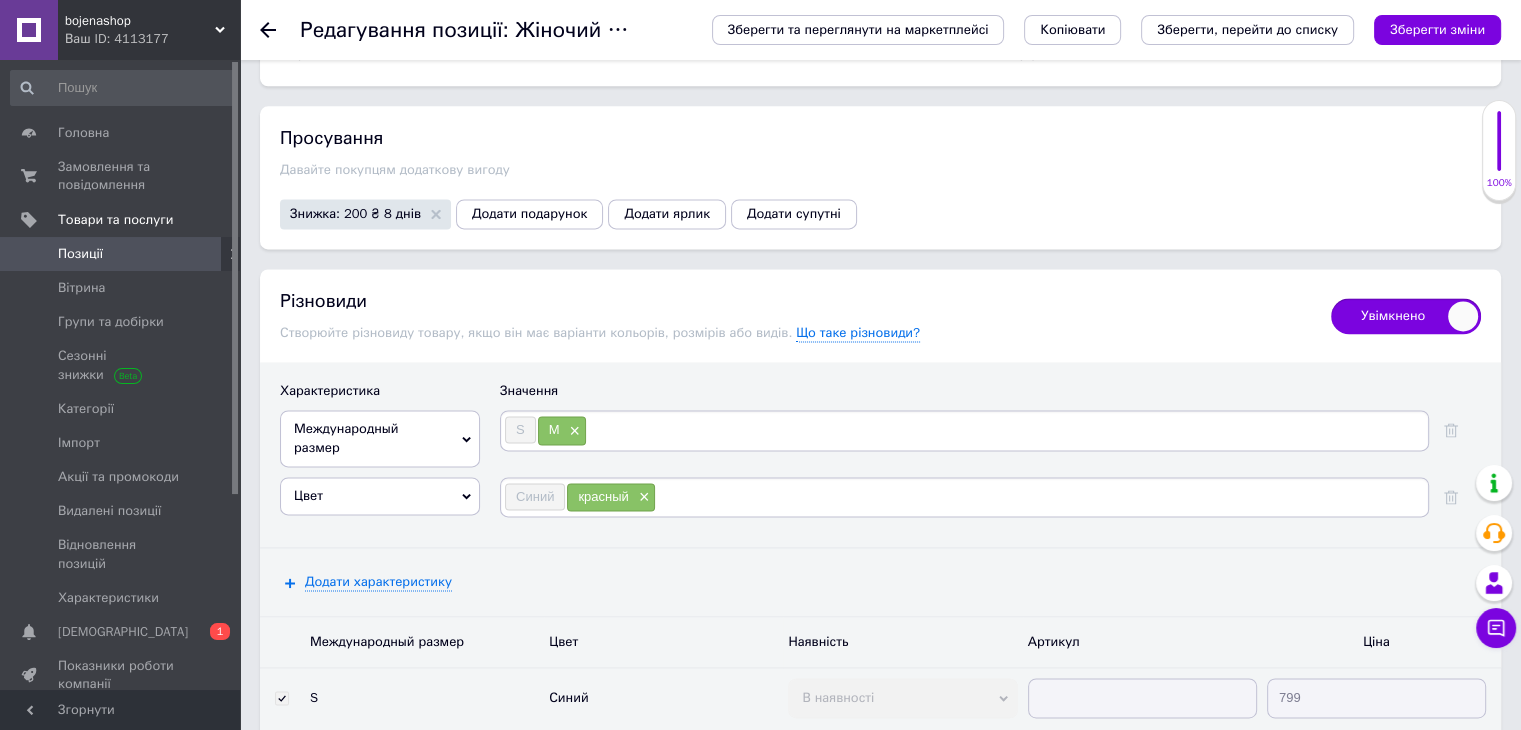 type on "L" 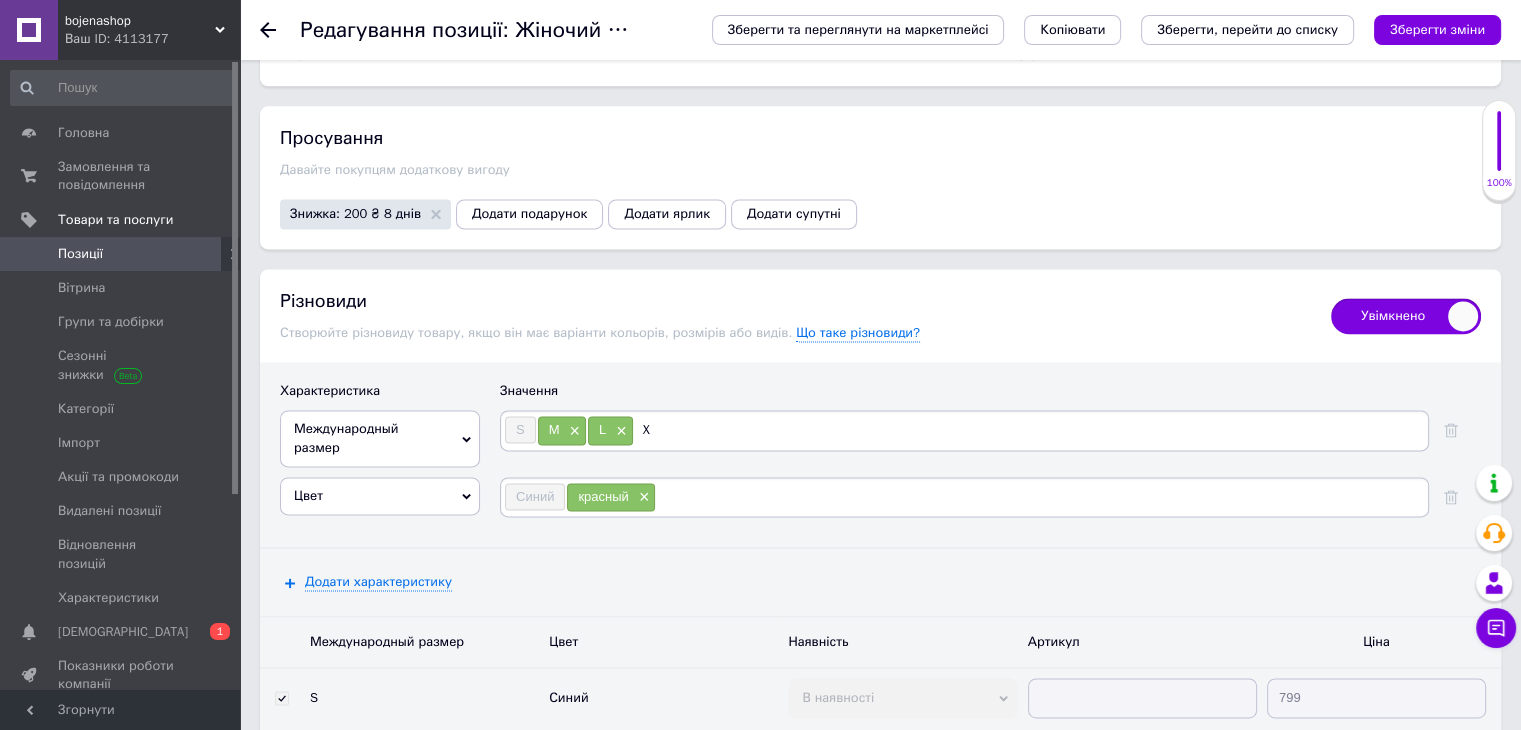 type on "XL" 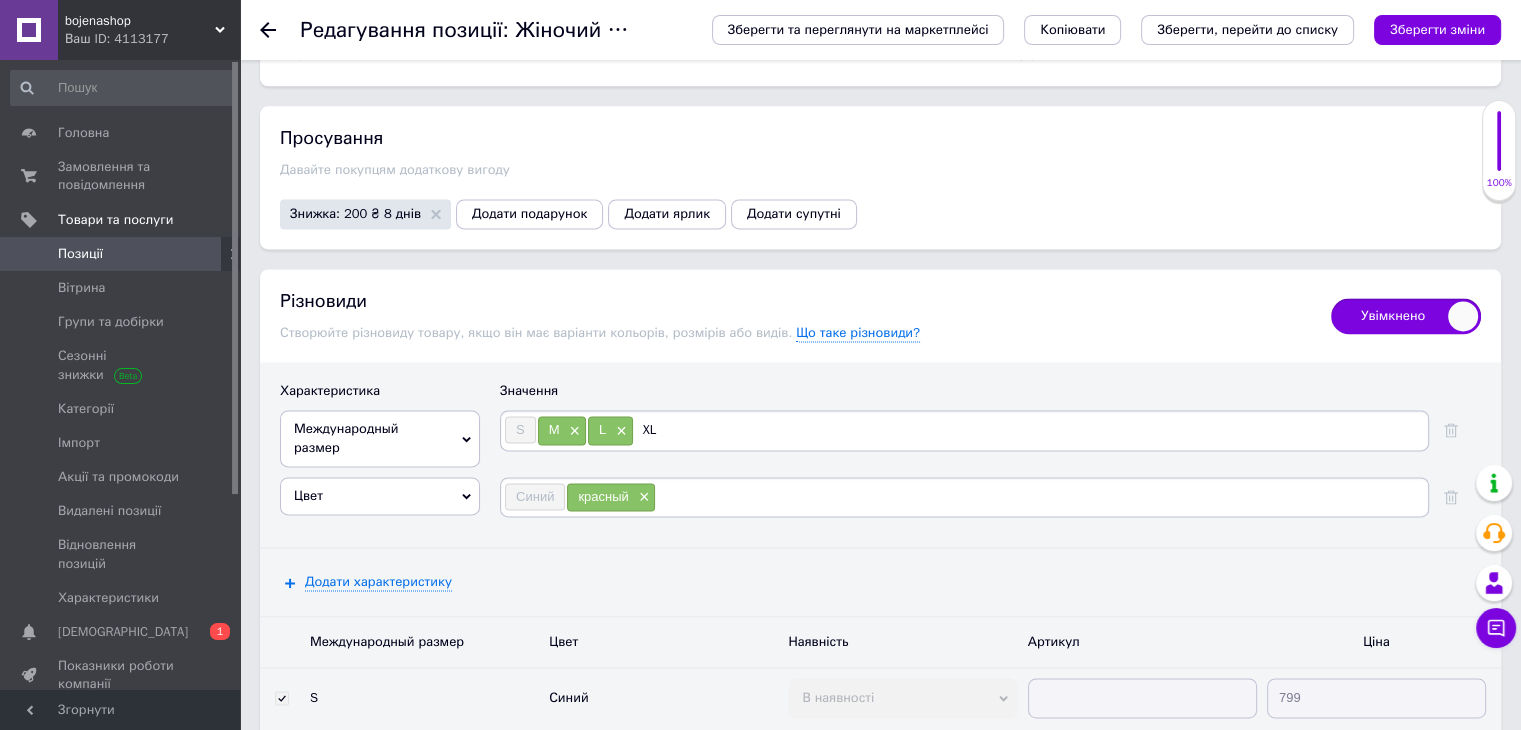 type 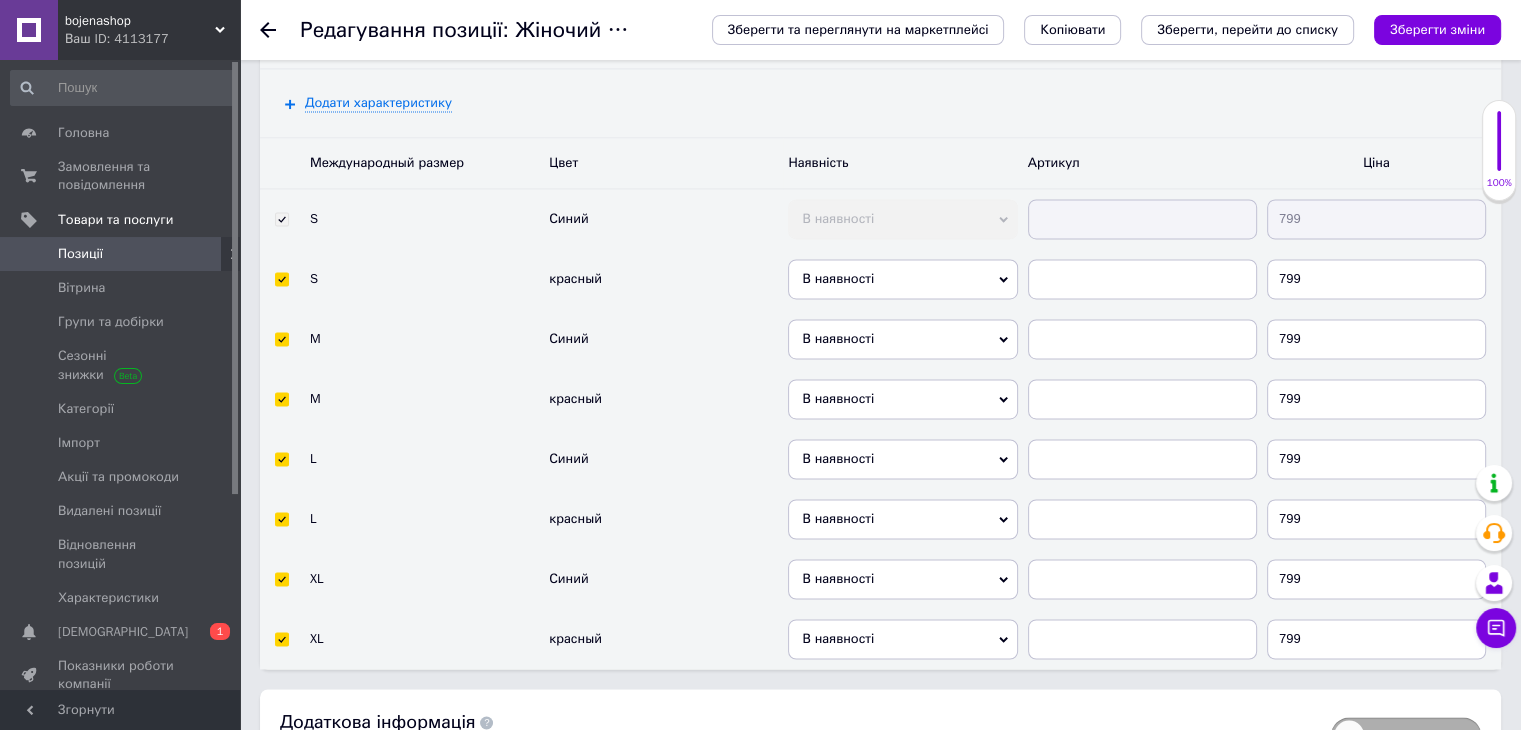 scroll, scrollTop: 3255, scrollLeft: 0, axis: vertical 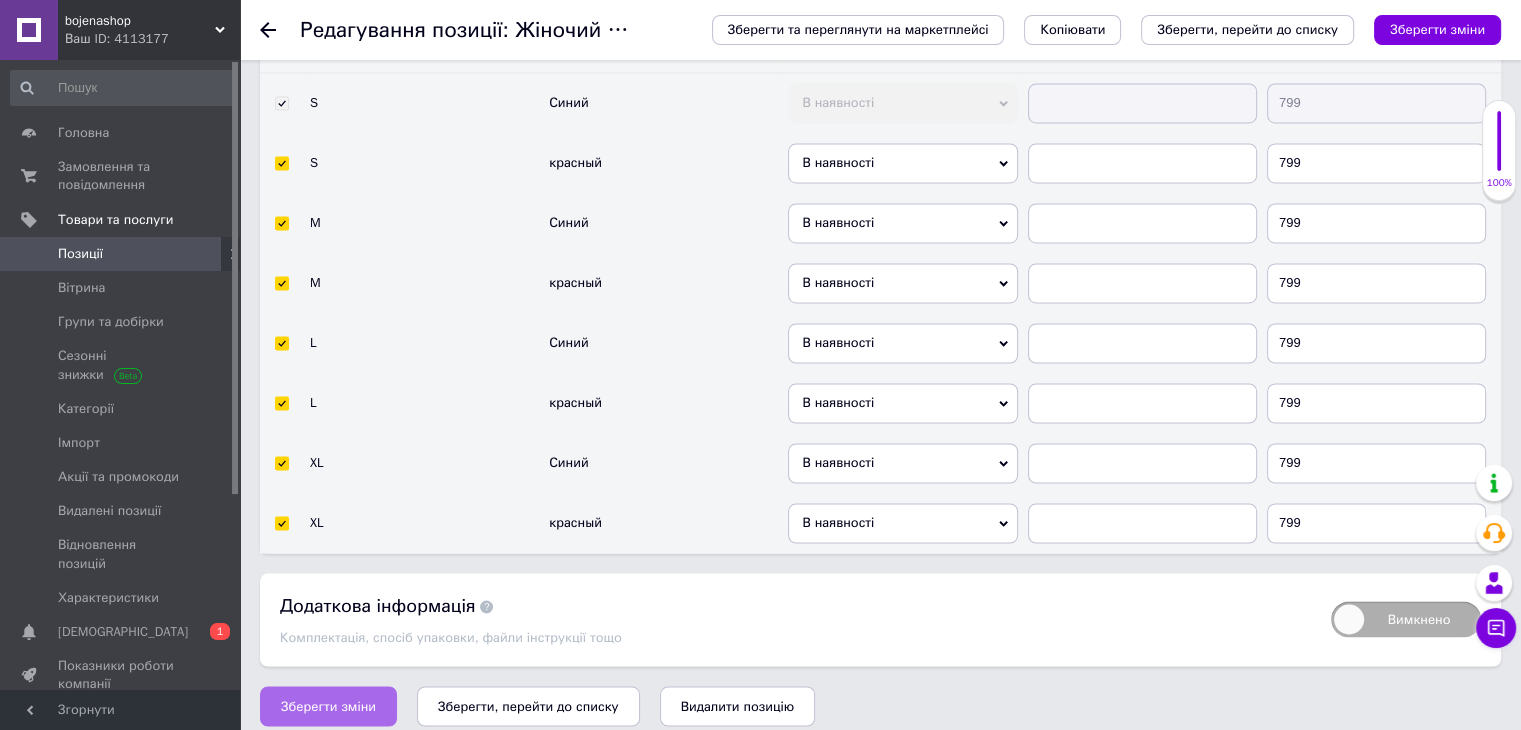 click on "Зберегти зміни" at bounding box center [328, 706] 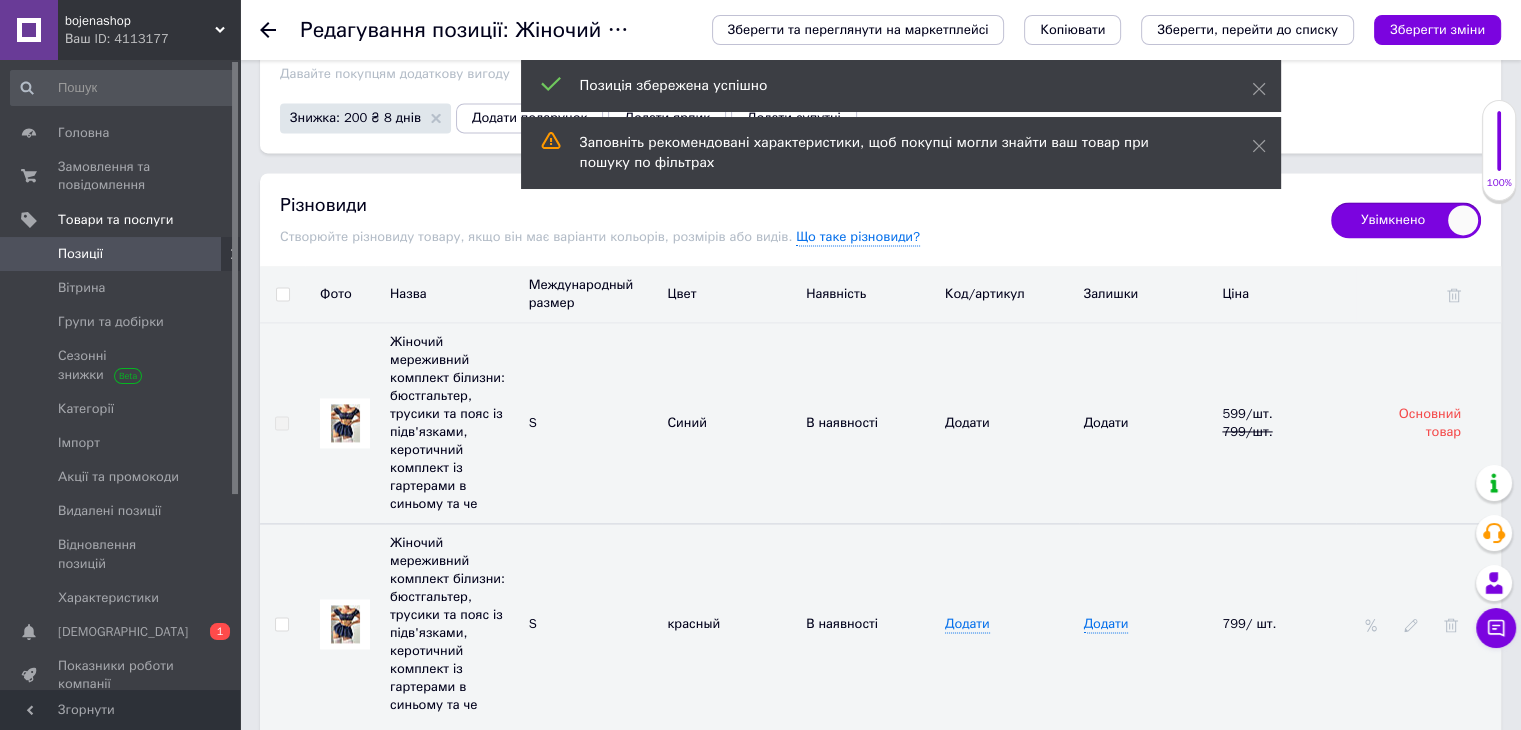 scroll, scrollTop: 2755, scrollLeft: 0, axis: vertical 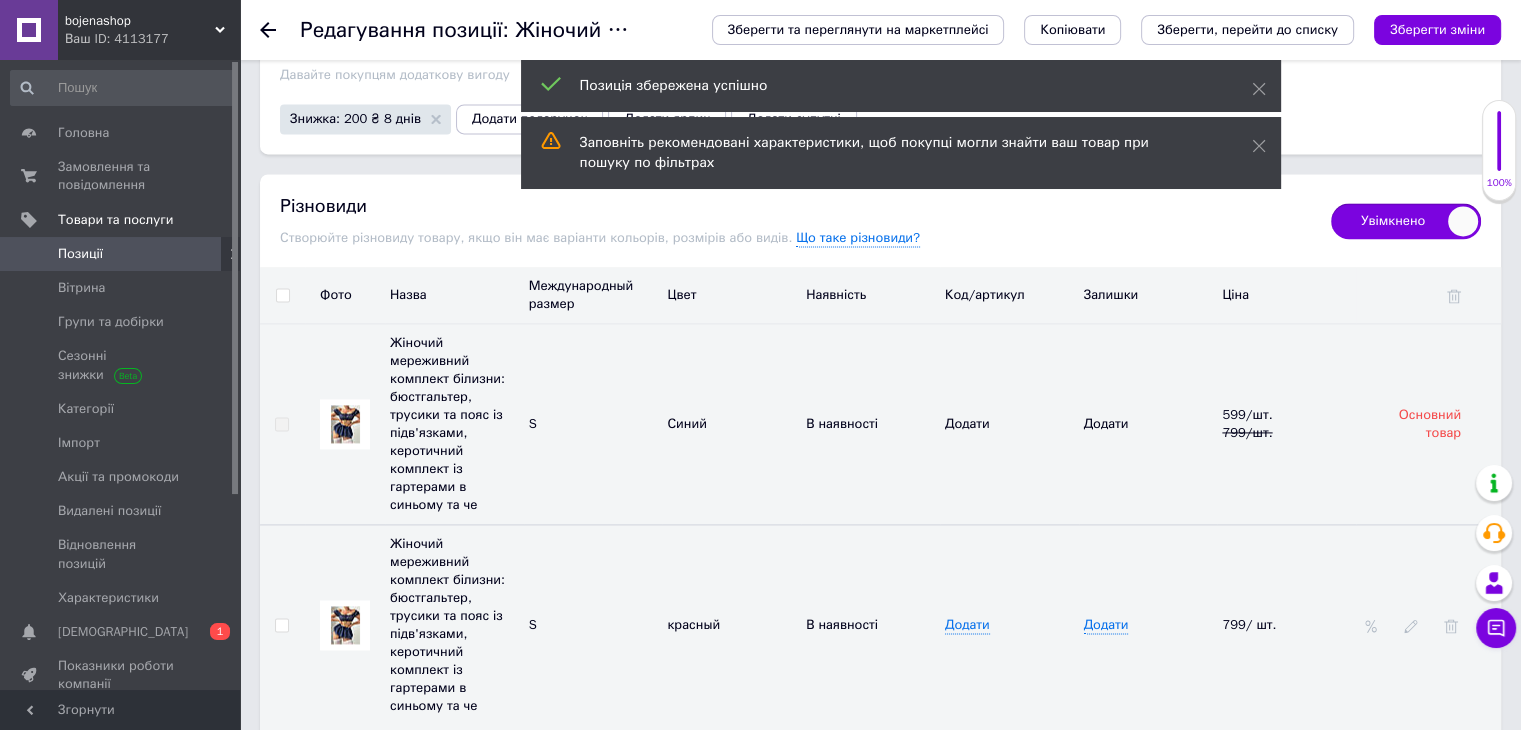 click at bounding box center [345, 625] 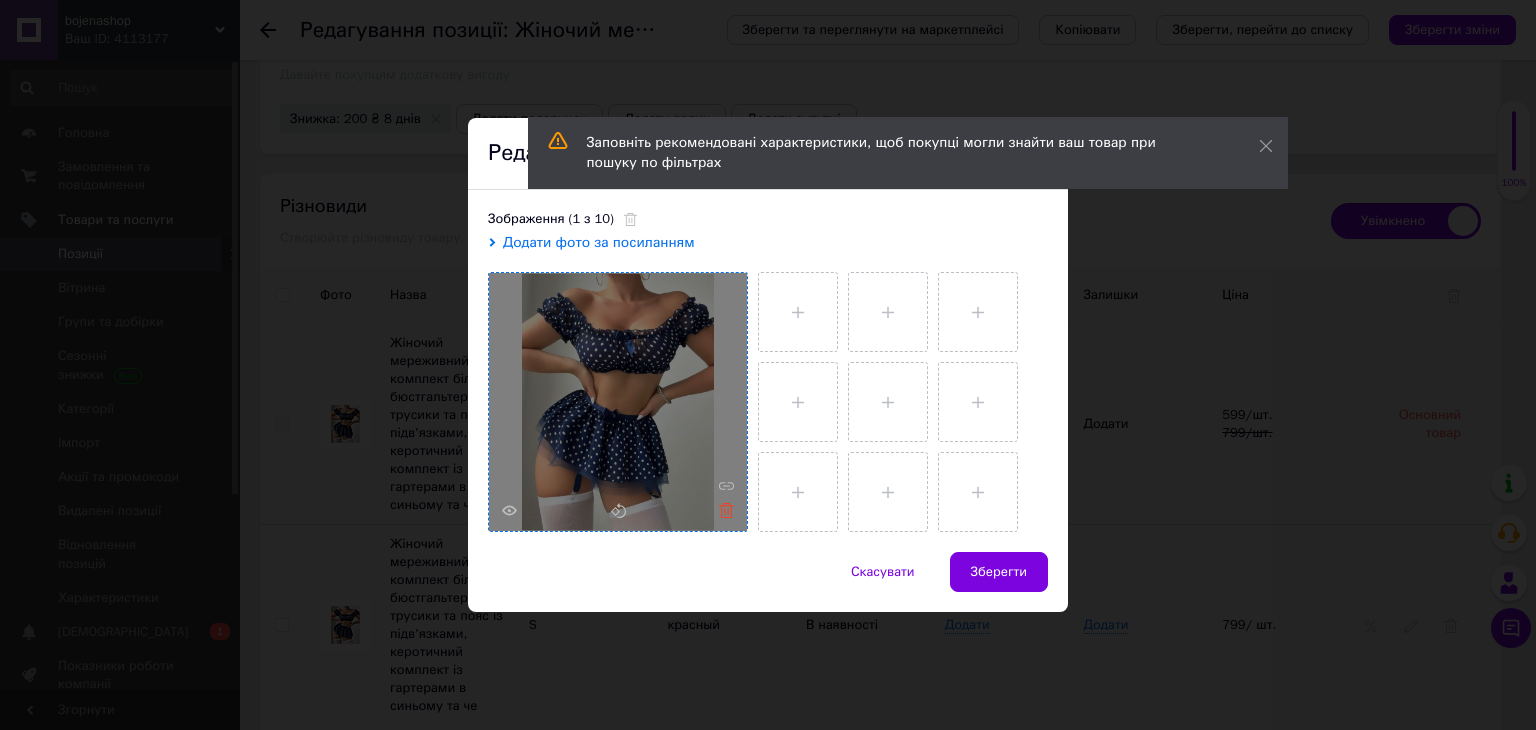 click 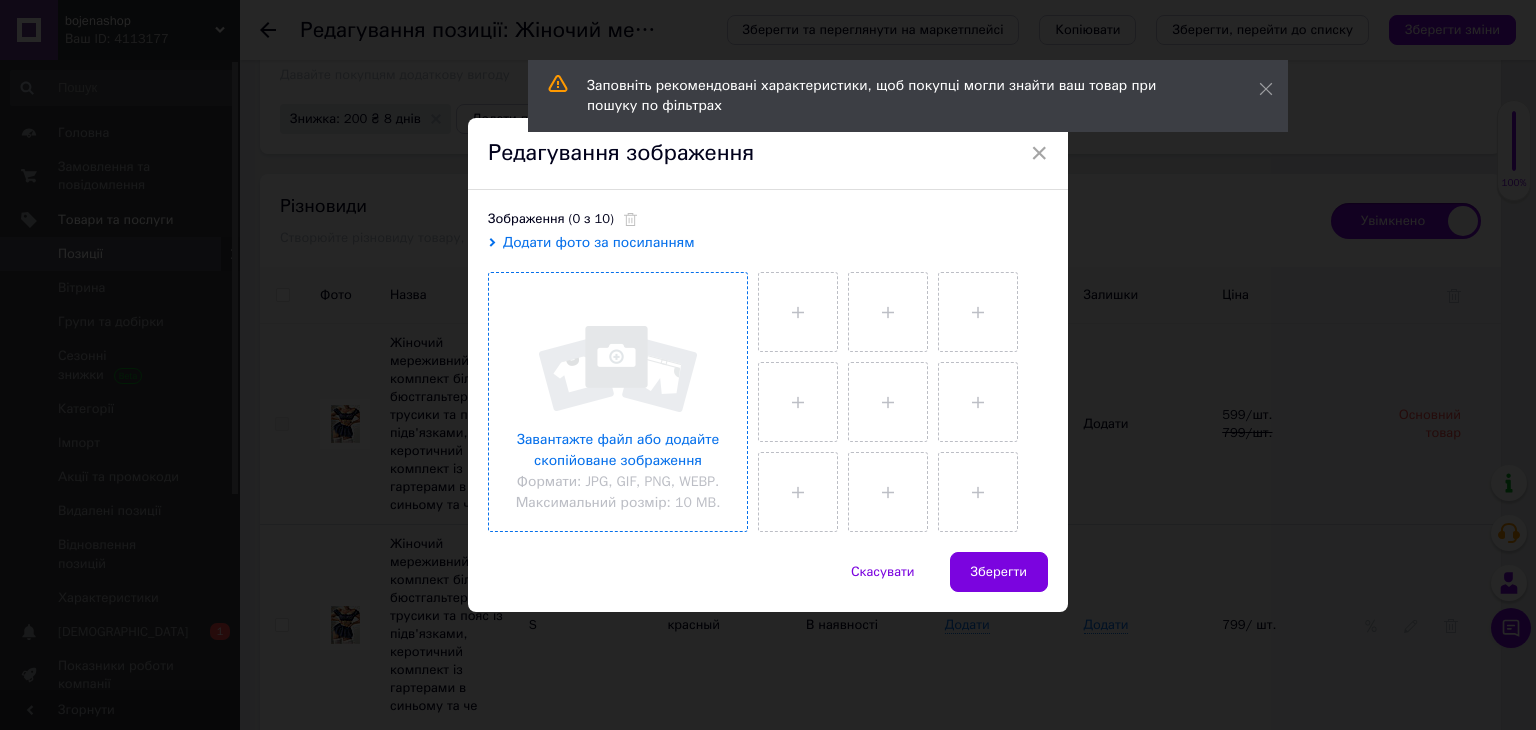 click at bounding box center (618, 402) 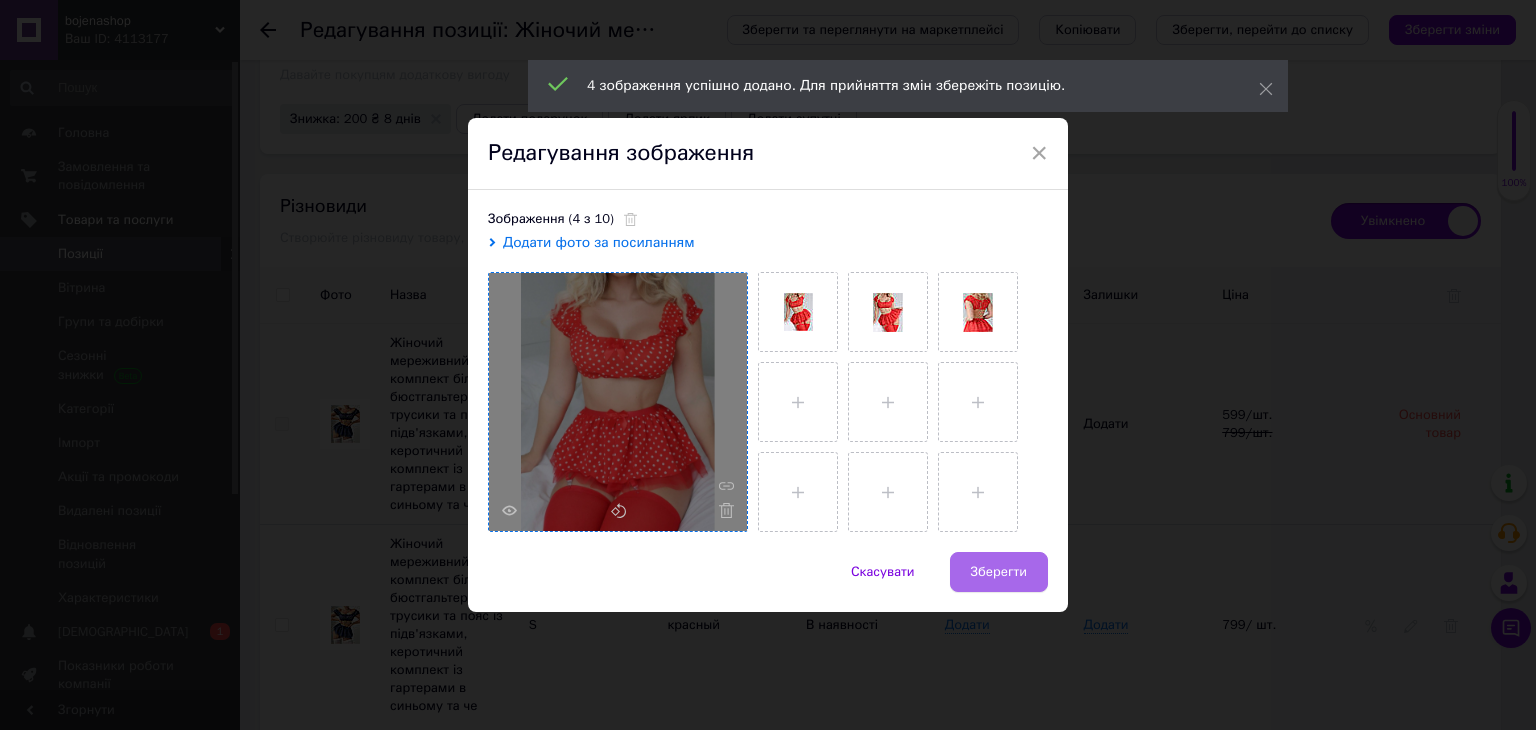 click on "Зберегти" at bounding box center (999, 572) 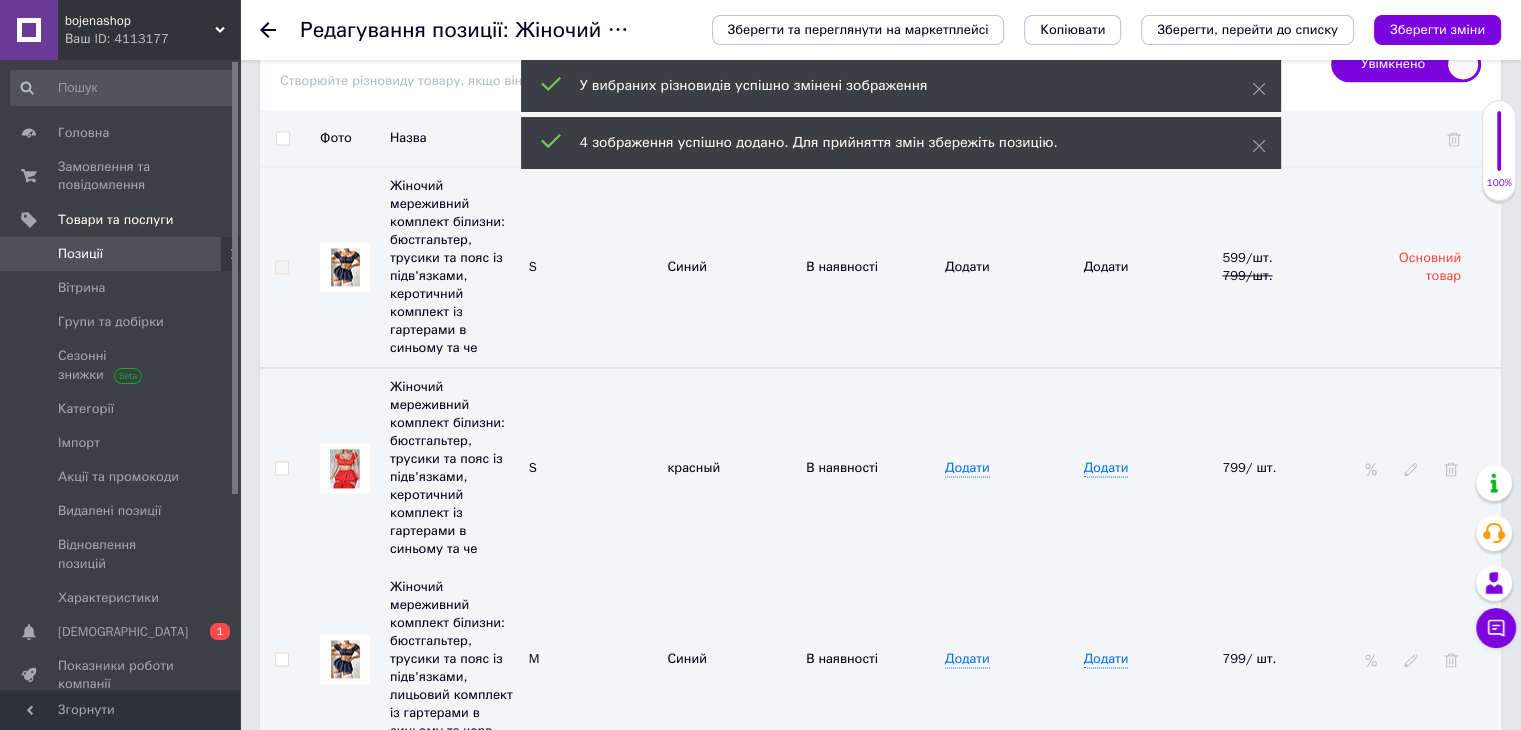 scroll, scrollTop: 3055, scrollLeft: 0, axis: vertical 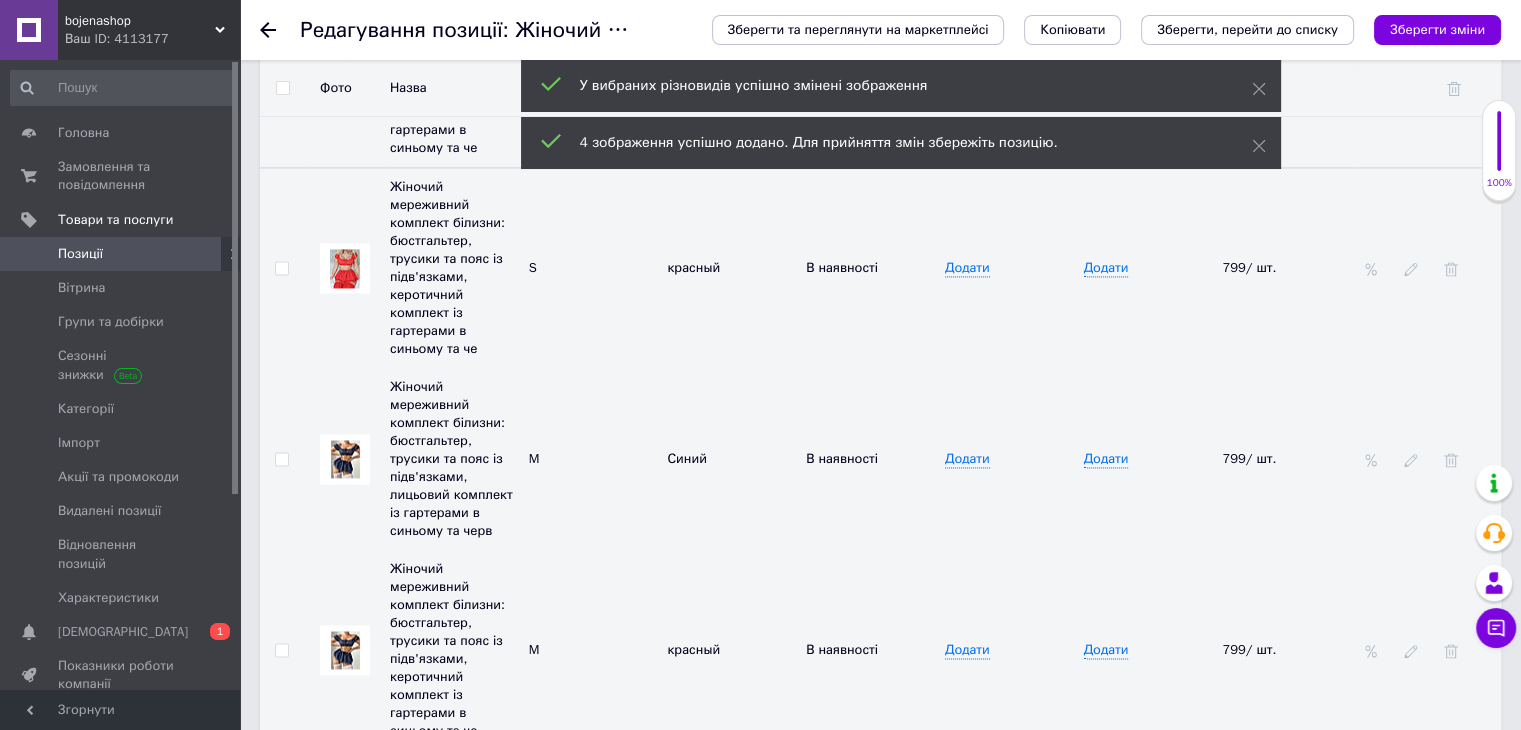 click at bounding box center [345, 459] 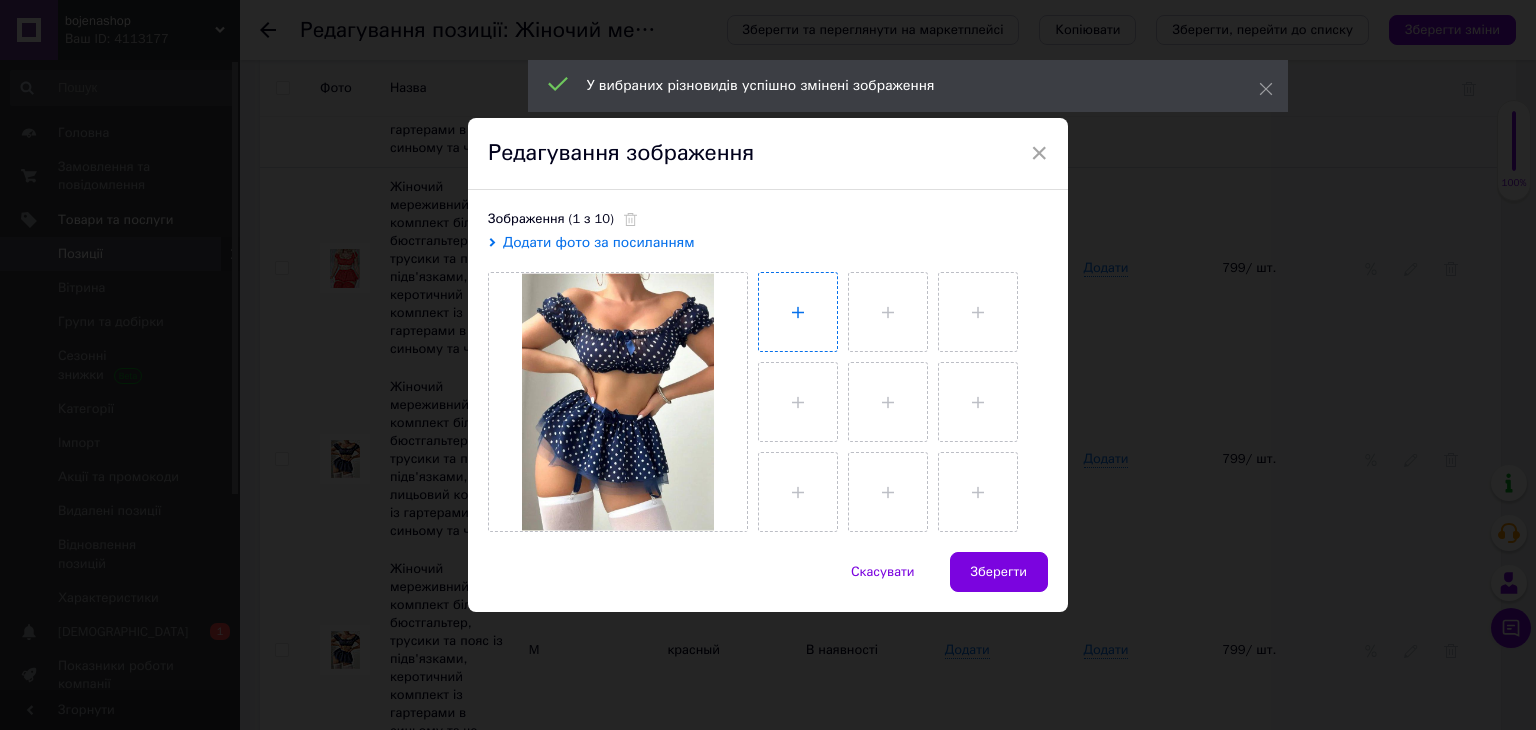 click at bounding box center [798, 312] 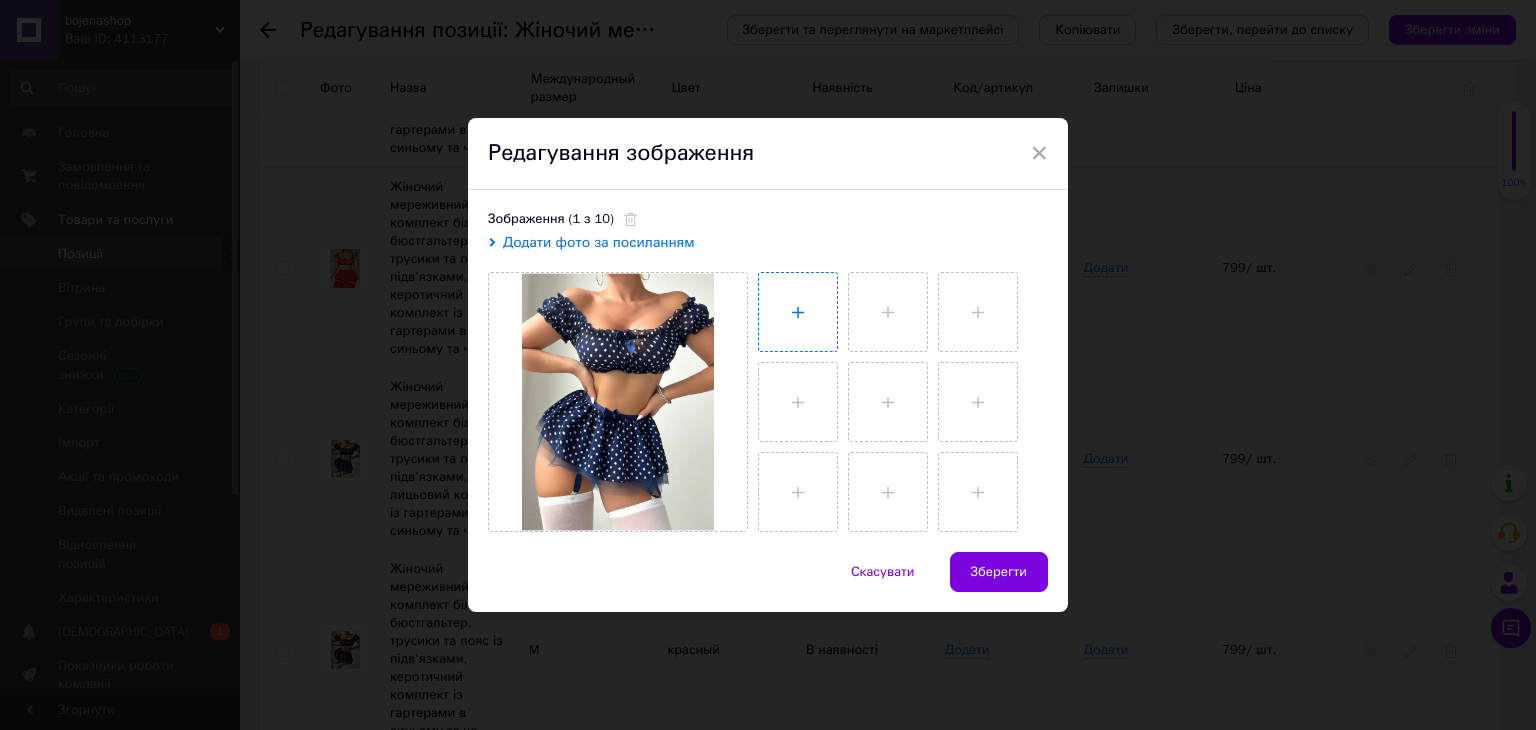 type on "C:\fakepath\photo_2_2025-07-12_23-30-37.jpg" 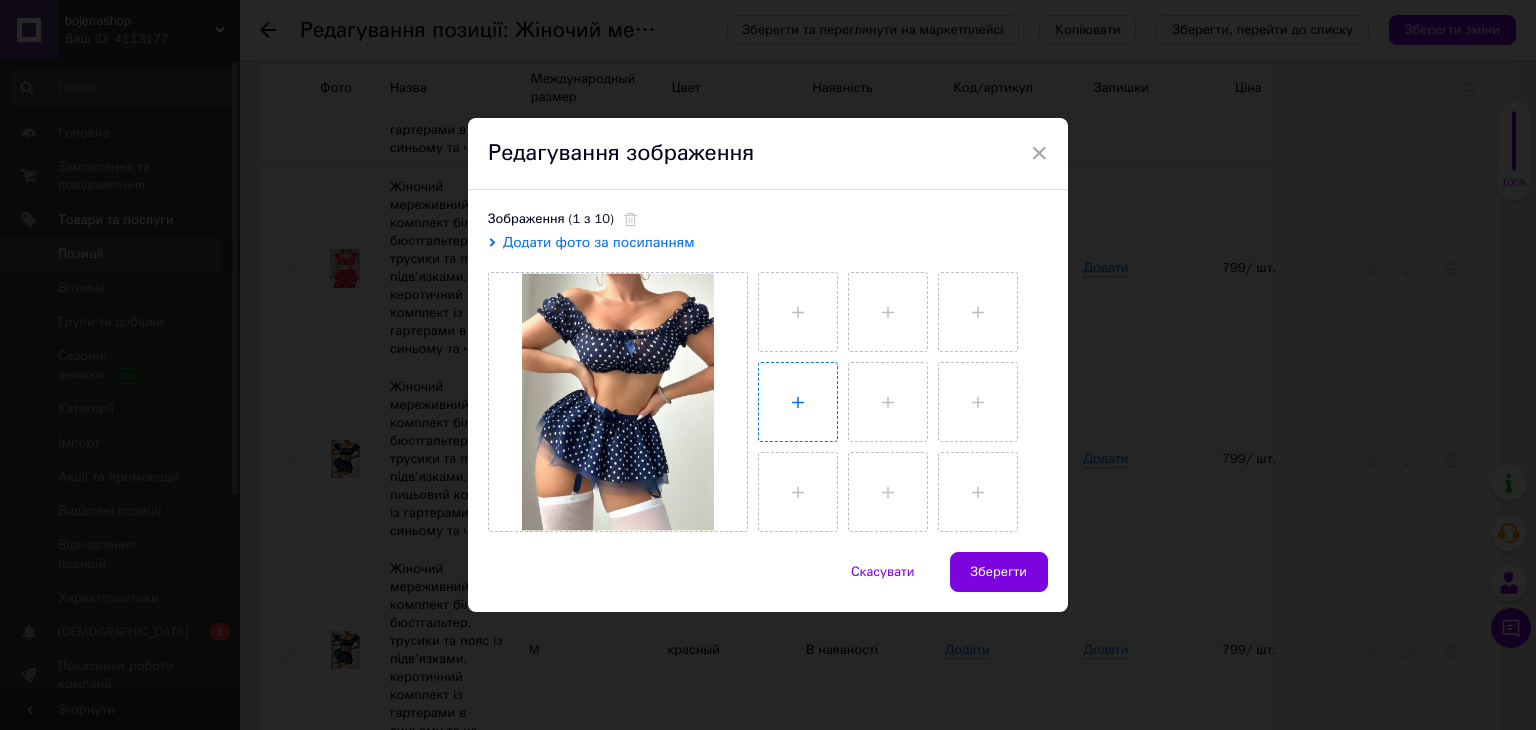 type 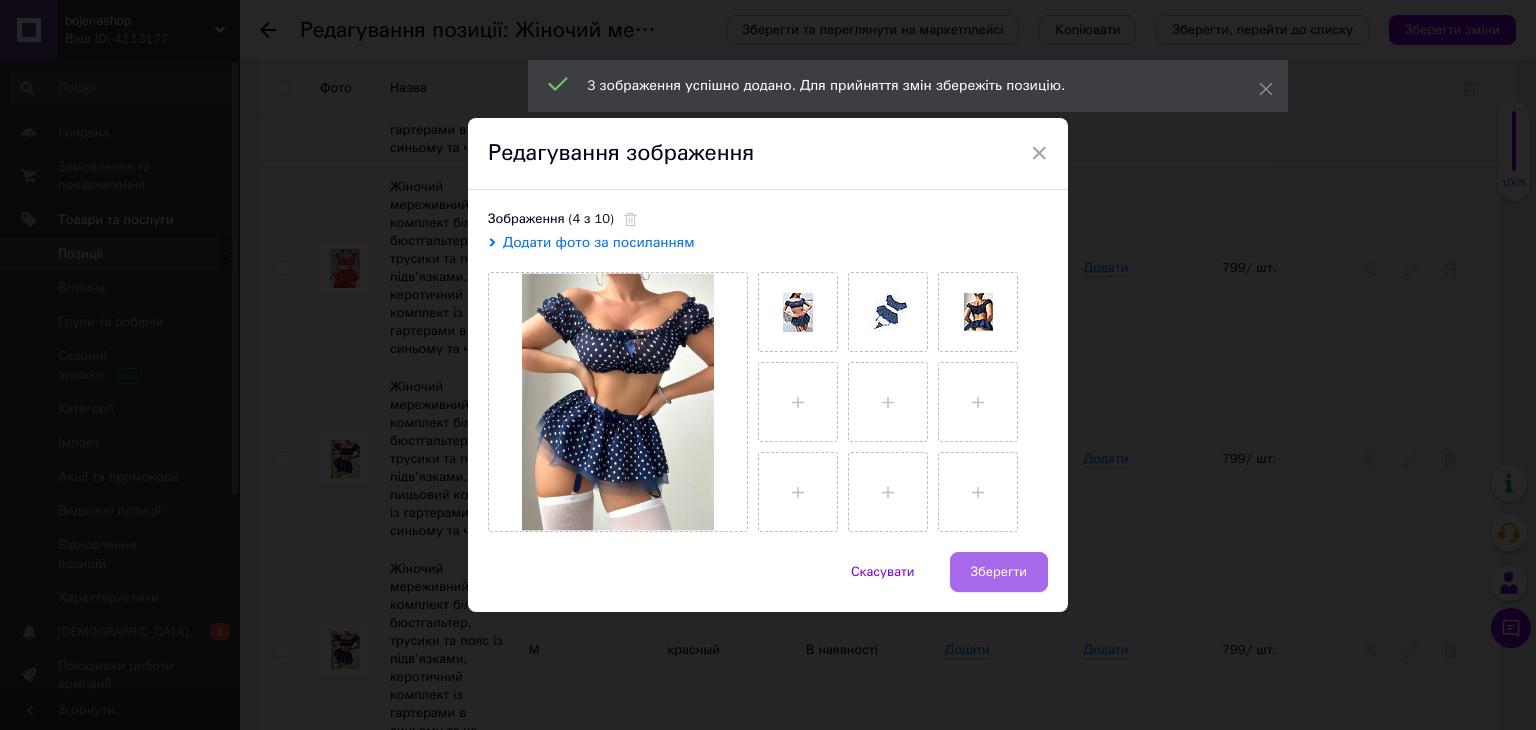 click on "Зберегти" at bounding box center [999, 572] 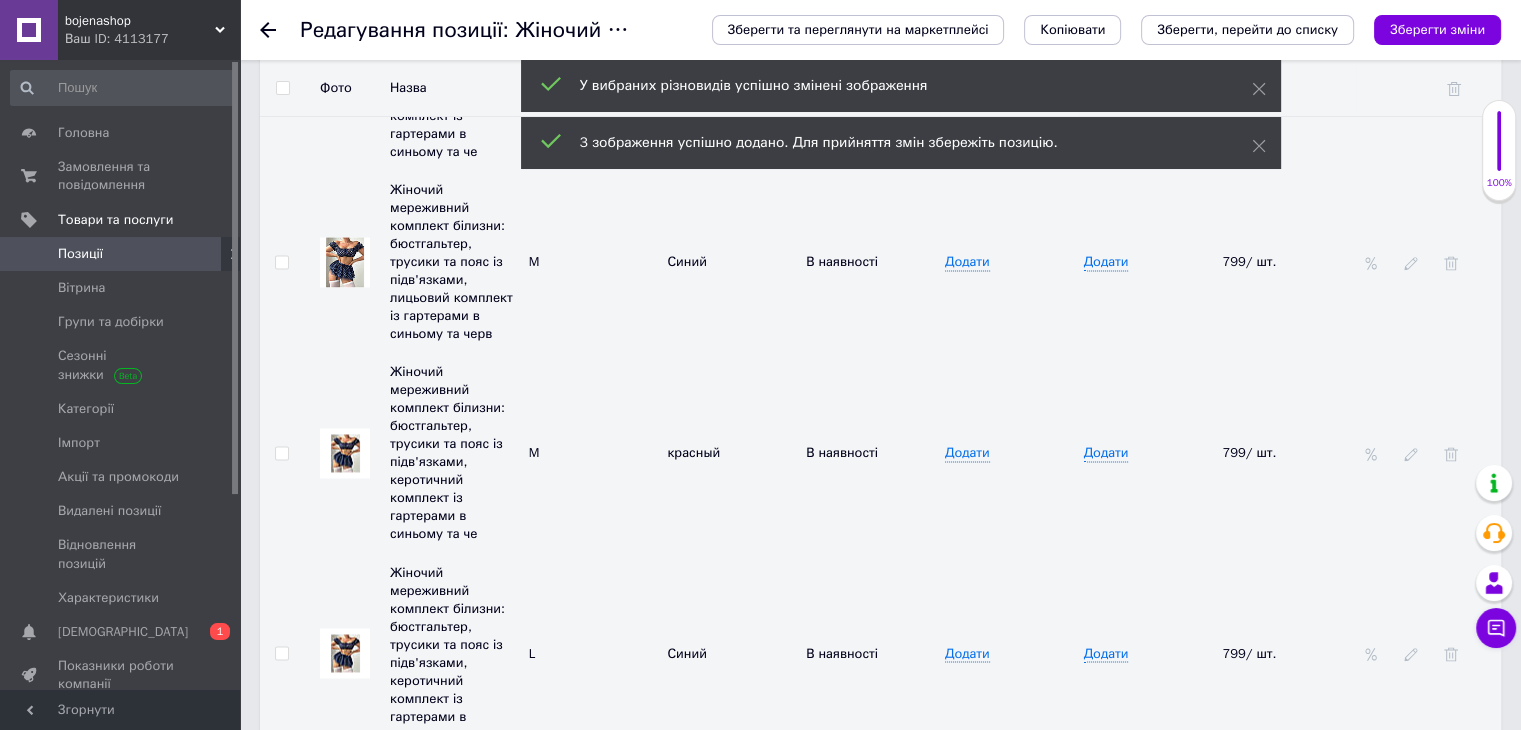 scroll, scrollTop: 3255, scrollLeft: 0, axis: vertical 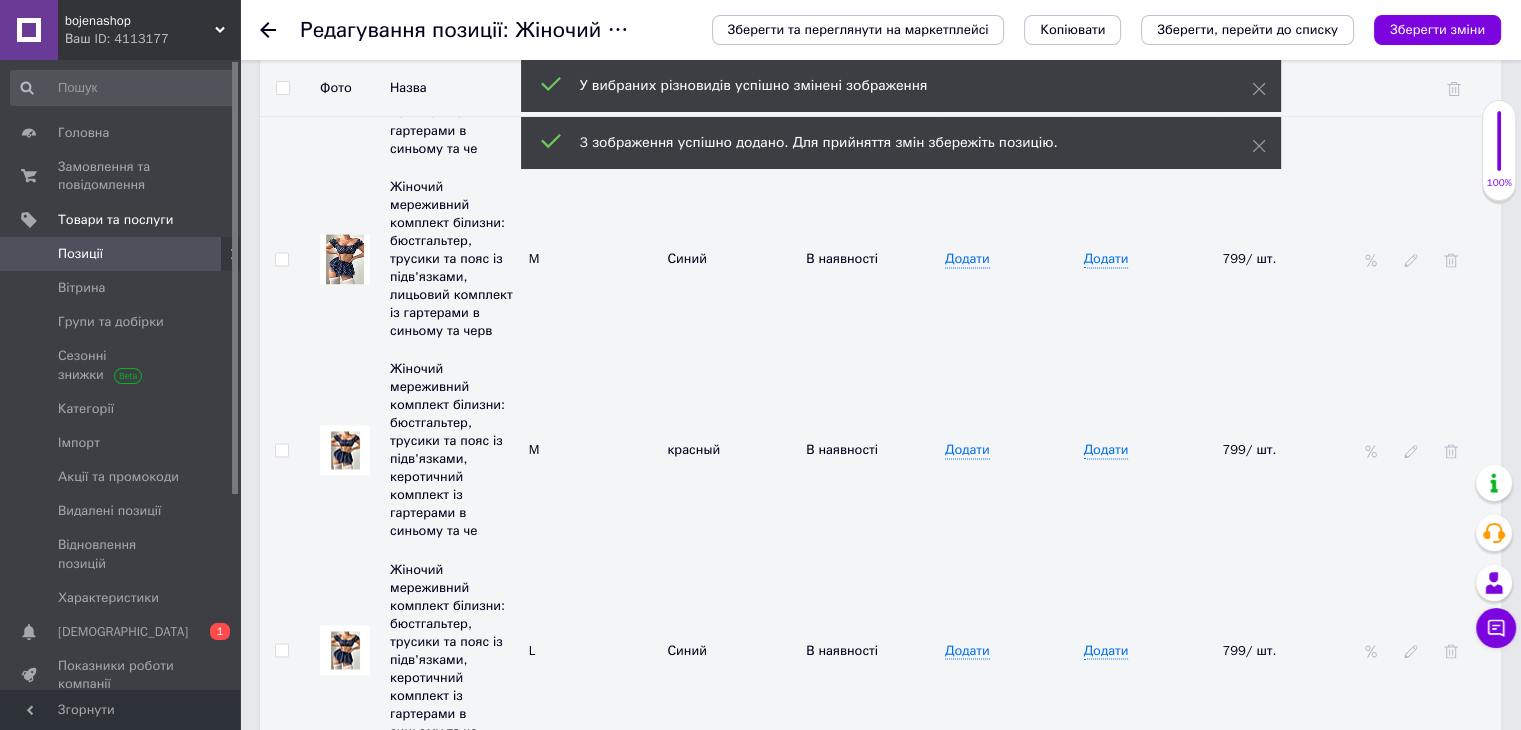 click at bounding box center [345, 450] 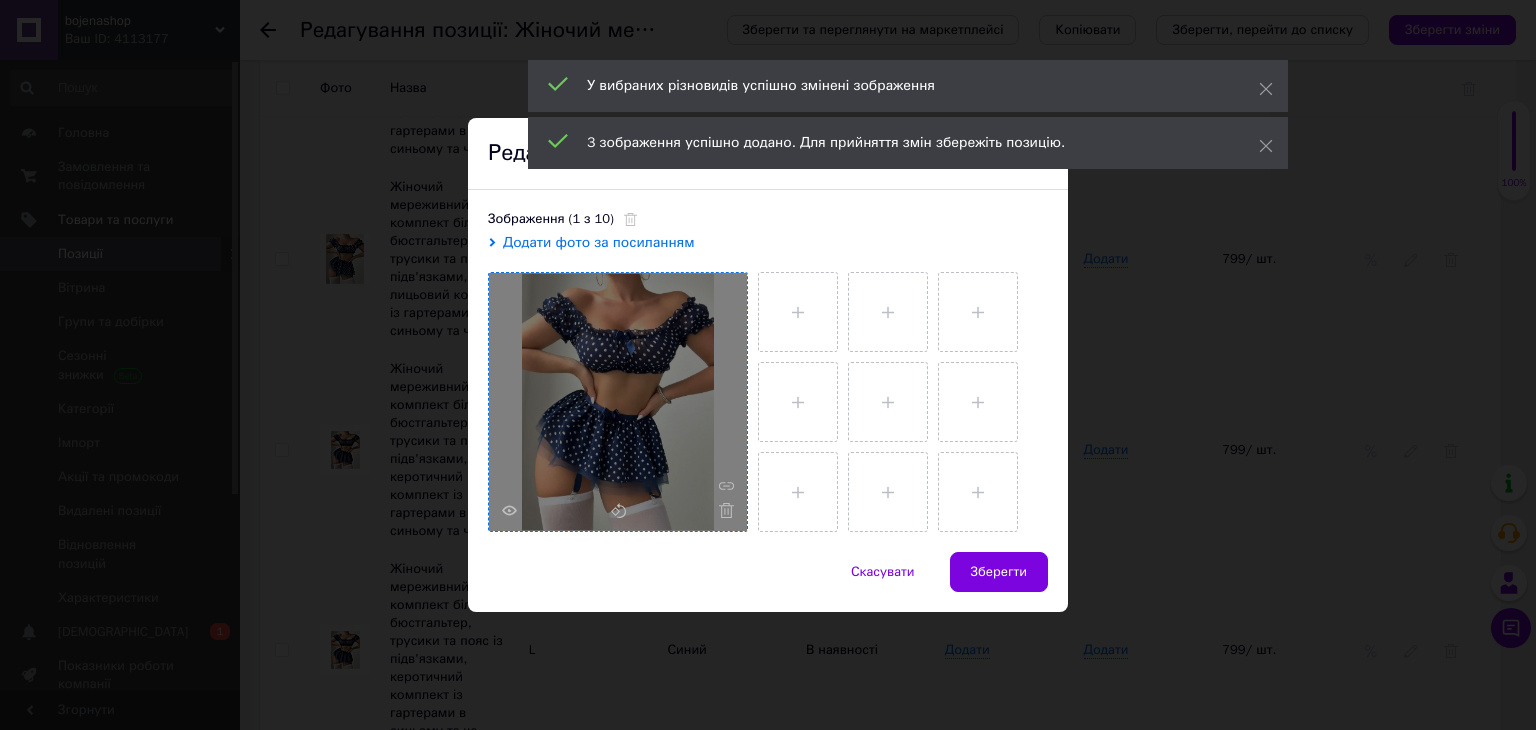 click at bounding box center [721, 510] 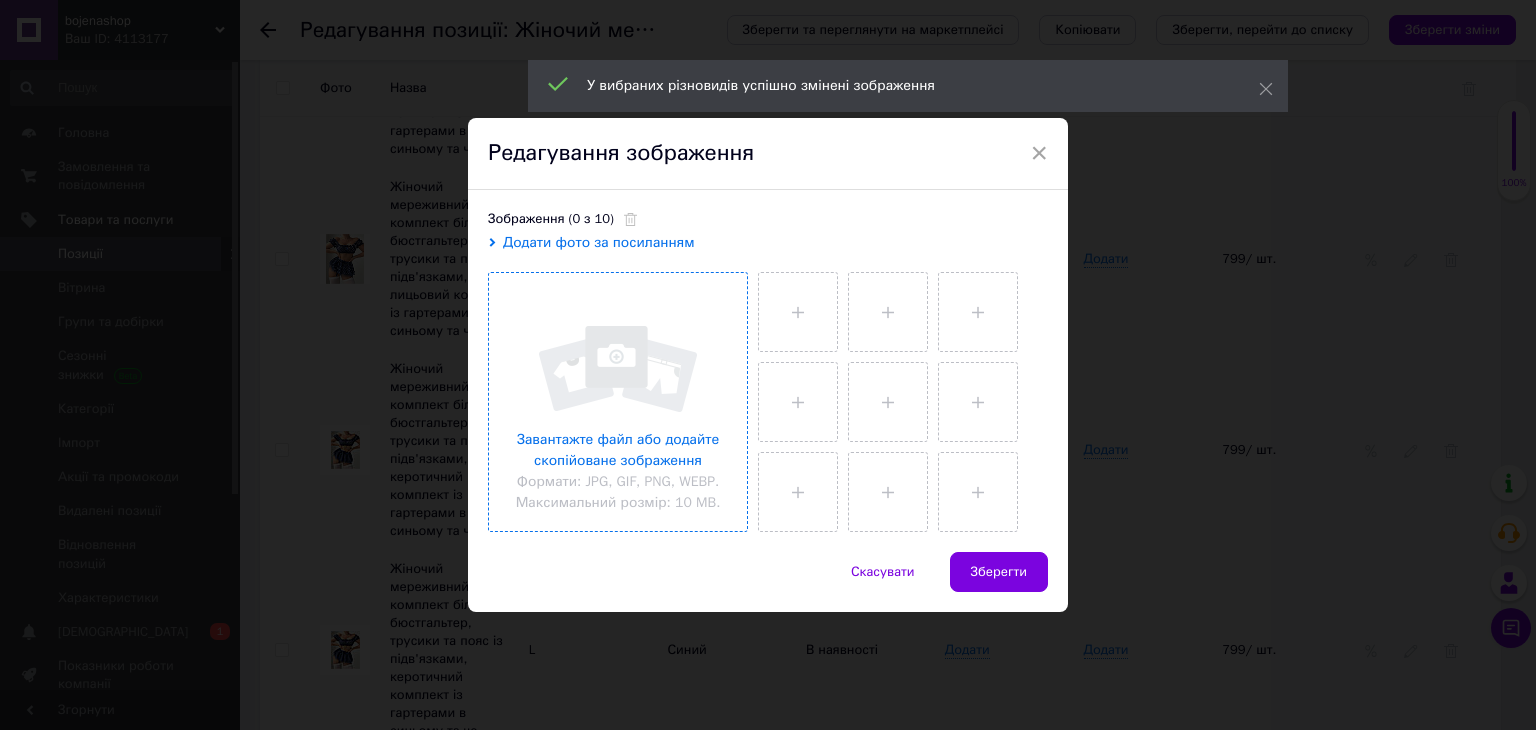 click at bounding box center [618, 402] 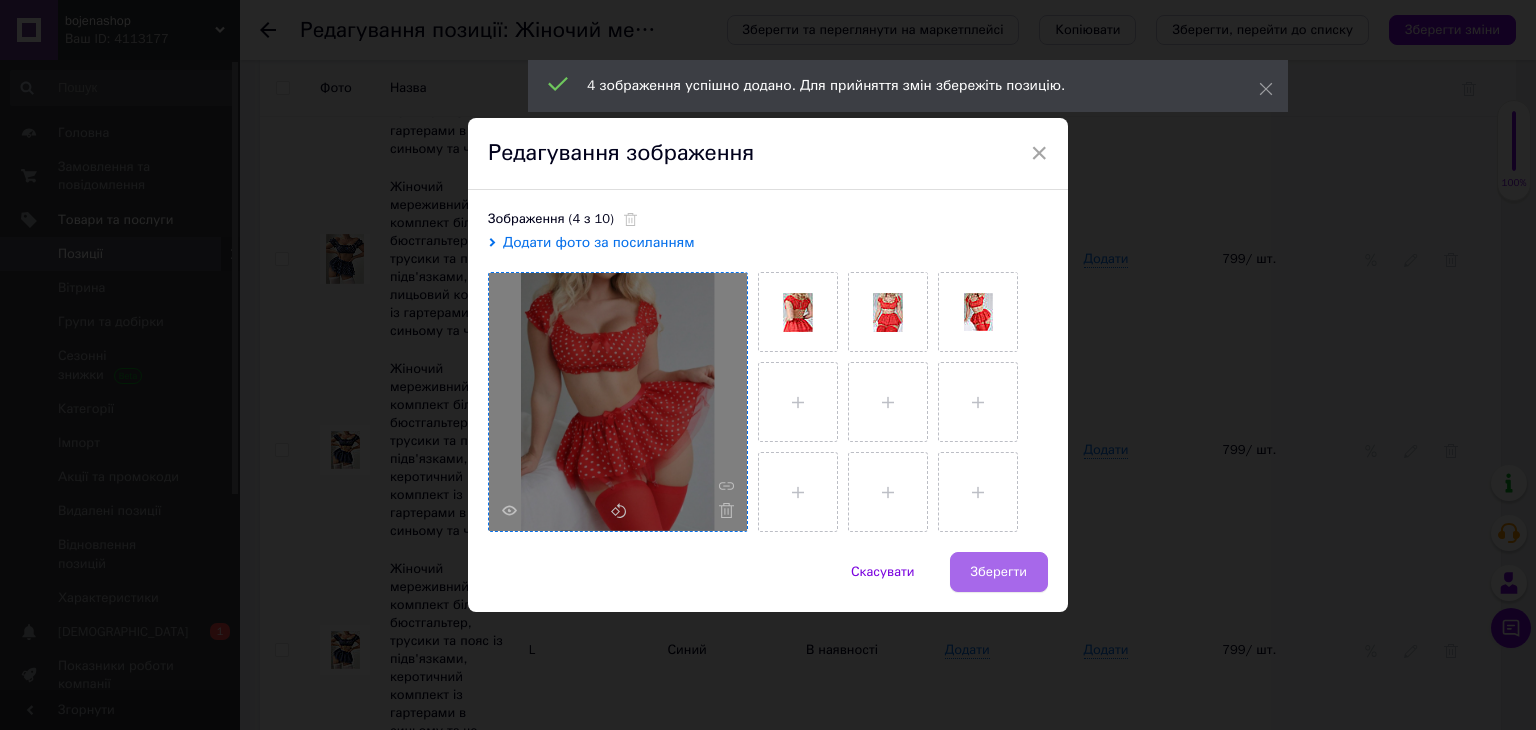 click on "Зберегти" at bounding box center [999, 572] 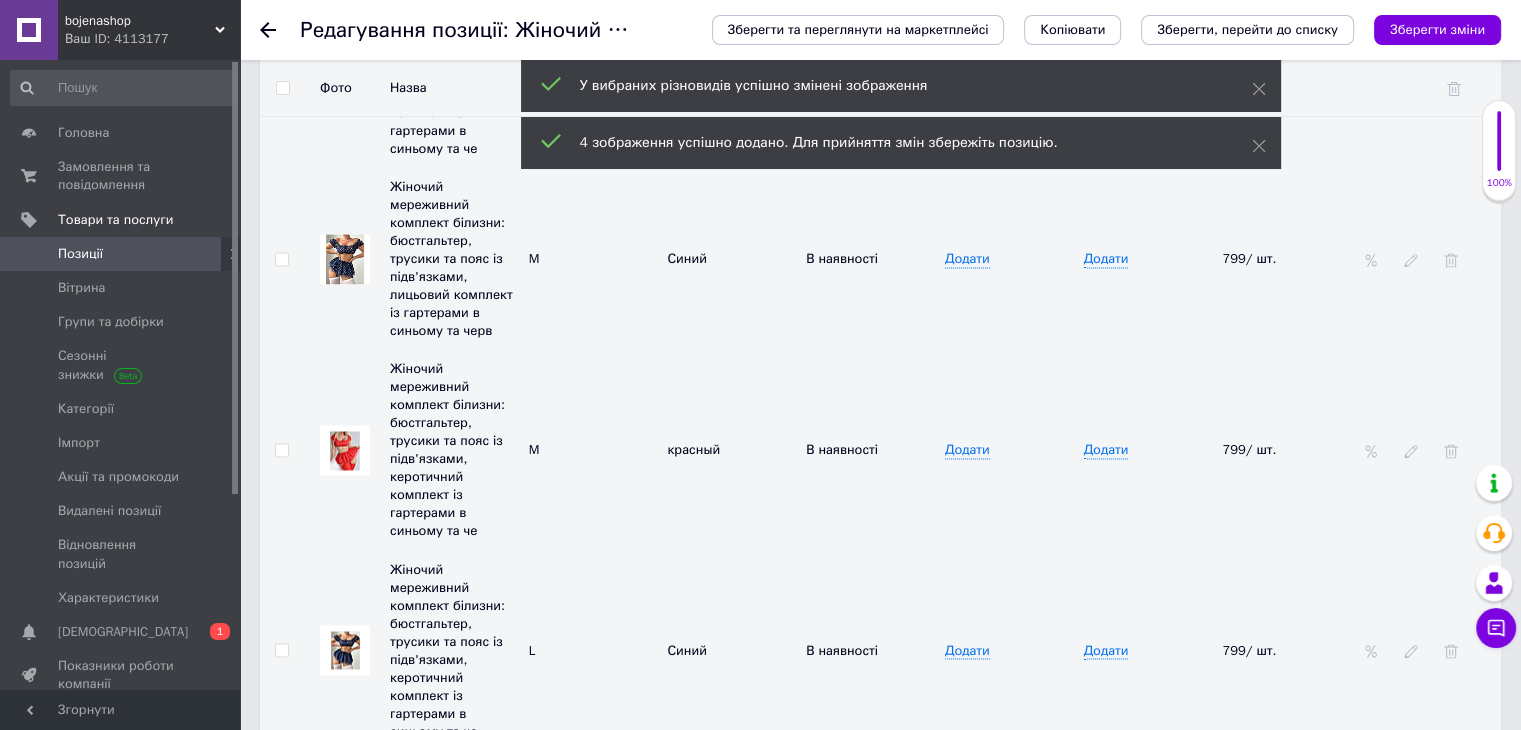 click at bounding box center (345, 650) 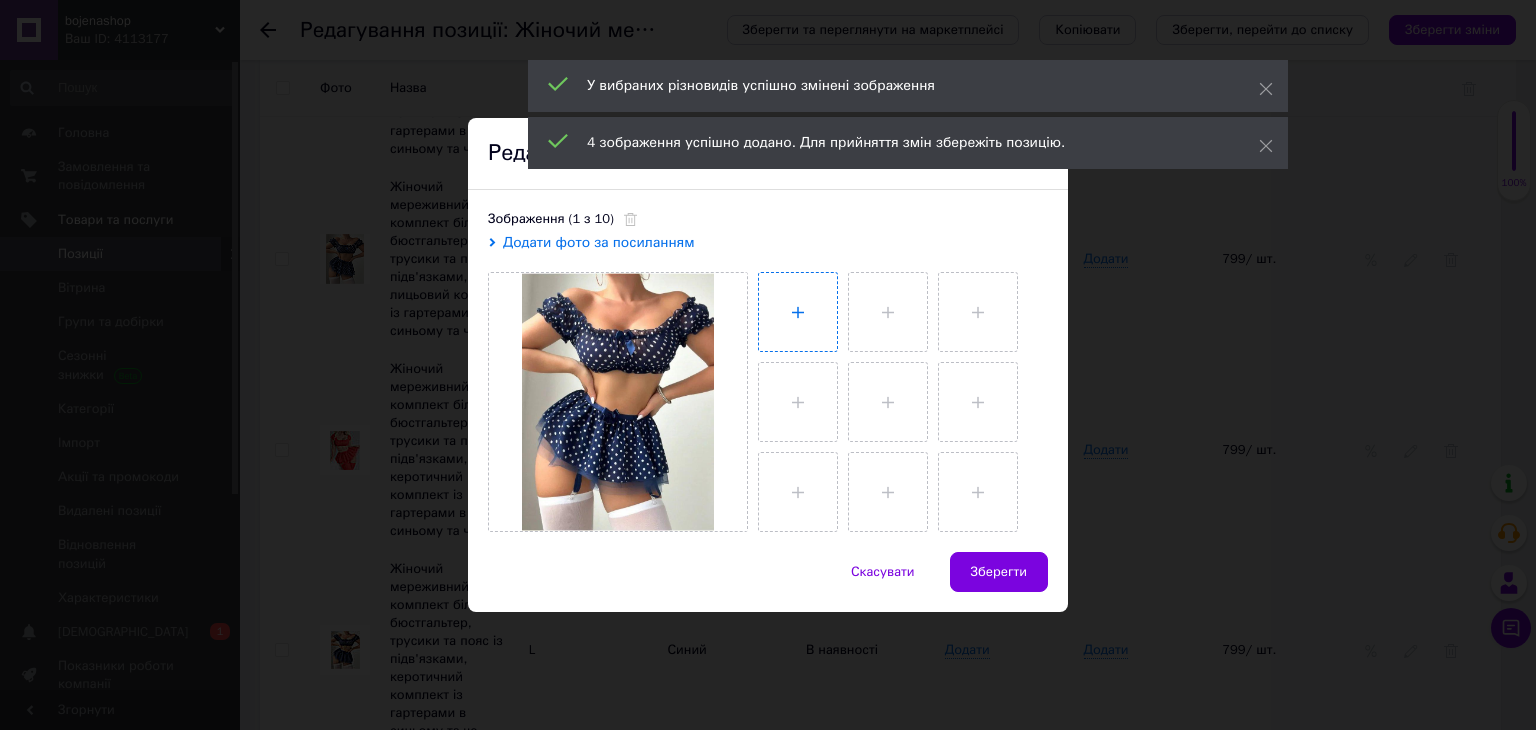 click at bounding box center [798, 312] 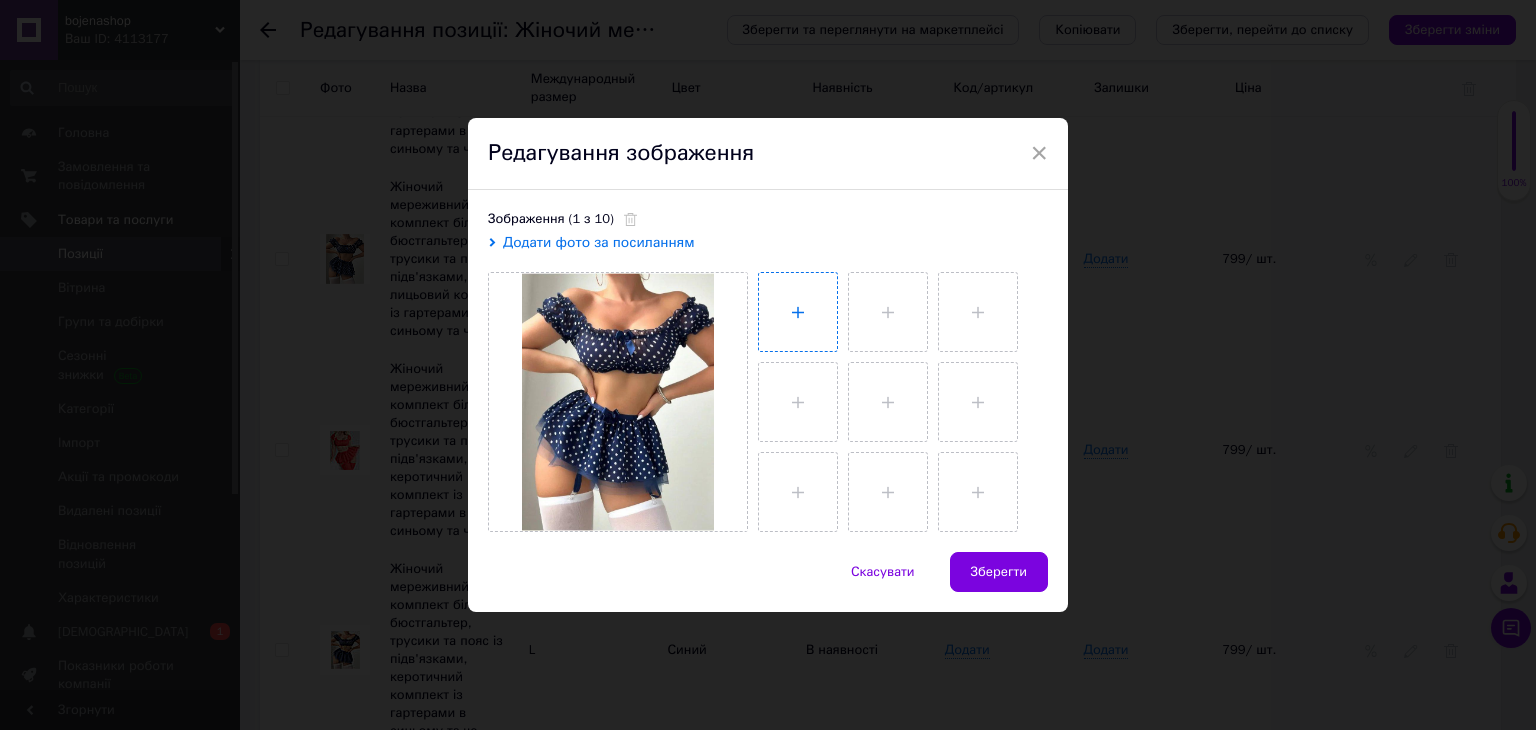 type on "C:\fakepath\photo_2_2025-07-12_23-30-37.jpg" 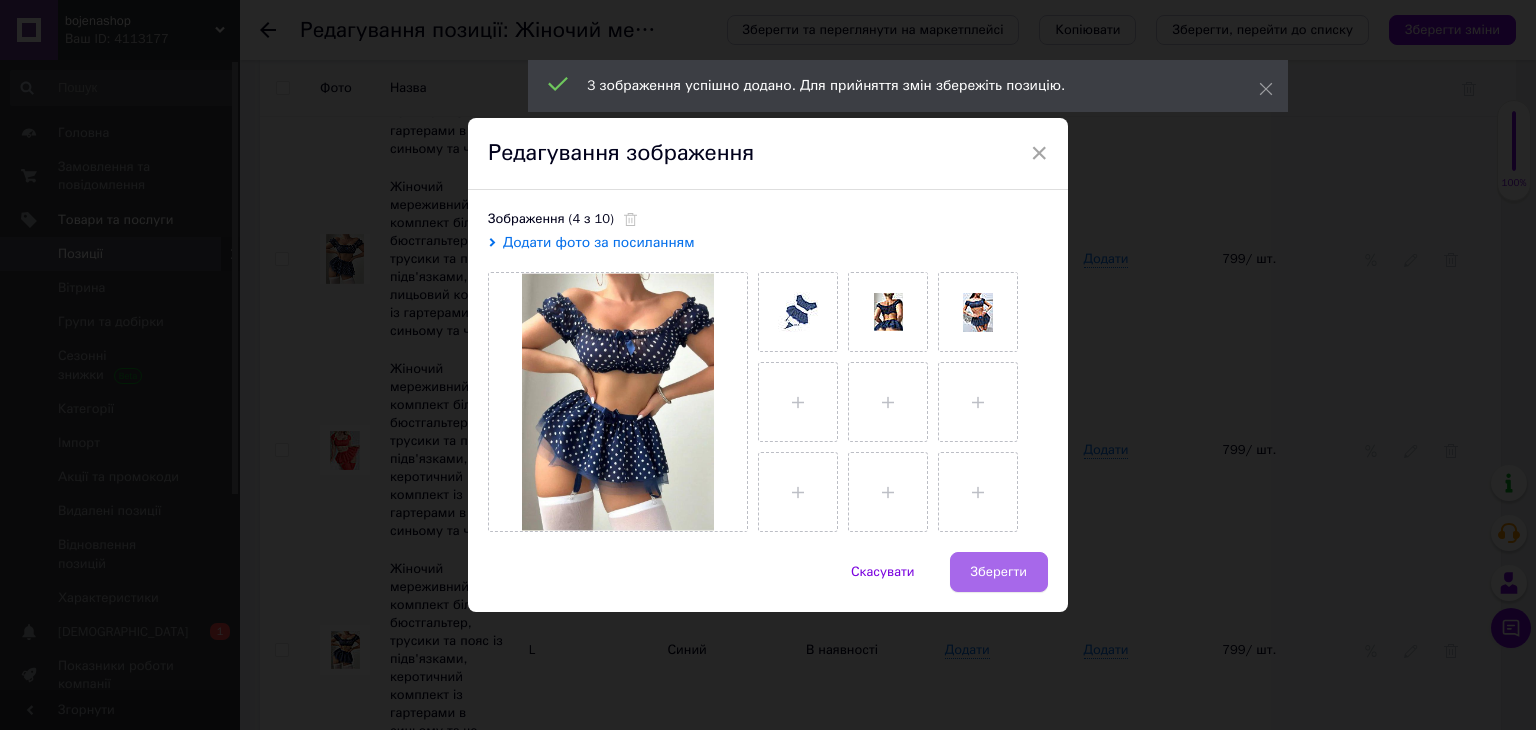 click on "Зберегти" at bounding box center (999, 572) 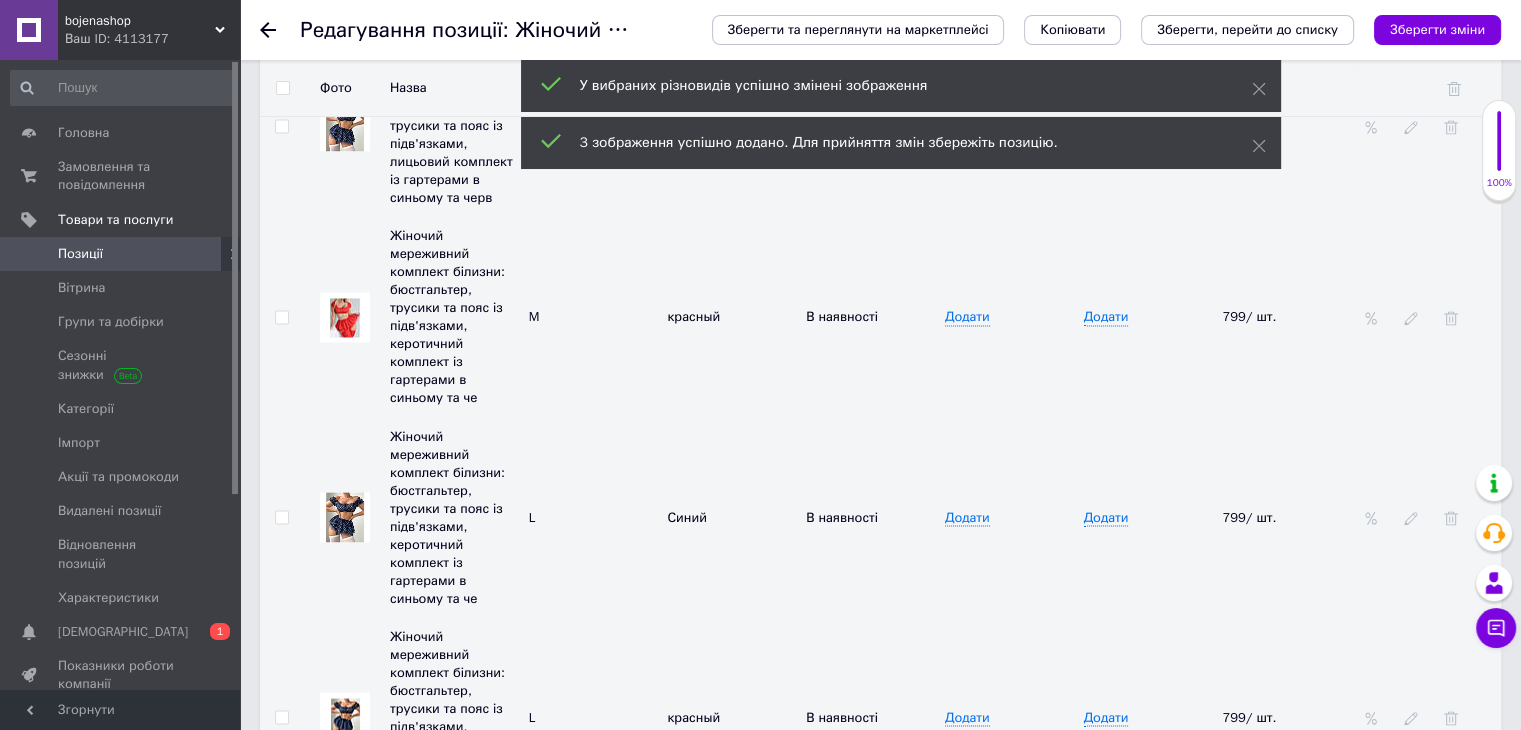 scroll, scrollTop: 3555, scrollLeft: 0, axis: vertical 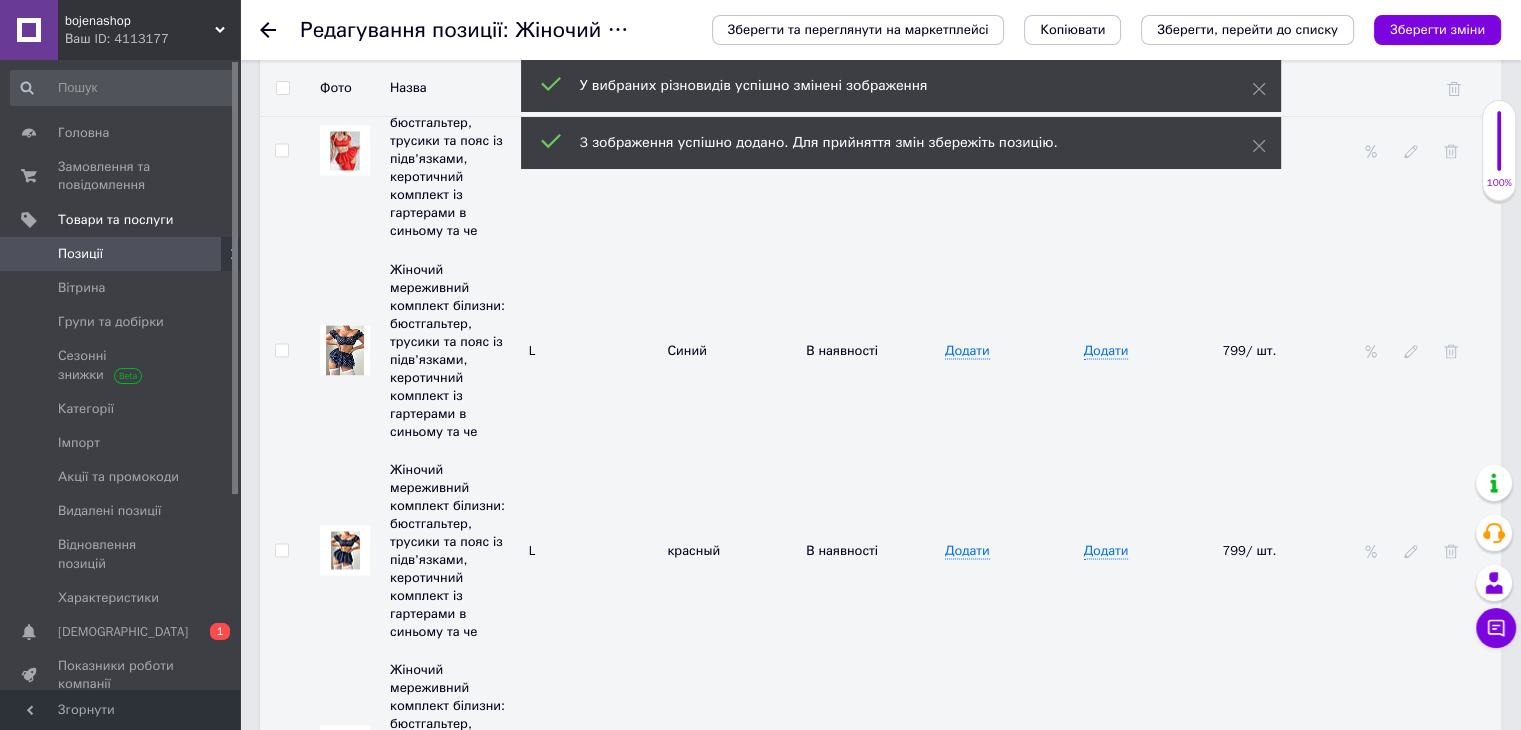 click at bounding box center (345, 550) 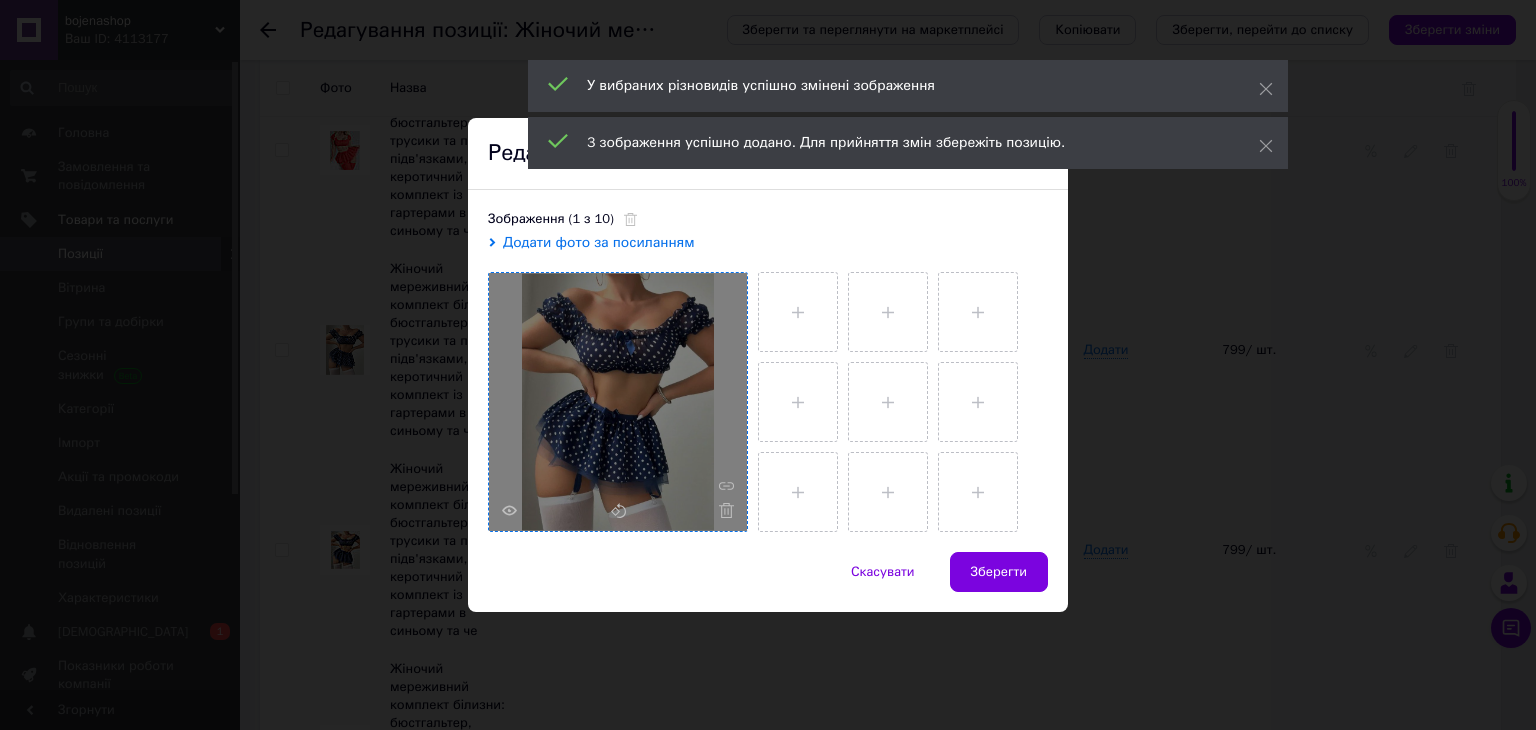 click at bounding box center [618, 402] 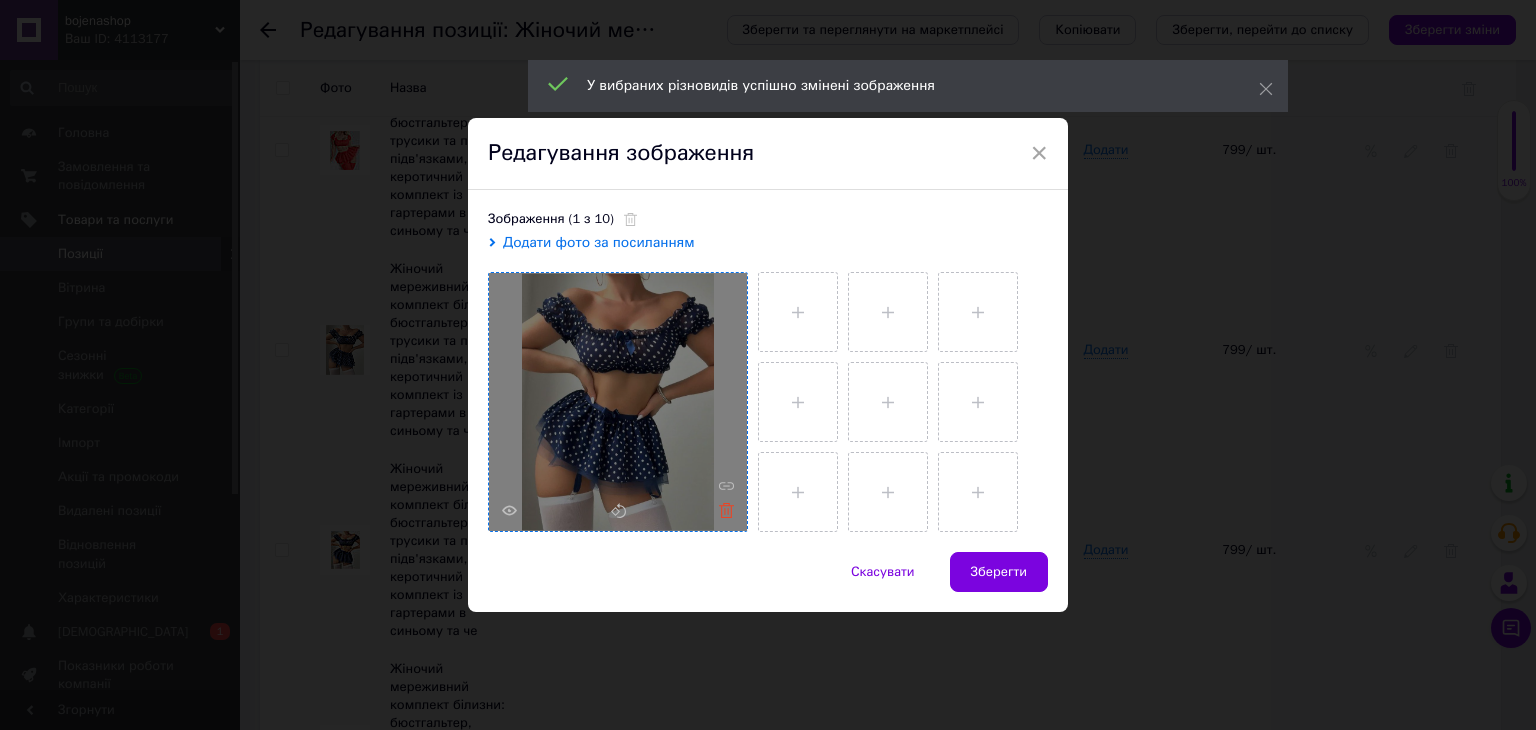 click 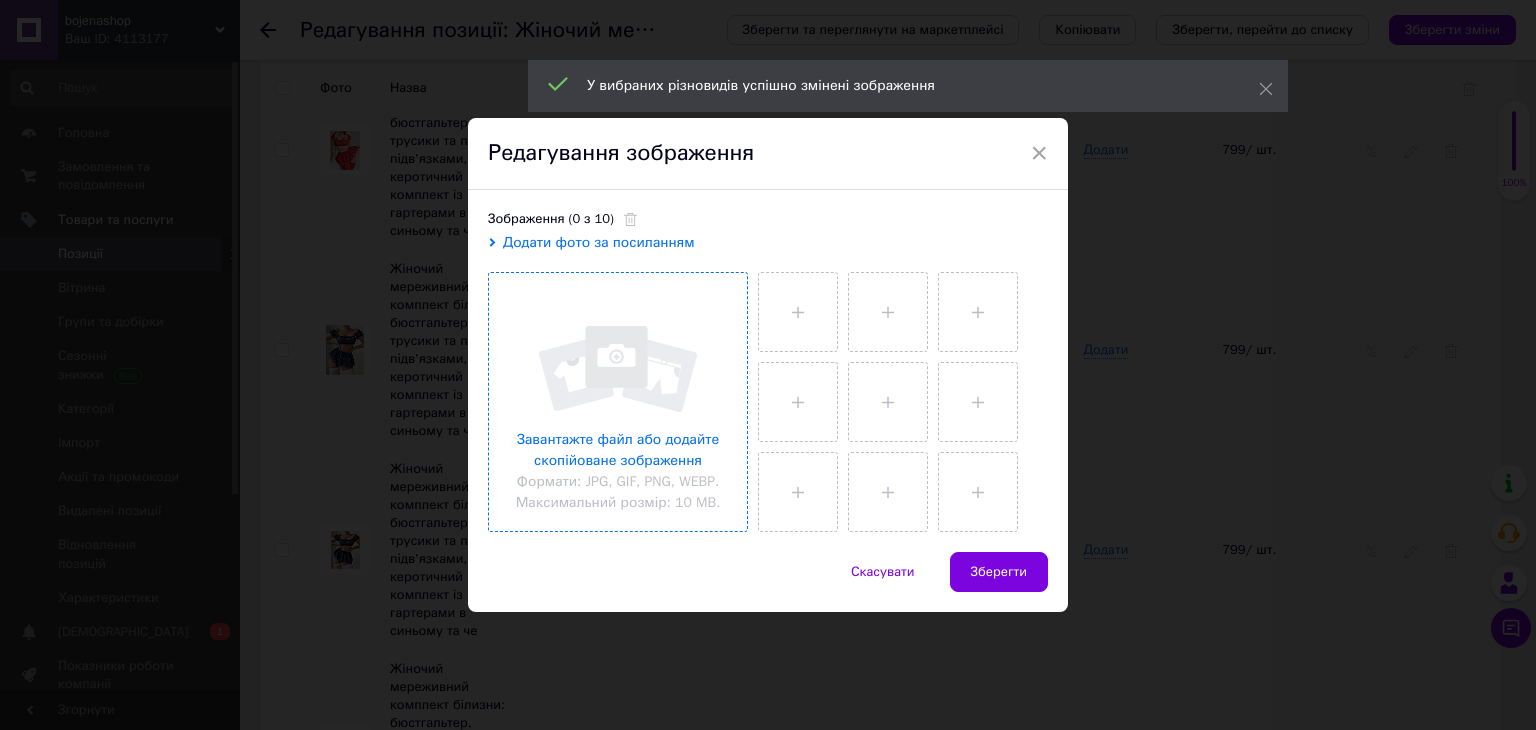 click at bounding box center [618, 402] 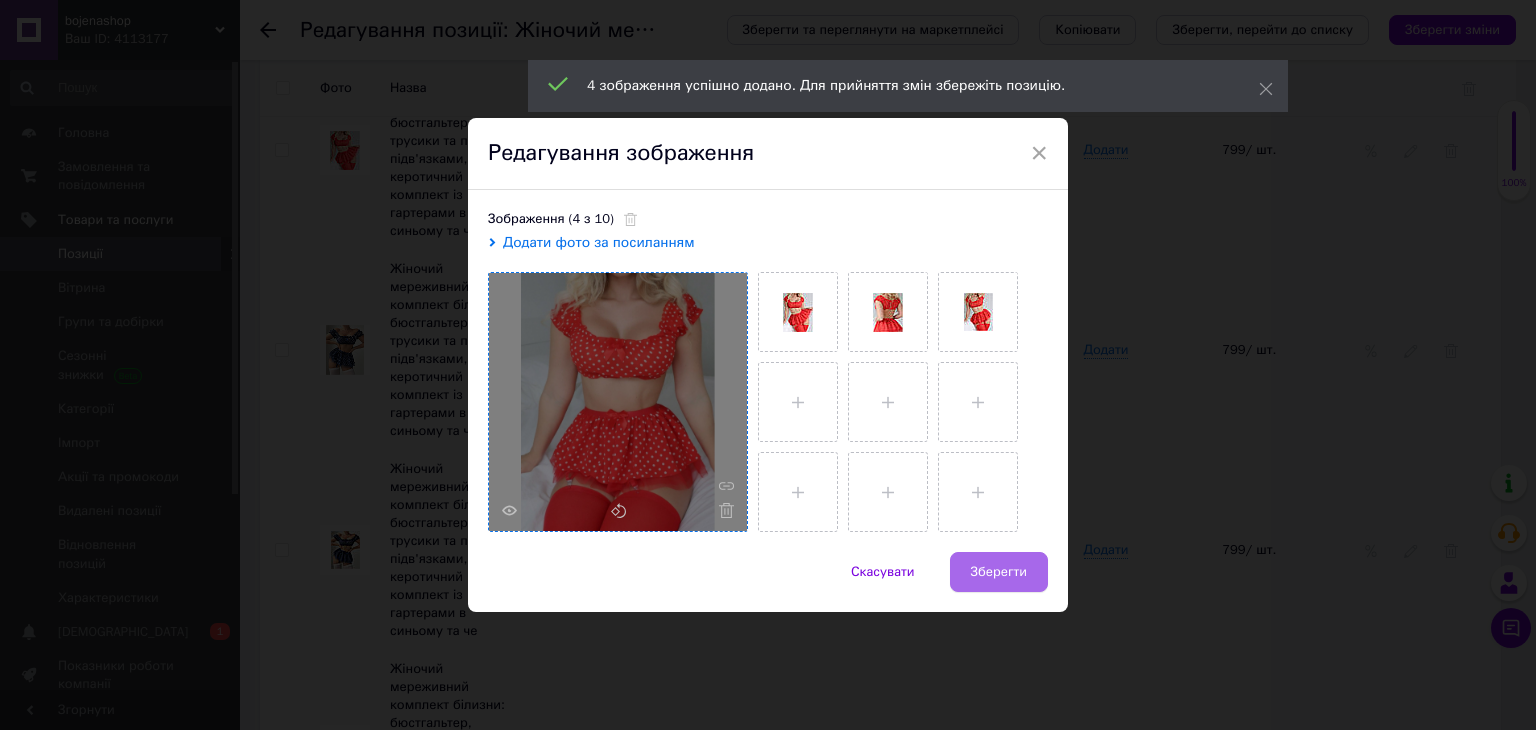 click on "Зберегти" at bounding box center (999, 572) 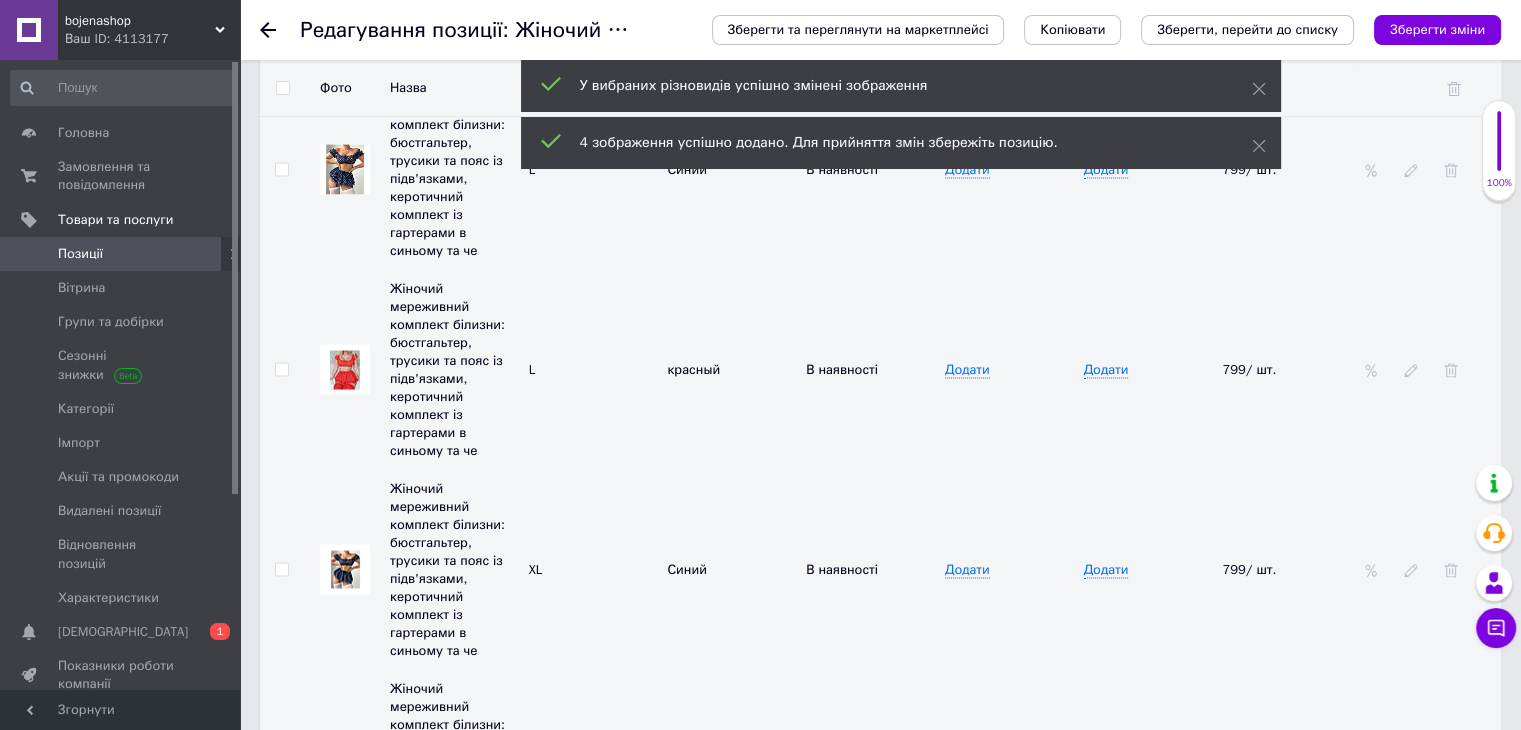 scroll, scrollTop: 3855, scrollLeft: 0, axis: vertical 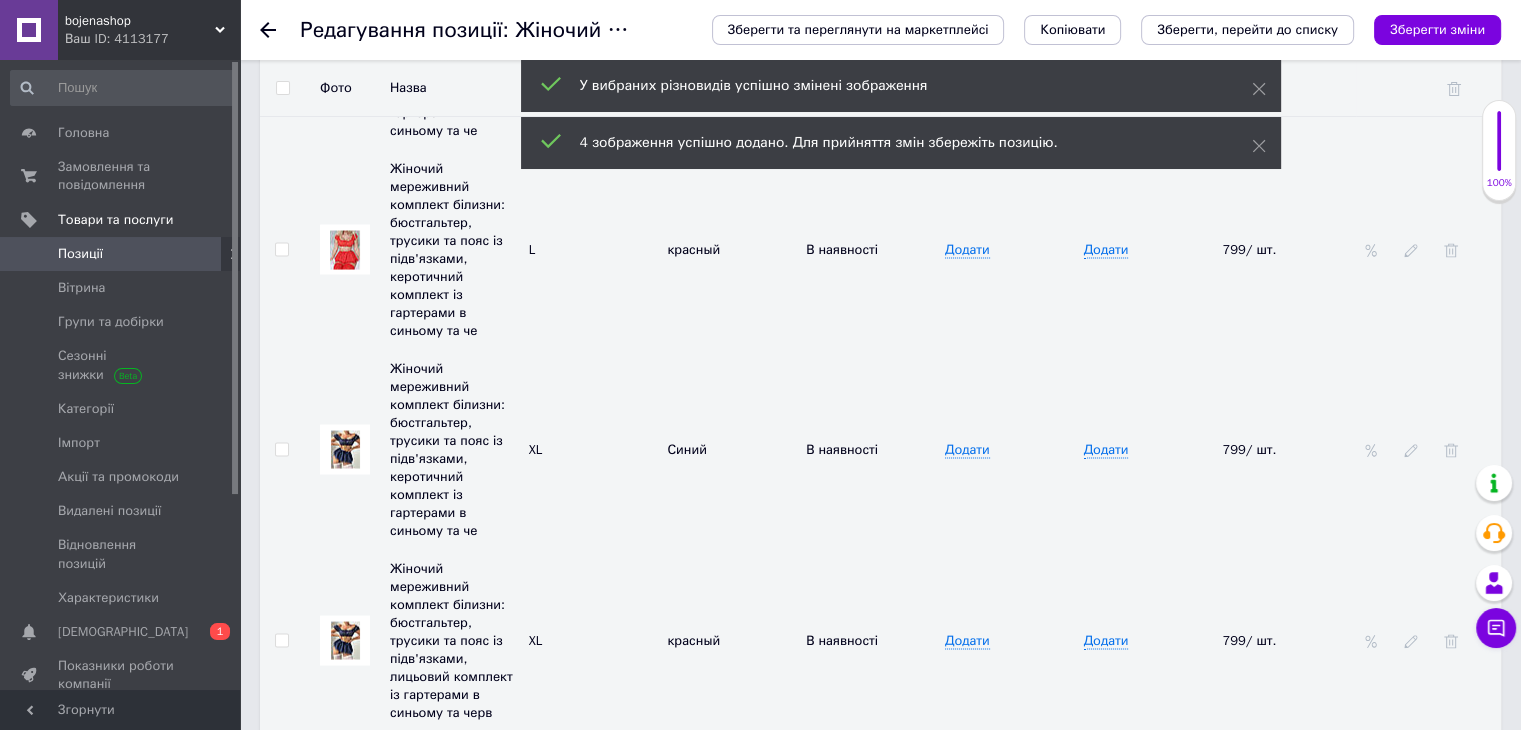 click at bounding box center (345, 450) 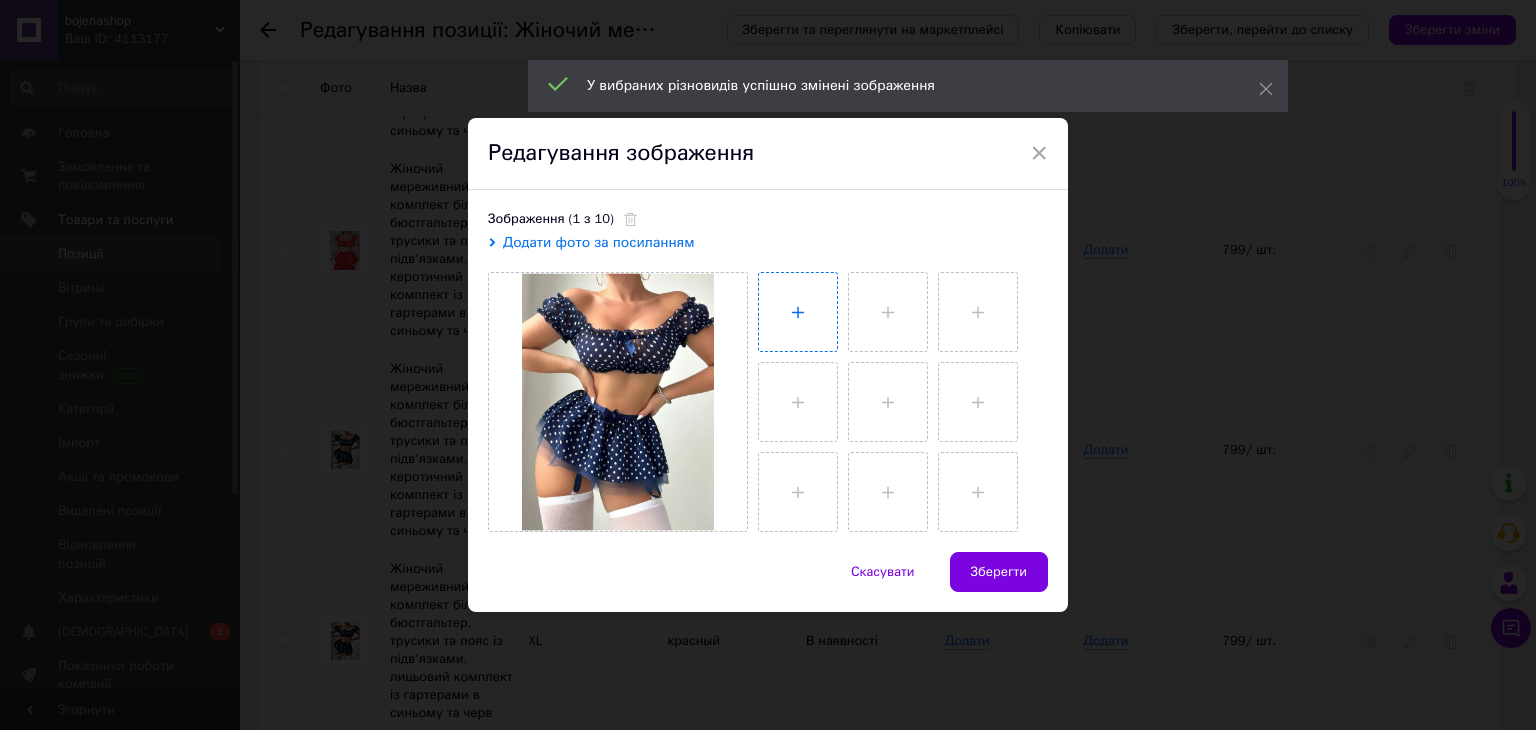 click at bounding box center (798, 312) 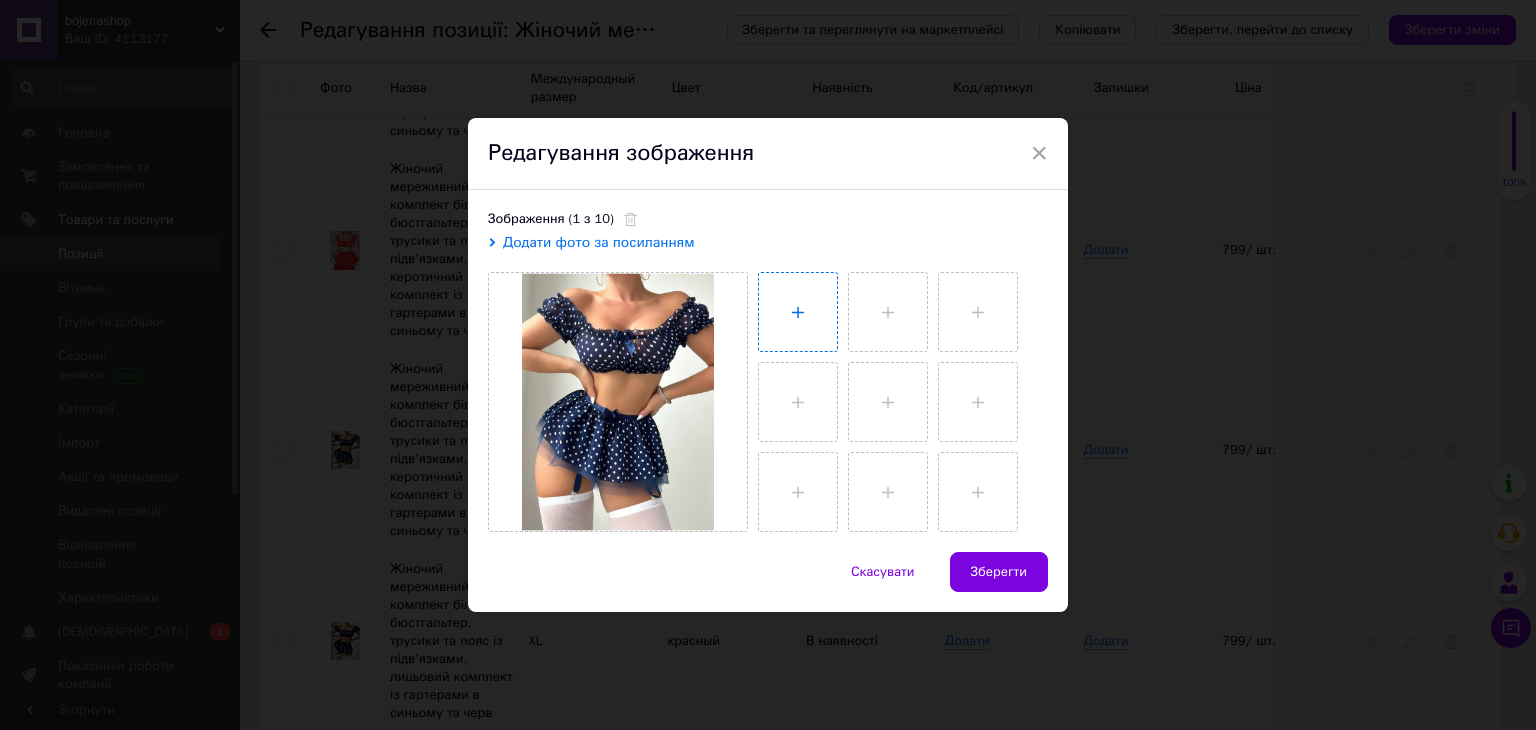 type on "C:\fakepath\photo_2_2025-07-12_23-30-37.jpg" 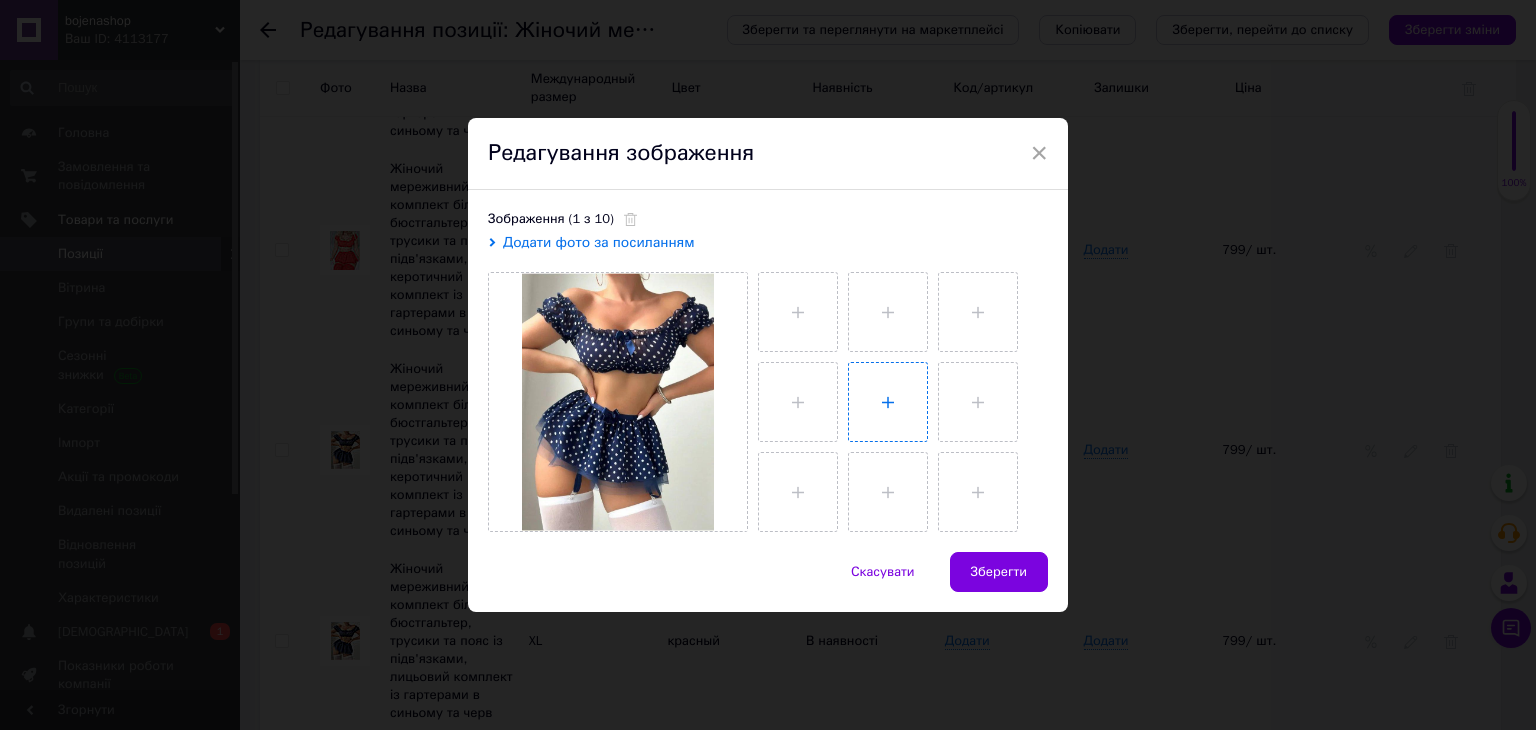 type 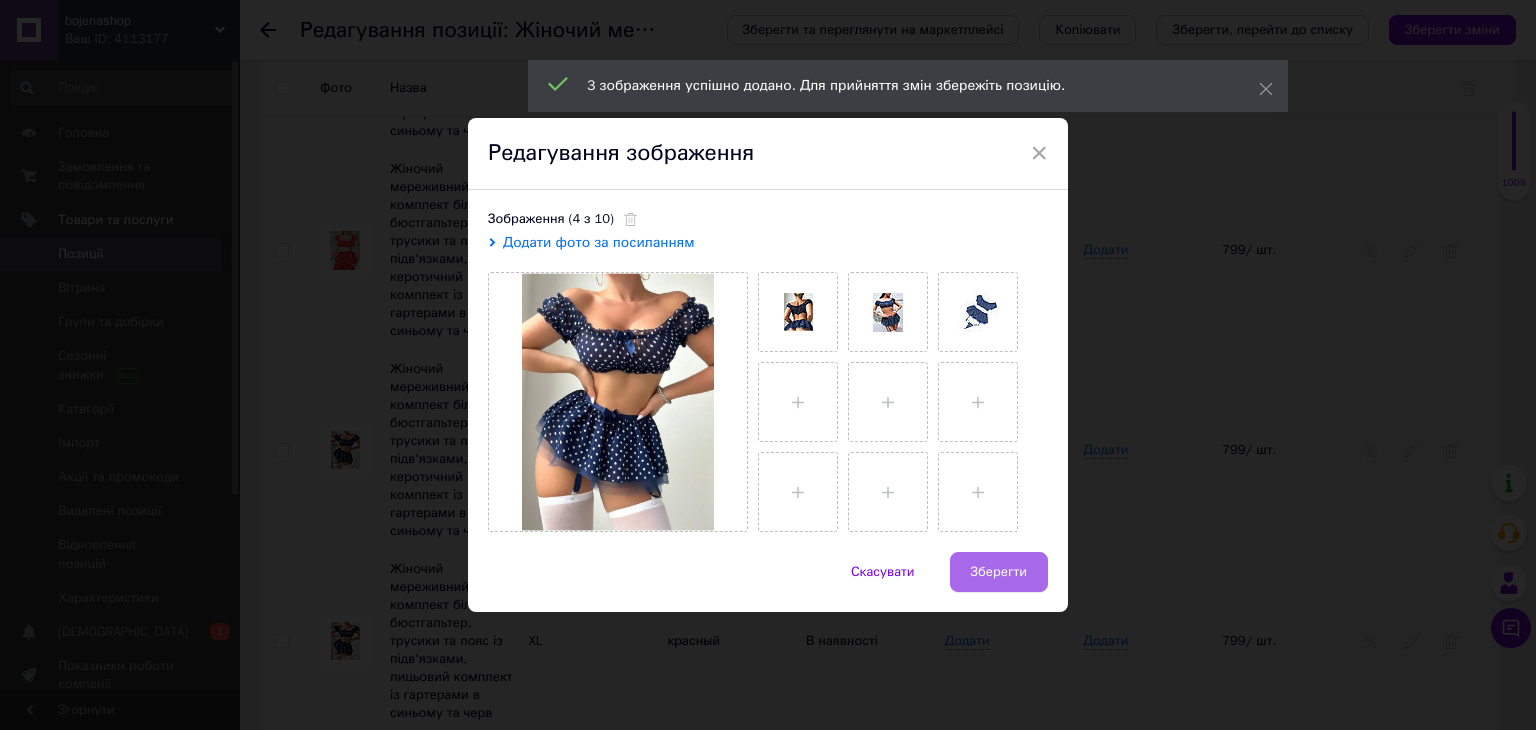 click on "Зберегти" at bounding box center (999, 572) 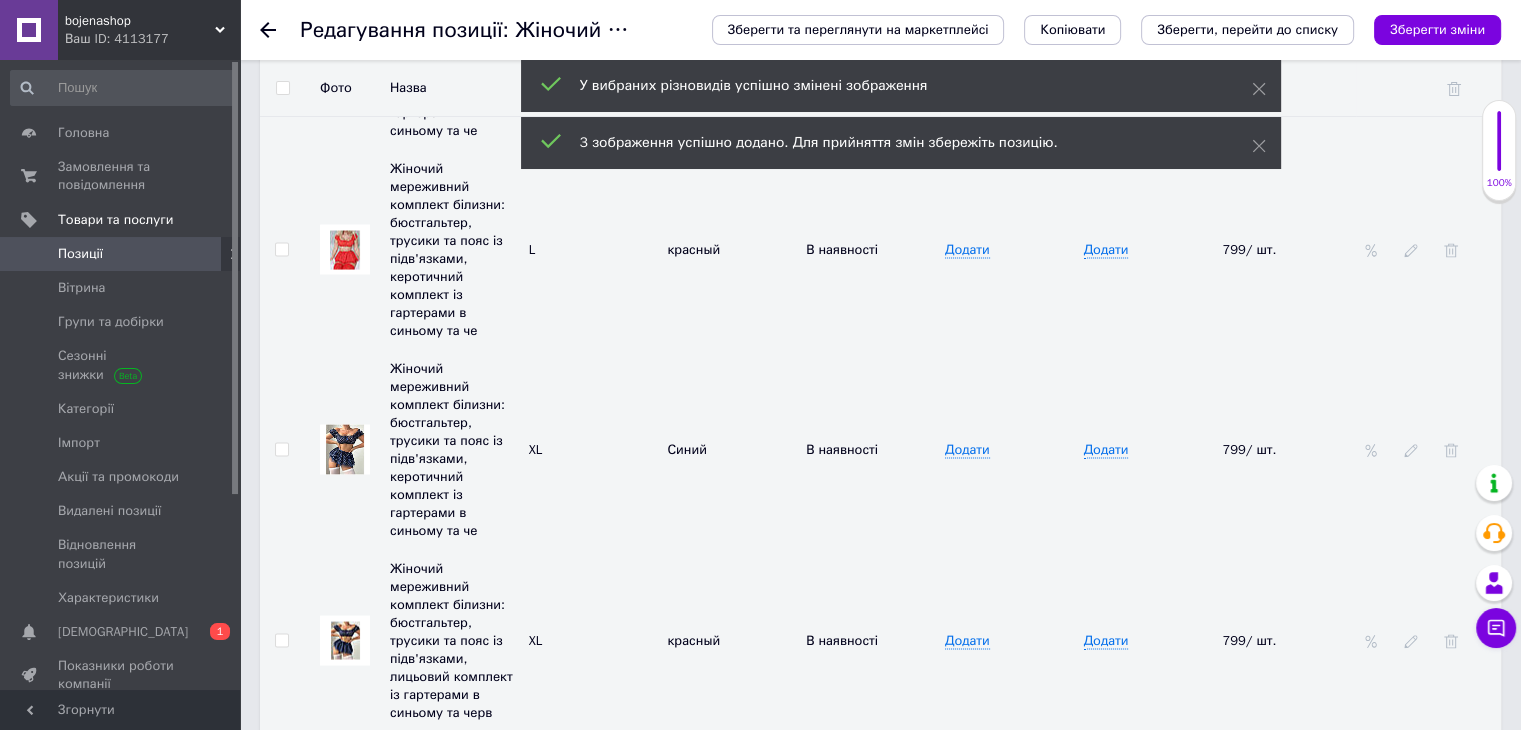 click at bounding box center (345, 641) 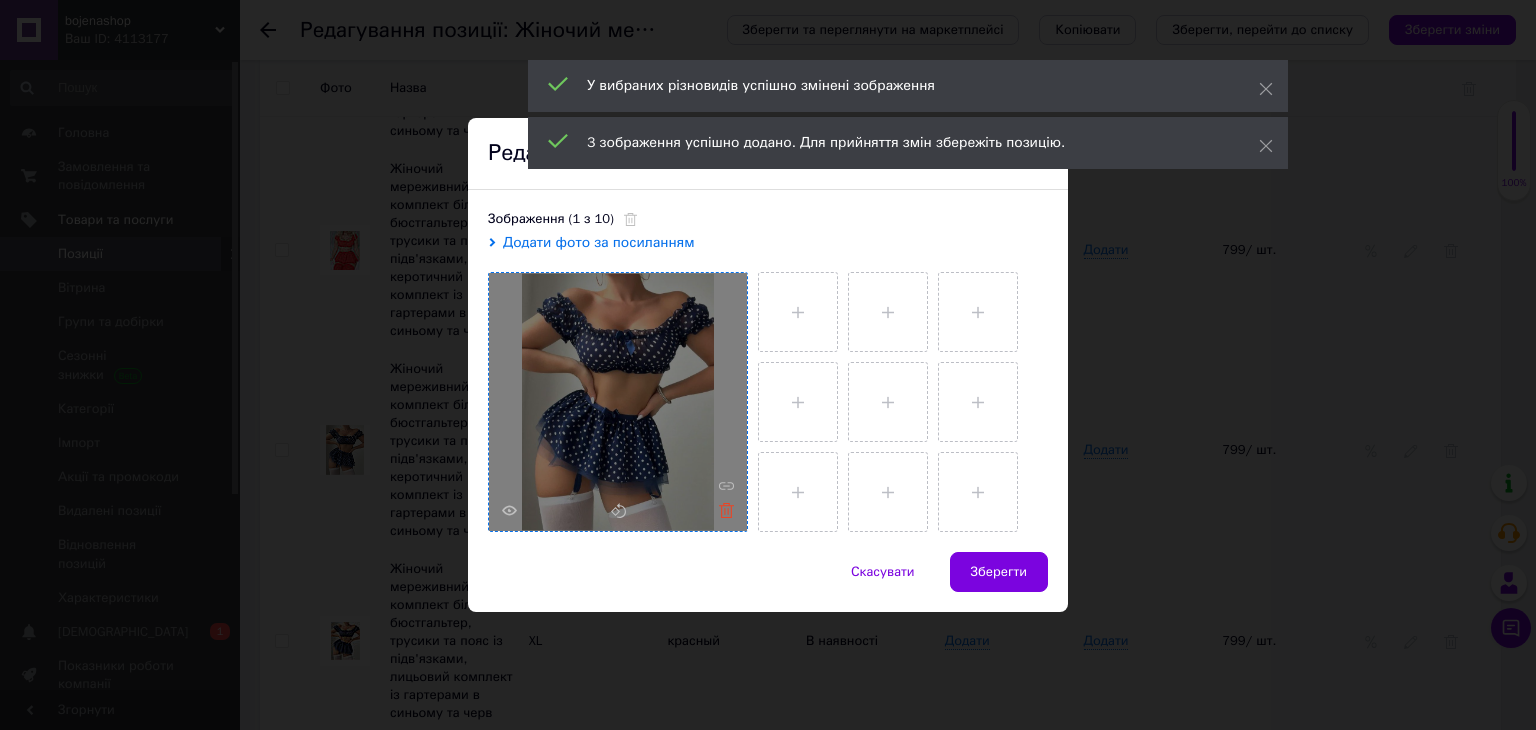 click 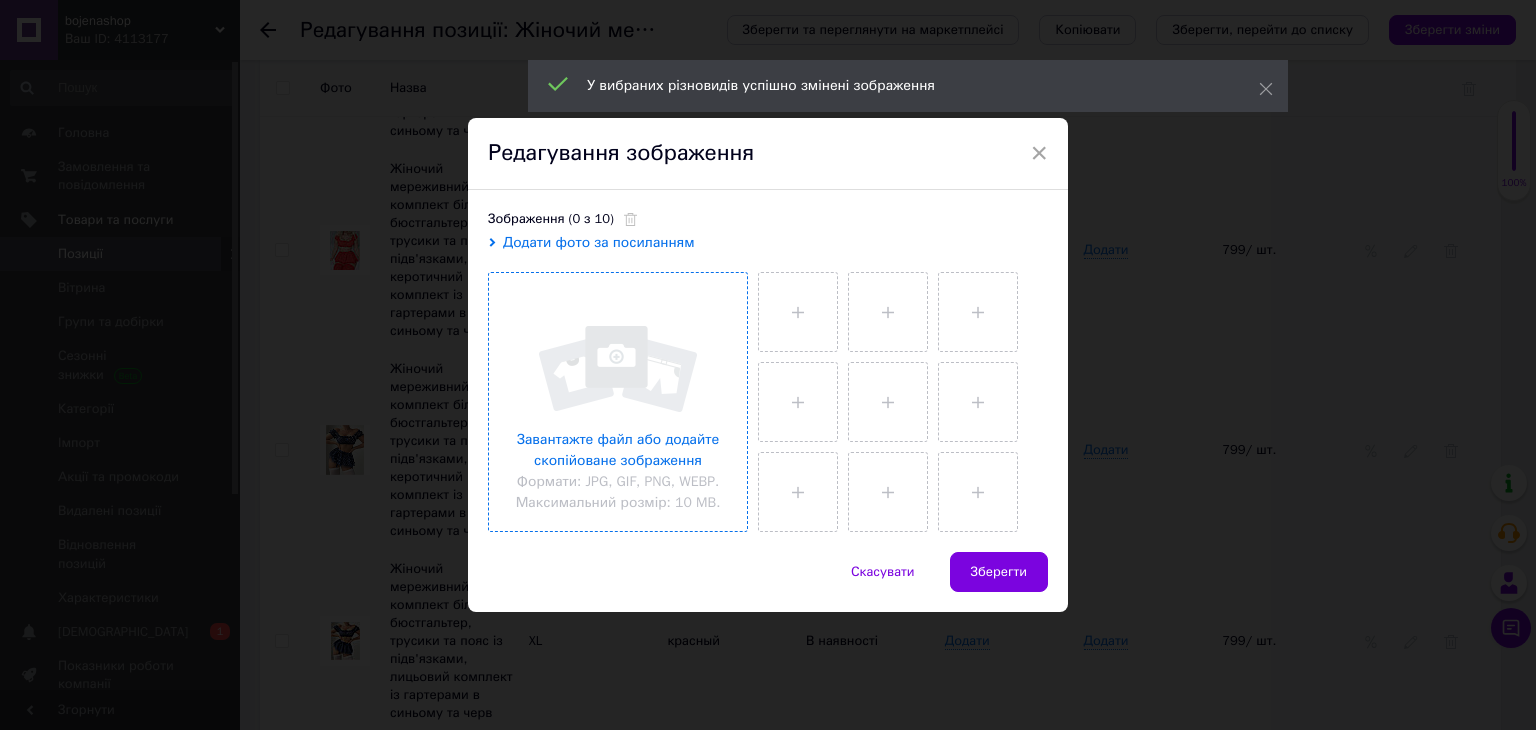 click at bounding box center (618, 402) 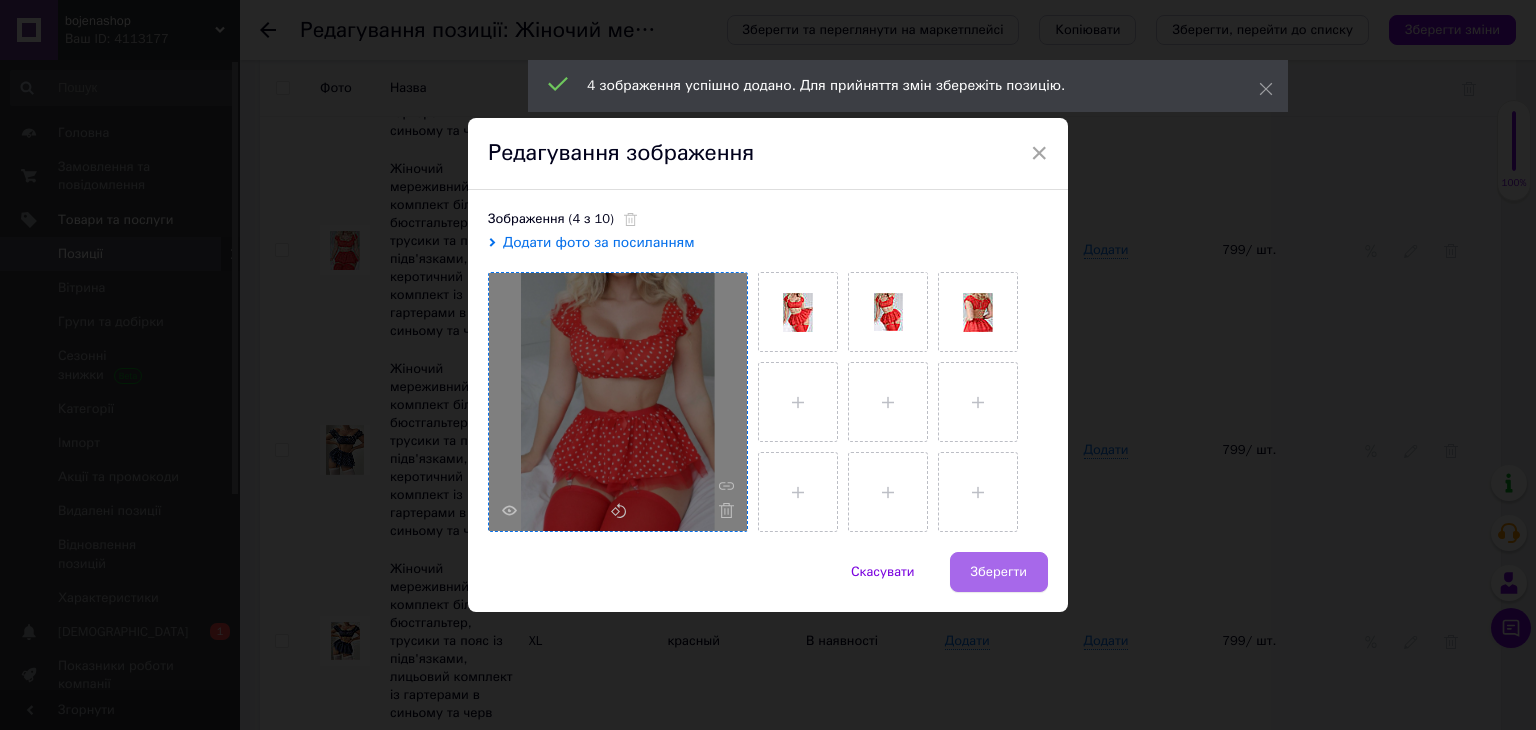 click on "Зберегти" at bounding box center (999, 572) 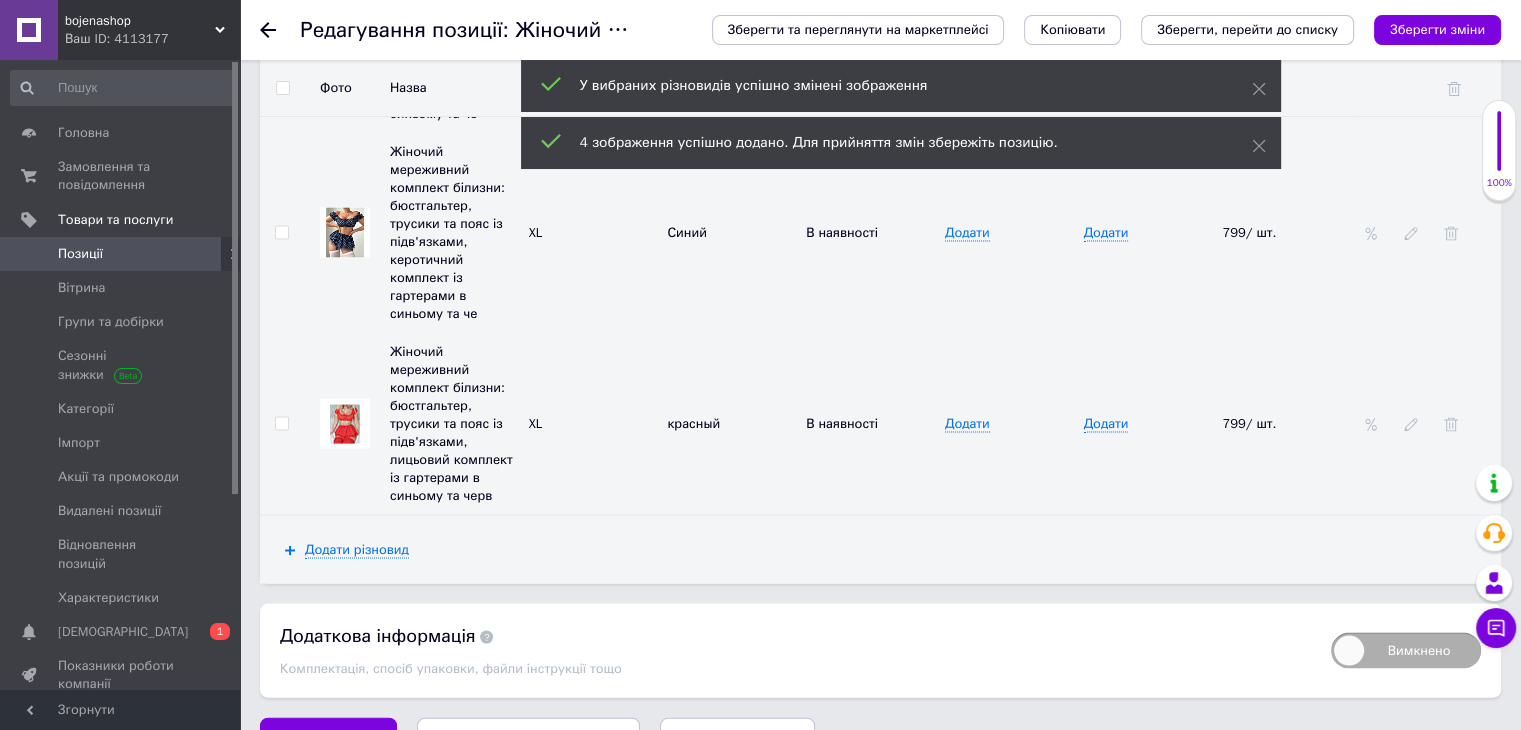 scroll, scrollTop: 4076, scrollLeft: 0, axis: vertical 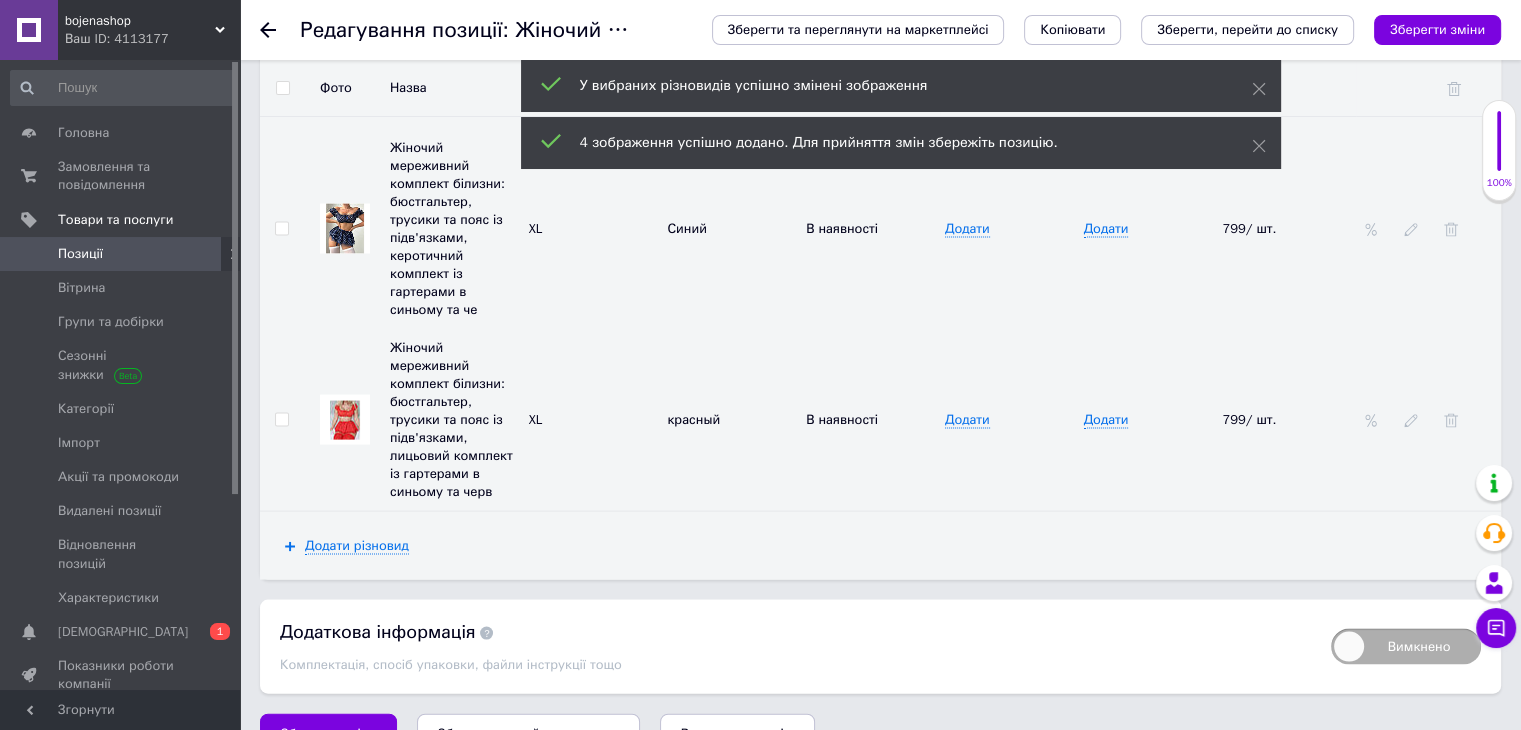 click on "Зберегти, перейти до списку" at bounding box center (528, 733) 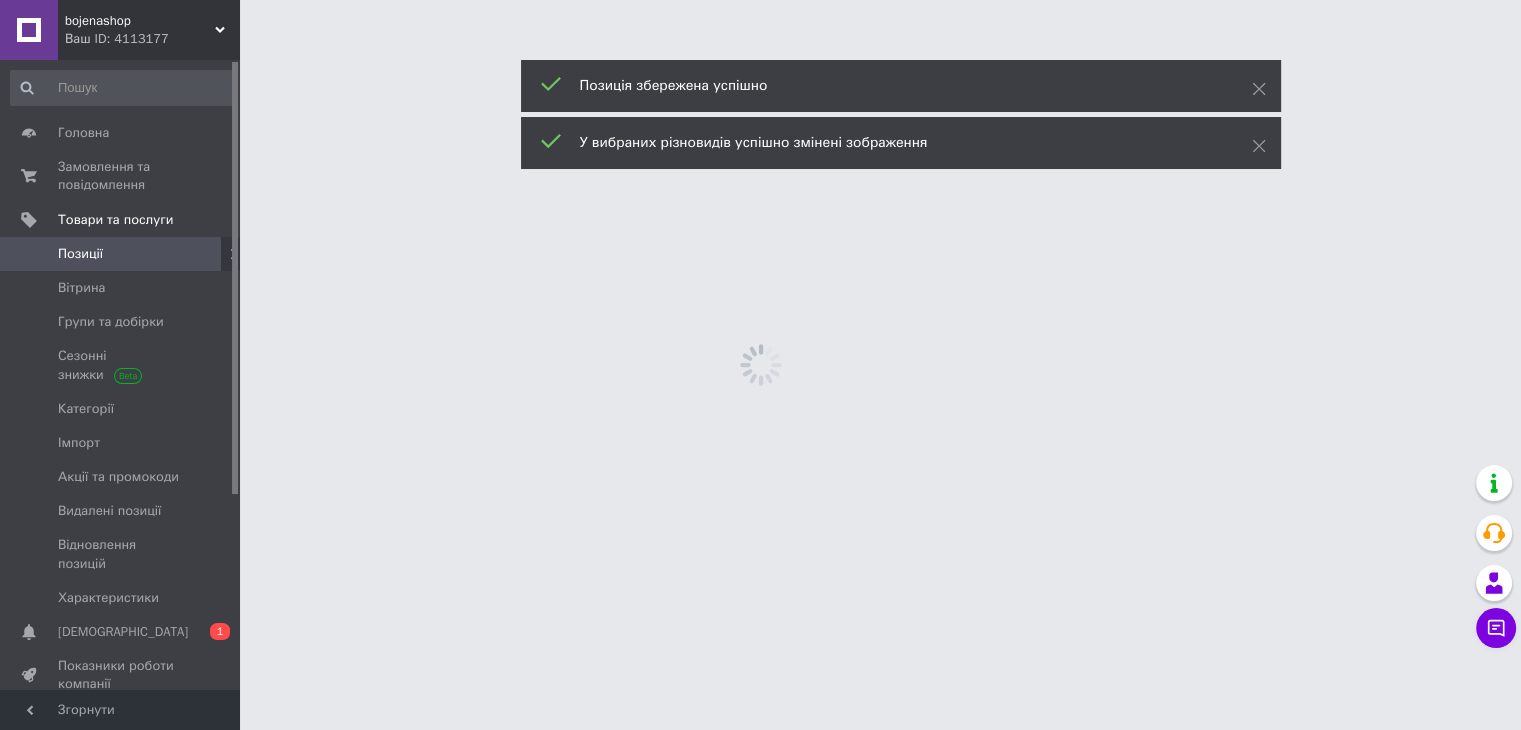 scroll, scrollTop: 0, scrollLeft: 0, axis: both 